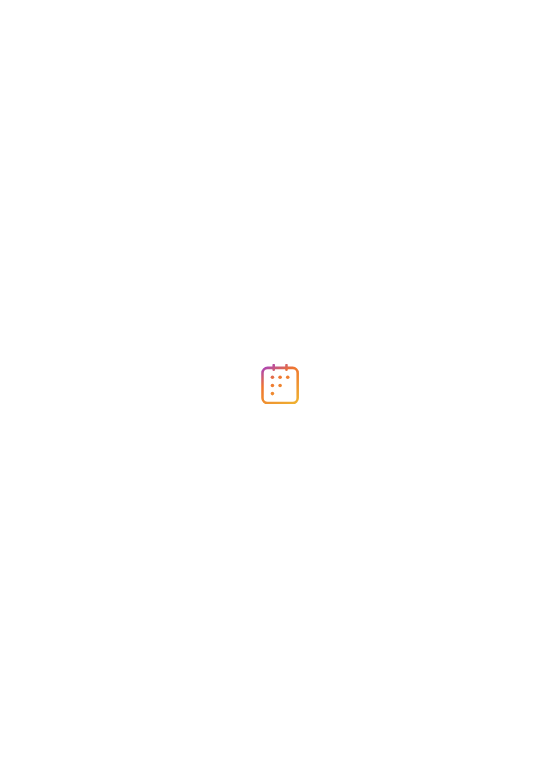 scroll, scrollTop: 0, scrollLeft: 0, axis: both 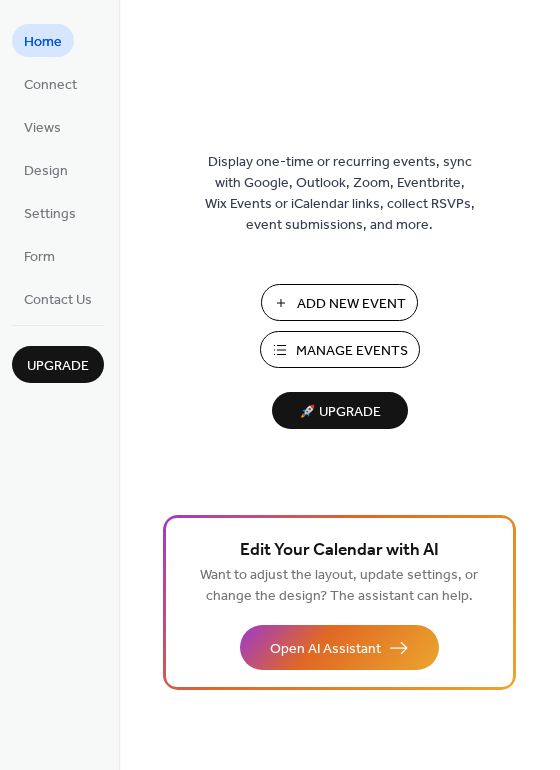 click on "Add New Event" at bounding box center (351, 304) 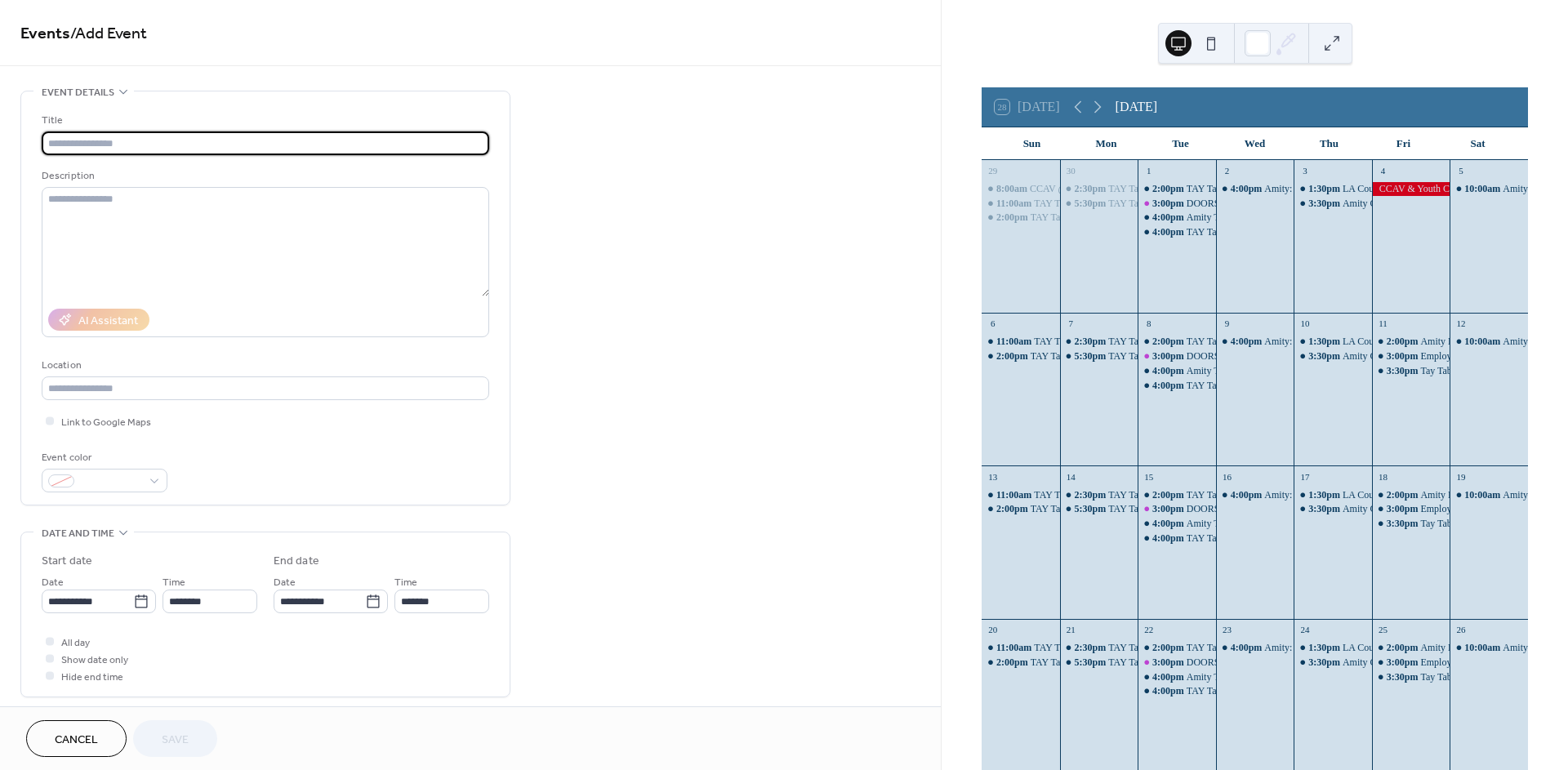 scroll, scrollTop: 0, scrollLeft: 0, axis: both 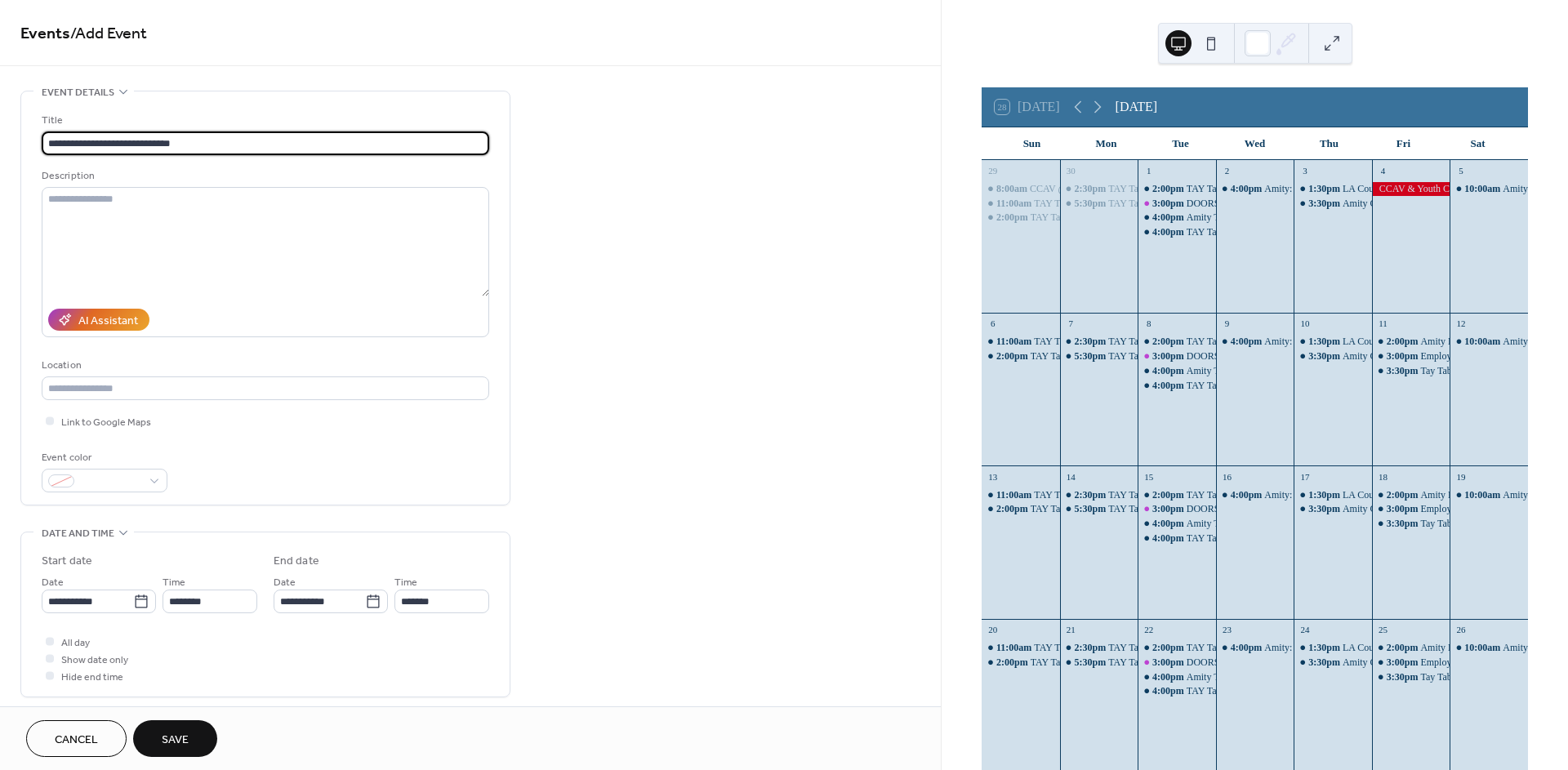 type on "**********" 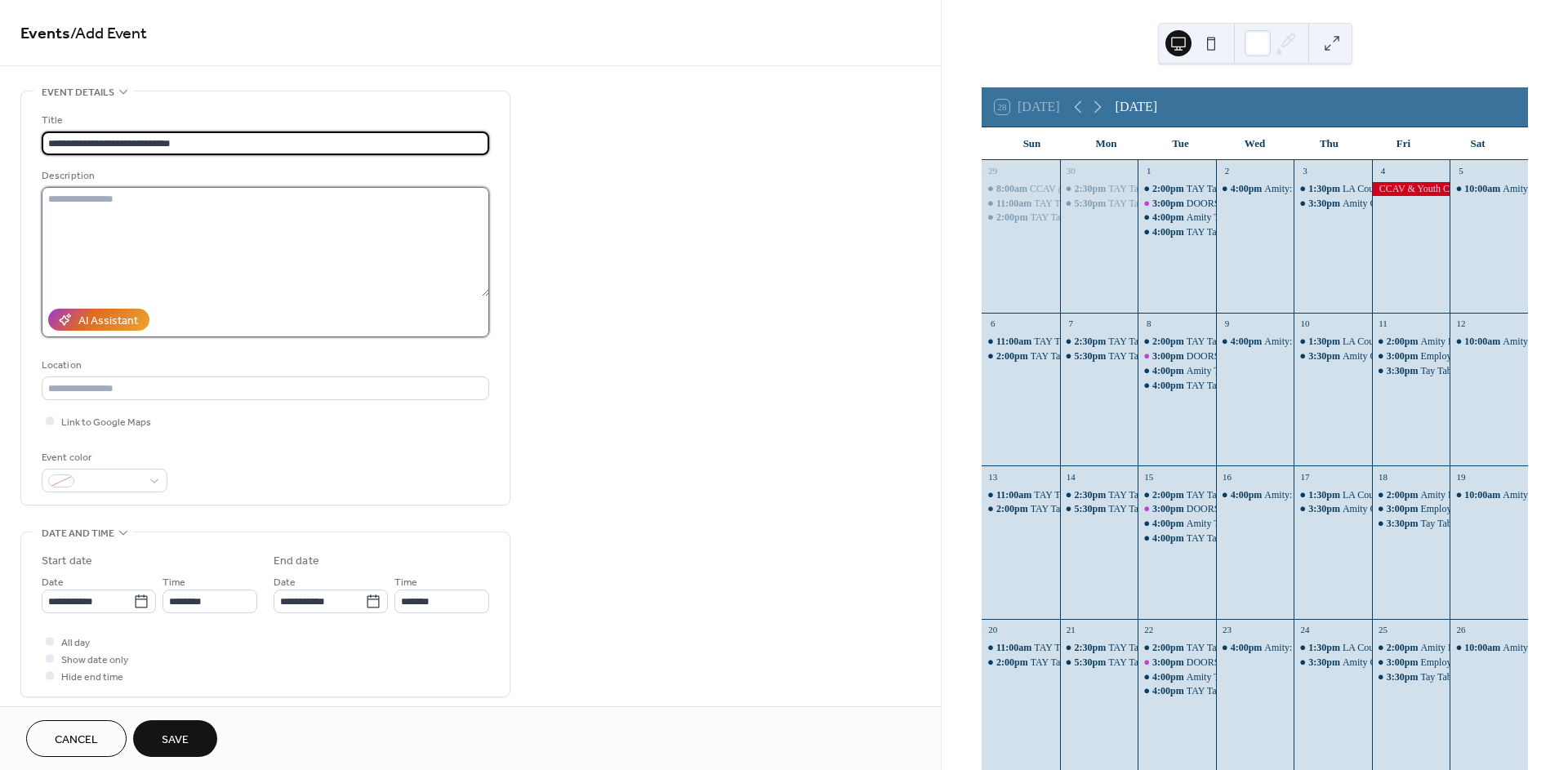 click at bounding box center (265, 242) 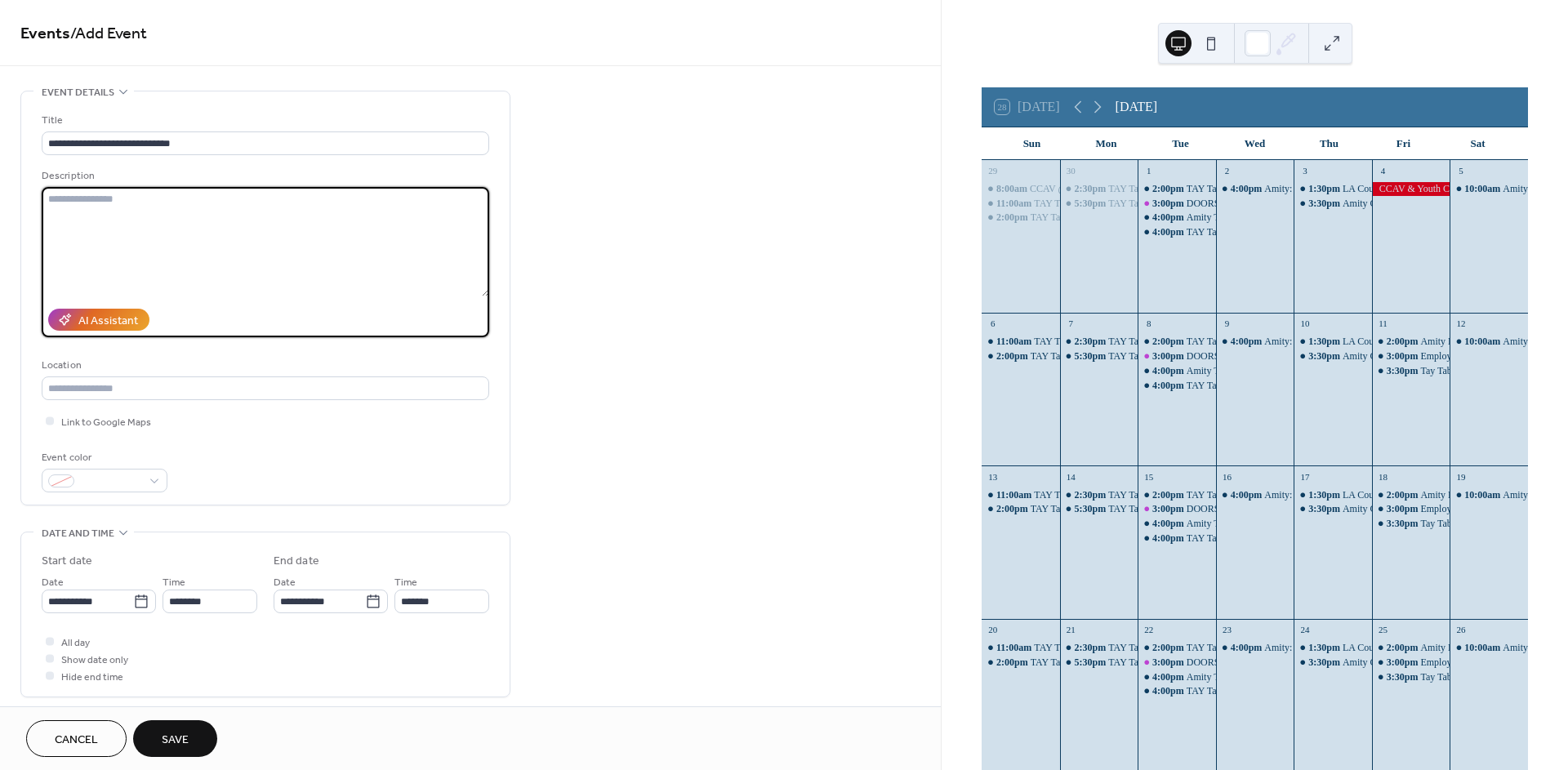 paste on "**********" 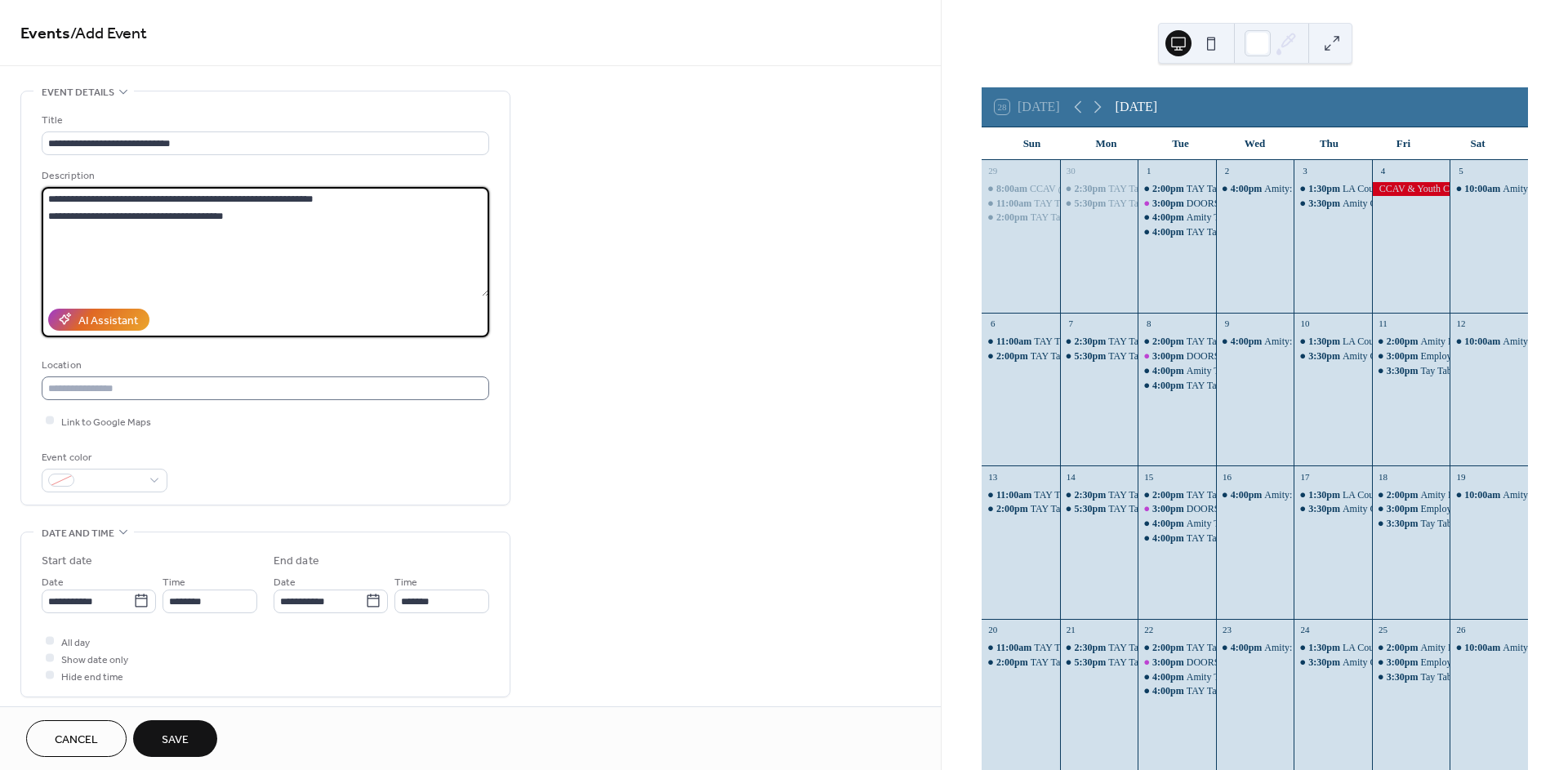 type on "**********" 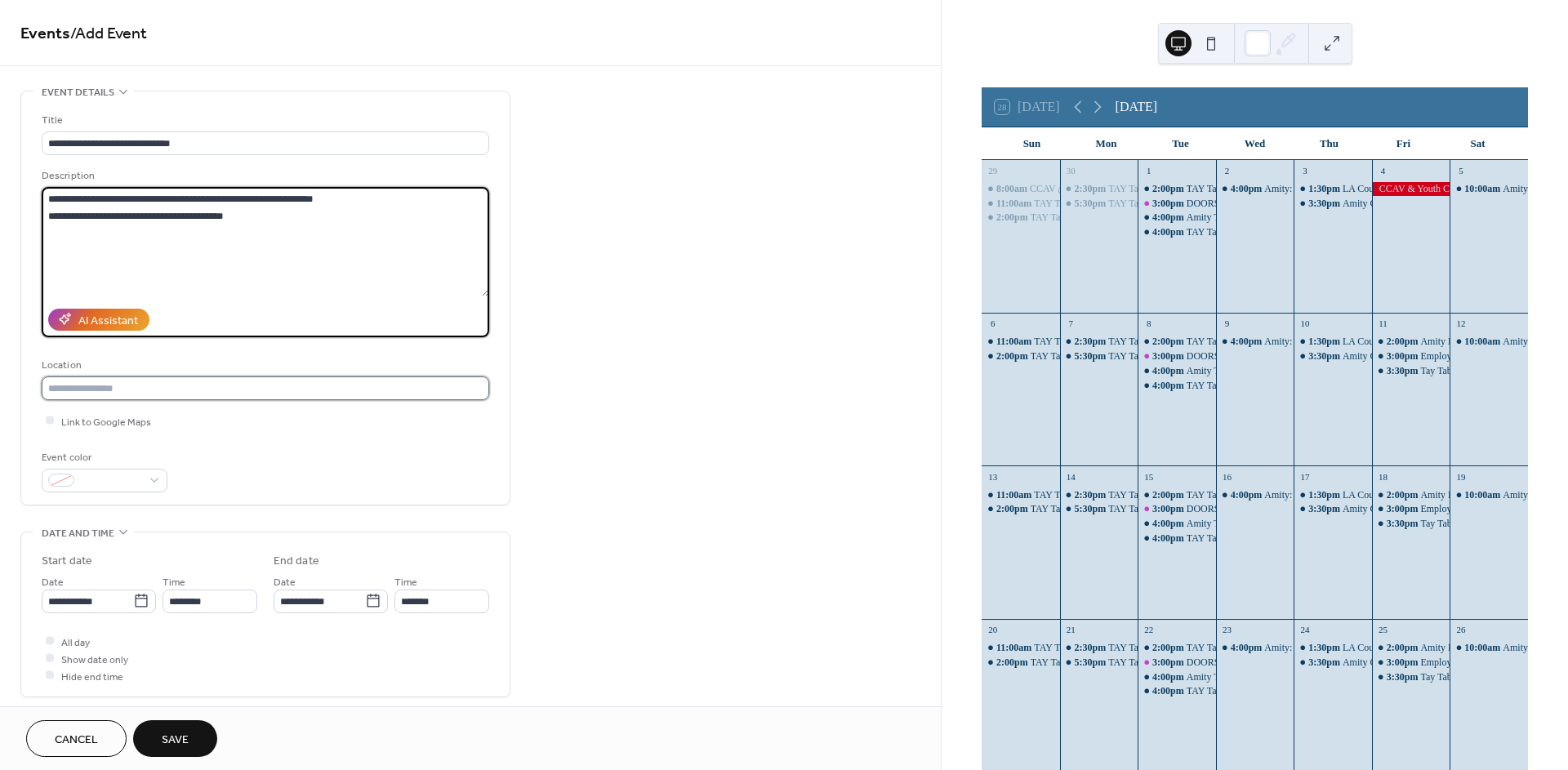 click at bounding box center (265, 388) 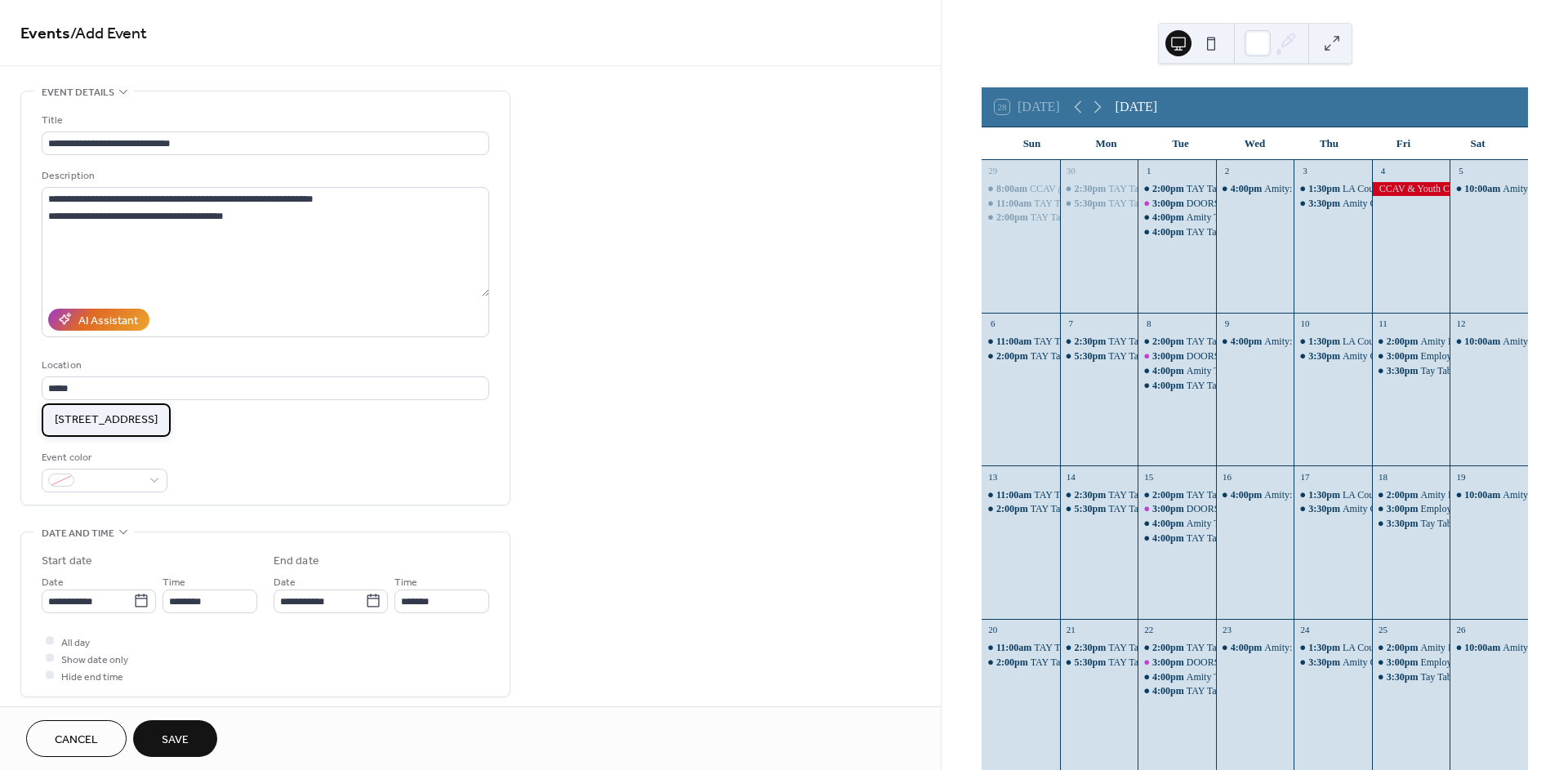 click on "[STREET_ADDRESS]" at bounding box center [106, 420] 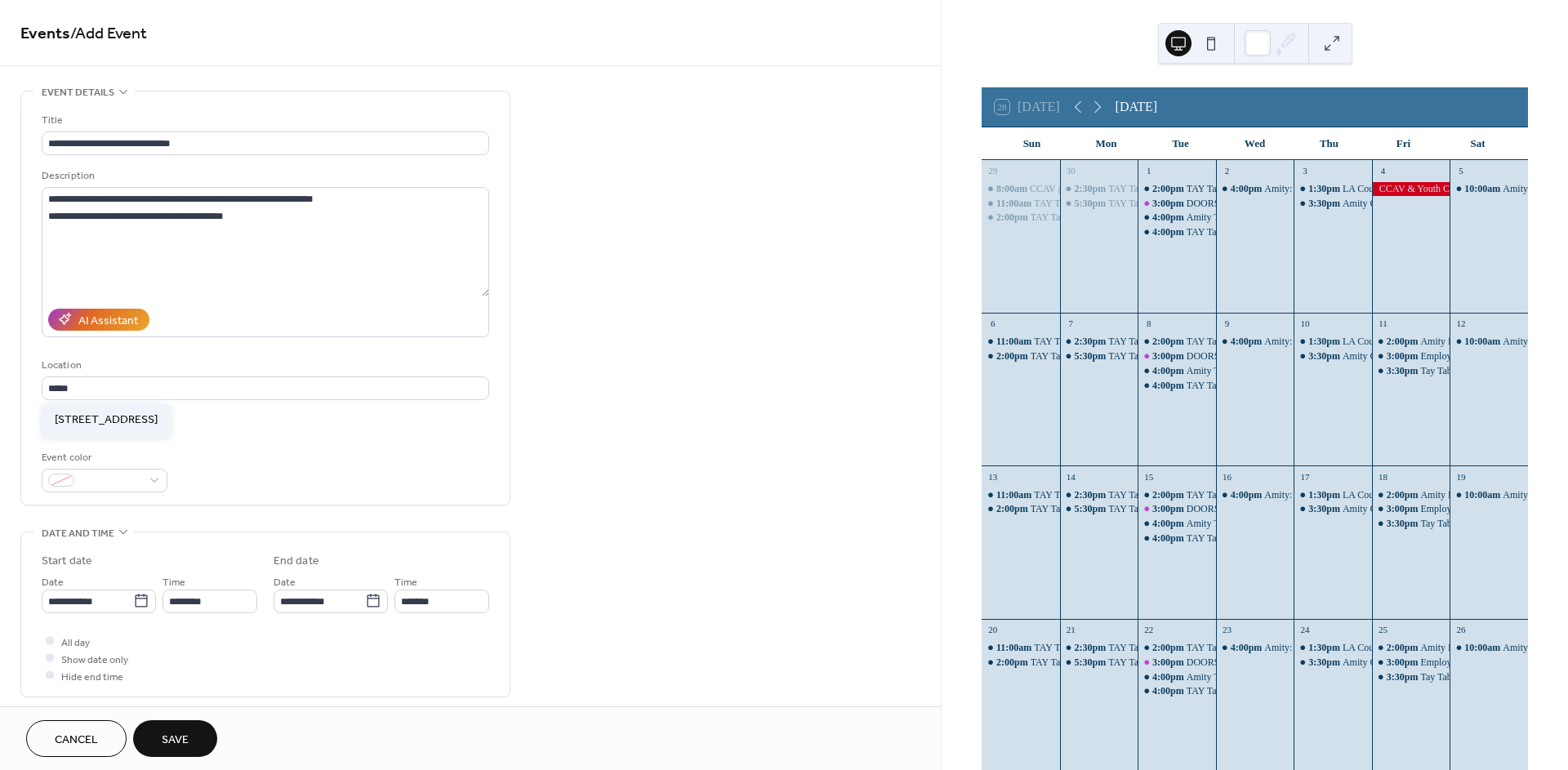 type on "**********" 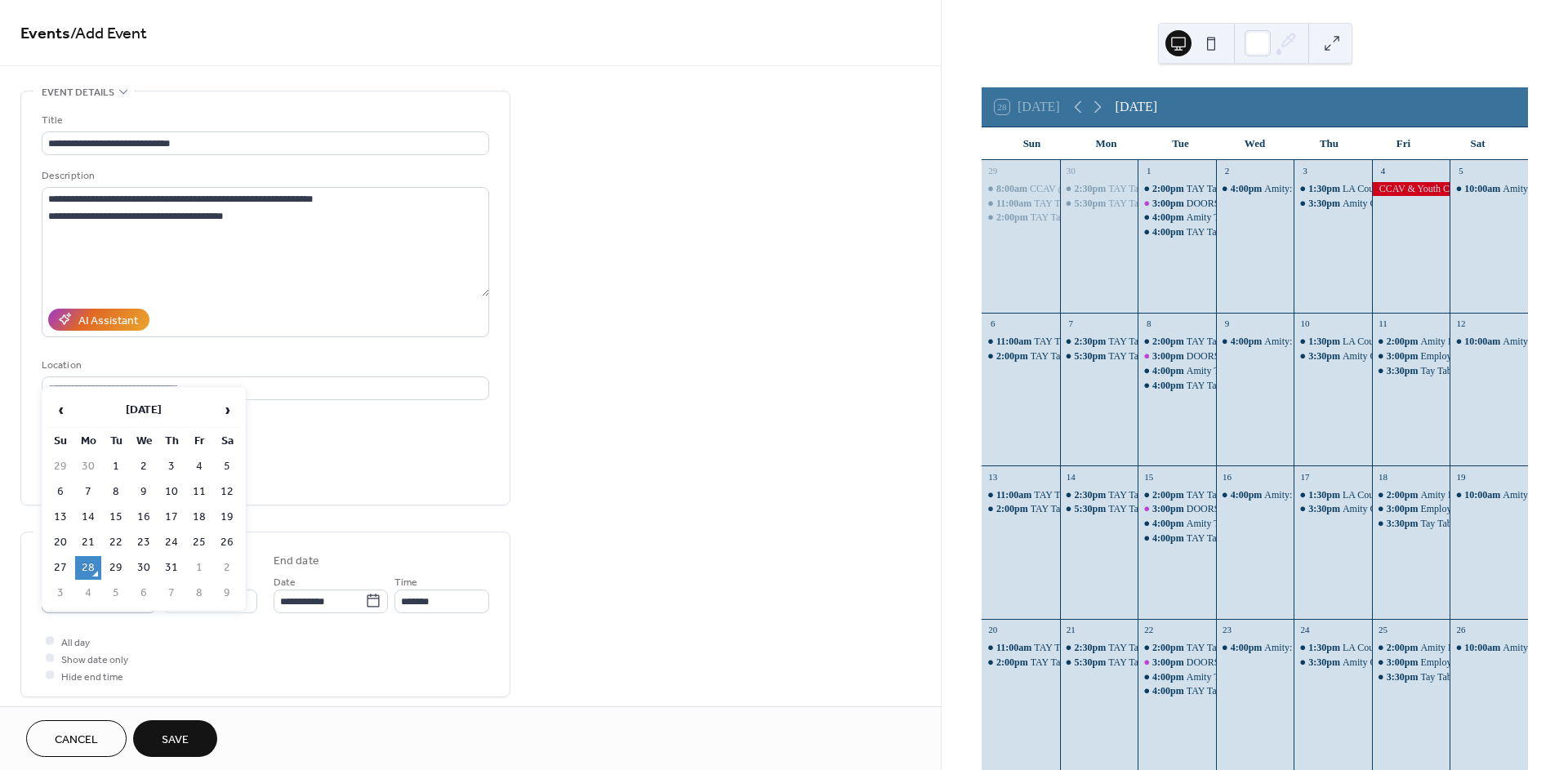 click 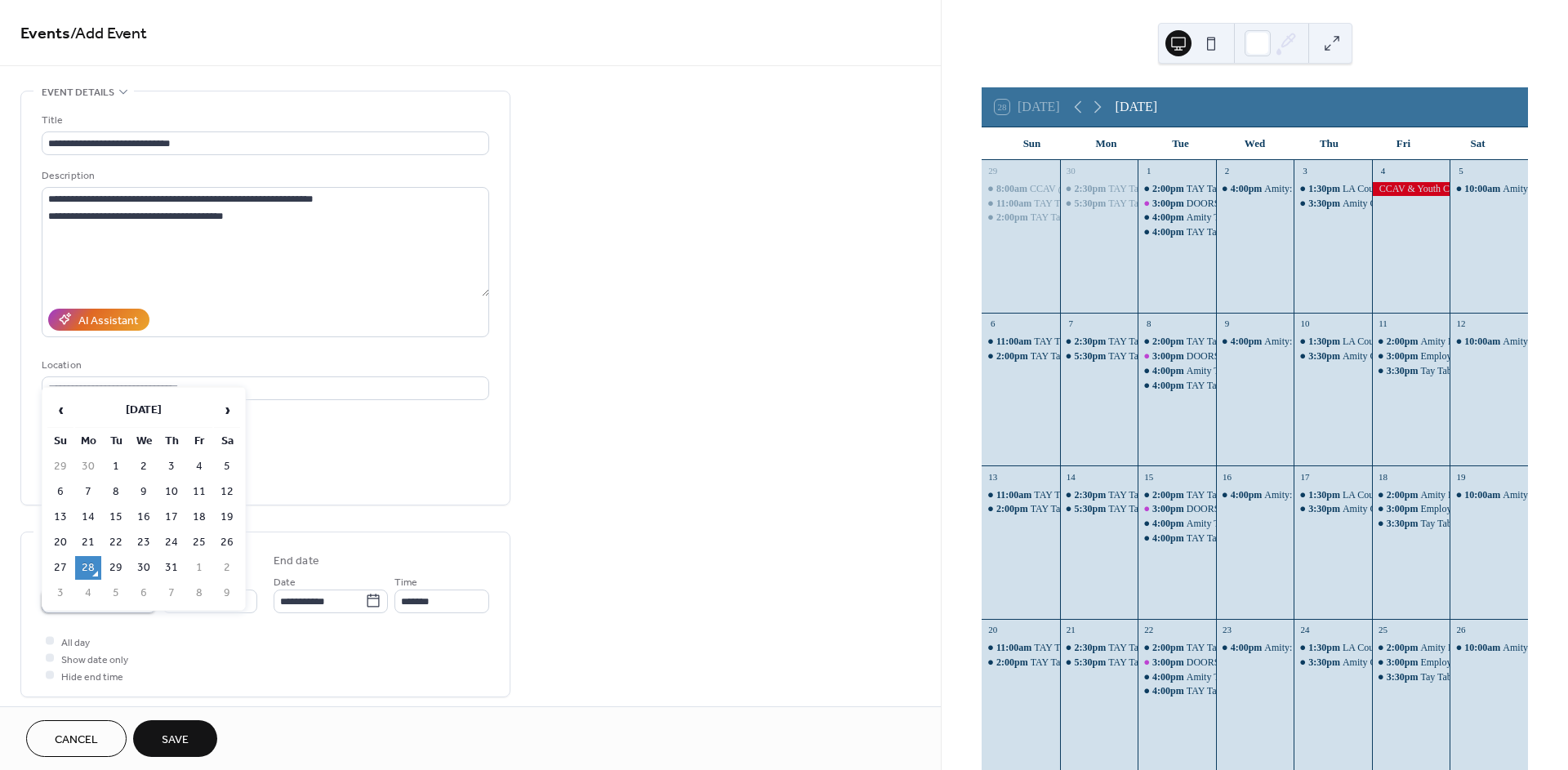 click on "**********" at bounding box center (87, 601) 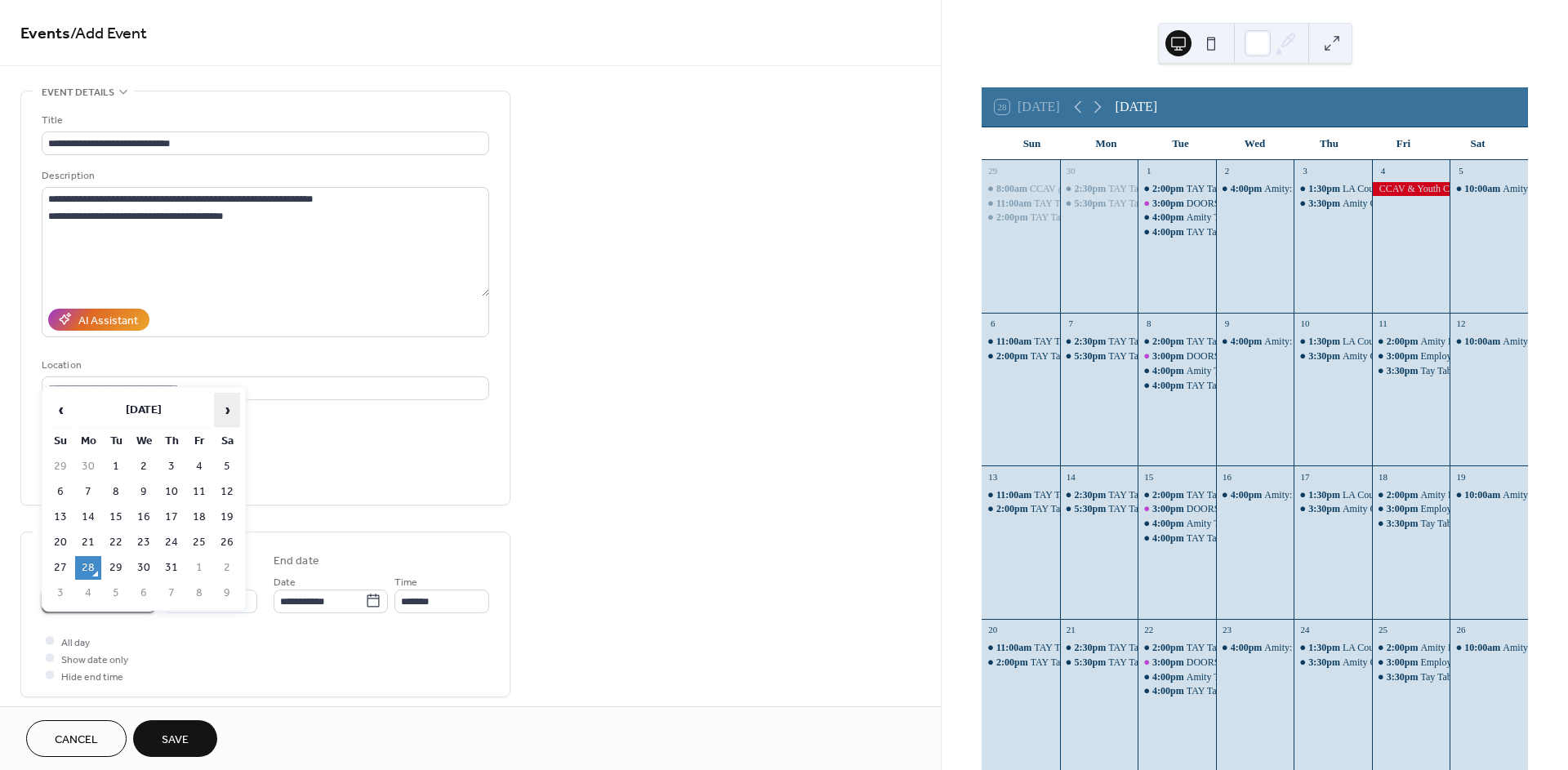 click on "›" at bounding box center [227, 410] 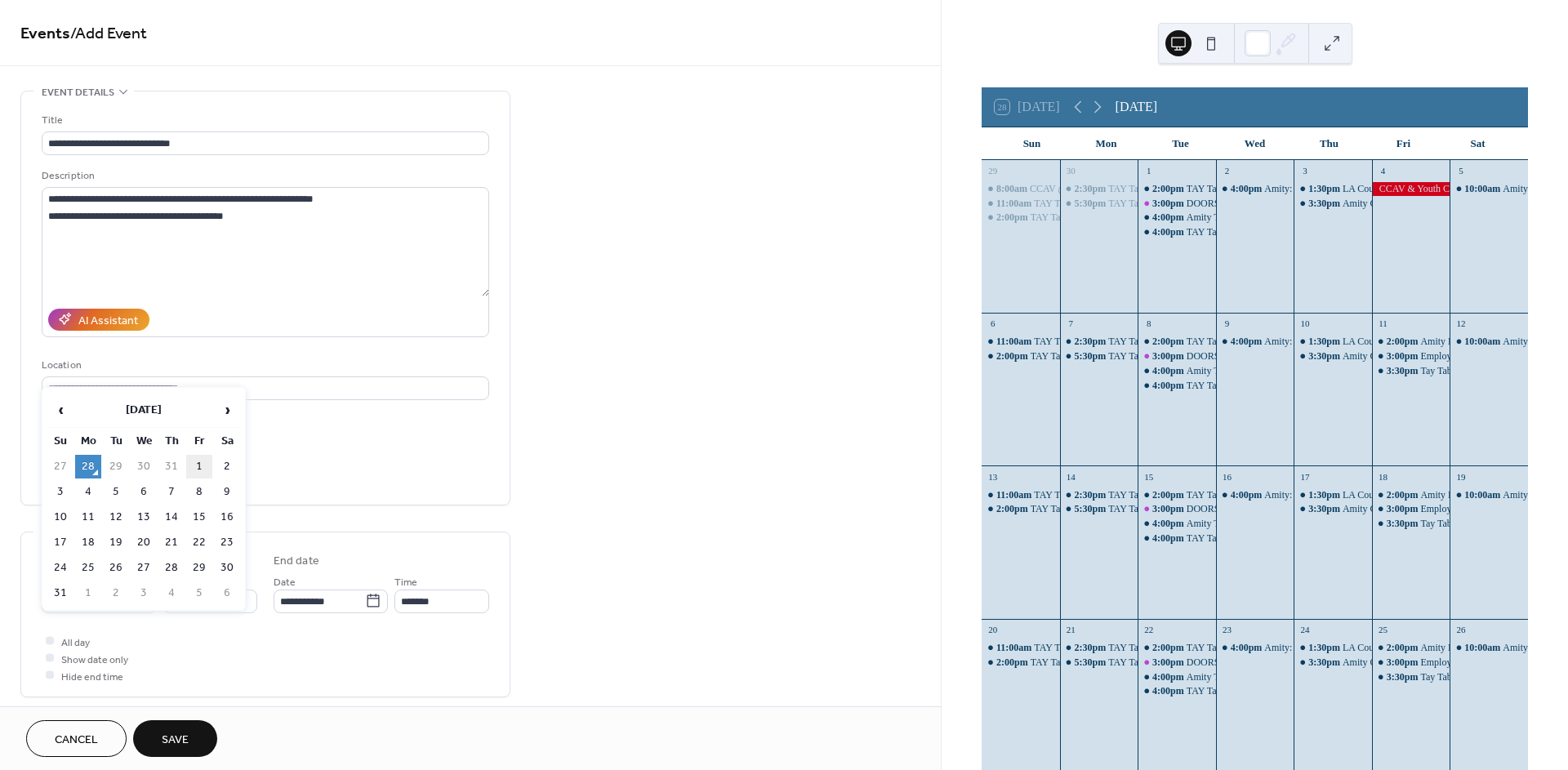 click on "1" at bounding box center (199, 466) 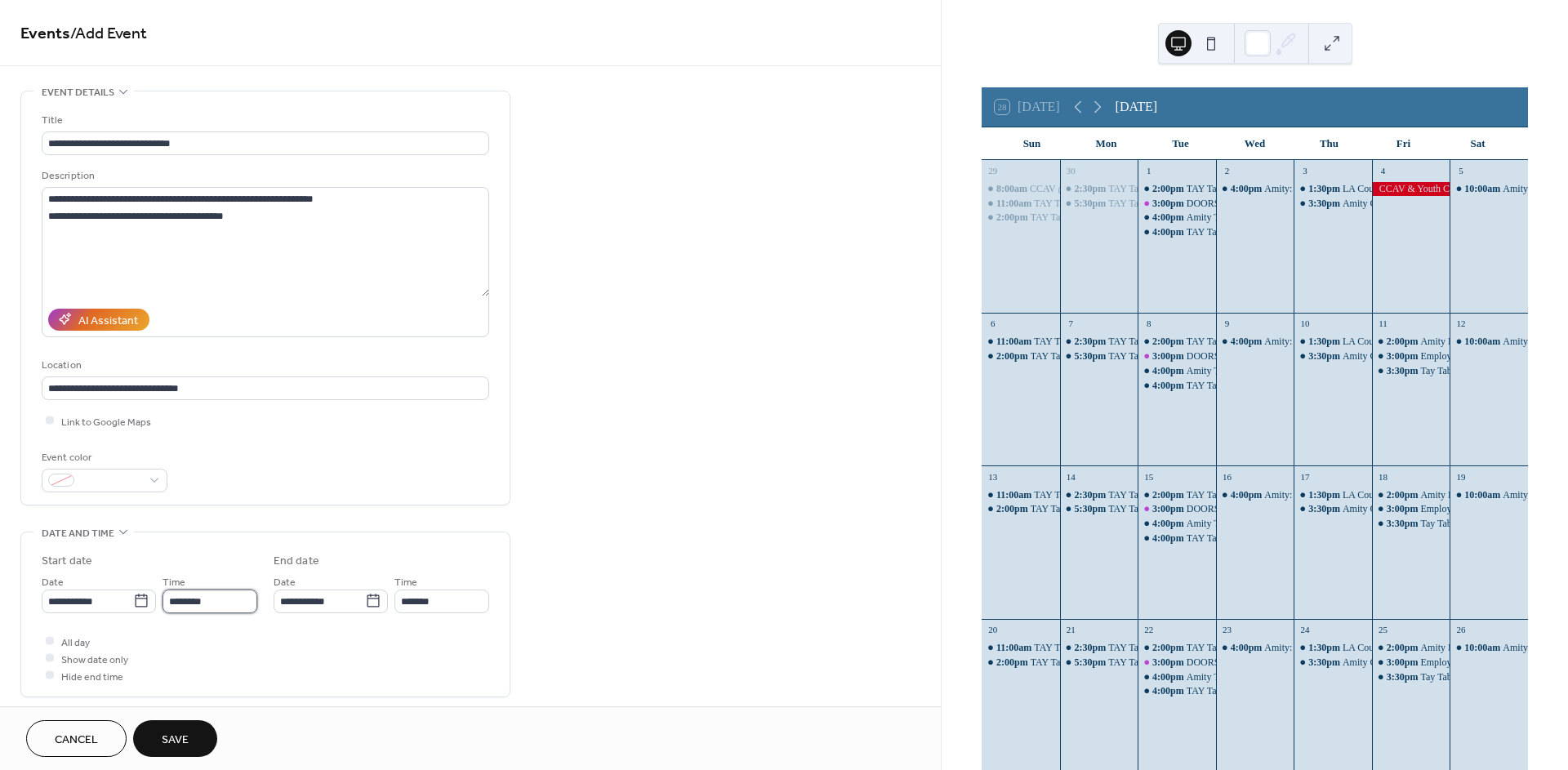 click on "********" at bounding box center (210, 601) 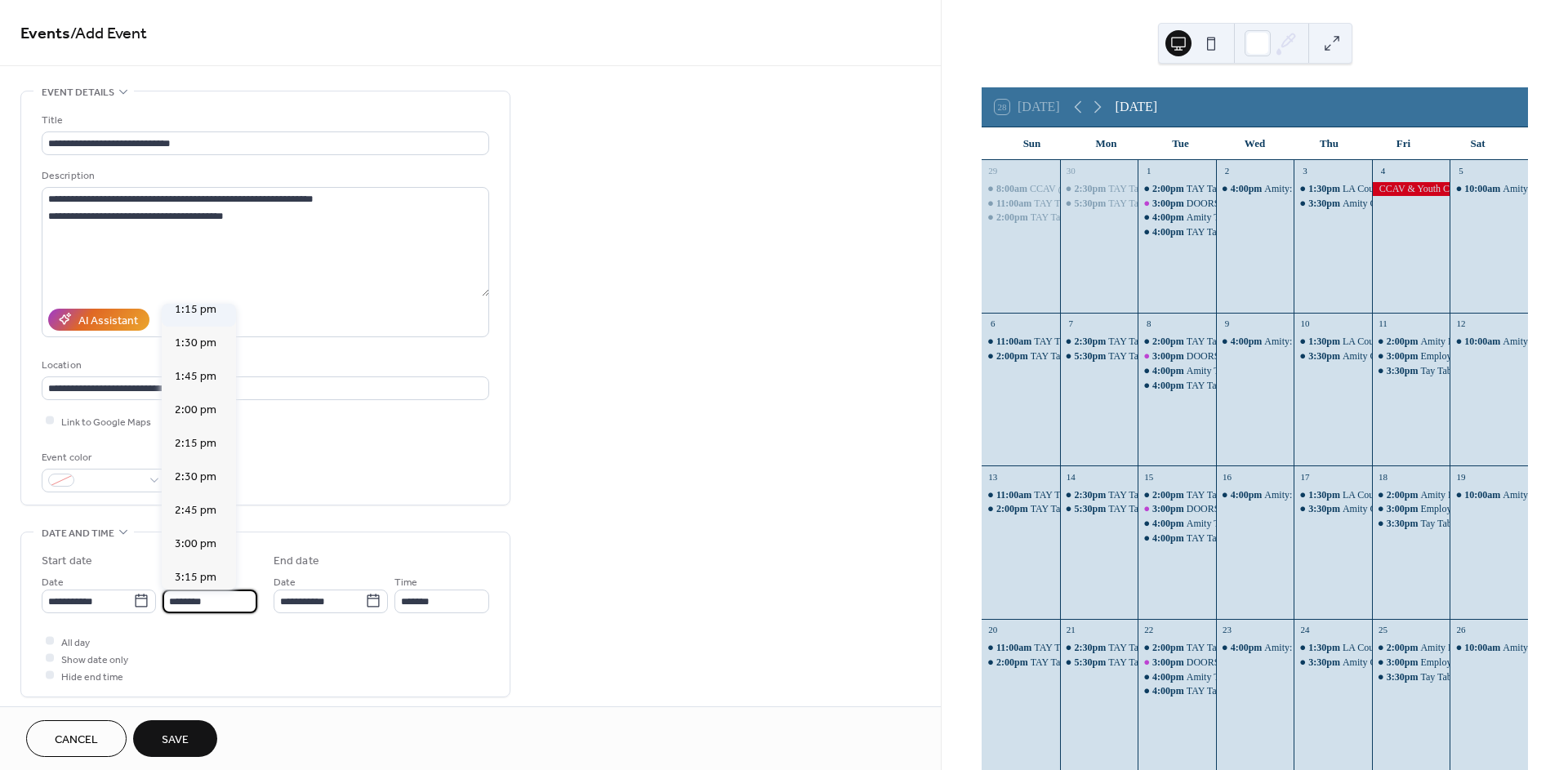 scroll, scrollTop: 1805, scrollLeft: 0, axis: vertical 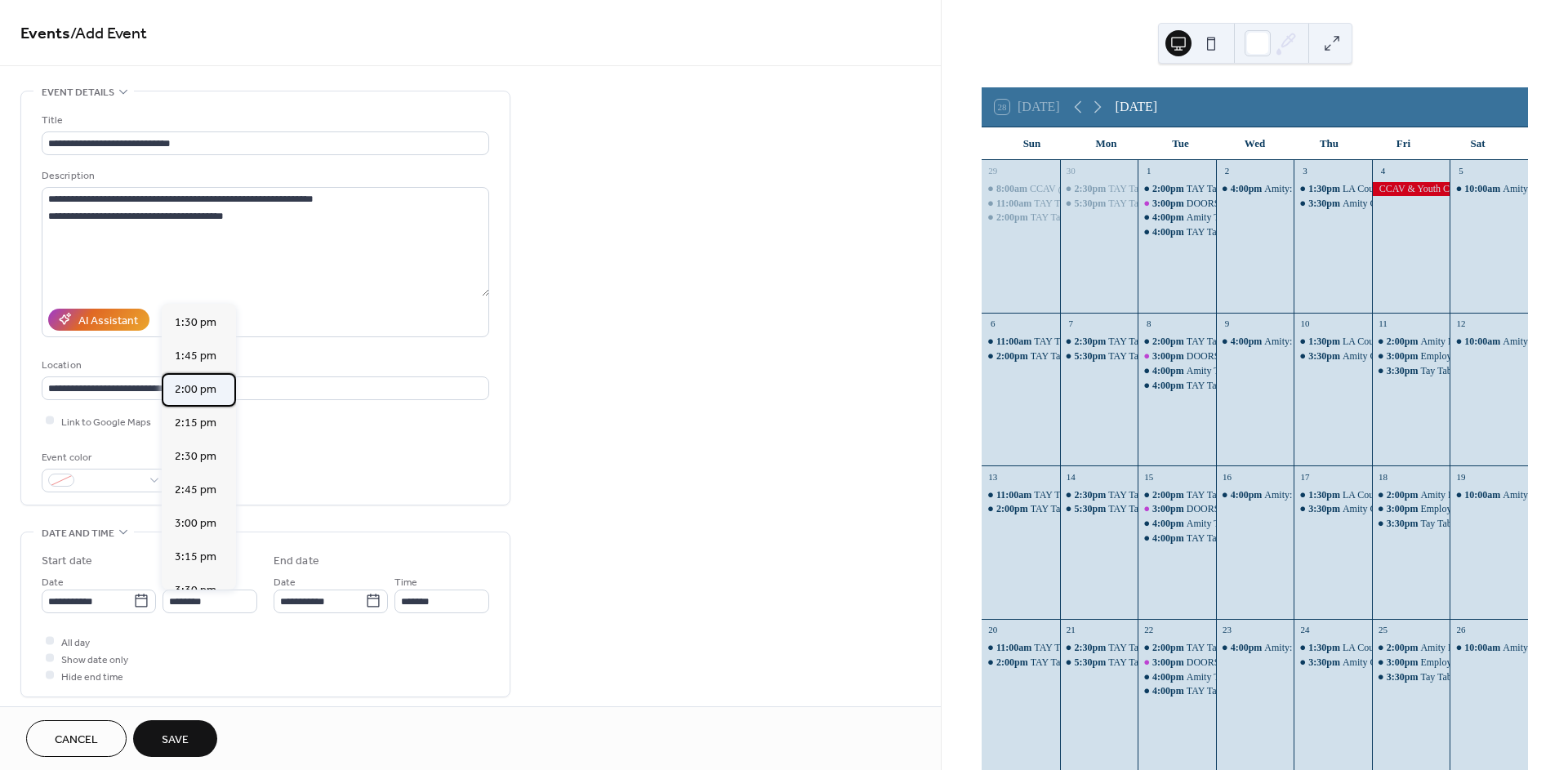 click on "2:00 pm" at bounding box center (195, 389) 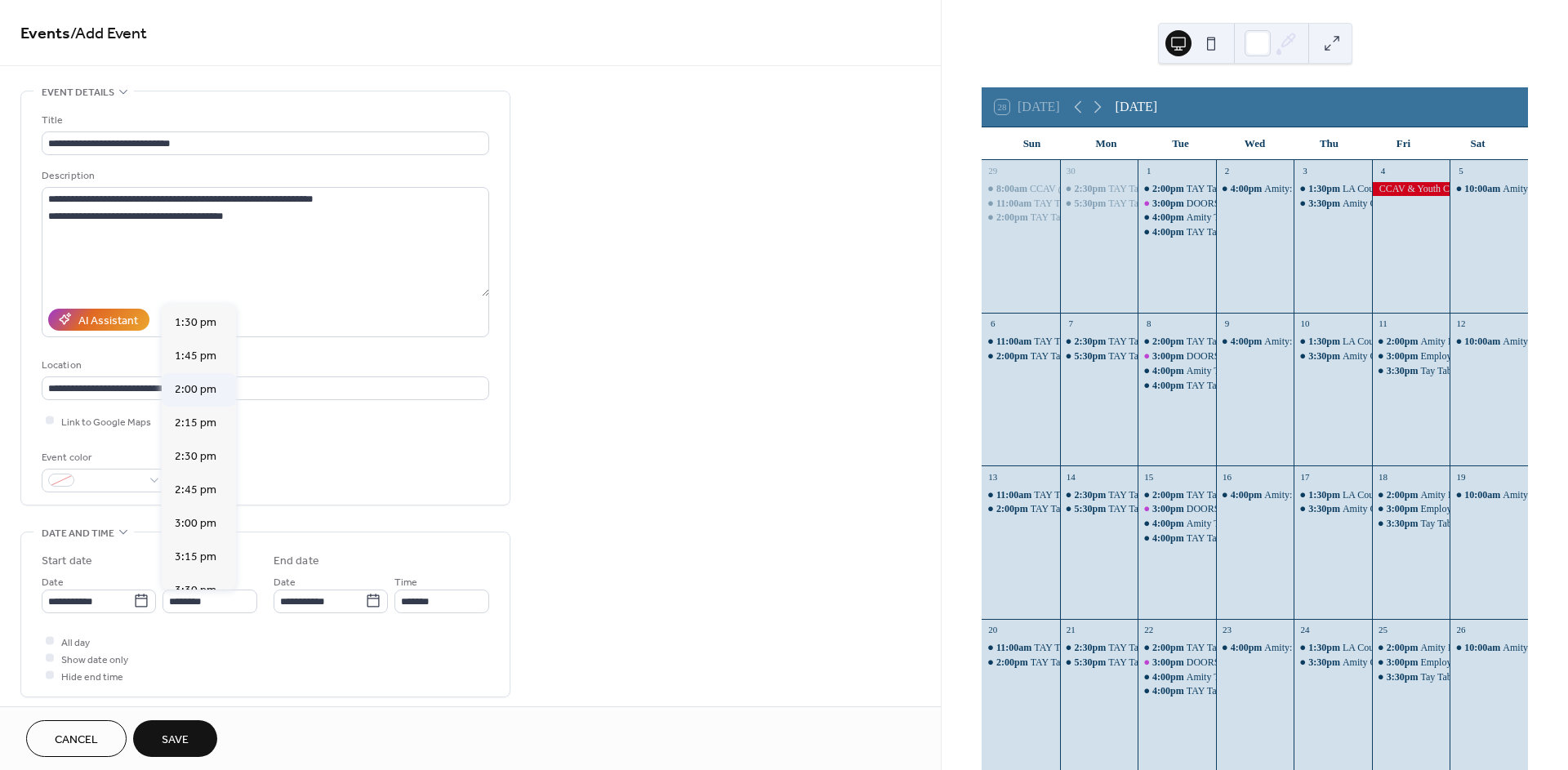 type on "*******" 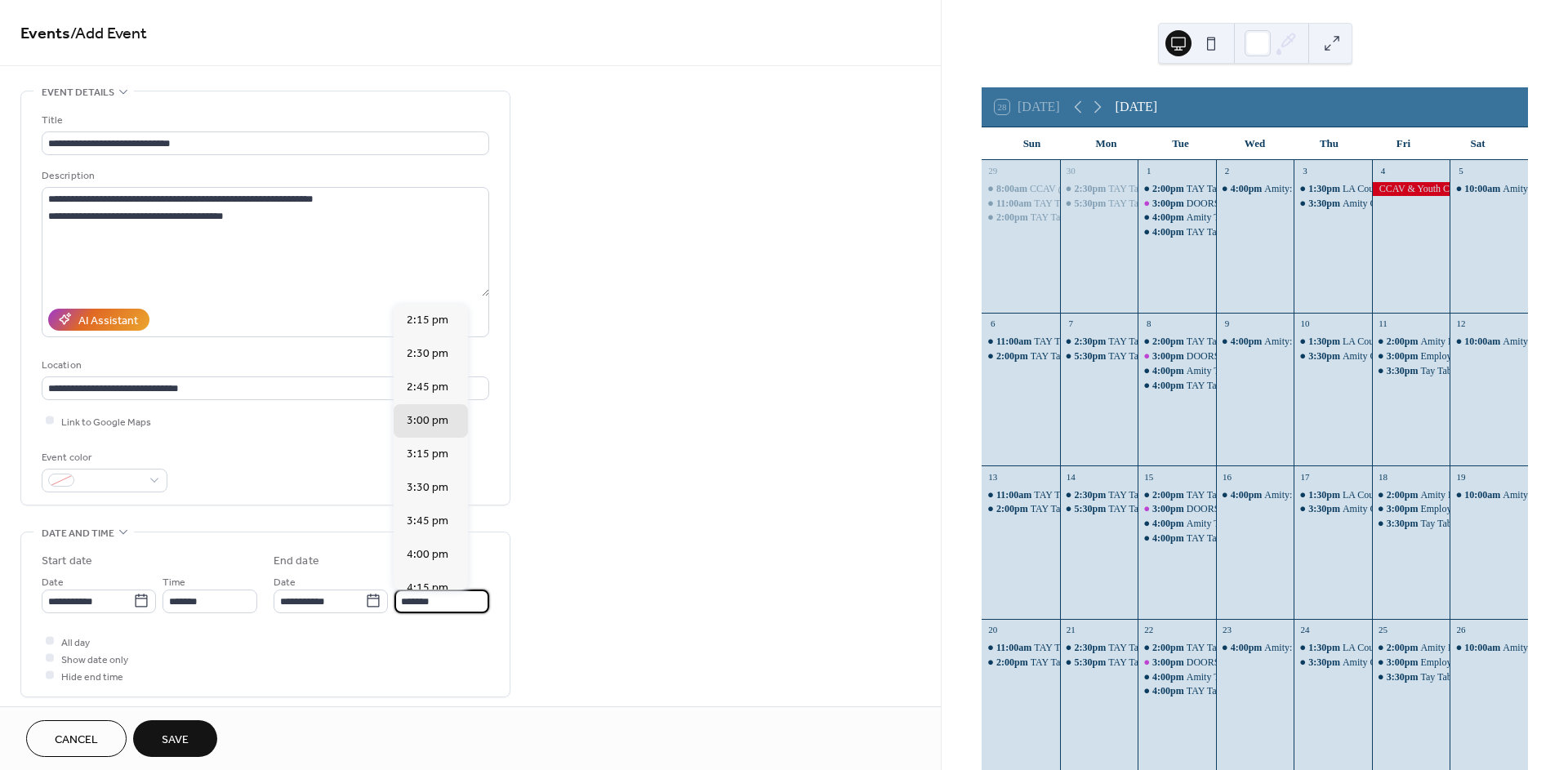 click on "*******" at bounding box center (442, 601) 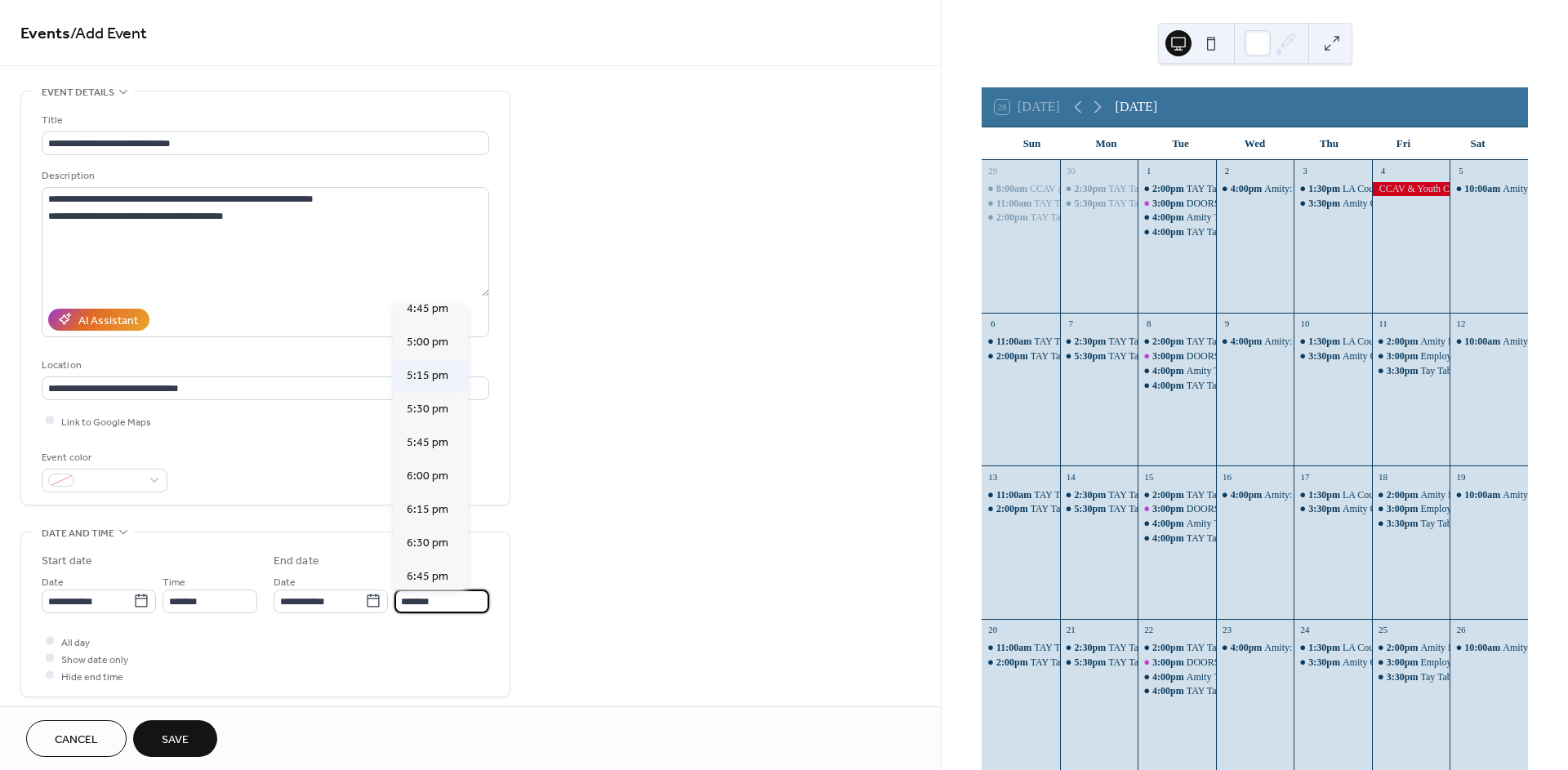scroll, scrollTop: 363, scrollLeft: 0, axis: vertical 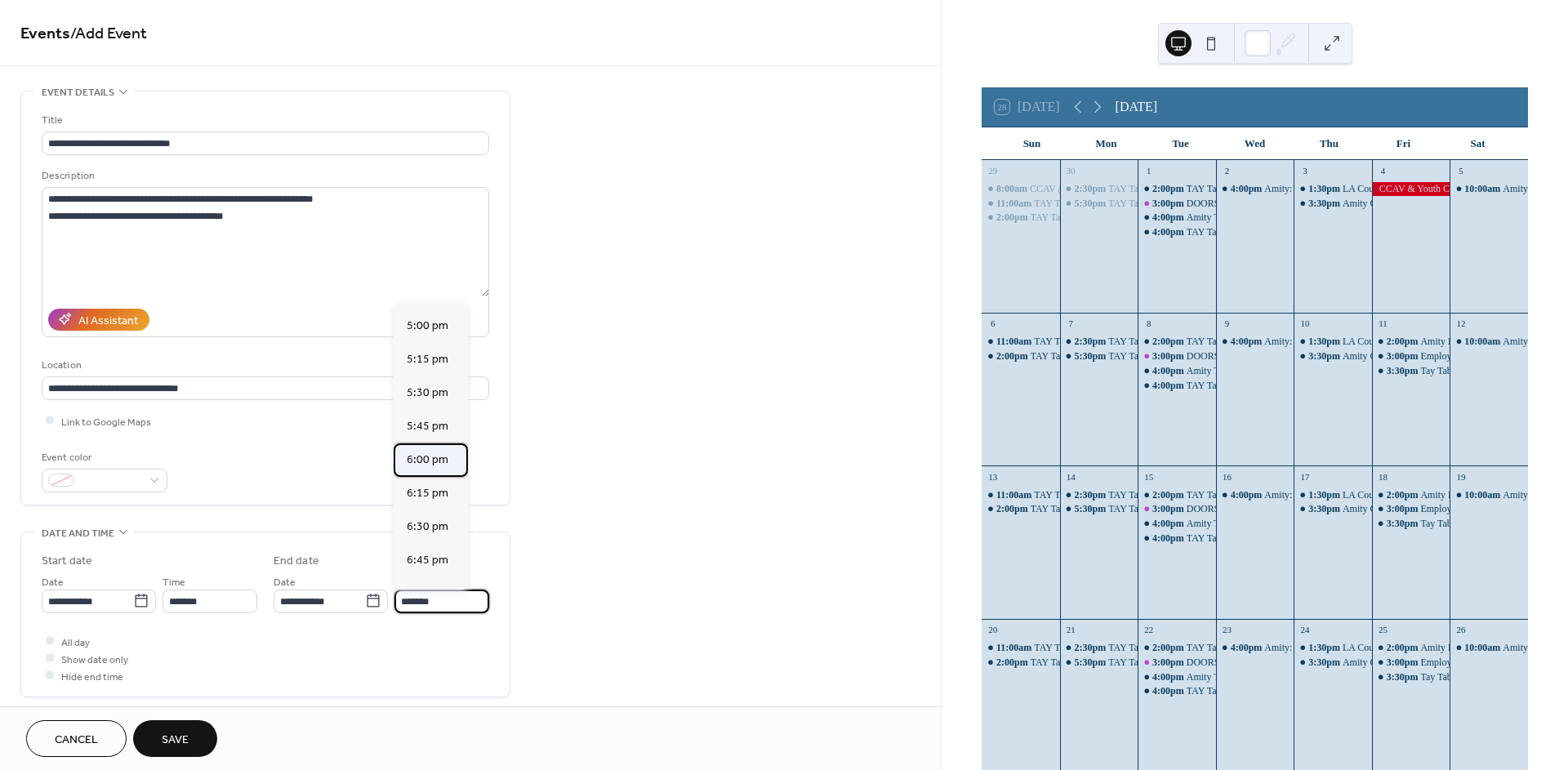 click on "6:00 pm" at bounding box center [427, 460] 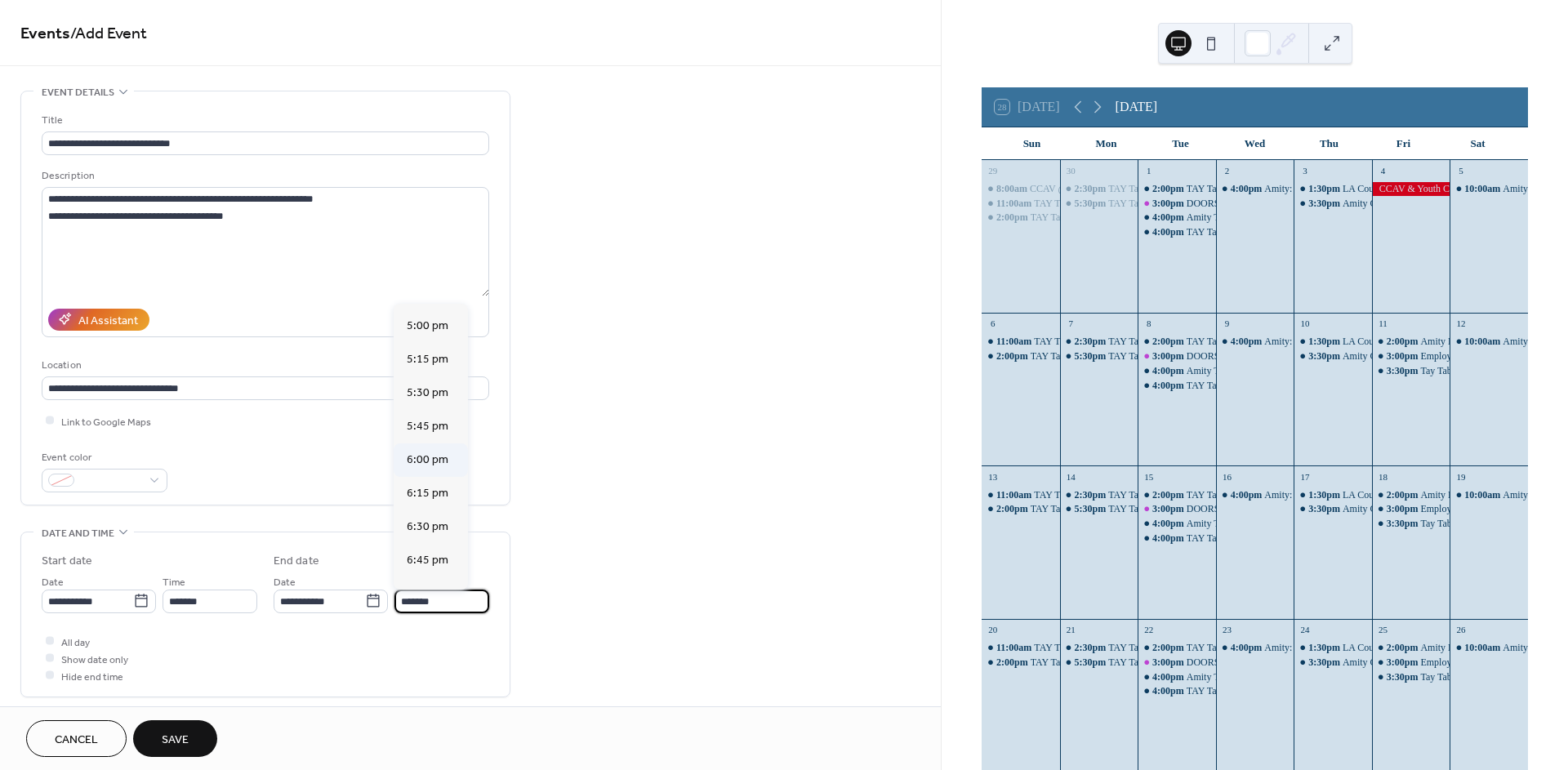 type on "*******" 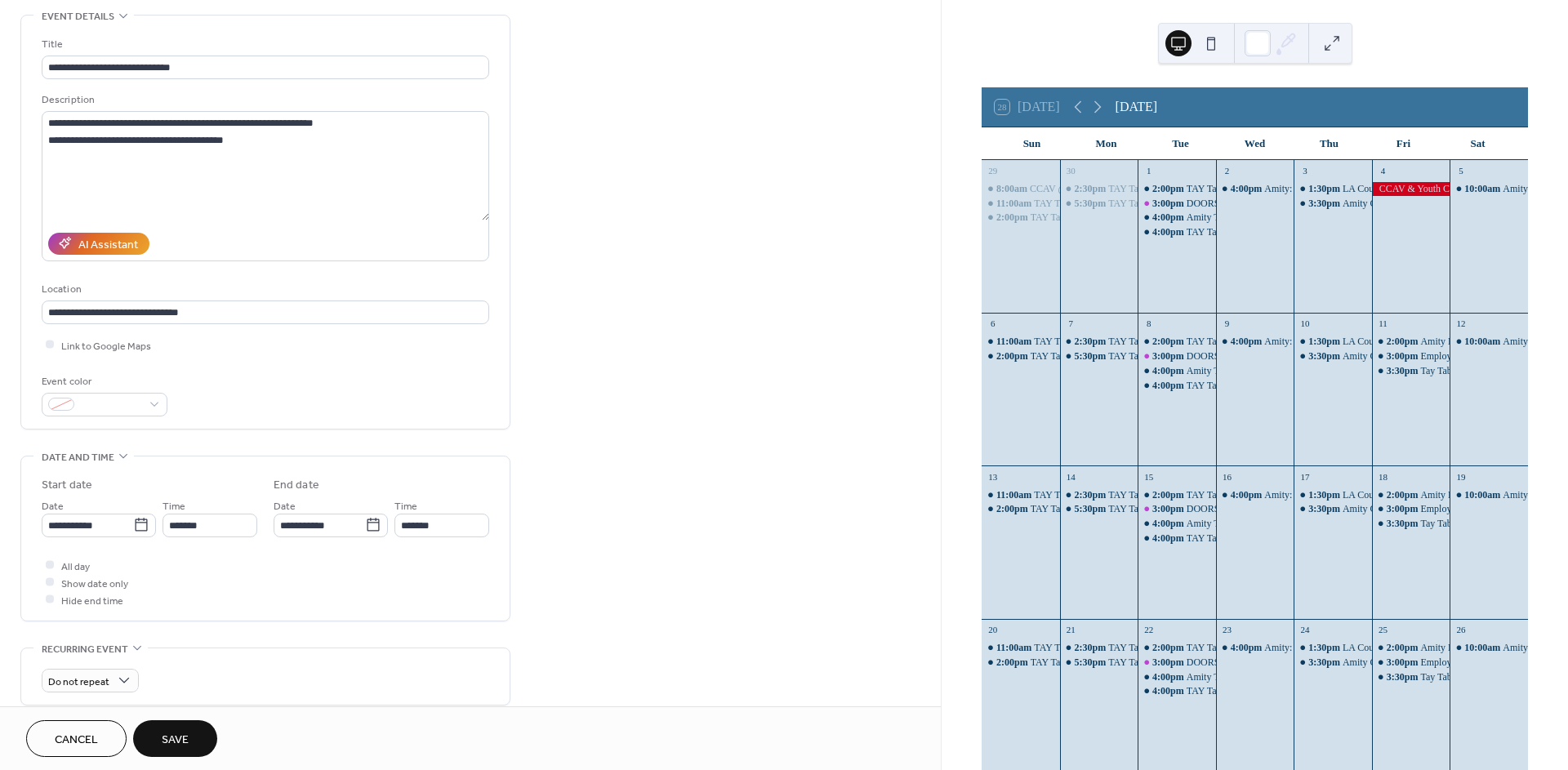 scroll, scrollTop: 272, scrollLeft: 0, axis: vertical 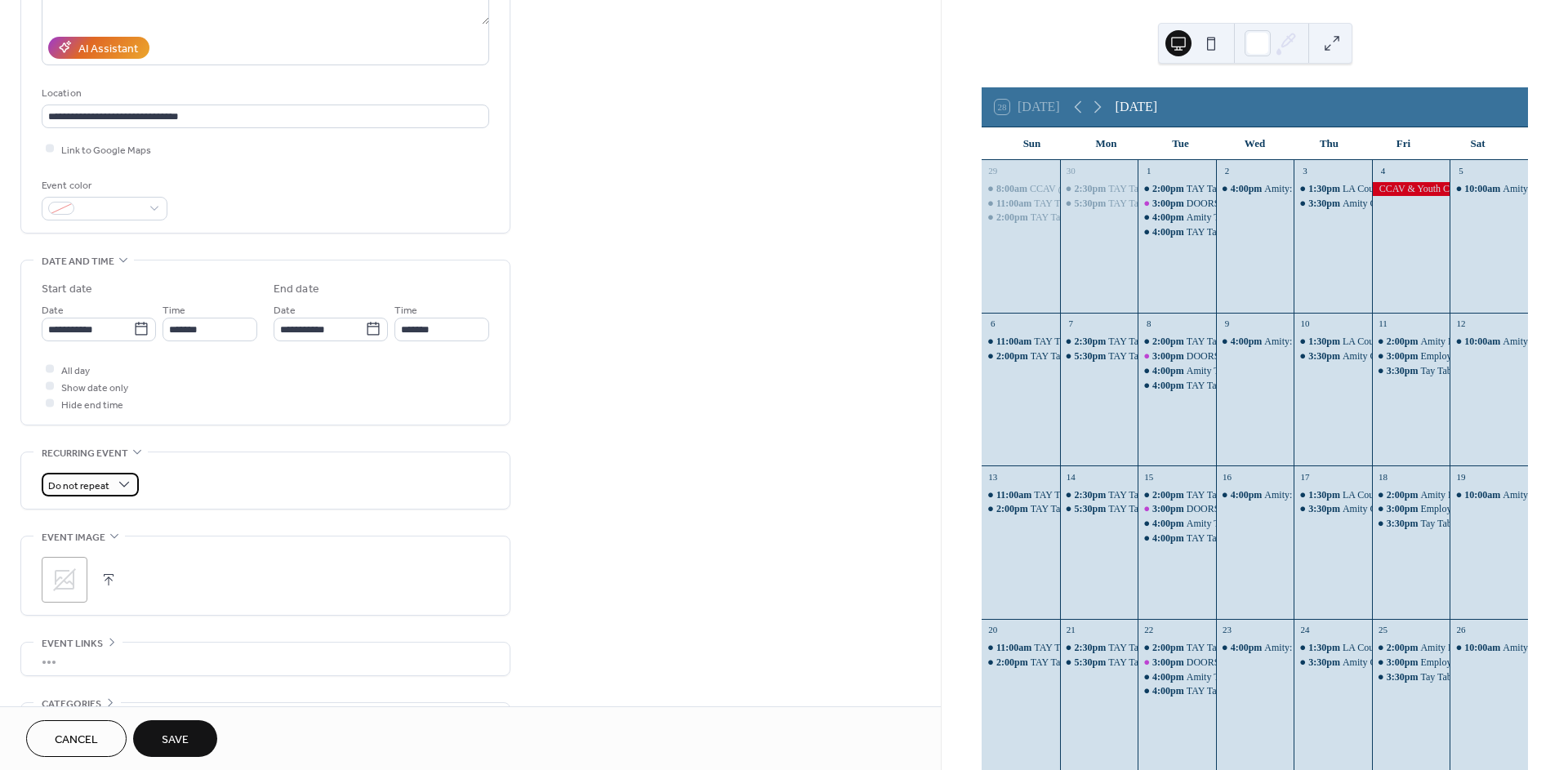 click on "Do not repeat" at bounding box center (90, 484) 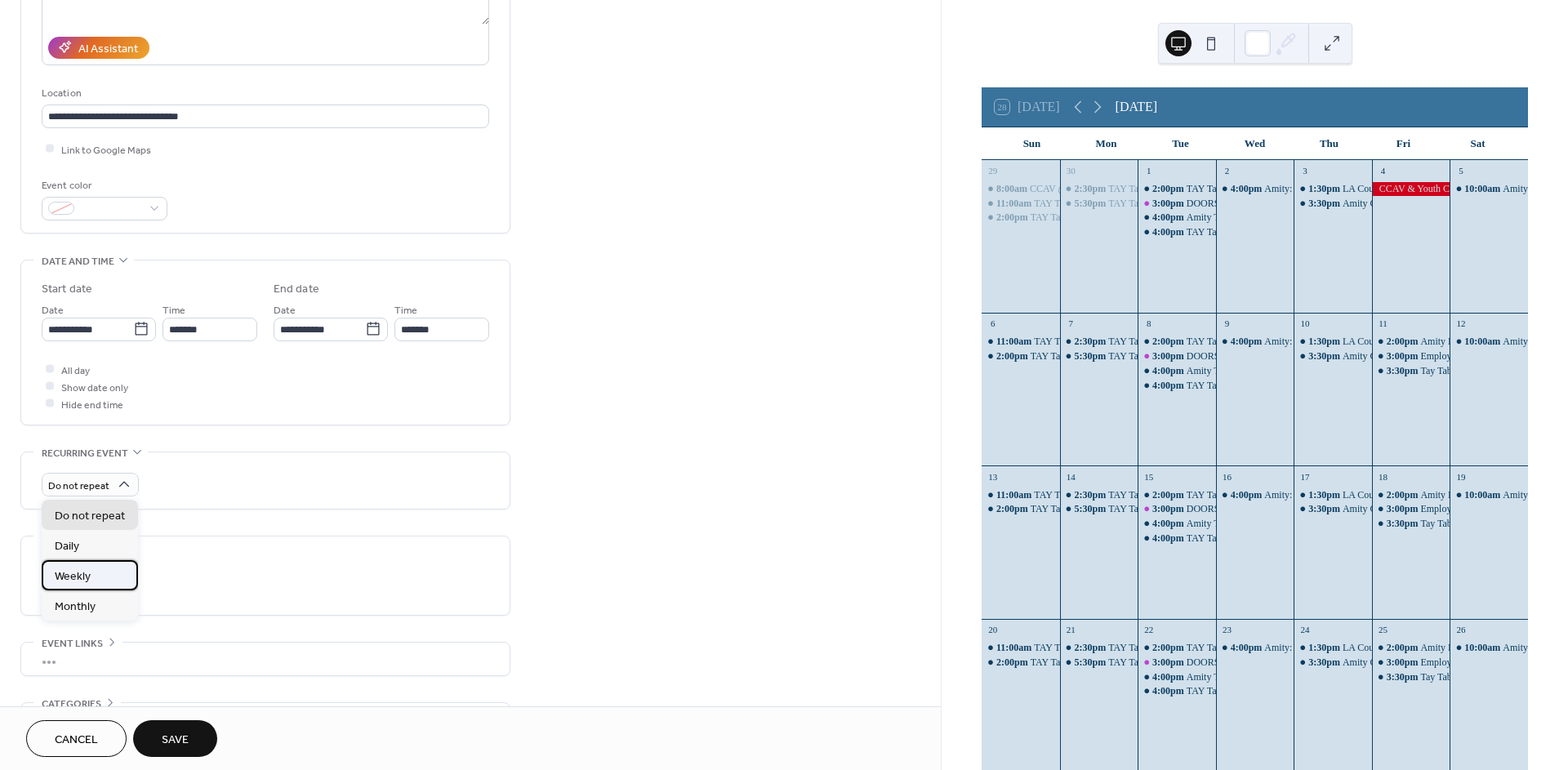 click on "Weekly" at bounding box center (90, 575) 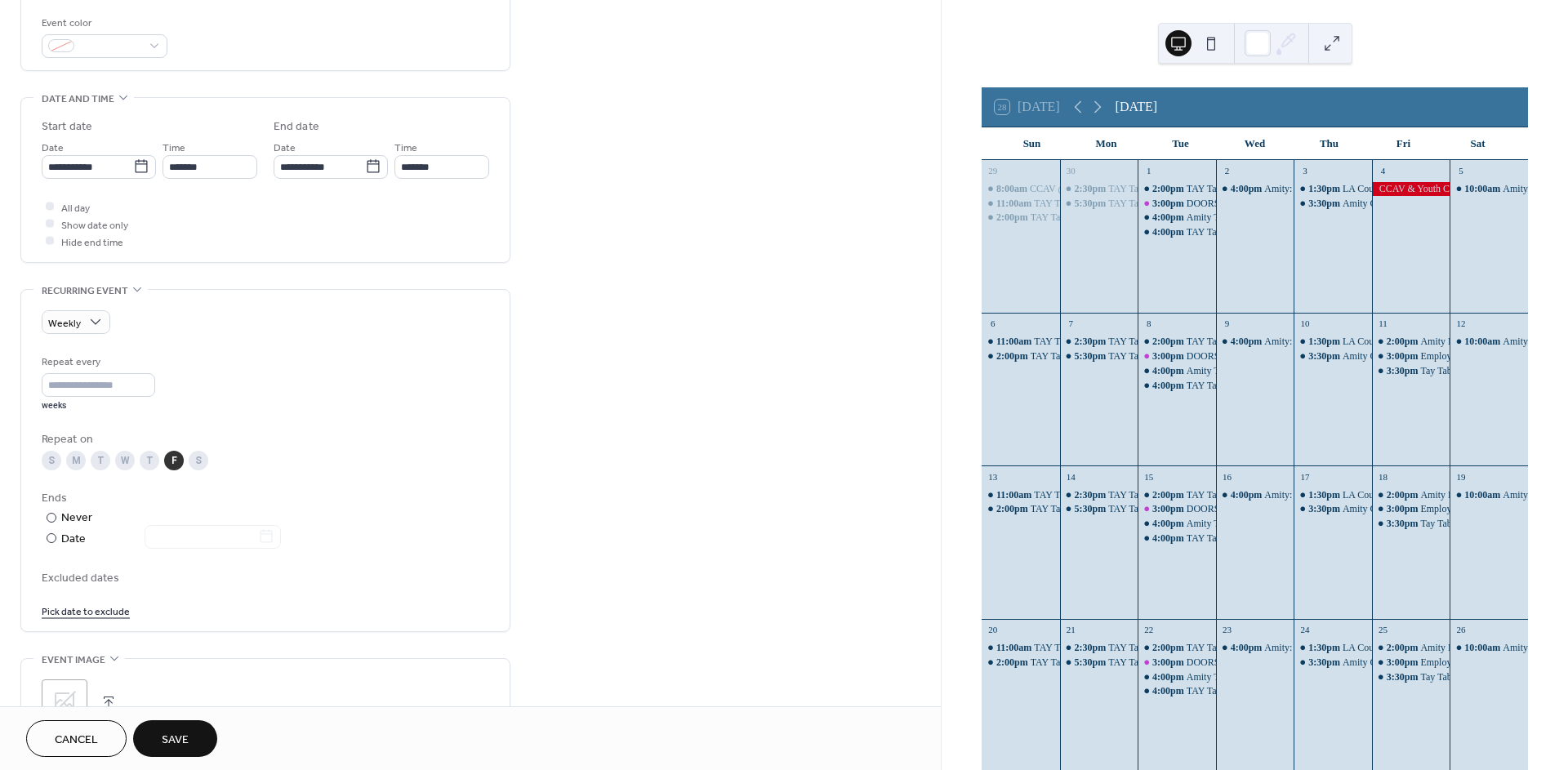 scroll, scrollTop: 453, scrollLeft: 0, axis: vertical 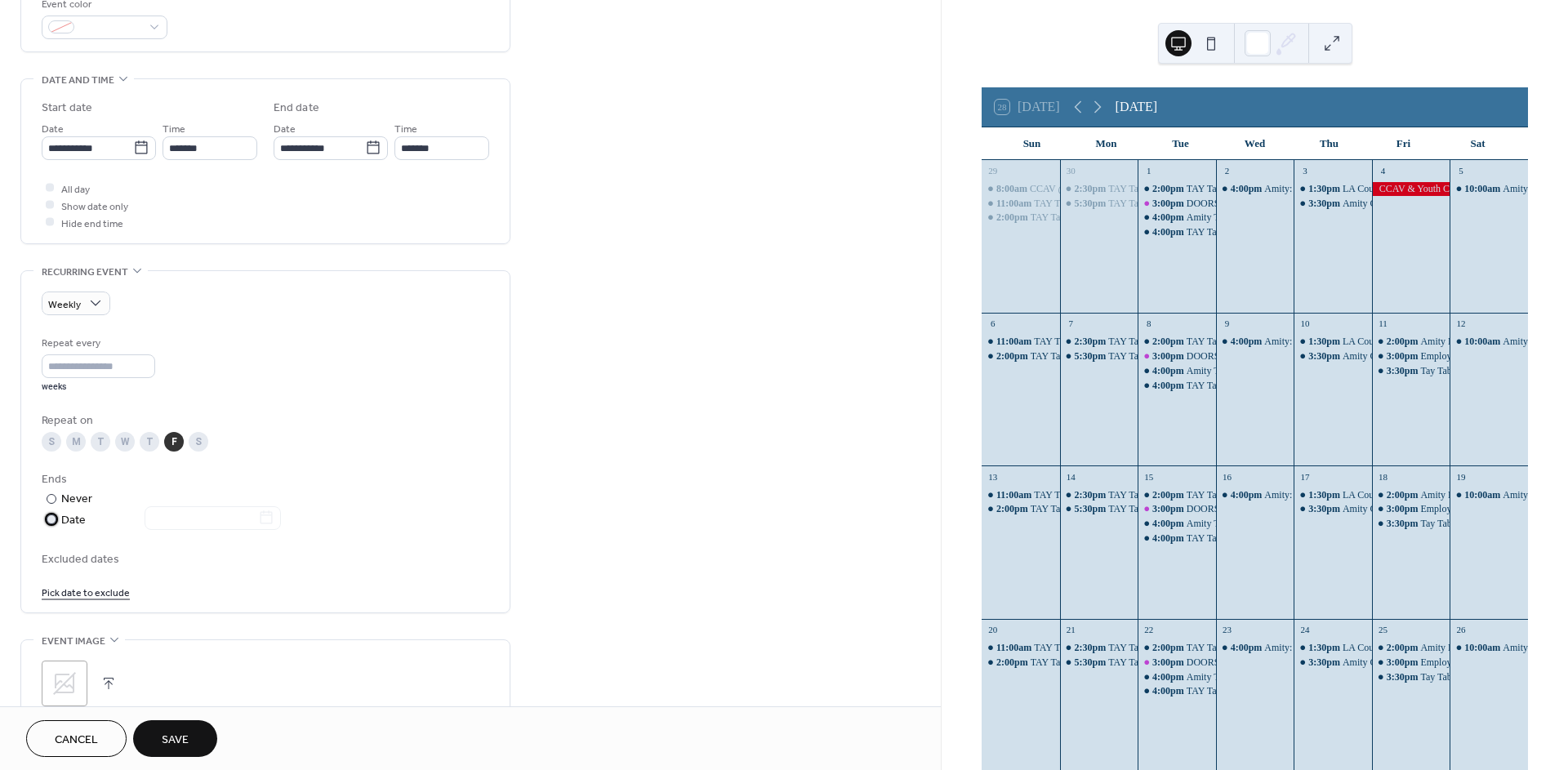 click on "Date" at bounding box center [171, 520] 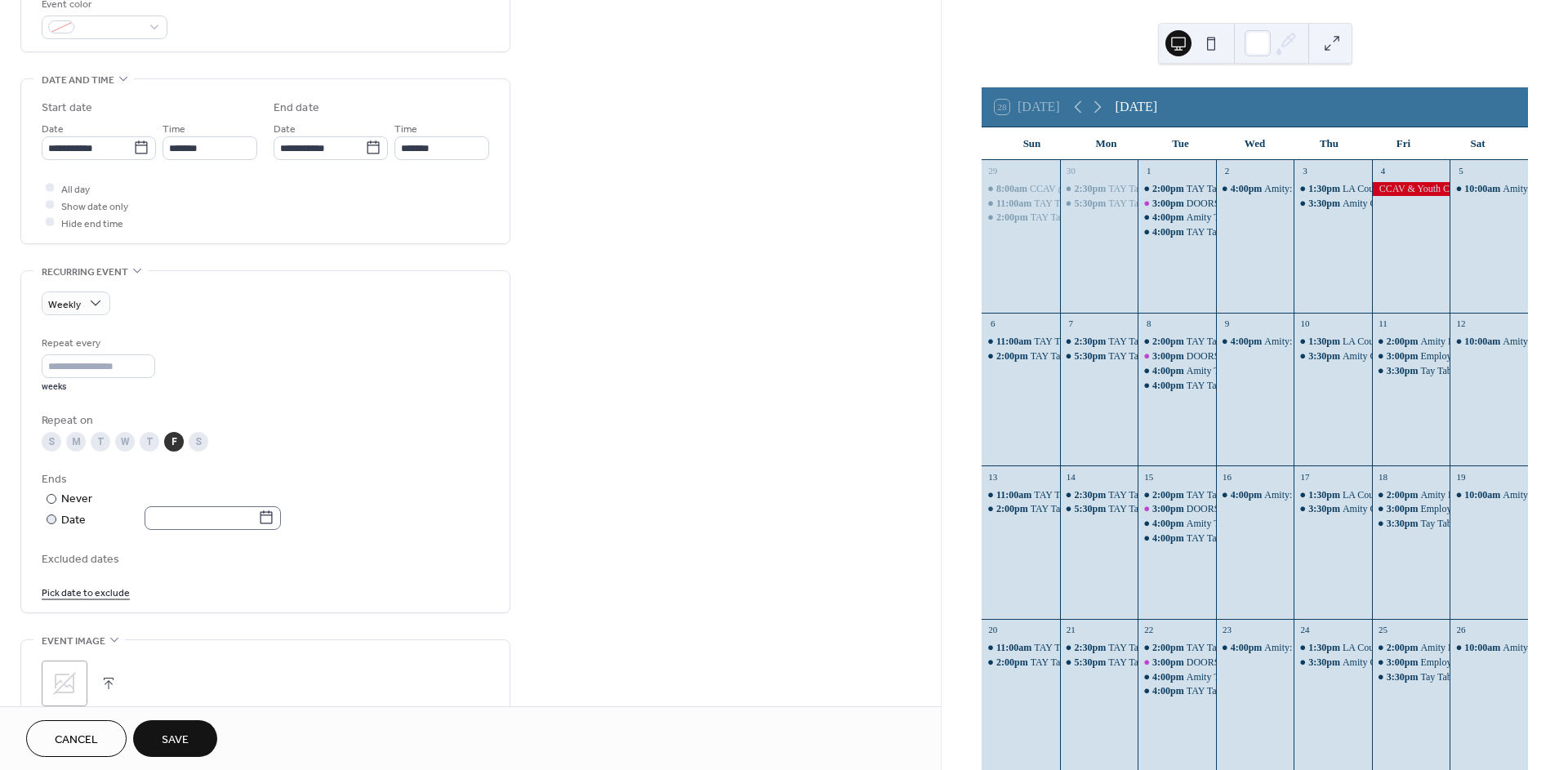 click 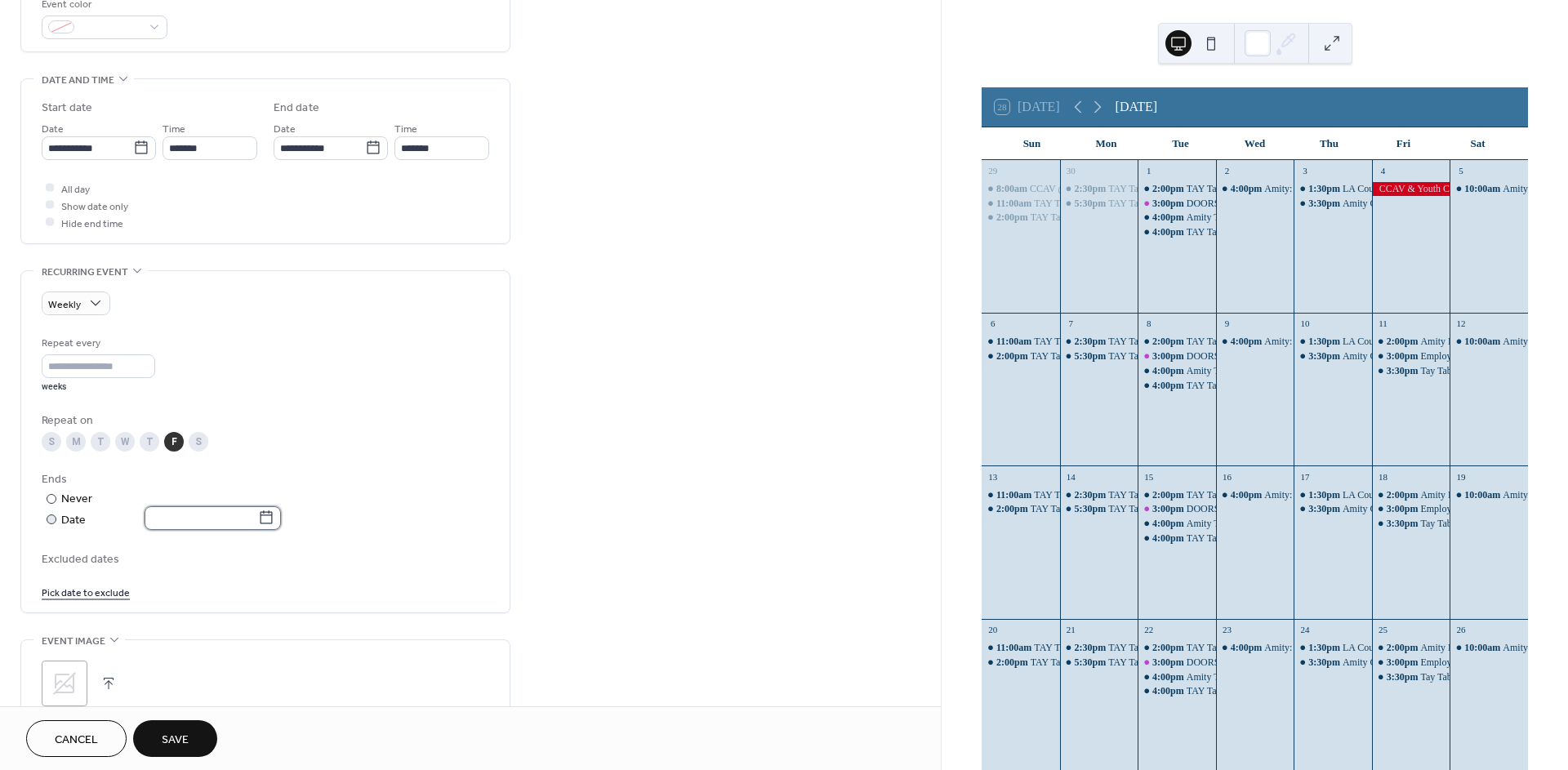 click at bounding box center (201, 518) 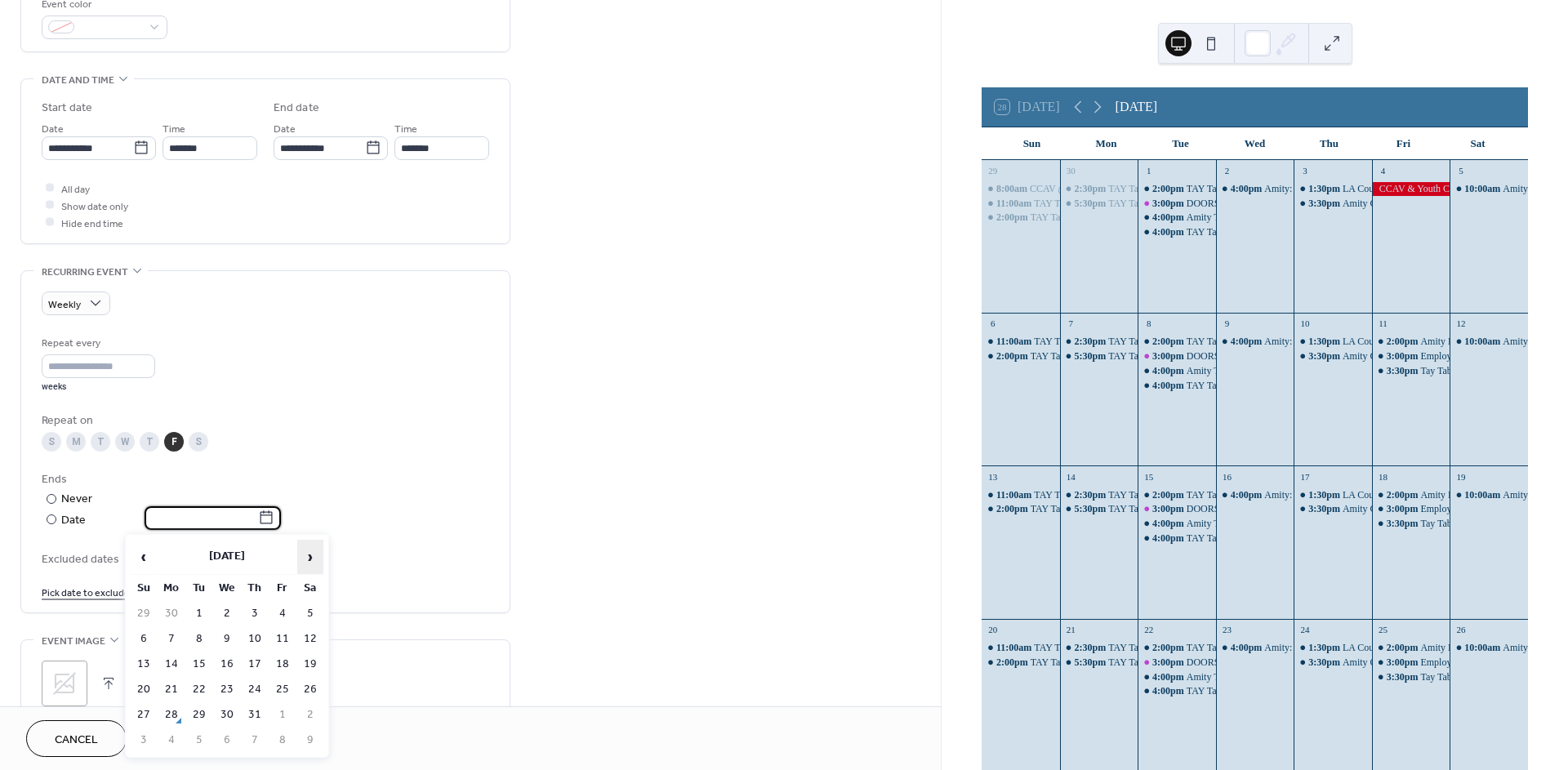 click on "›" at bounding box center [310, 557] 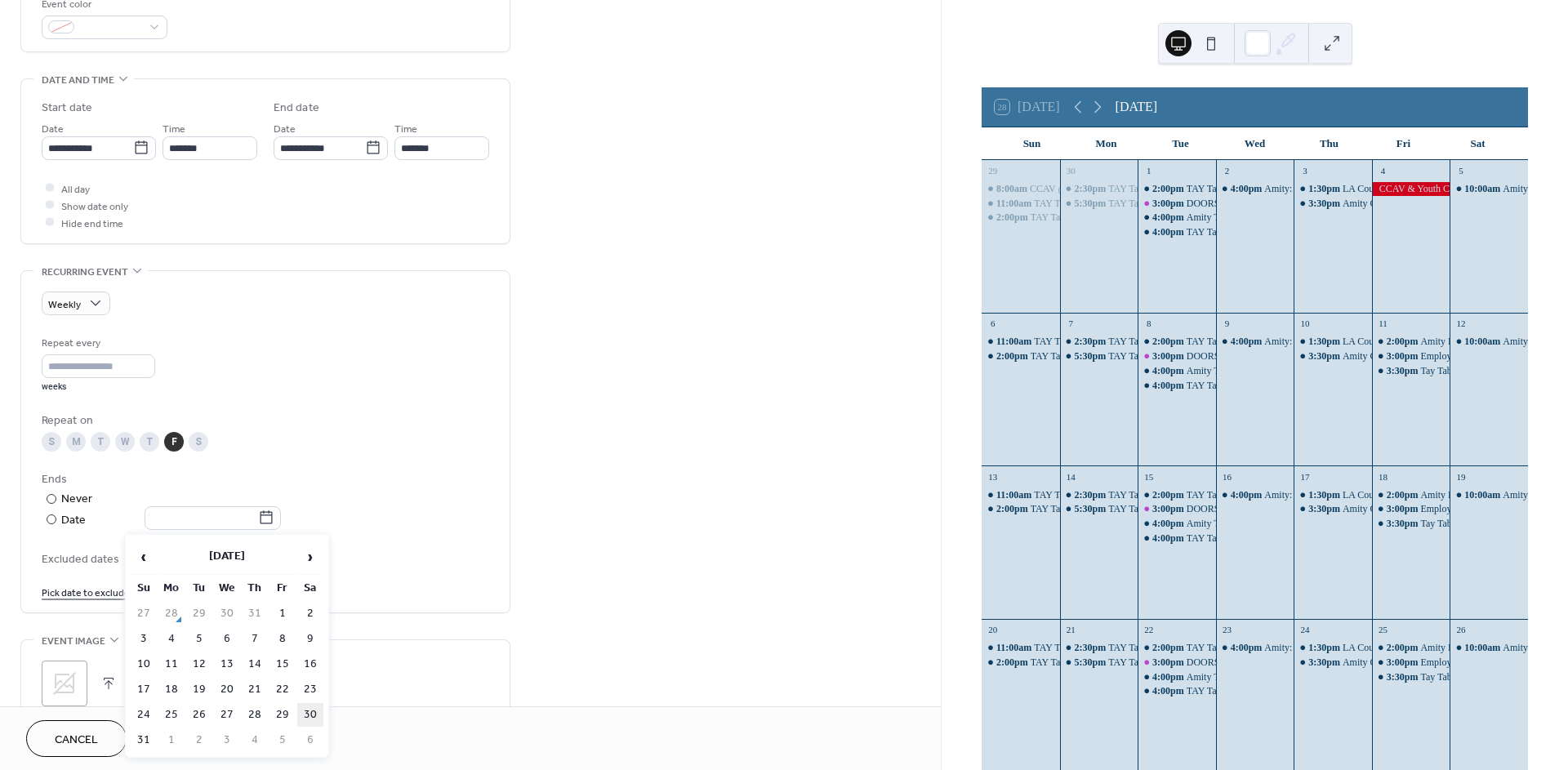 click on "30" at bounding box center (310, 714) 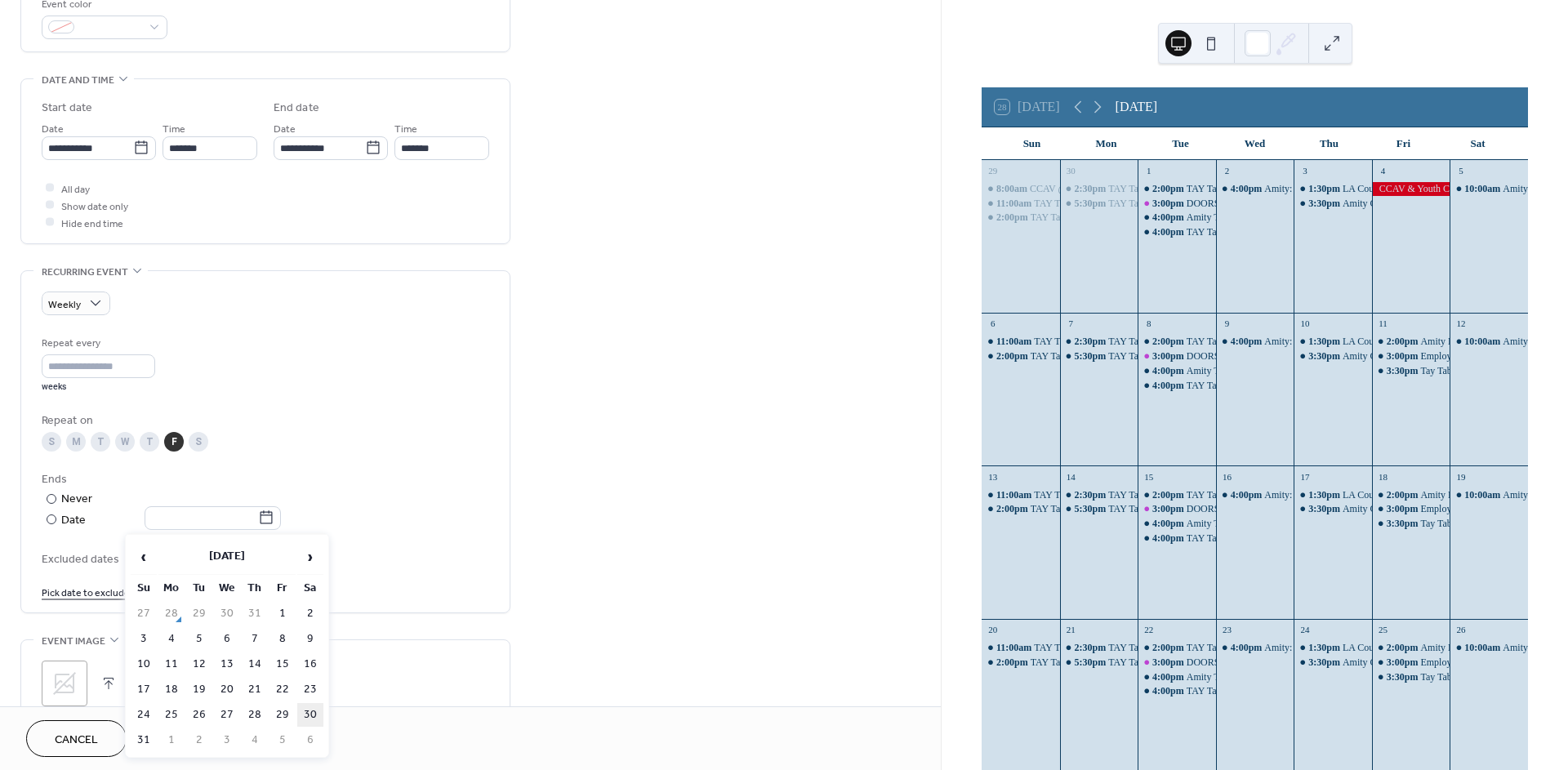 type on "**********" 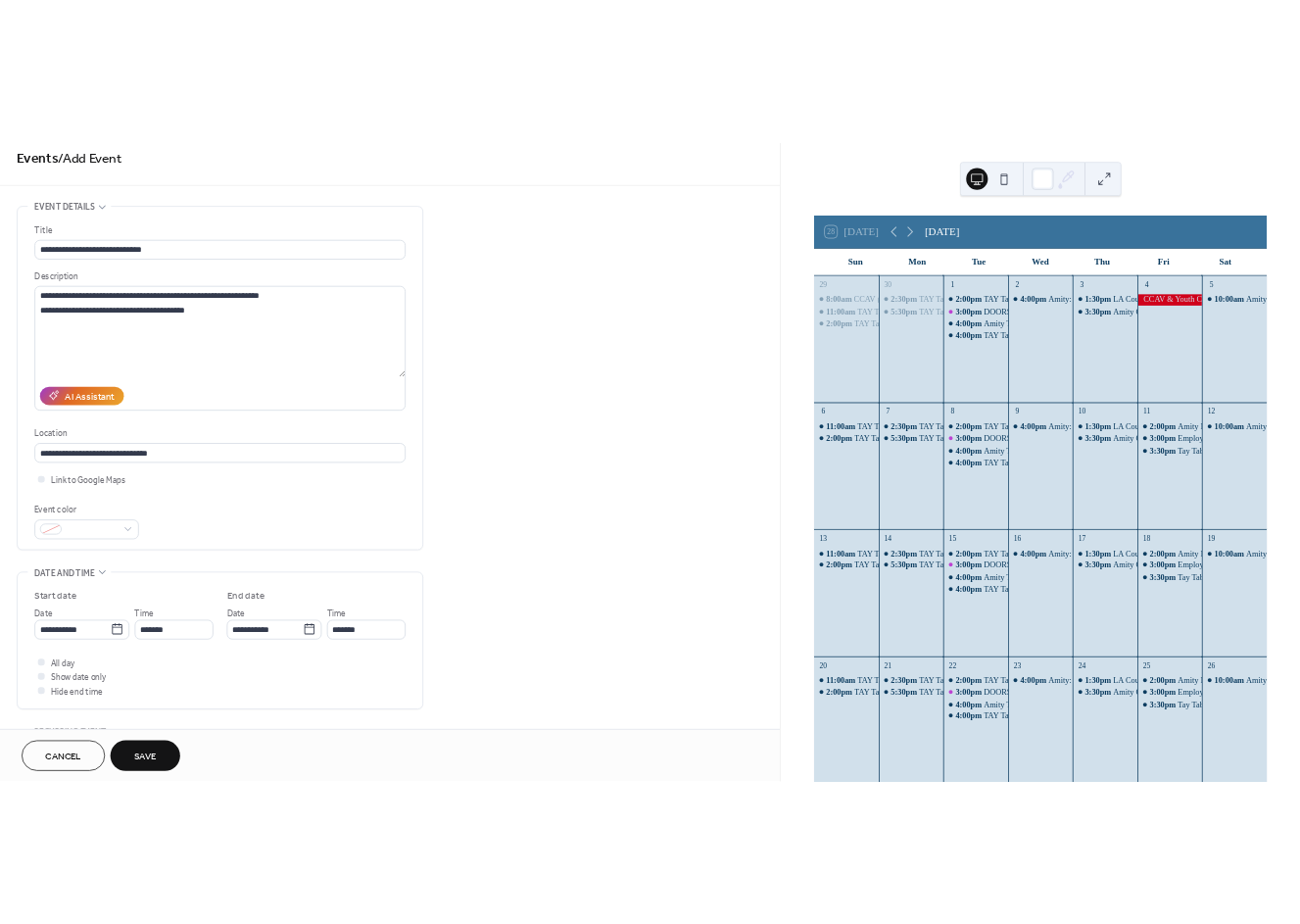 scroll, scrollTop: 0, scrollLeft: 0, axis: both 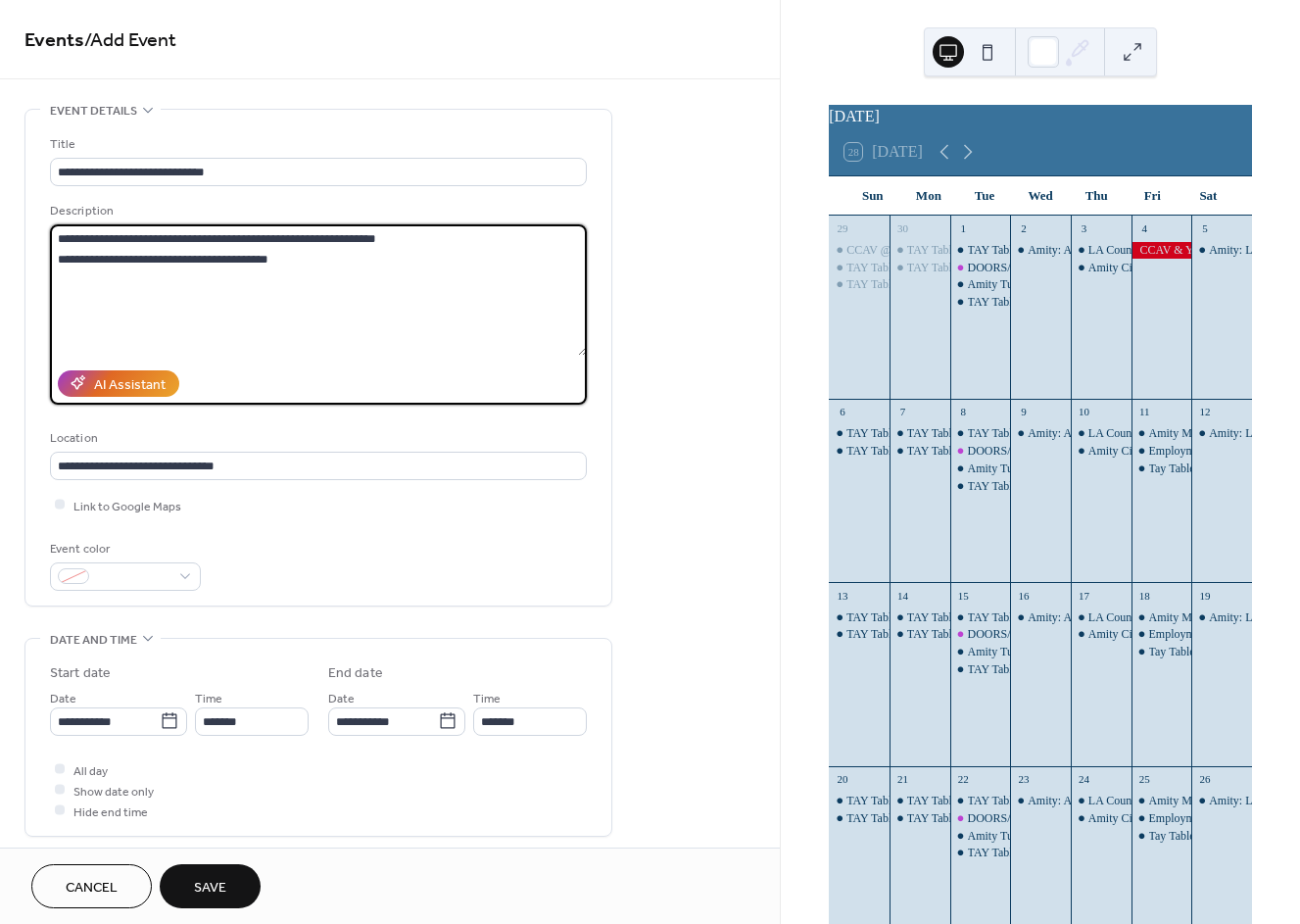 click on "**********" at bounding box center [318, 290] 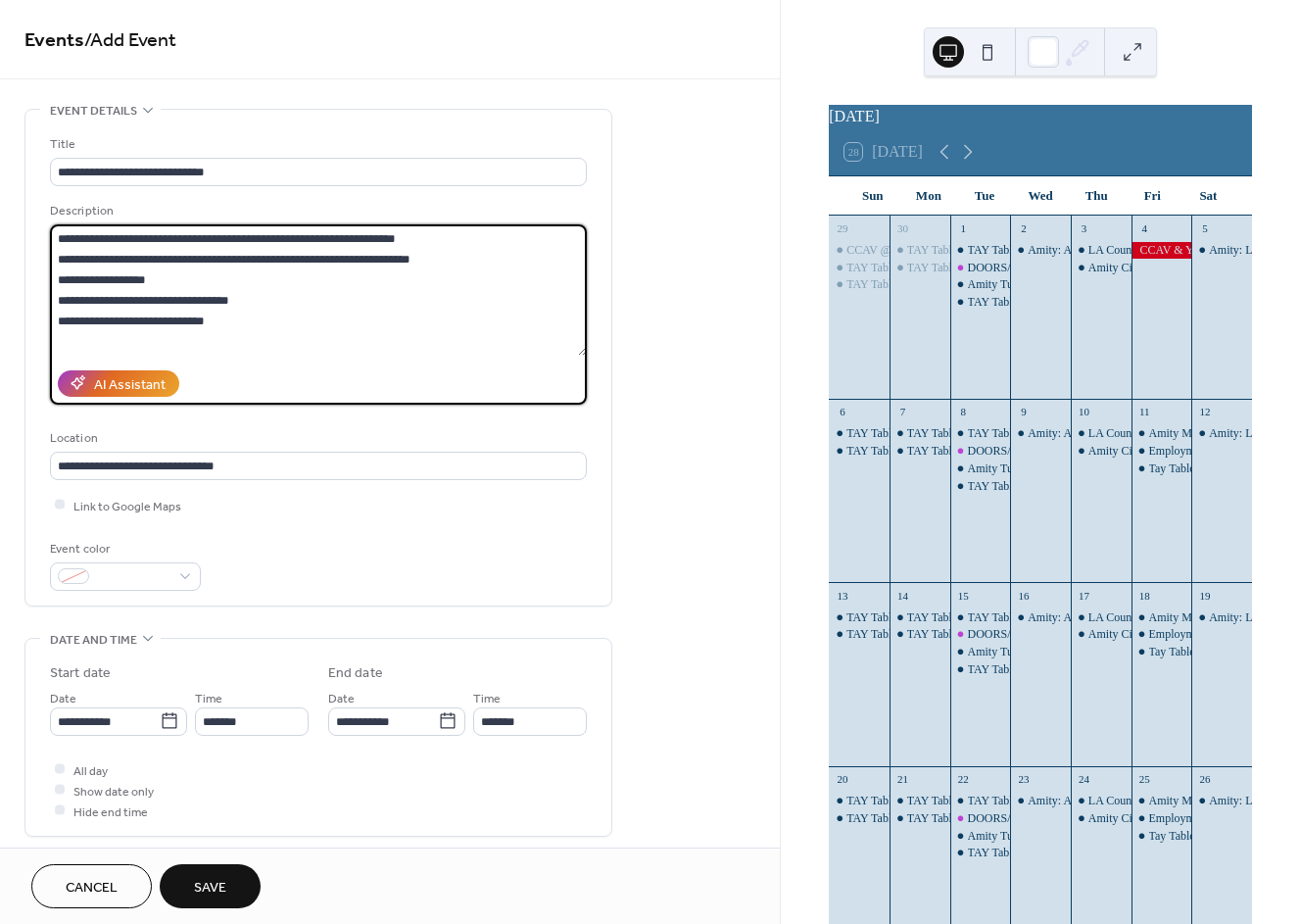 scroll, scrollTop: 17, scrollLeft: 0, axis: vertical 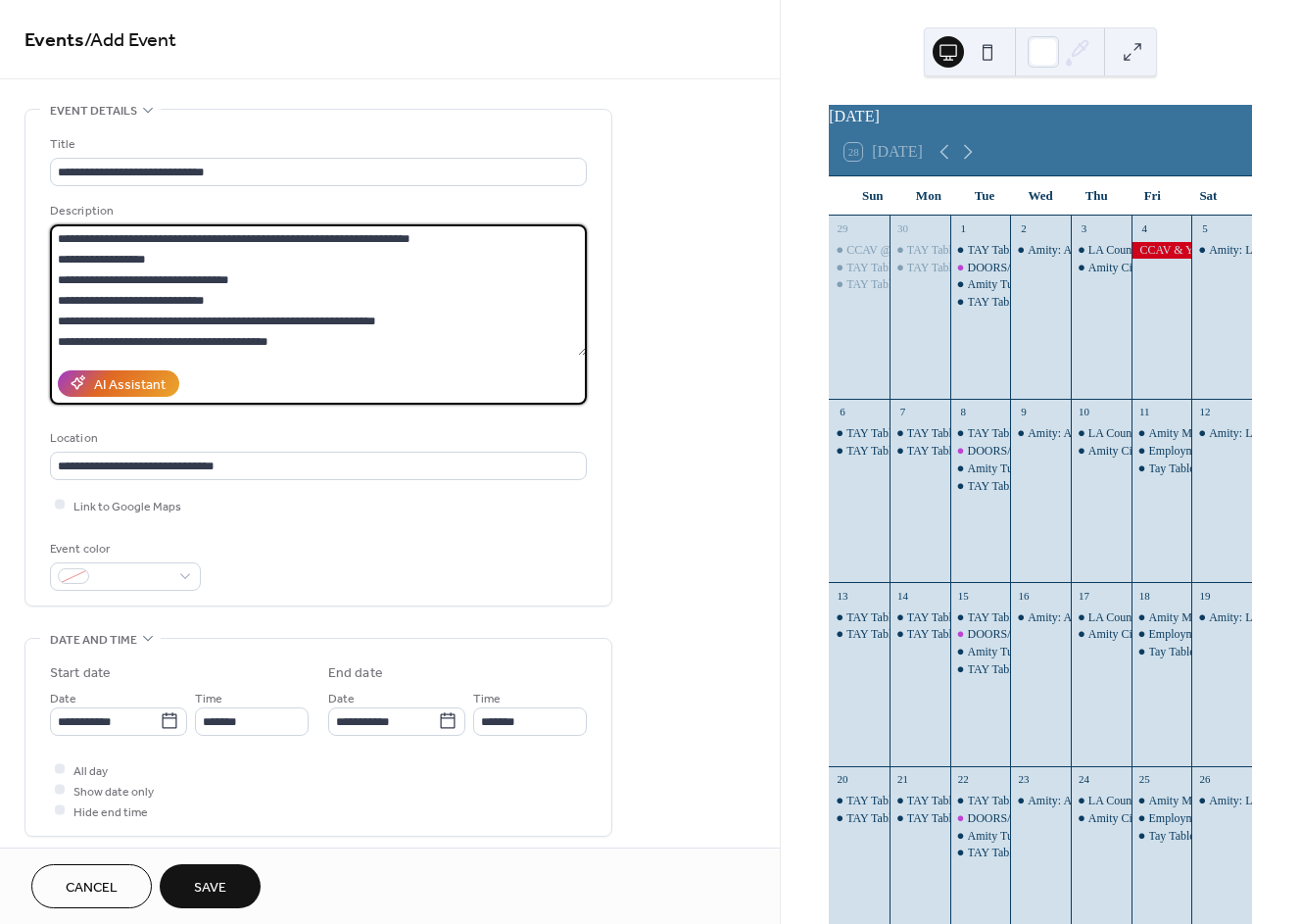 drag, startPoint x: 327, startPoint y: 347, endPoint x: 158, endPoint y: 330, distance: 169.85288 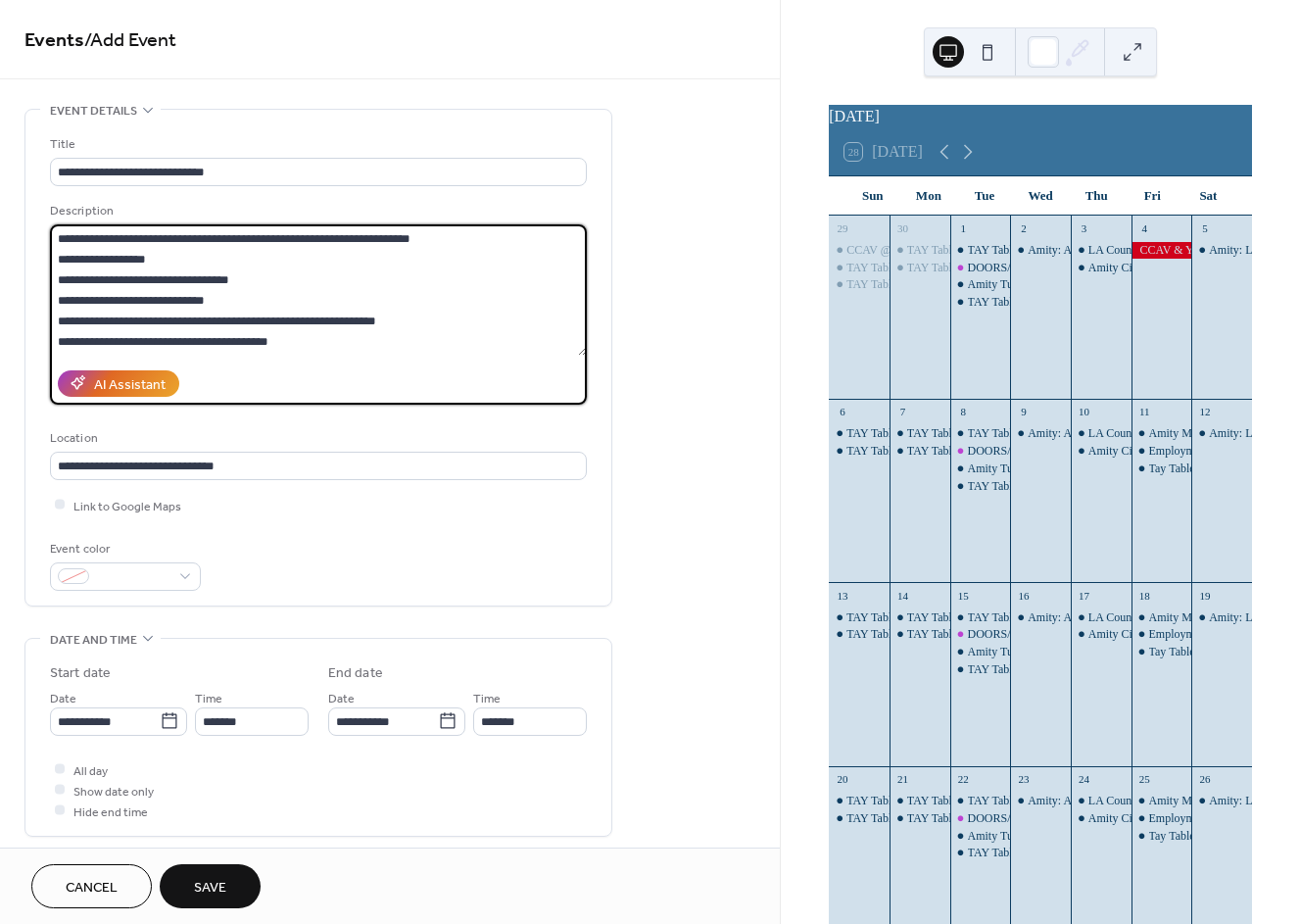 click on "**********" at bounding box center [318, 290] 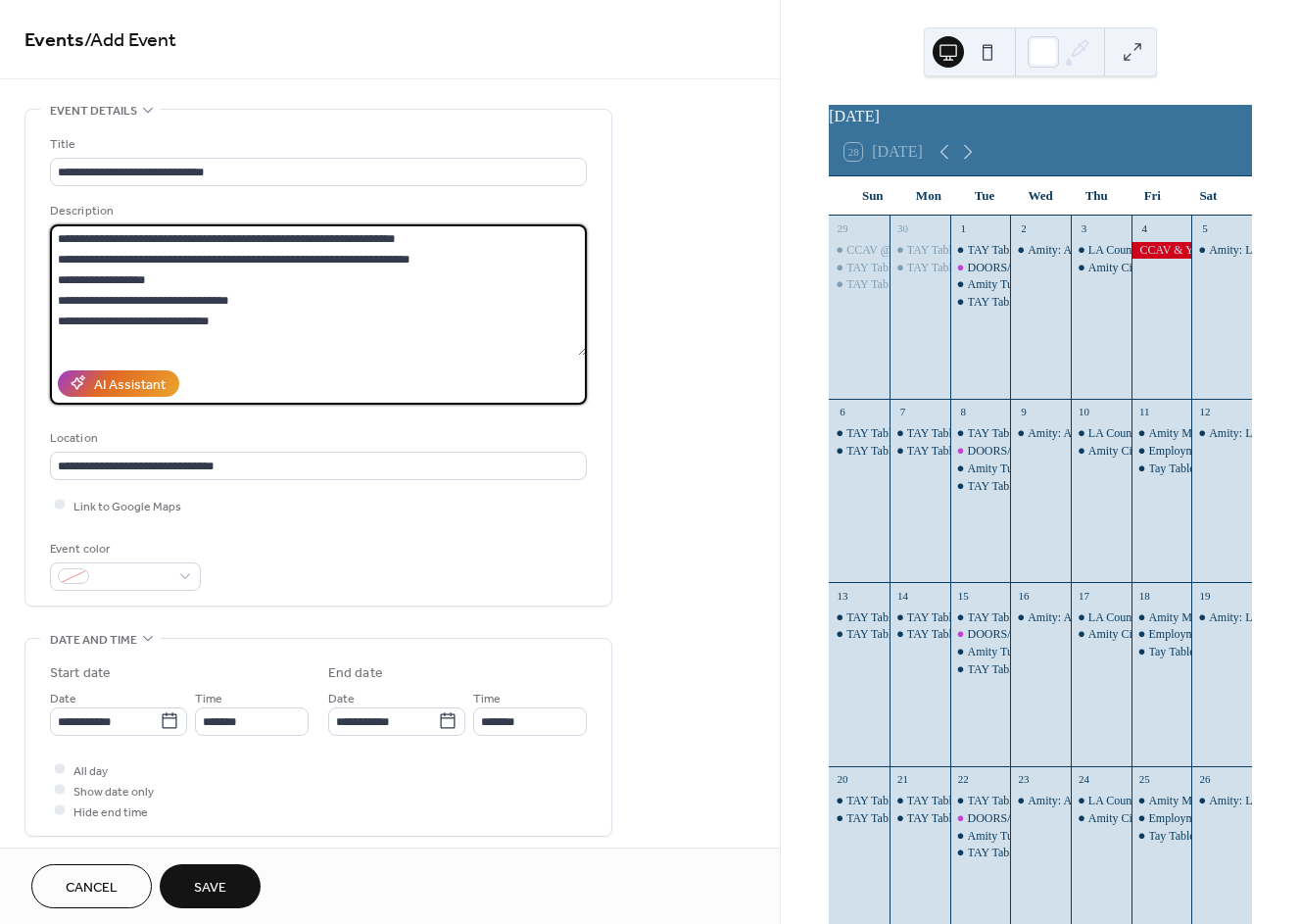 scroll, scrollTop: 0, scrollLeft: 0, axis: both 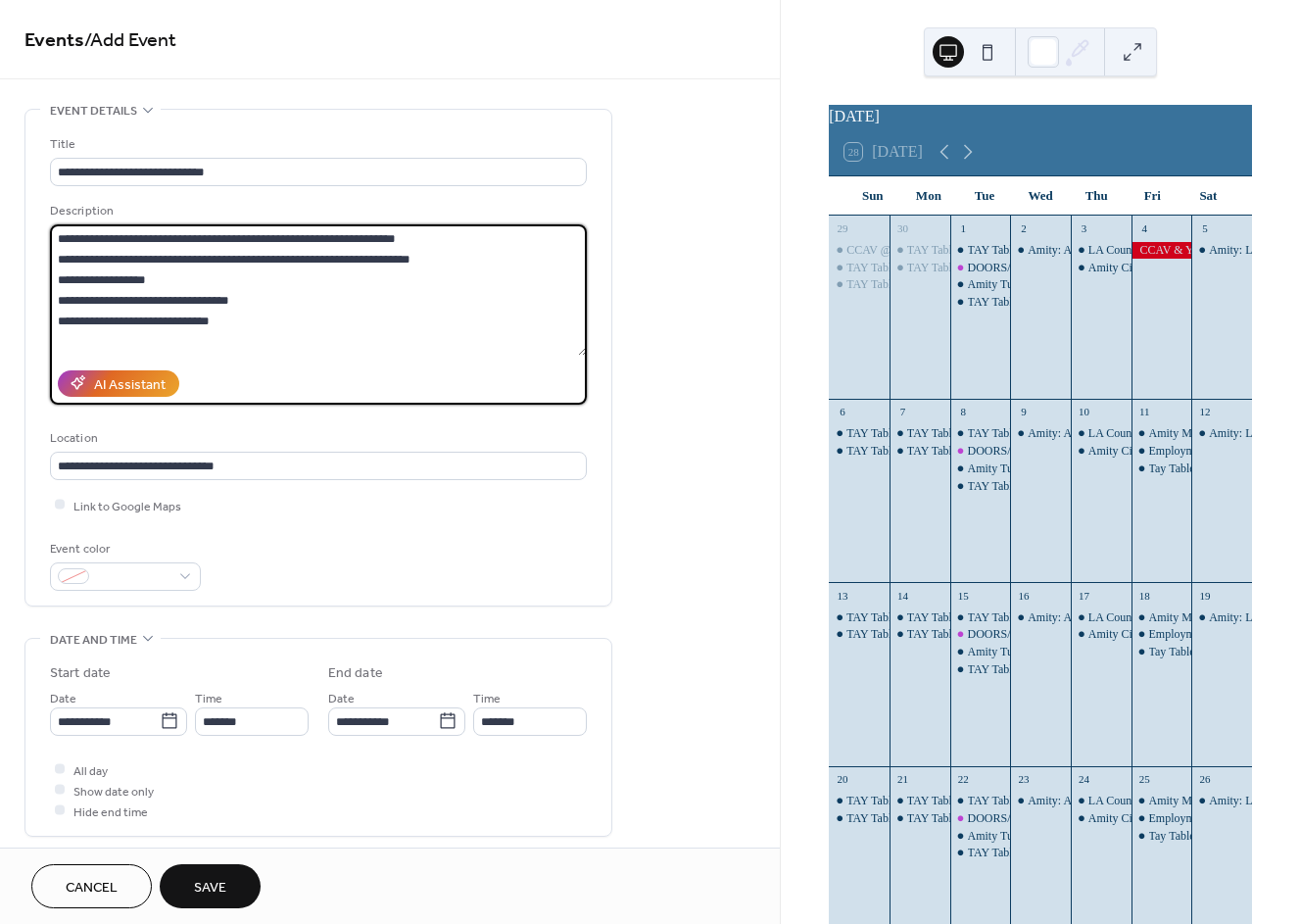 click on "**********" at bounding box center (318, 290) 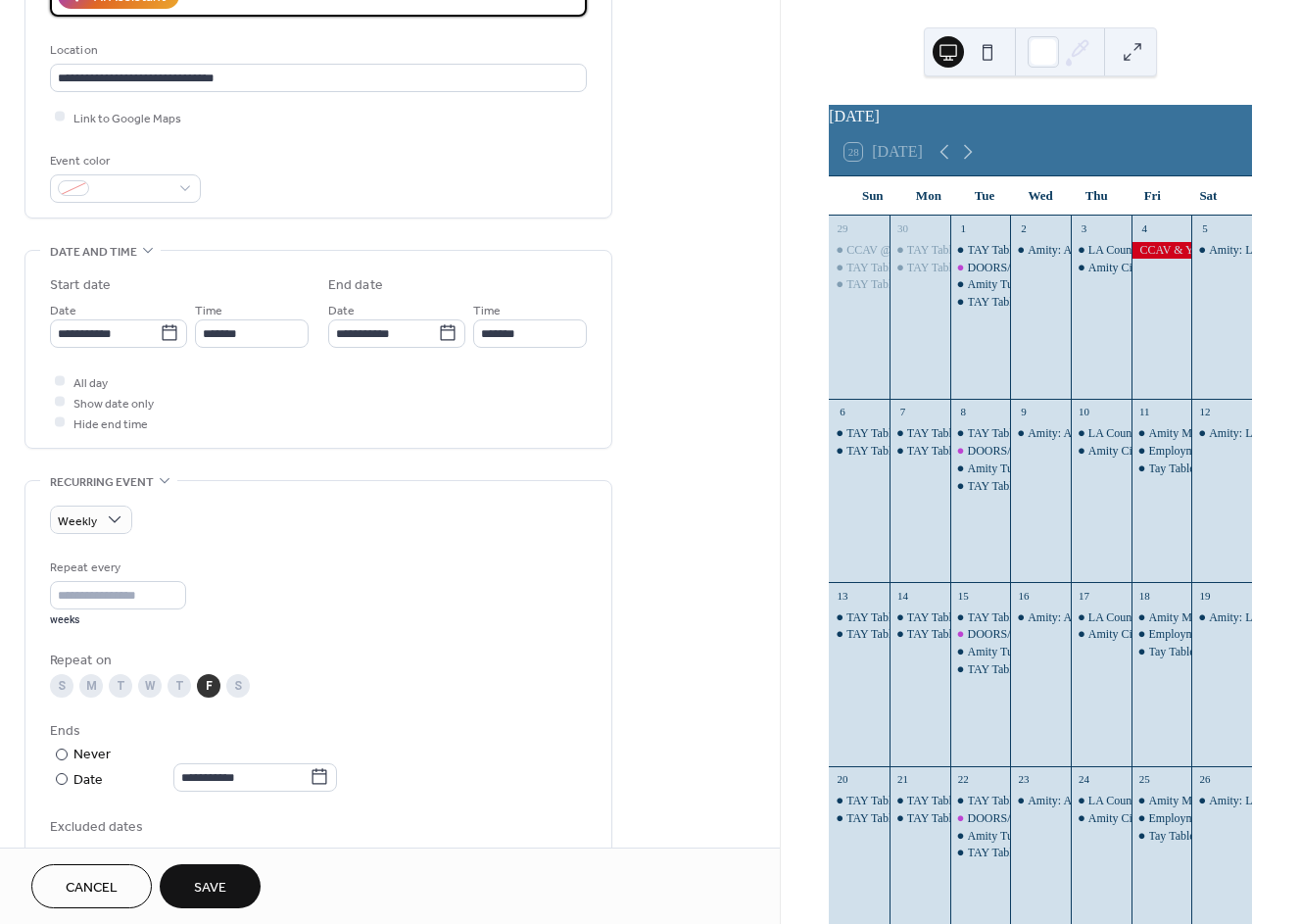 scroll, scrollTop: 435, scrollLeft: 0, axis: vertical 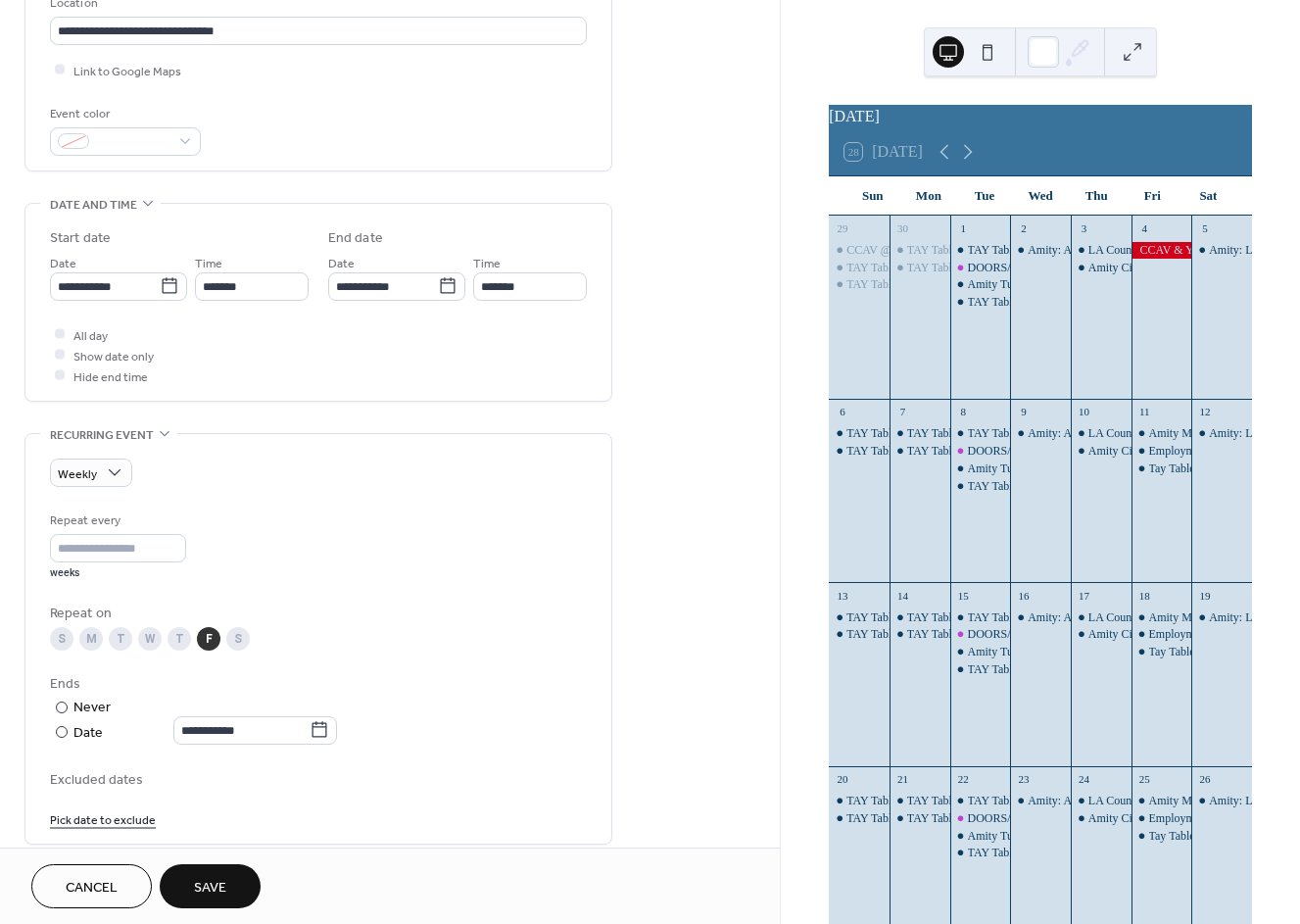 type on "**********" 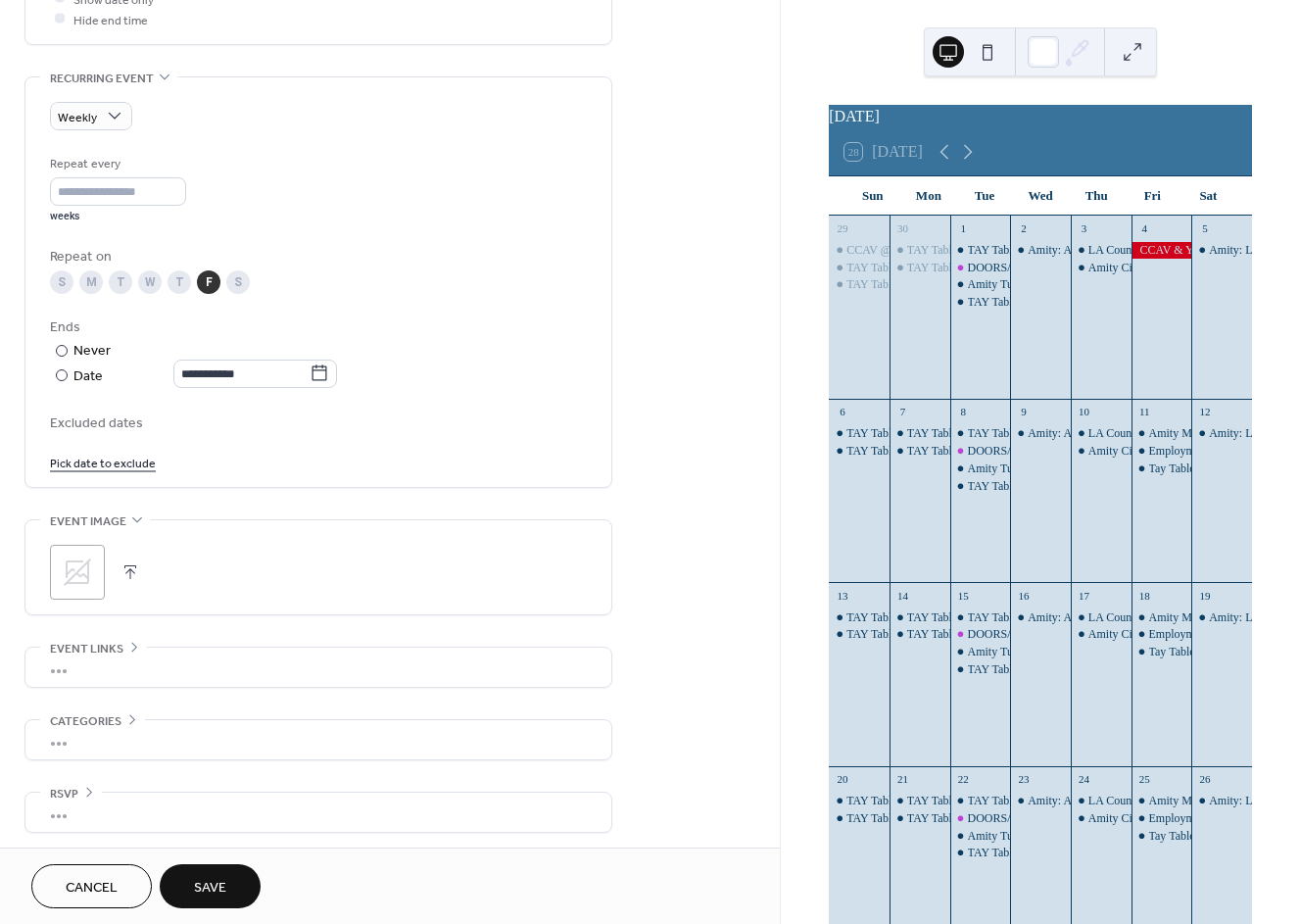 scroll, scrollTop: 798, scrollLeft: 0, axis: vertical 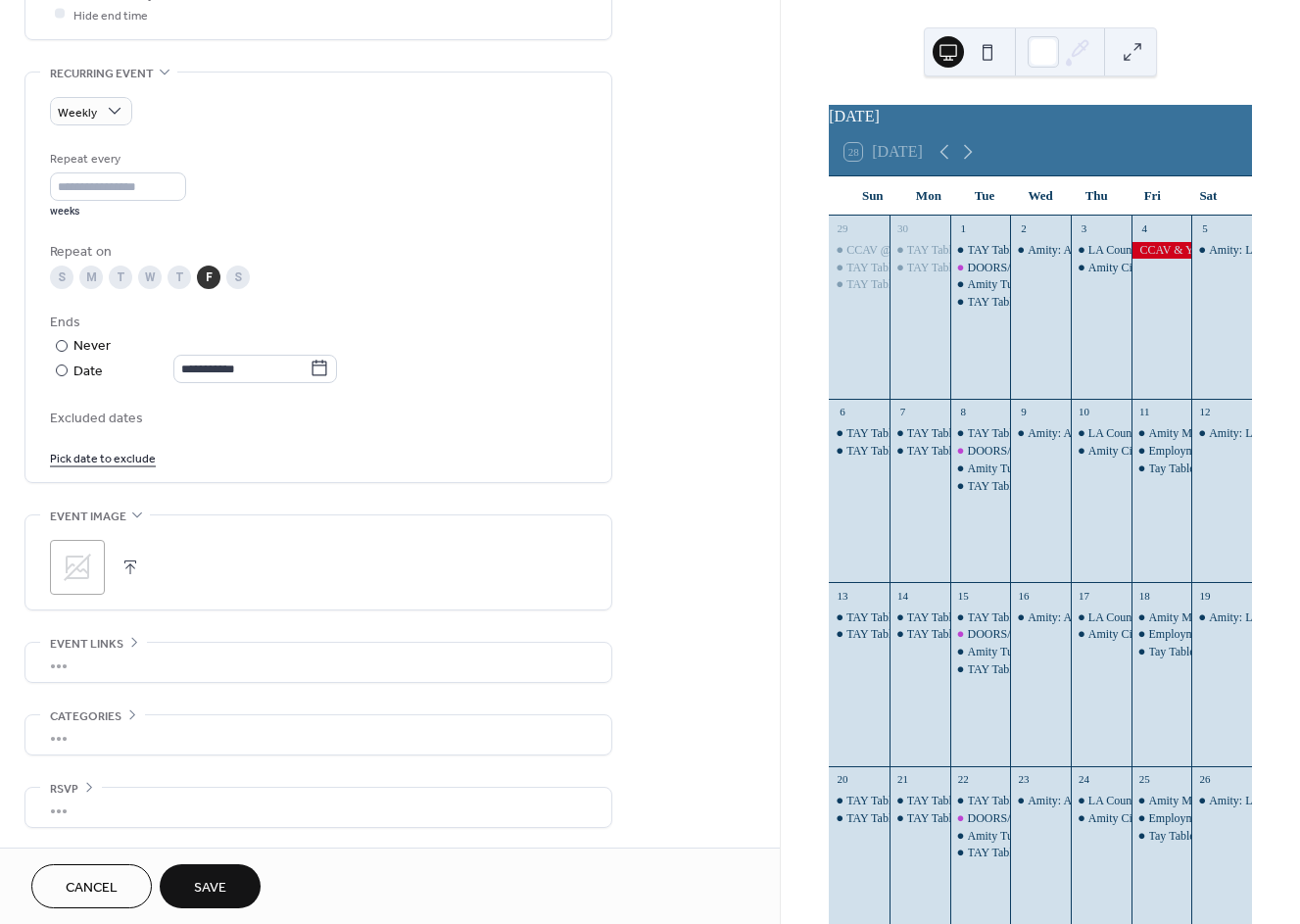 click on "•••" at bounding box center (318, 662) 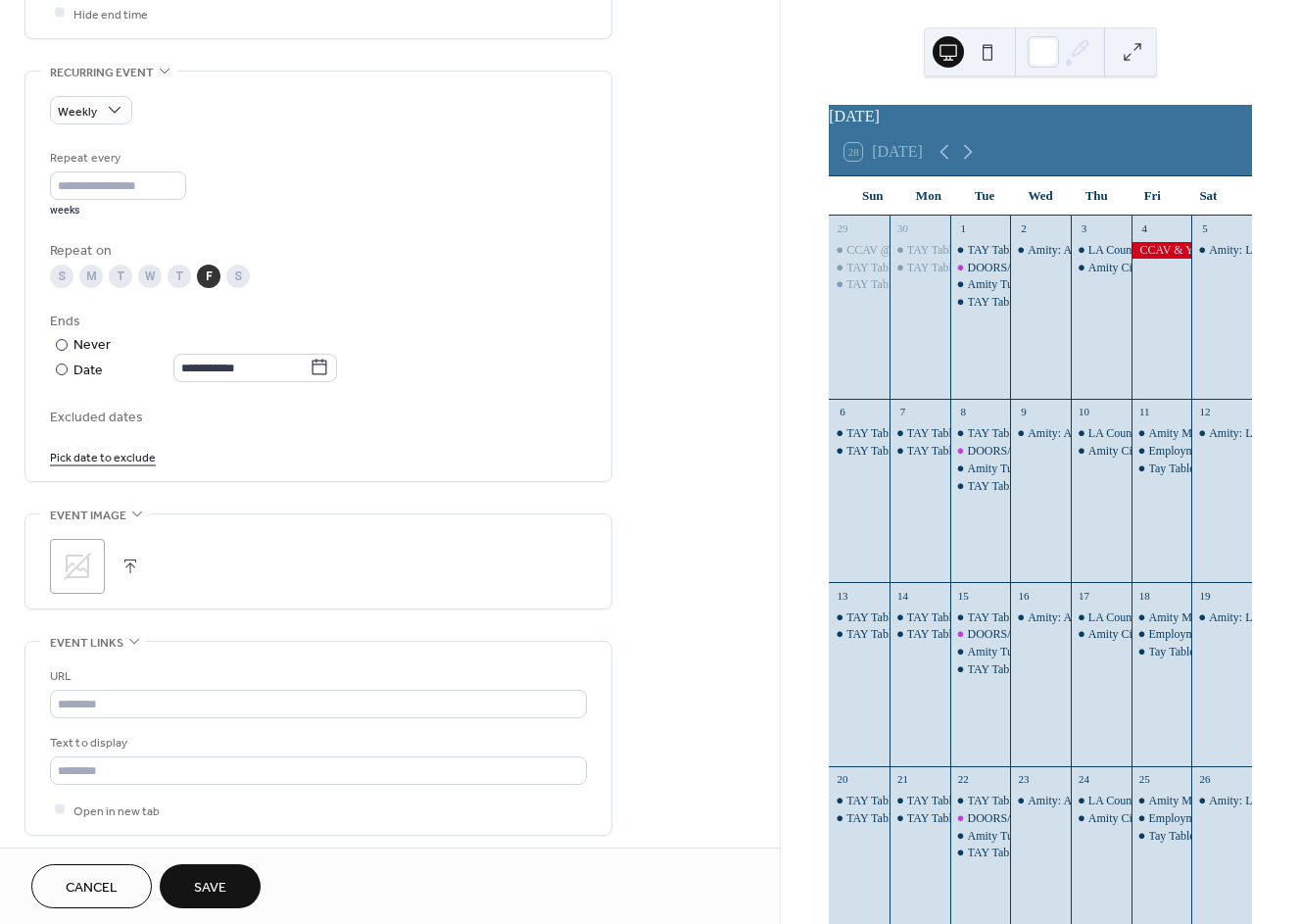 scroll, scrollTop: 798, scrollLeft: 0, axis: vertical 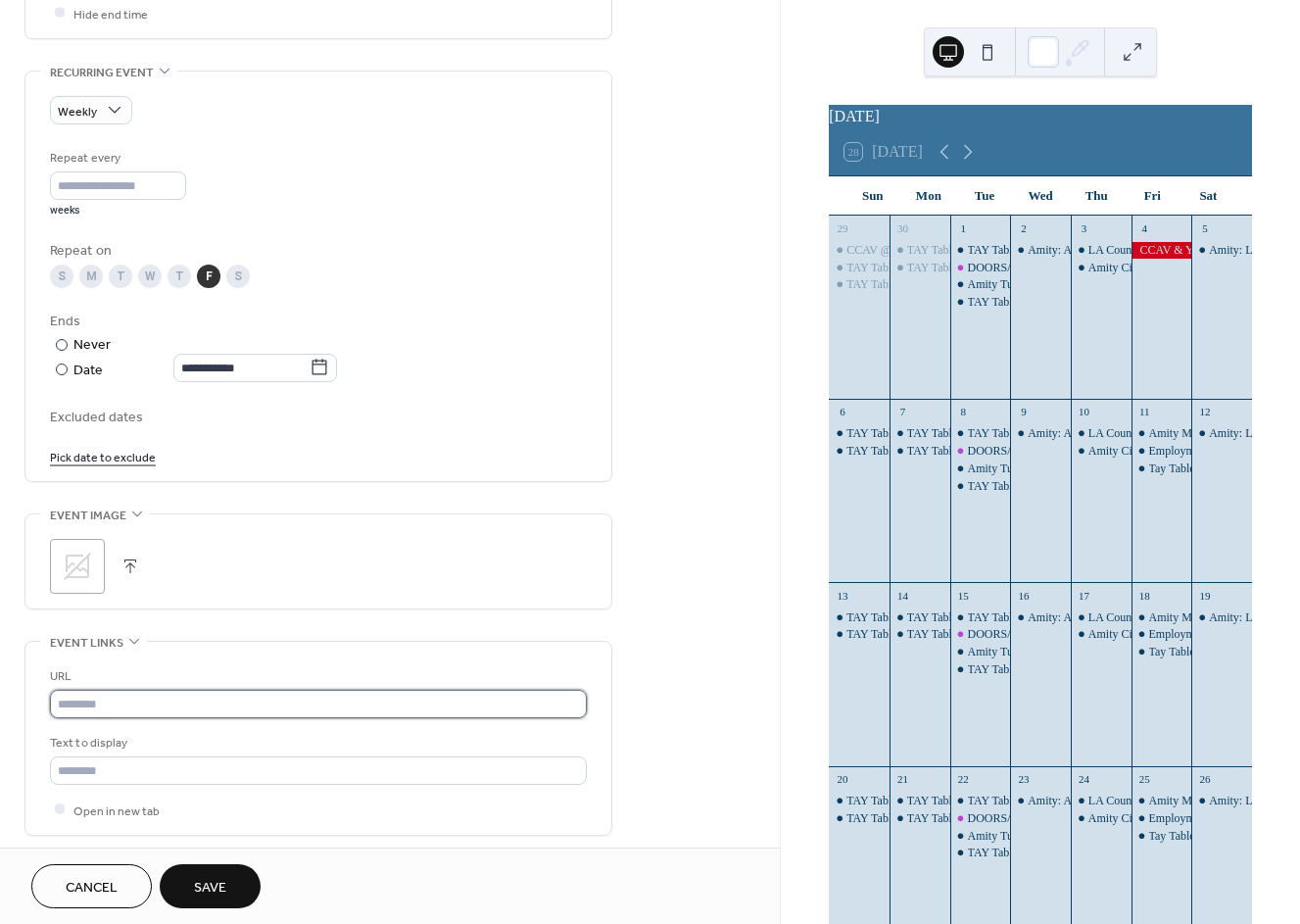 click at bounding box center (318, 704) 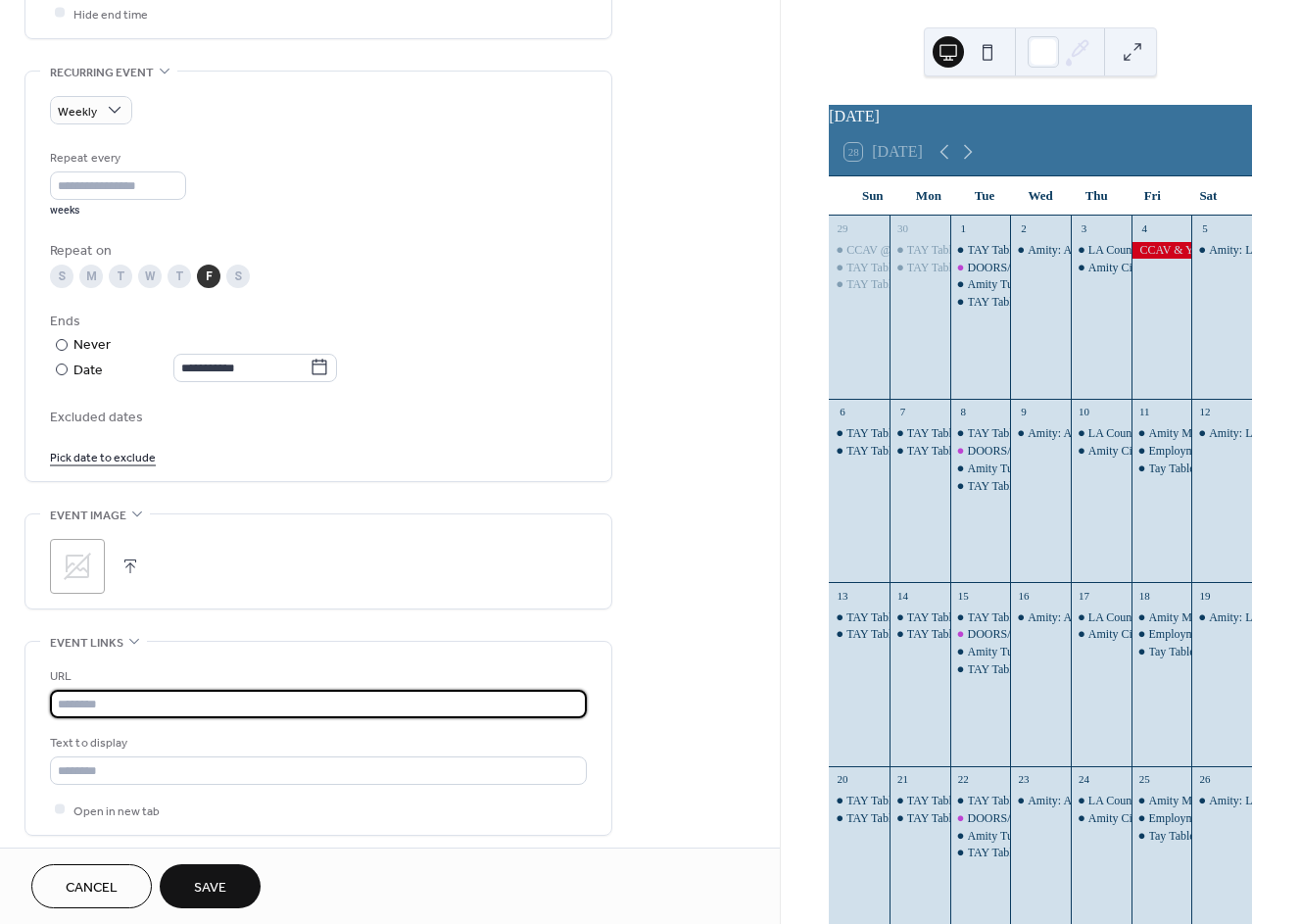 paste on "**********" 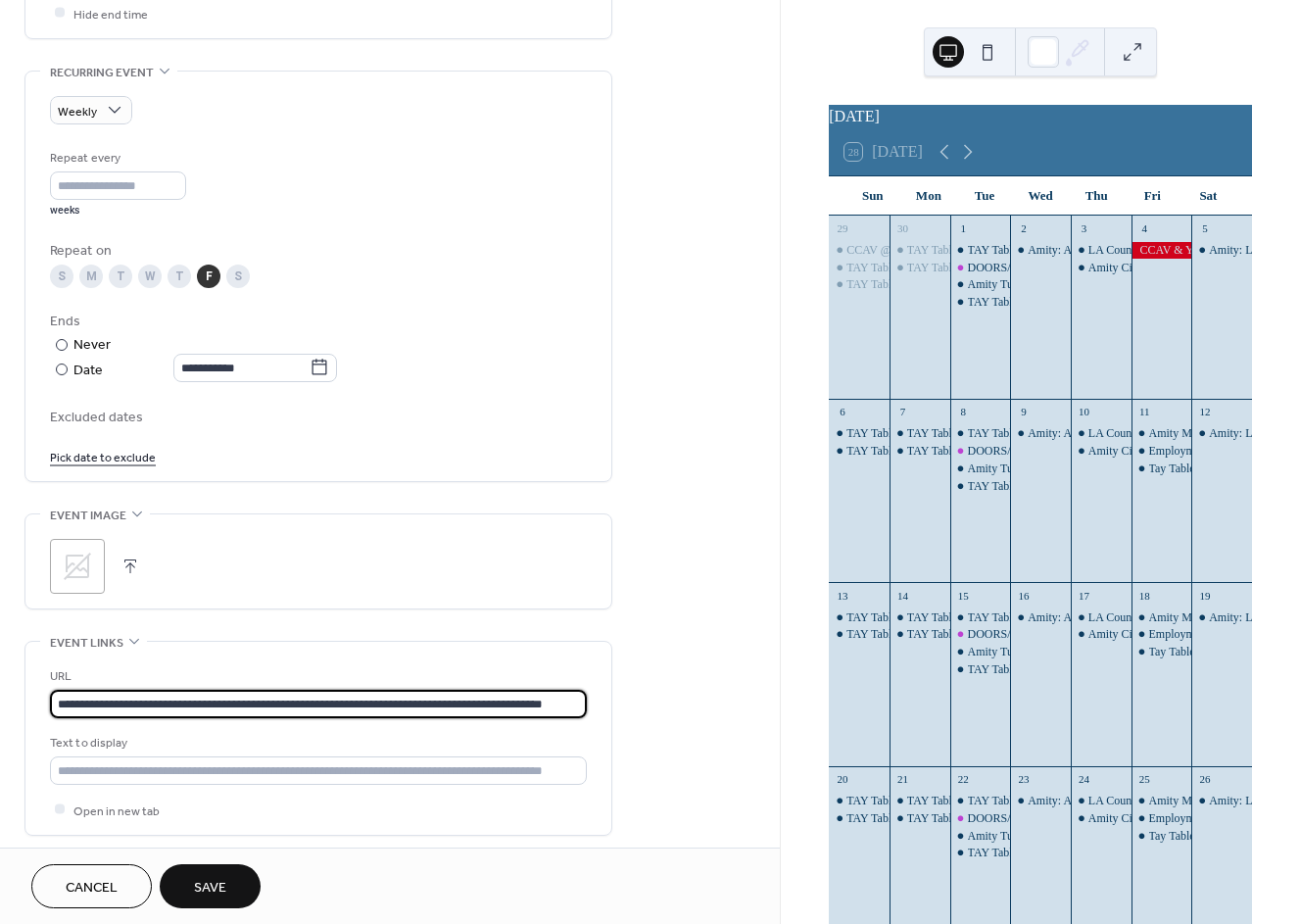 scroll, scrollTop: 0, scrollLeft: 70, axis: horizontal 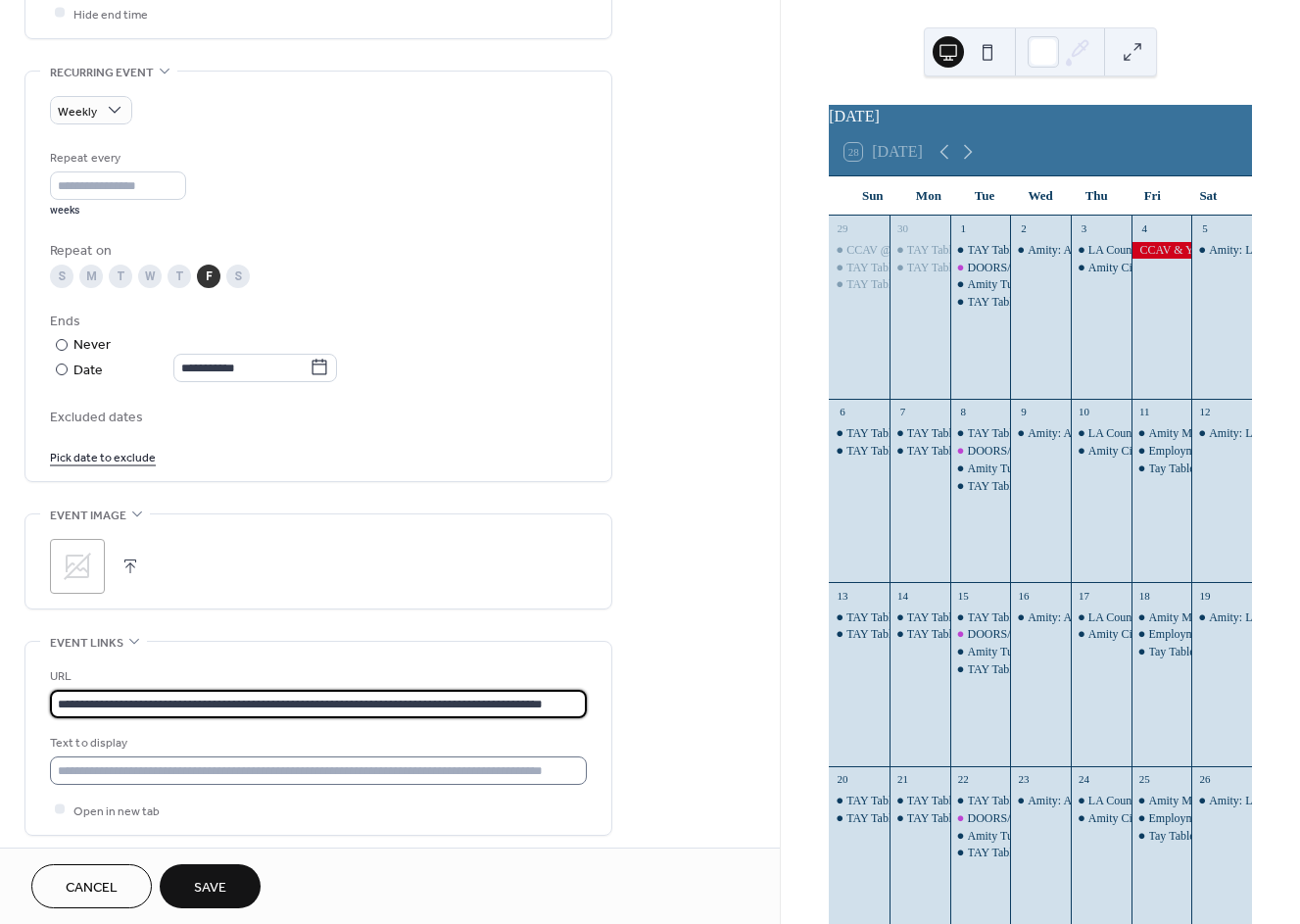 type on "**********" 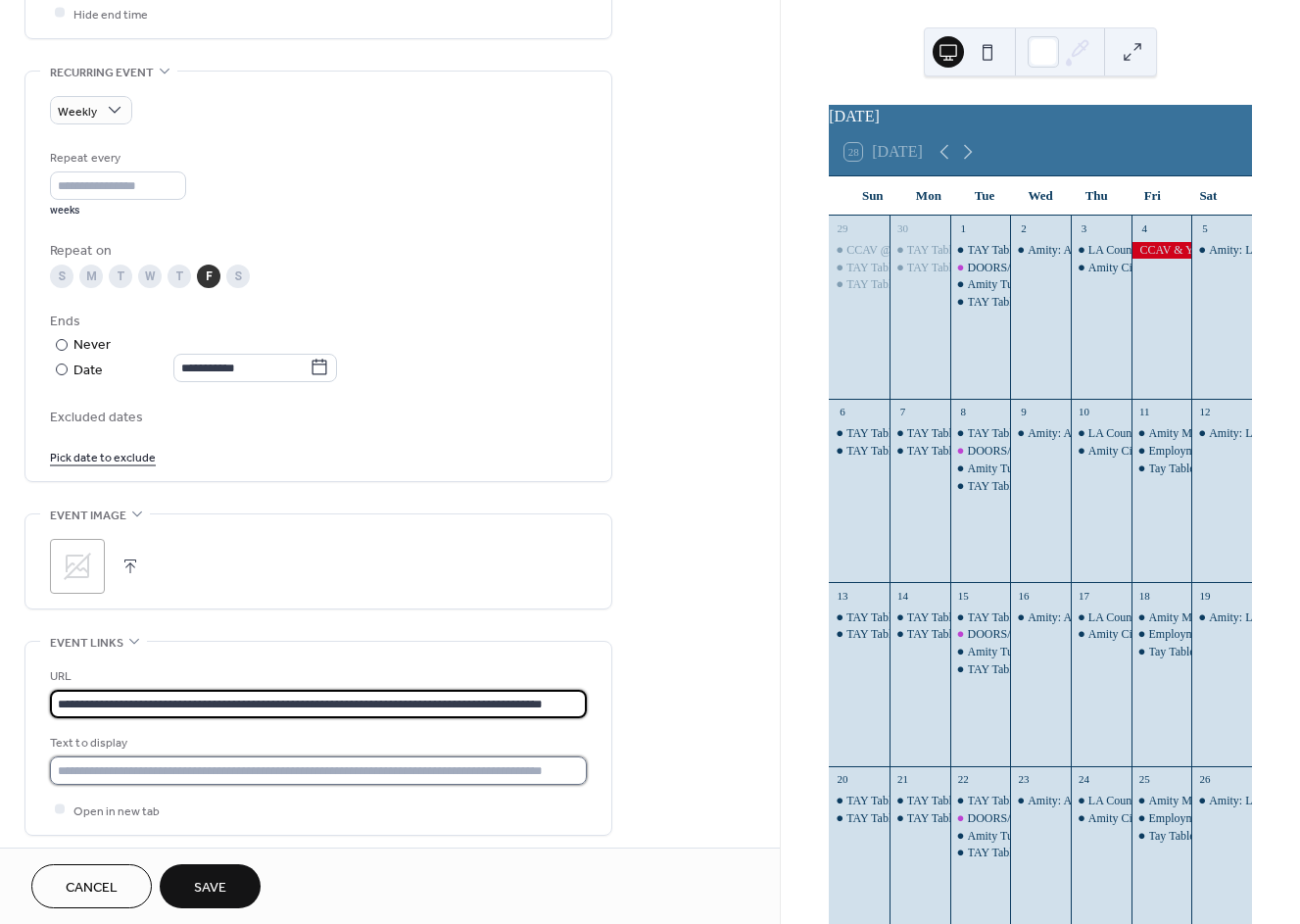 click at bounding box center [318, 770] 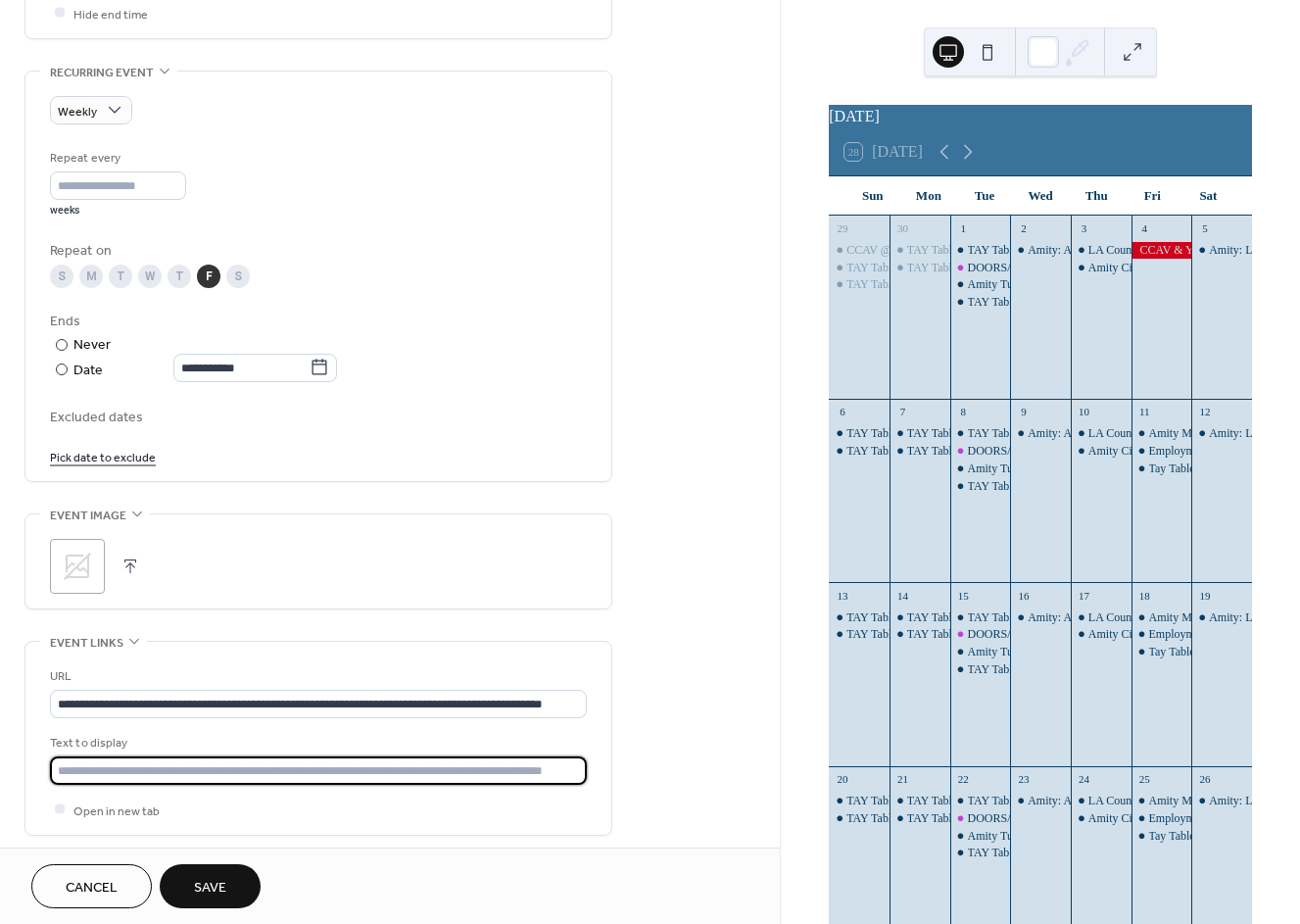 scroll, scrollTop: 0, scrollLeft: 0, axis: both 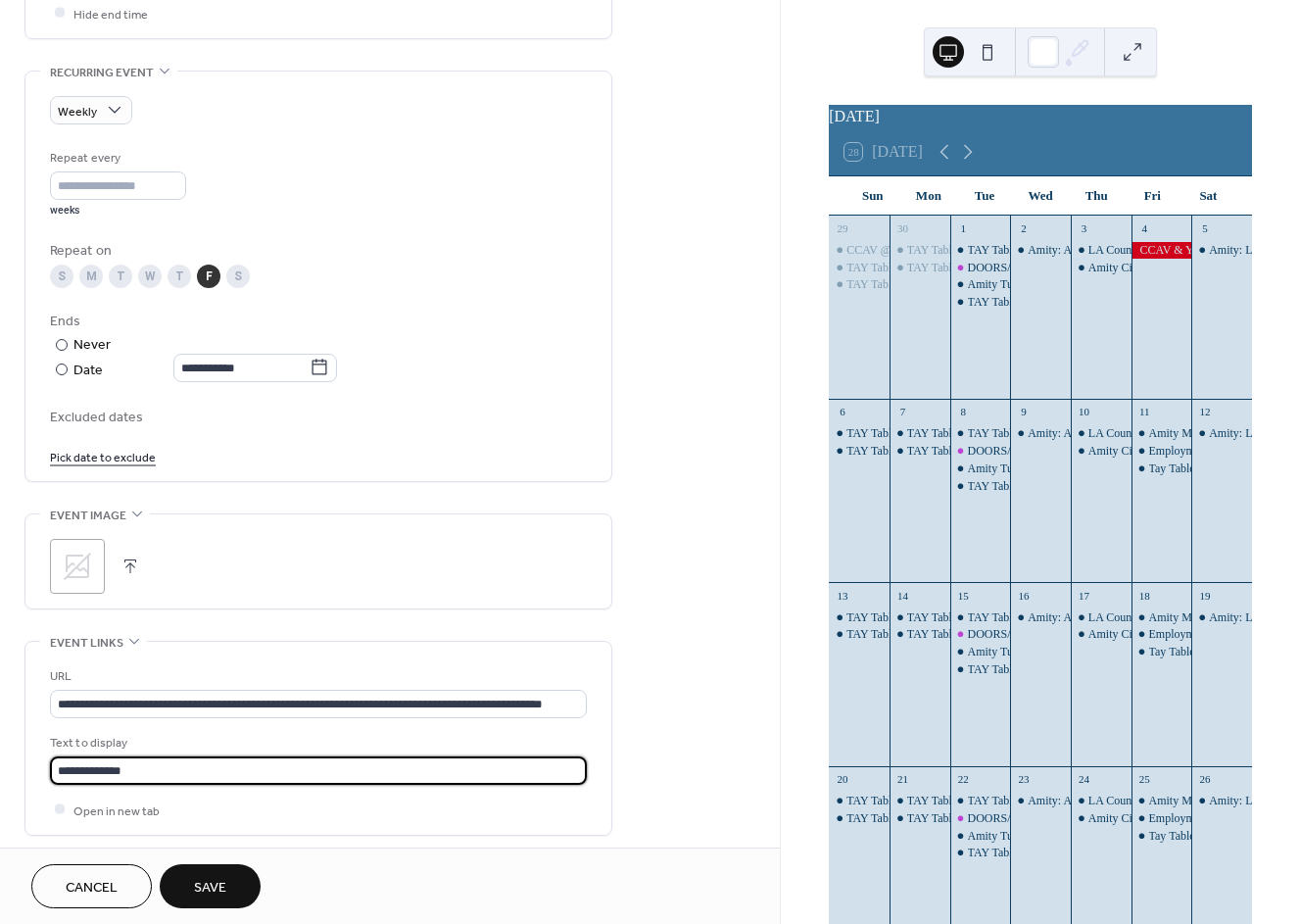 type on "**********" 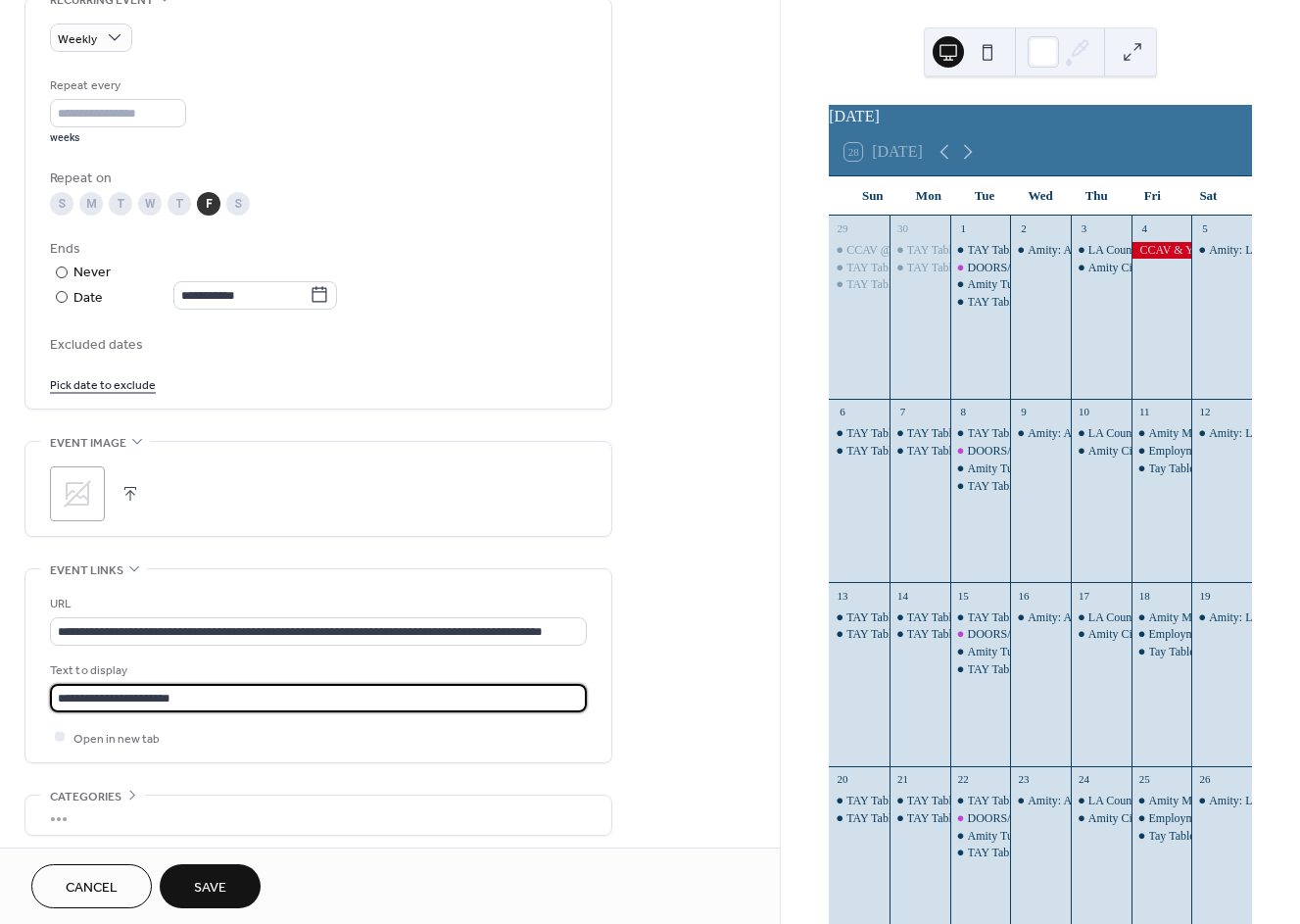 scroll, scrollTop: 906, scrollLeft: 0, axis: vertical 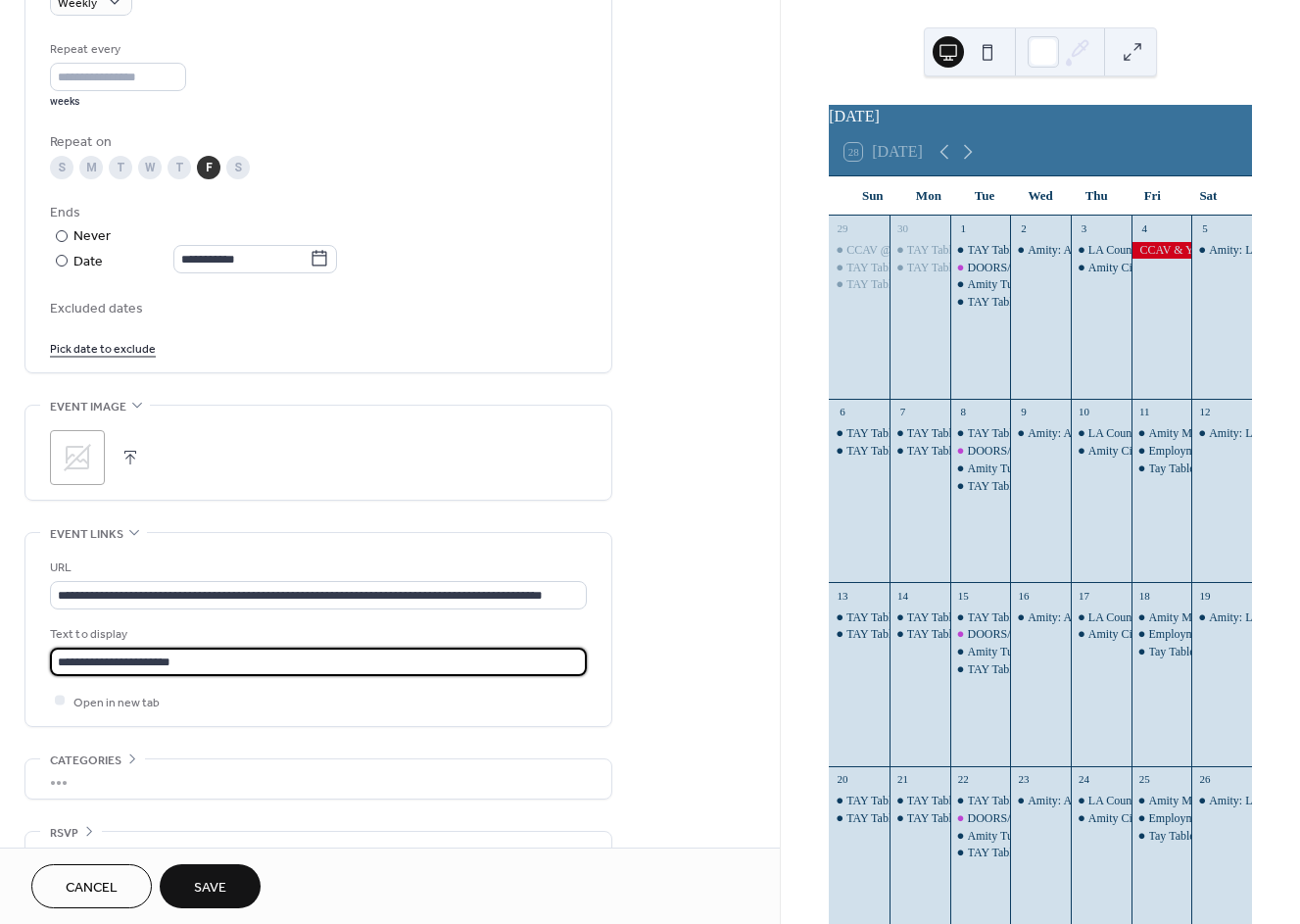 type on "**********" 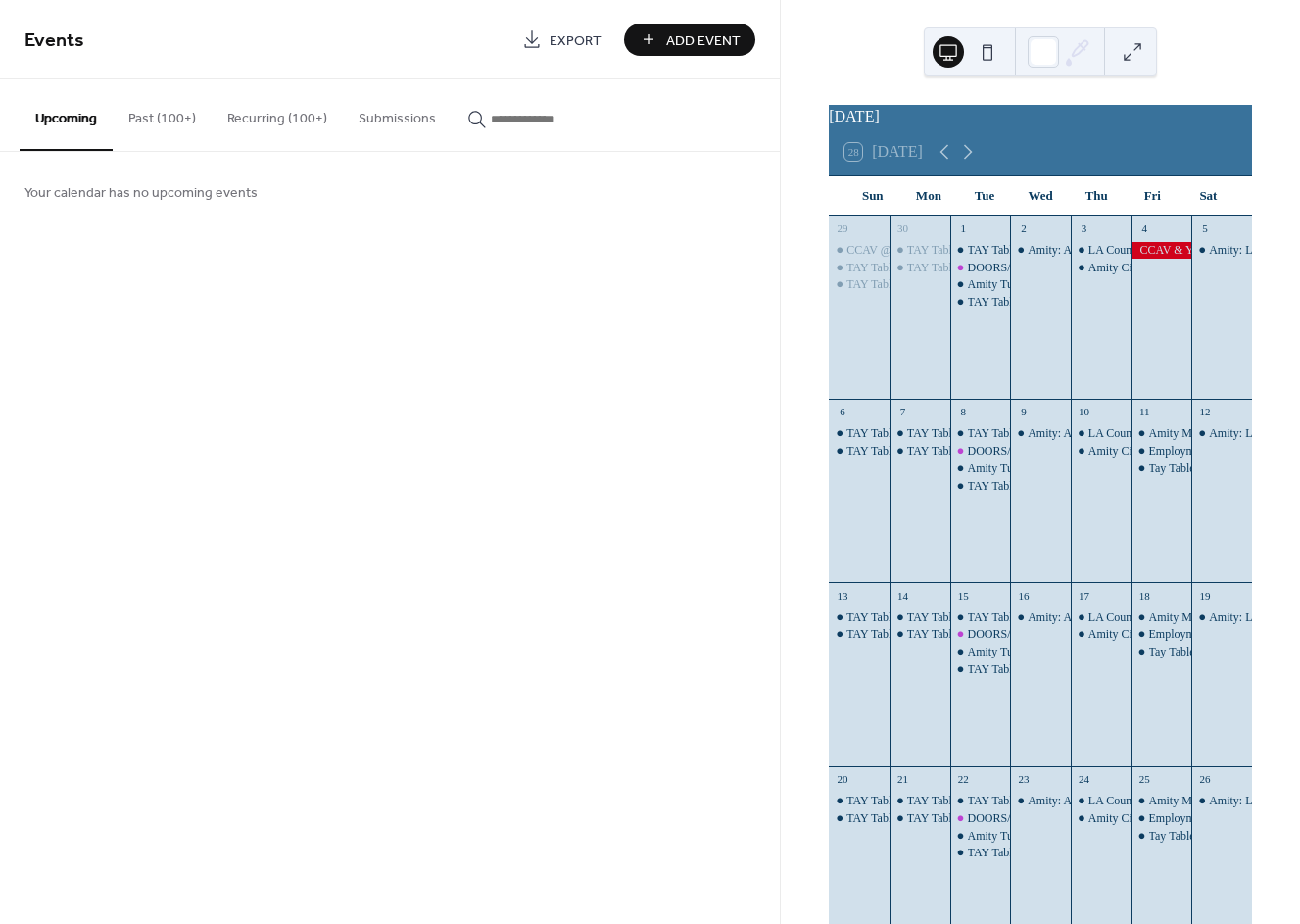 click on "Add Event" at bounding box center [703, 40] 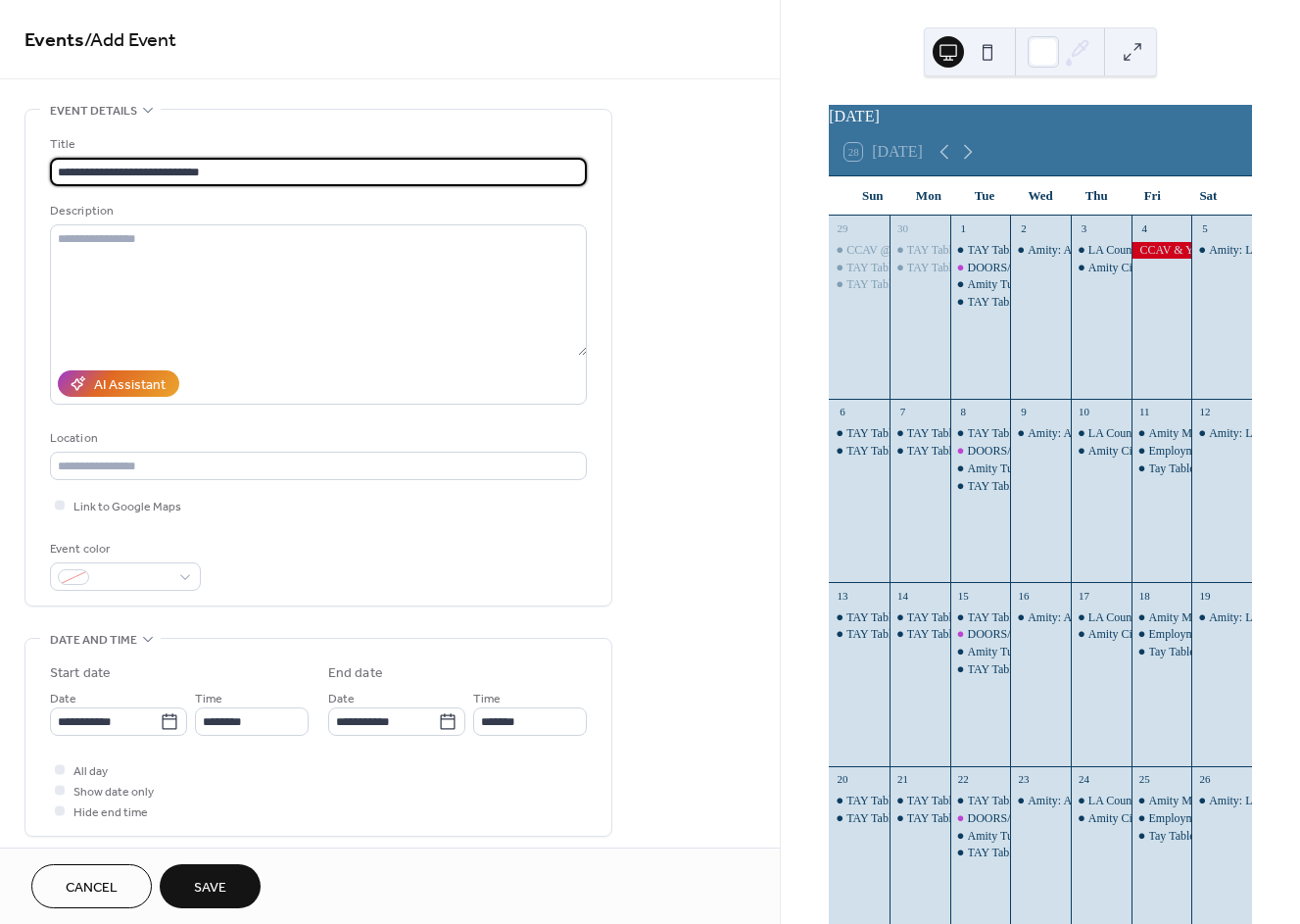 type on "**********" 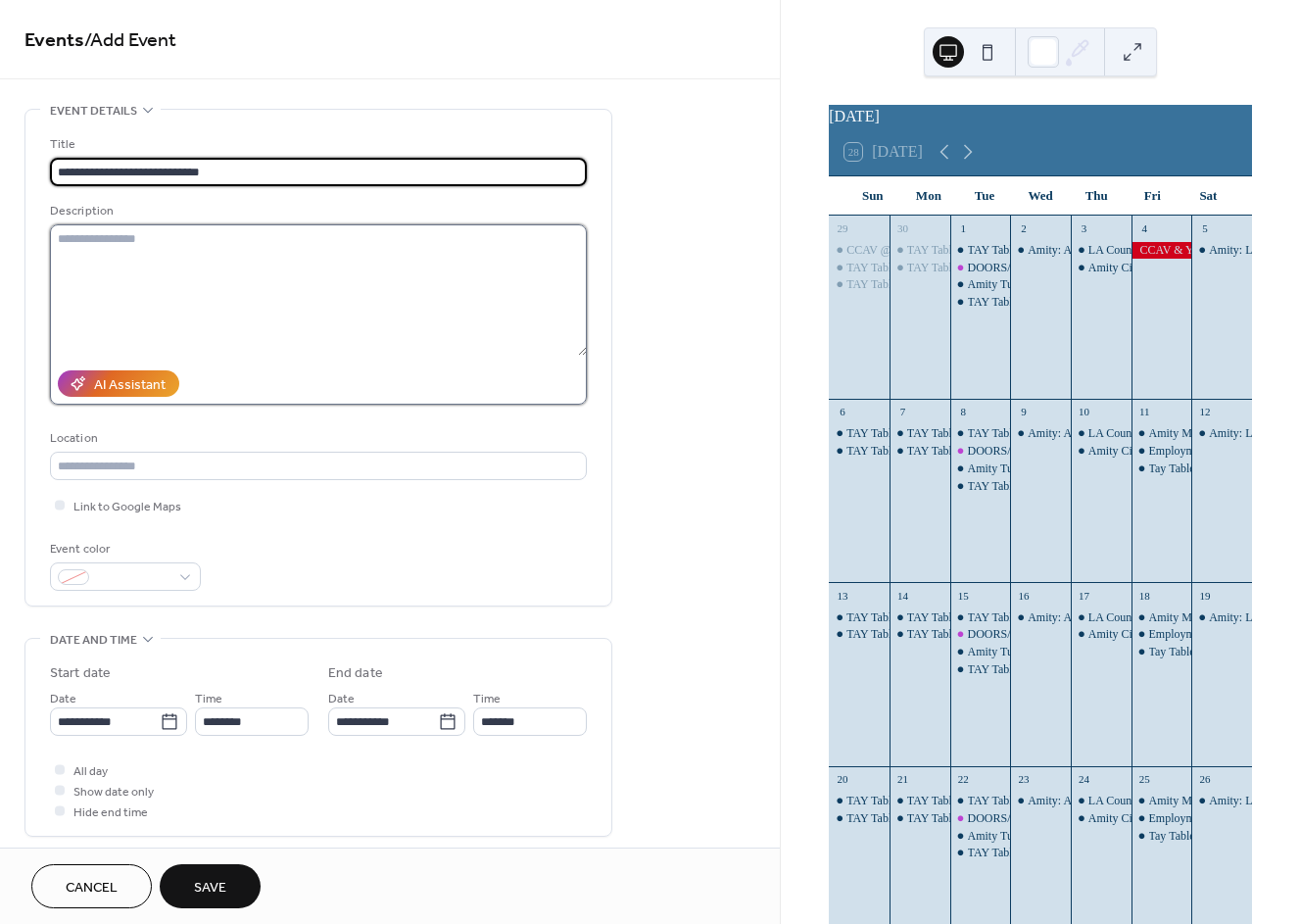 click at bounding box center [318, 290] 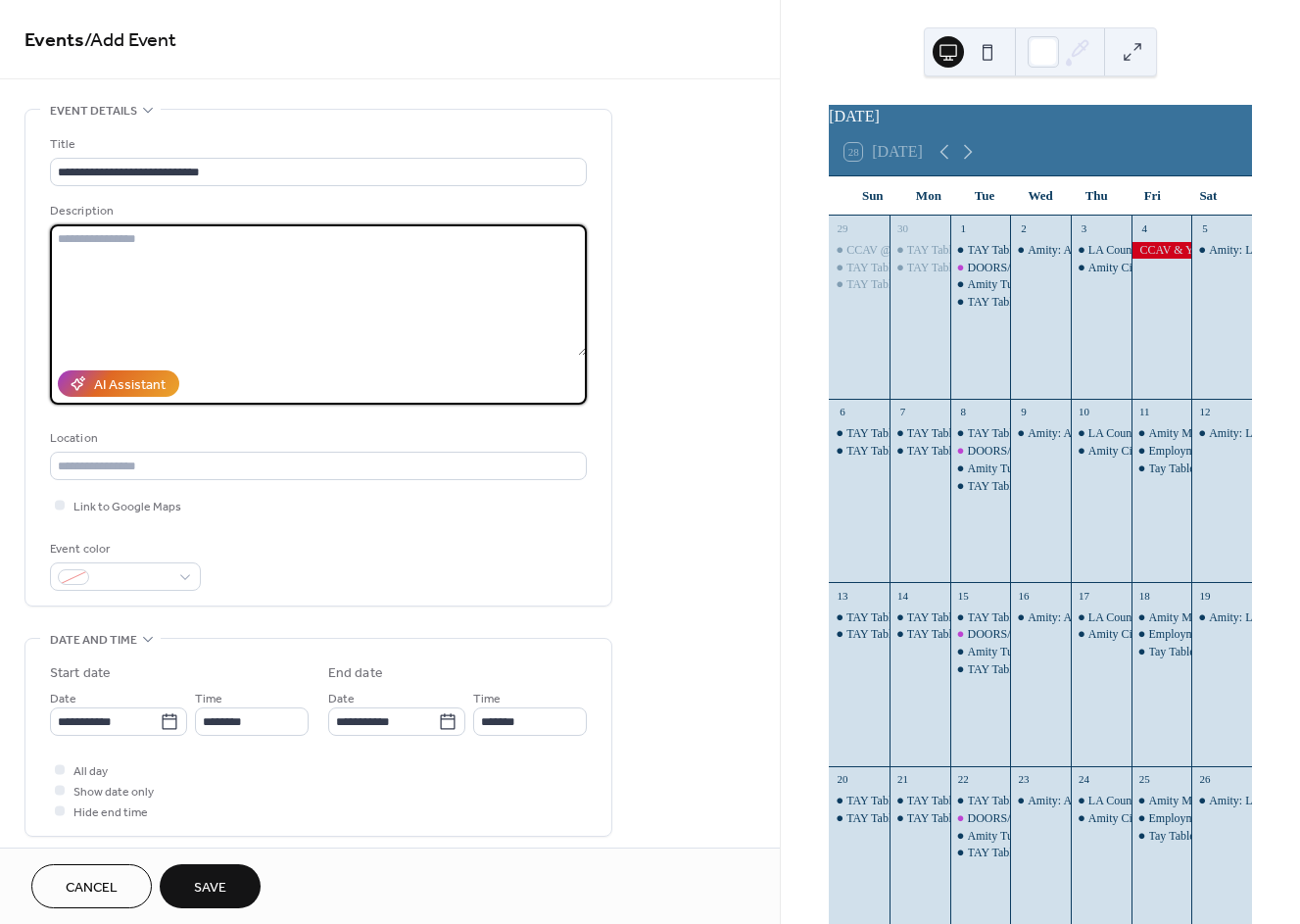 paste on "**********" 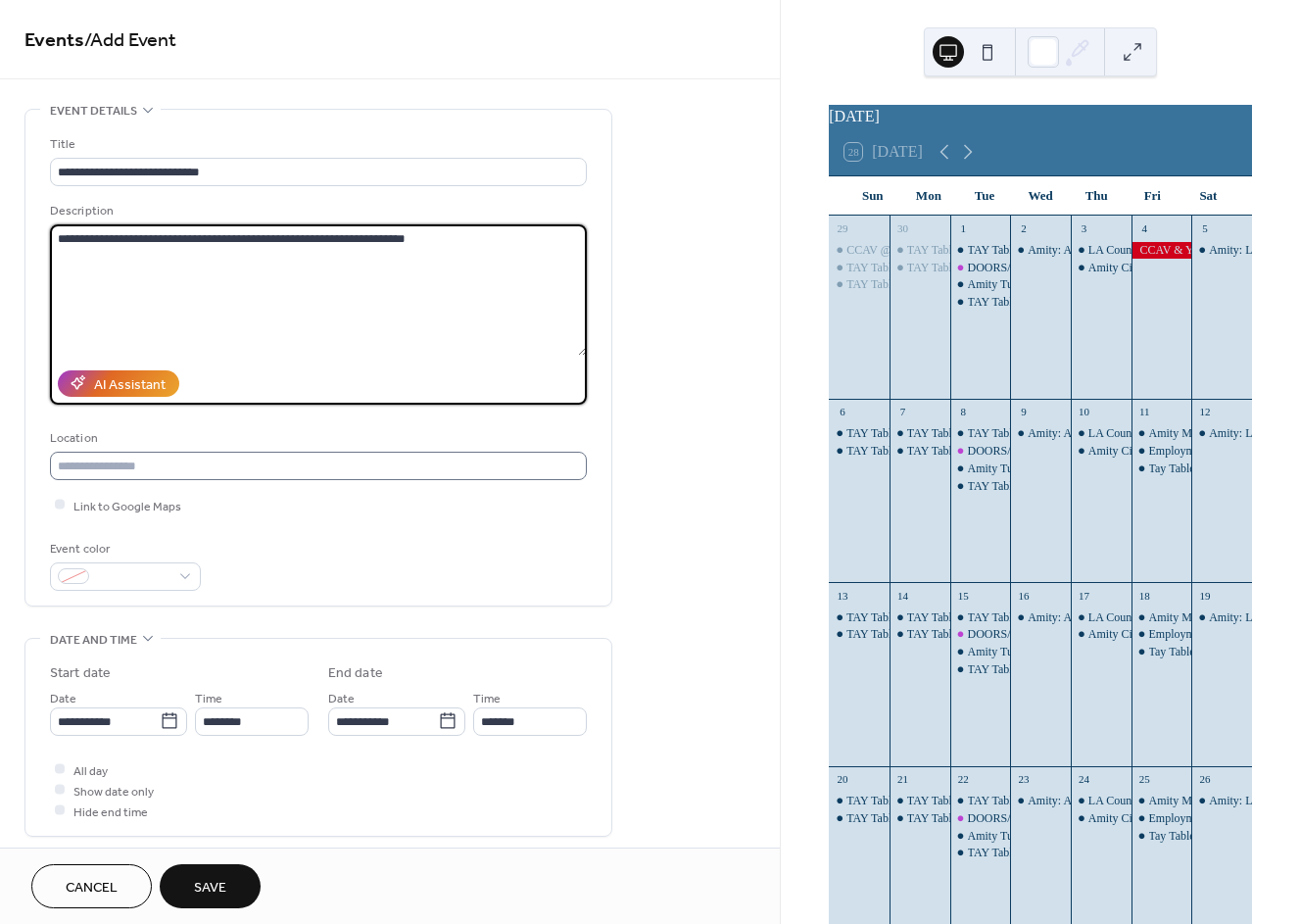 type on "**********" 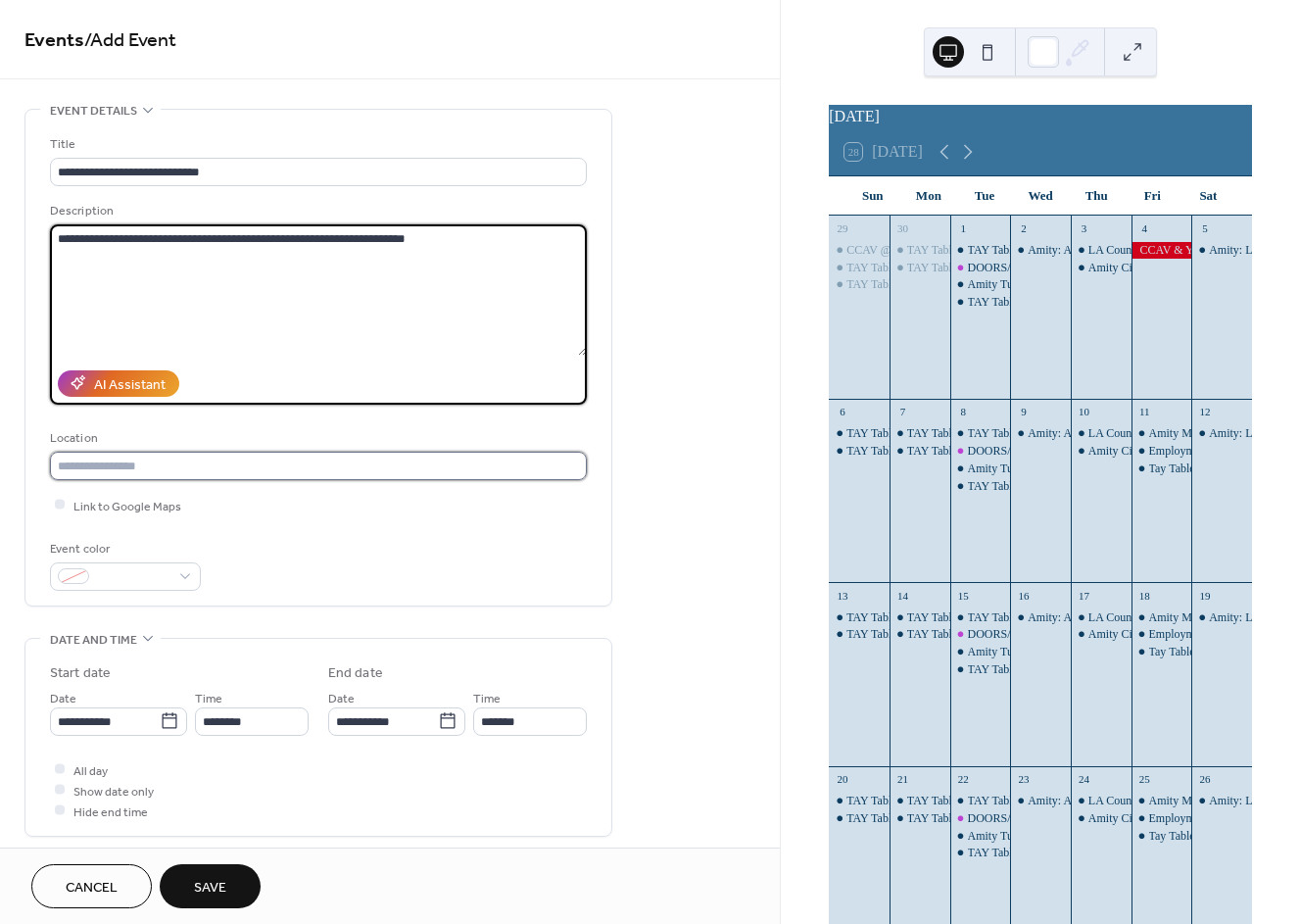 click at bounding box center [318, 465] 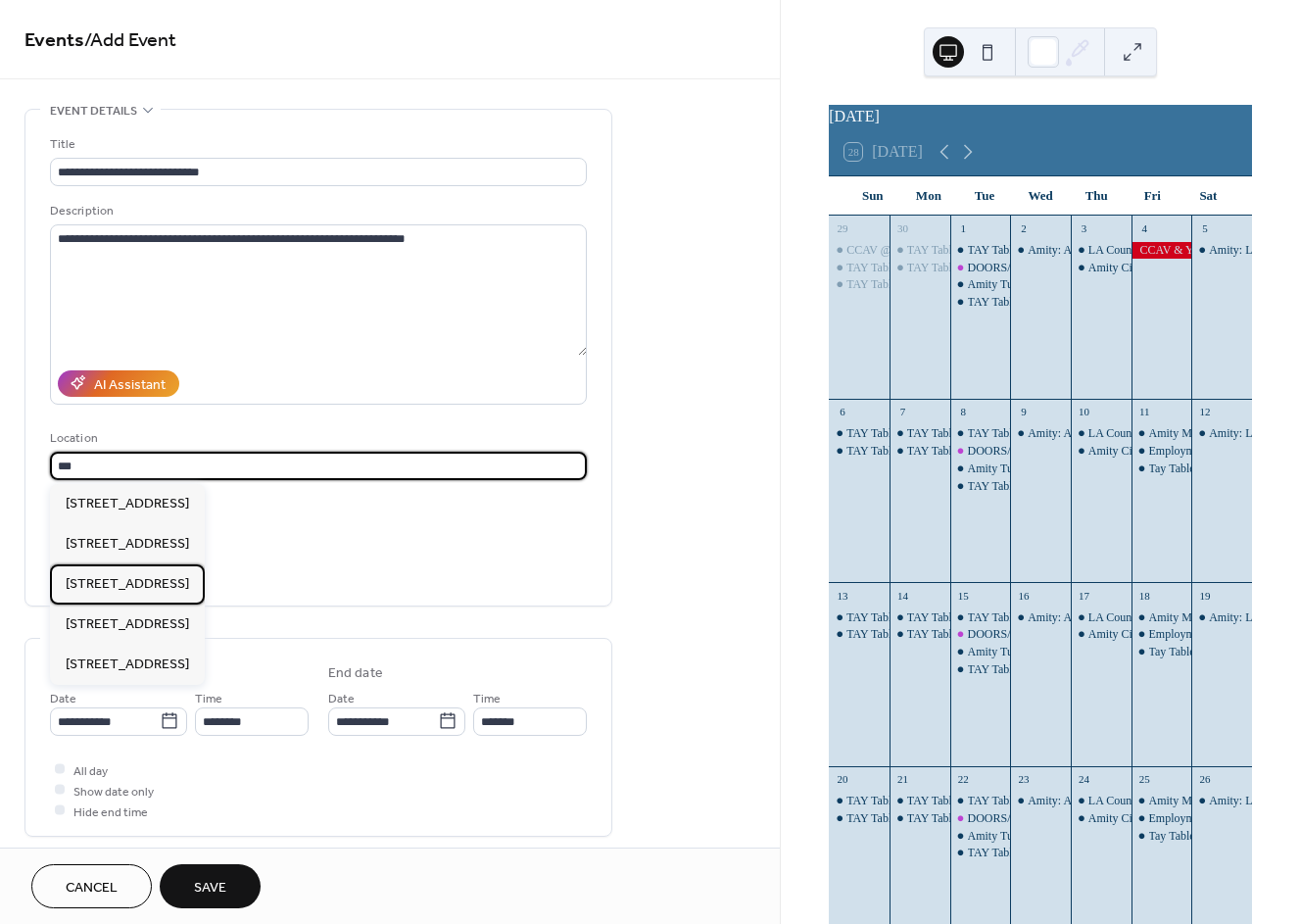 click on "[STREET_ADDRESS]" at bounding box center (127, 584) 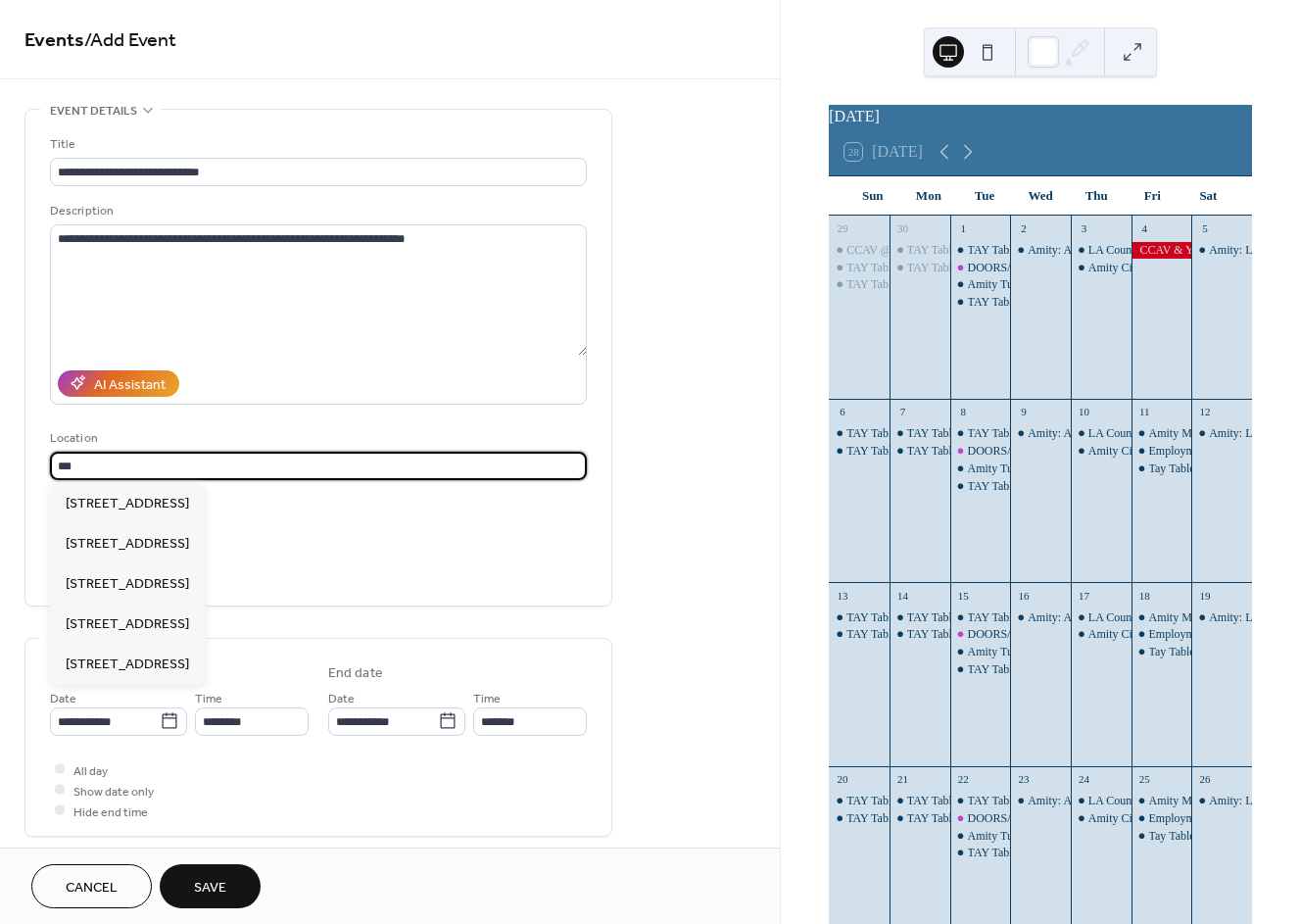 type on "**********" 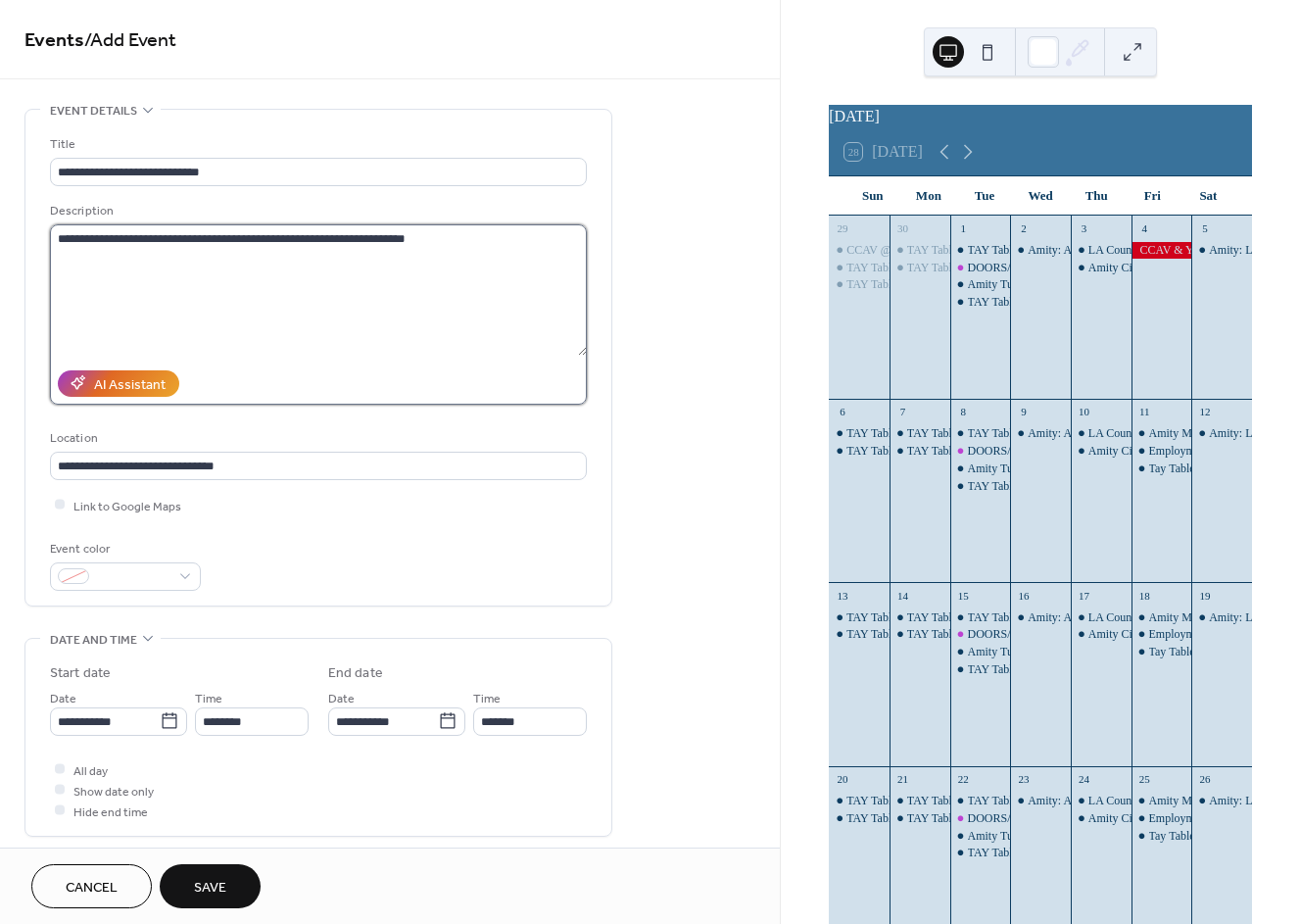 click on "**********" at bounding box center [318, 290] 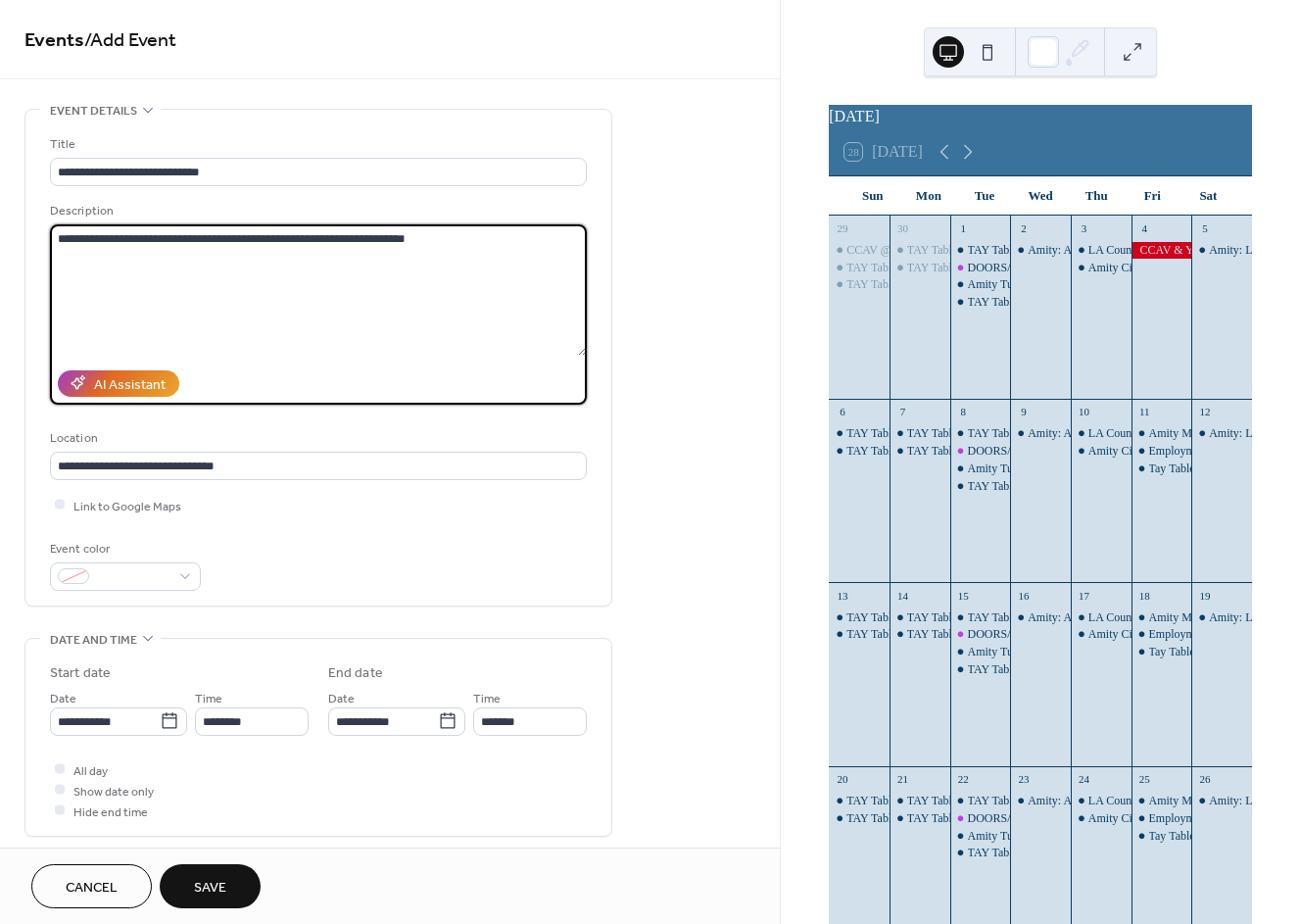 click on "**********" at bounding box center [318, 290] 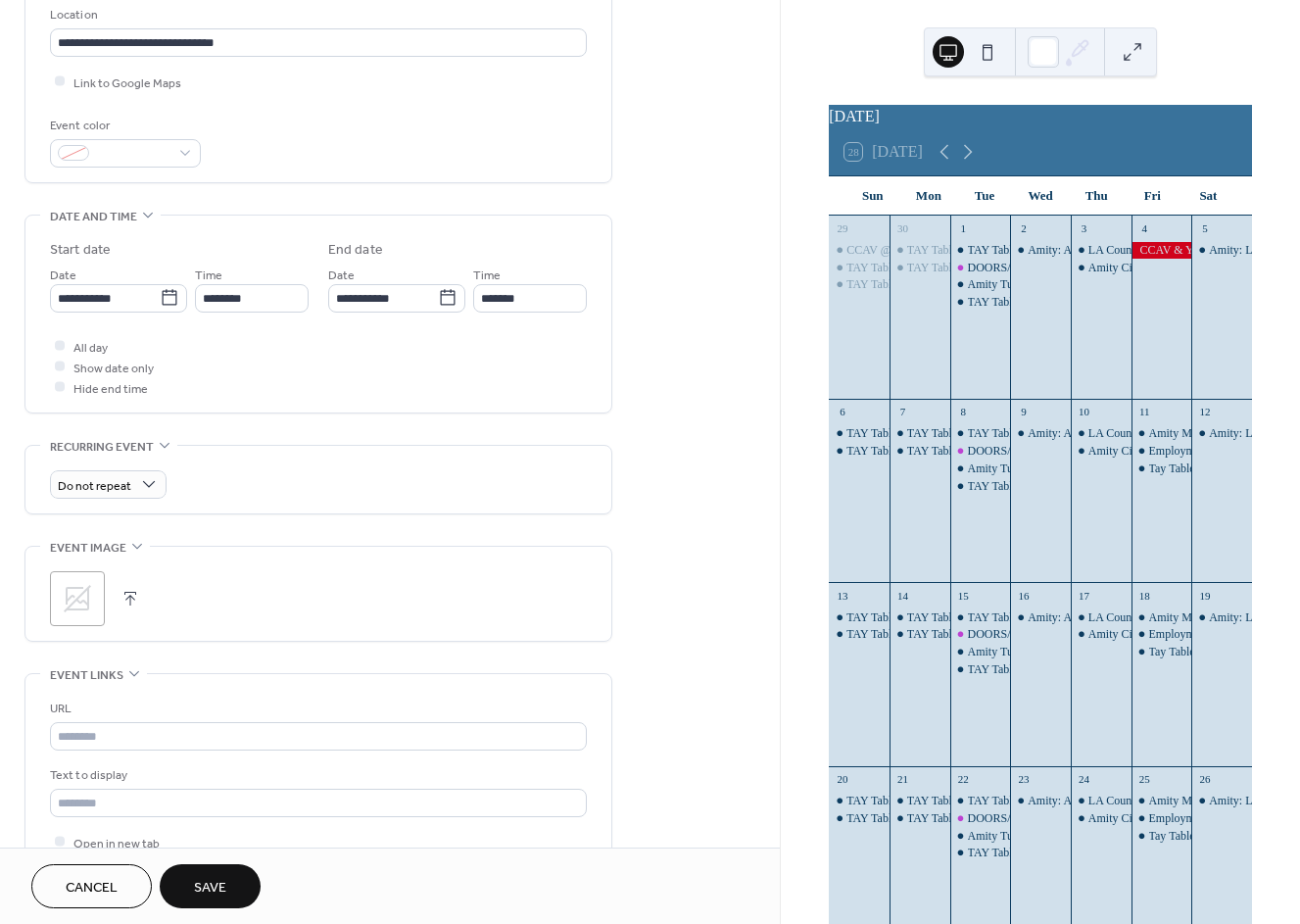 scroll, scrollTop: 218, scrollLeft: 0, axis: vertical 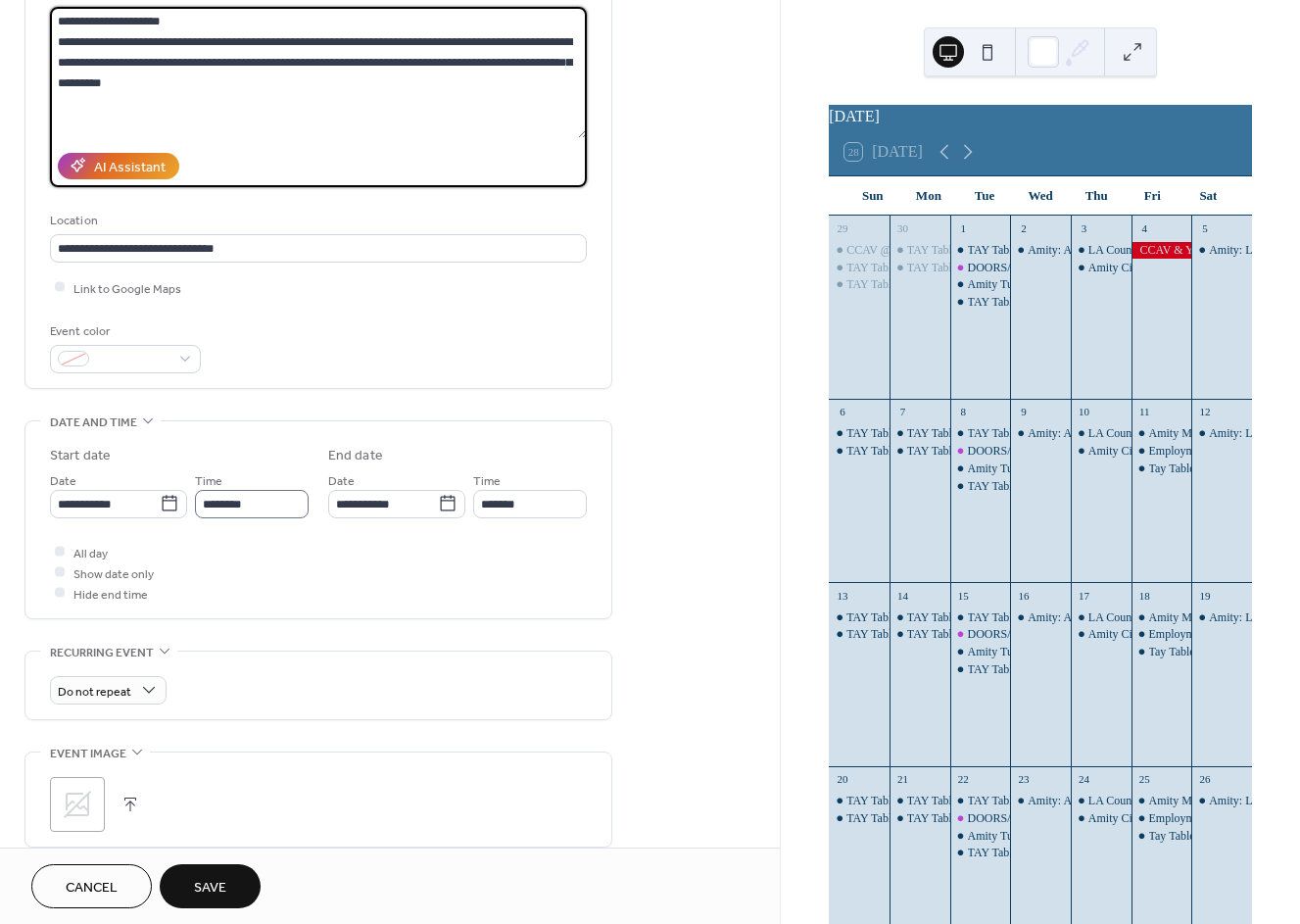 type on "**********" 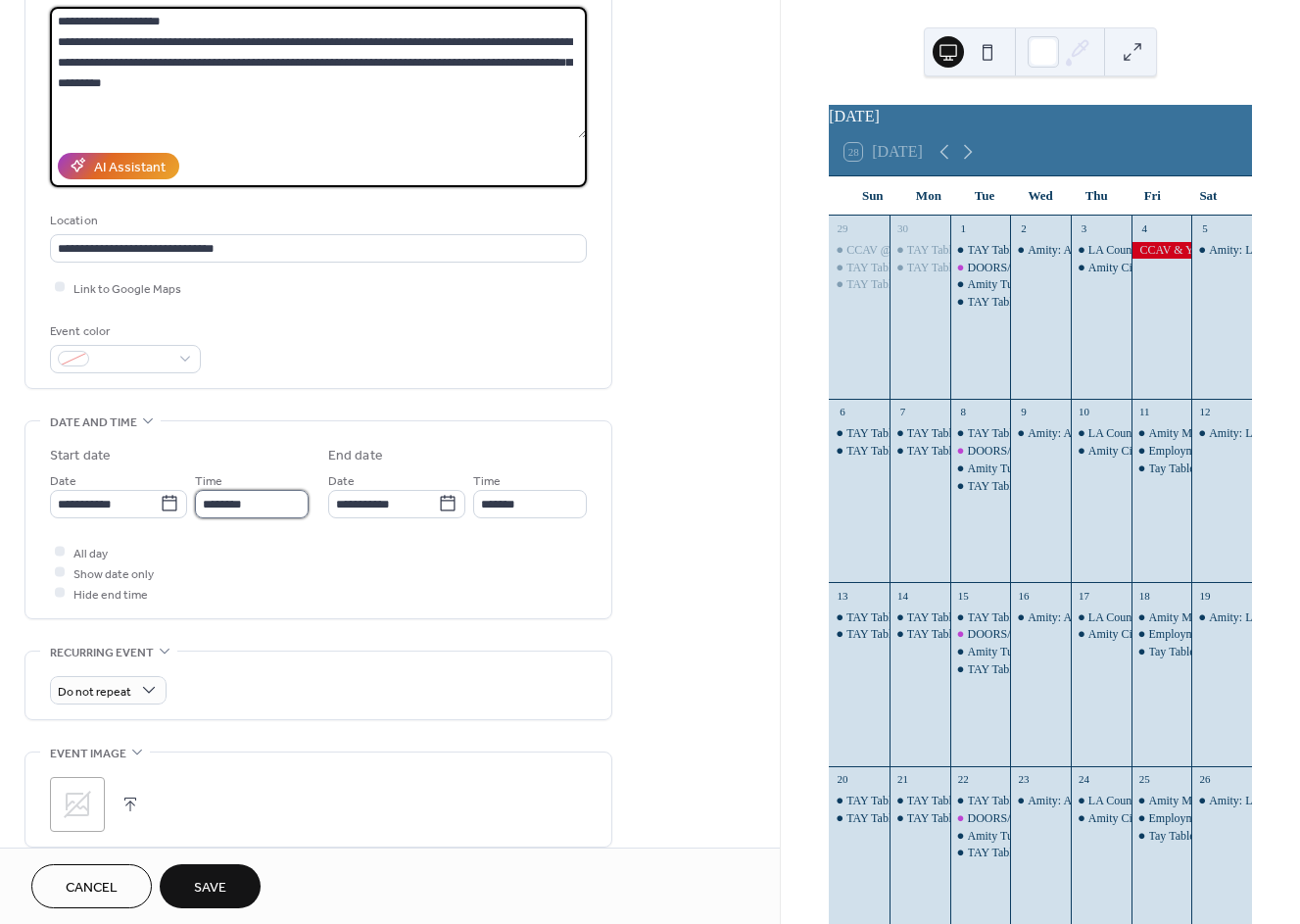 click on "********" at bounding box center [252, 504] 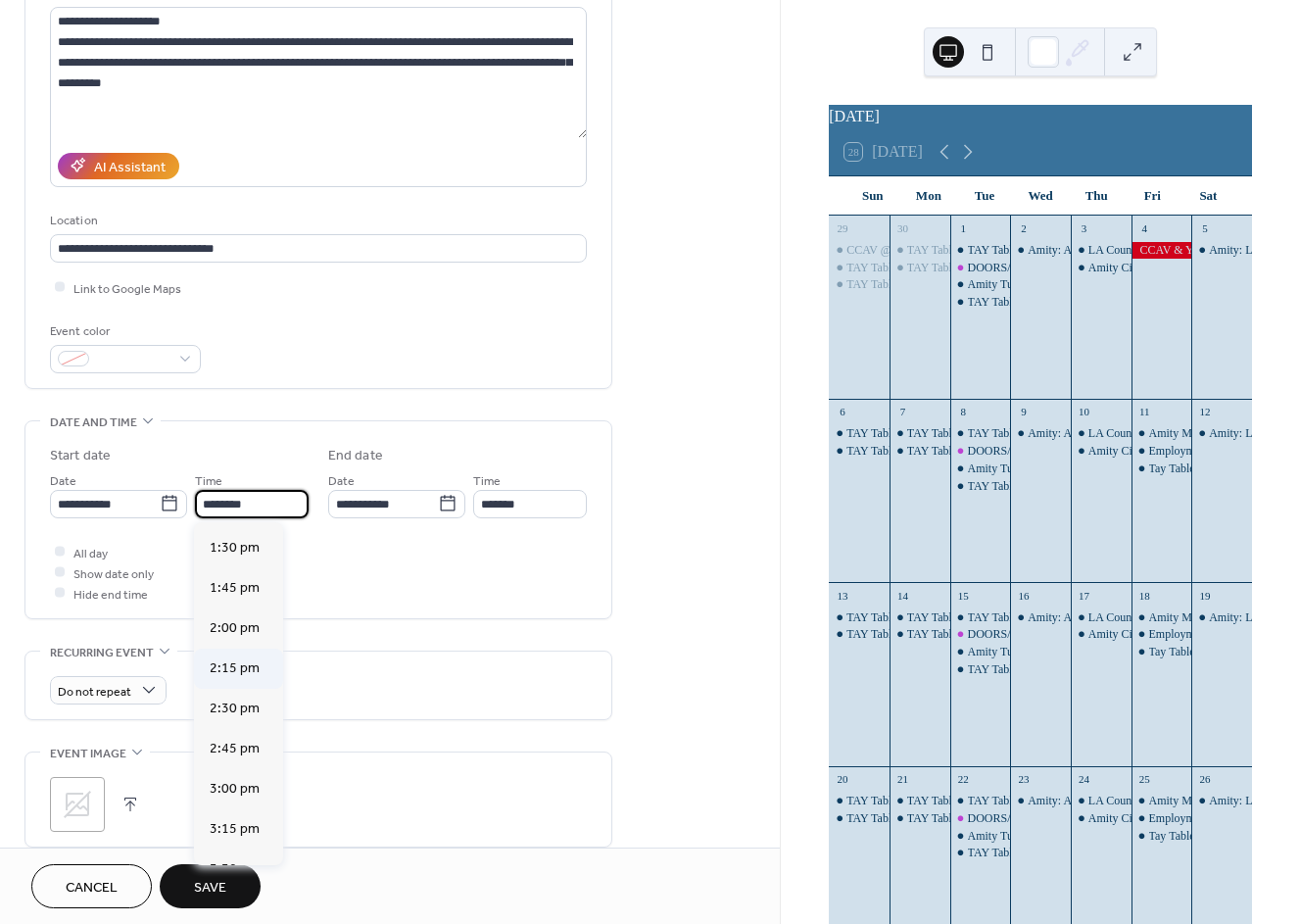 scroll, scrollTop: 2166, scrollLeft: 0, axis: vertical 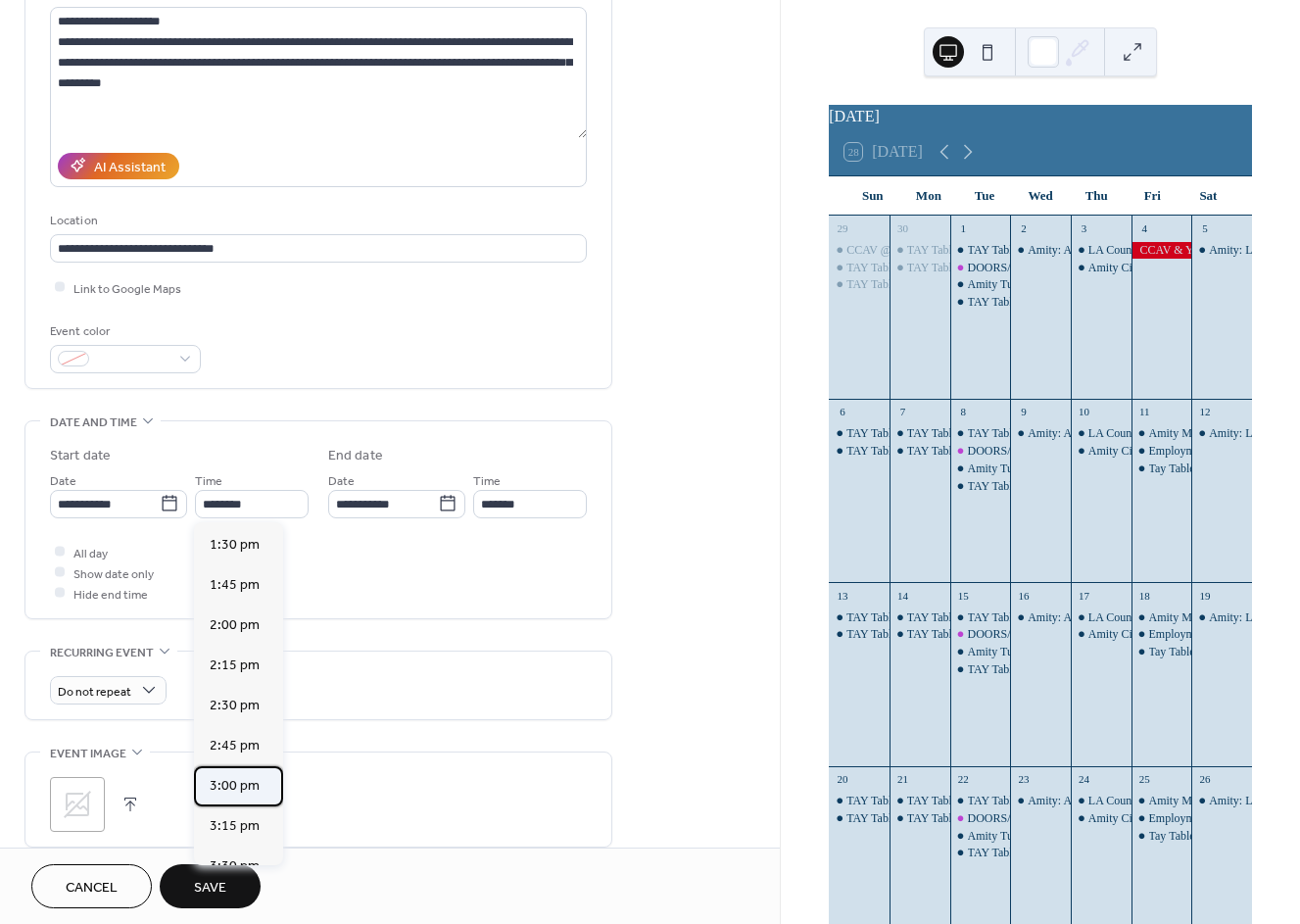 click on "3:00 pm" at bounding box center [234, 786] 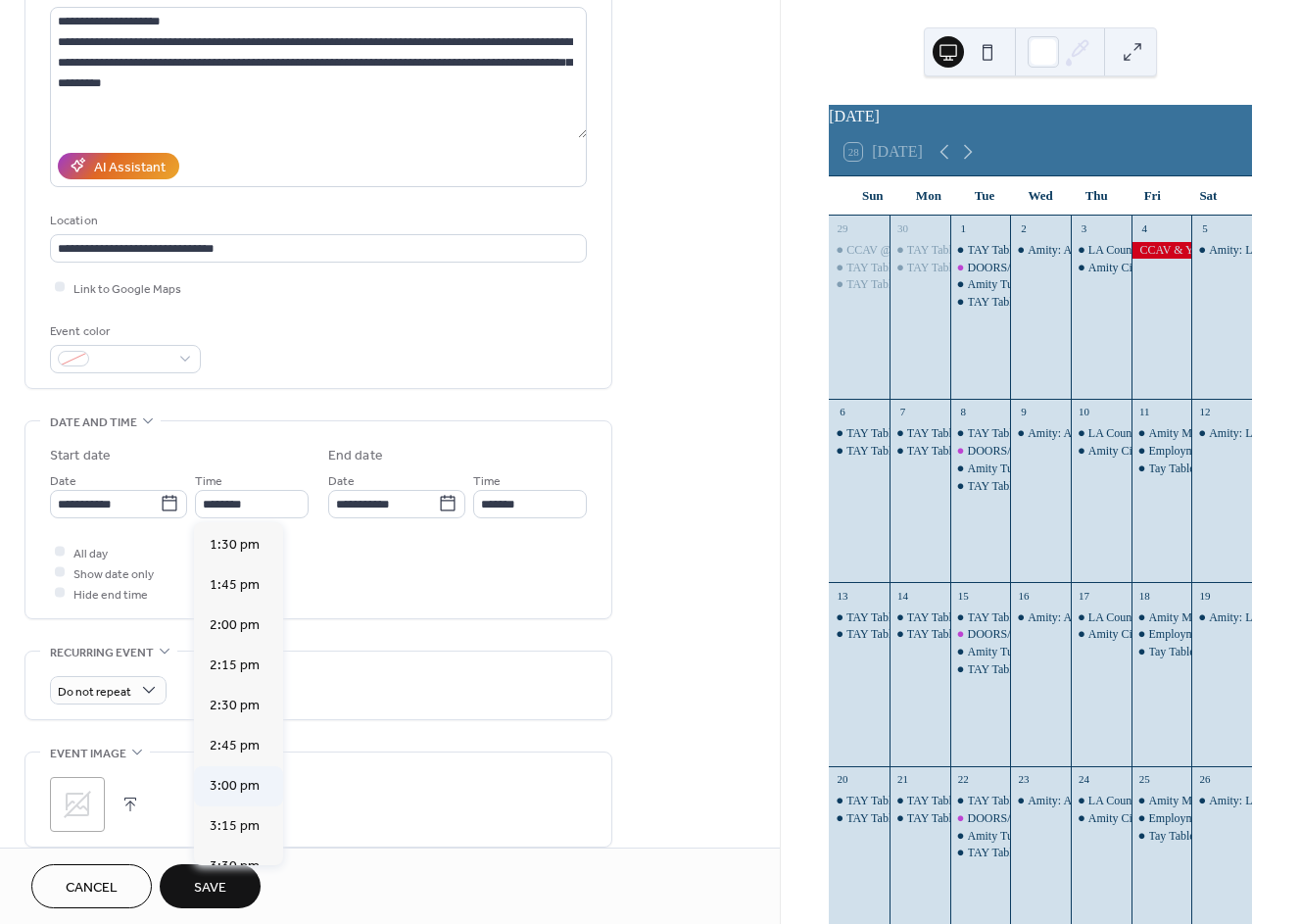 type on "*******" 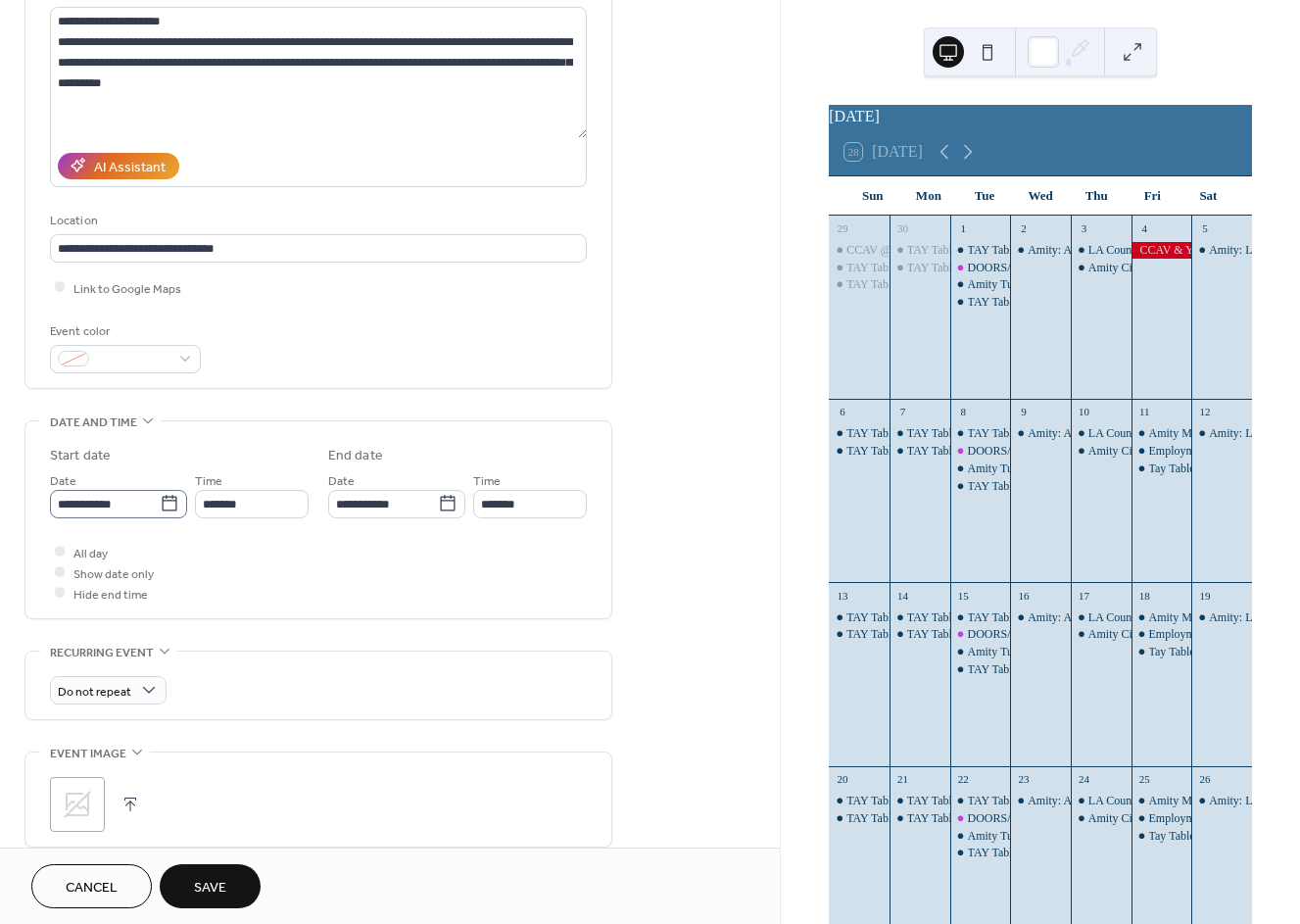click 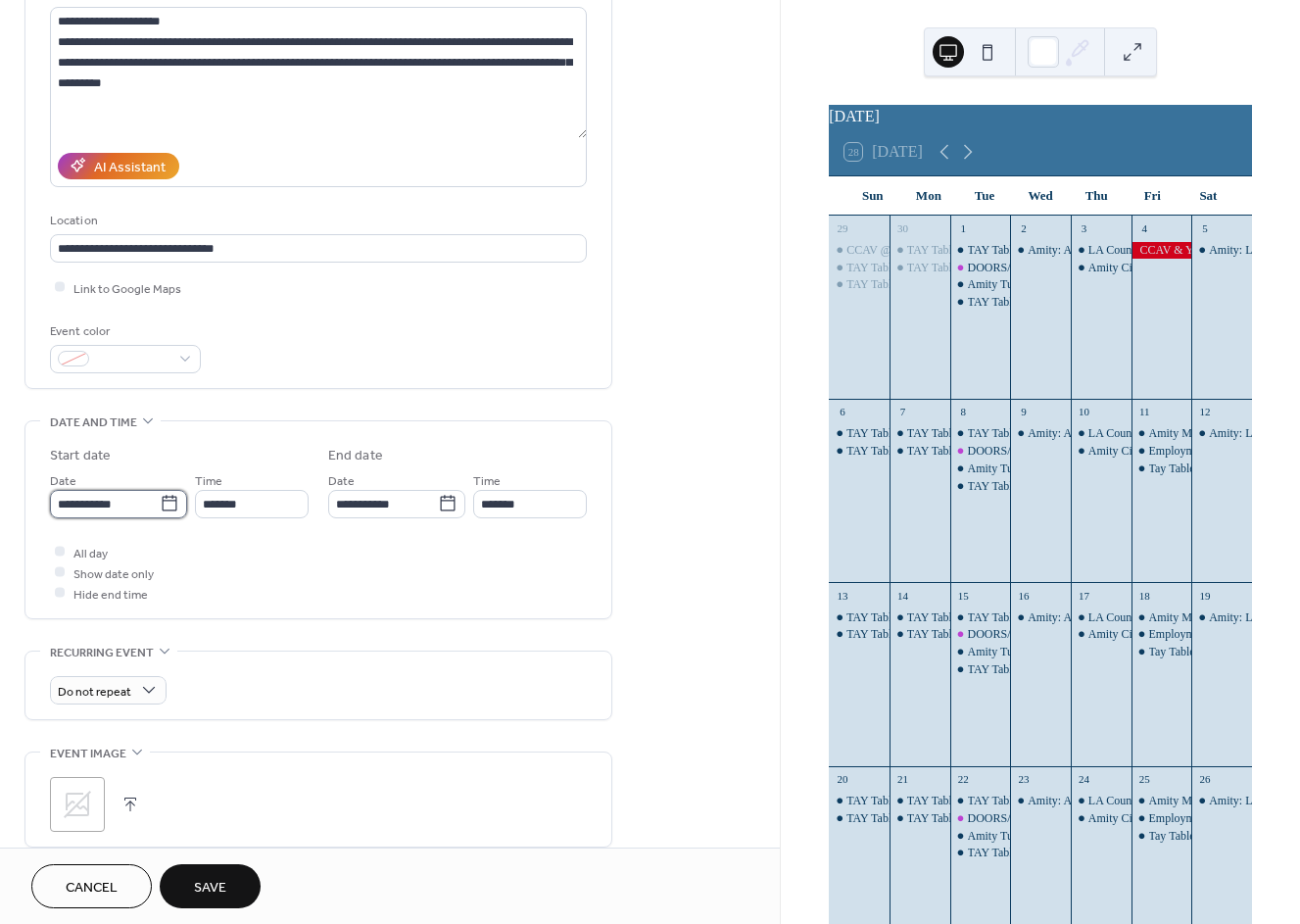 click on "**********" at bounding box center [105, 504] 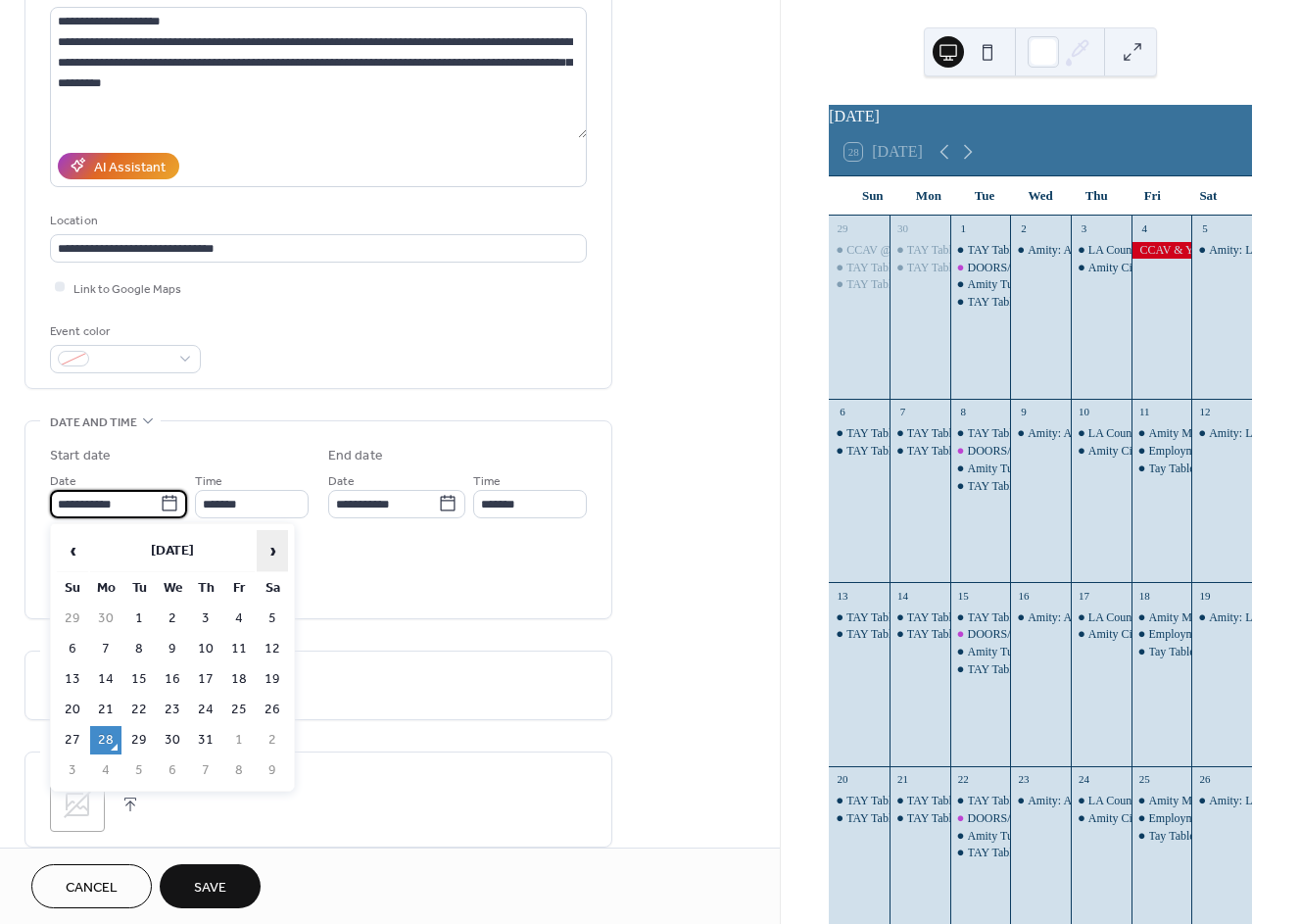 click on "›" at bounding box center [272, 551] 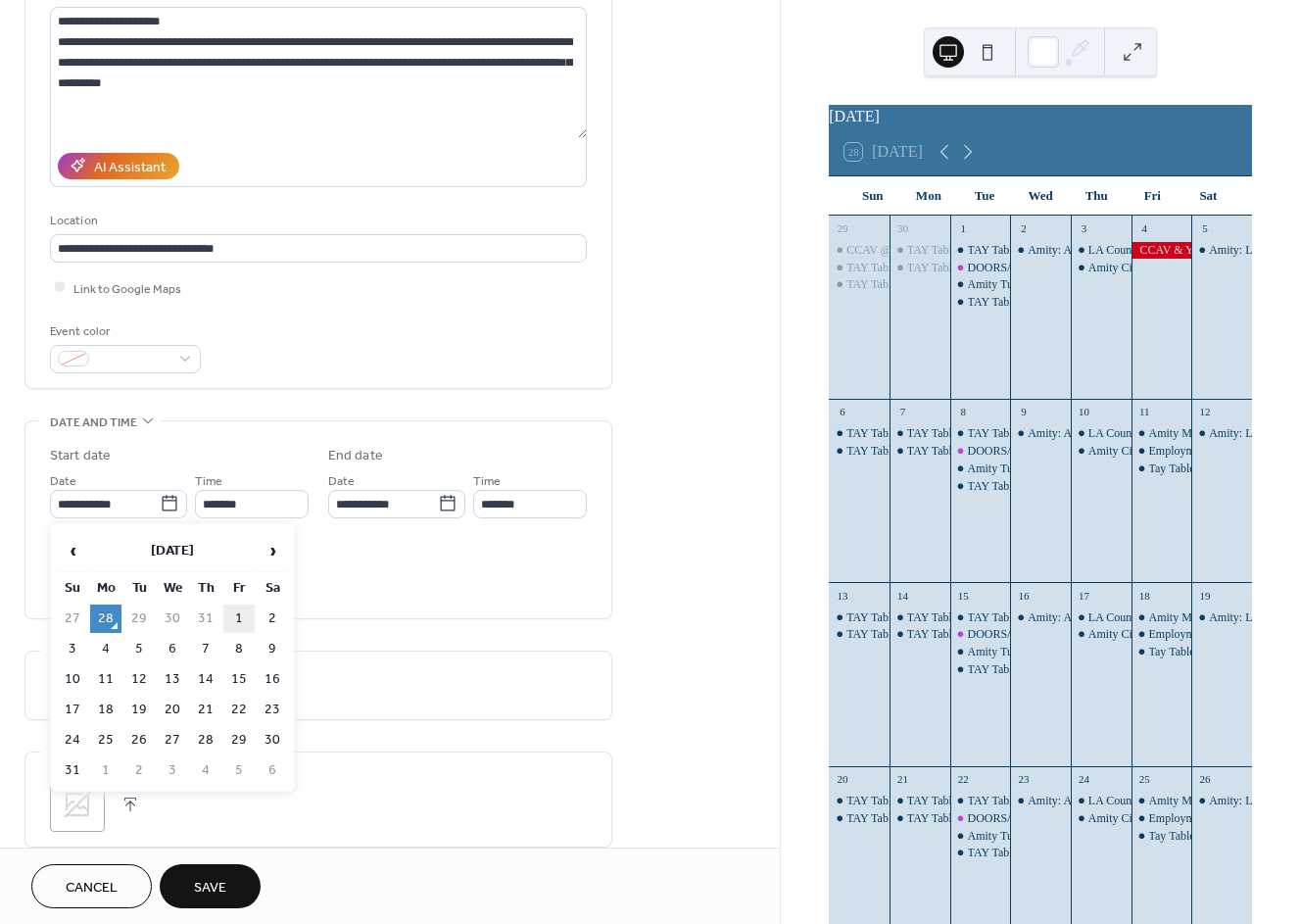 click on "1" at bounding box center [239, 618] 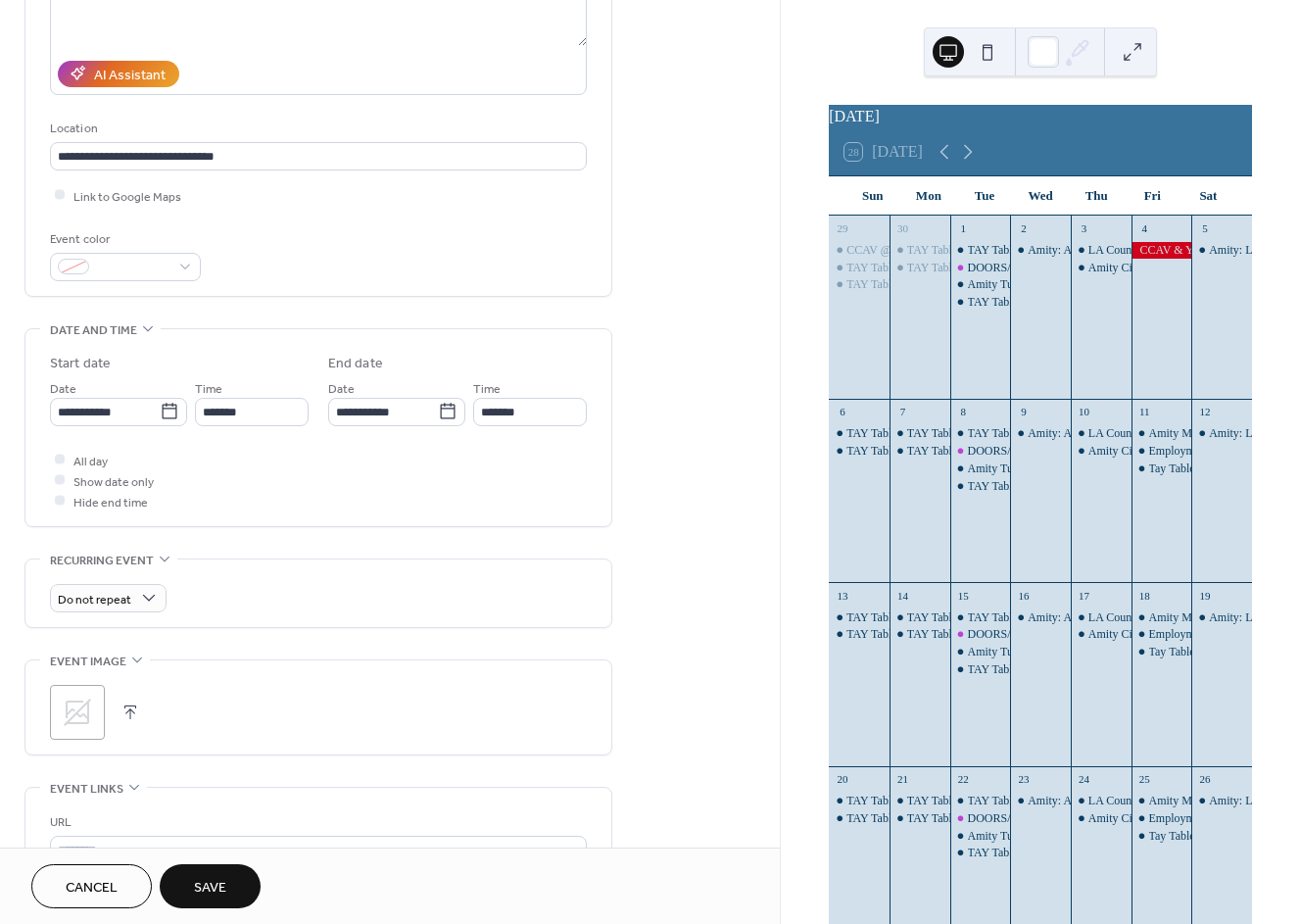 scroll, scrollTop: 435, scrollLeft: 0, axis: vertical 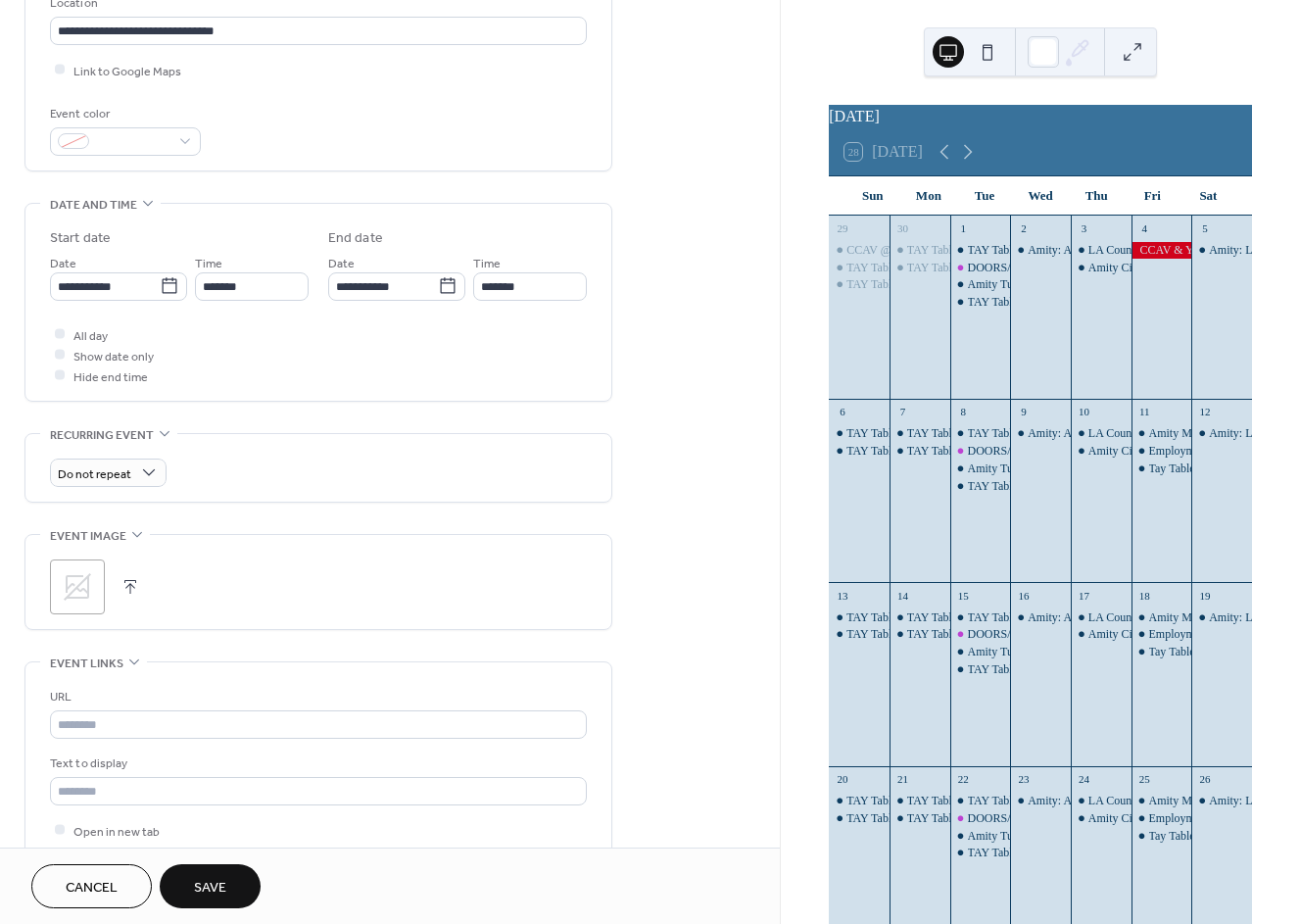 click on "Do not repeat" at bounding box center (318, 467) 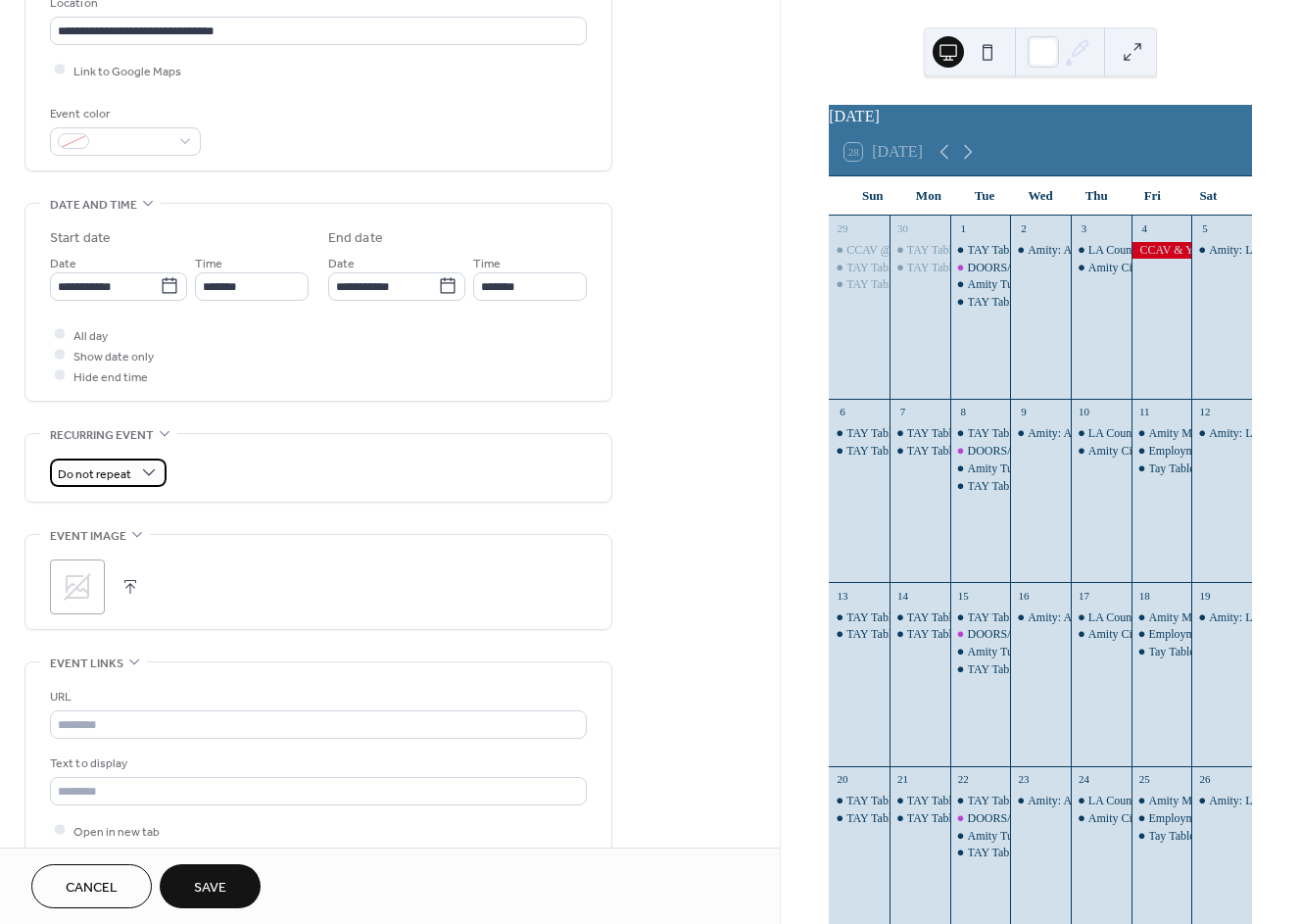 click on "Do not repeat" at bounding box center [108, 472] 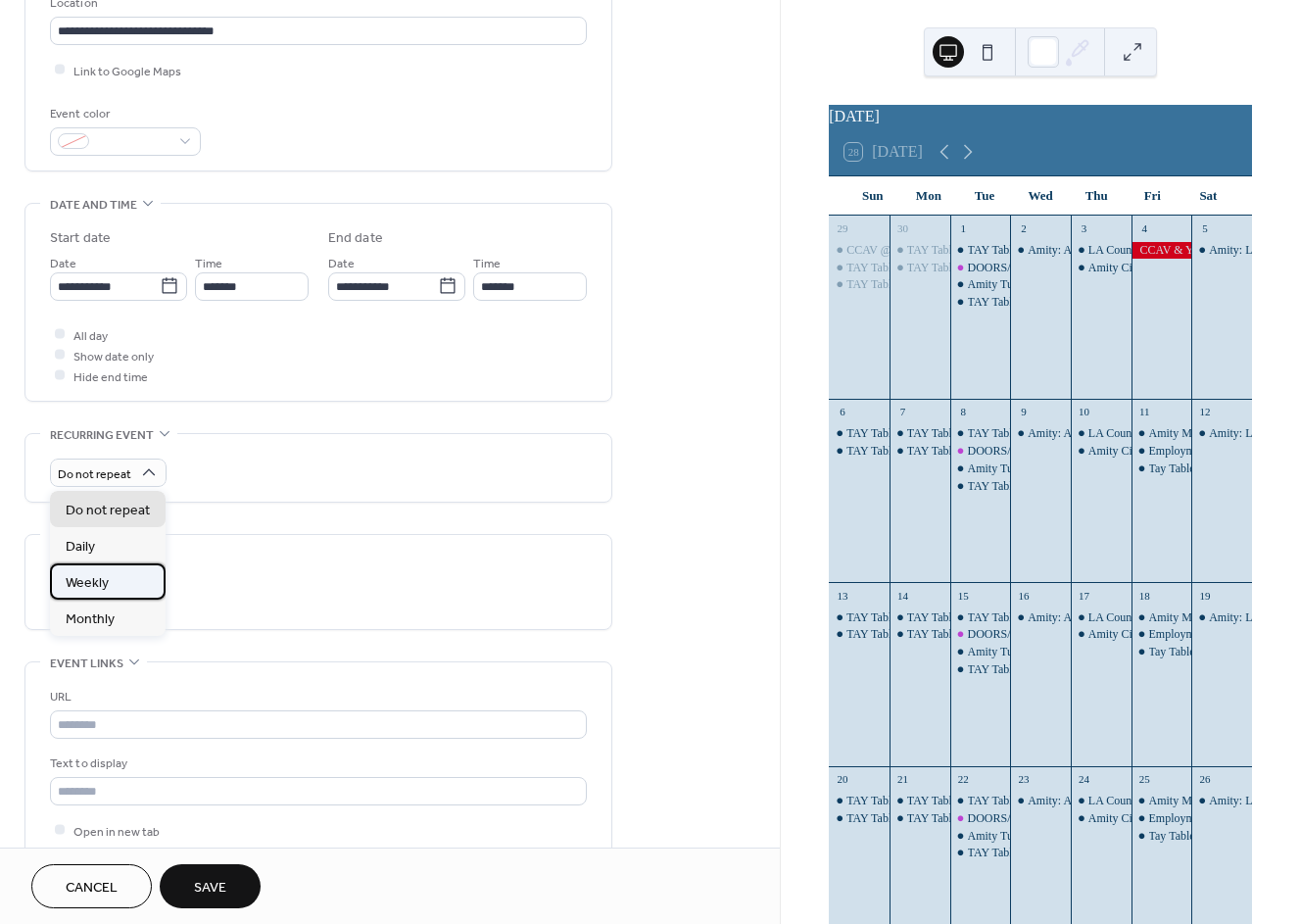 click on "Weekly" at bounding box center [108, 581] 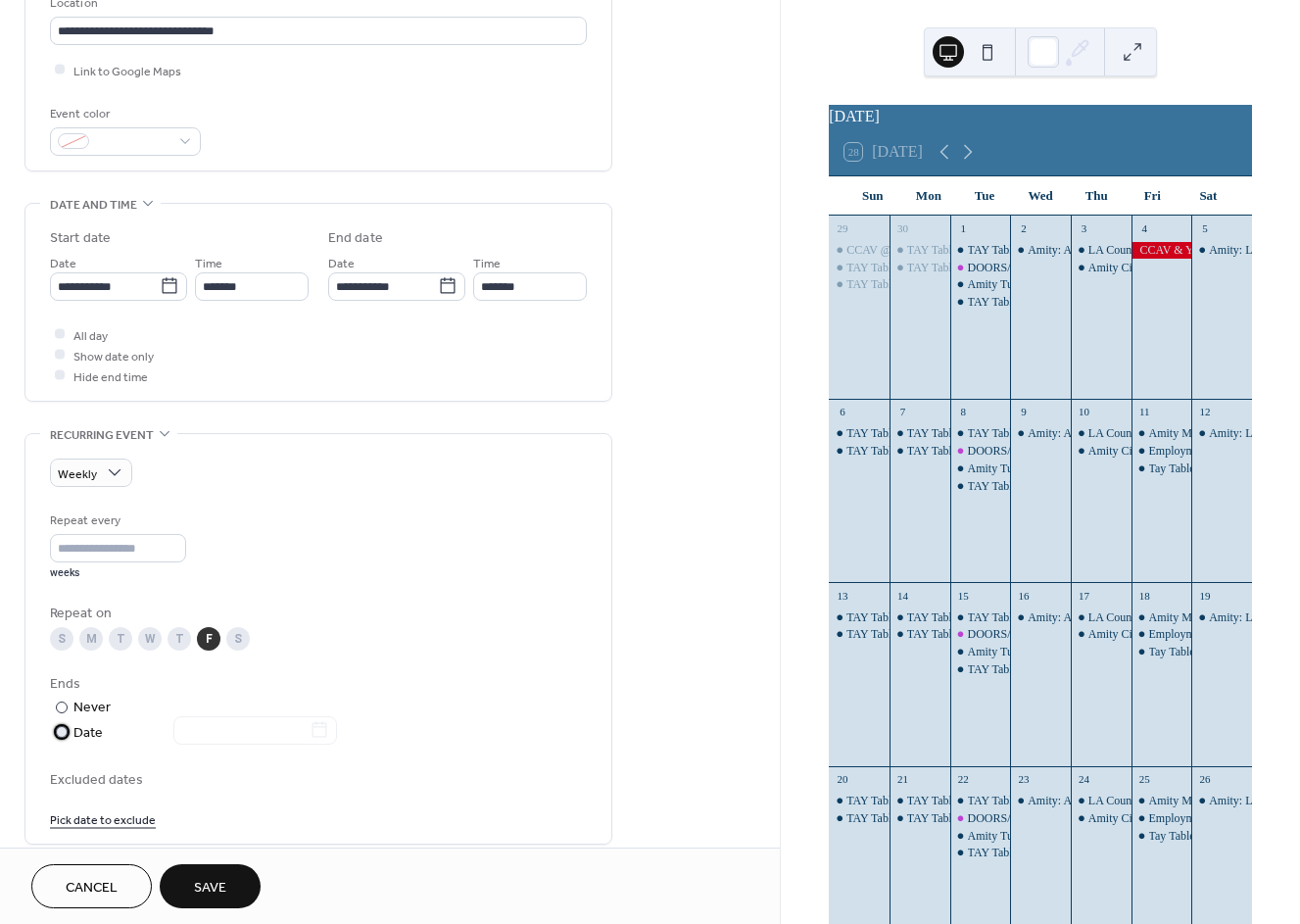 click on "Date" at bounding box center [205, 733] 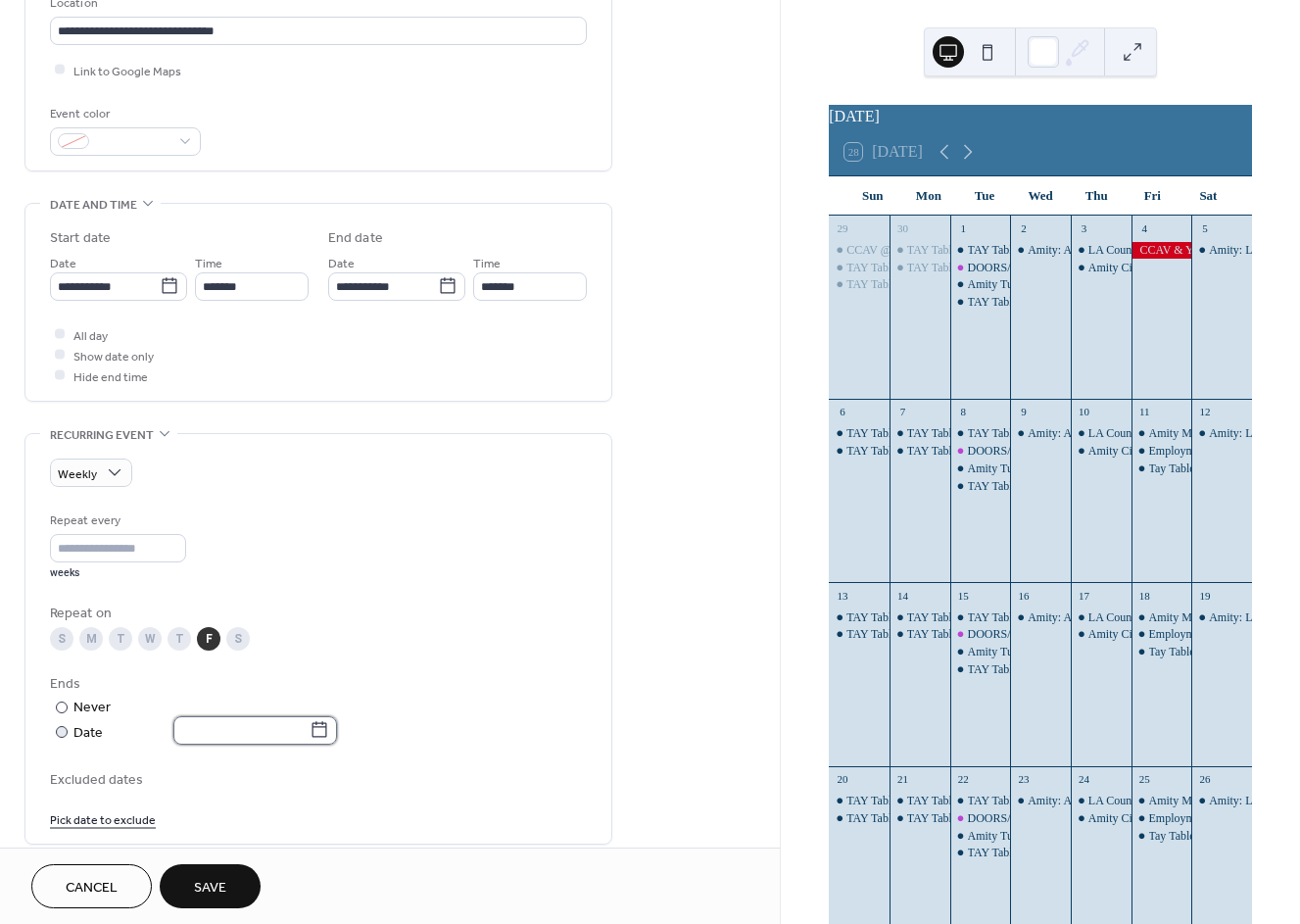 click at bounding box center [241, 730] 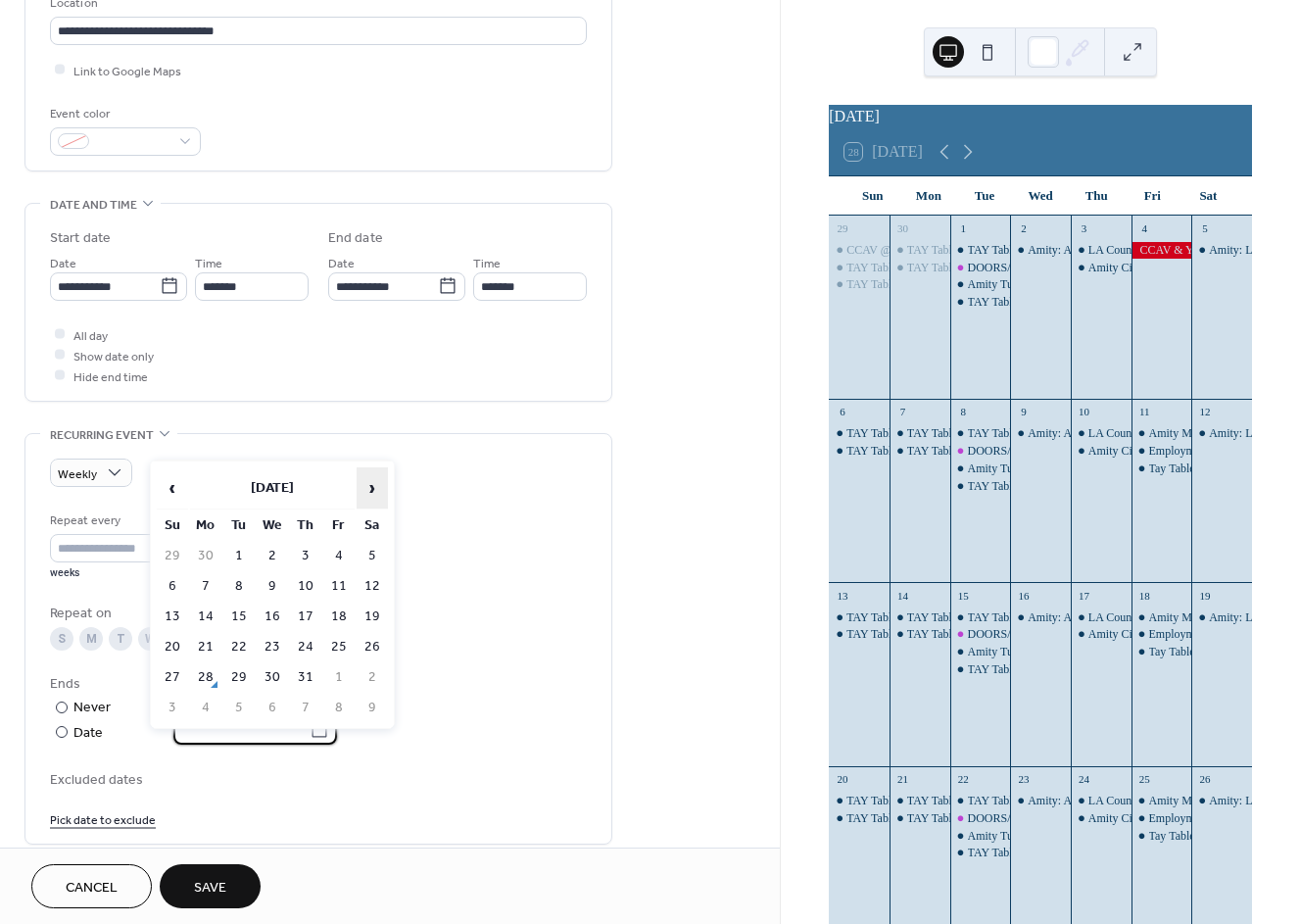 click on "›" at bounding box center [372, 488] 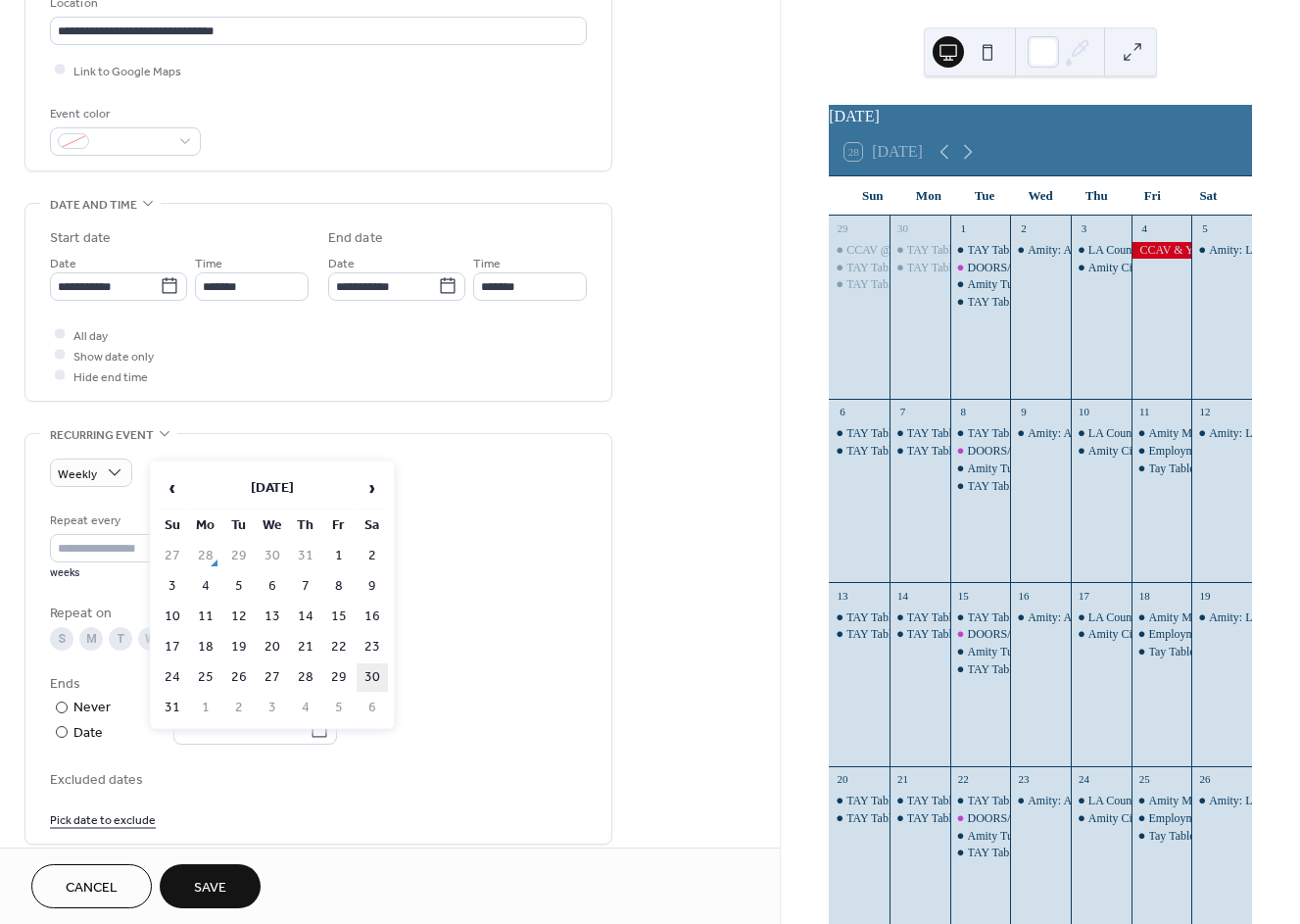 click on "30" at bounding box center [372, 677] 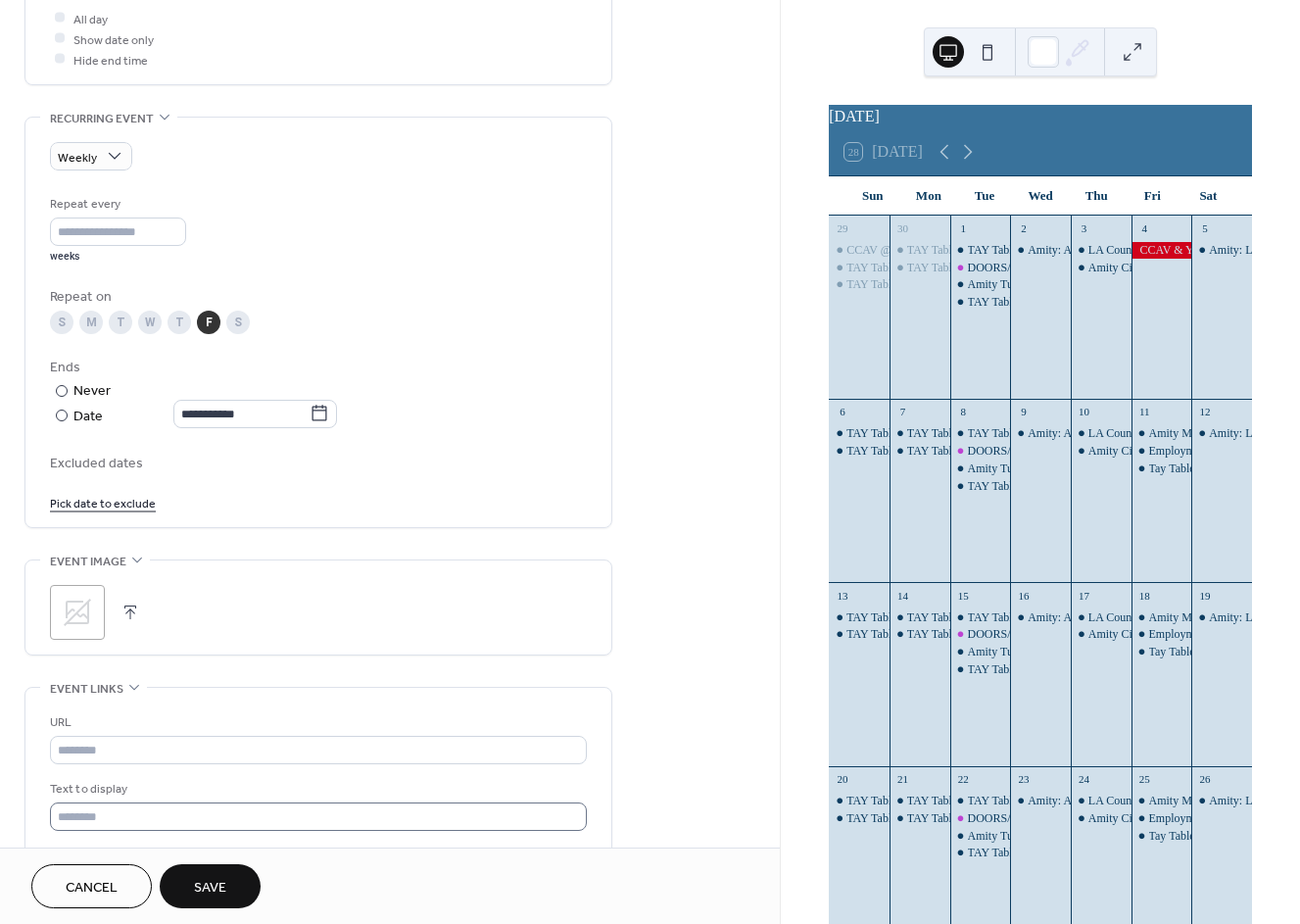 scroll, scrollTop: 761, scrollLeft: 0, axis: vertical 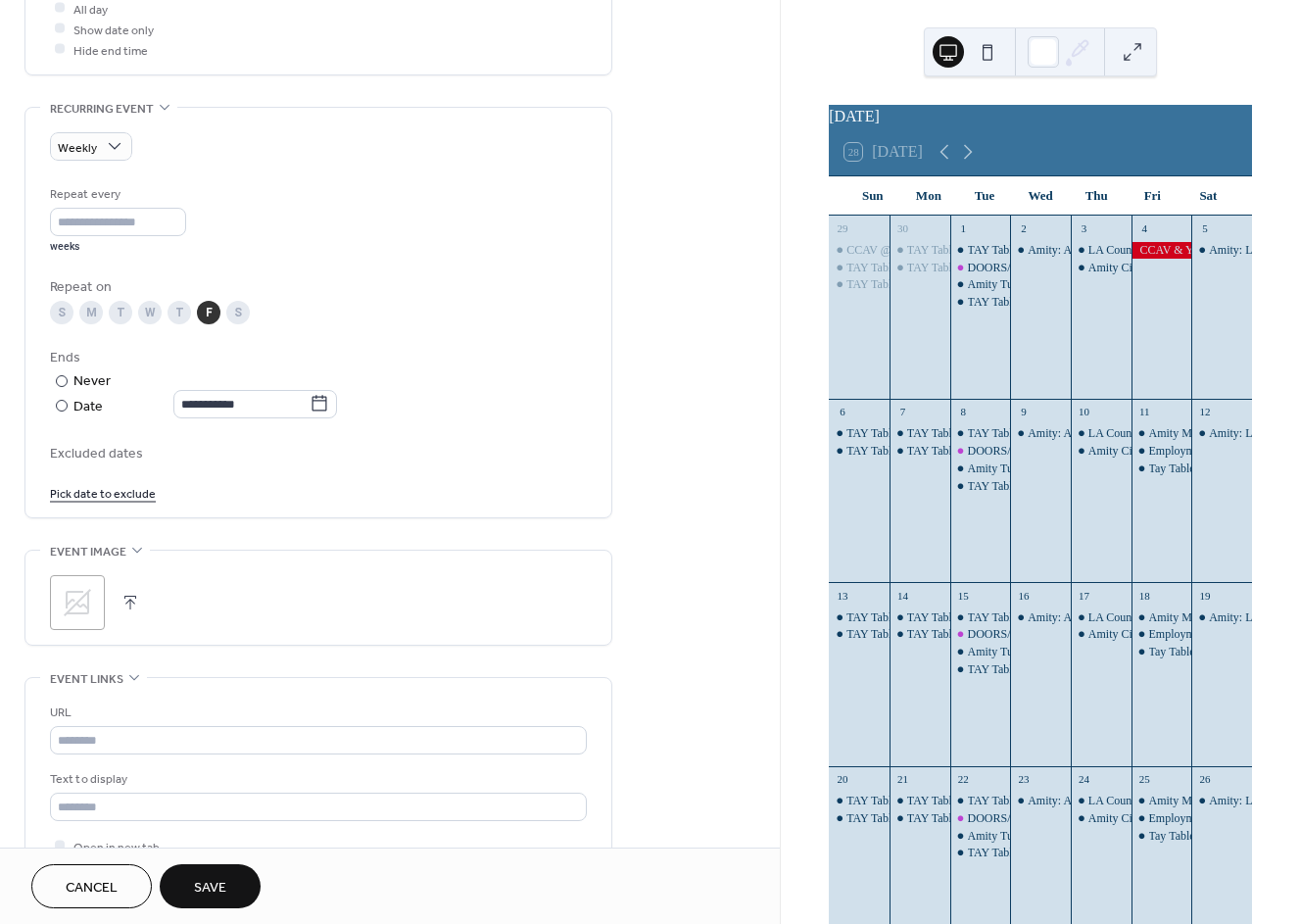 click on "Save" at bounding box center (210, 888) 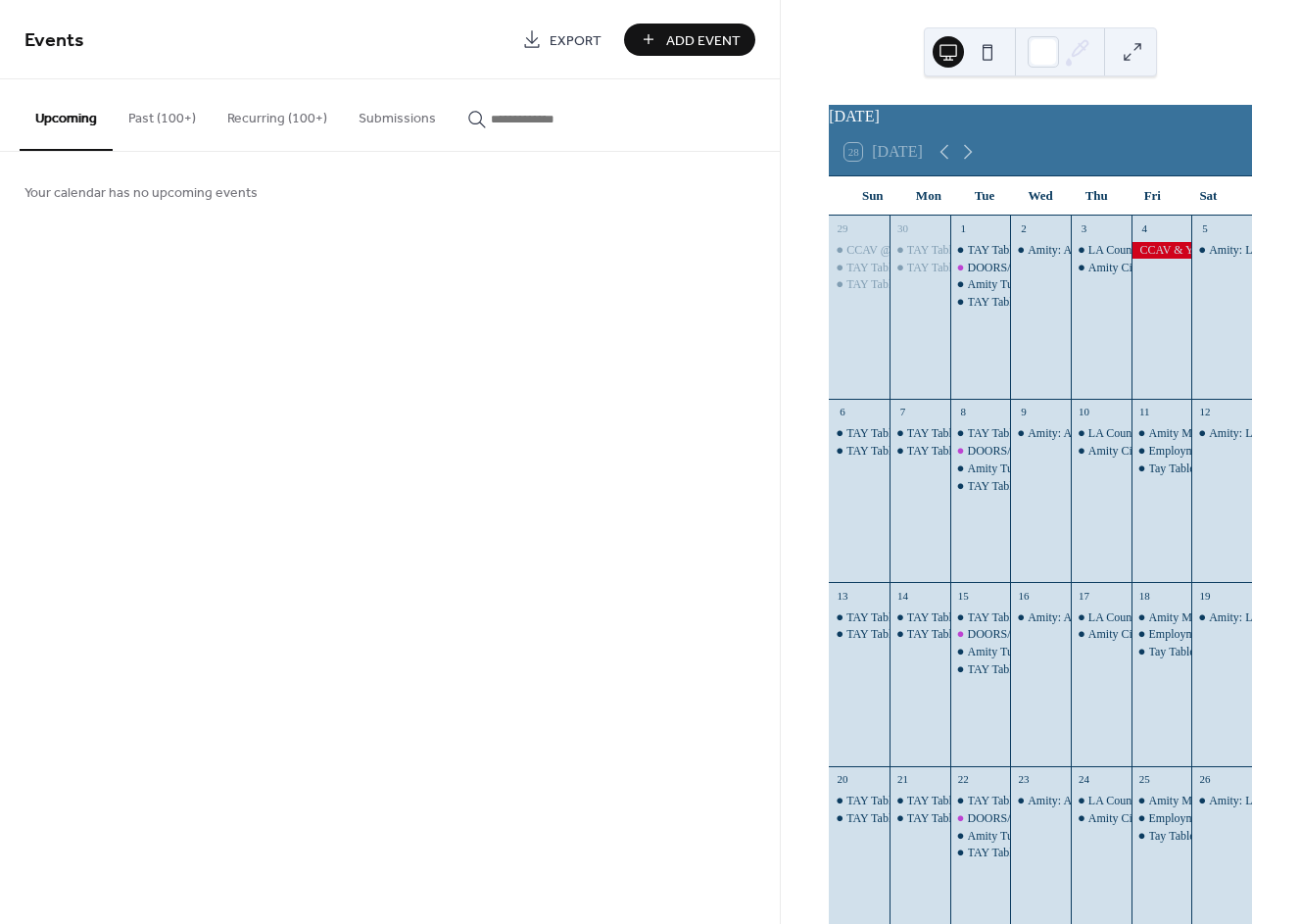 click on "Add Event" at bounding box center (703, 40) 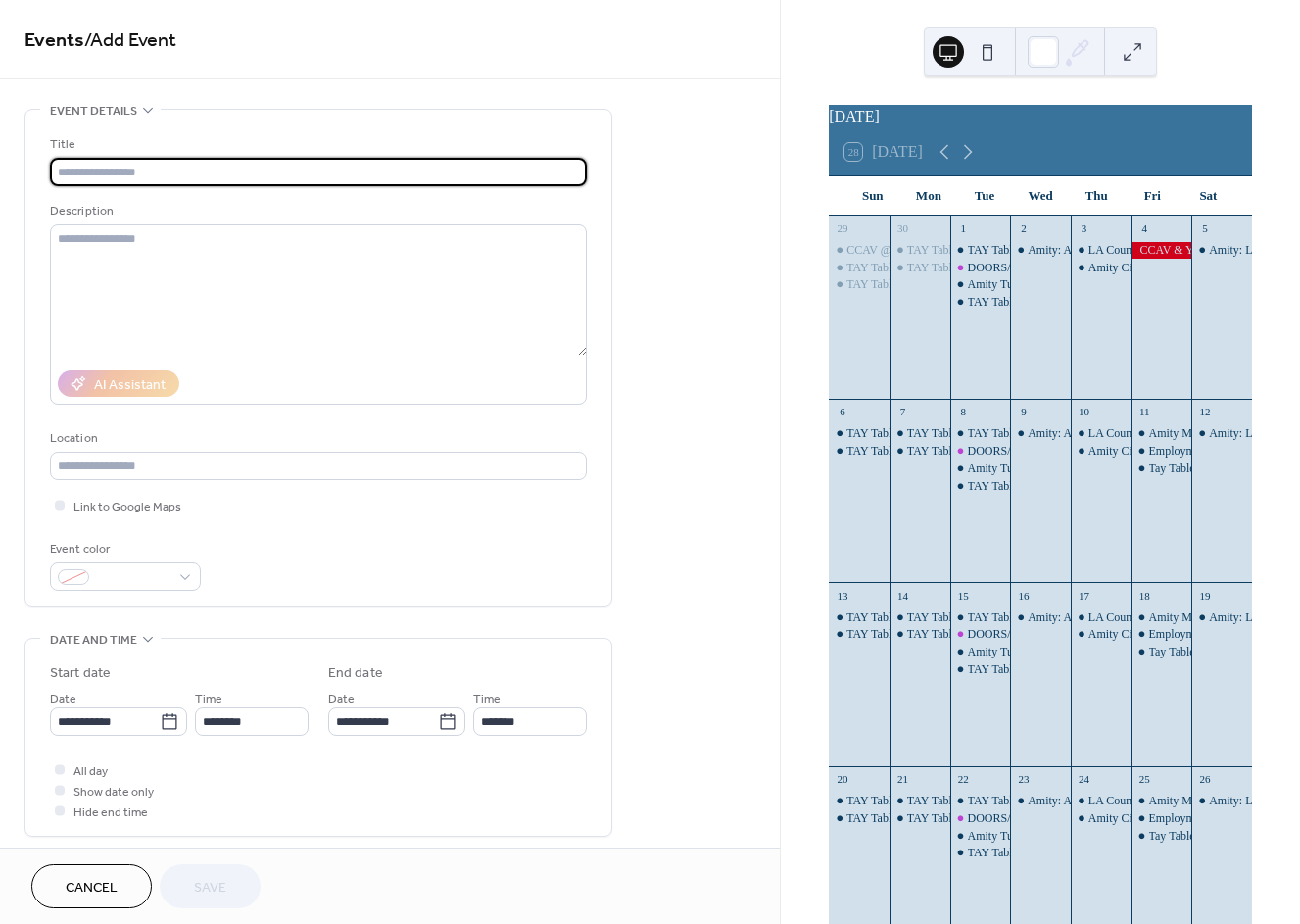 click at bounding box center (318, 171) 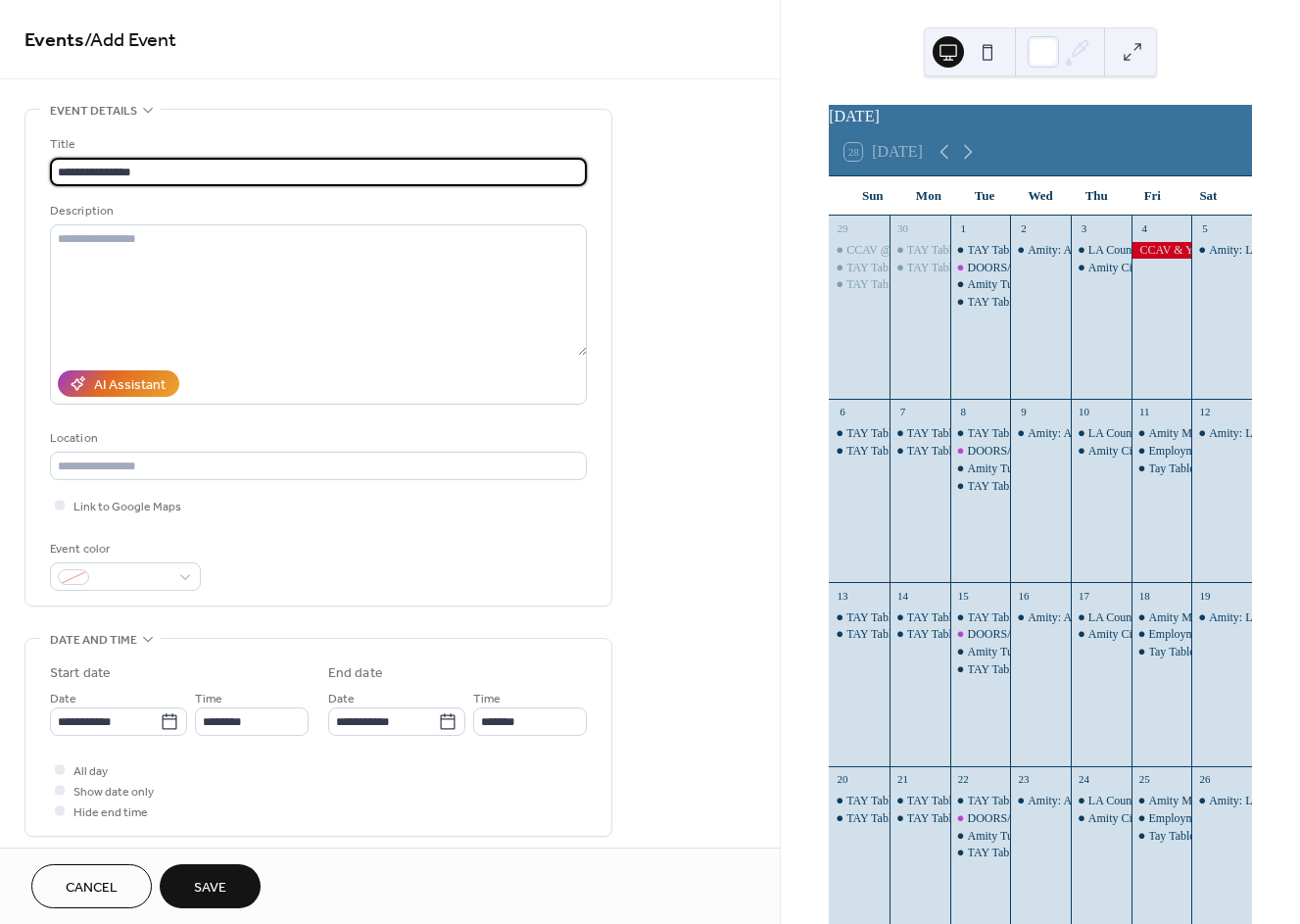 type on "**********" 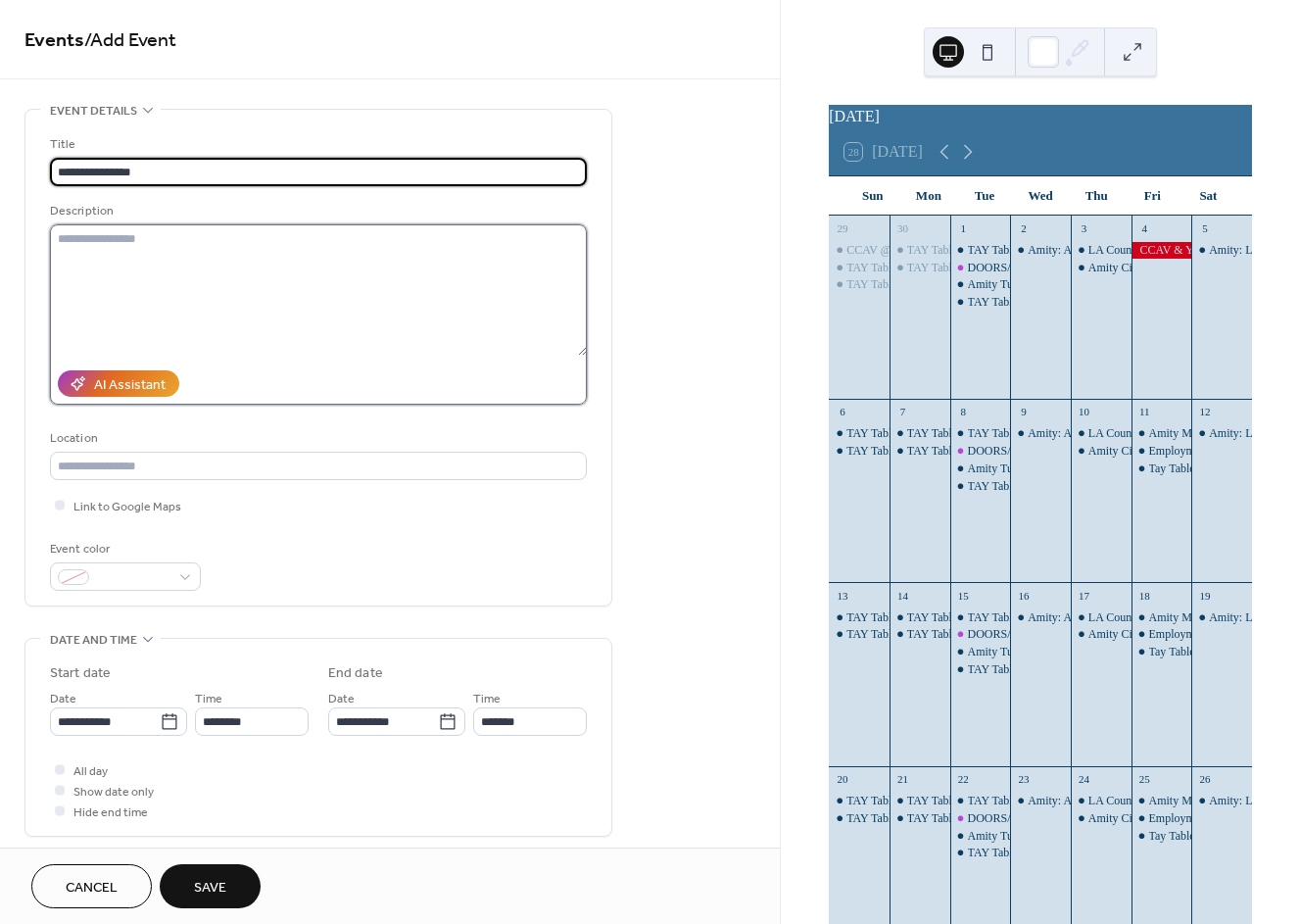 drag, startPoint x: 208, startPoint y: 285, endPoint x: 208, endPoint y: 335, distance: 50 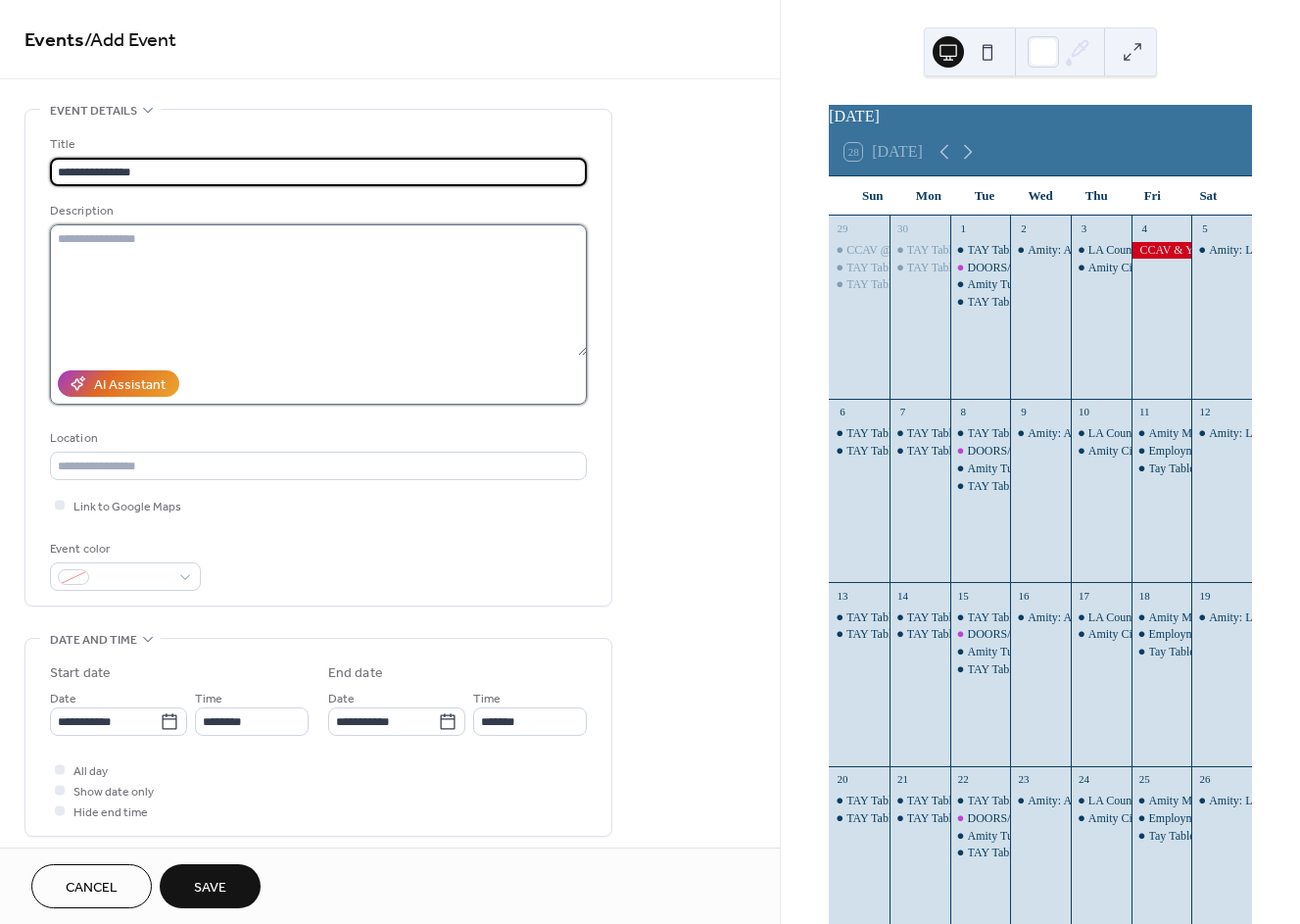 click at bounding box center (318, 290) 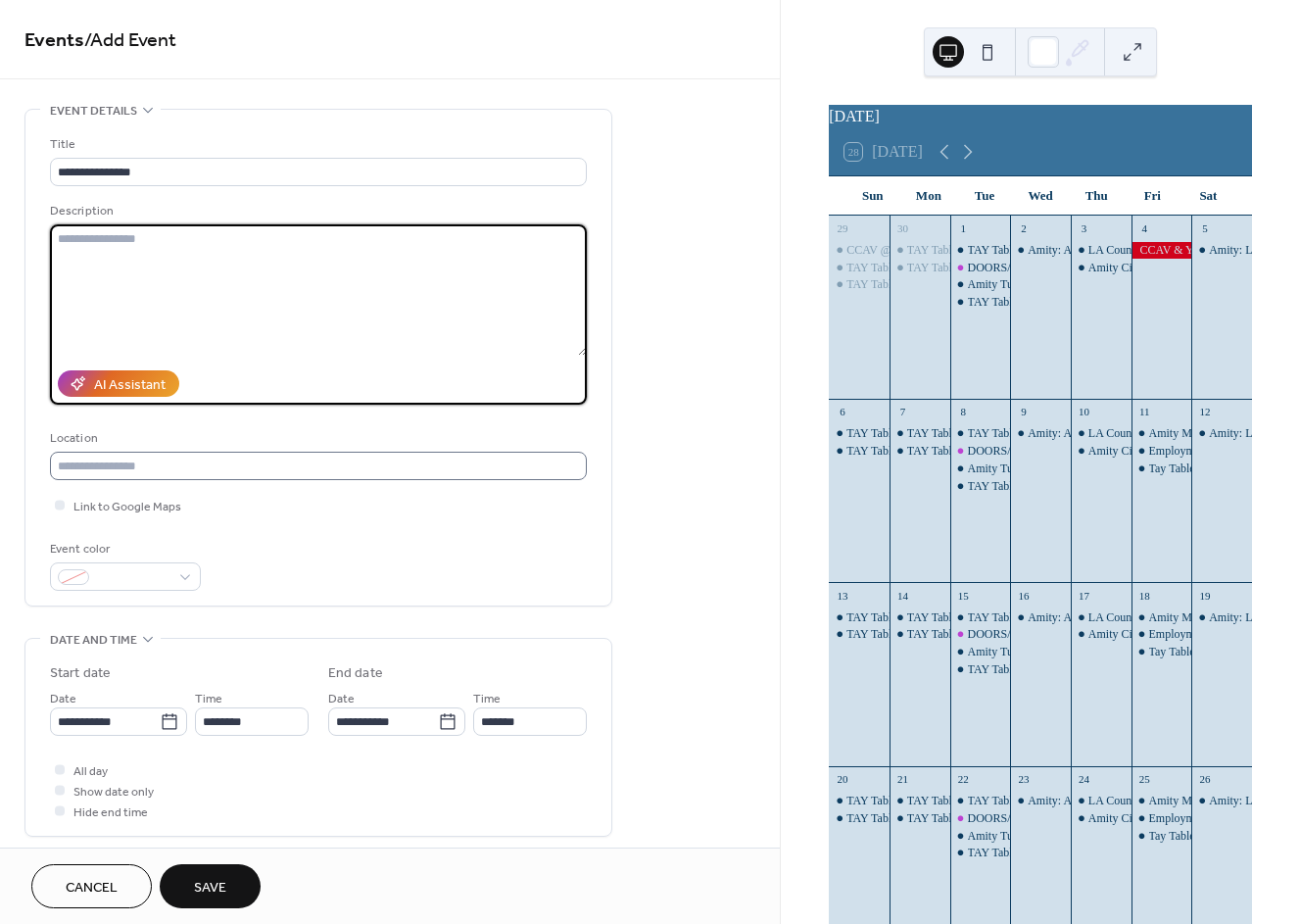 paste on "**********" 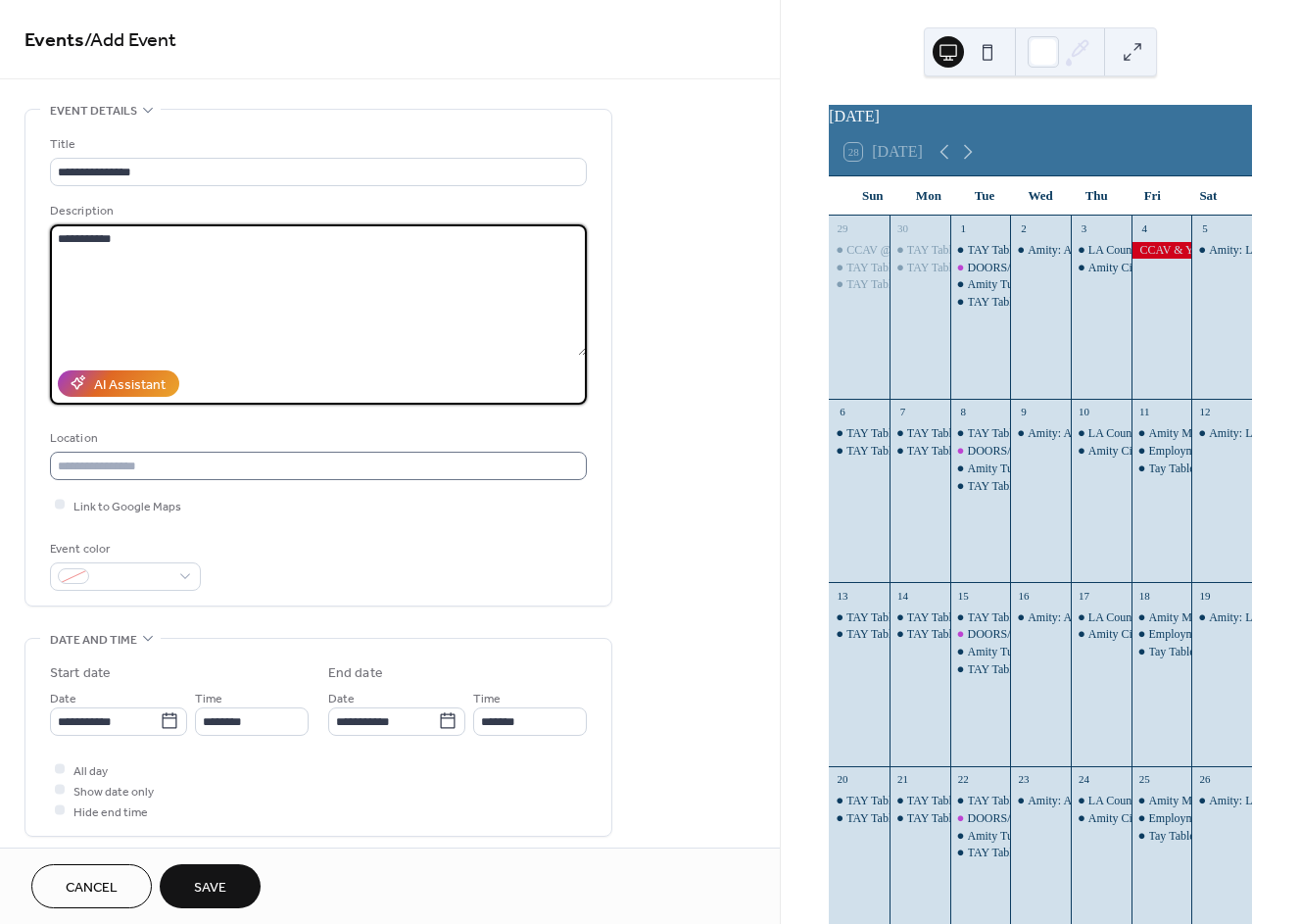 type on "**********" 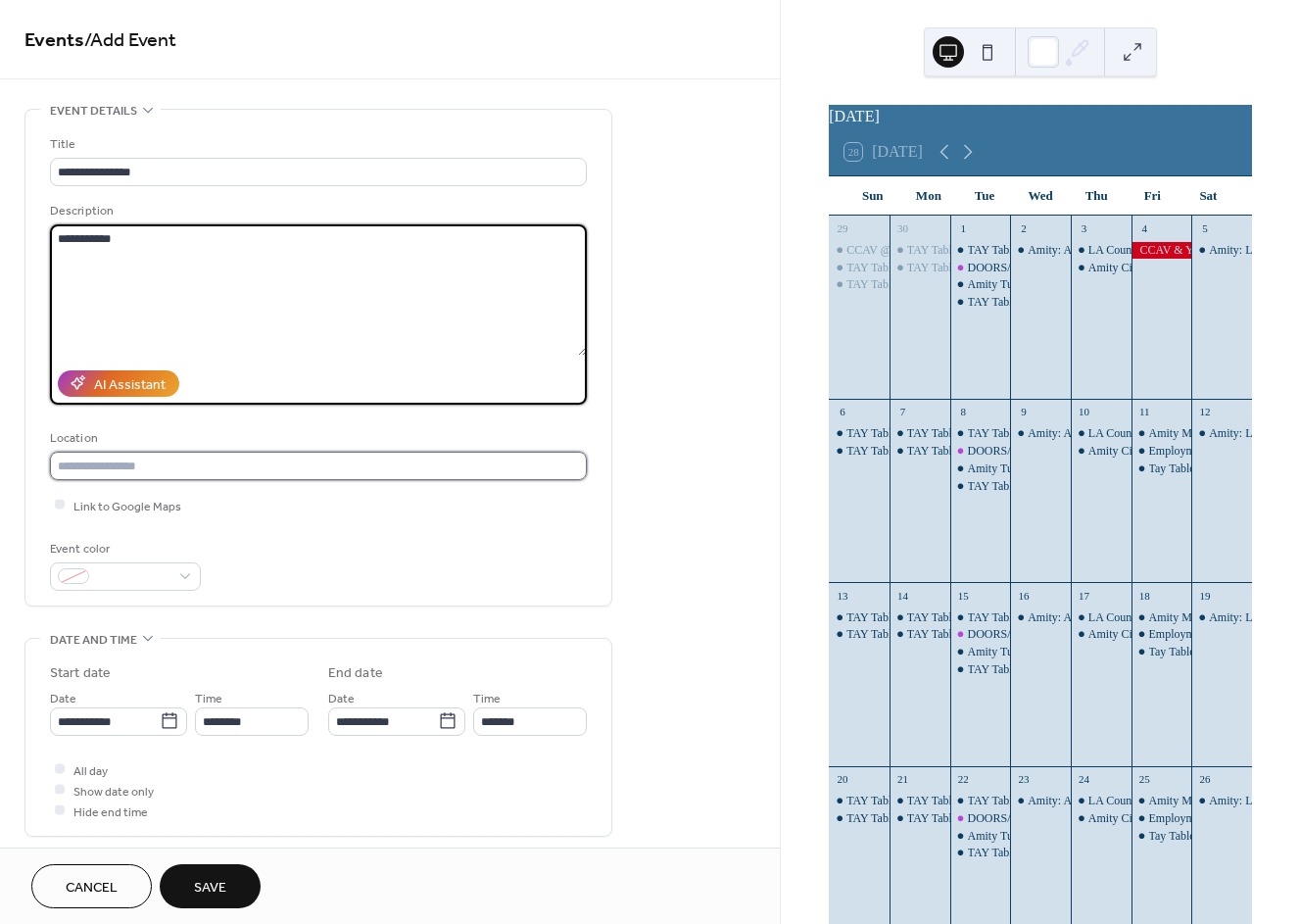click at bounding box center [318, 465] 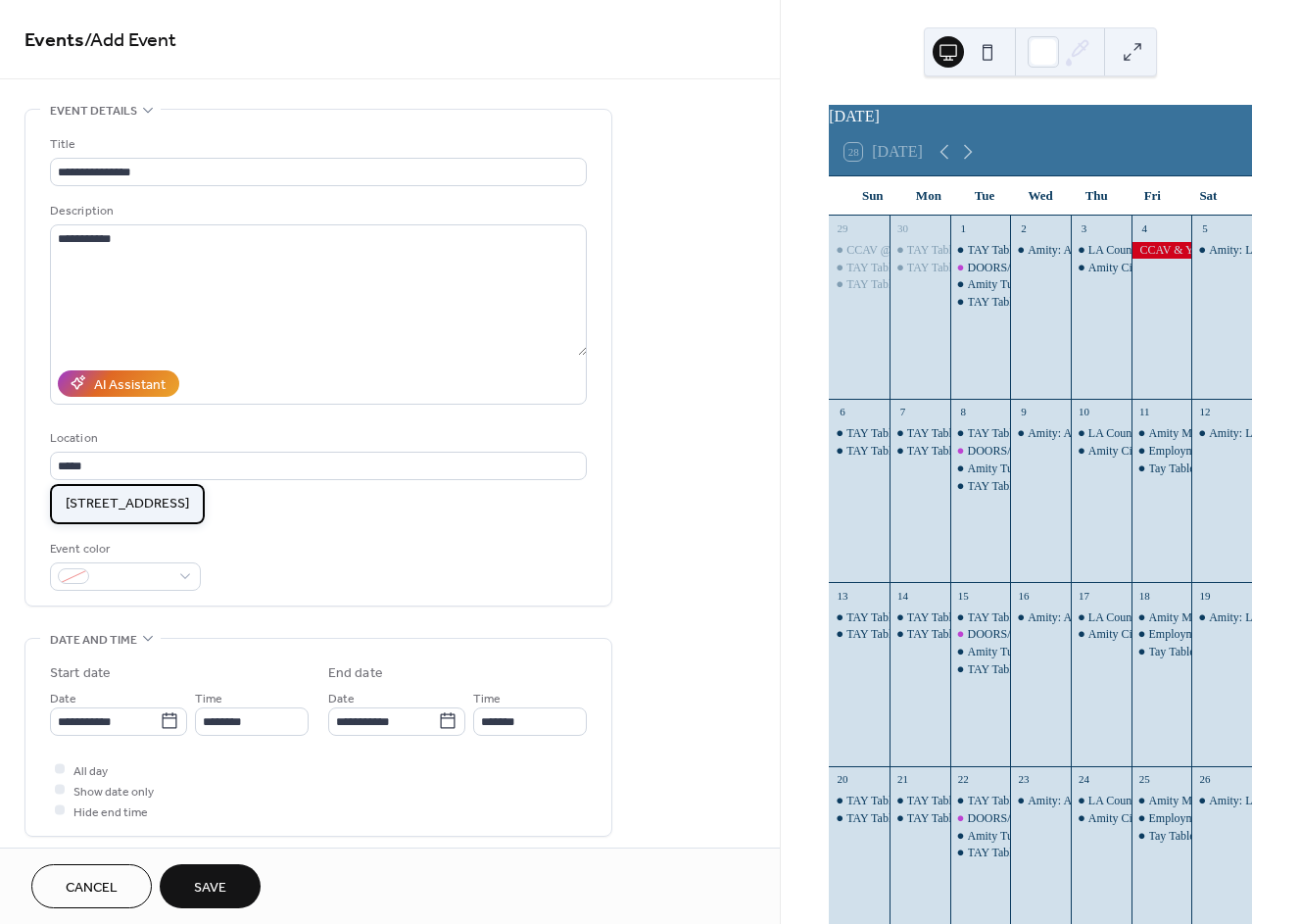 click on "[STREET_ADDRESS]" at bounding box center [127, 504] 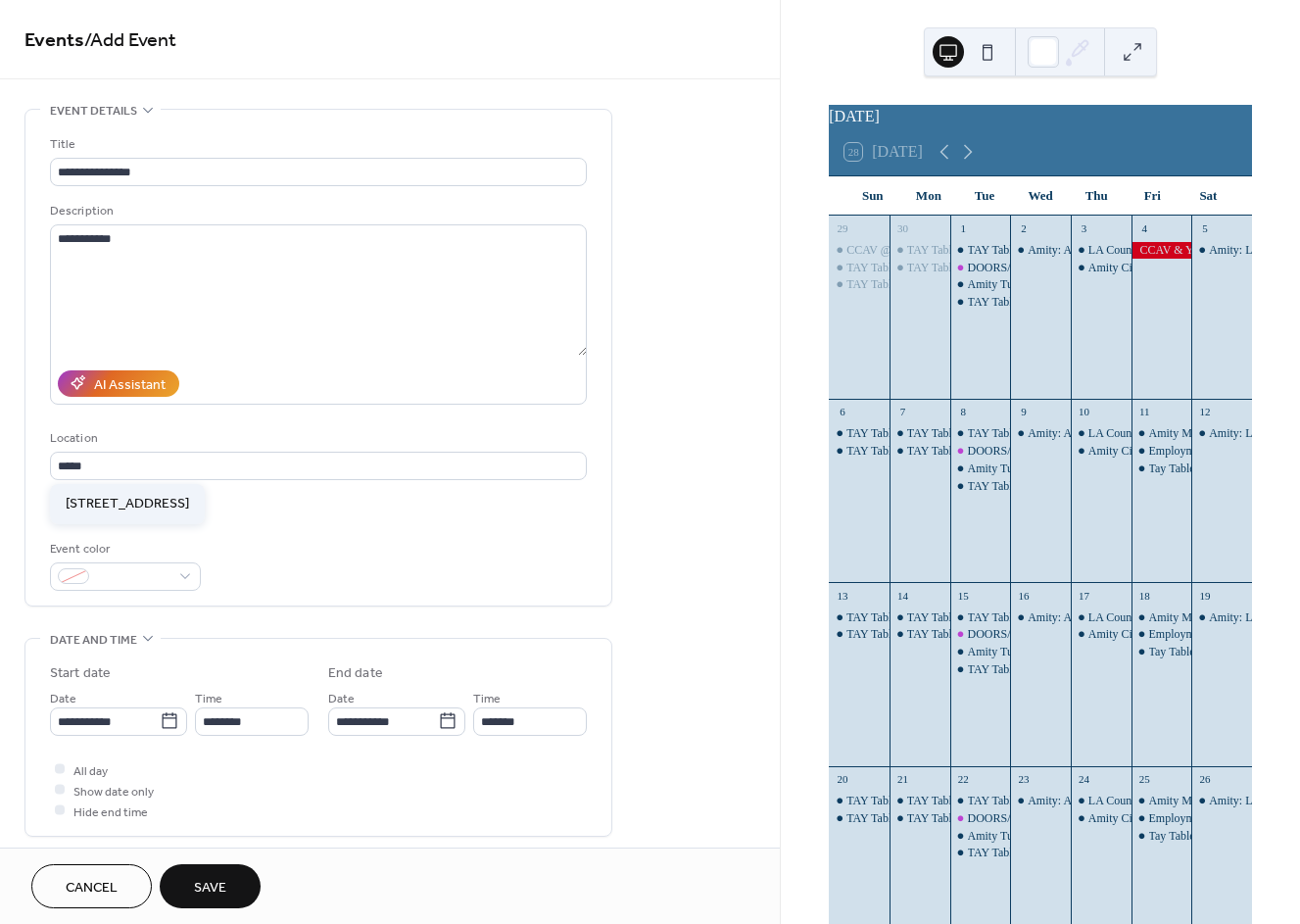 type on "**********" 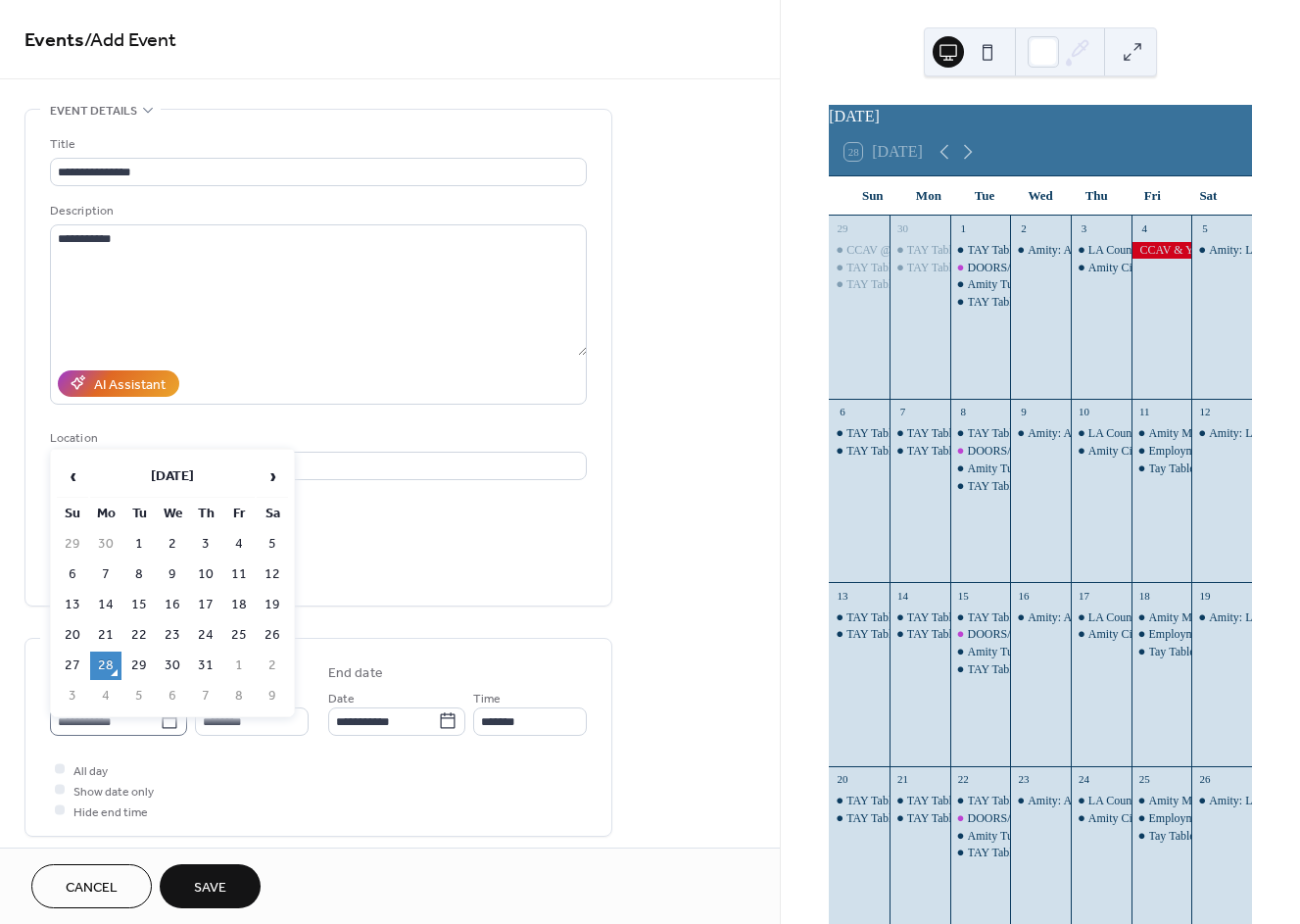 click 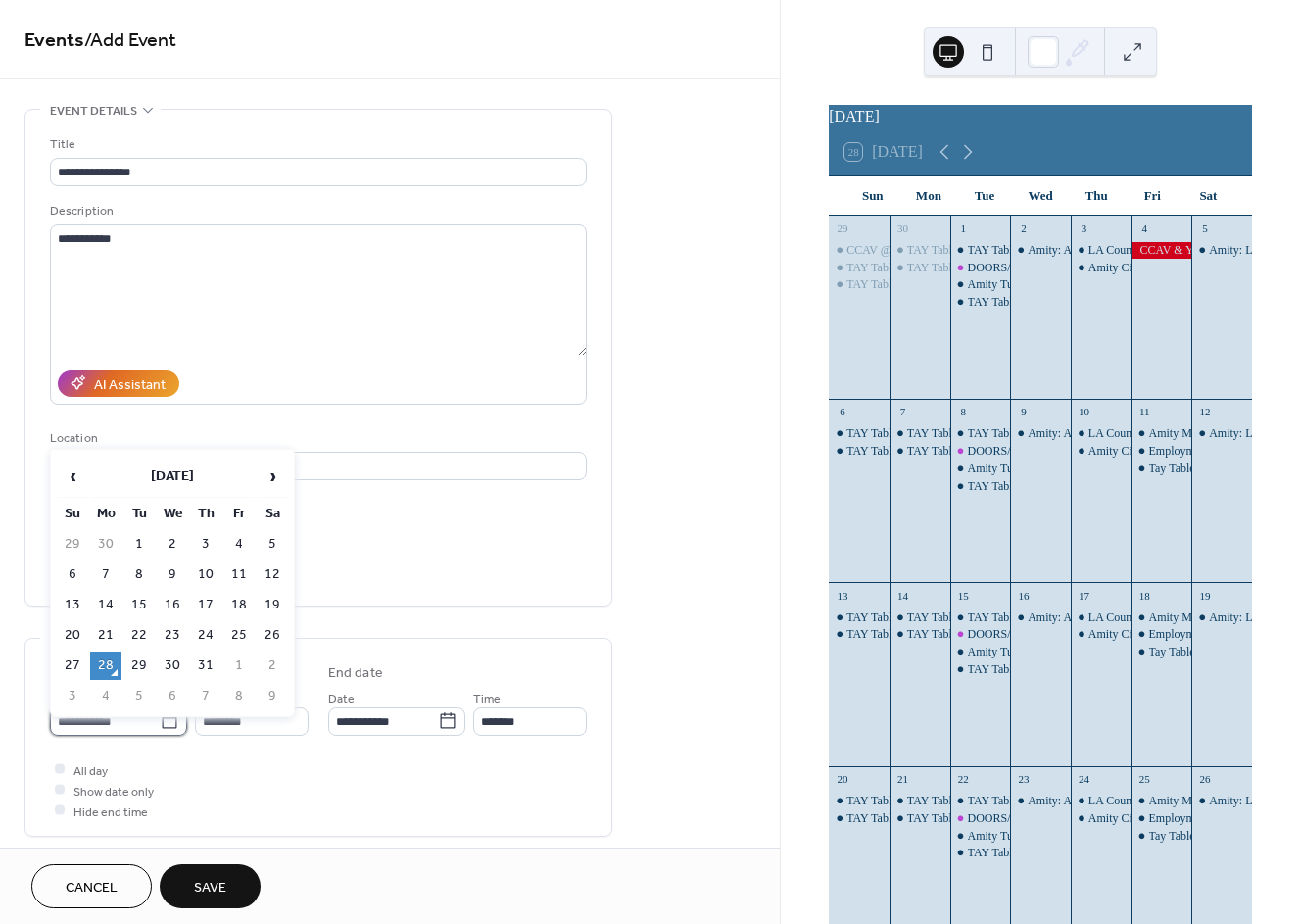 click on "**********" at bounding box center (105, 721) 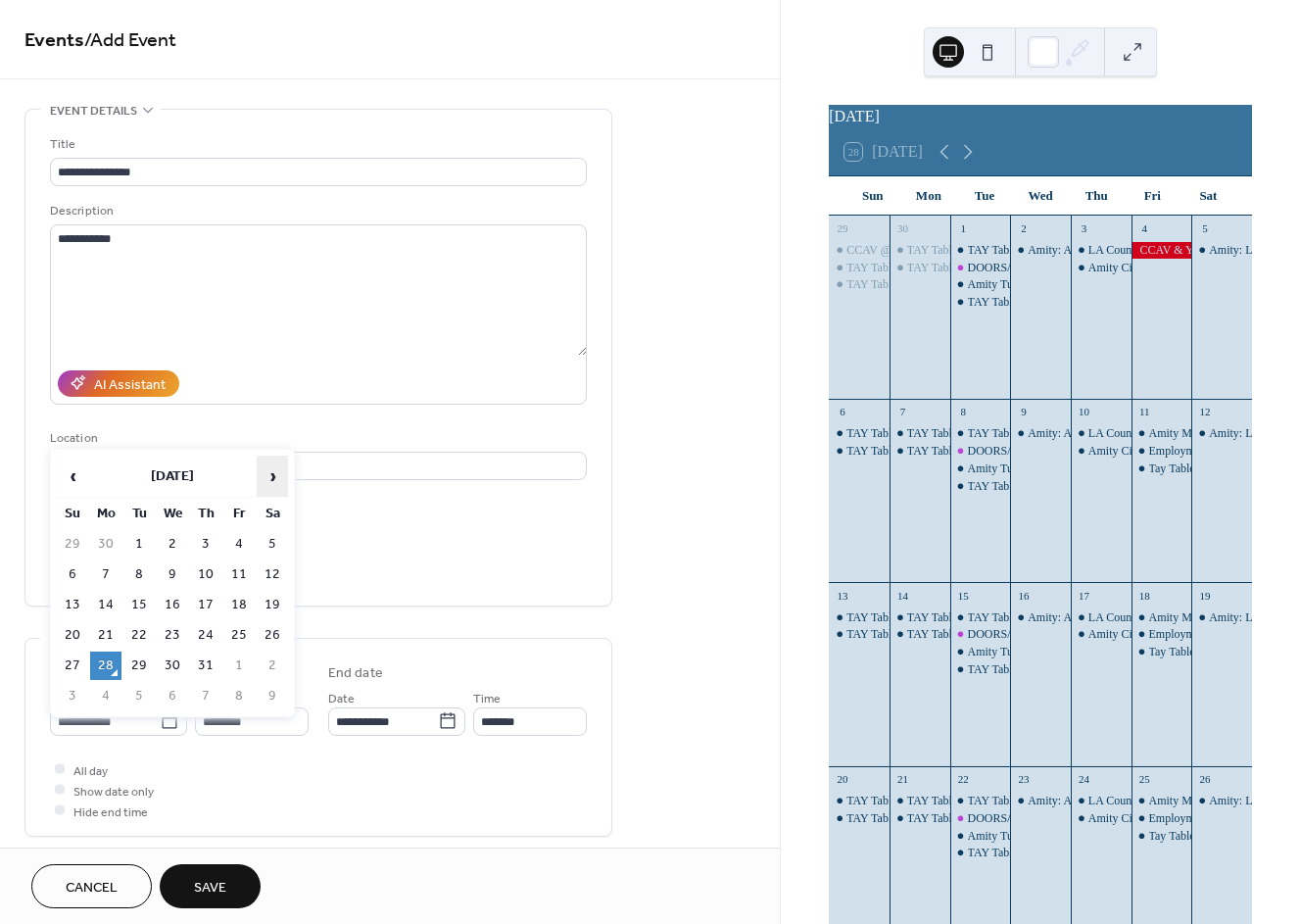 click on "›" at bounding box center (272, 476) 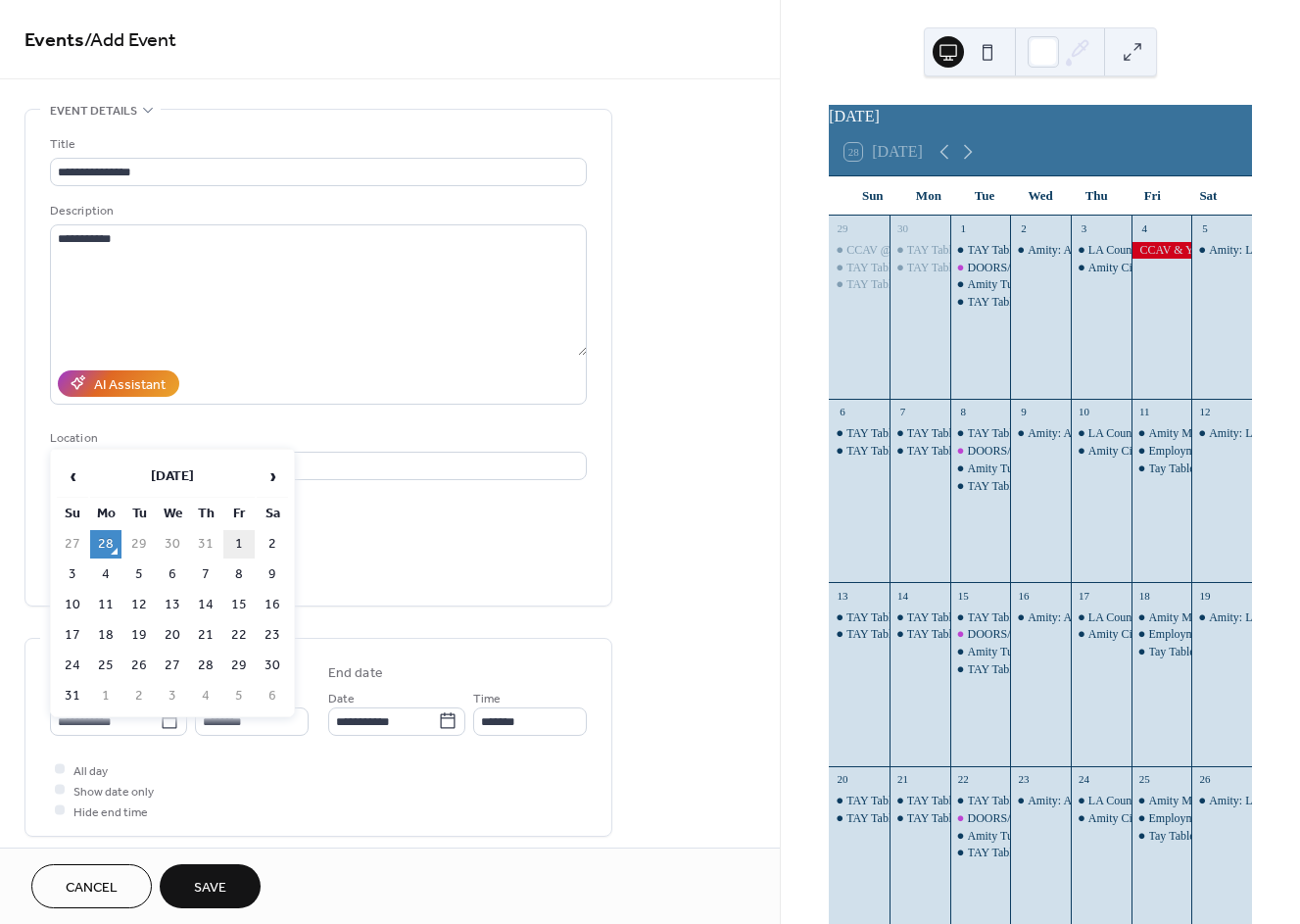click on "1" at bounding box center [239, 544] 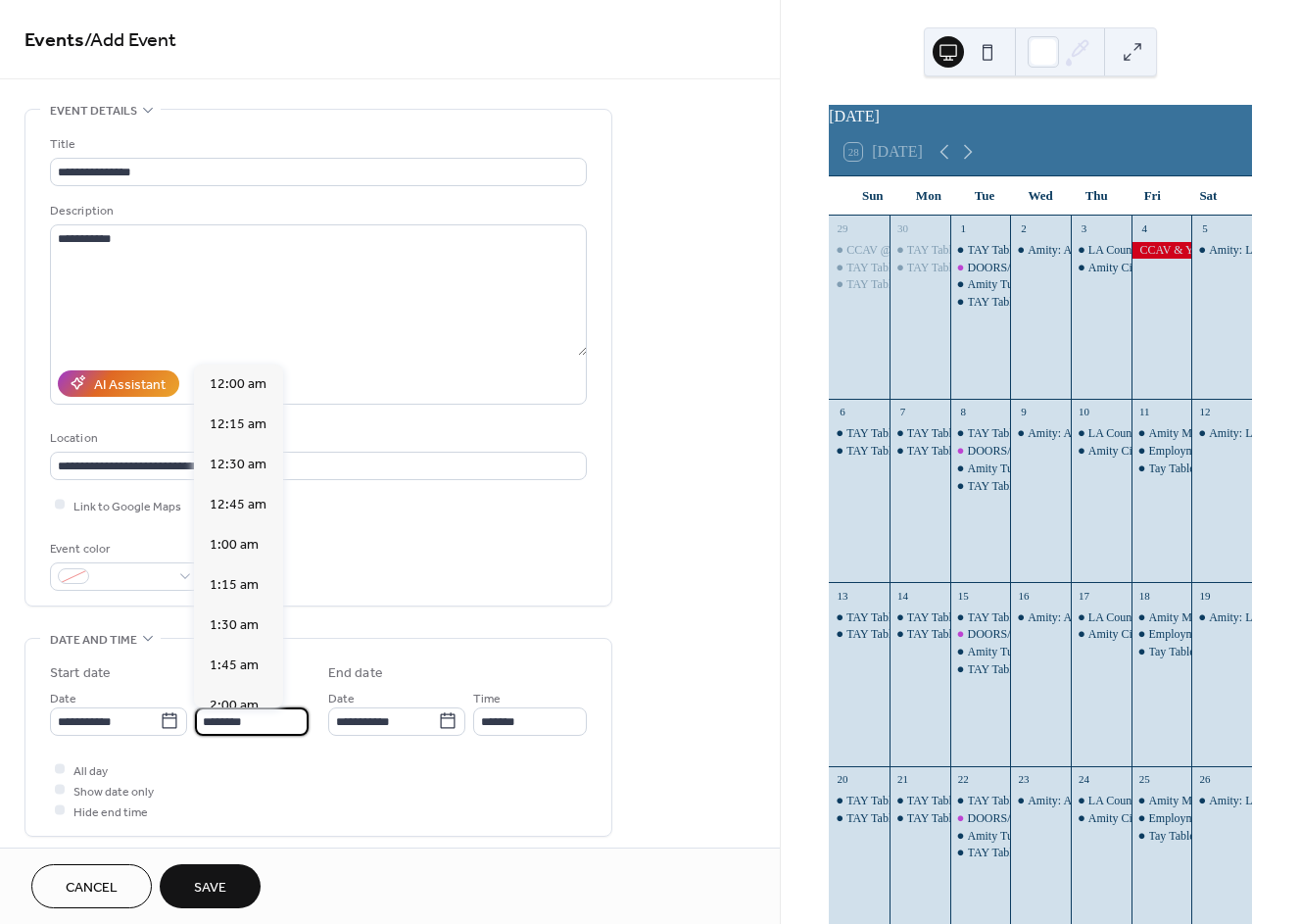 click on "********" at bounding box center (252, 721) 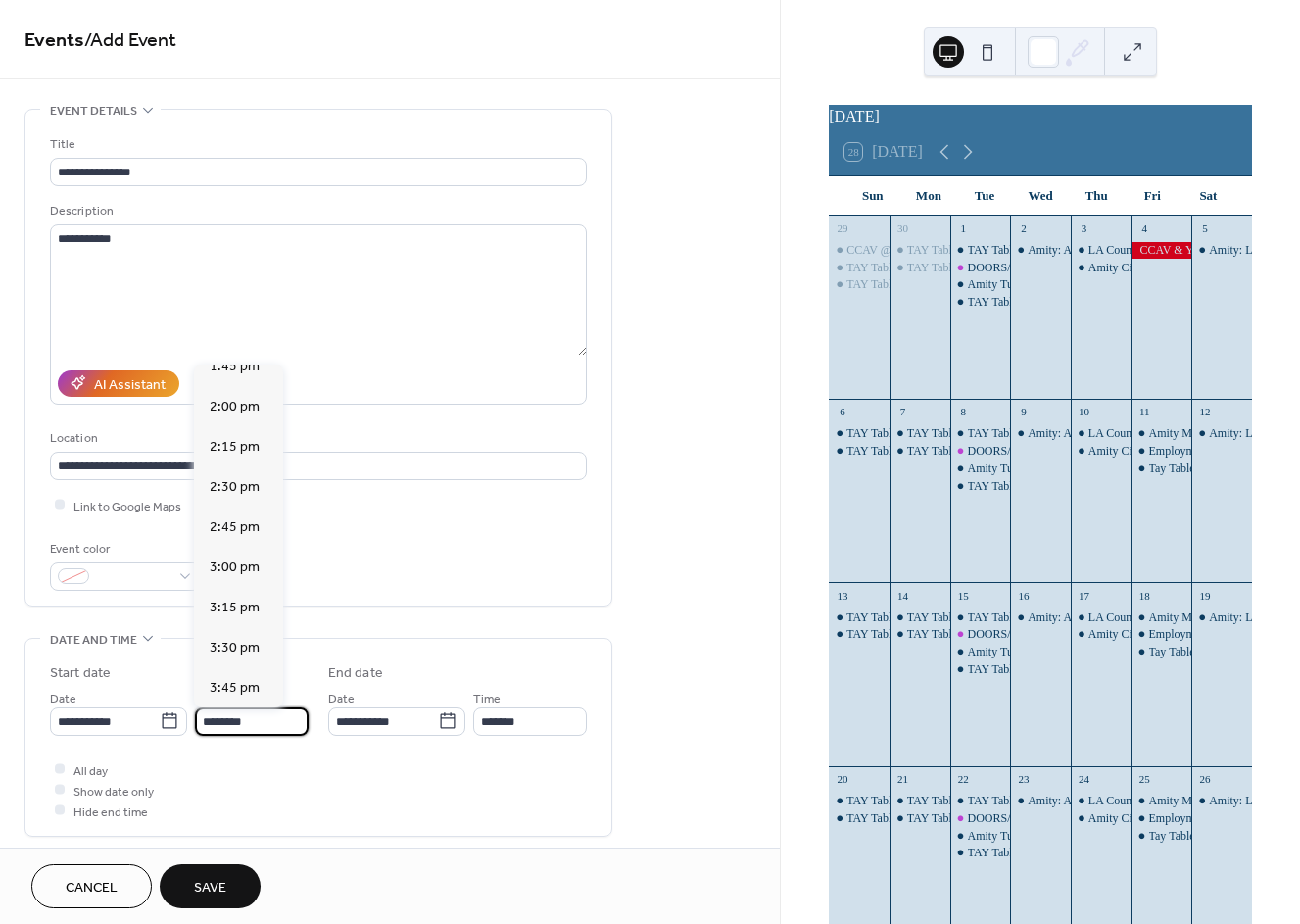scroll, scrollTop: 2275, scrollLeft: 0, axis: vertical 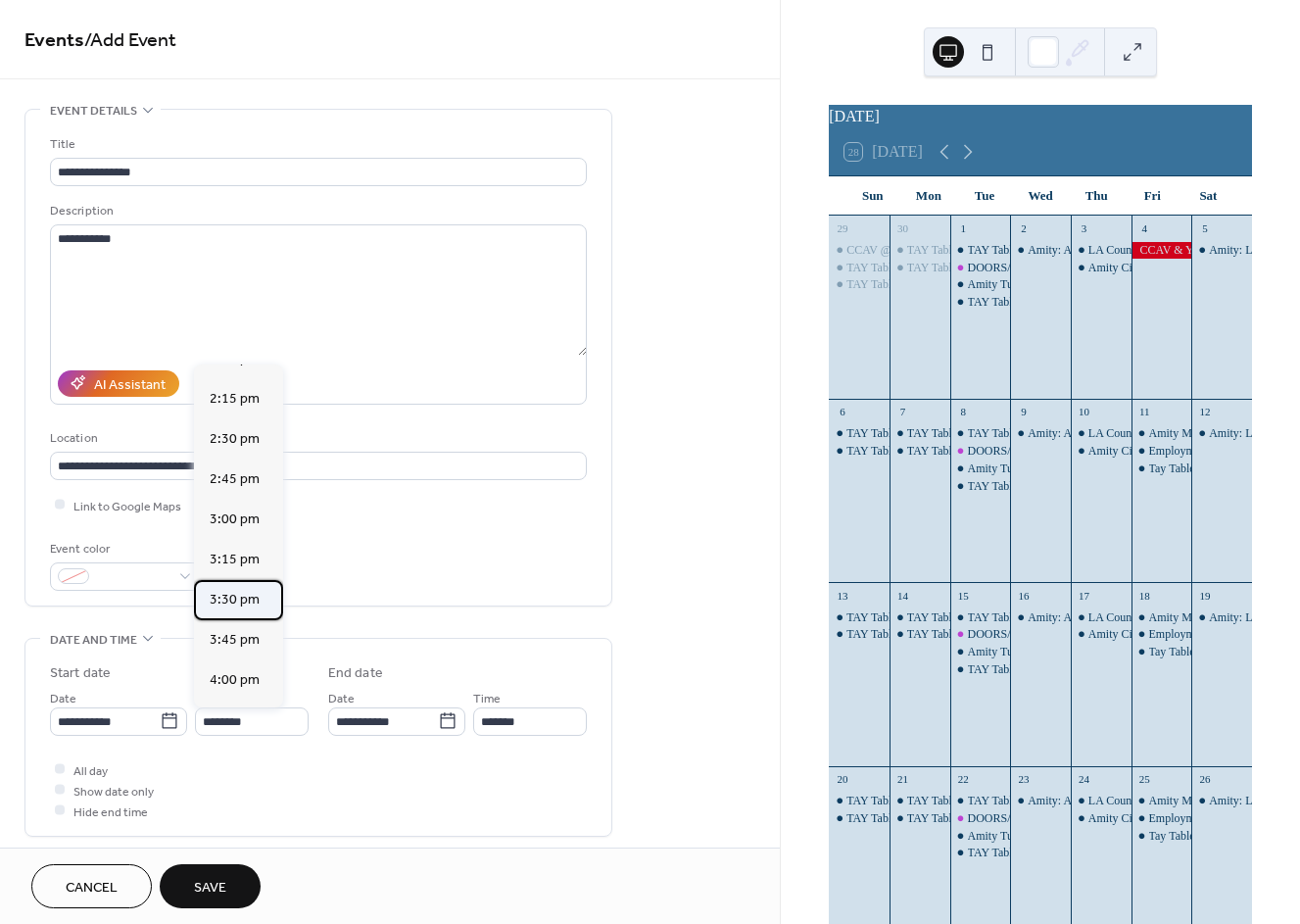 click on "3:30 pm" at bounding box center (234, 600) 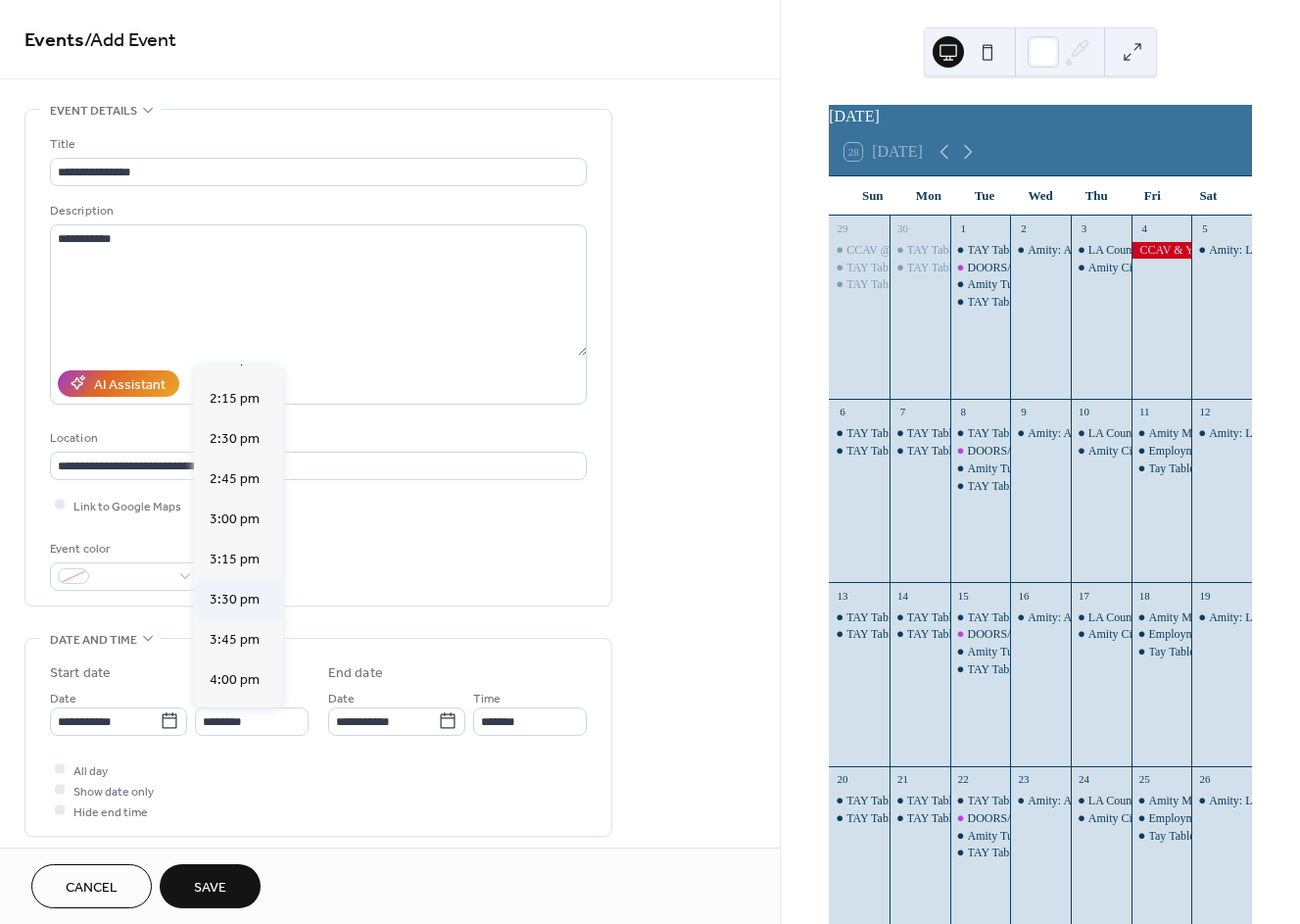 type on "*******" 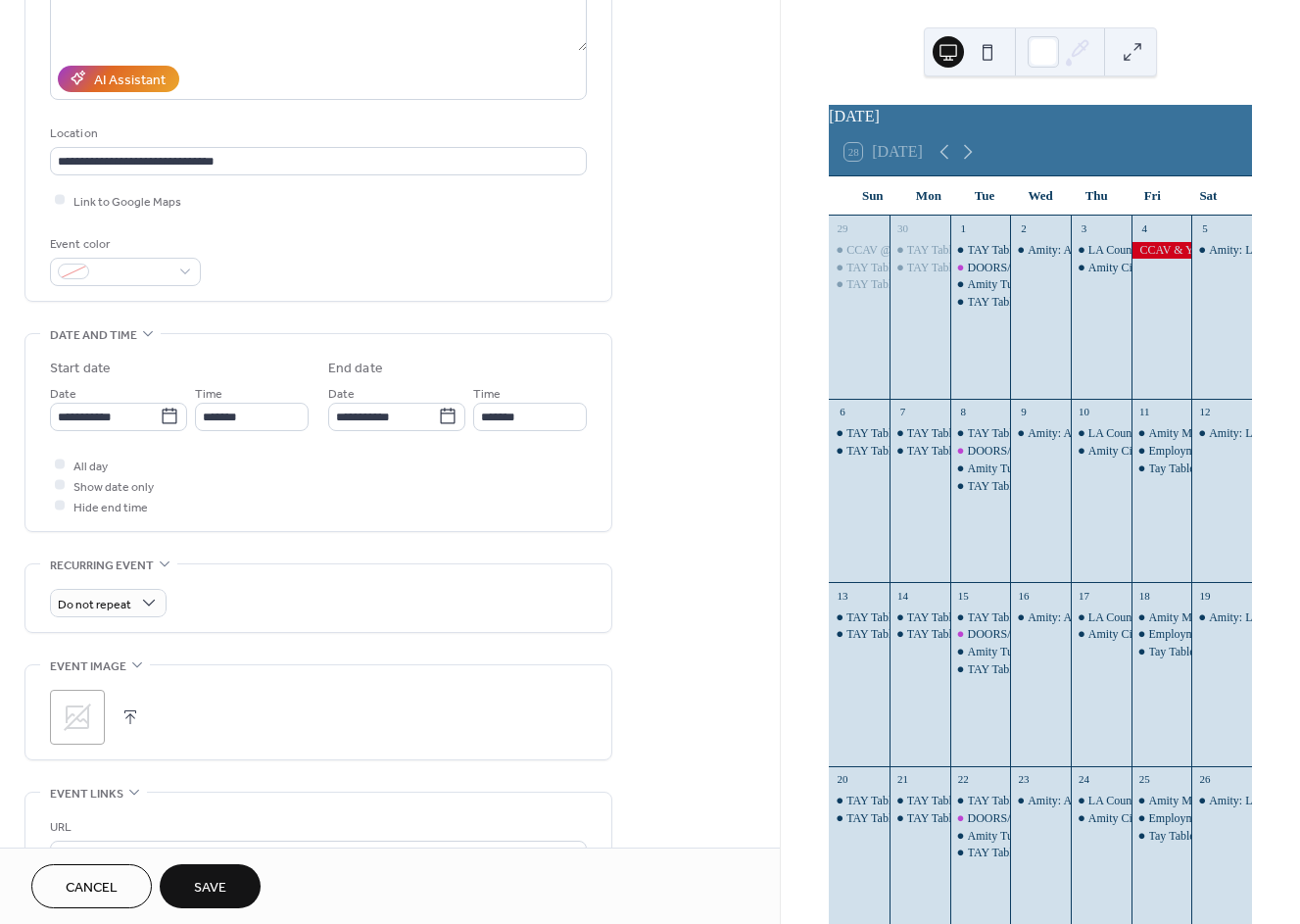 scroll, scrollTop: 326, scrollLeft: 0, axis: vertical 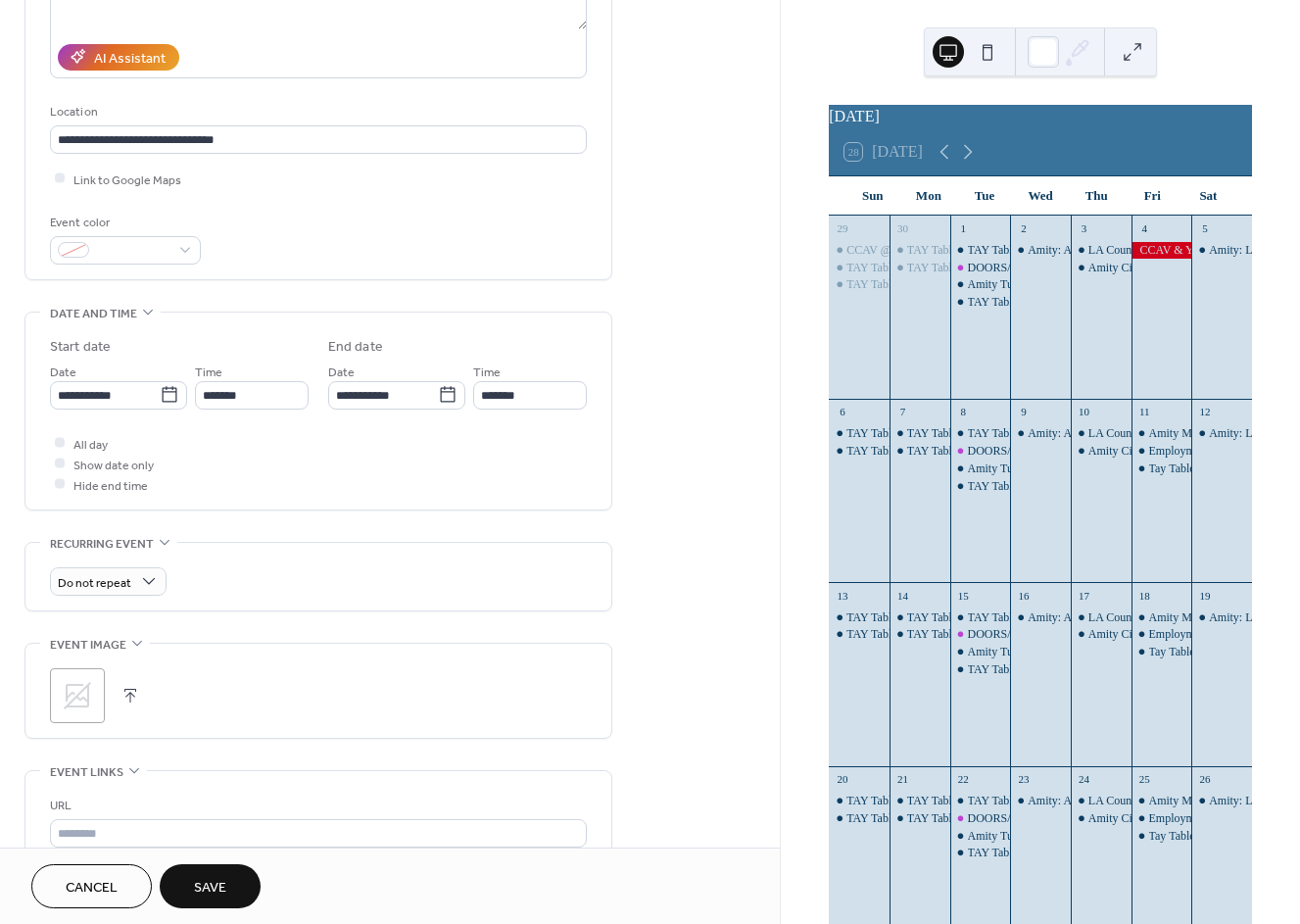 click on "Do not repeat" at bounding box center [318, 576] 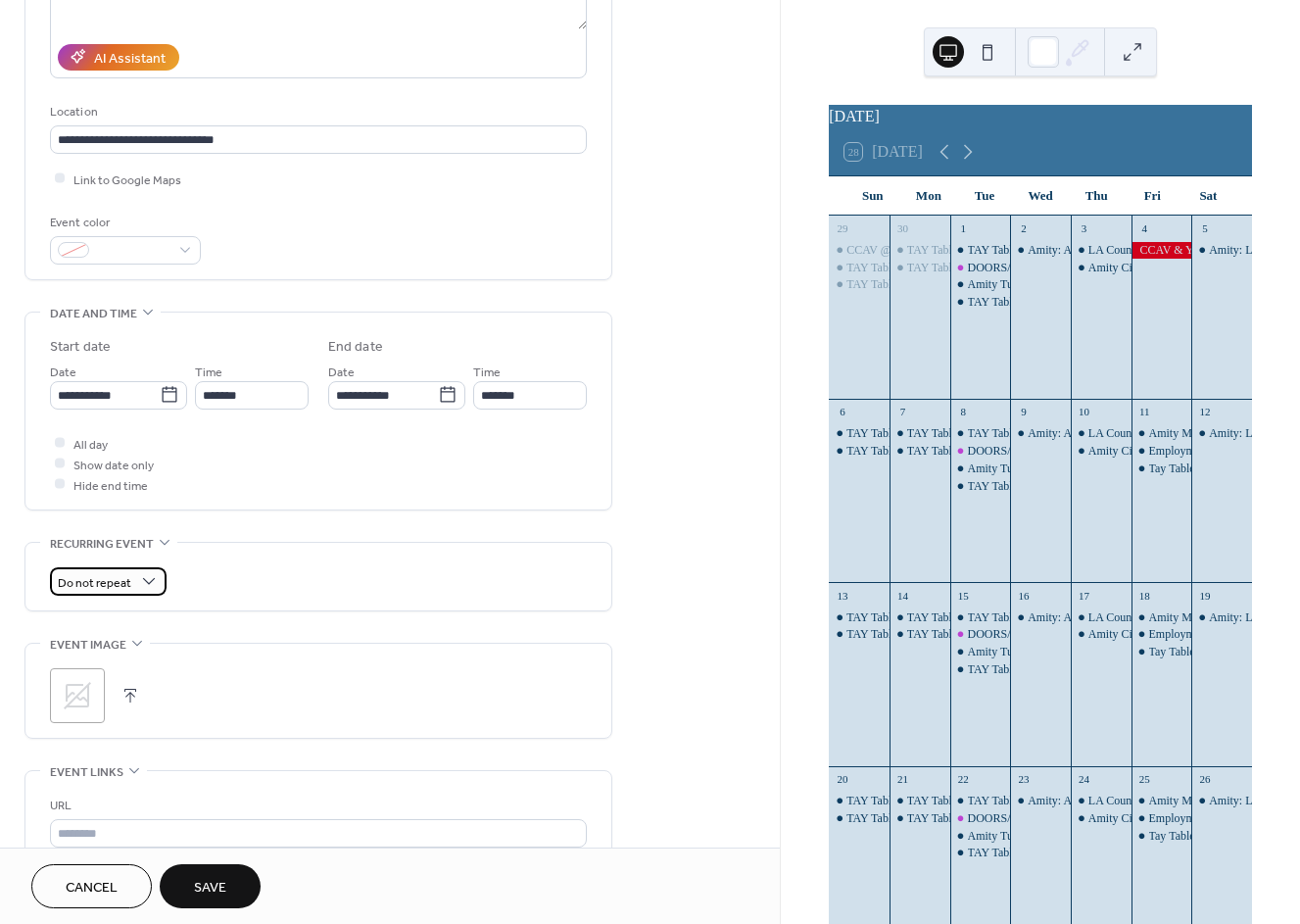 click on "Do not repeat" at bounding box center (94, 582) 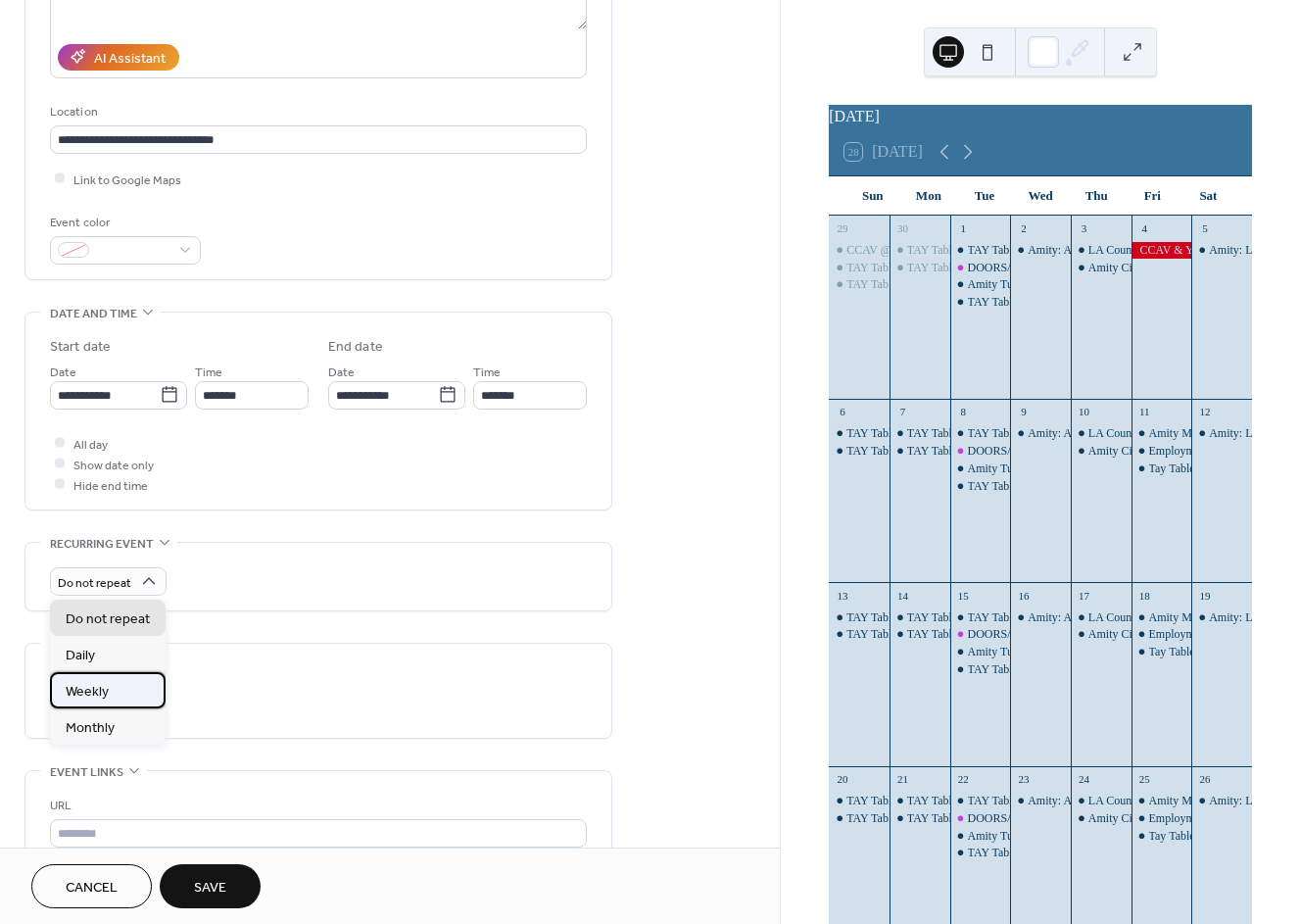 click on "Weekly" at bounding box center (87, 692) 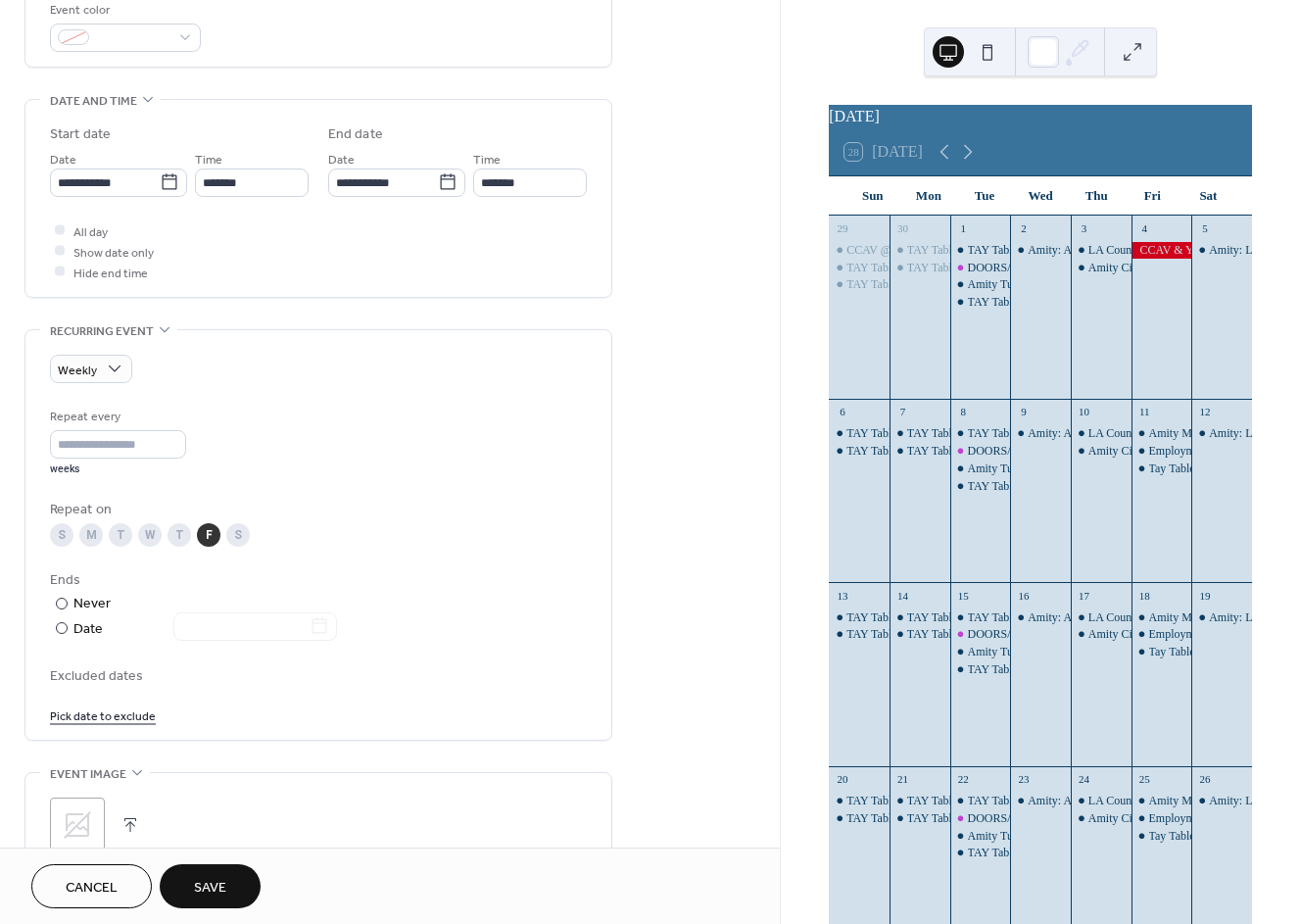 scroll, scrollTop: 544, scrollLeft: 0, axis: vertical 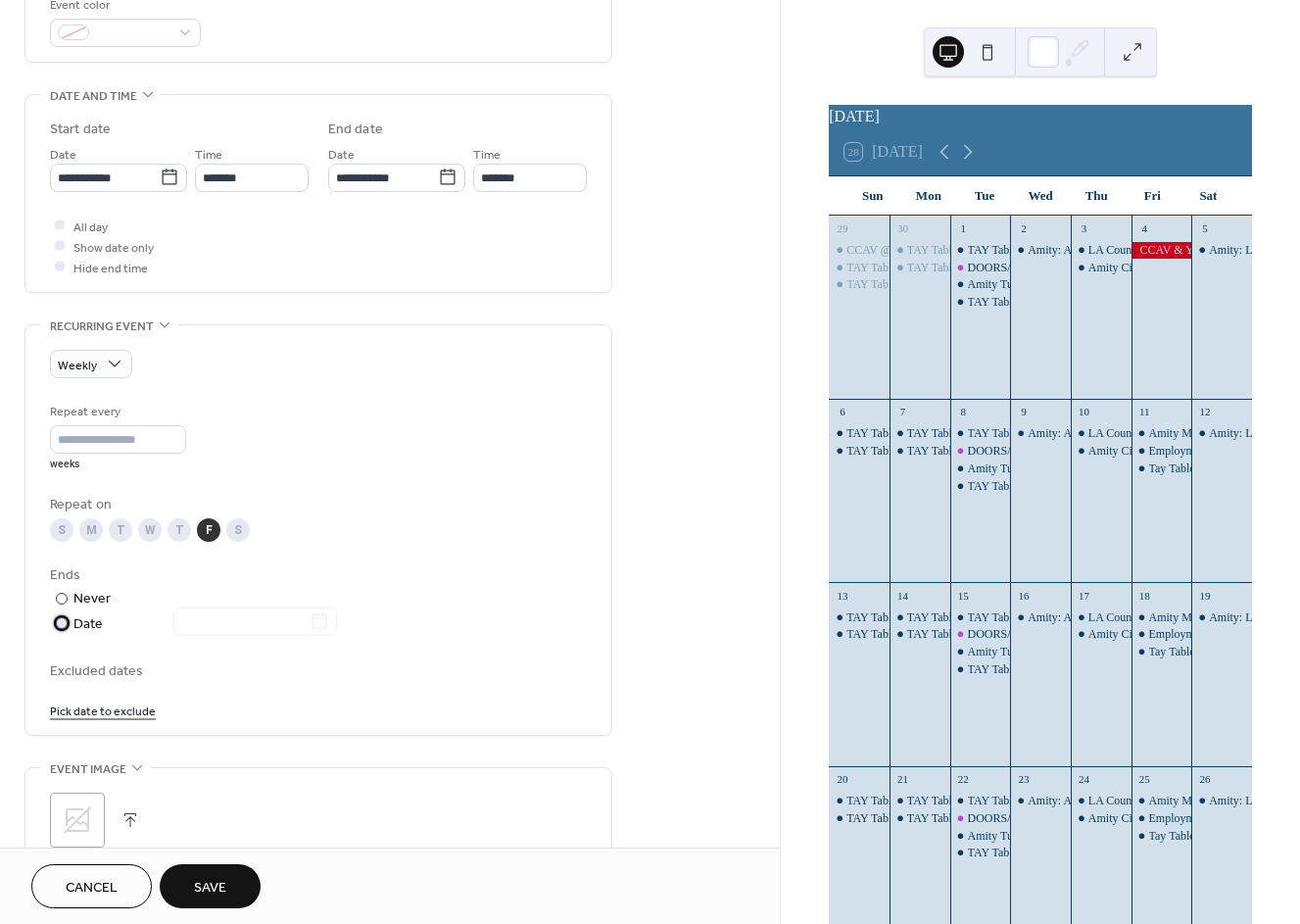 click on "Date" at bounding box center [205, 624] 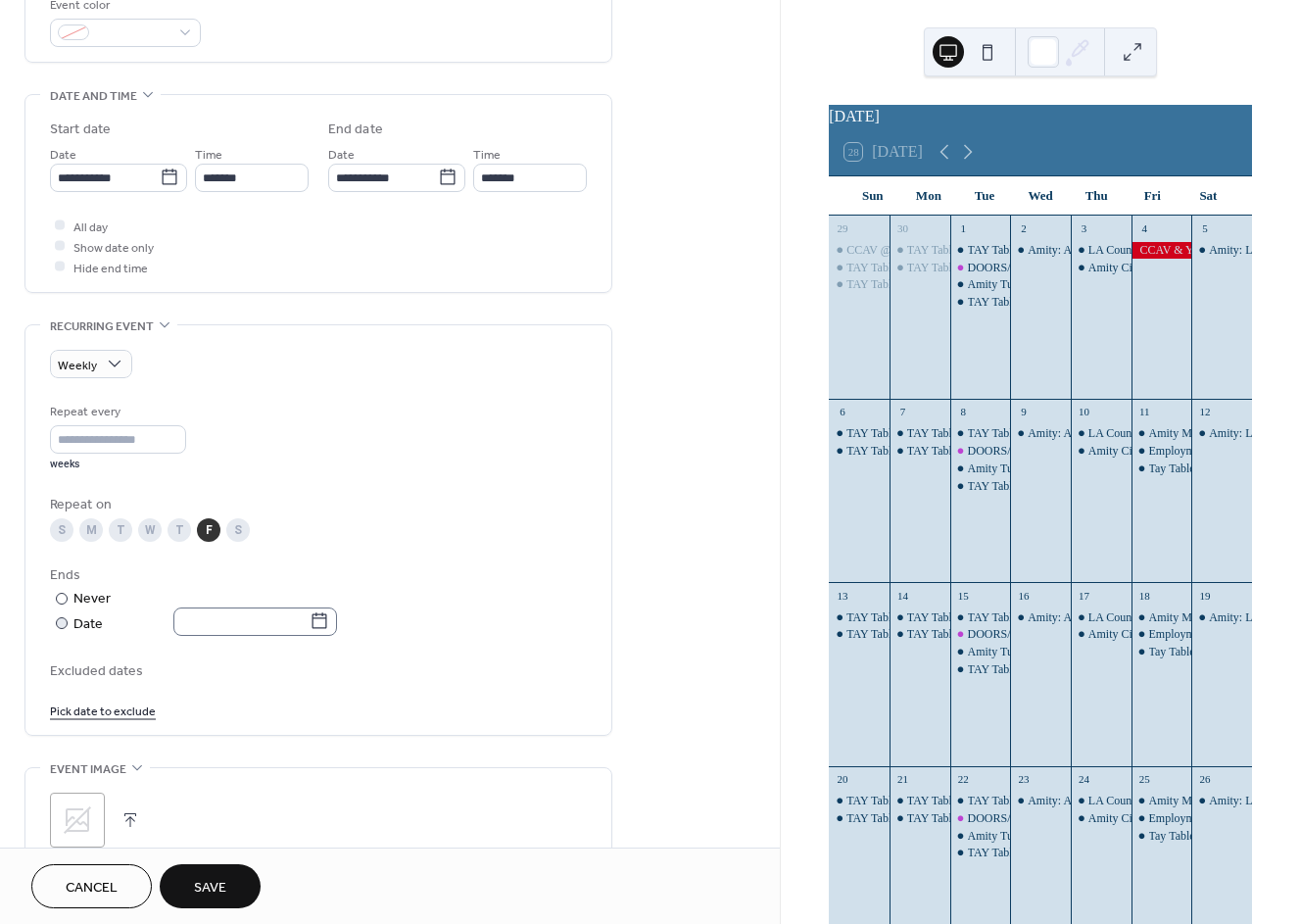 click 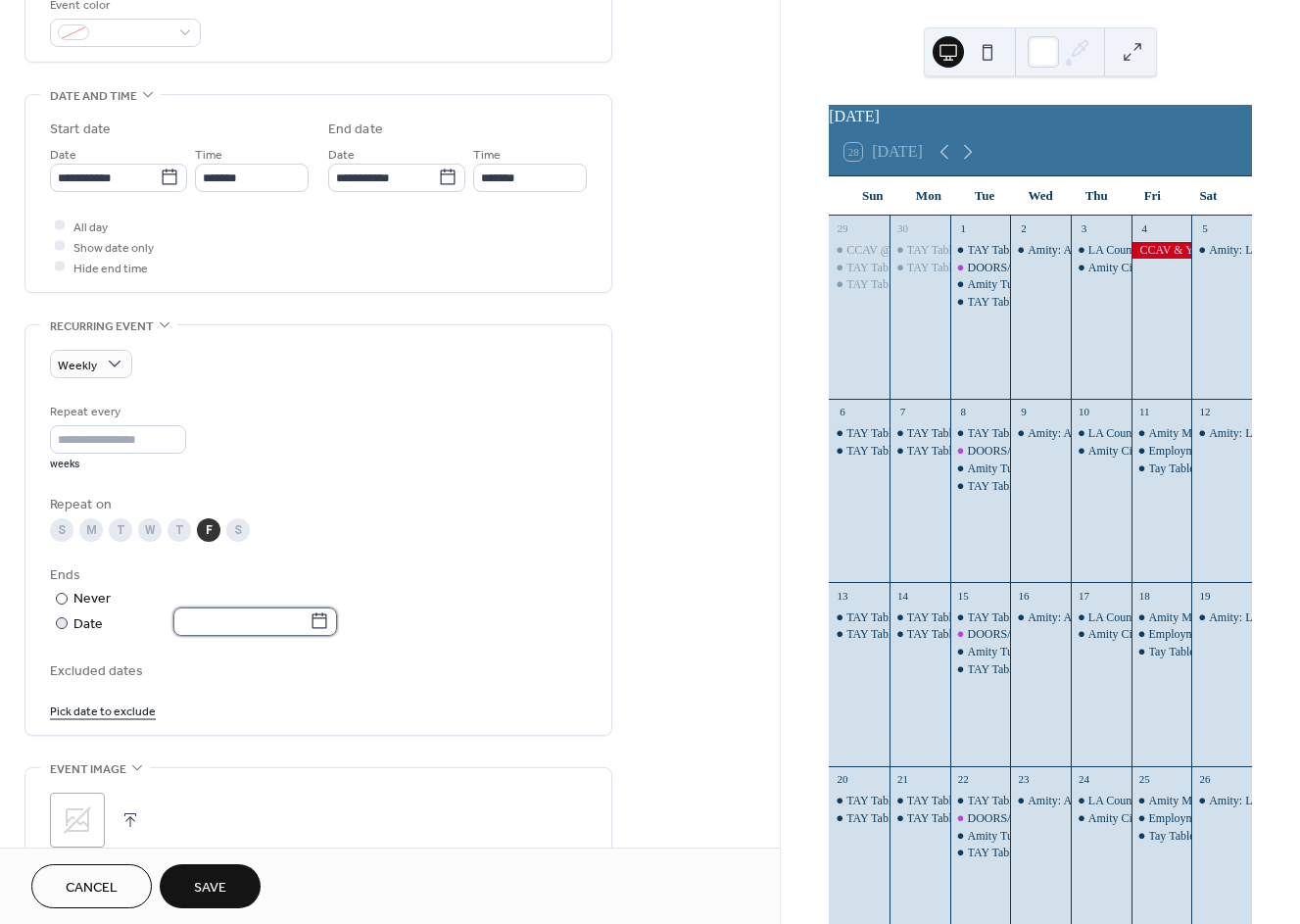 click at bounding box center (241, 621) 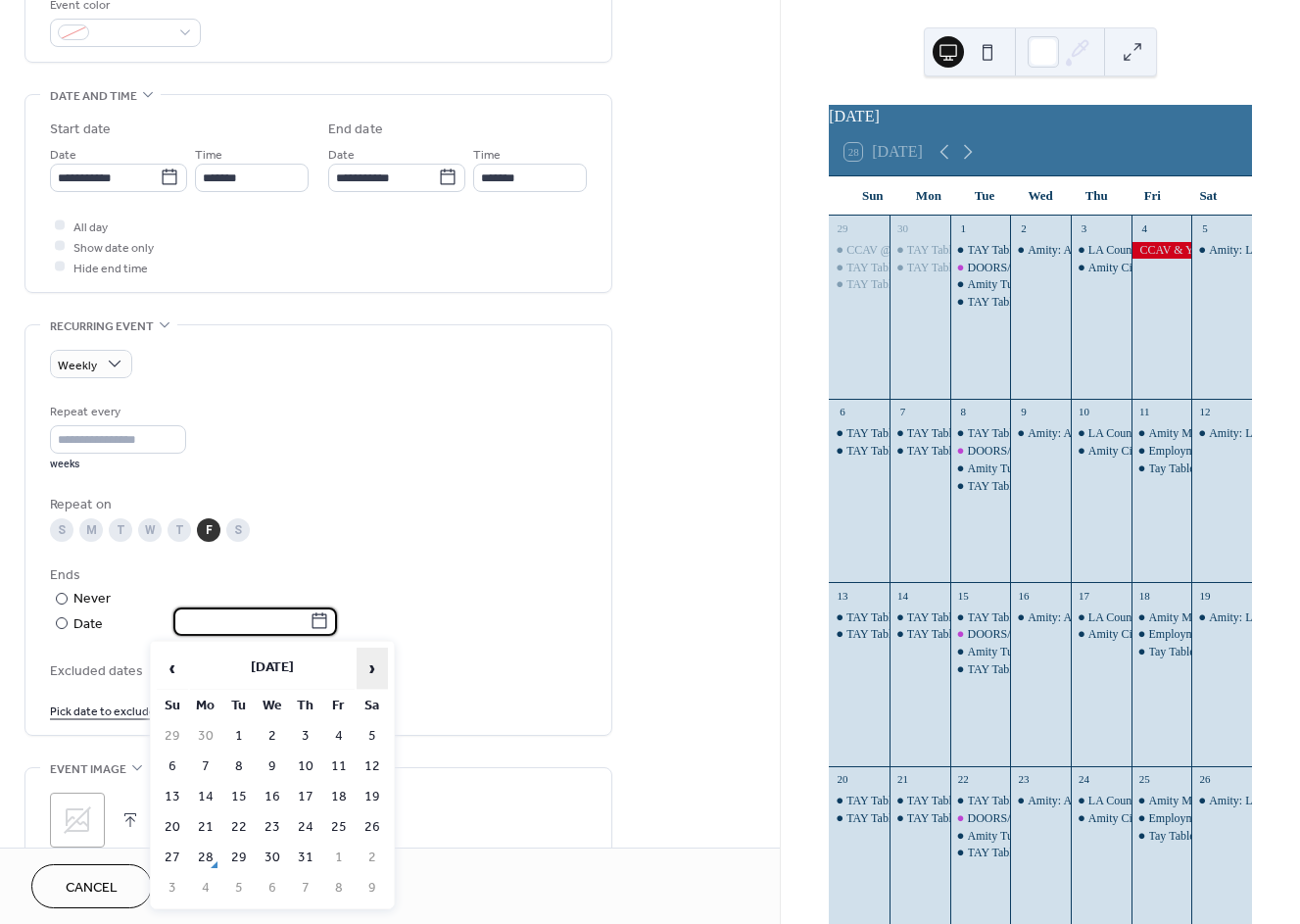 click on "›" at bounding box center [372, 668] 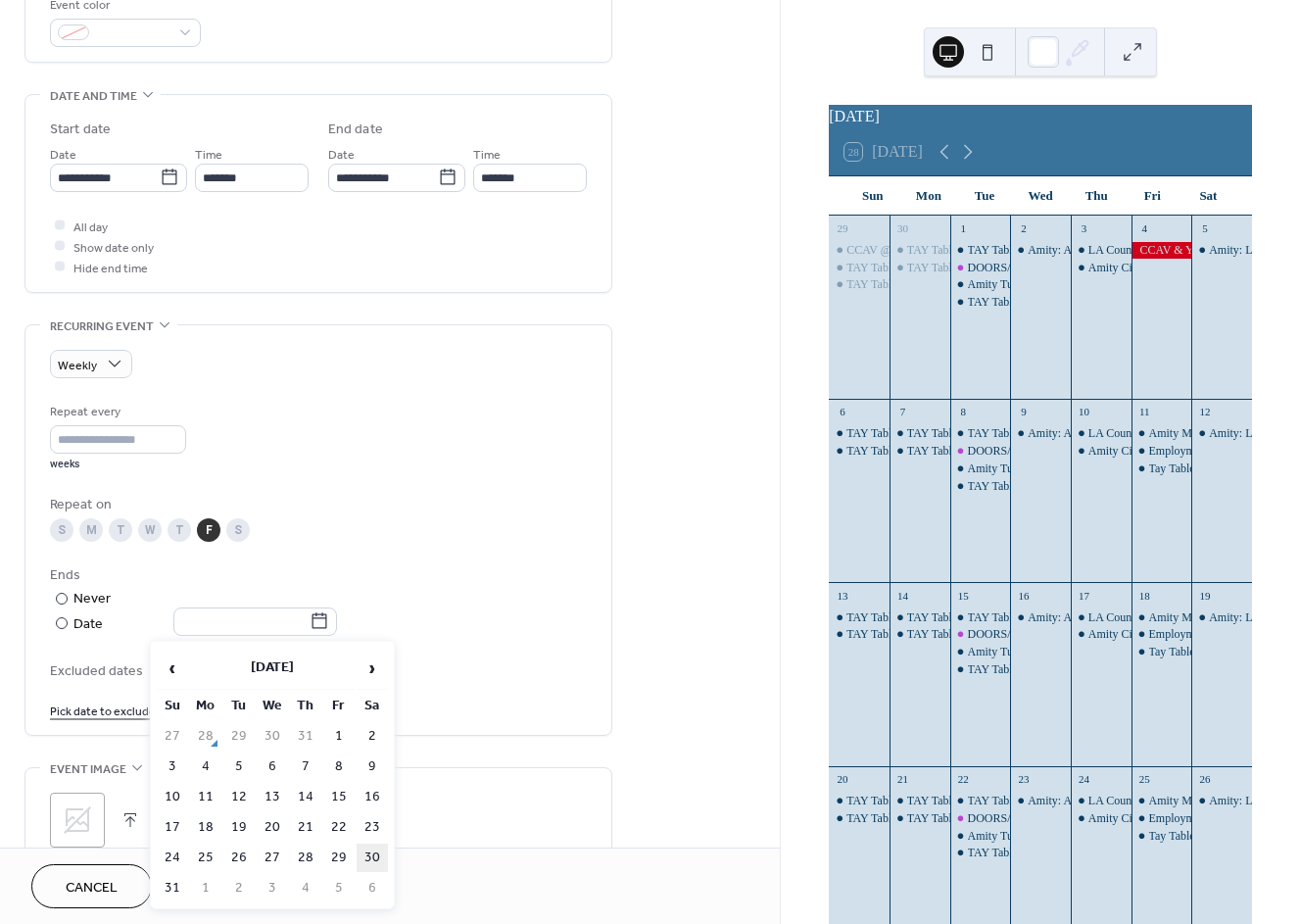 click on "30" at bounding box center [372, 857] 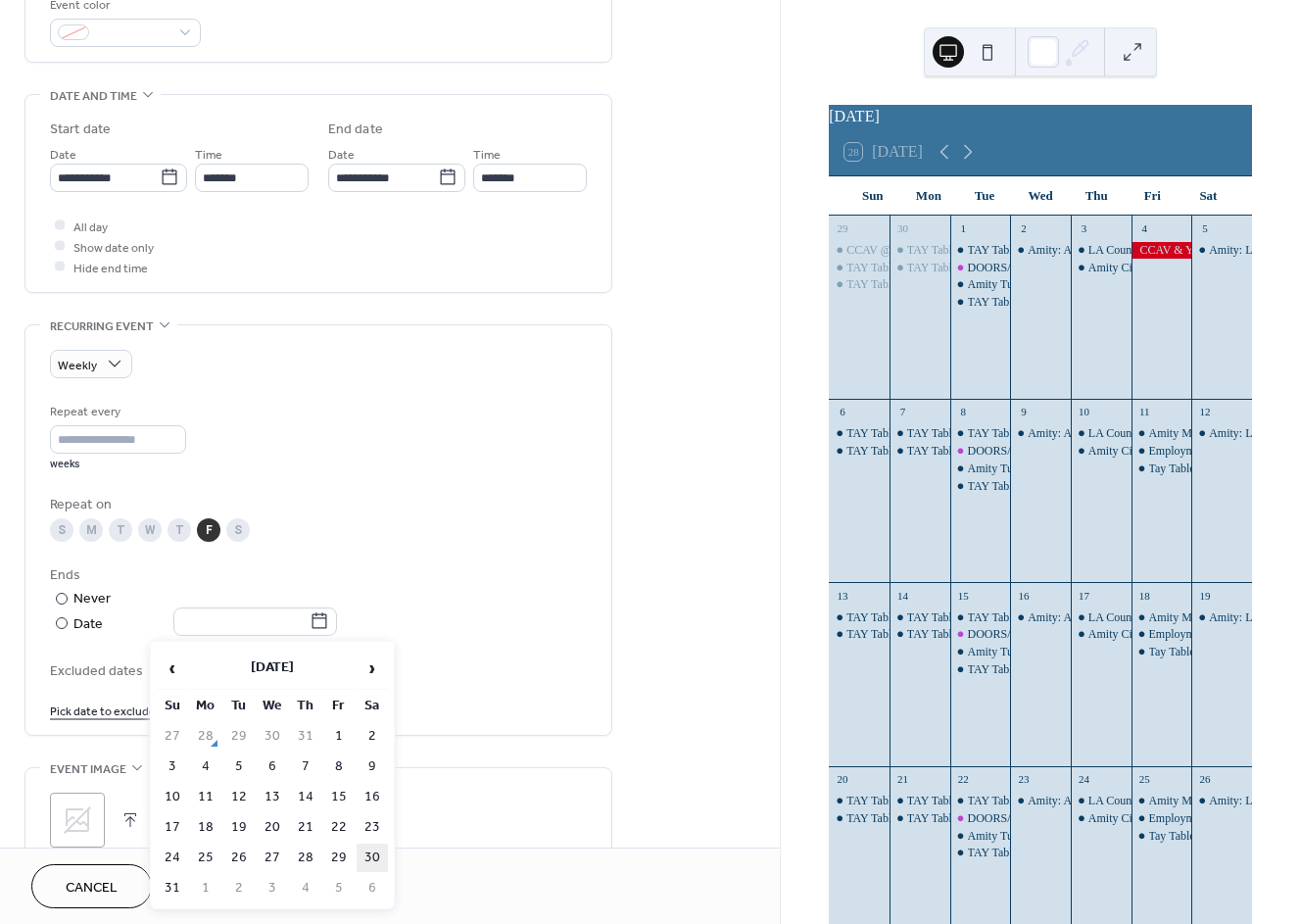 type on "**********" 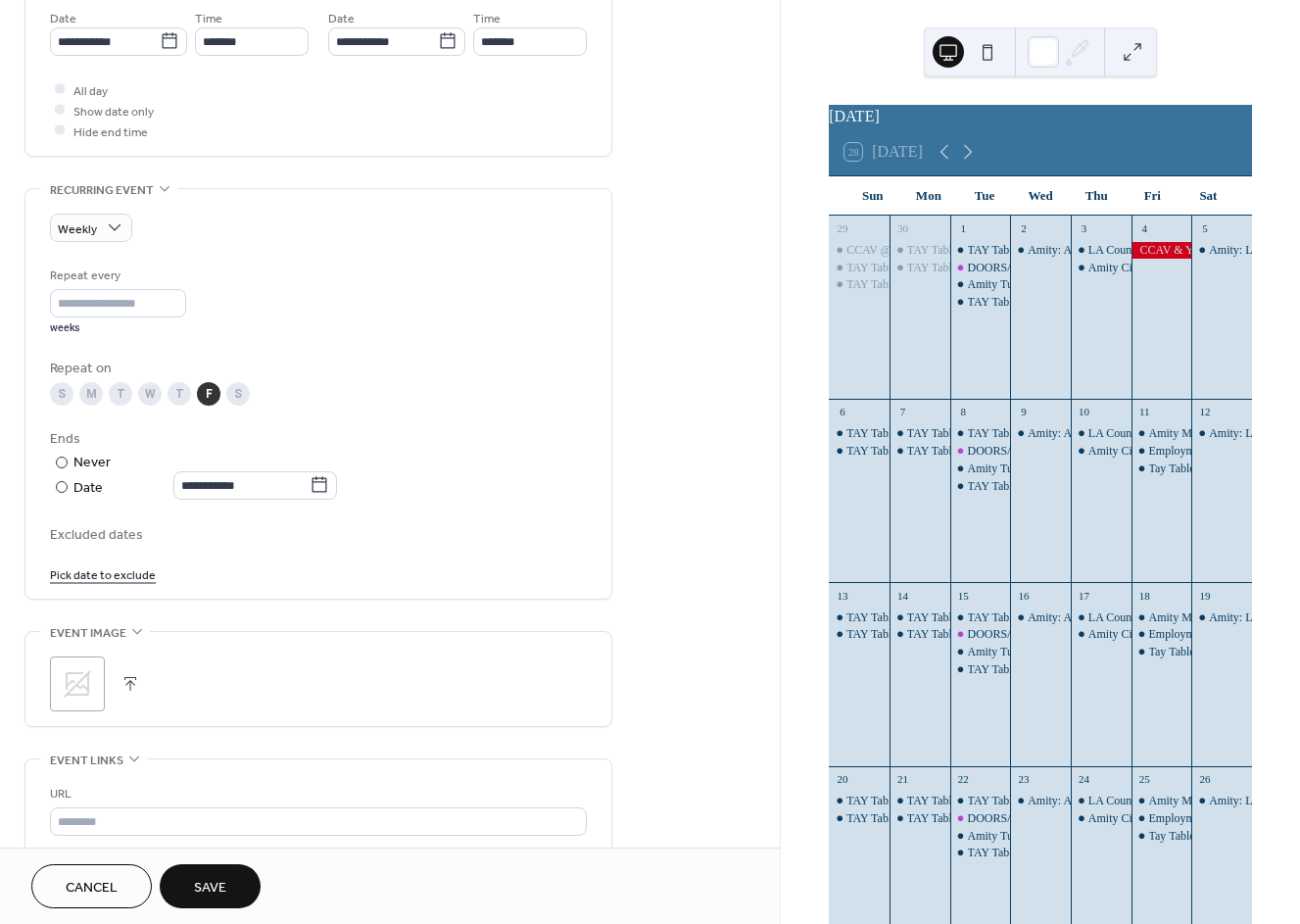 scroll, scrollTop: 870, scrollLeft: 0, axis: vertical 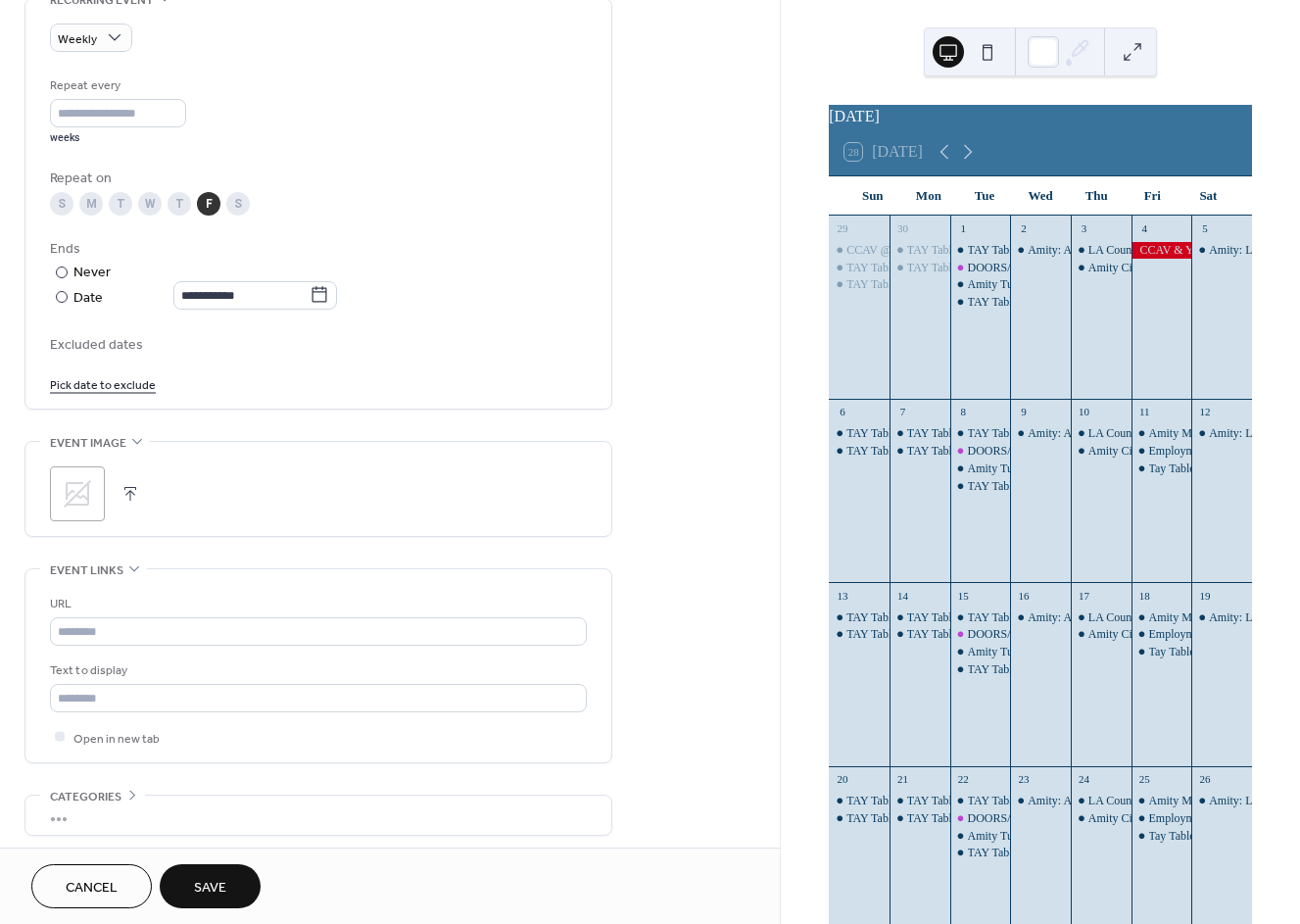 click on "Save" at bounding box center (210, 886) 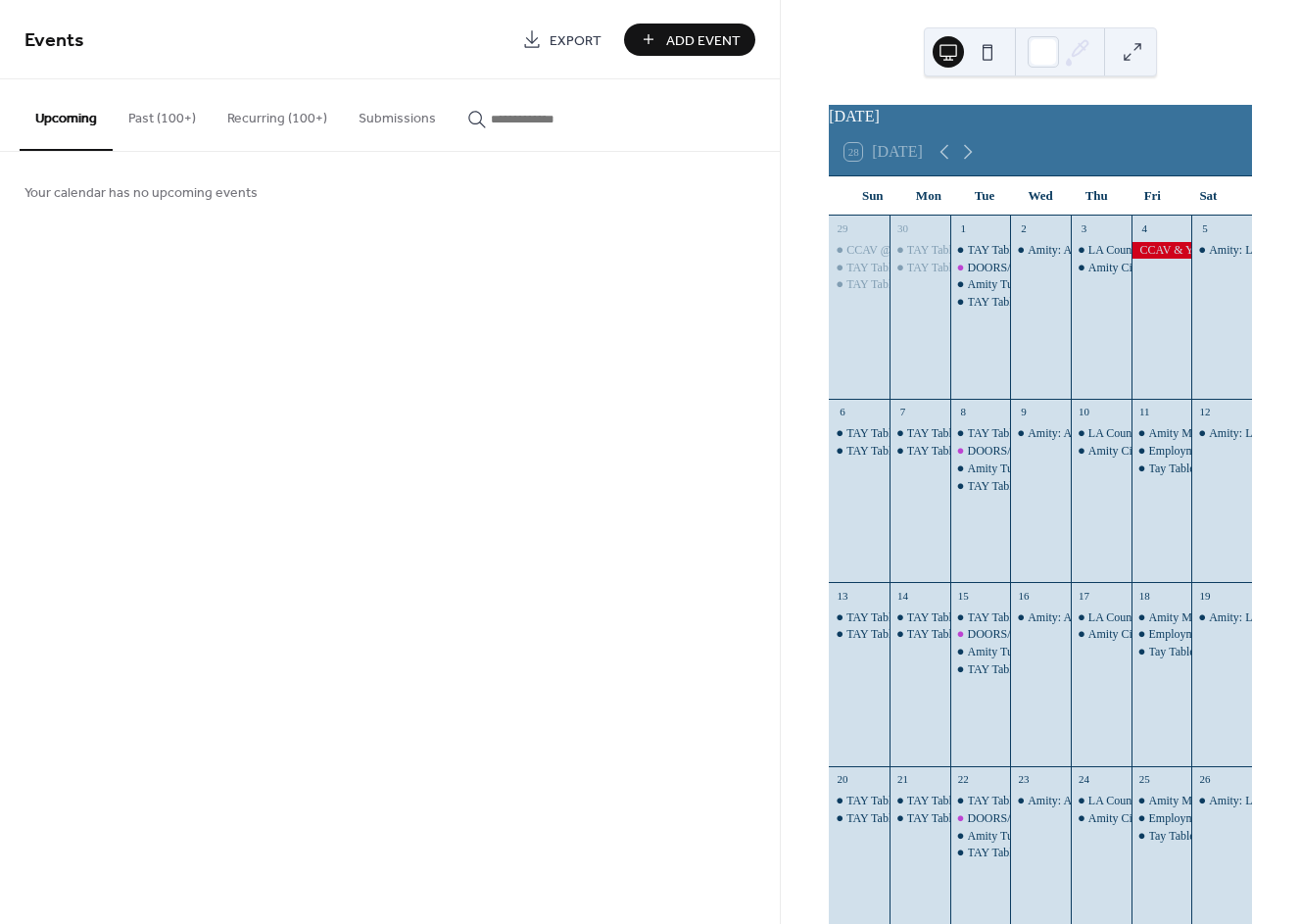 click on "Add Event" at bounding box center (703, 40) 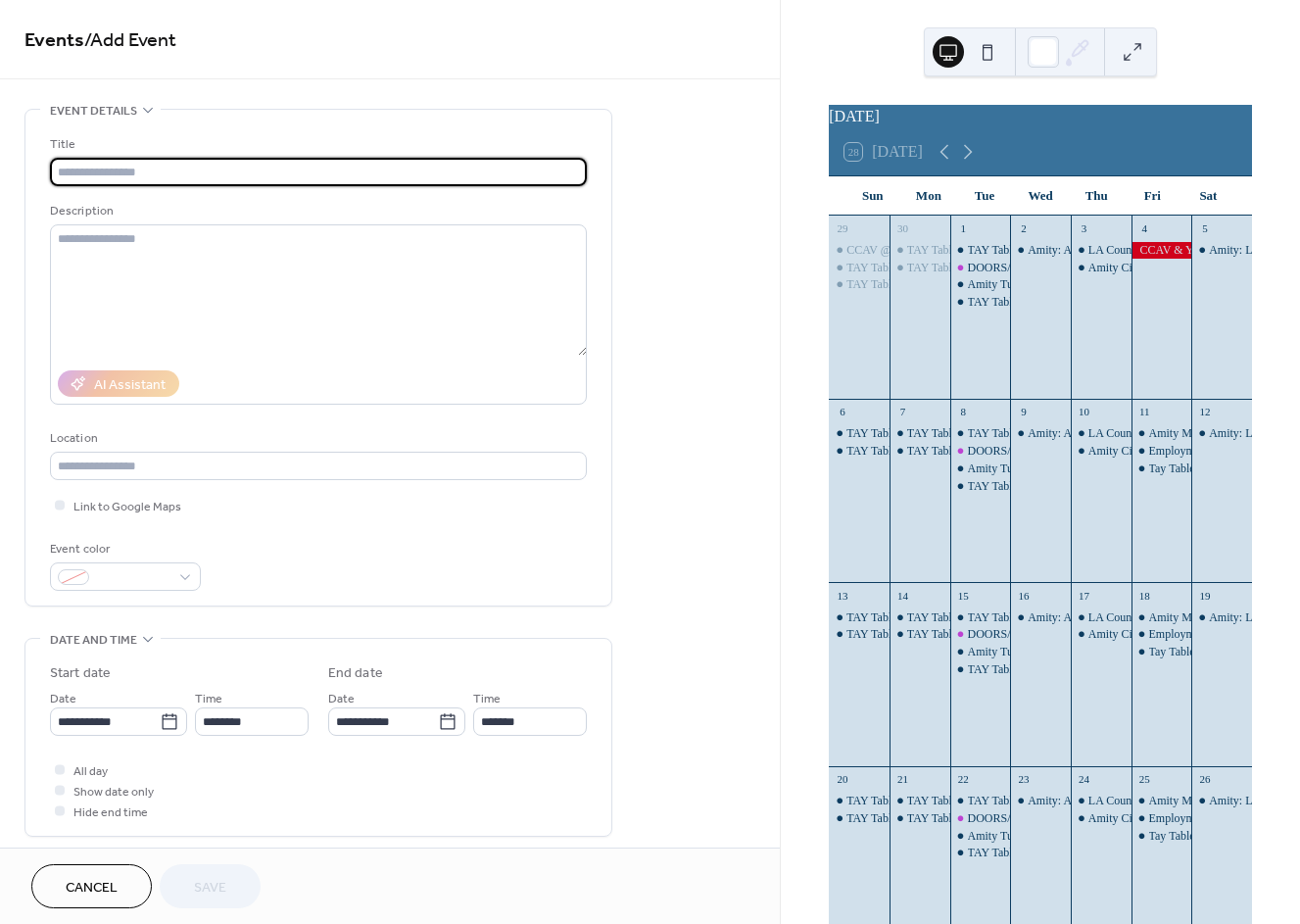 click at bounding box center (318, 171) 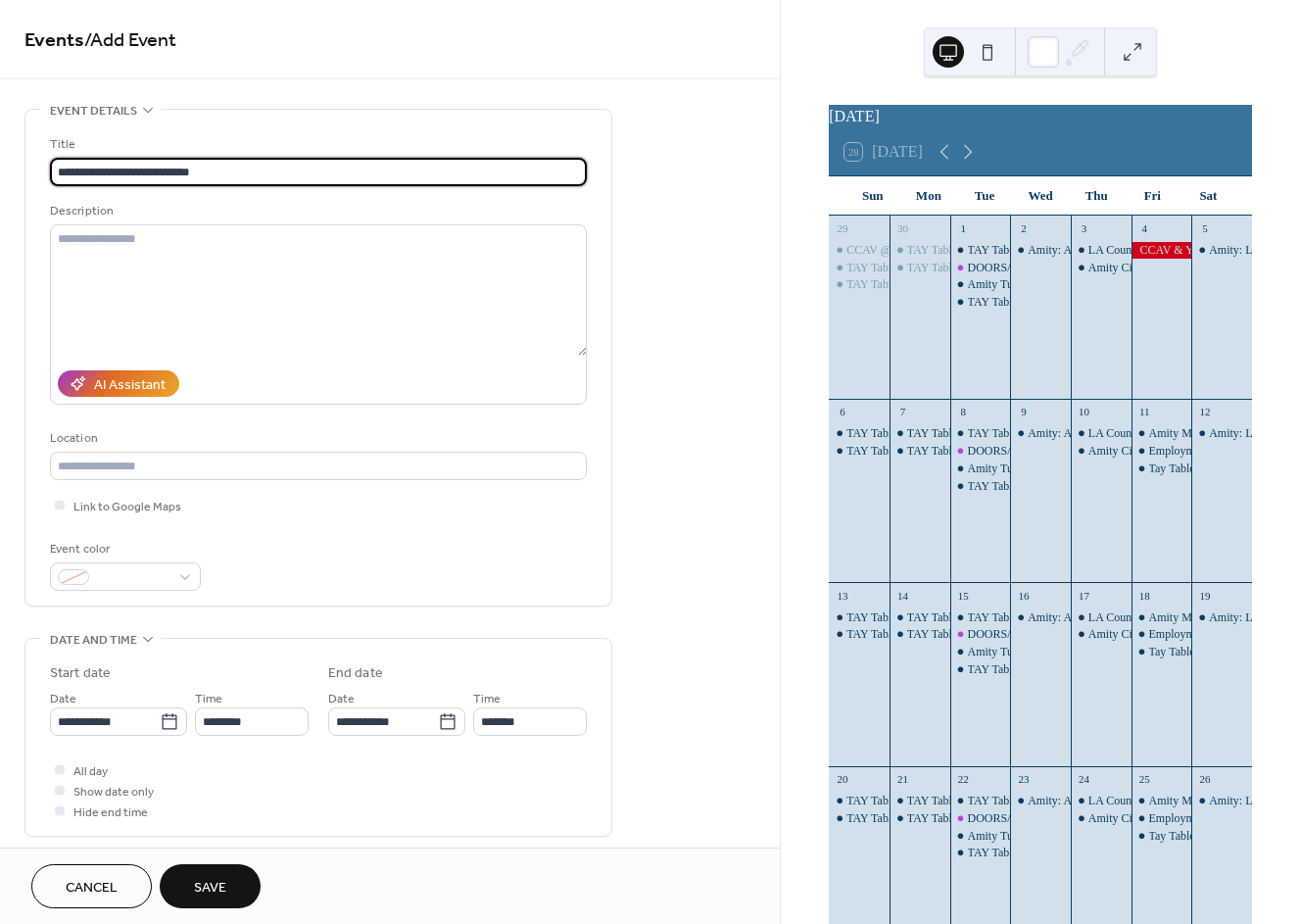 type on "**********" 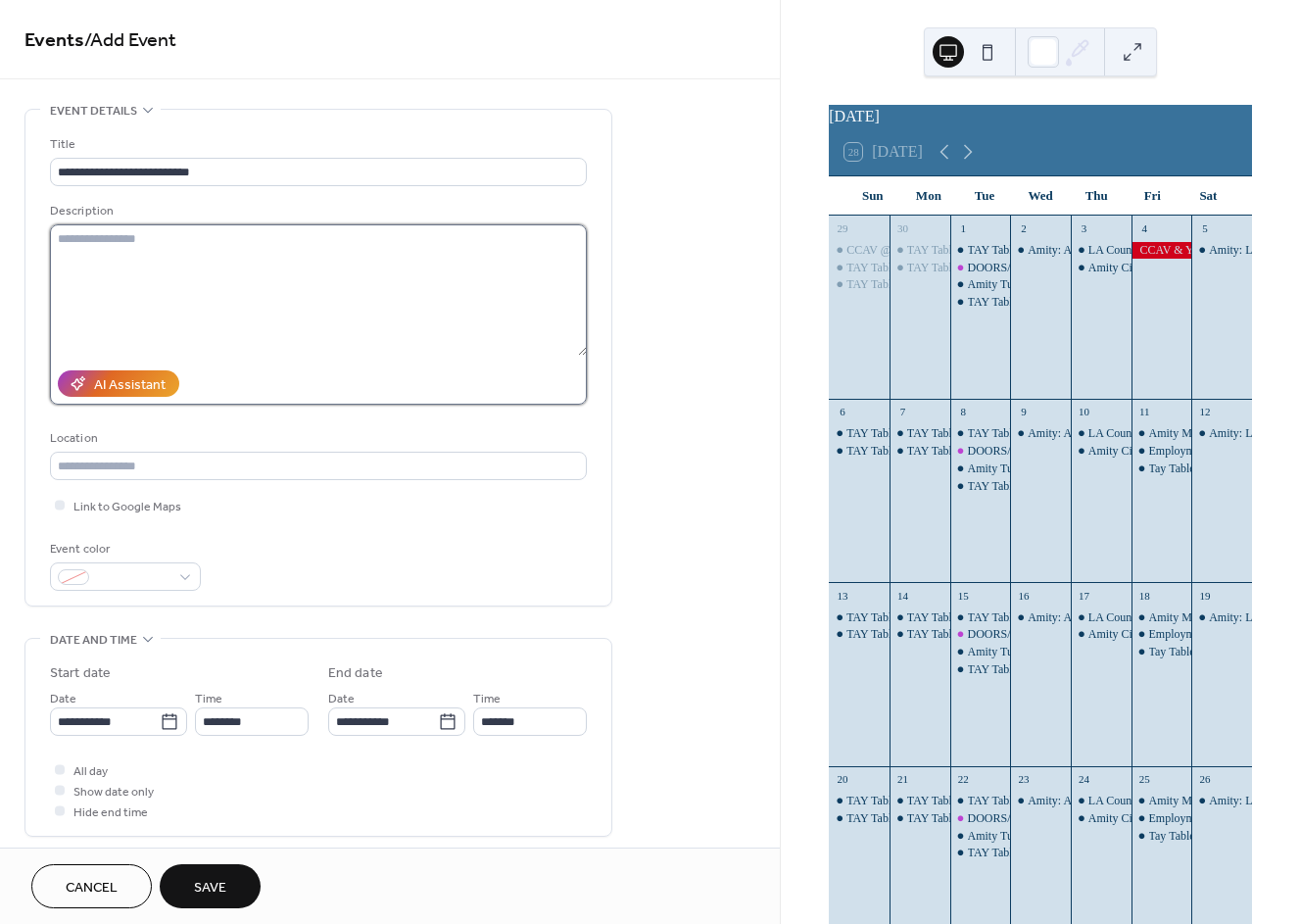 click at bounding box center (318, 290) 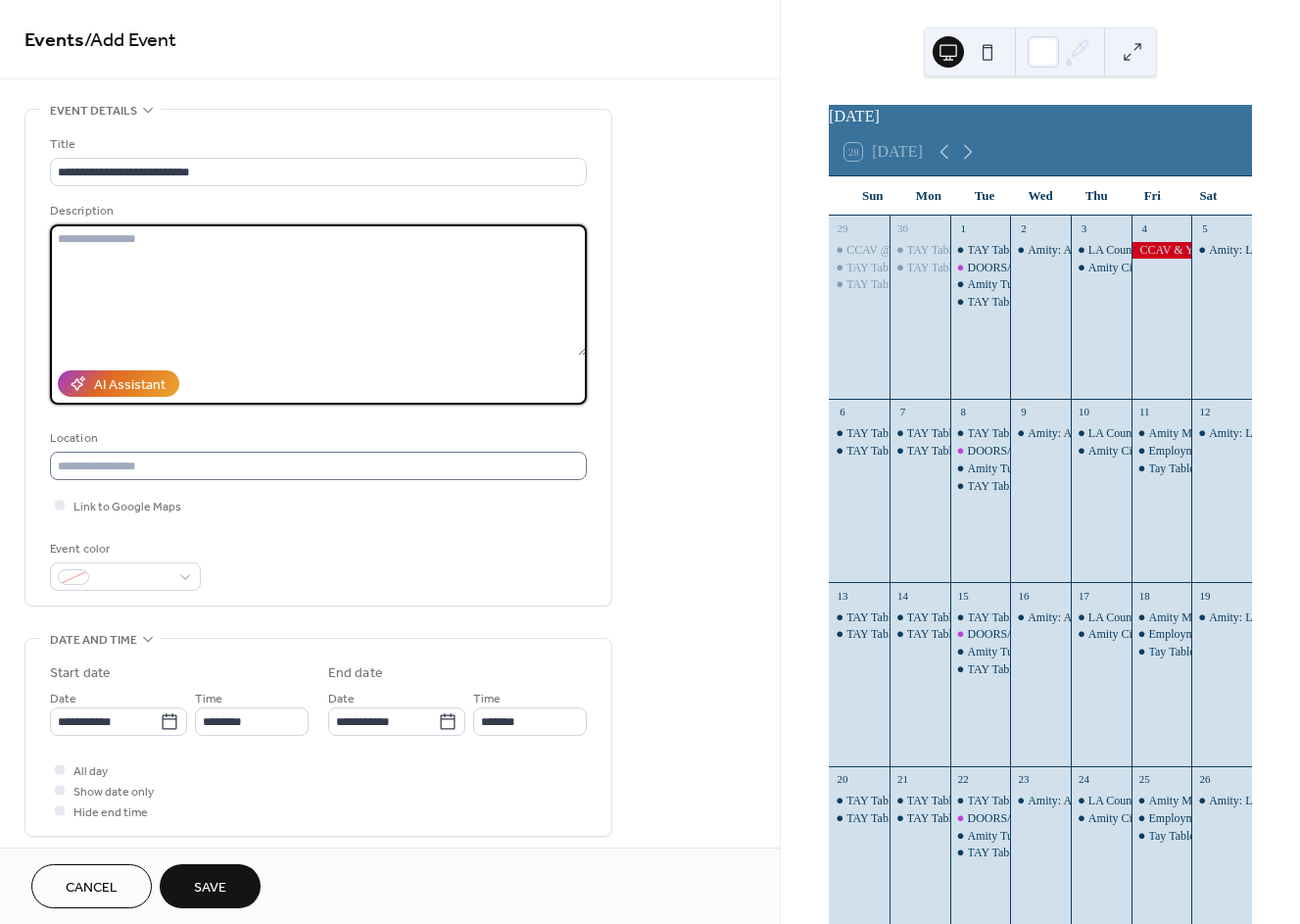 paste on "**********" 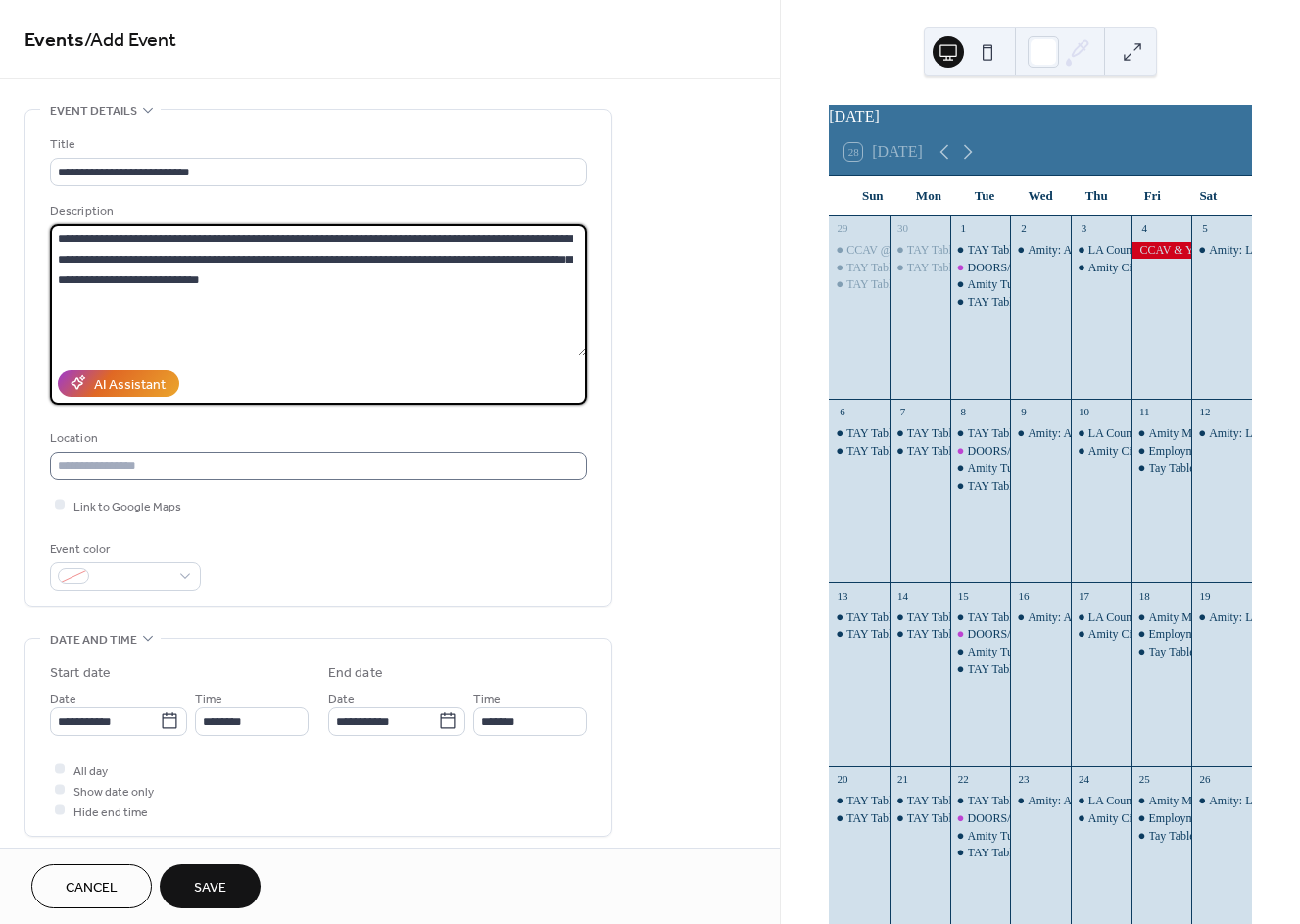 type on "**********" 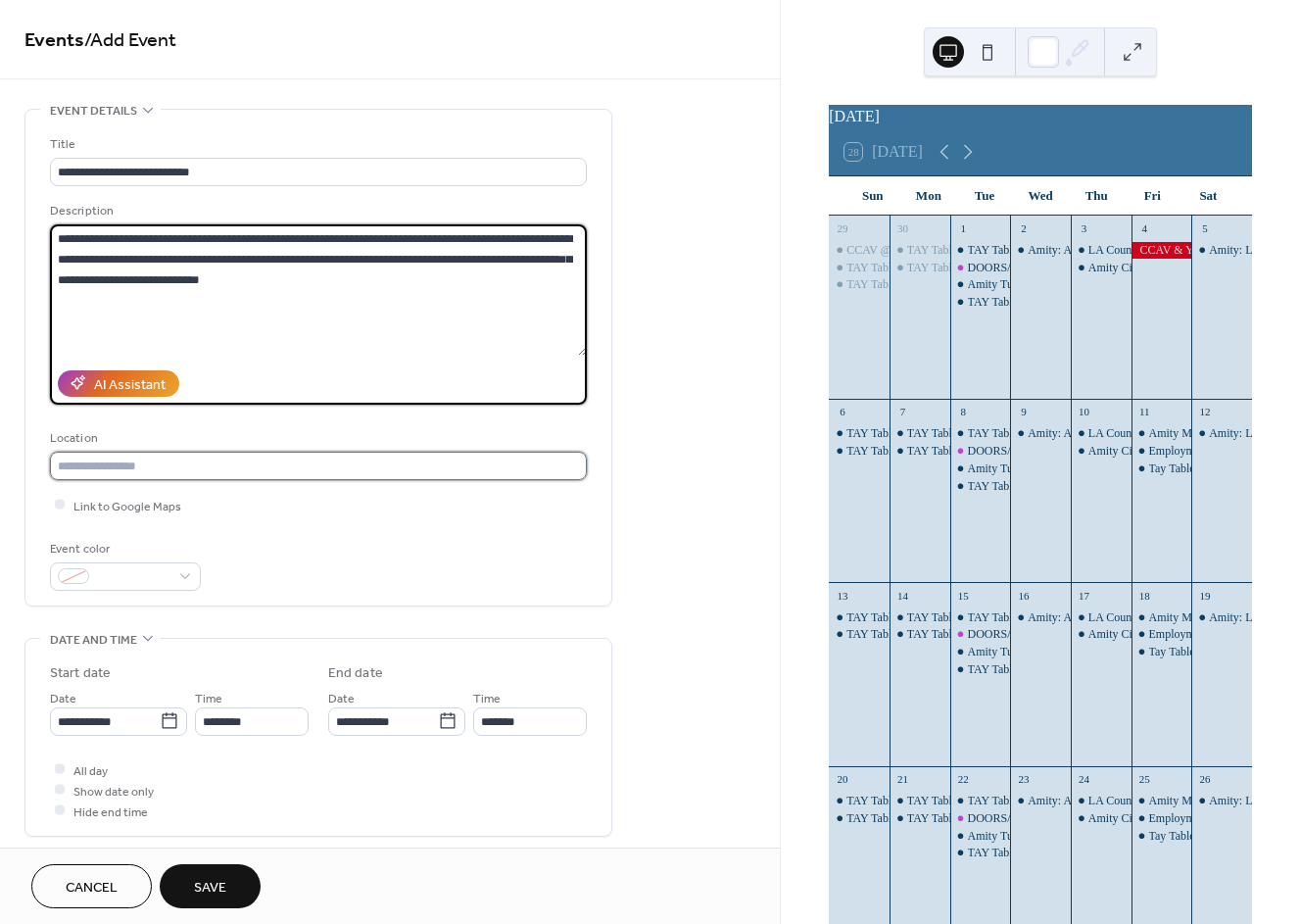 click at bounding box center [318, 465] 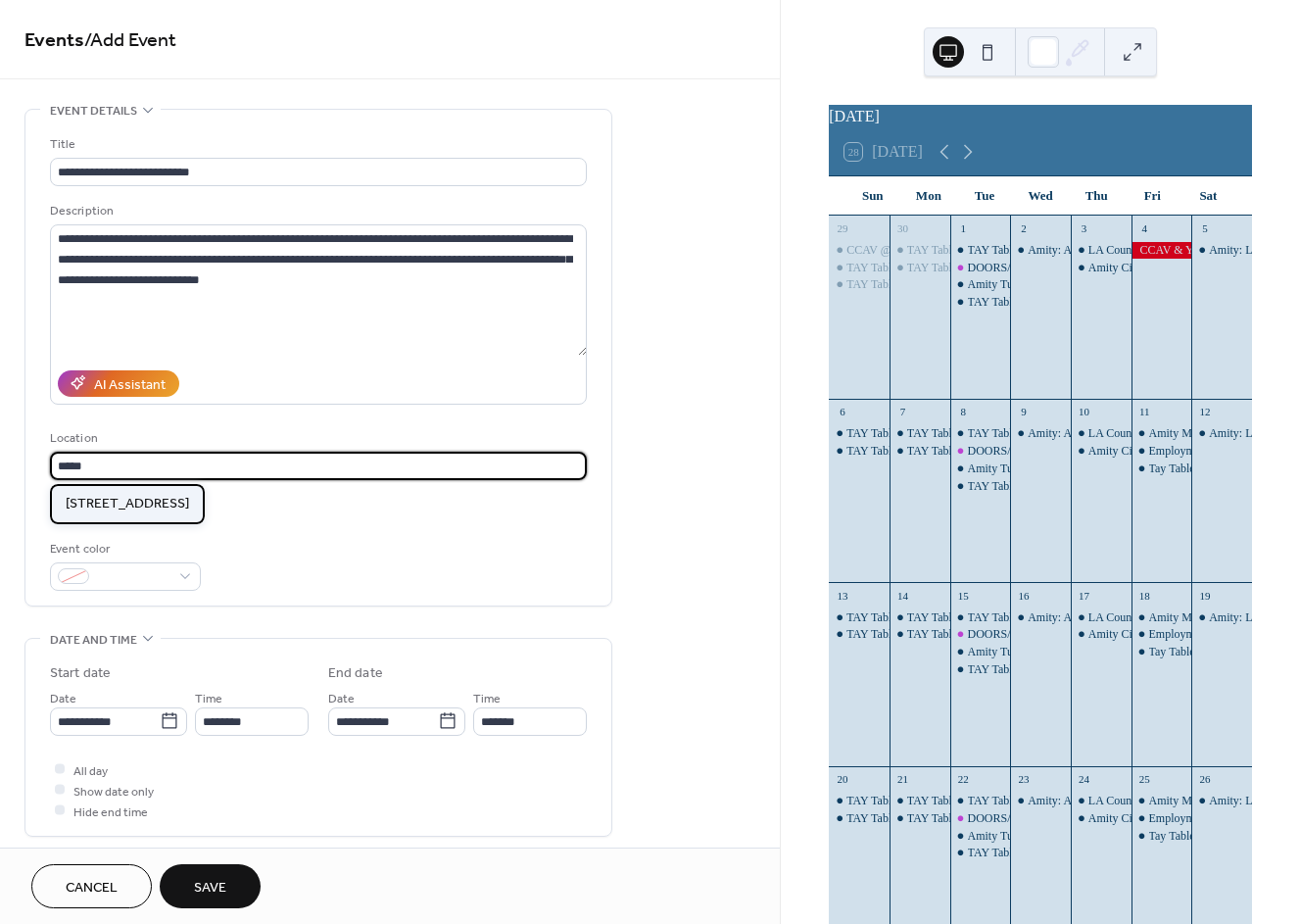 click on "[STREET_ADDRESS]" at bounding box center [127, 504] 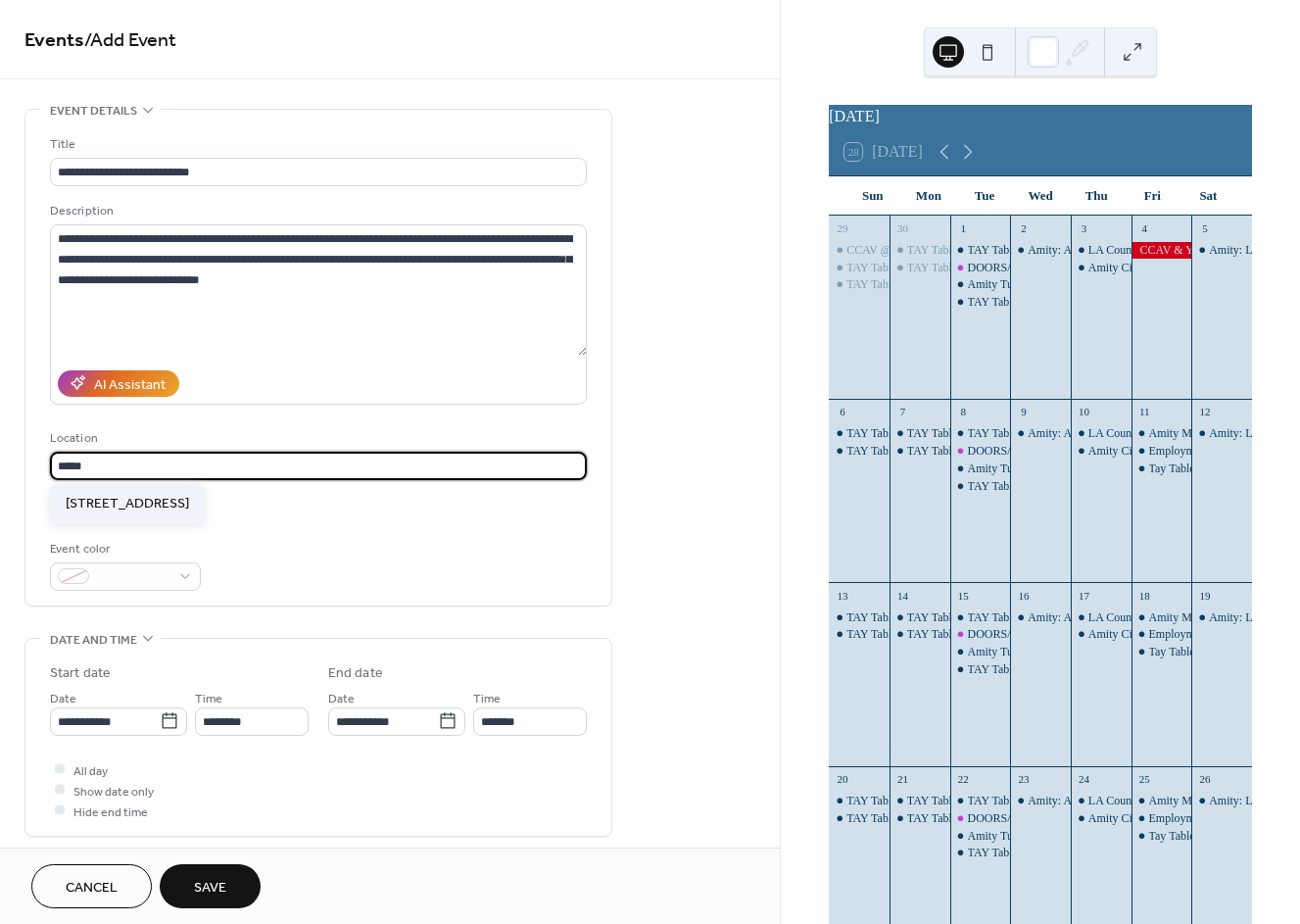 type on "**********" 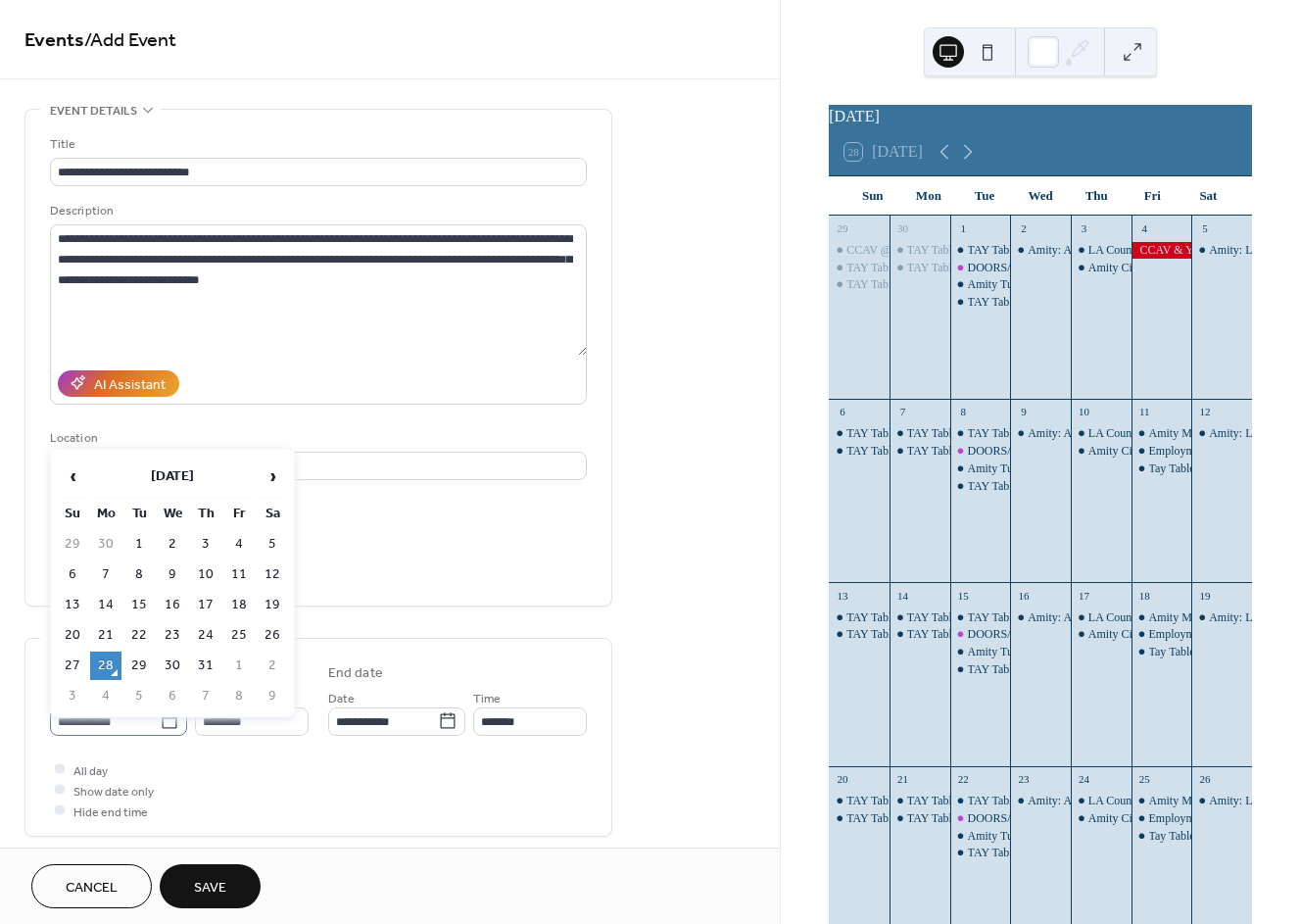 click 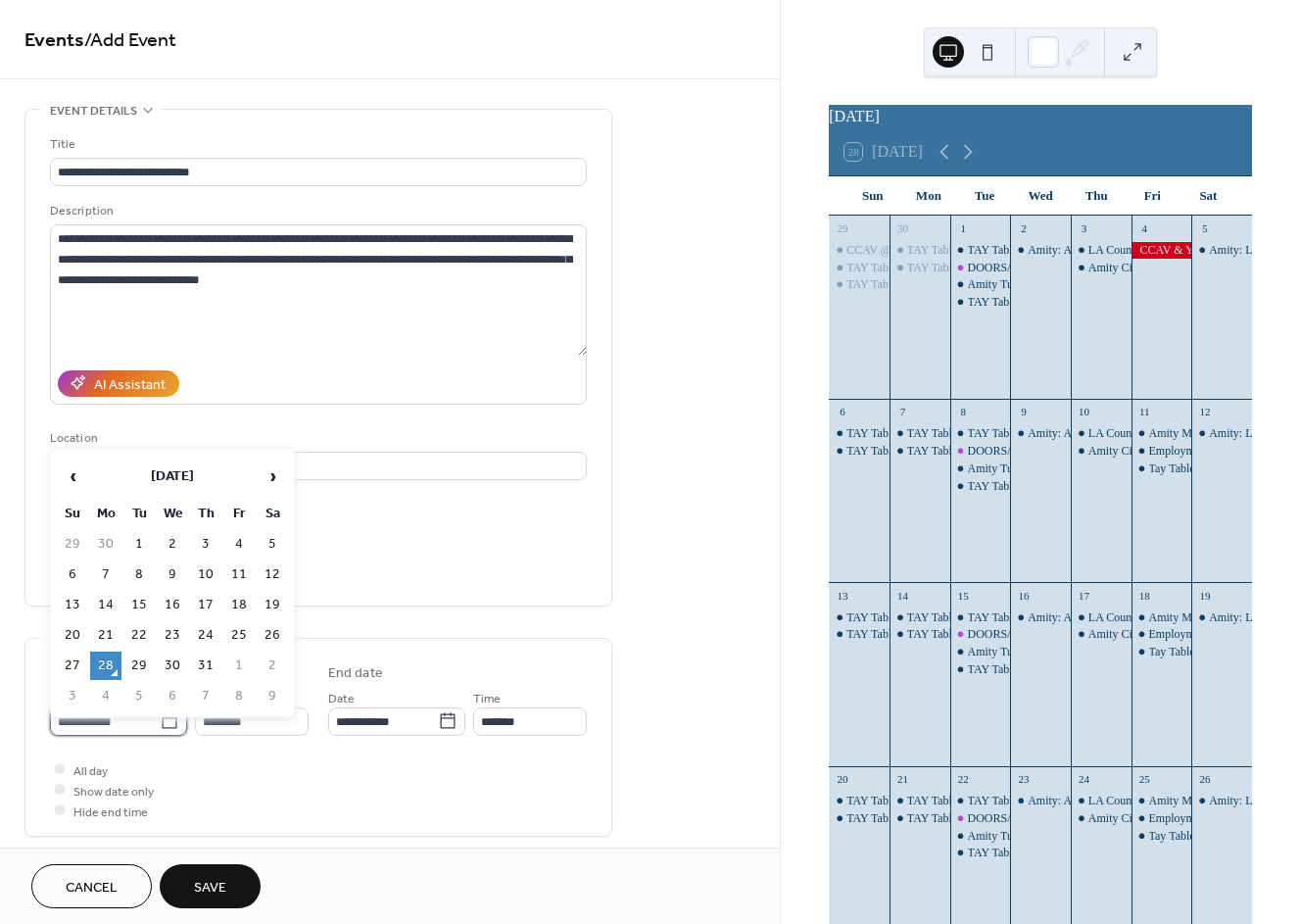 click on "**********" at bounding box center [105, 721] 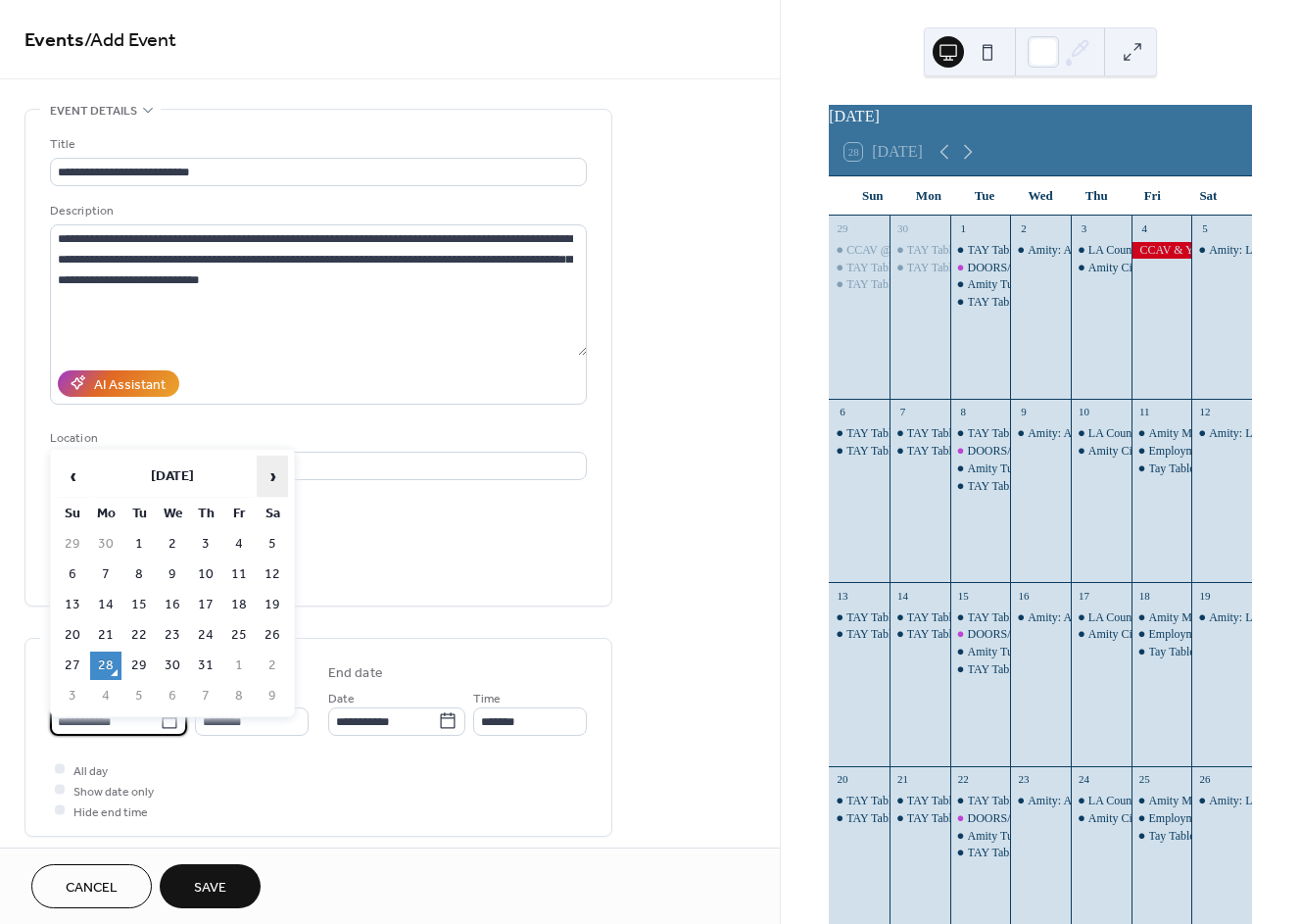 click on "›" at bounding box center [272, 476] 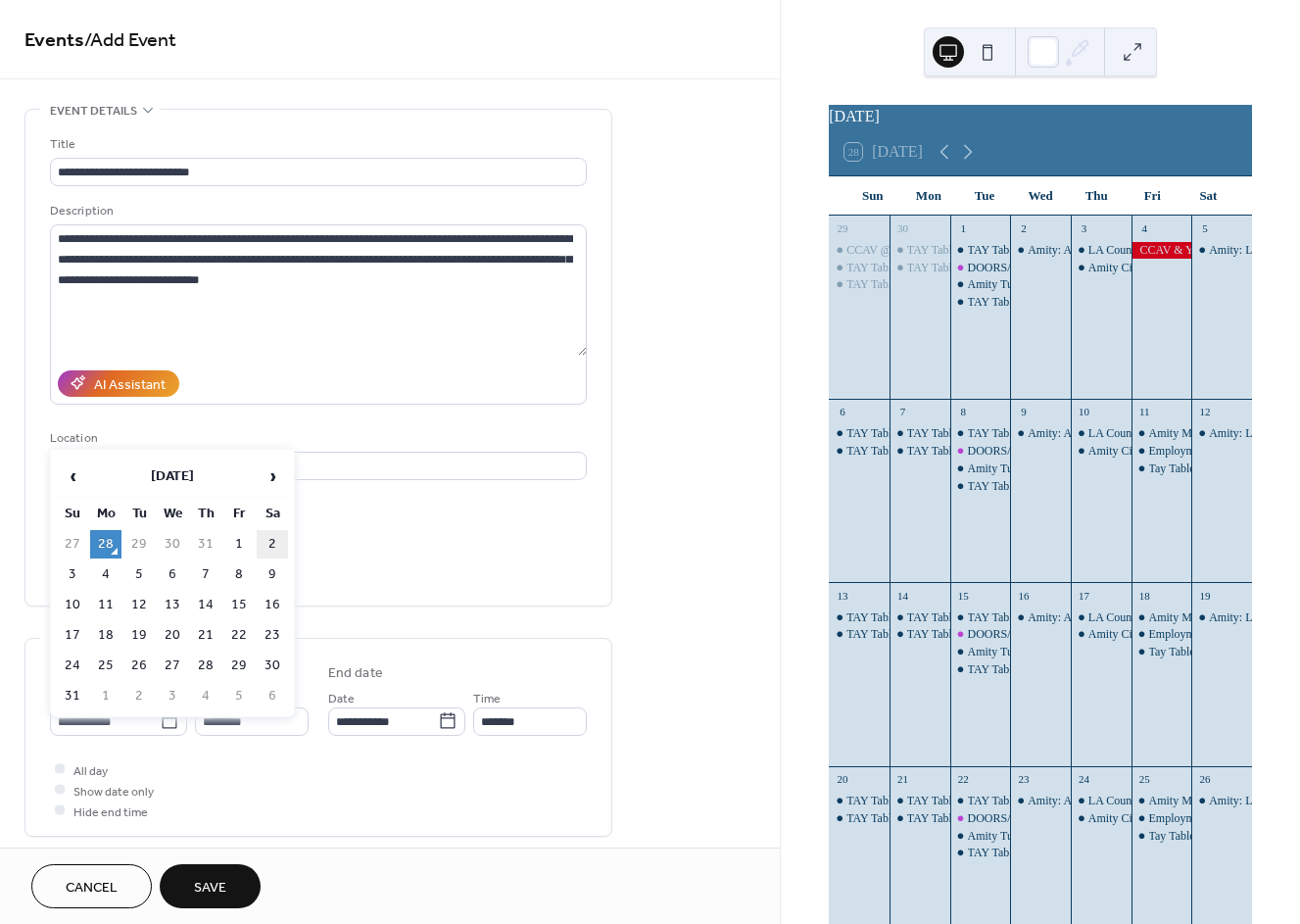 click on "2" at bounding box center [272, 544] 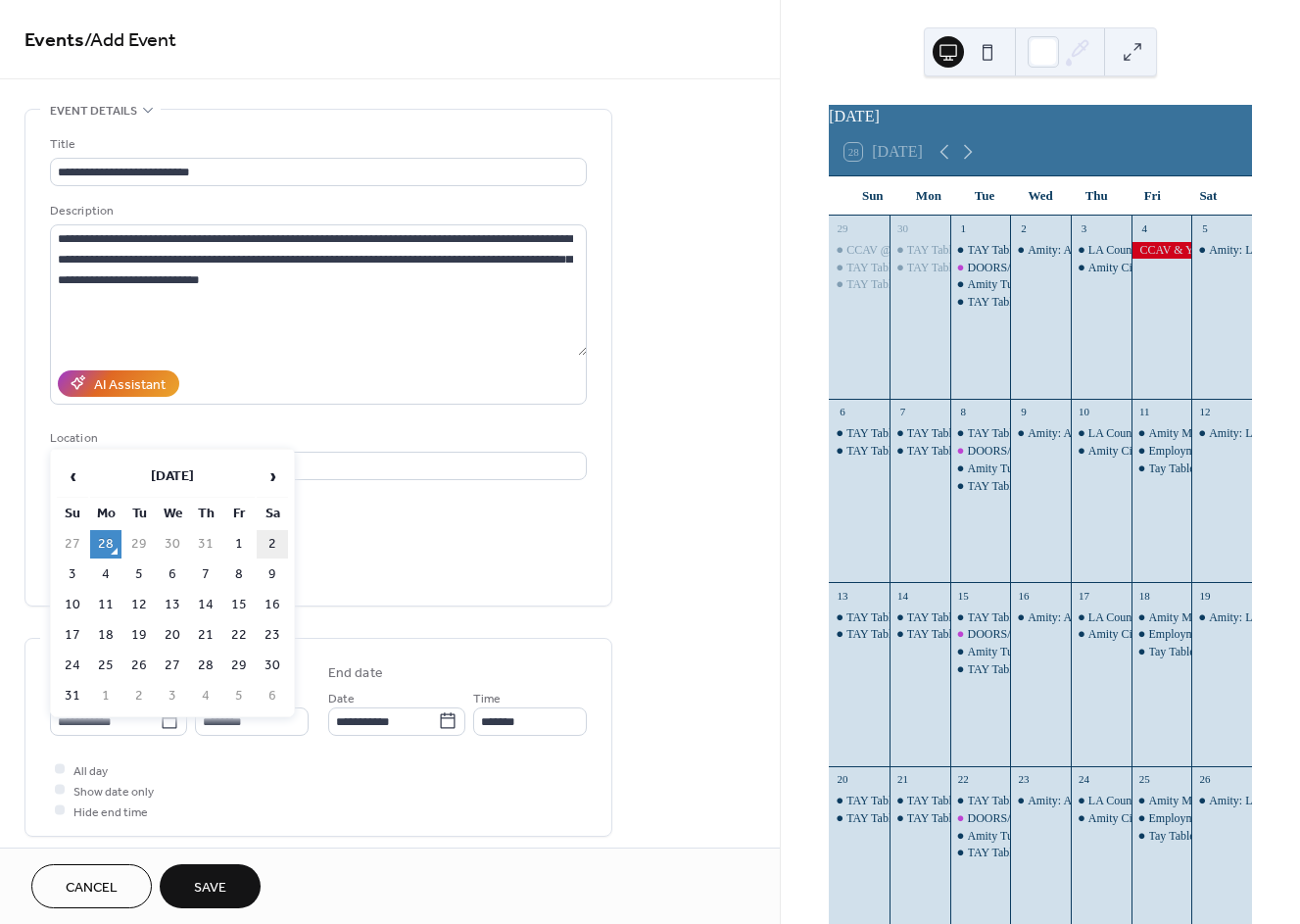 type on "**********" 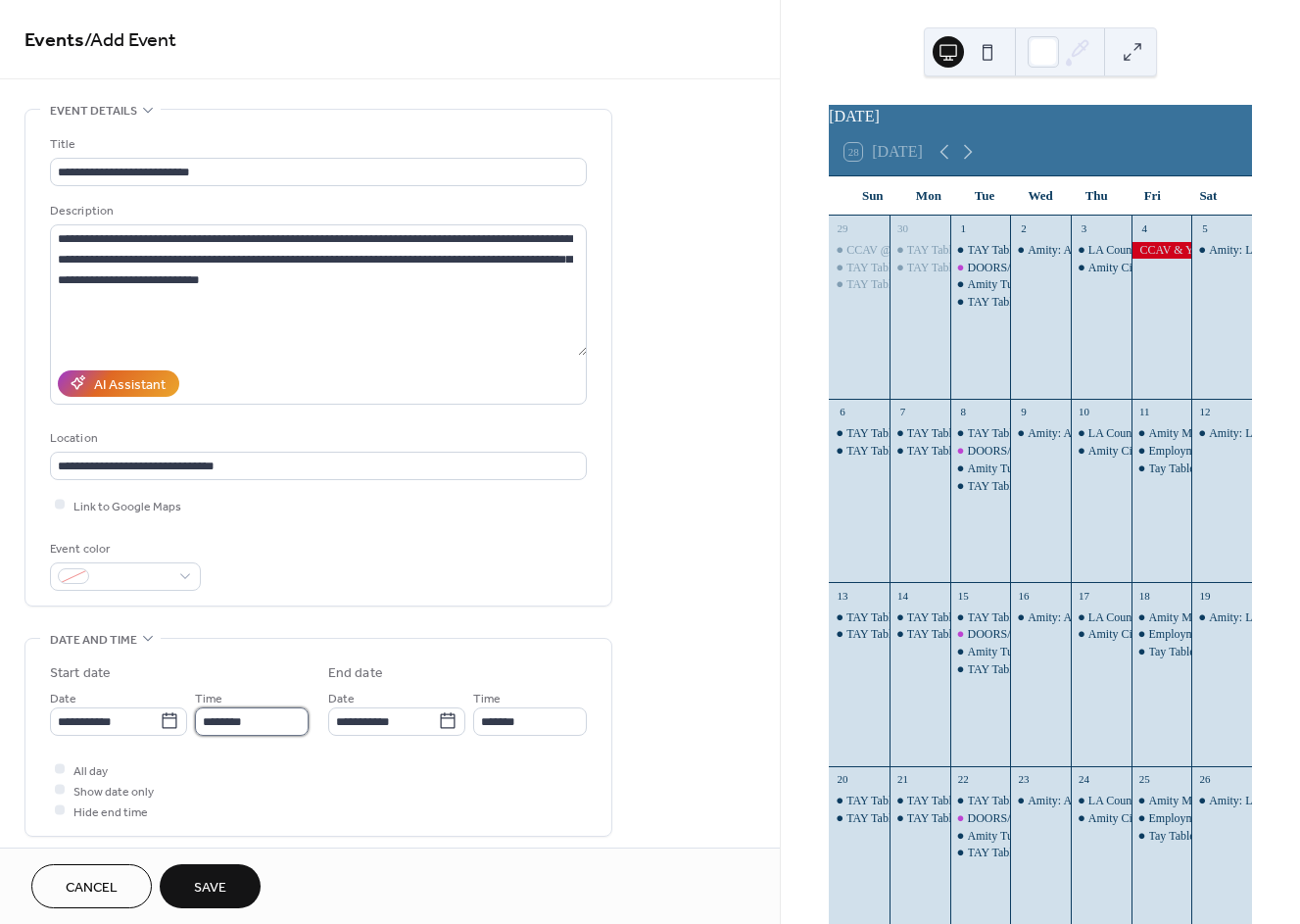 click on "********" at bounding box center (252, 721) 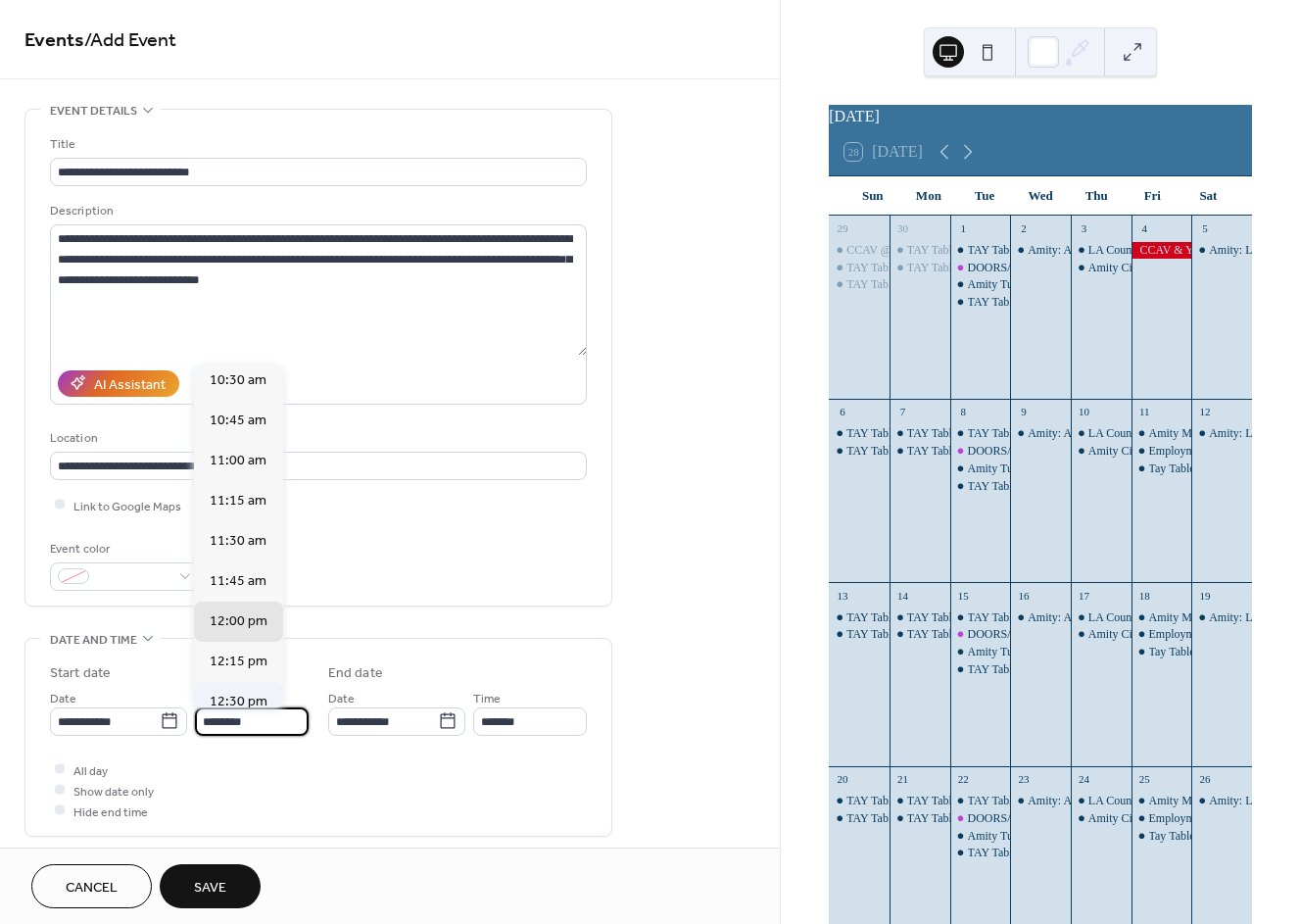scroll, scrollTop: 1622, scrollLeft: 0, axis: vertical 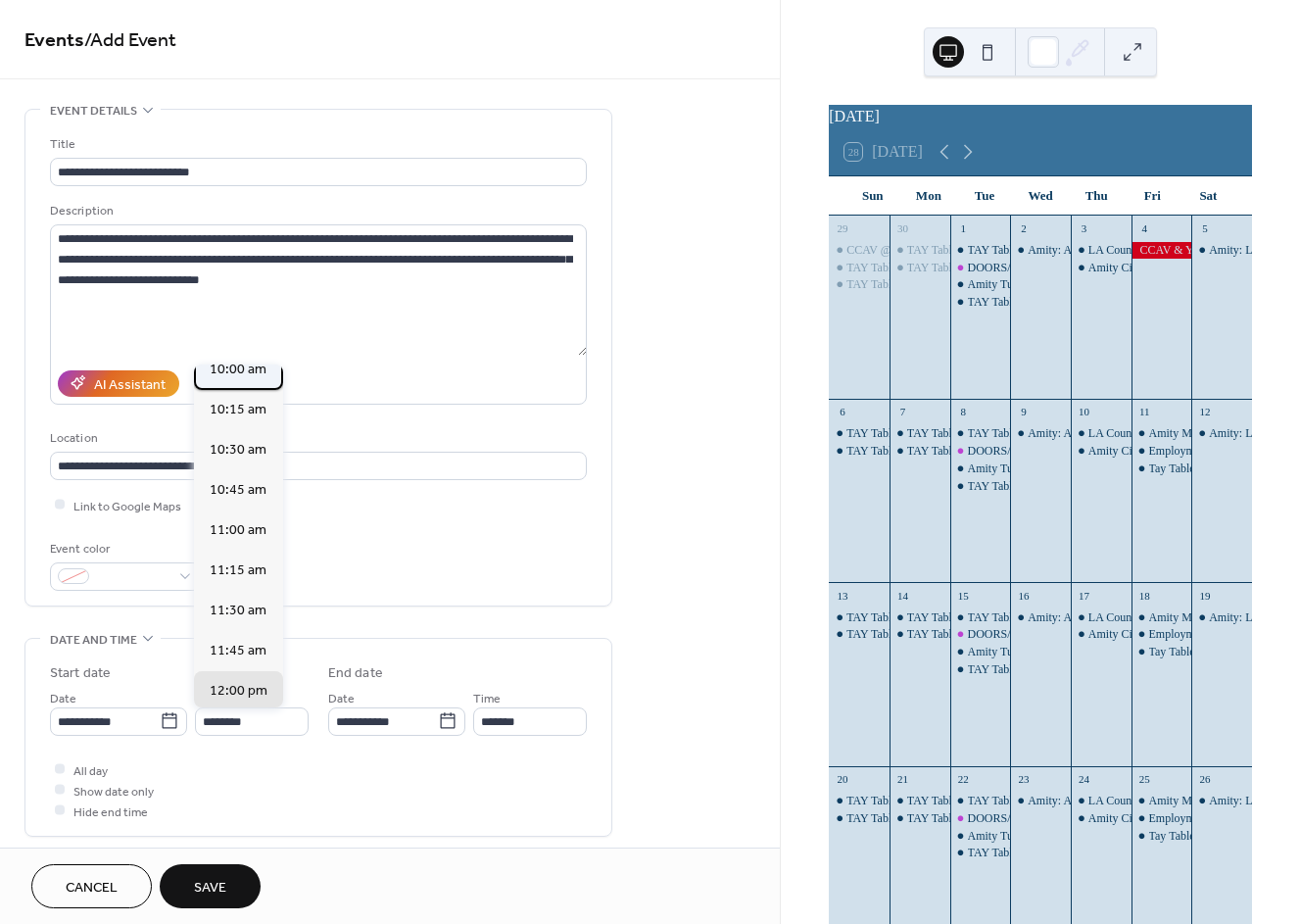 click on "10:00 am" at bounding box center [238, 369] 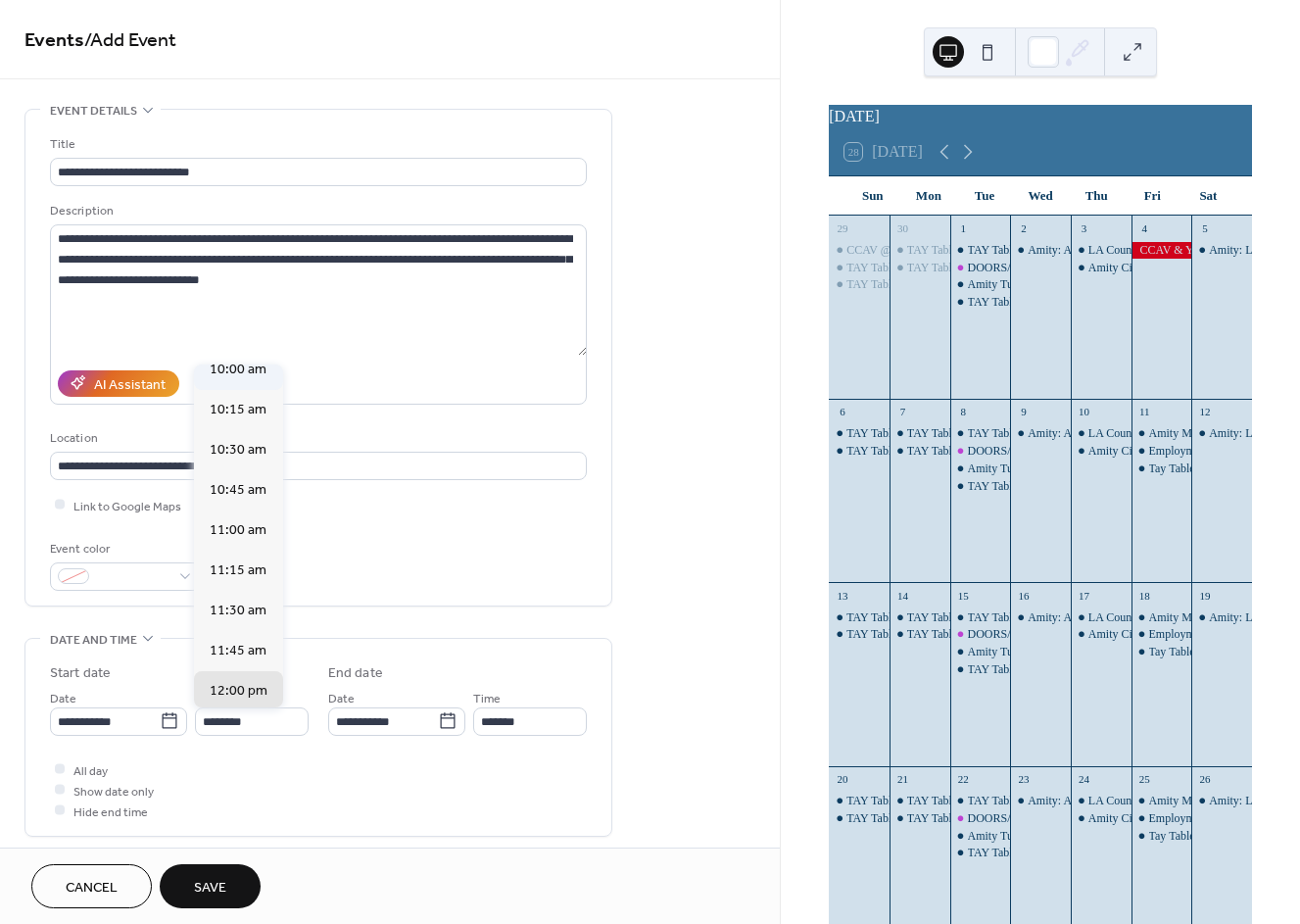 type on "********" 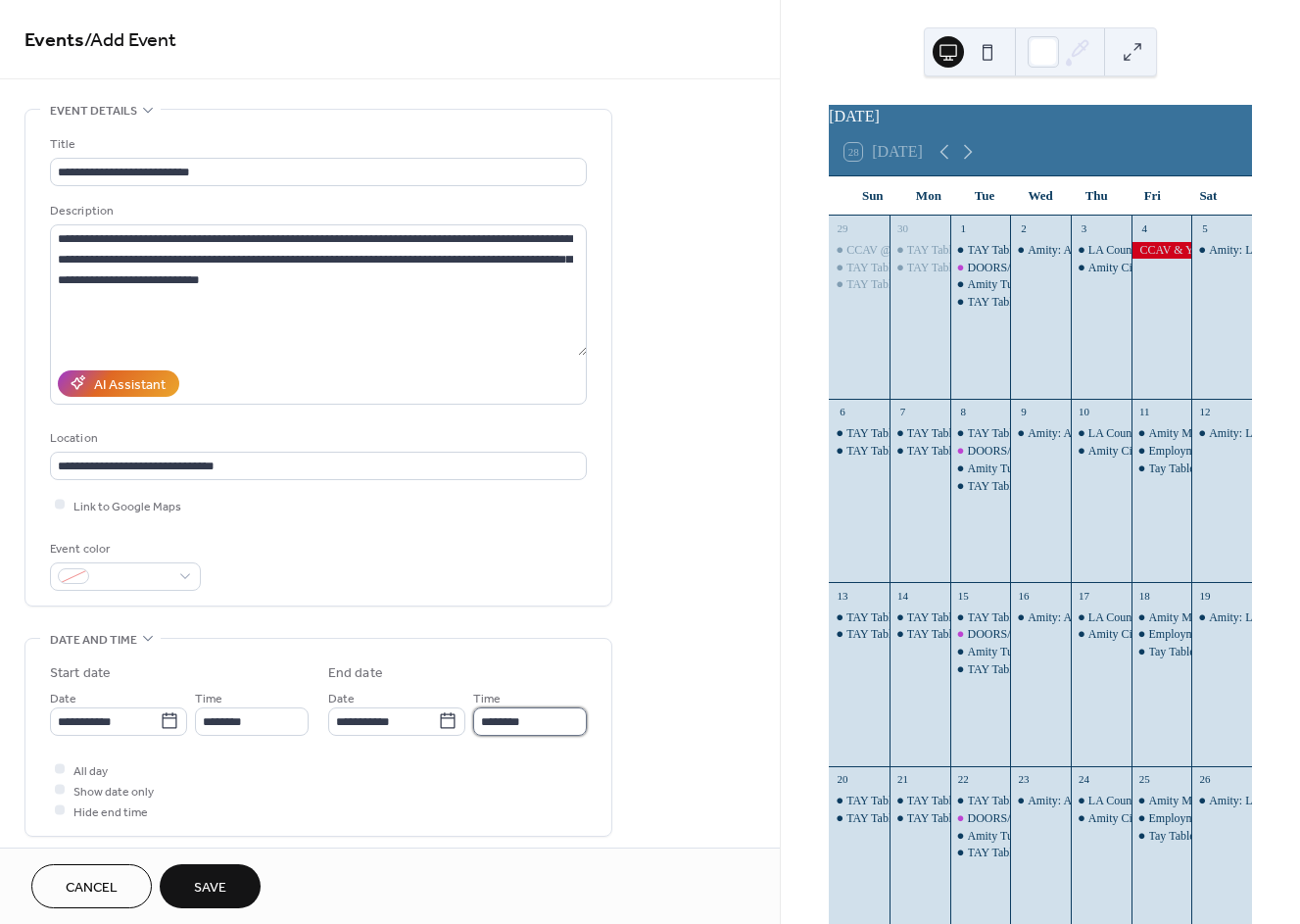 click on "********" at bounding box center (530, 721) 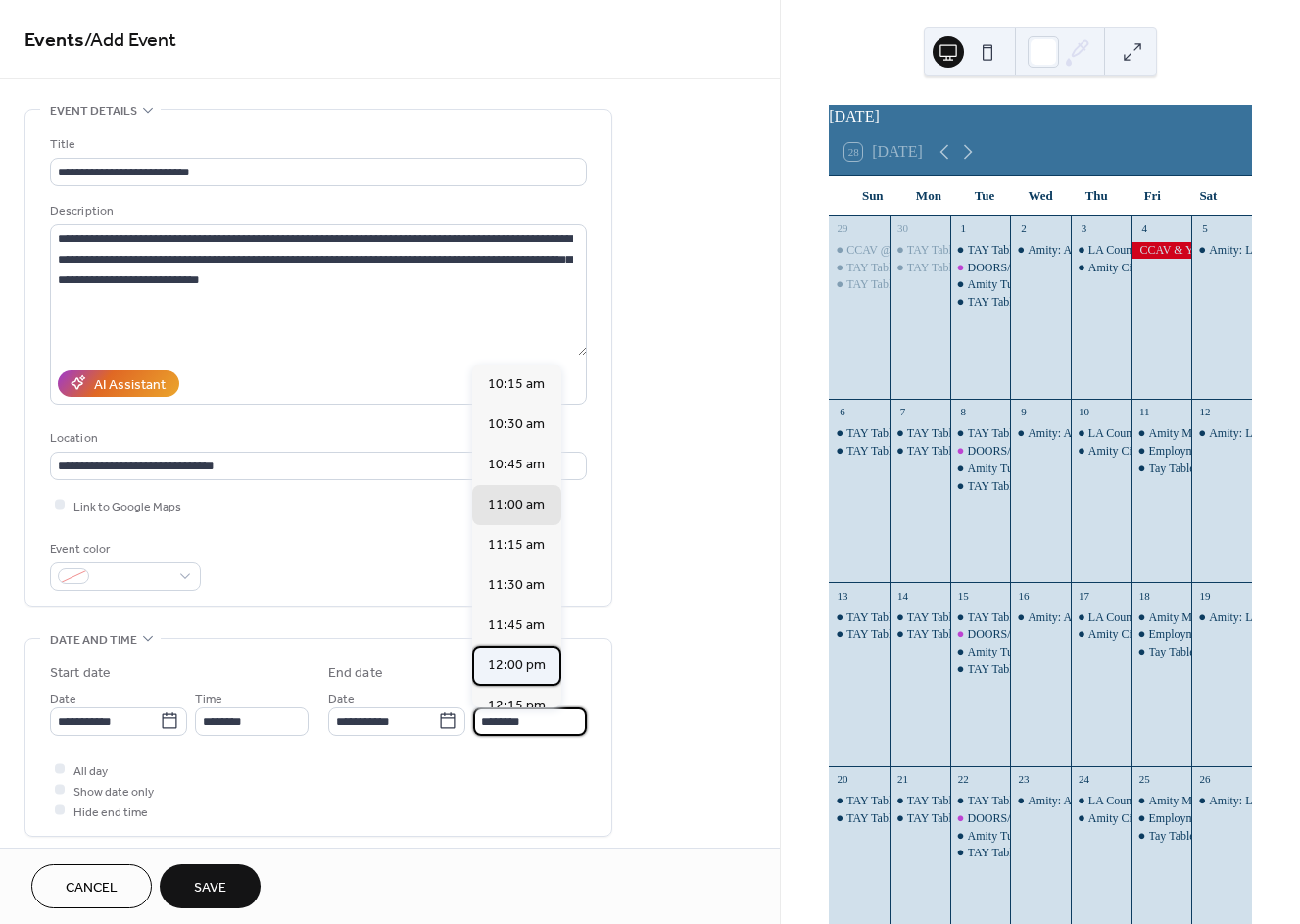 click on "12:00 pm" at bounding box center [516, 665] 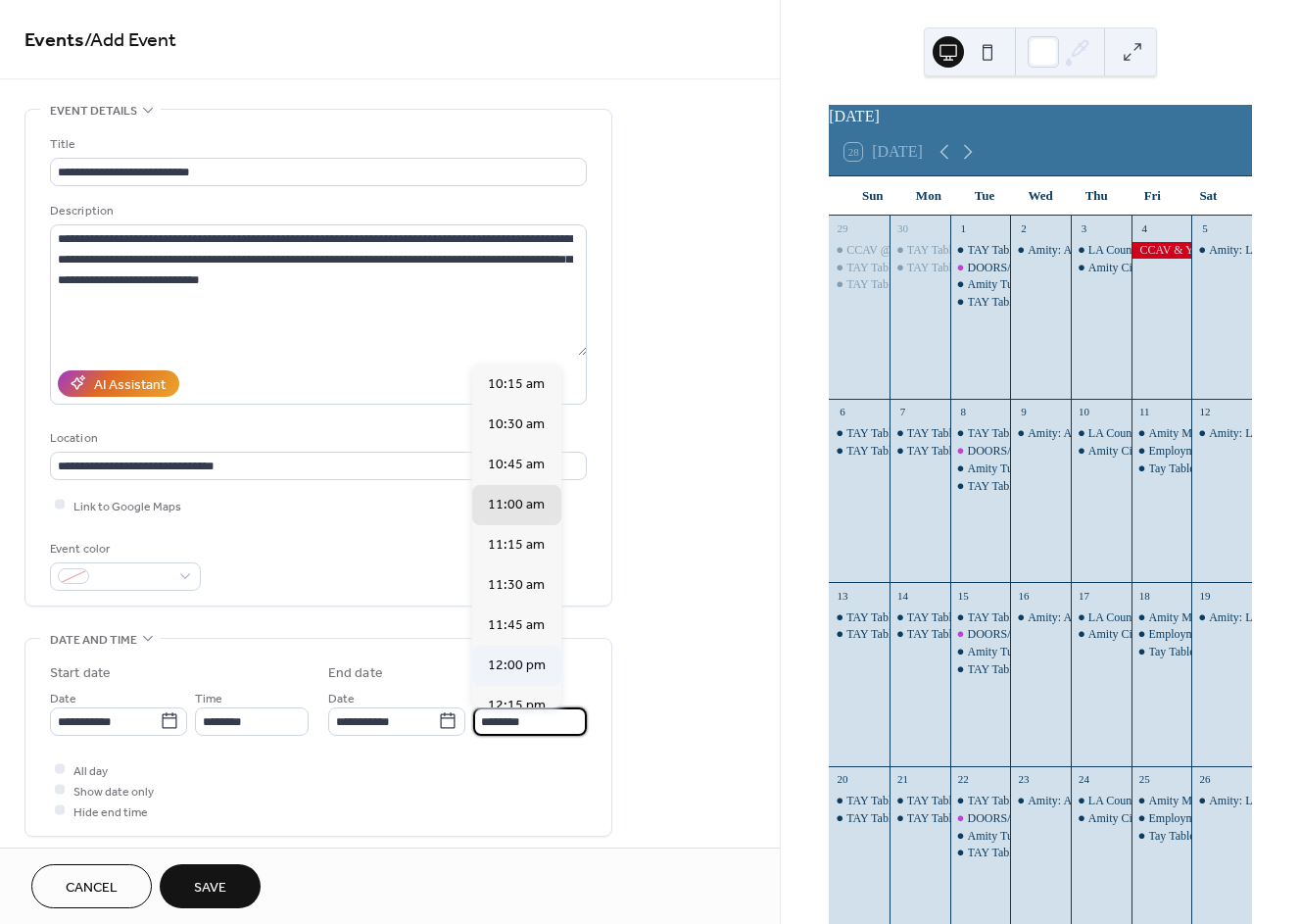 type on "********" 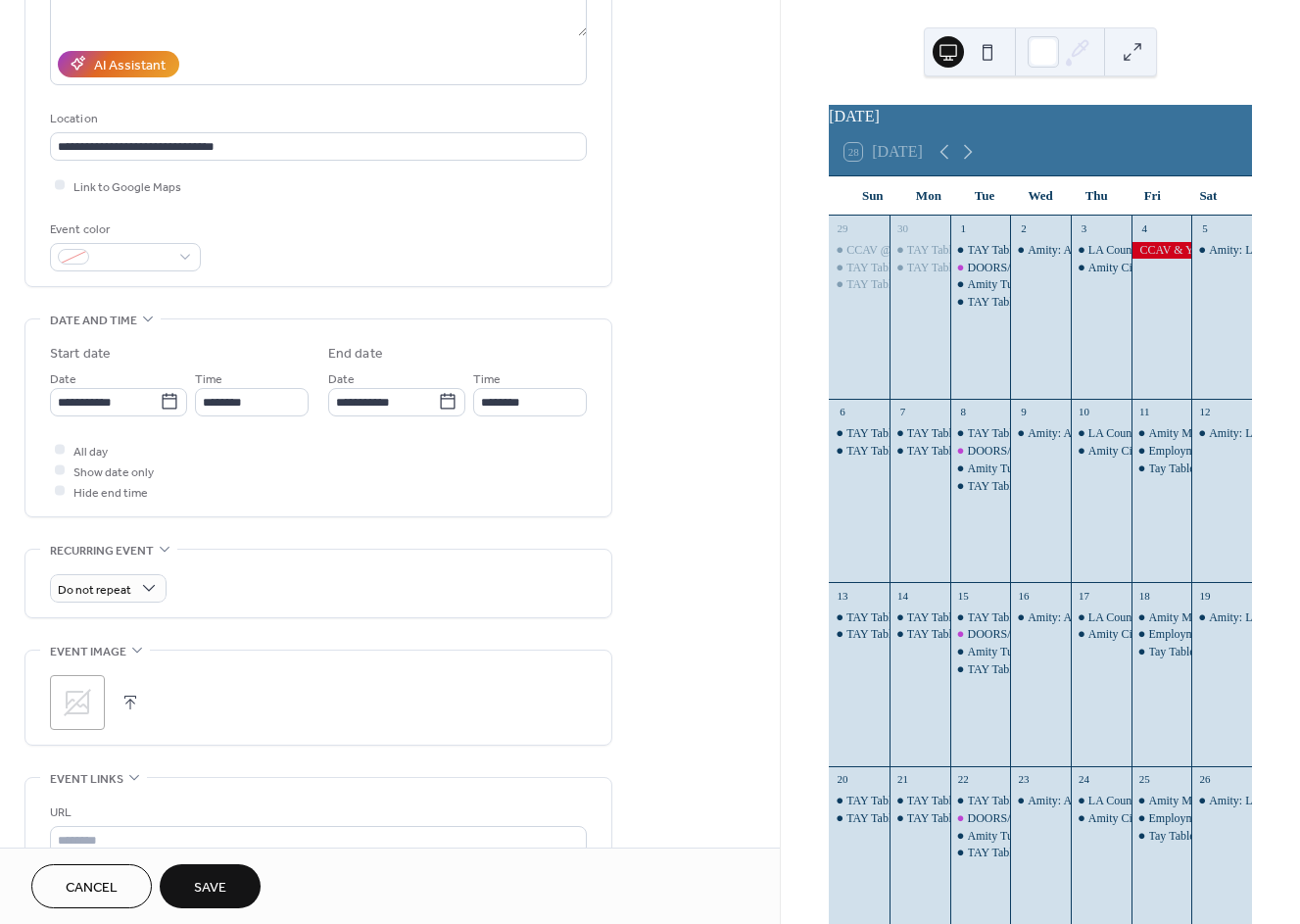 scroll, scrollTop: 326, scrollLeft: 0, axis: vertical 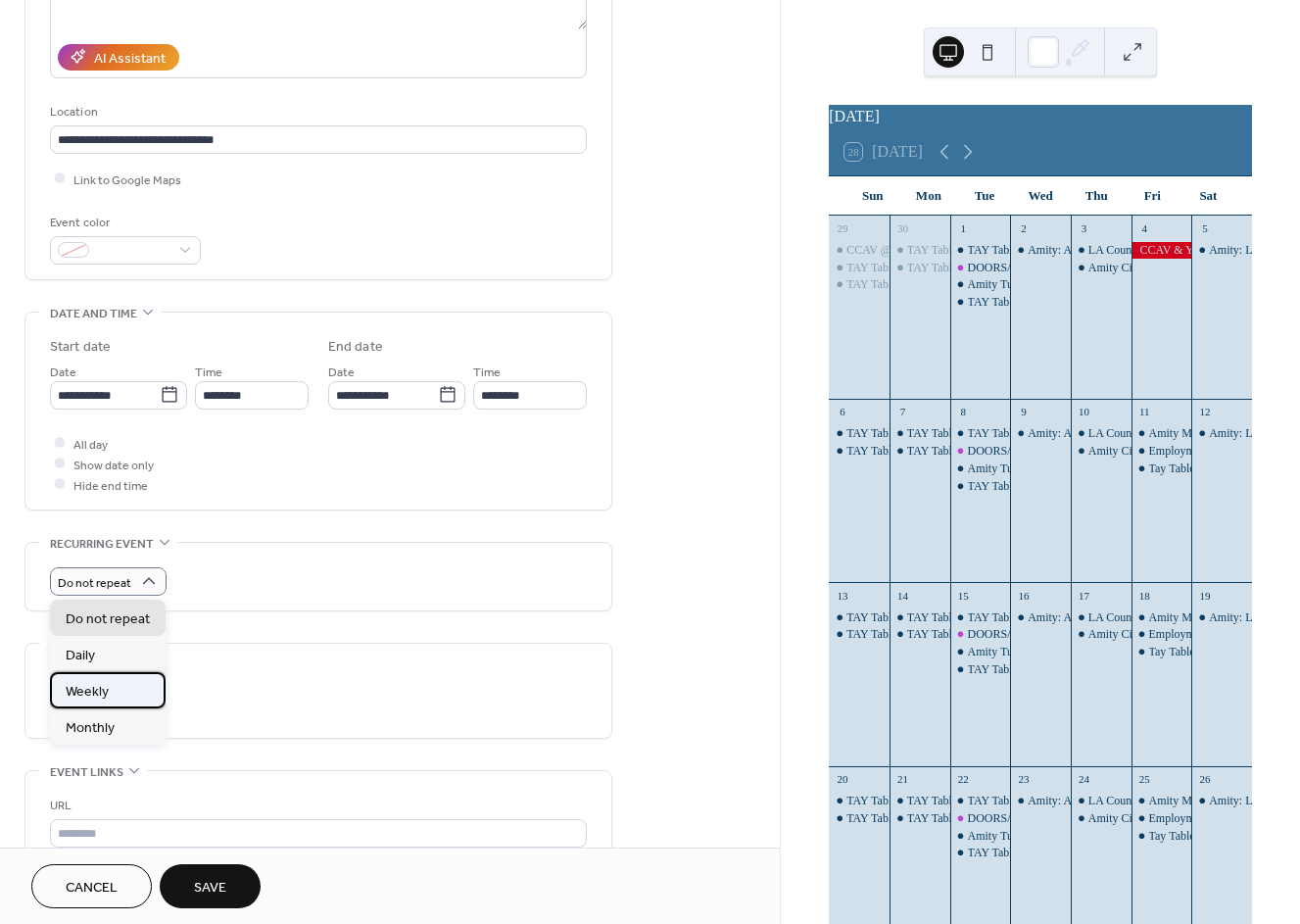 click on "Weekly" at bounding box center (108, 690) 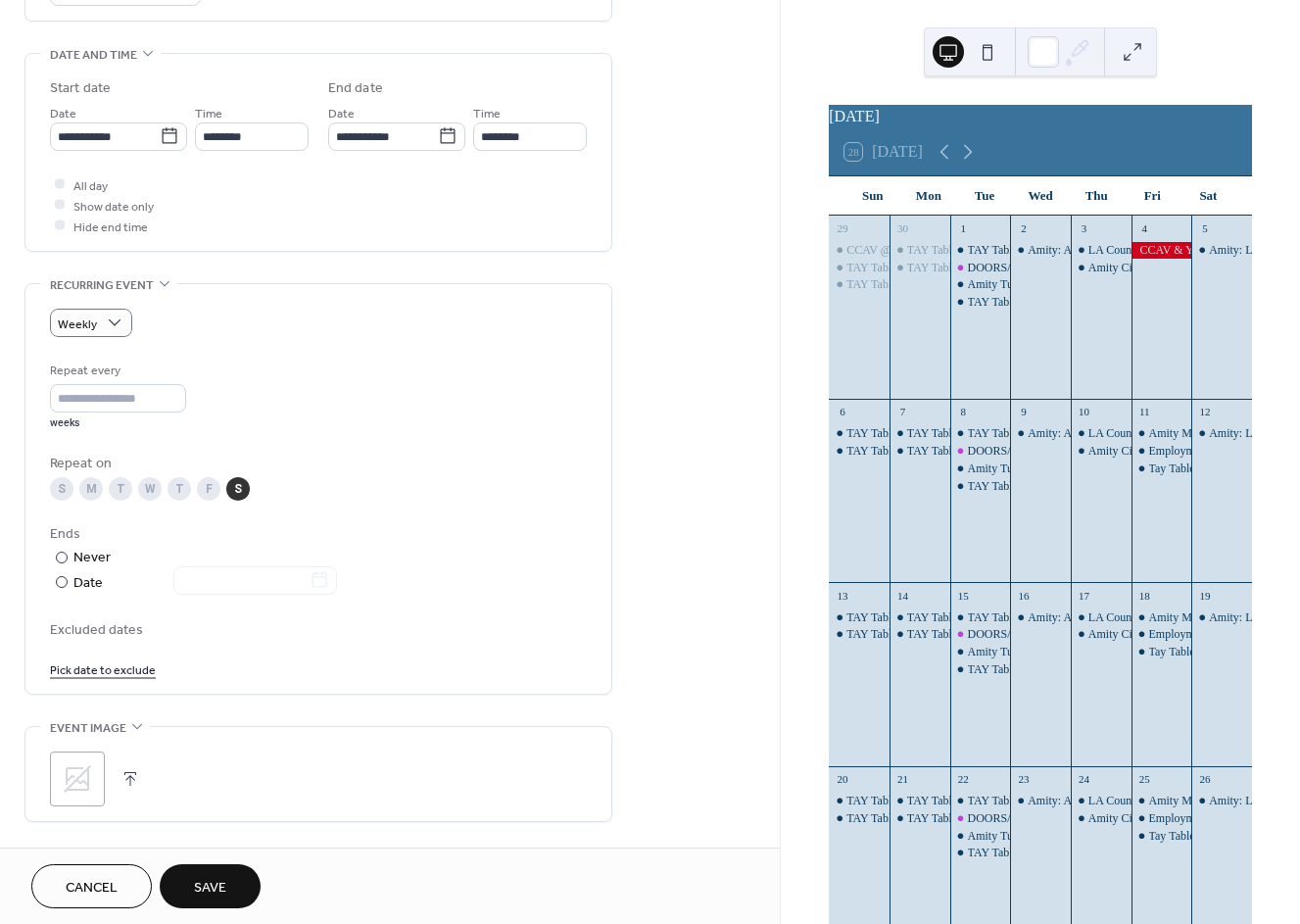 scroll, scrollTop: 653, scrollLeft: 0, axis: vertical 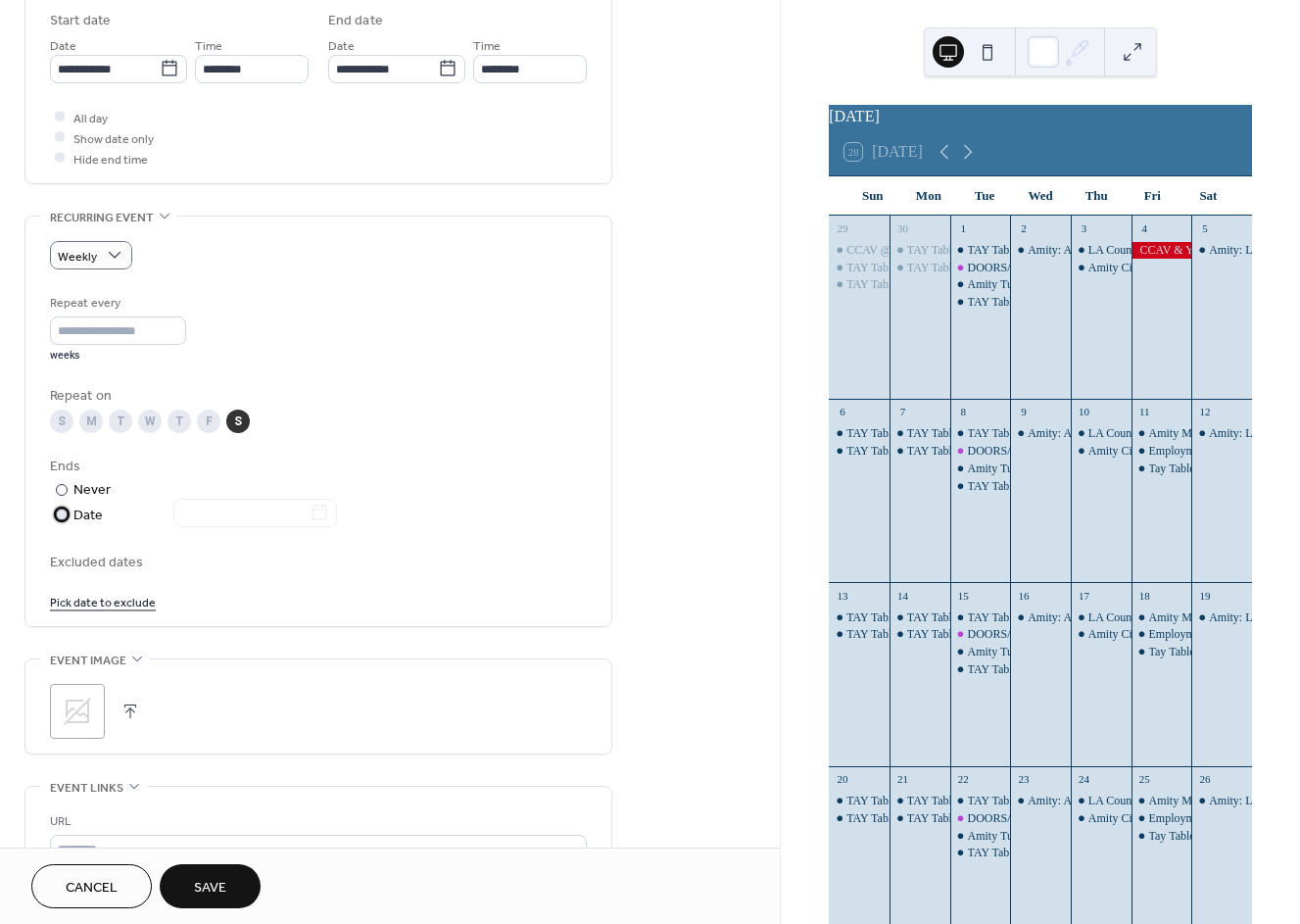 click on "Date" at bounding box center [205, 515] 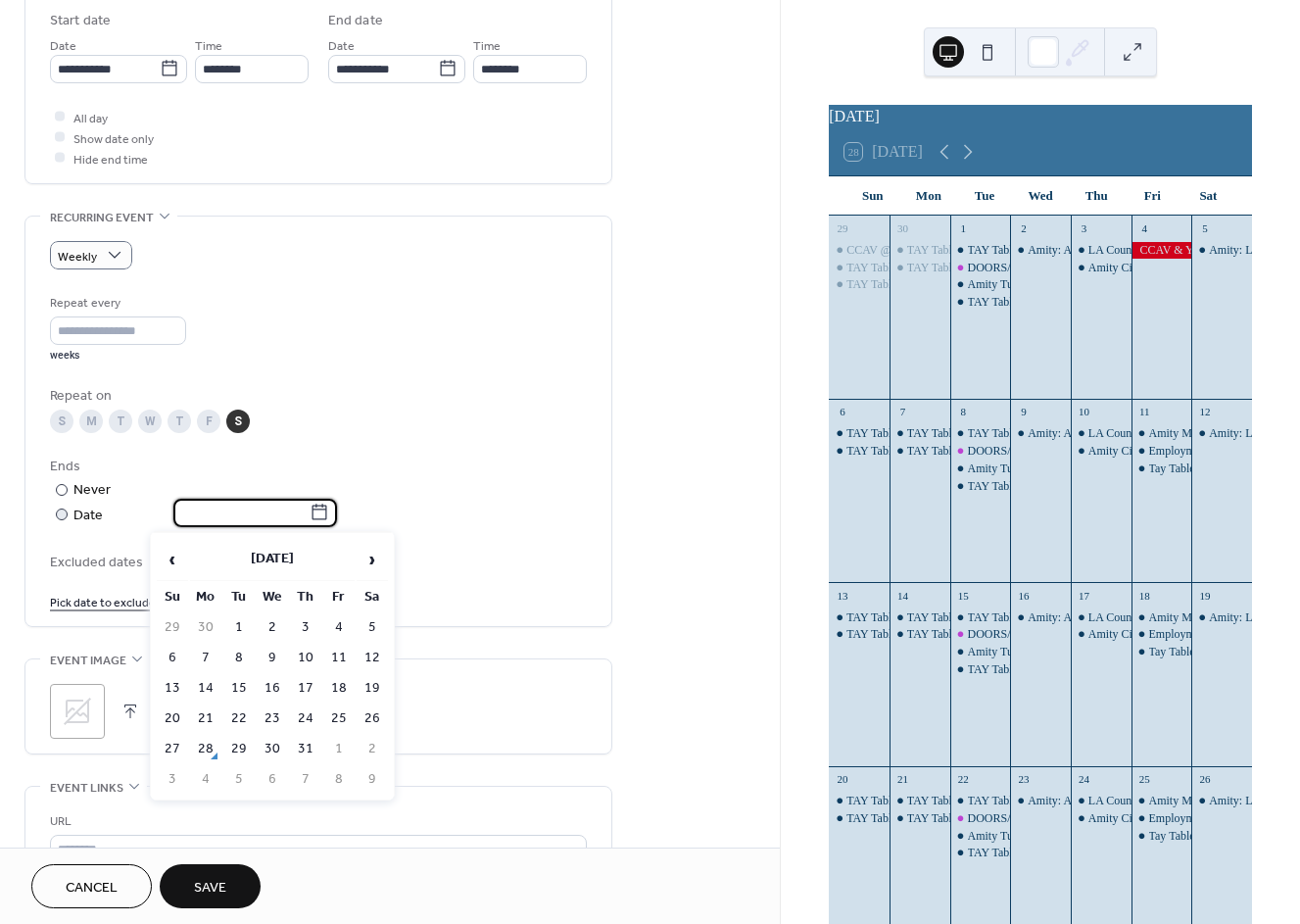 click at bounding box center (241, 512) 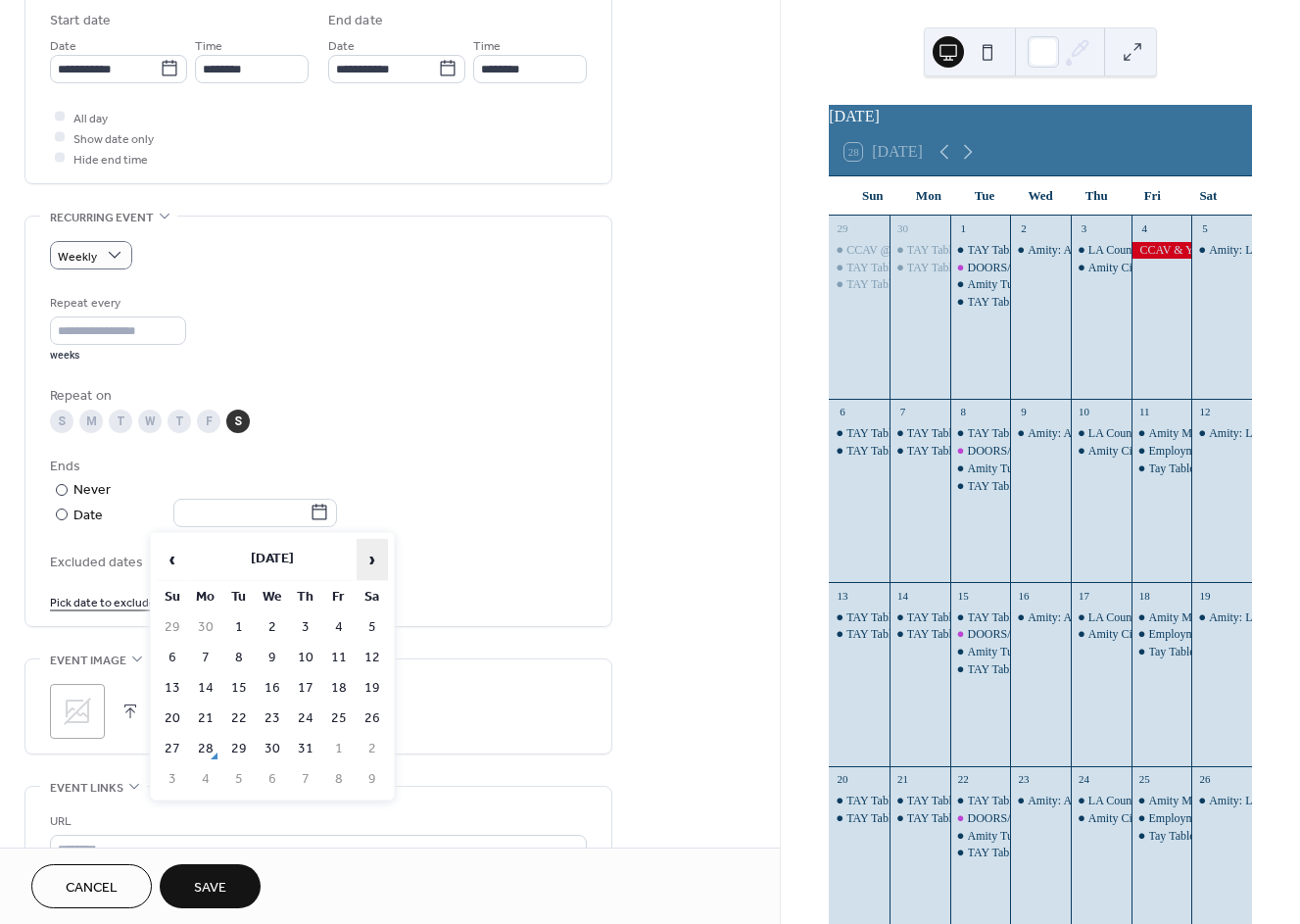 click on "›" at bounding box center [372, 559] 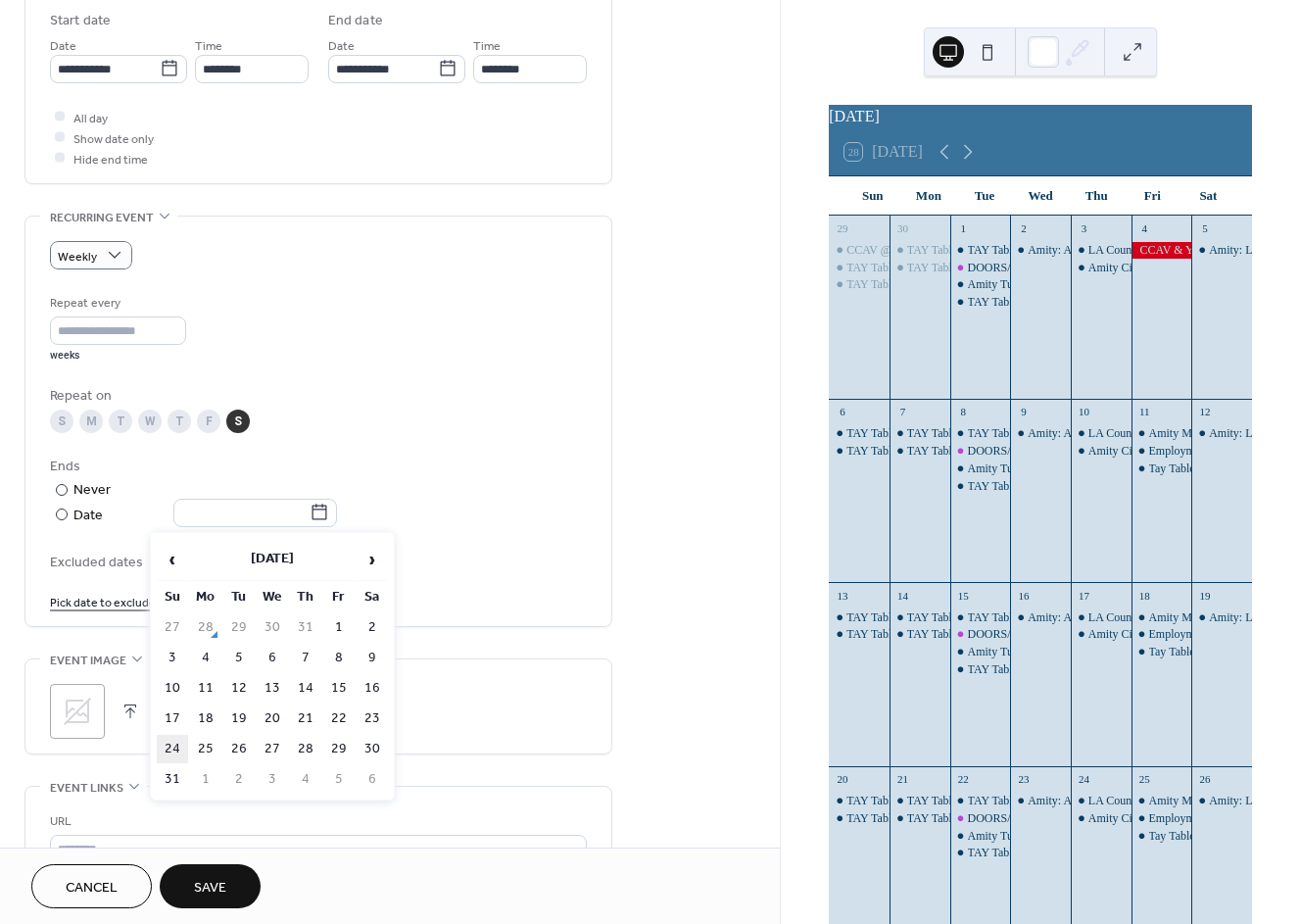 click on "24" at bounding box center (172, 749) 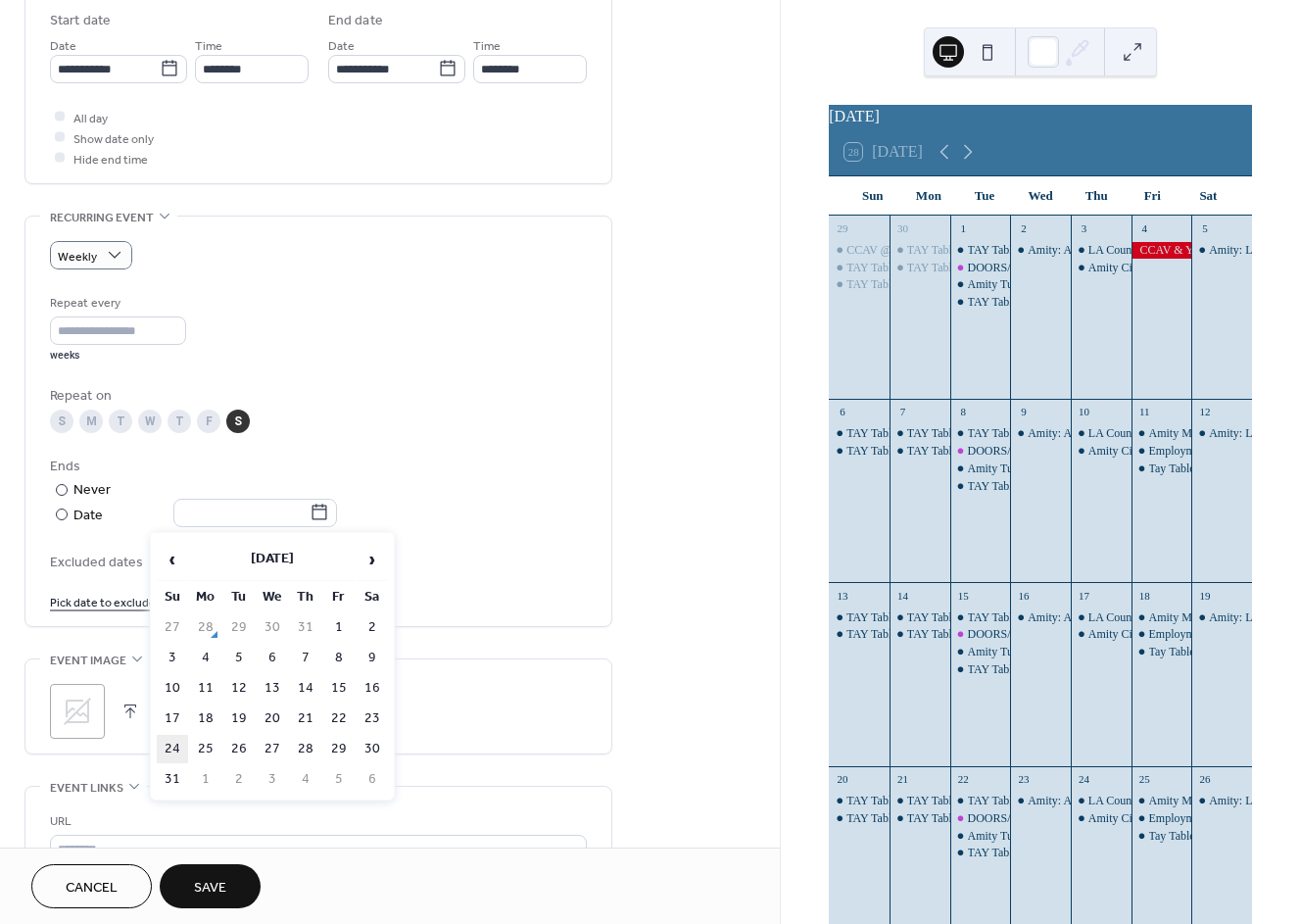 type on "**********" 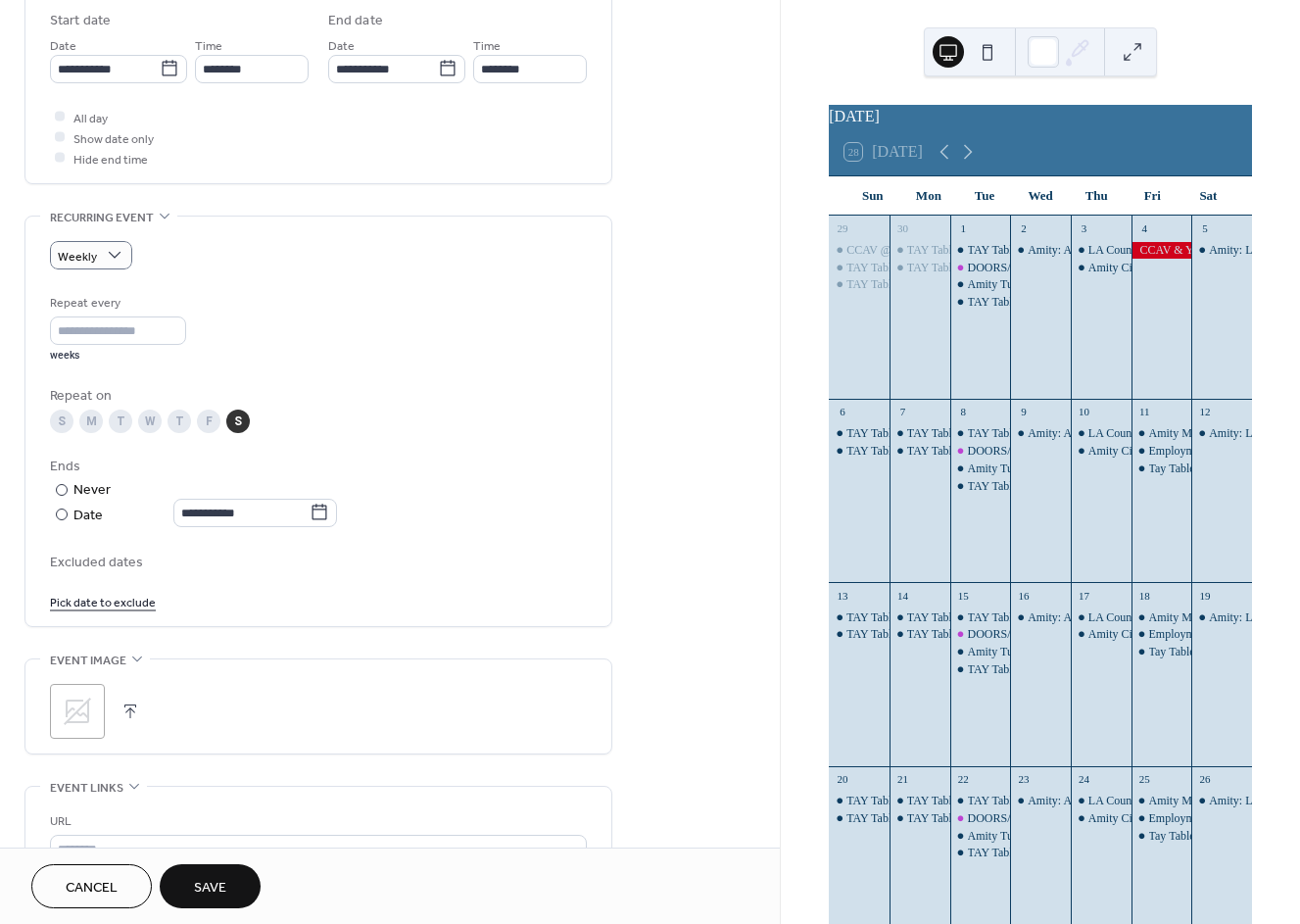 scroll, scrollTop: 952, scrollLeft: 0, axis: vertical 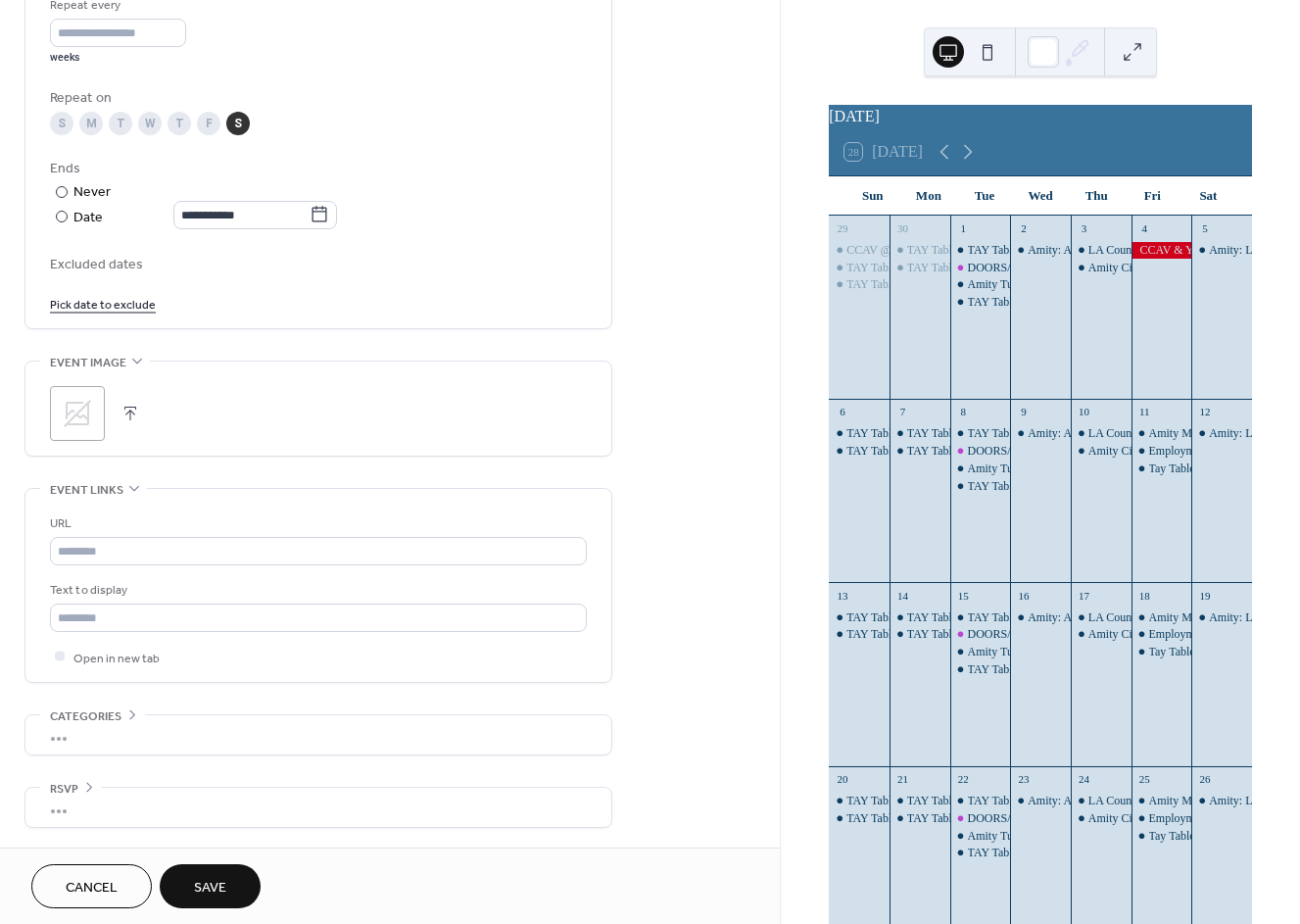 click on "Save" at bounding box center [210, 888] 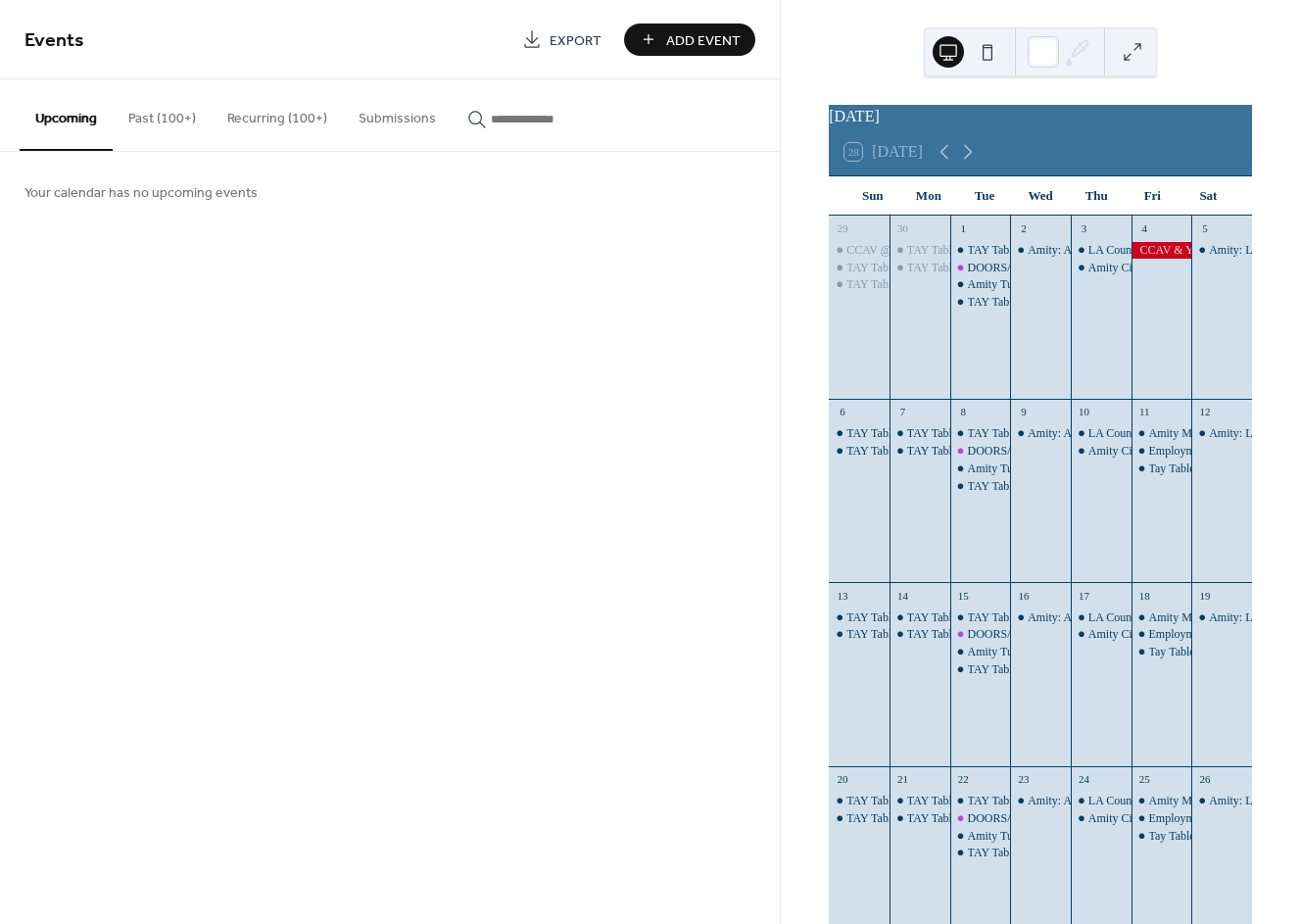 click on "Add Event" at bounding box center [703, 40] 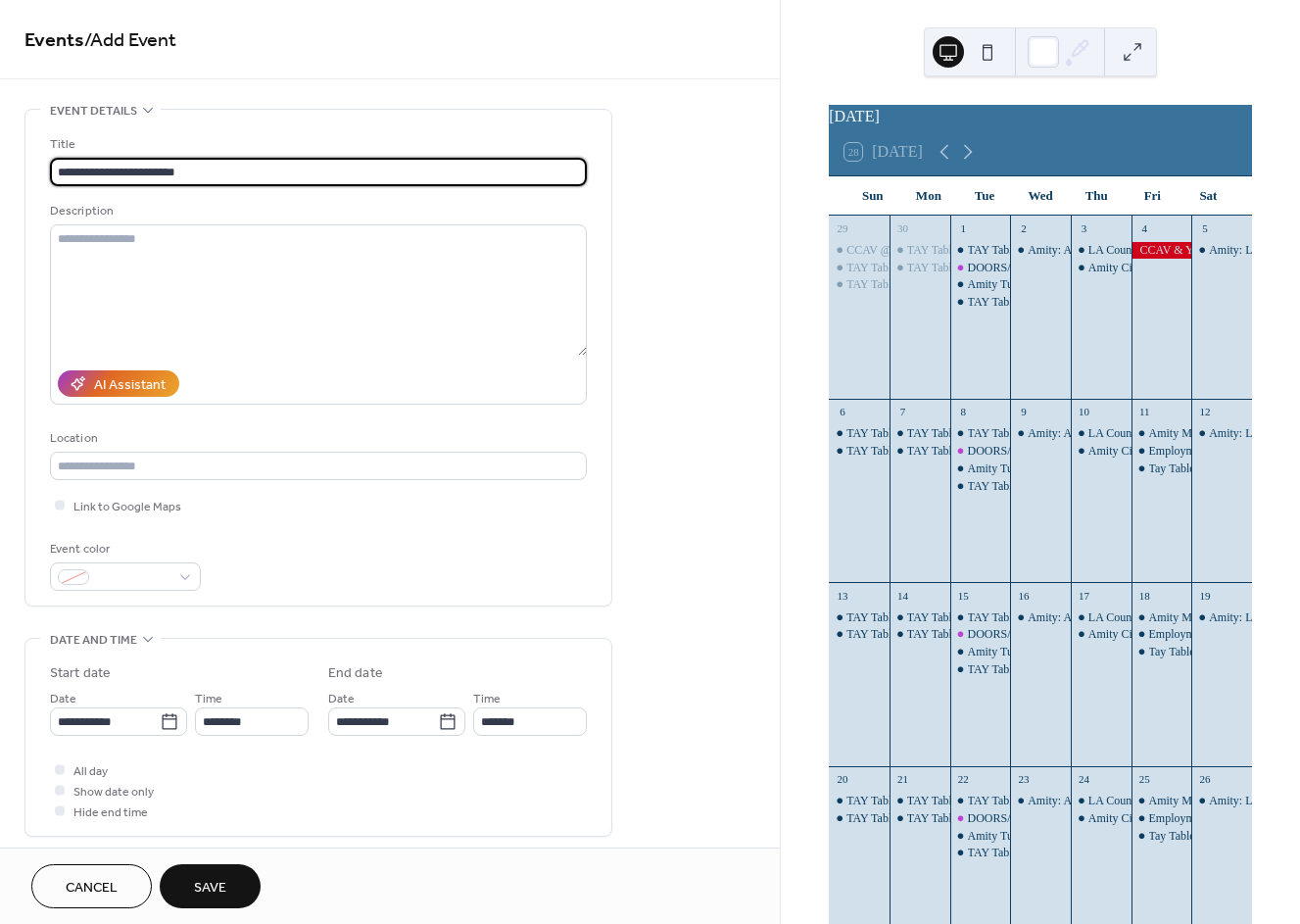 type on "**********" 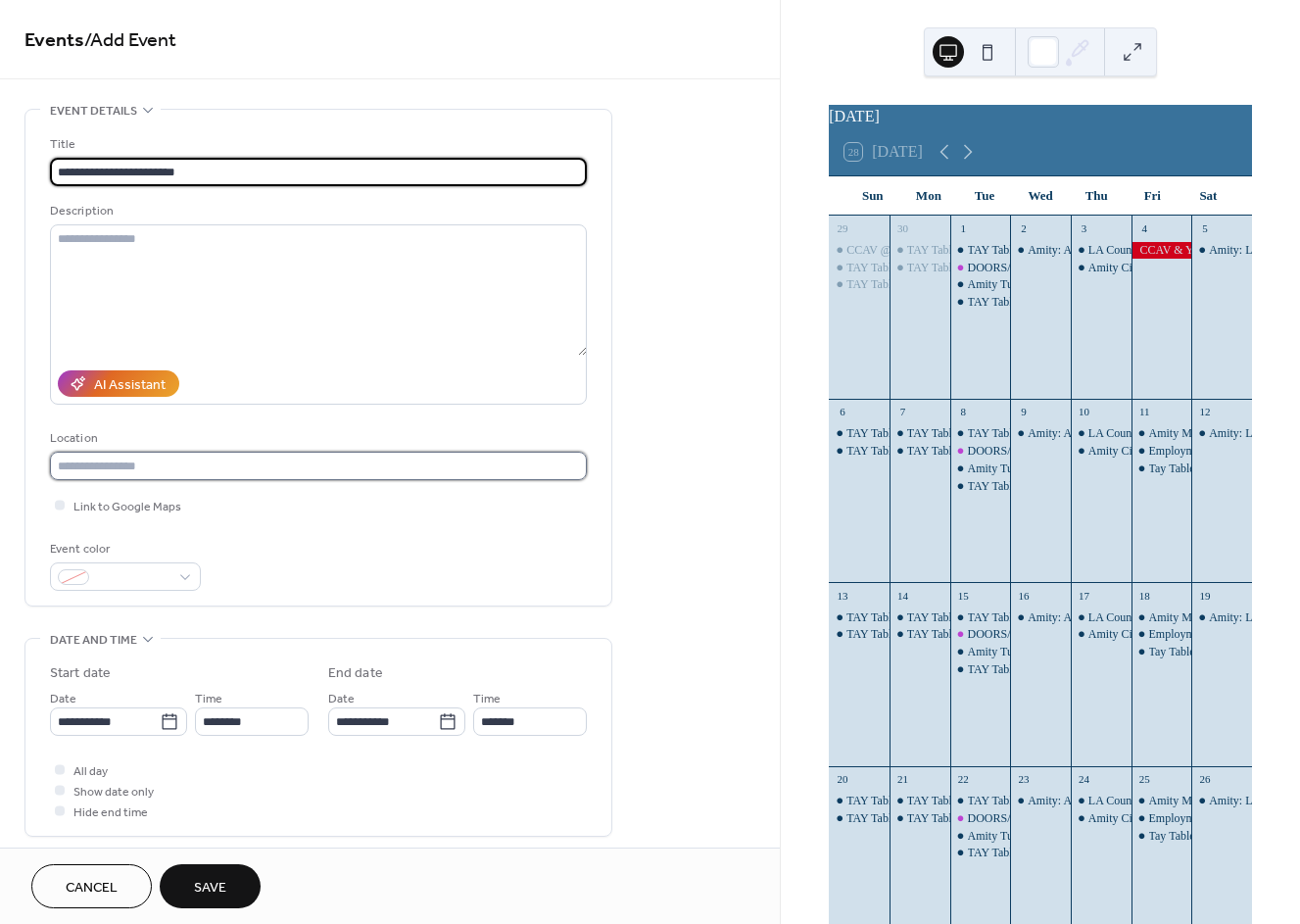click at bounding box center (318, 465) 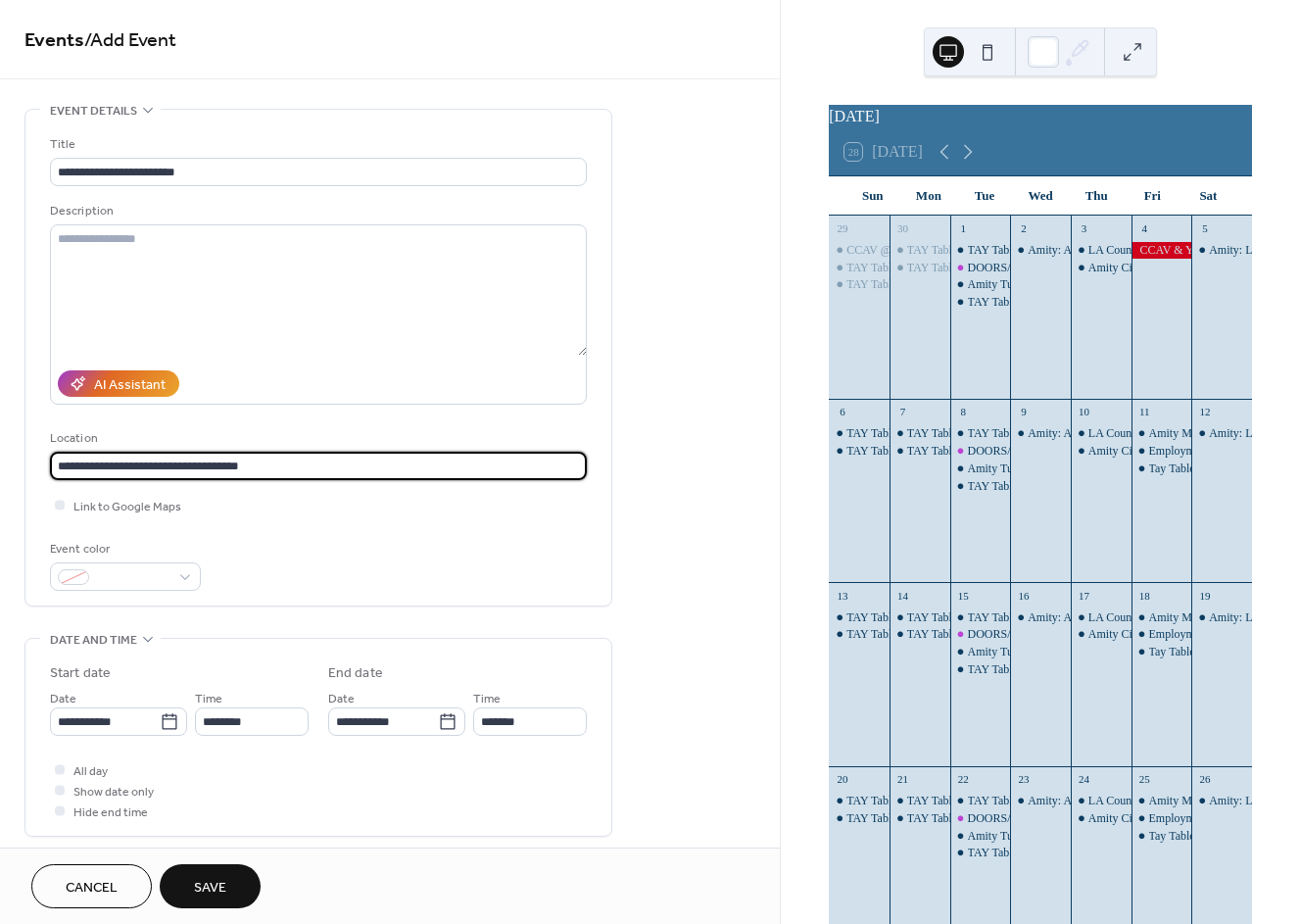 drag, startPoint x: 88, startPoint y: 468, endPoint x: 50, endPoint y: 467, distance: 38.013156 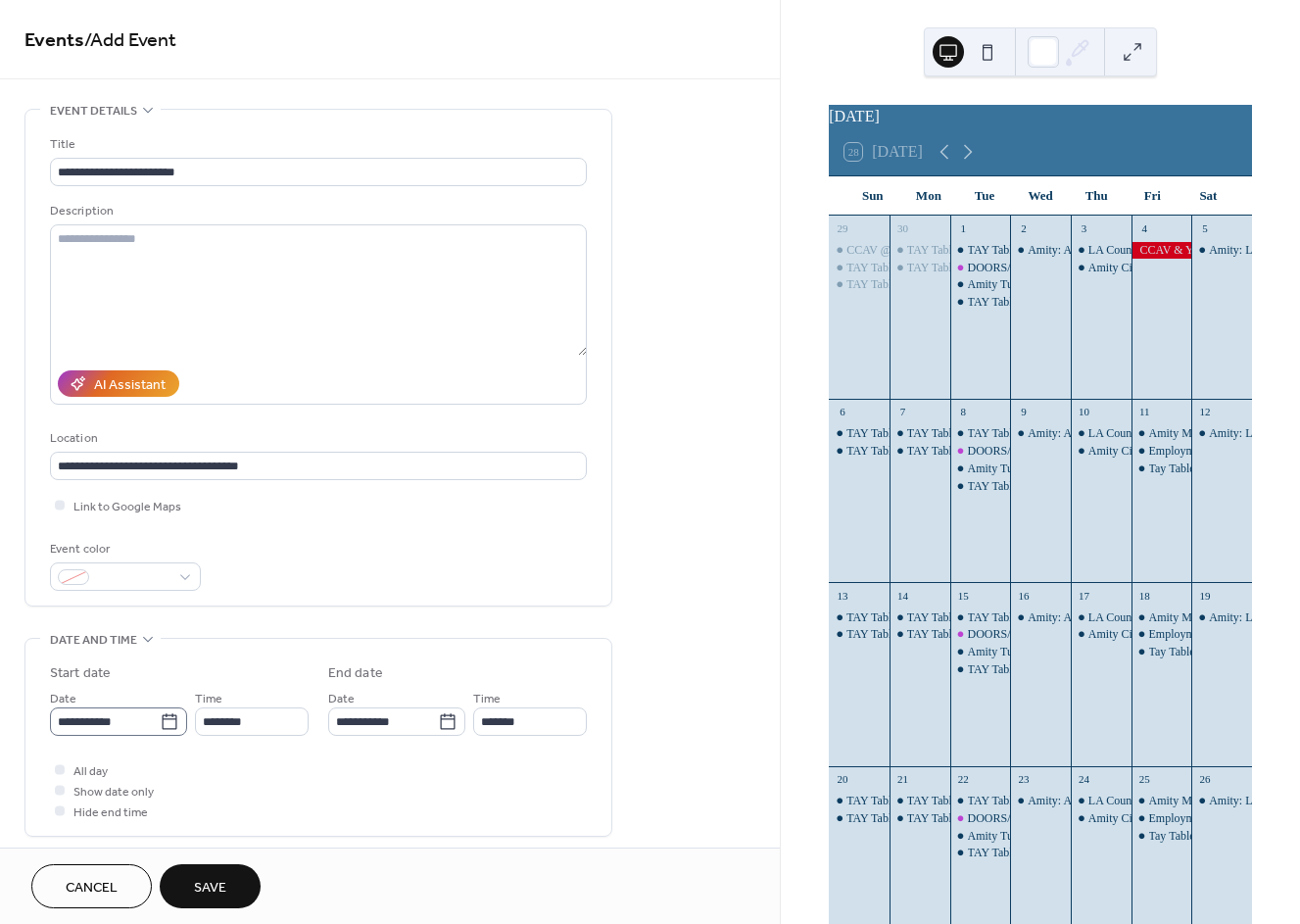 click 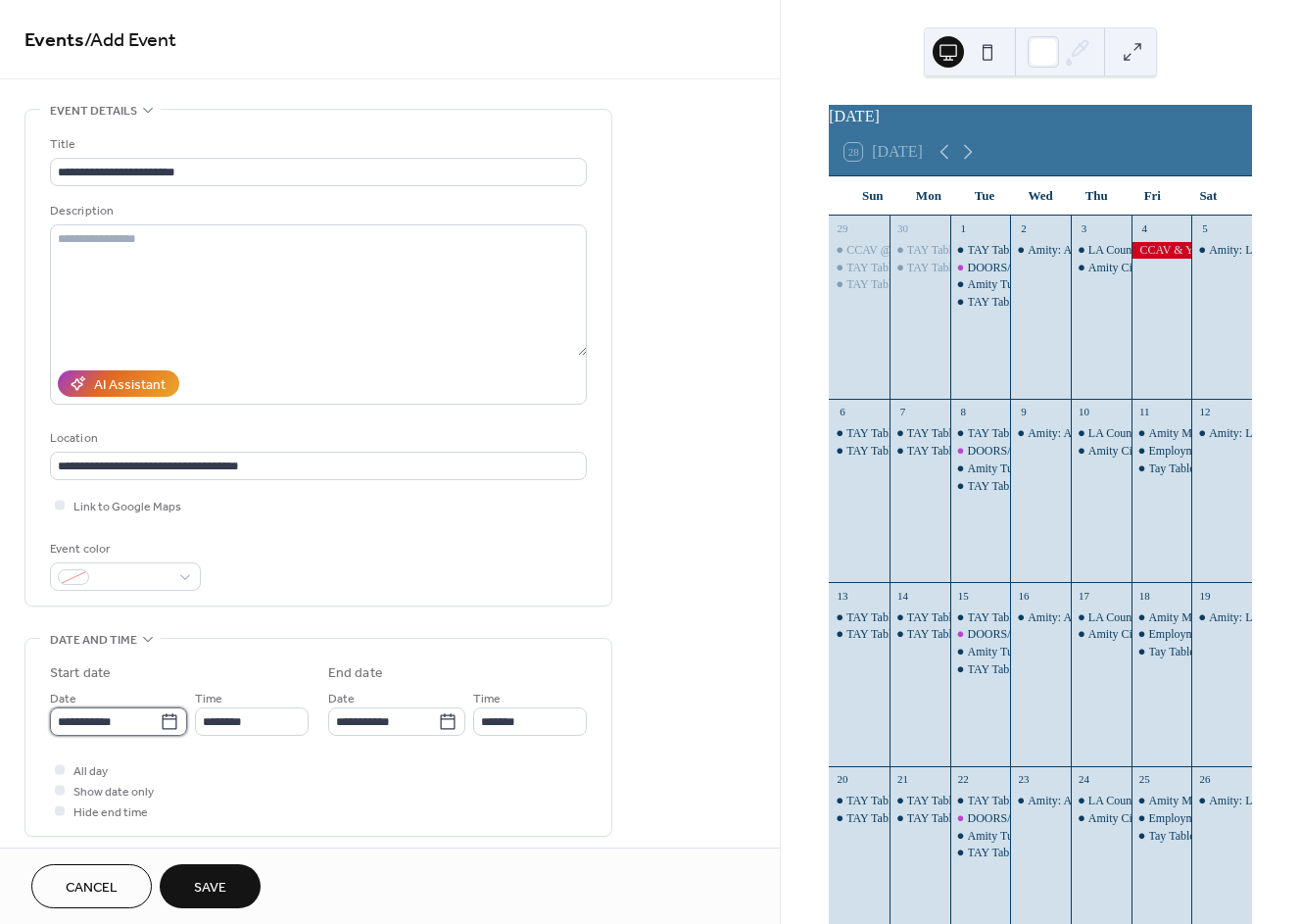 click on "**********" at bounding box center (105, 721) 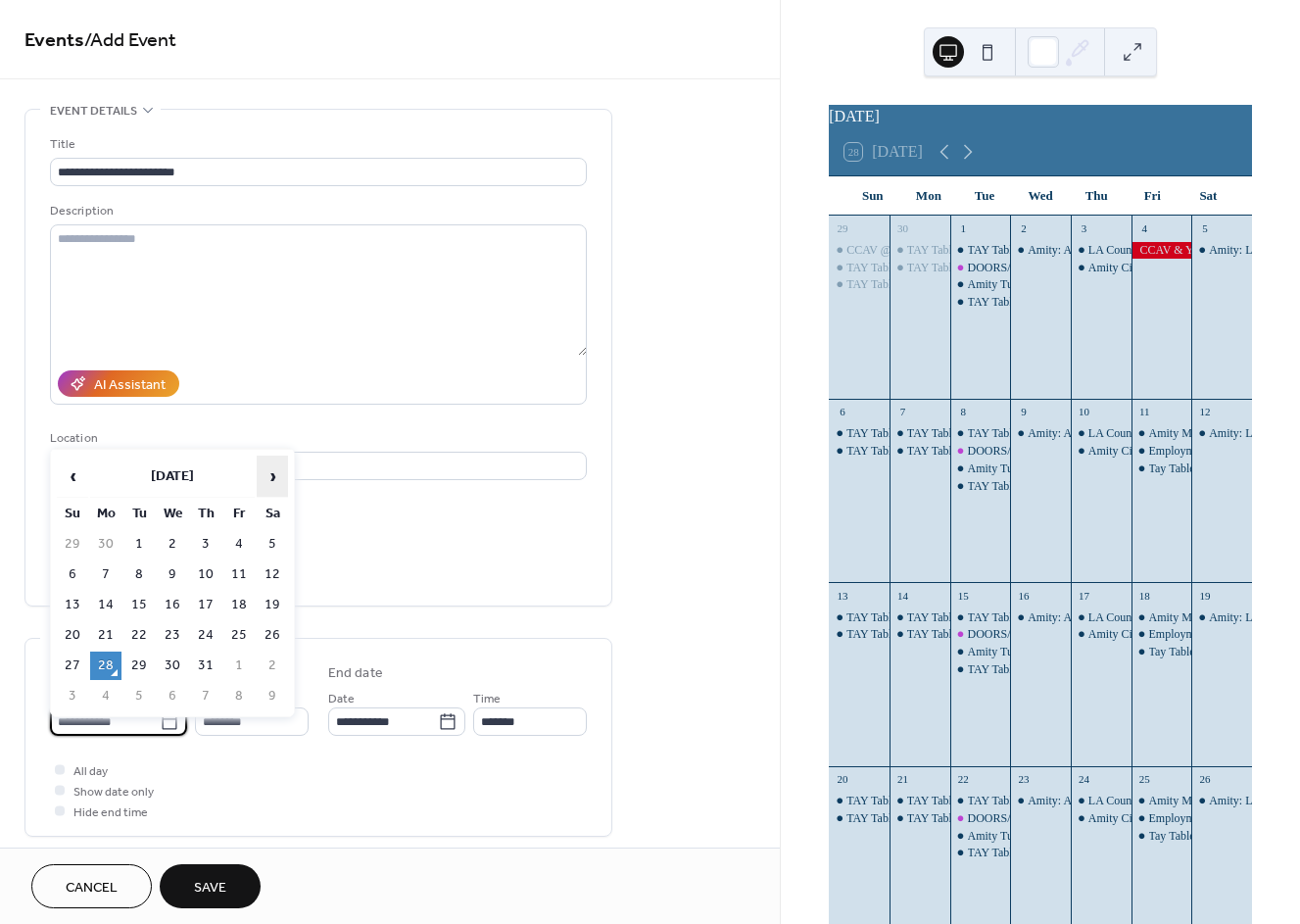 click on "›" at bounding box center (272, 476) 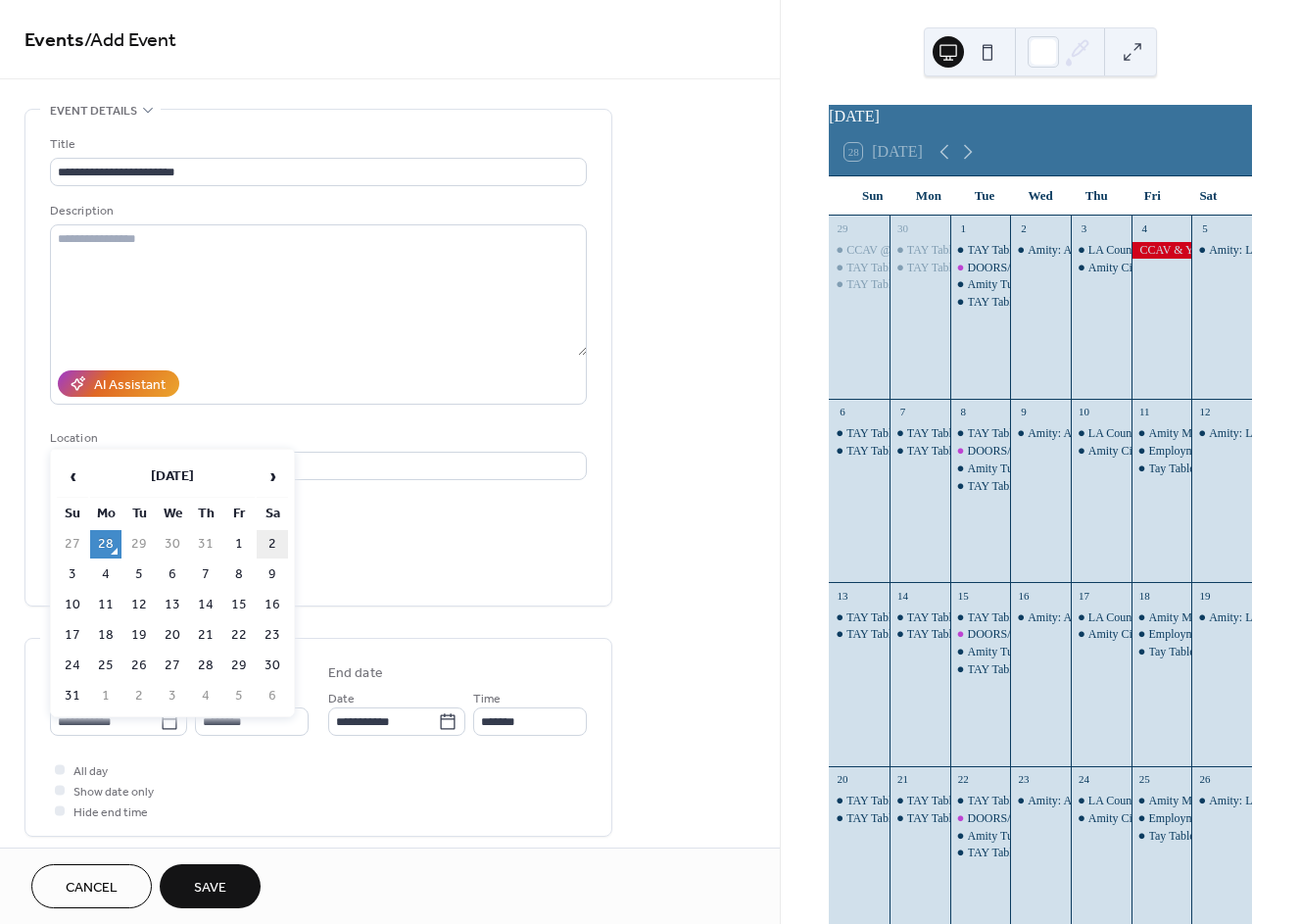 click on "2" at bounding box center [272, 544] 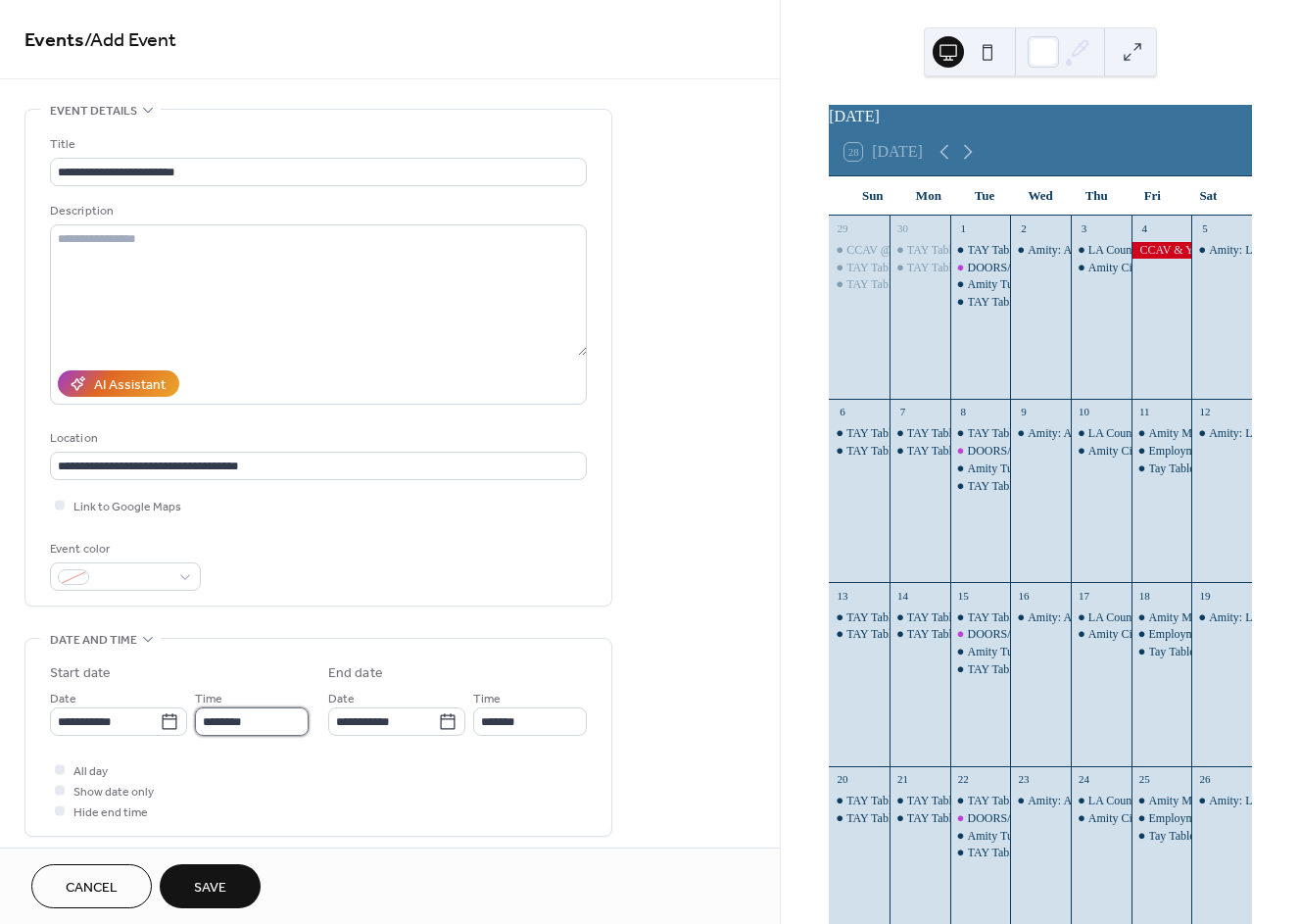click on "********" at bounding box center (252, 721) 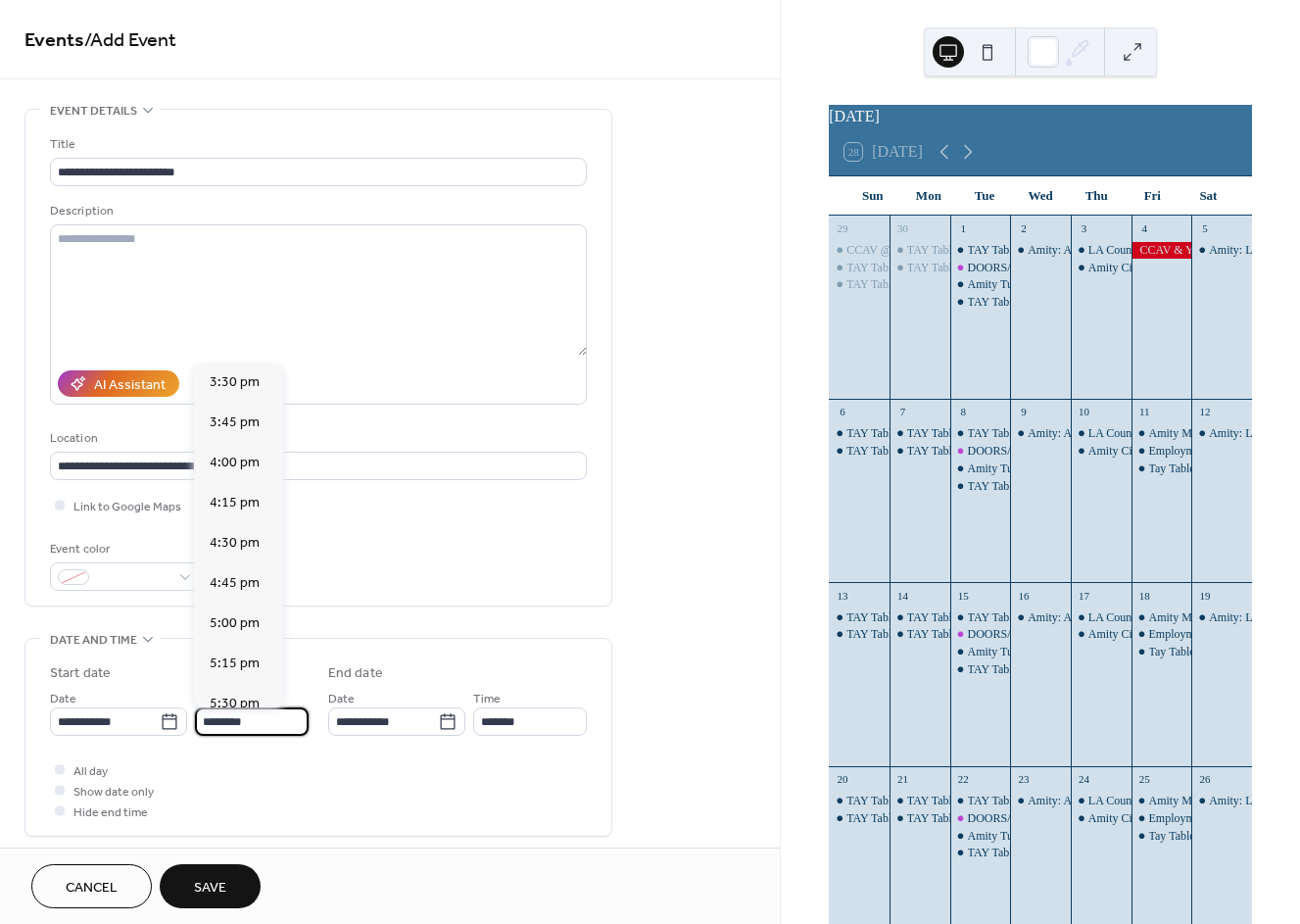 scroll, scrollTop: 2384, scrollLeft: 0, axis: vertical 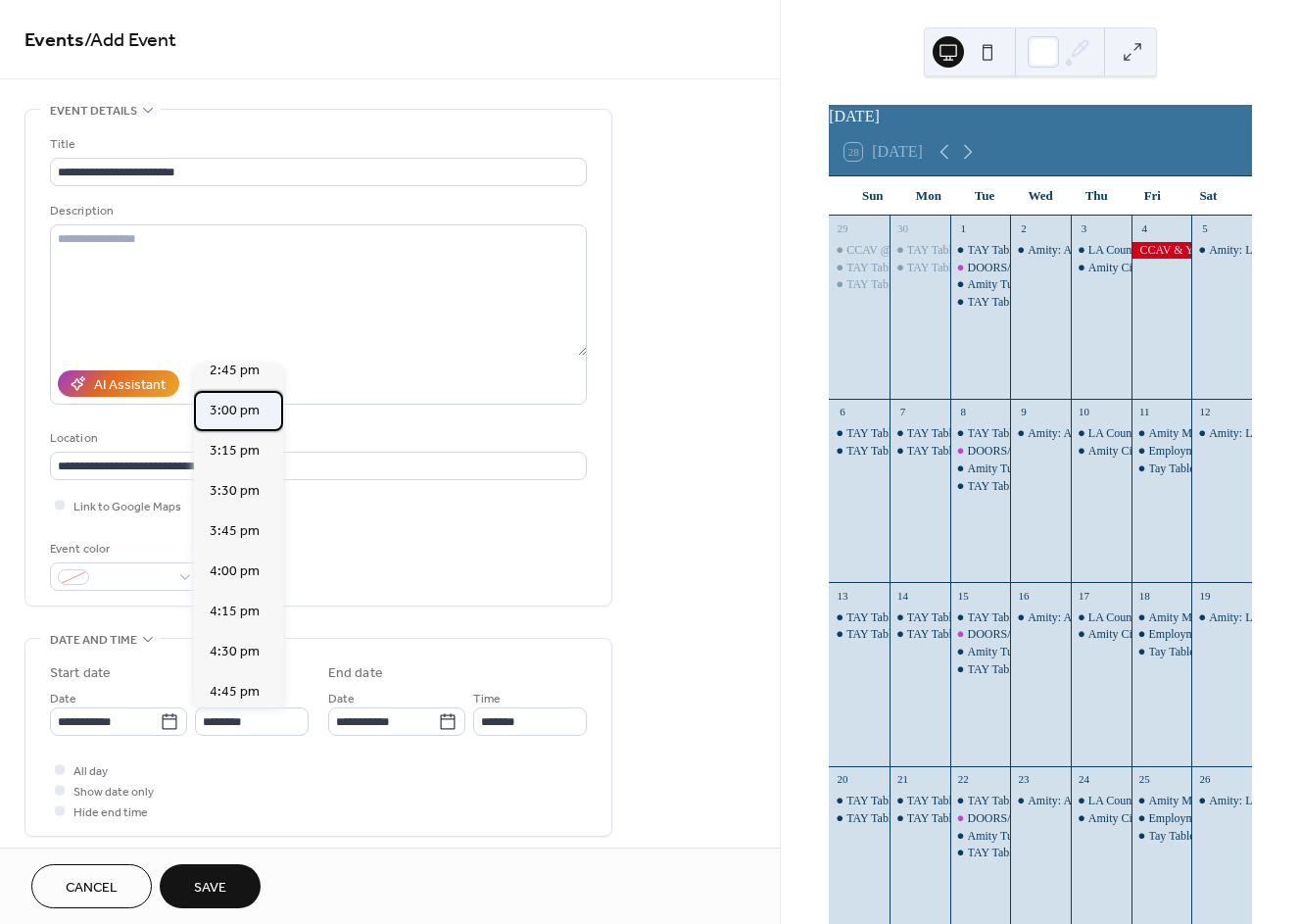 click on "3:00 pm" at bounding box center (234, 411) 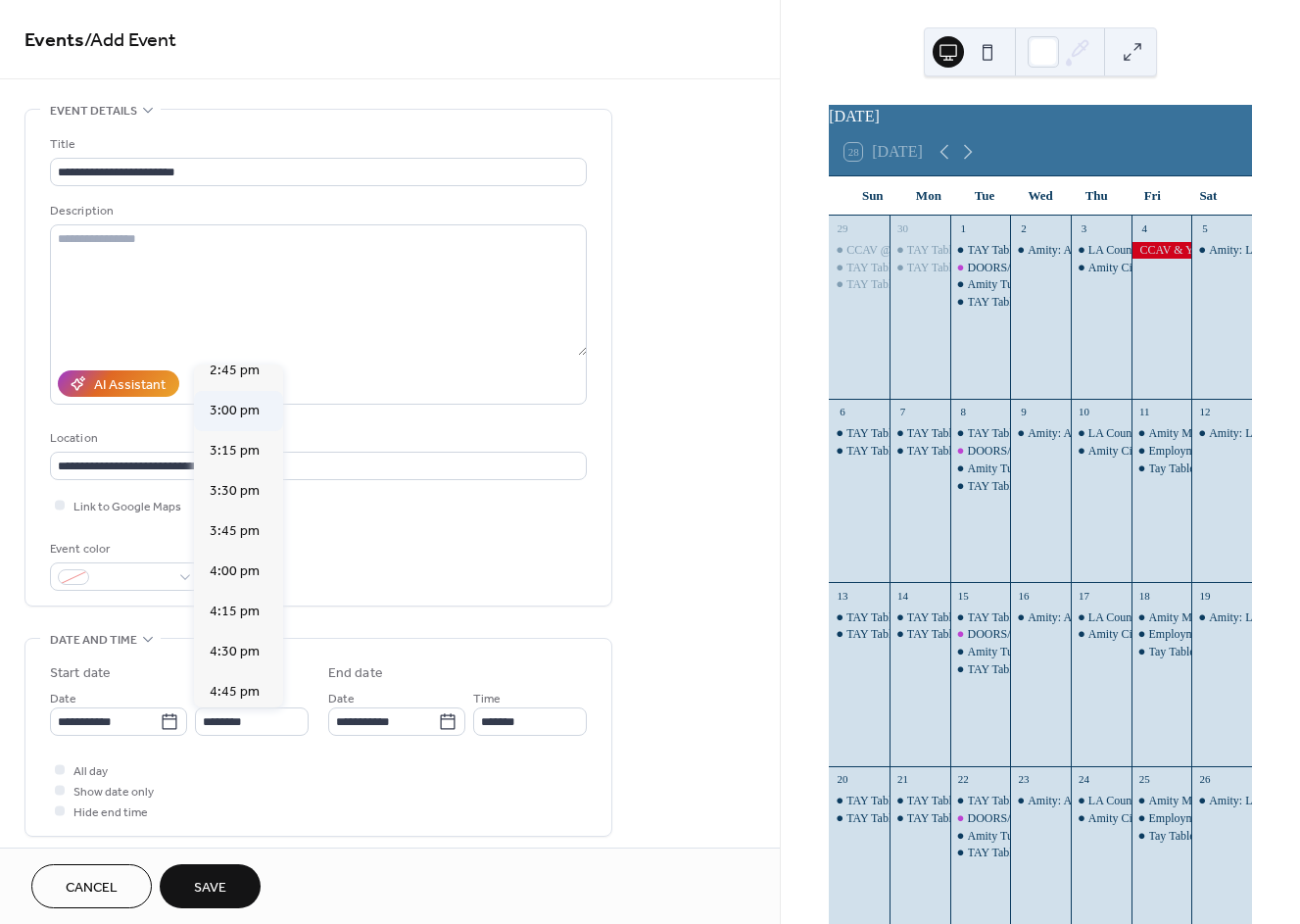 type on "*******" 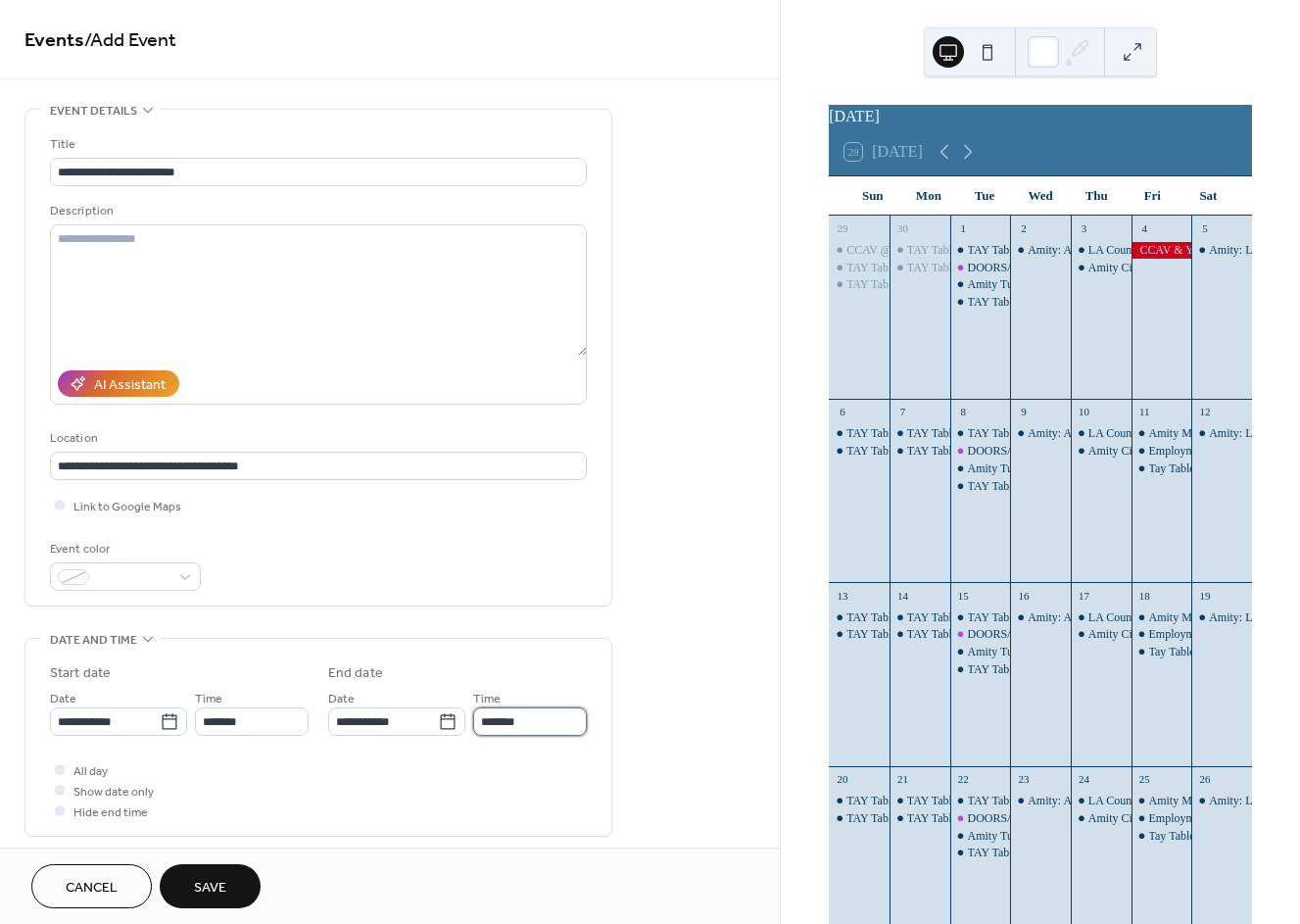 click on "*******" at bounding box center (530, 721) 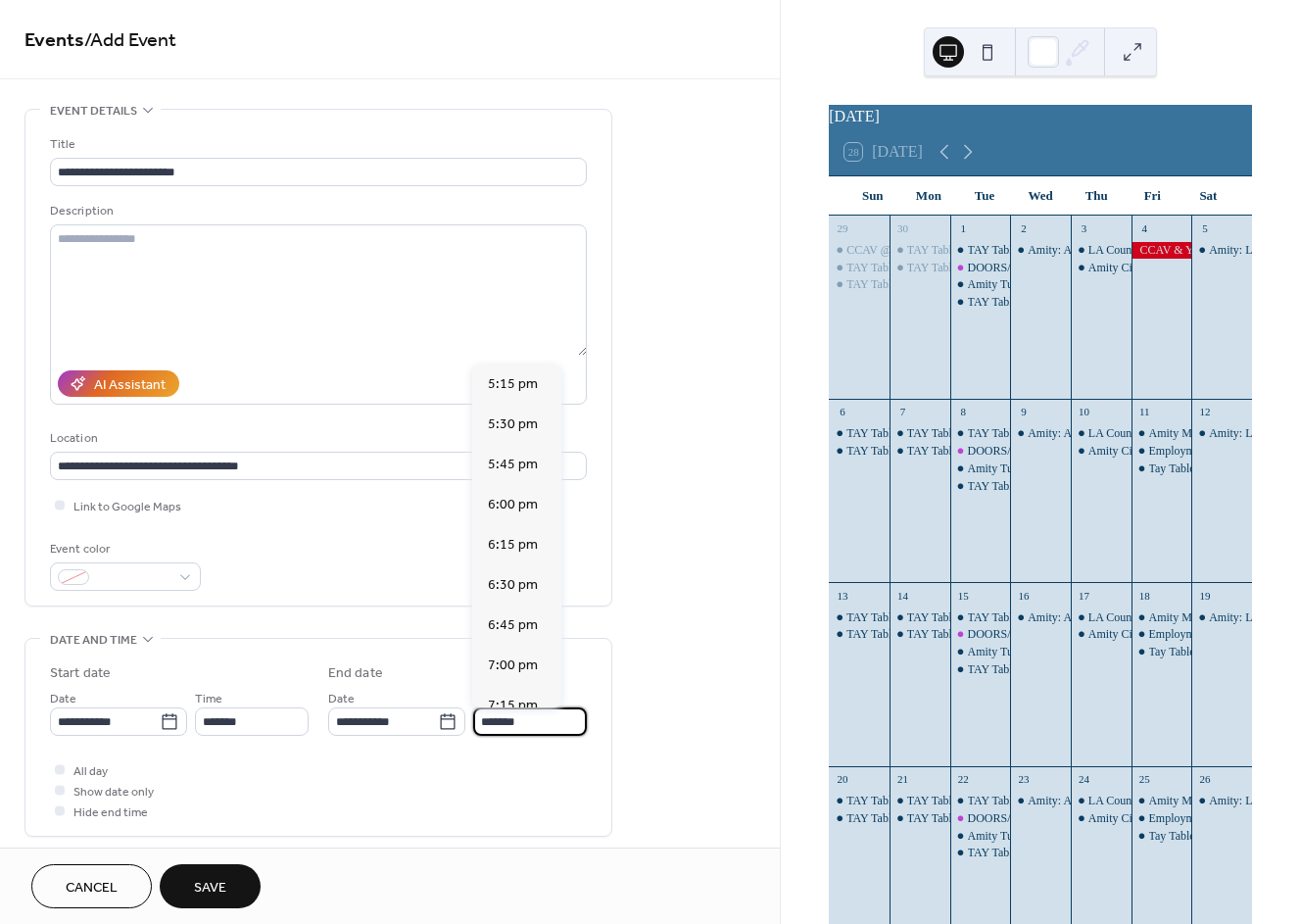 scroll, scrollTop: 326, scrollLeft: 0, axis: vertical 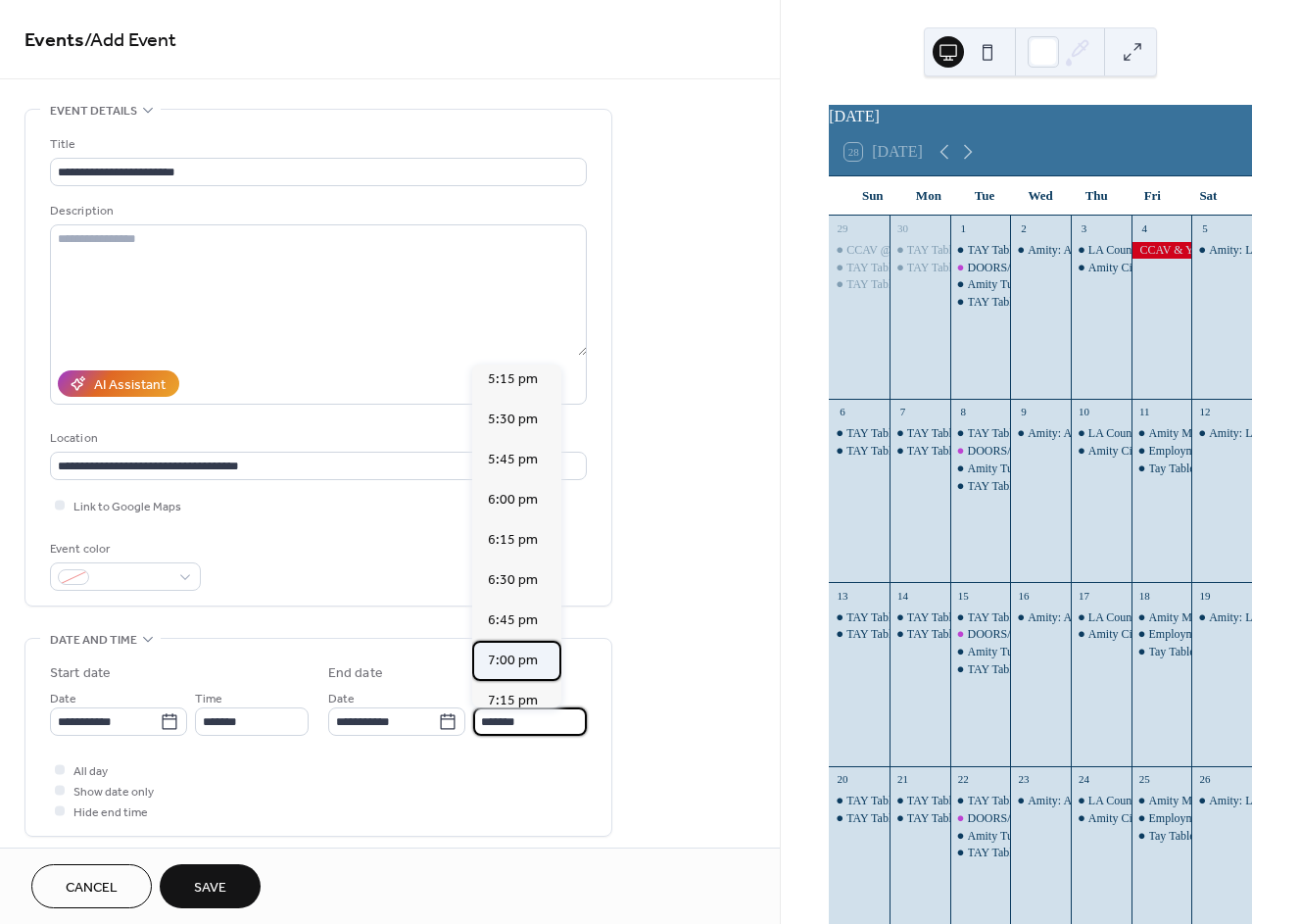click on "7:00 pm" at bounding box center [512, 660] 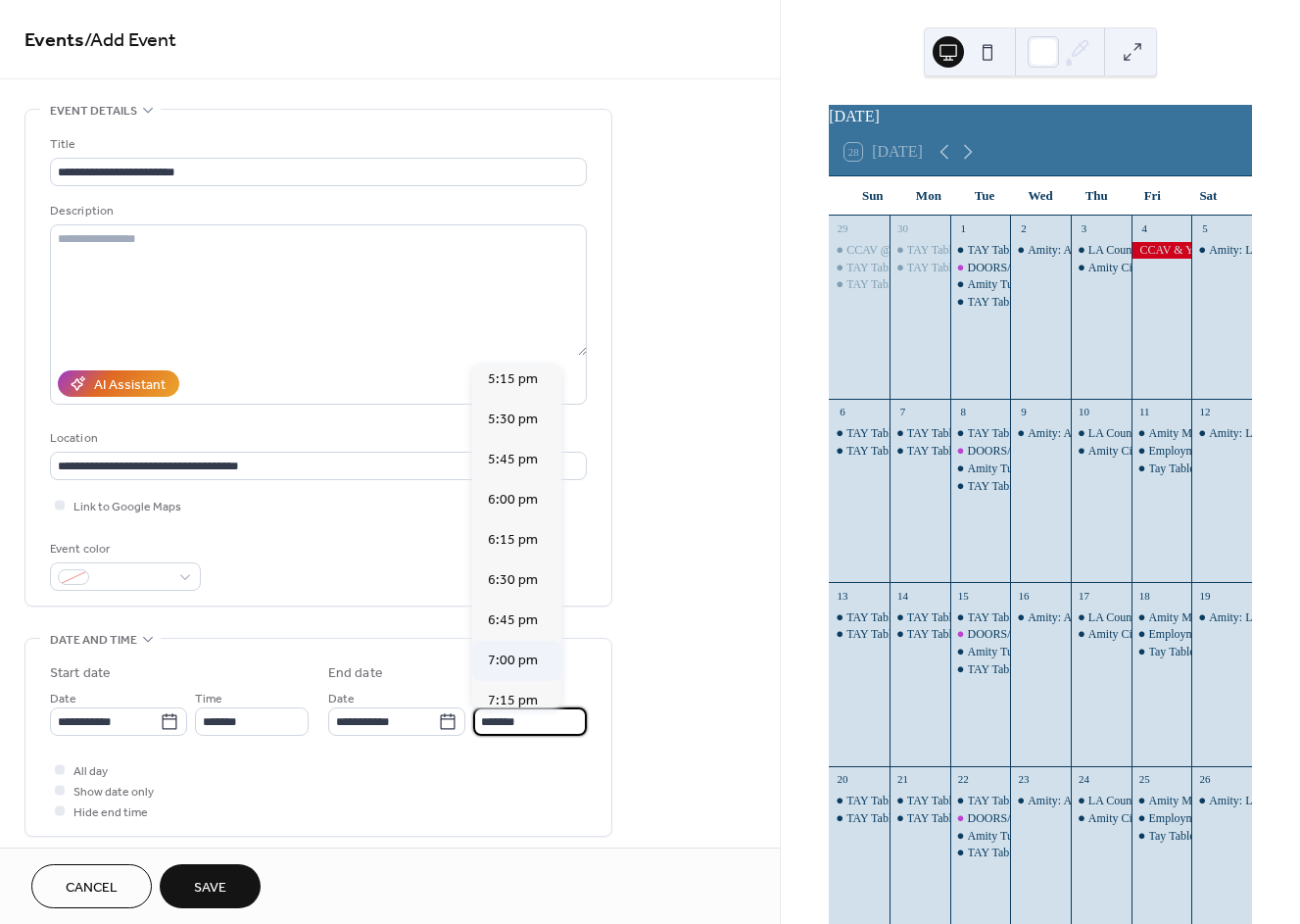 type on "*******" 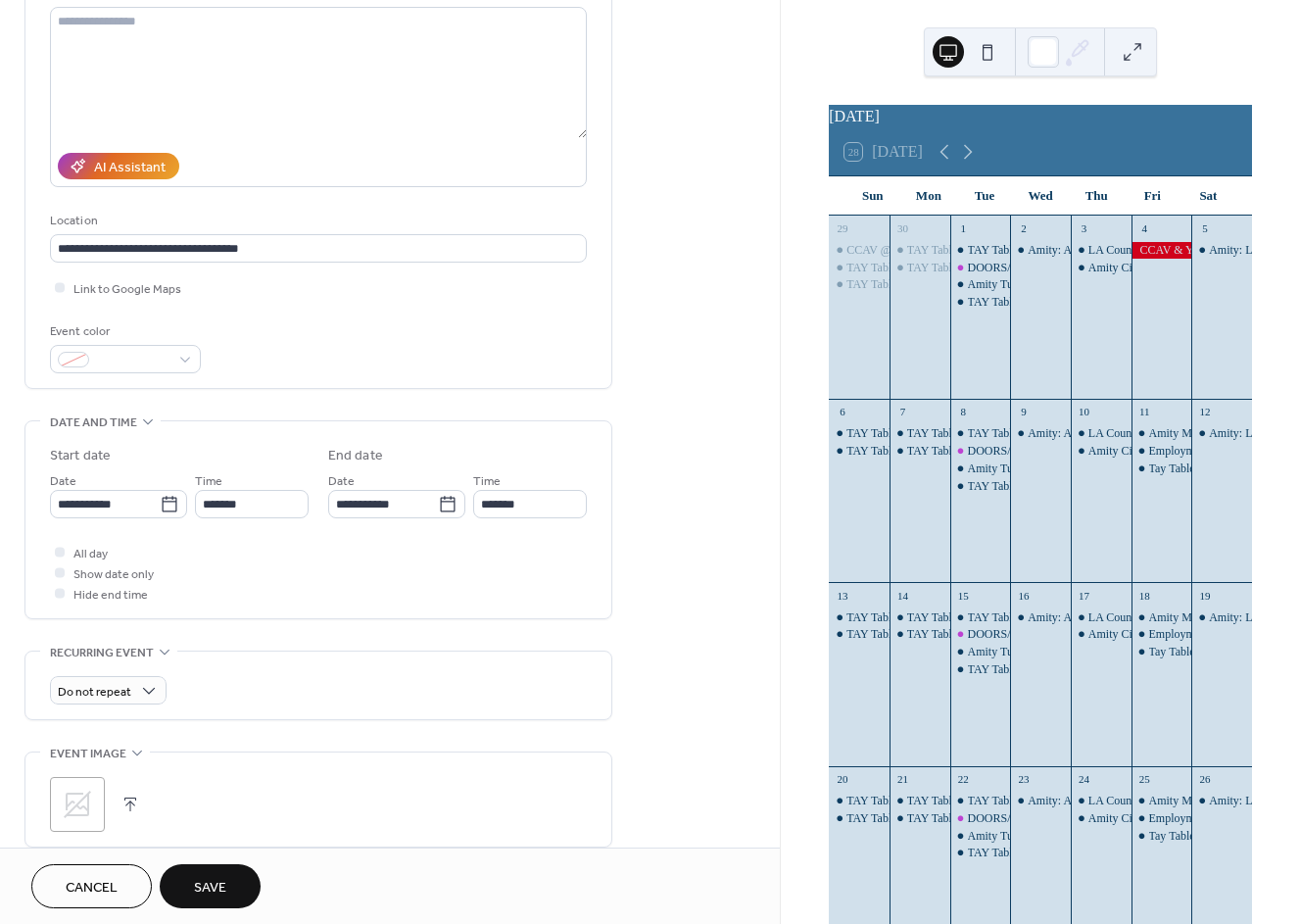 scroll, scrollTop: 609, scrollLeft: 0, axis: vertical 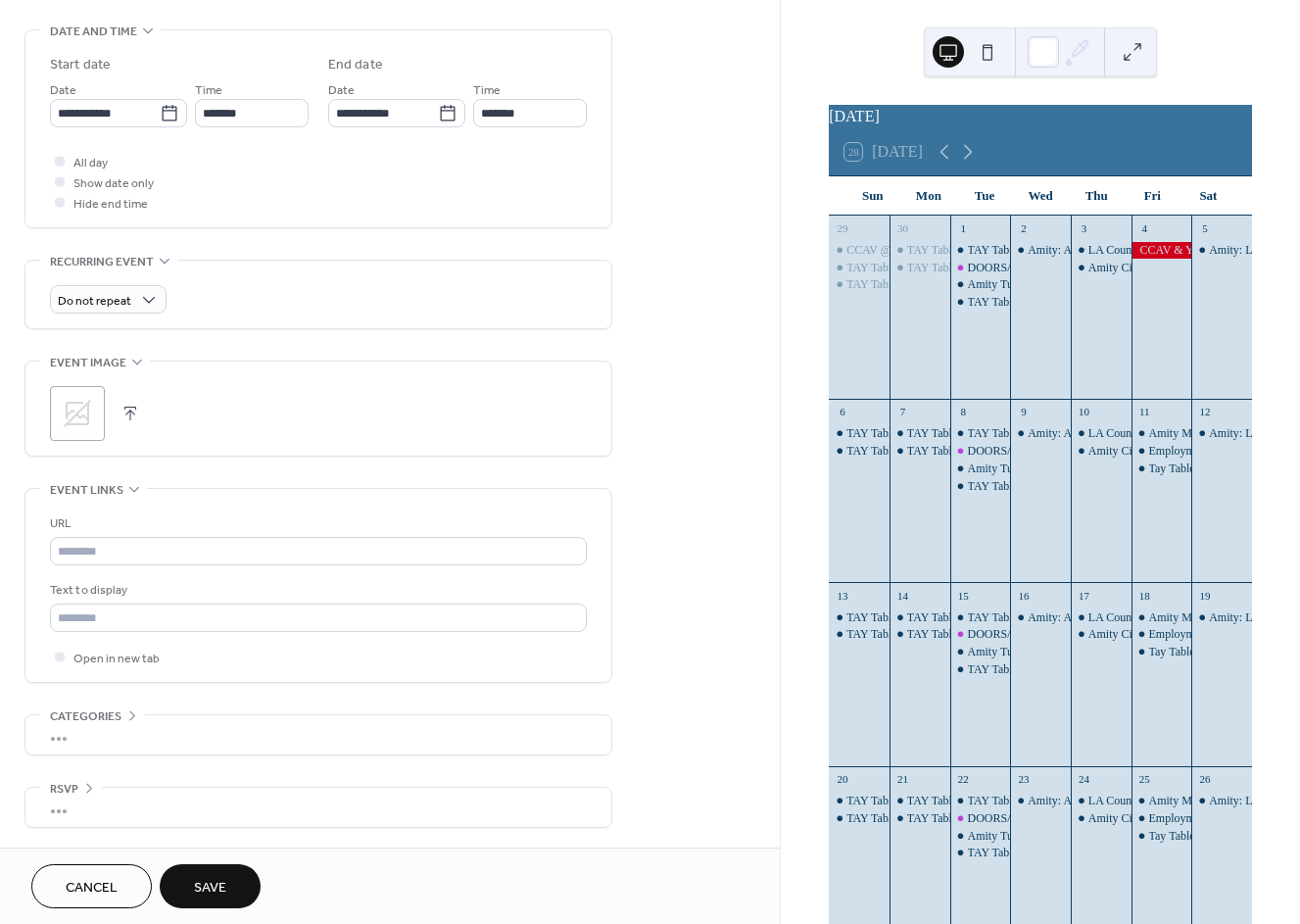 click 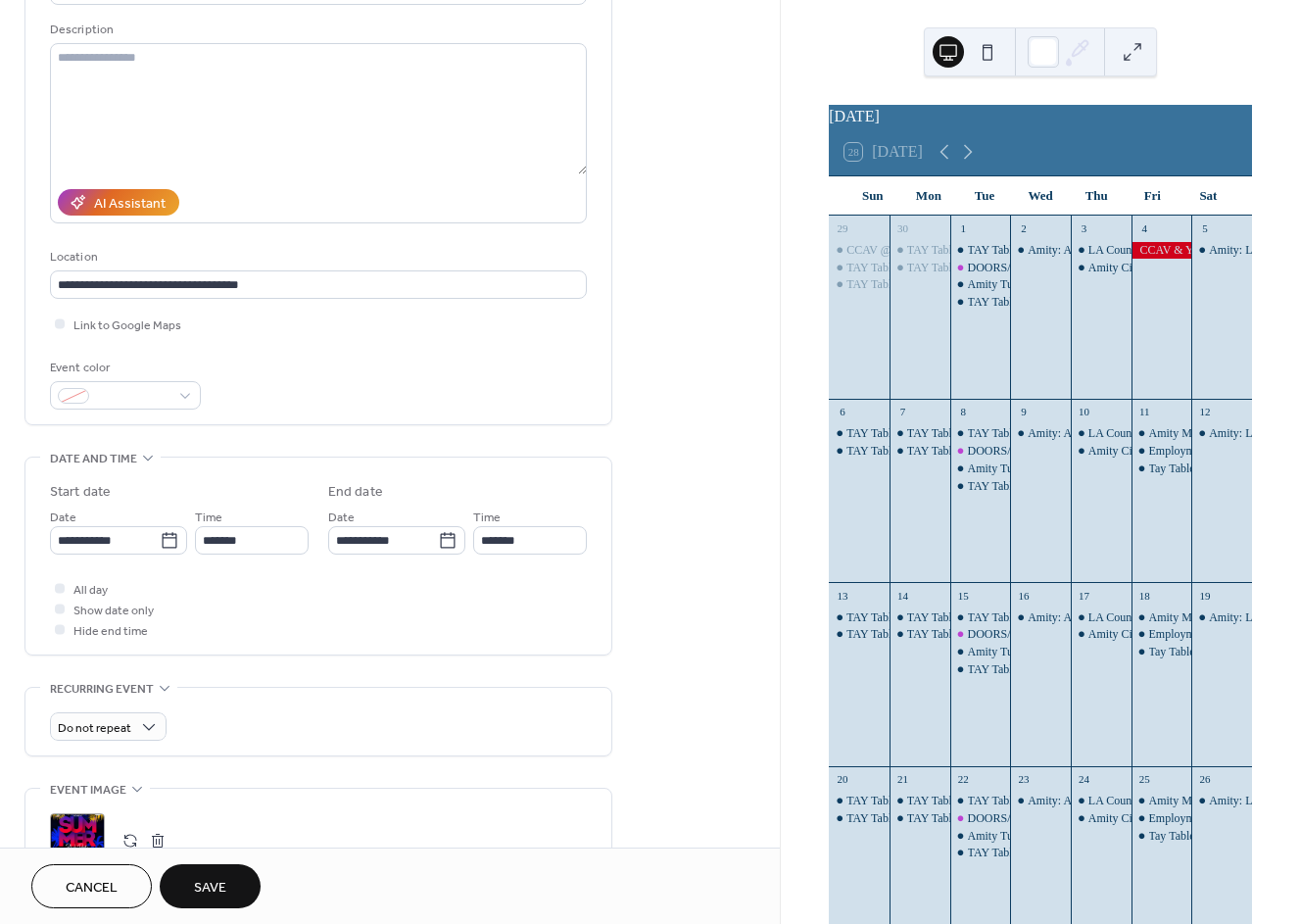 scroll, scrollTop: 173, scrollLeft: 0, axis: vertical 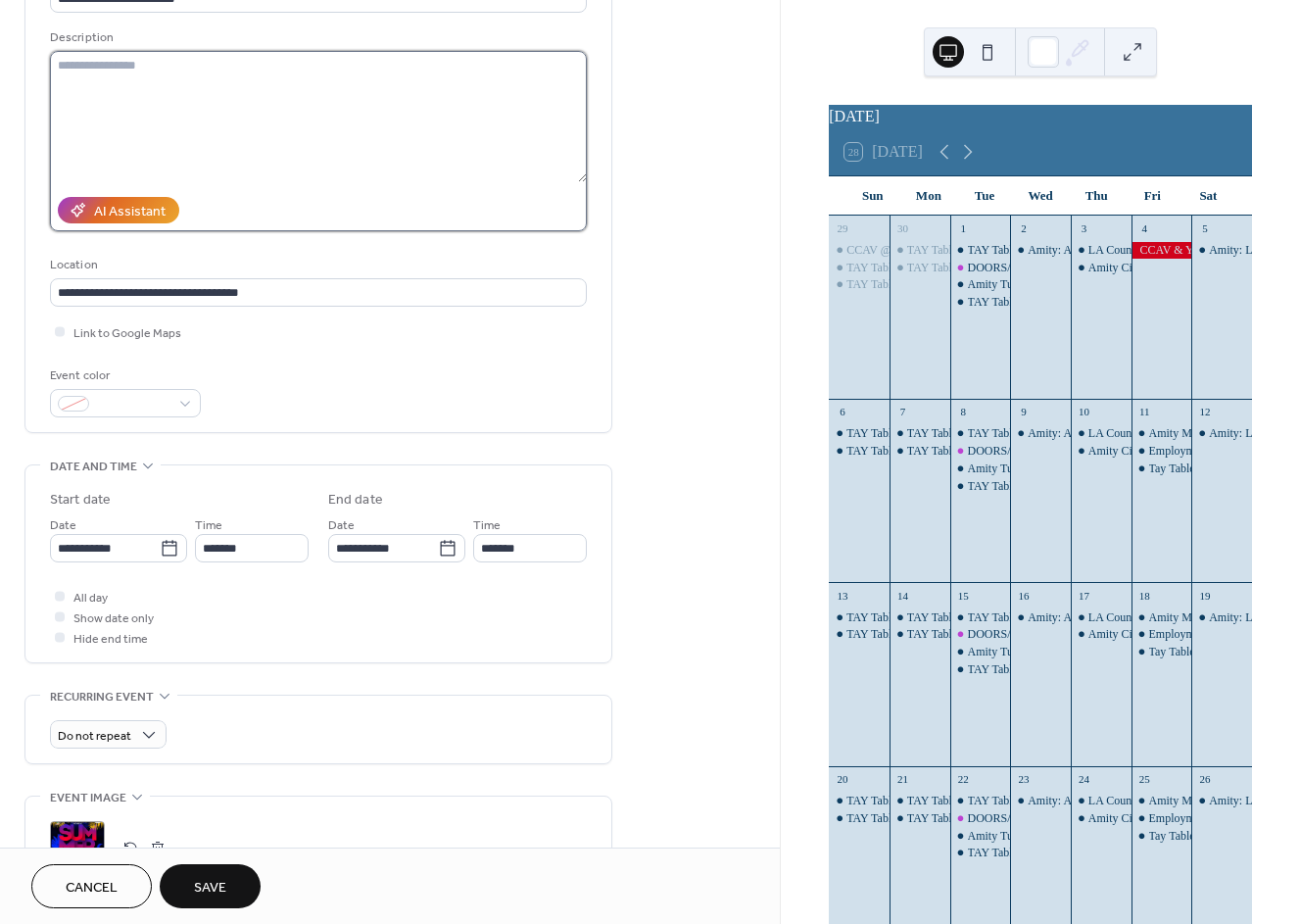 click at bounding box center [318, 117] 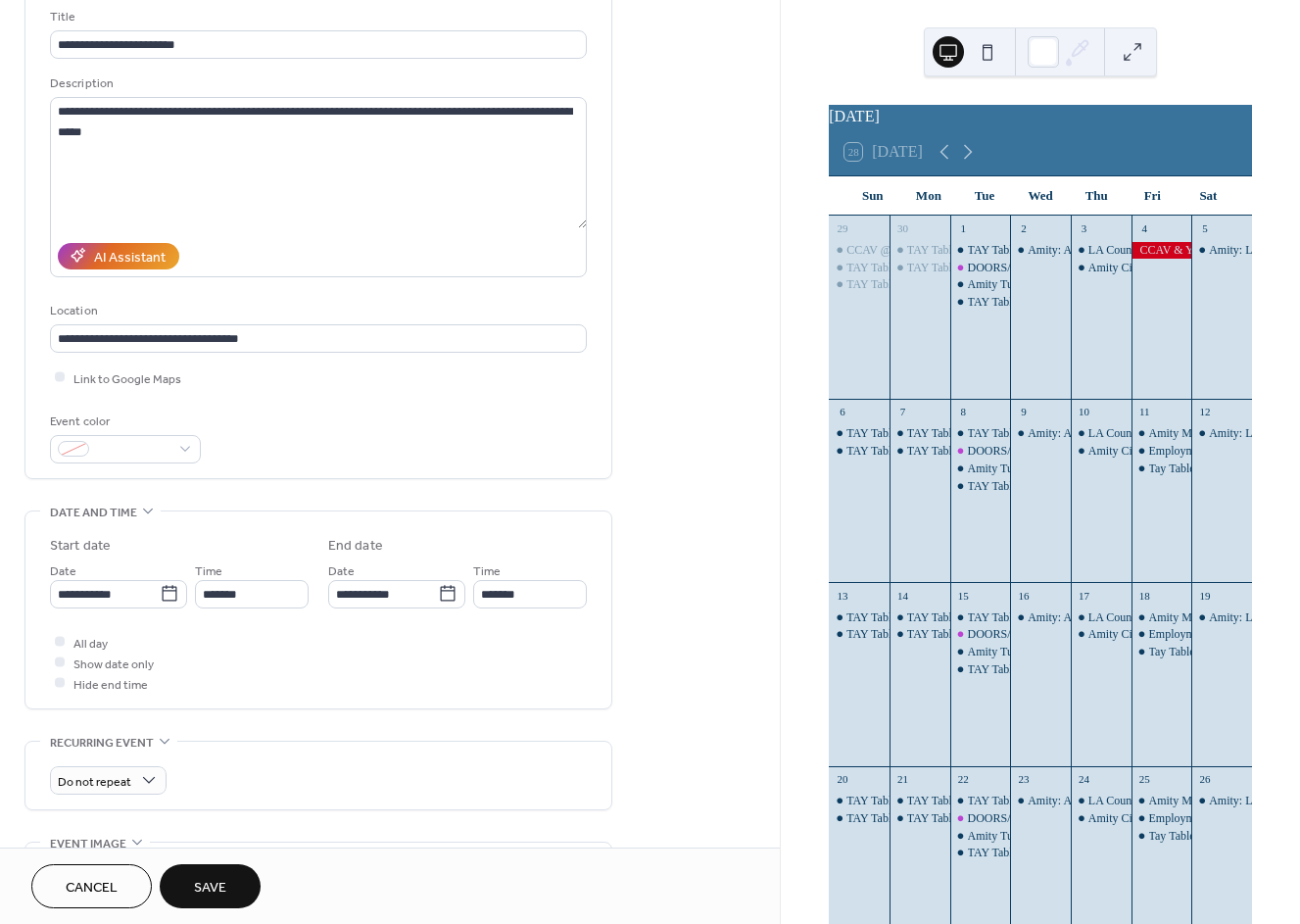 scroll, scrollTop: 0, scrollLeft: 0, axis: both 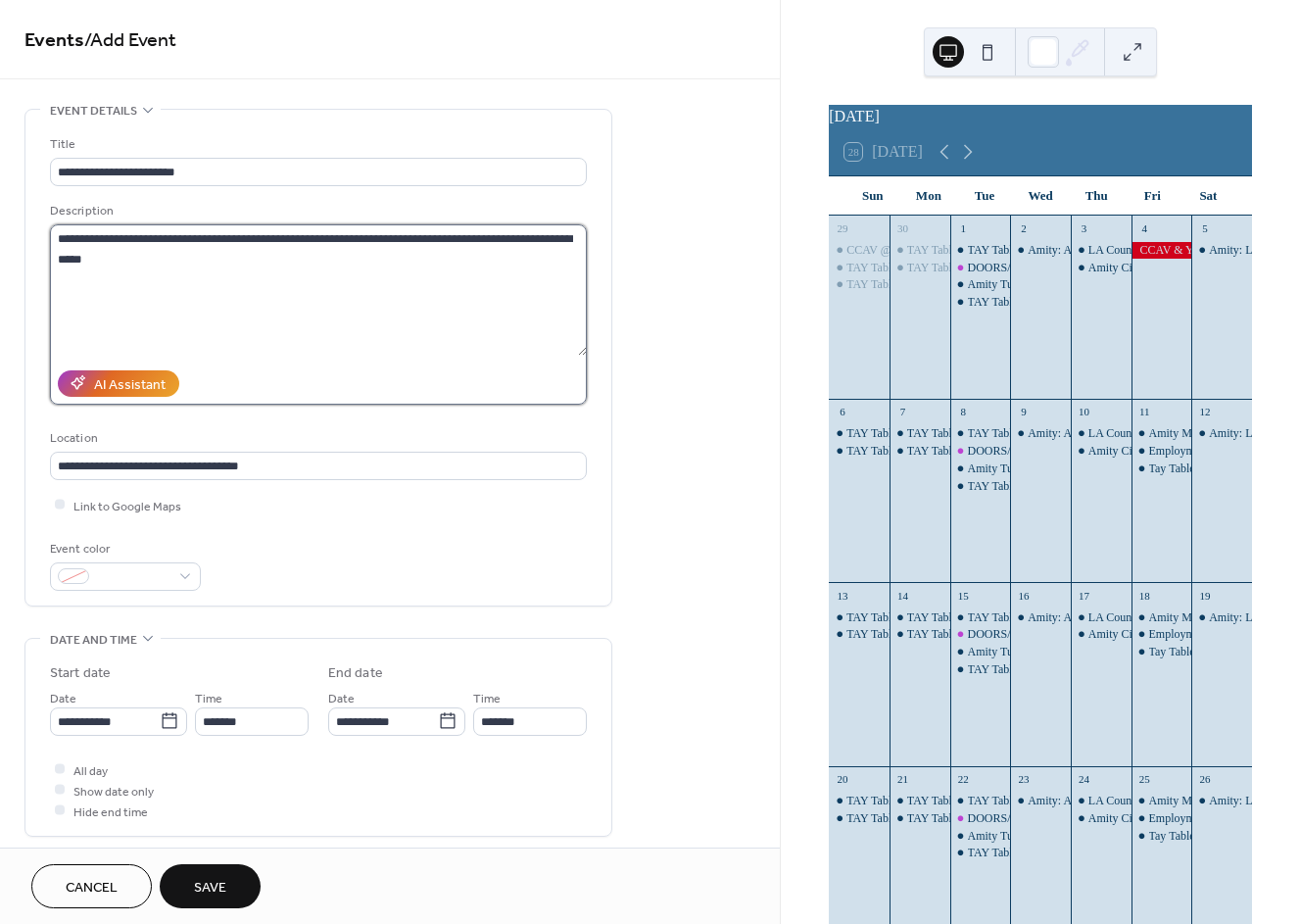 click on "**********" at bounding box center [318, 290] 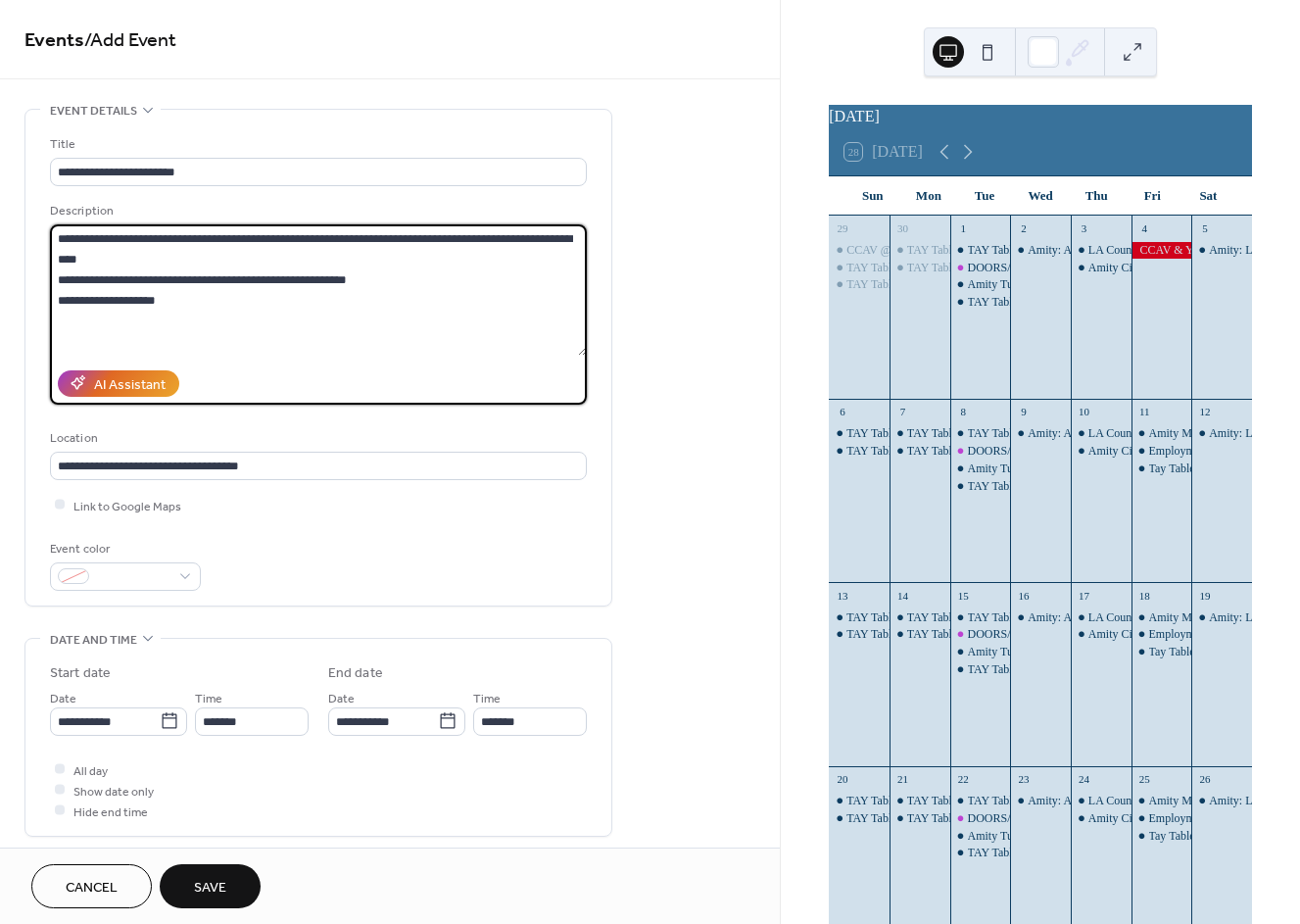 drag, startPoint x: 163, startPoint y: 301, endPoint x: 63, endPoint y: 274, distance: 103.58089 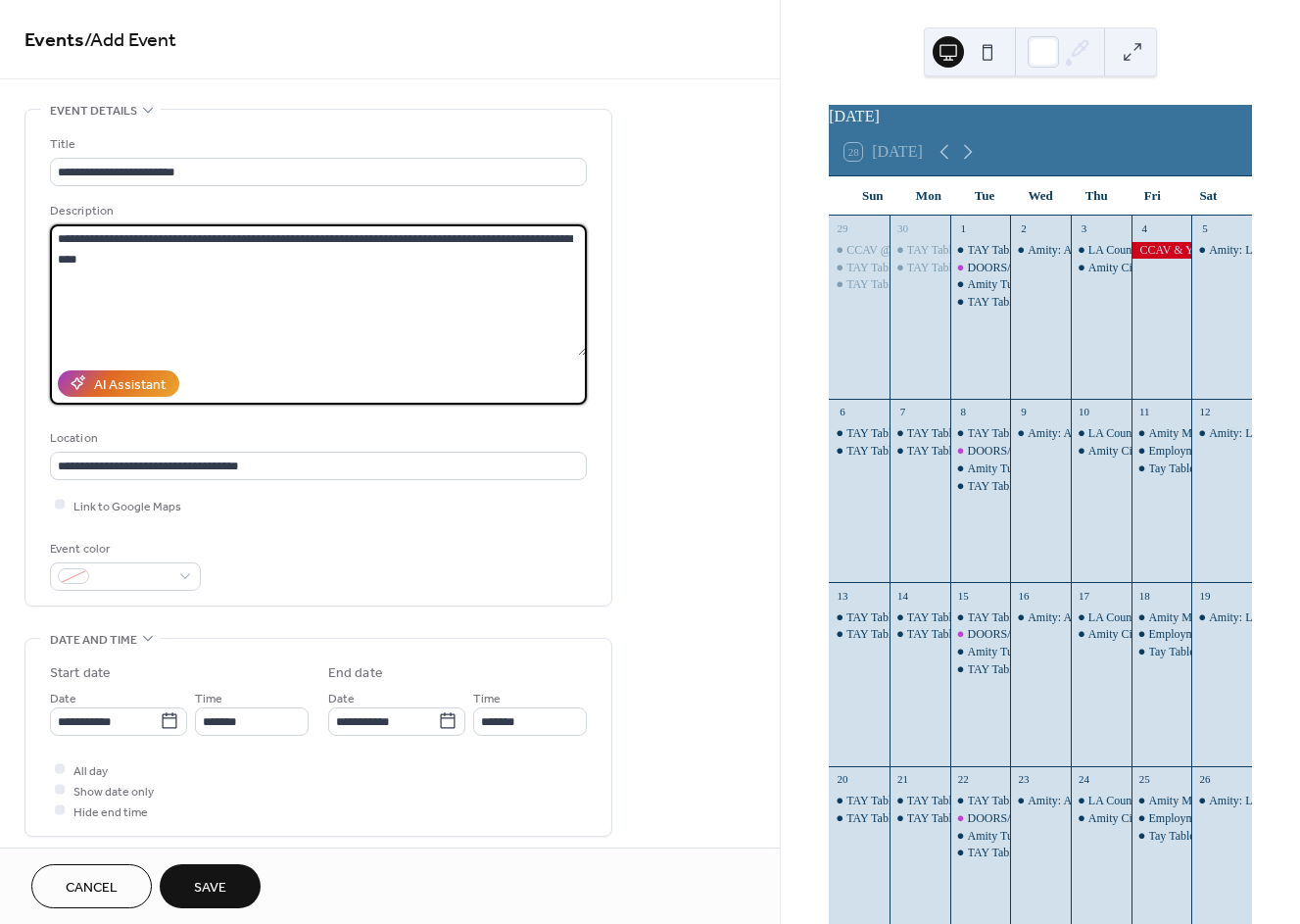 type on "**********" 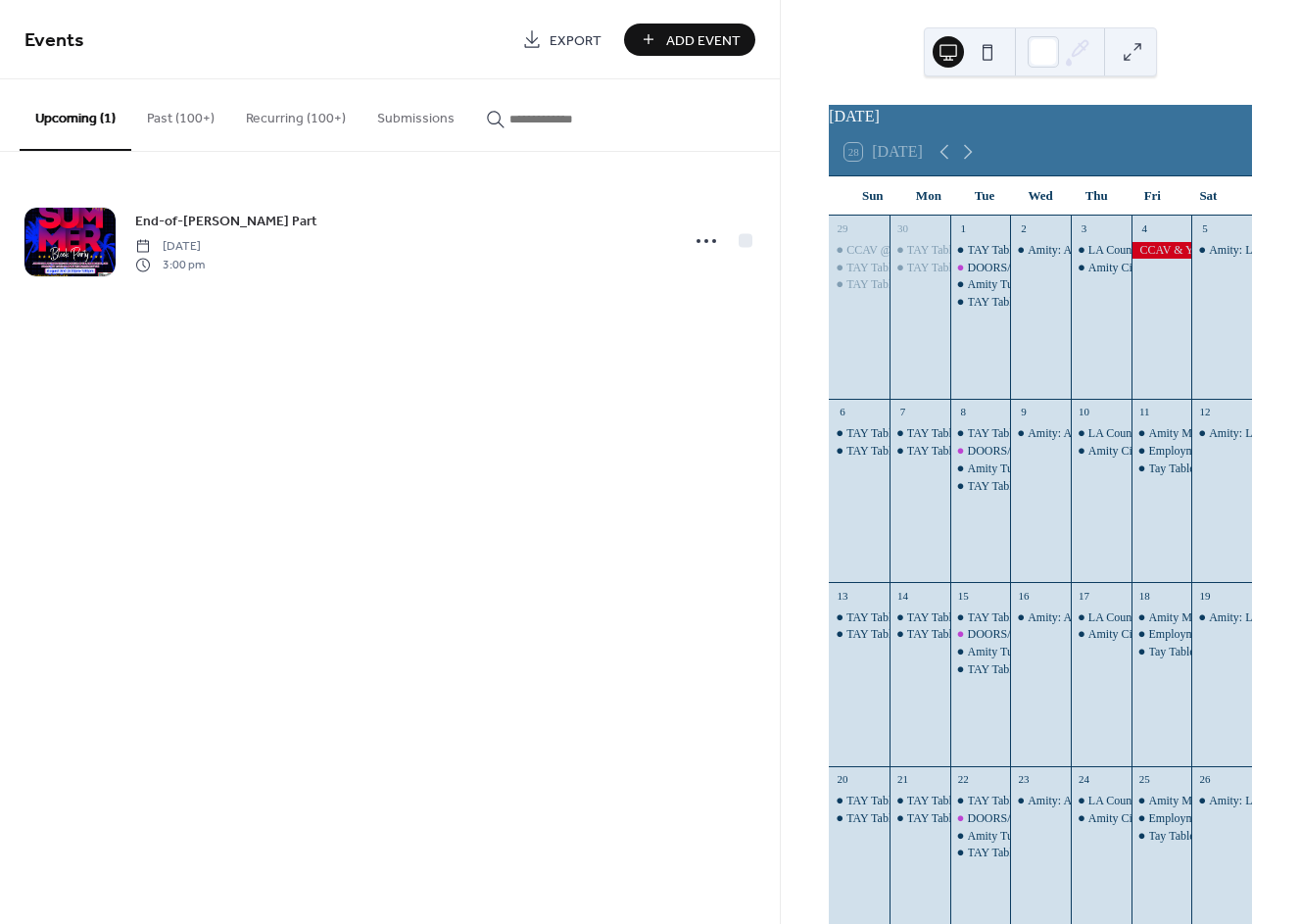 click on "Add Event" at bounding box center [703, 40] 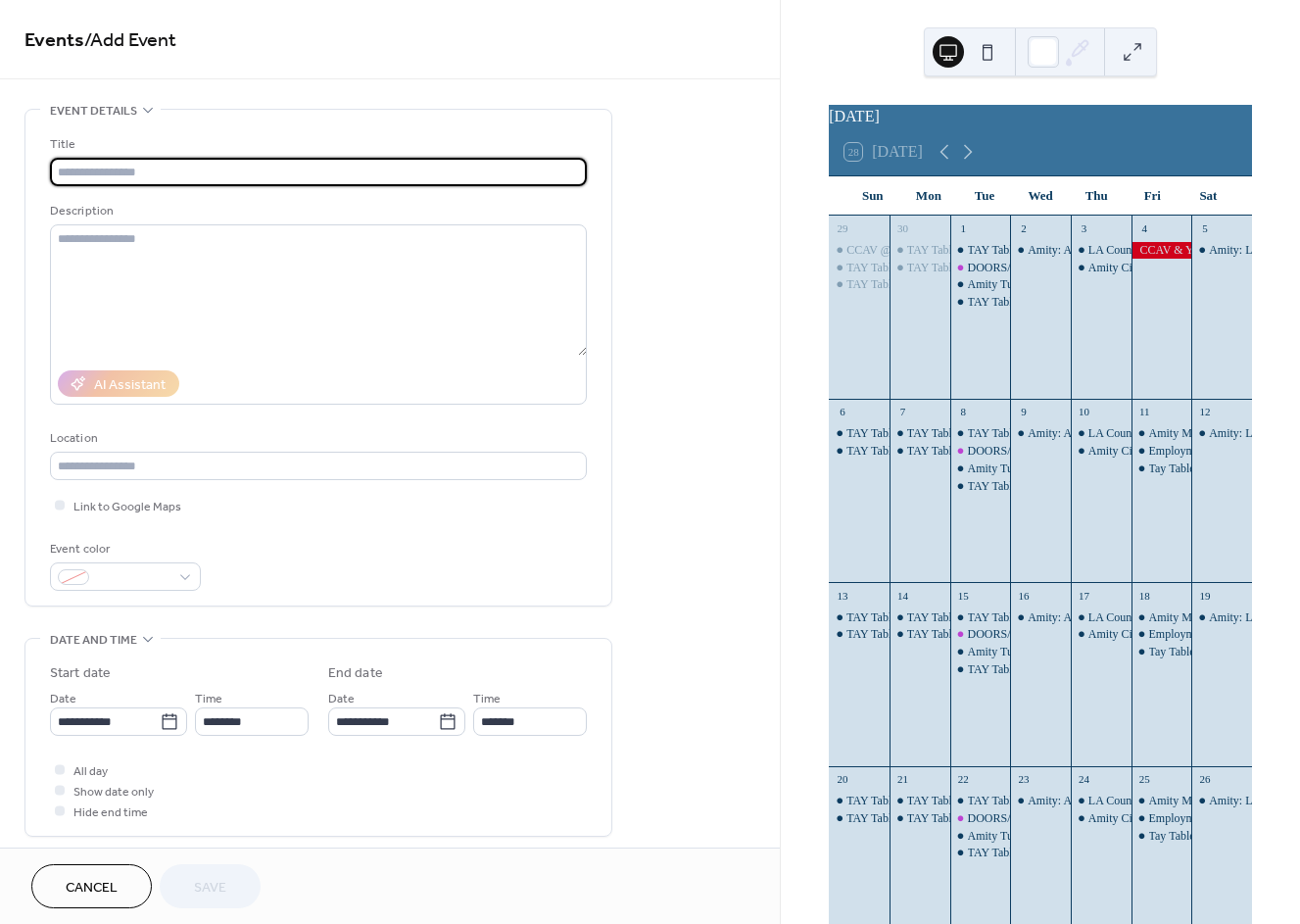 click at bounding box center [318, 171] 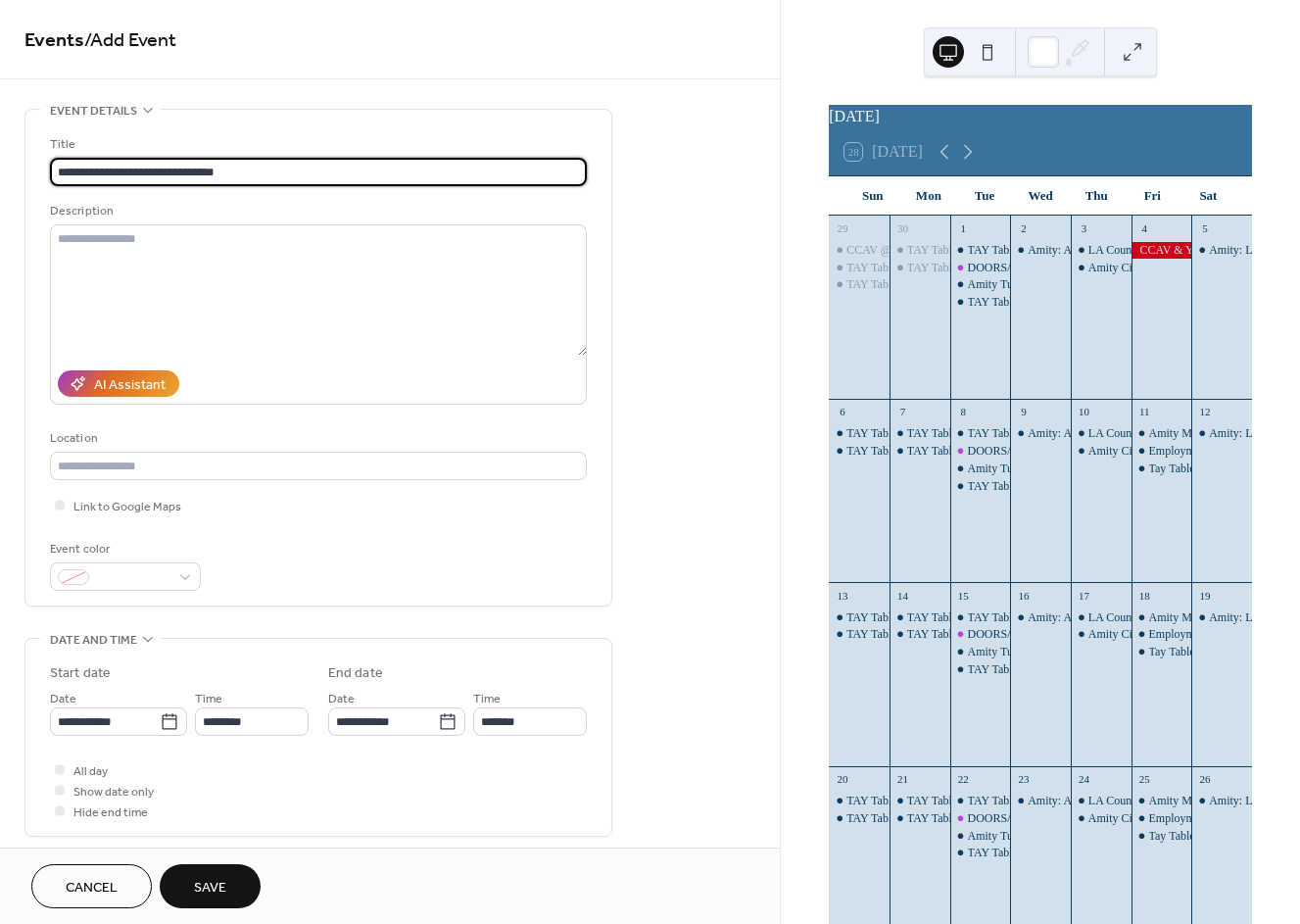 type on "**********" 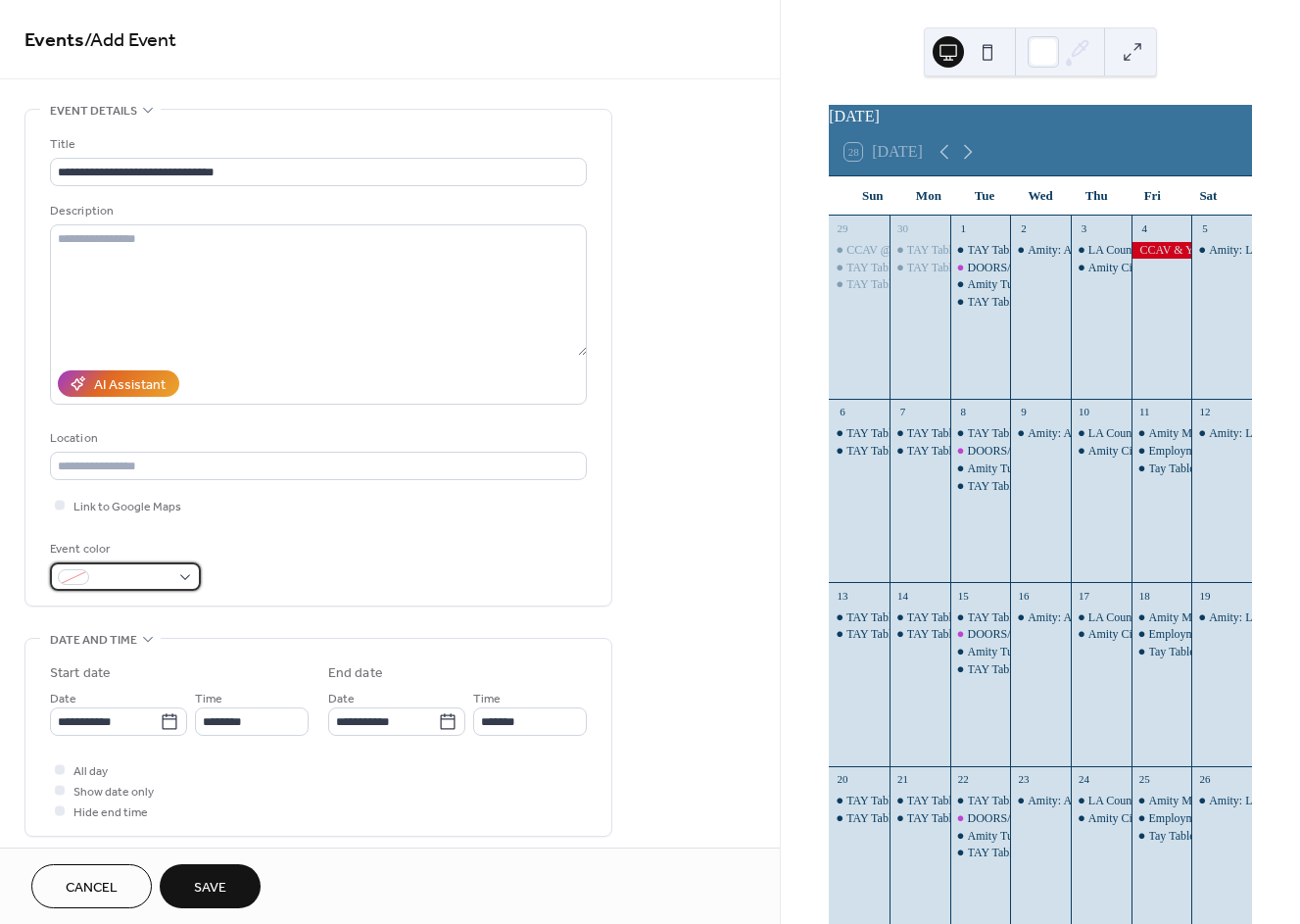 click at bounding box center [125, 576] 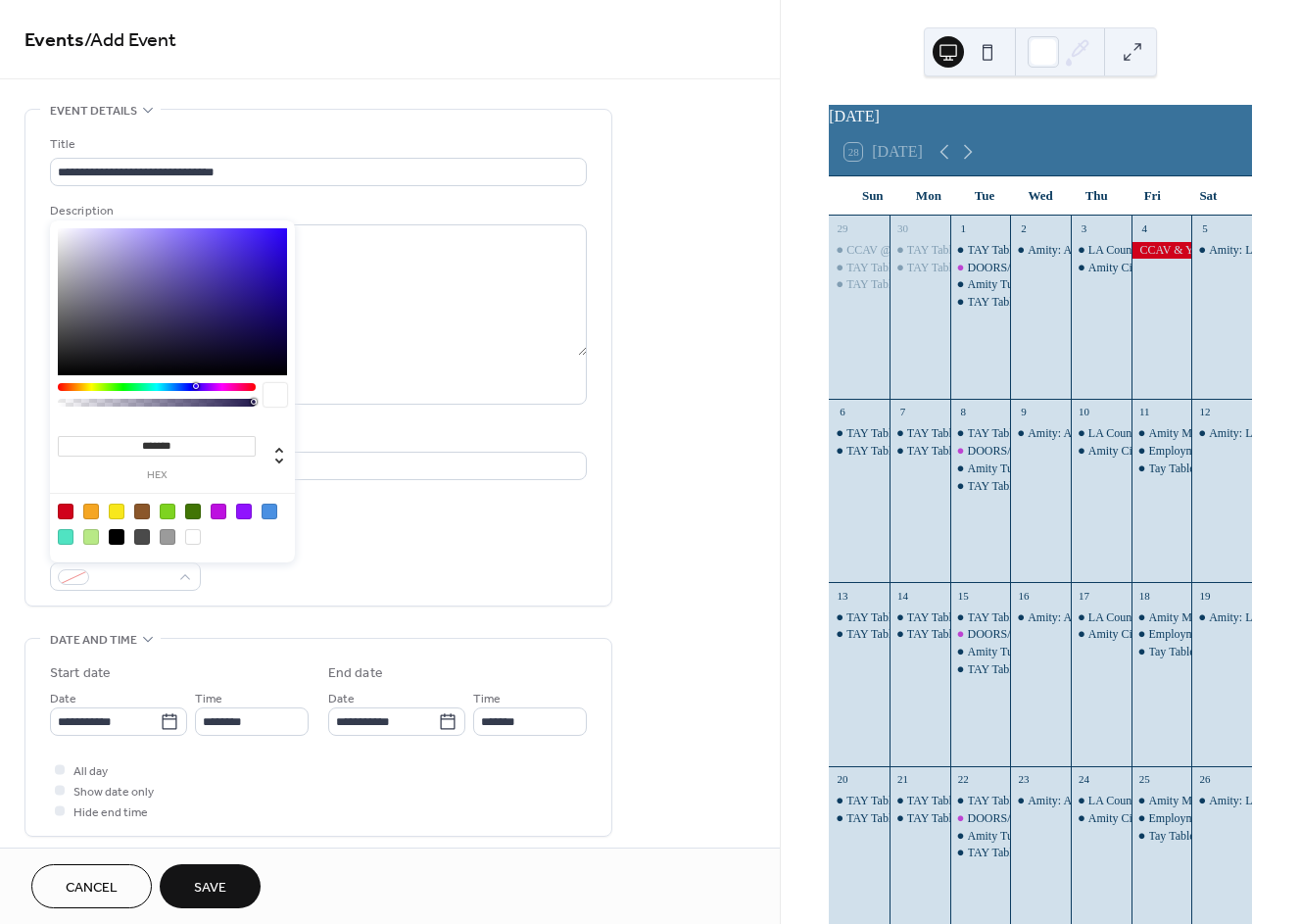 click on "**********" at bounding box center (318, 358) 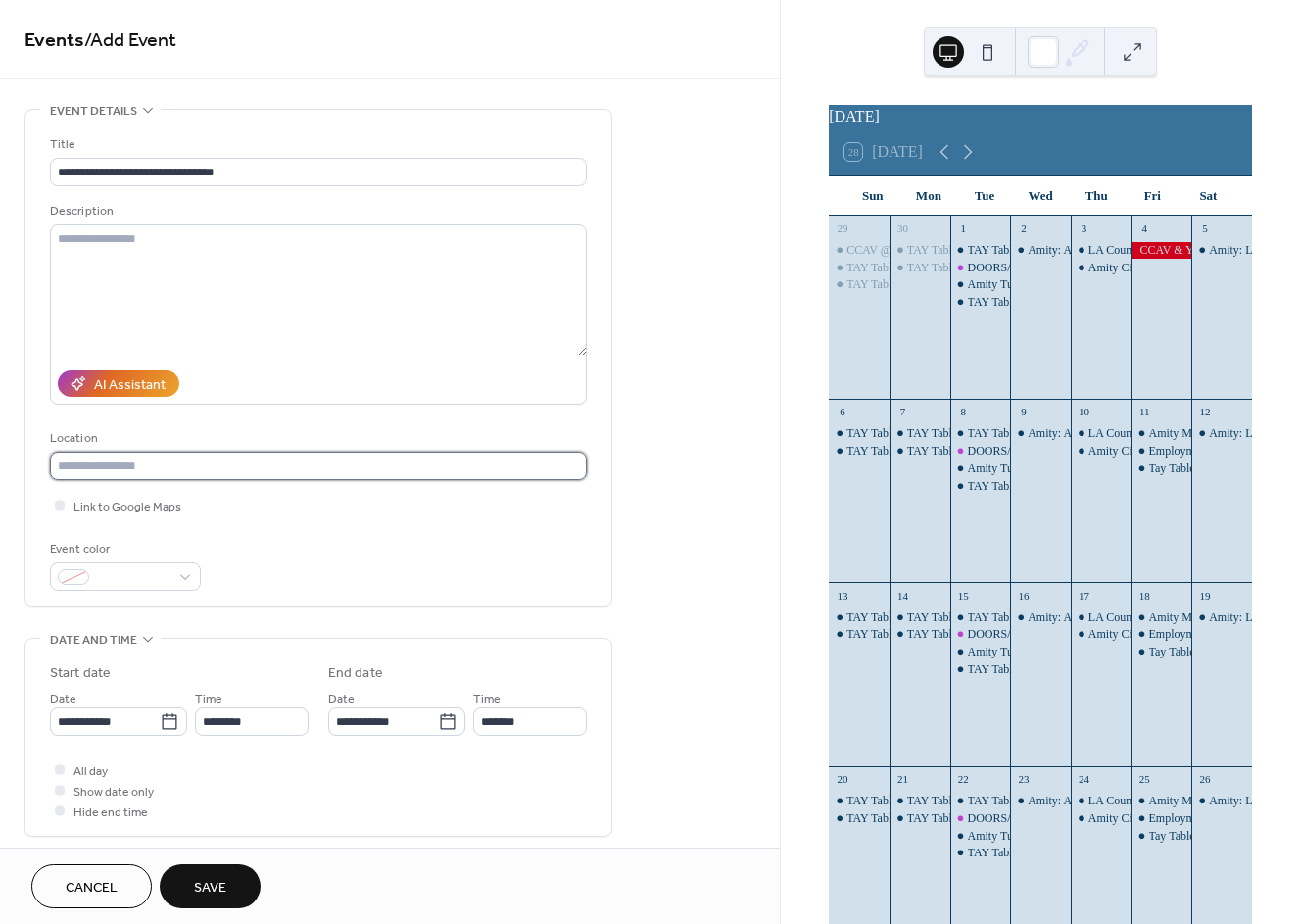 click at bounding box center [318, 465] 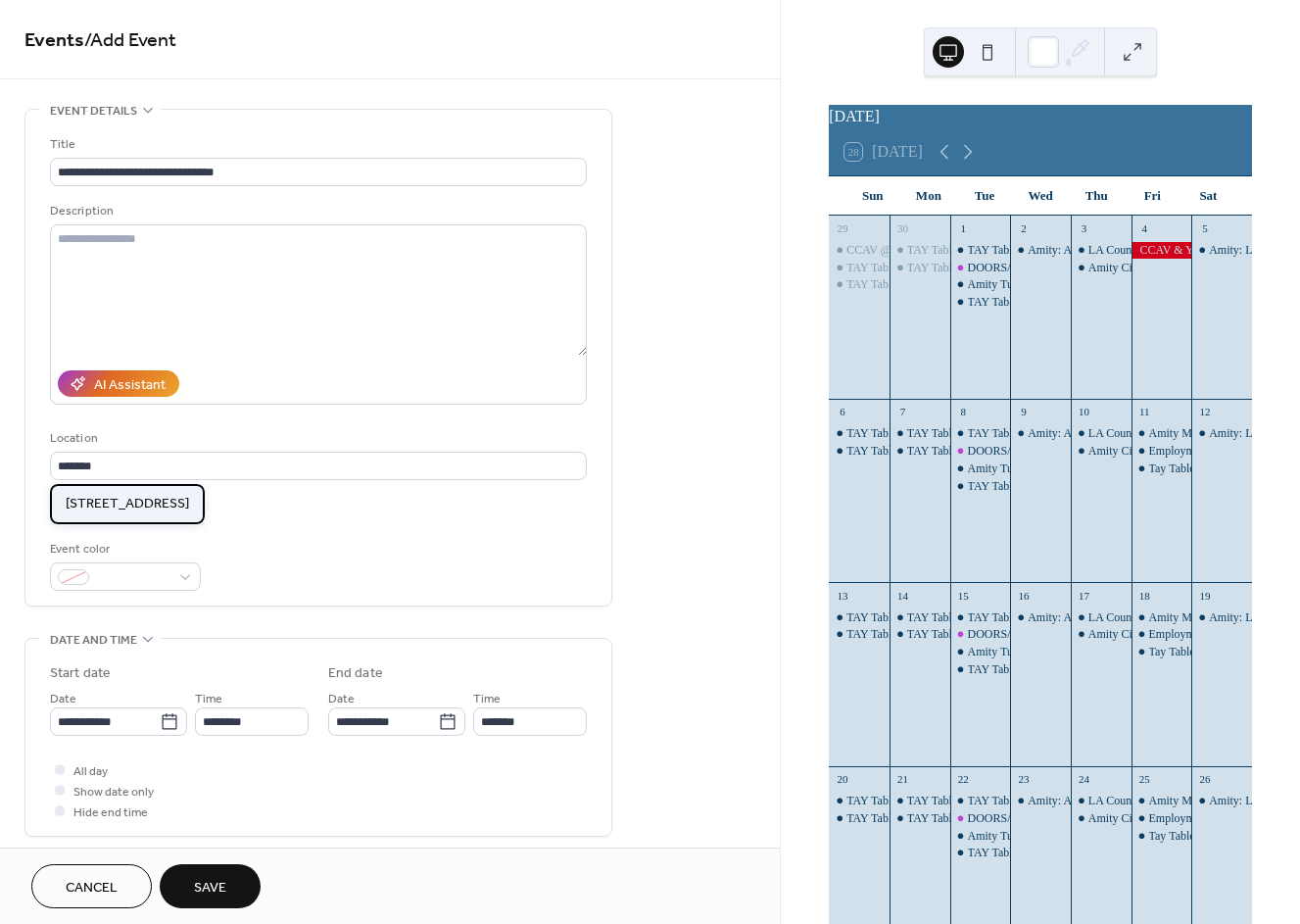 click on "[STREET_ADDRESS]" at bounding box center [127, 504] 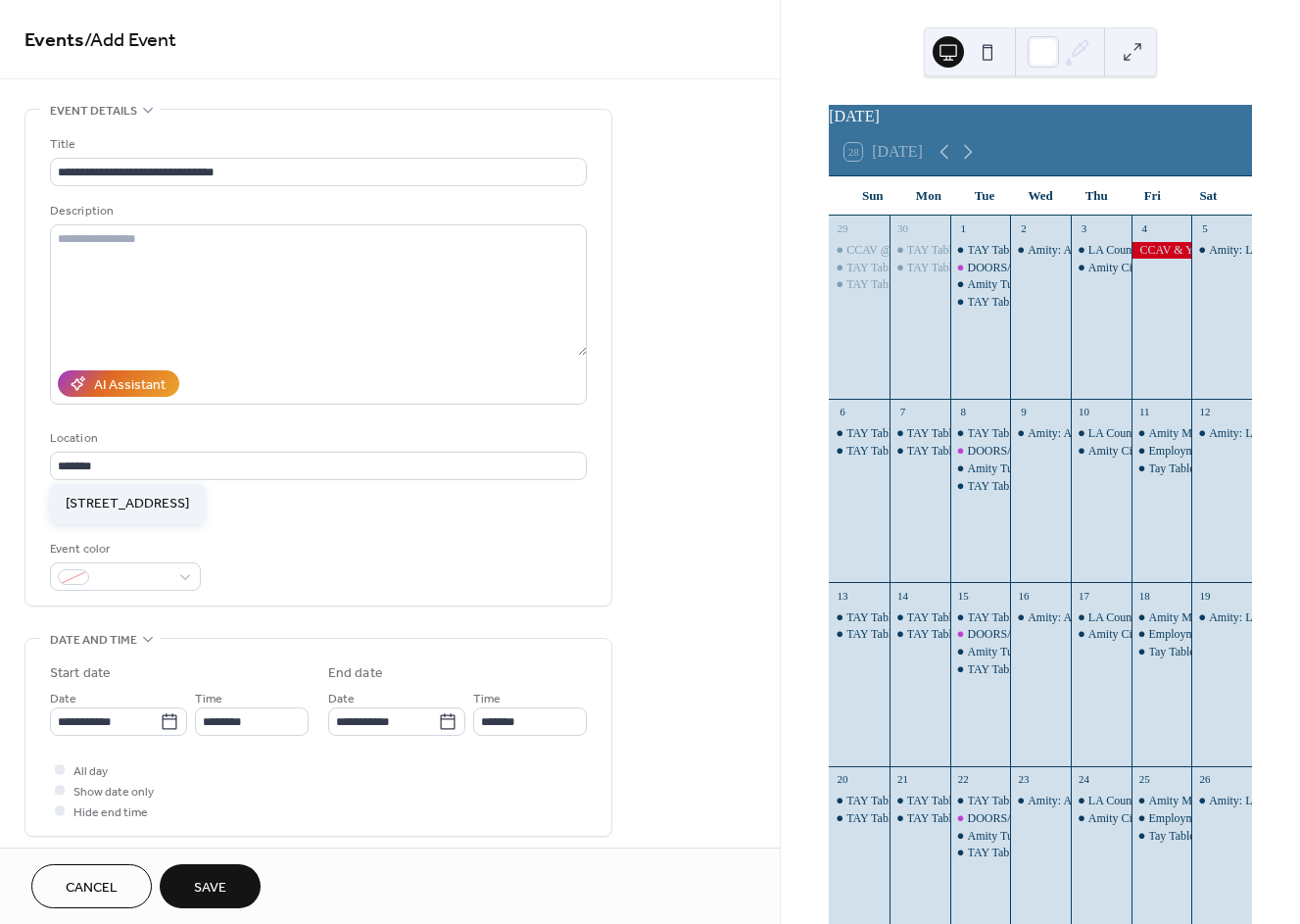 type on "**********" 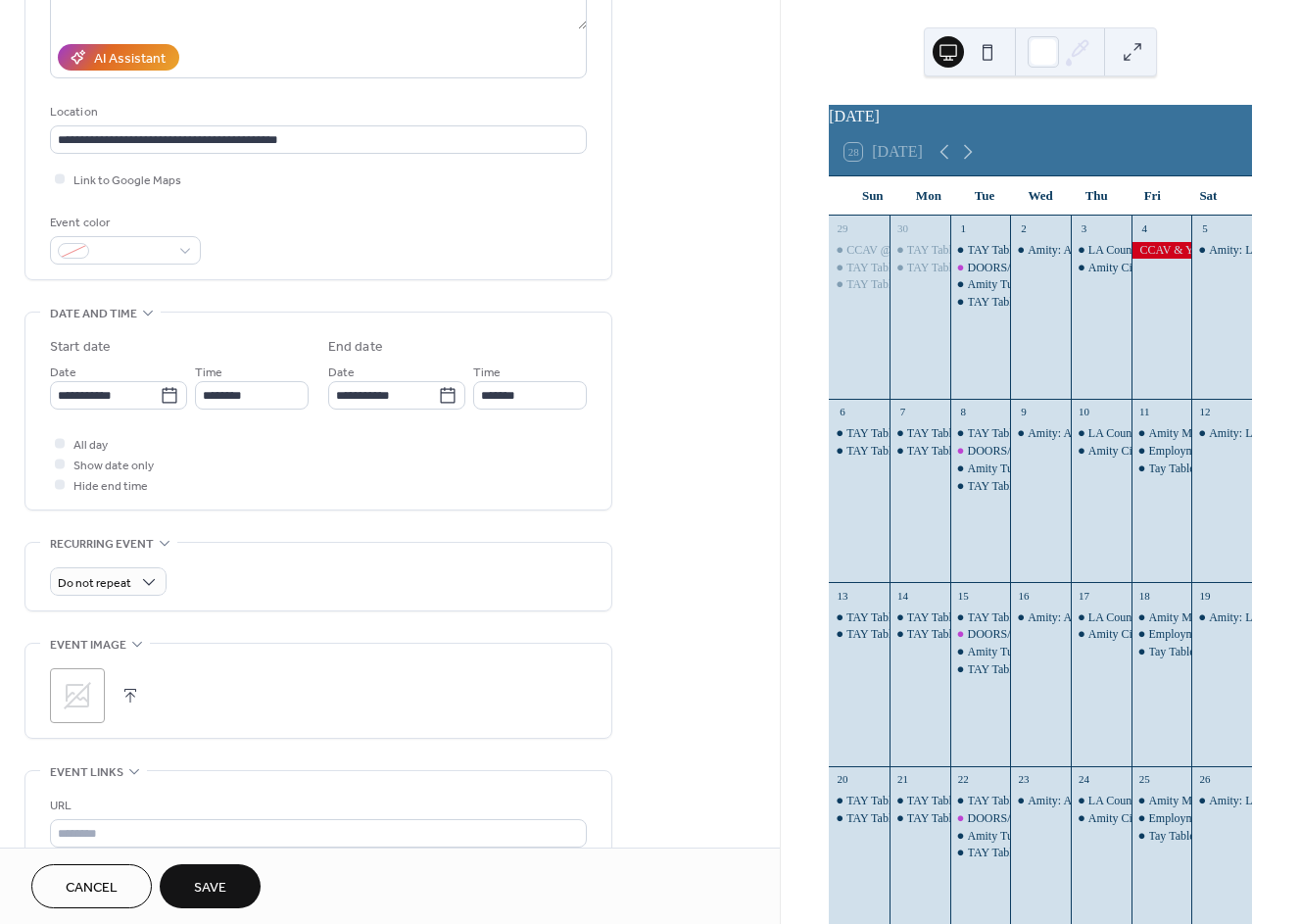 scroll, scrollTop: 544, scrollLeft: 0, axis: vertical 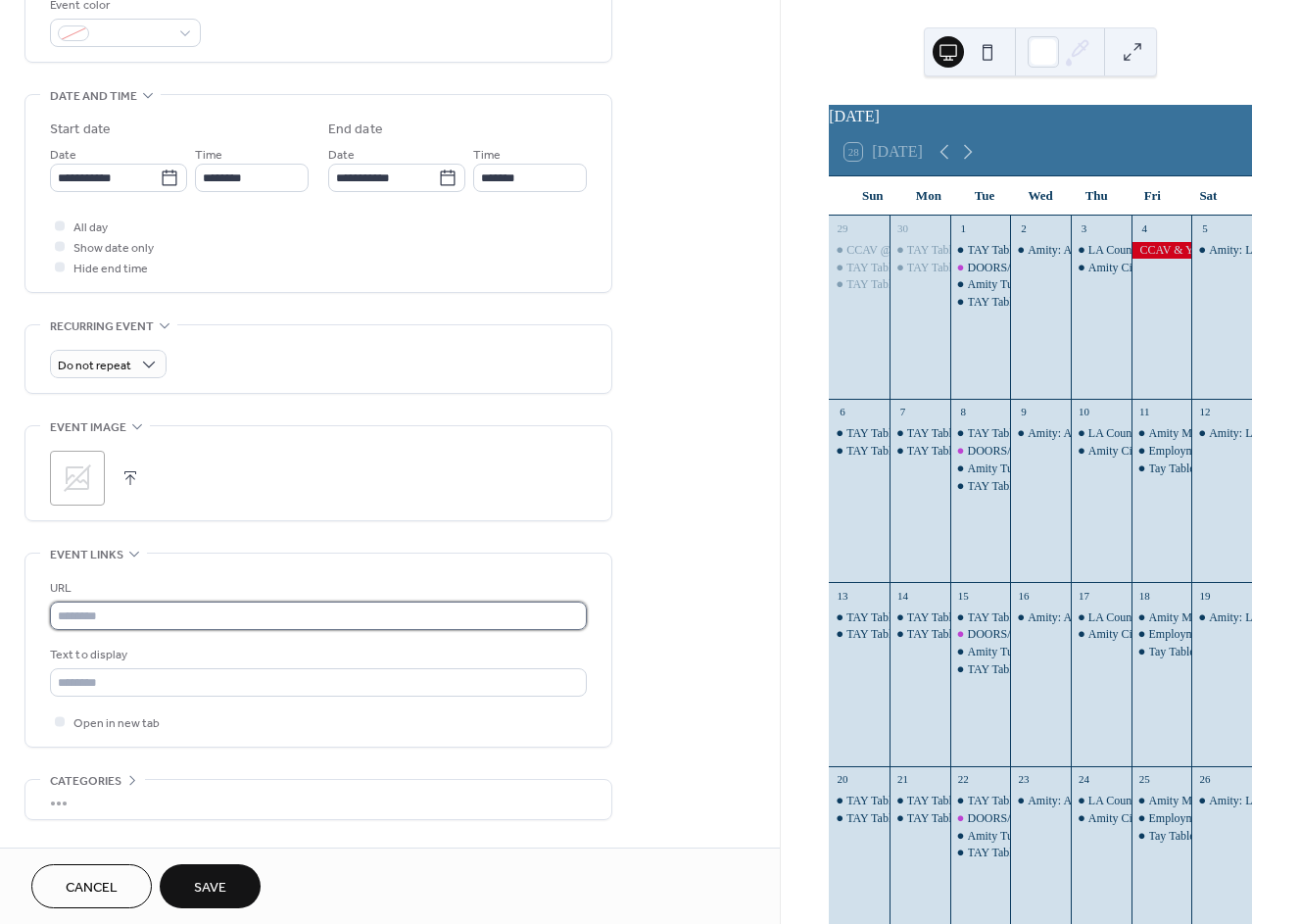 click at bounding box center (318, 615) 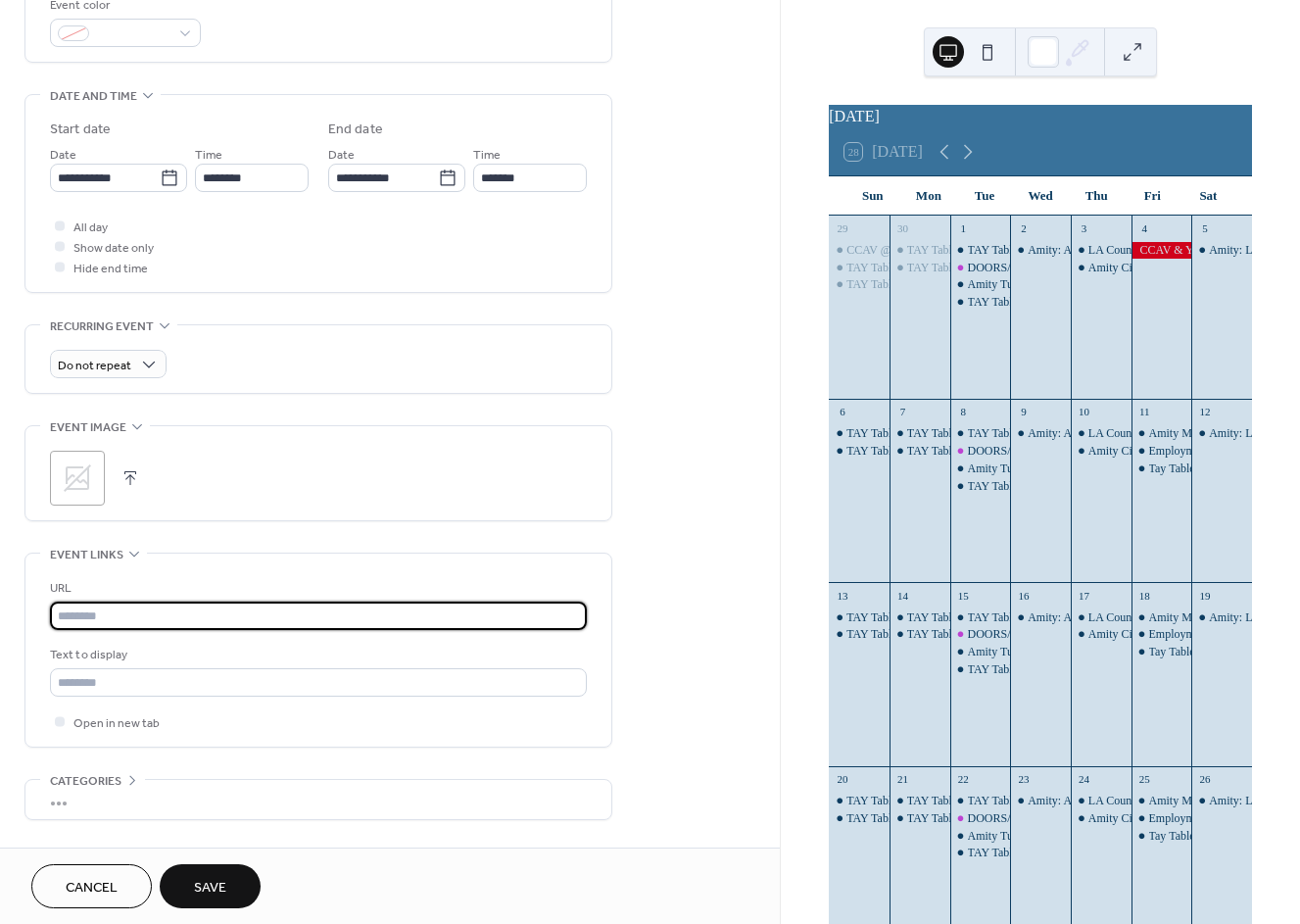 paste on "**********" 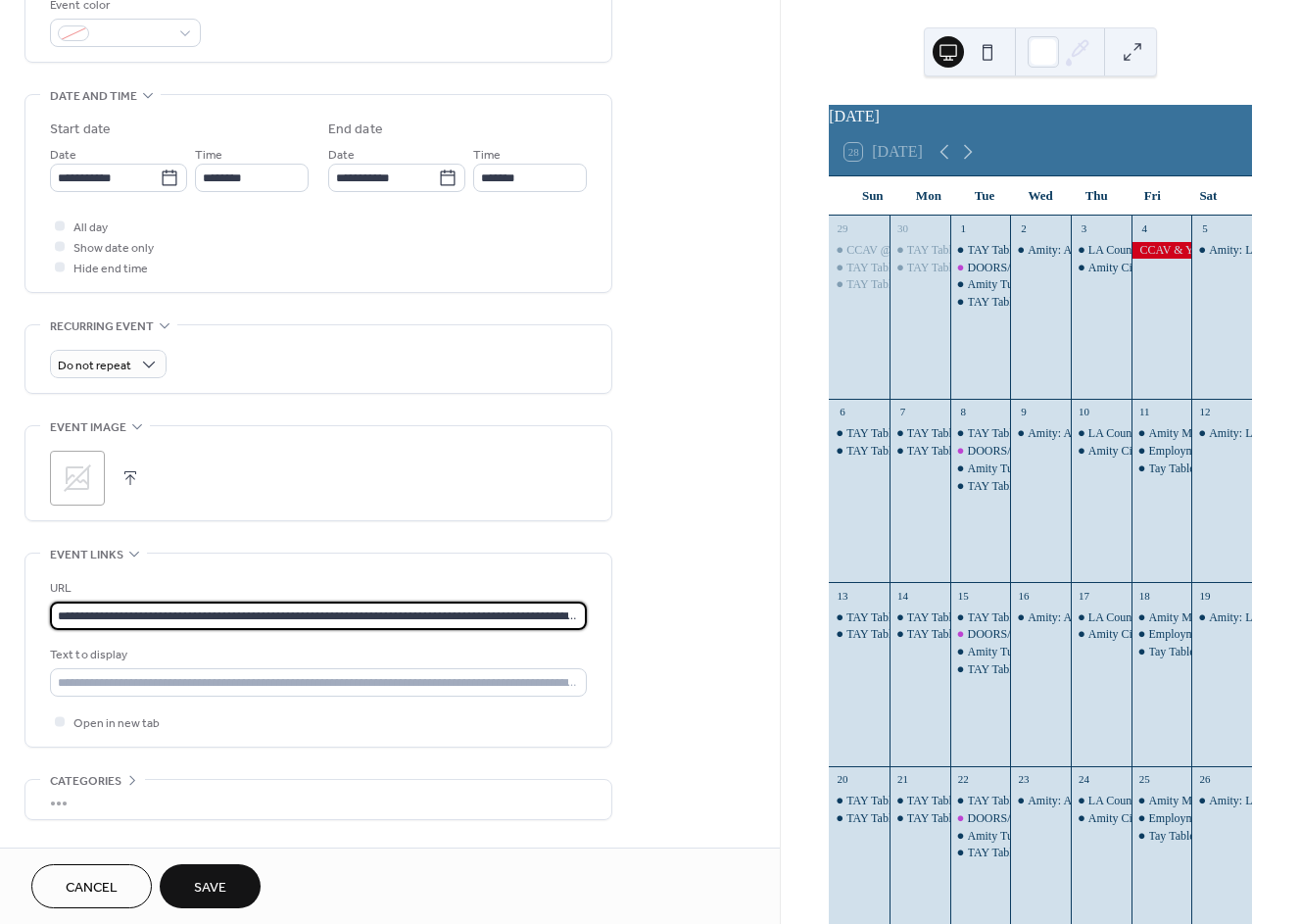 scroll, scrollTop: 0, scrollLeft: 357, axis: horizontal 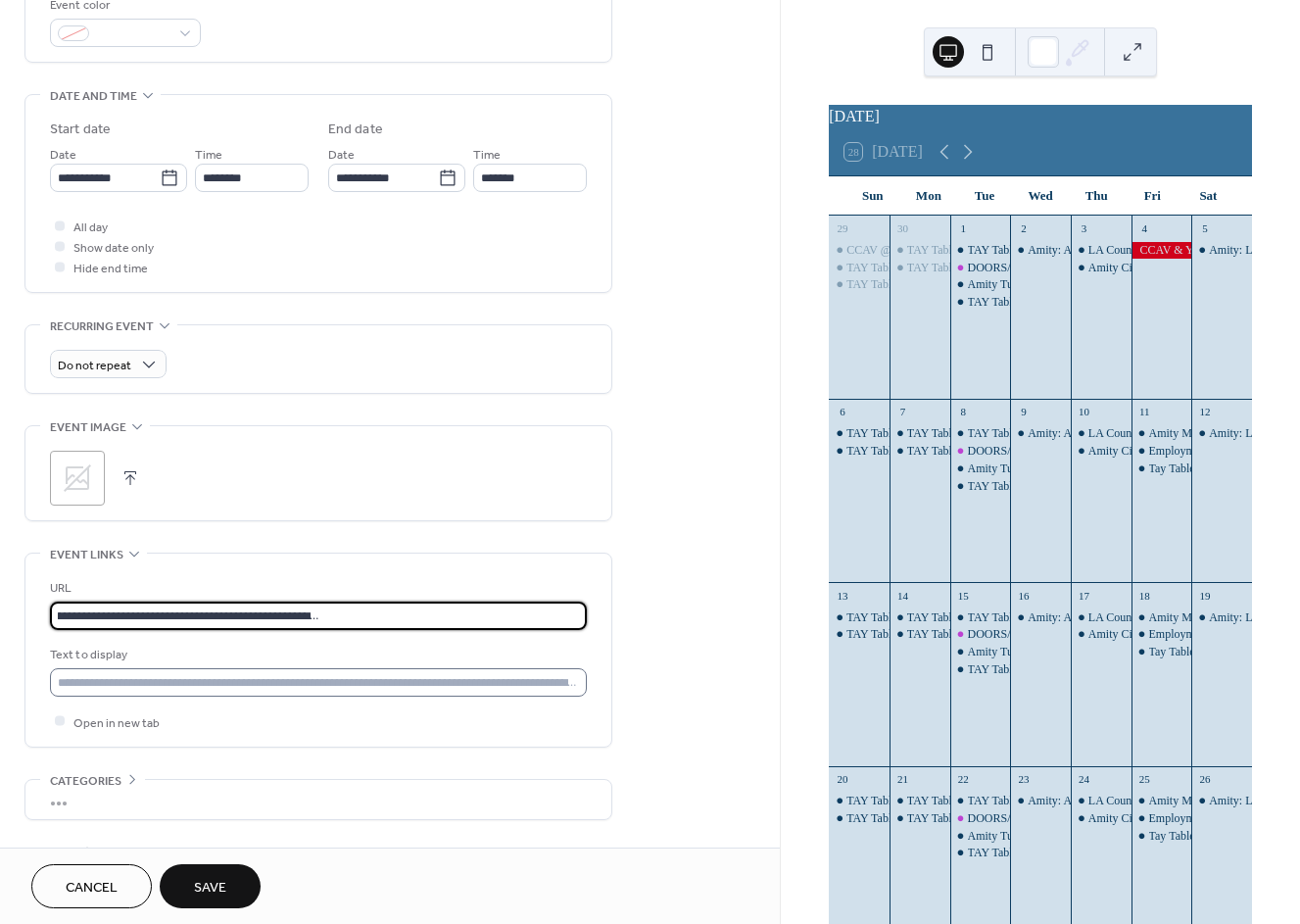 type on "**********" 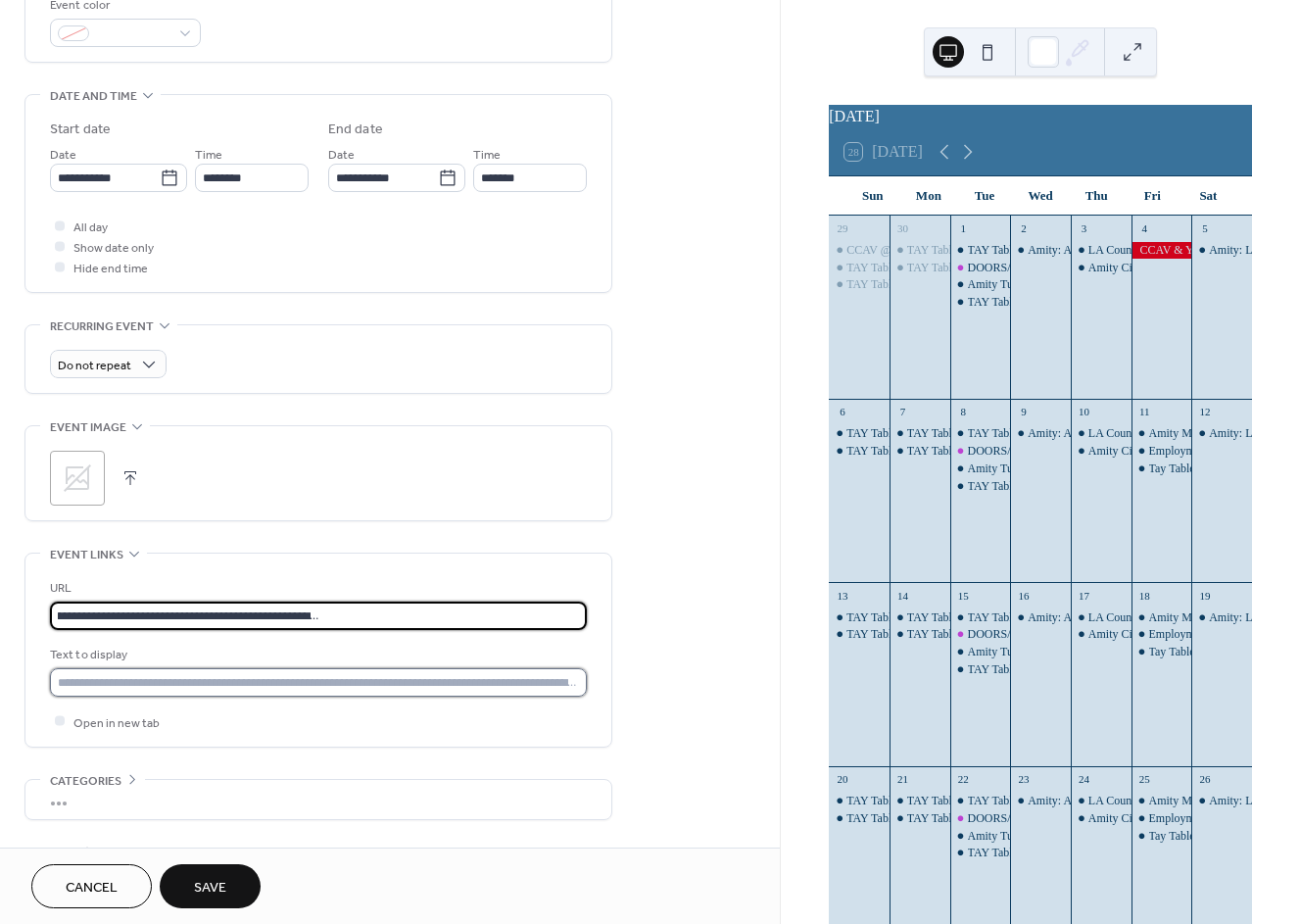 click at bounding box center (318, 682) 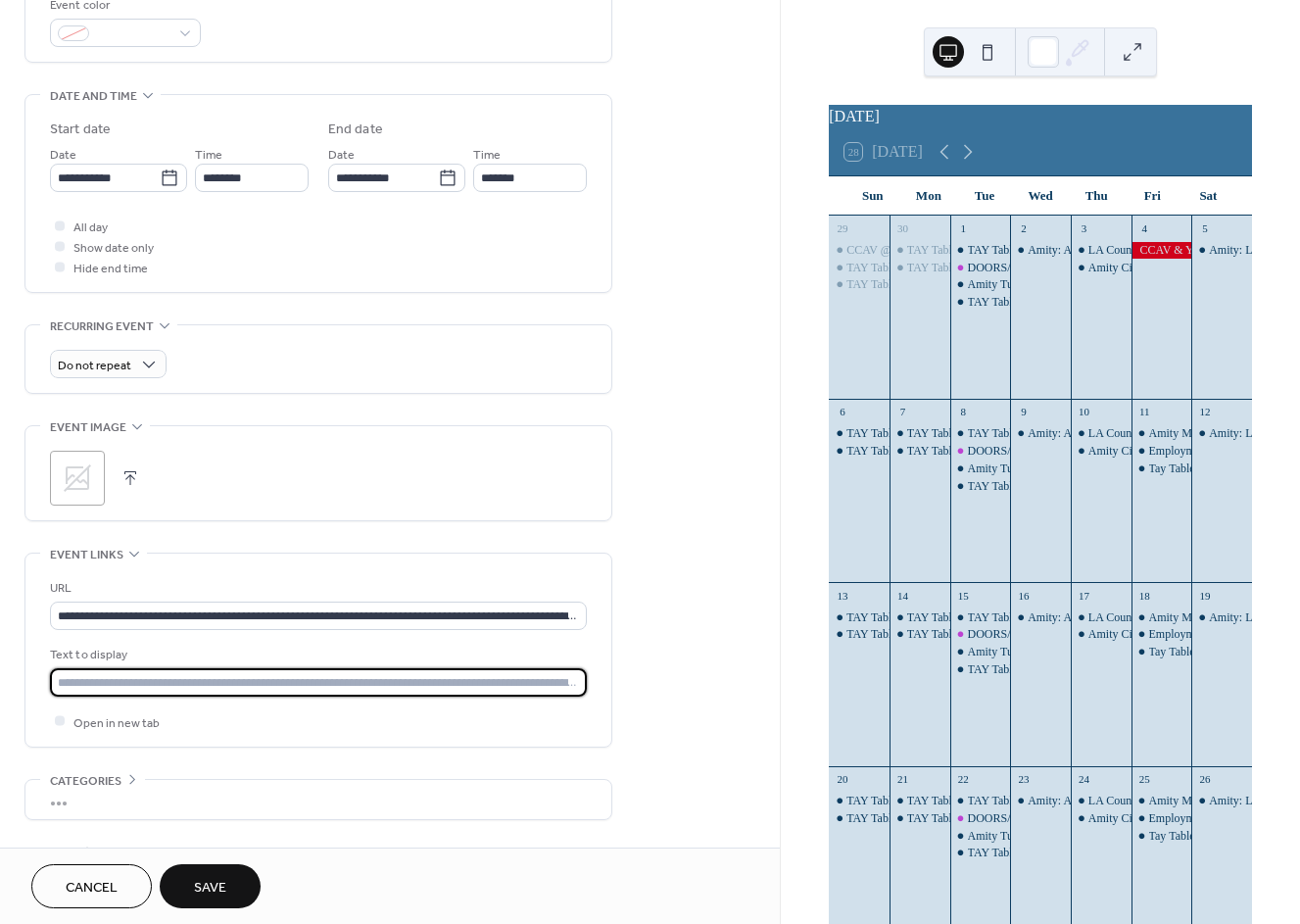 type on "*" 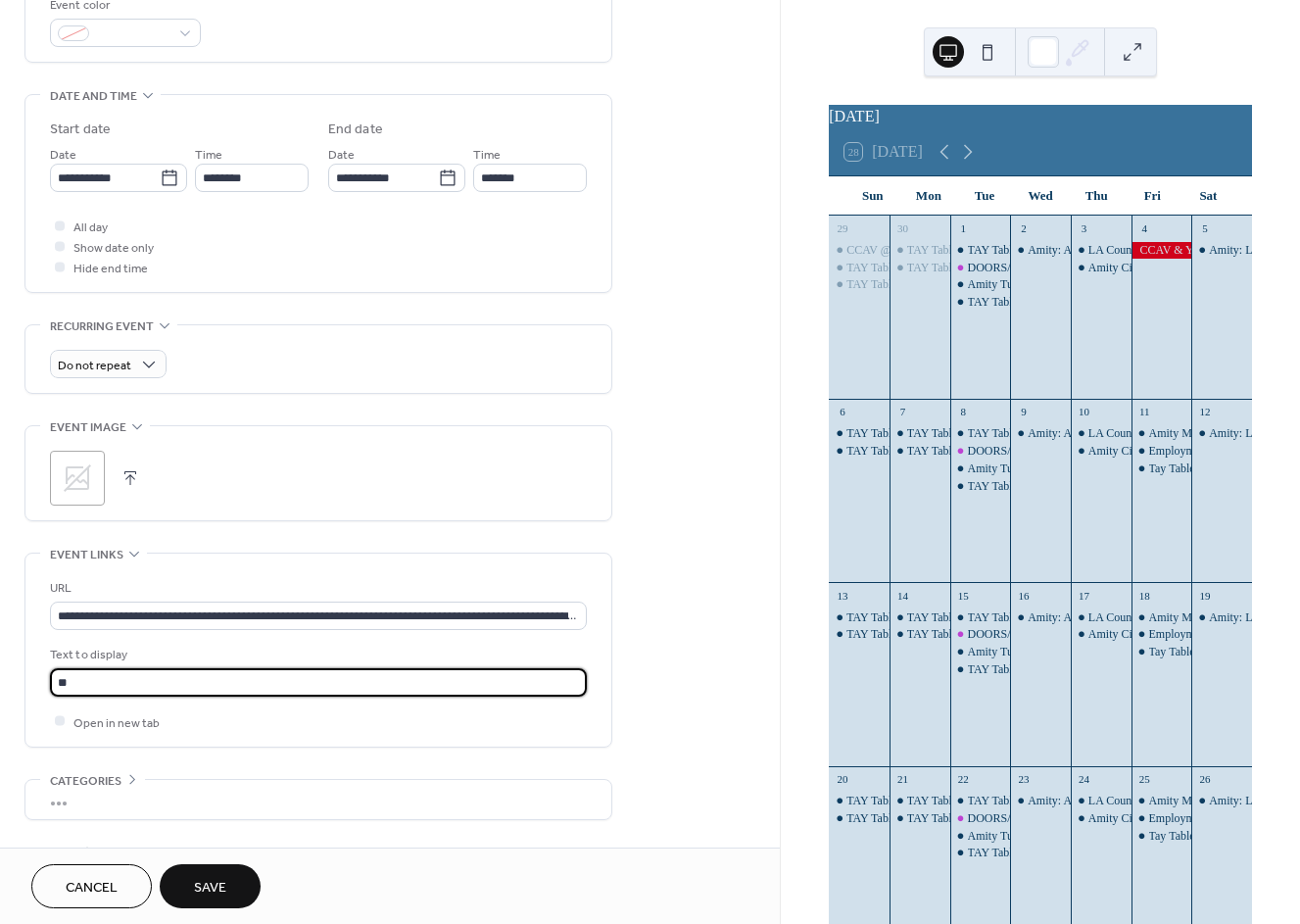 type on "*" 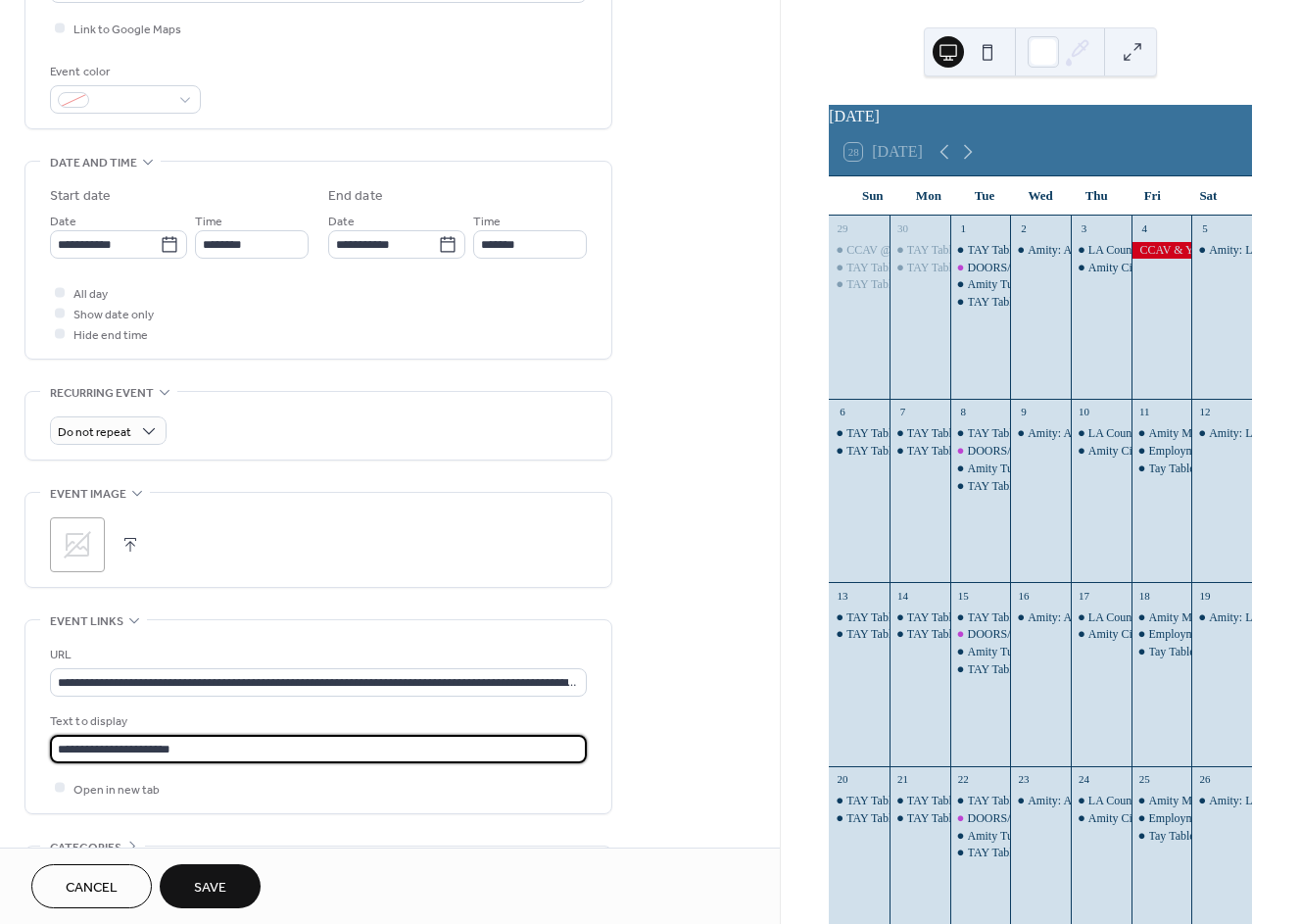scroll, scrollTop: 326, scrollLeft: 0, axis: vertical 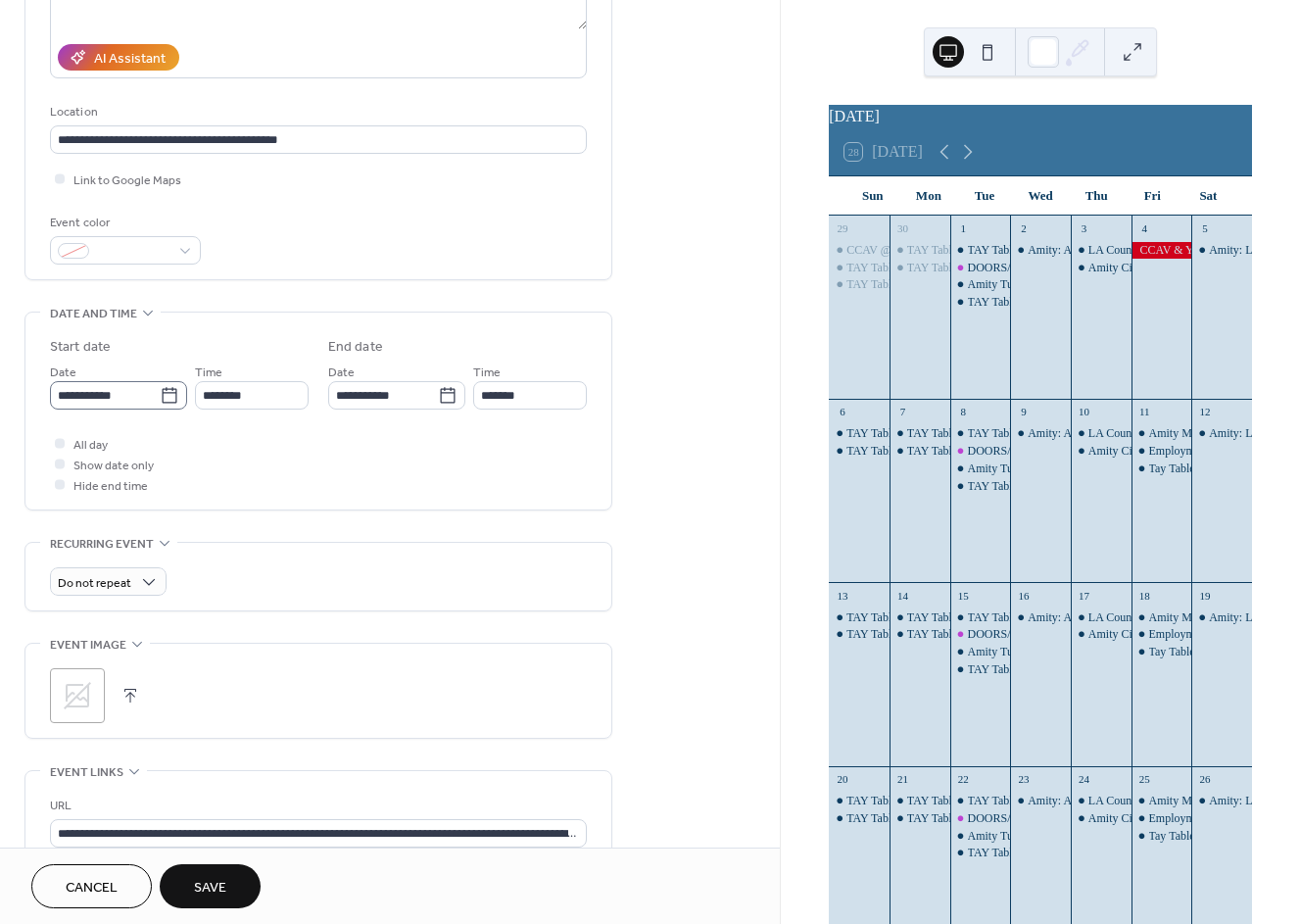 type on "**********" 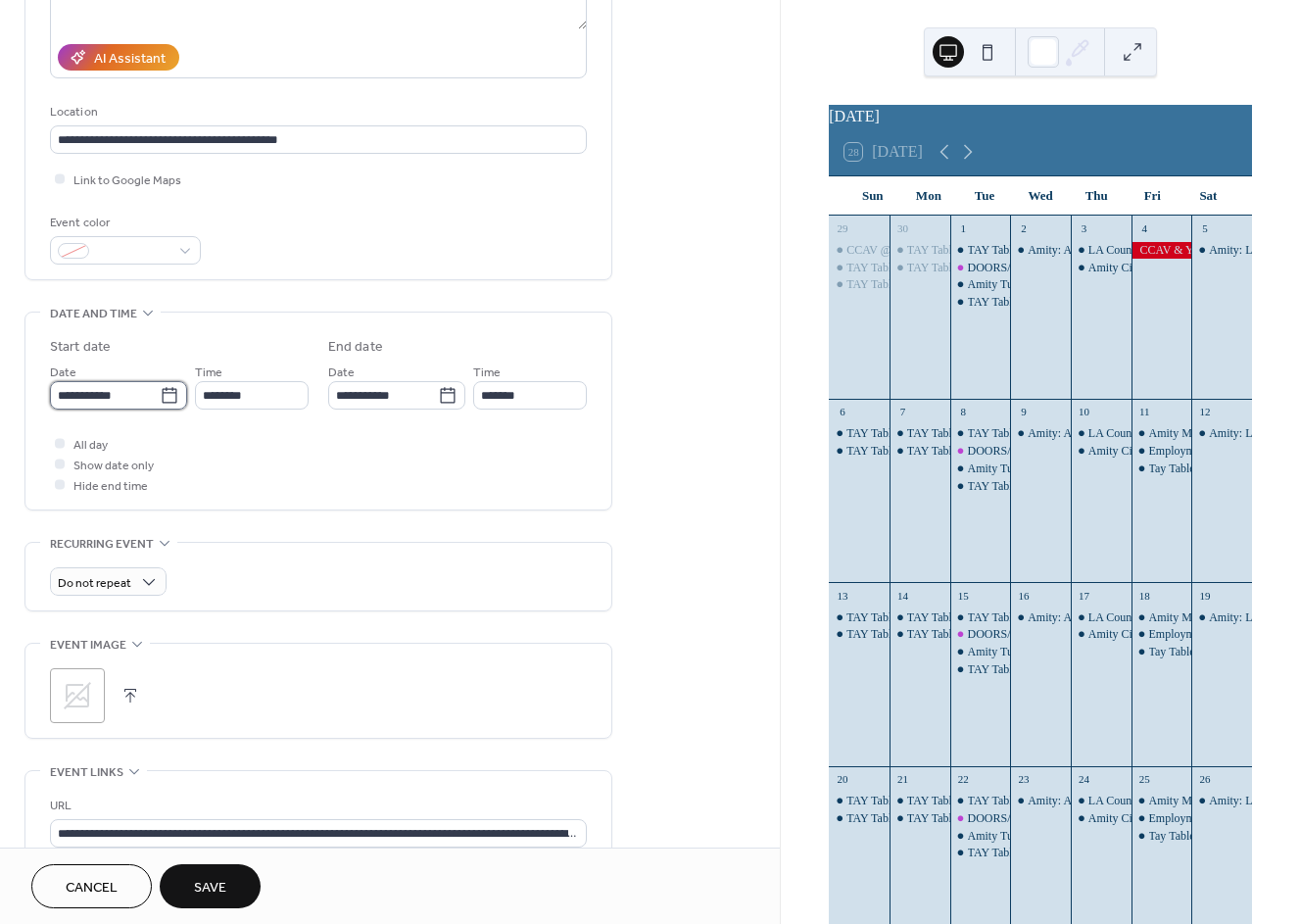 click on "**********" at bounding box center [105, 395] 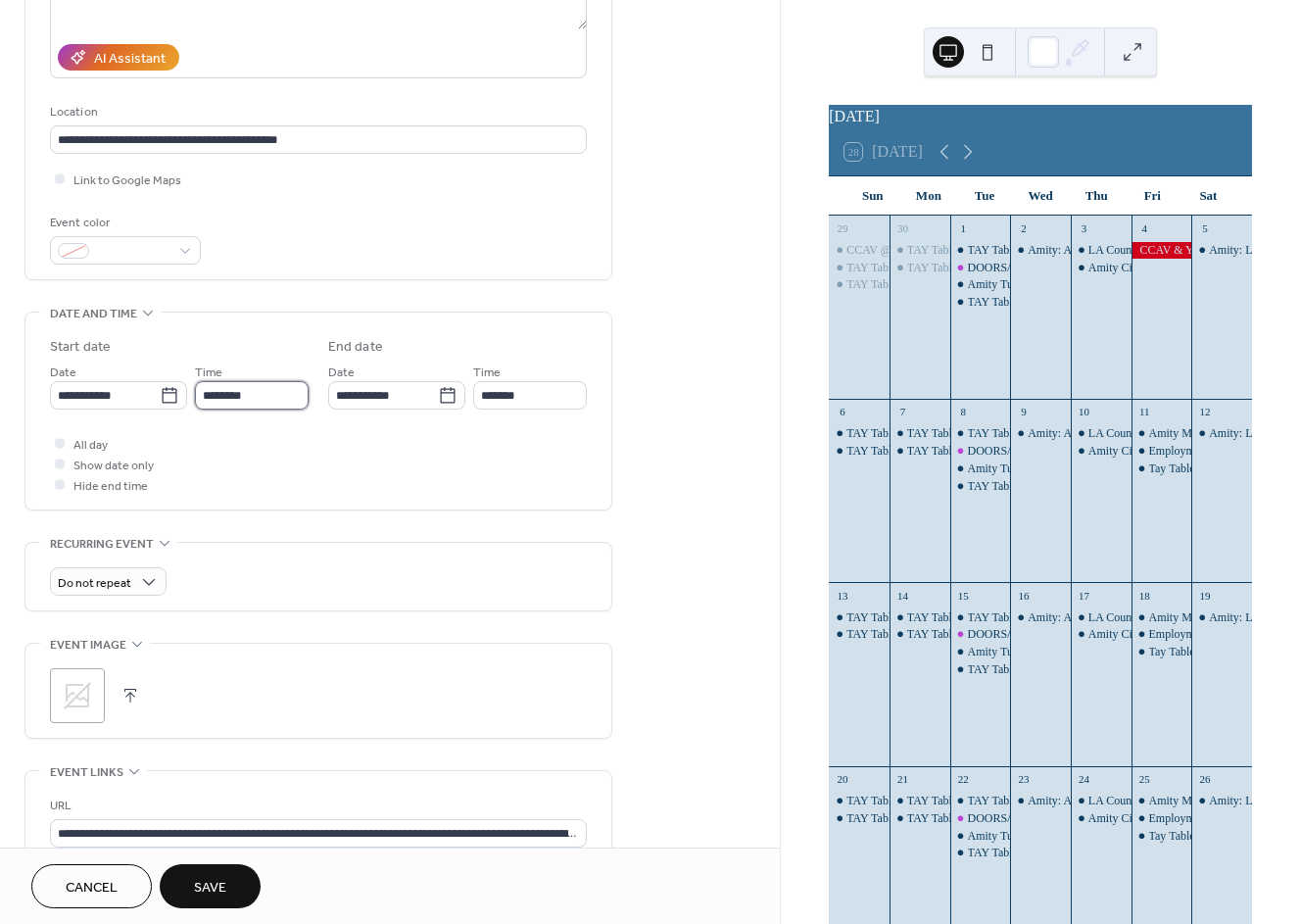 click on "********" at bounding box center (252, 395) 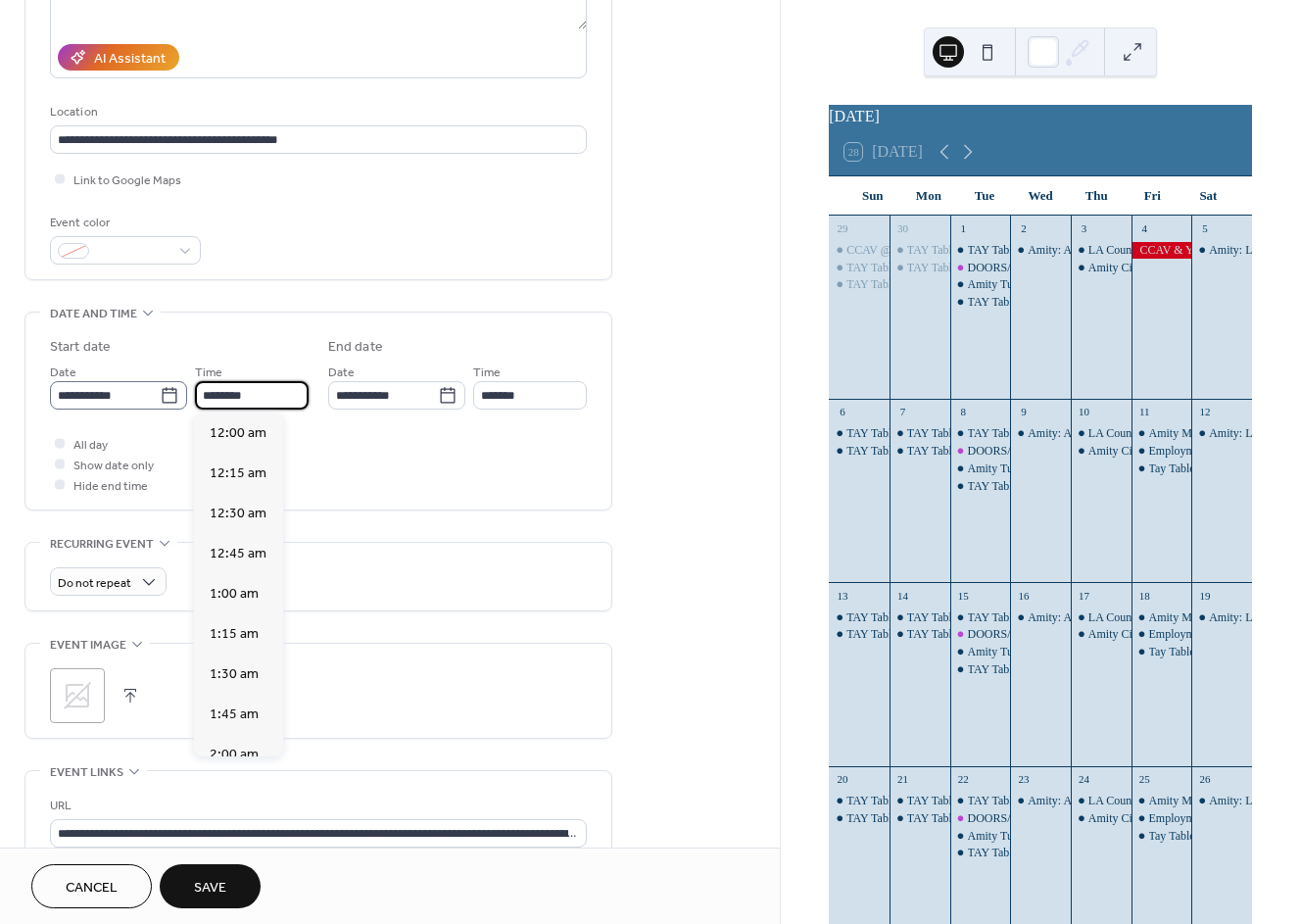 scroll, scrollTop: 1948, scrollLeft: 0, axis: vertical 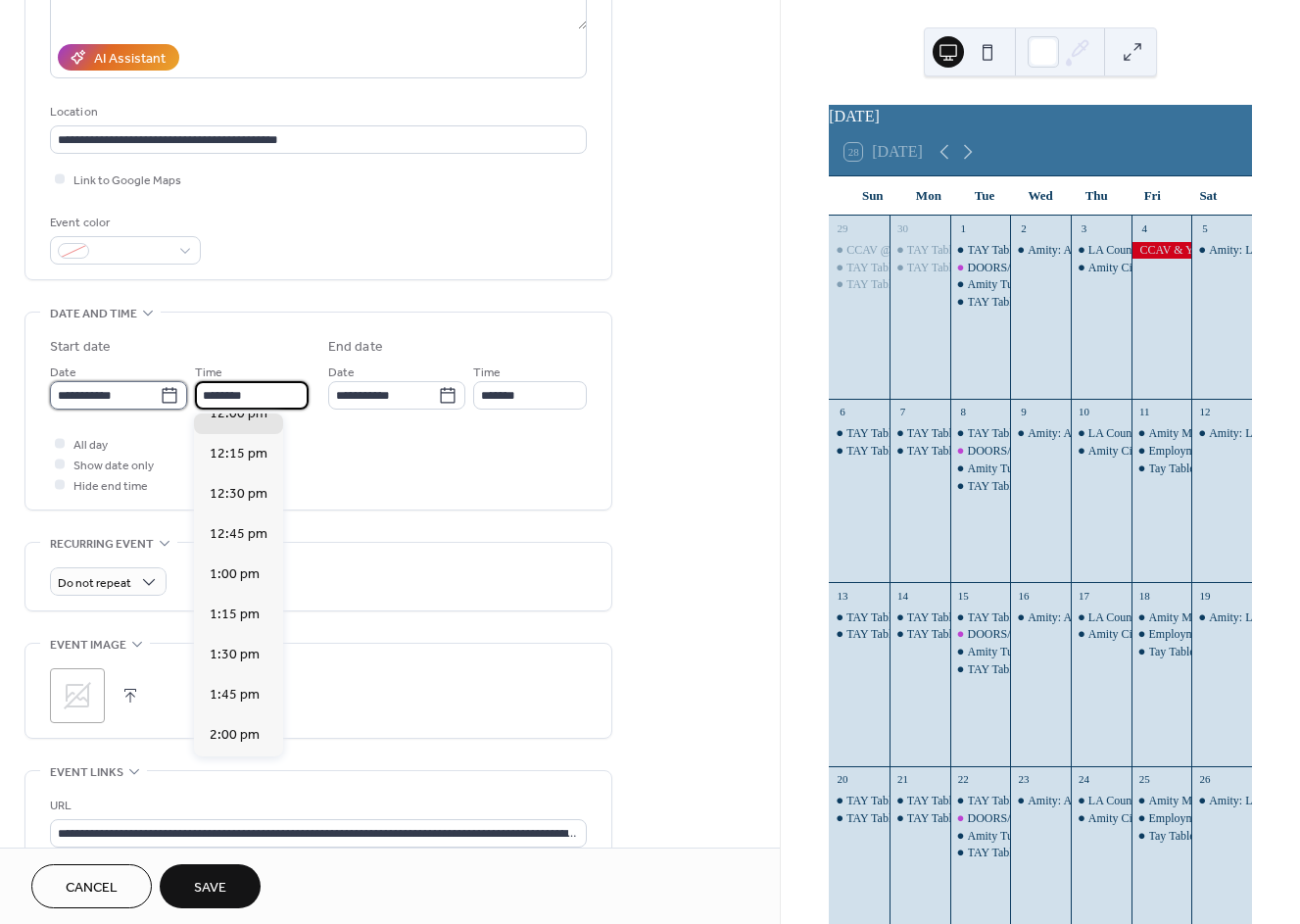 click on "**********" at bounding box center [105, 395] 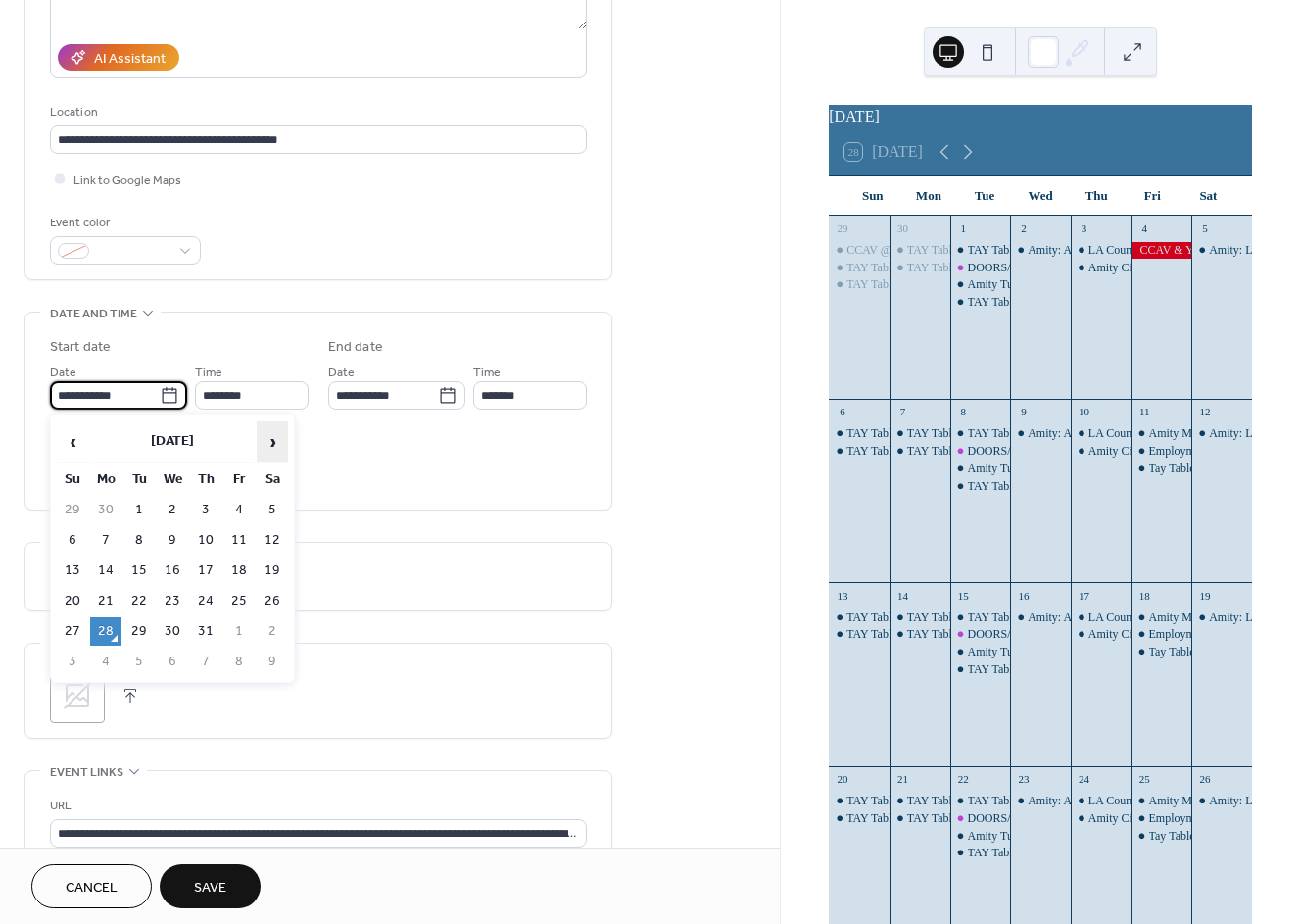 click on "›" at bounding box center [272, 442] 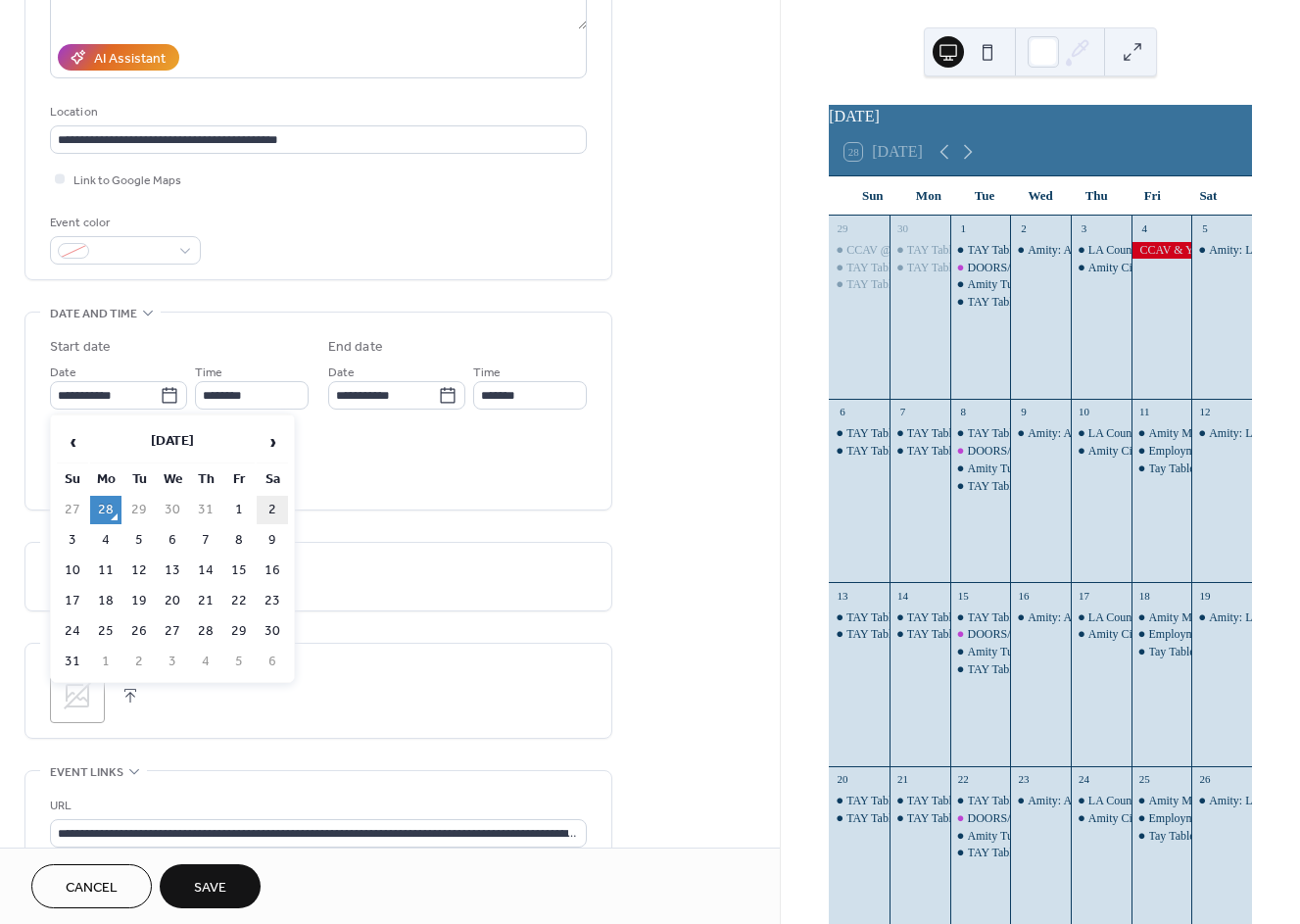 click on "2" at bounding box center [272, 510] 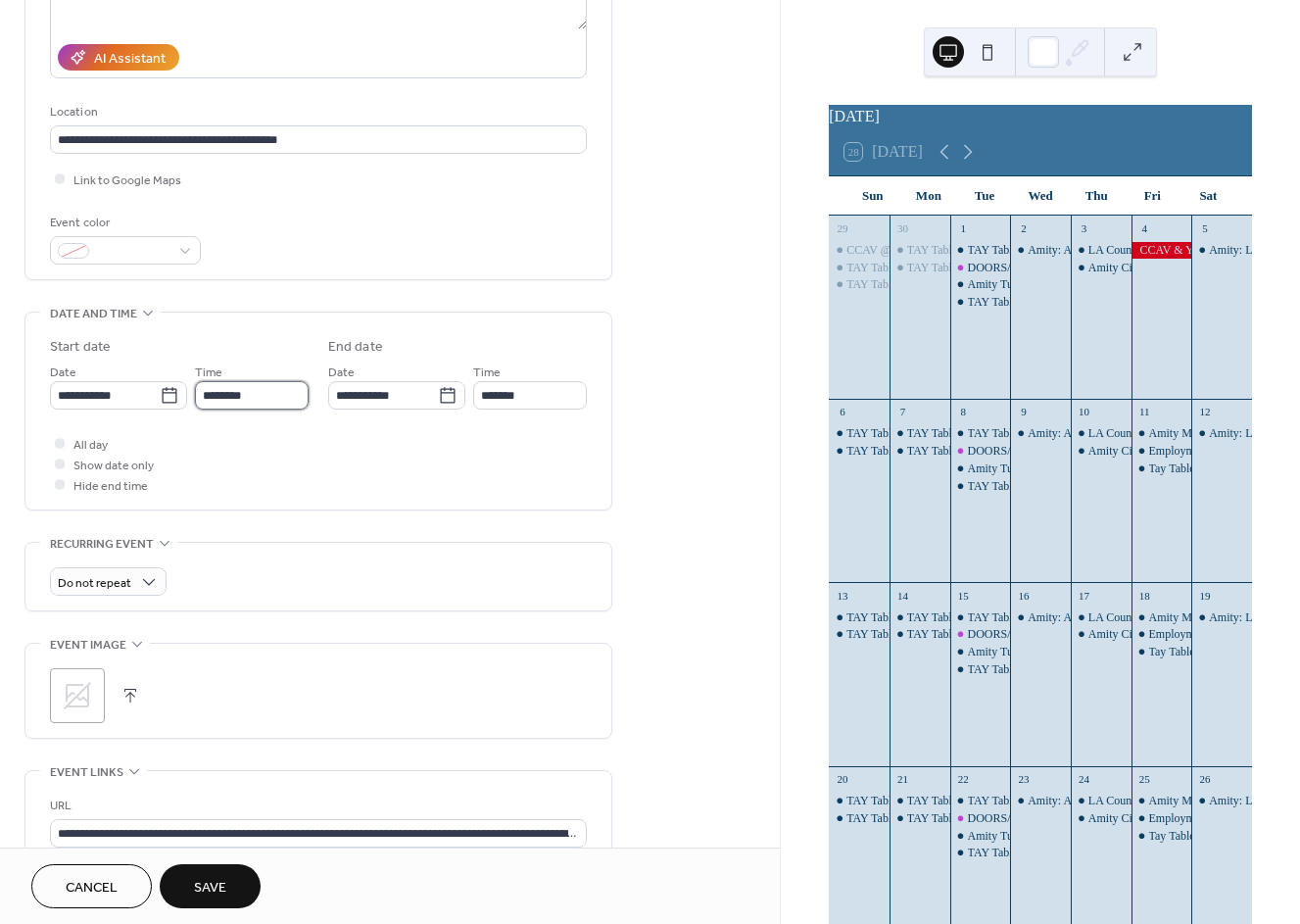 click on "********" at bounding box center (252, 395) 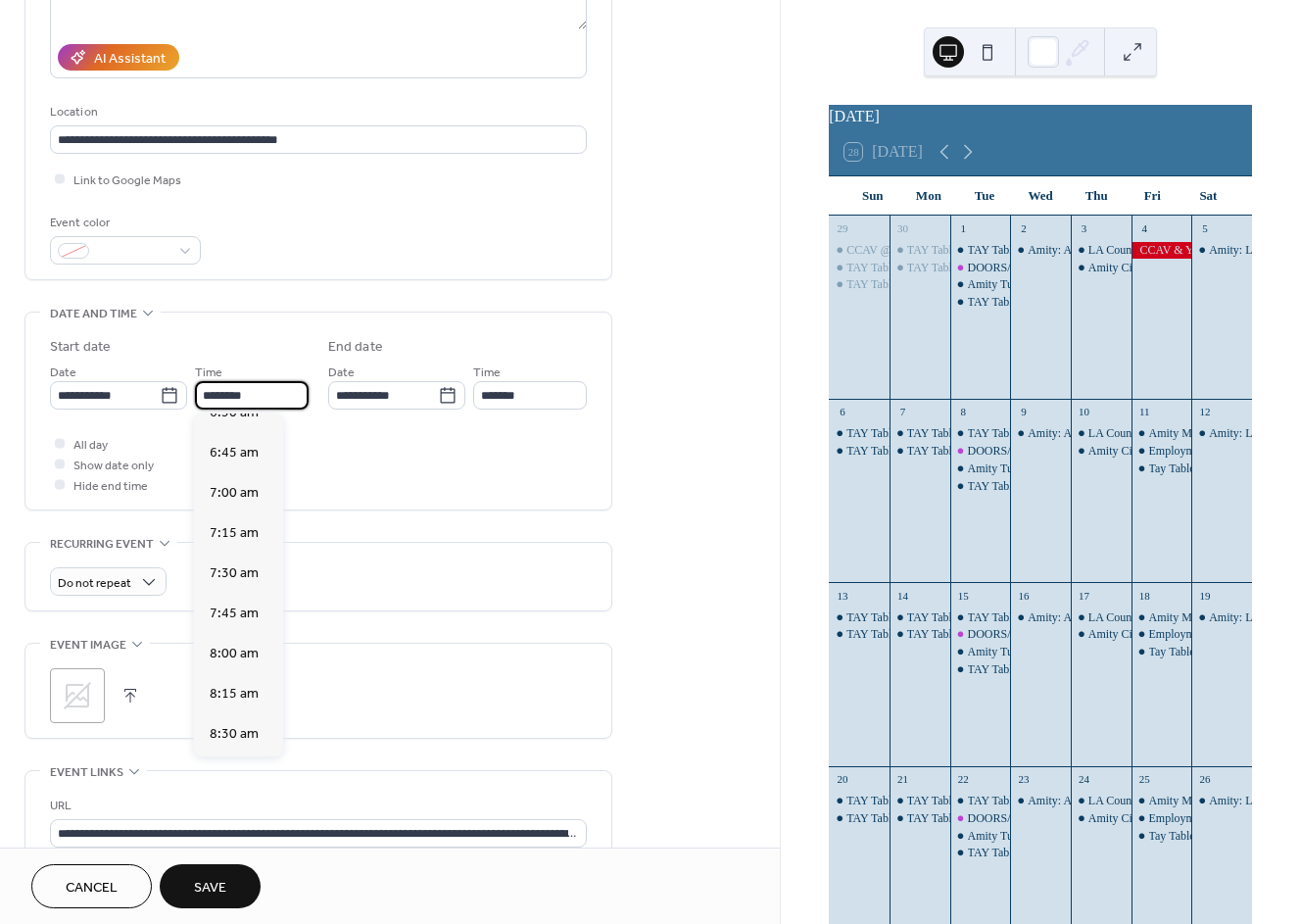 scroll, scrollTop: 859, scrollLeft: 0, axis: vertical 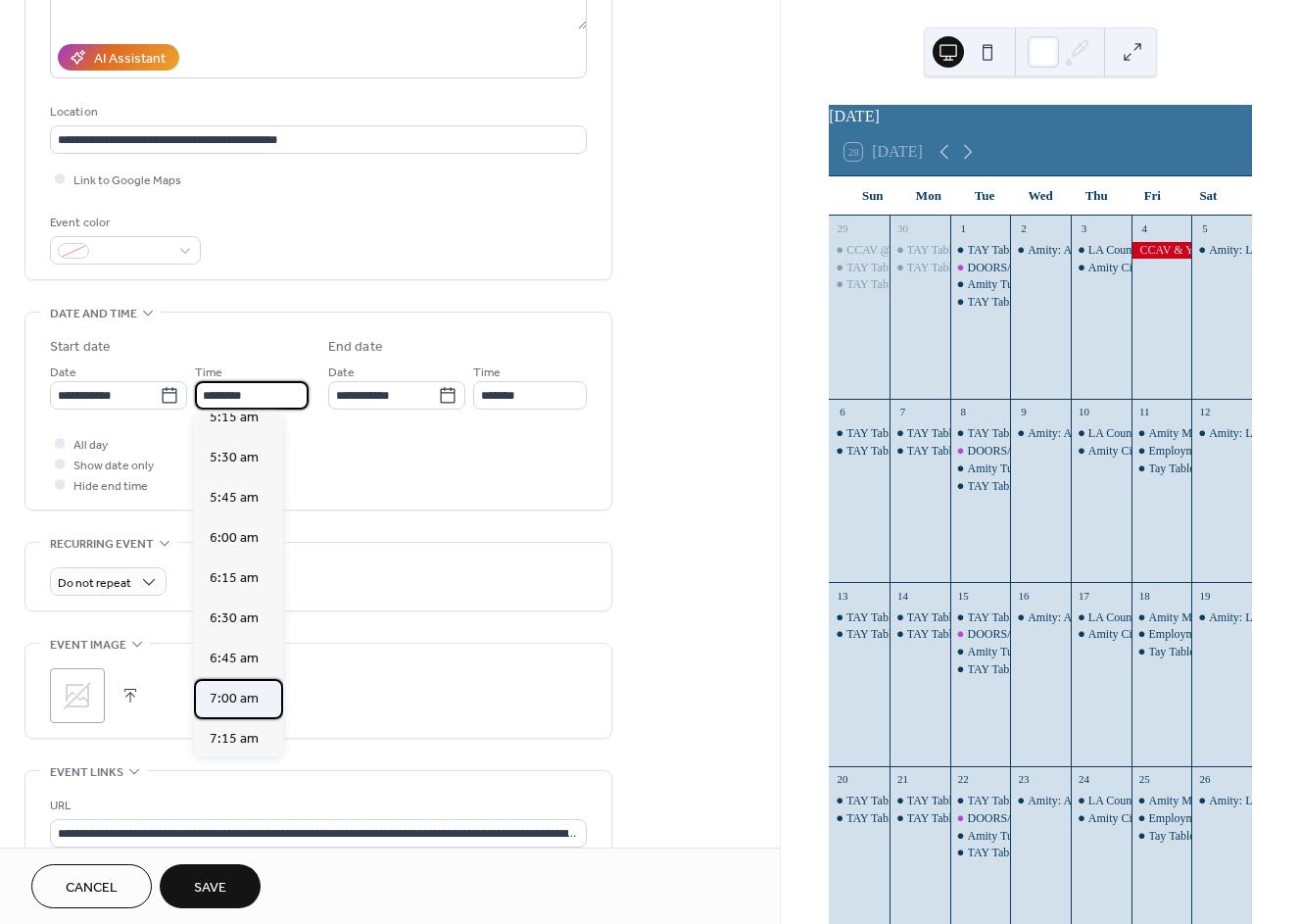 click on "7:00 am" at bounding box center (234, 698) 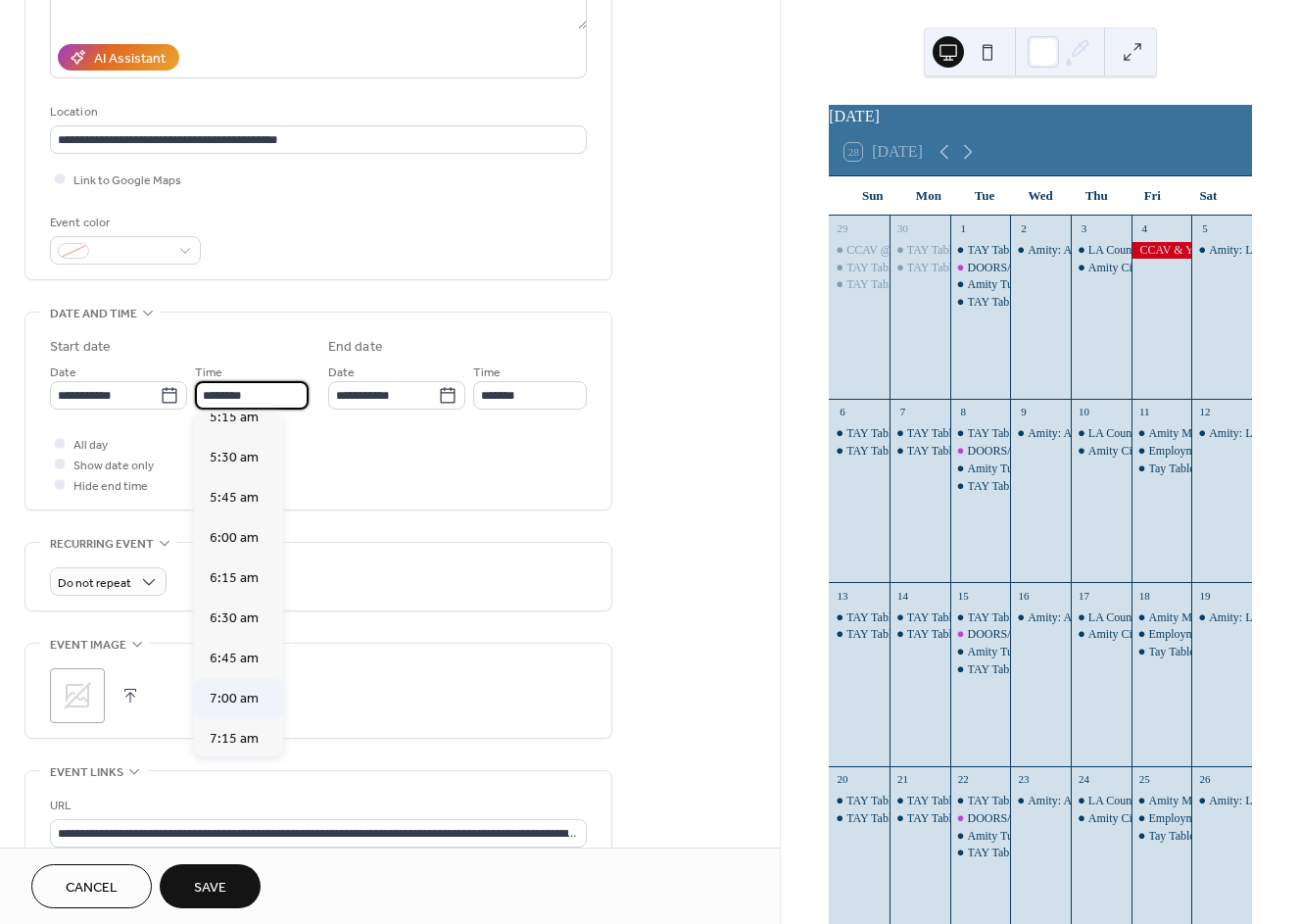 type on "*******" 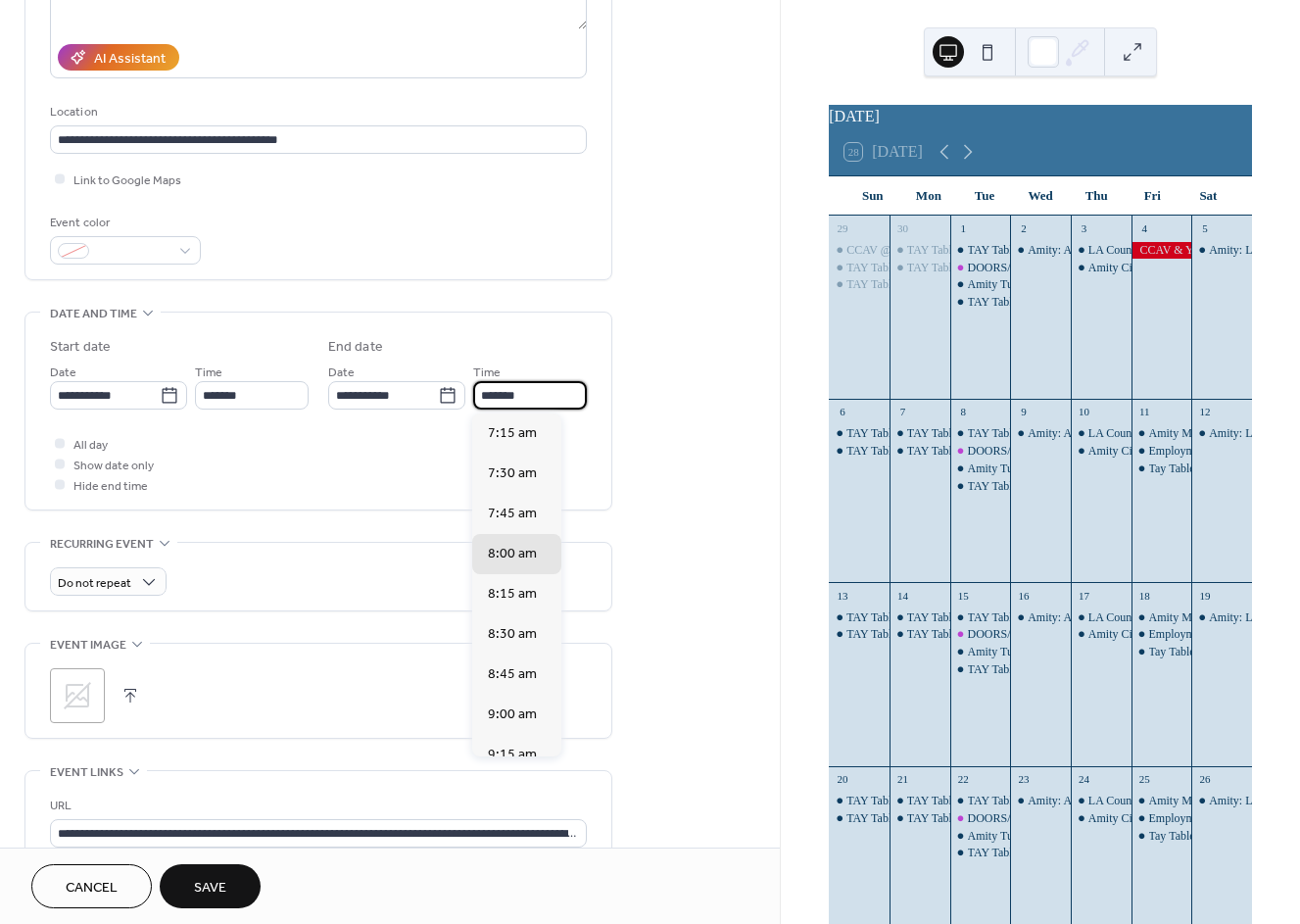 click on "*******" at bounding box center (530, 395) 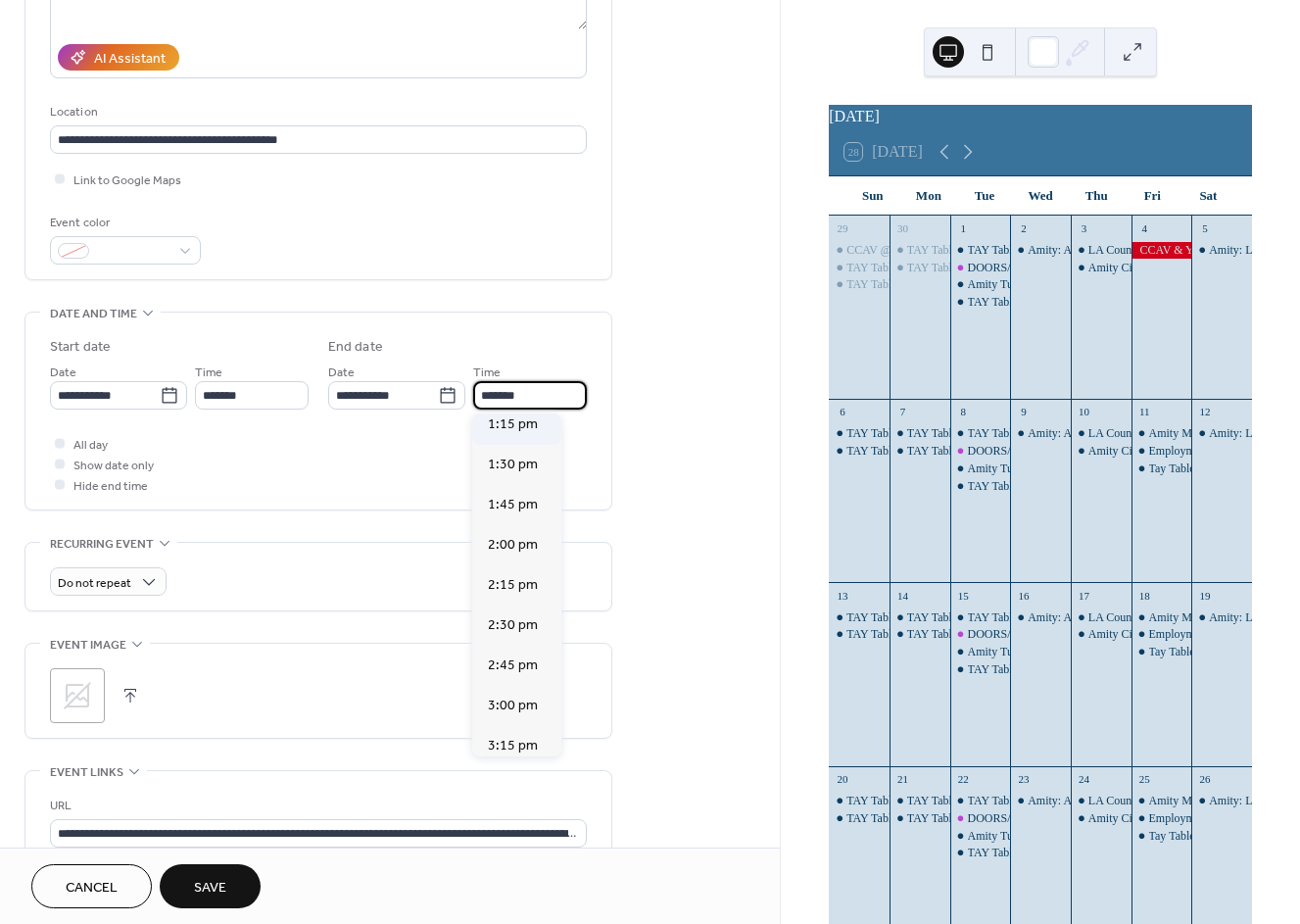 scroll, scrollTop: 980, scrollLeft: 0, axis: vertical 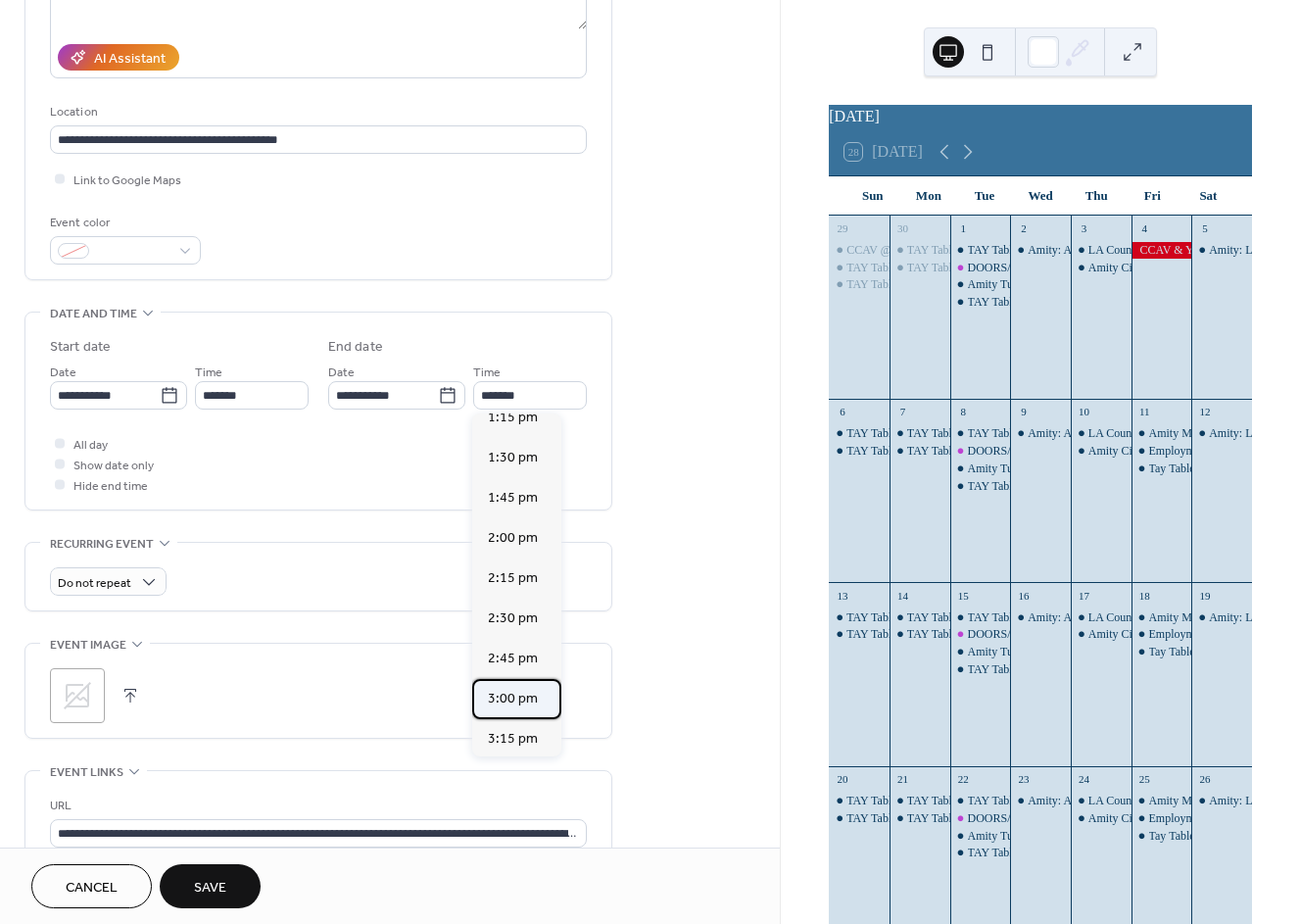 click on "3:00 pm" at bounding box center (512, 698) 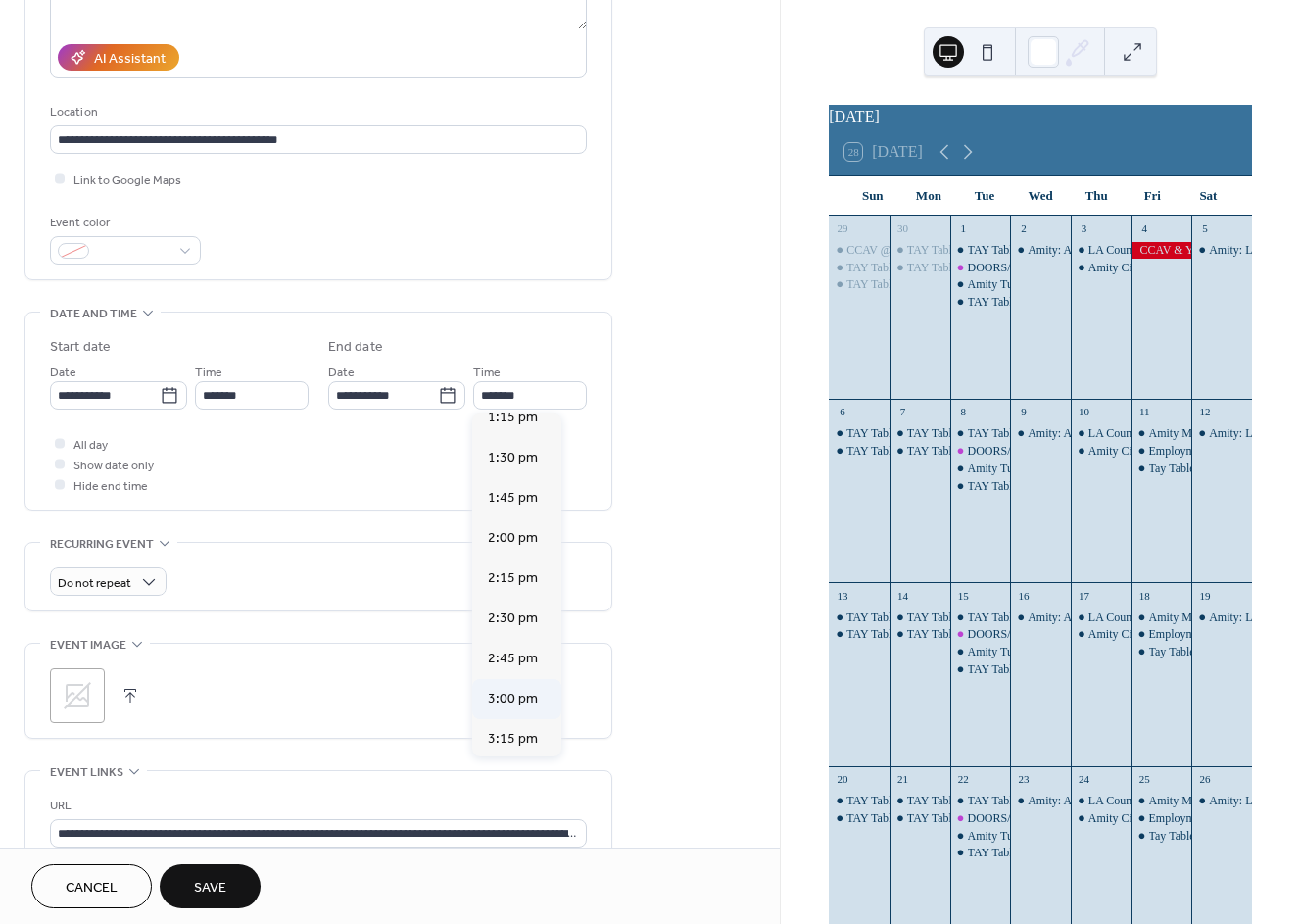type on "*******" 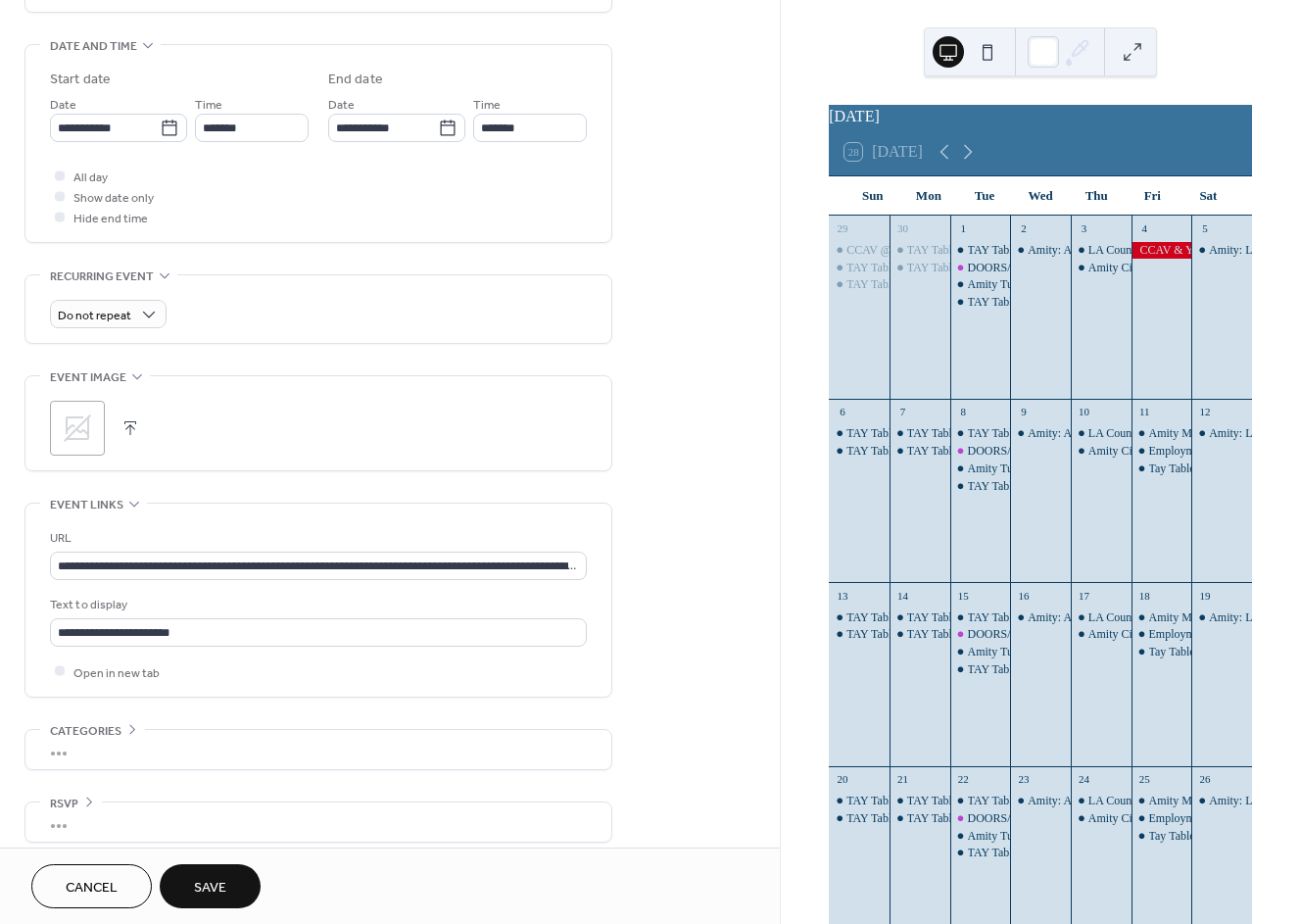 scroll, scrollTop: 609, scrollLeft: 0, axis: vertical 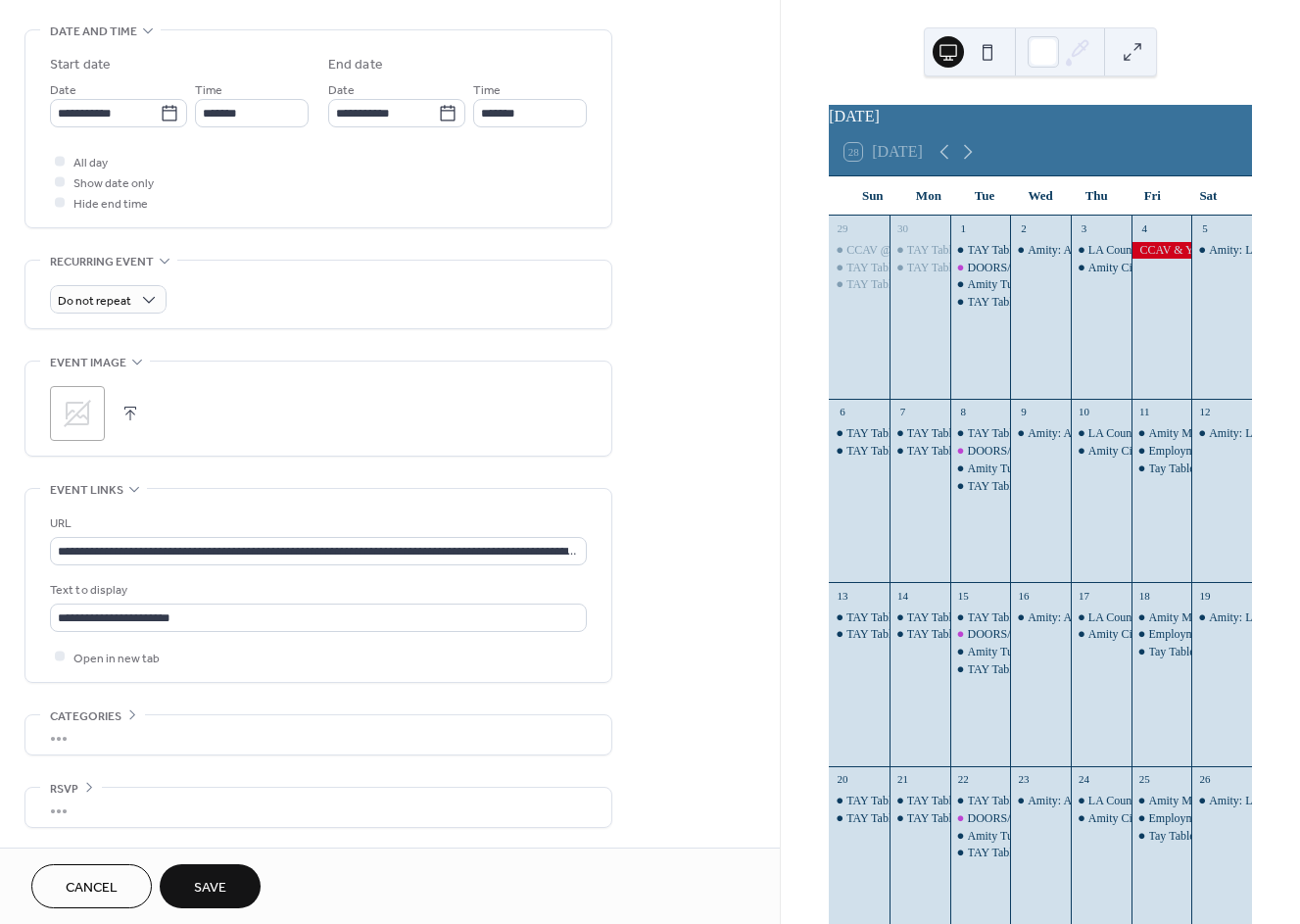 click on "Save" at bounding box center [210, 886] 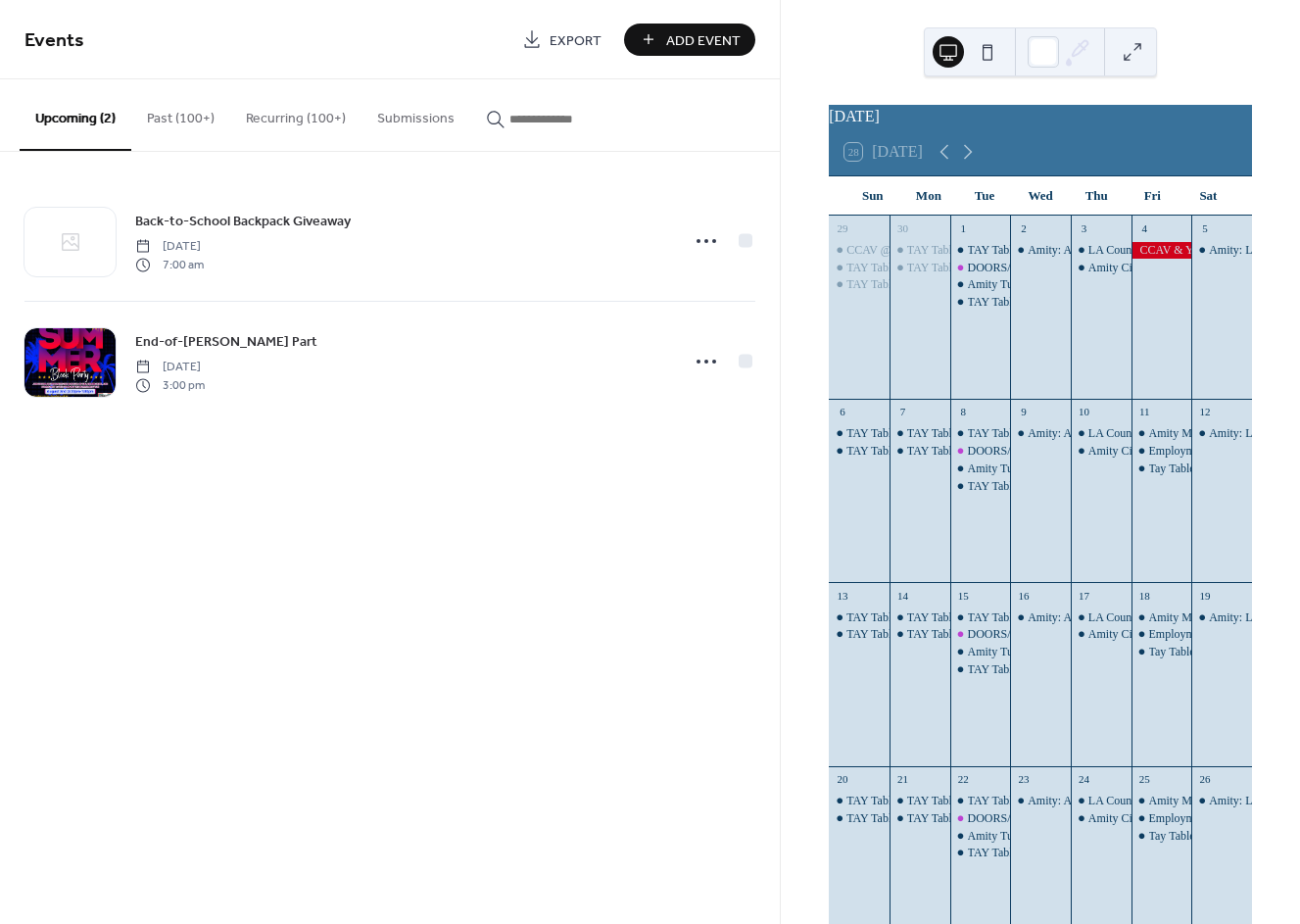 click on "Add Event" at bounding box center [703, 40] 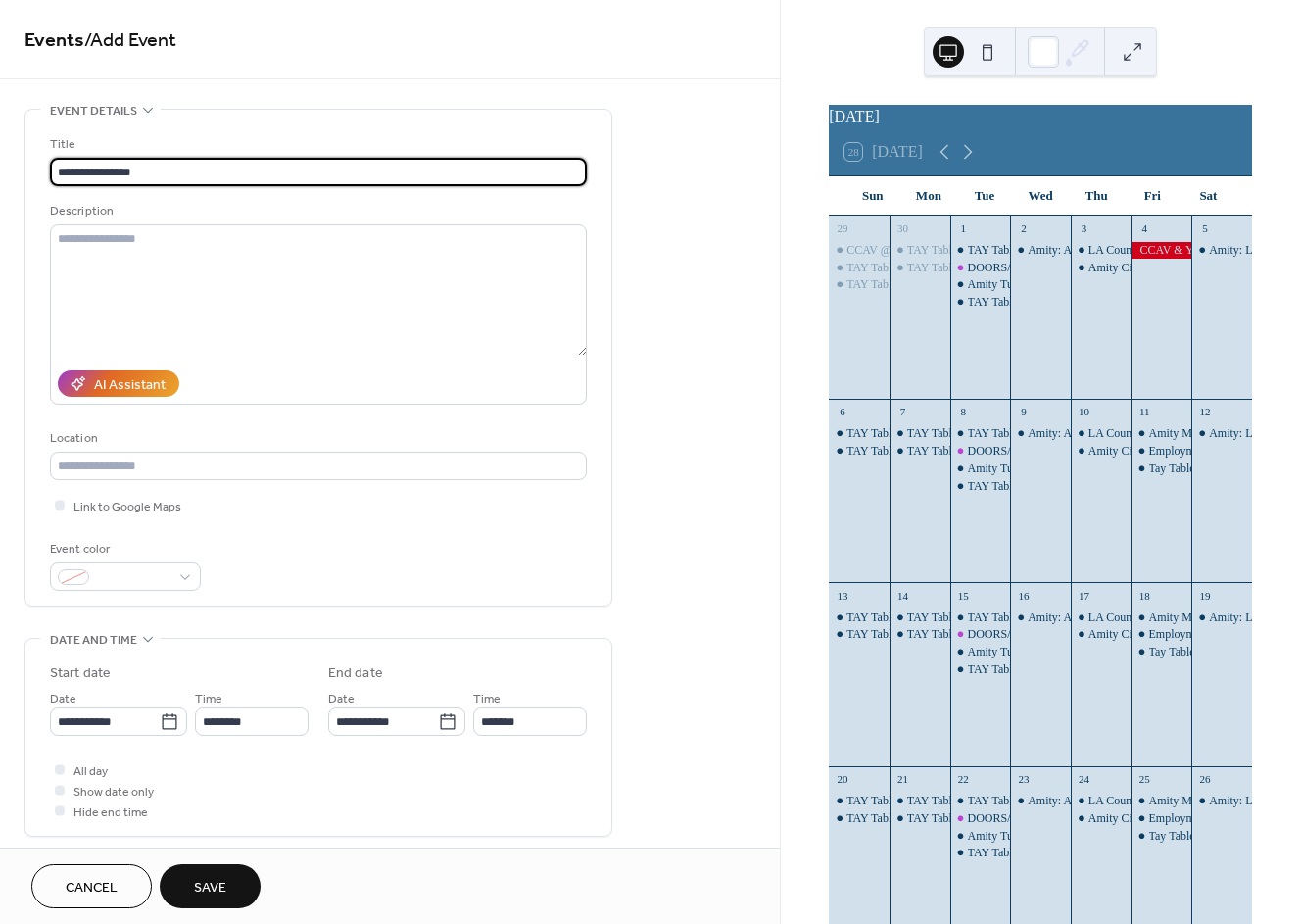 type on "**********" 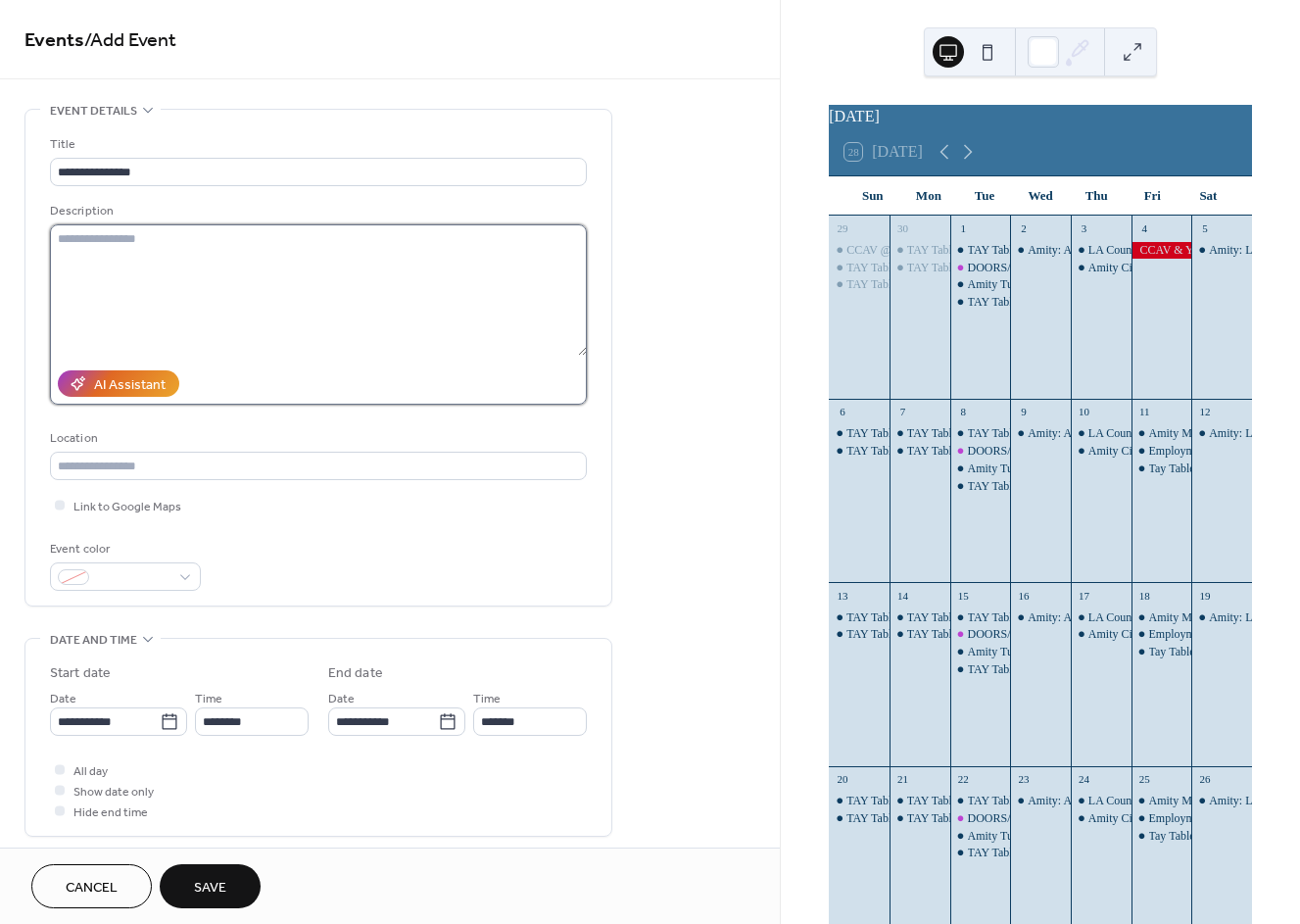 click at bounding box center (318, 290) 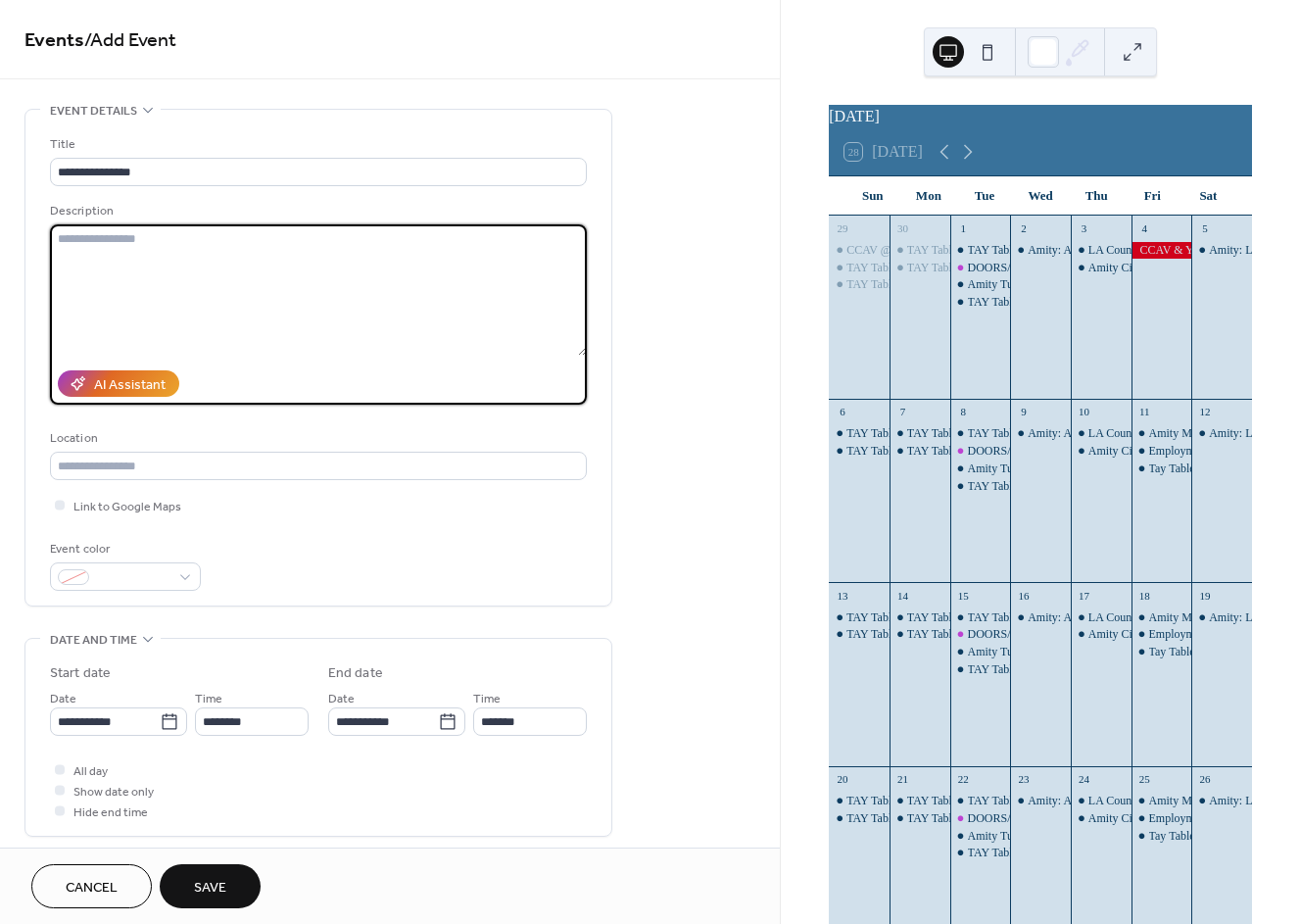 paste on "**********" 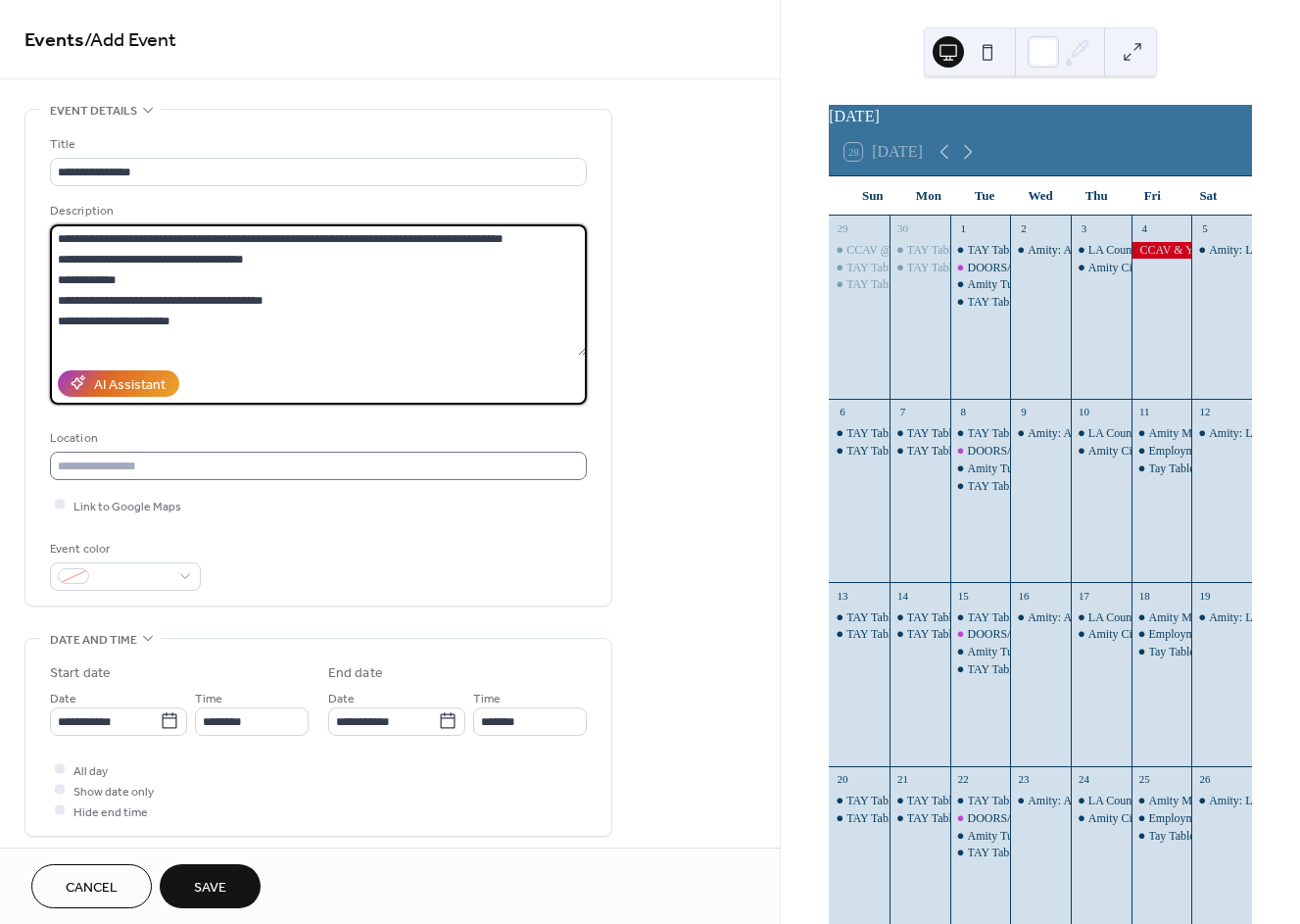 type on "**********" 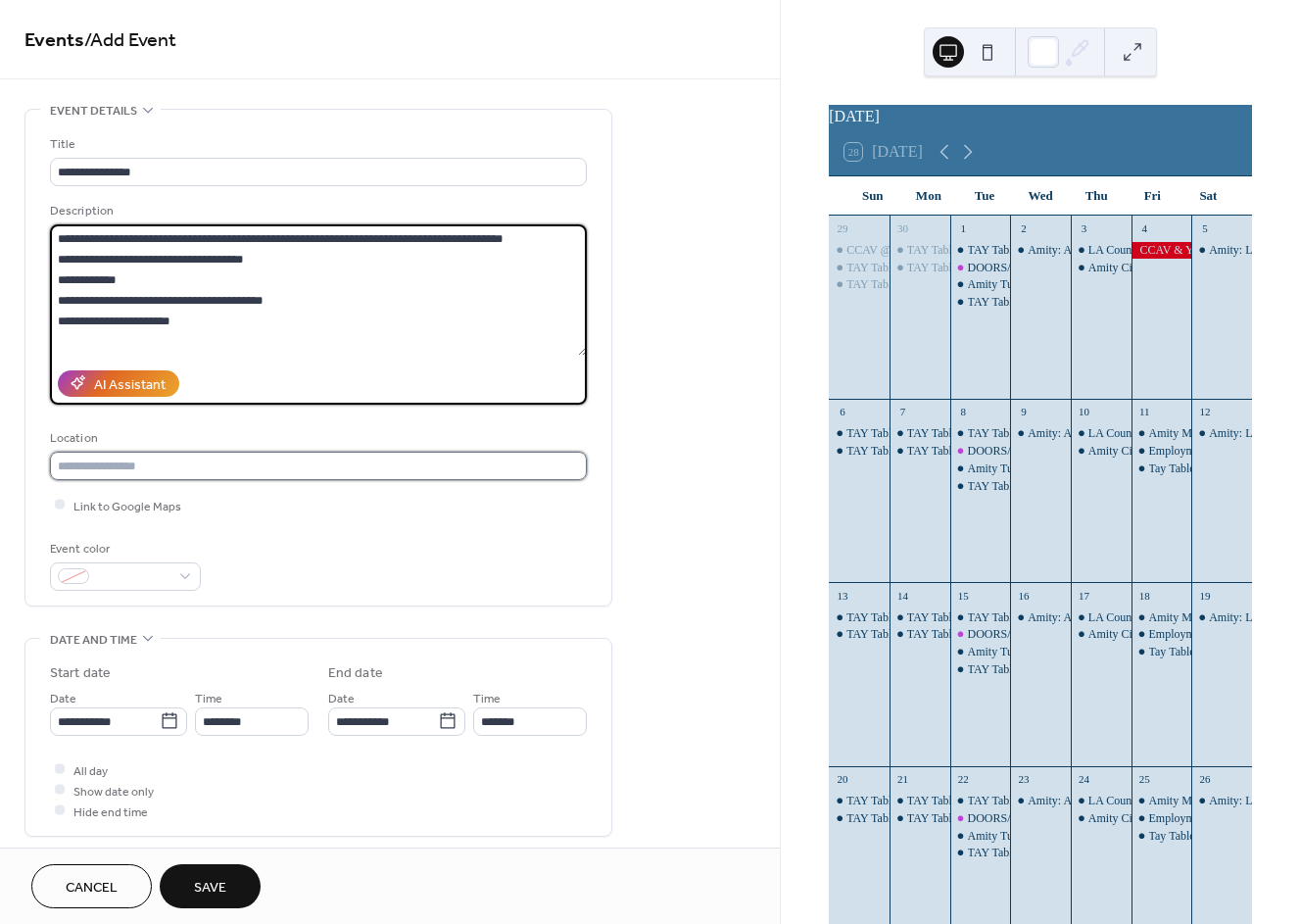 click at bounding box center (318, 465) 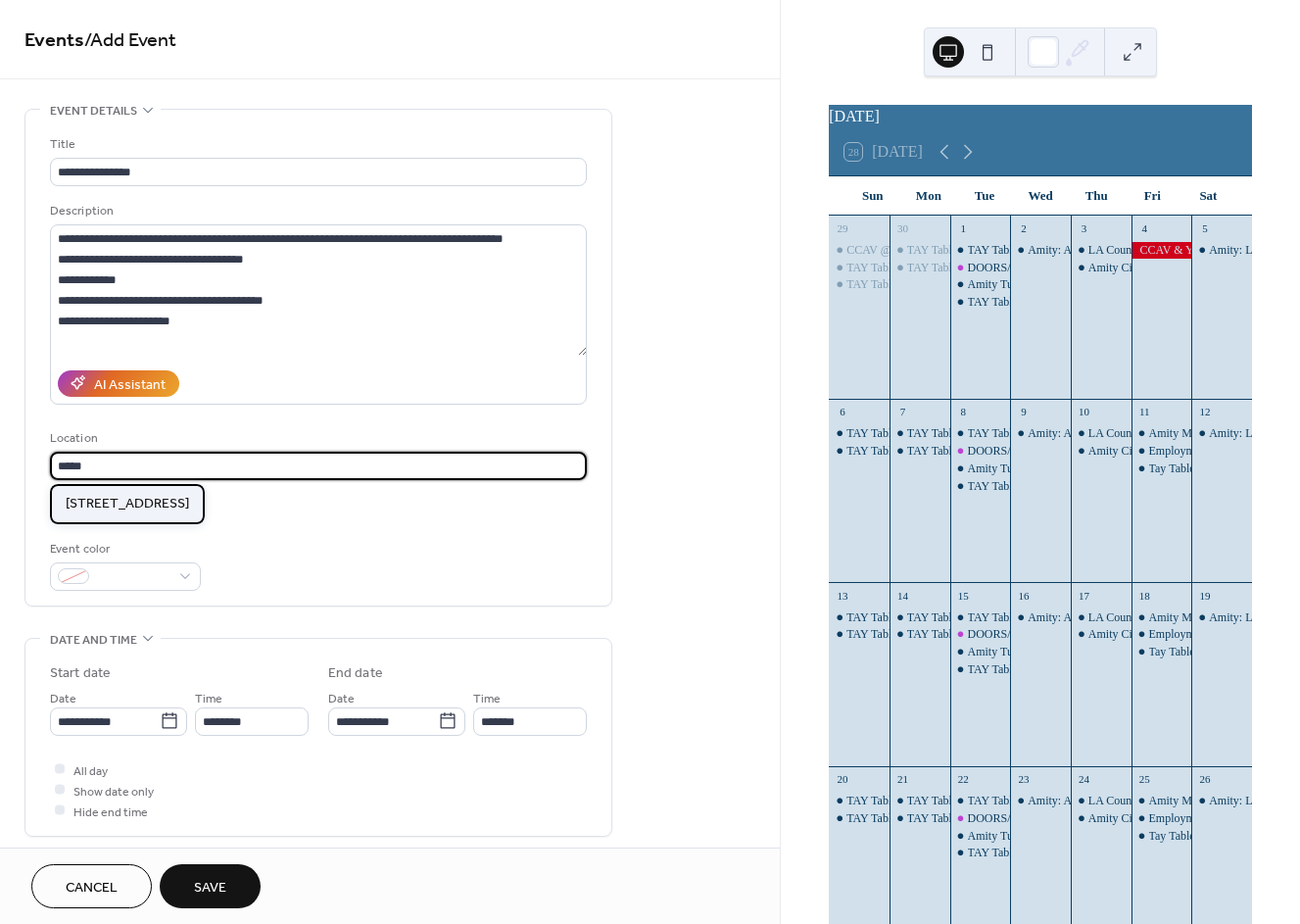 click on "[STREET_ADDRESS]" at bounding box center [127, 504] 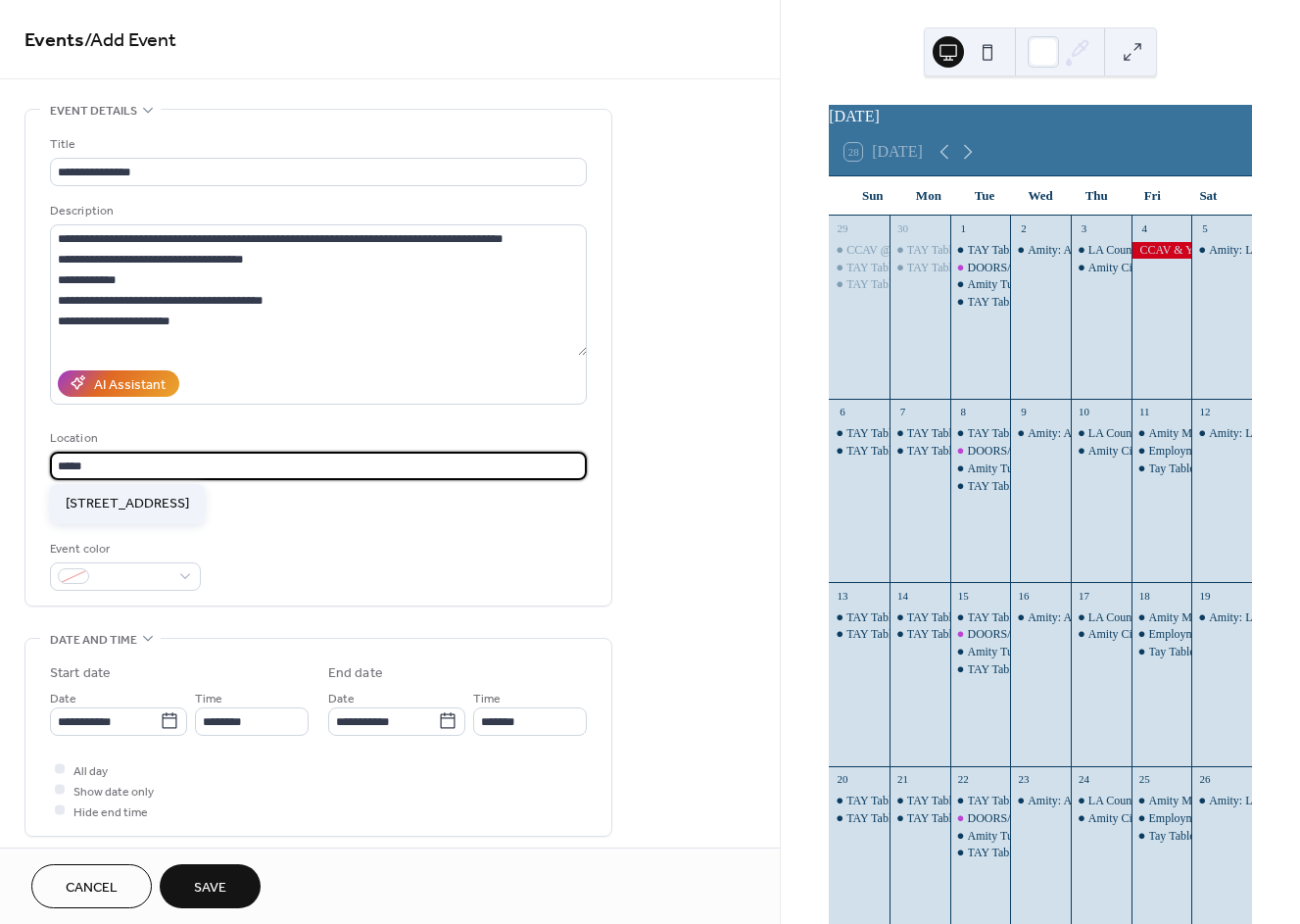 type on "**********" 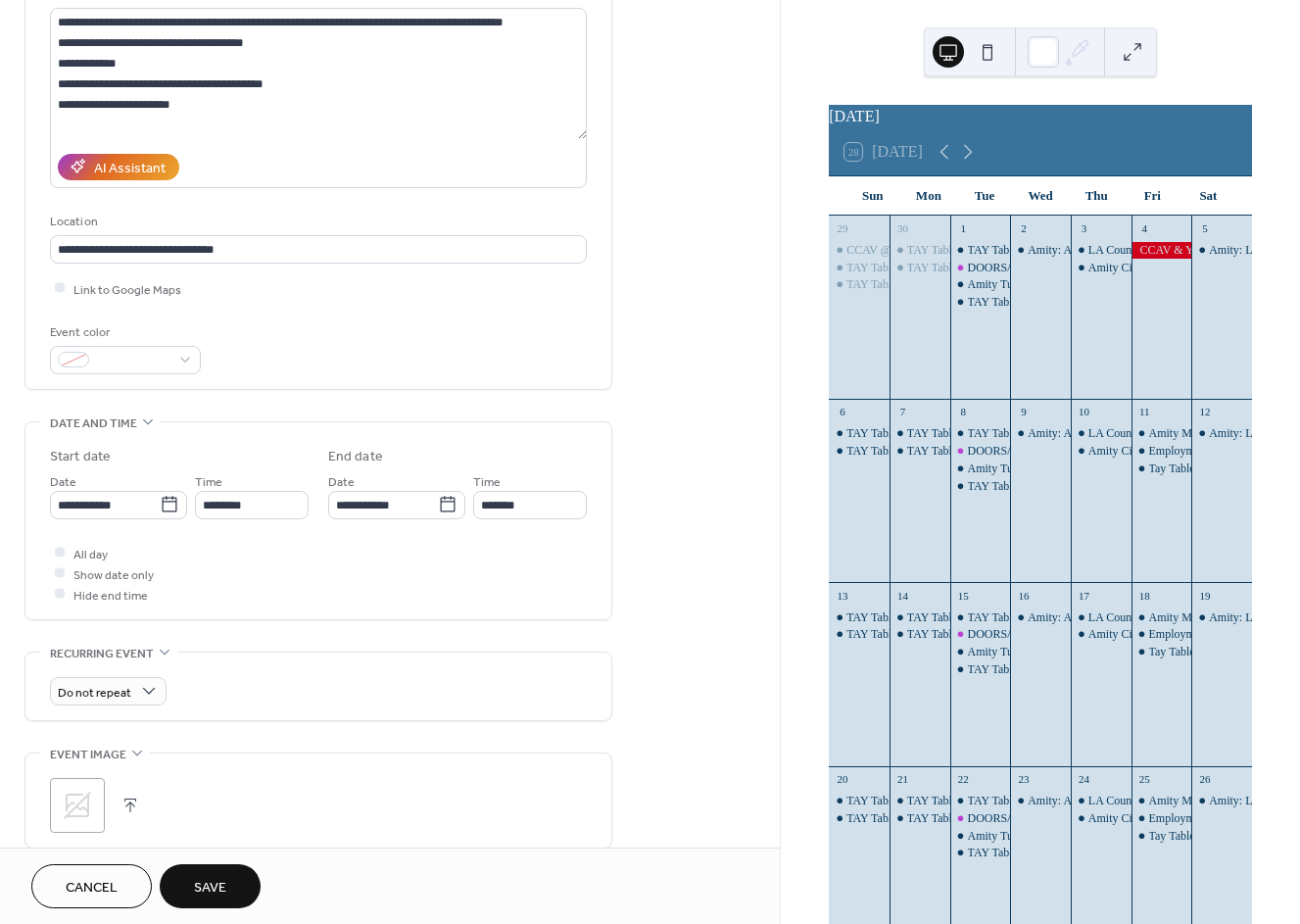 scroll, scrollTop: 218, scrollLeft: 0, axis: vertical 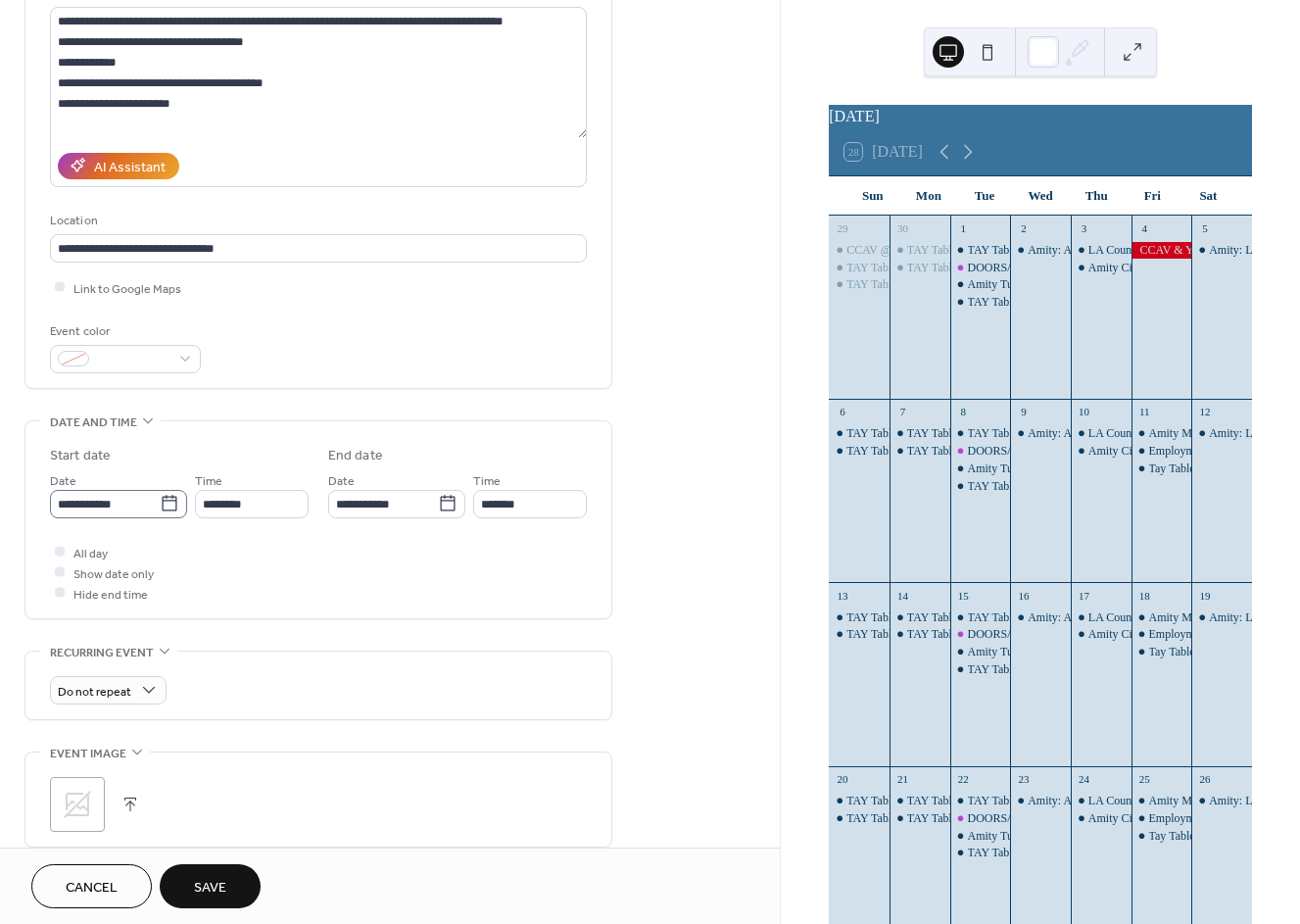 click 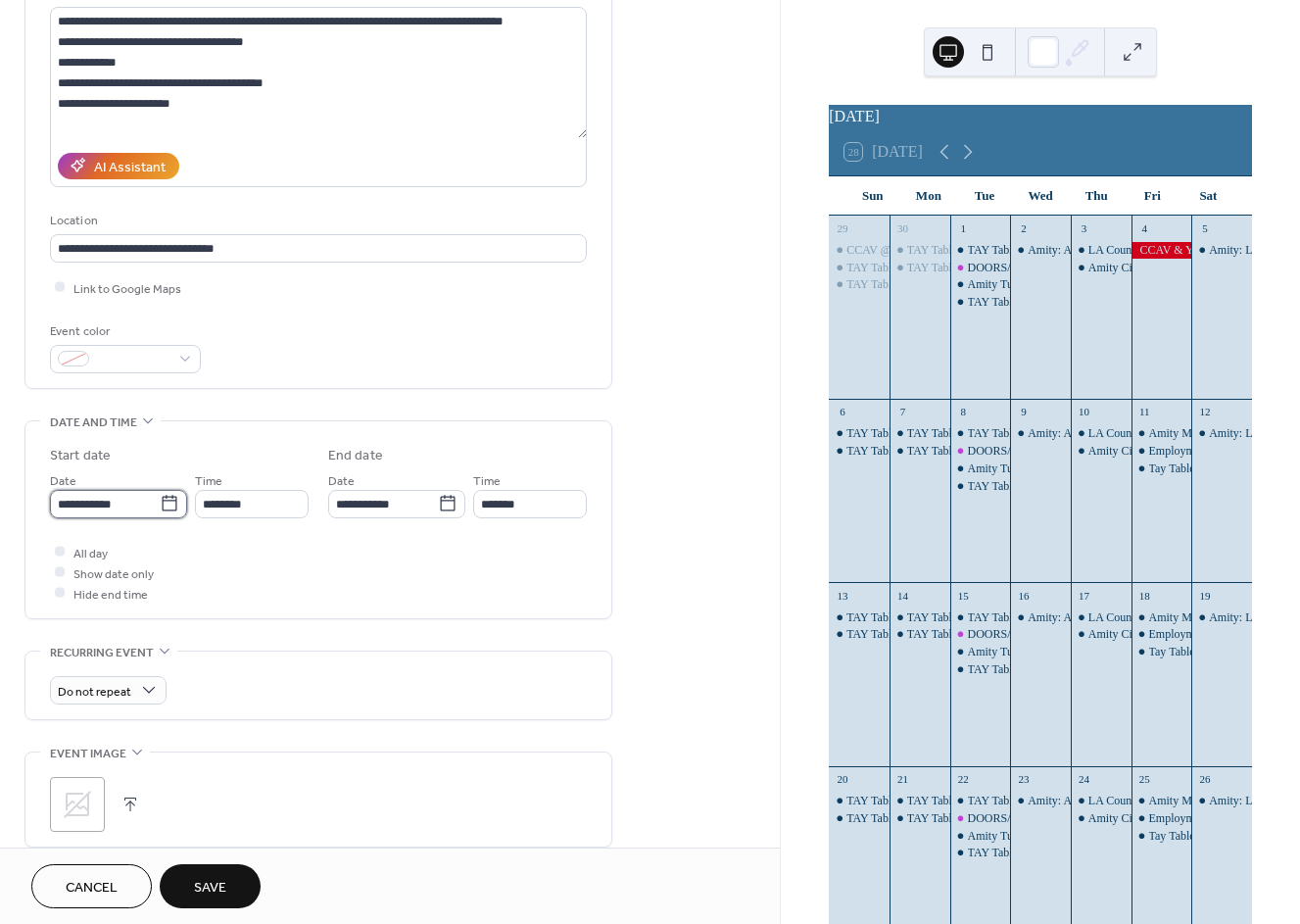 click on "**********" at bounding box center (105, 504) 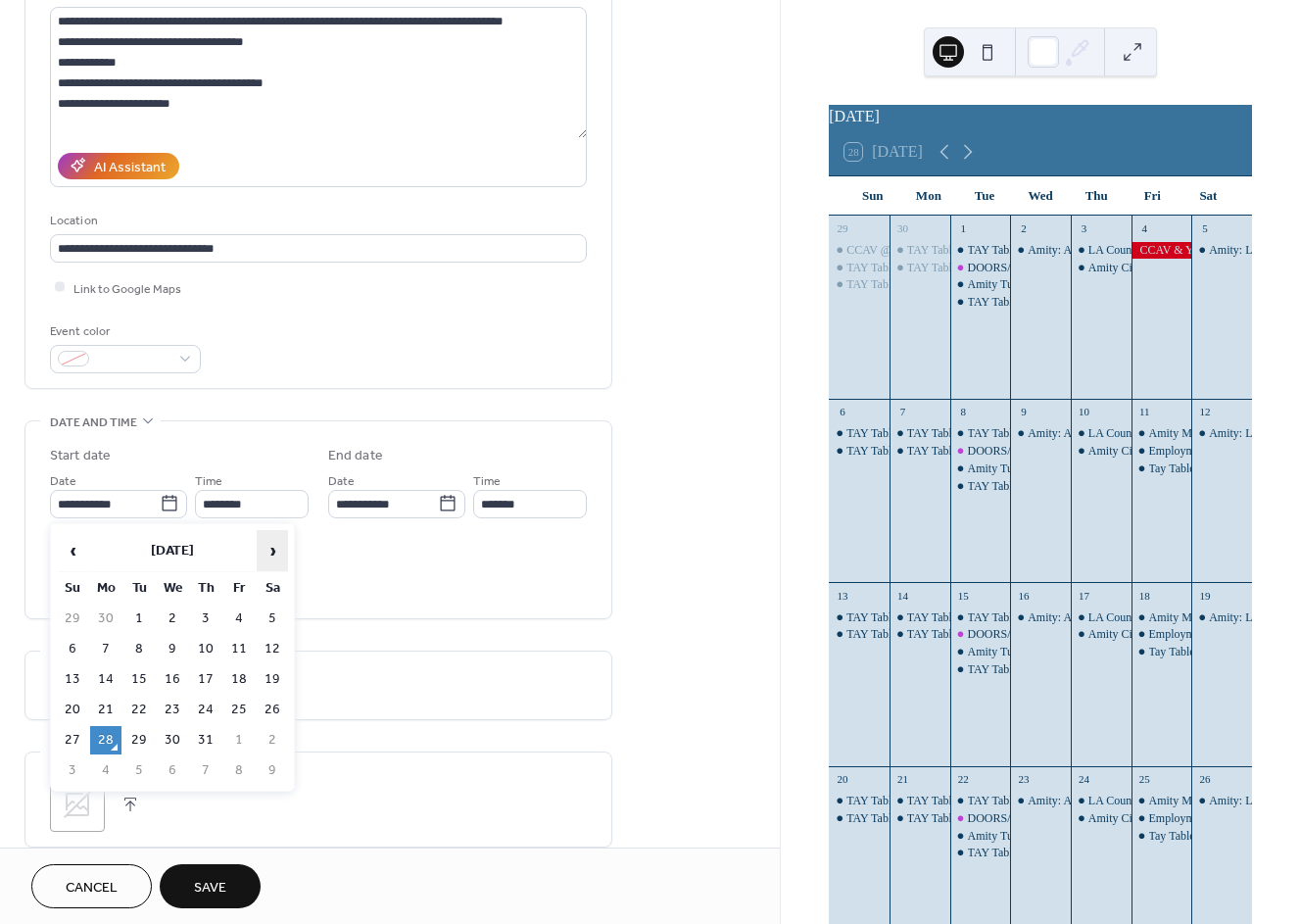 click on "›" at bounding box center (272, 551) 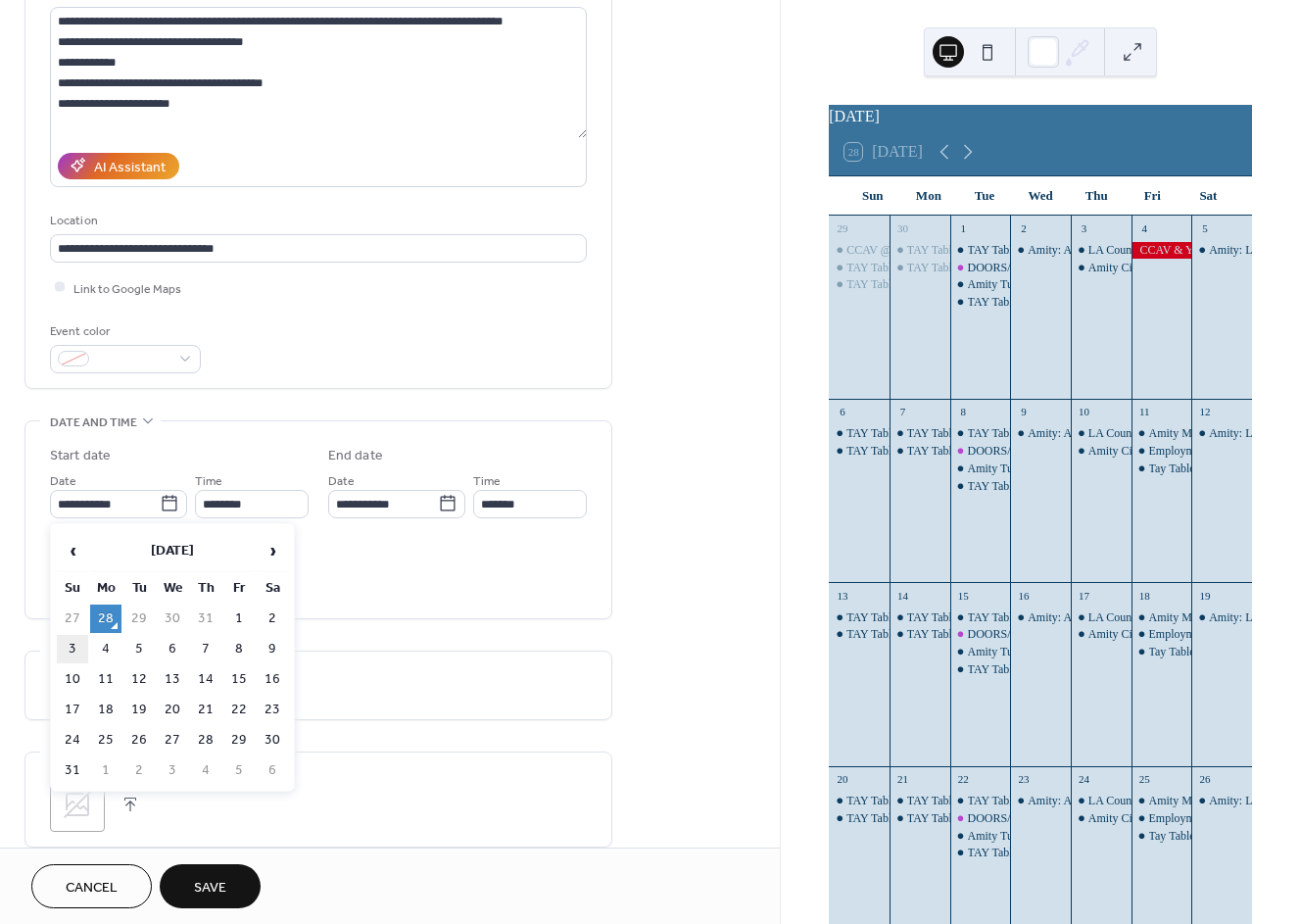 click on "3" at bounding box center [72, 649] 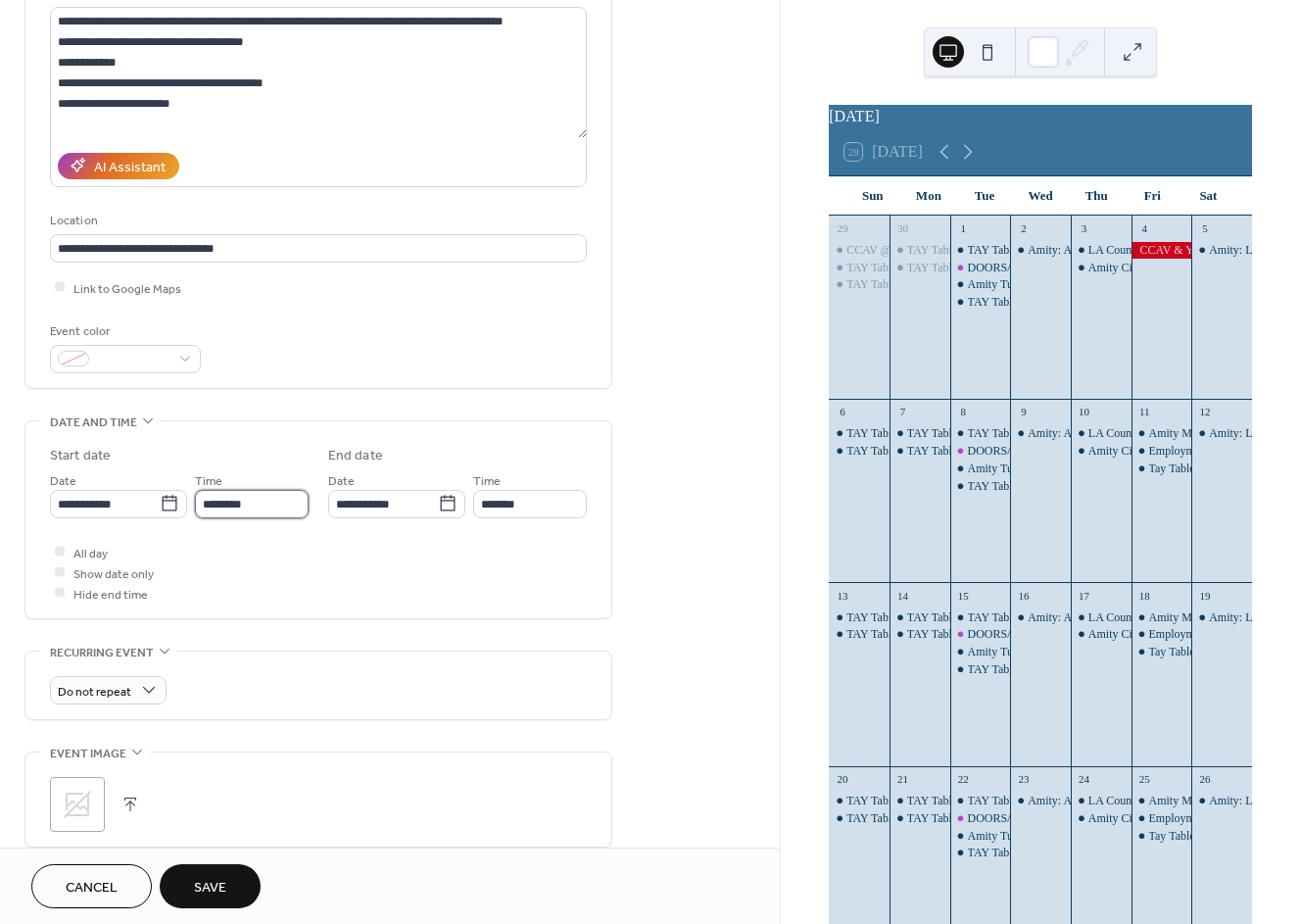 click on "********" at bounding box center (252, 504) 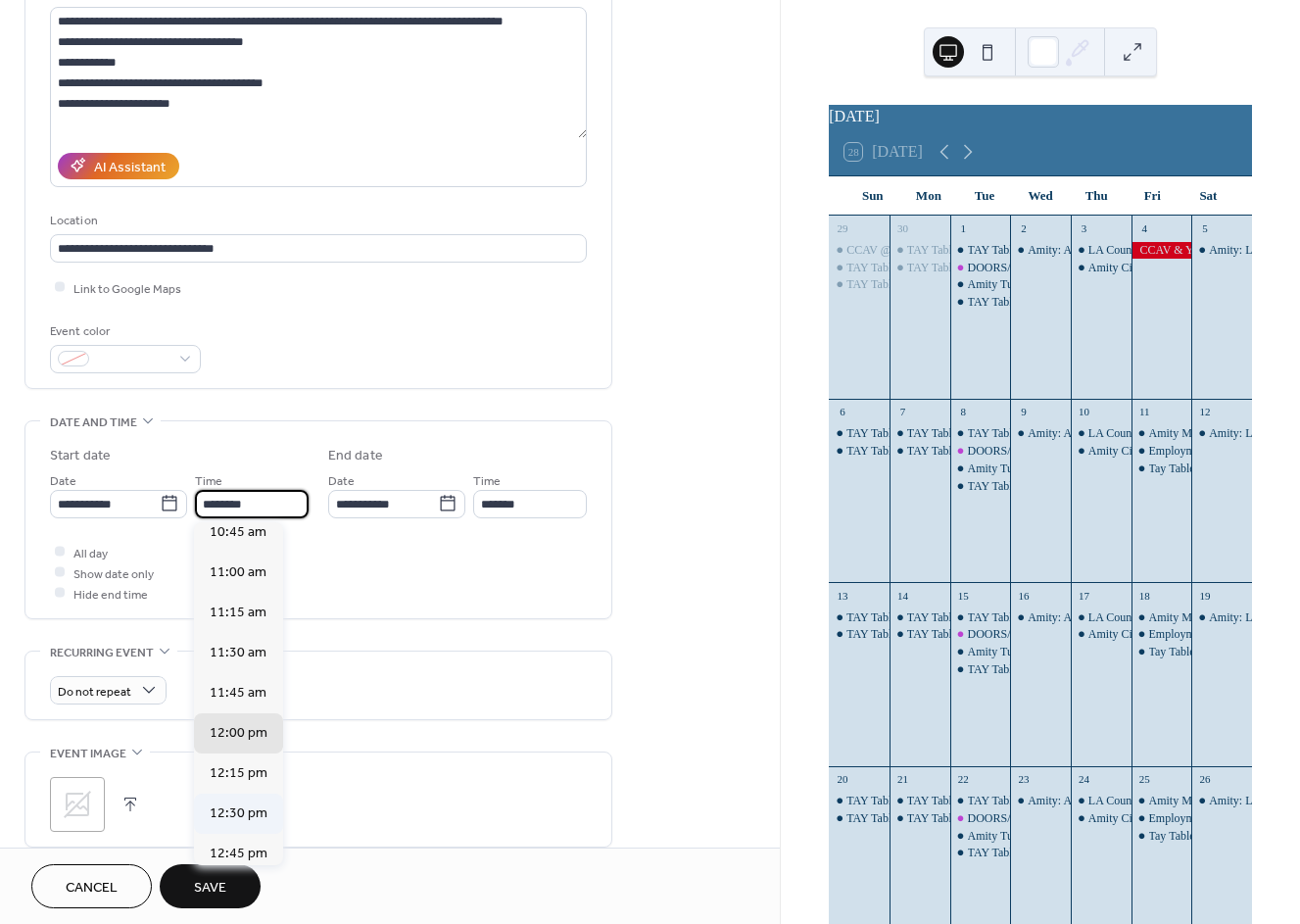 scroll, scrollTop: 1730, scrollLeft: 0, axis: vertical 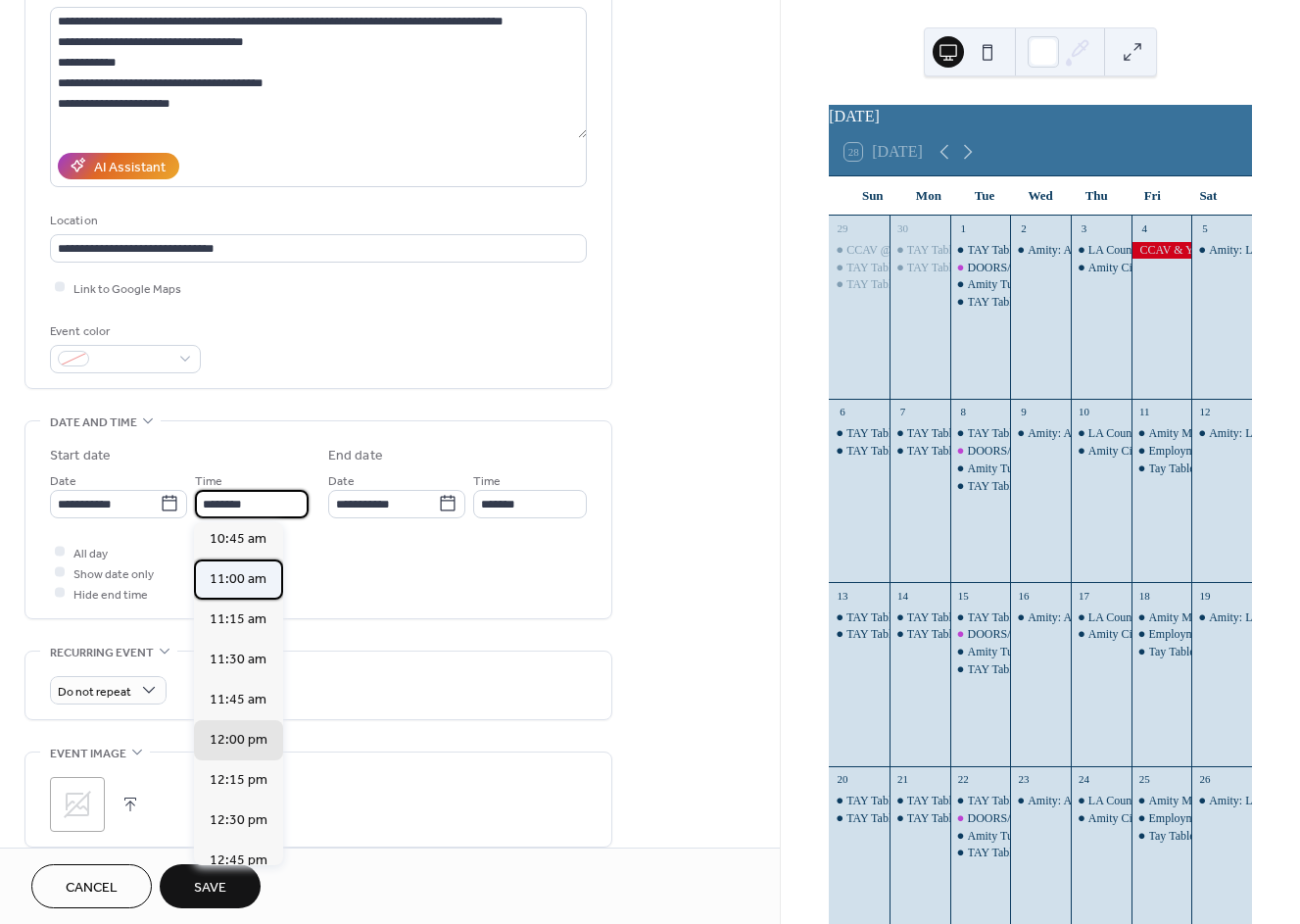 click on "11:00 am" at bounding box center [238, 579] 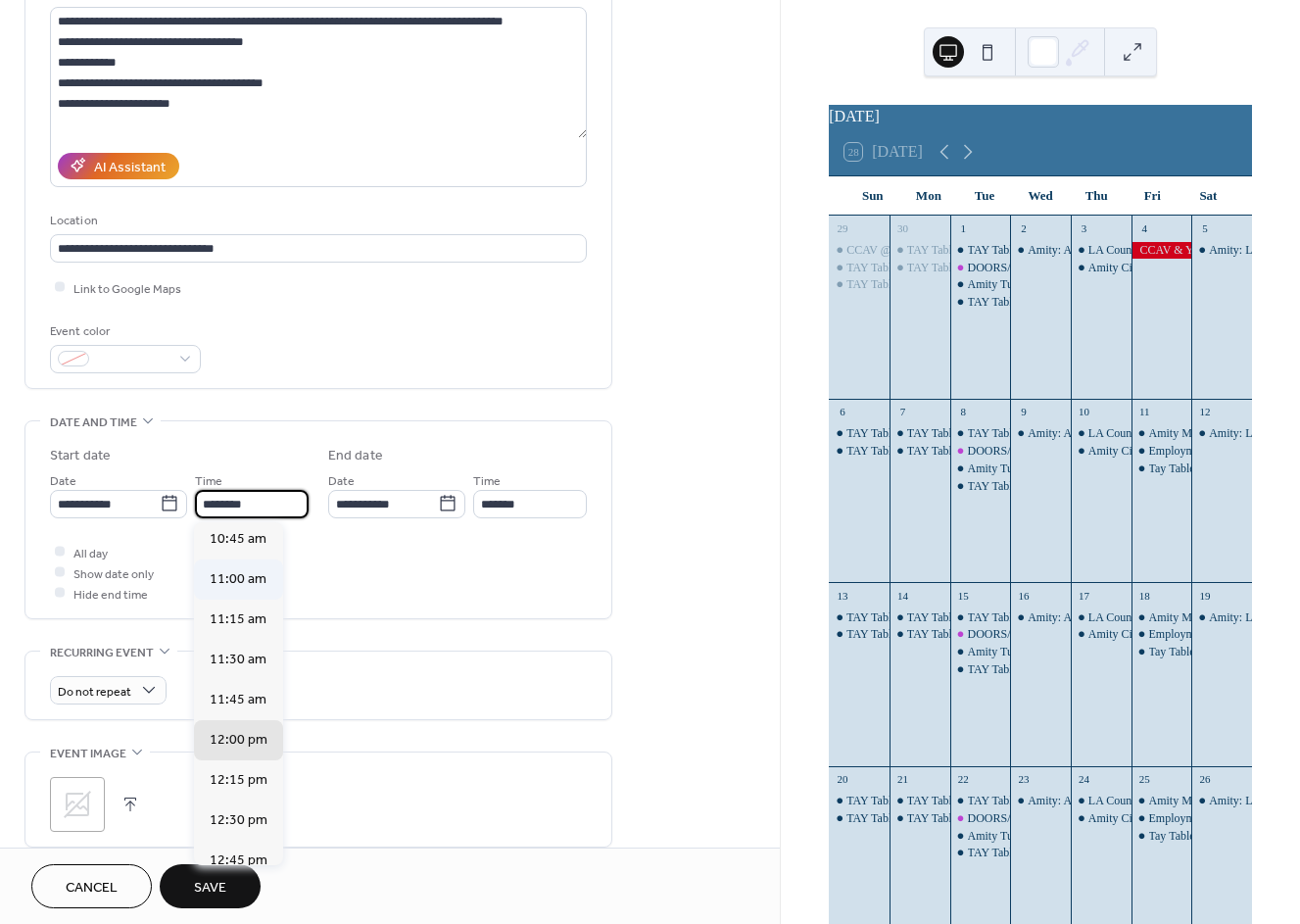 type on "********" 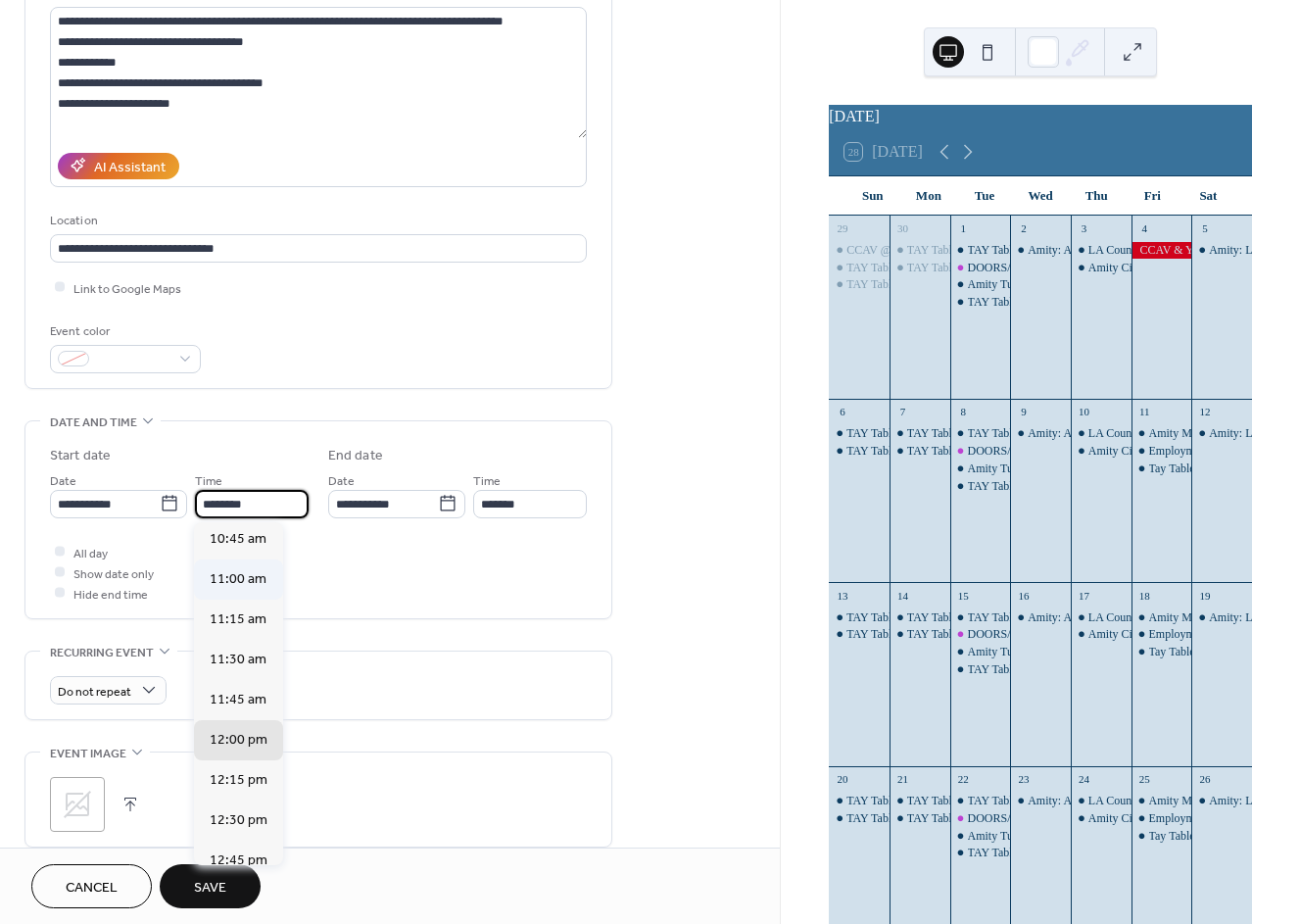 type on "********" 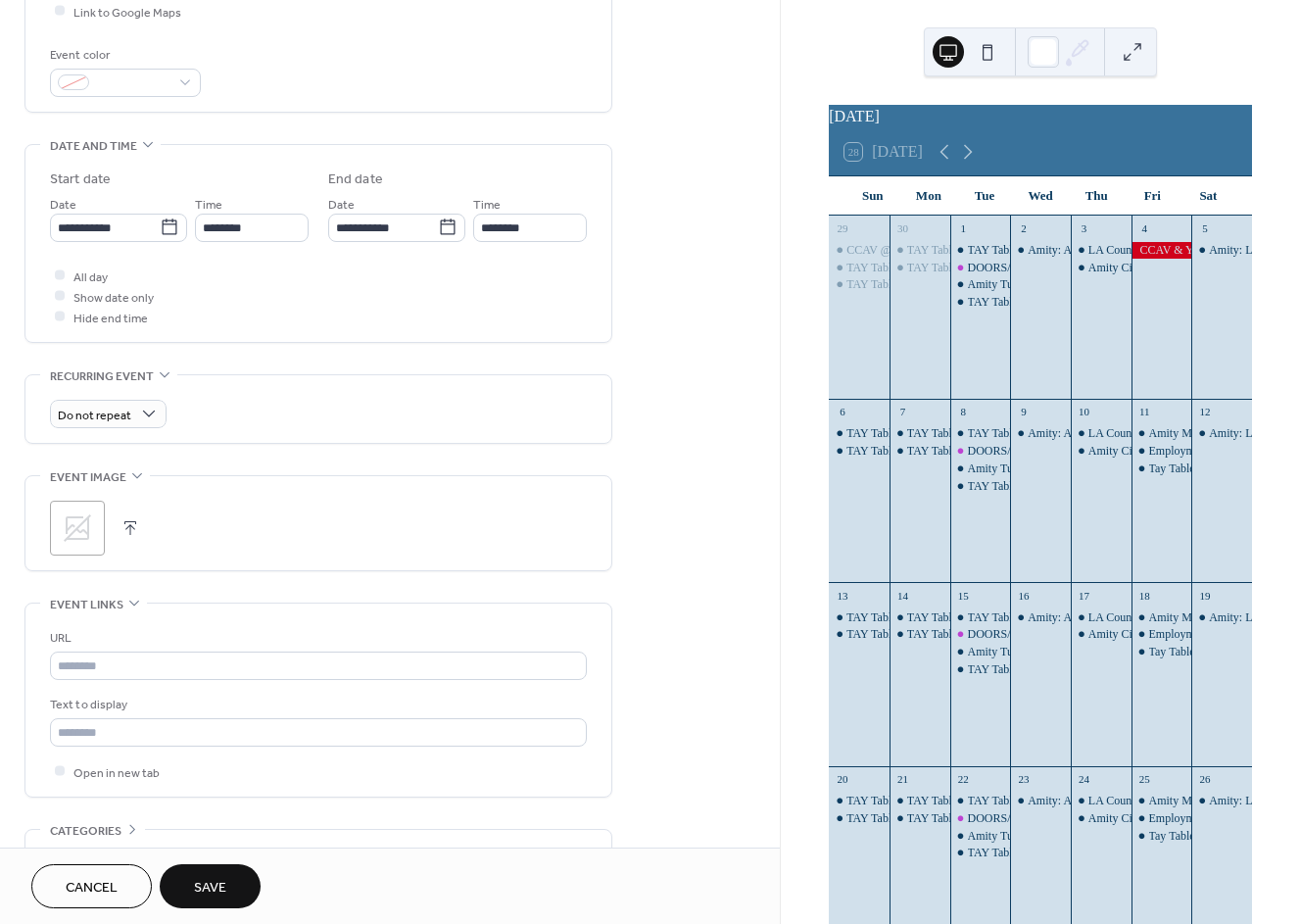 scroll, scrollTop: 544, scrollLeft: 0, axis: vertical 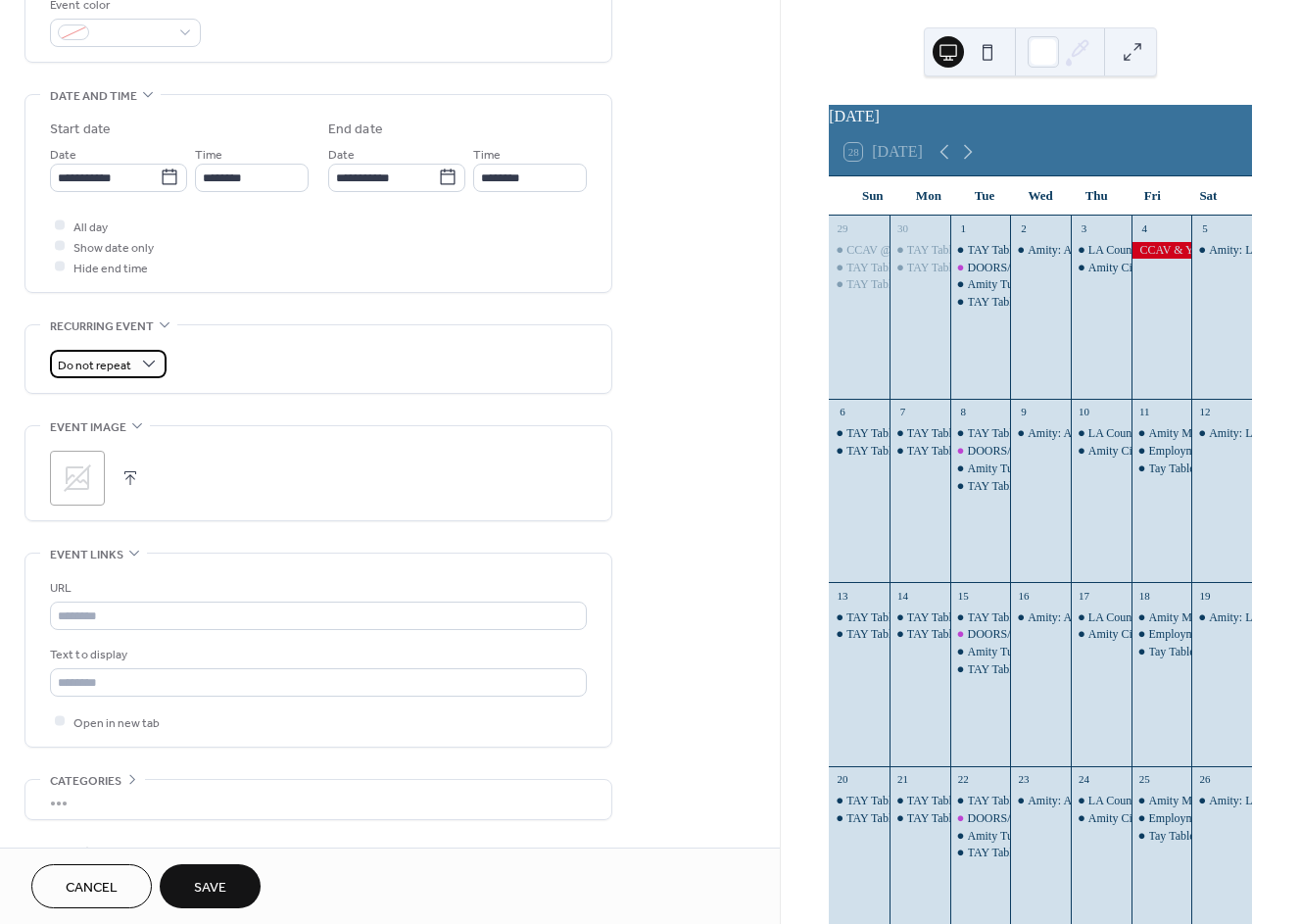 click on "Do not repeat" at bounding box center (108, 364) 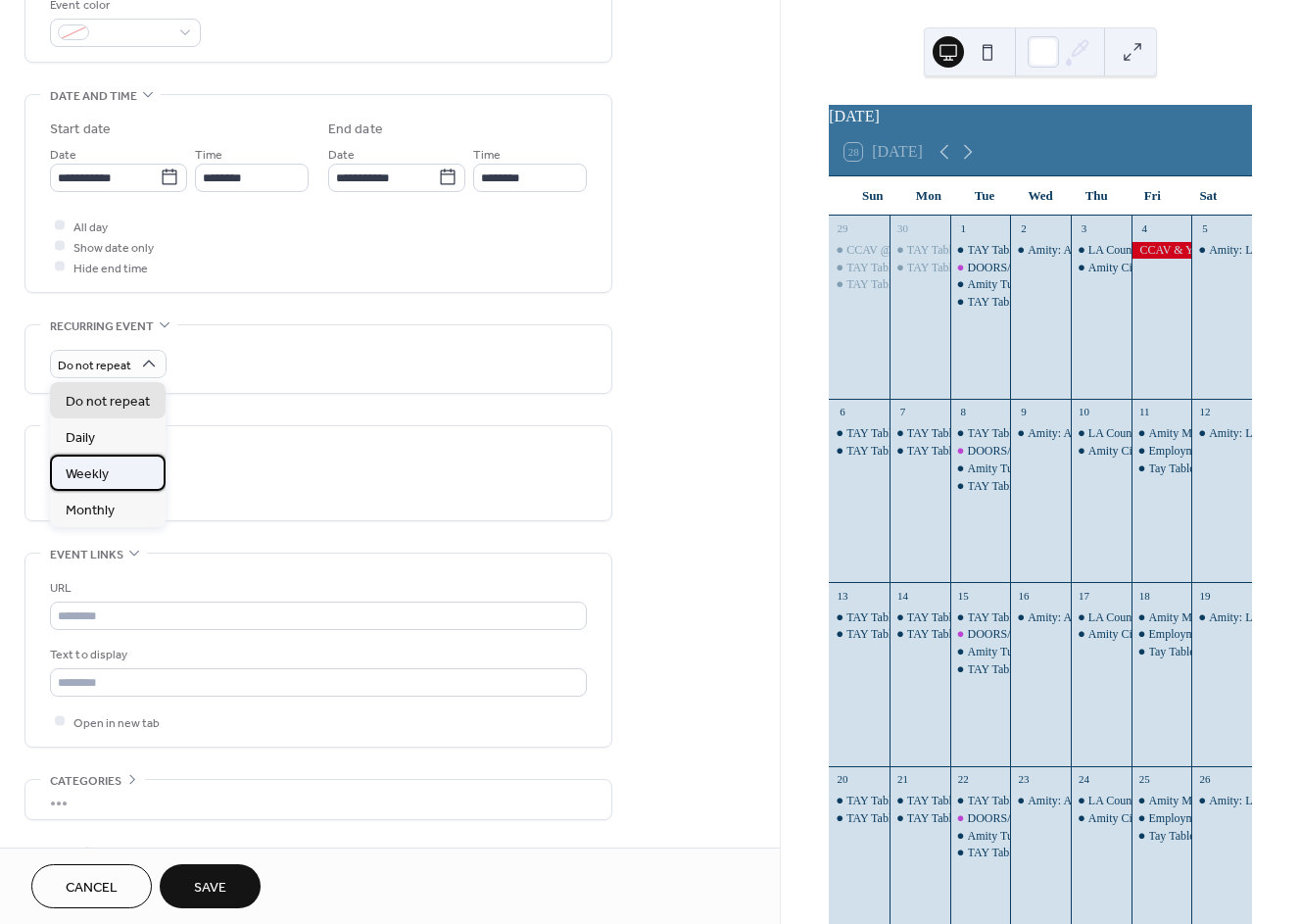 click on "Weekly" at bounding box center (108, 472) 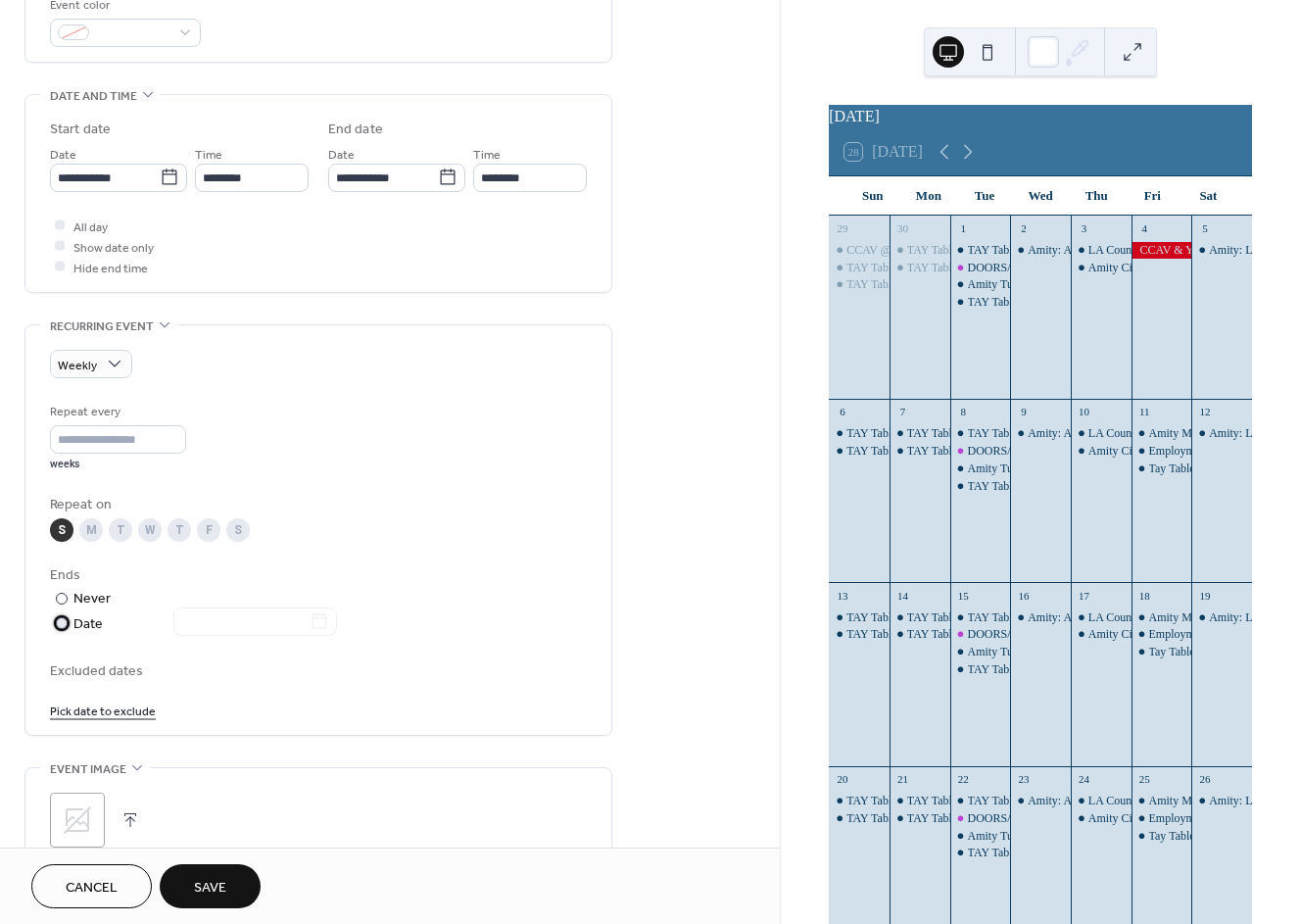 click on "Date" at bounding box center [205, 624] 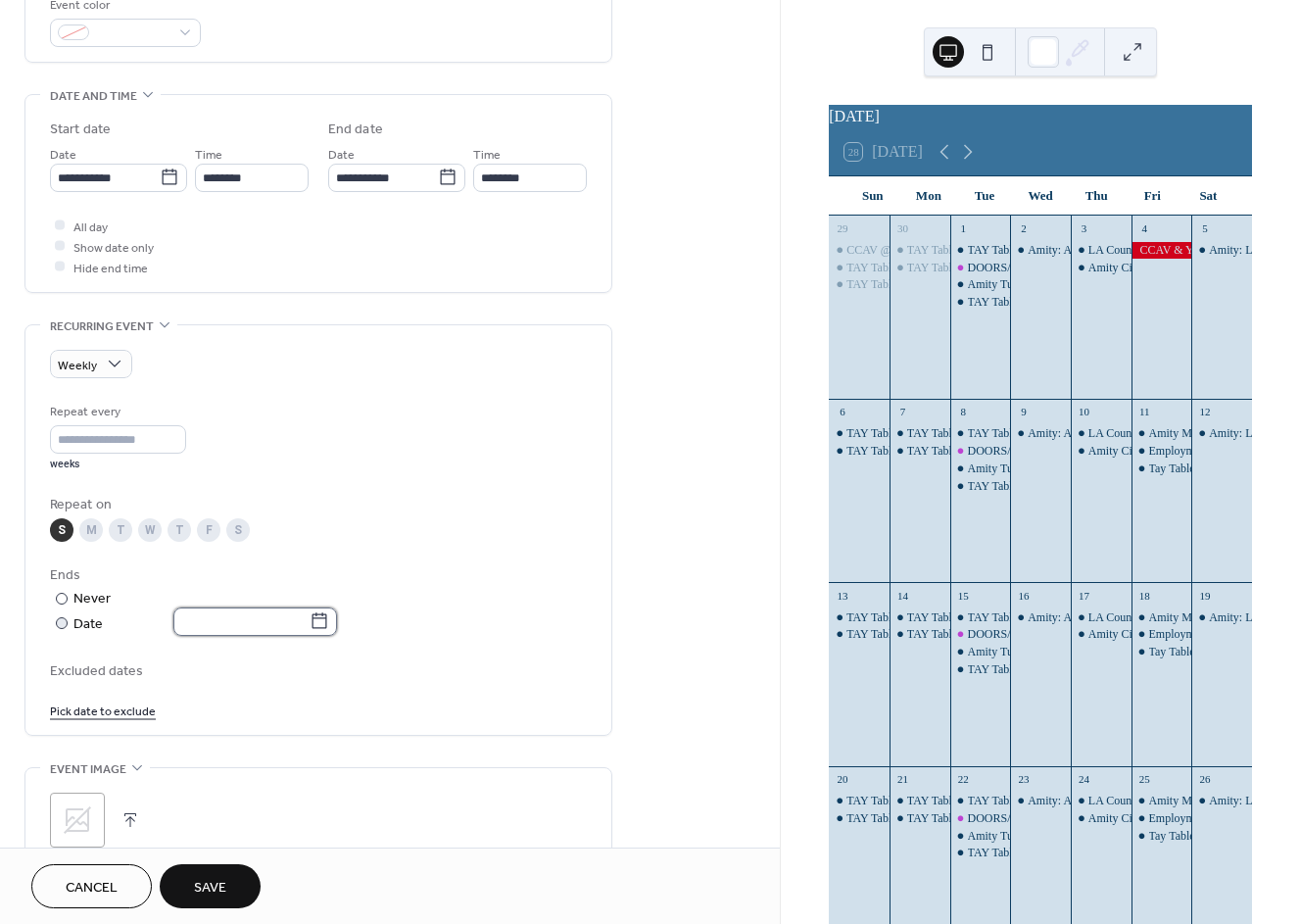 click at bounding box center (241, 621) 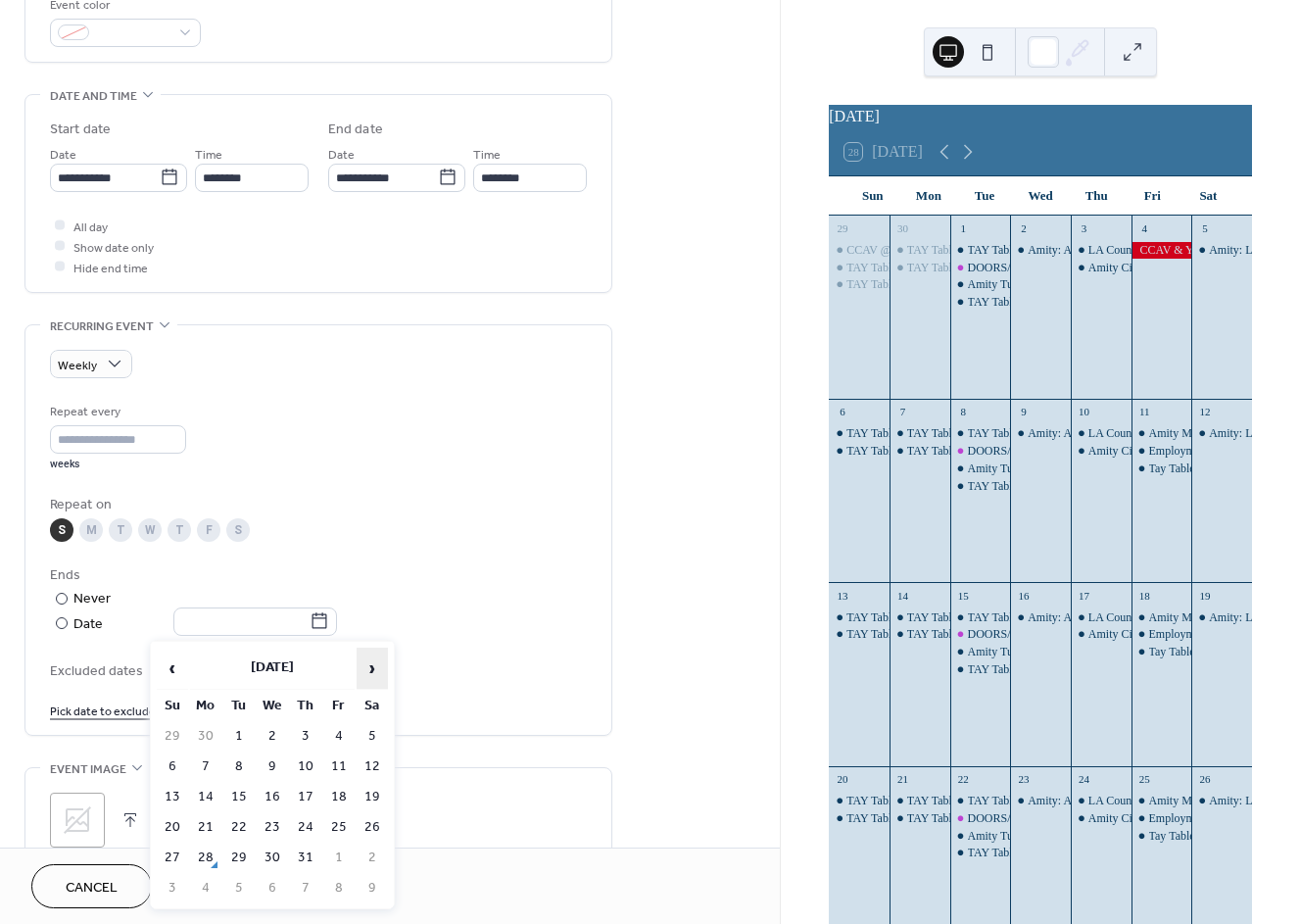 click on "›" at bounding box center [372, 668] 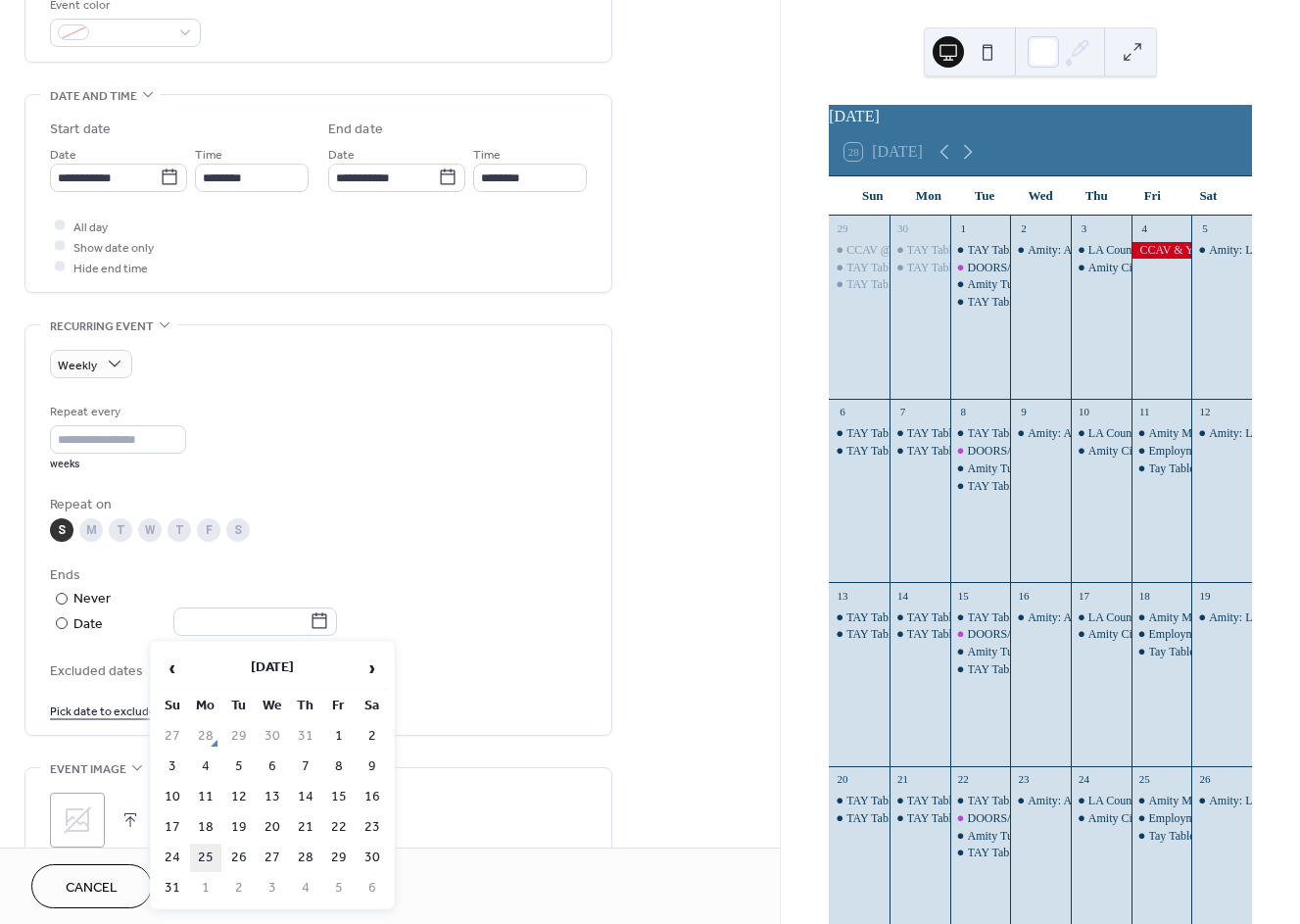click on "25" at bounding box center [206, 857] 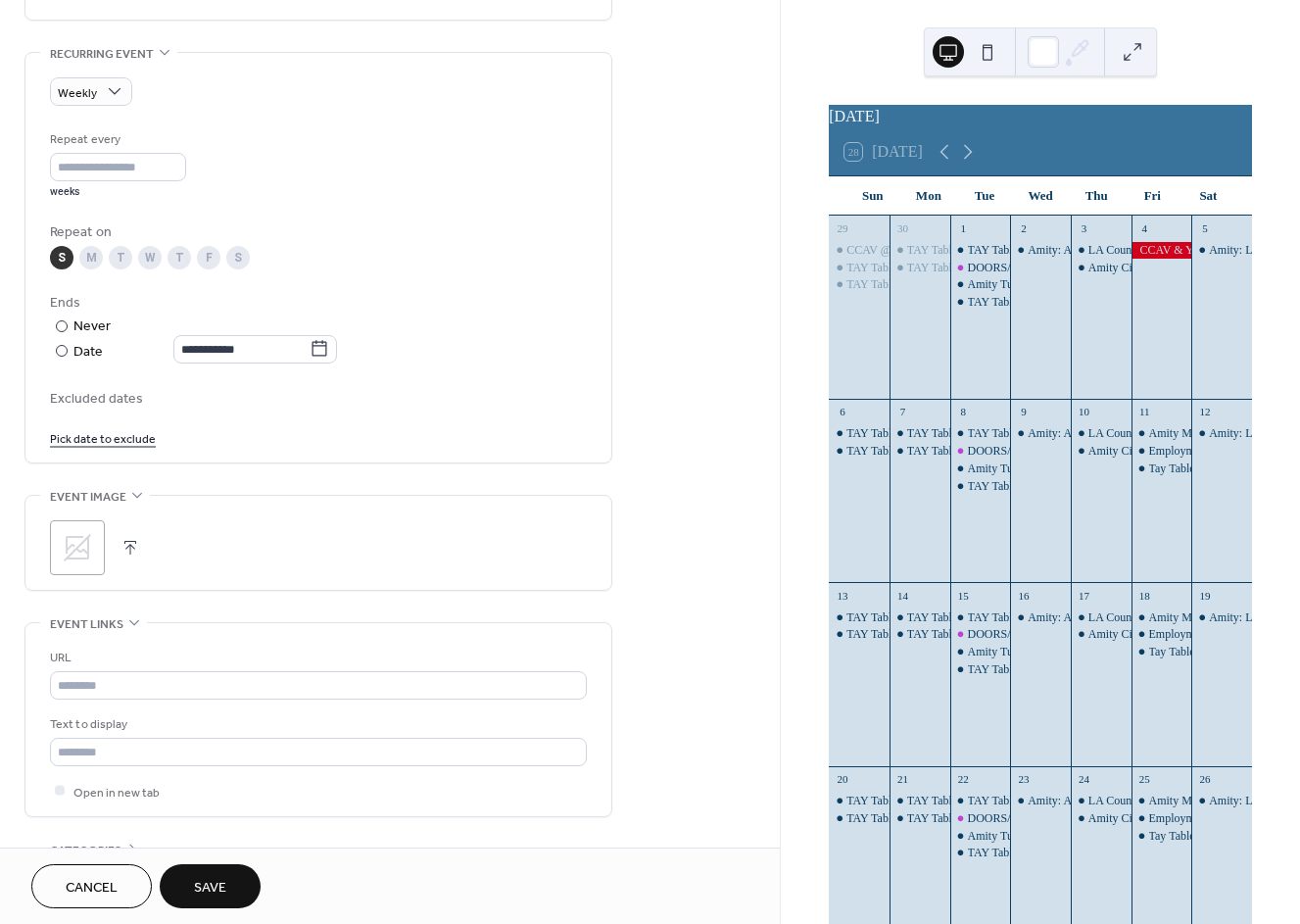 scroll, scrollTop: 870, scrollLeft: 0, axis: vertical 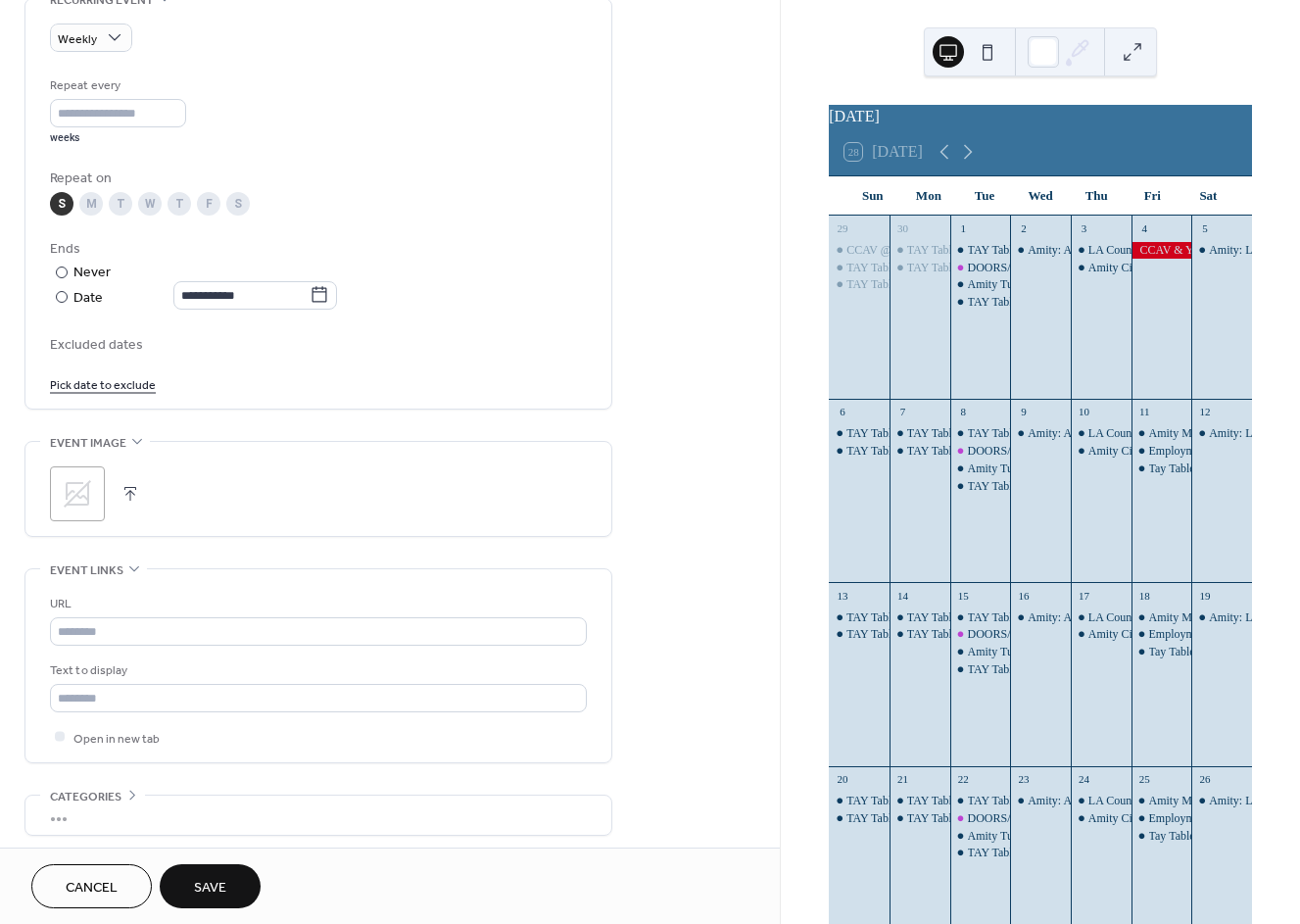 click on "Save" at bounding box center (210, 888) 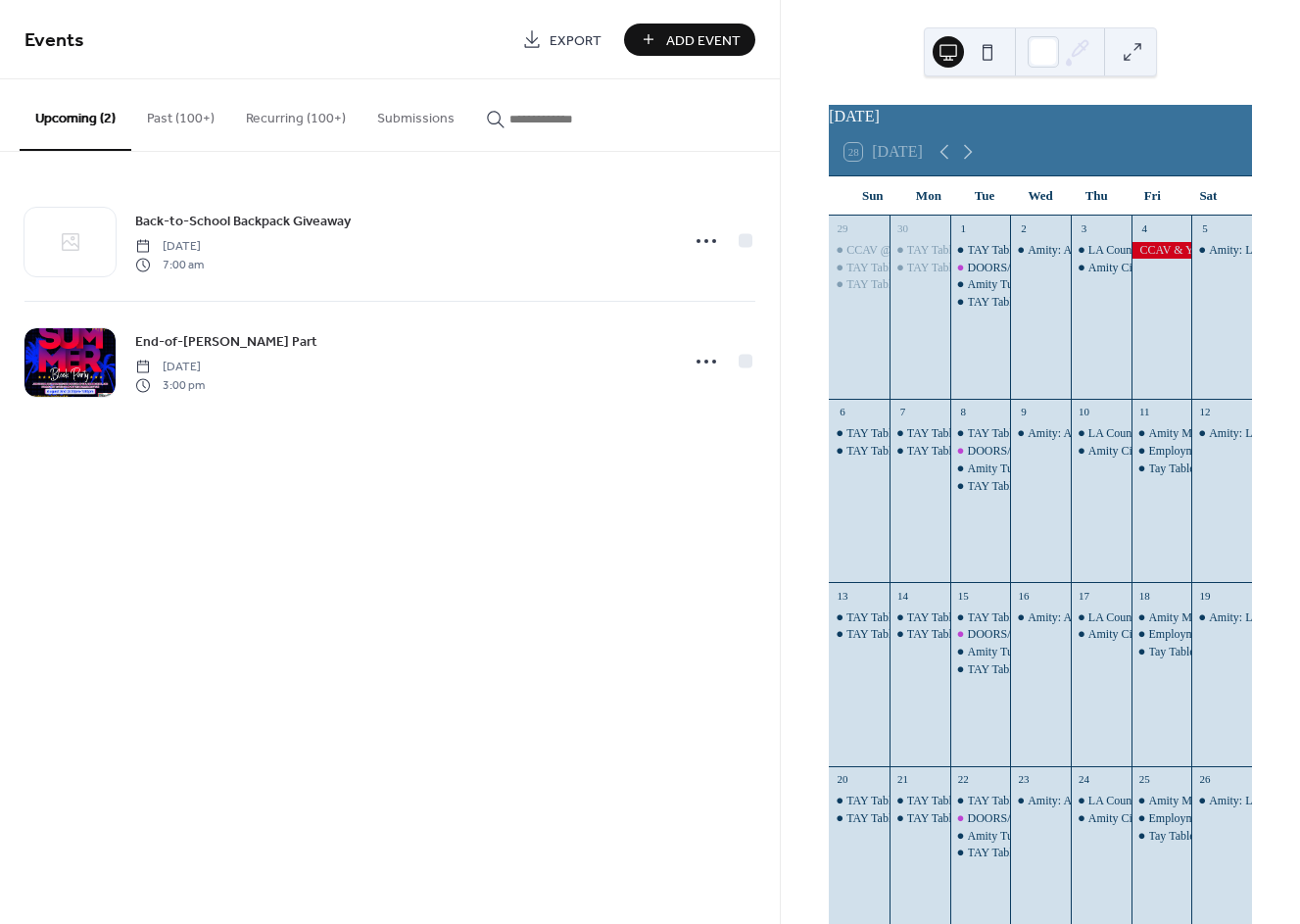 click on "Add Event" at bounding box center [703, 40] 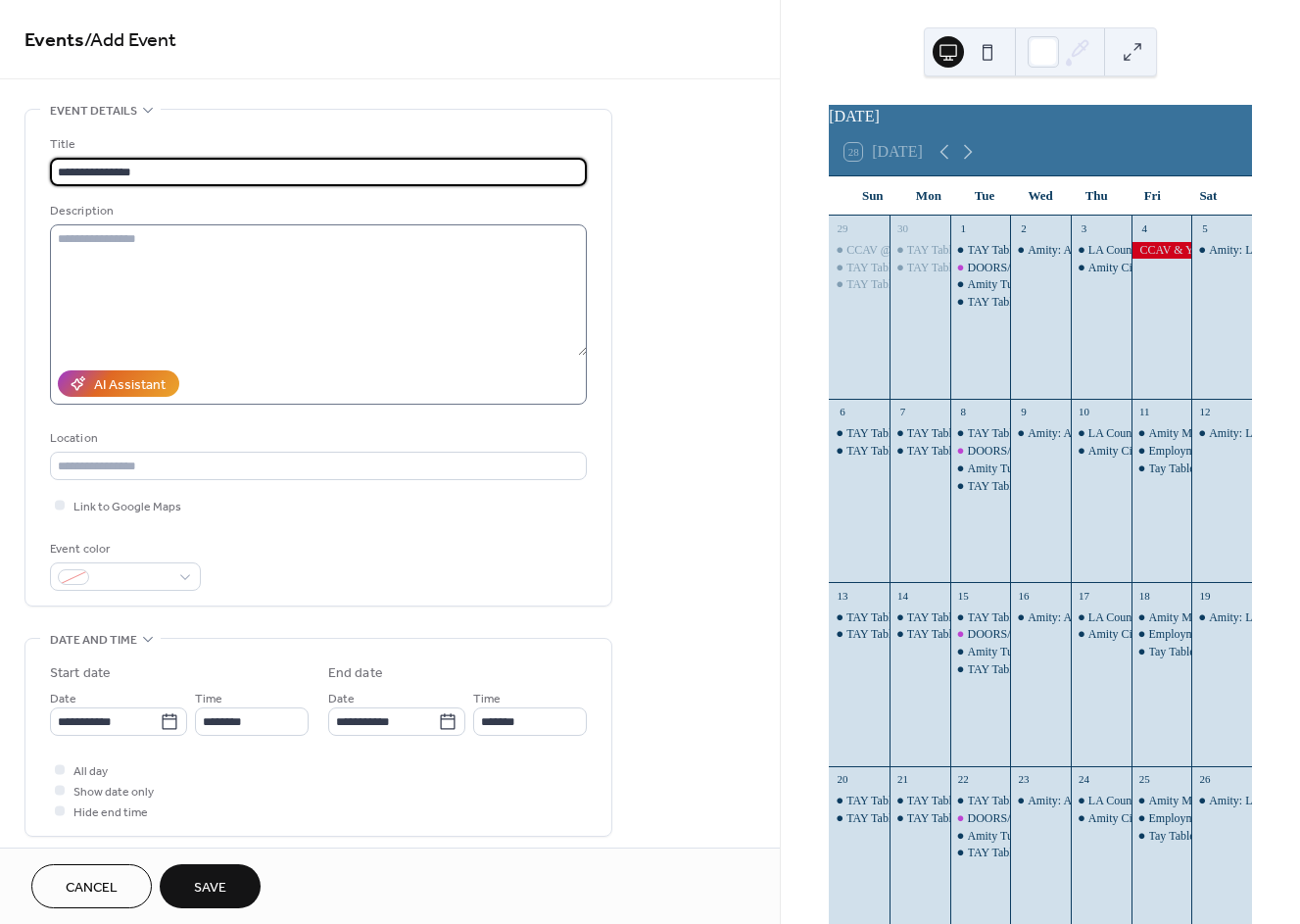 type on "**********" 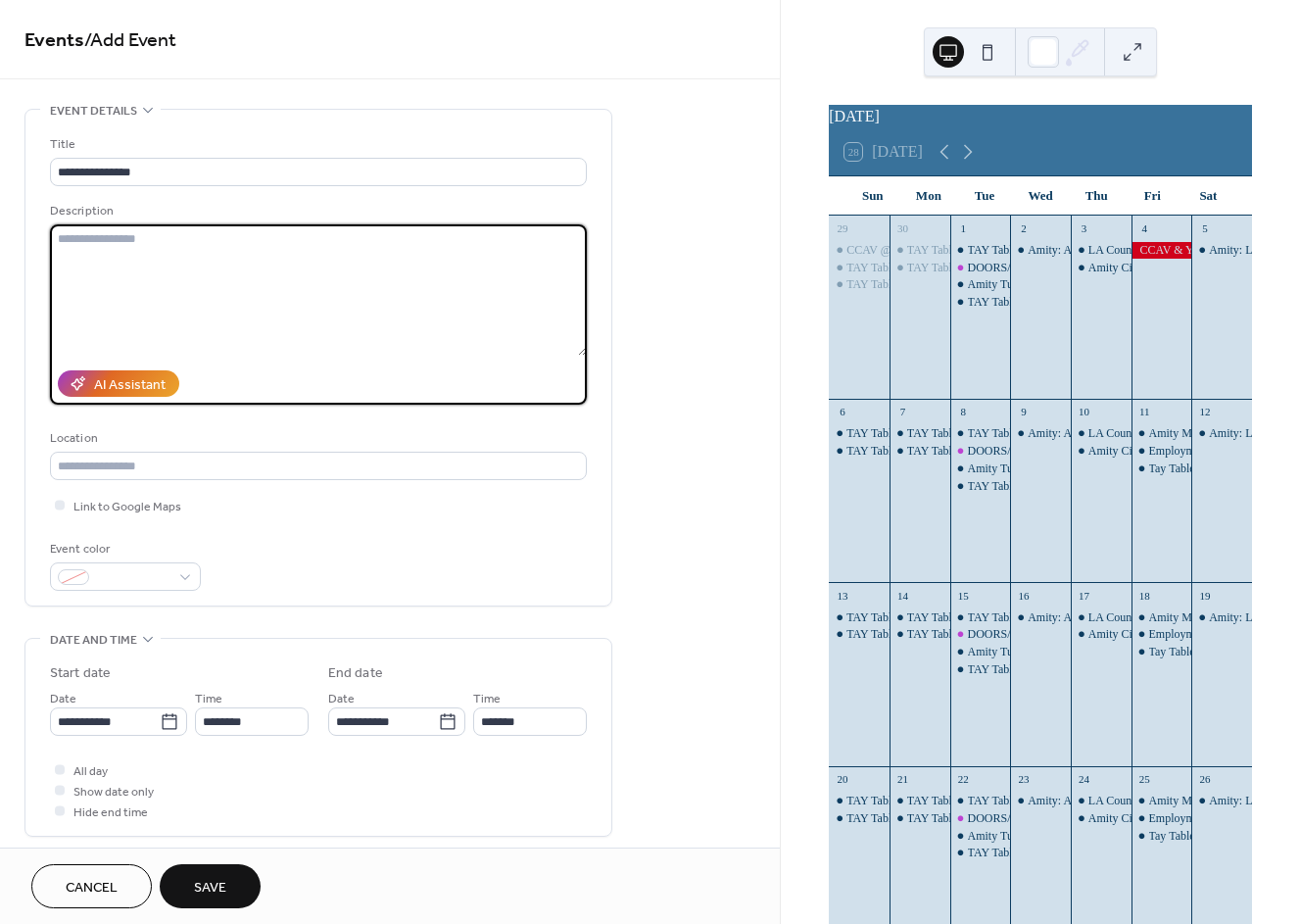 click at bounding box center [318, 290] 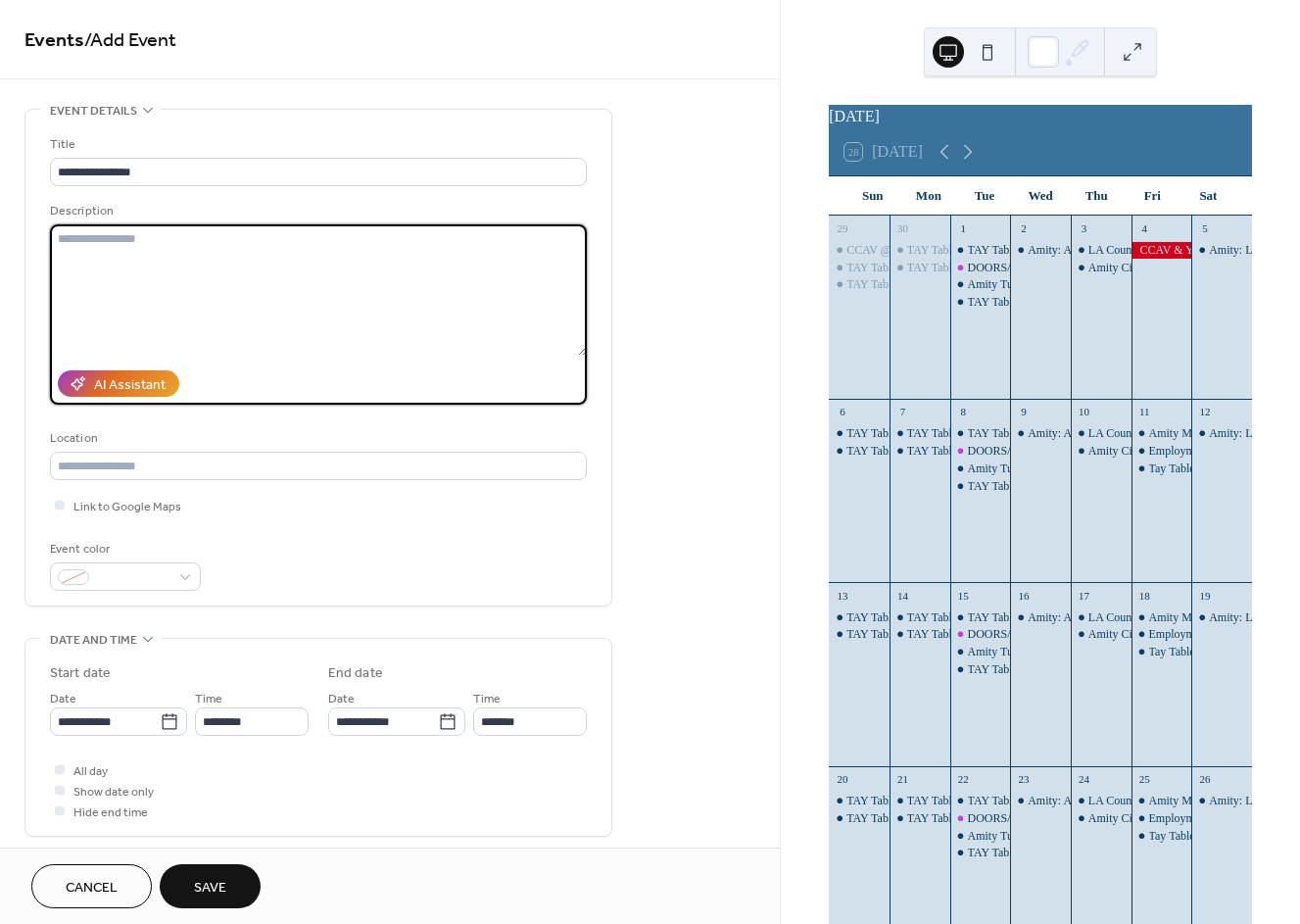 paste on "**********" 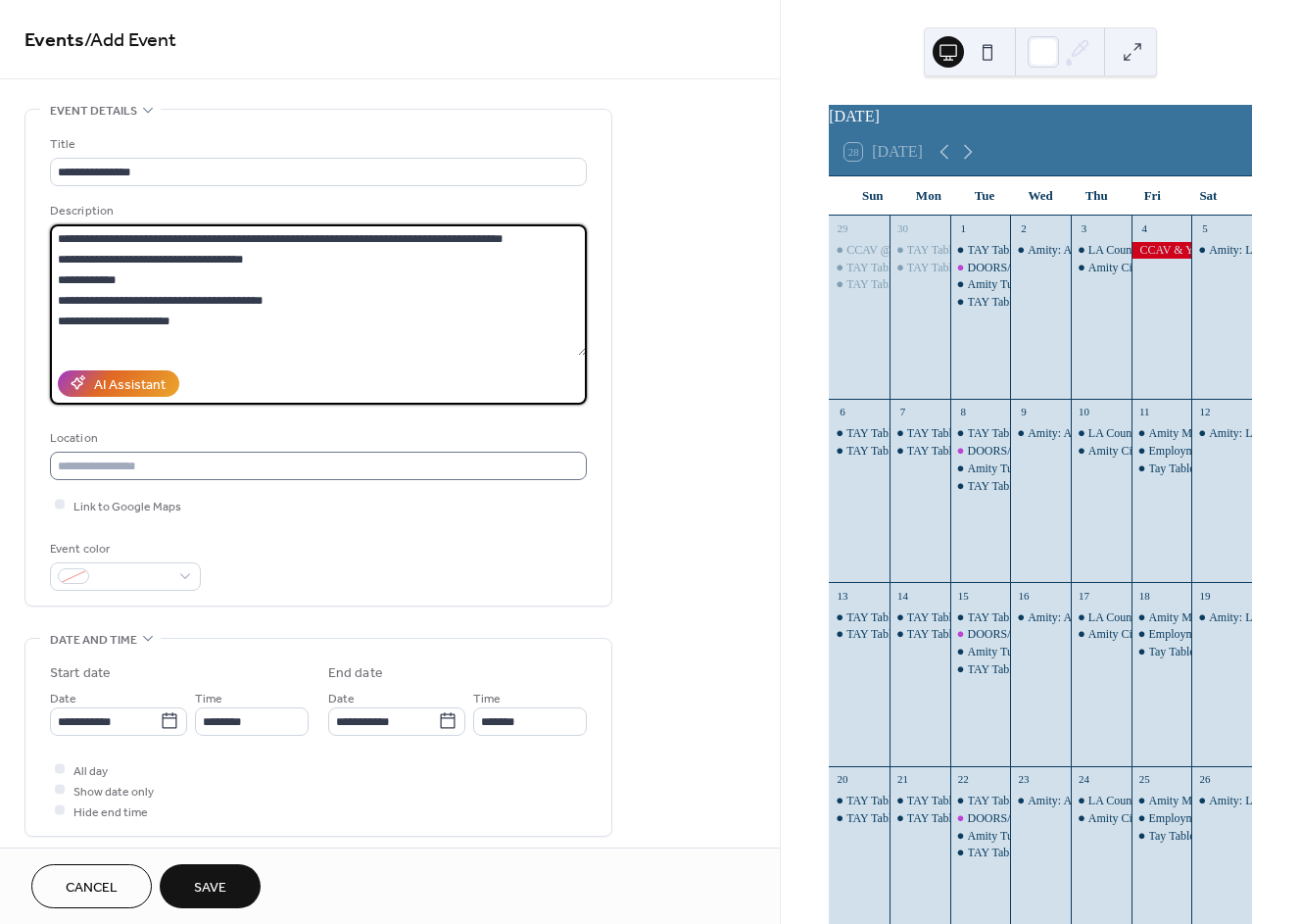 type on "**********" 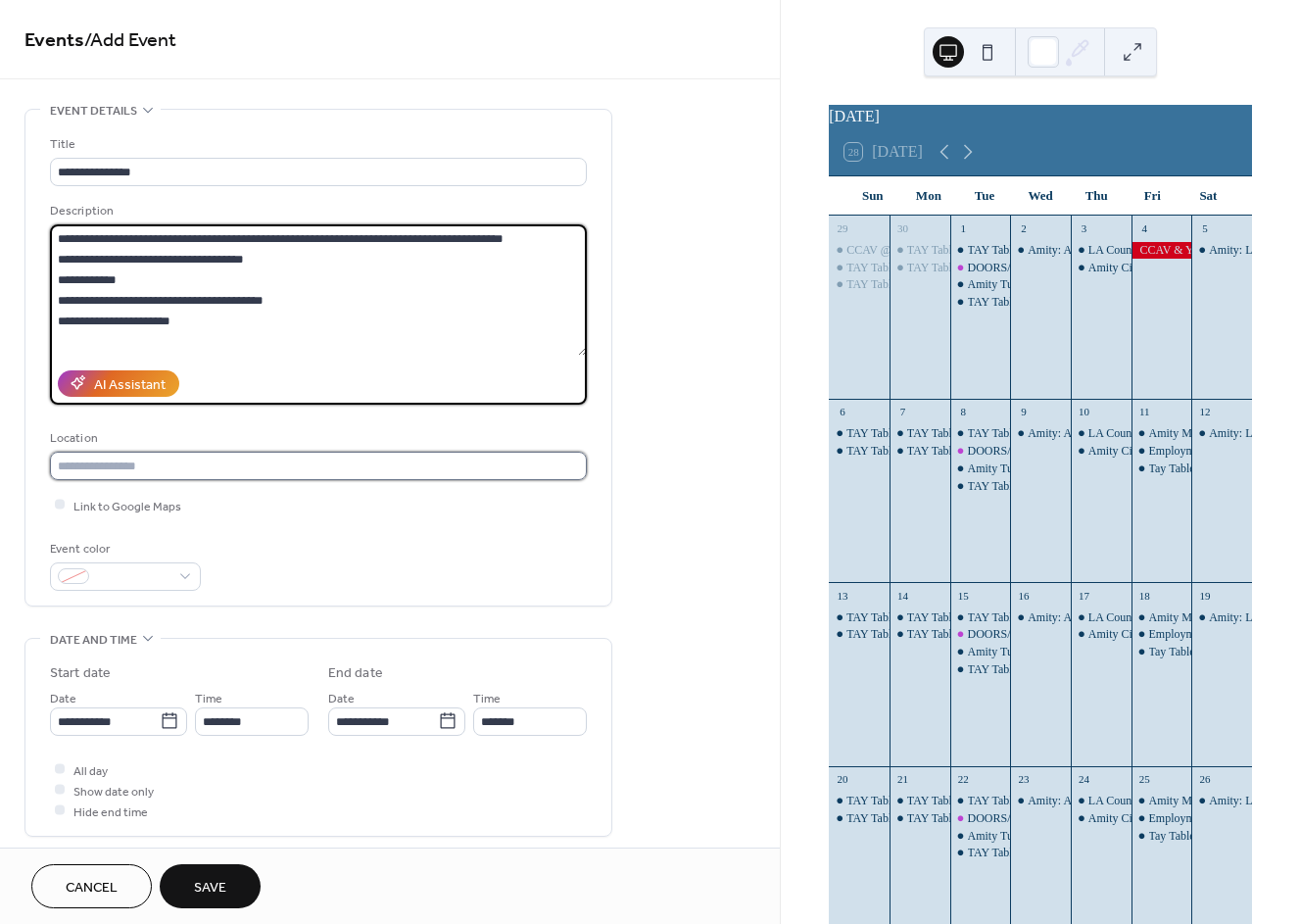 click at bounding box center [318, 465] 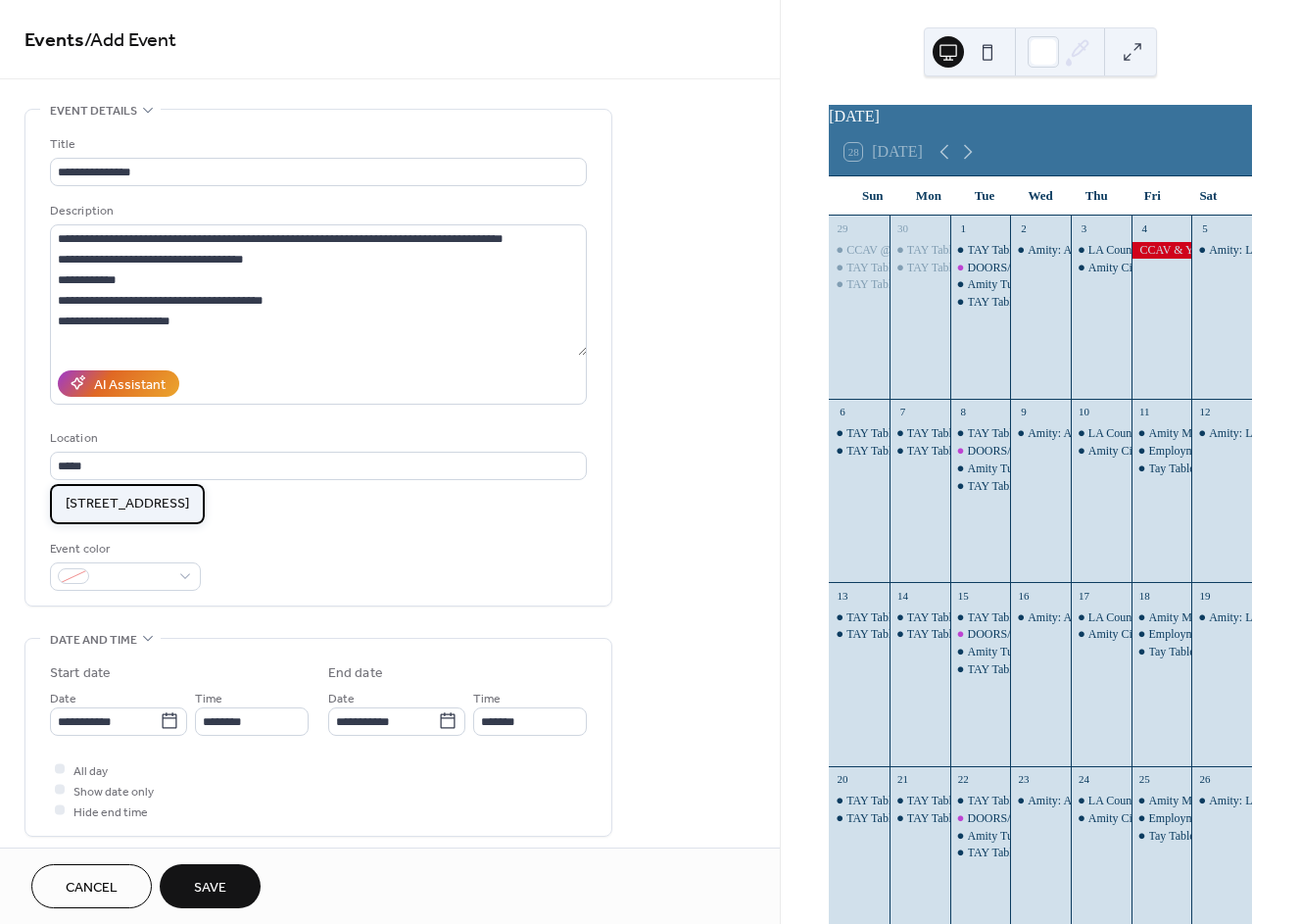click on "[STREET_ADDRESS]" at bounding box center (127, 504) 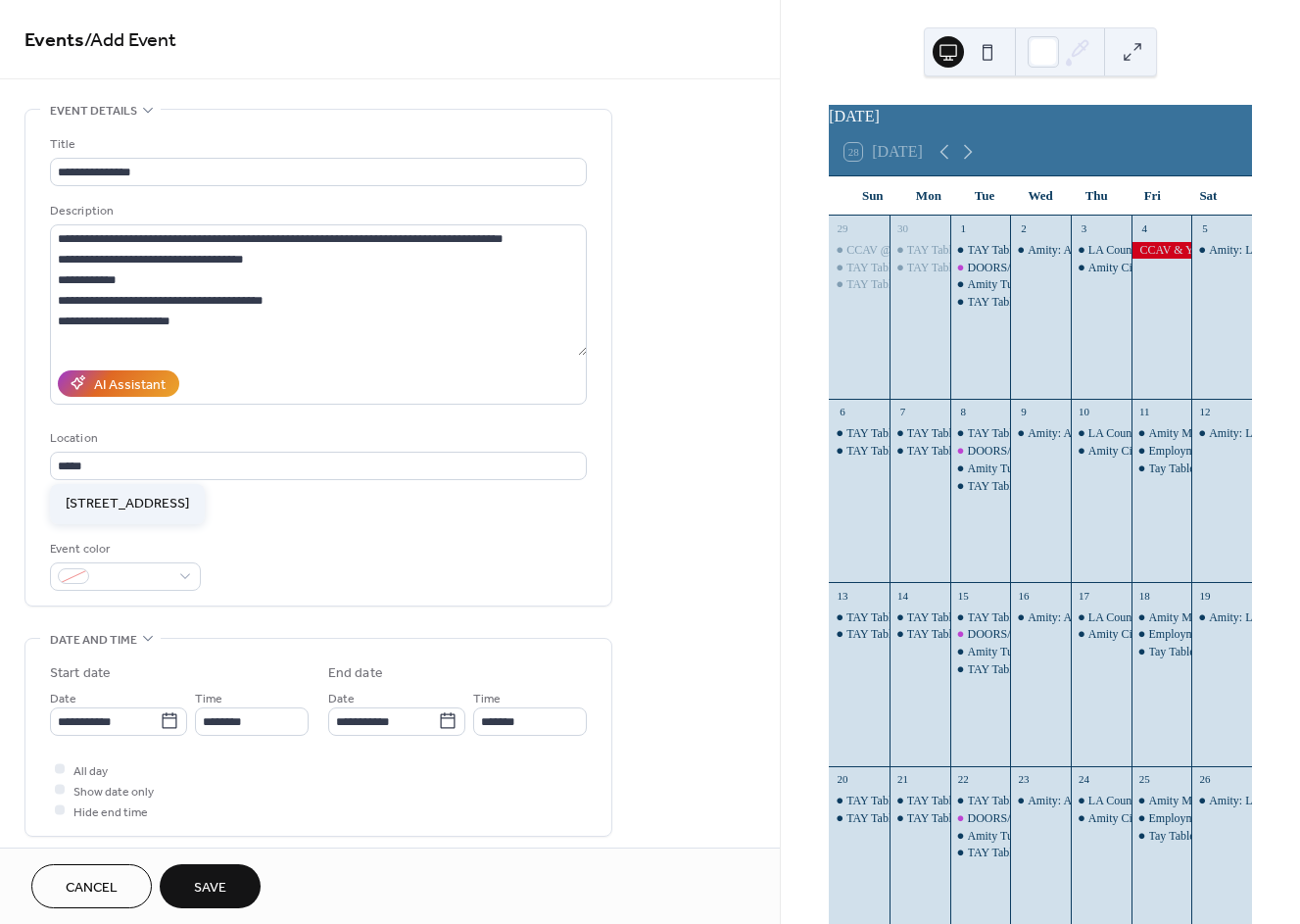 type on "**********" 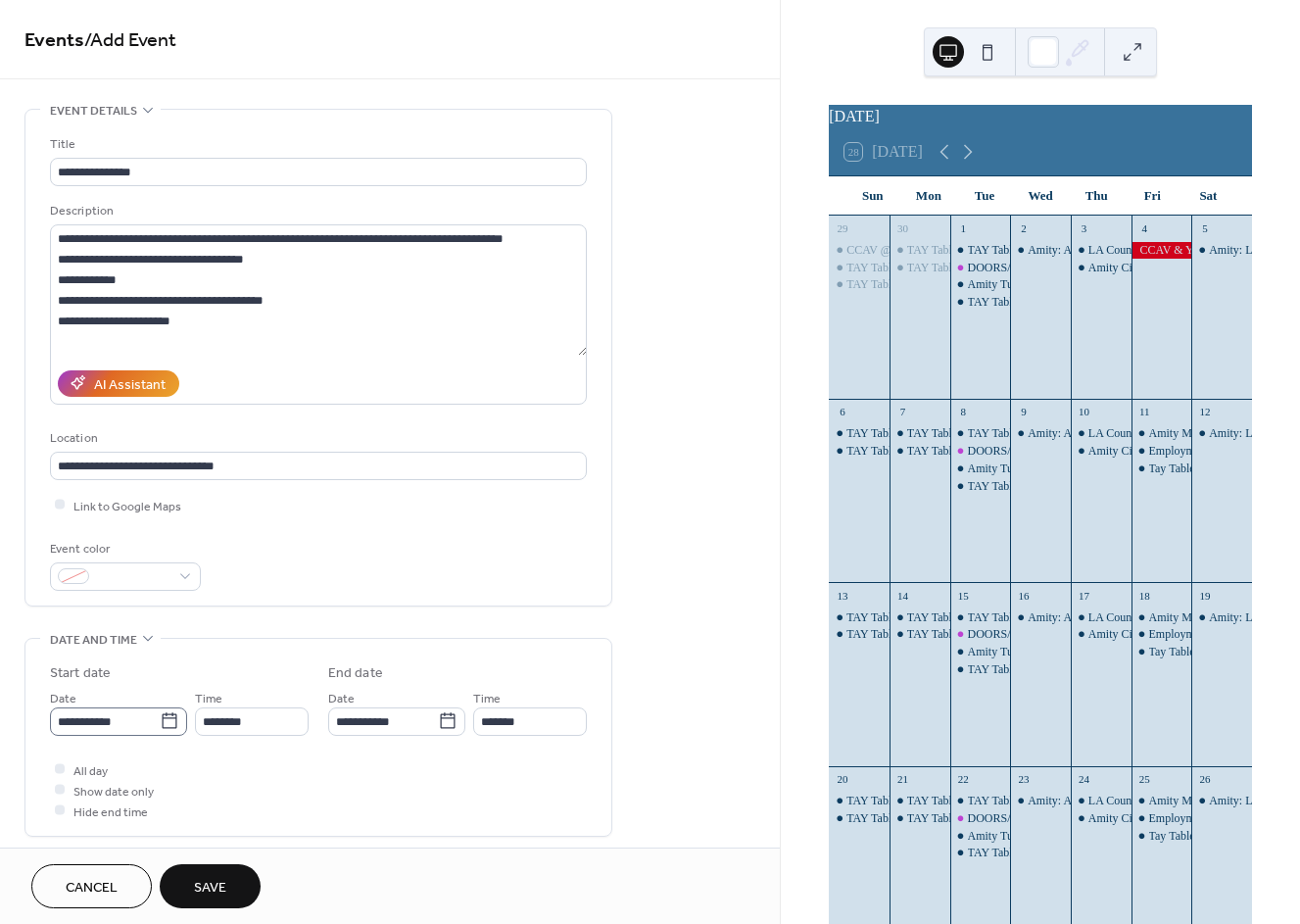 click 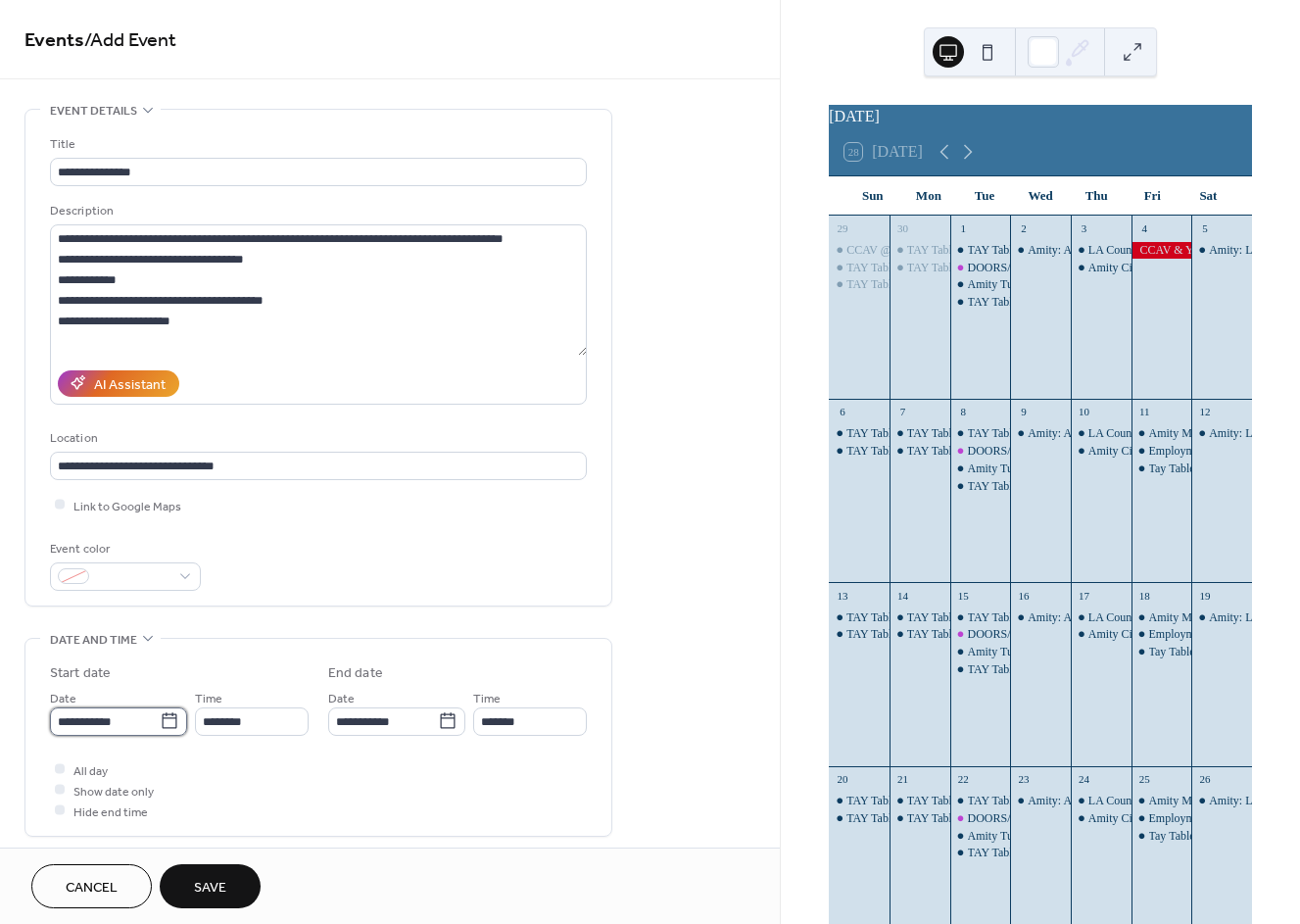 click on "**********" at bounding box center (105, 721) 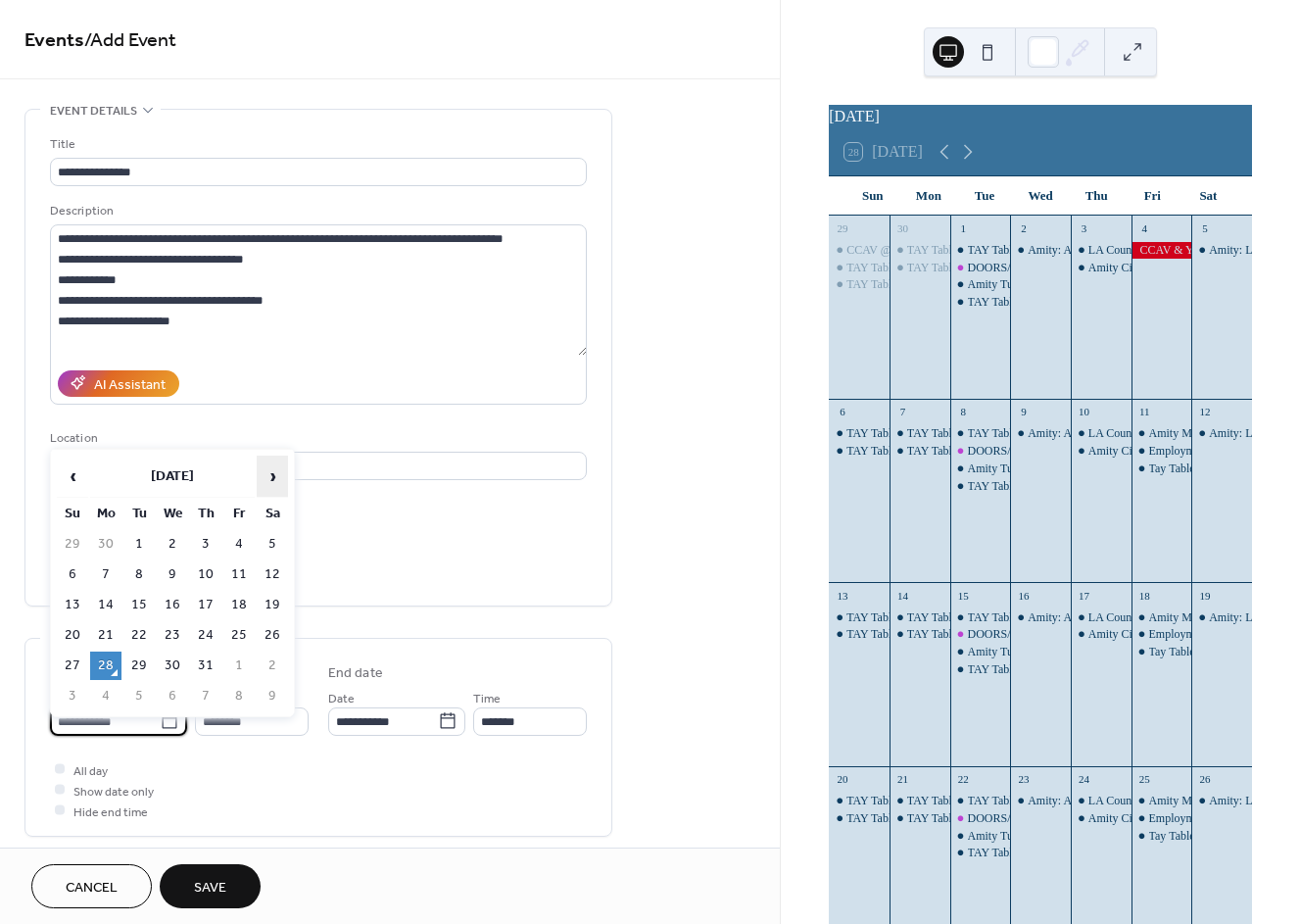 click on "›" at bounding box center [272, 476] 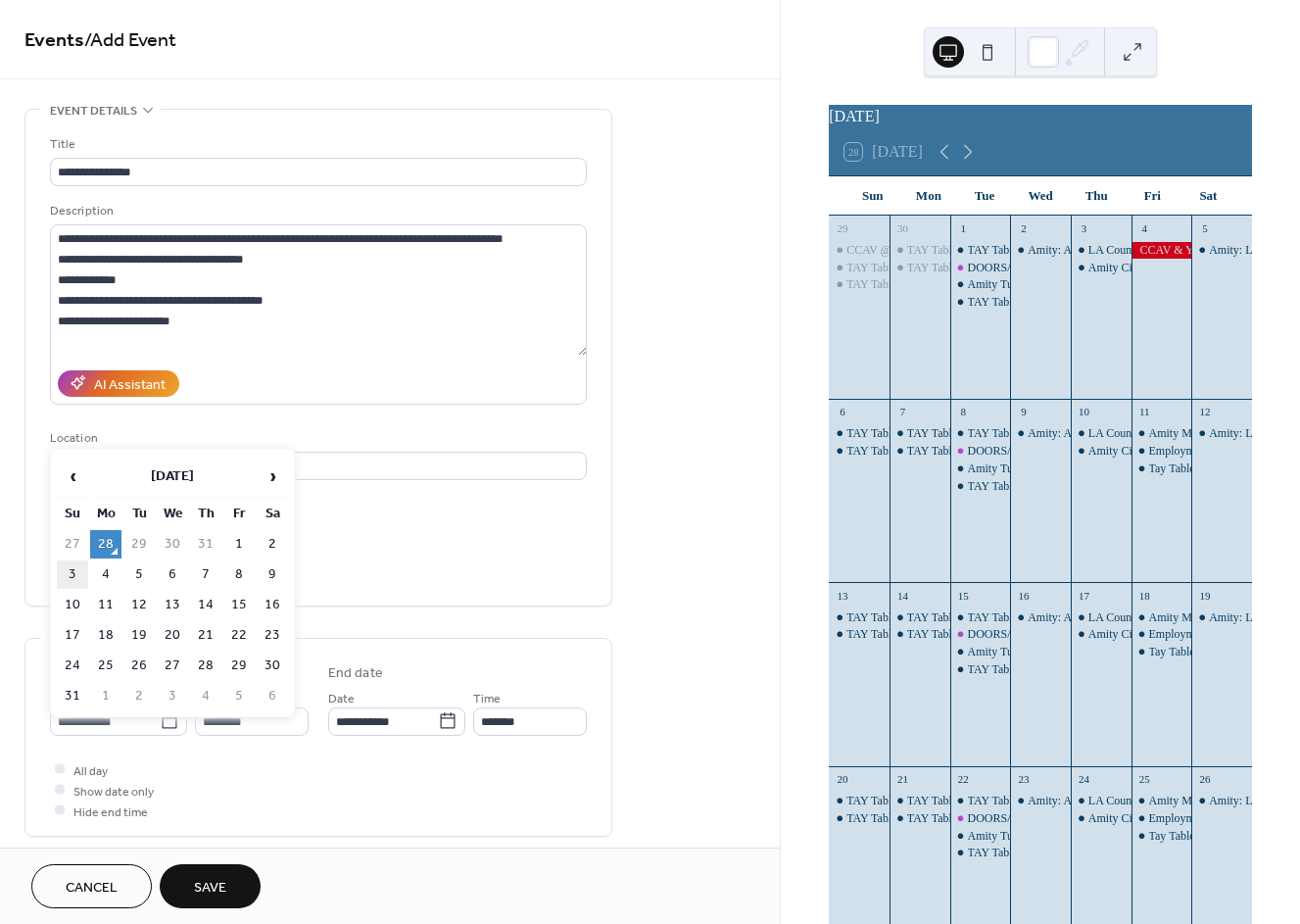 click on "3" at bounding box center (72, 574) 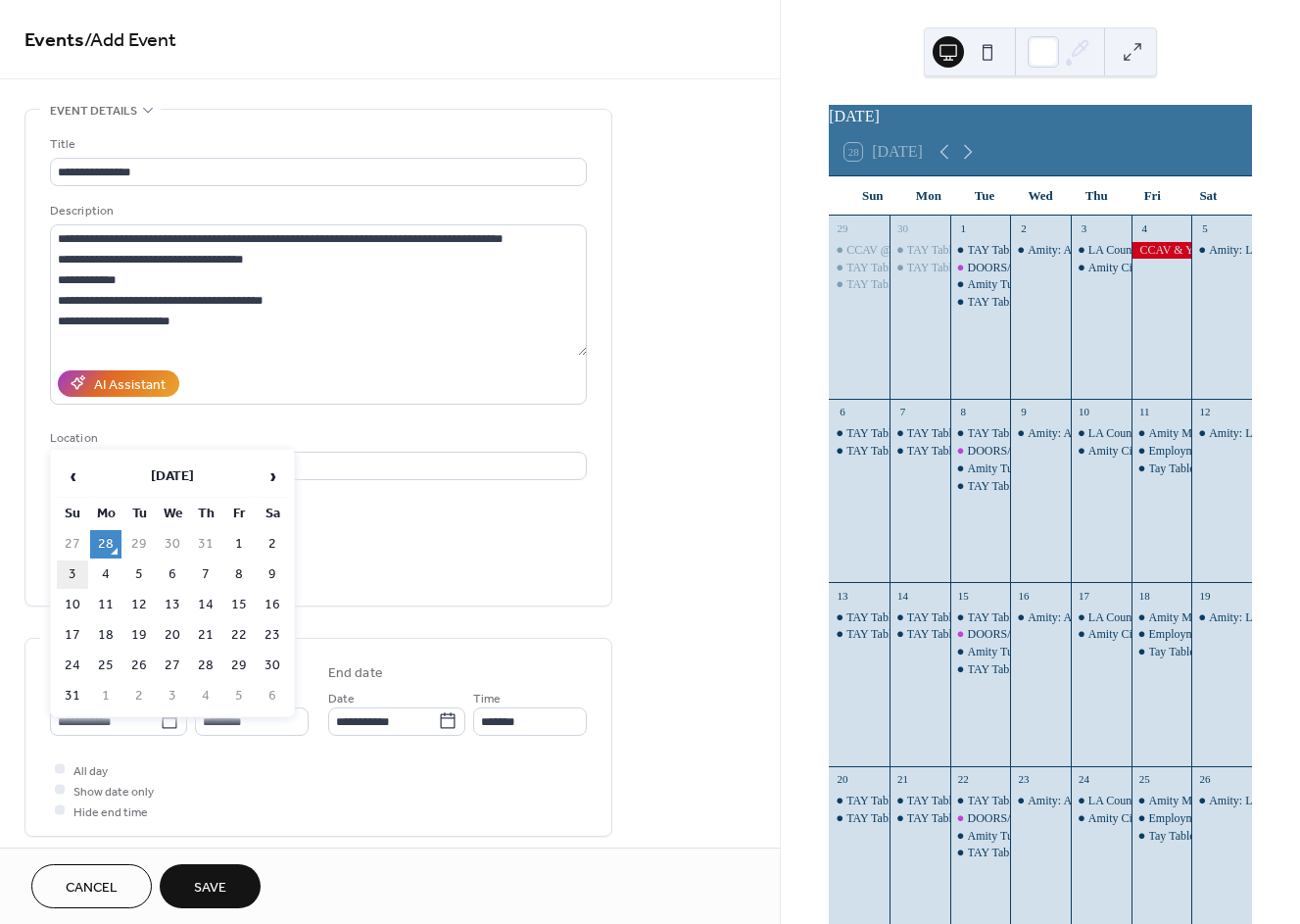 type on "**********" 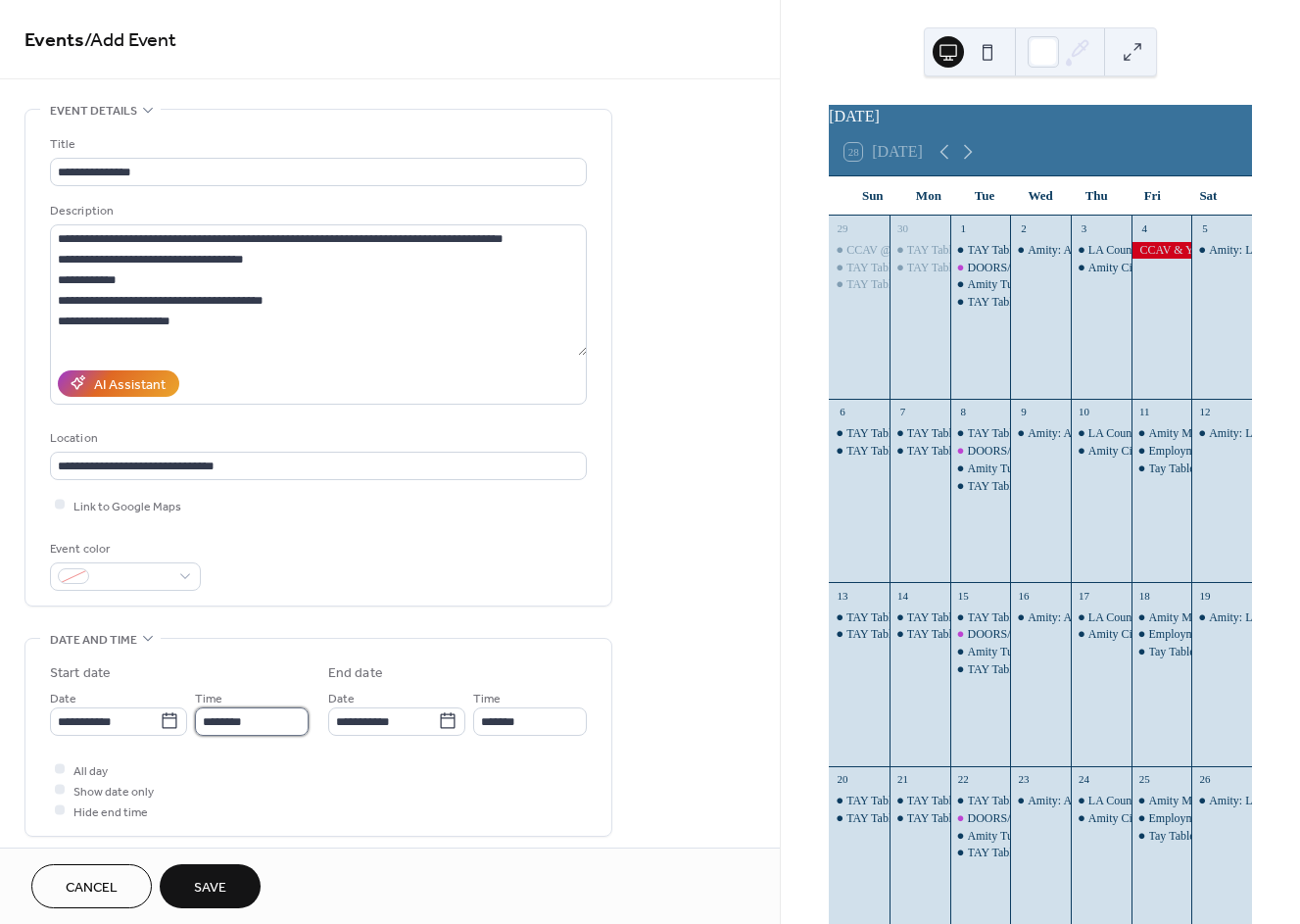 click on "********" at bounding box center [252, 721] 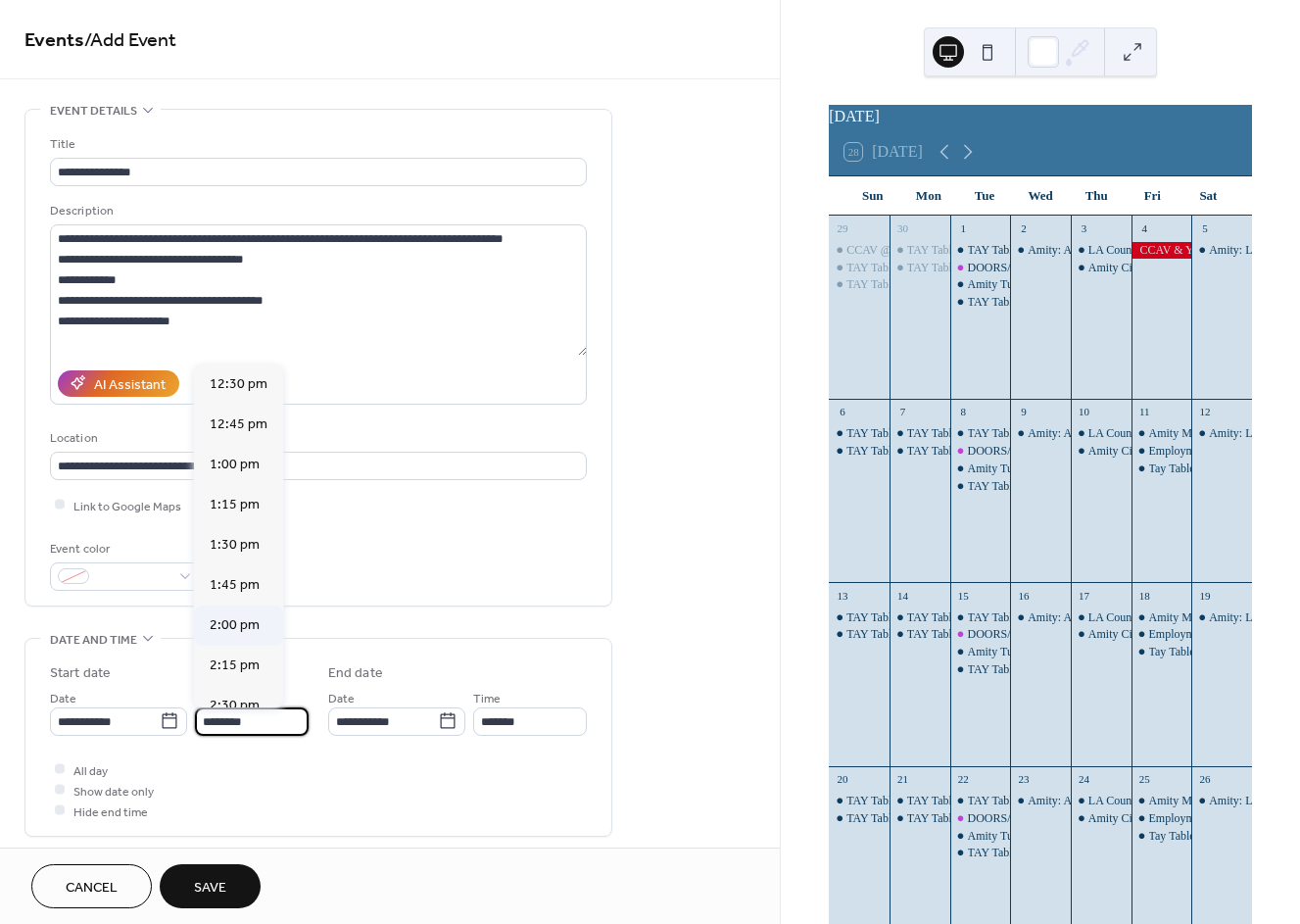 scroll, scrollTop: 2058, scrollLeft: 0, axis: vertical 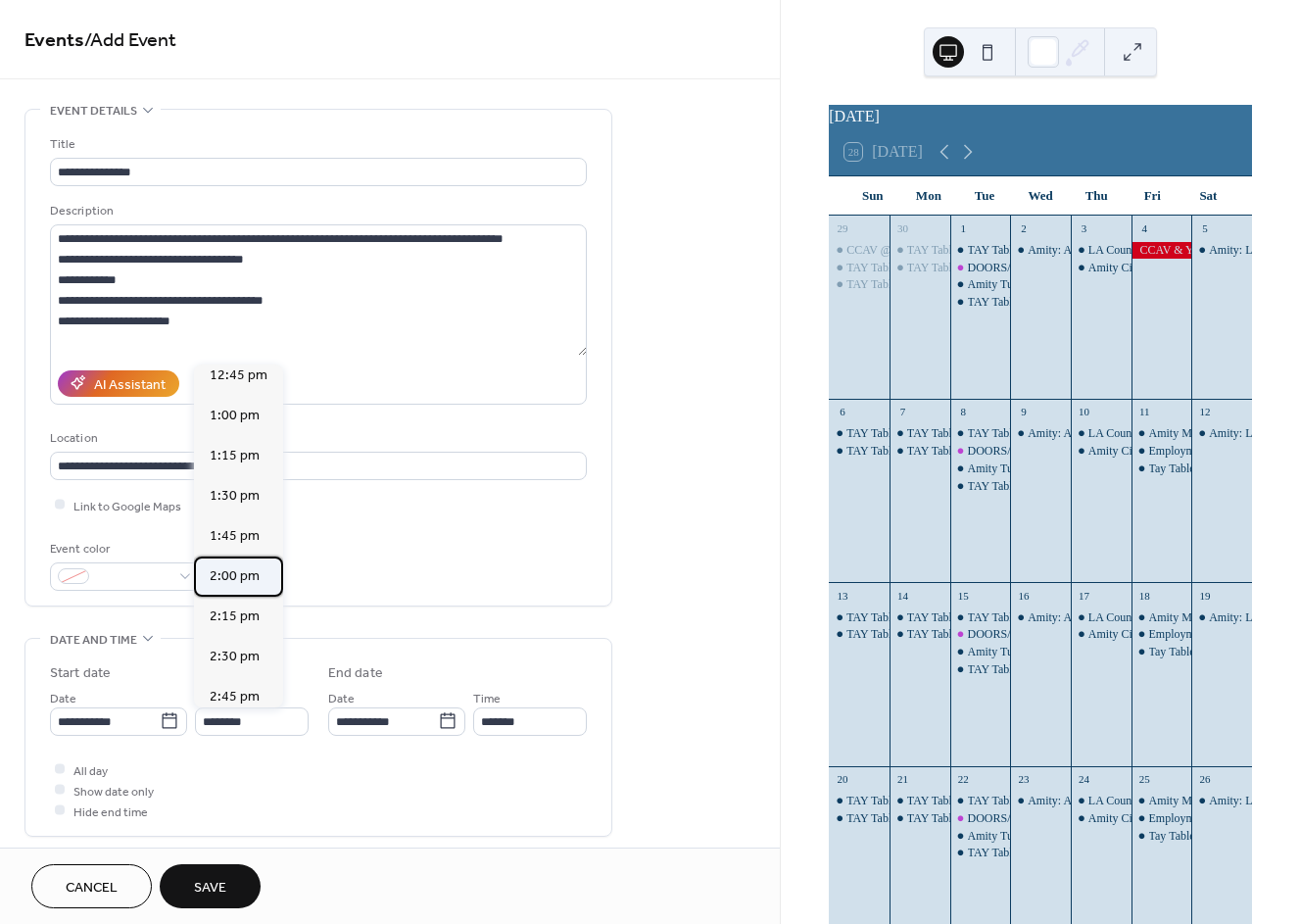 click on "2:00 pm" at bounding box center [234, 576] 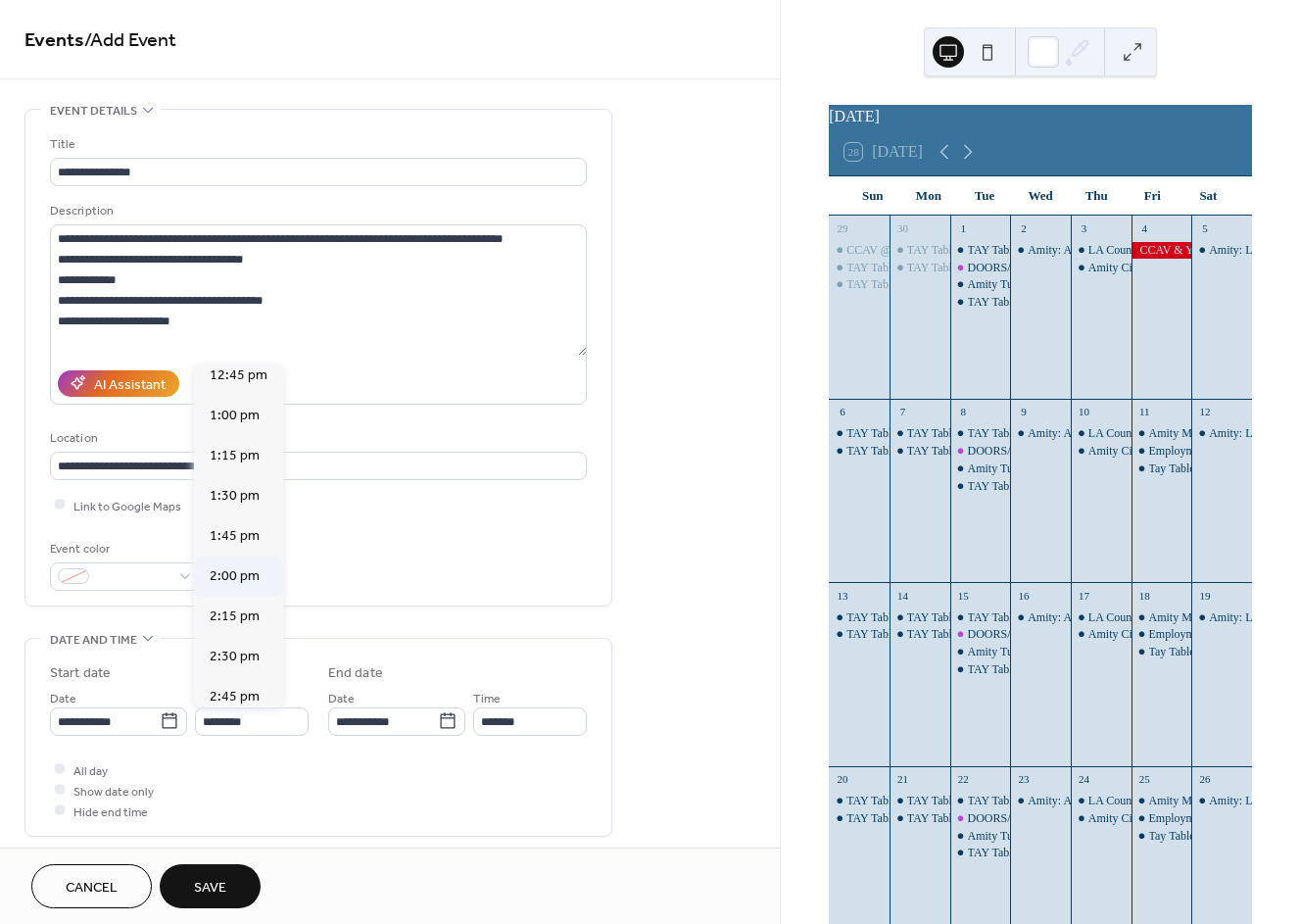 type on "*******" 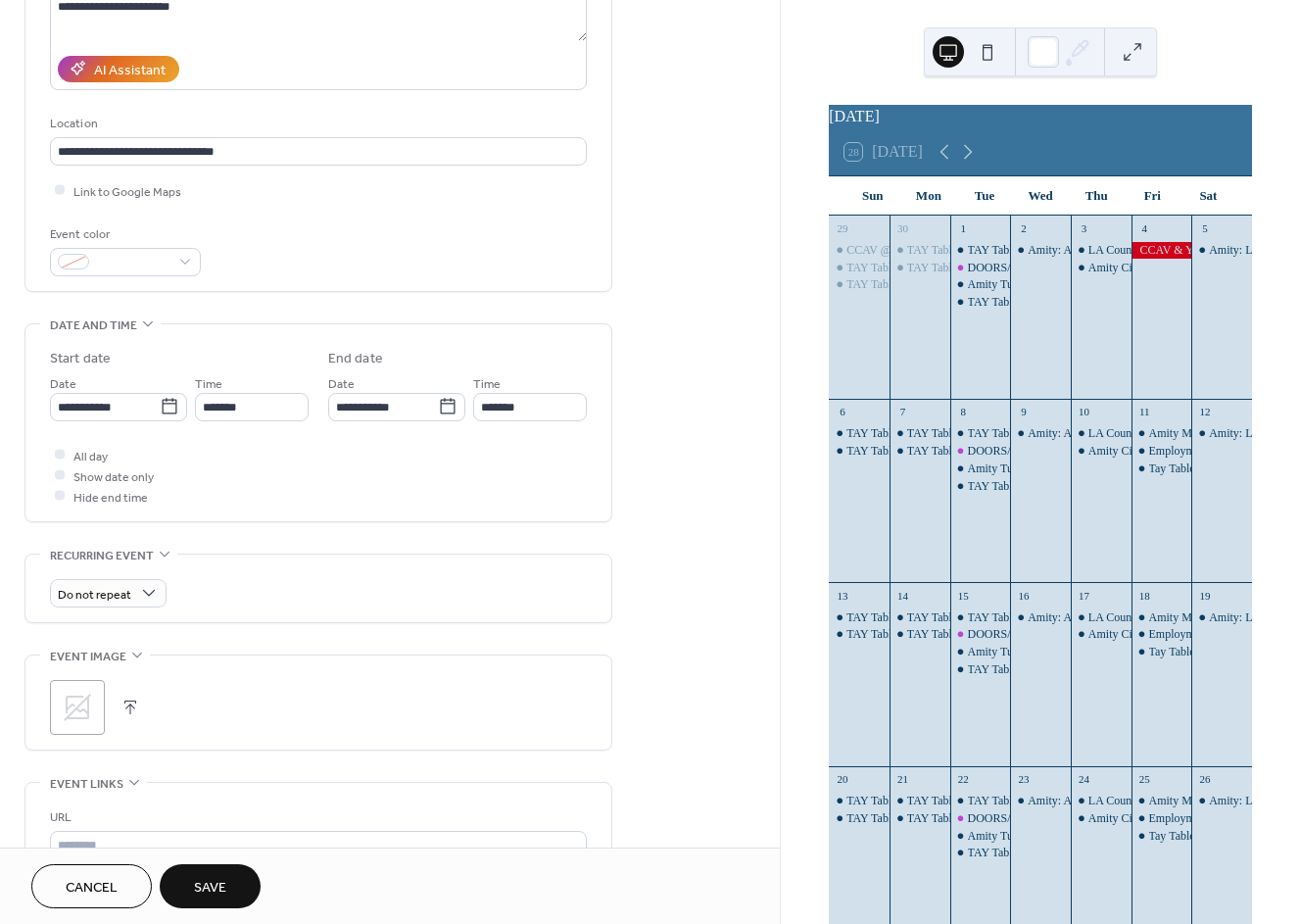 scroll, scrollTop: 326, scrollLeft: 0, axis: vertical 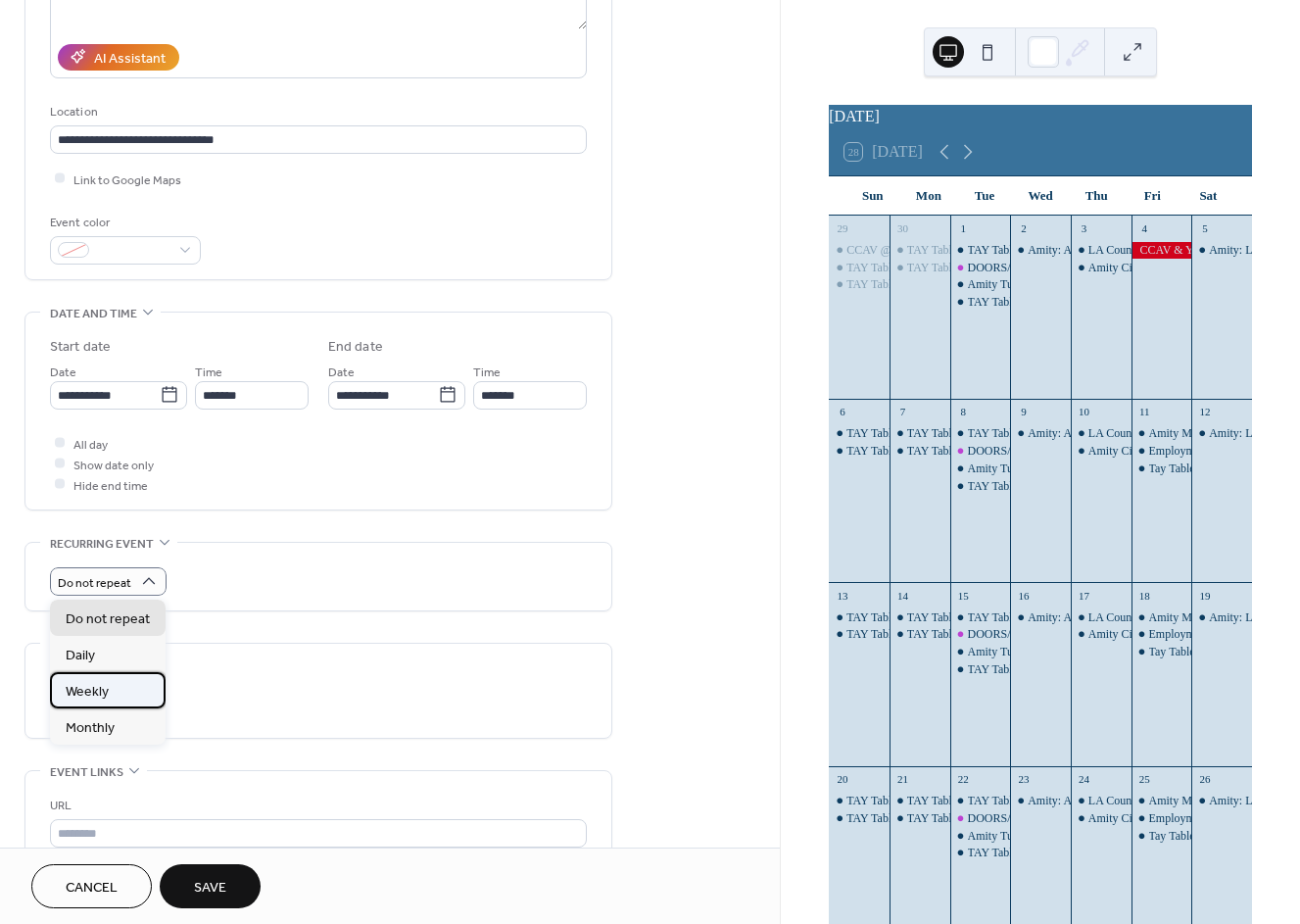 click on "Weekly" at bounding box center [87, 692] 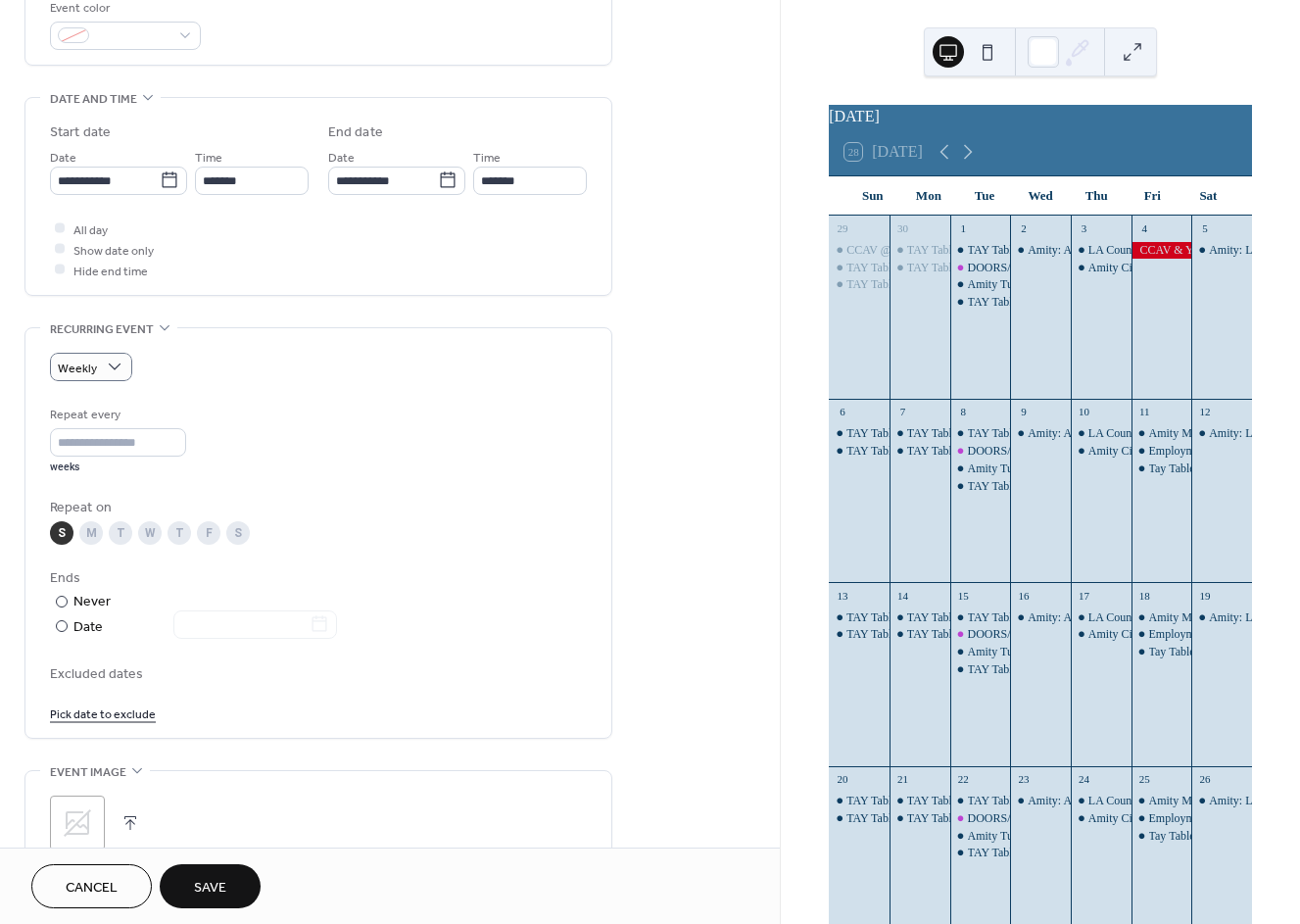 scroll, scrollTop: 544, scrollLeft: 0, axis: vertical 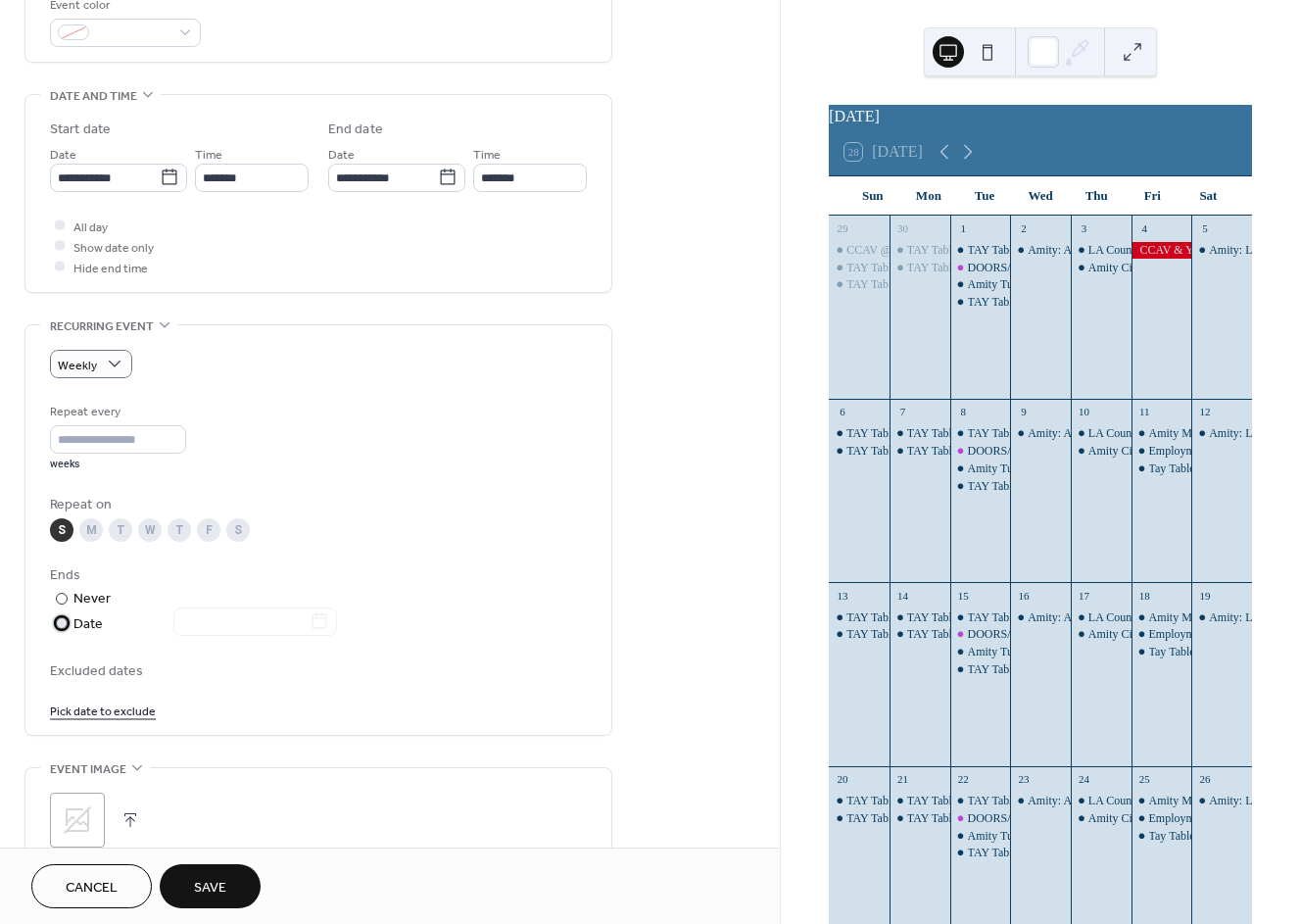 click on "Date" at bounding box center [205, 624] 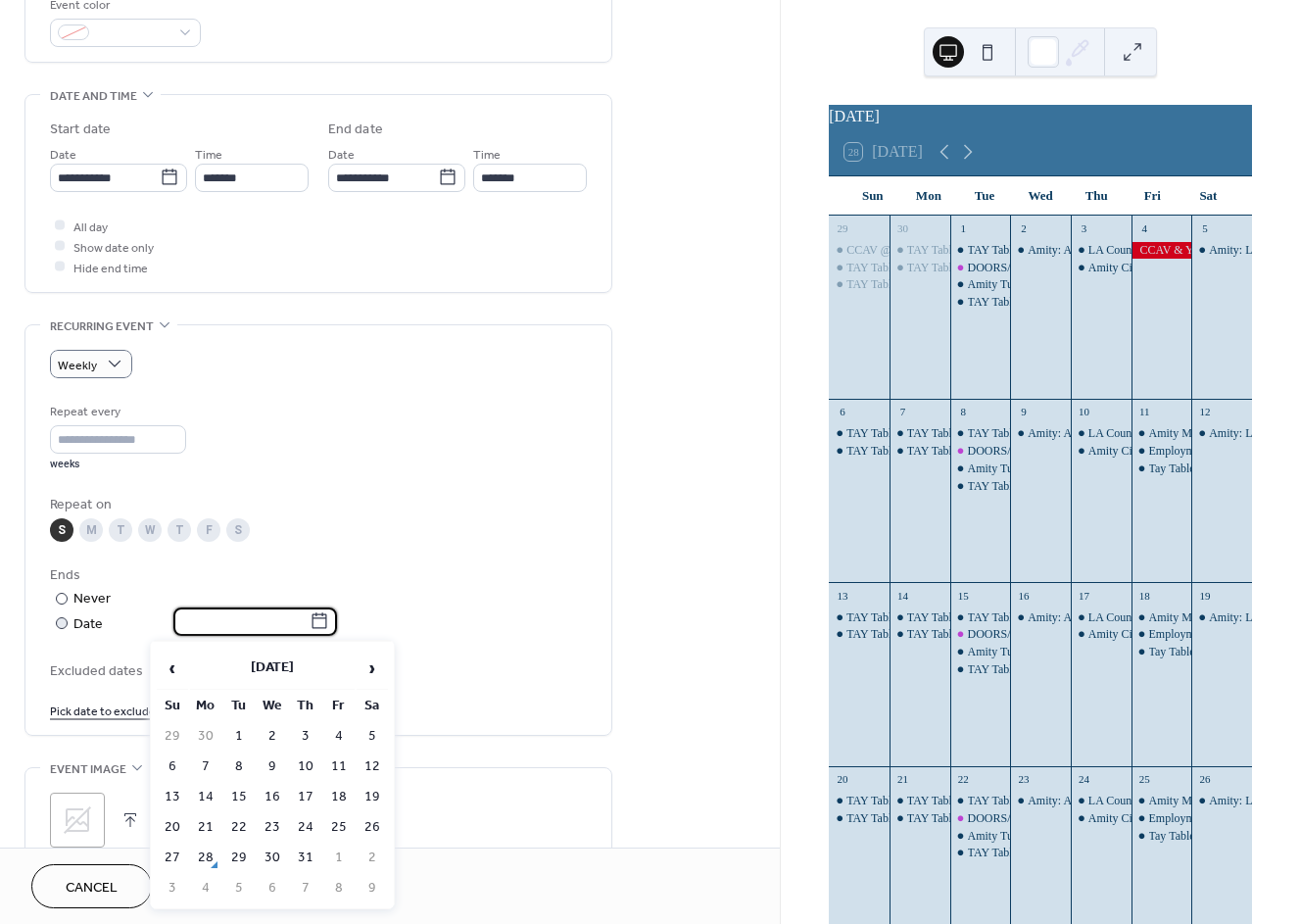 click at bounding box center (241, 621) 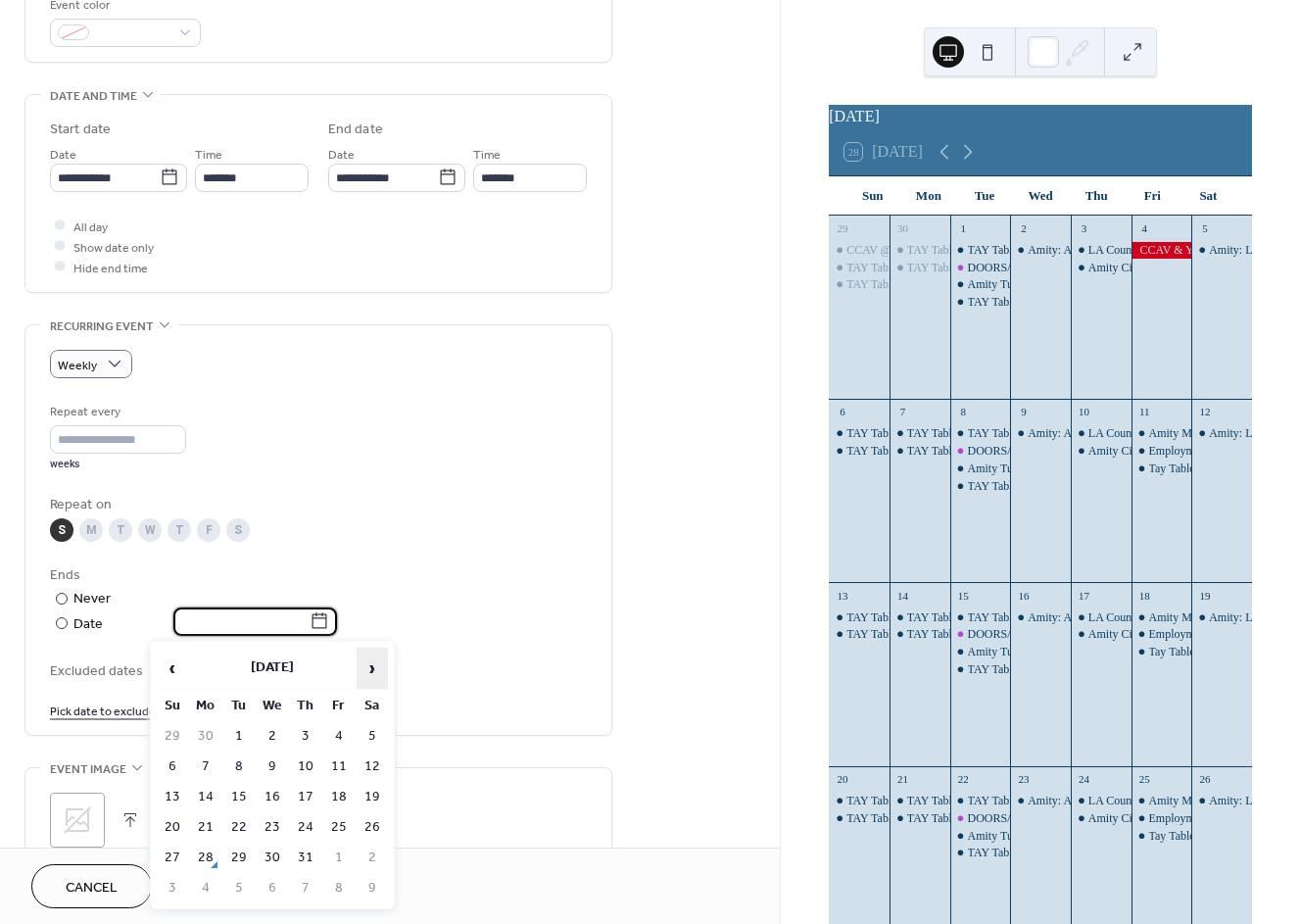 click on "›" at bounding box center (372, 668) 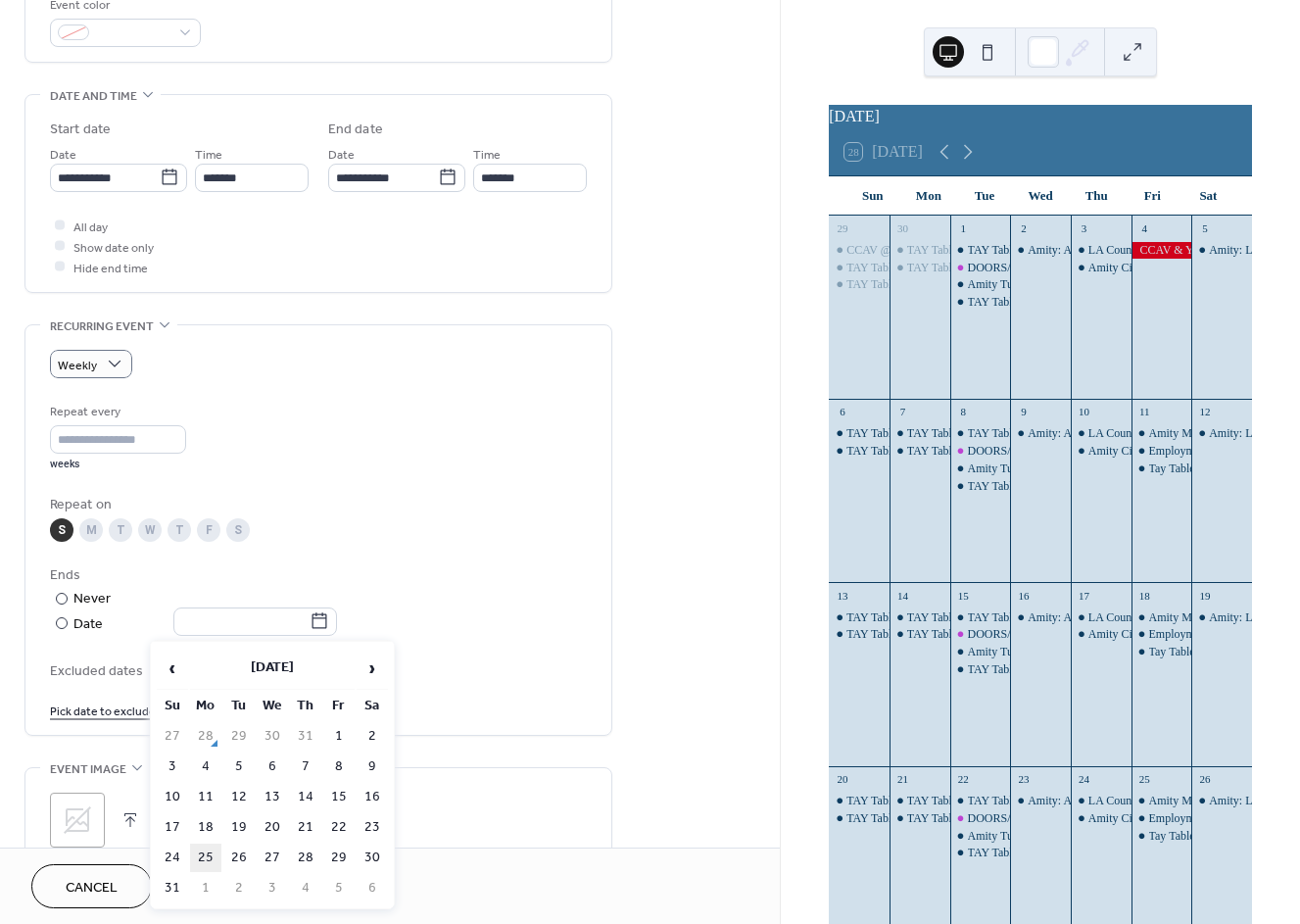 click on "25" at bounding box center (206, 857) 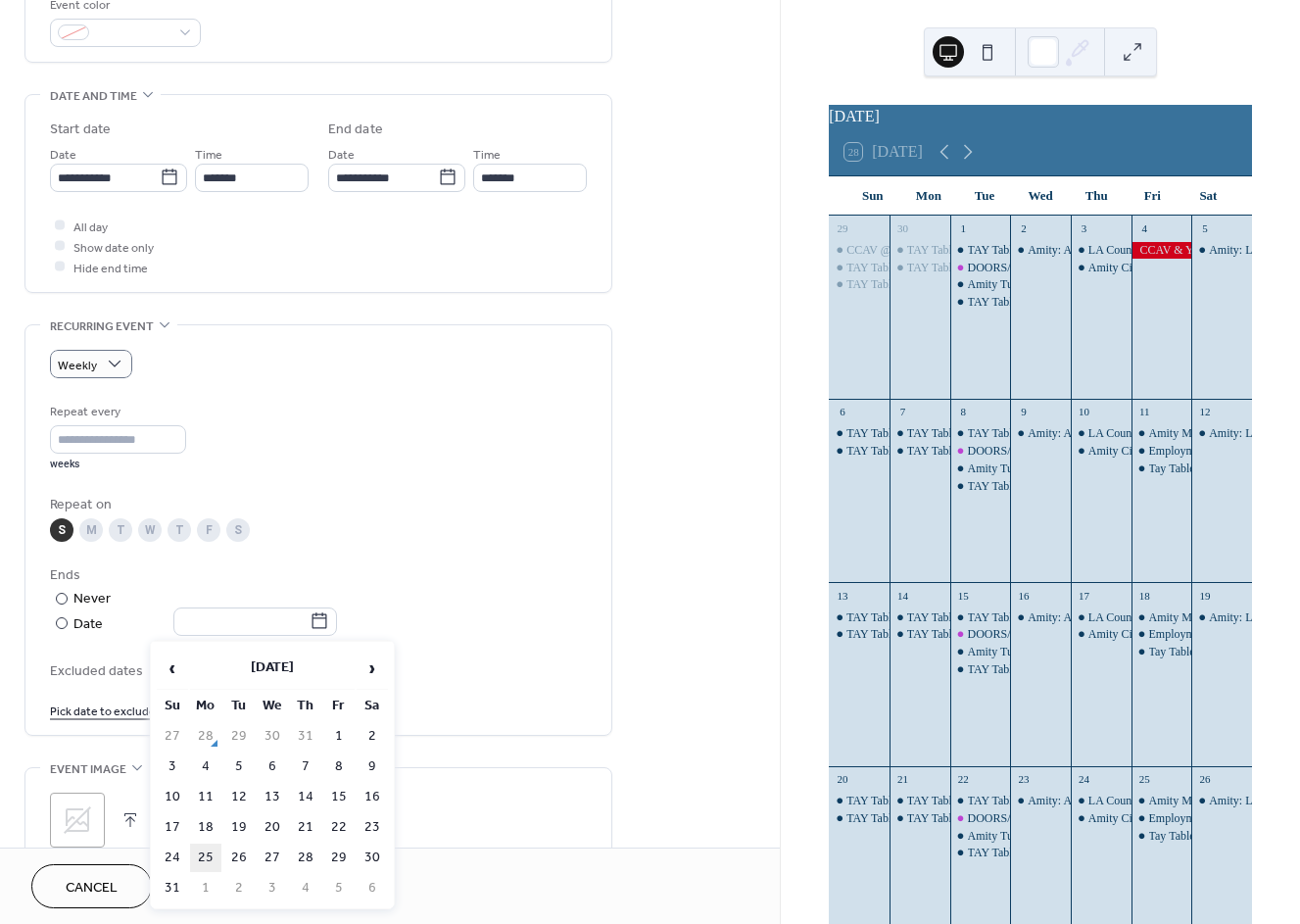 type on "**********" 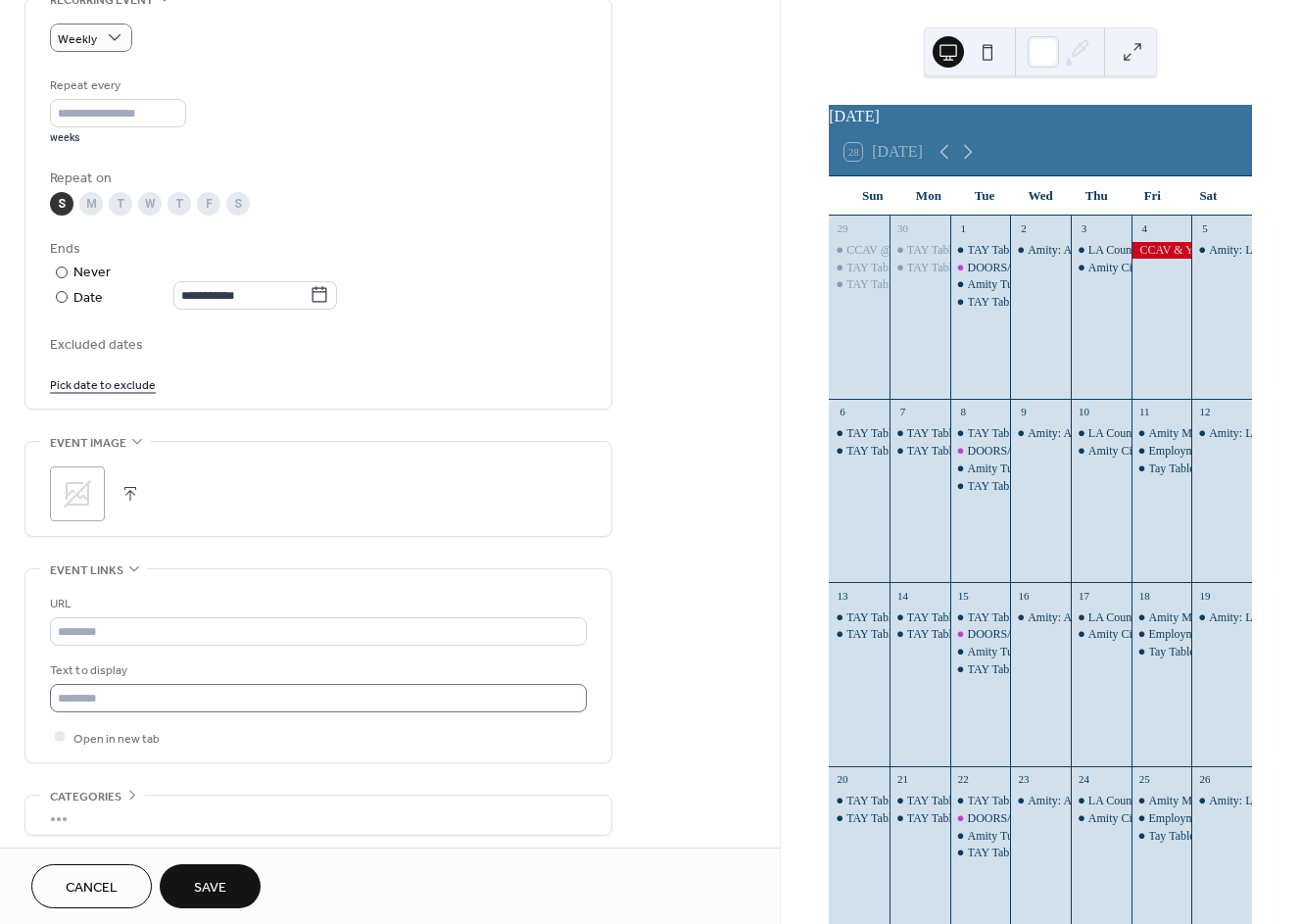scroll, scrollTop: 952, scrollLeft: 0, axis: vertical 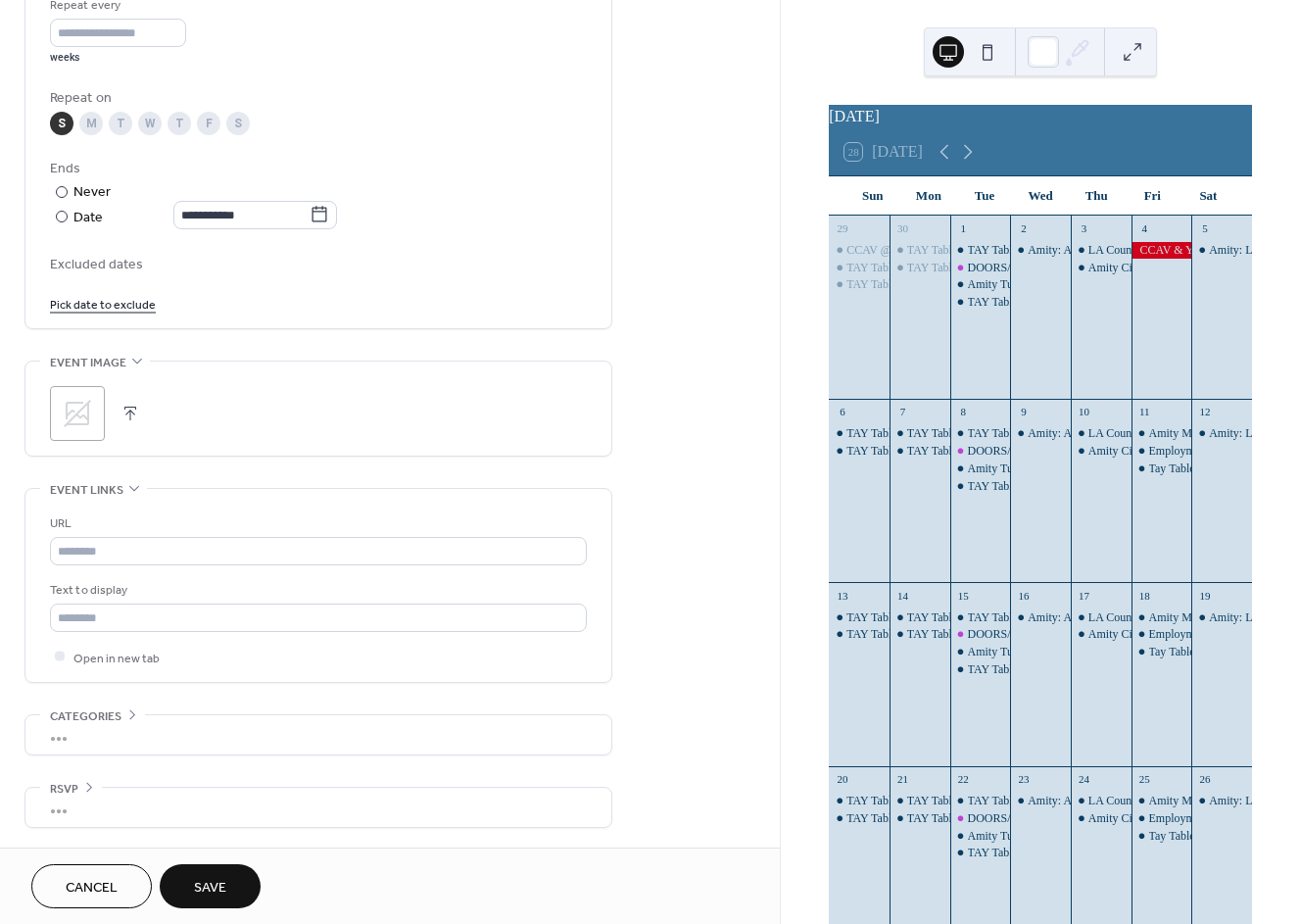 click on "Save" at bounding box center (210, 888) 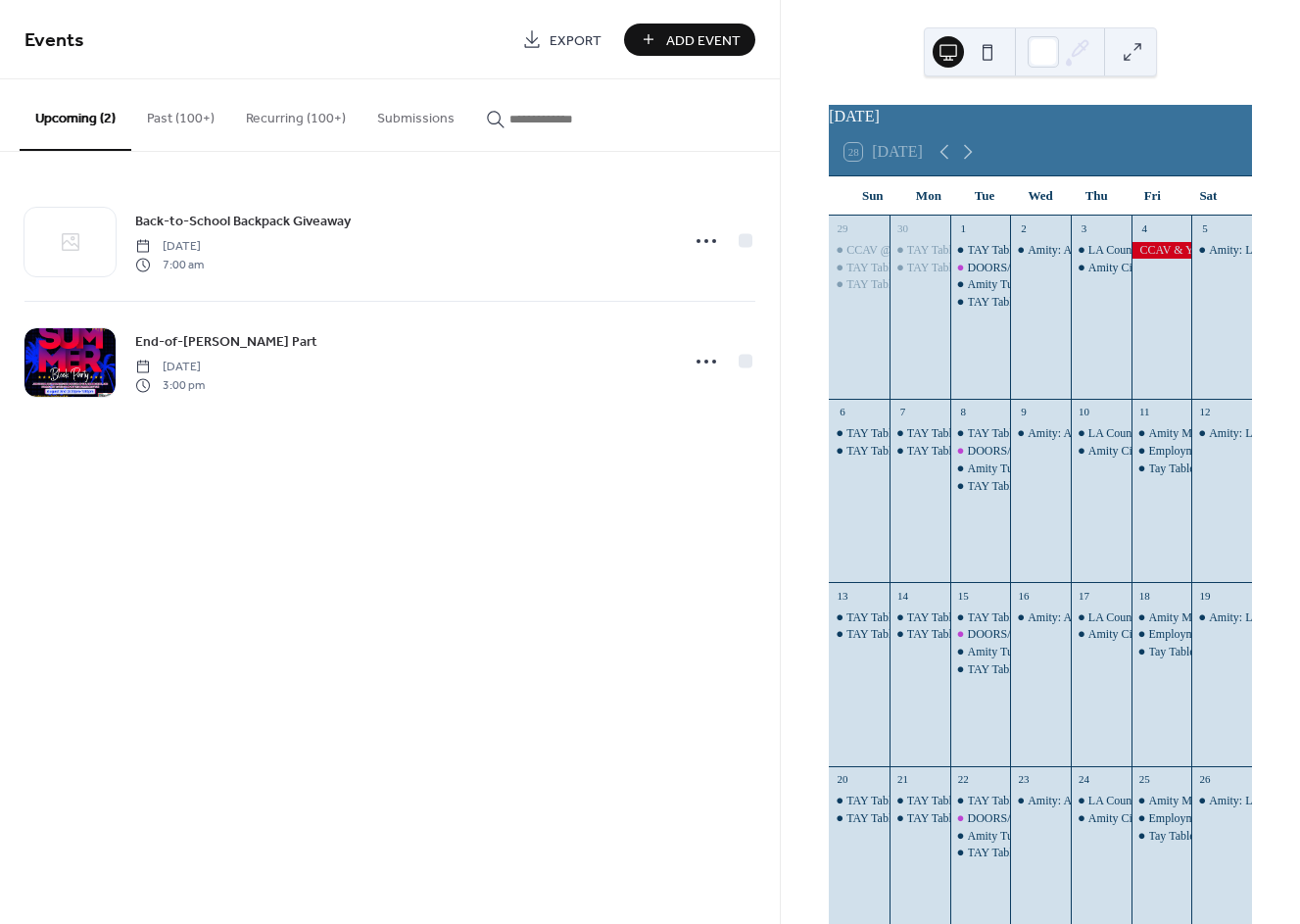 click on "Add Event" at bounding box center [703, 40] 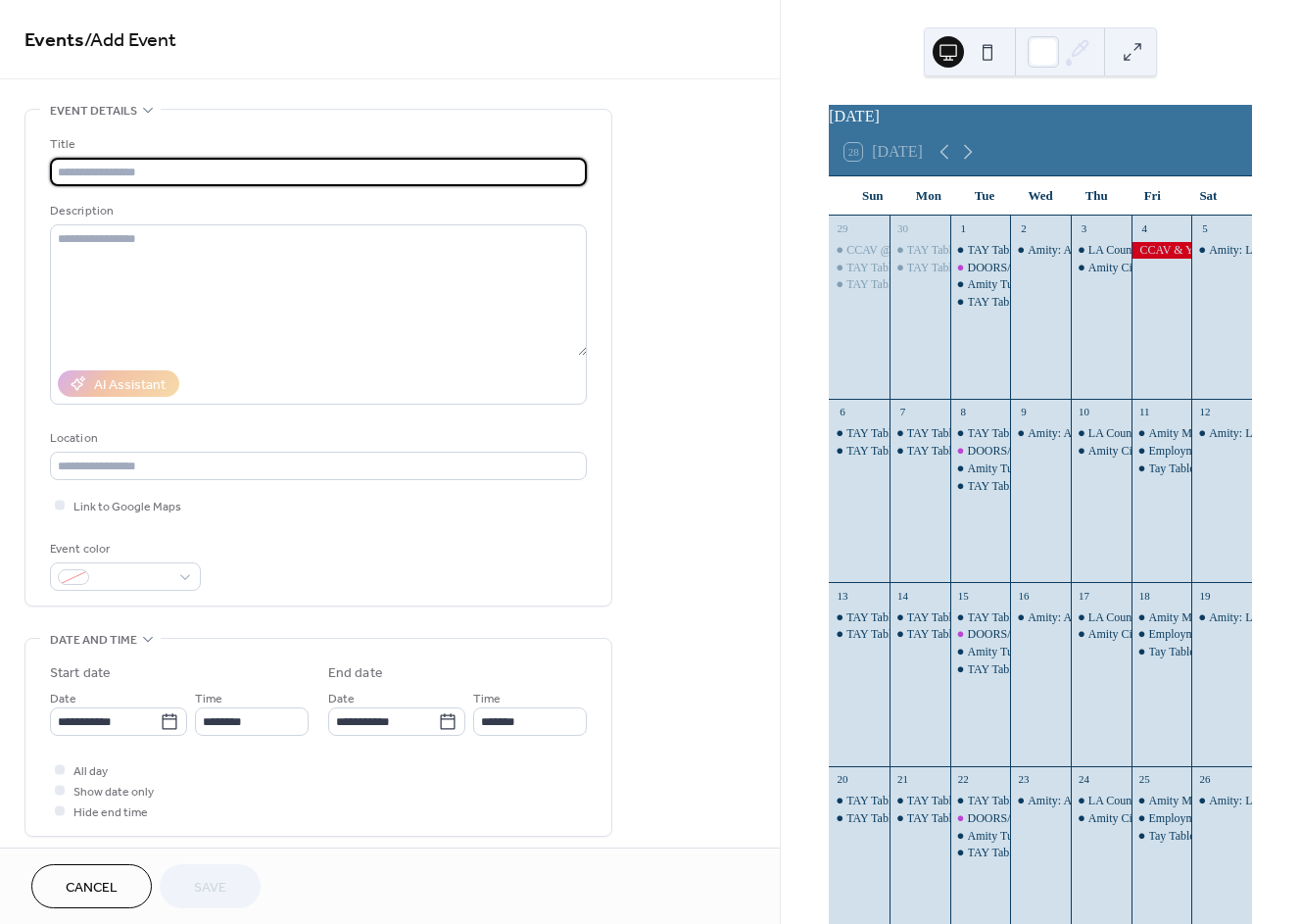 click at bounding box center (318, 171) 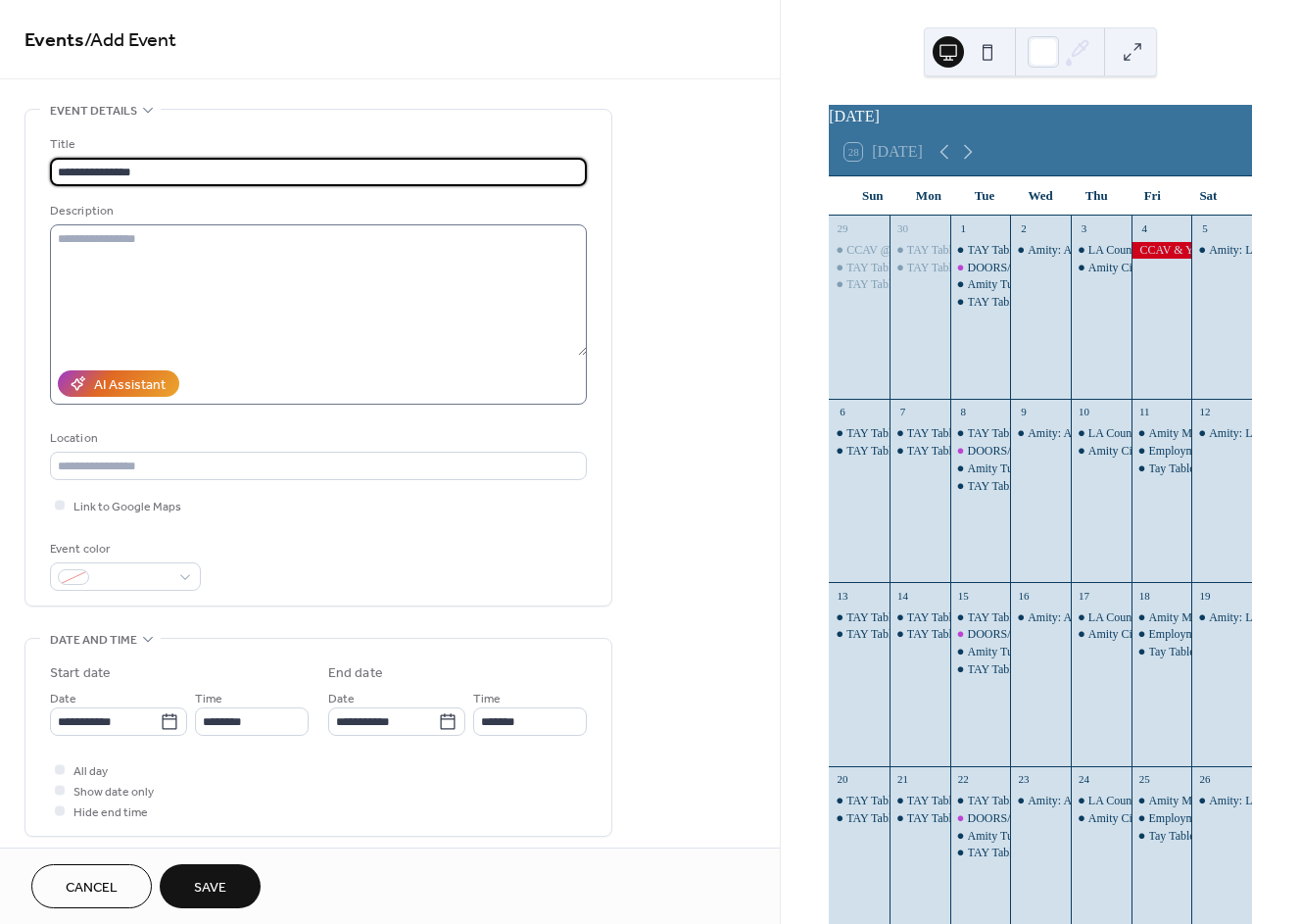 type on "**********" 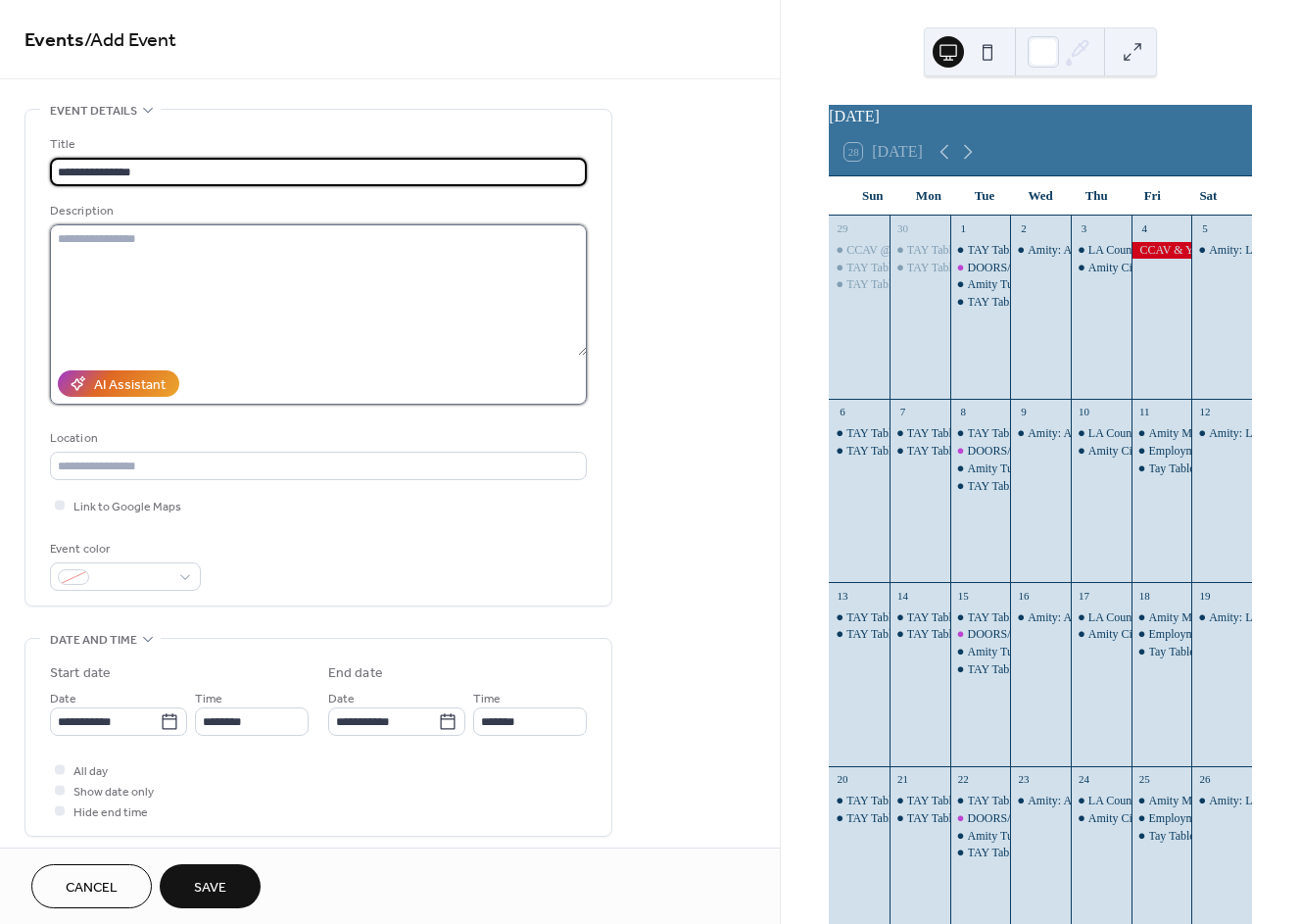click at bounding box center (318, 290) 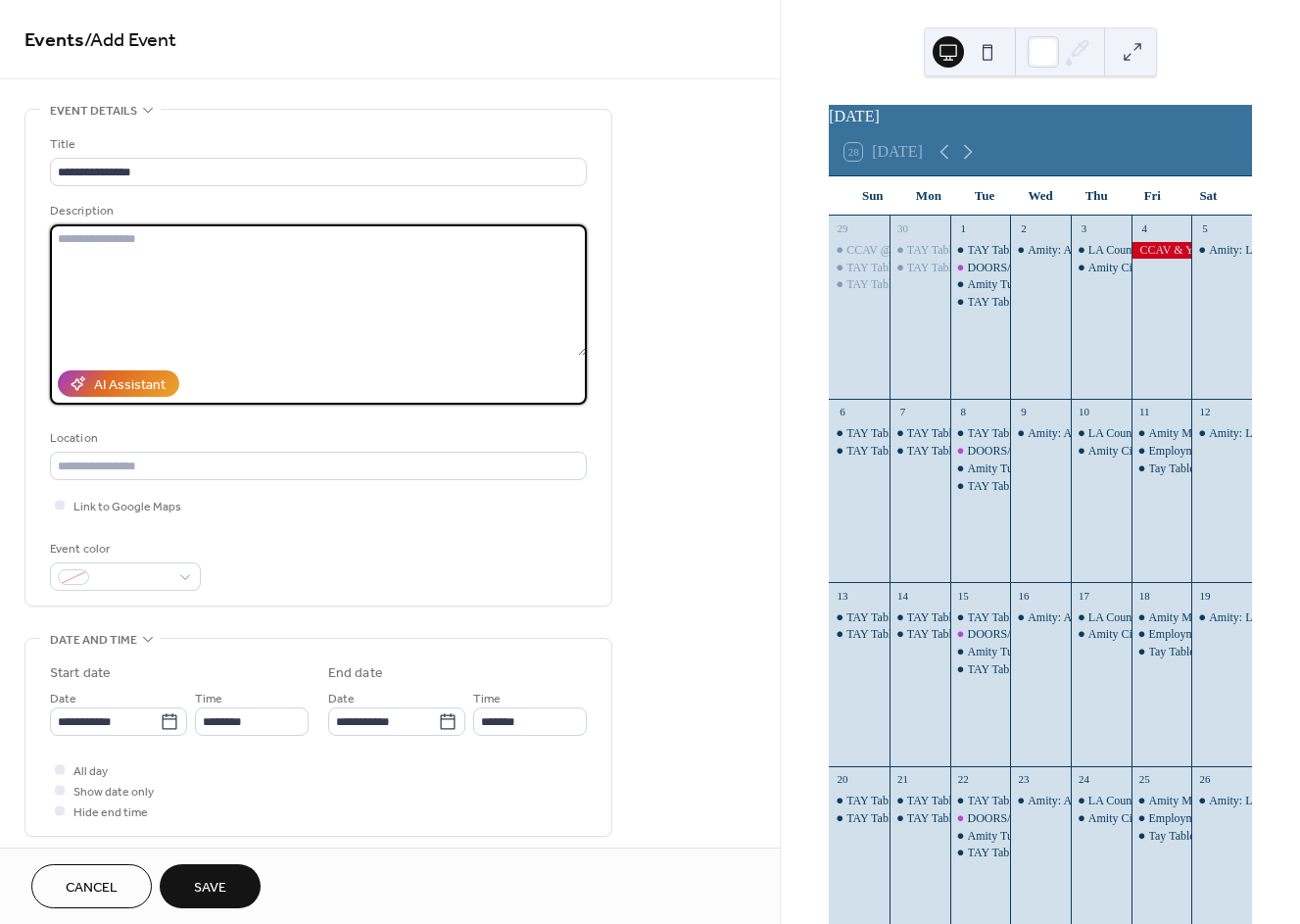 paste on "**********" 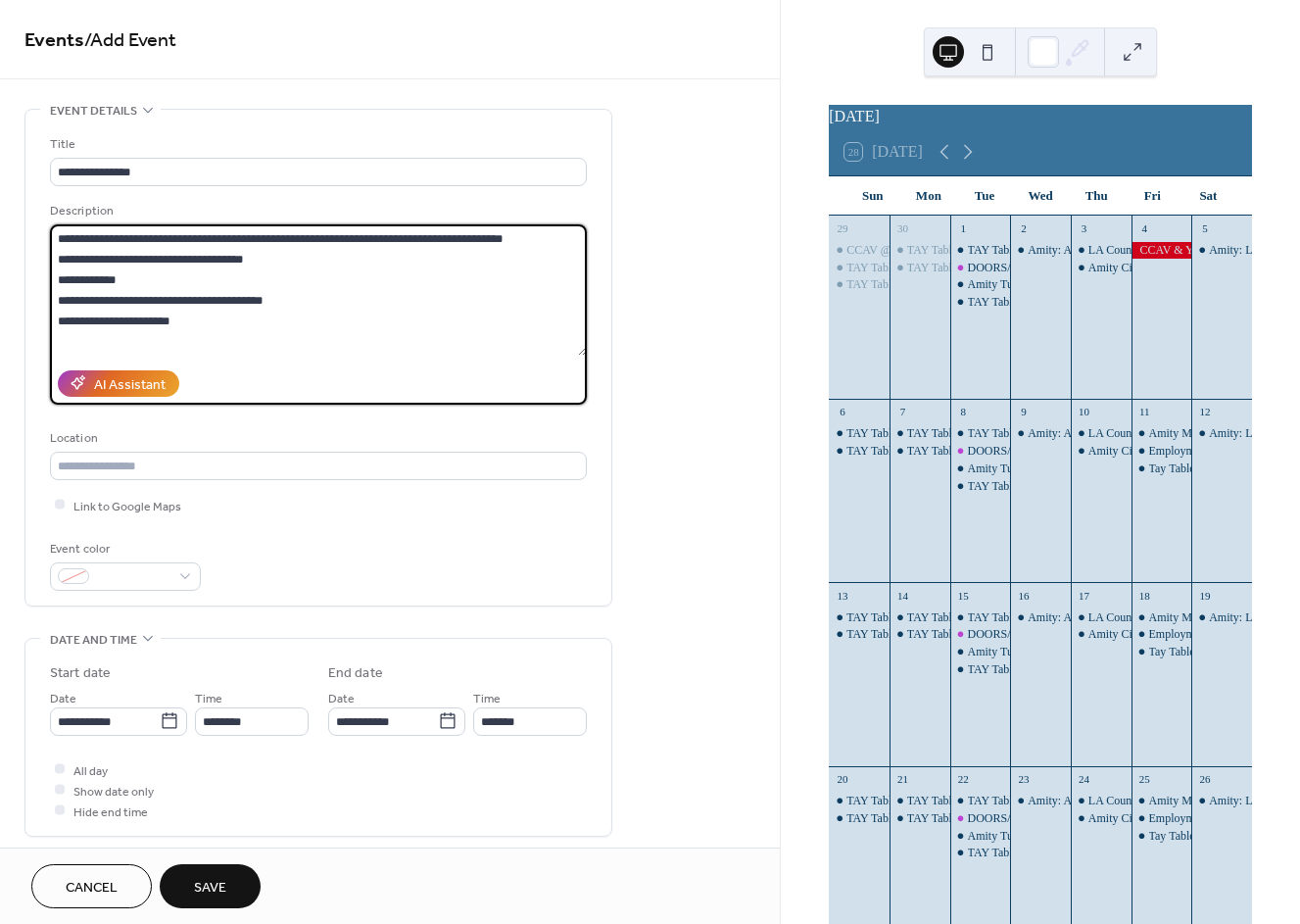 type on "**********" 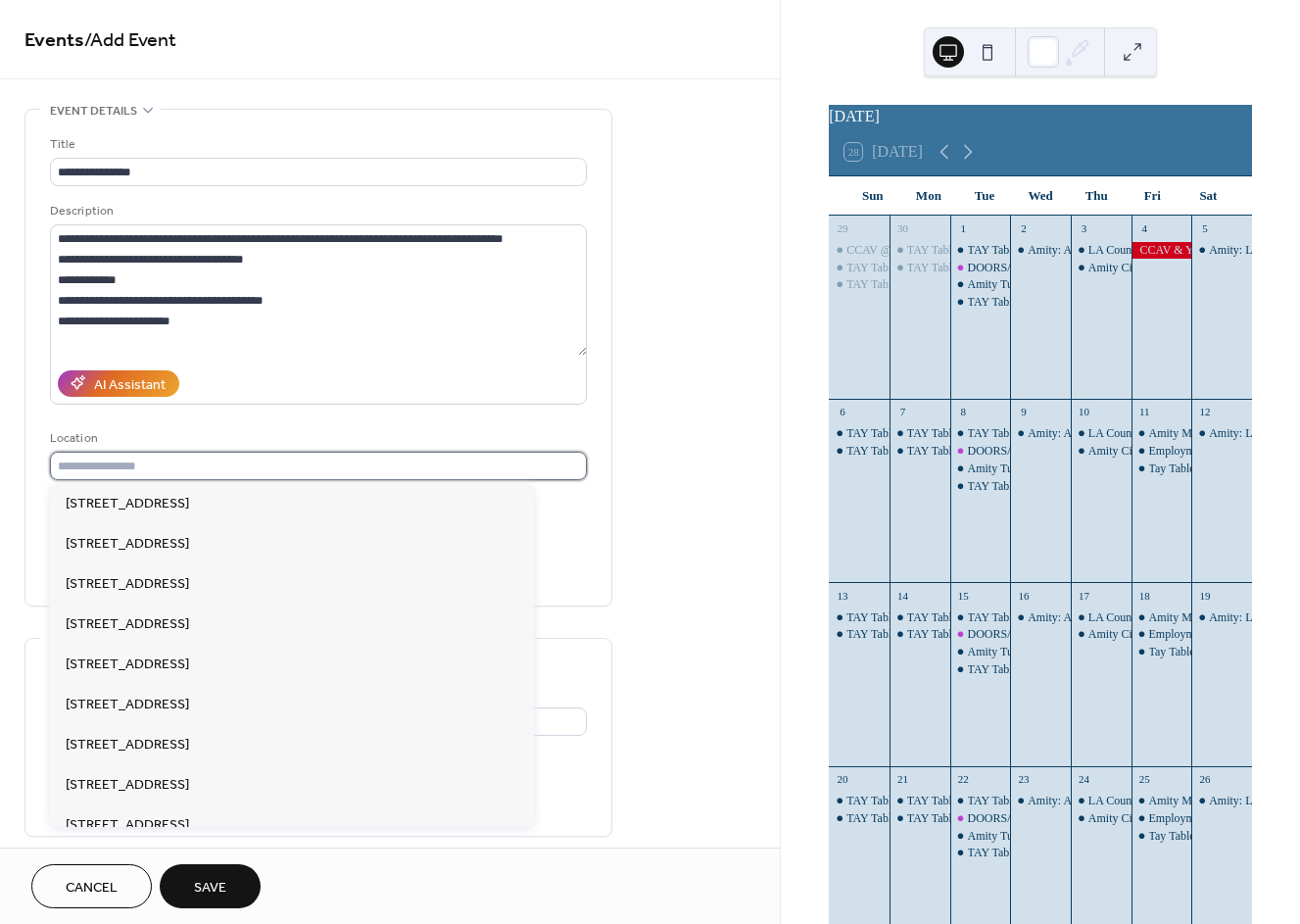 click at bounding box center (318, 465) 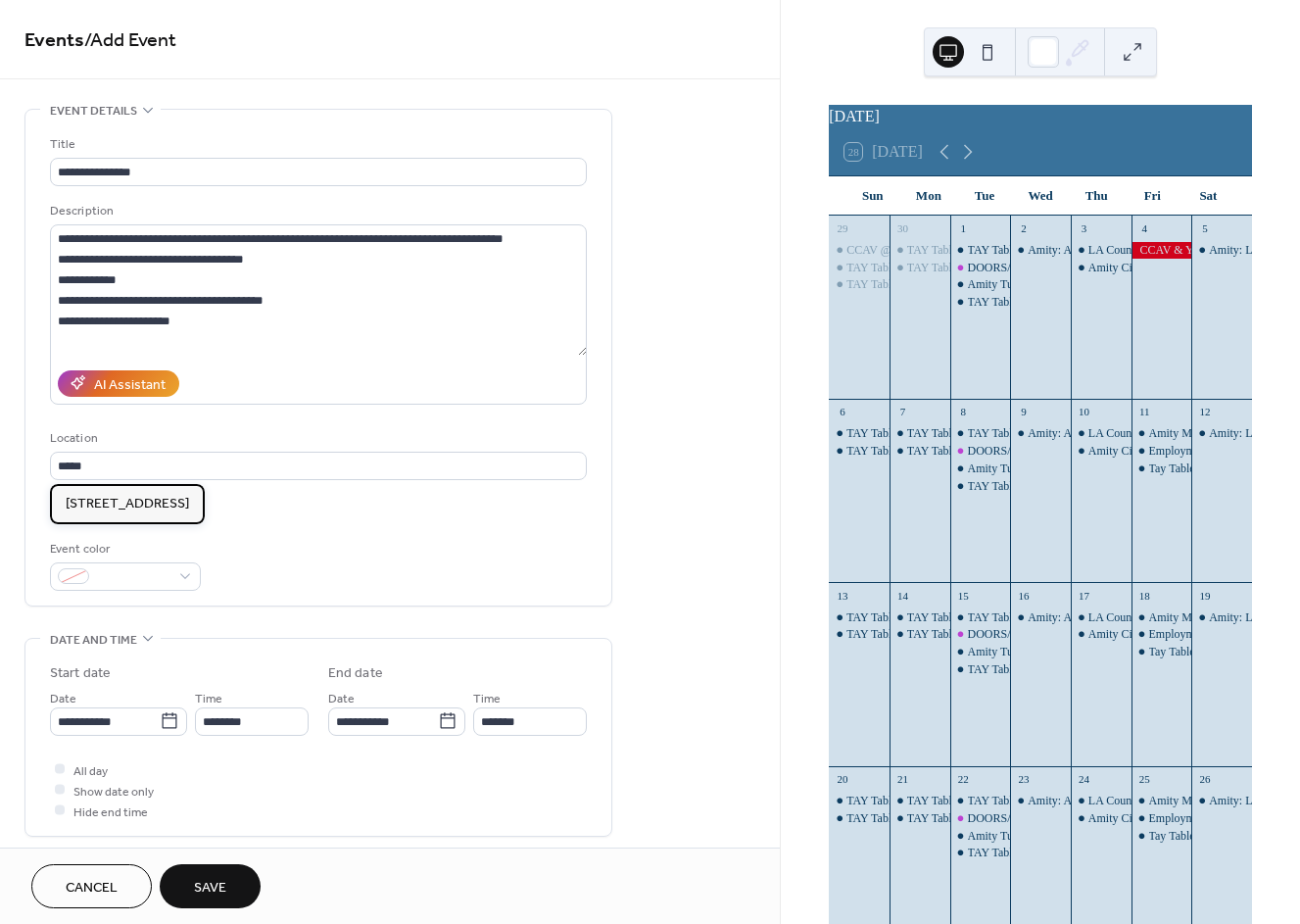 drag, startPoint x: 176, startPoint y: 494, endPoint x: 173, endPoint y: 540, distance: 46.097722 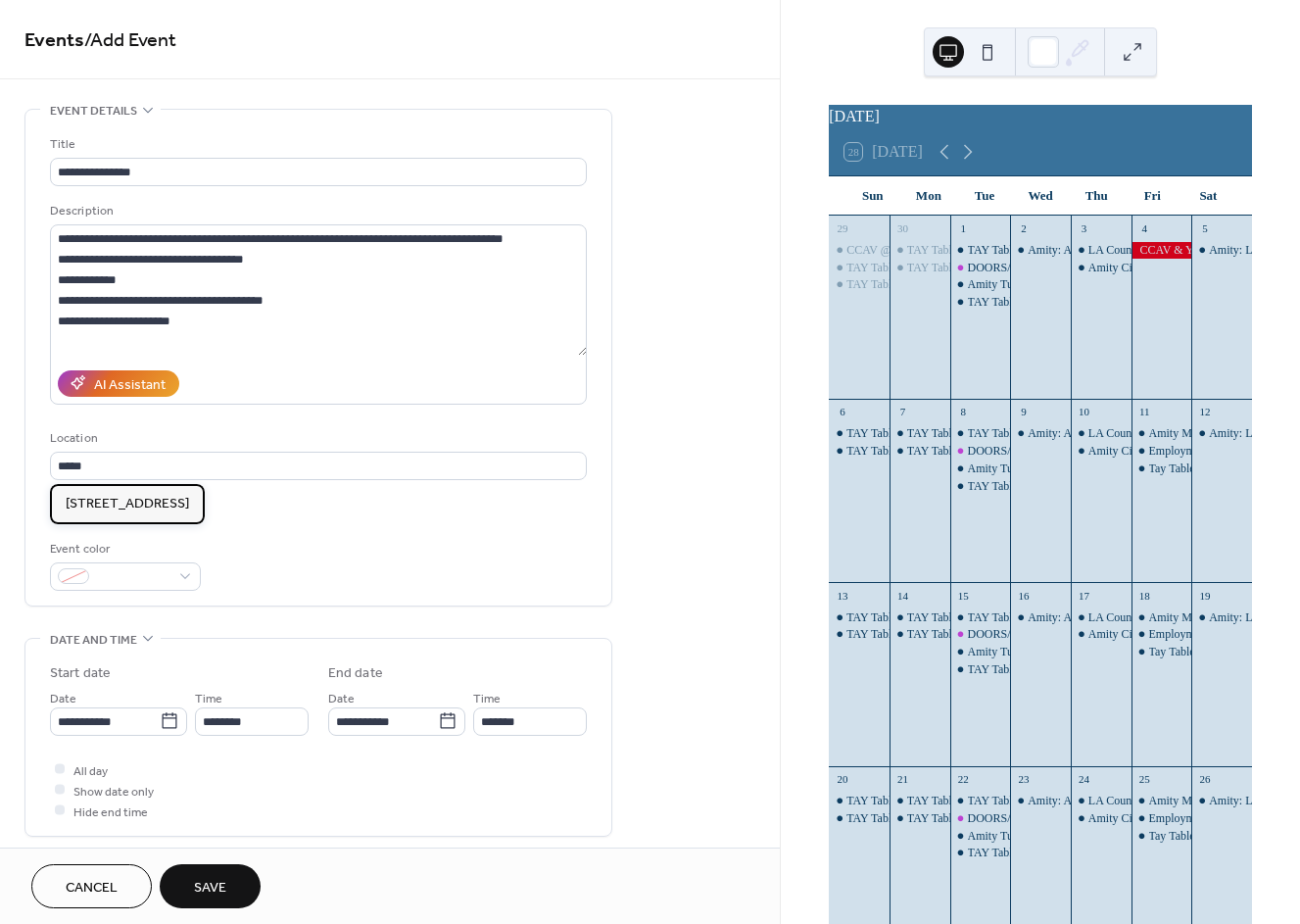 click on "[STREET_ADDRESS]" at bounding box center [127, 504] 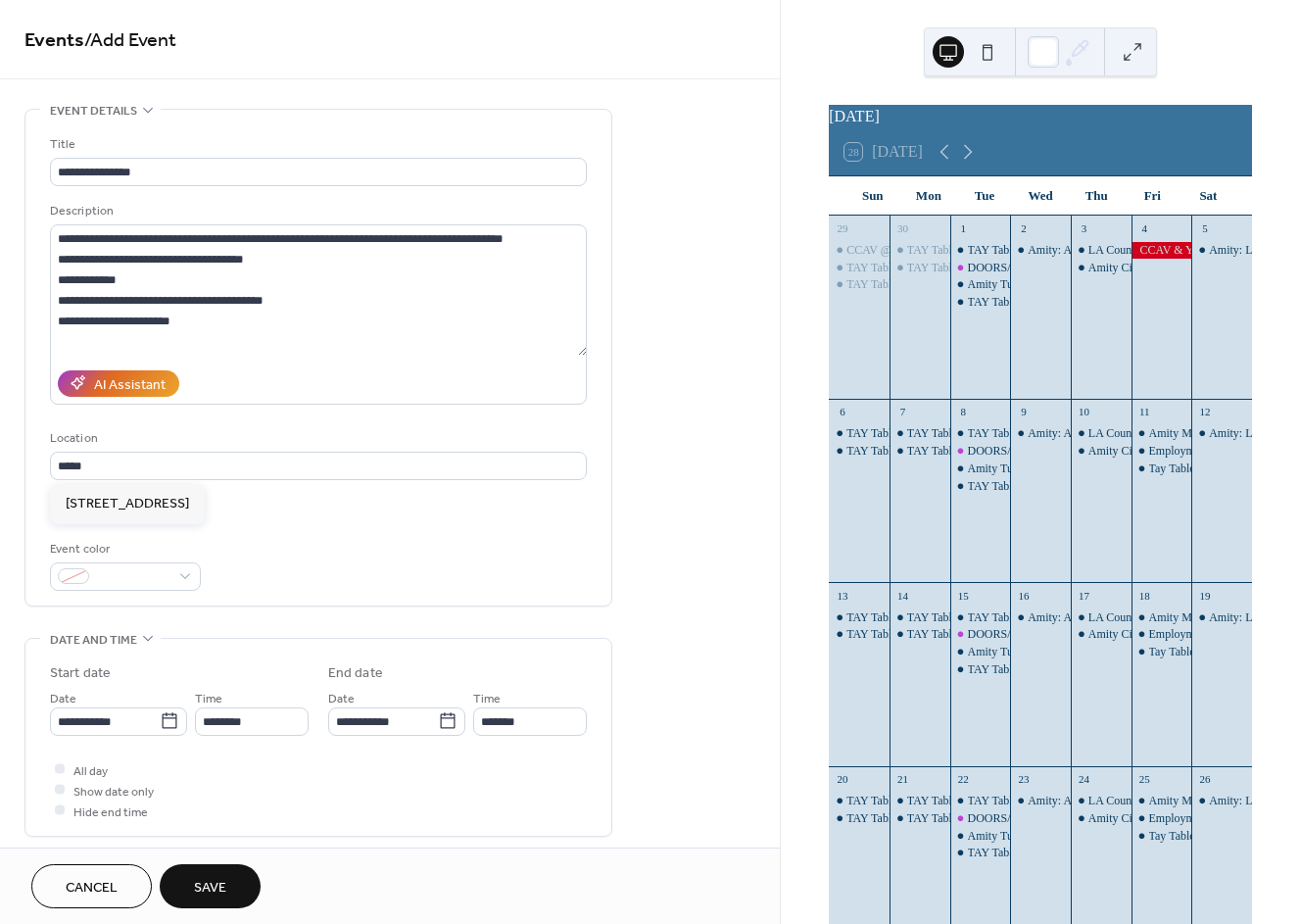 type on "**********" 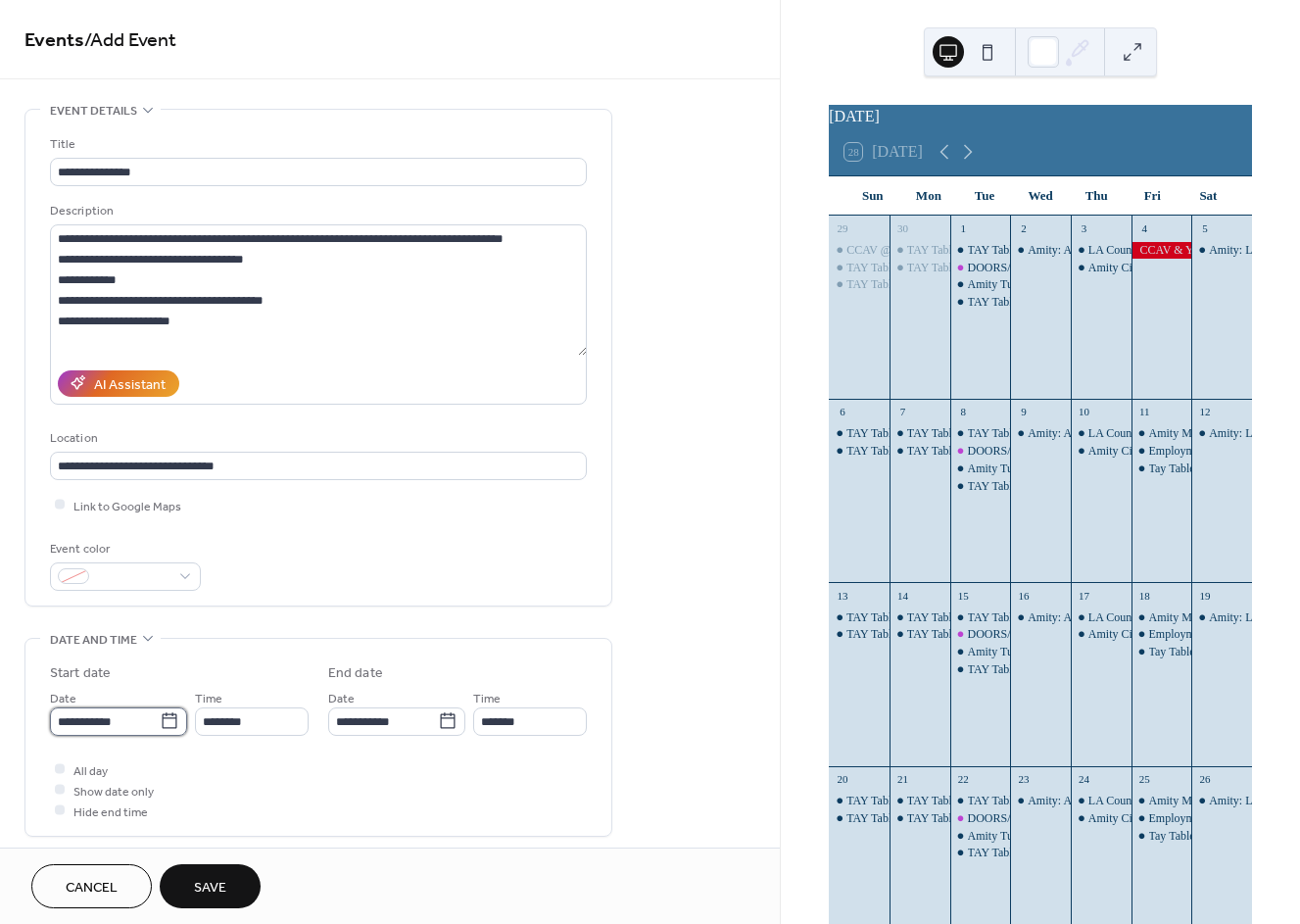 click on "**********" at bounding box center [105, 721] 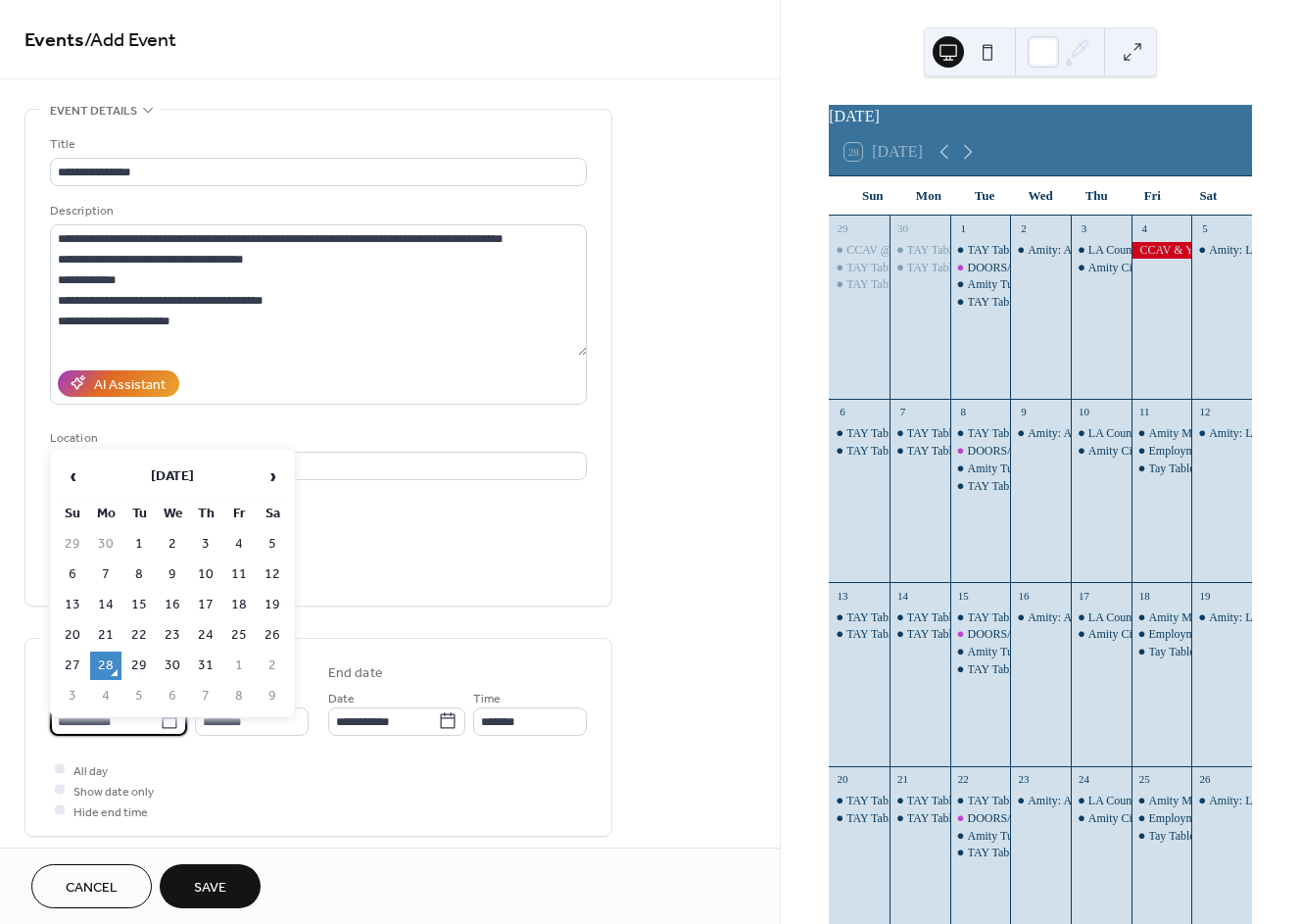 click 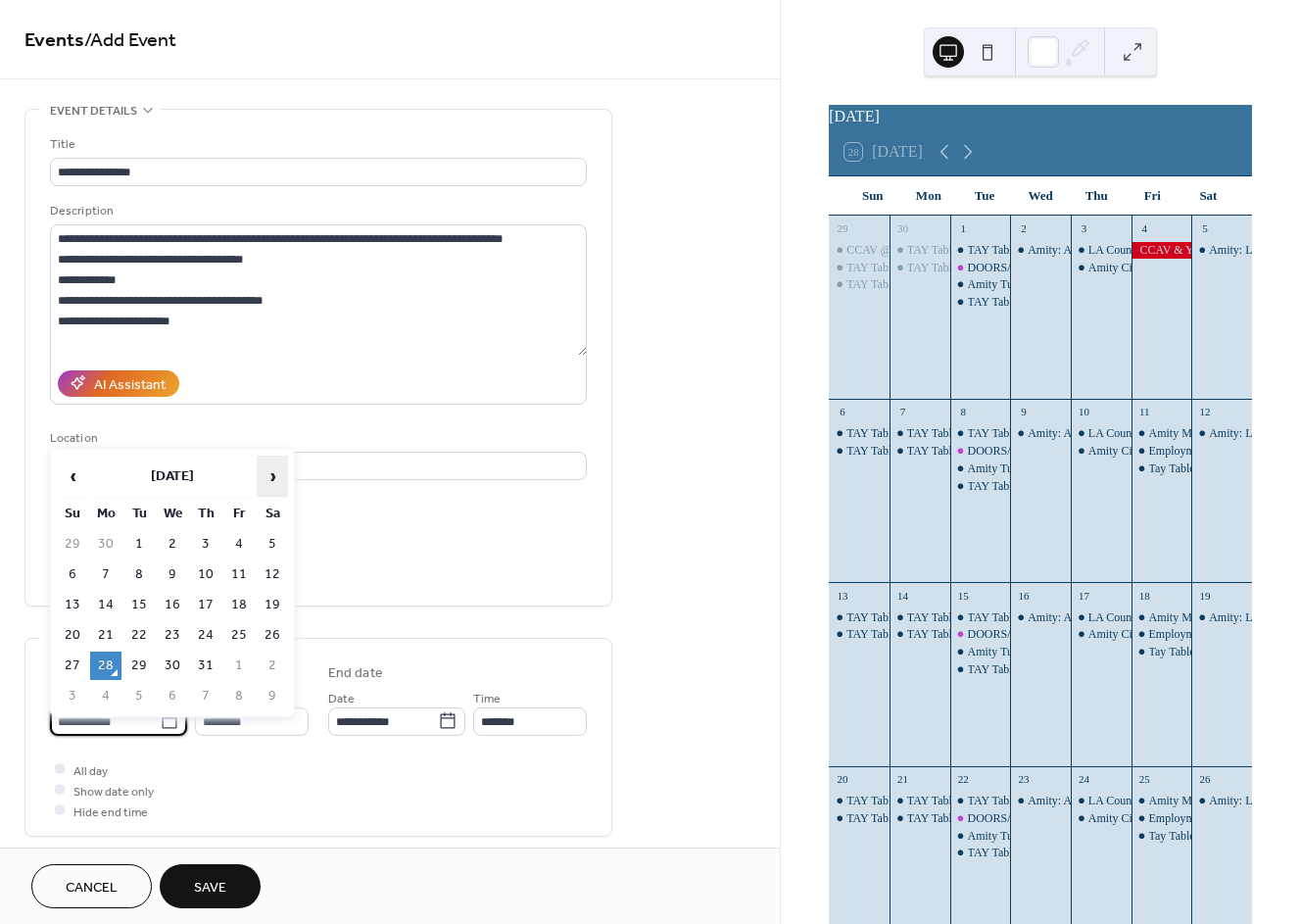 click on "›" at bounding box center [272, 476] 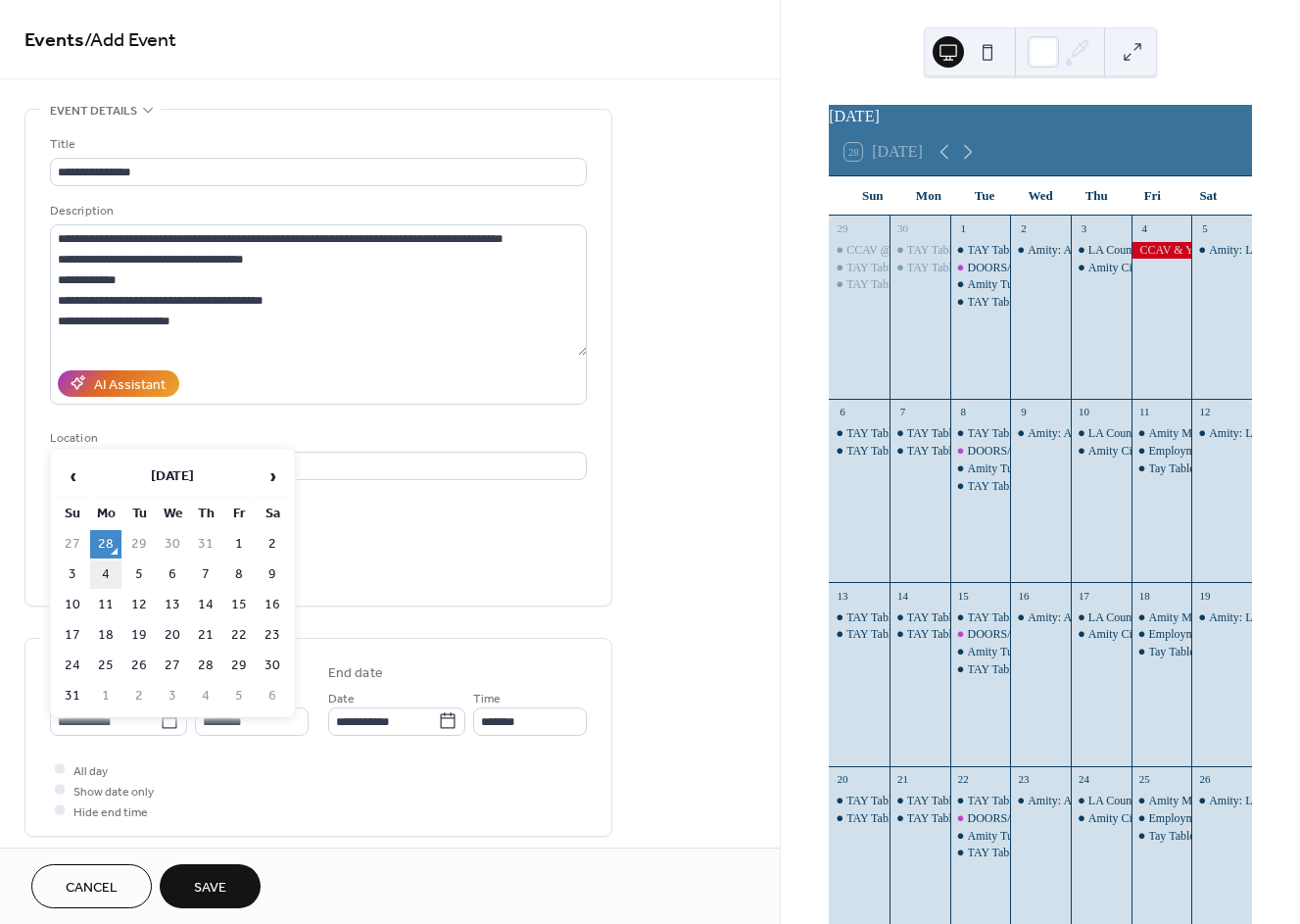 click on "4" at bounding box center [106, 574] 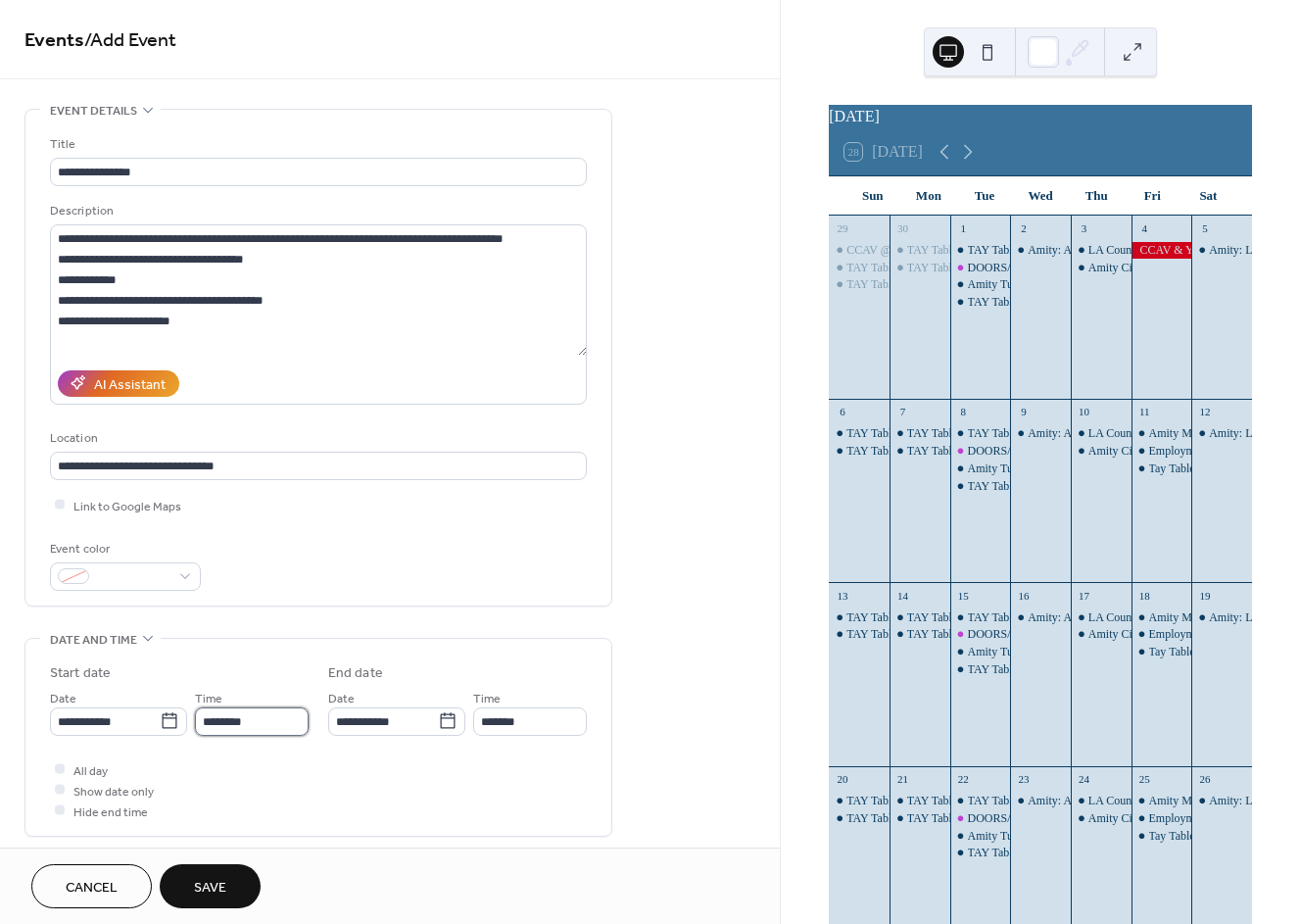 click on "********" at bounding box center (252, 721) 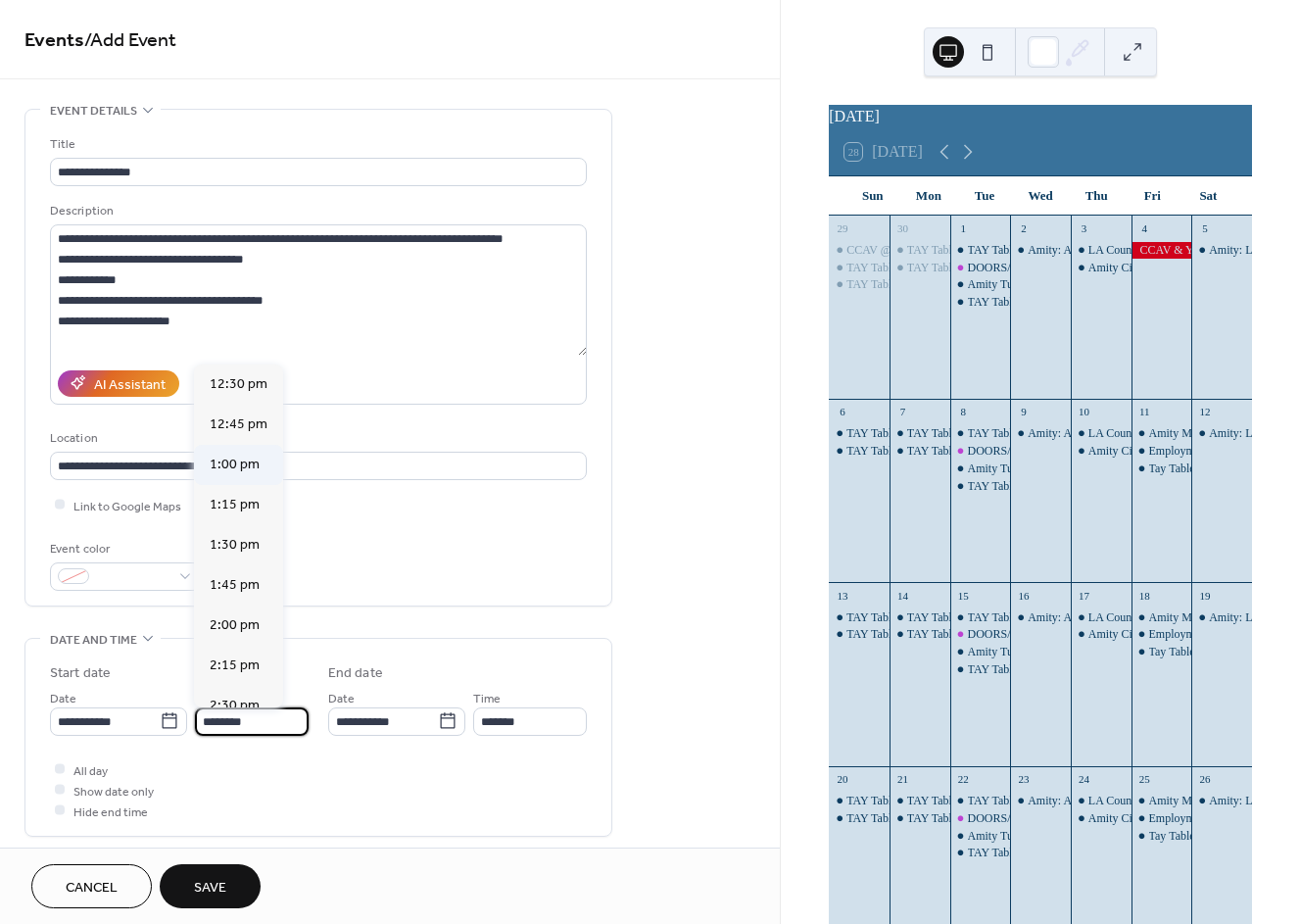 scroll, scrollTop: 2058, scrollLeft: 0, axis: vertical 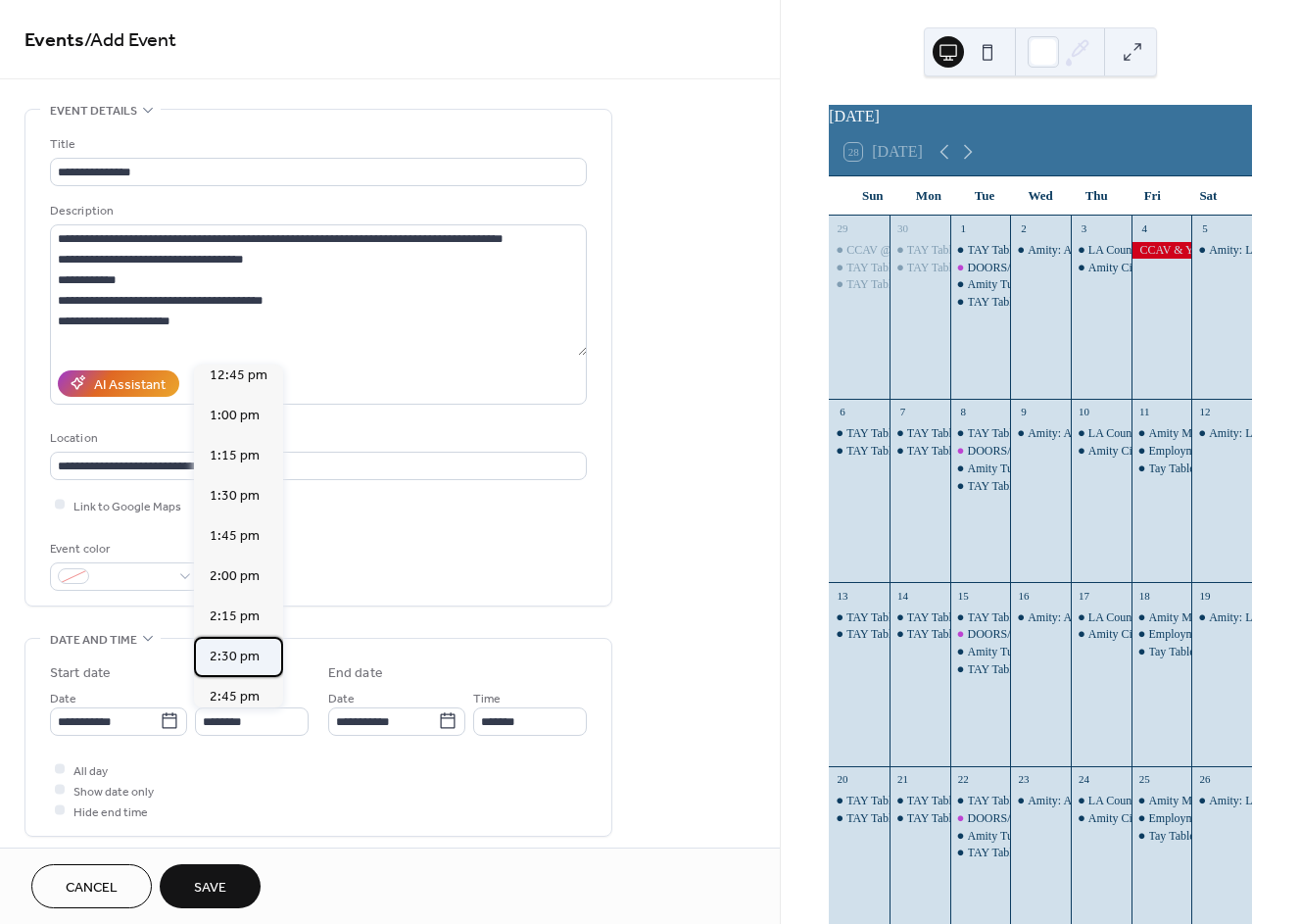 click on "2:30 pm" at bounding box center [234, 657] 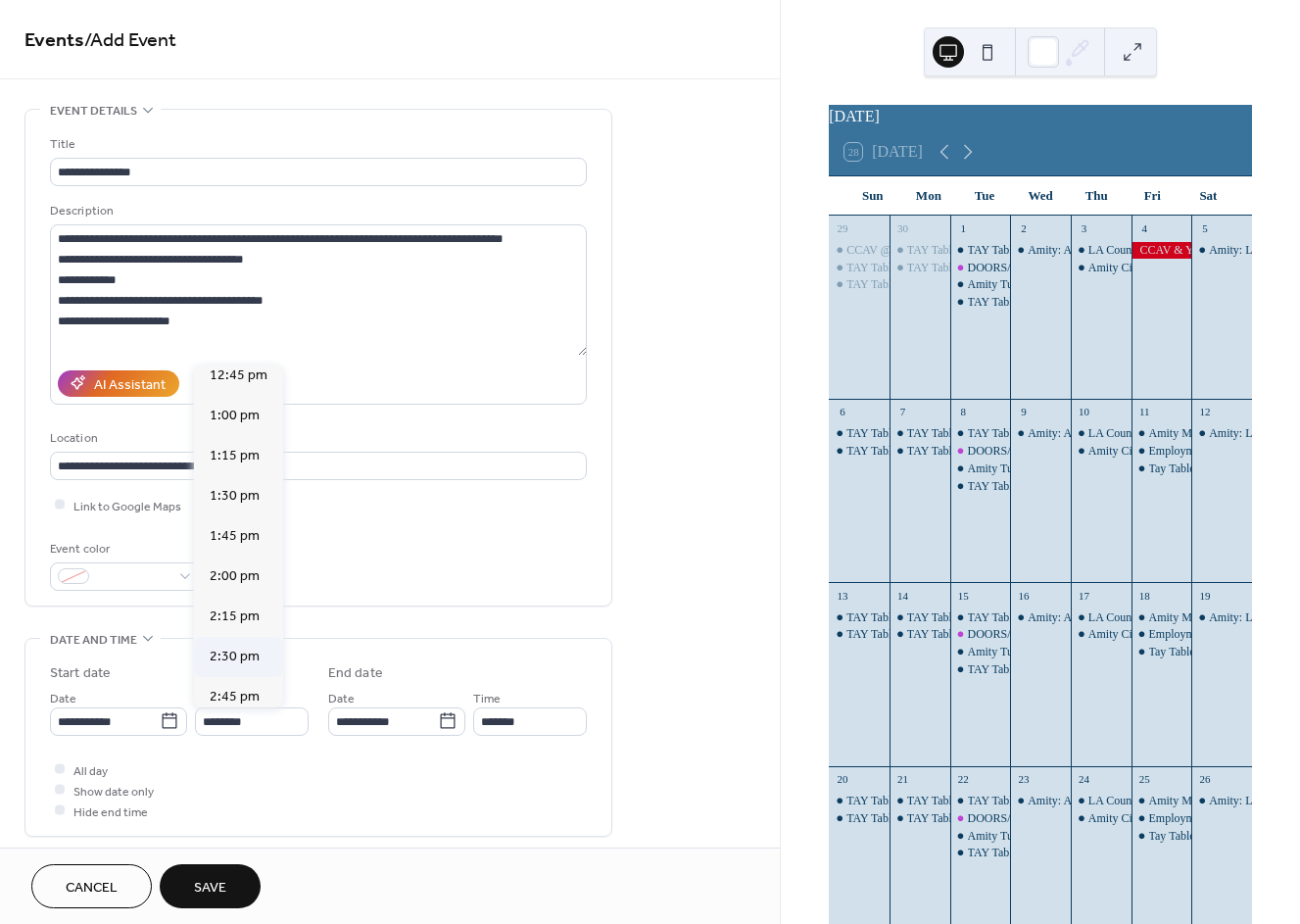 type on "*******" 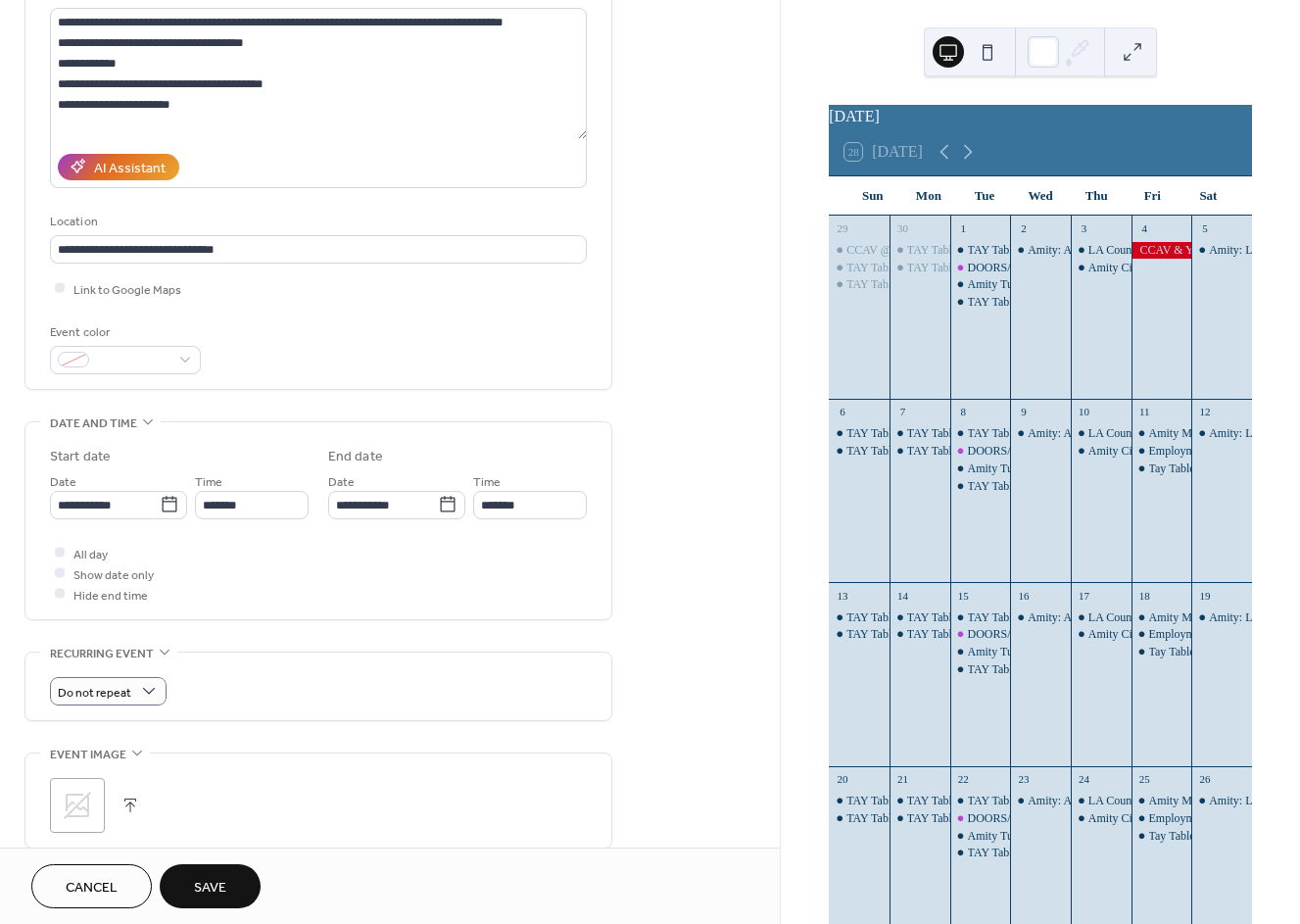 scroll, scrollTop: 218, scrollLeft: 0, axis: vertical 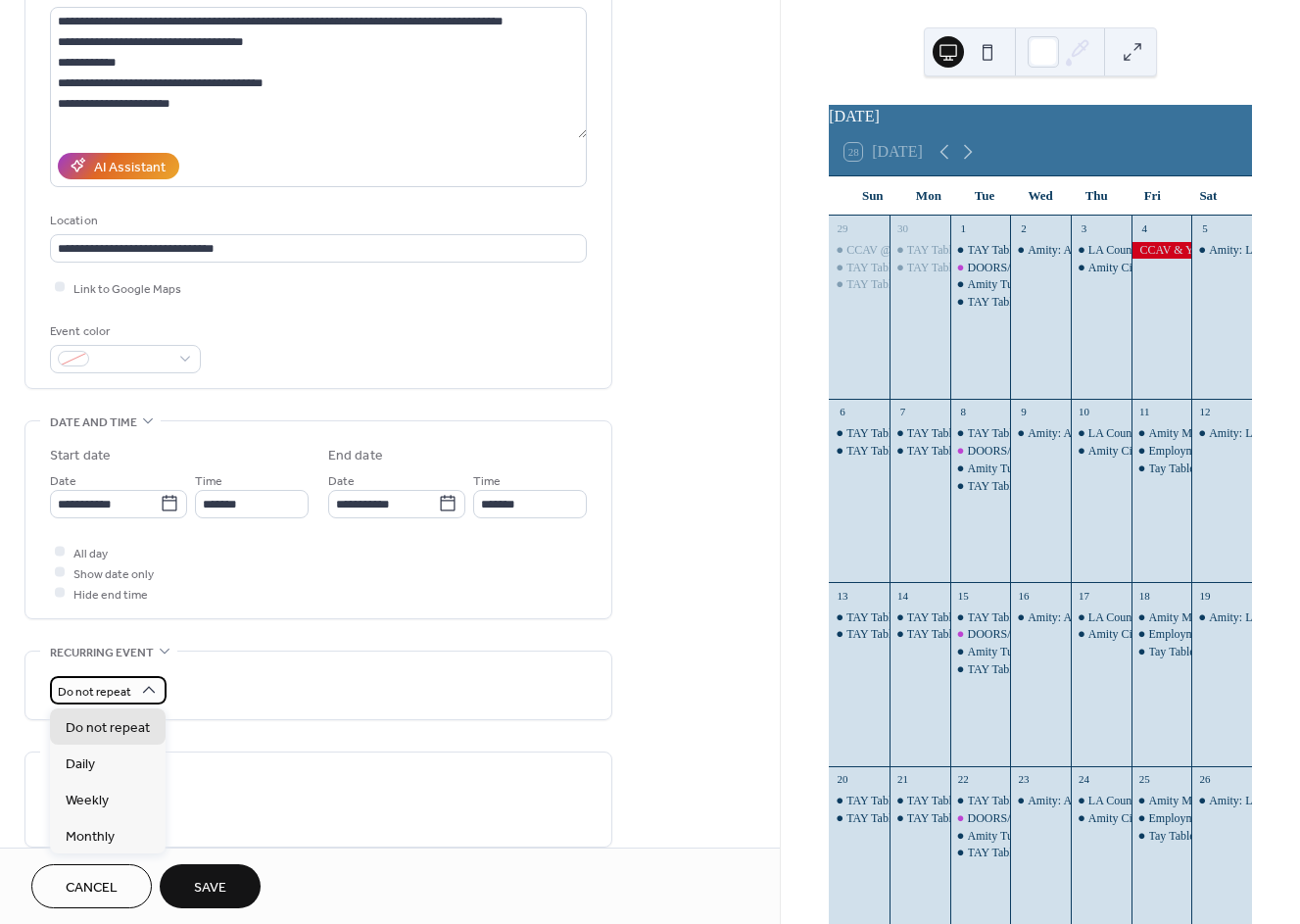 click on "Do not repeat" at bounding box center (94, 691) 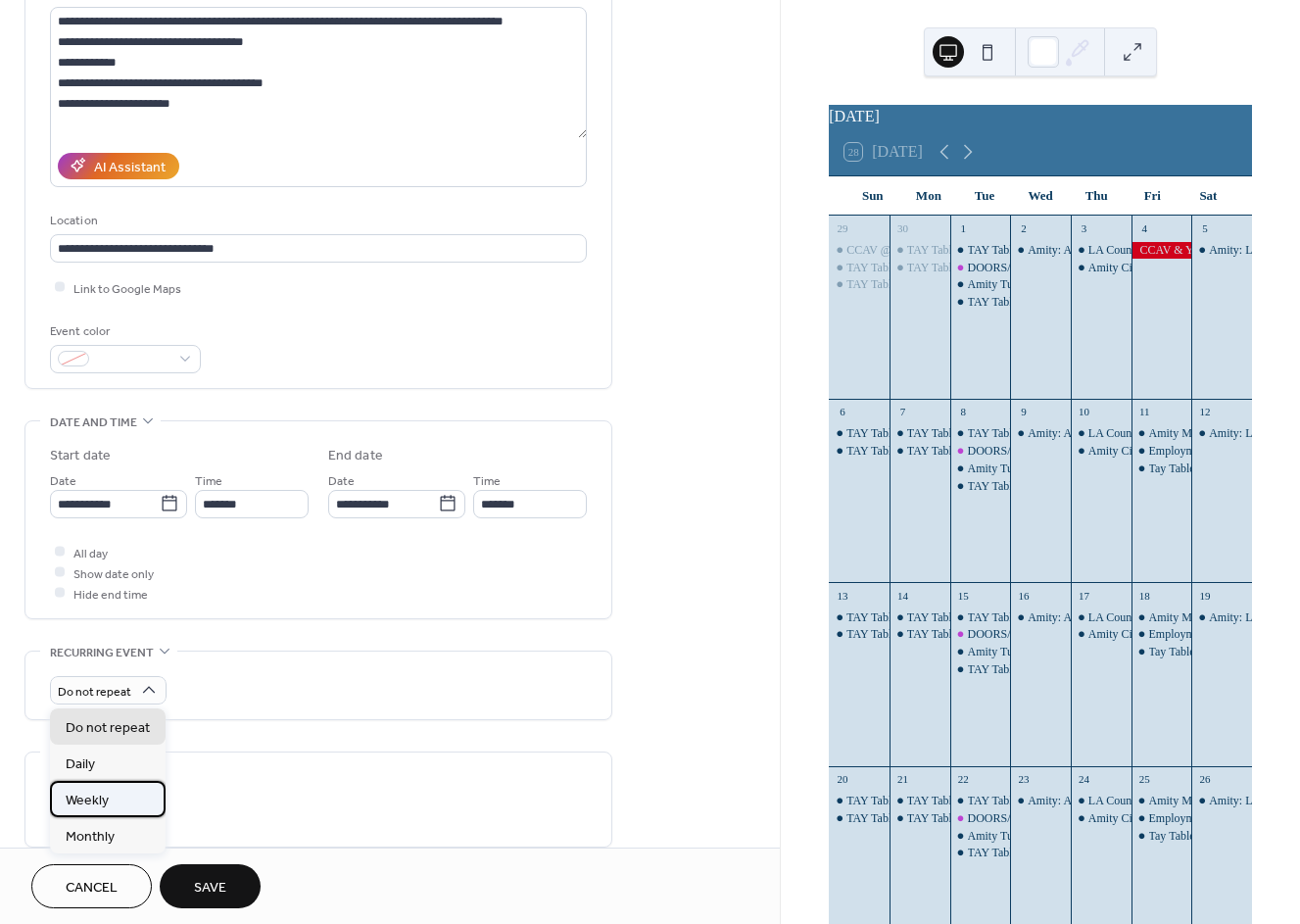click on "Weekly" at bounding box center [87, 801] 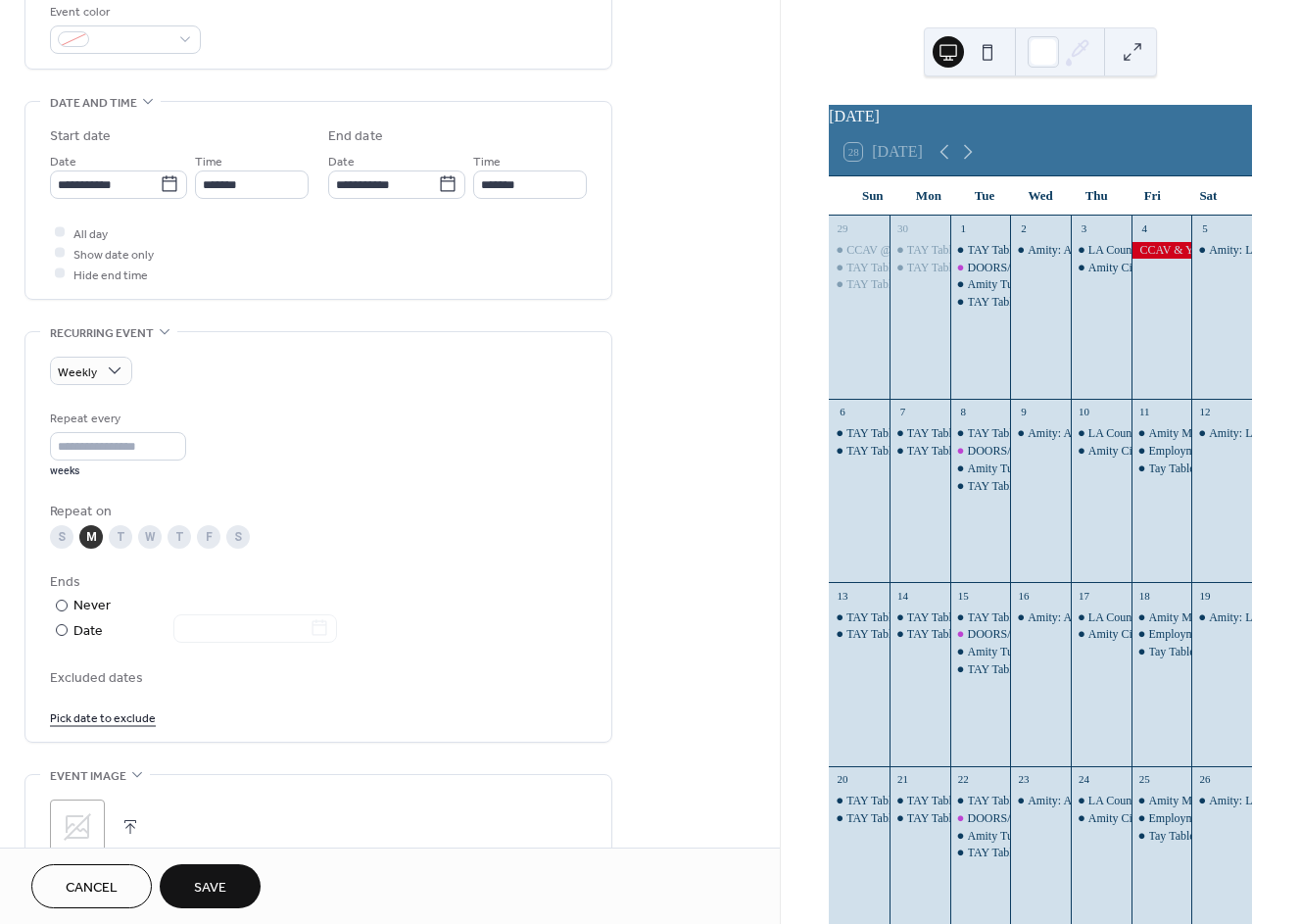 scroll, scrollTop: 544, scrollLeft: 0, axis: vertical 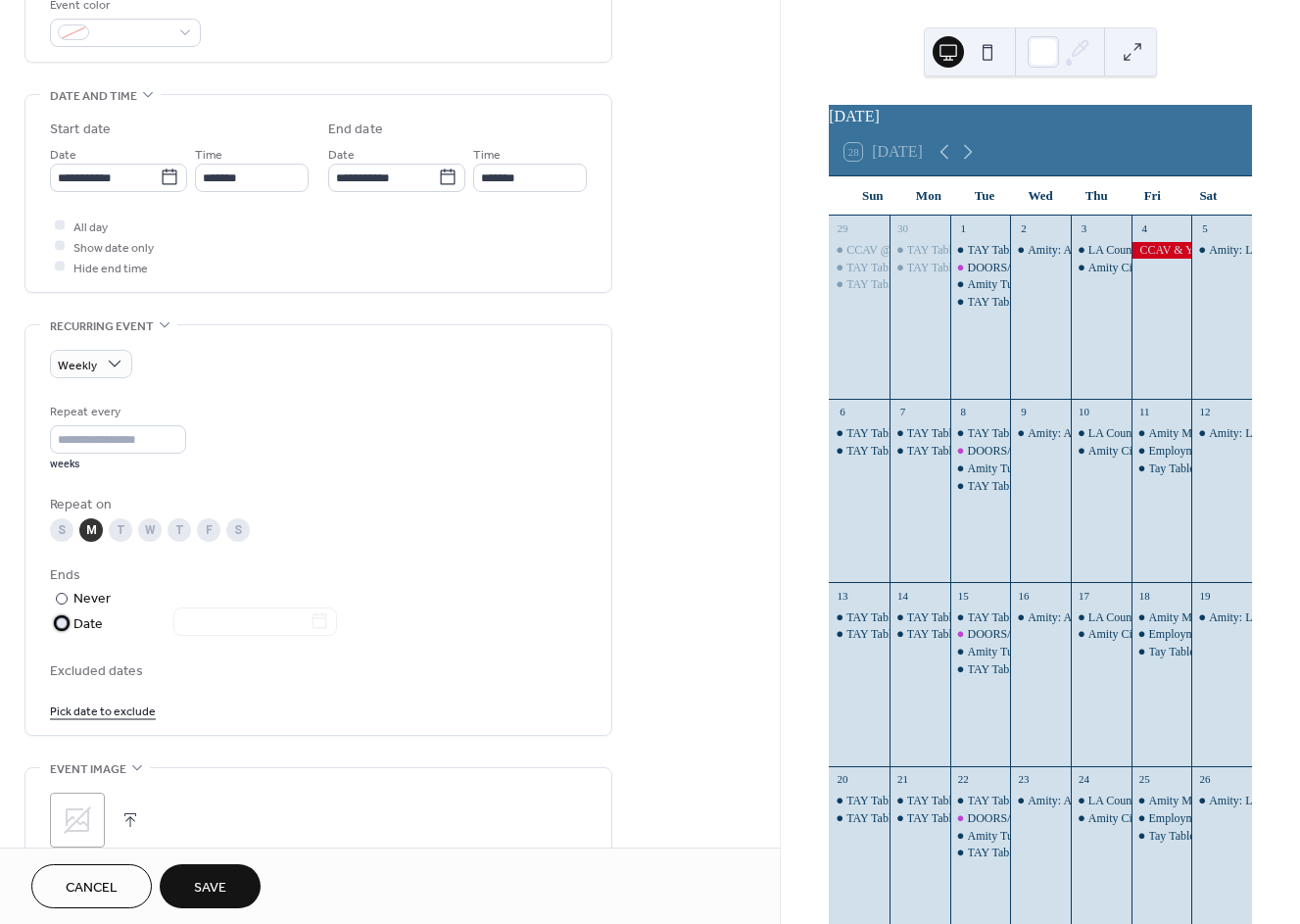 click at bounding box center [243, 623] 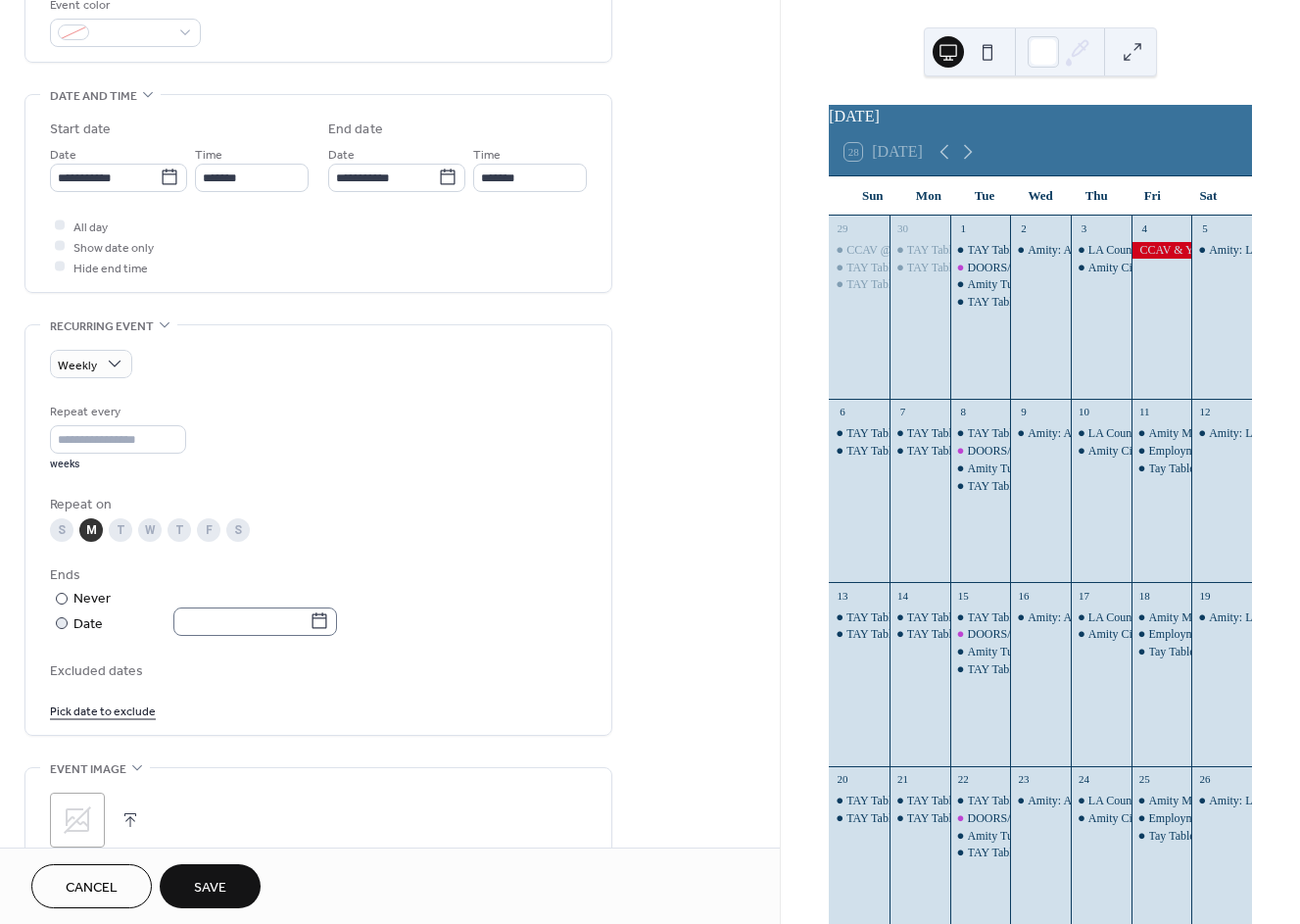 click 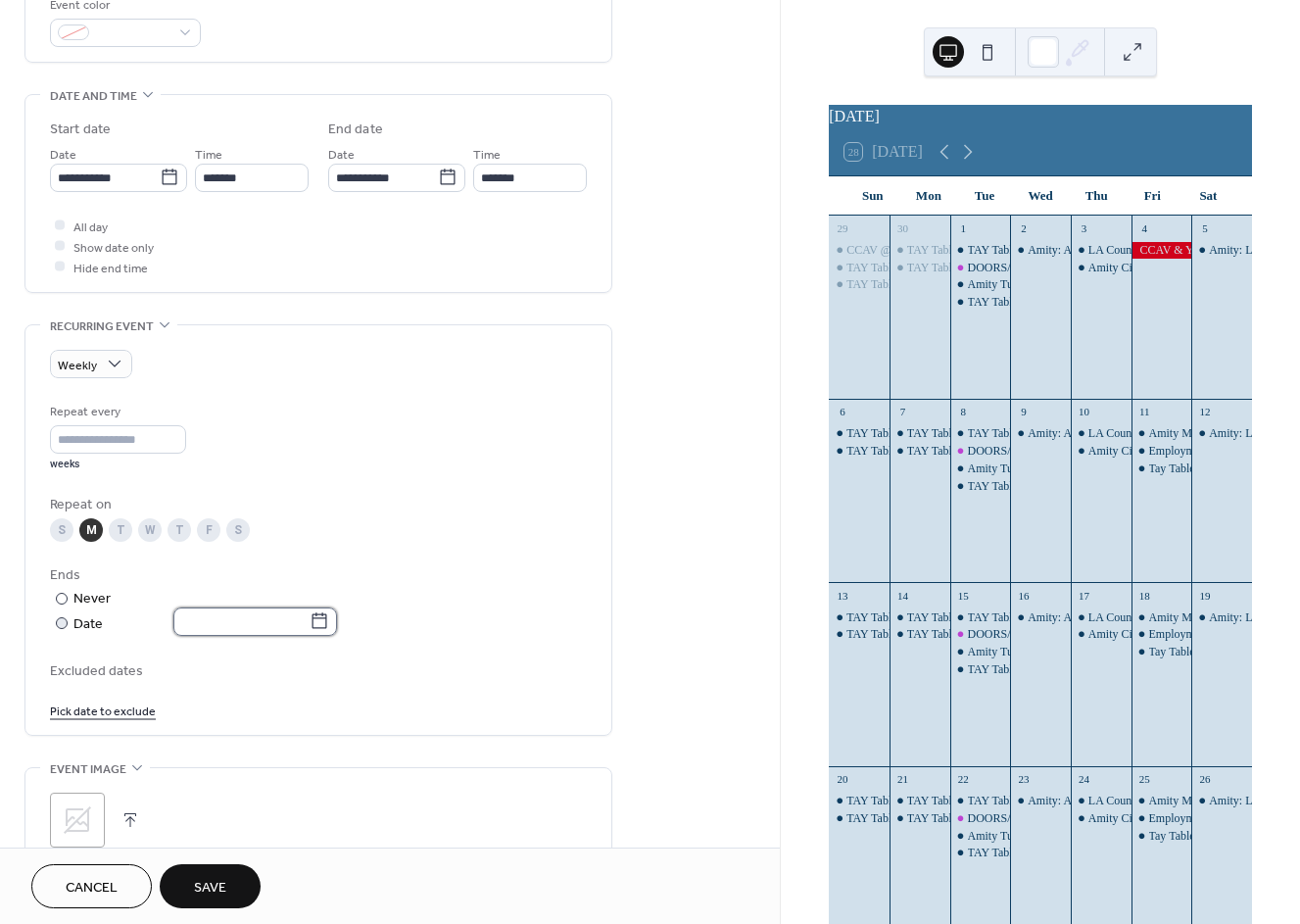 click at bounding box center (241, 621) 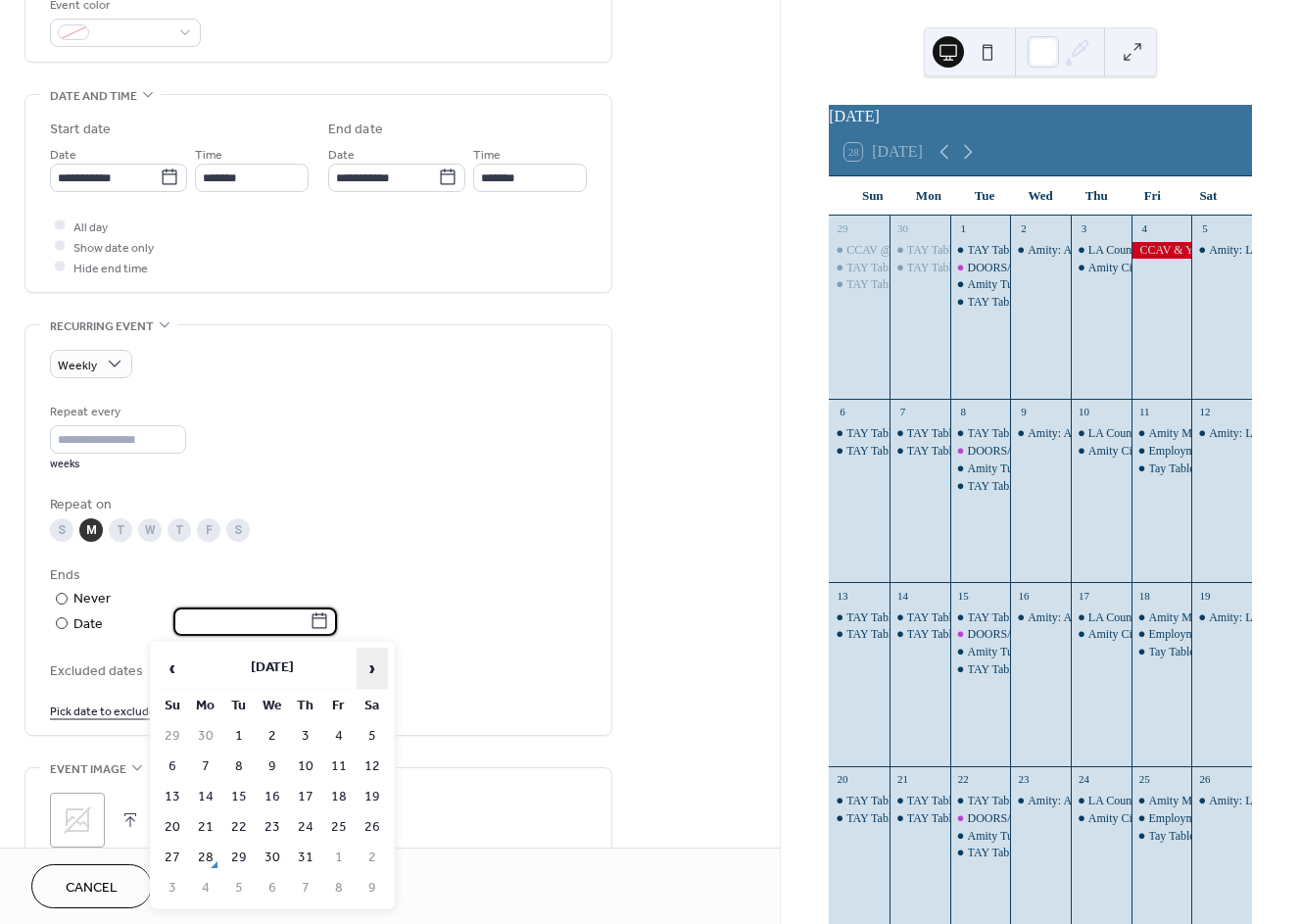 click on "›" at bounding box center [372, 668] 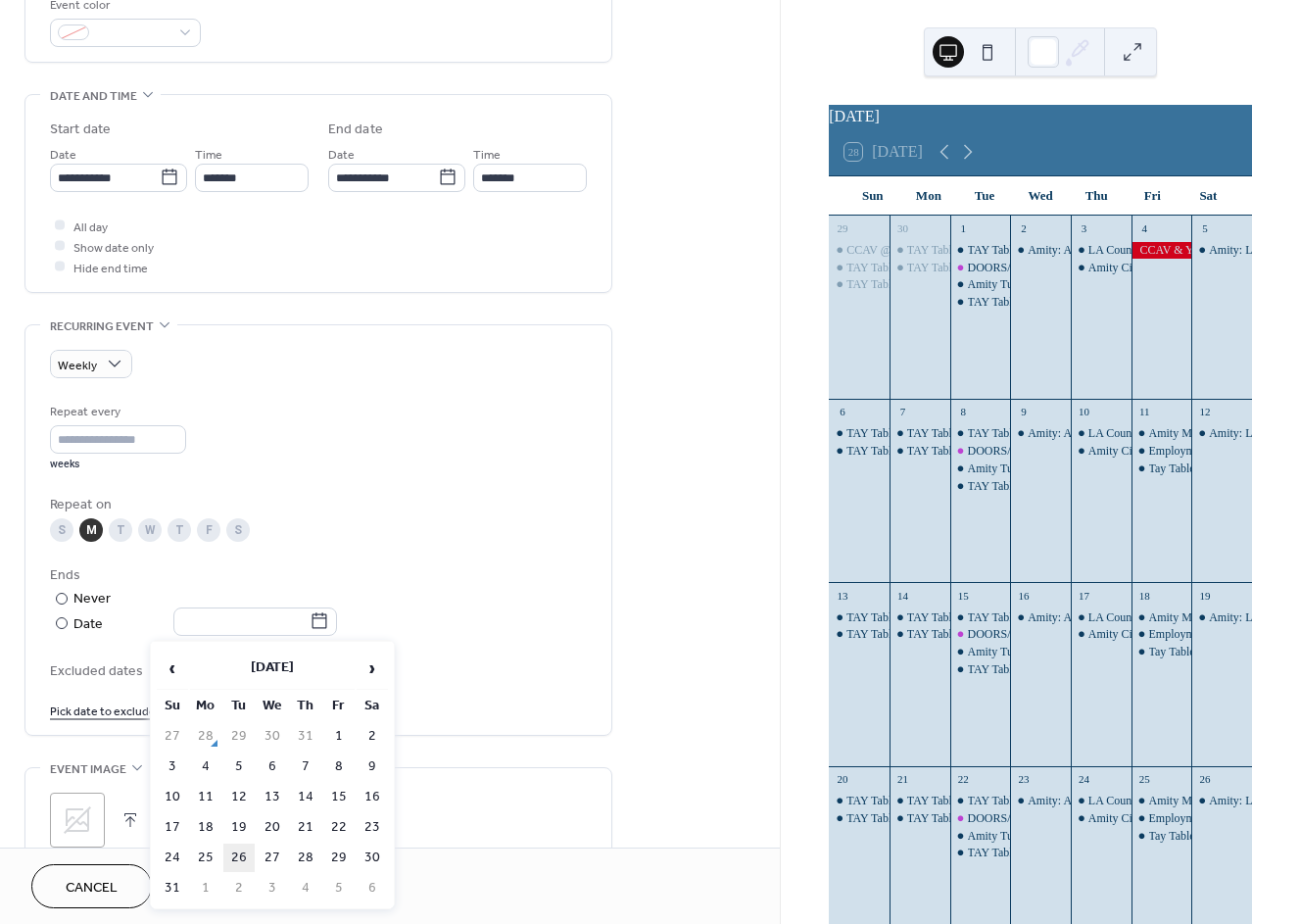 click on "26" at bounding box center [239, 857] 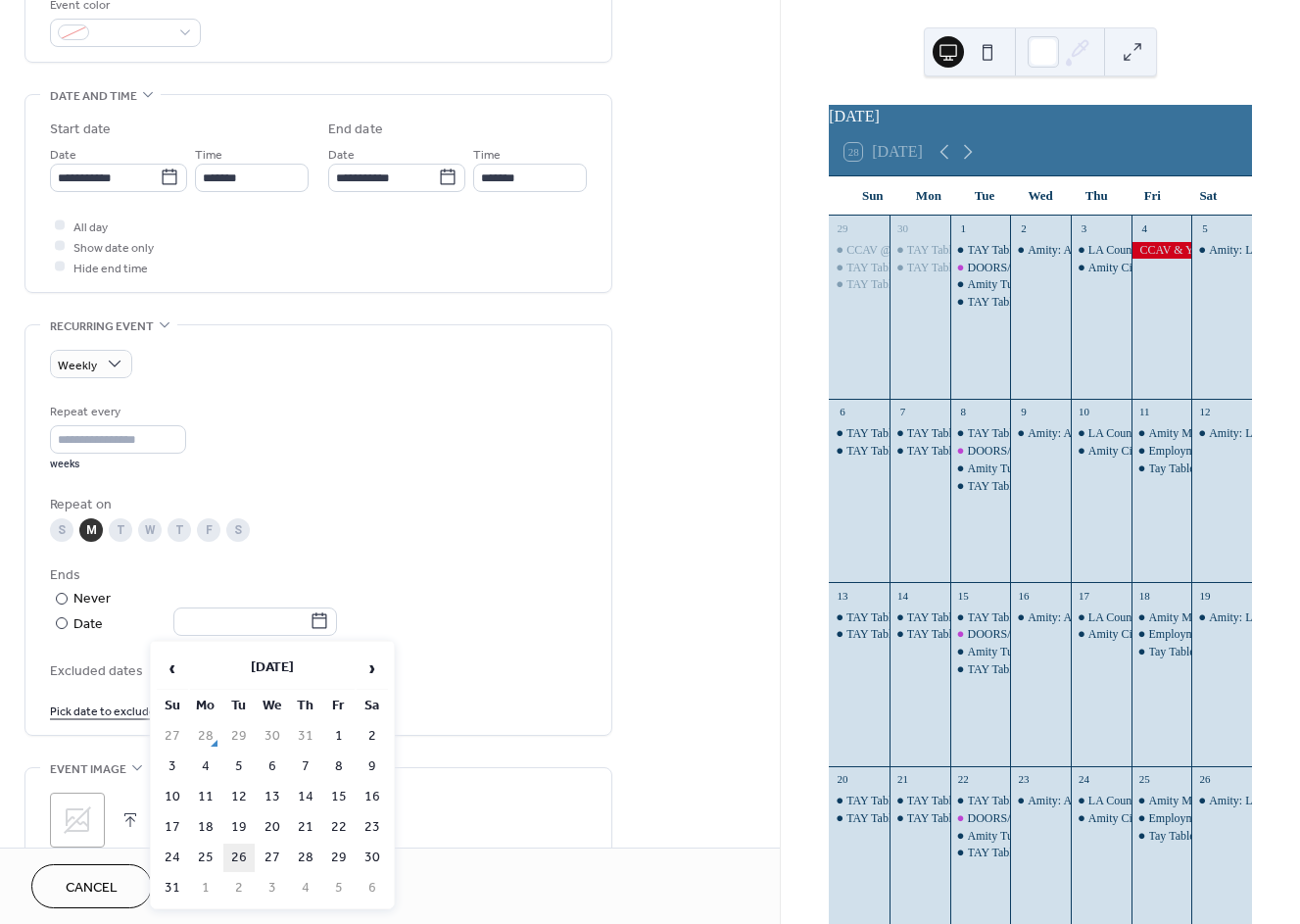 type on "**********" 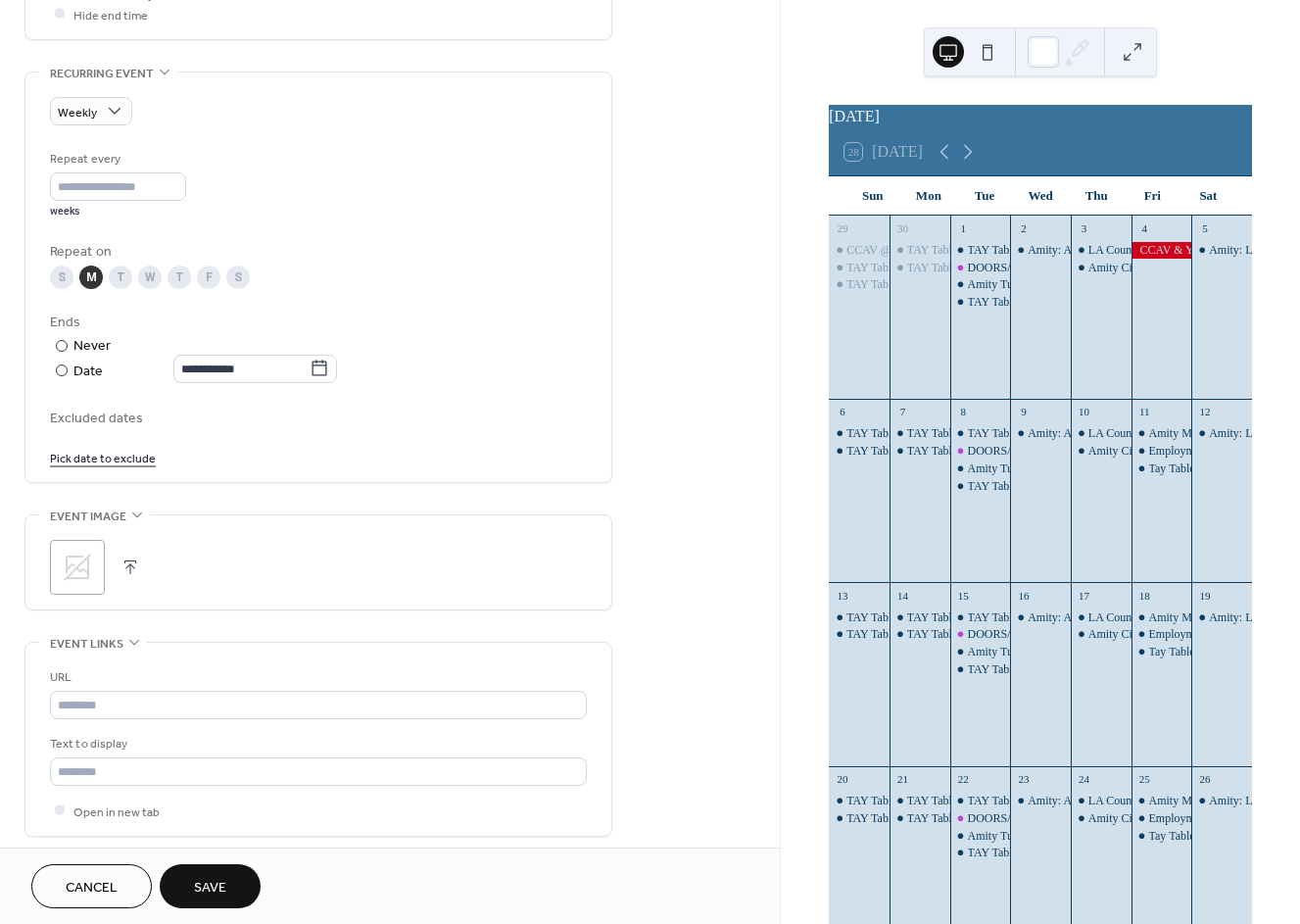 scroll, scrollTop: 870, scrollLeft: 0, axis: vertical 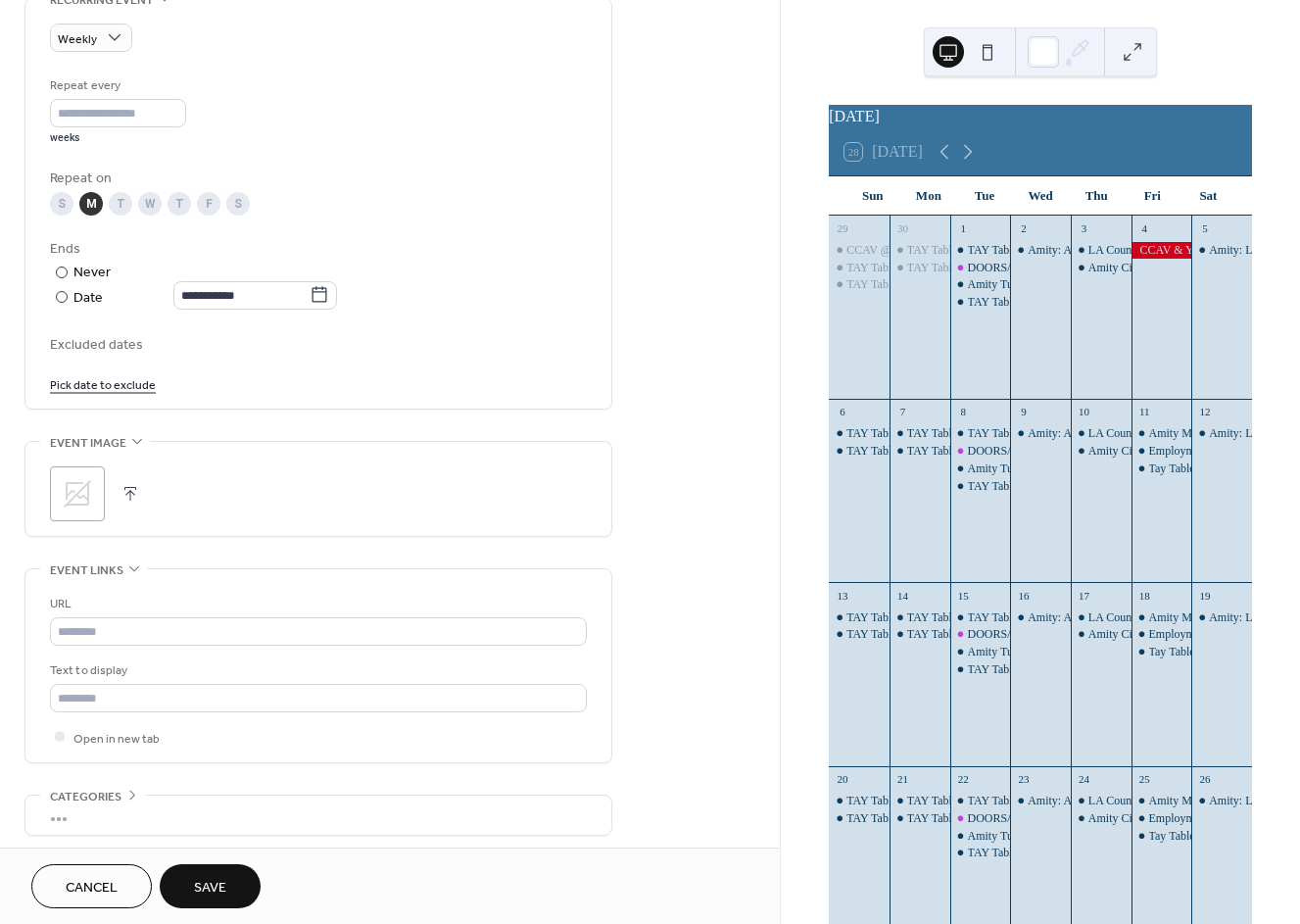 click on "Save" at bounding box center (210, 888) 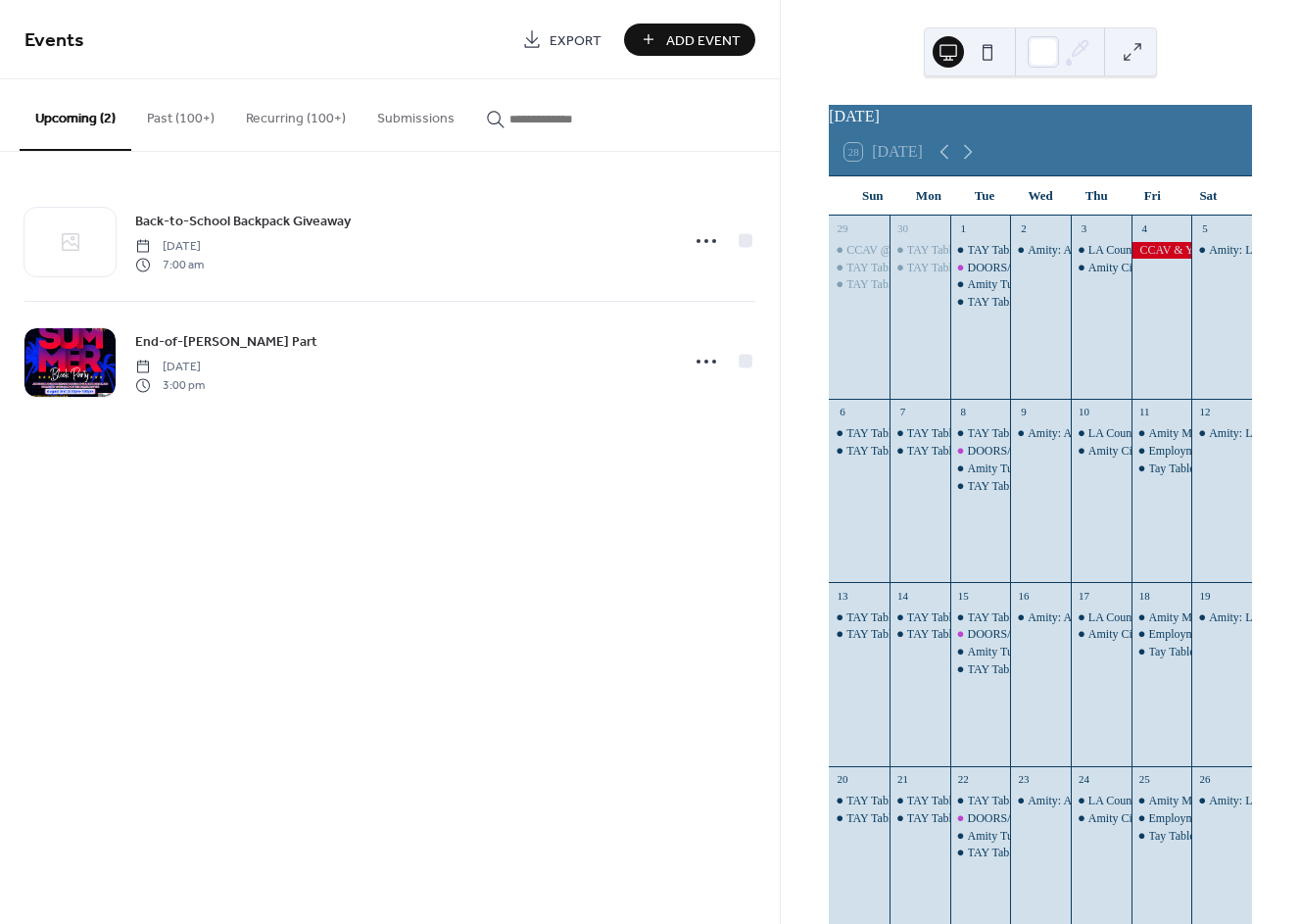 click on "Add Event" at bounding box center (703, 40) 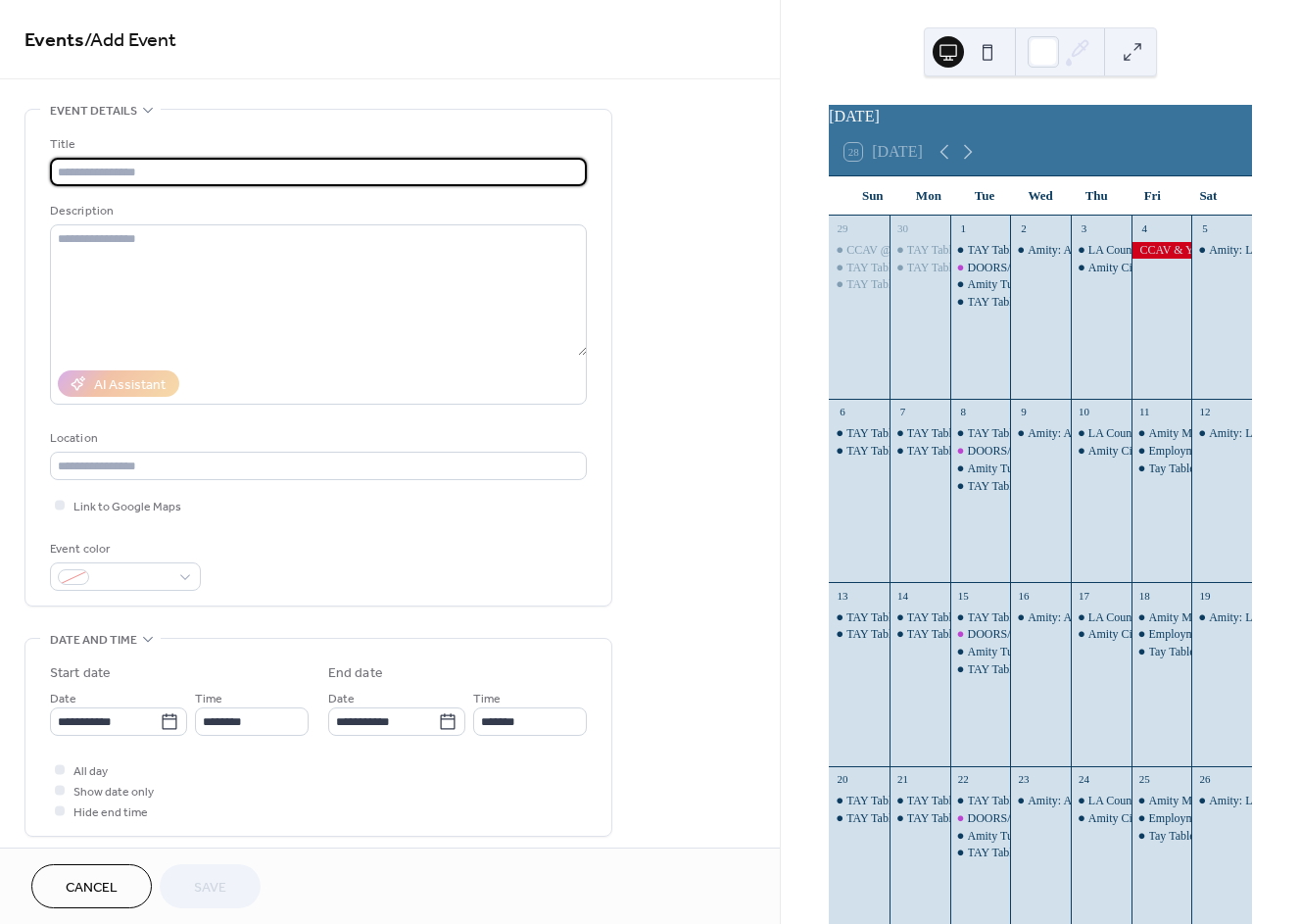 click at bounding box center (318, 171) 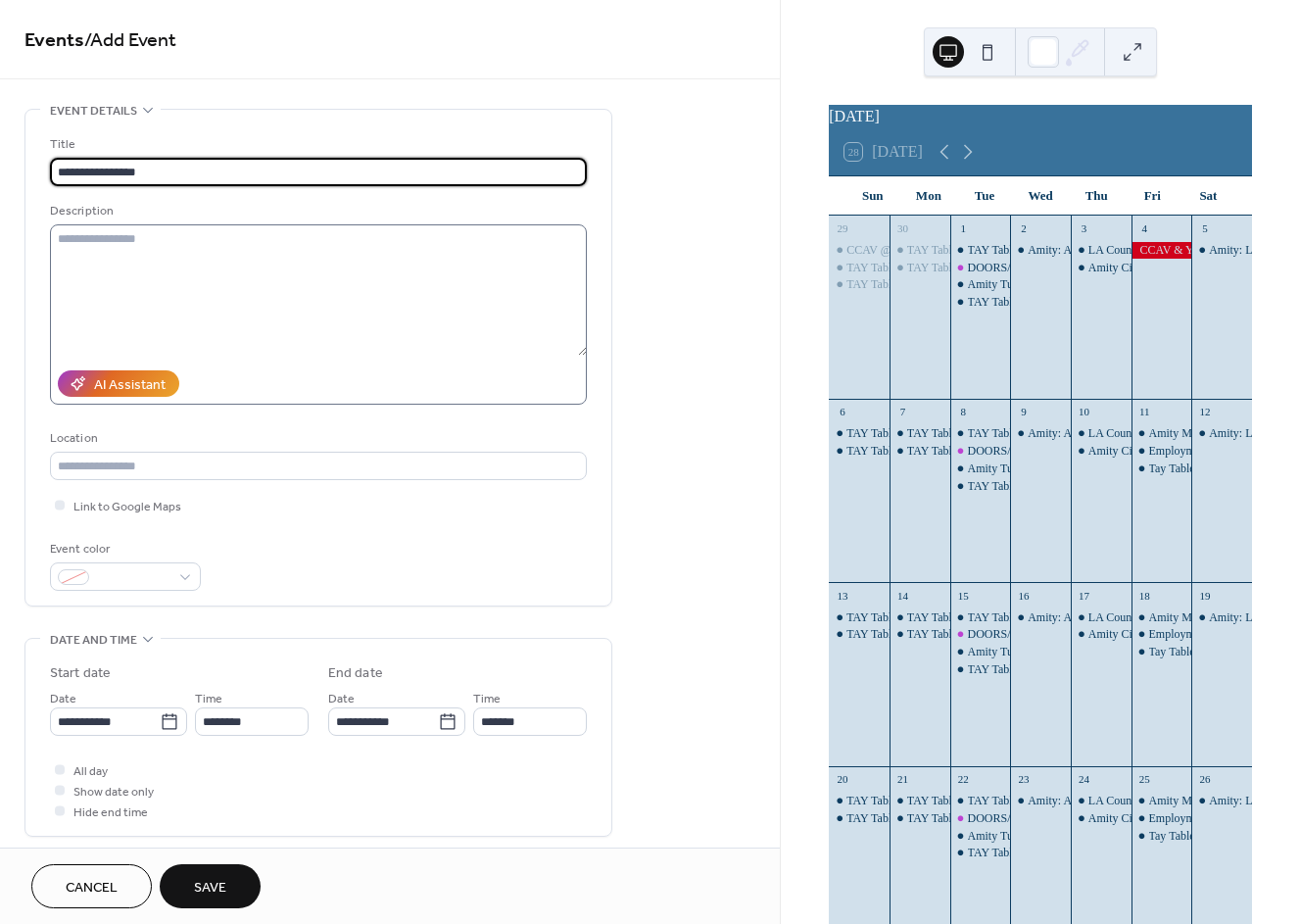 type on "**********" 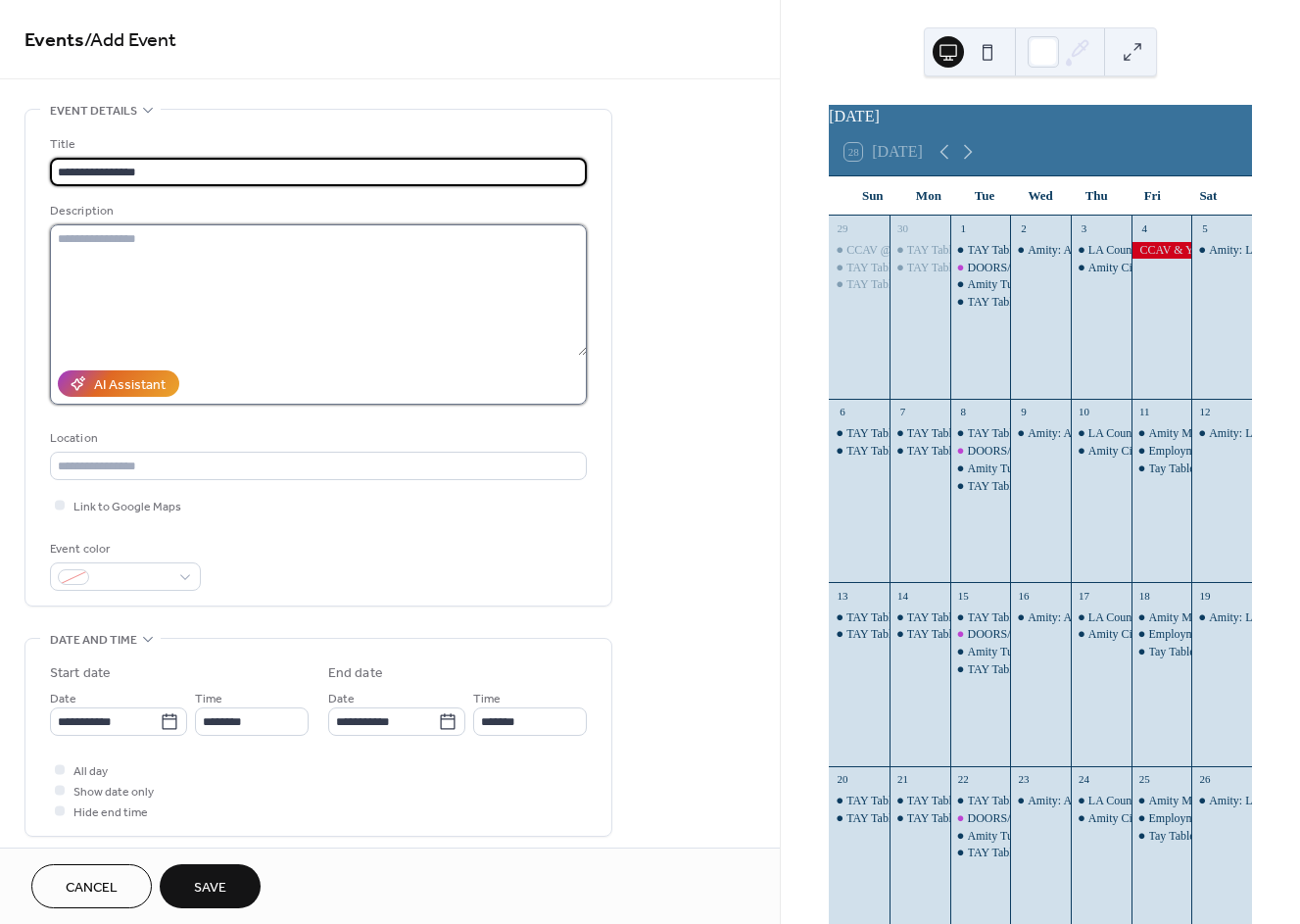 click at bounding box center [318, 290] 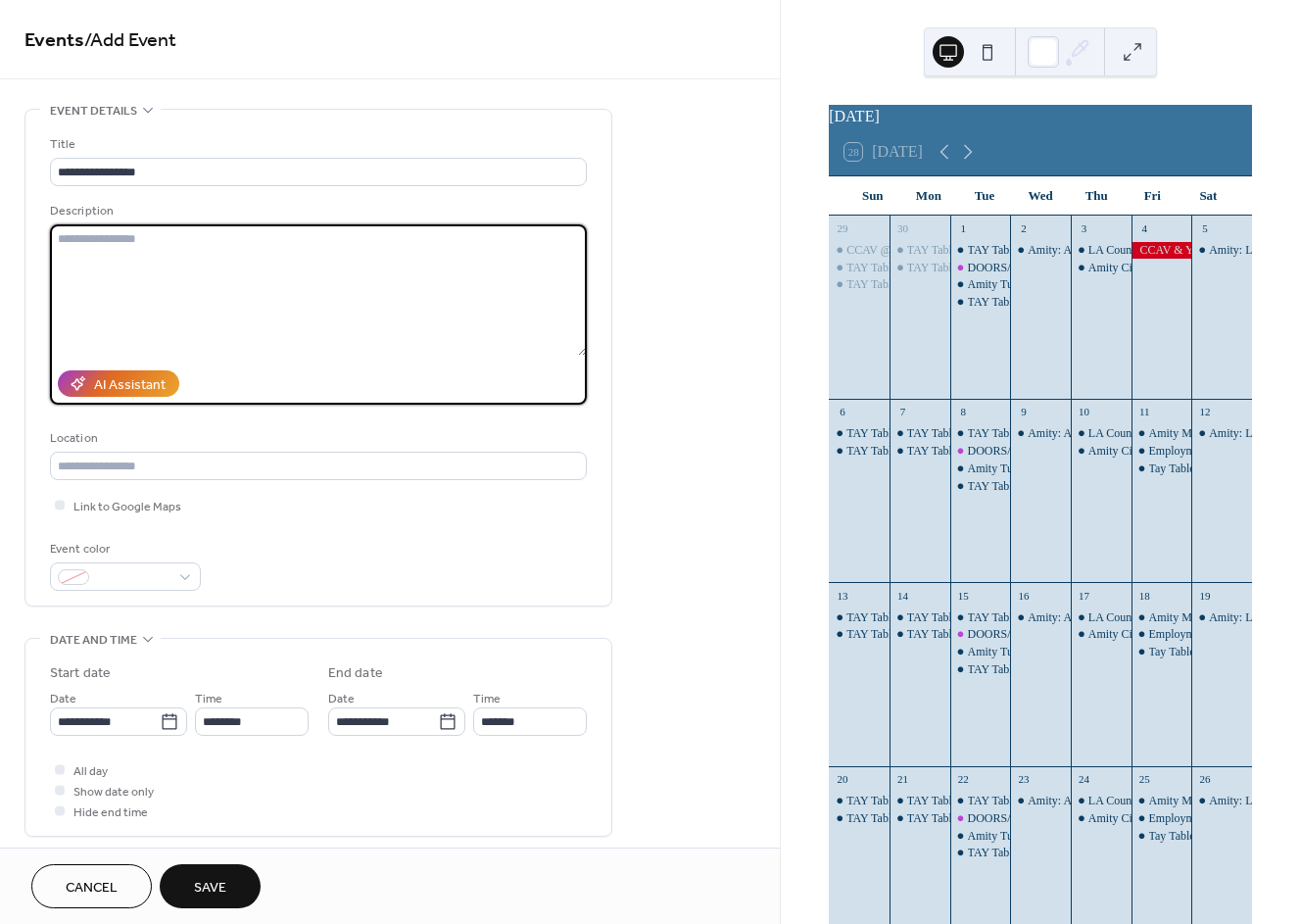 paste on "**********" 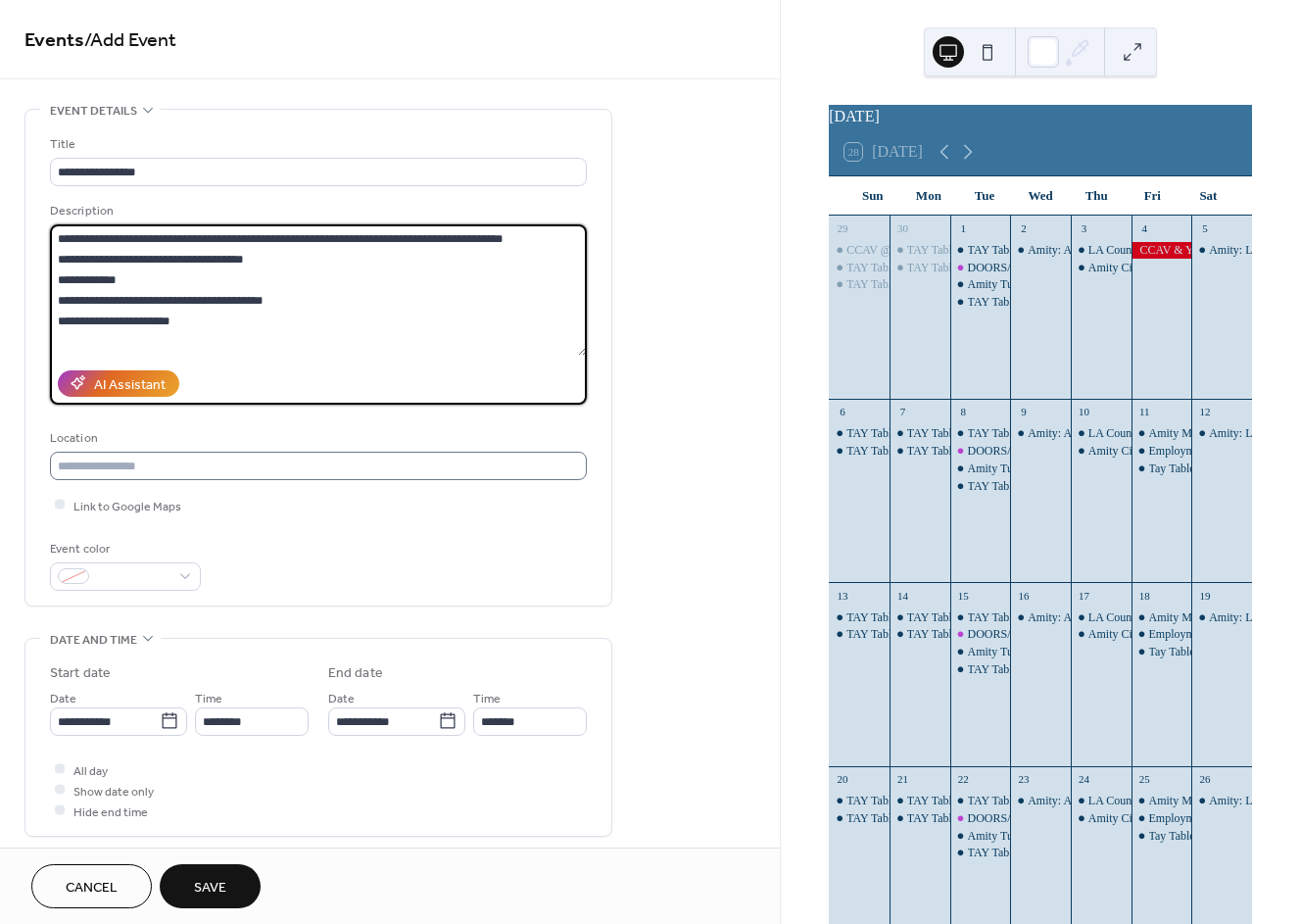 type on "**********" 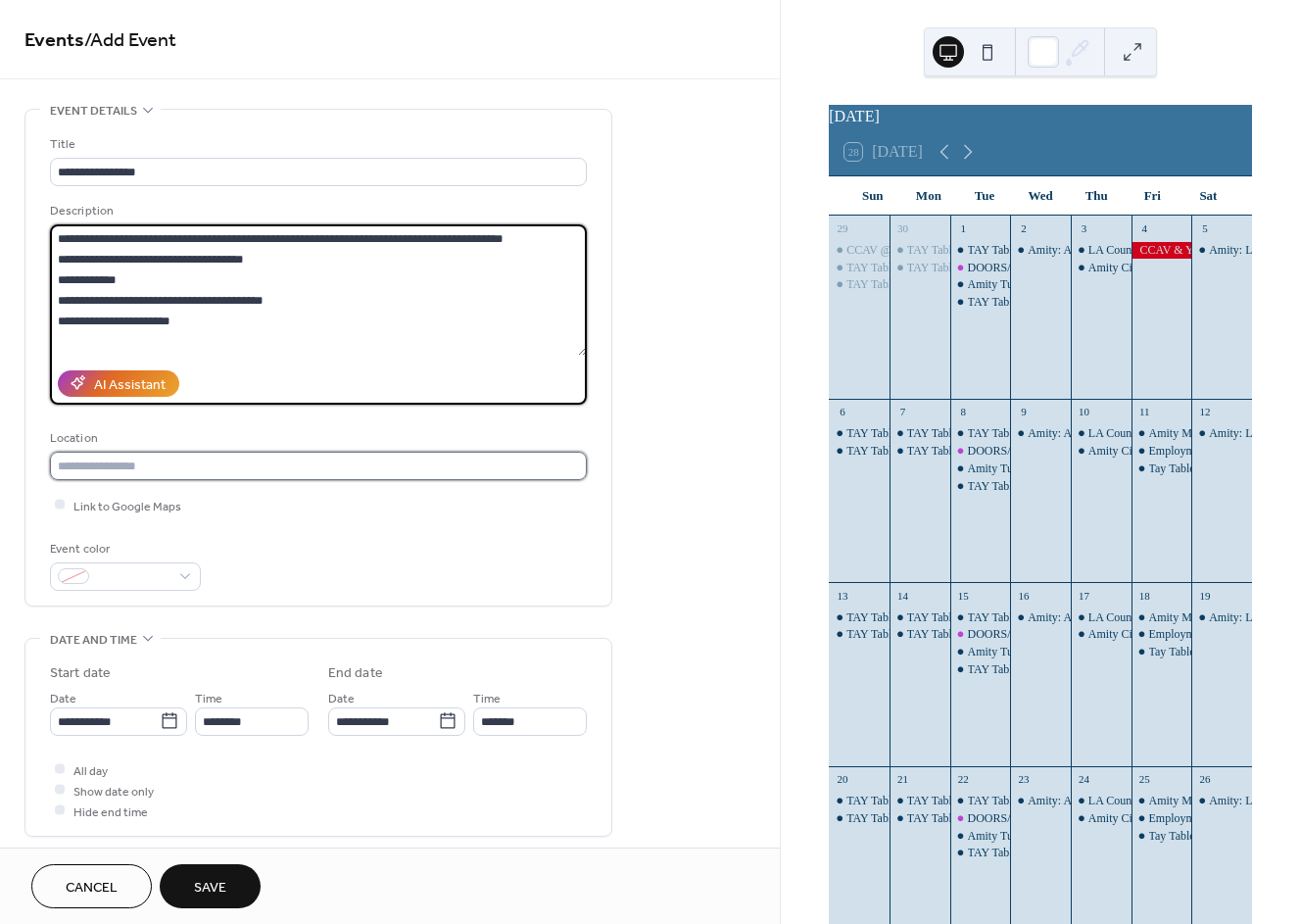 click at bounding box center (318, 465) 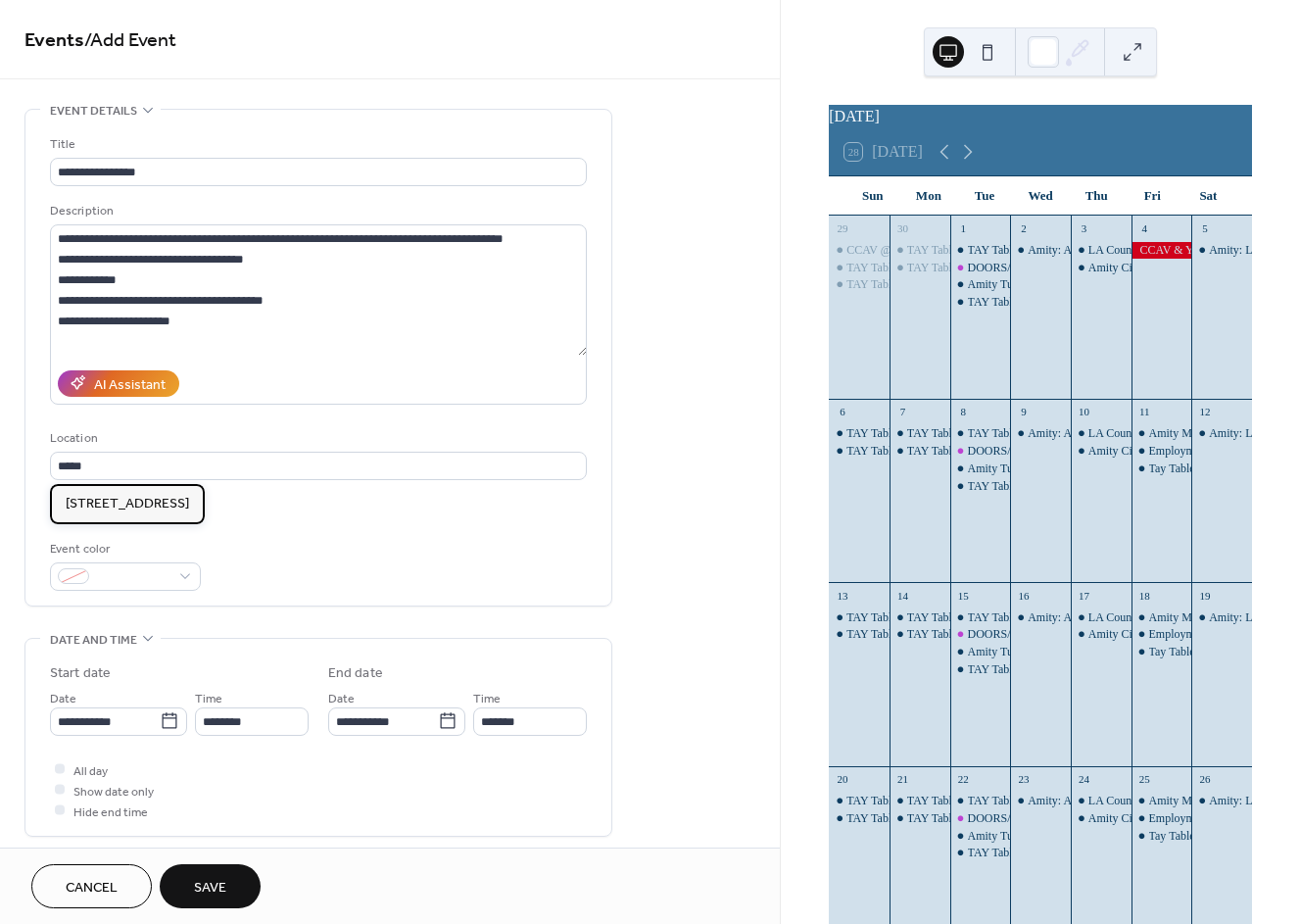 drag, startPoint x: 151, startPoint y: 501, endPoint x: 148, endPoint y: 537, distance: 36.12478 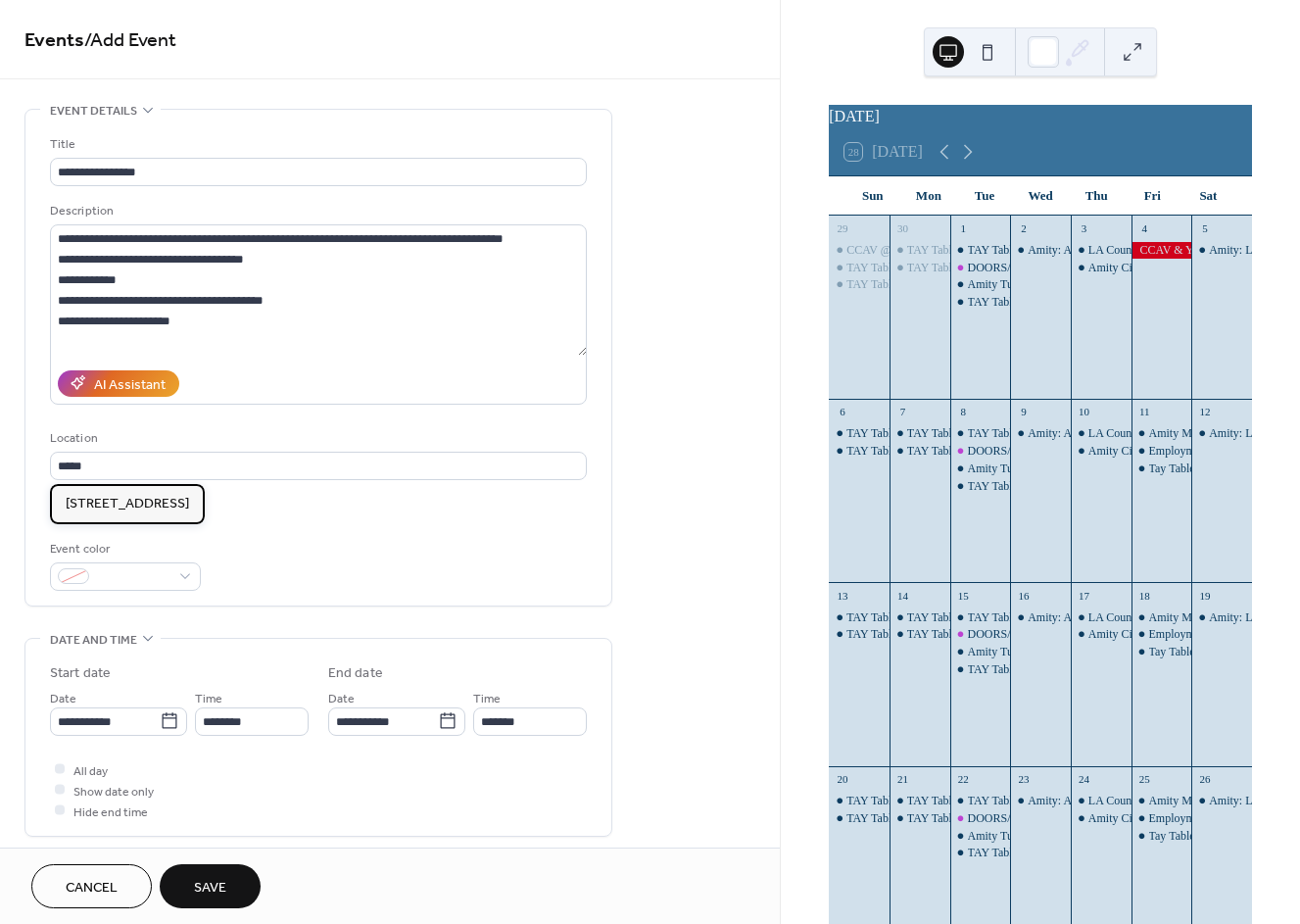 click on "[STREET_ADDRESS]" at bounding box center [127, 504] 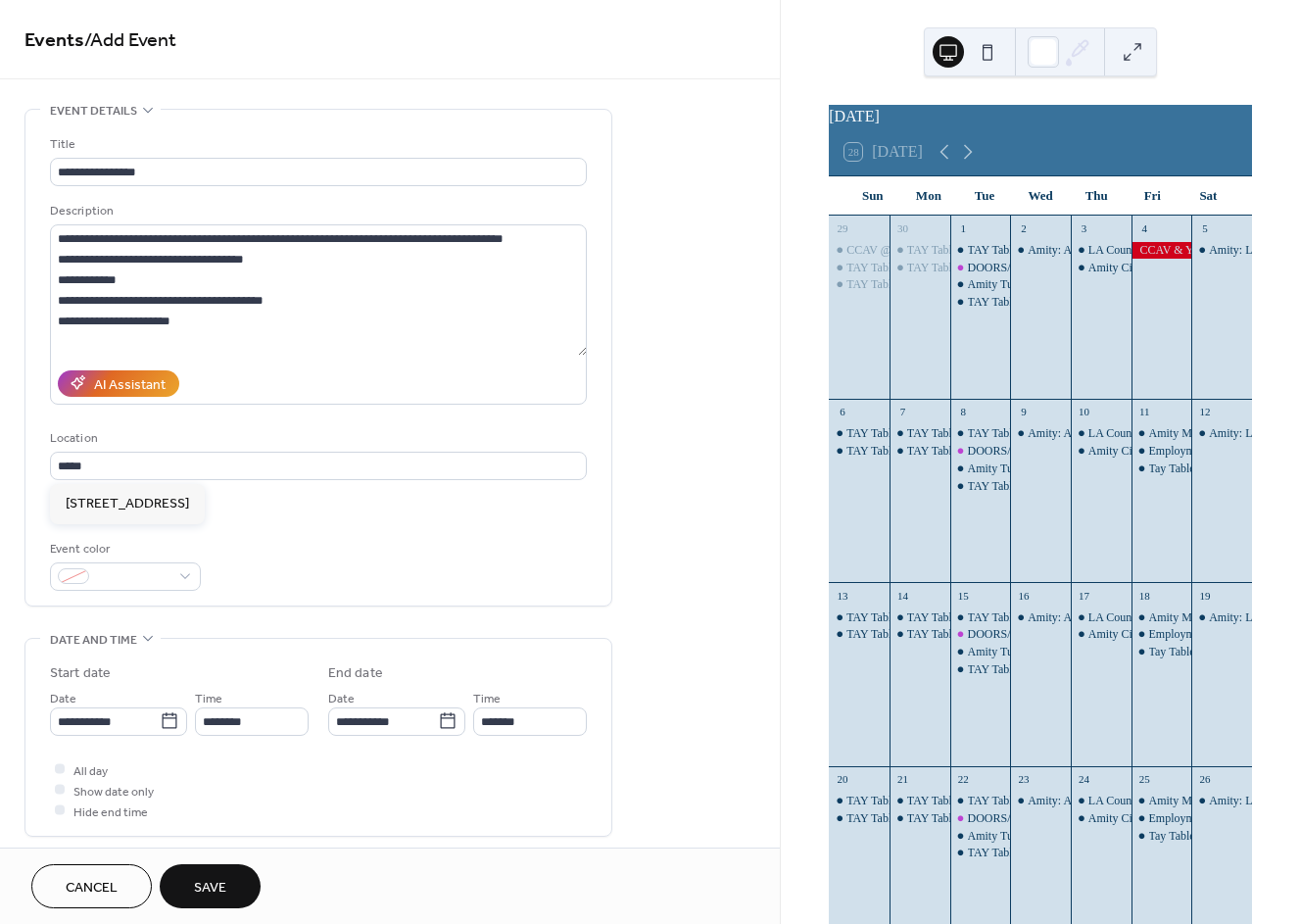 type on "**********" 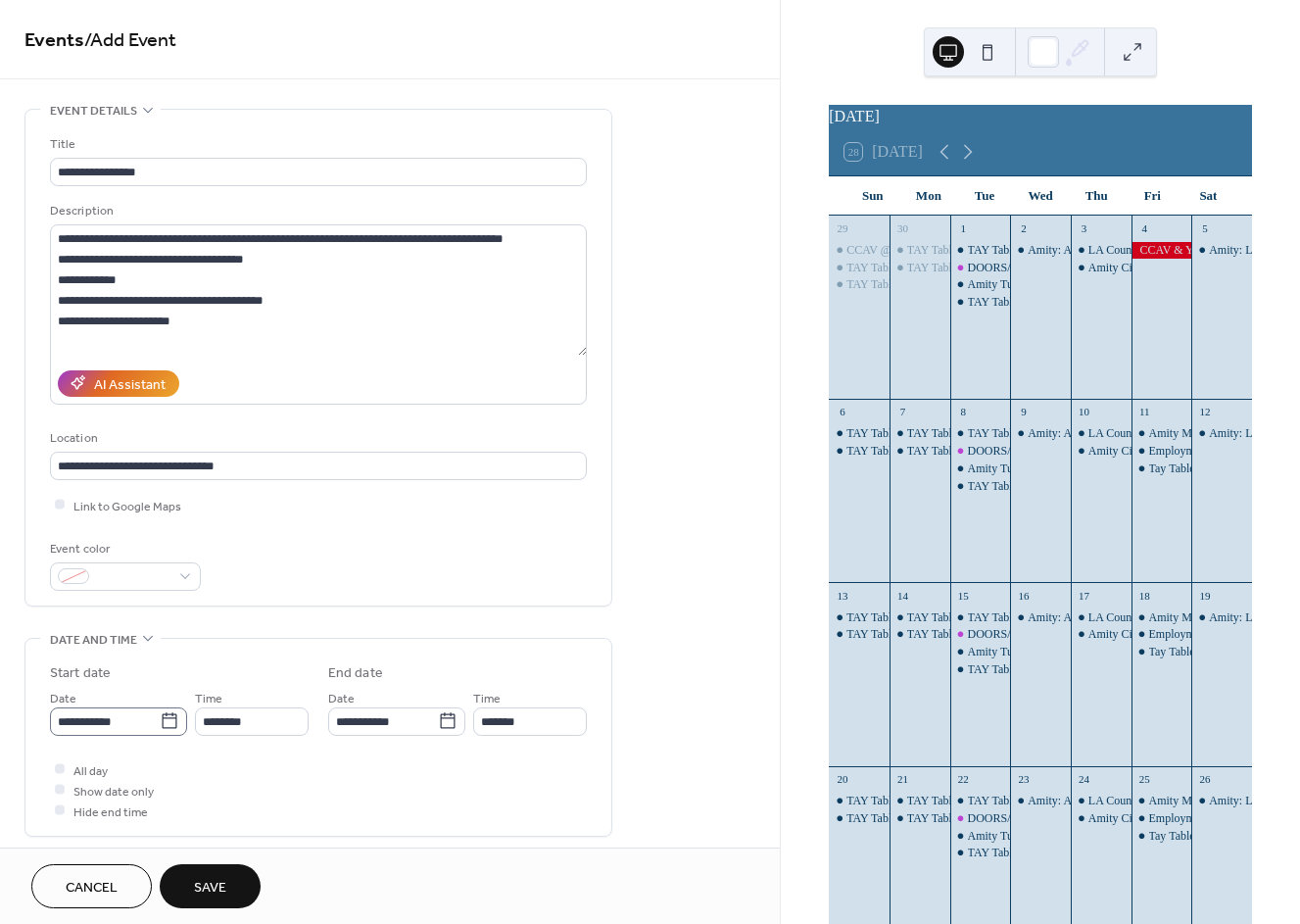 click 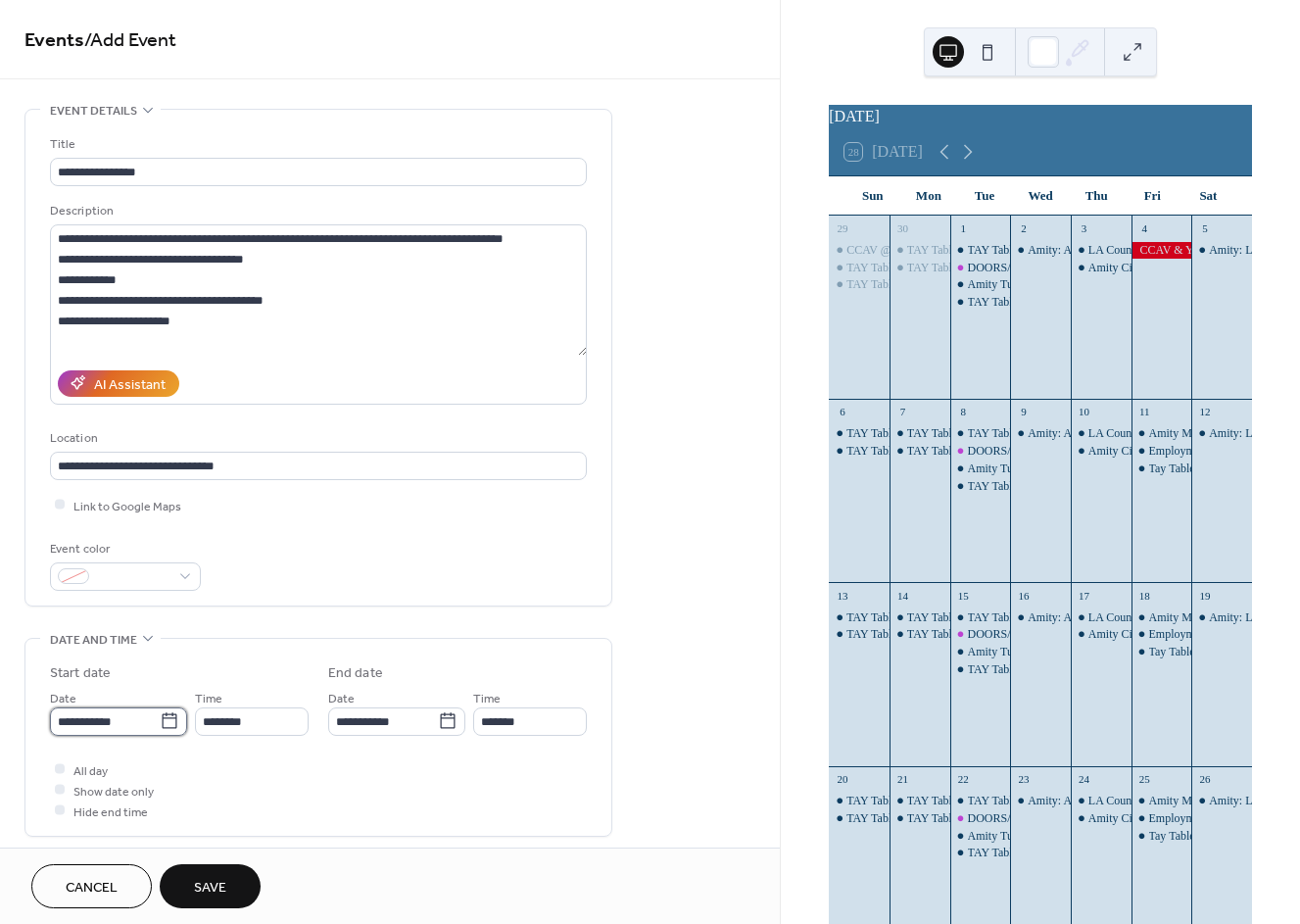 click on "**********" at bounding box center (105, 721) 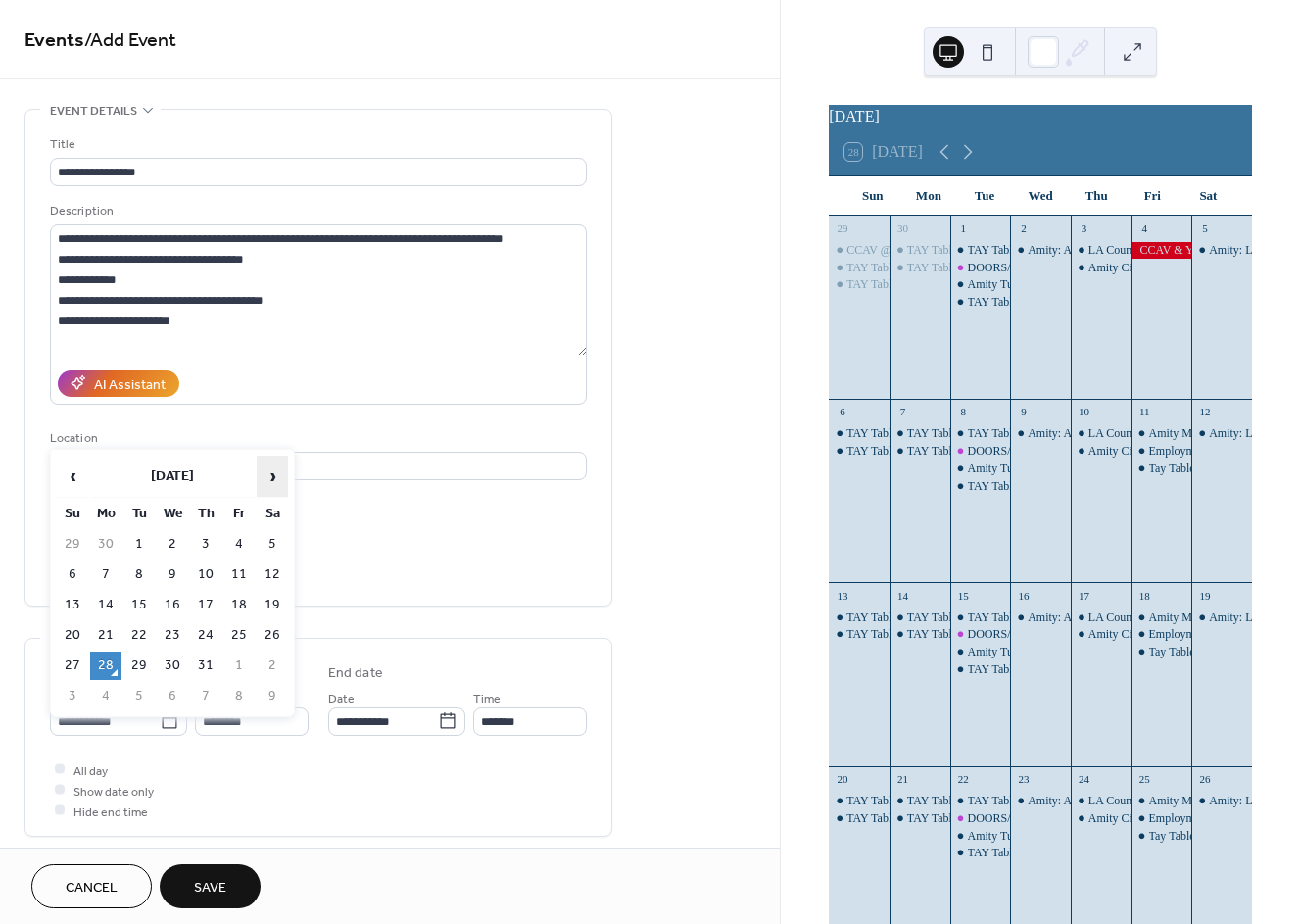 click on "›" at bounding box center (272, 476) 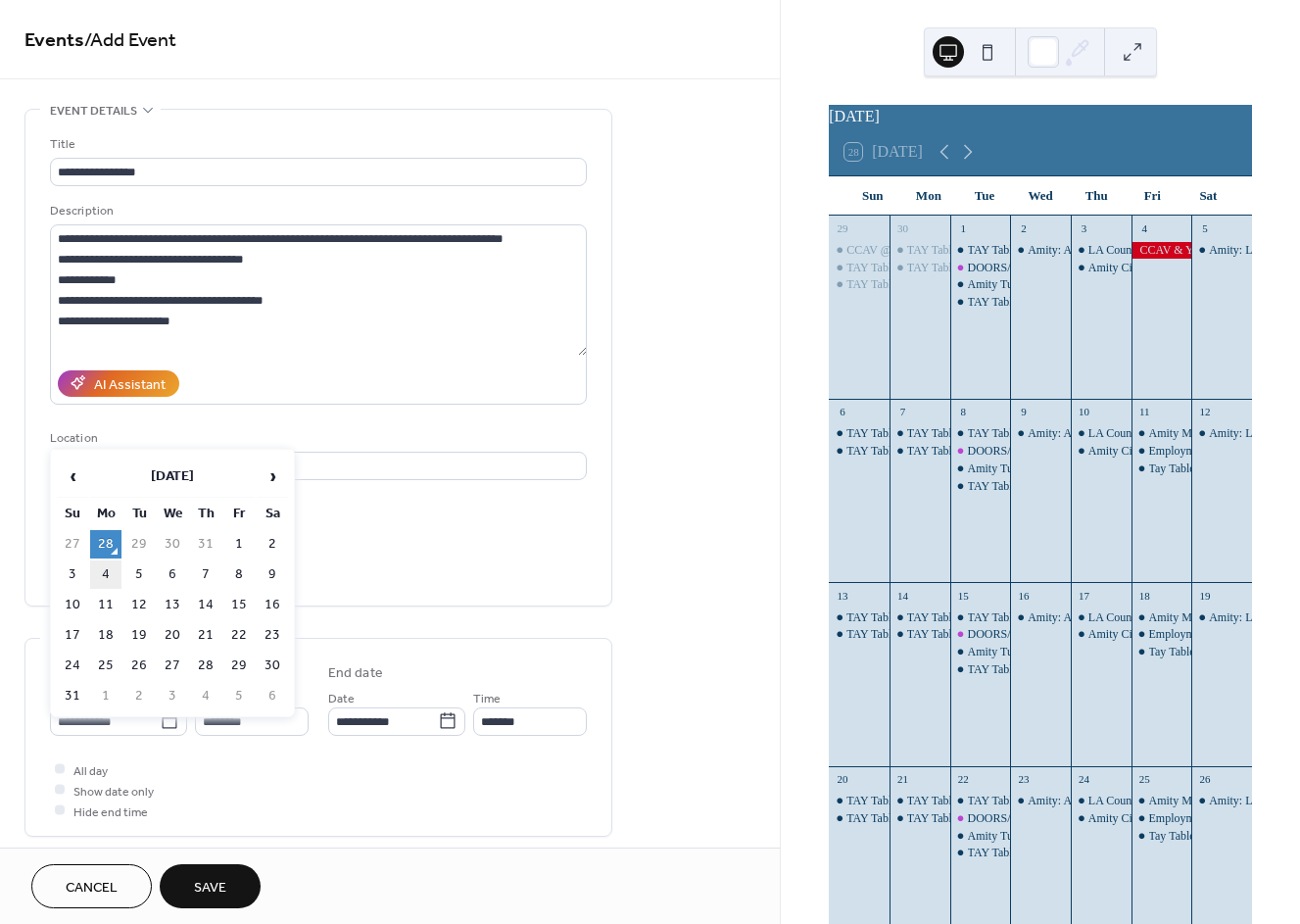 click on "4" at bounding box center (106, 574) 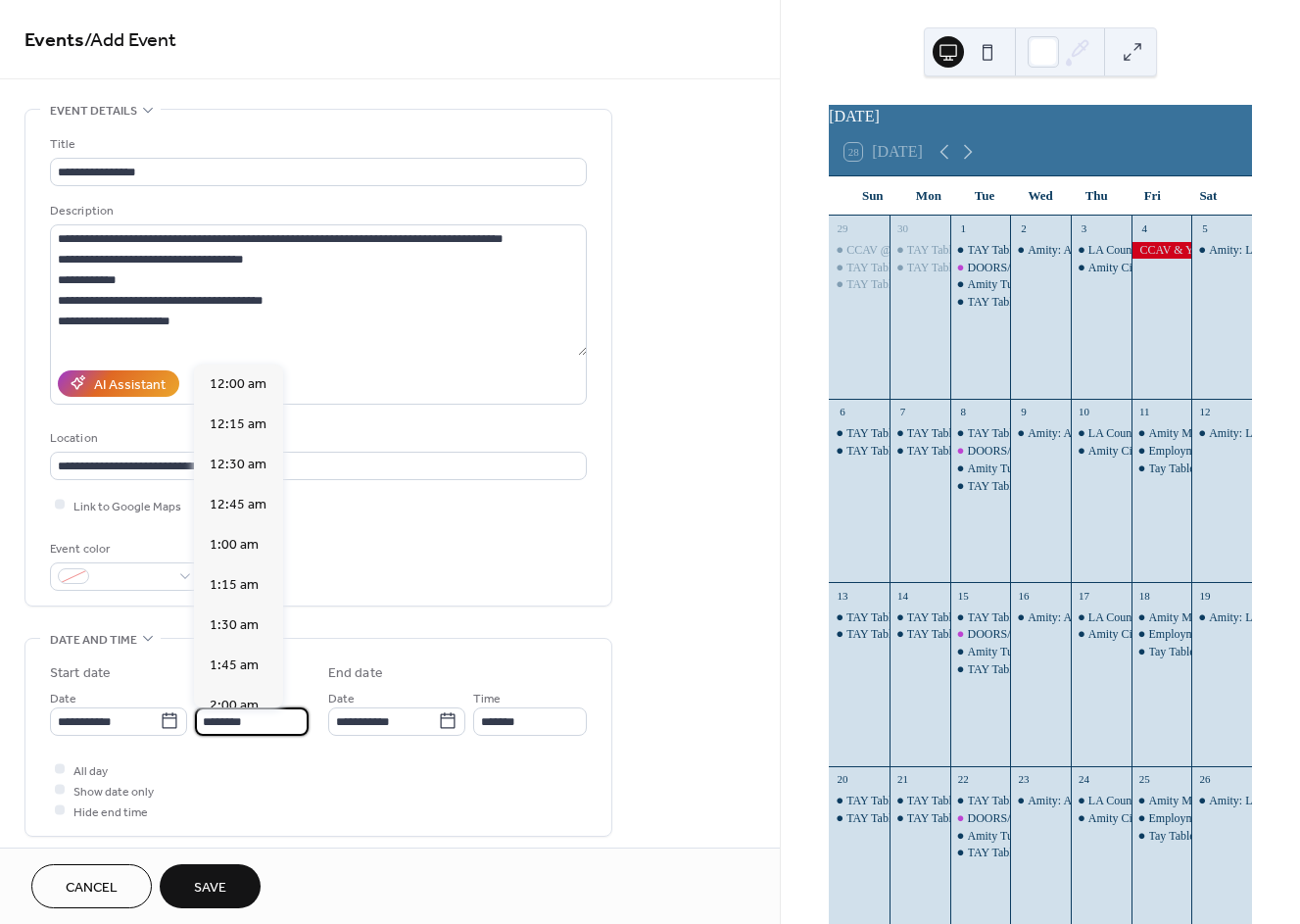 click on "********" at bounding box center [252, 721] 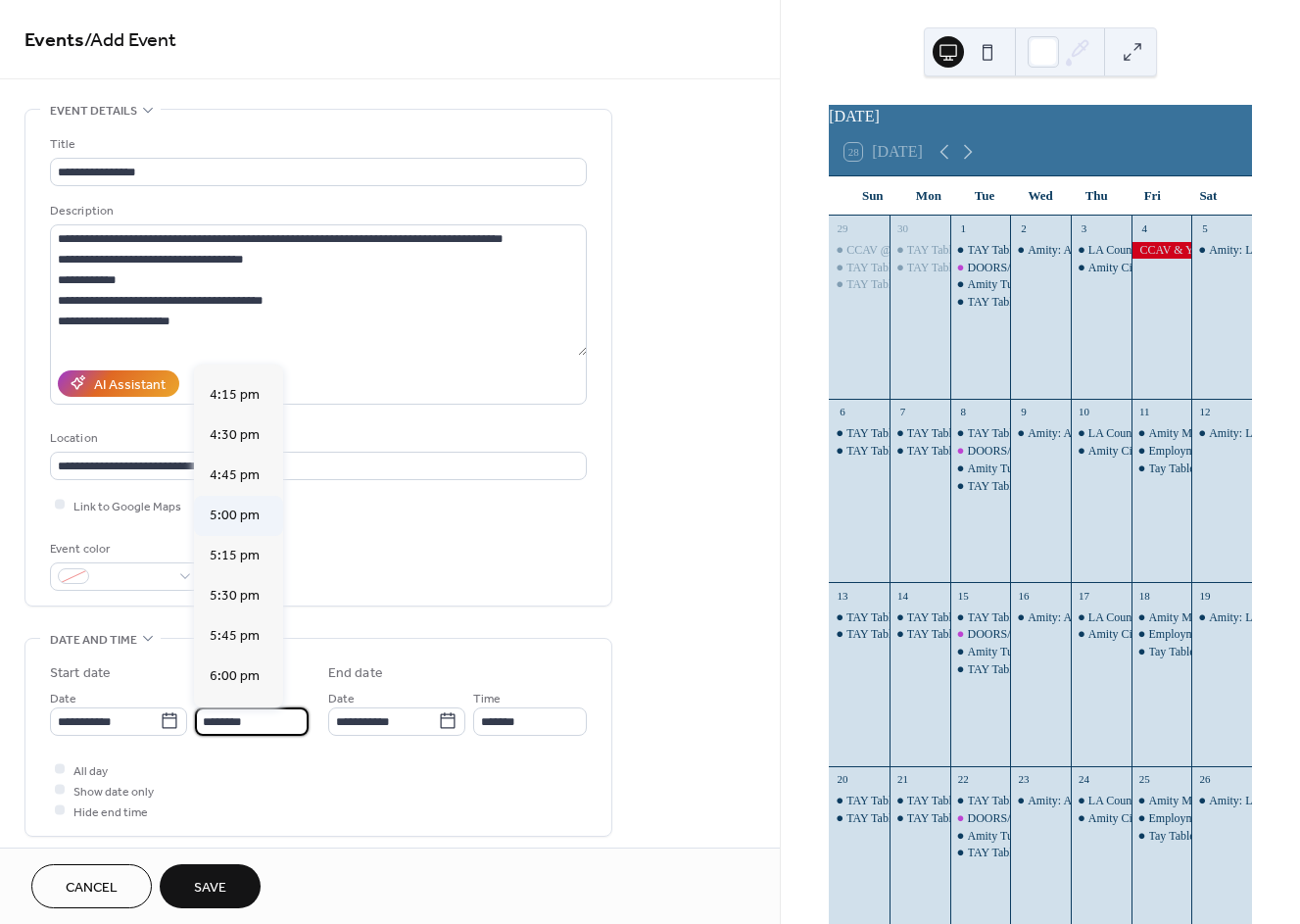 scroll, scrollTop: 2602, scrollLeft: 0, axis: vertical 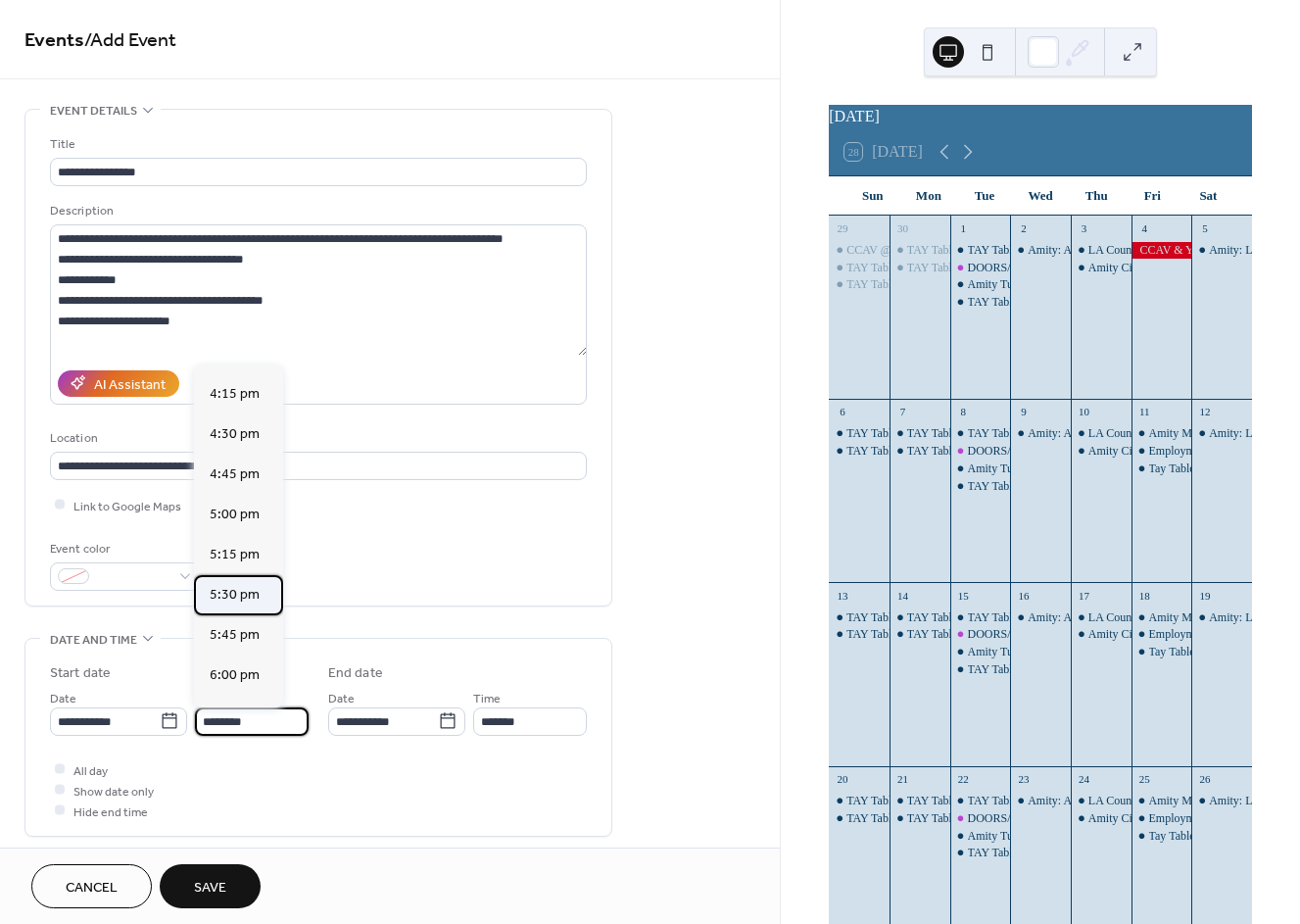 click on "5:30 pm" at bounding box center (234, 595) 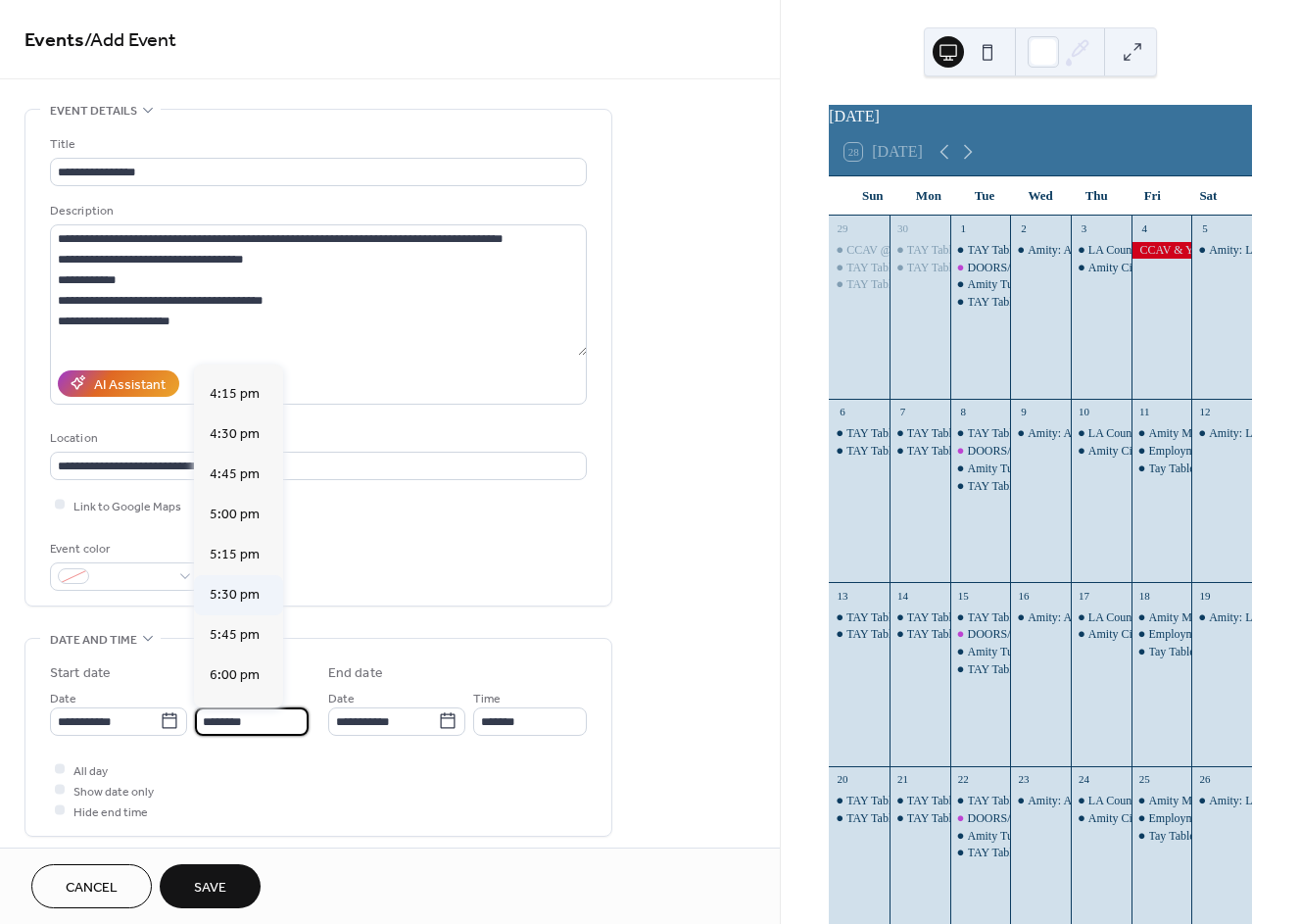 type on "*******" 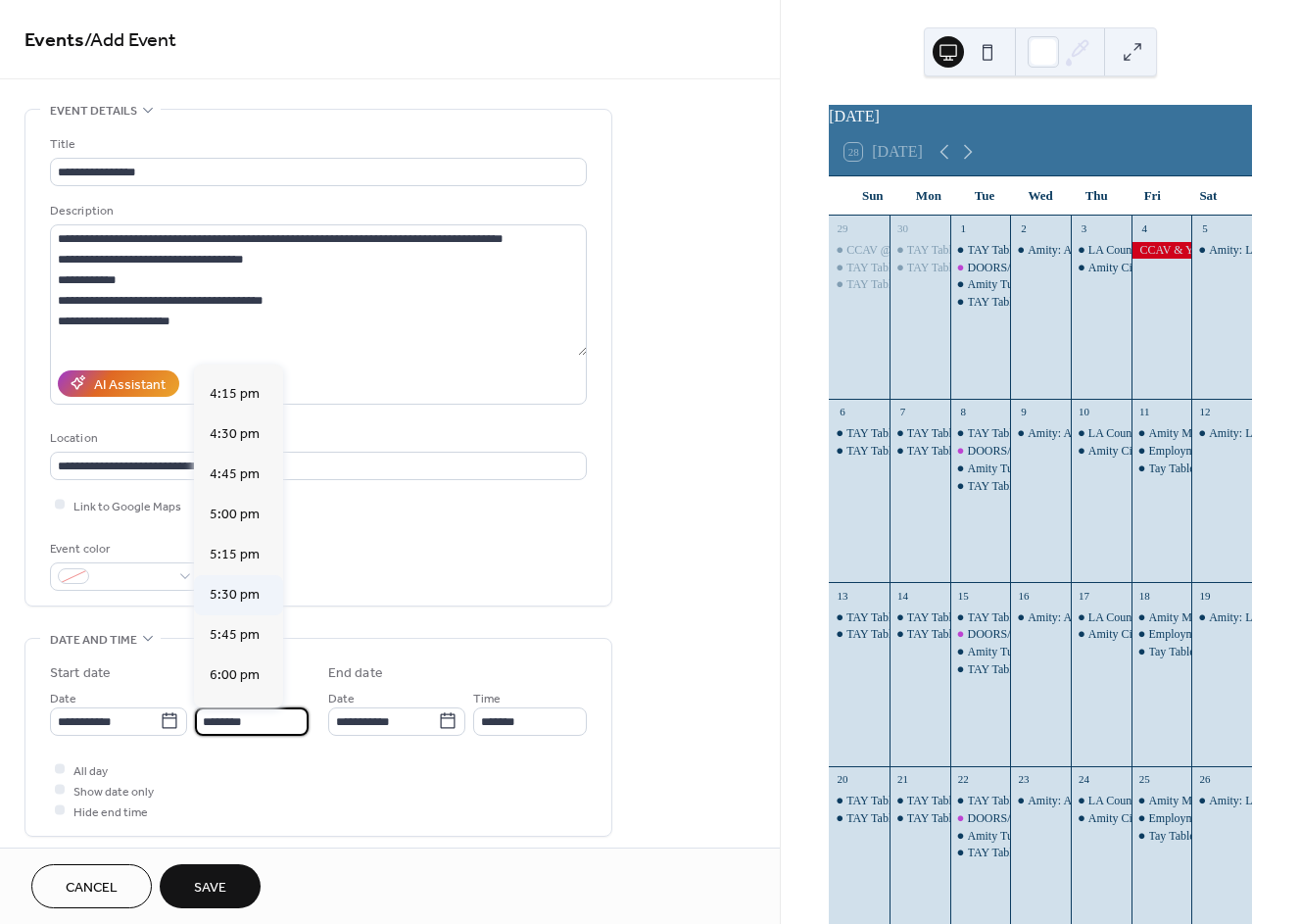 type on "*******" 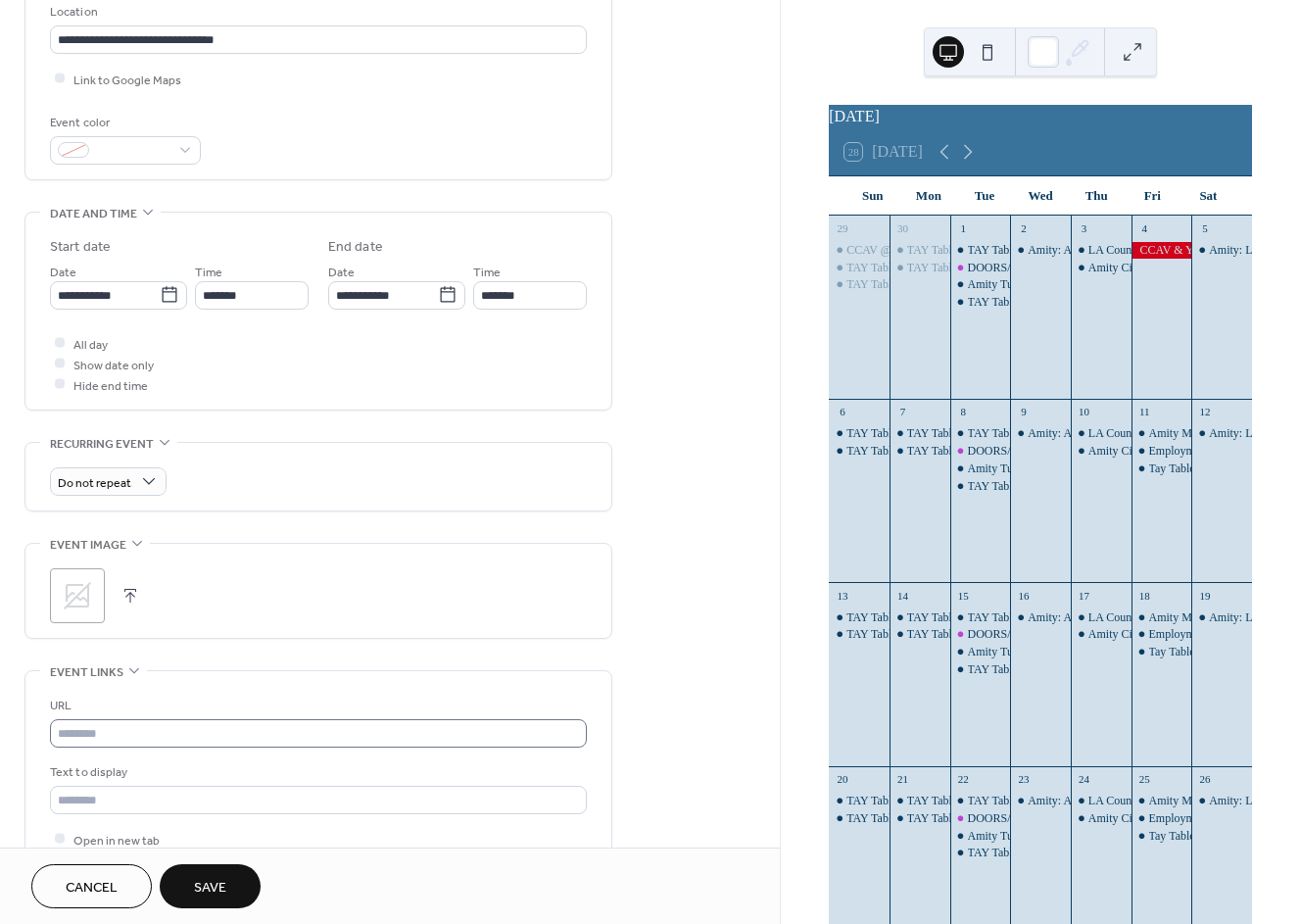 scroll, scrollTop: 435, scrollLeft: 0, axis: vertical 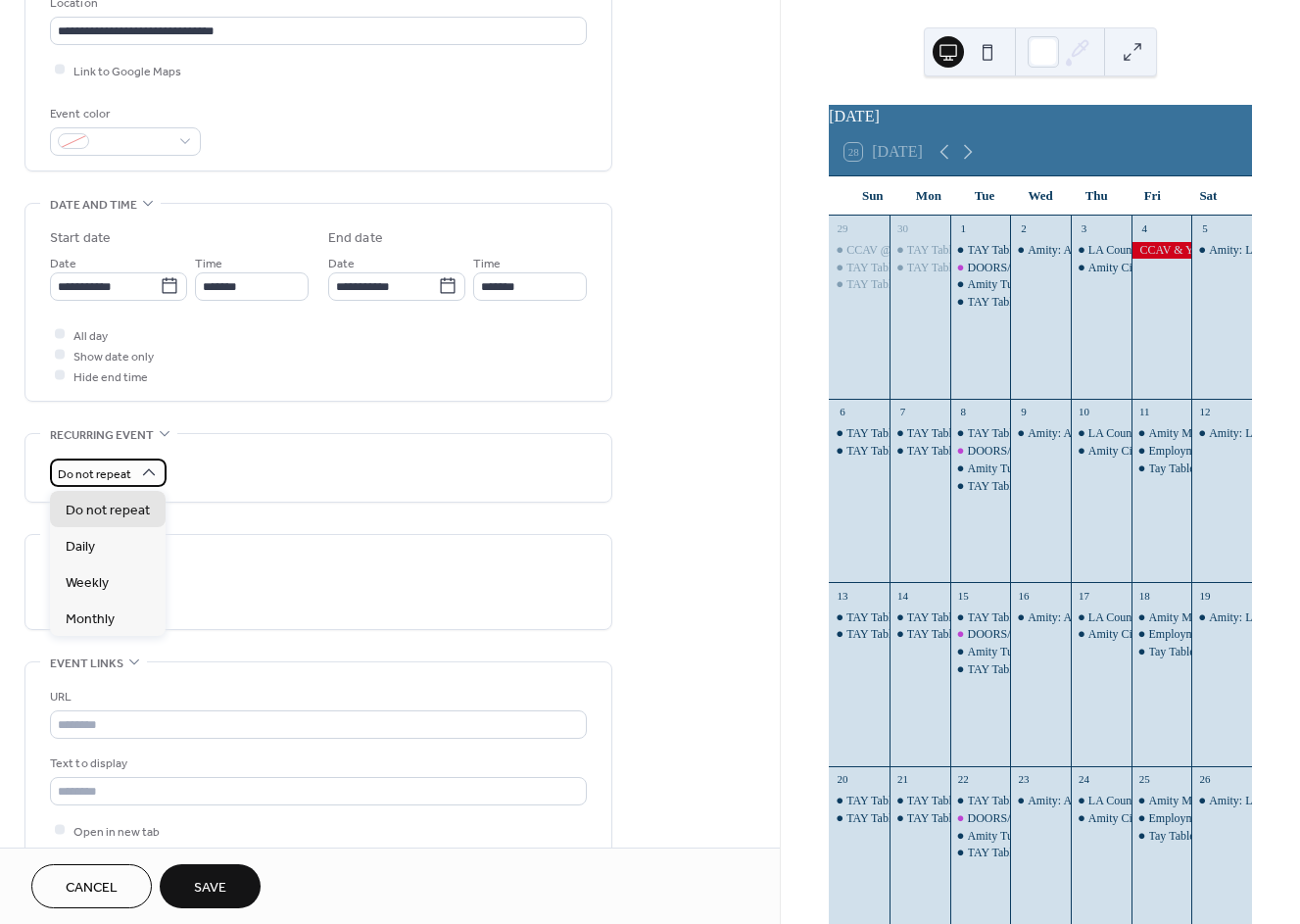 click on "Do not repeat" at bounding box center [108, 472] 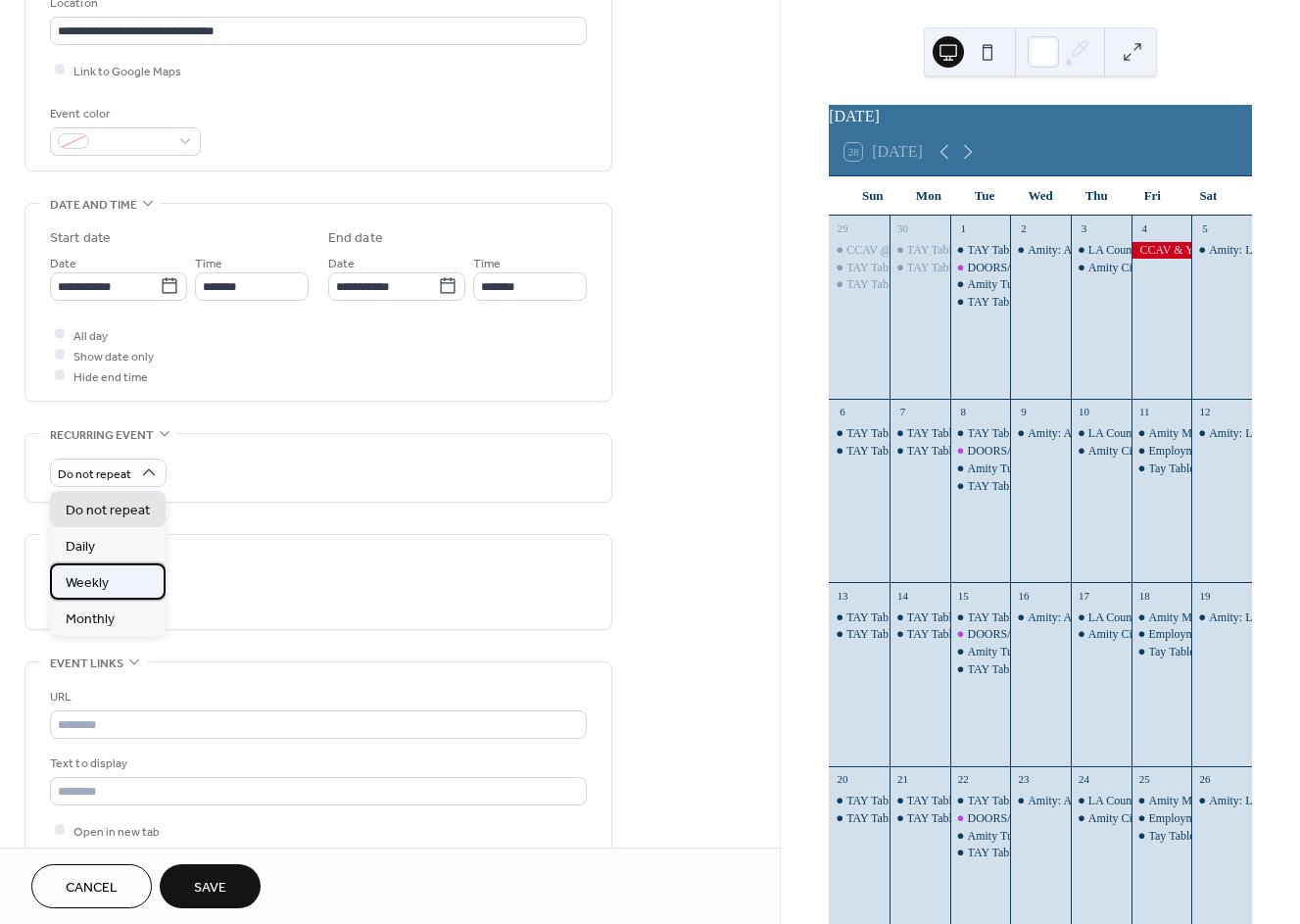 click on "Weekly" at bounding box center [108, 581] 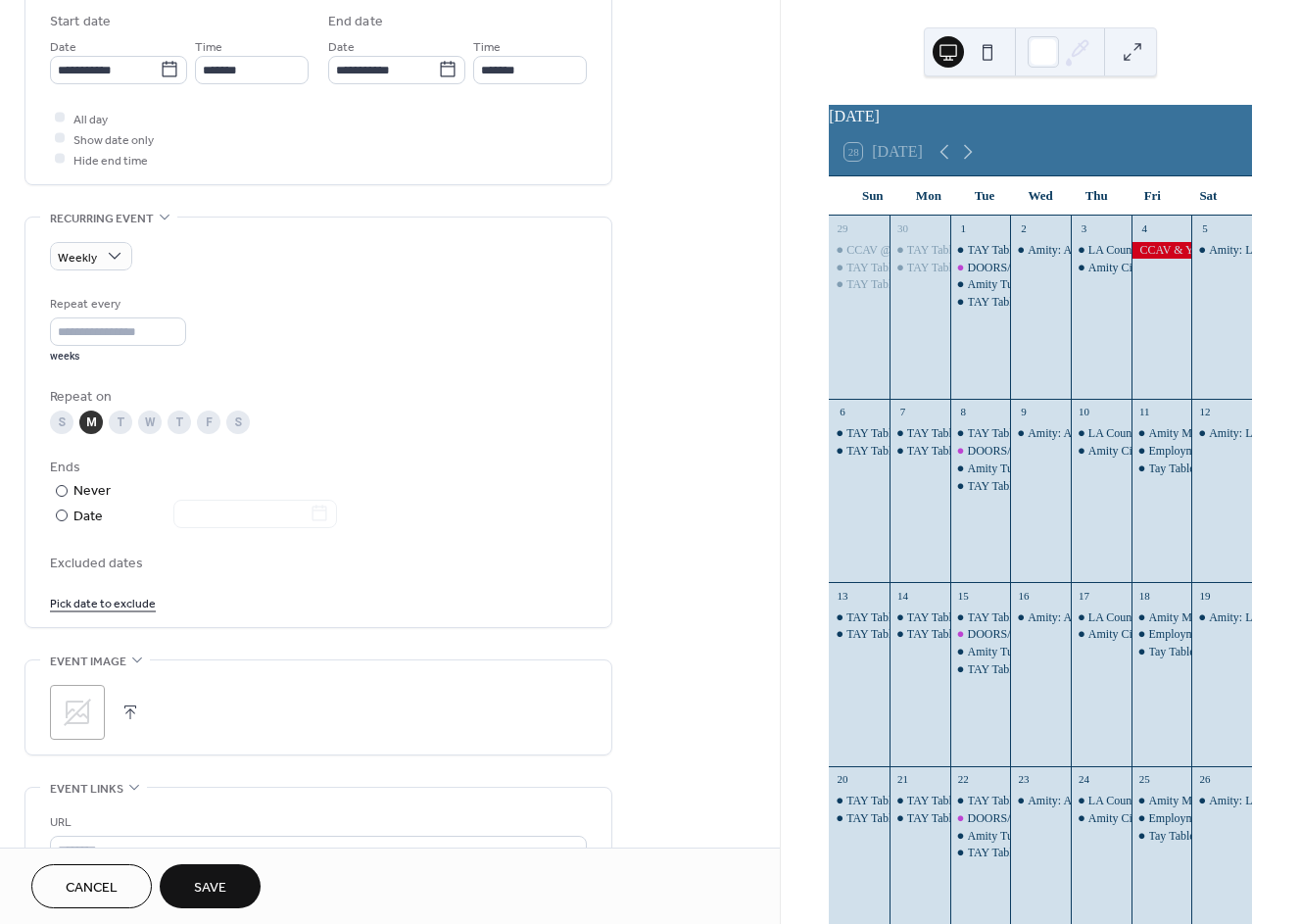 scroll, scrollTop: 653, scrollLeft: 0, axis: vertical 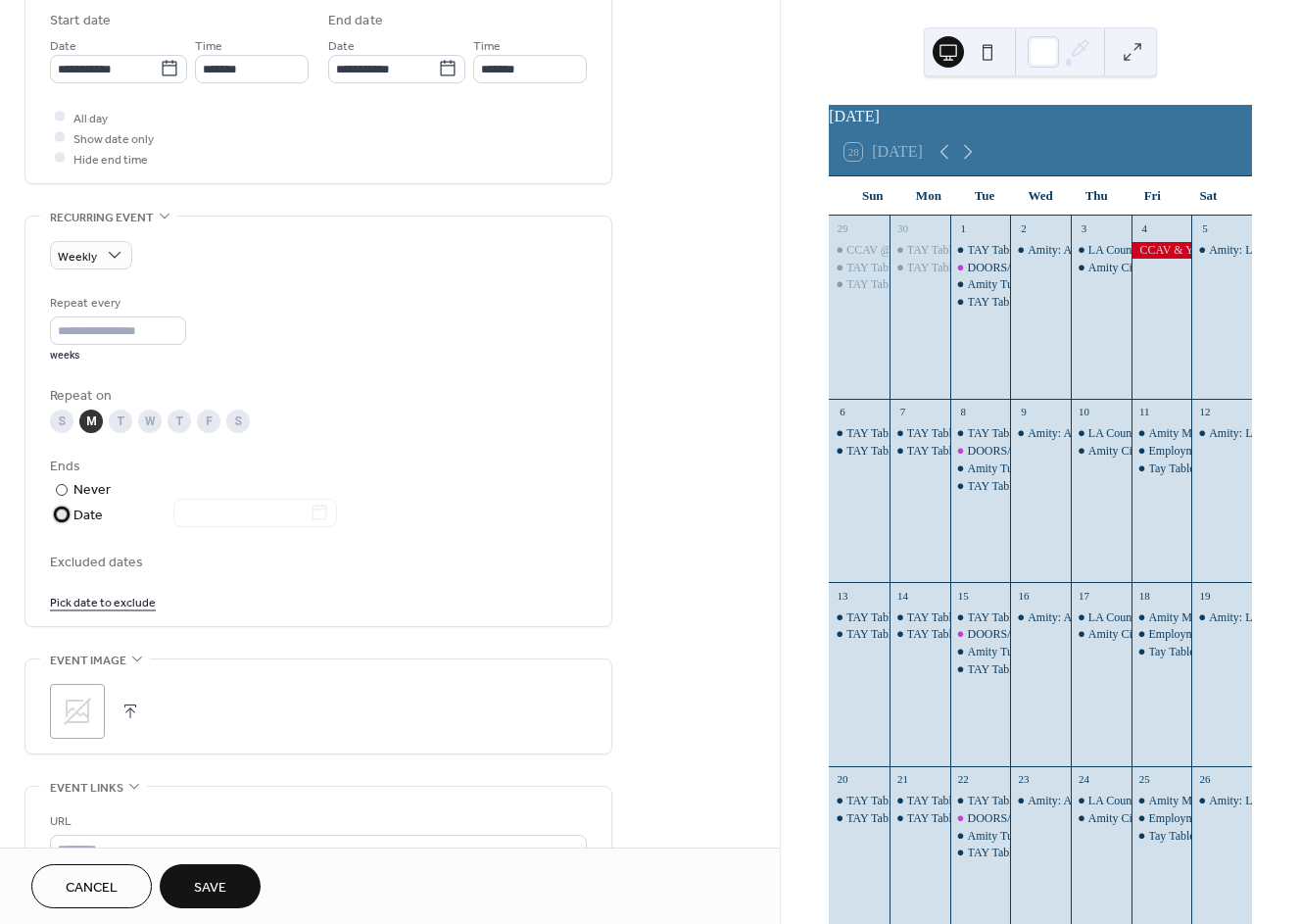 click at bounding box center (243, 514) 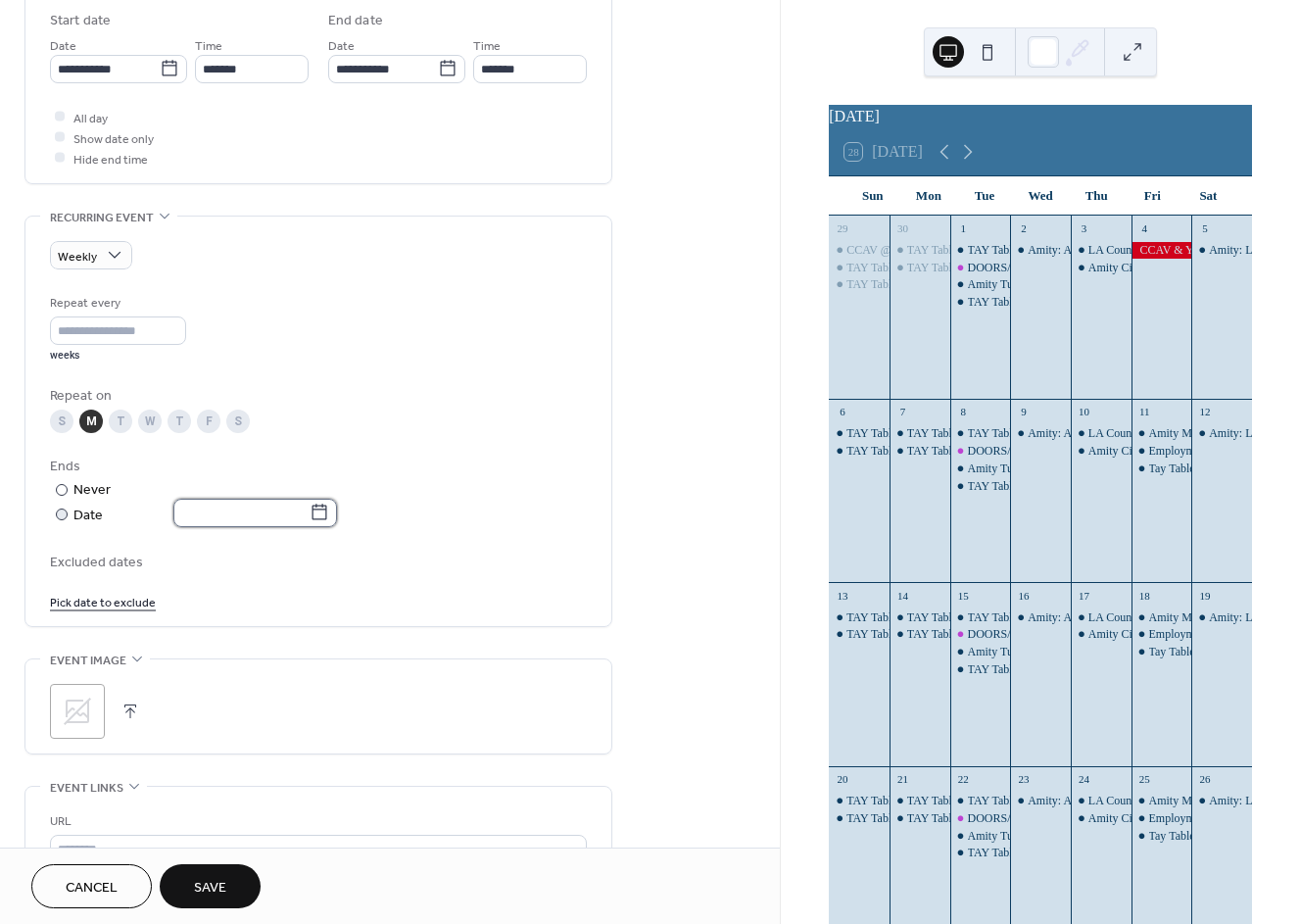 click at bounding box center (241, 512) 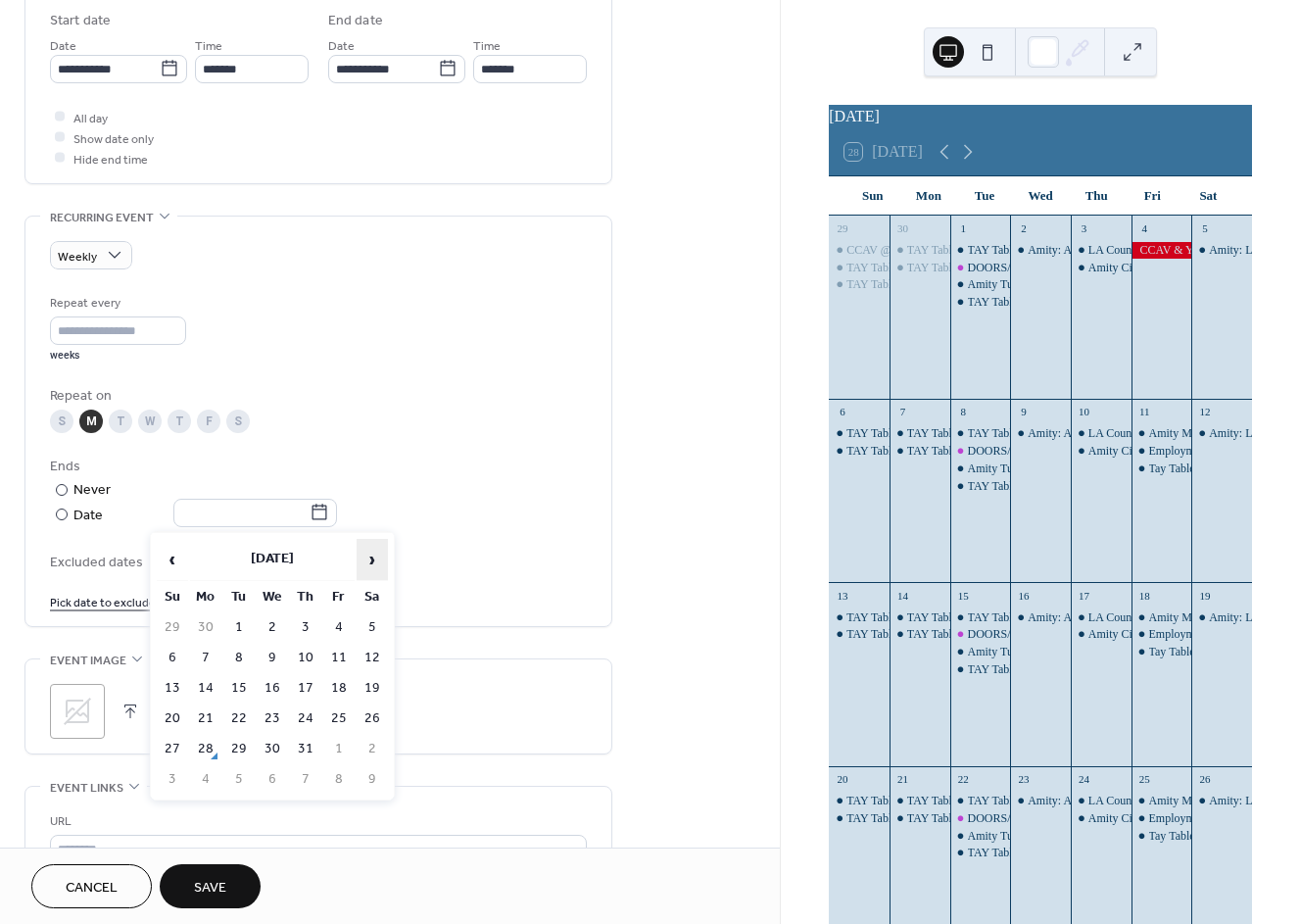 click on "›" at bounding box center [372, 559] 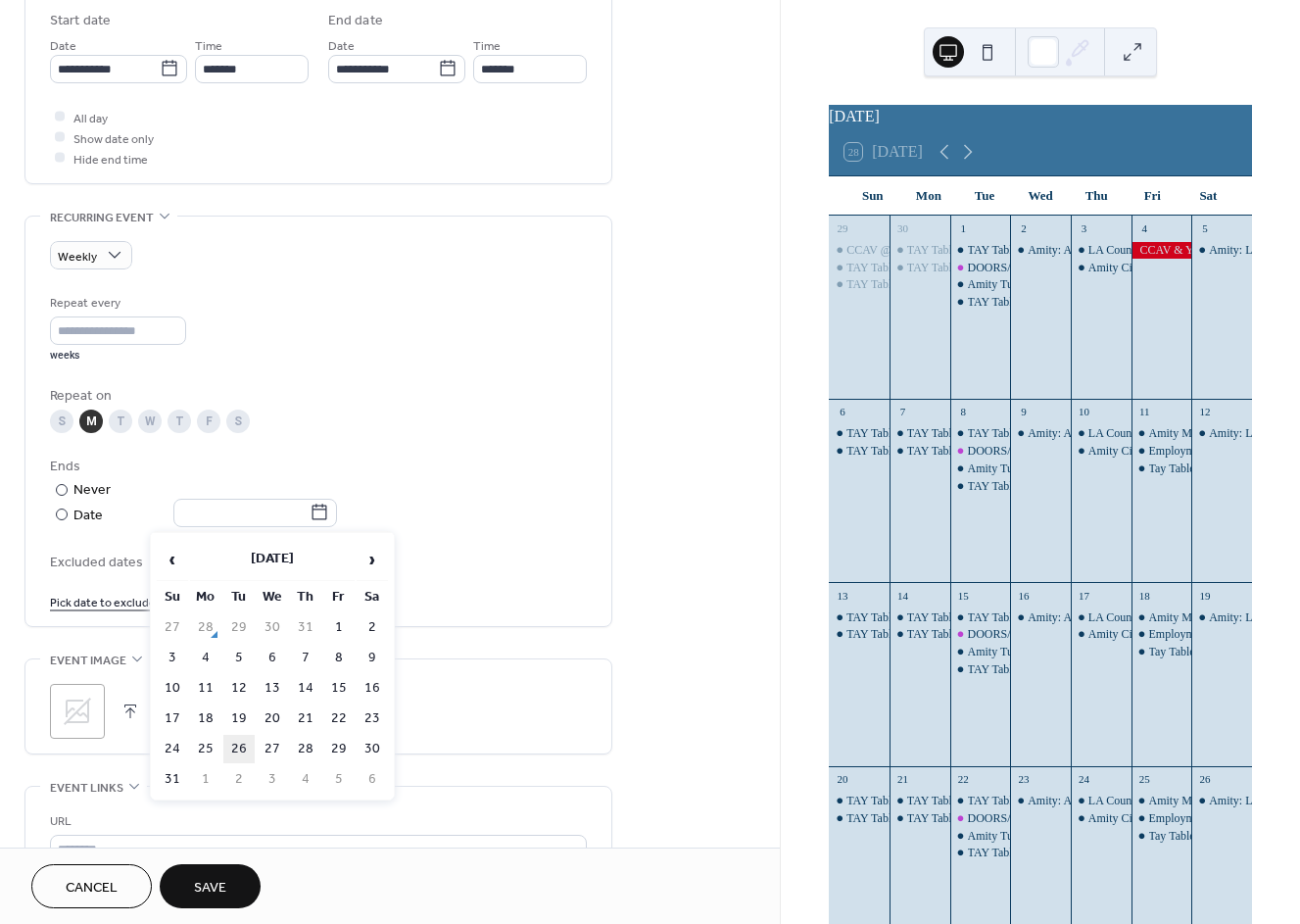 click on "26" at bounding box center [239, 749] 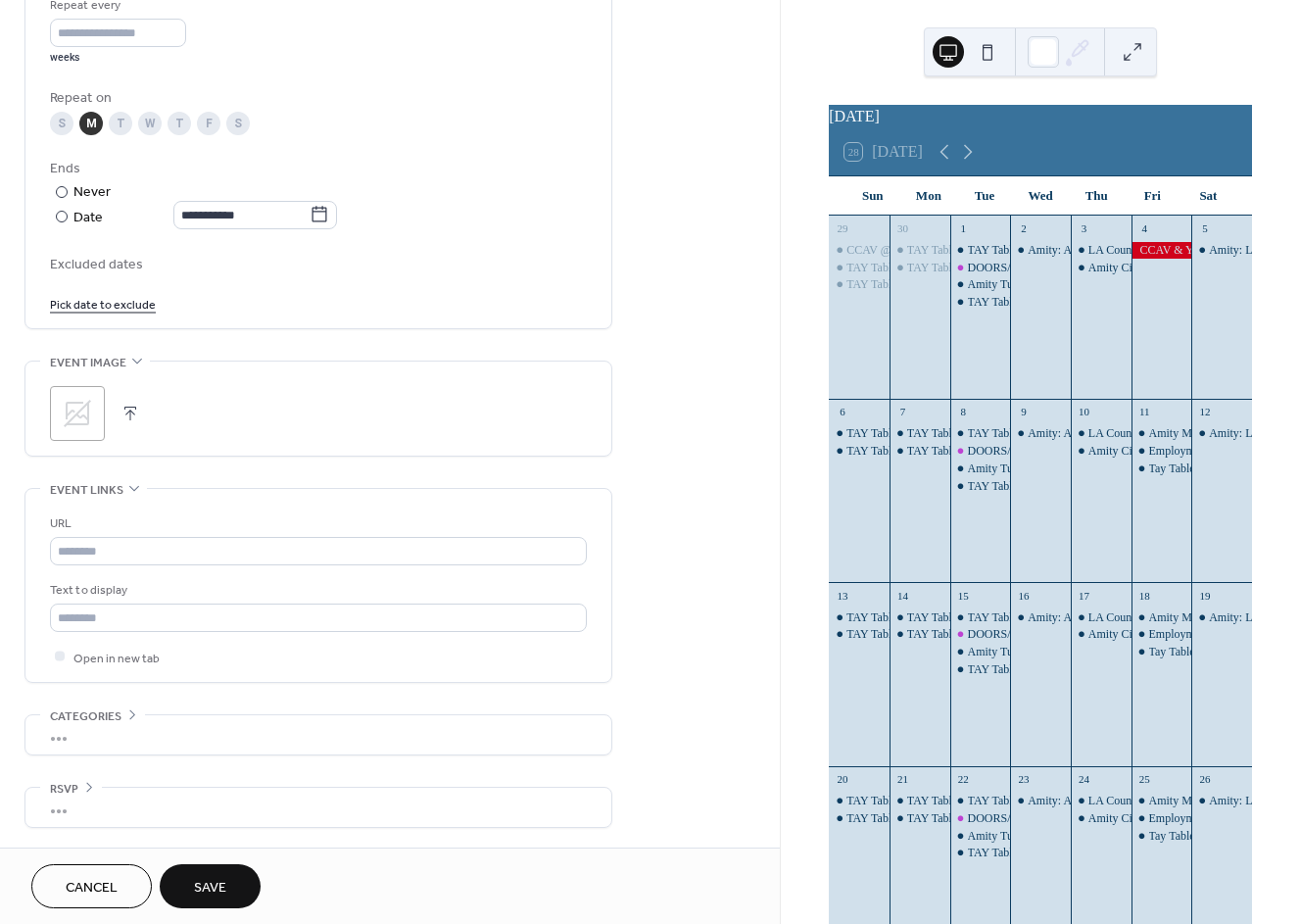 scroll, scrollTop: 952, scrollLeft: 0, axis: vertical 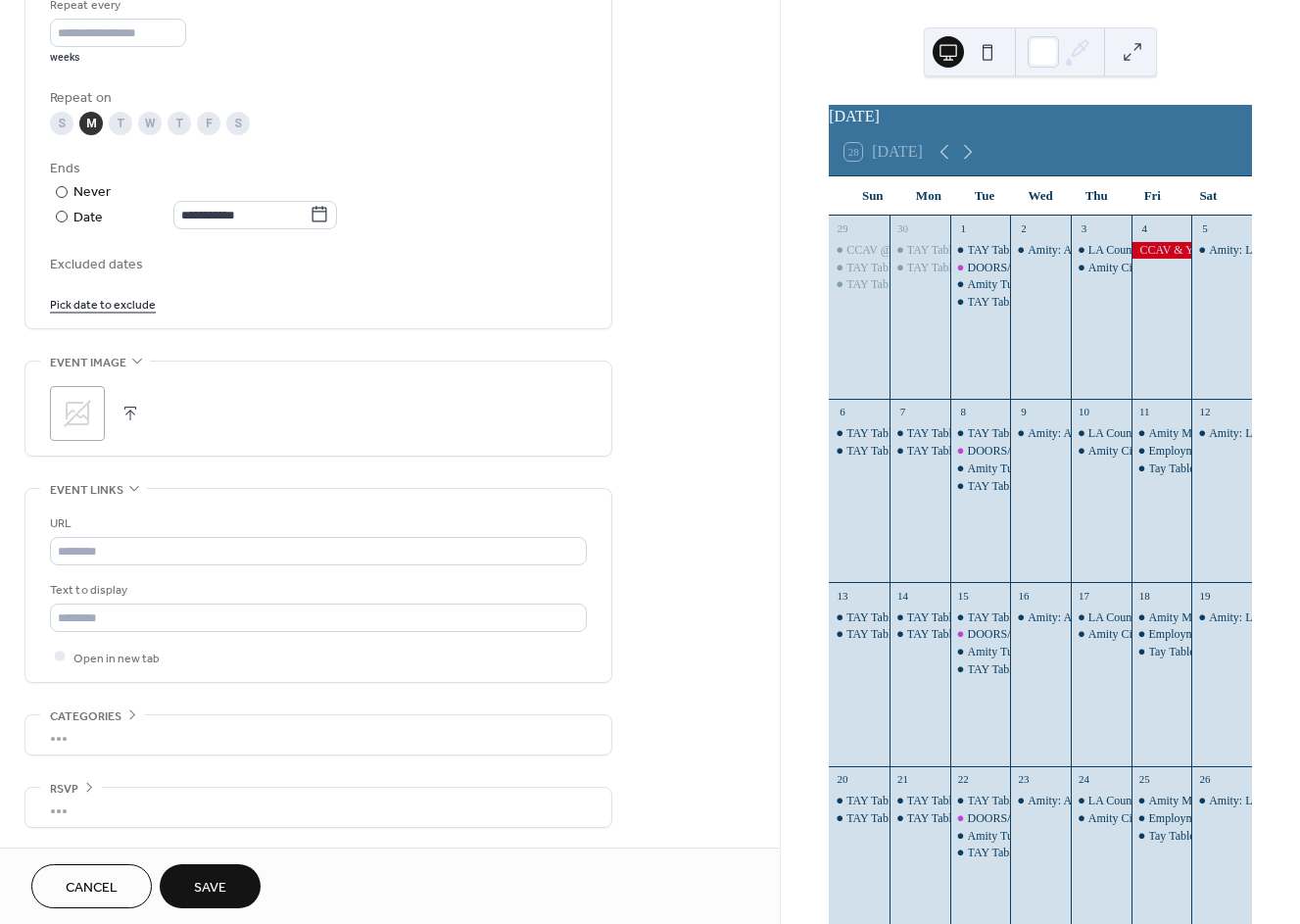 click on "Save" at bounding box center (210, 888) 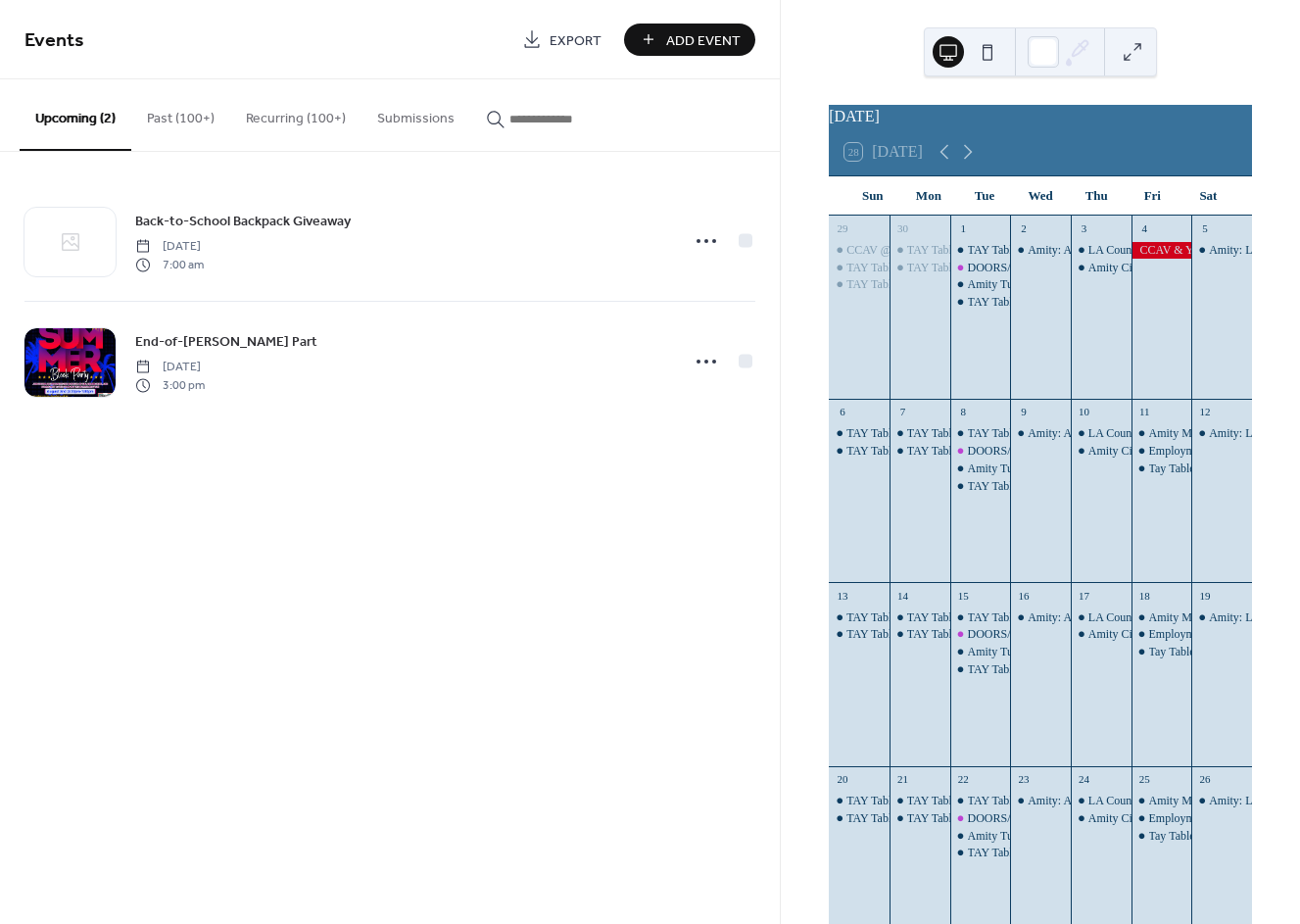click on "Add Event" at bounding box center (703, 40) 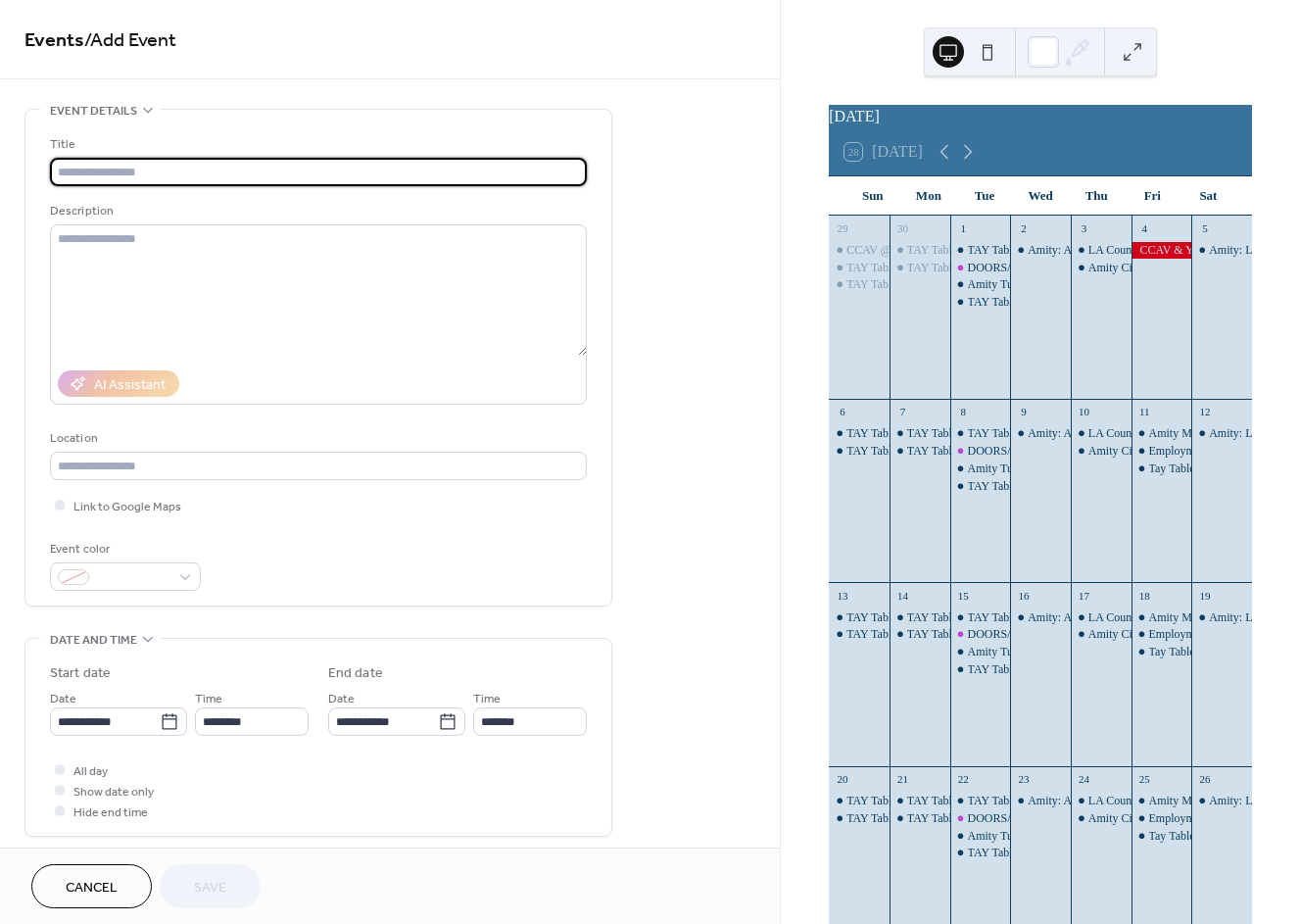 click at bounding box center (318, 171) 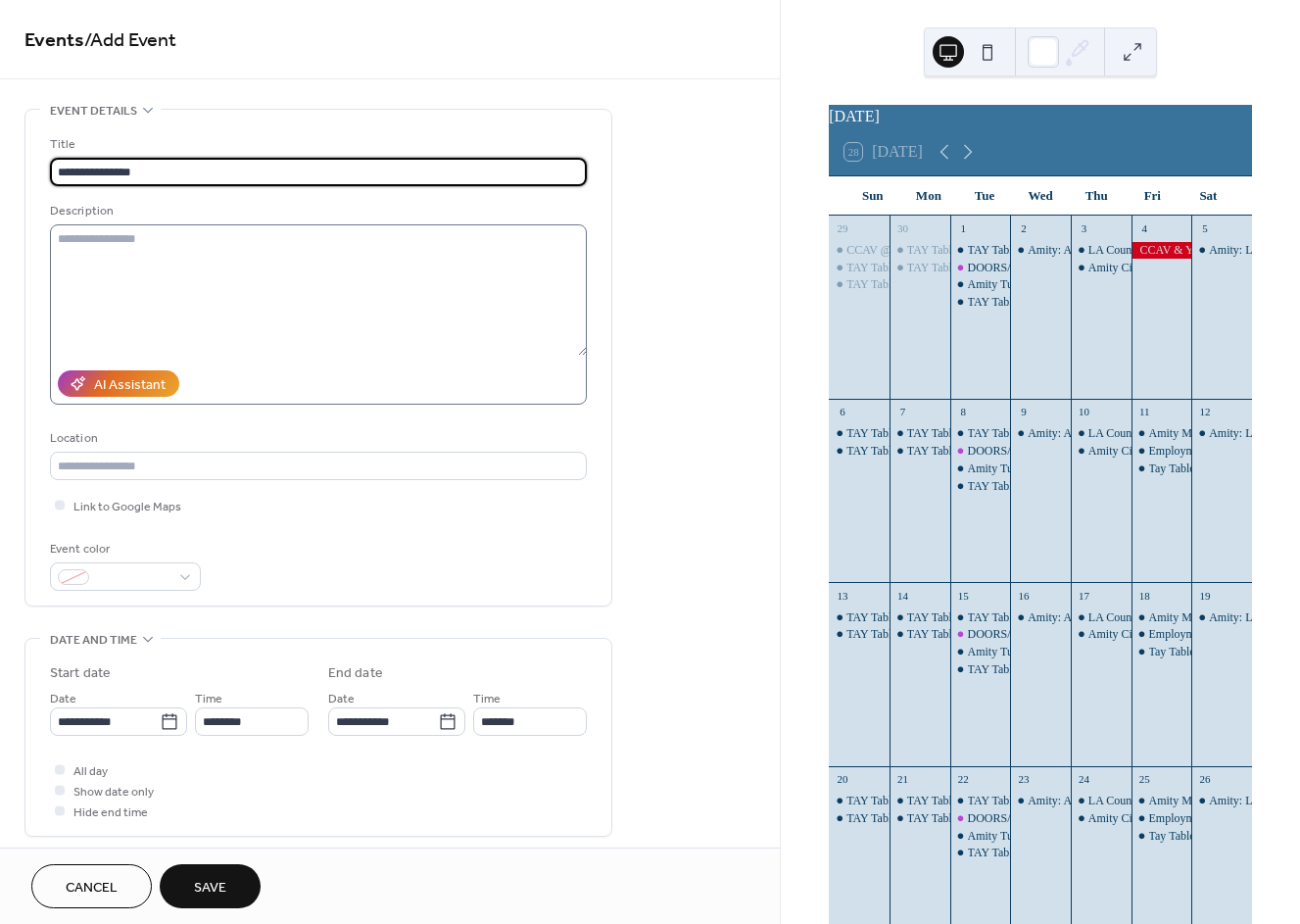 type on "**********" 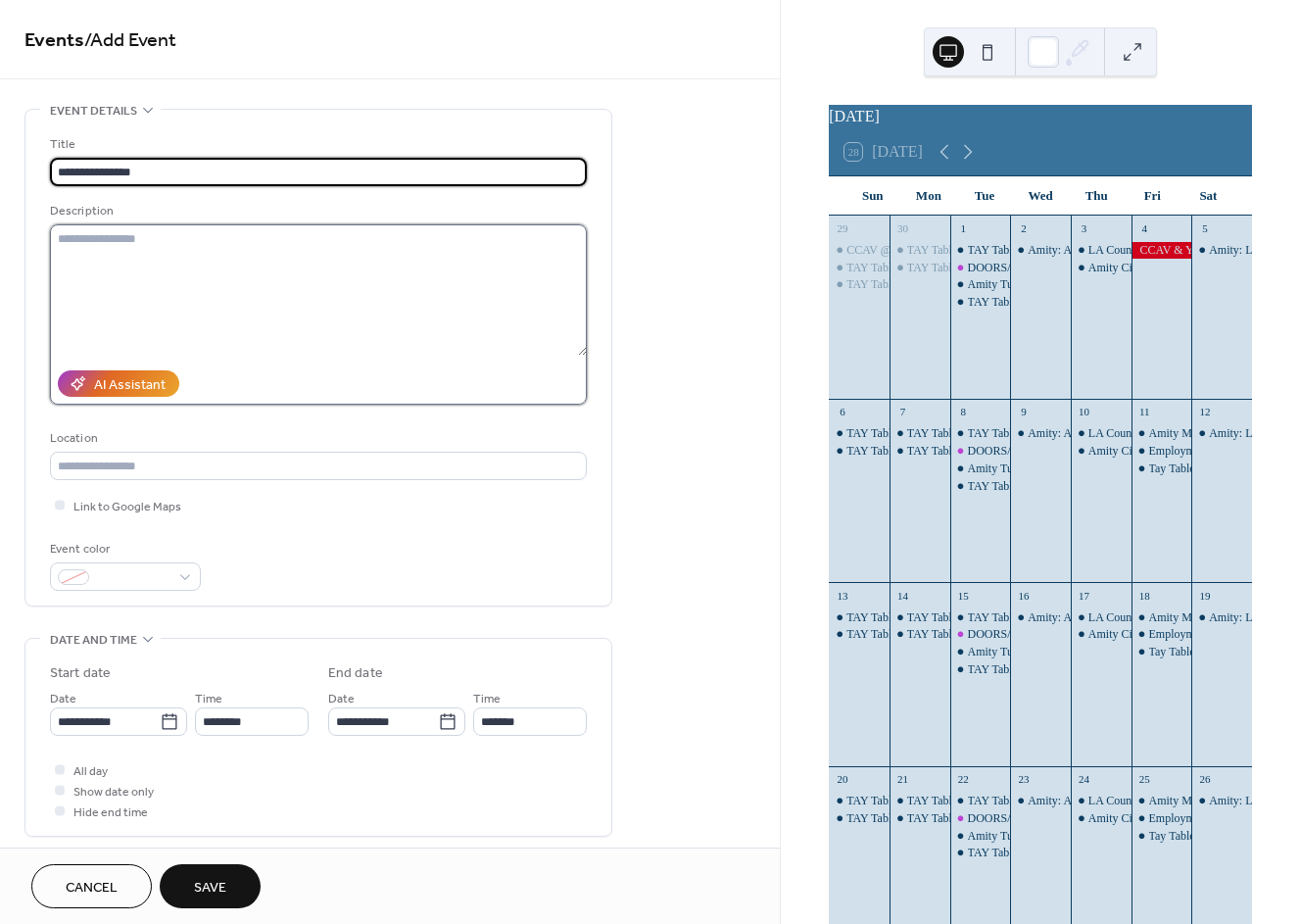 drag, startPoint x: 193, startPoint y: 279, endPoint x: 199, endPoint y: 268, distance: 12.529964 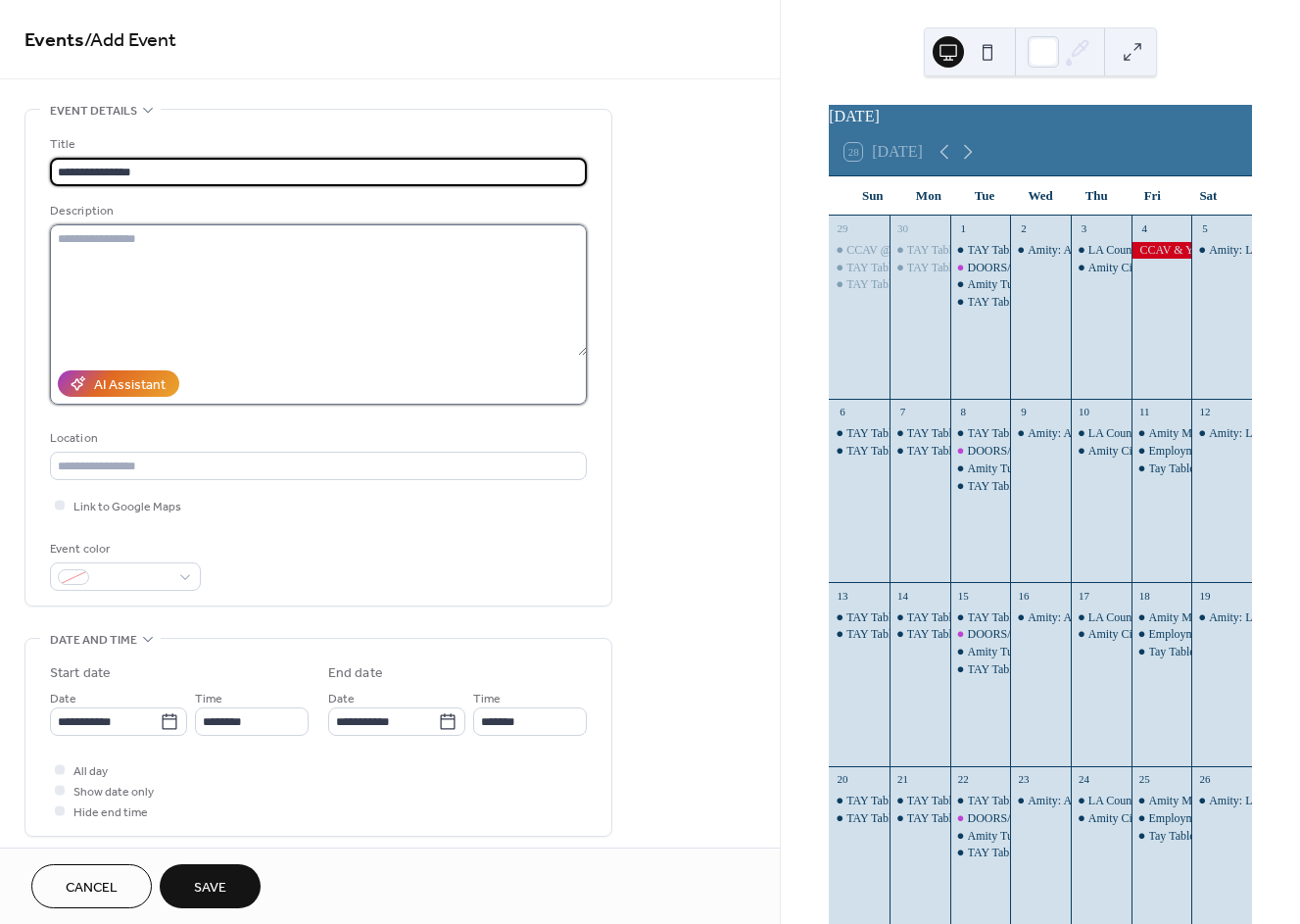 click at bounding box center [318, 290] 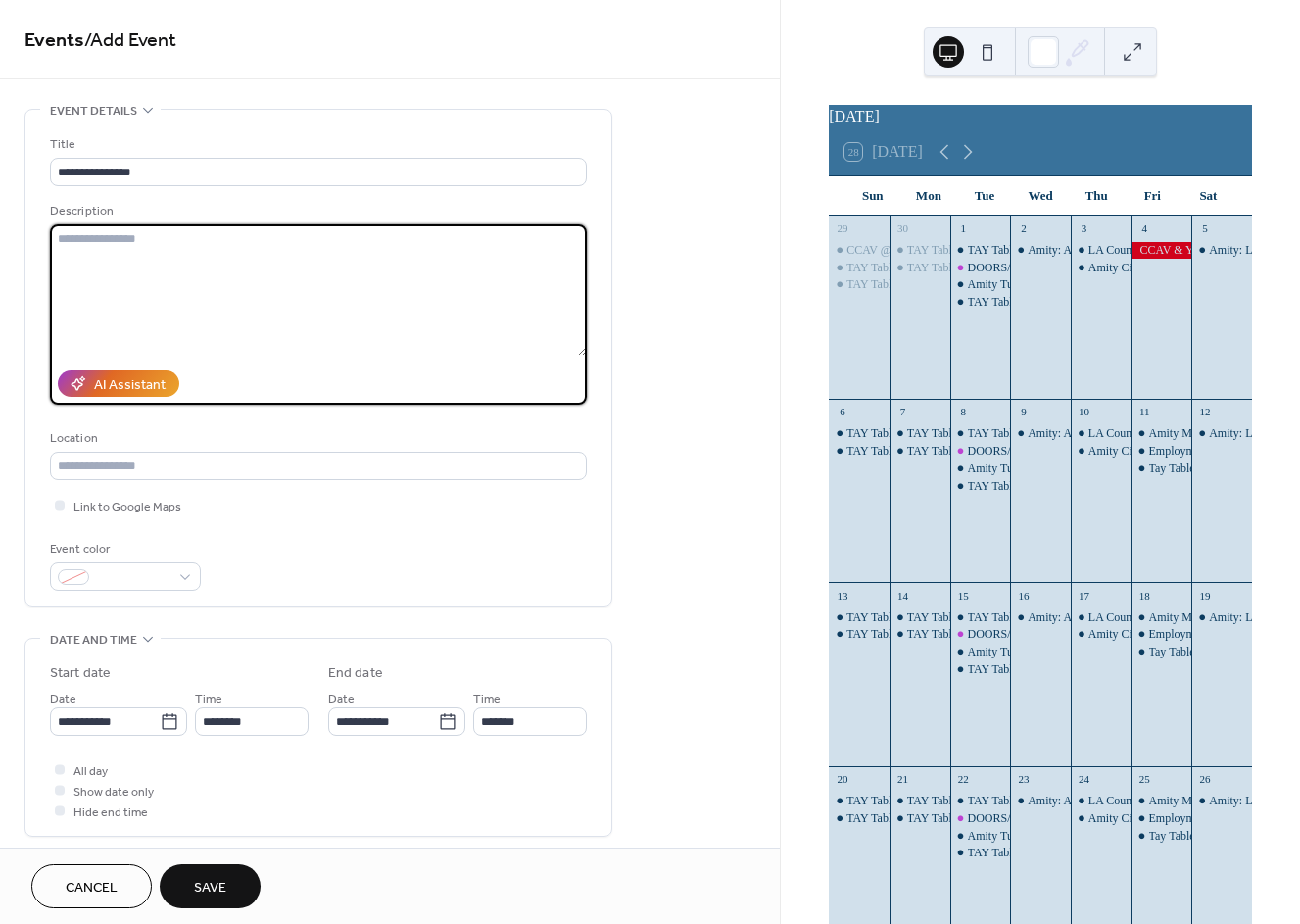 paste on "**********" 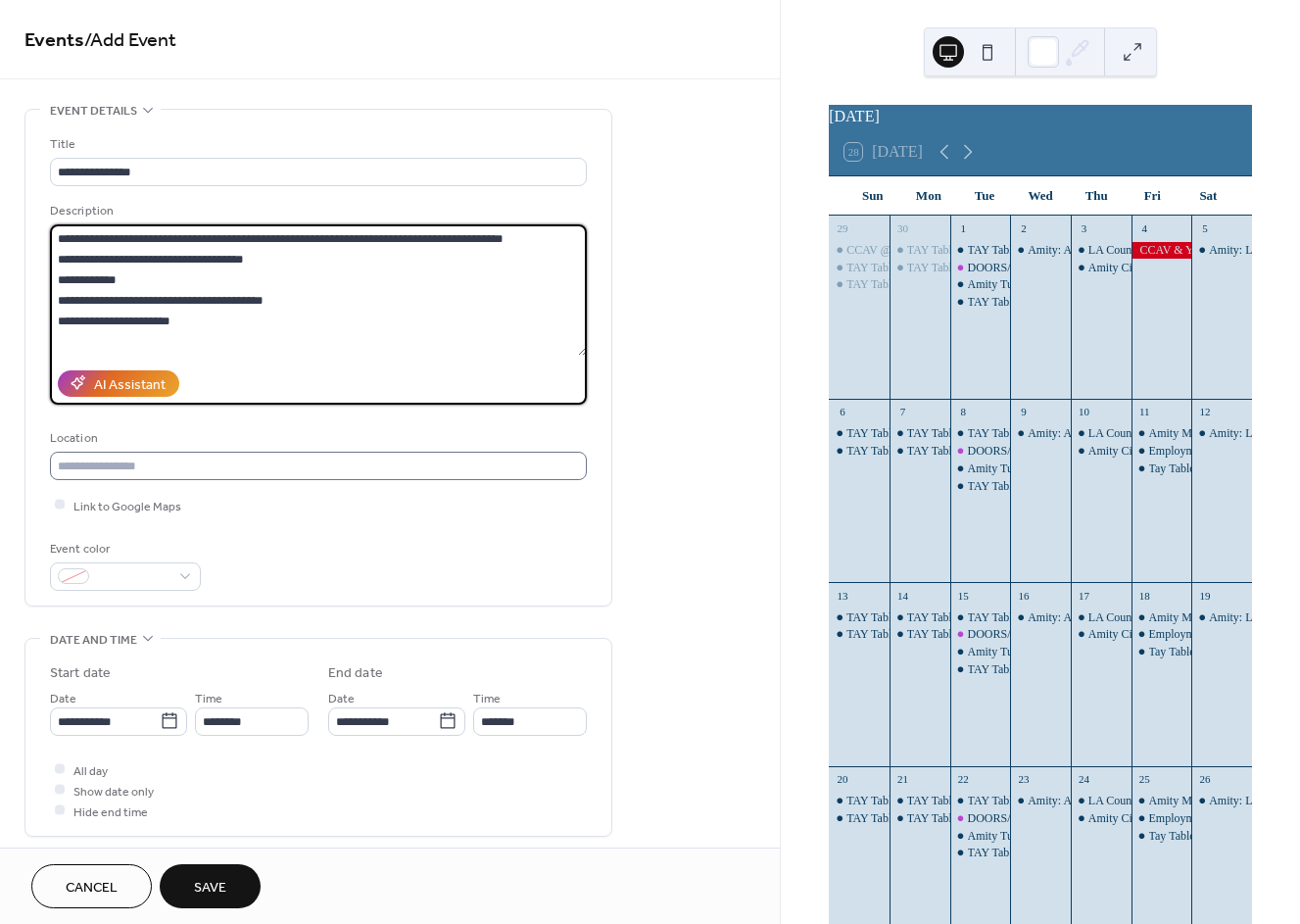 type on "**********" 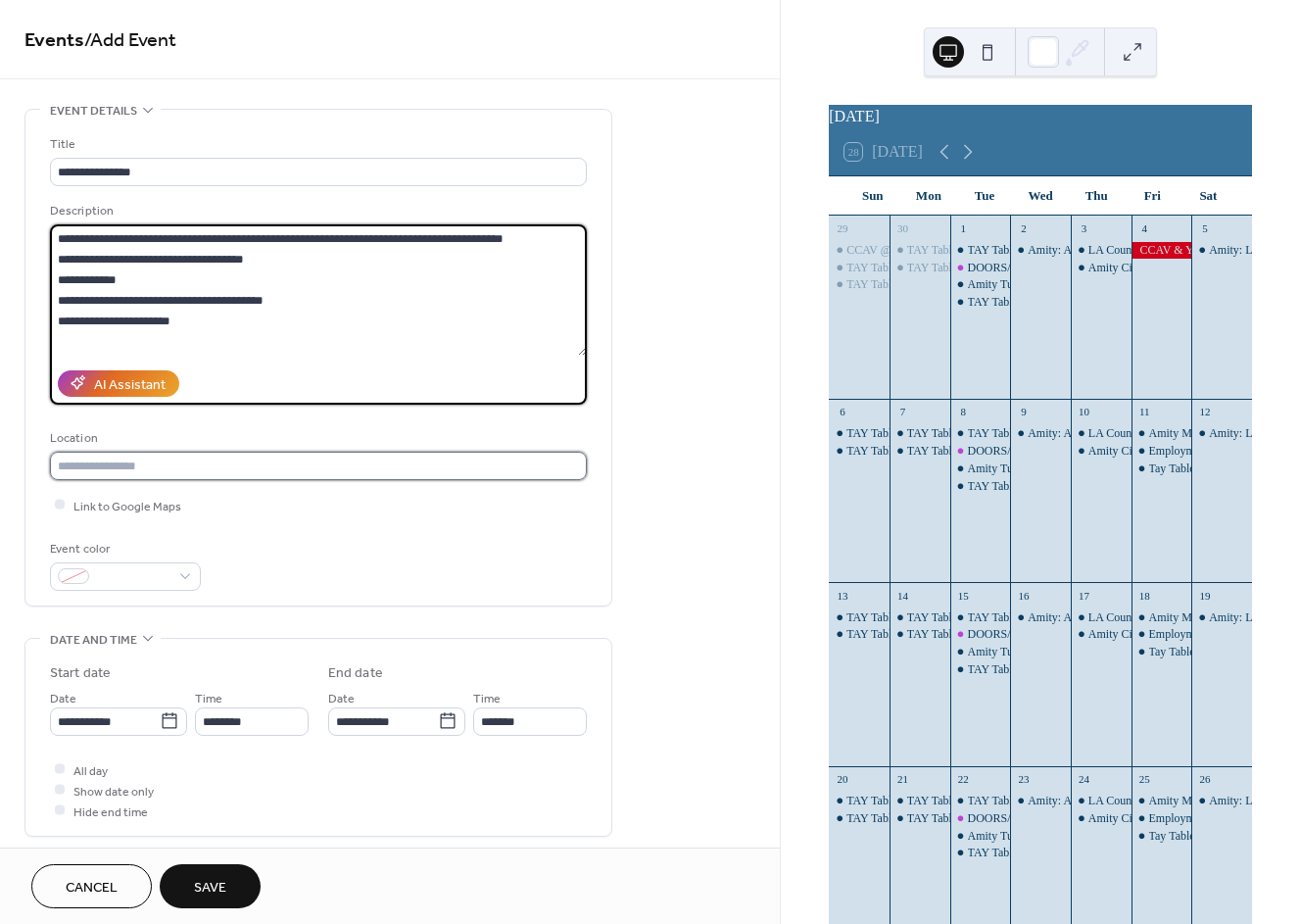 click at bounding box center [318, 465] 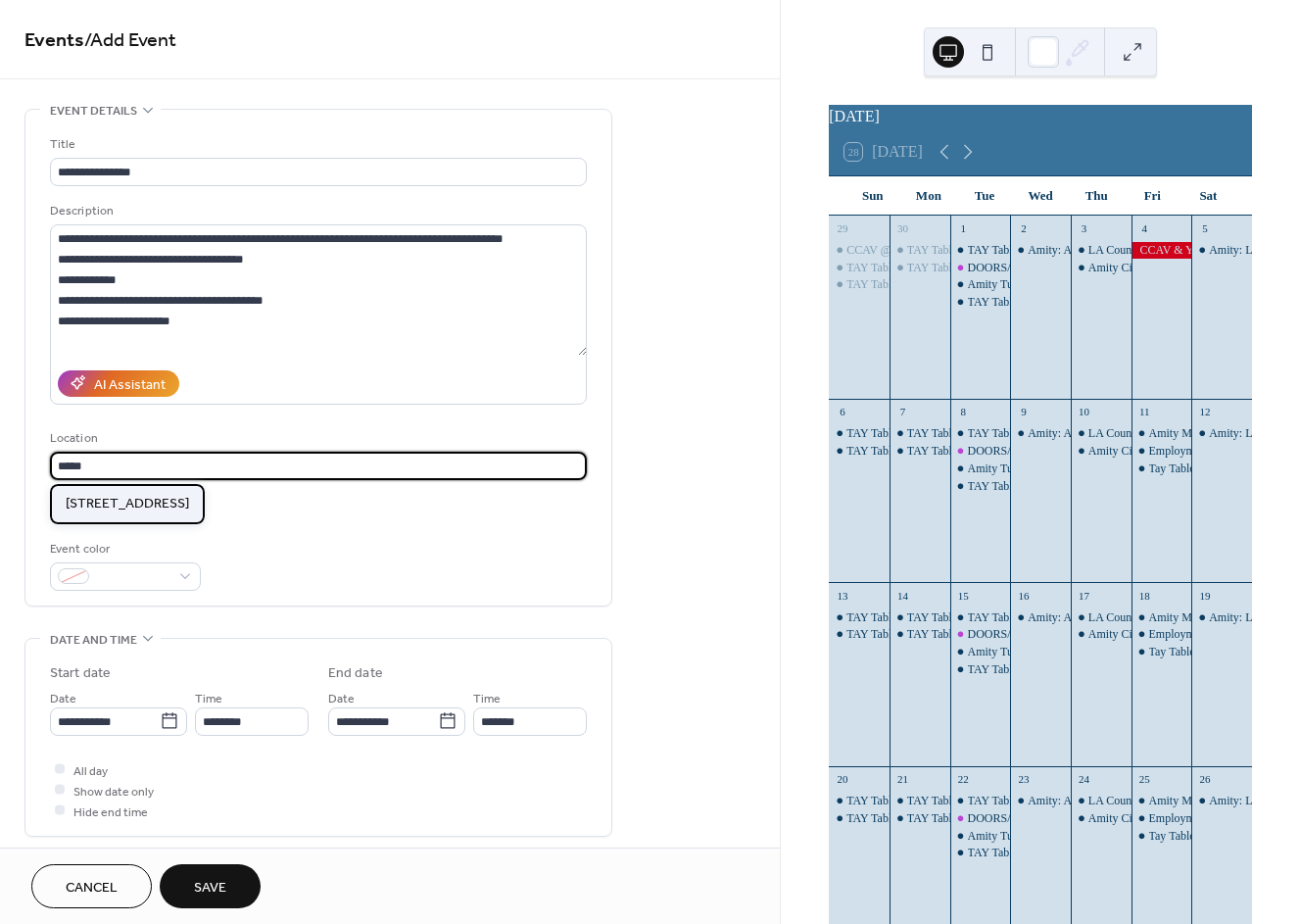 click on "[STREET_ADDRESS]" at bounding box center [127, 504] 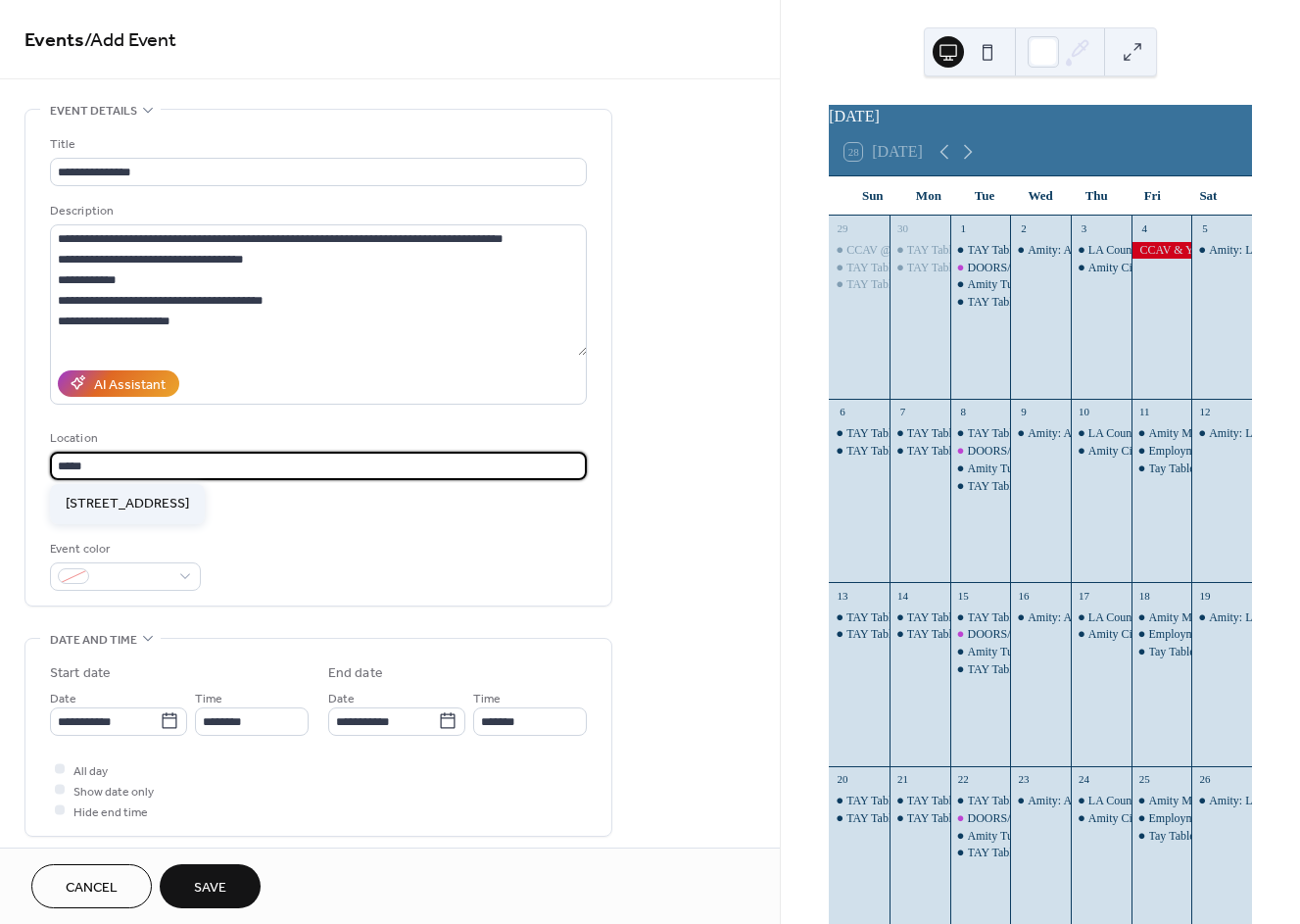 type on "**********" 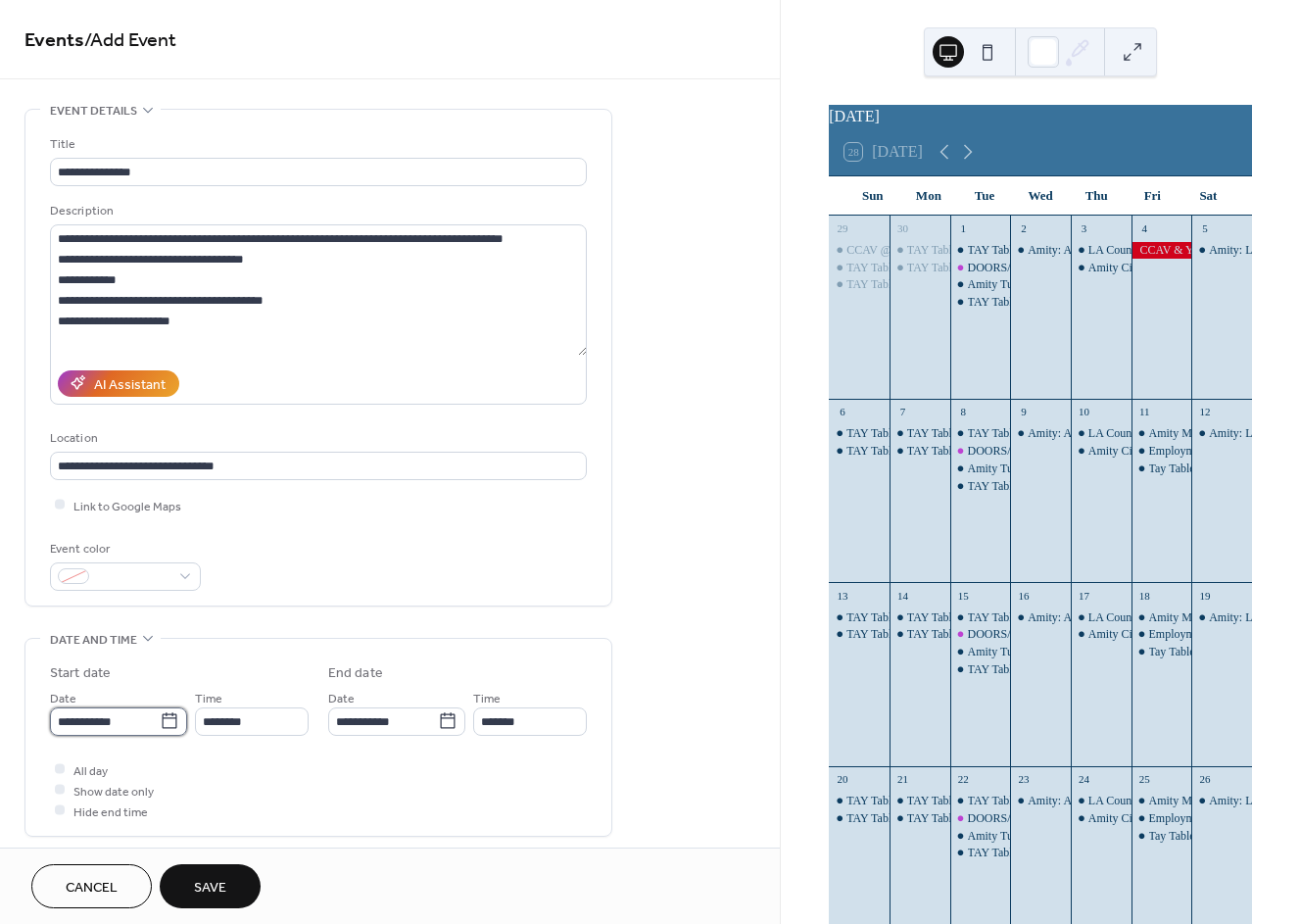 click on "**********" at bounding box center (105, 721) 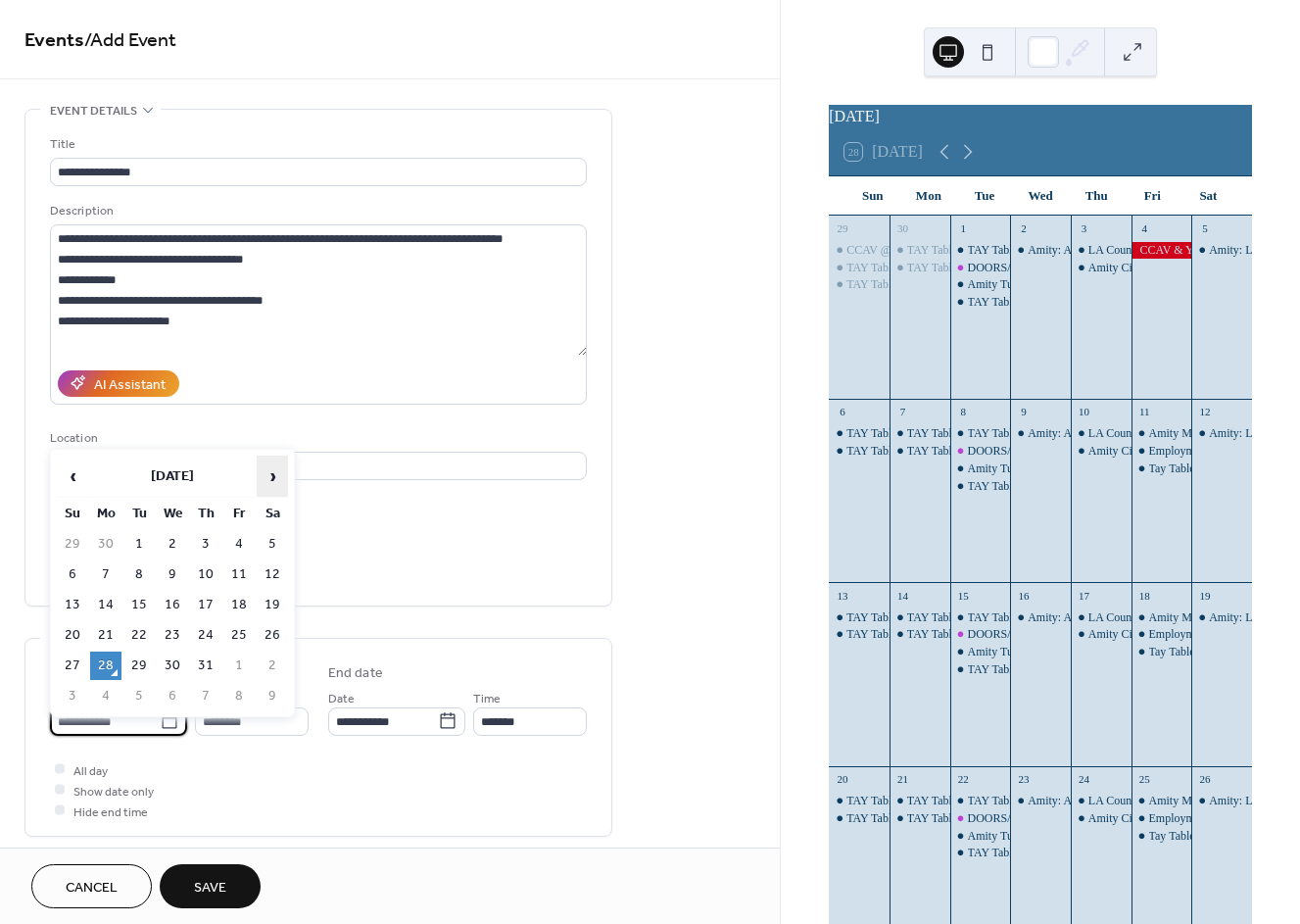 click on "›" at bounding box center [272, 476] 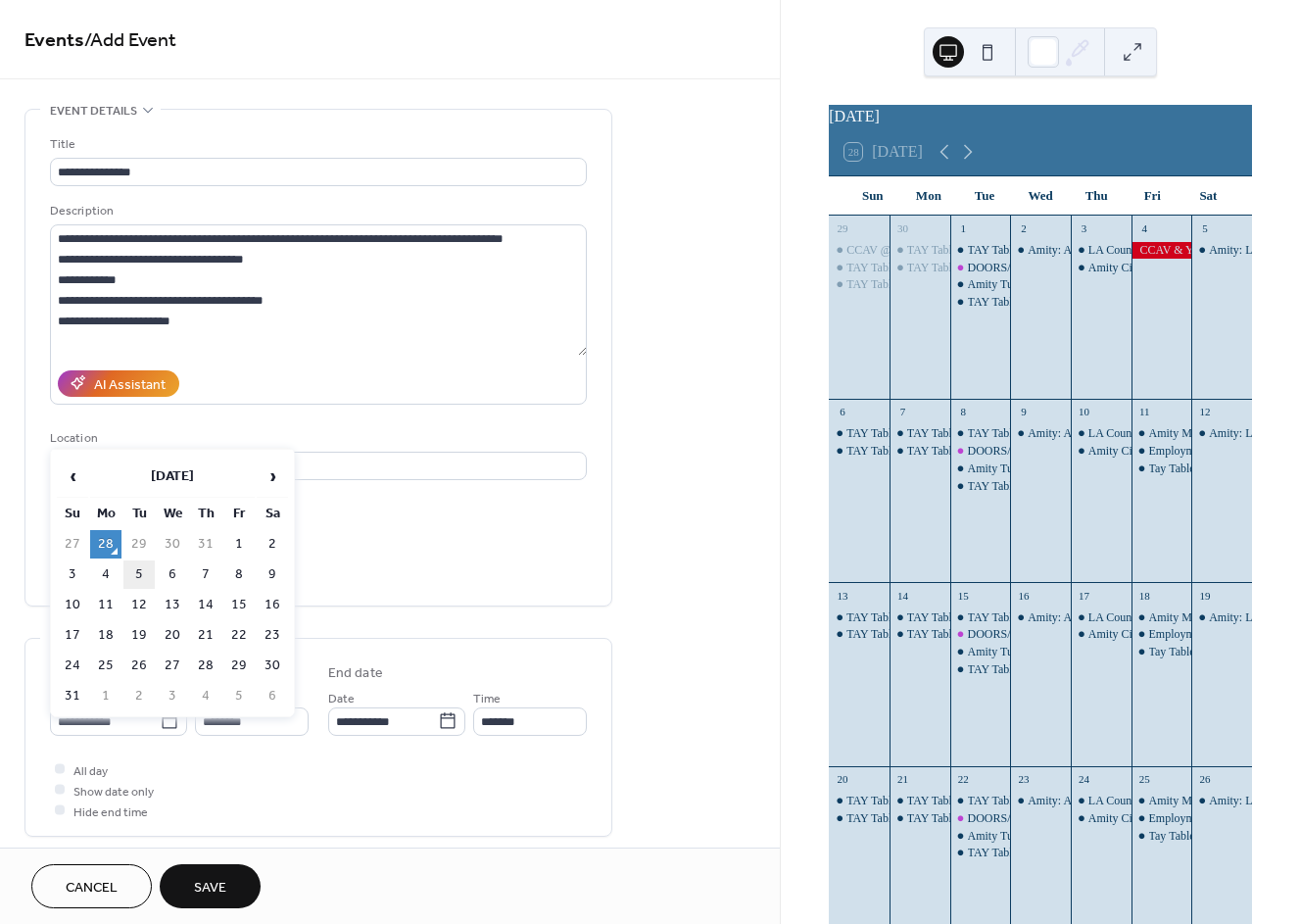 click on "5" at bounding box center [139, 574] 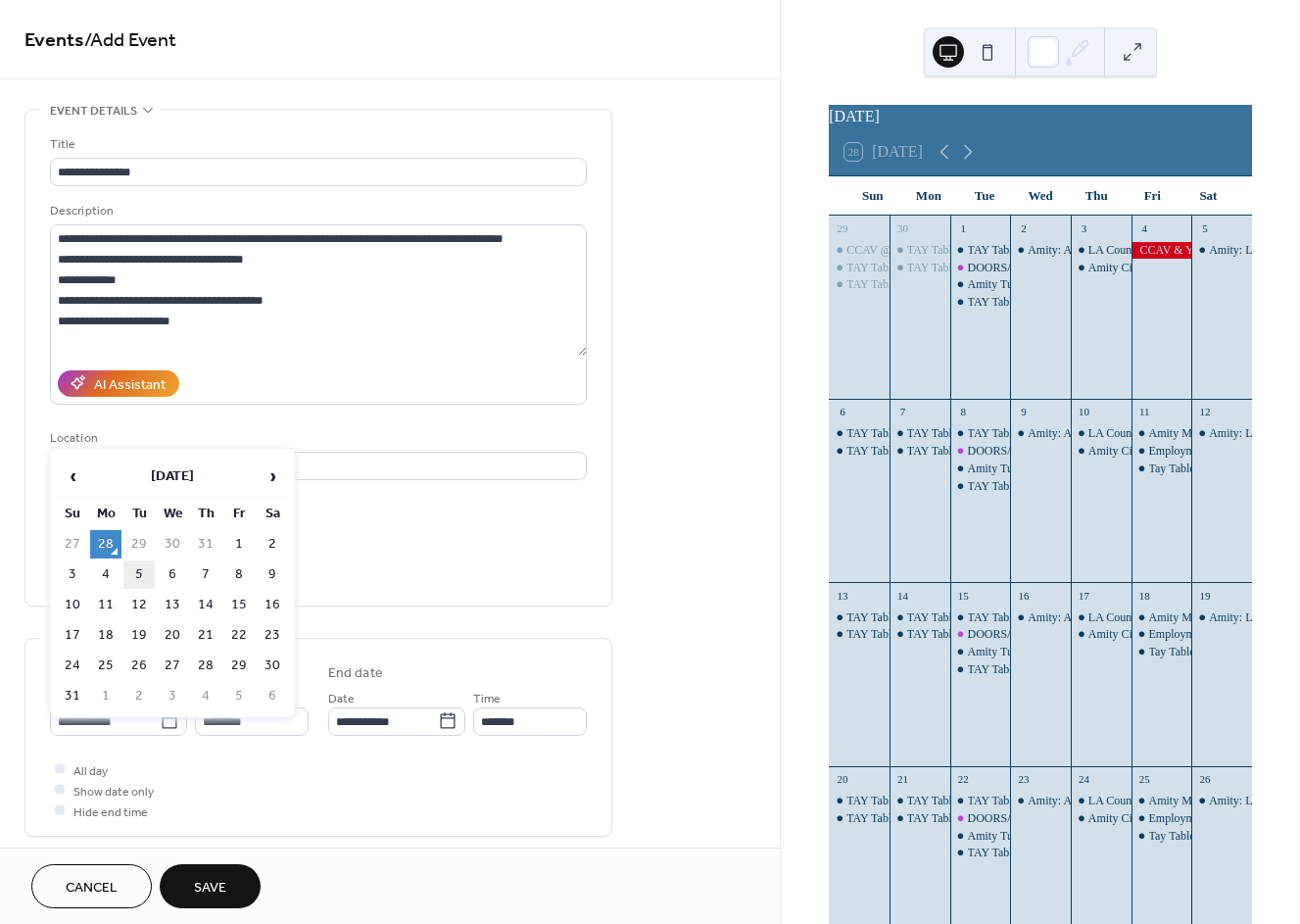 type on "**********" 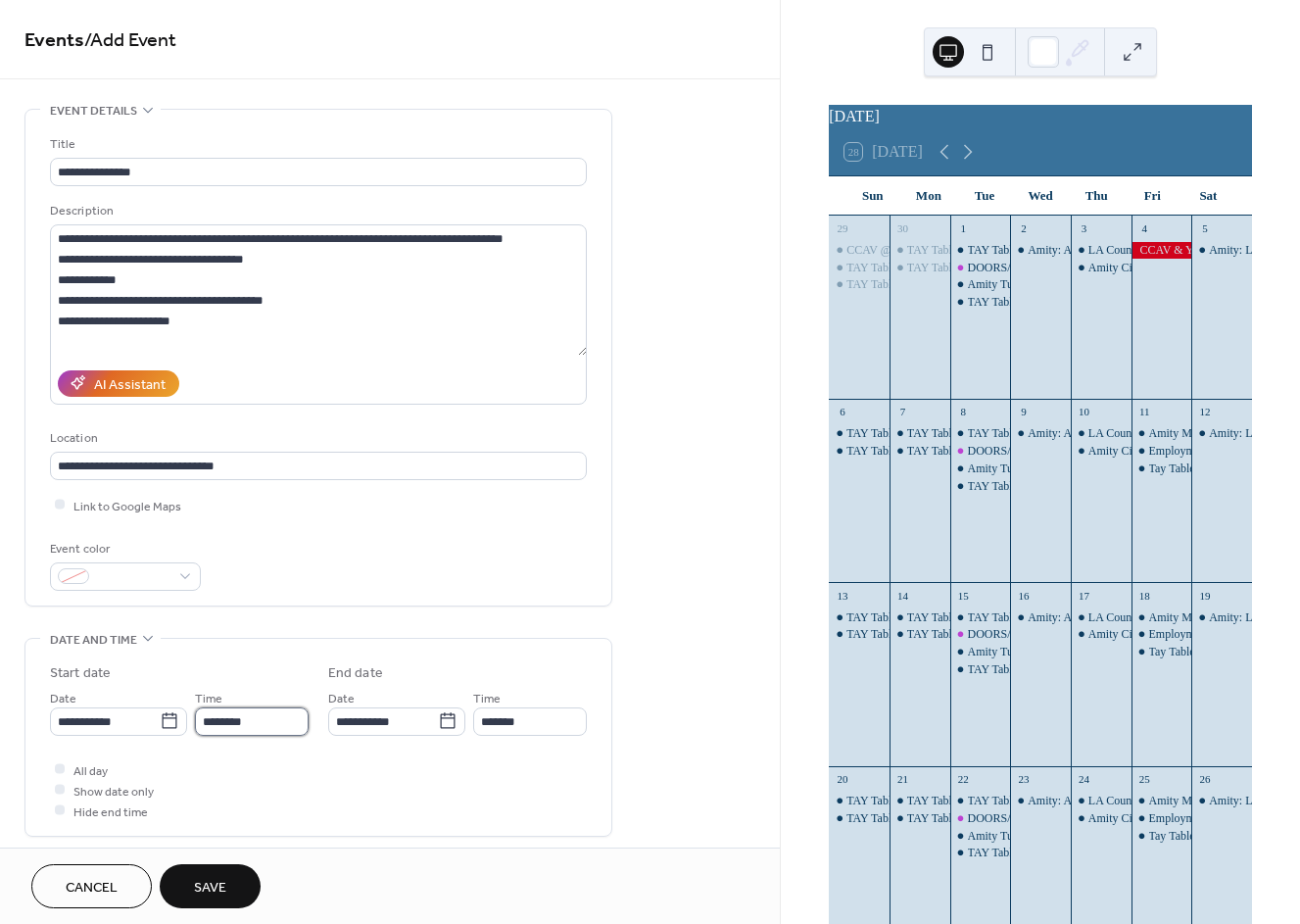 click on "********" at bounding box center [252, 721] 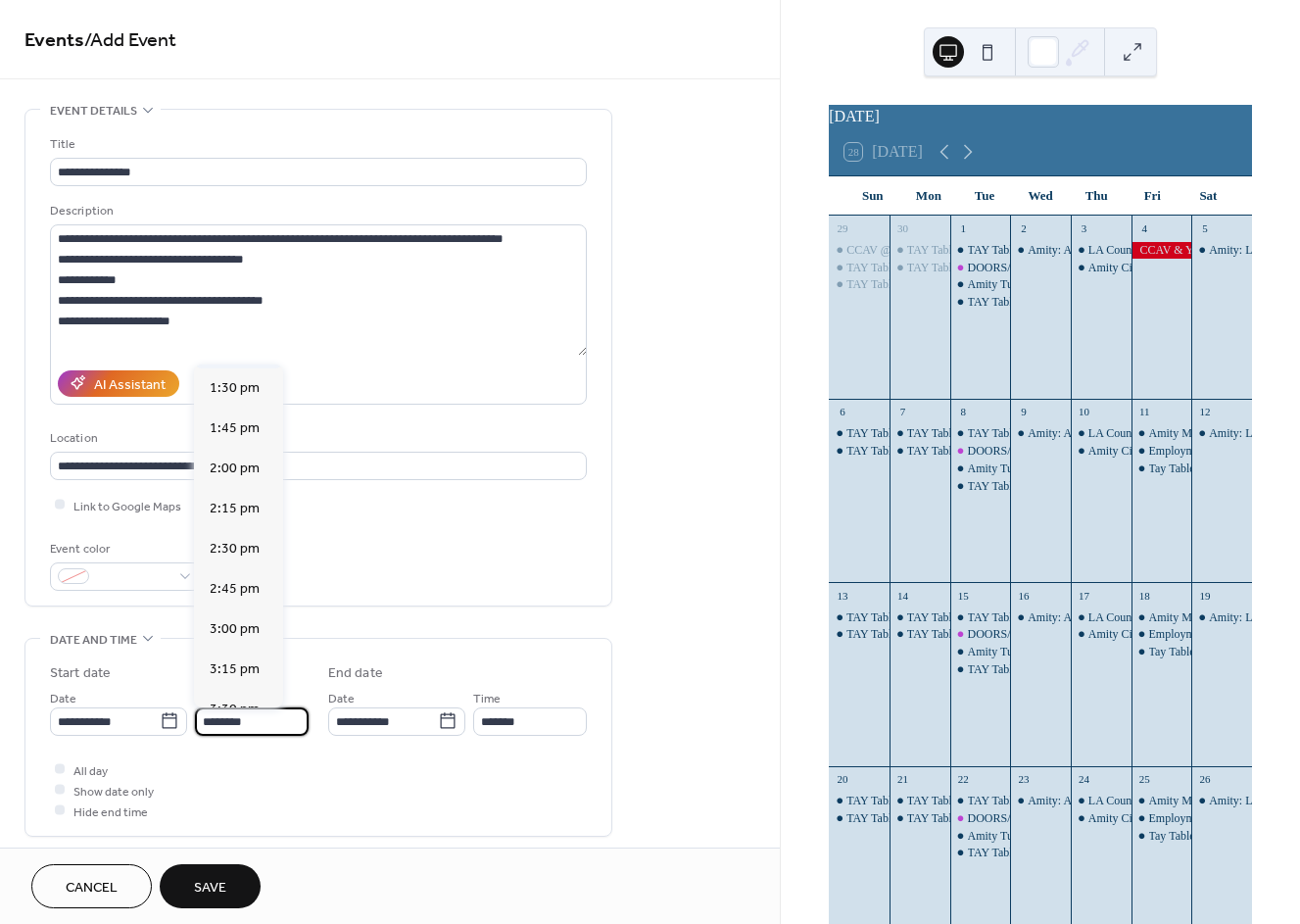 scroll, scrollTop: 2166, scrollLeft: 0, axis: vertical 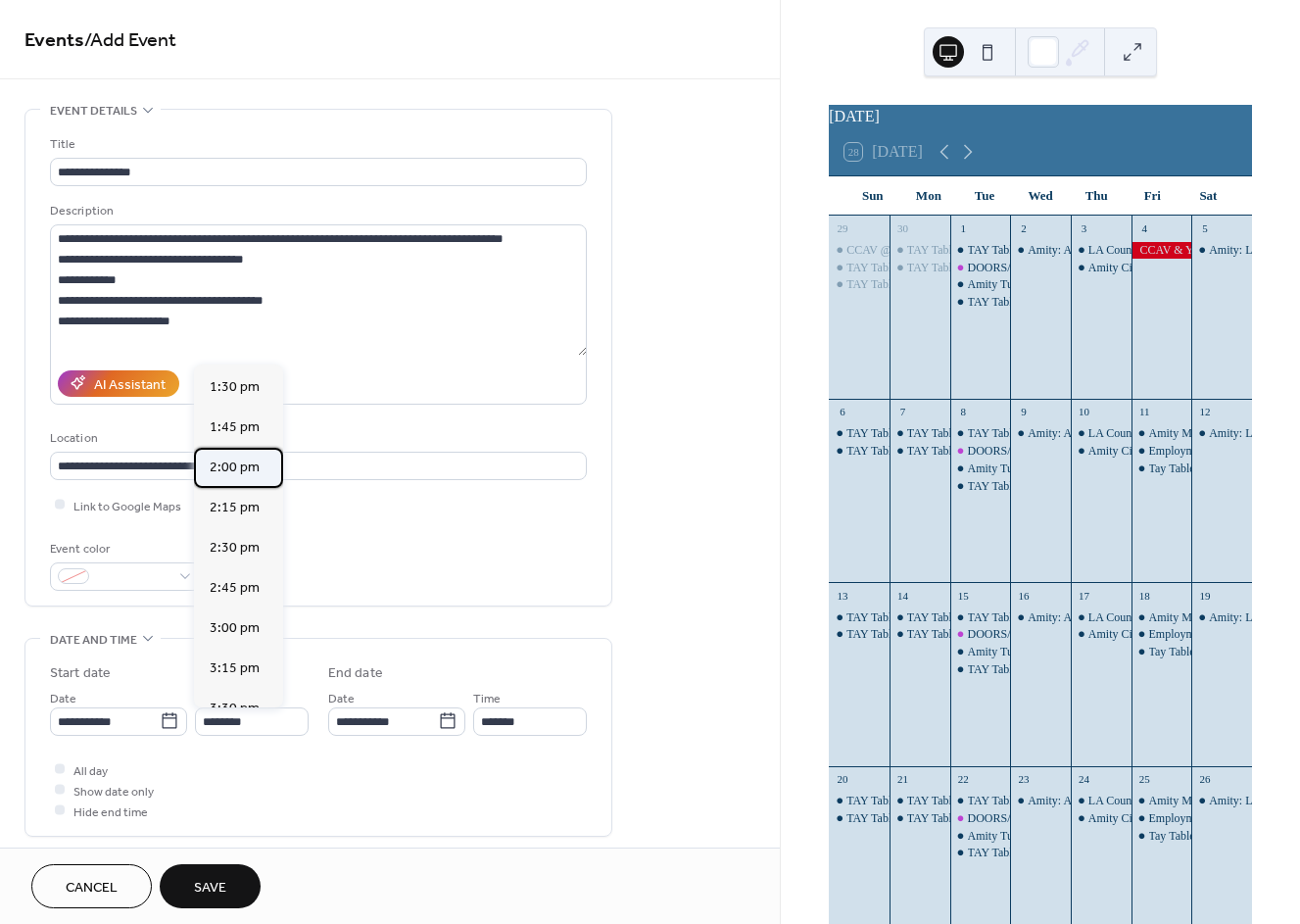 click on "2:00 pm" at bounding box center [234, 467] 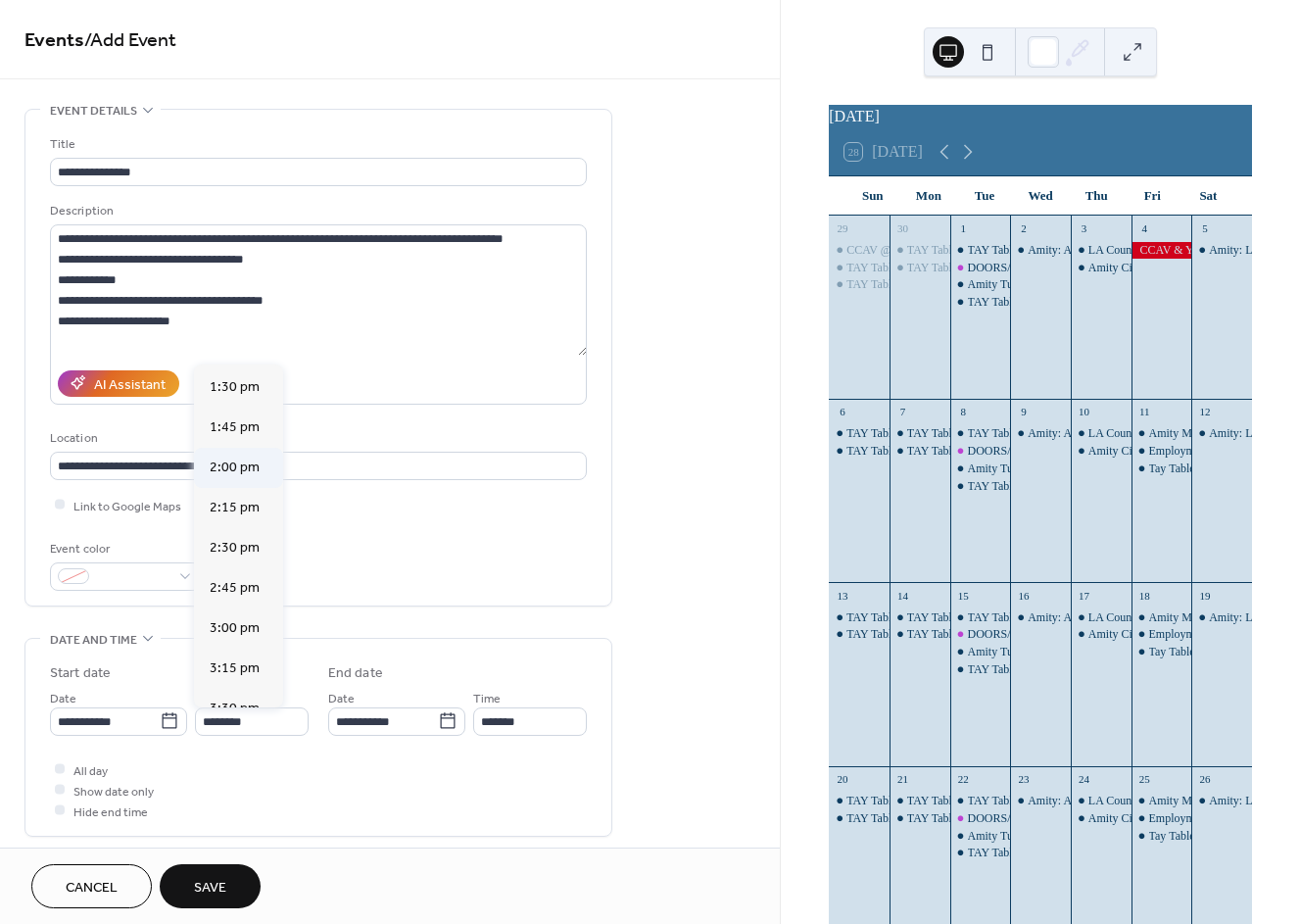 type on "*******" 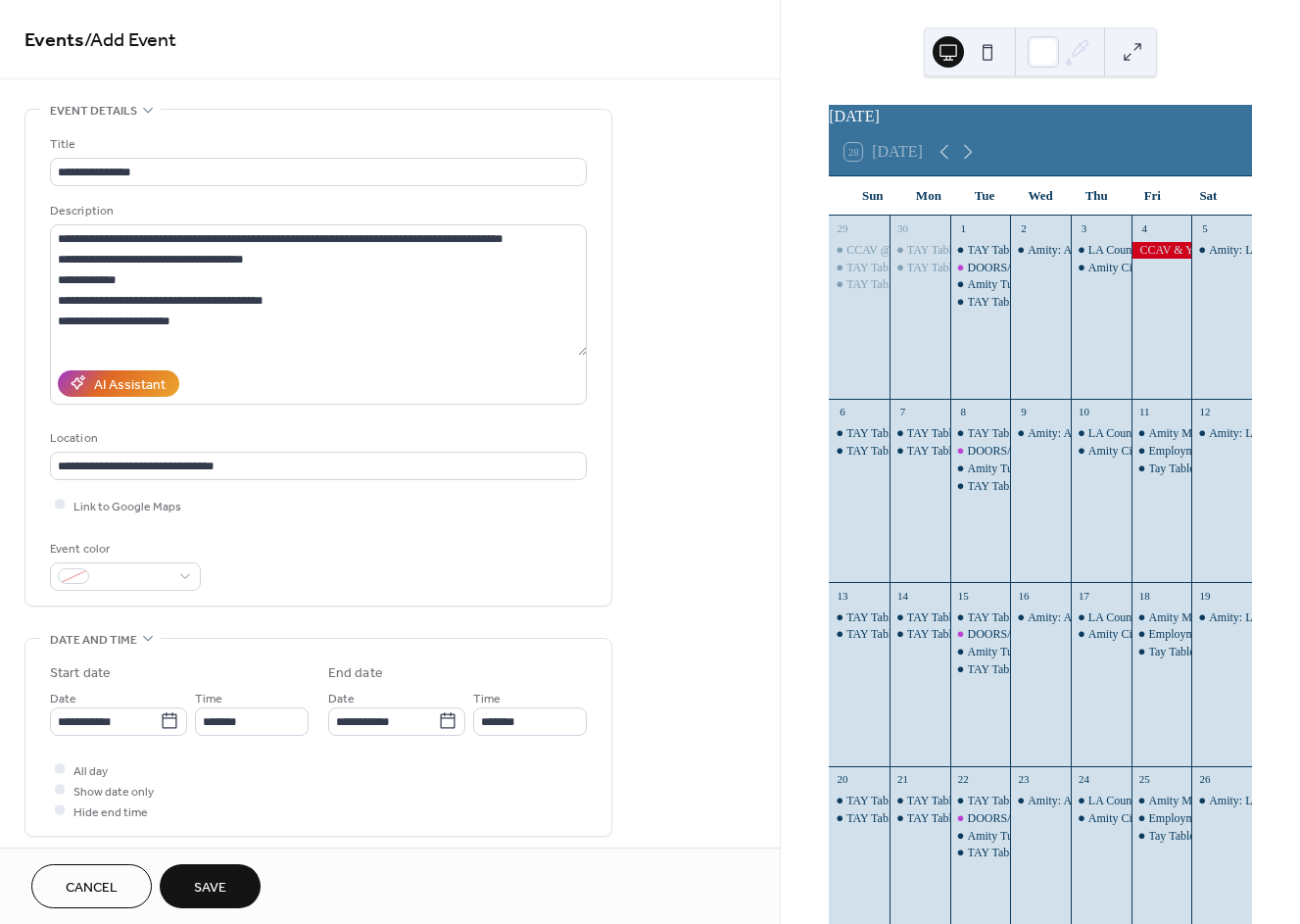 scroll, scrollTop: 109, scrollLeft: 0, axis: vertical 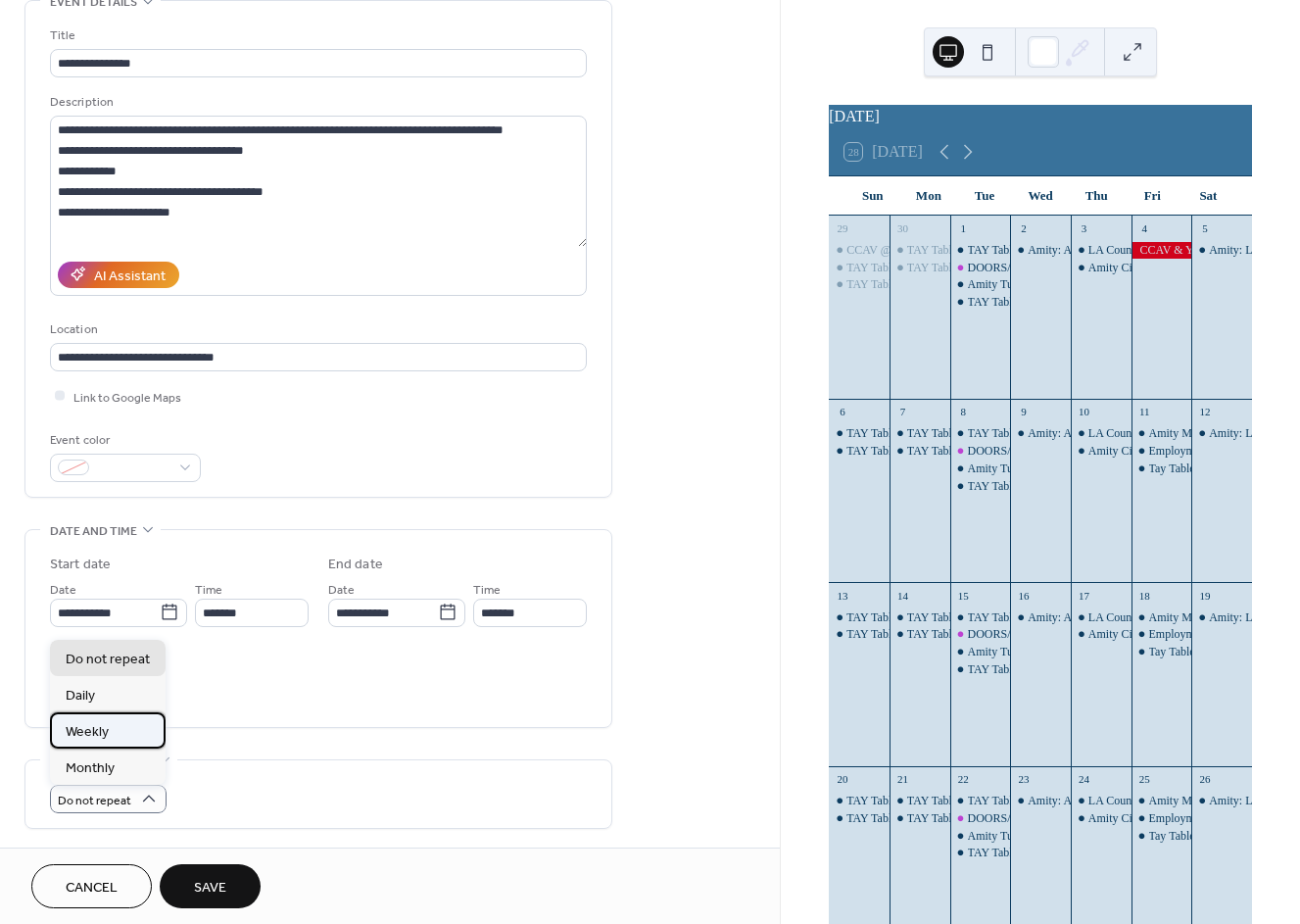 click on "Weekly" at bounding box center (87, 732) 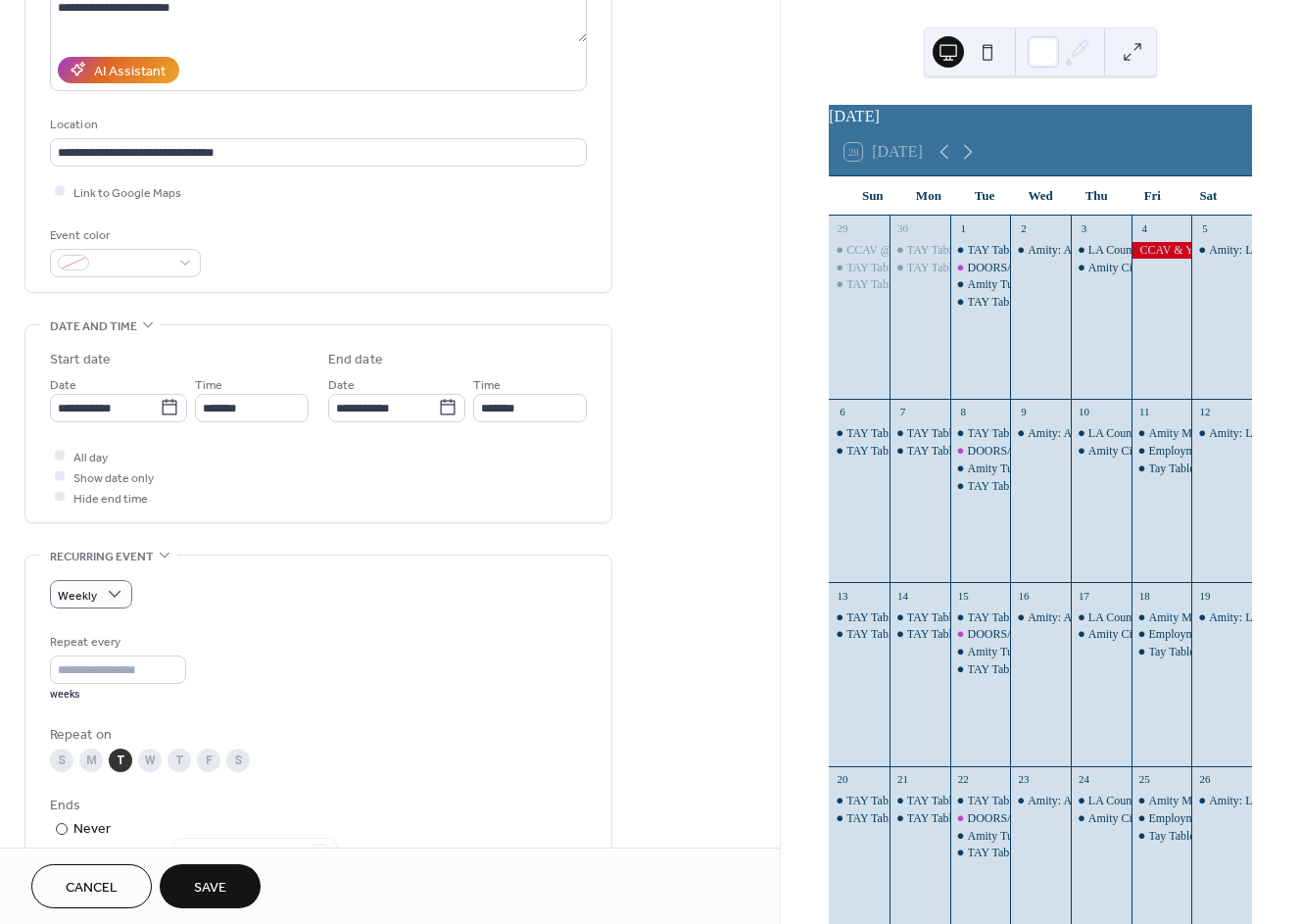 scroll, scrollTop: 435, scrollLeft: 0, axis: vertical 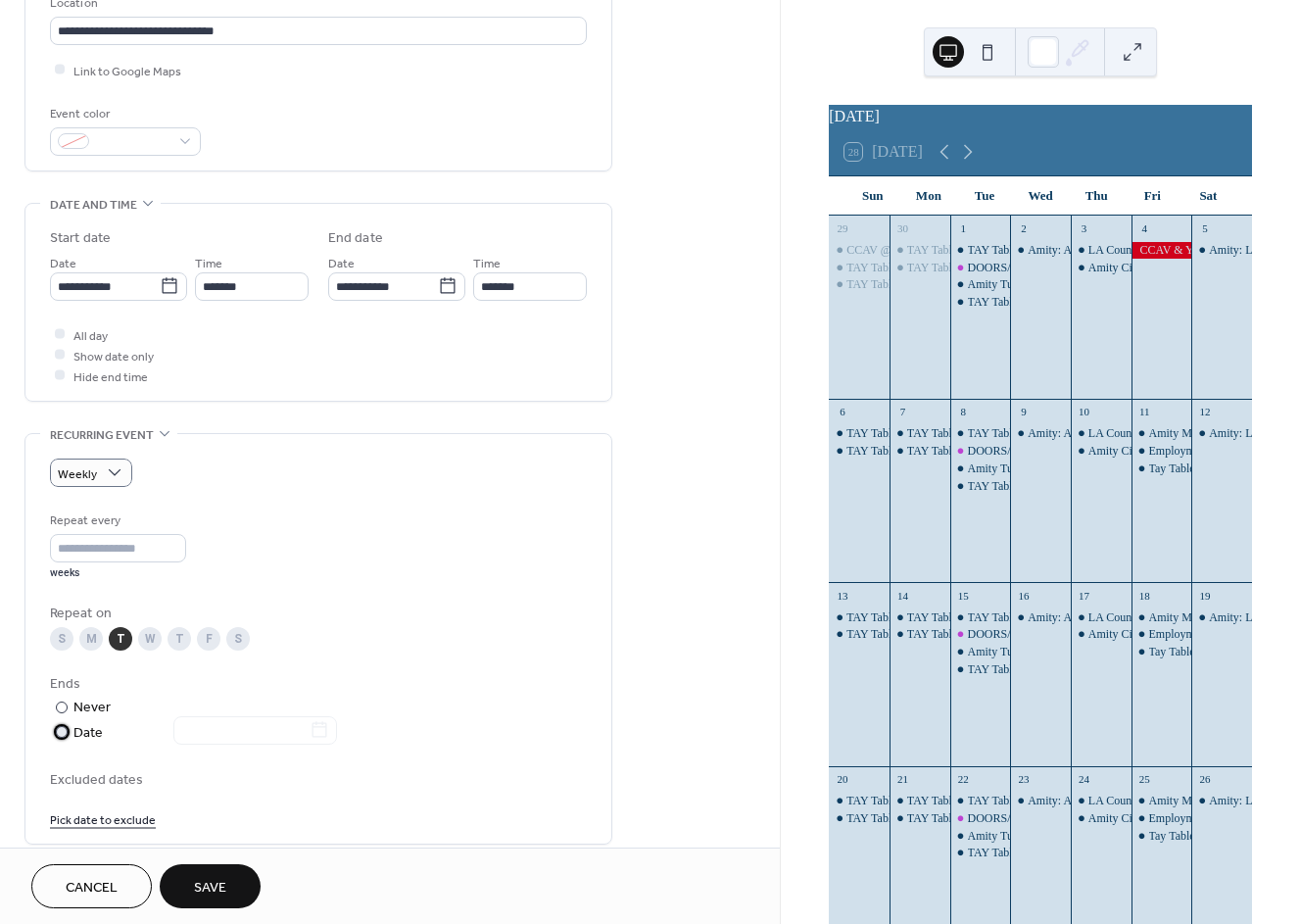 click at bounding box center [243, 732] 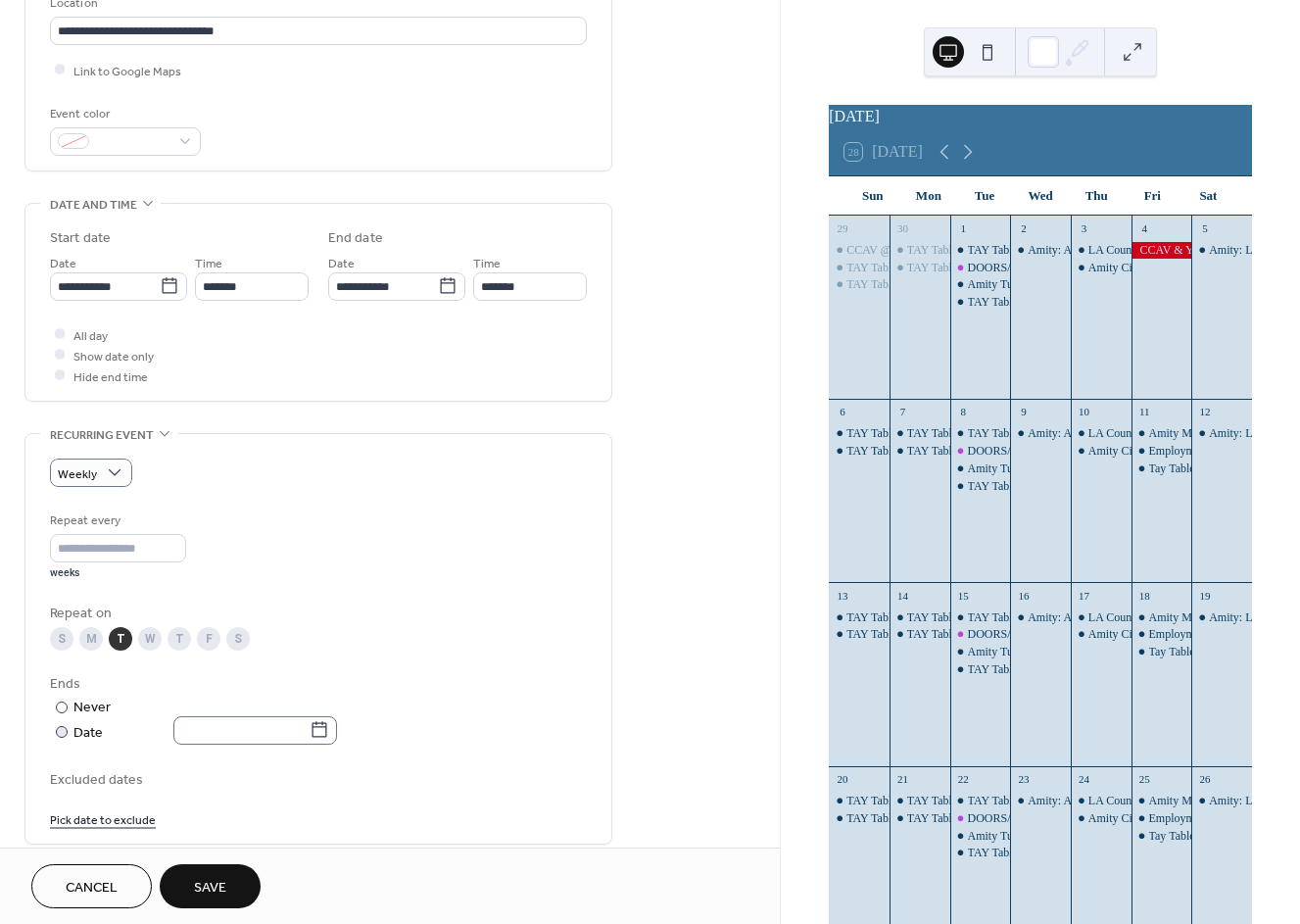 click at bounding box center (255, 730) 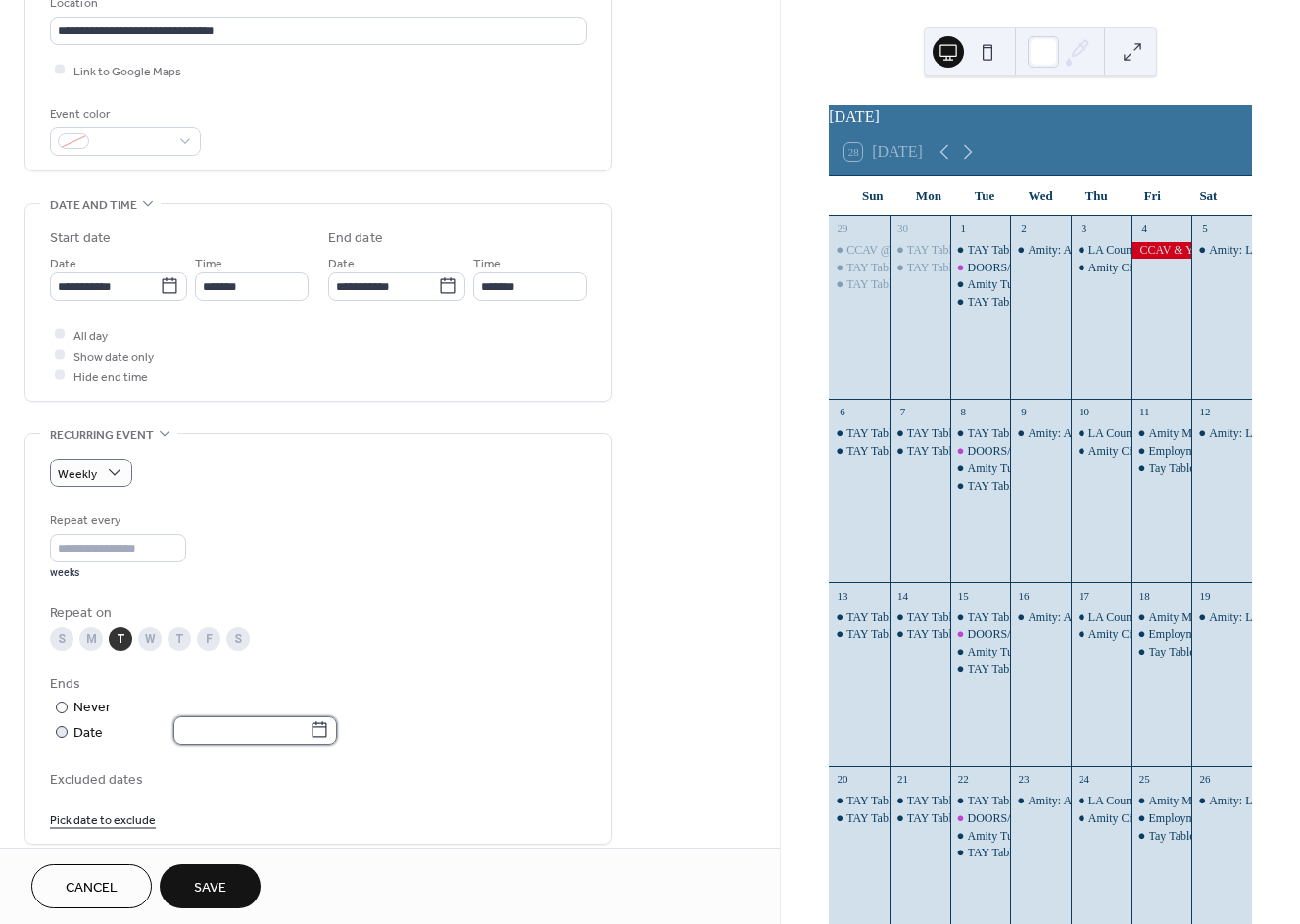 click at bounding box center (241, 730) 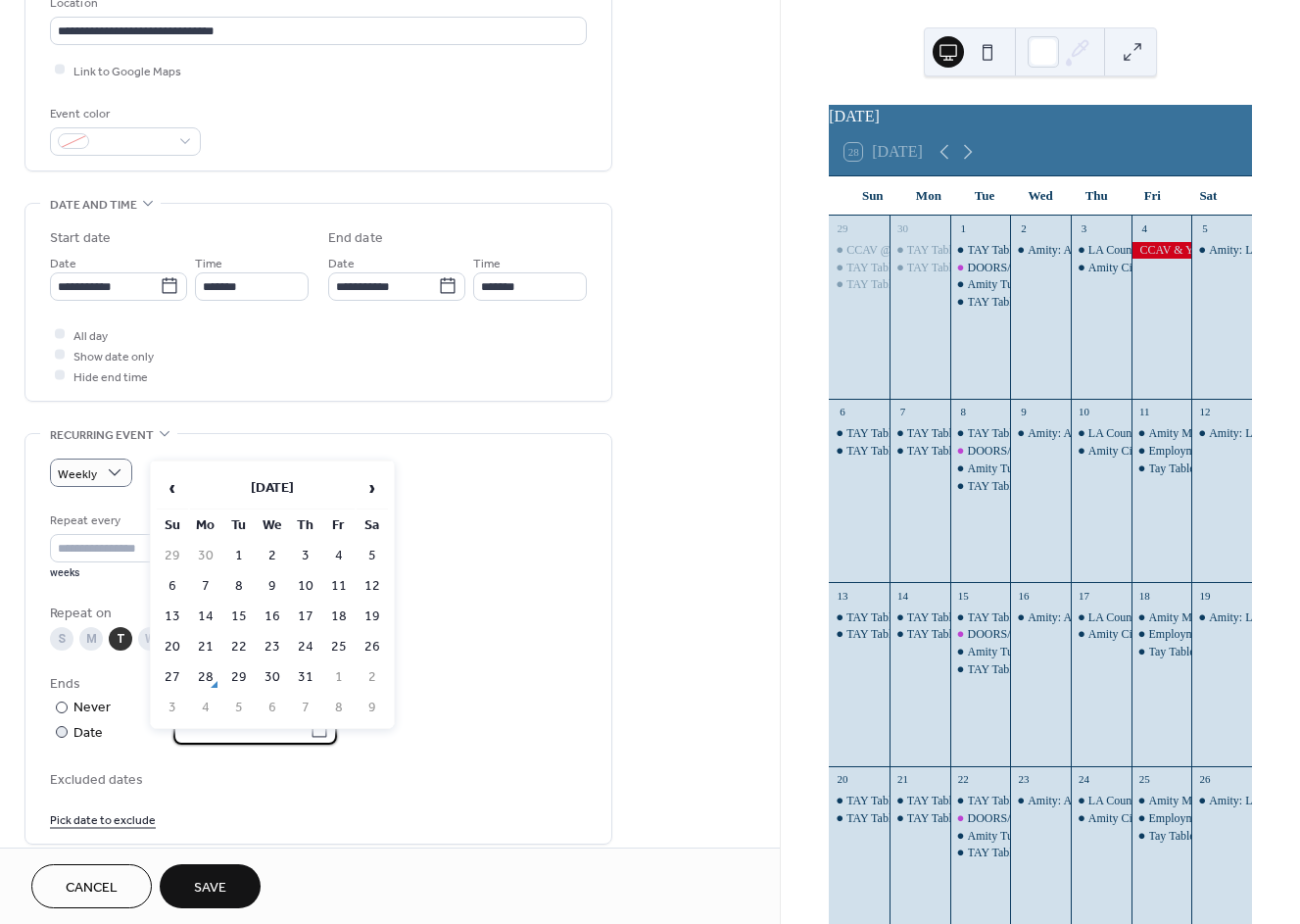 click 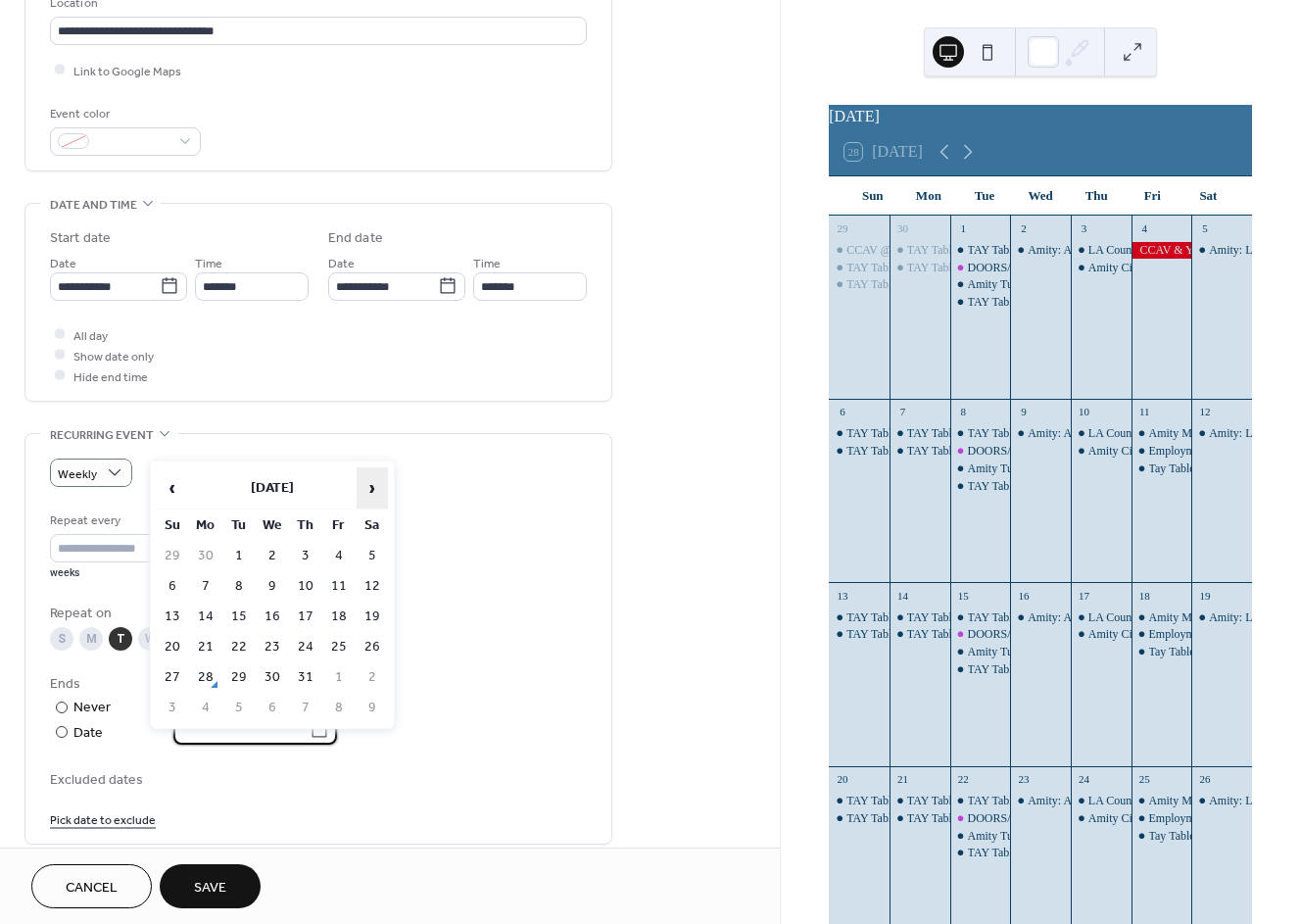 click on "›" at bounding box center [372, 488] 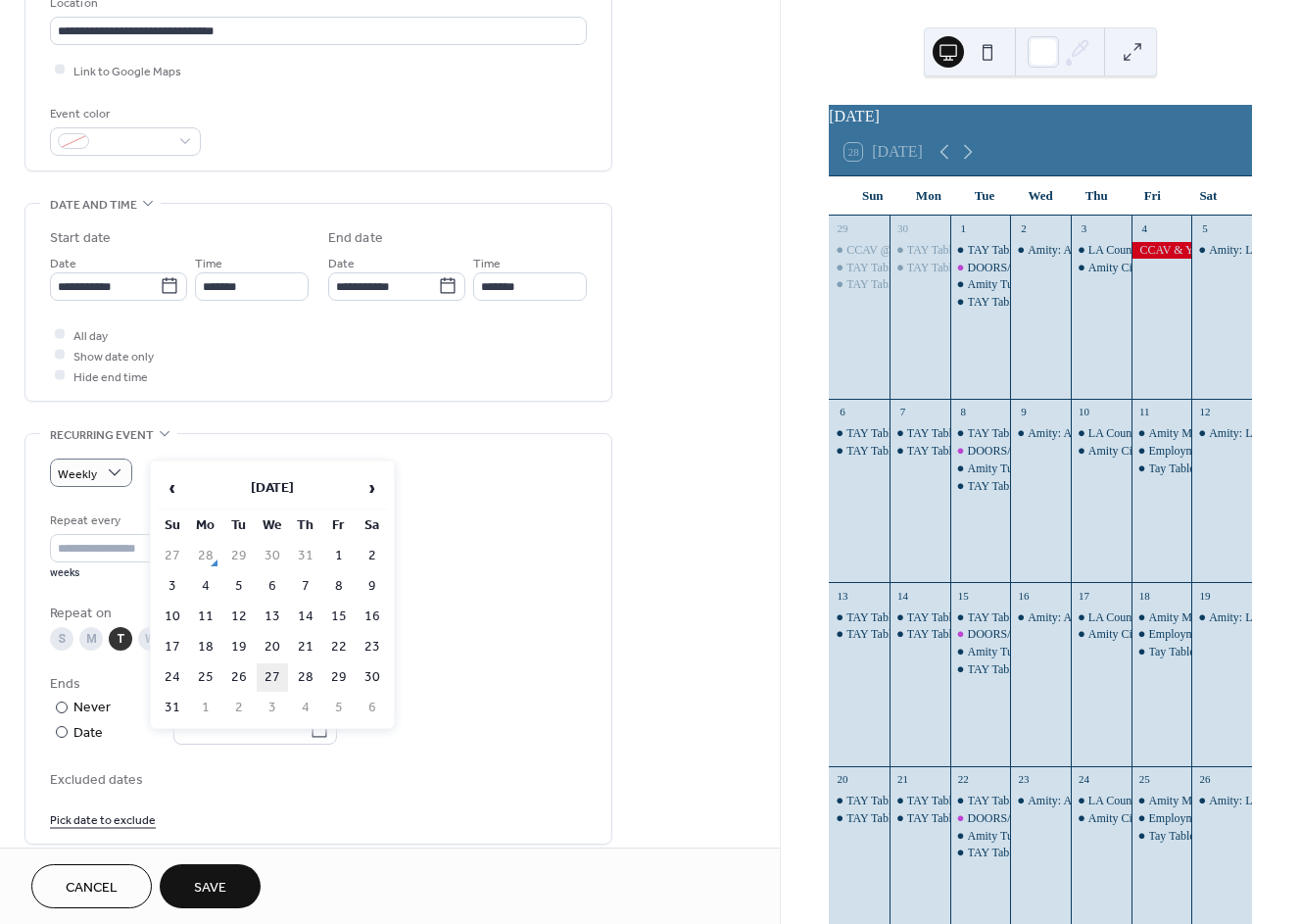 click on "27" at bounding box center [272, 677] 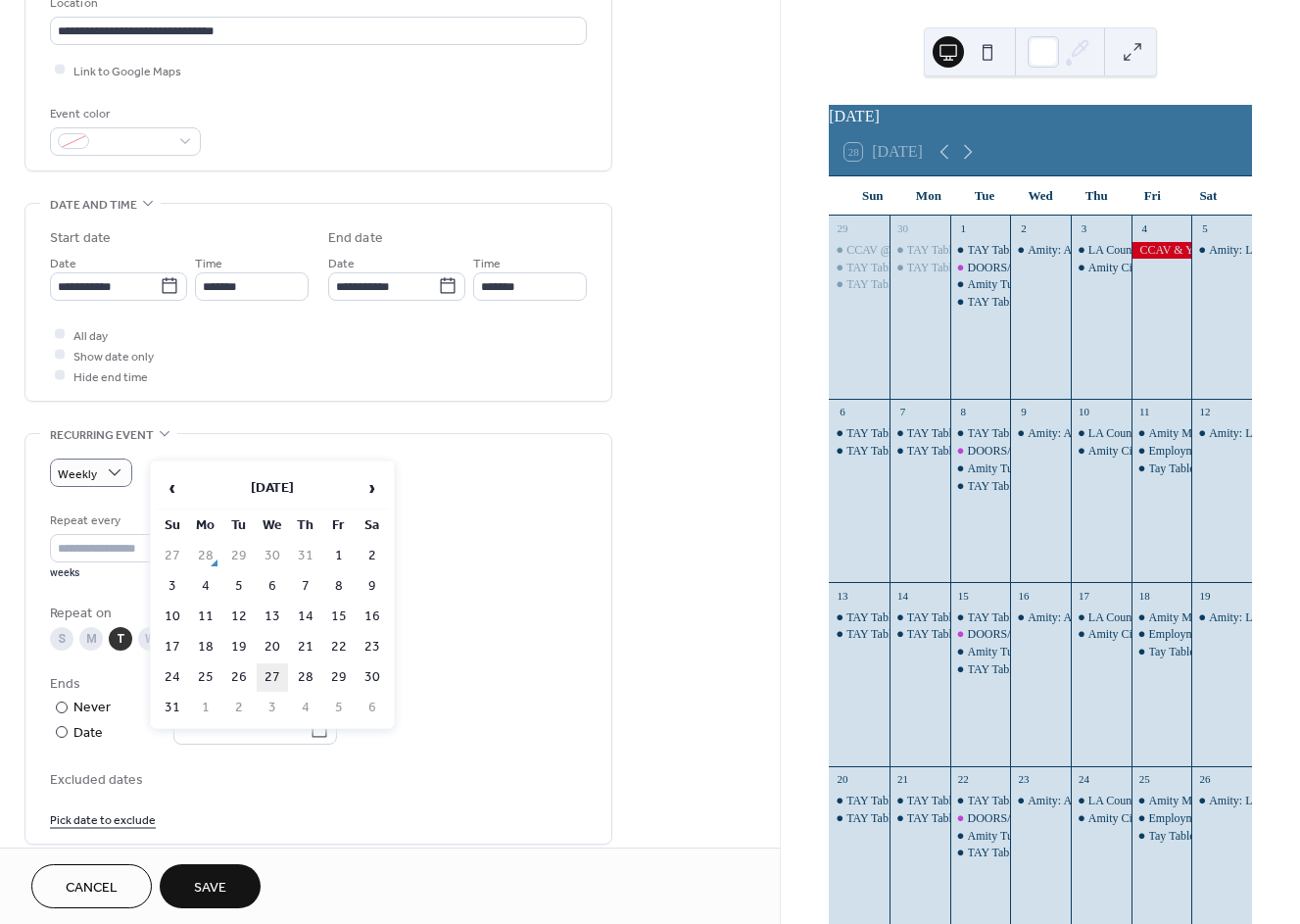 type on "**********" 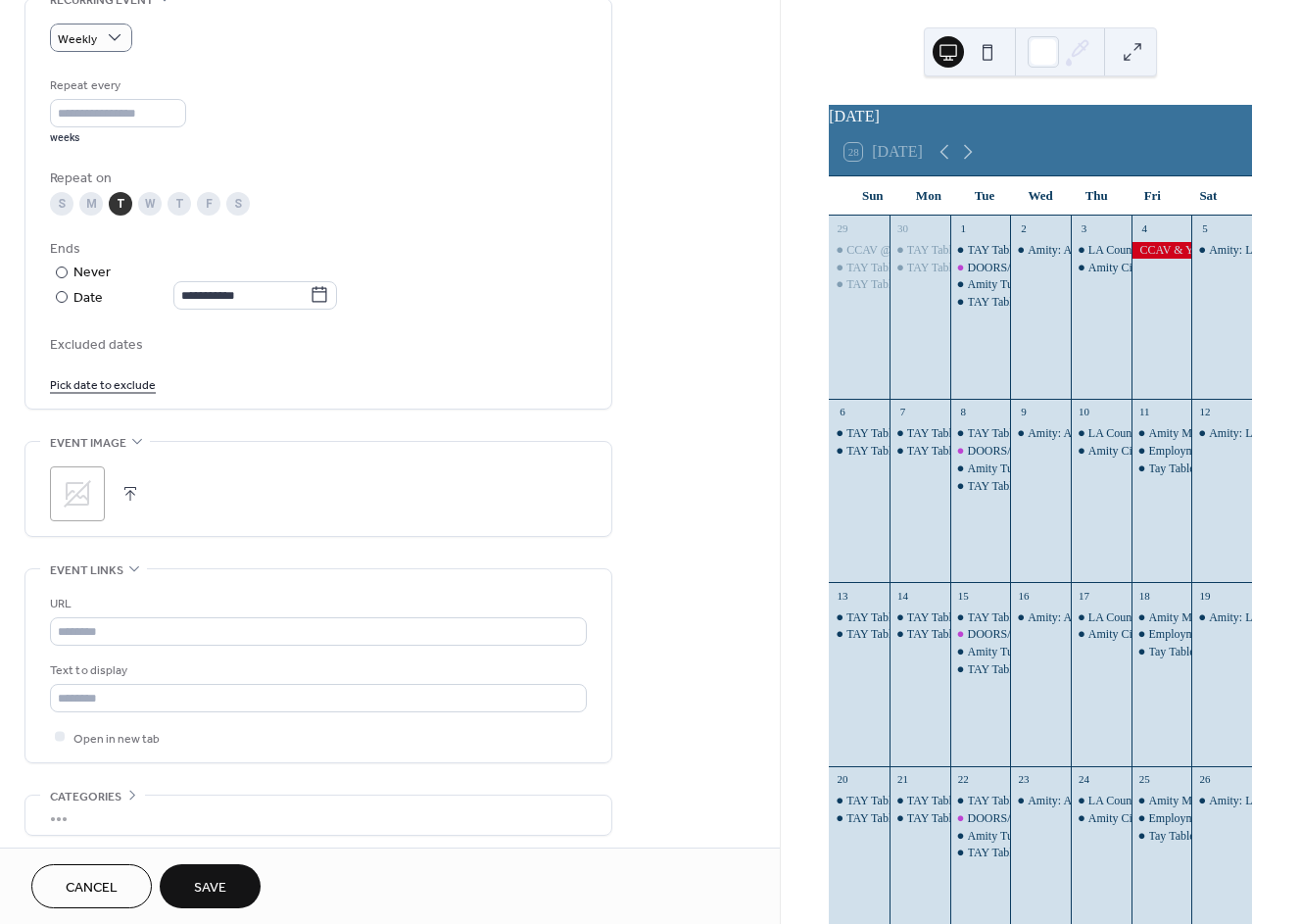 scroll, scrollTop: 952, scrollLeft: 0, axis: vertical 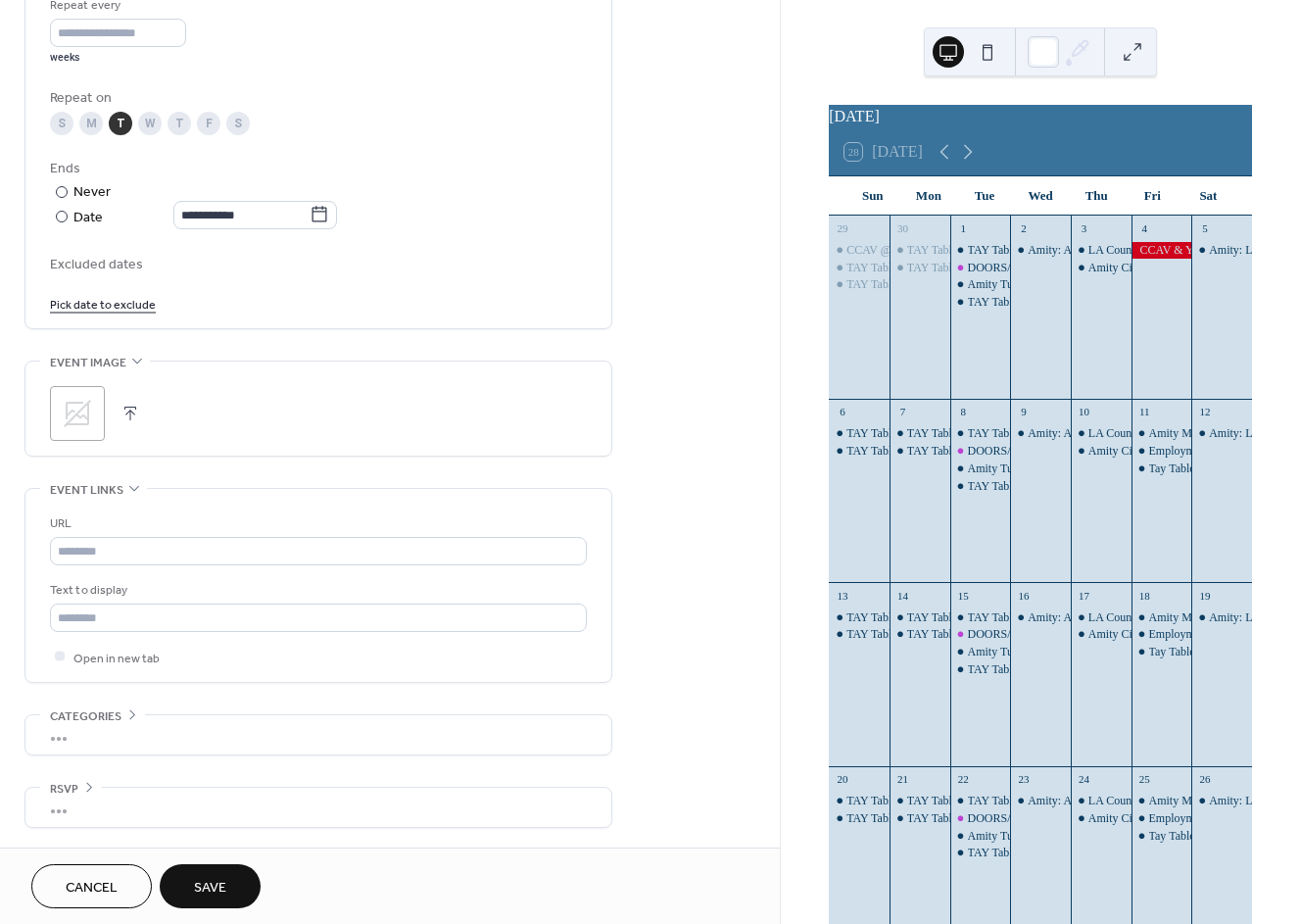 click on "Save" at bounding box center [210, 888] 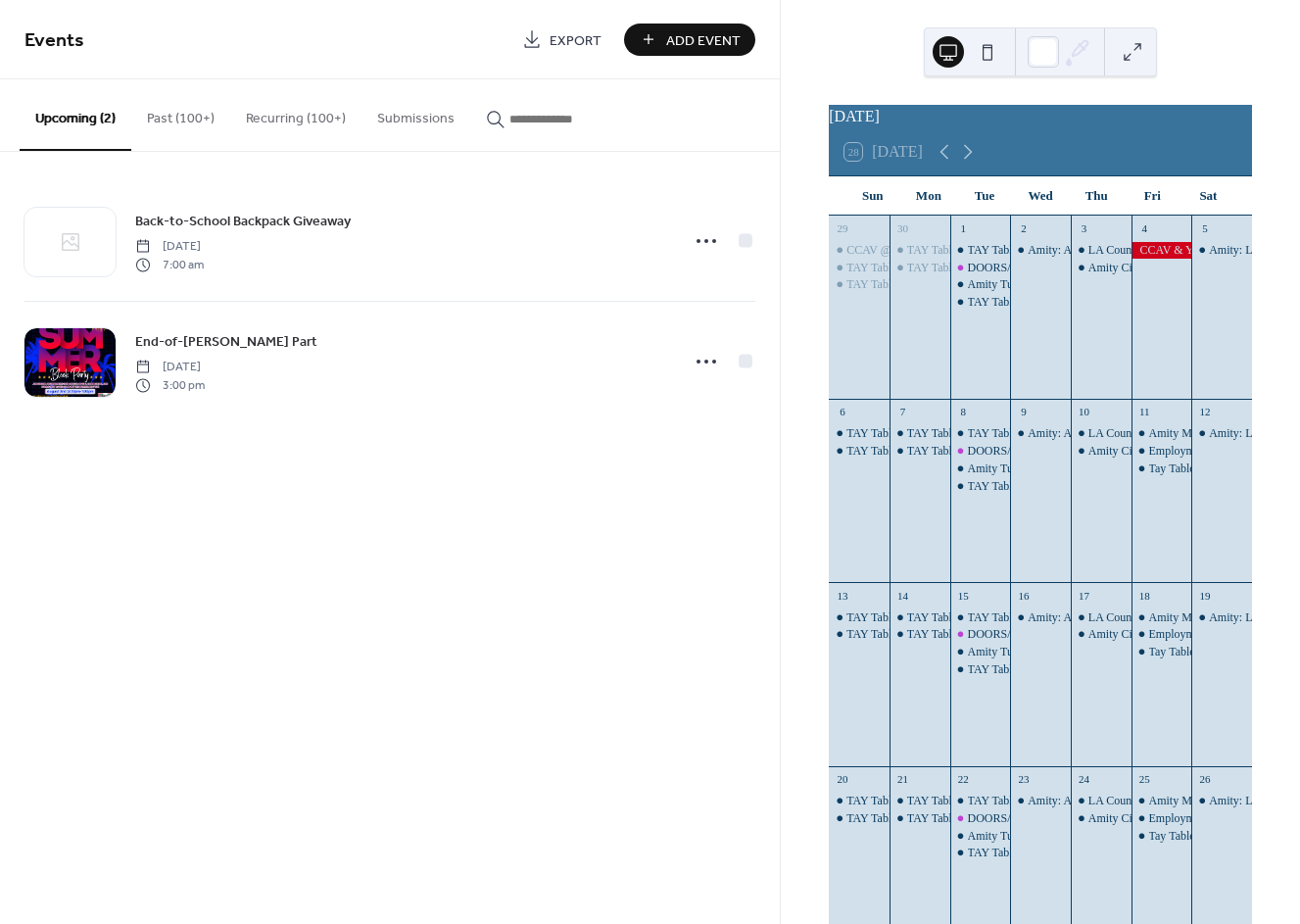 click on "Add Event" at bounding box center (703, 40) 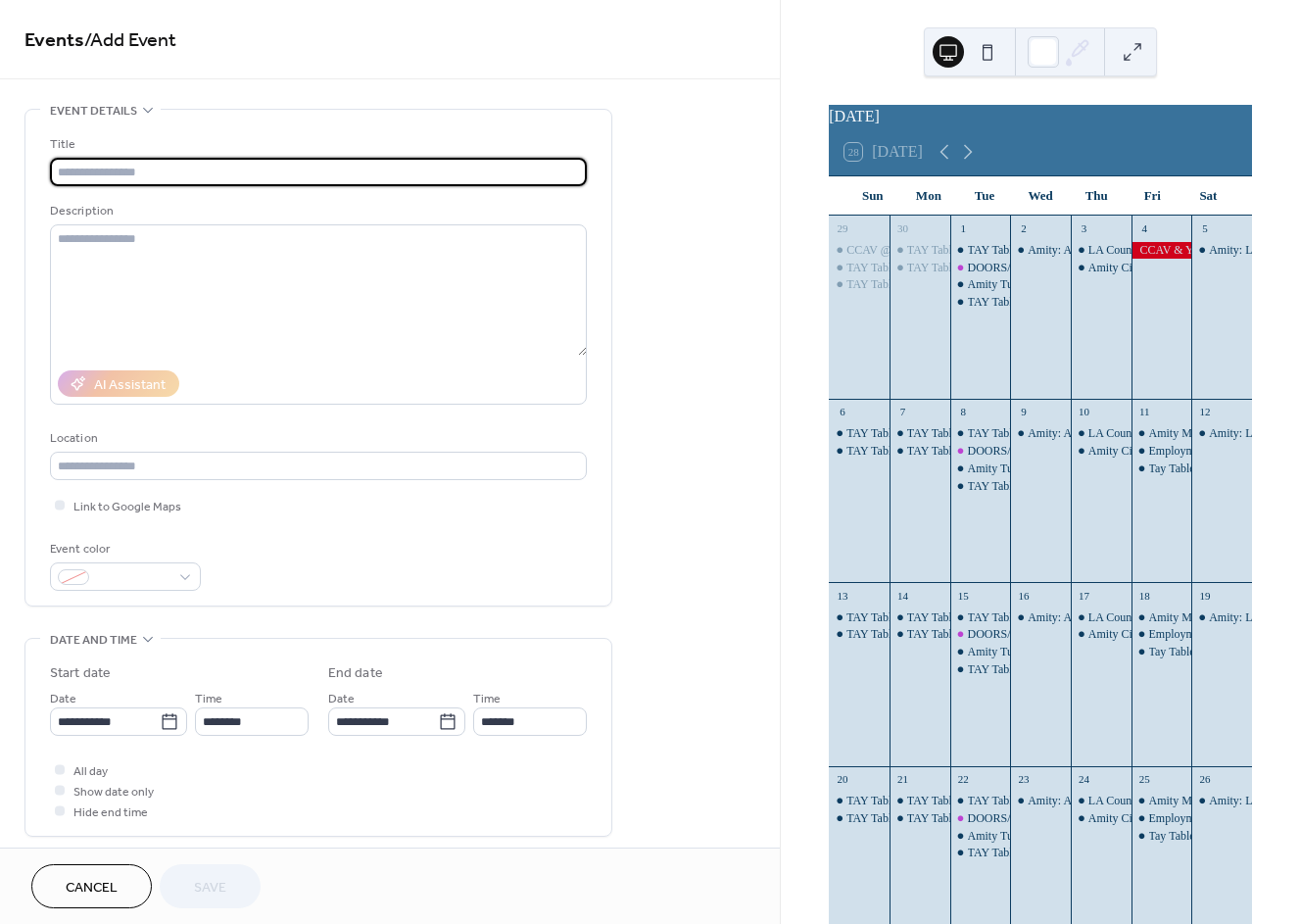 click at bounding box center [318, 171] 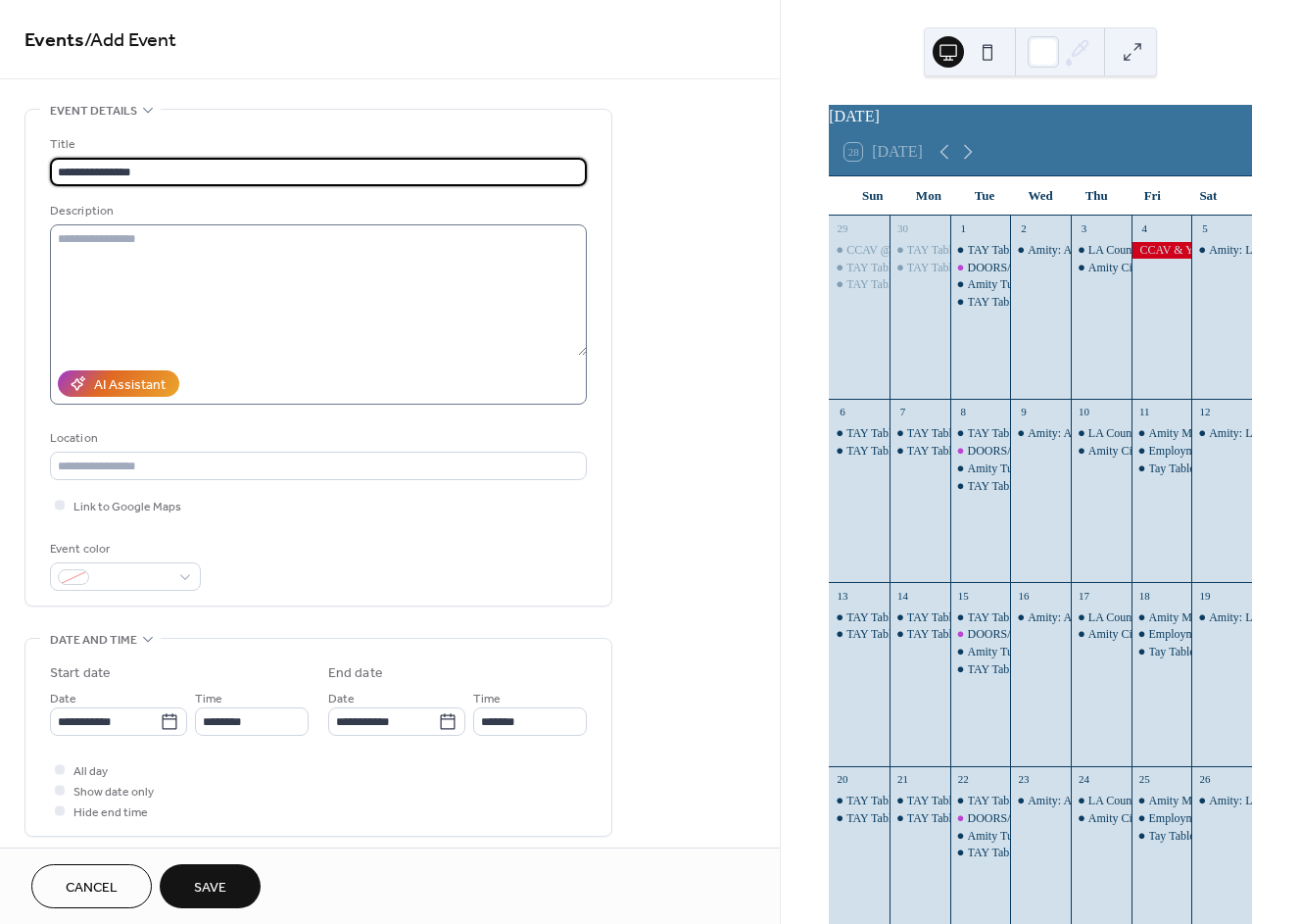 type on "**********" 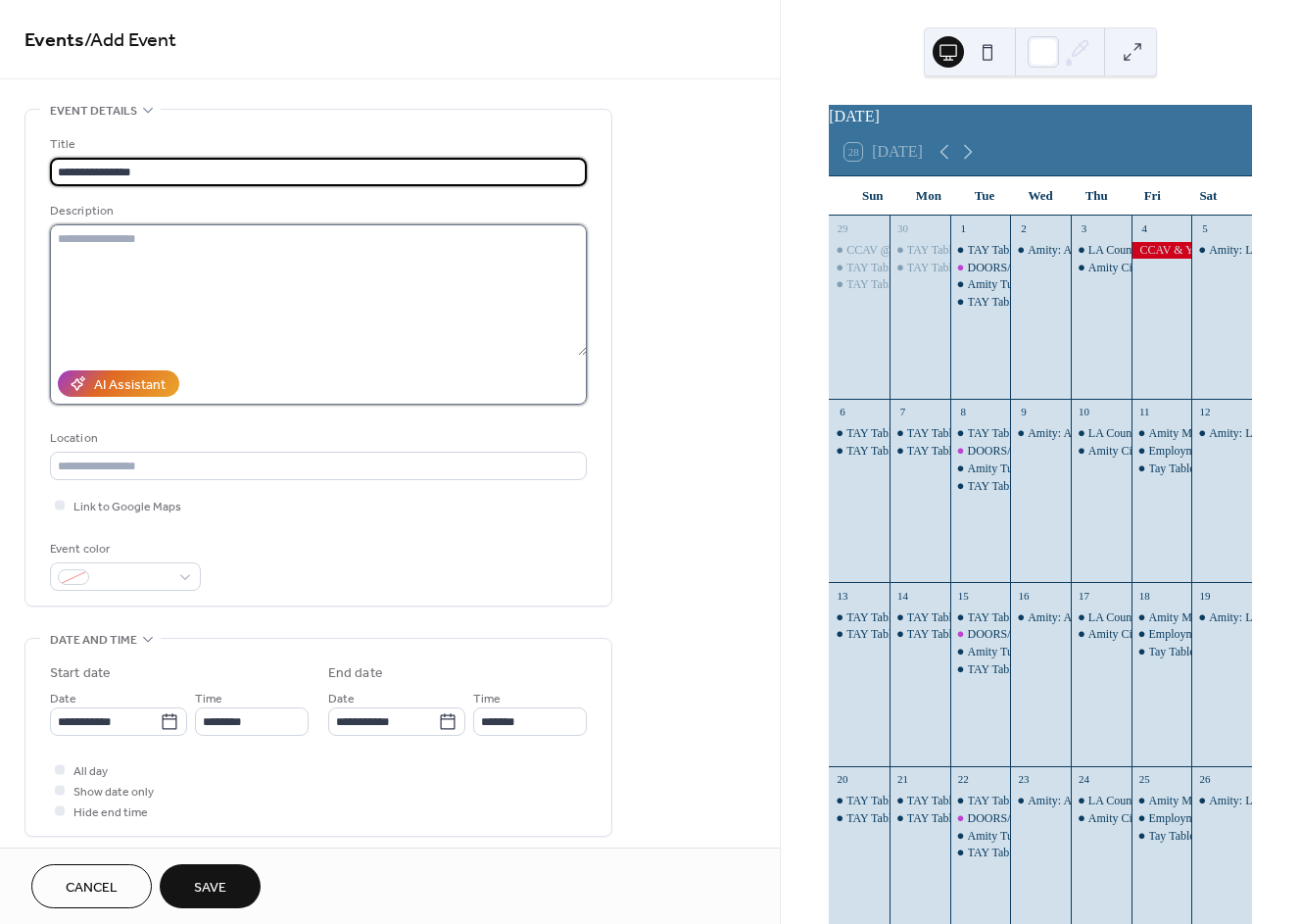 click at bounding box center (318, 290) 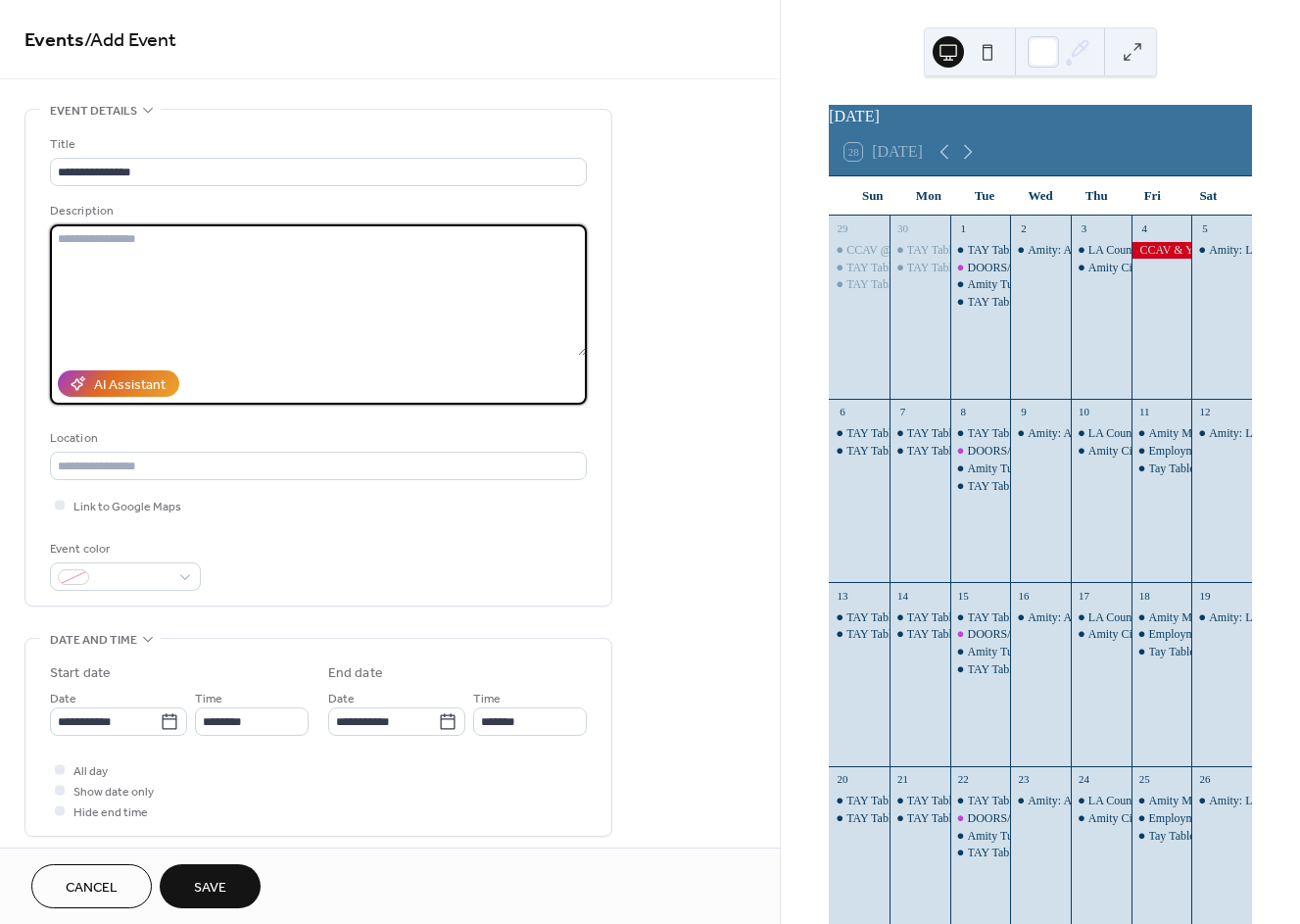 paste on "**********" 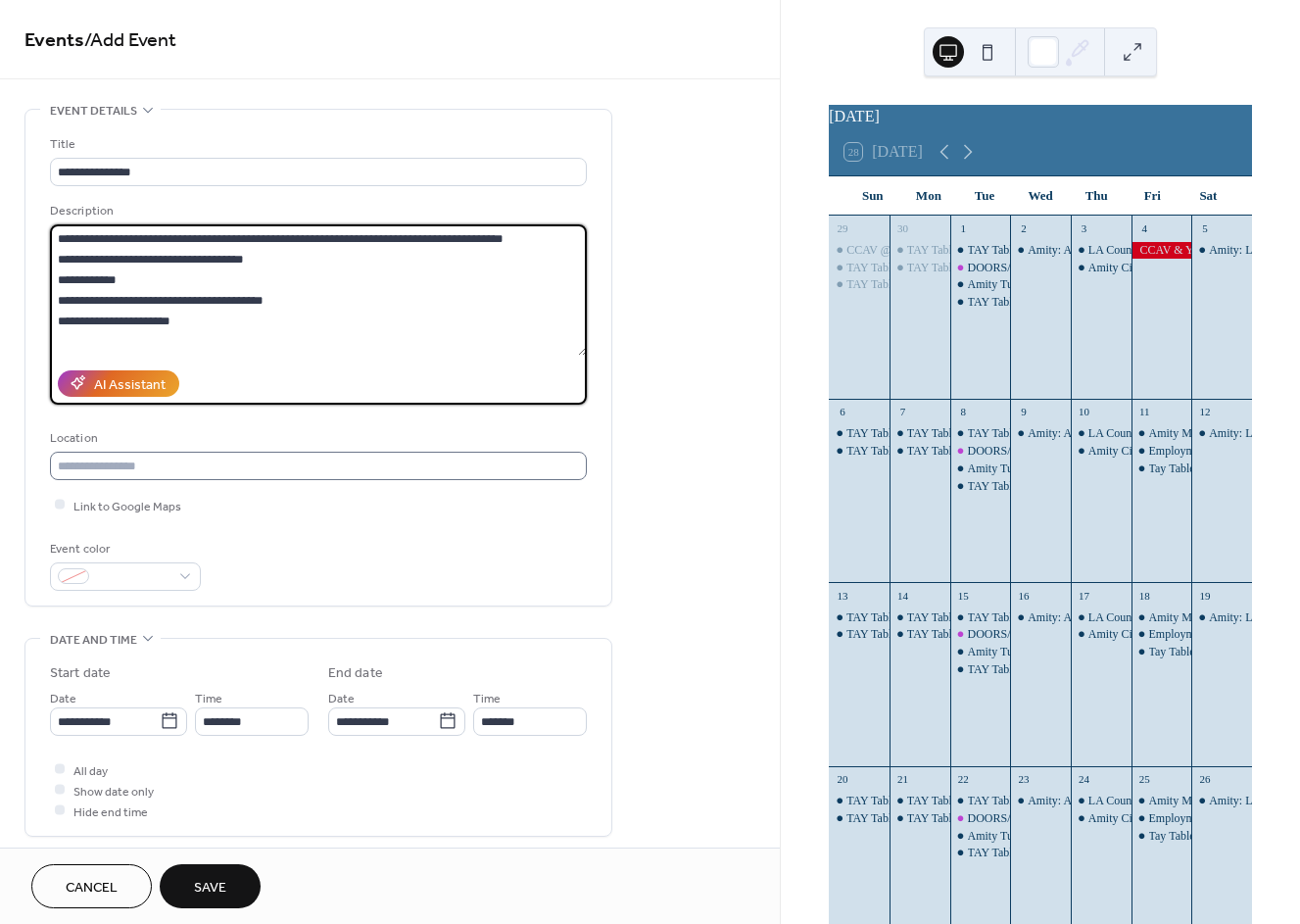 type on "**********" 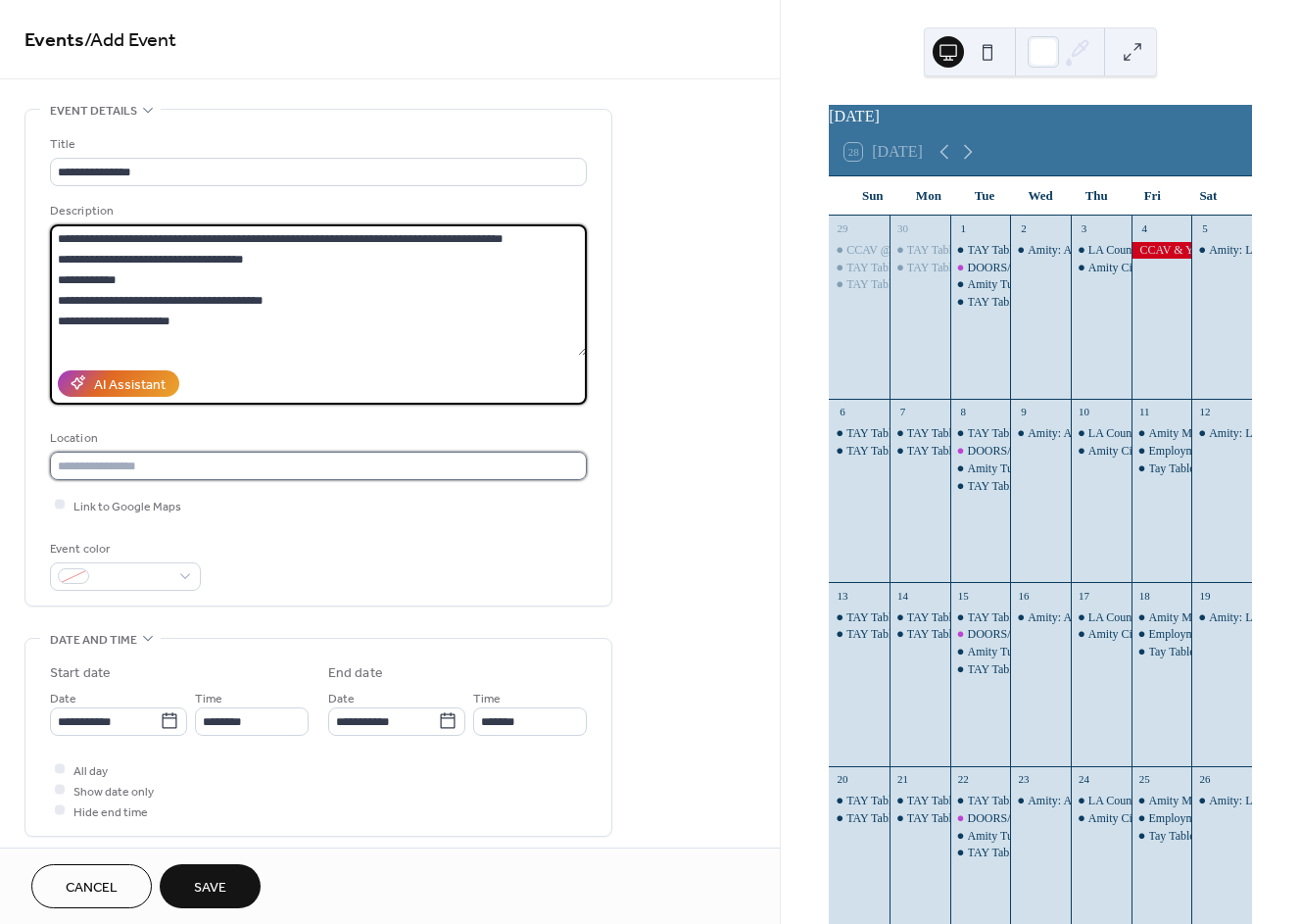 click at bounding box center (318, 465) 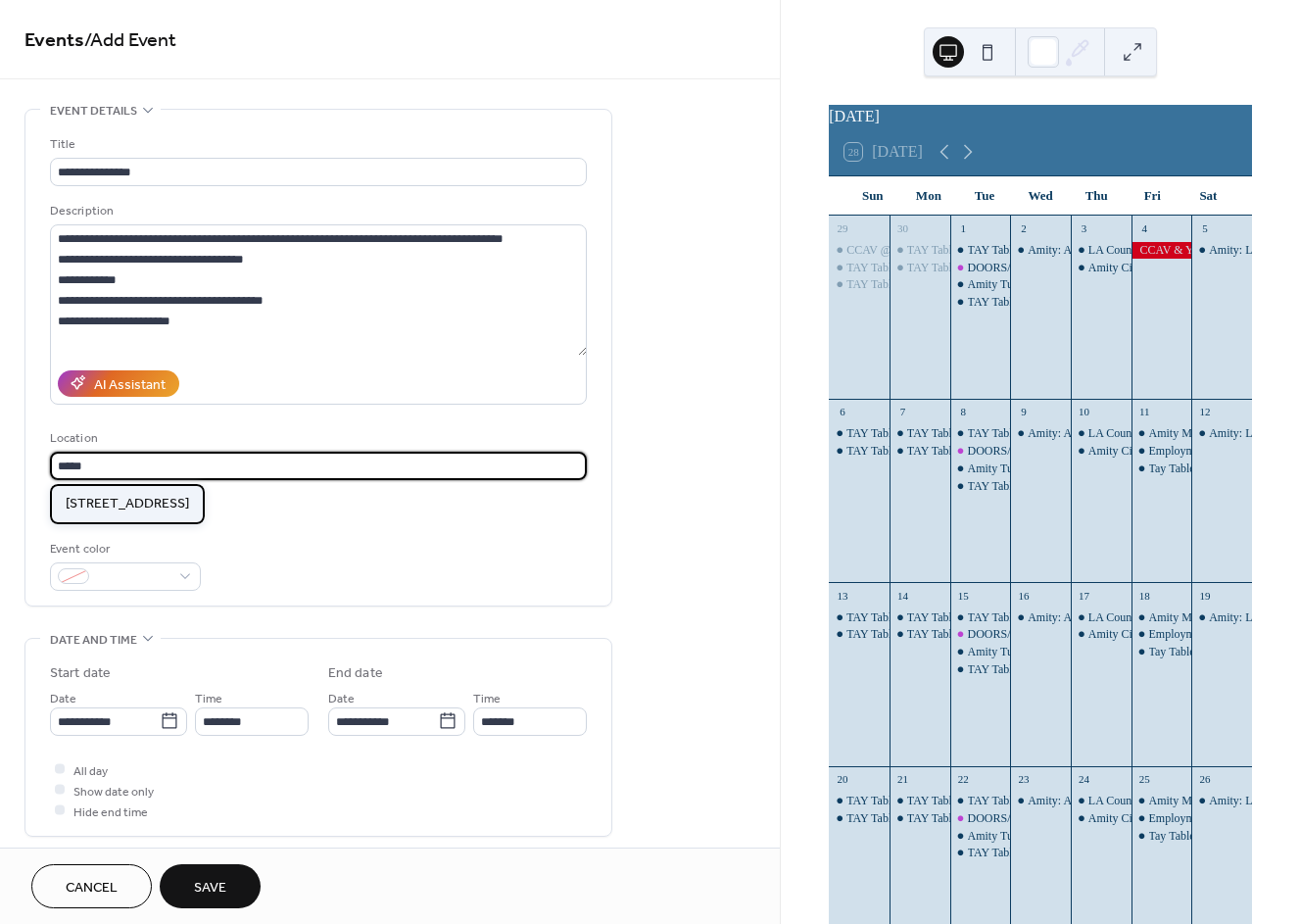 click on "[STREET_ADDRESS]" at bounding box center (127, 504) 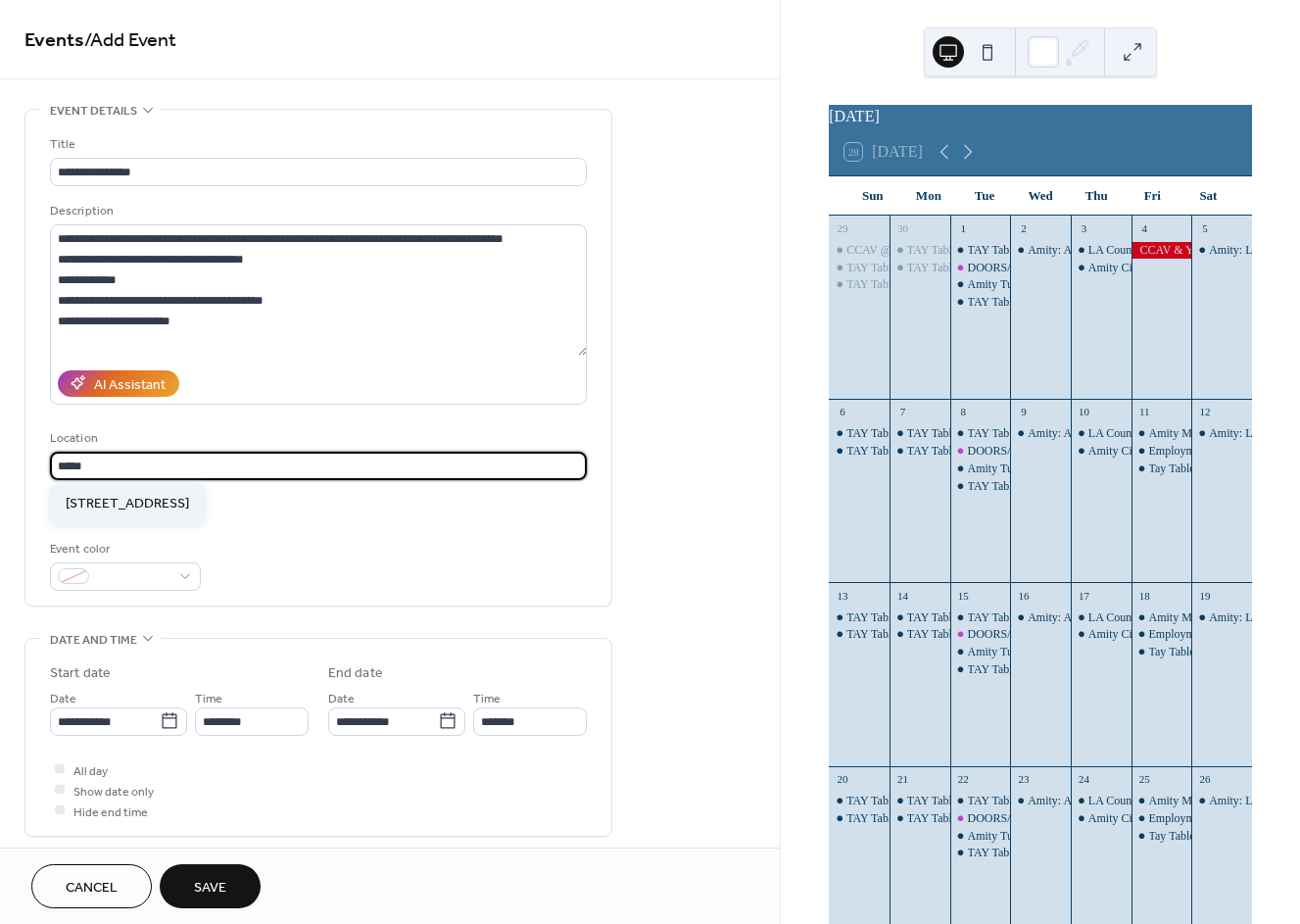 type on "**********" 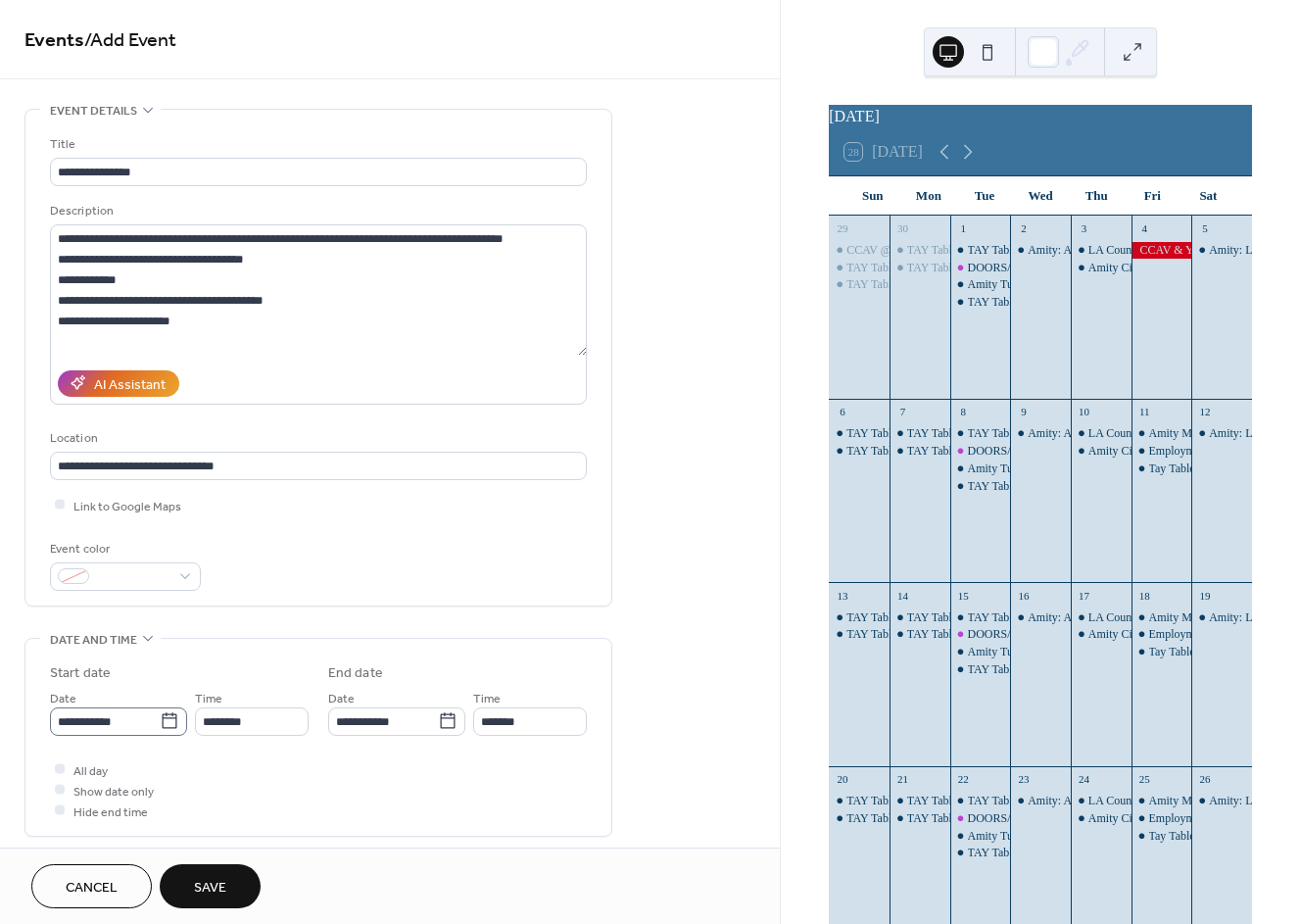 click 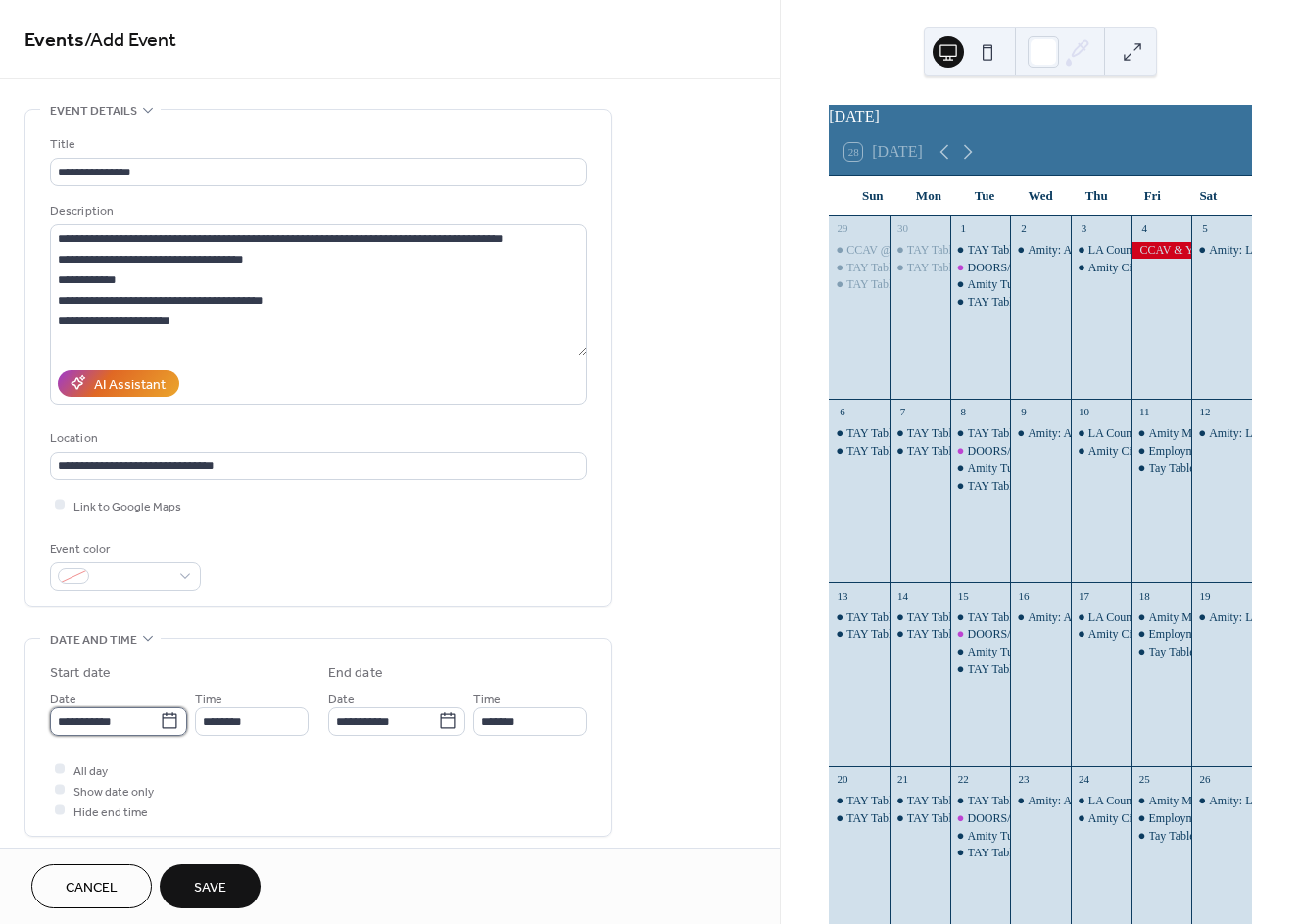 click on "**********" at bounding box center (105, 721) 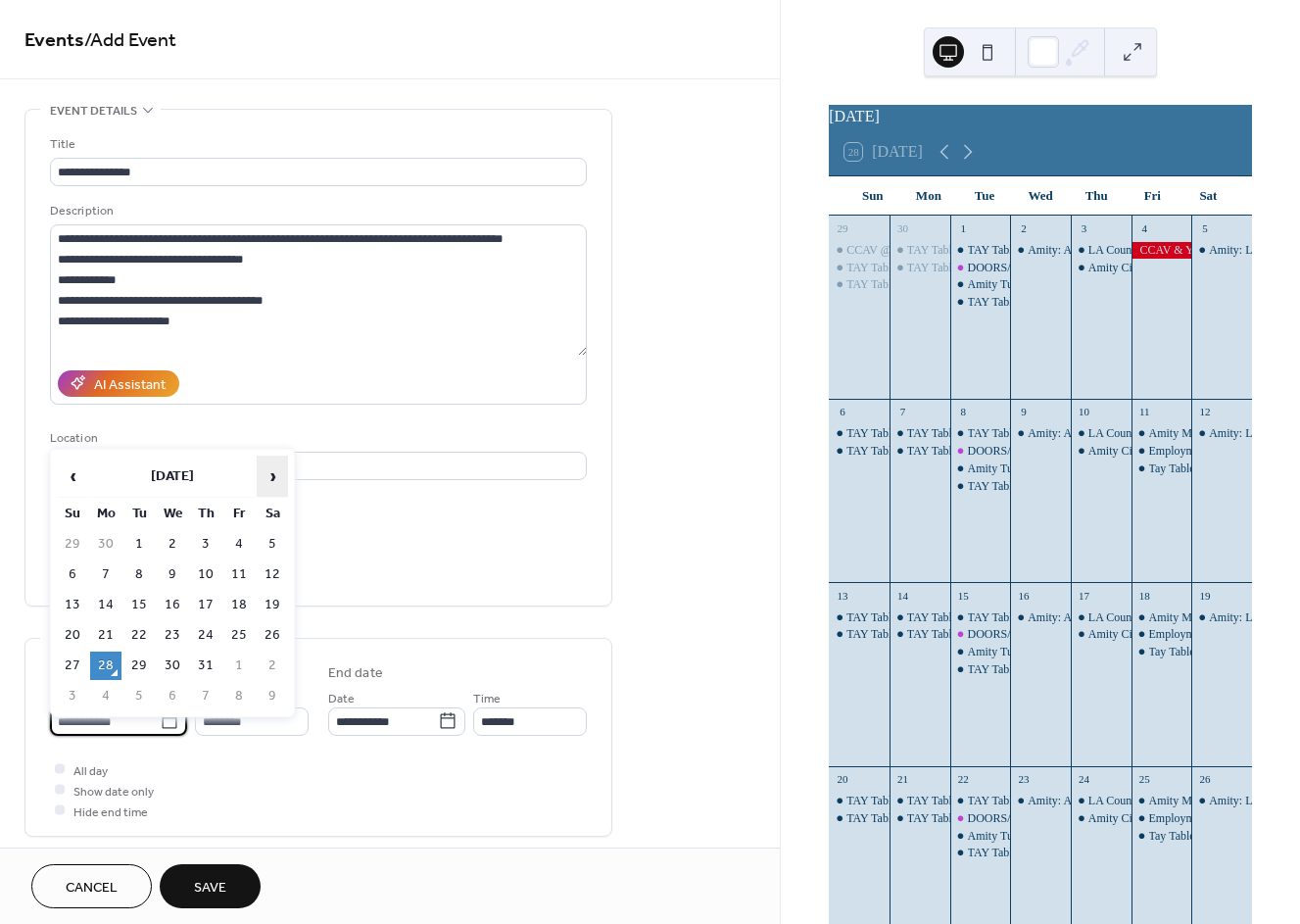 click on "›" at bounding box center [272, 476] 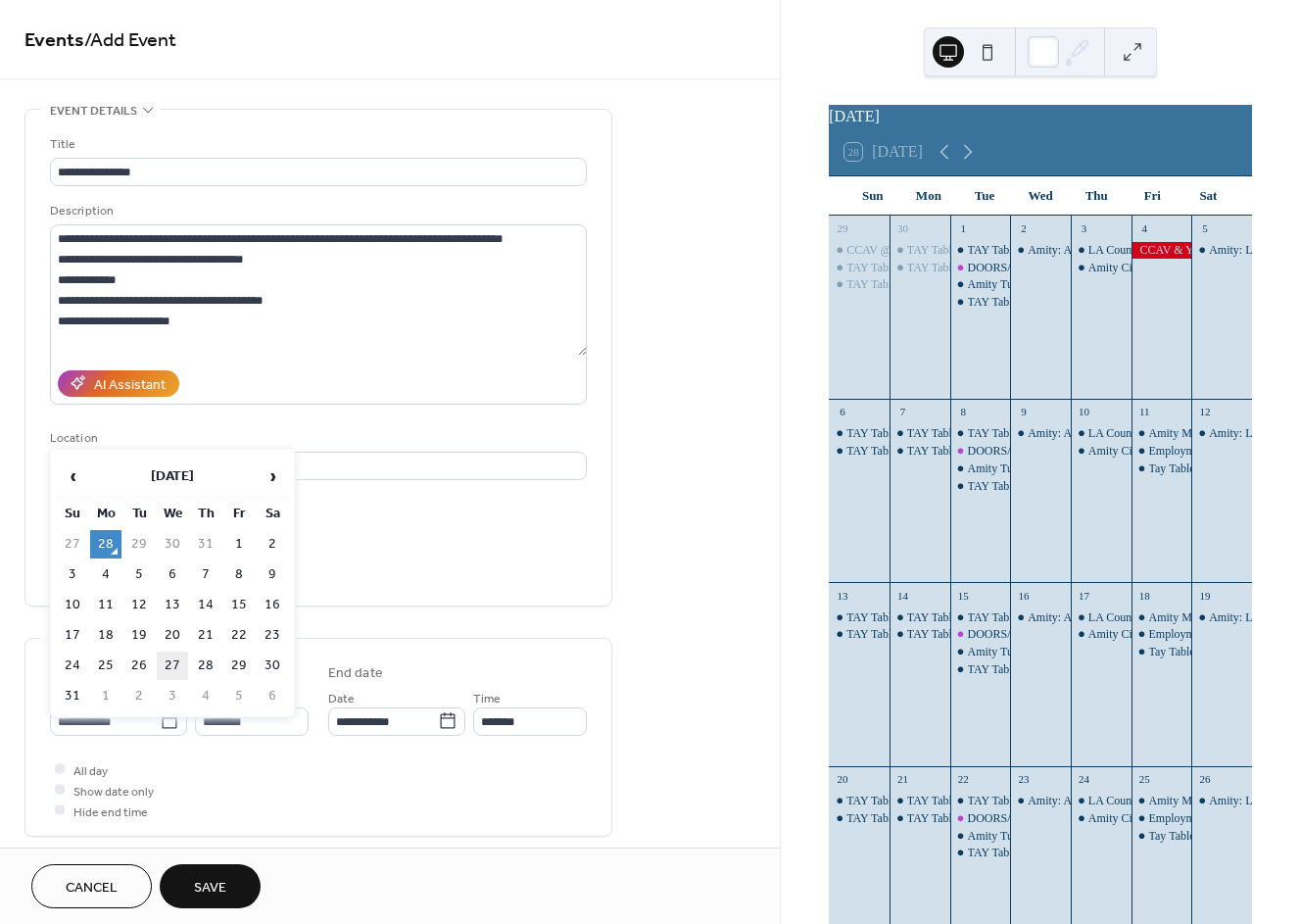 click on "27" at bounding box center [172, 665] 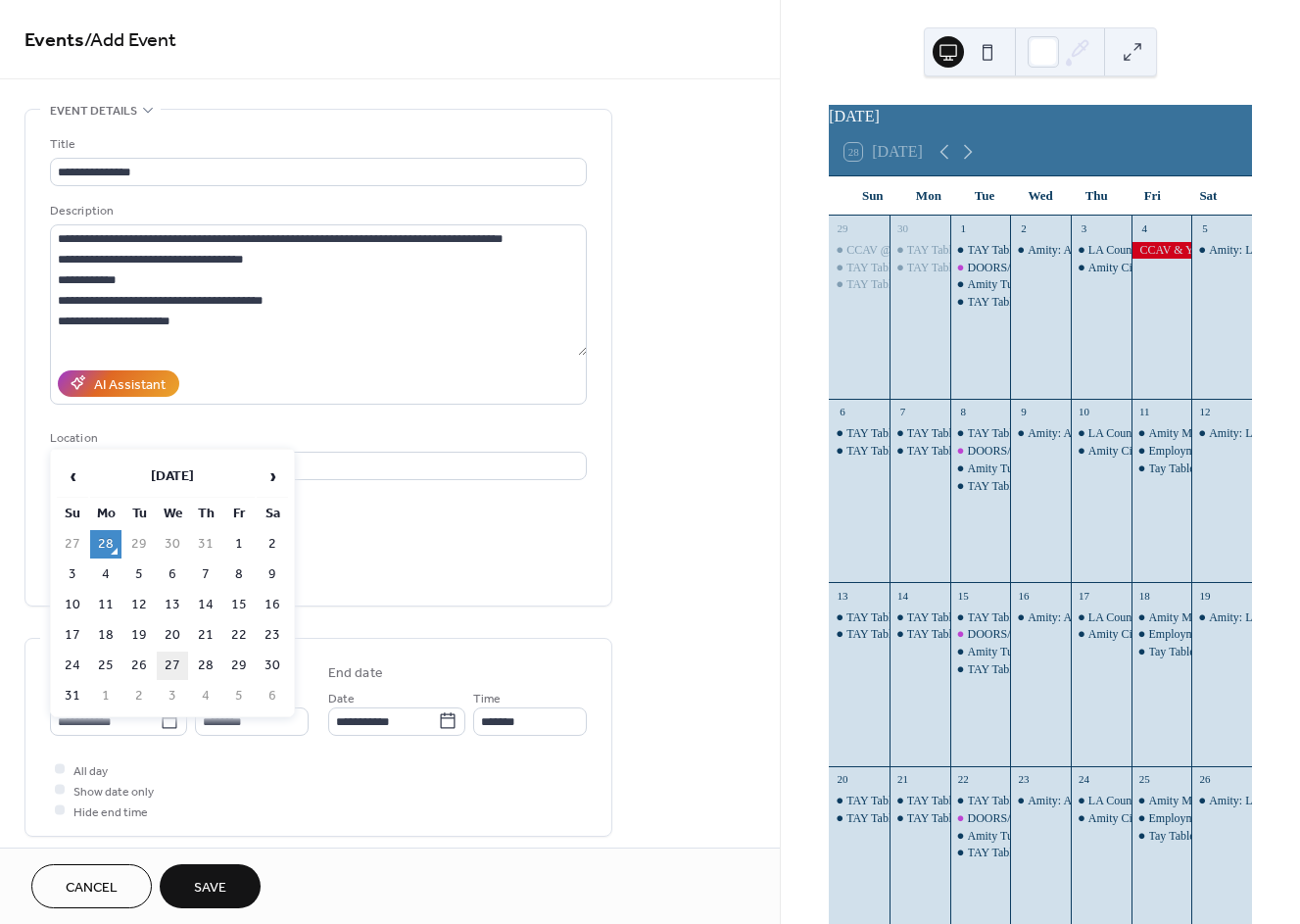 type on "**********" 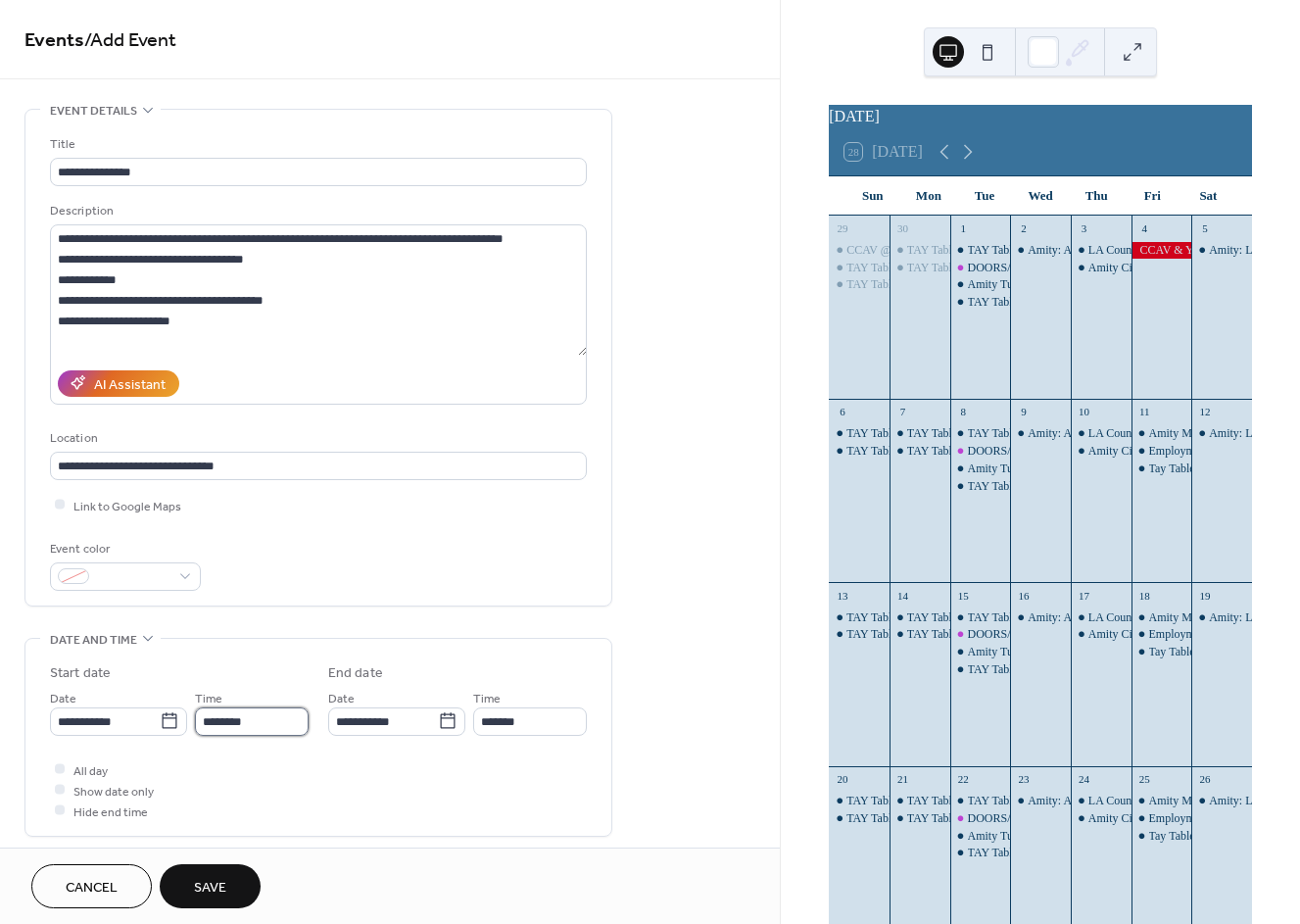 click on "********" at bounding box center [252, 721] 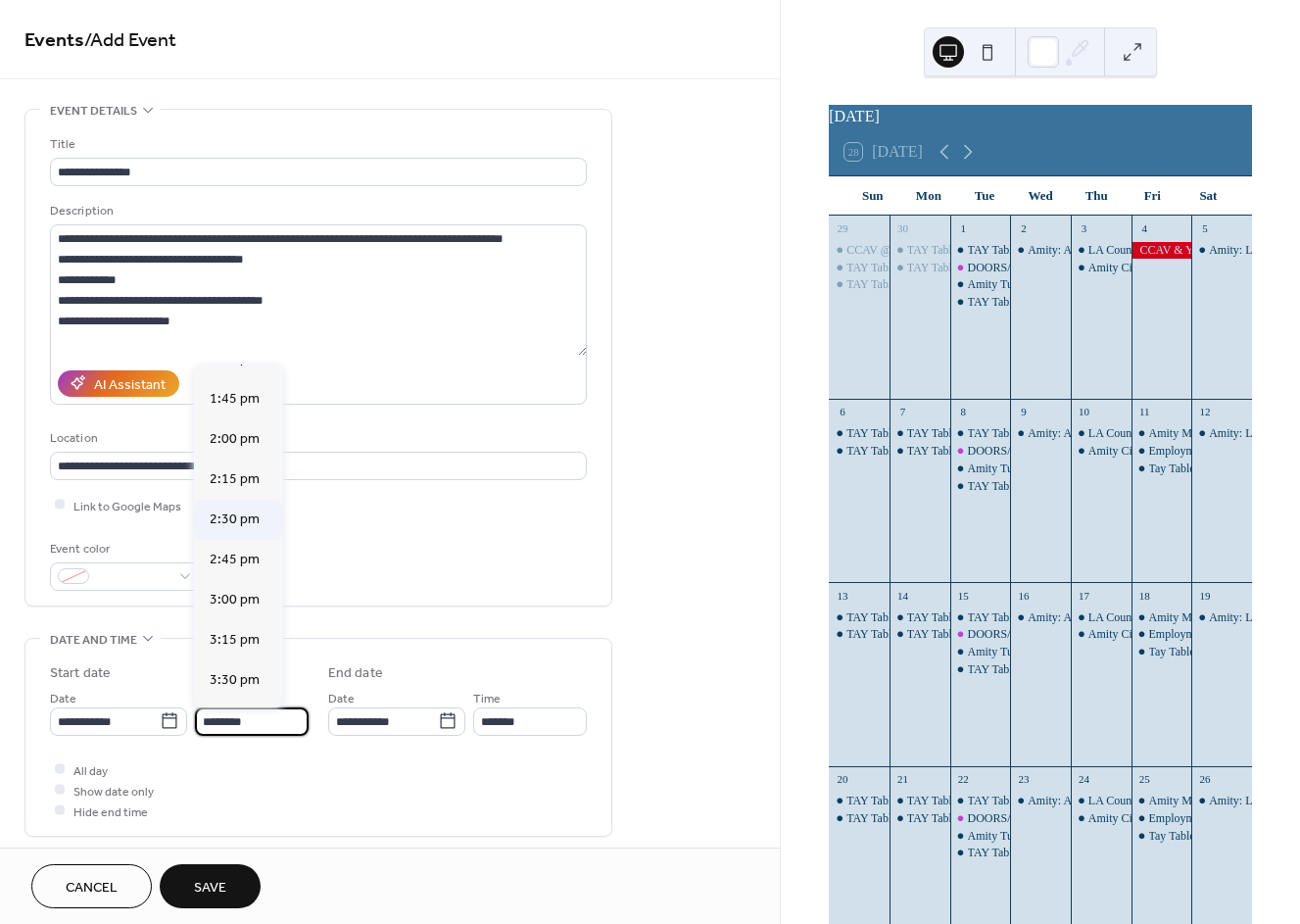 scroll, scrollTop: 2275, scrollLeft: 0, axis: vertical 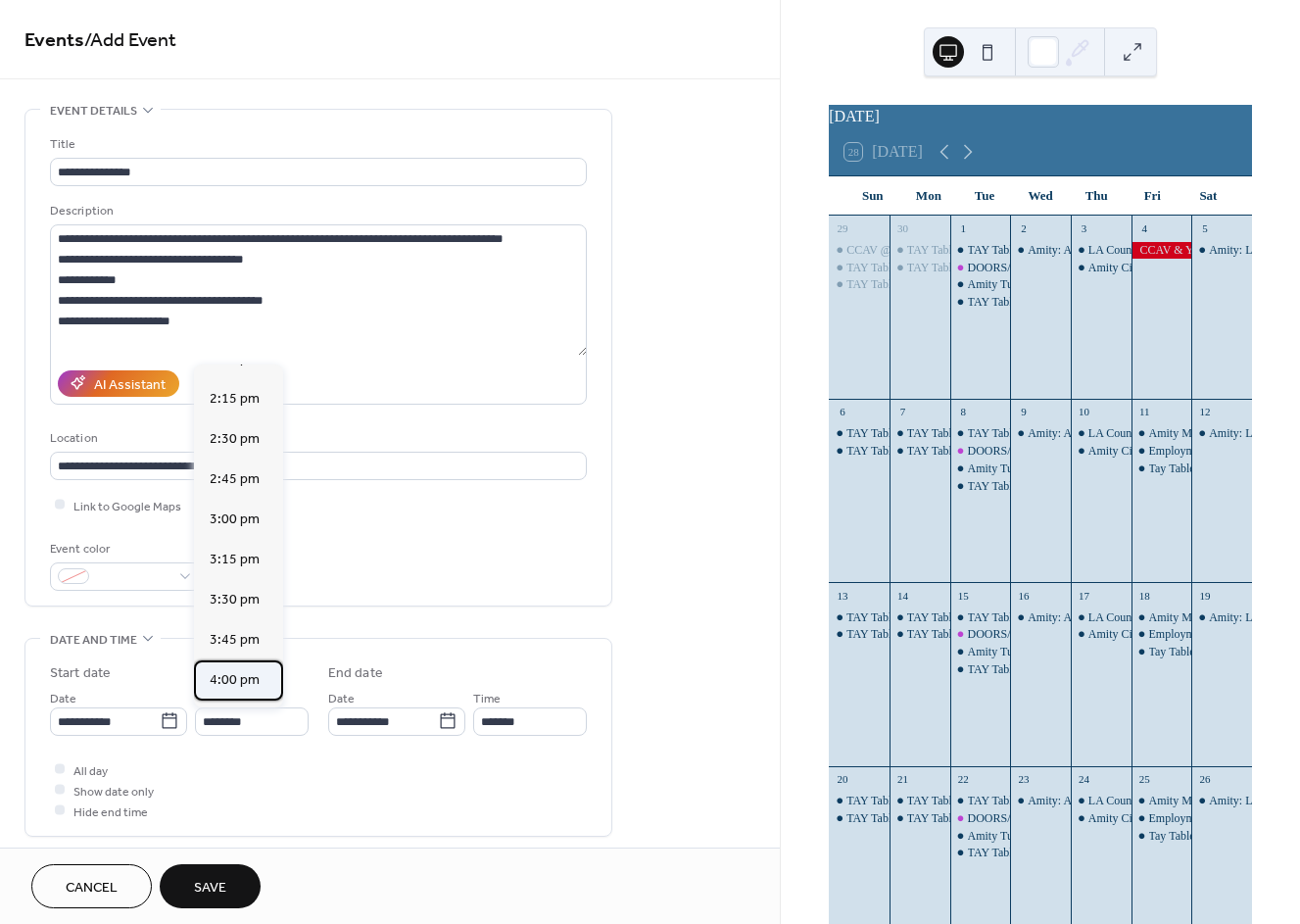 click on "4:00 pm" at bounding box center [234, 680] 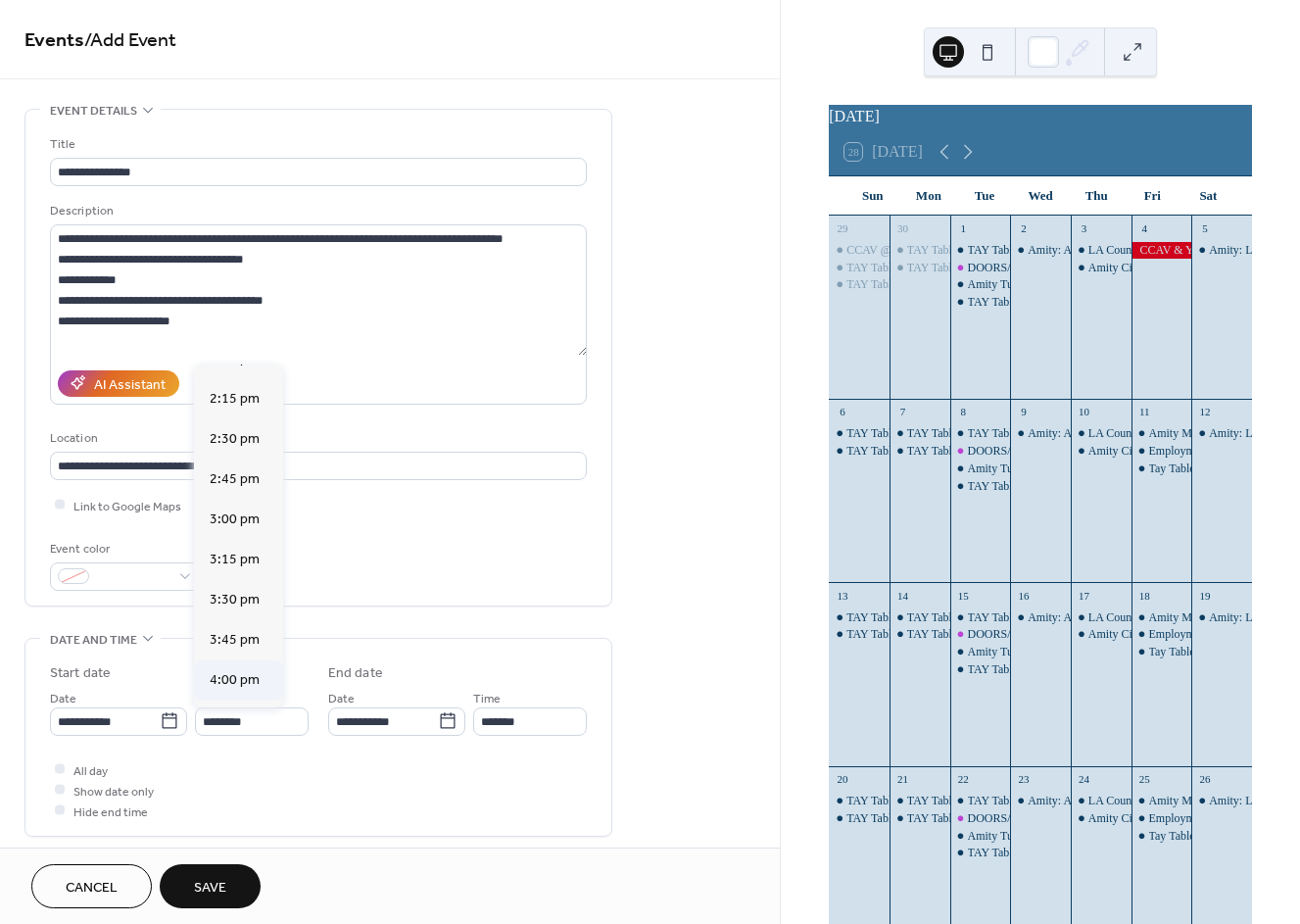 type on "*******" 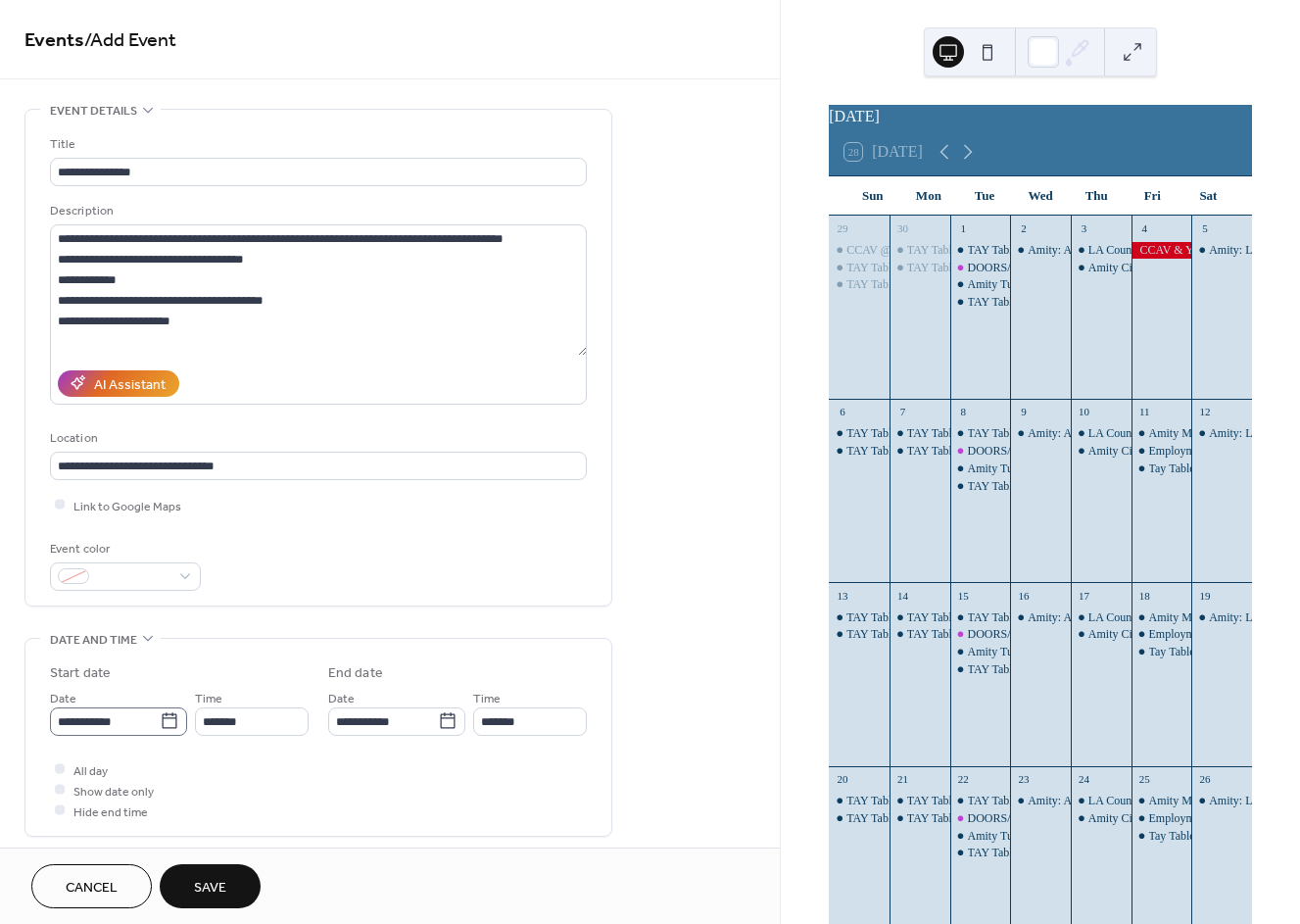 click 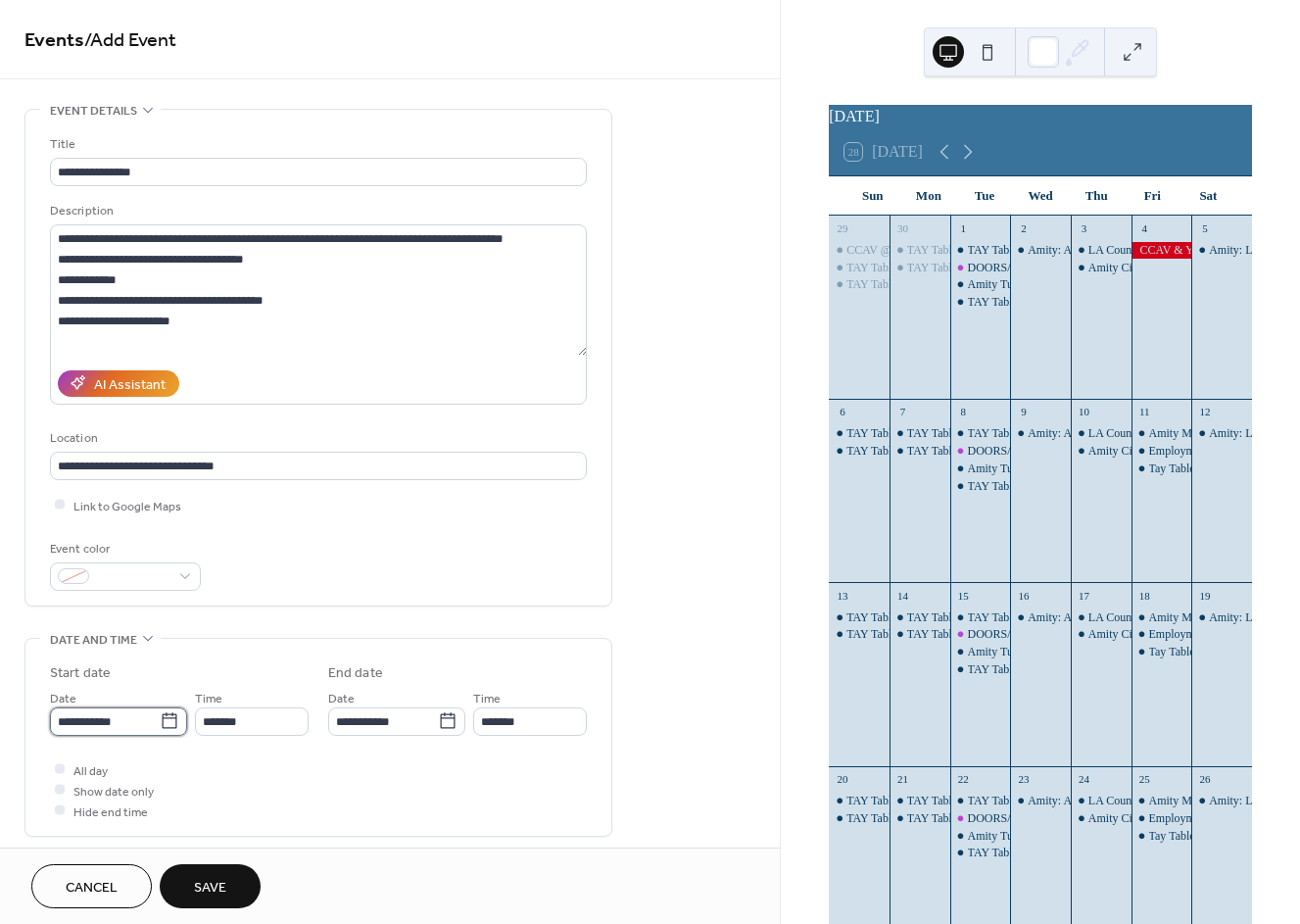 click on "**********" at bounding box center [105, 721] 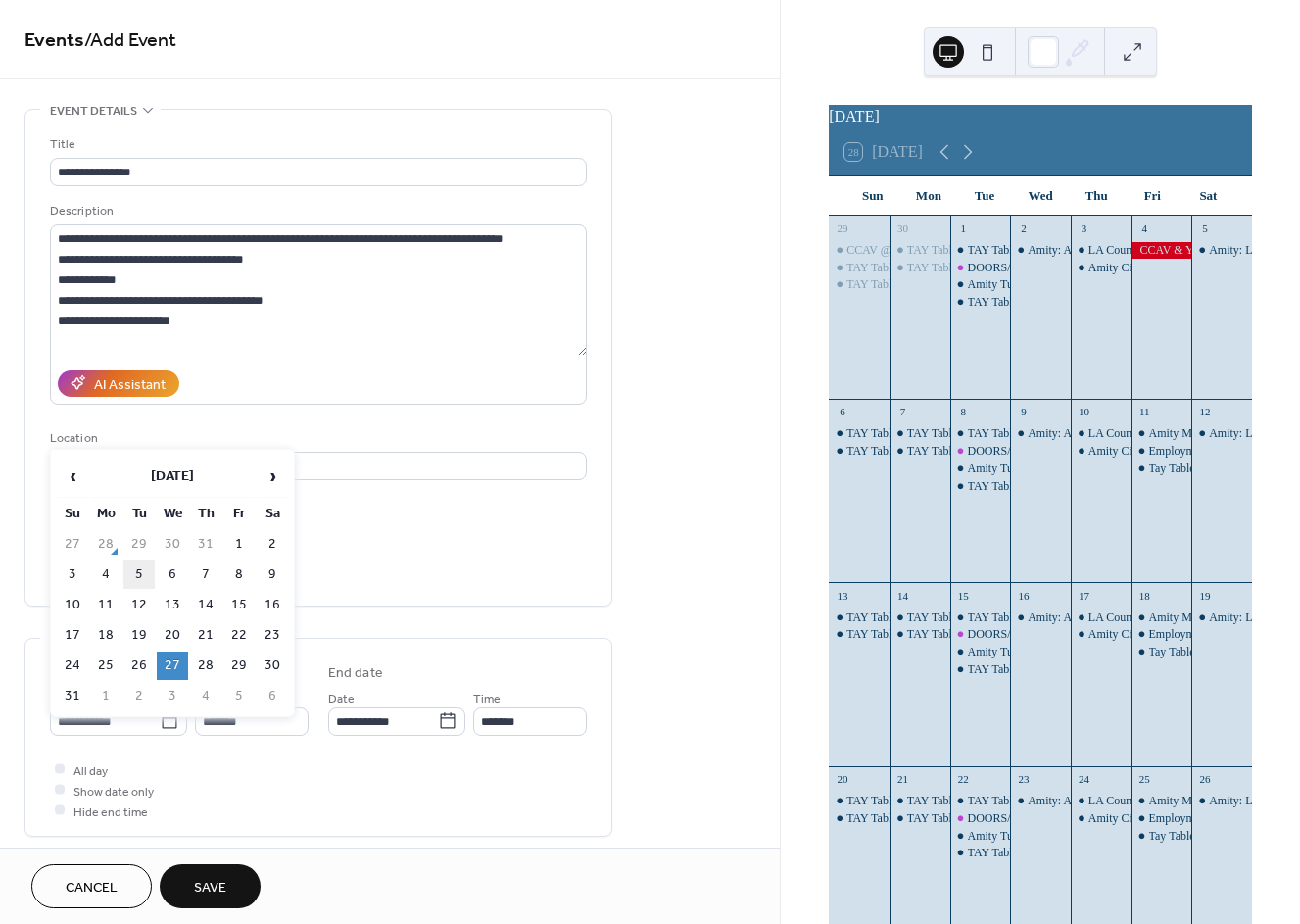 click on "5" at bounding box center [139, 574] 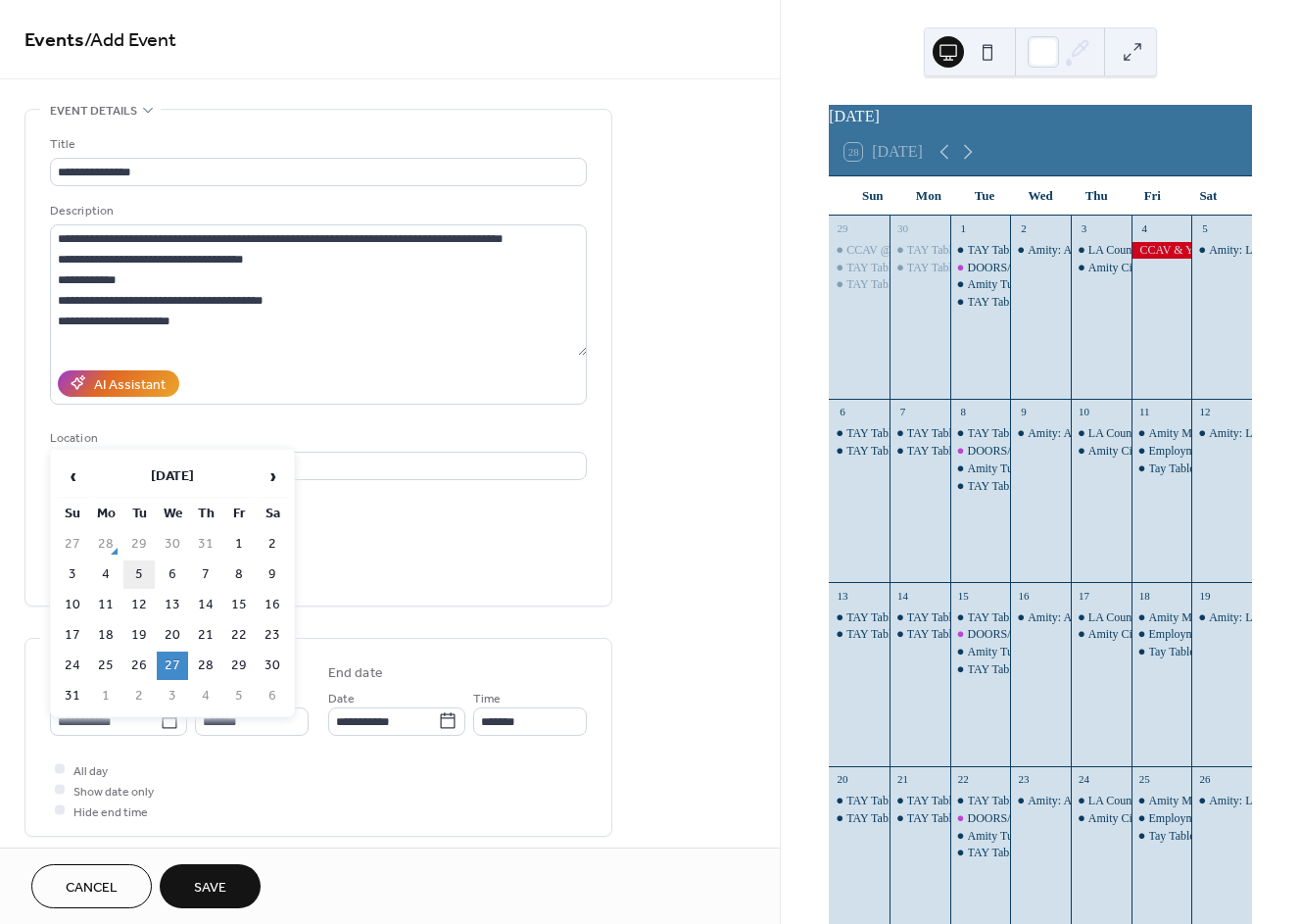 type on "**********" 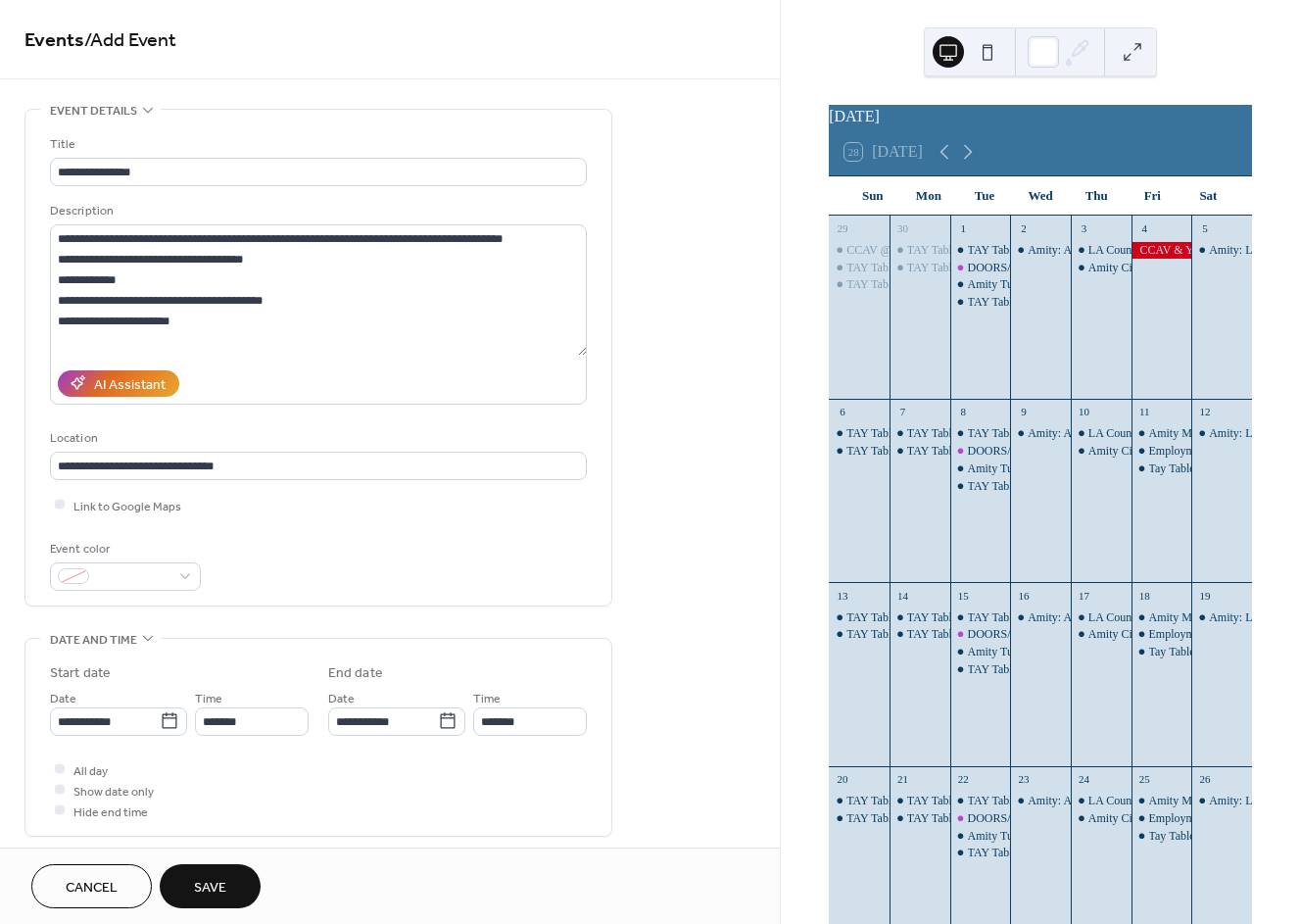 scroll, scrollTop: 435, scrollLeft: 0, axis: vertical 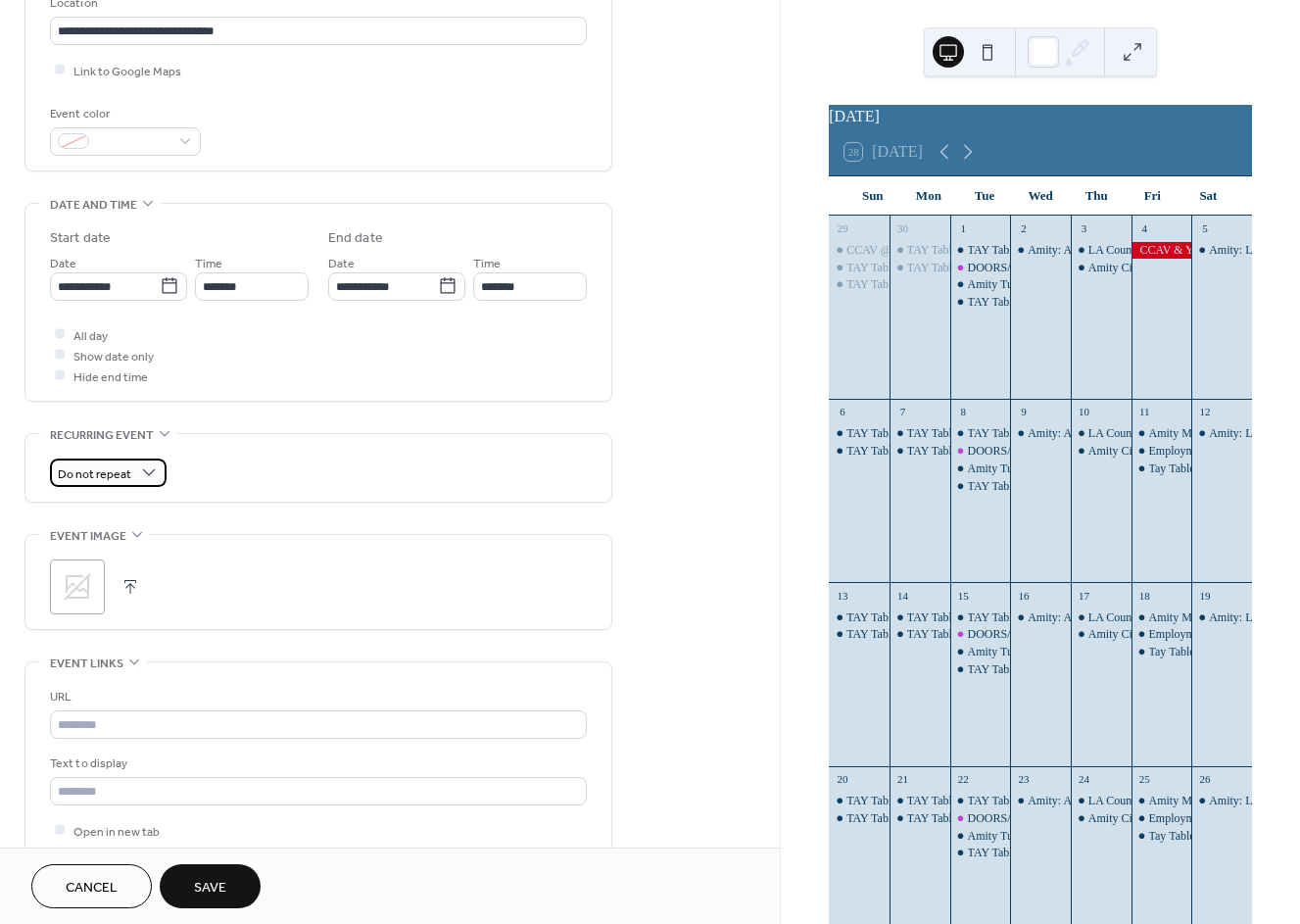 click on "Do not repeat" at bounding box center [108, 472] 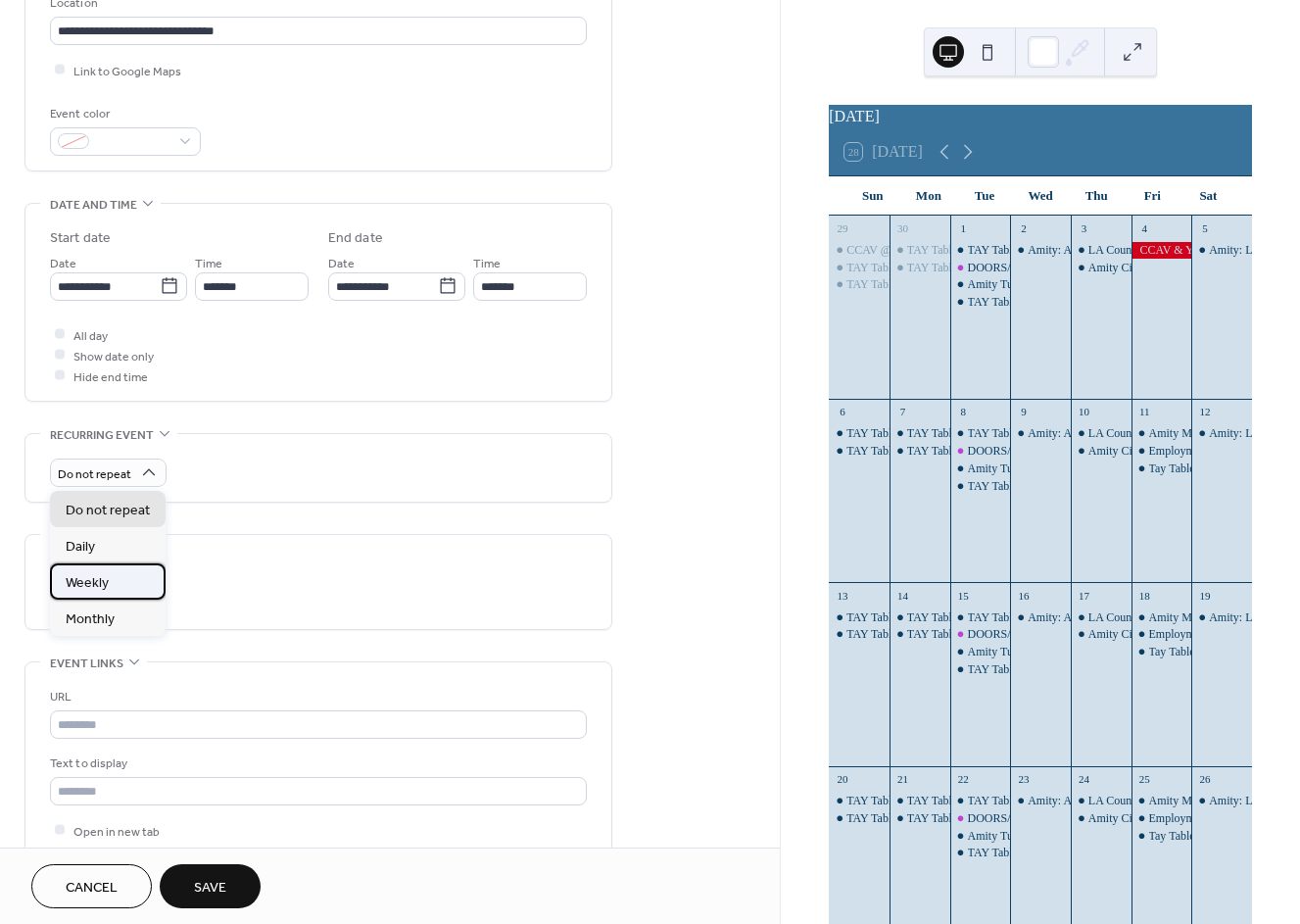 click on "Weekly" at bounding box center [87, 583] 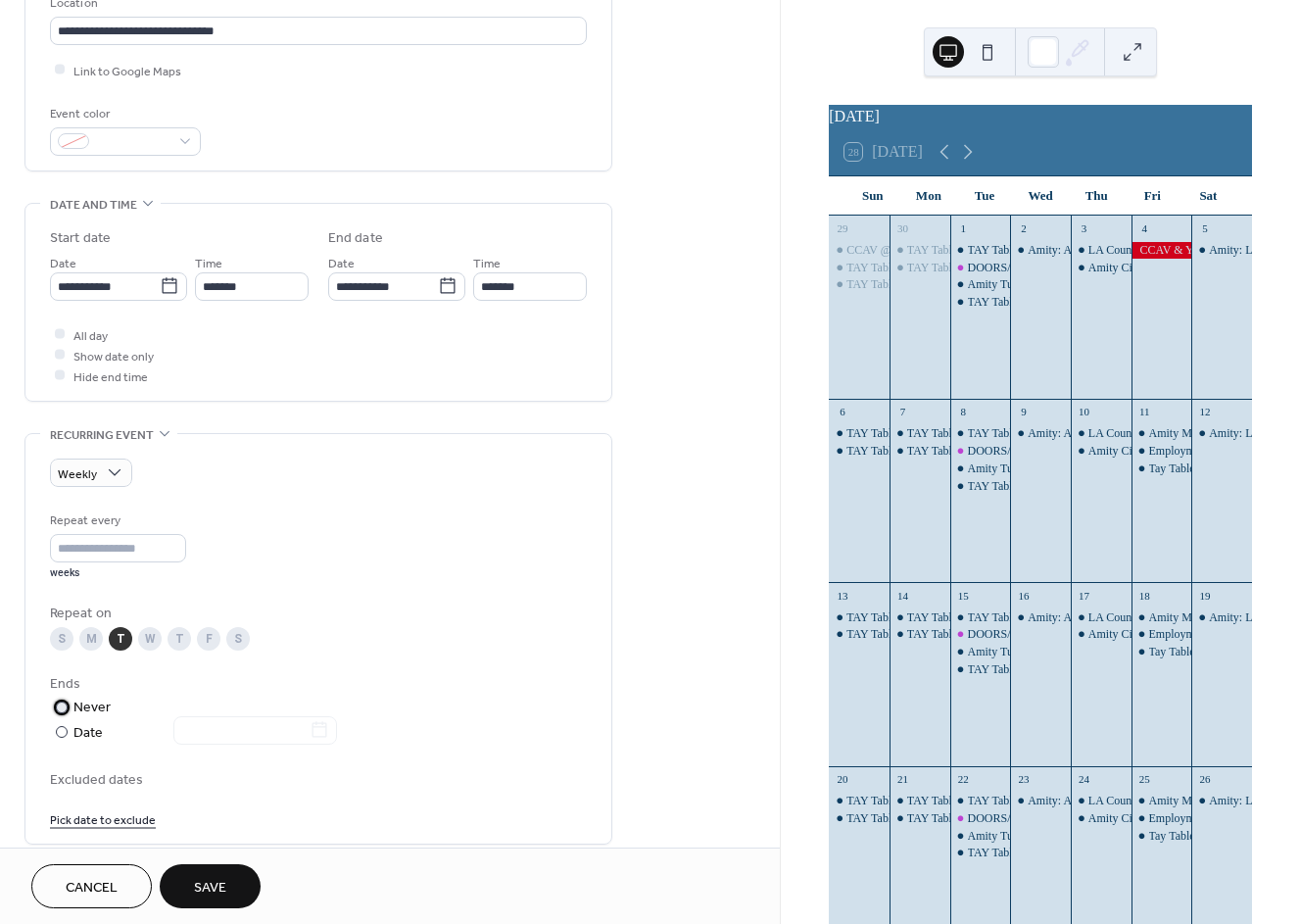 click on "​ Never" at bounding box center (195, 707) 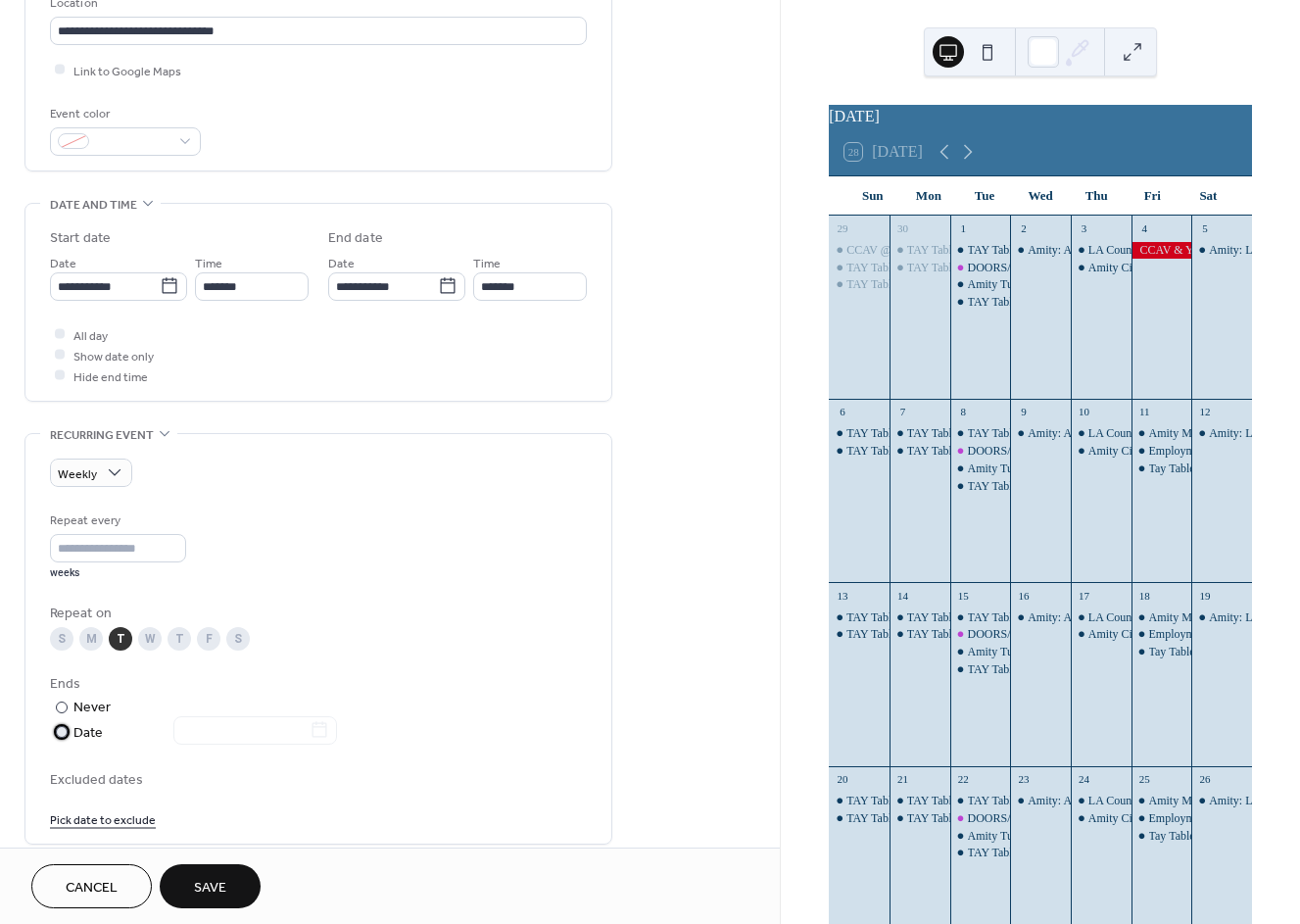 click at bounding box center (243, 732) 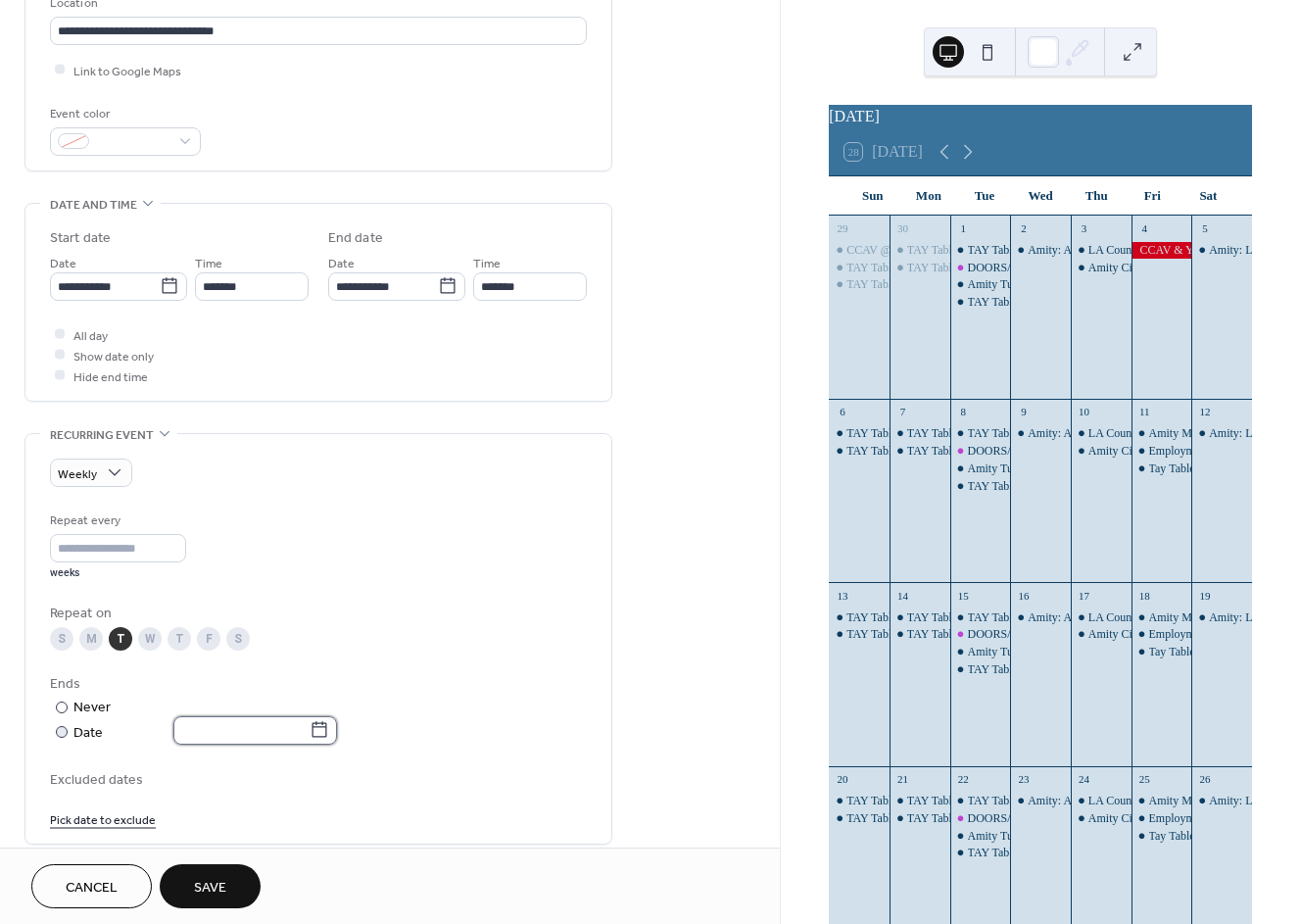 click at bounding box center (241, 730) 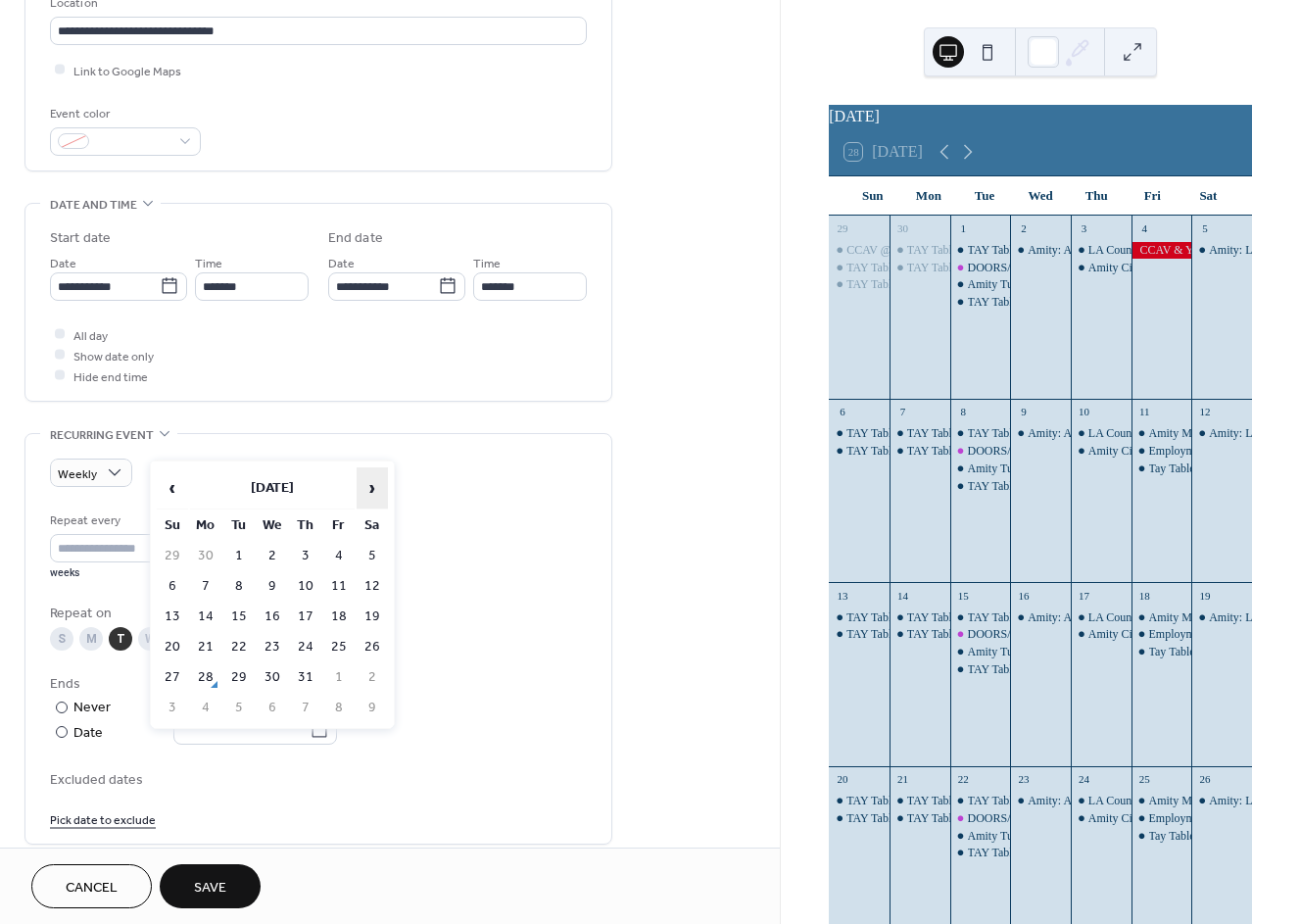 click on "›" at bounding box center [372, 488] 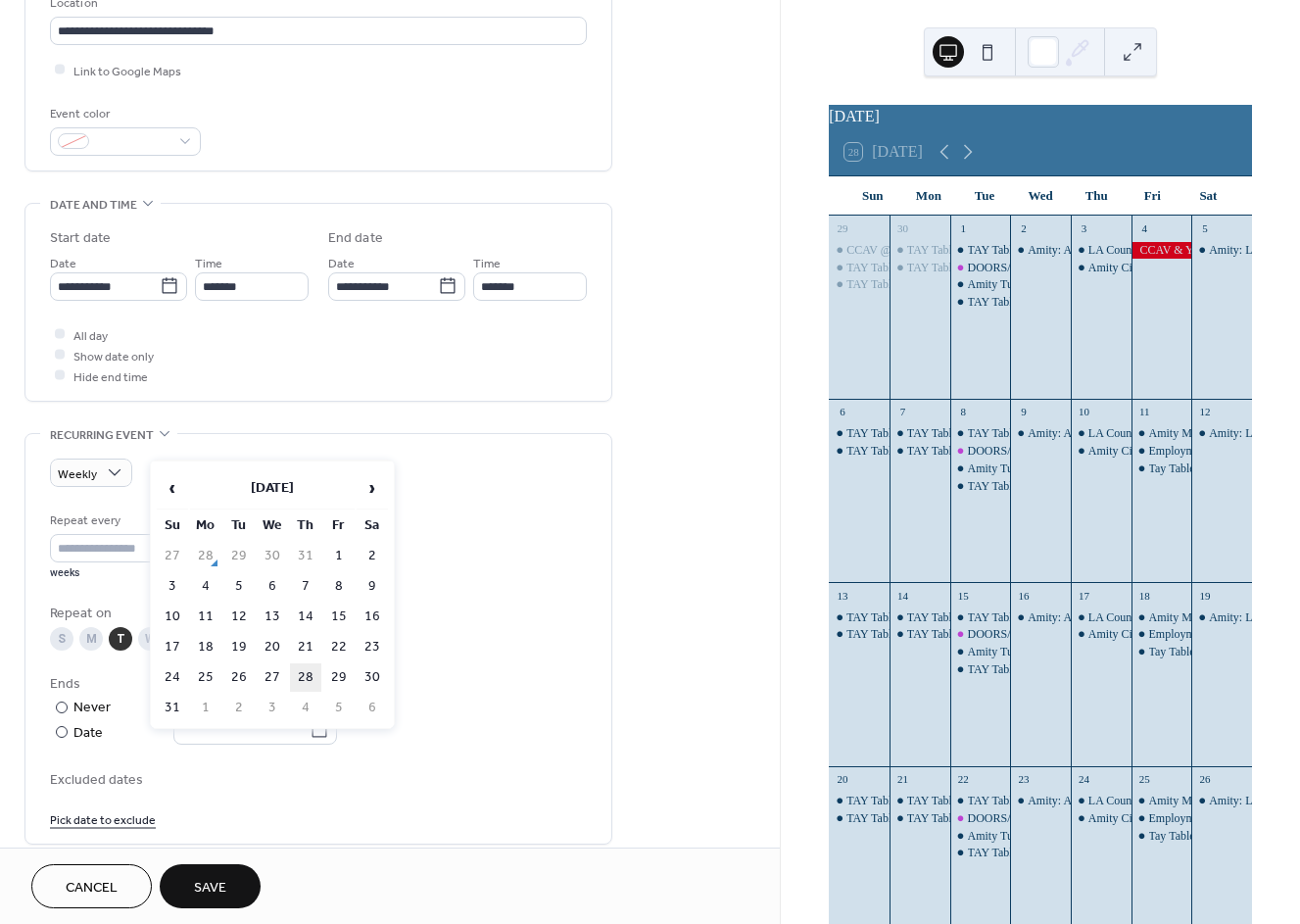 click on "28" at bounding box center [306, 677] 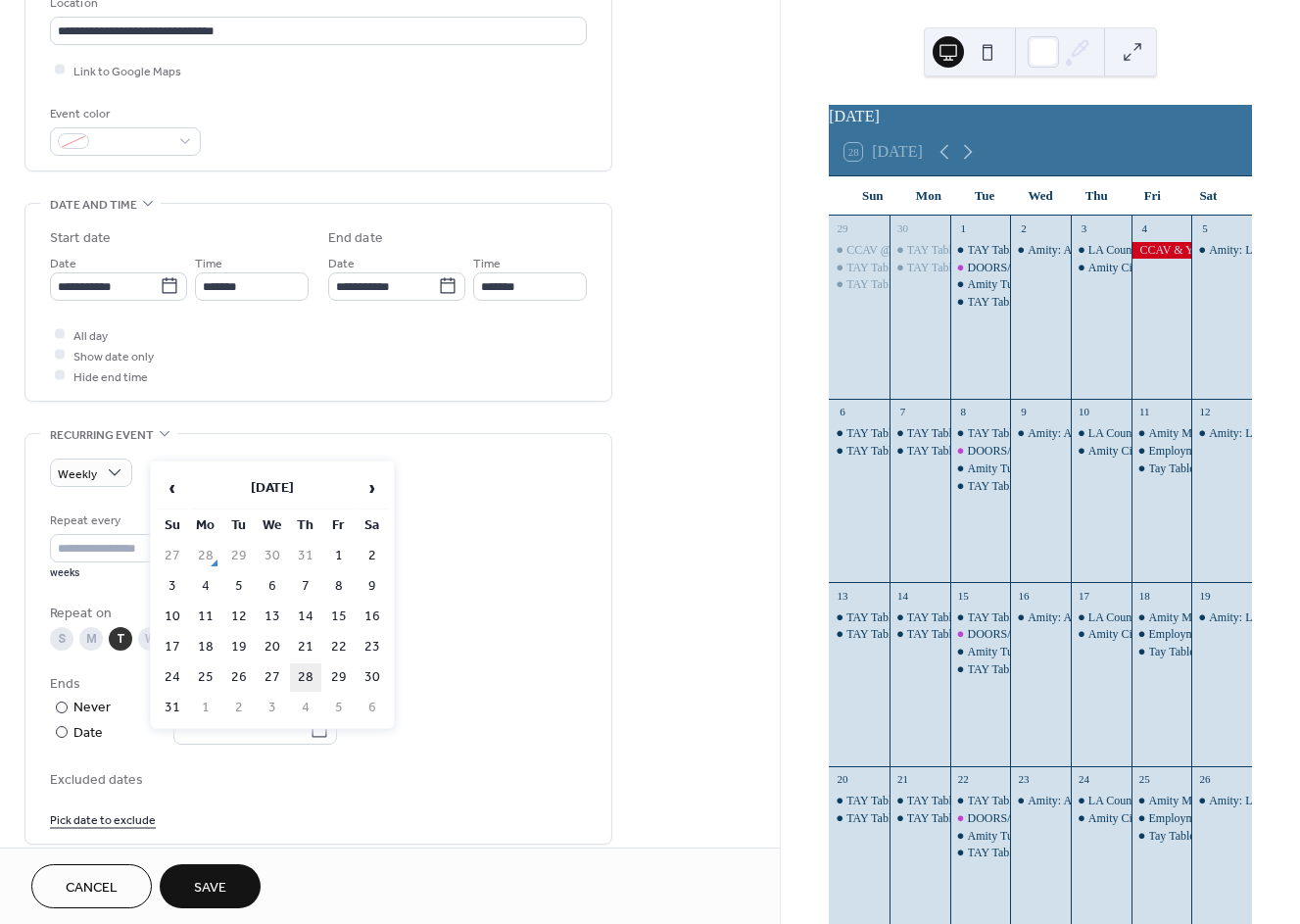 type on "**********" 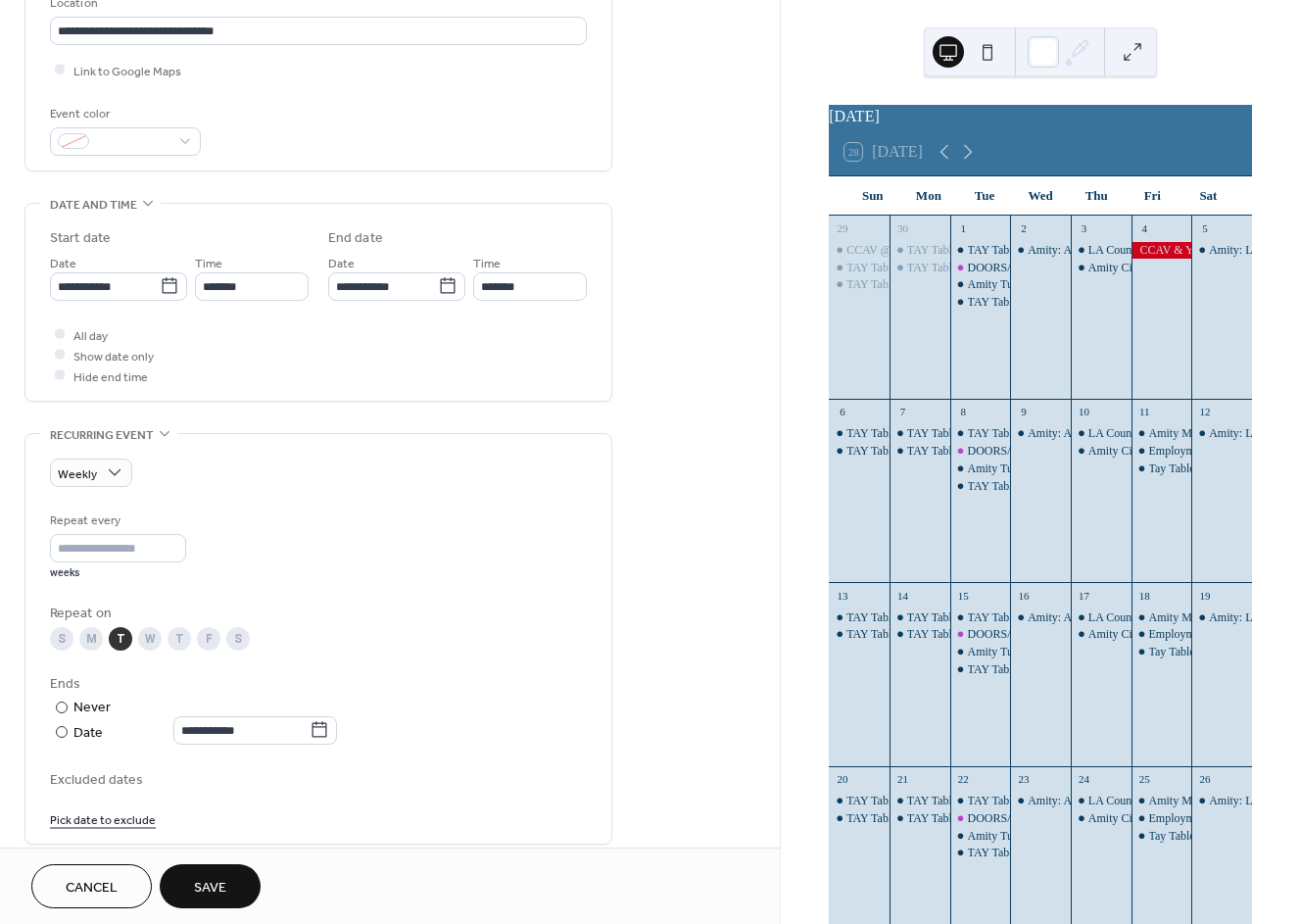 scroll, scrollTop: 870, scrollLeft: 0, axis: vertical 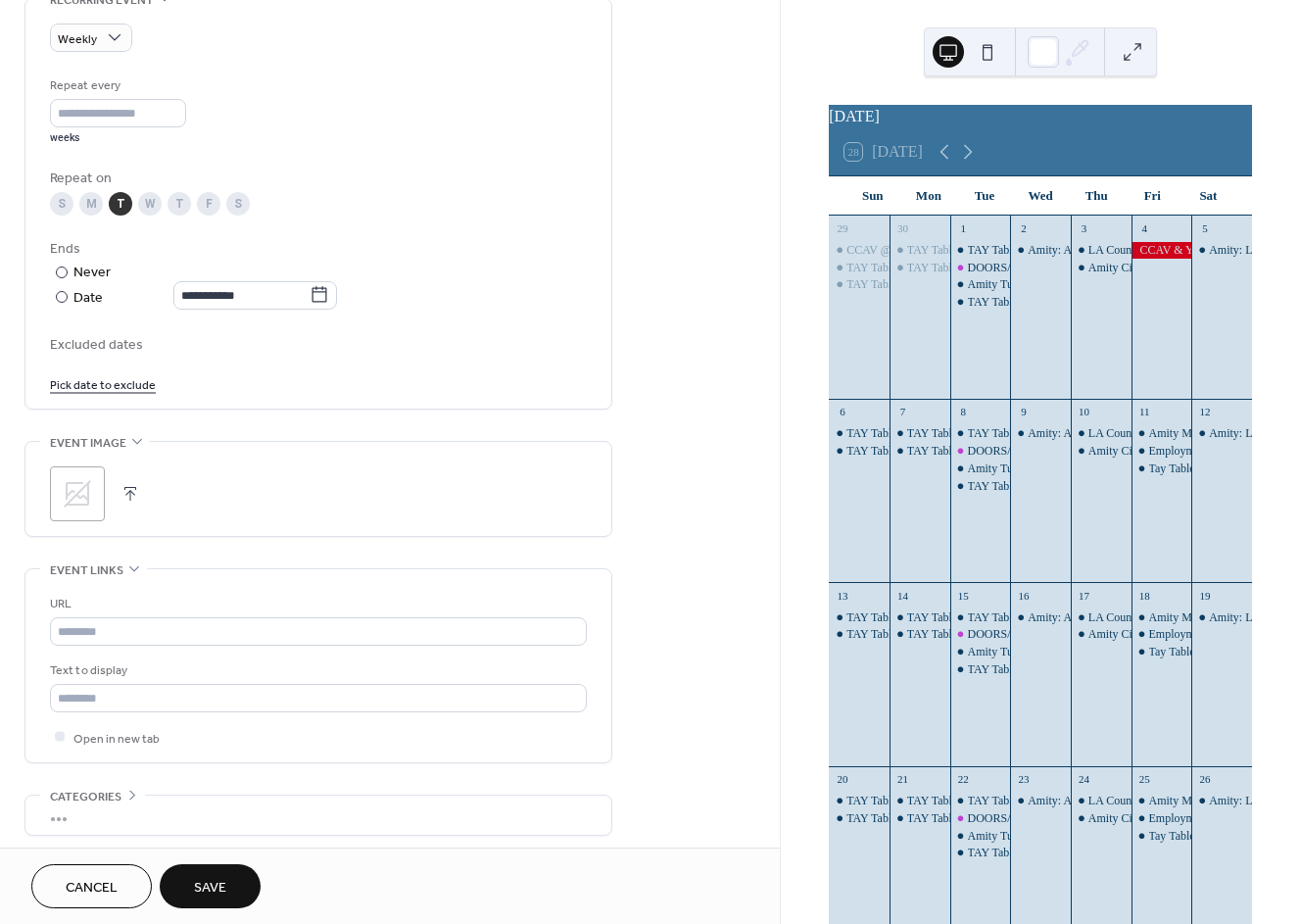 click on "Save" at bounding box center (210, 886) 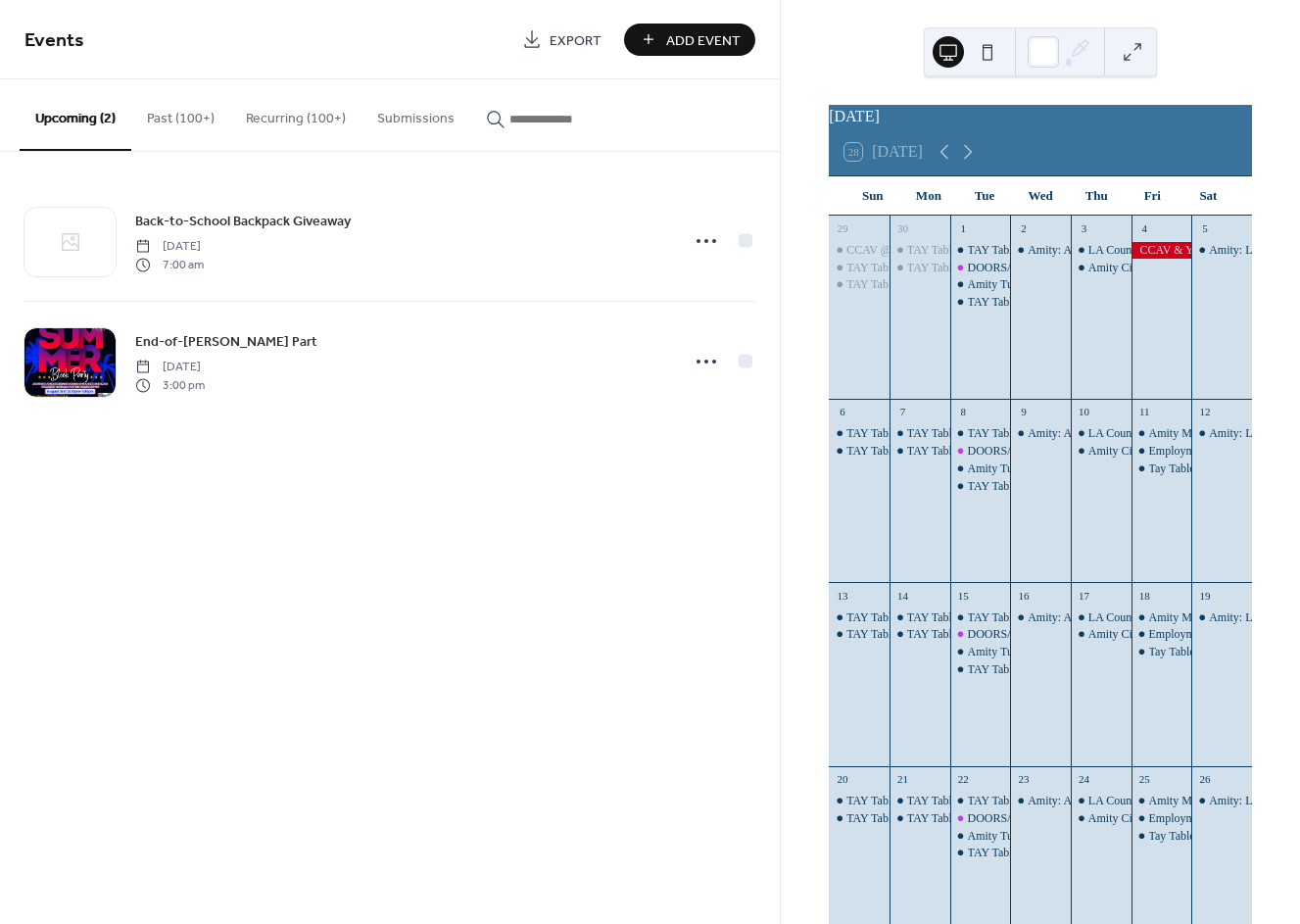 click on "Add Event" at bounding box center (703, 40) 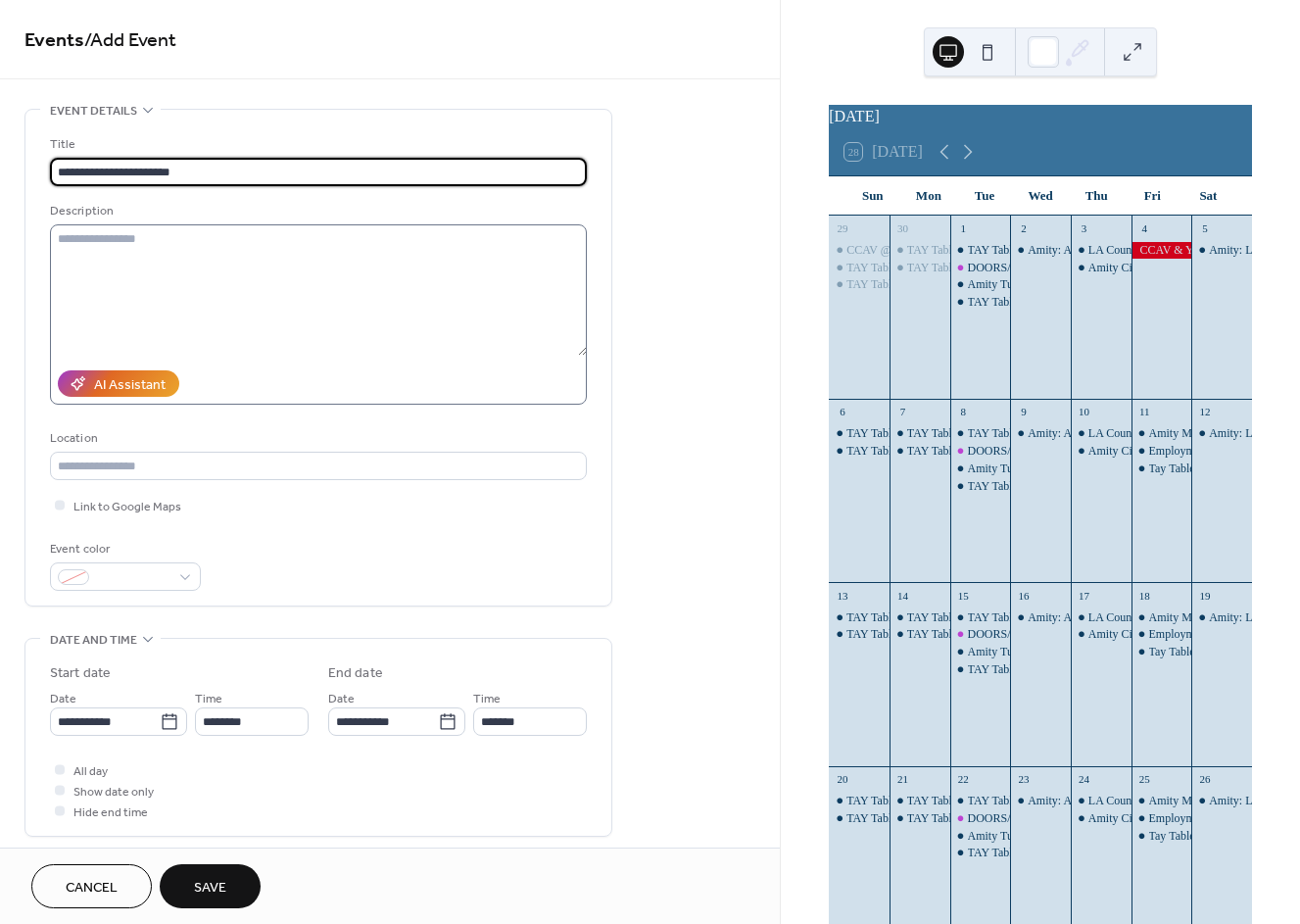 type on "**********" 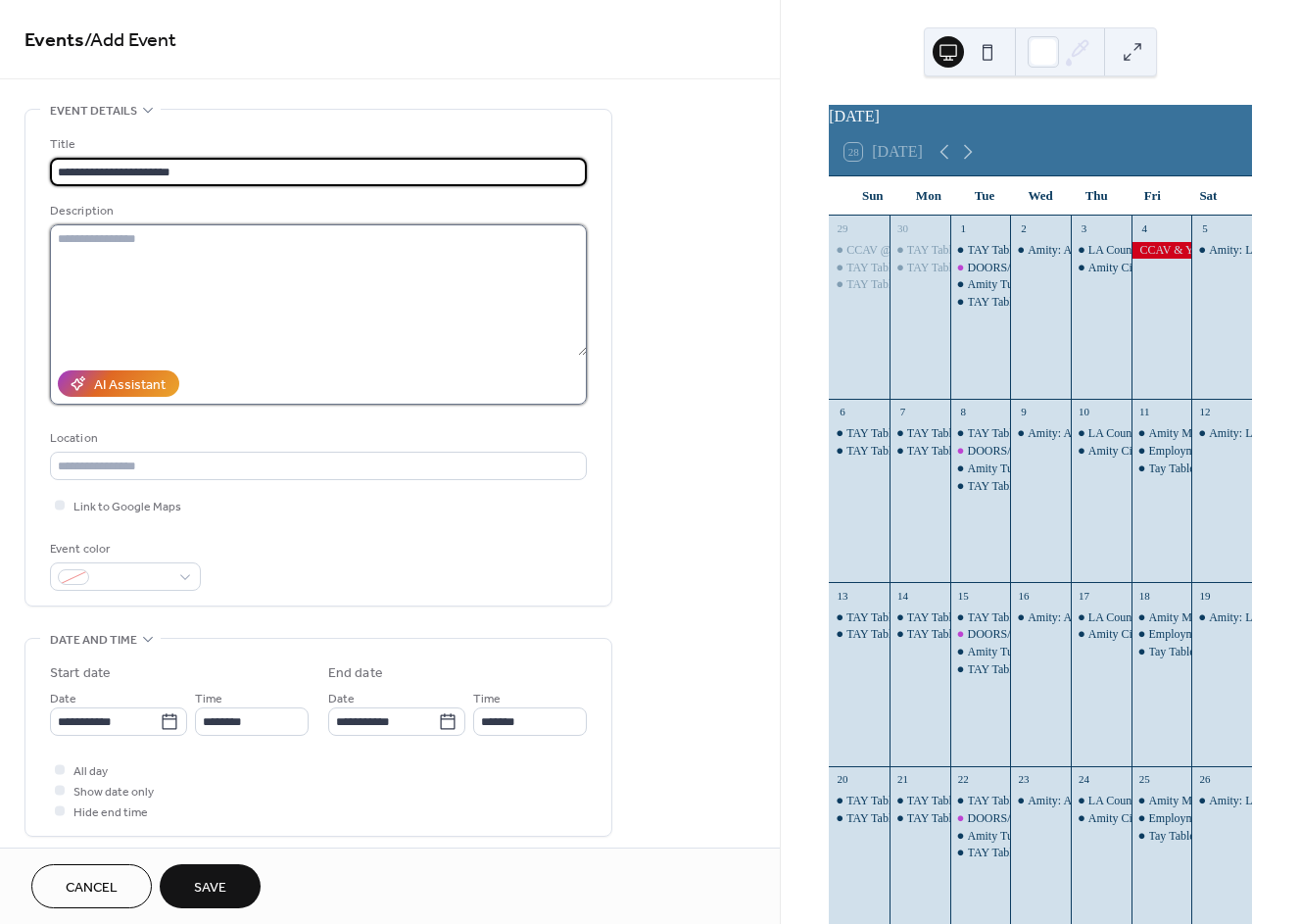 click at bounding box center [318, 290] 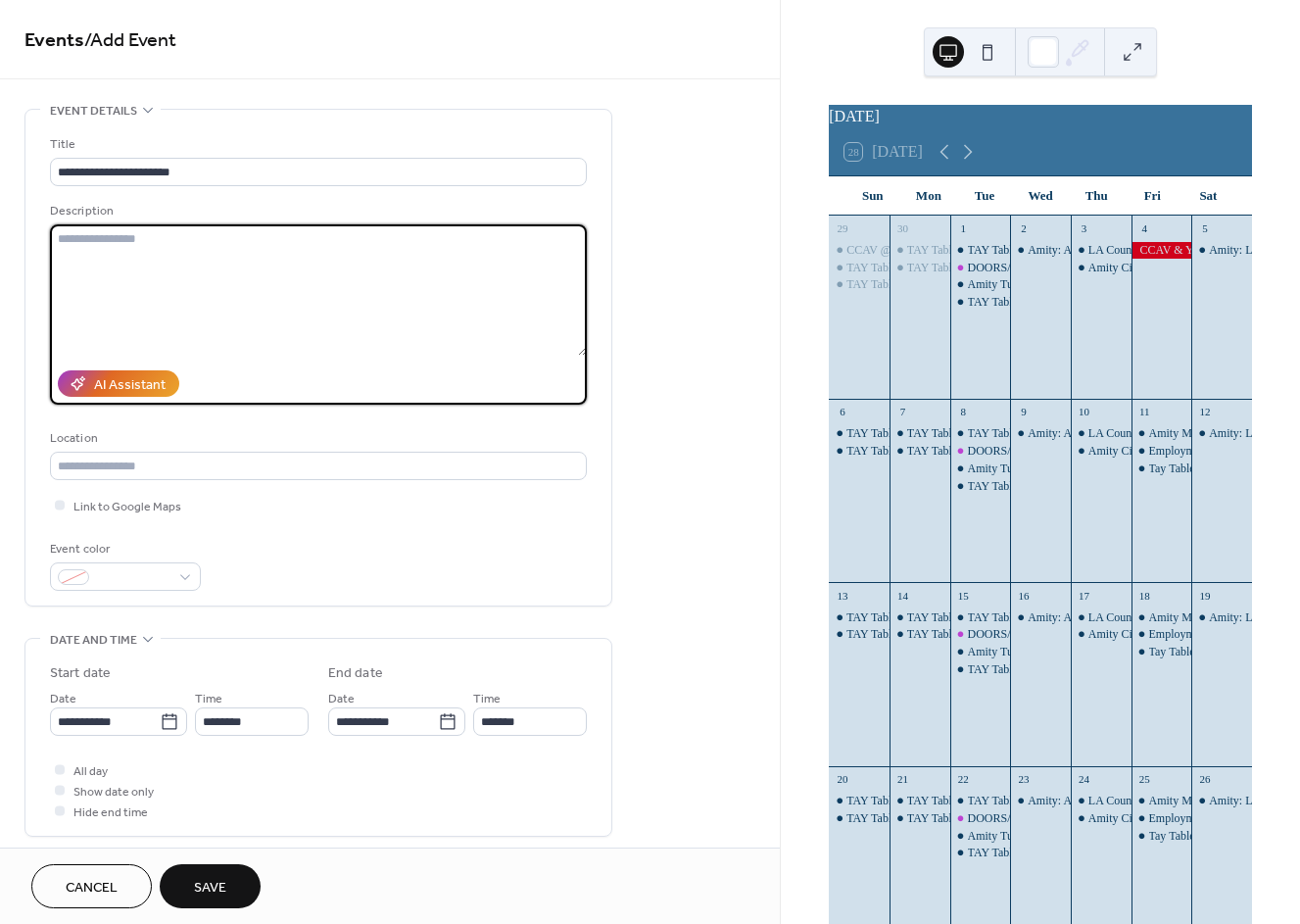 click at bounding box center (318, 290) 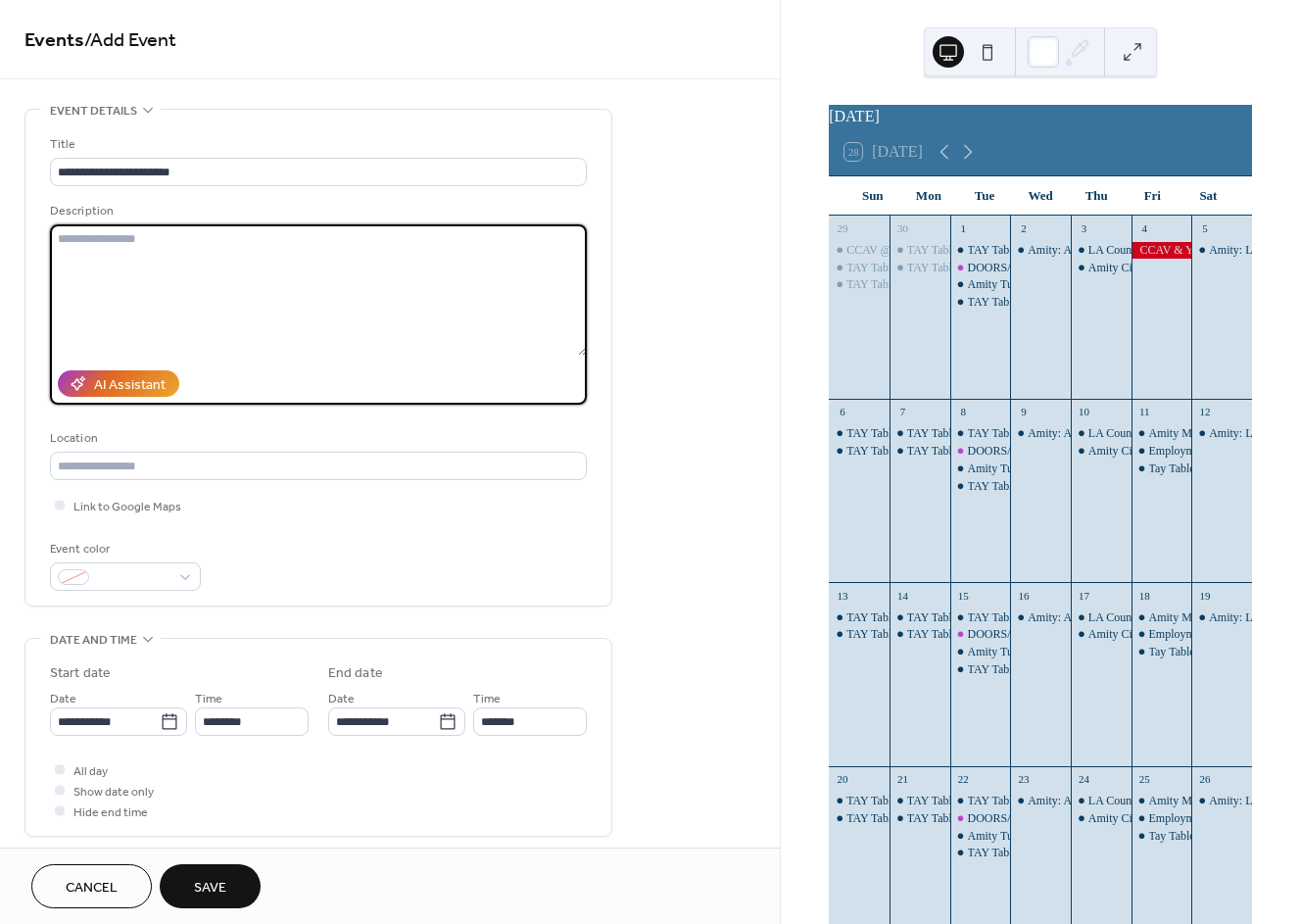 paste on "**********" 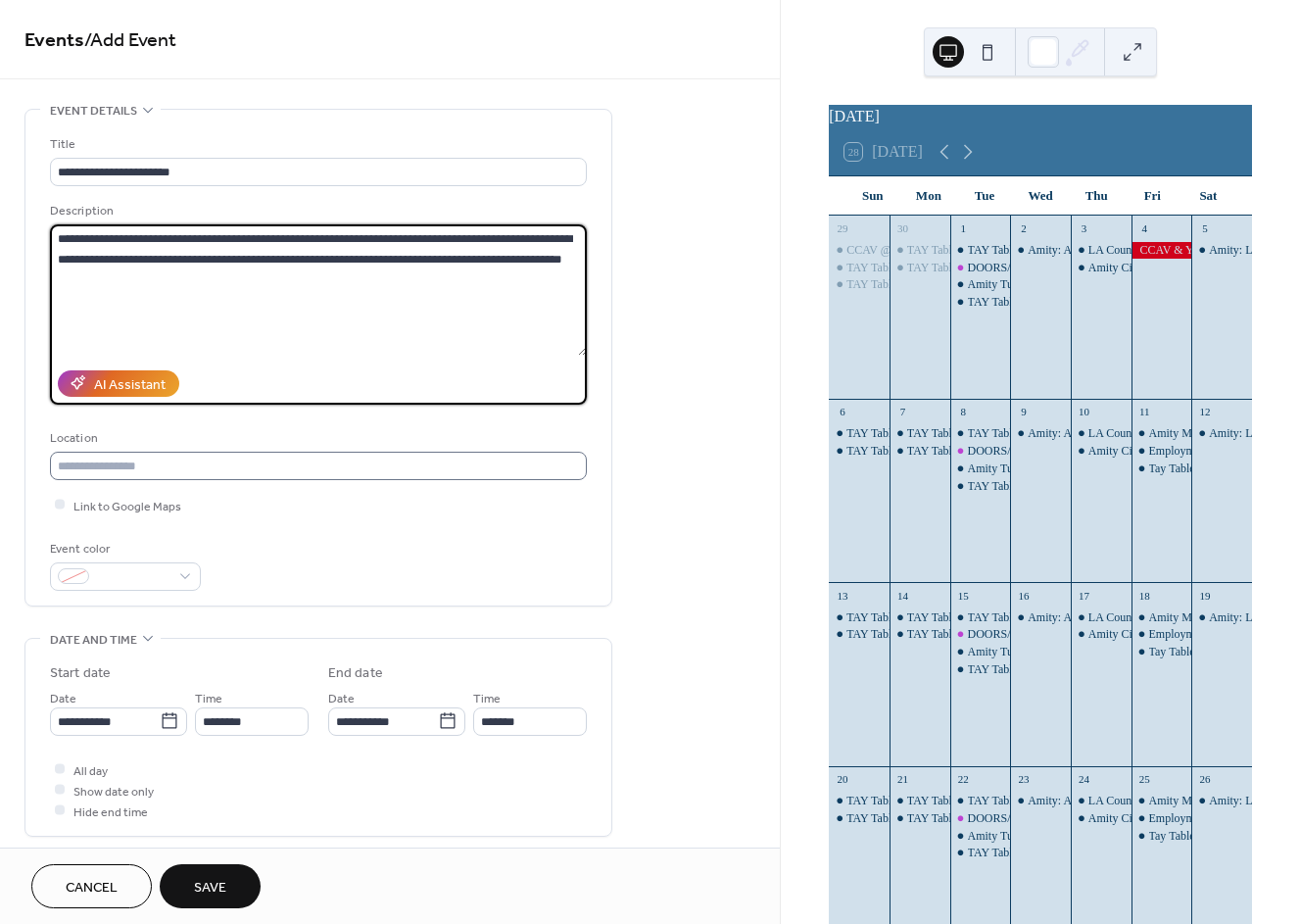 type on "**********" 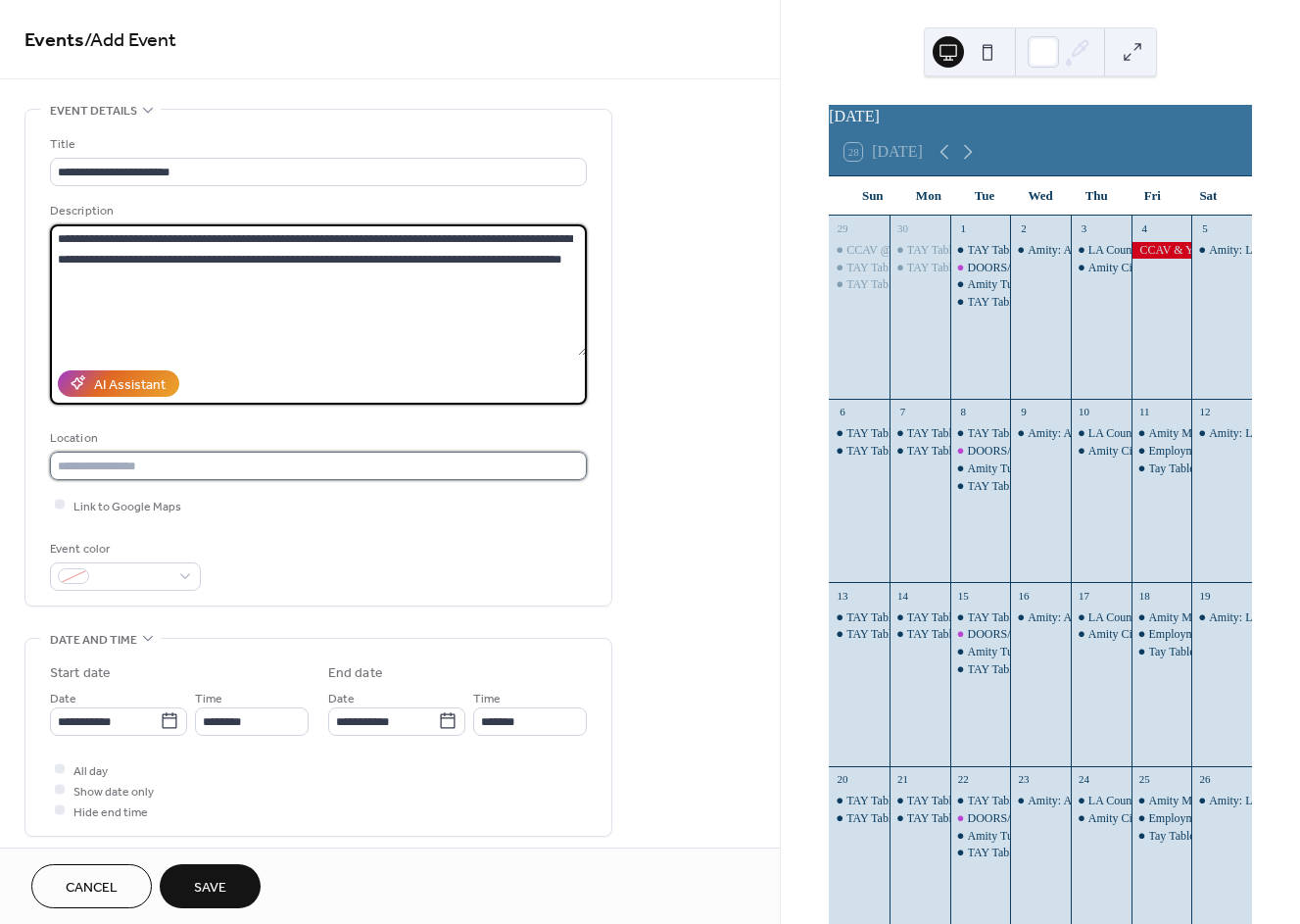 click at bounding box center (318, 465) 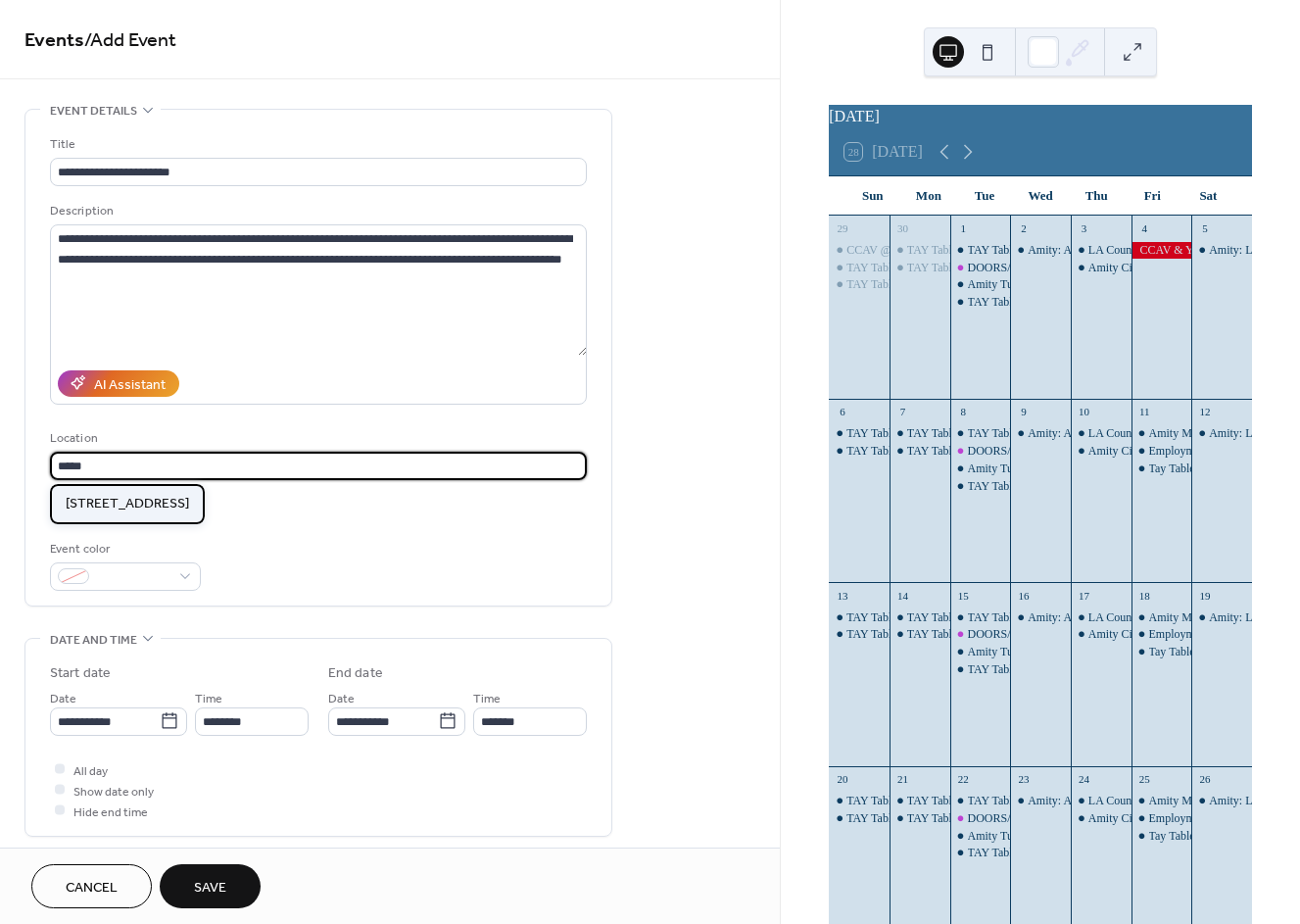 click on "[STREET_ADDRESS]" at bounding box center (127, 504) 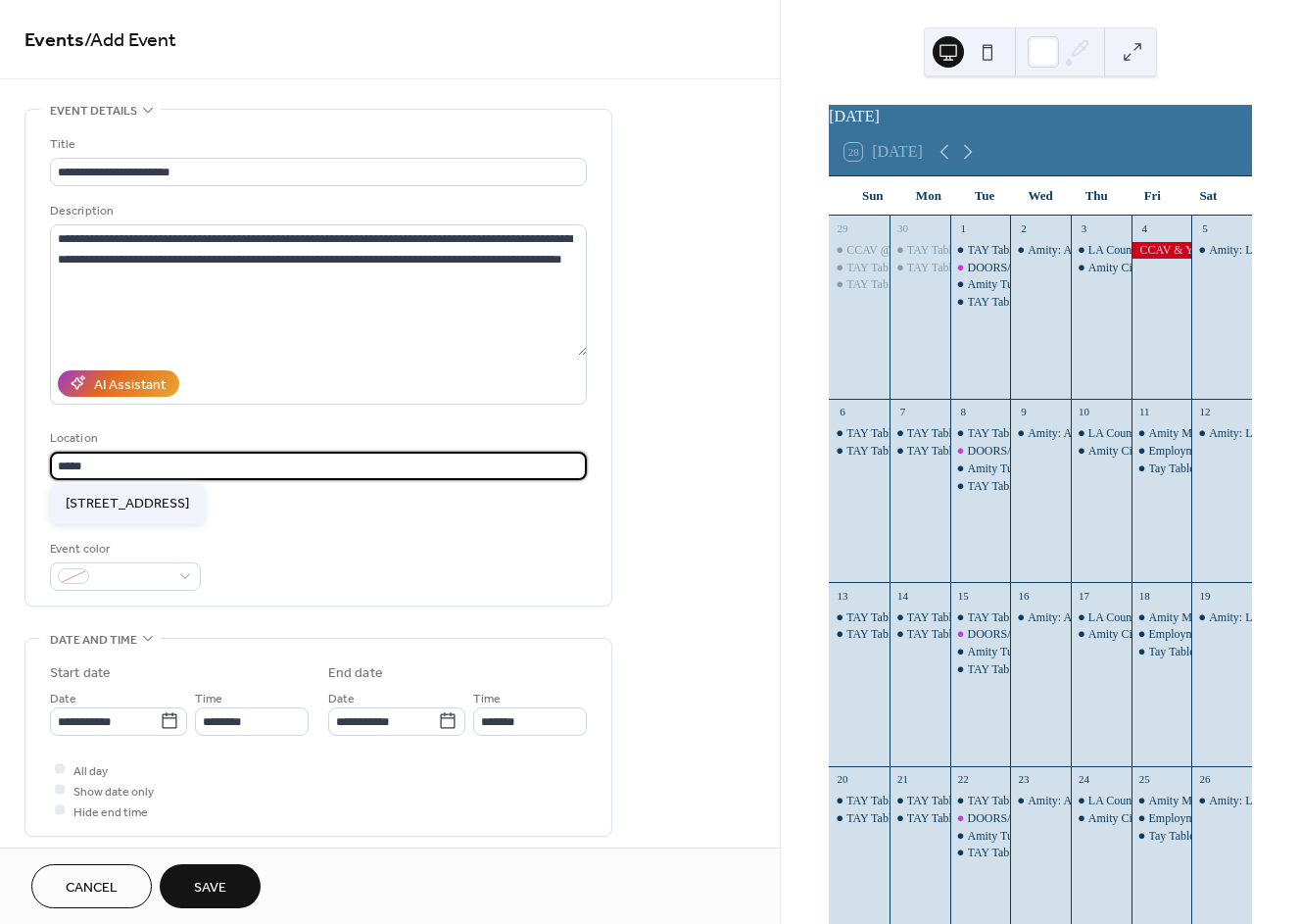 type on "**********" 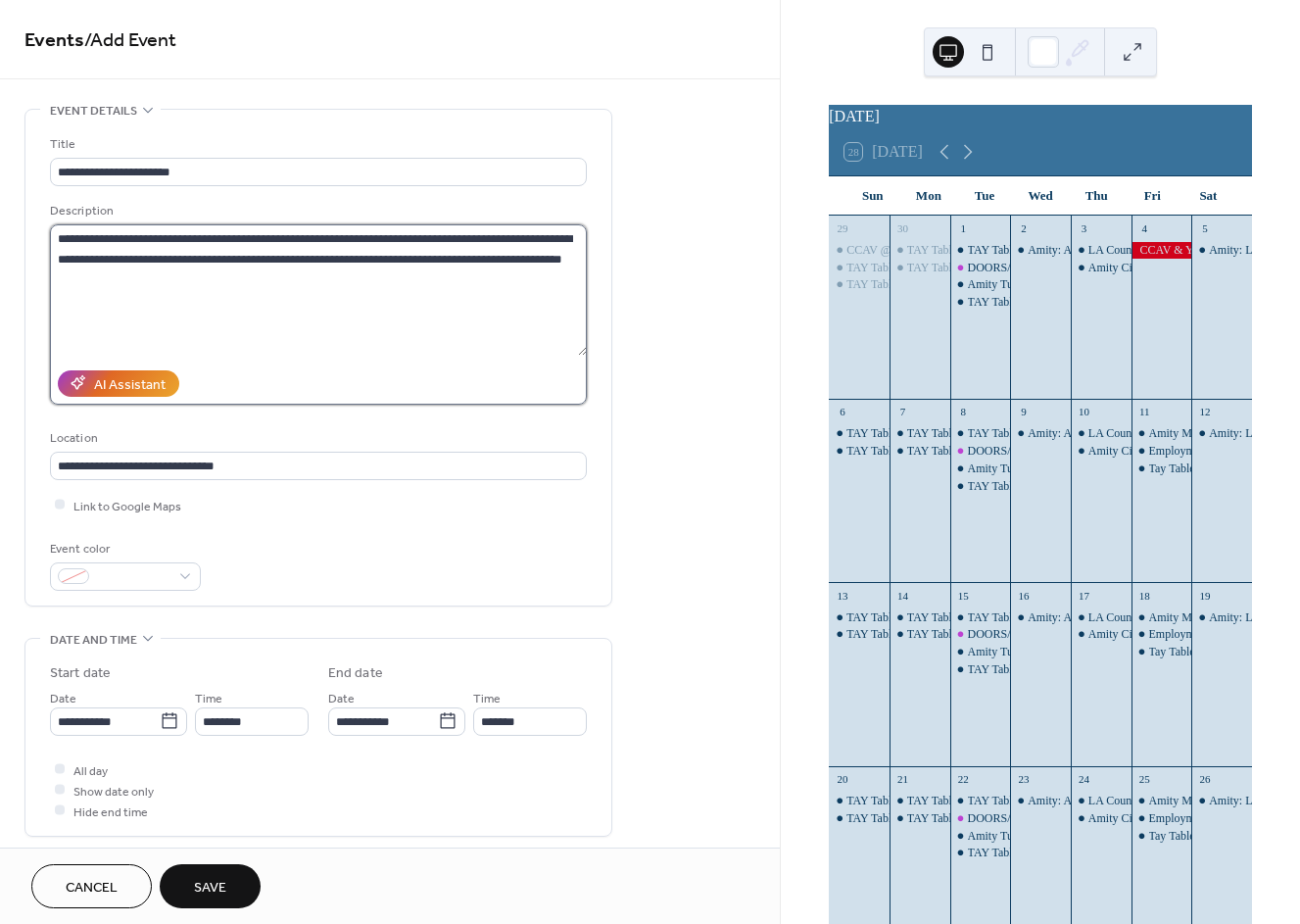 click on "**********" at bounding box center [318, 290] 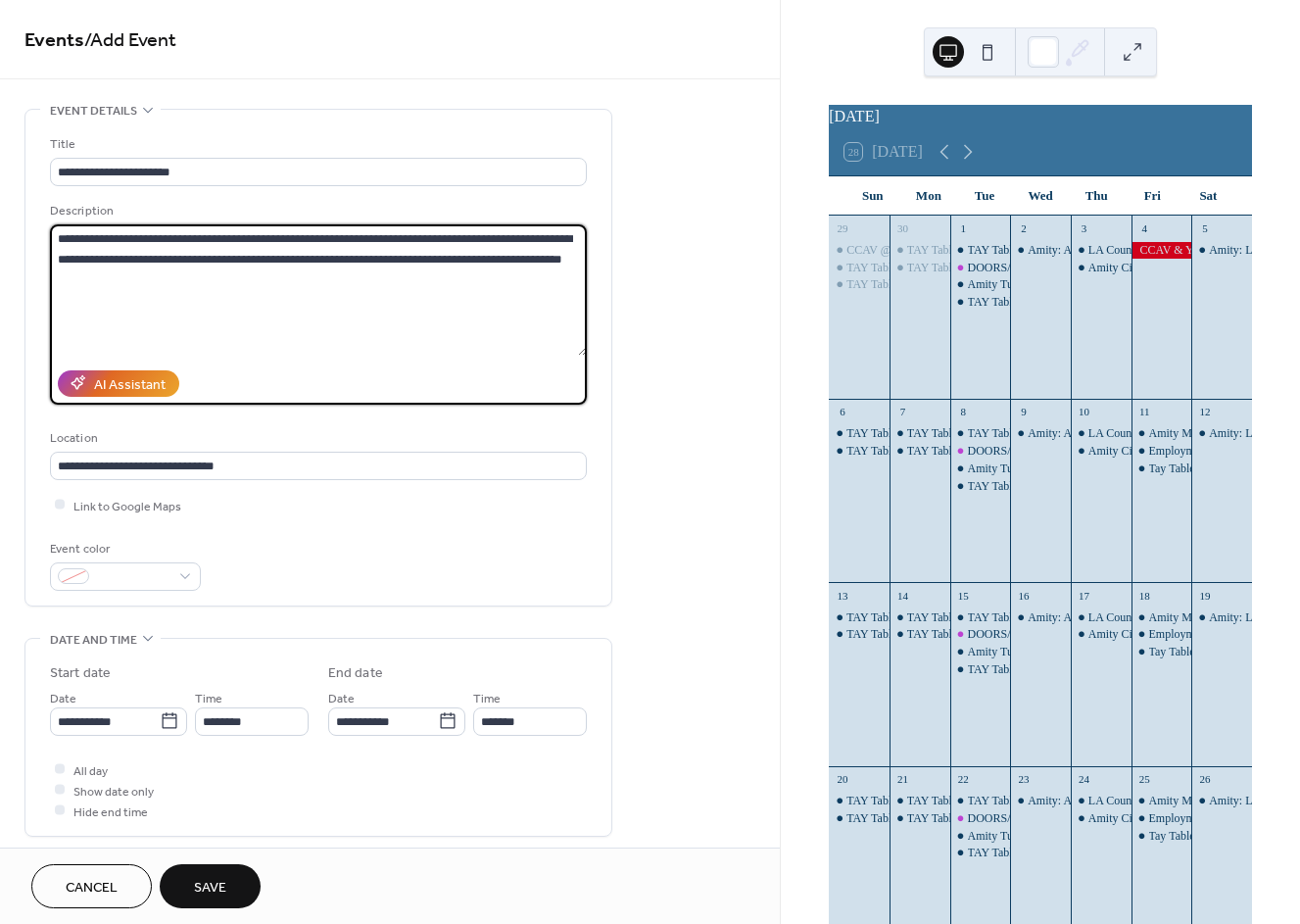 click on "**********" at bounding box center (318, 290) 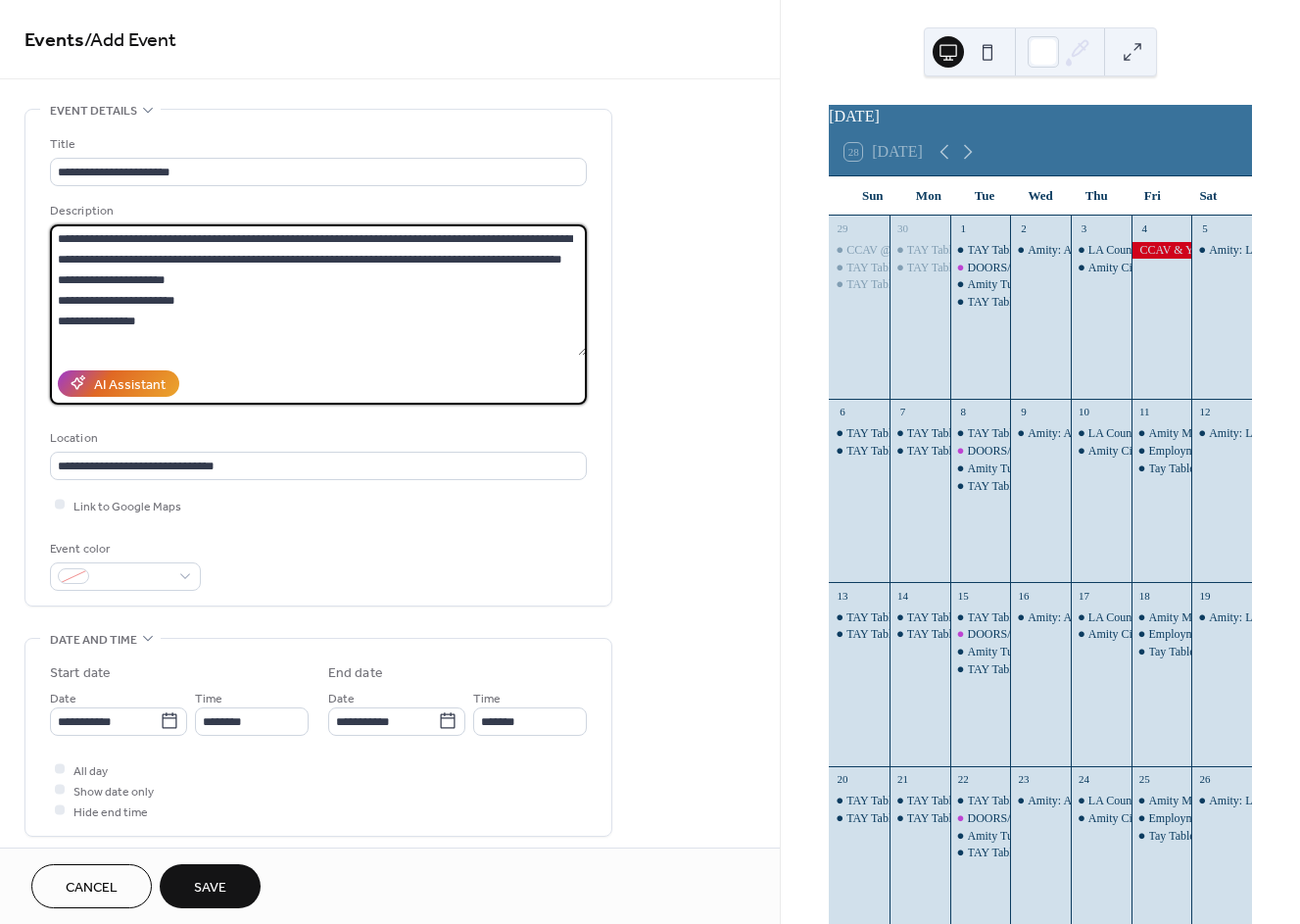 scroll, scrollTop: 17, scrollLeft: 0, axis: vertical 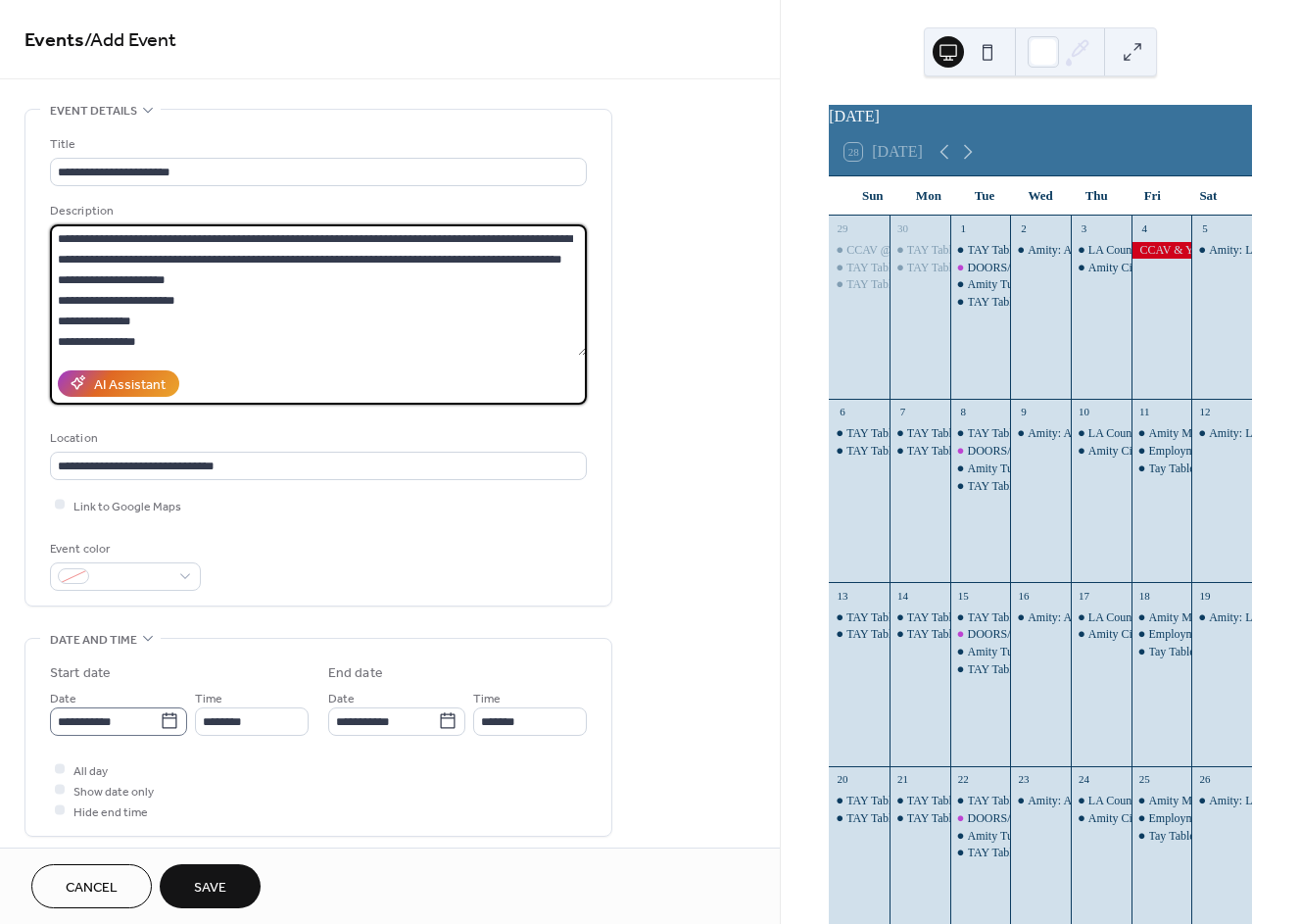 type on "**********" 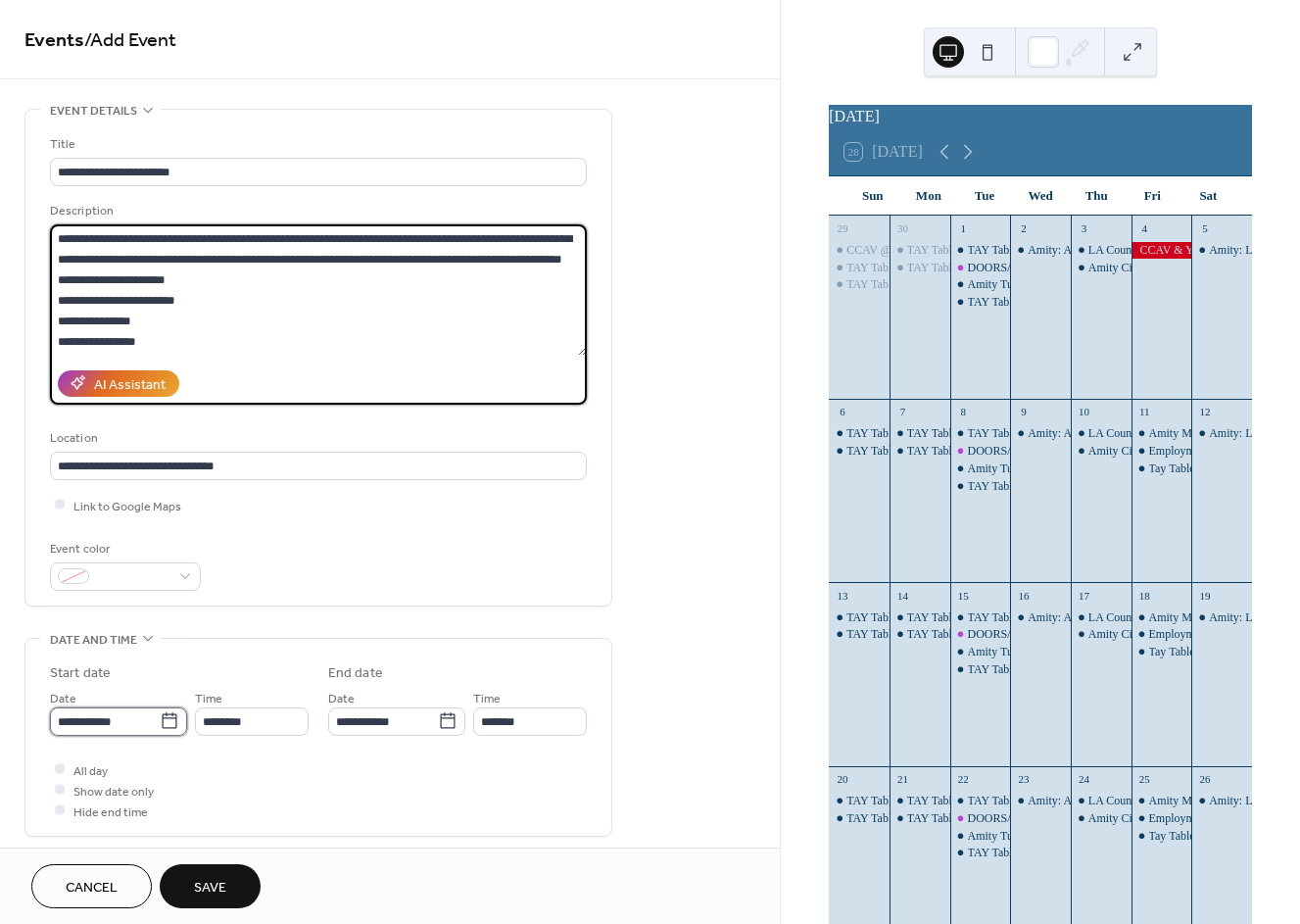 click on "**********" at bounding box center [105, 721] 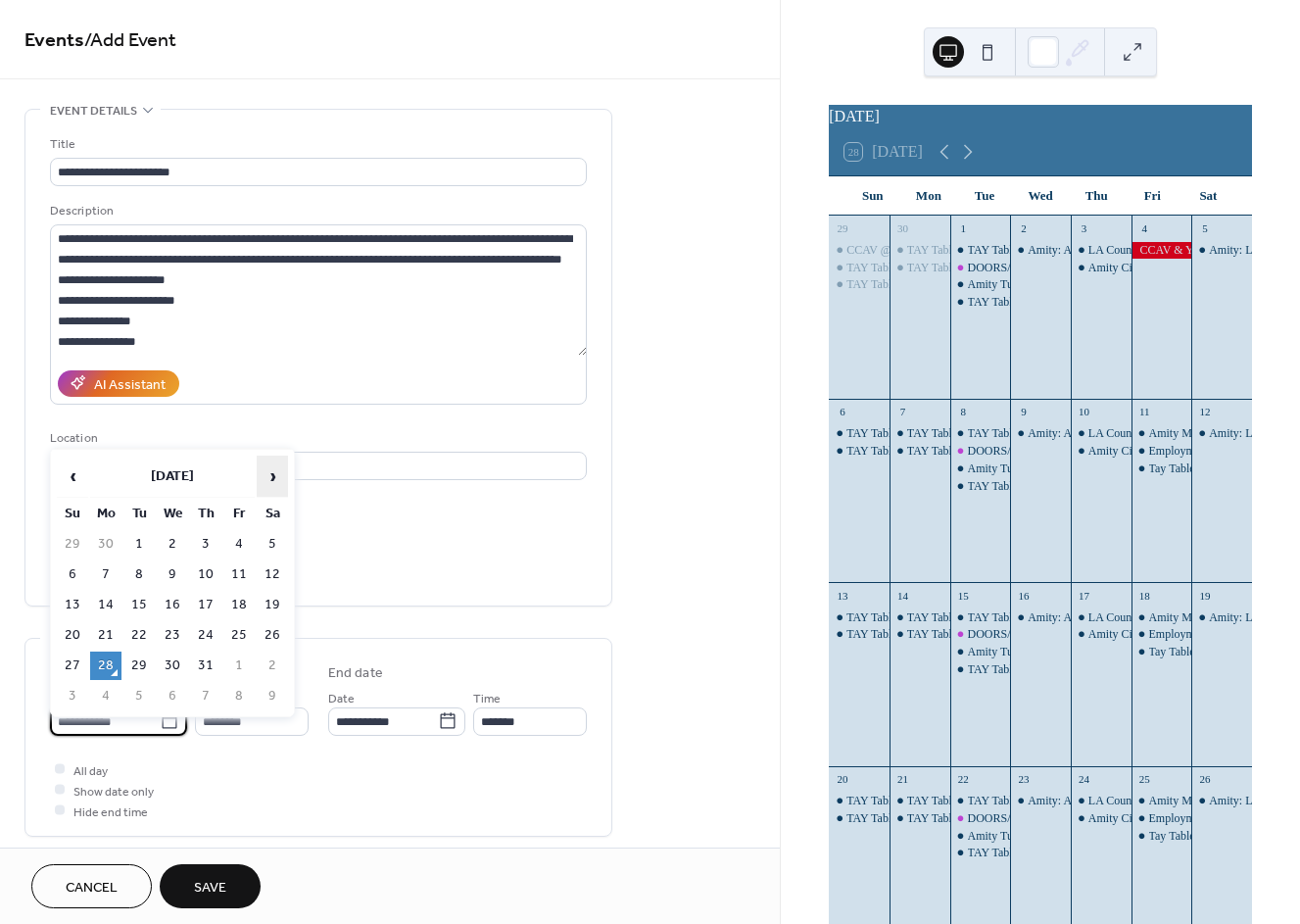 click on "›" at bounding box center (272, 476) 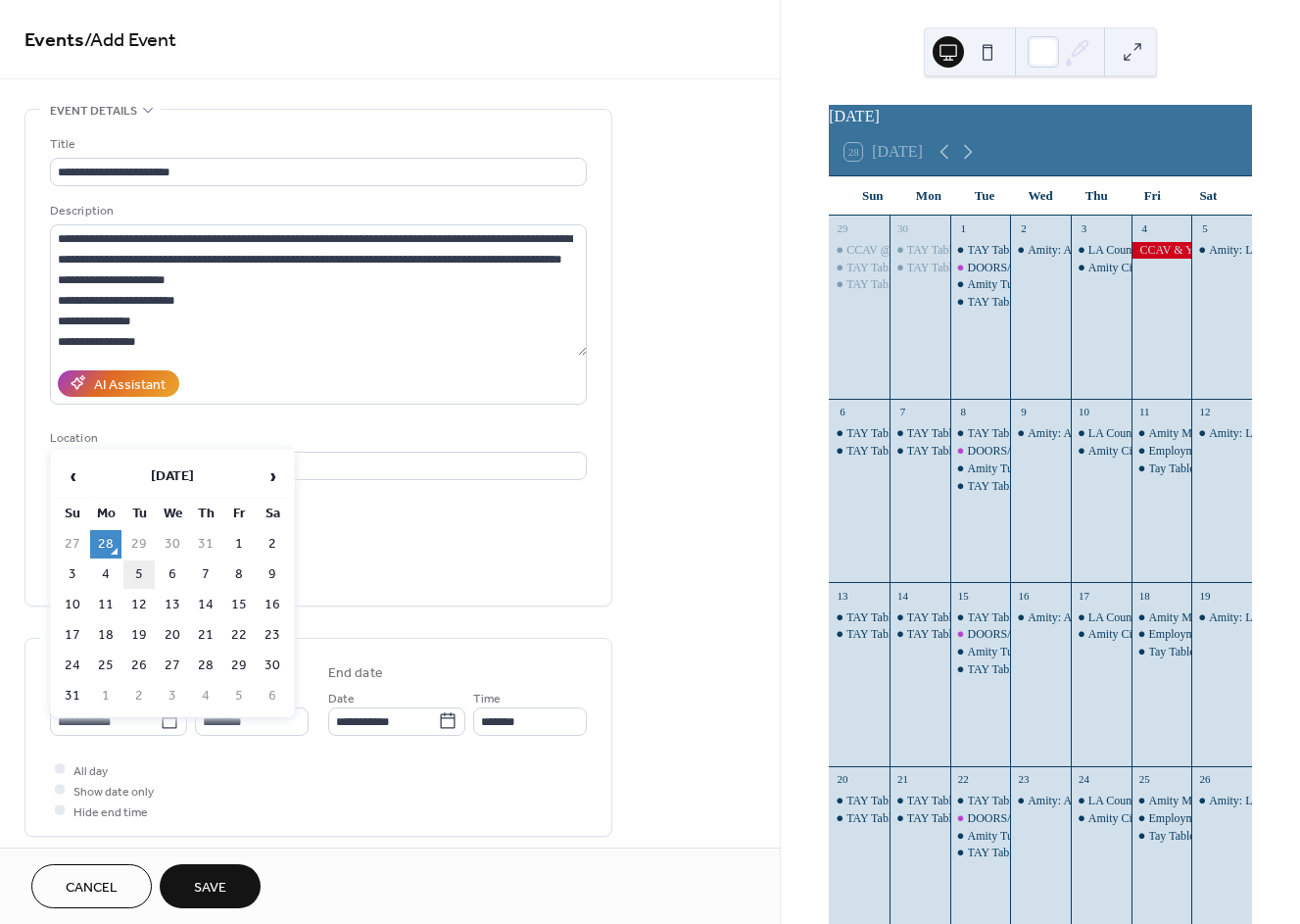 click on "5" at bounding box center (139, 574) 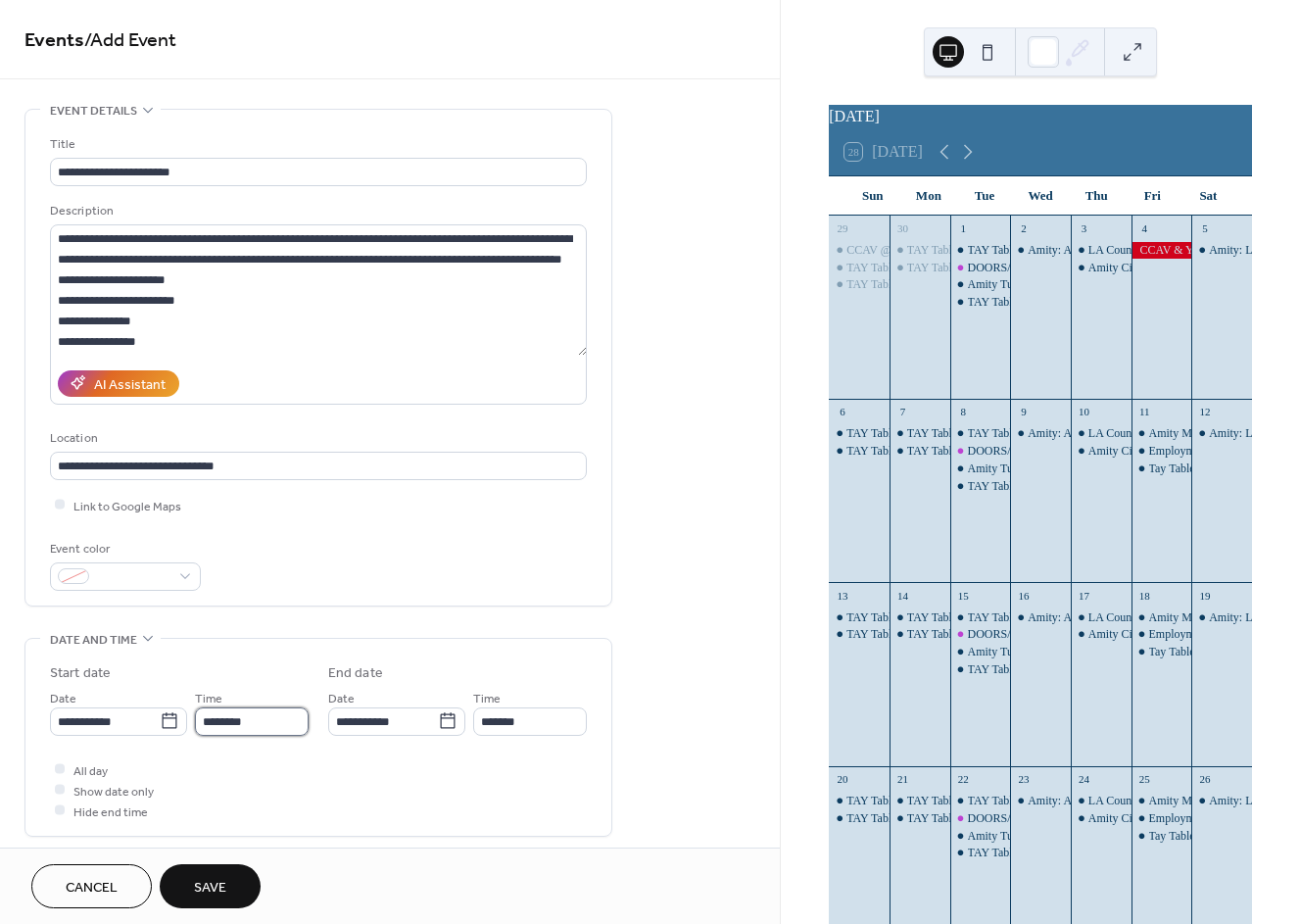 click on "********" at bounding box center [252, 721] 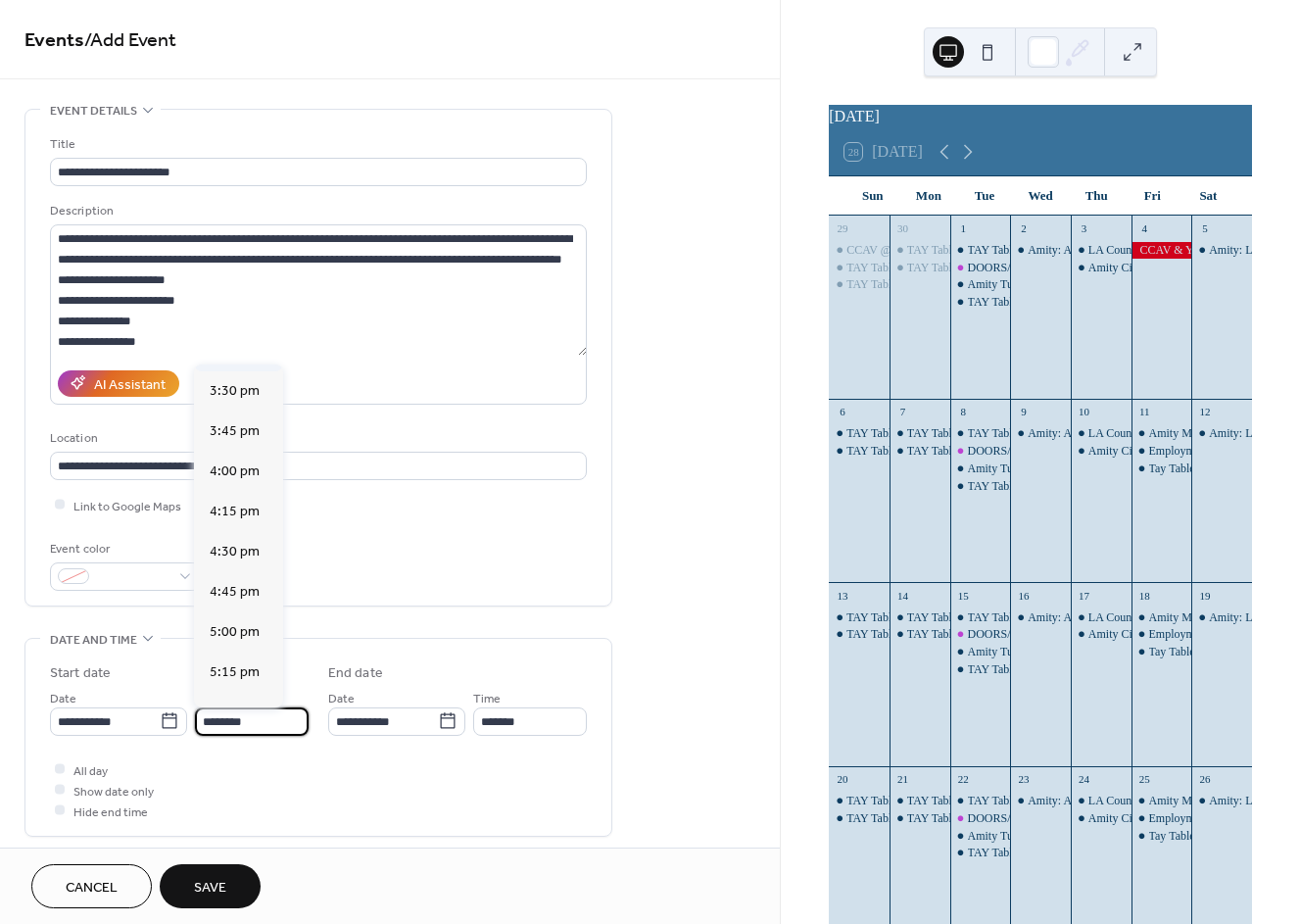 scroll, scrollTop: 2493, scrollLeft: 0, axis: vertical 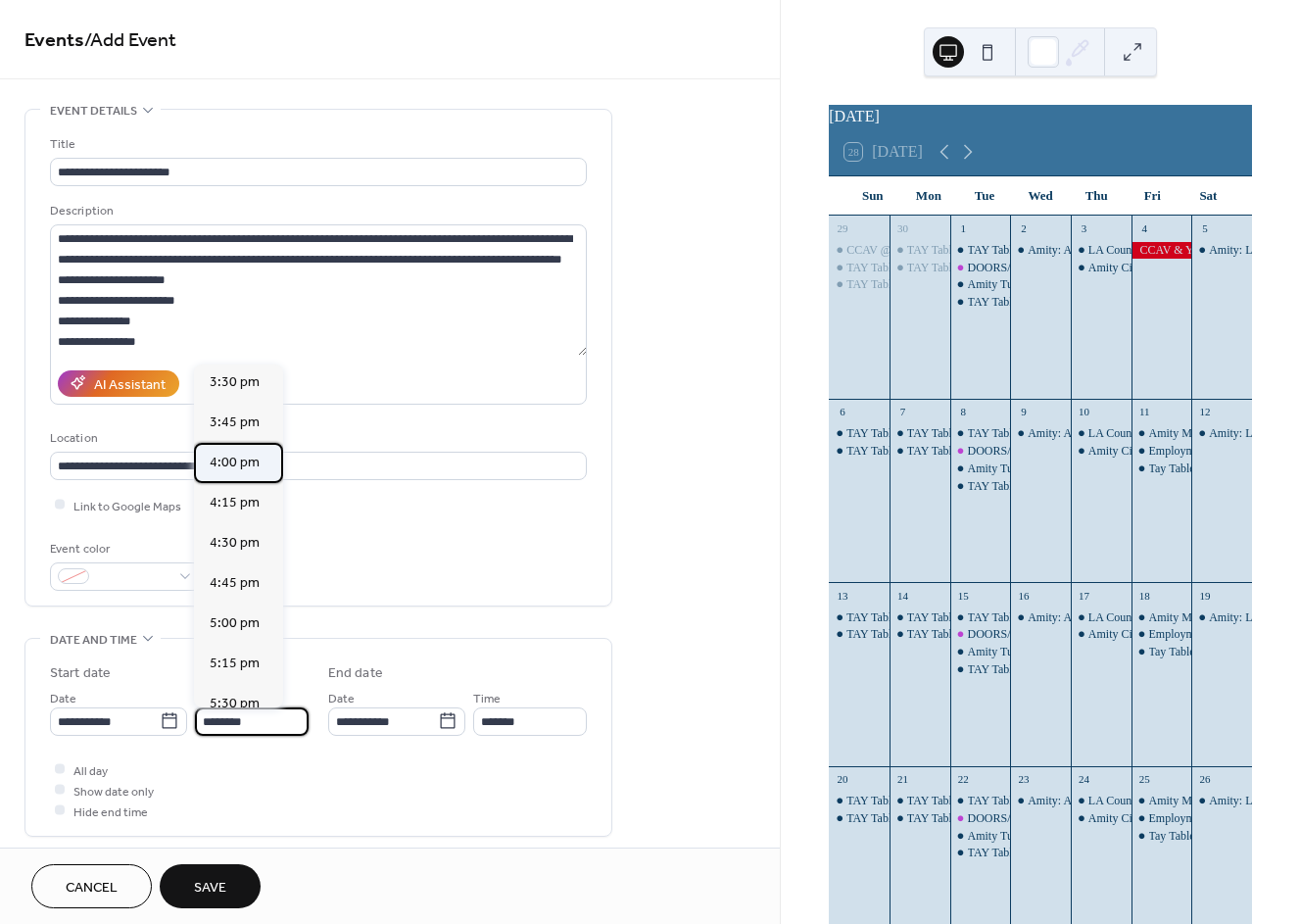 click on "4:00 pm" at bounding box center [234, 462] 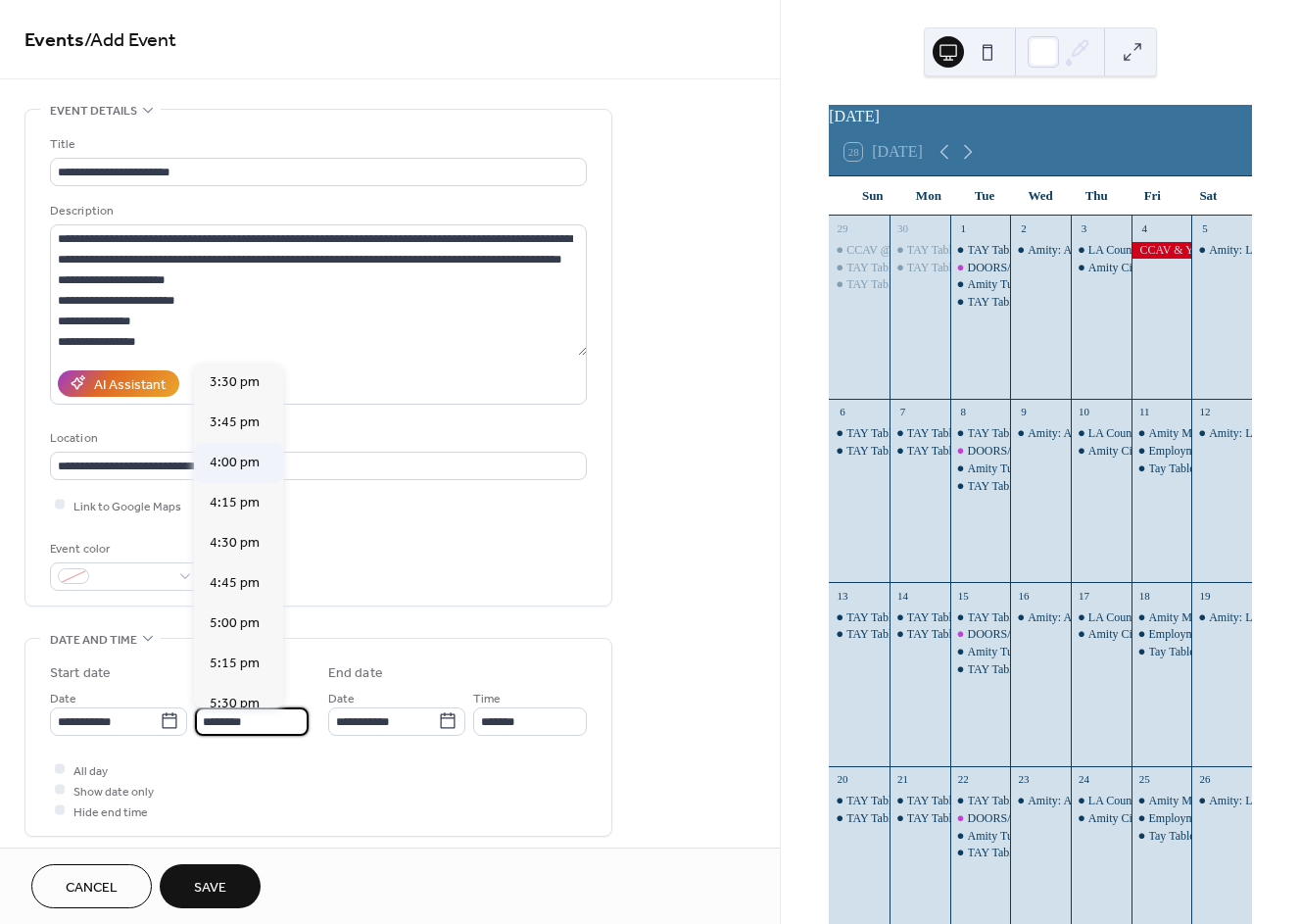 type on "*******" 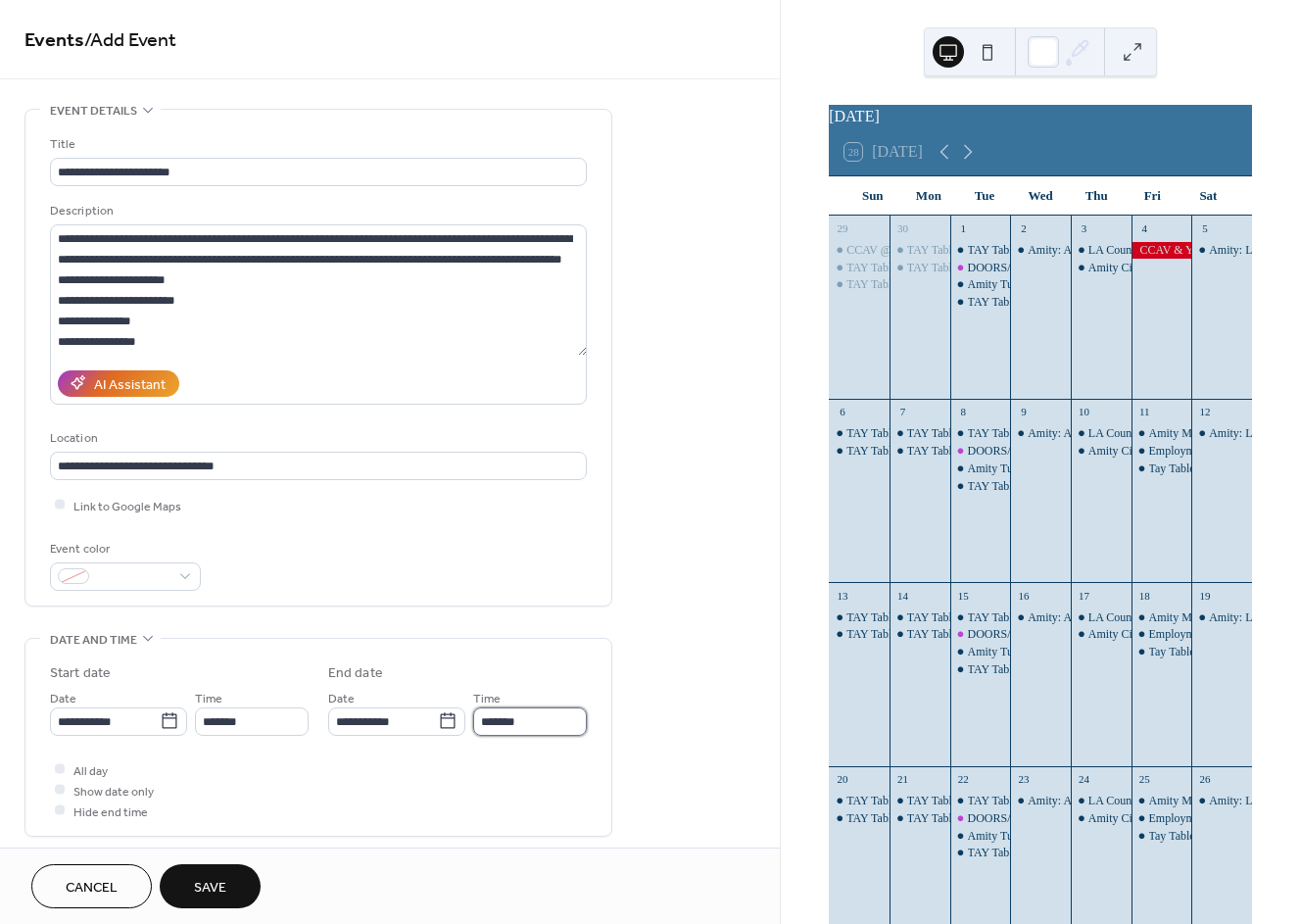 click on "*******" at bounding box center [530, 721] 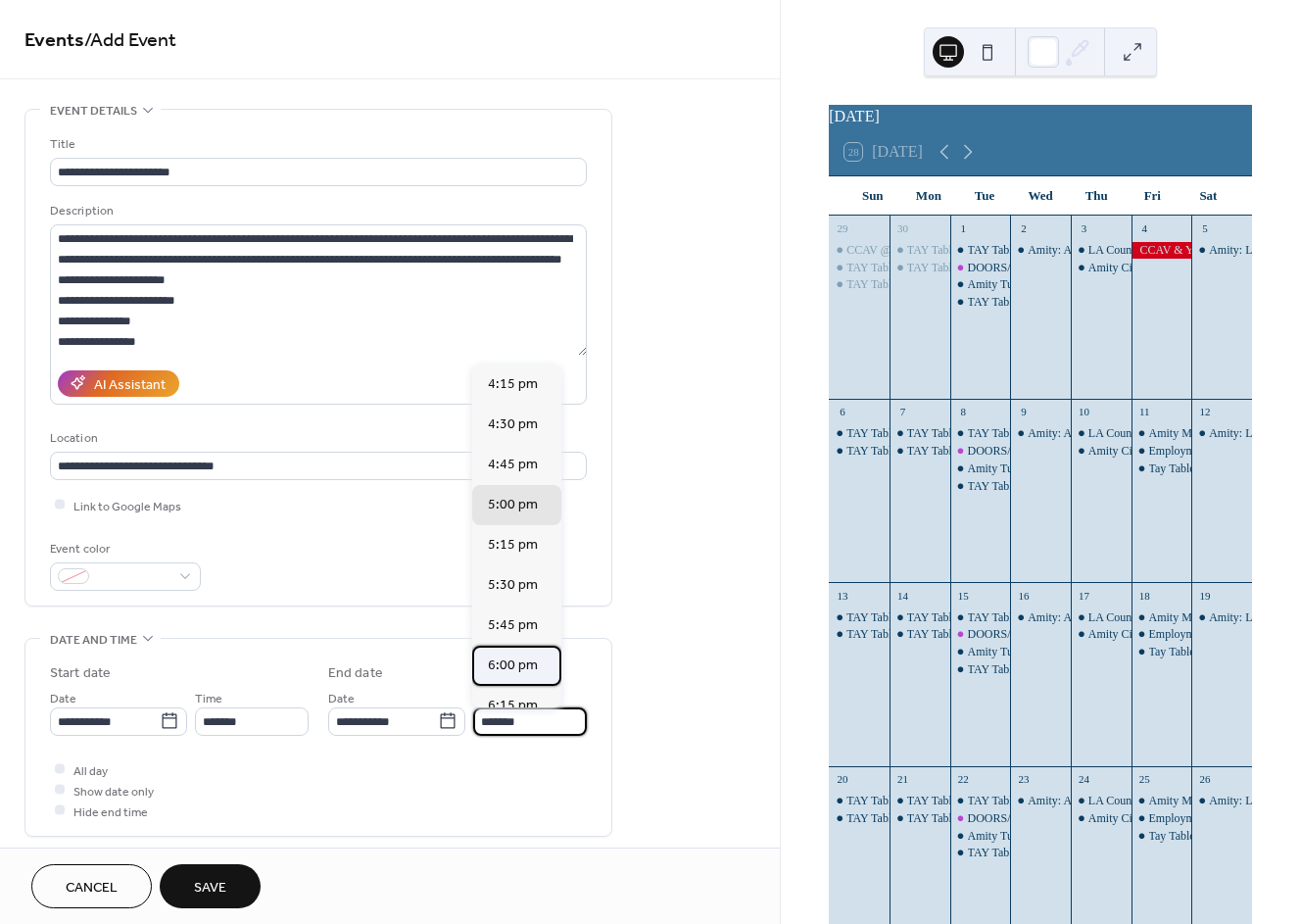 click on "6:00 pm" at bounding box center [512, 665] 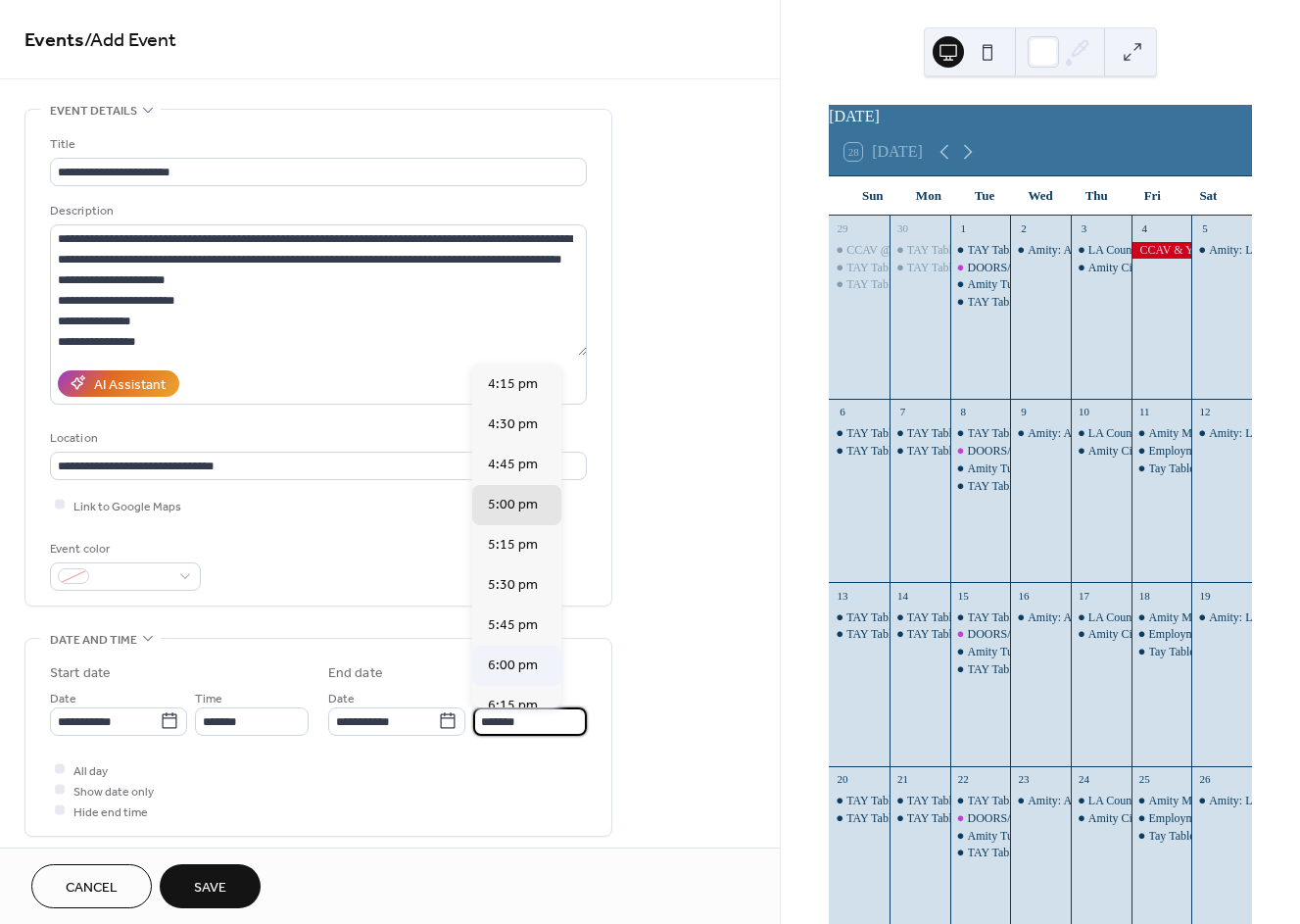 type on "*******" 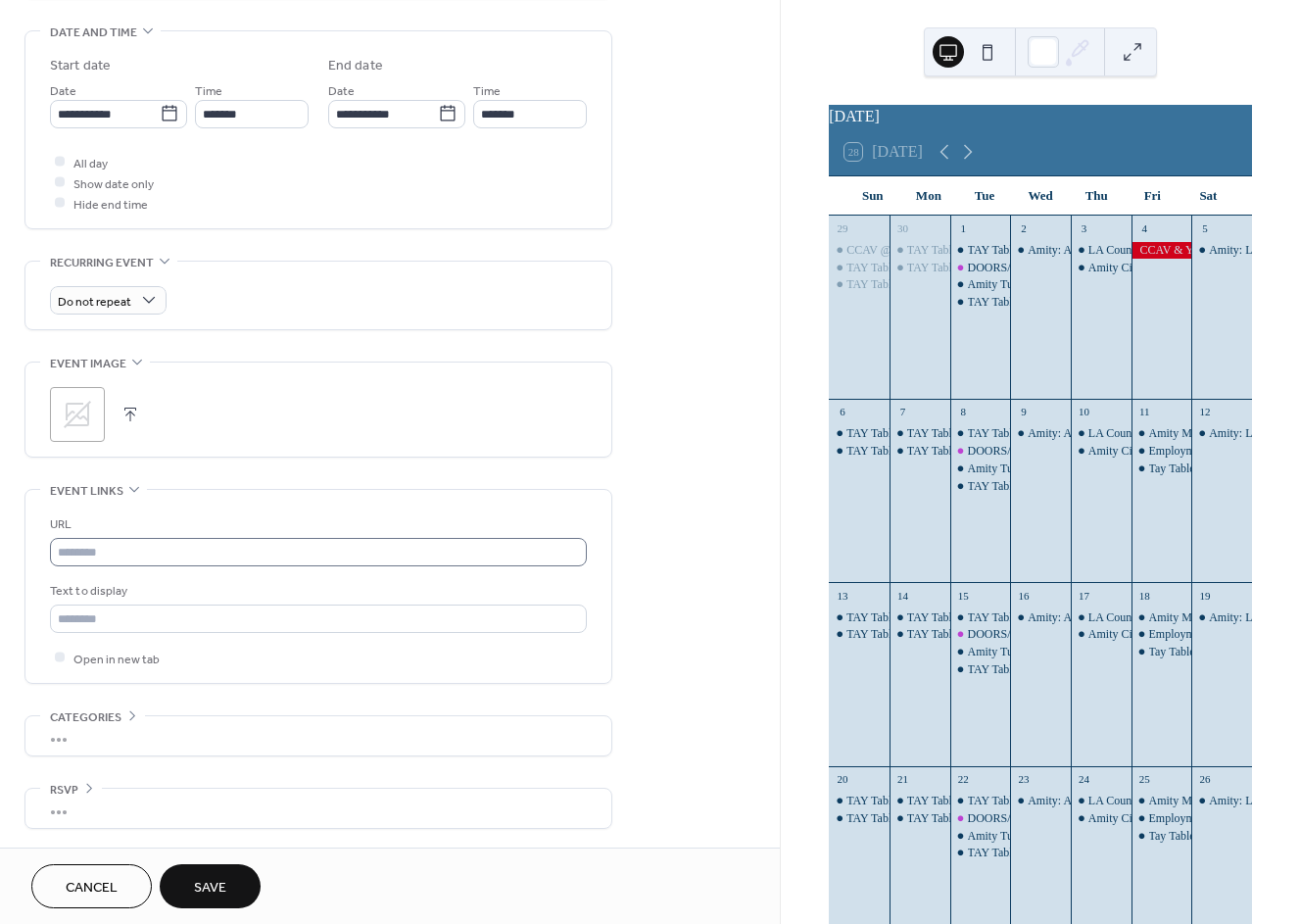 scroll, scrollTop: 609, scrollLeft: 0, axis: vertical 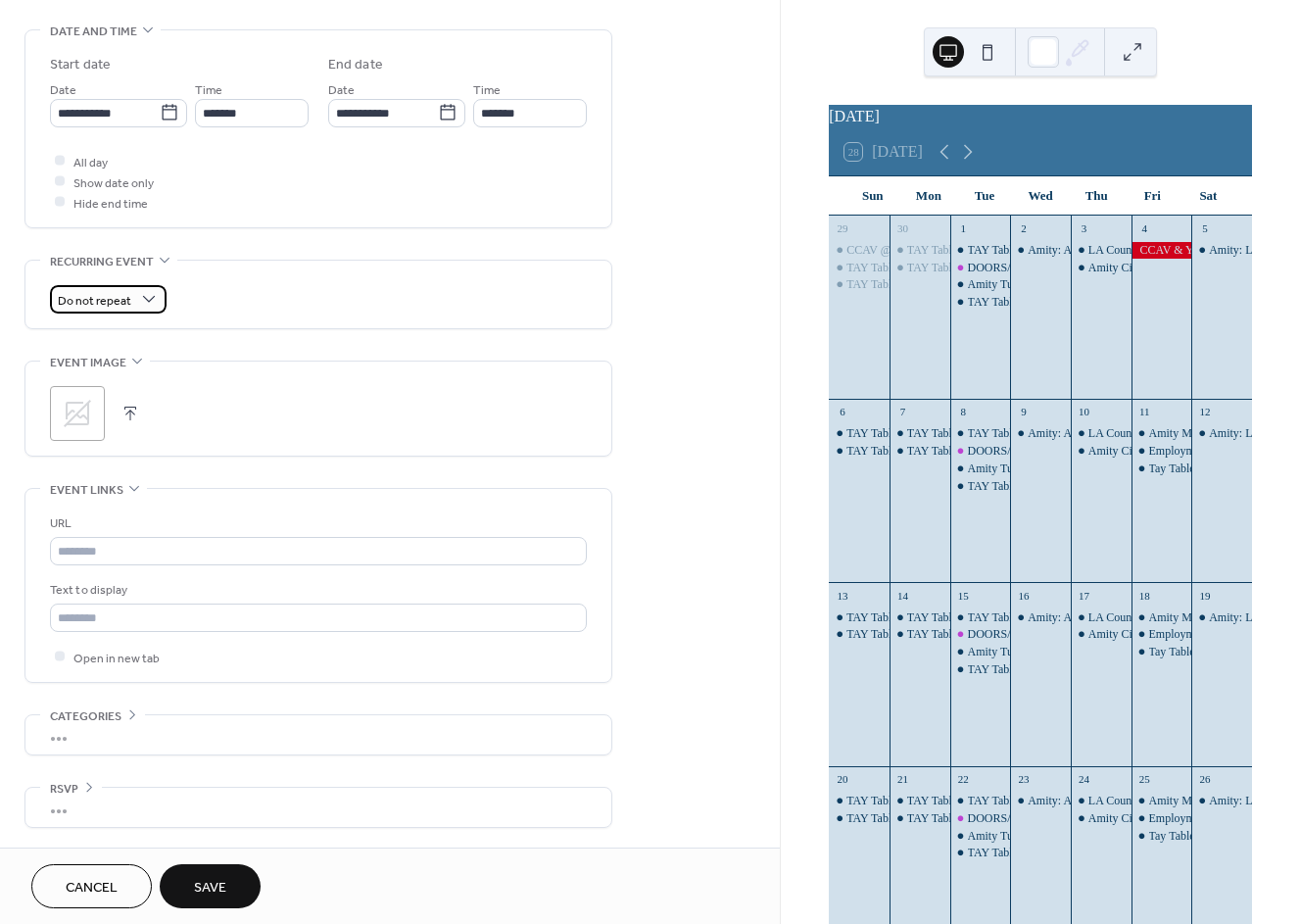 click on "Do not repeat" at bounding box center [94, 300] 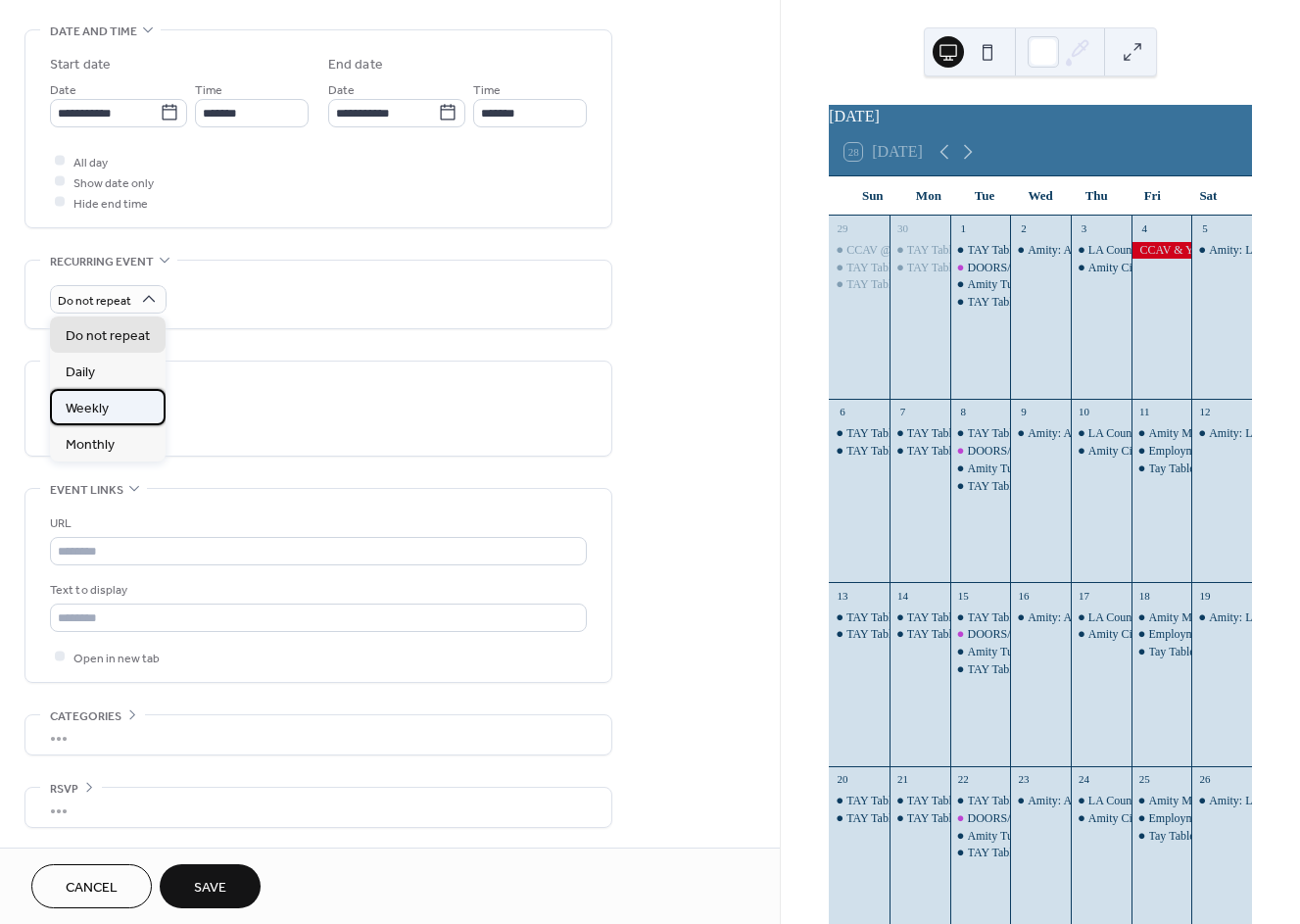 click on "Weekly" at bounding box center (108, 407) 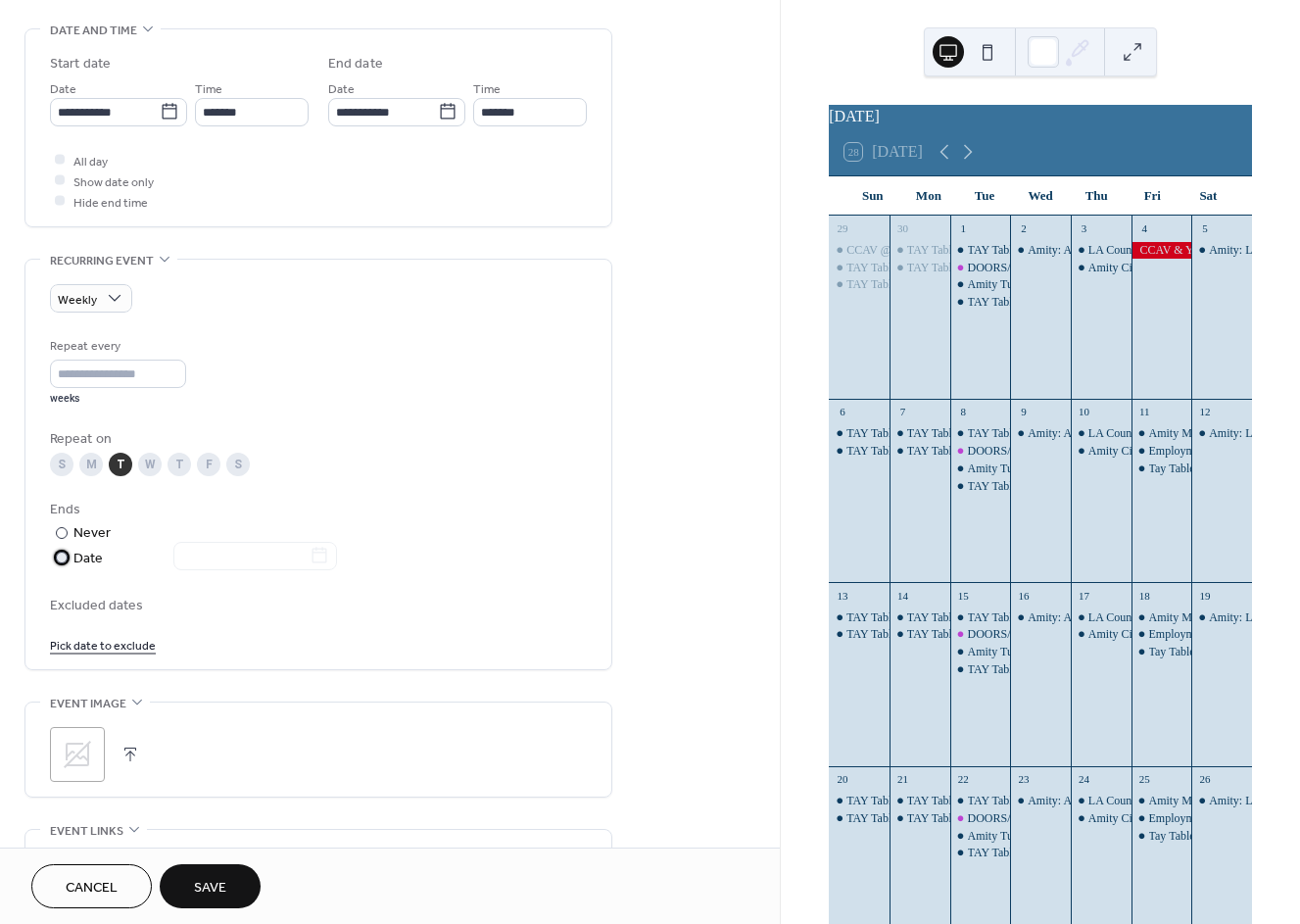 click at bounding box center [243, 558] 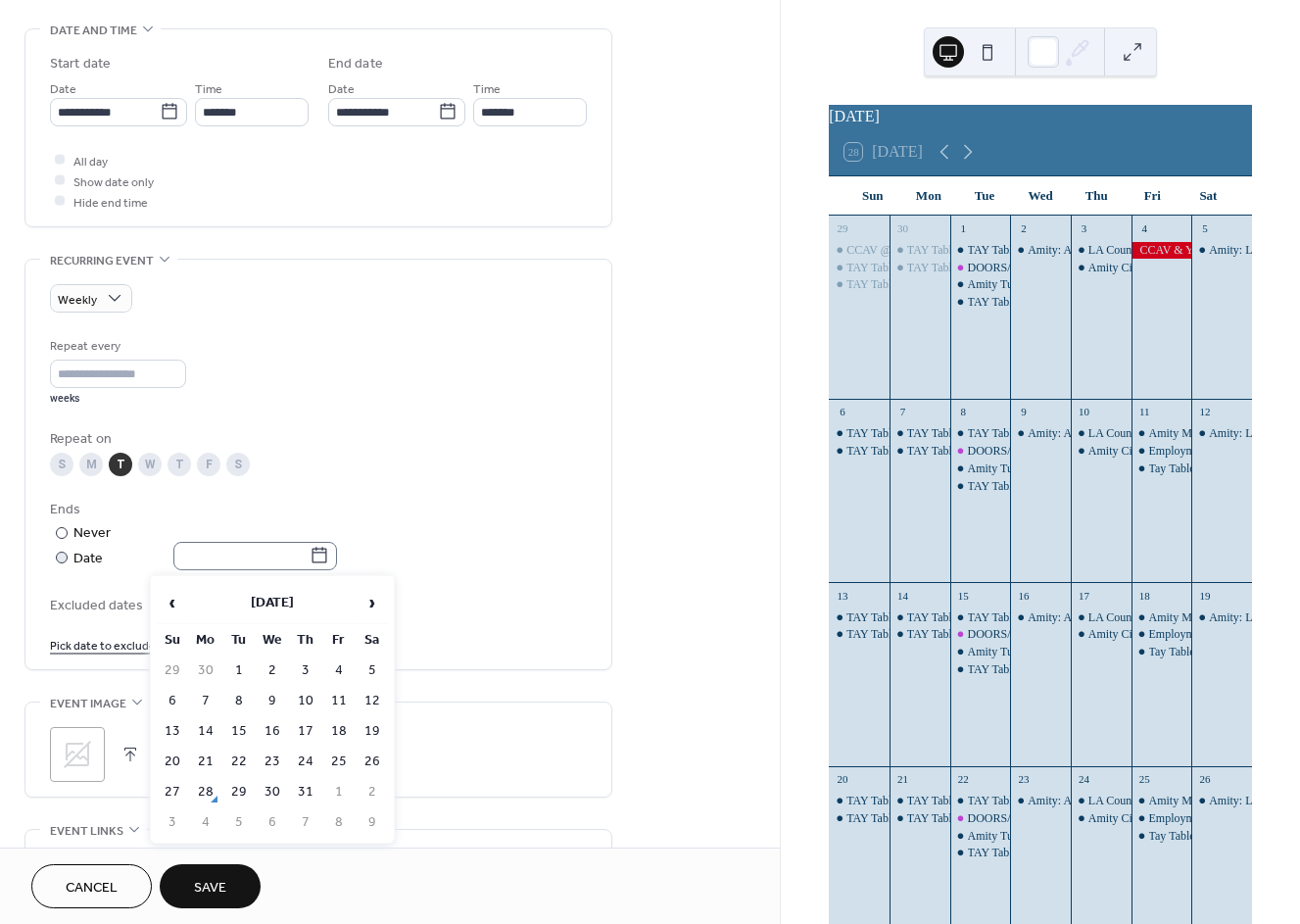 click 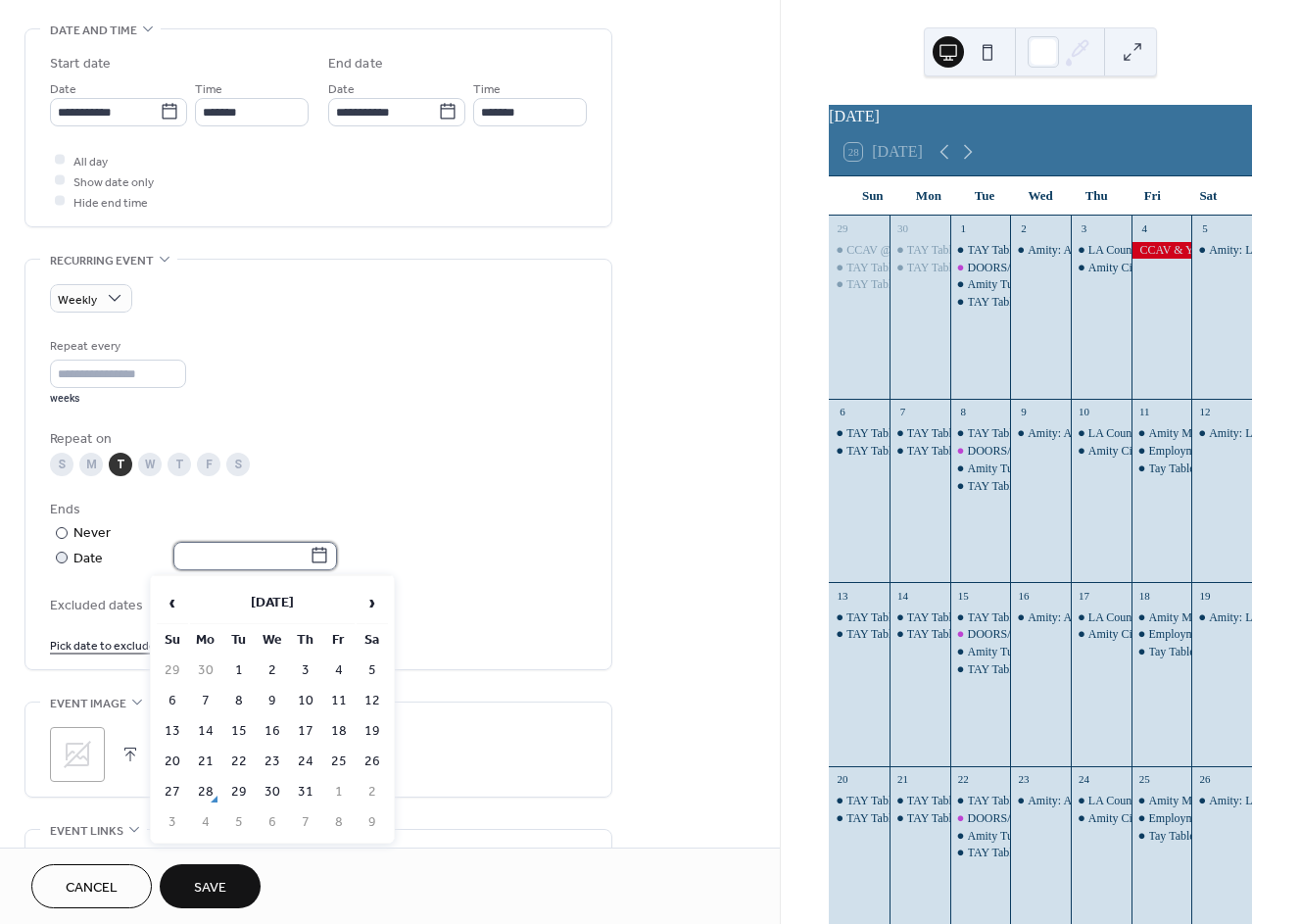 click at bounding box center [241, 556] 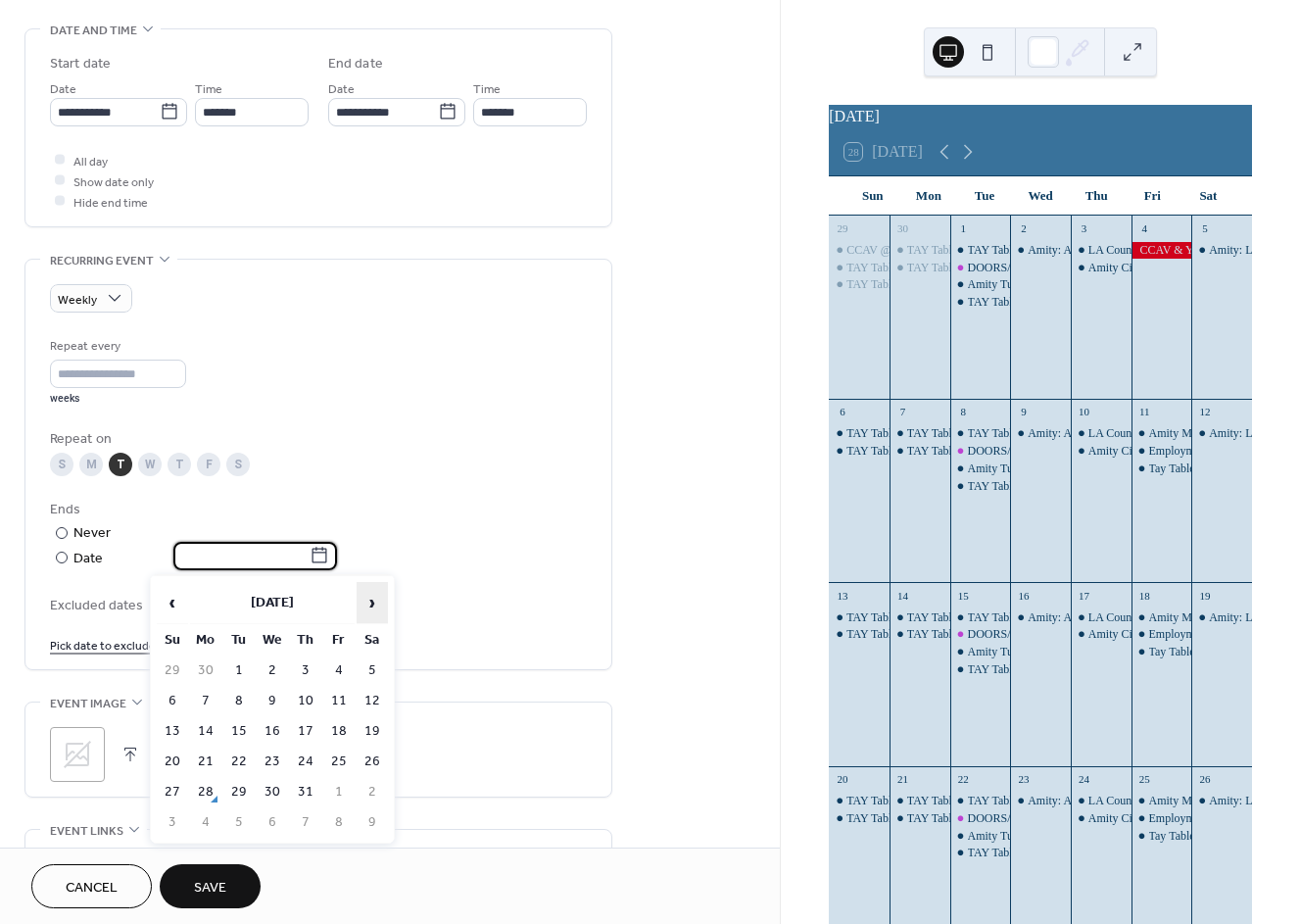 click on "›" at bounding box center (372, 603) 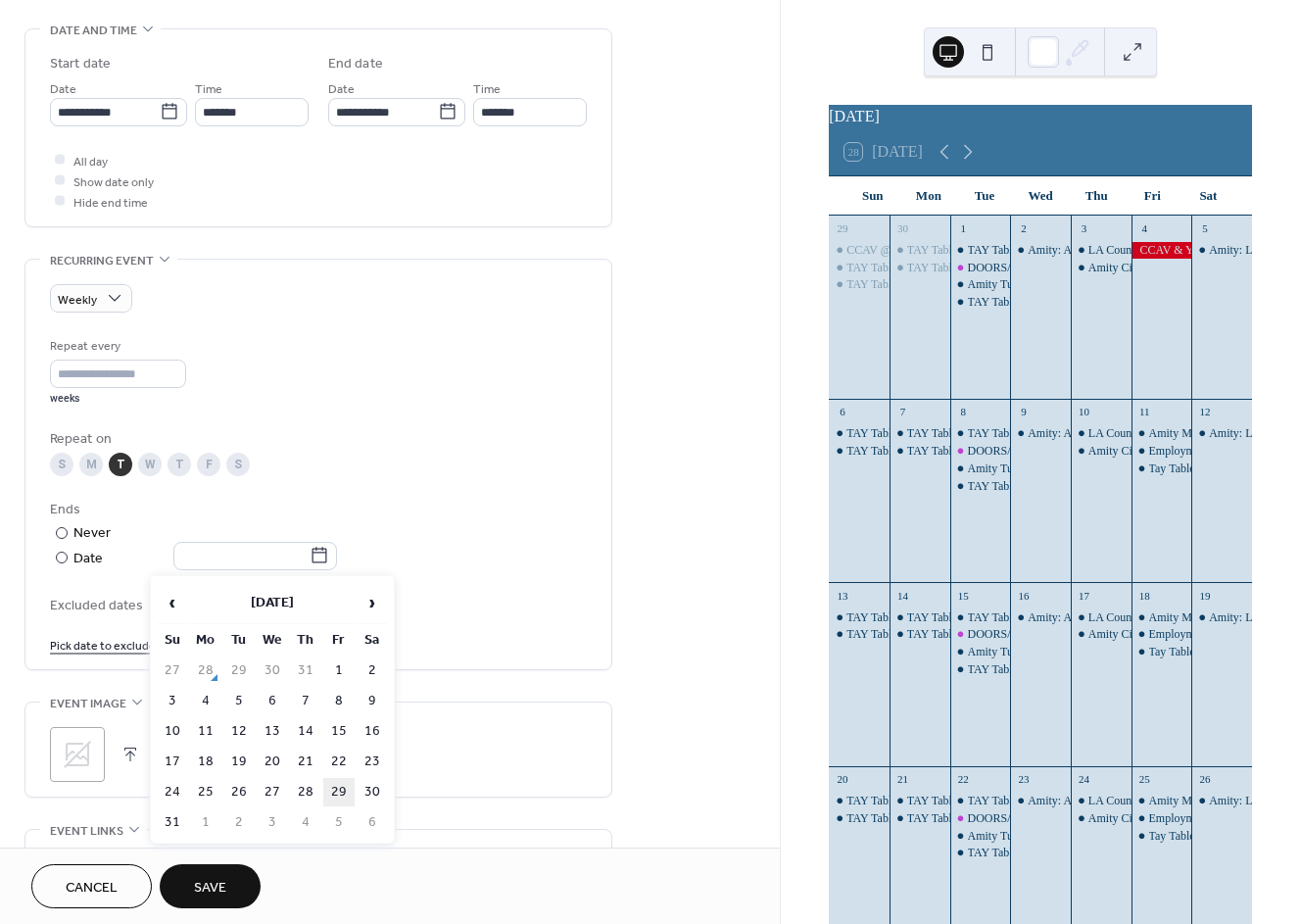click on "29" at bounding box center (339, 792) 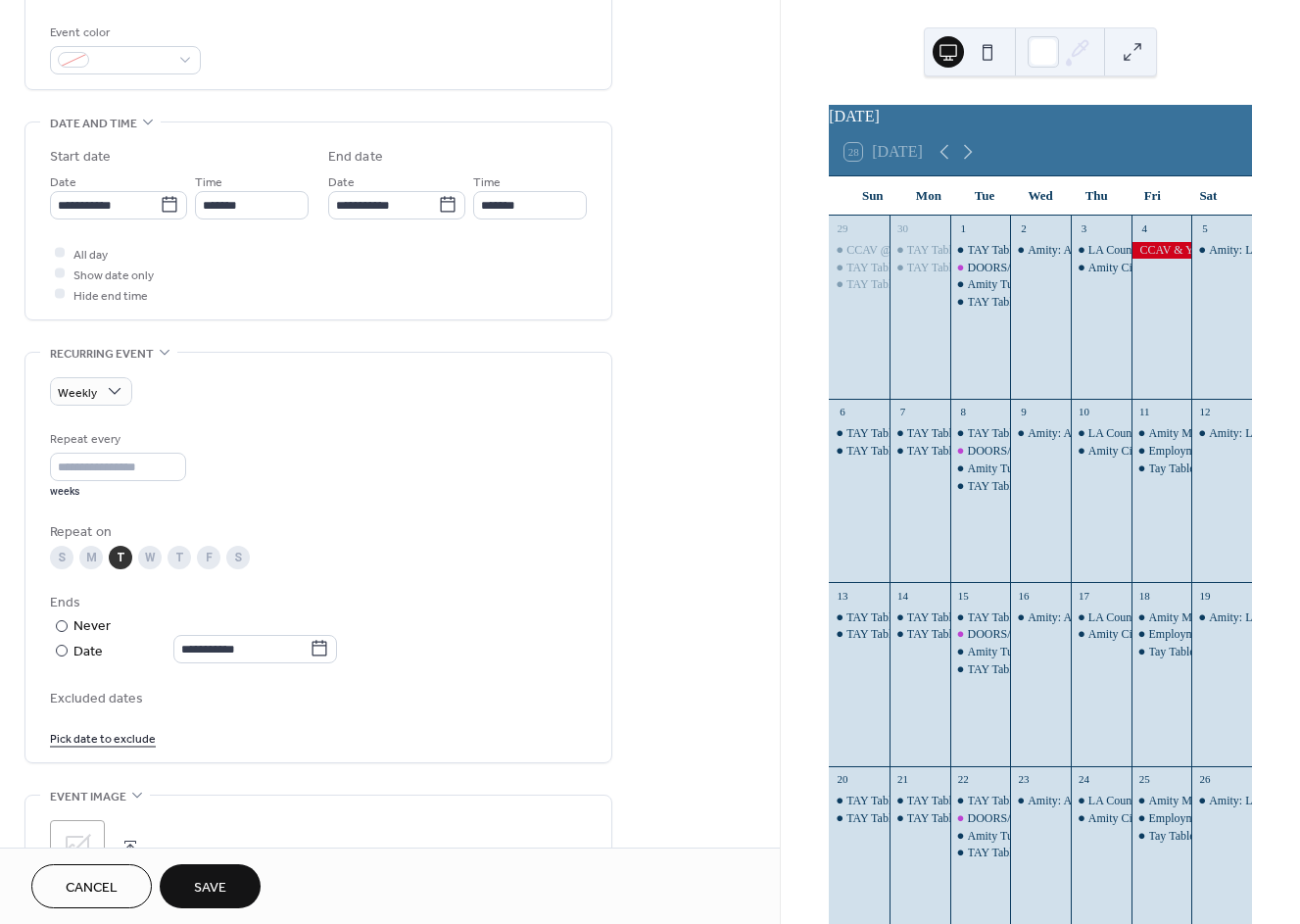 scroll, scrollTop: 81, scrollLeft: 0, axis: vertical 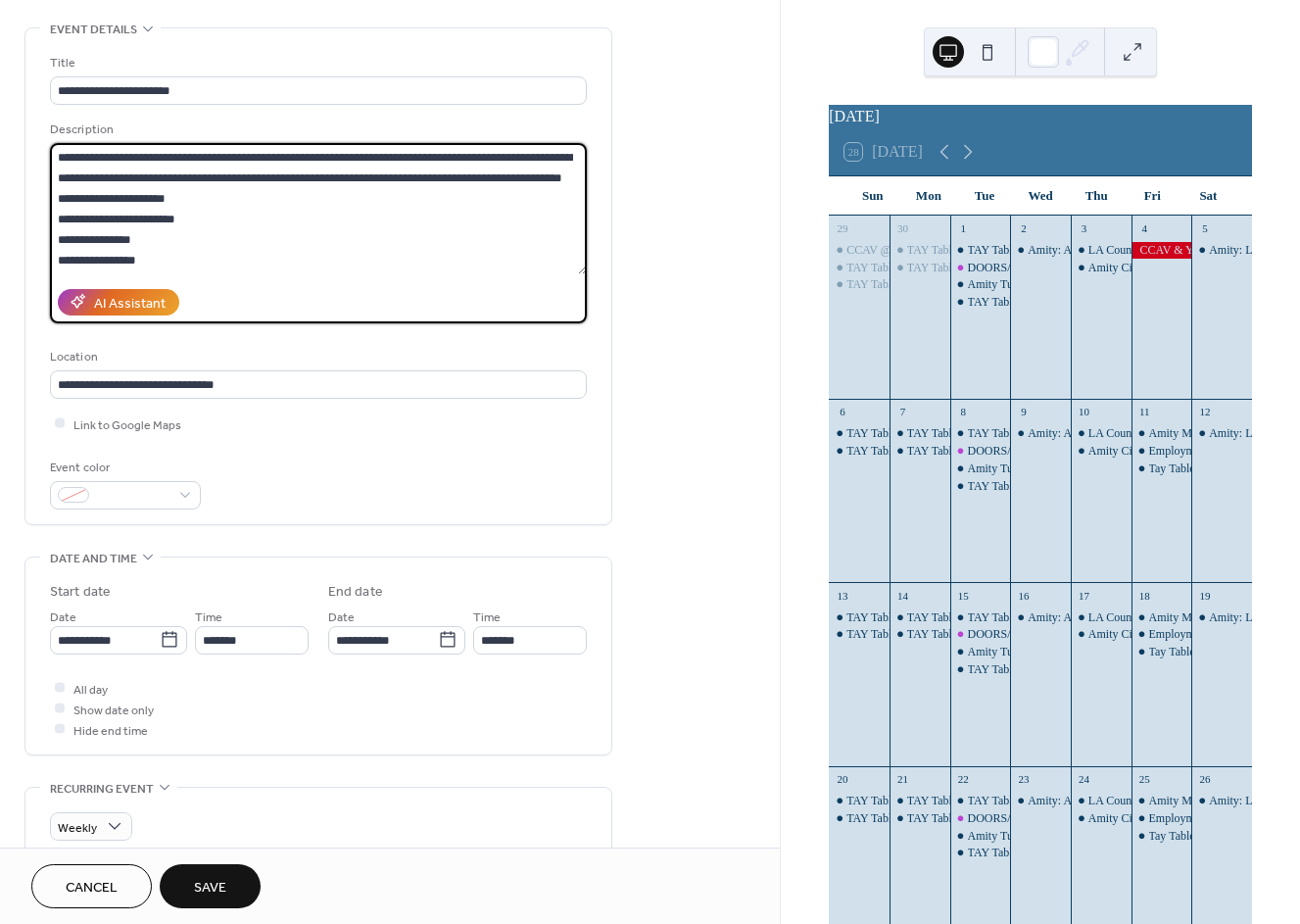click on "**********" at bounding box center (318, 209) 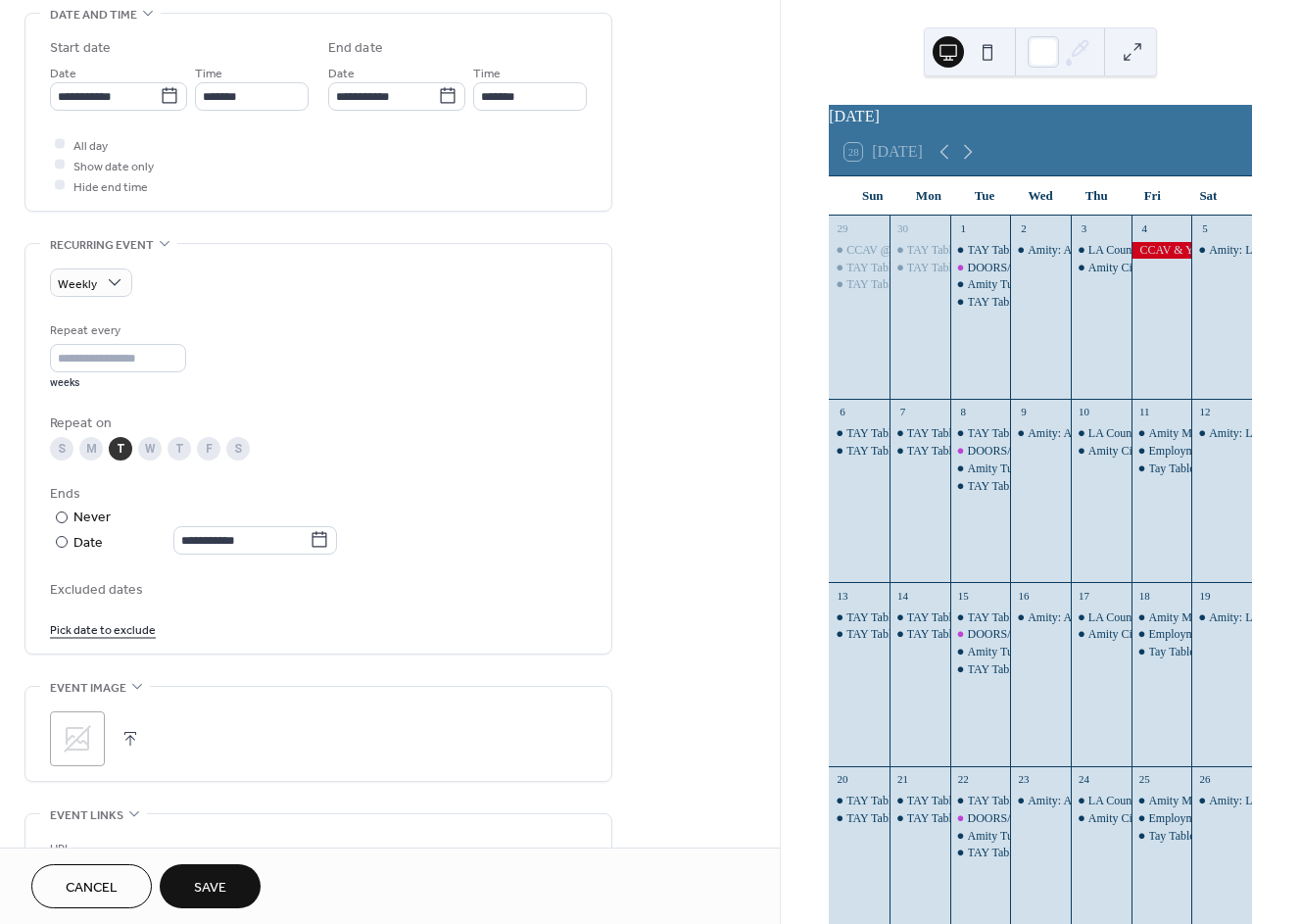 scroll, scrollTop: 952, scrollLeft: 0, axis: vertical 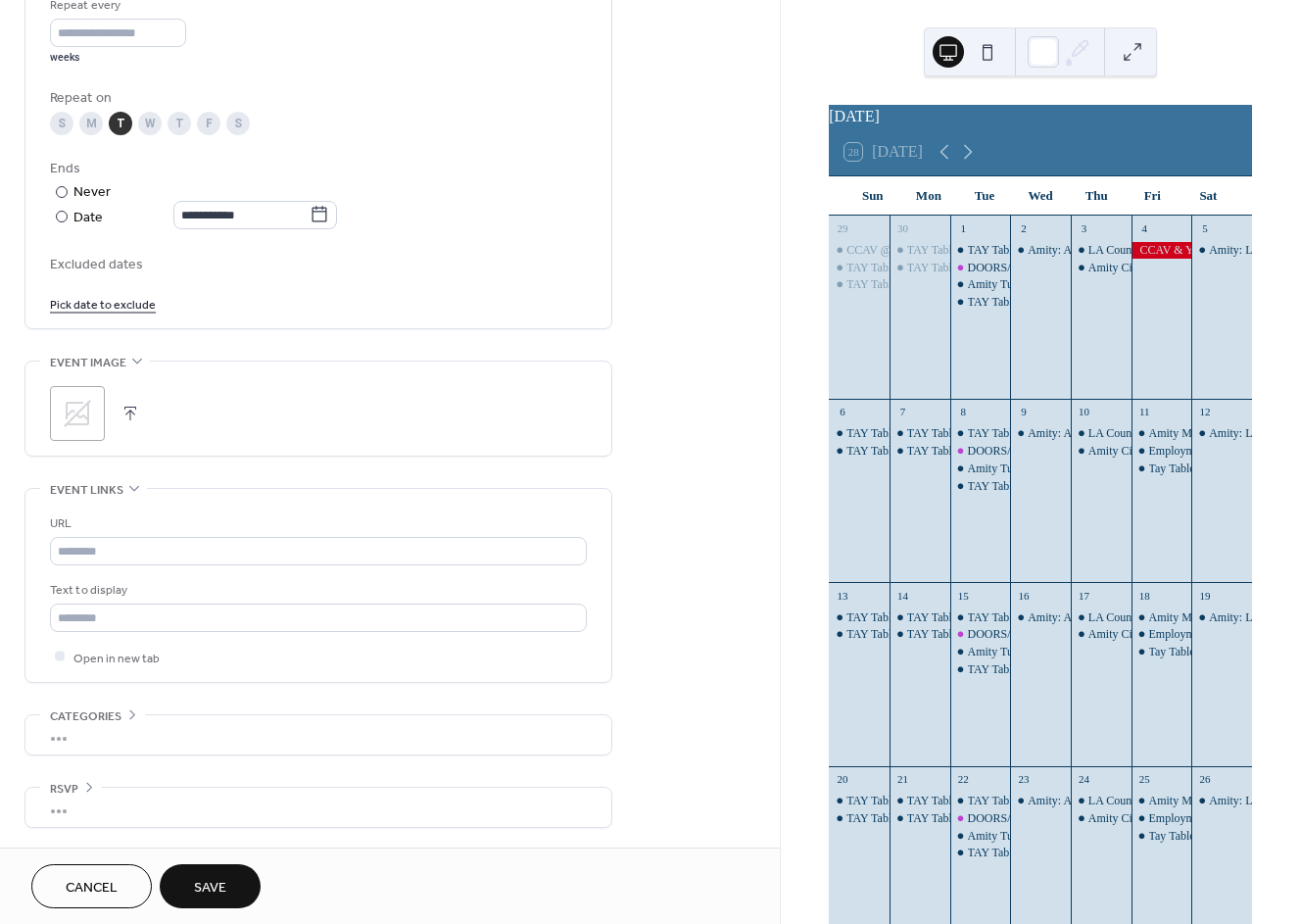 drag, startPoint x: 236, startPoint y: 876, endPoint x: 280, endPoint y: 724, distance: 158.24032 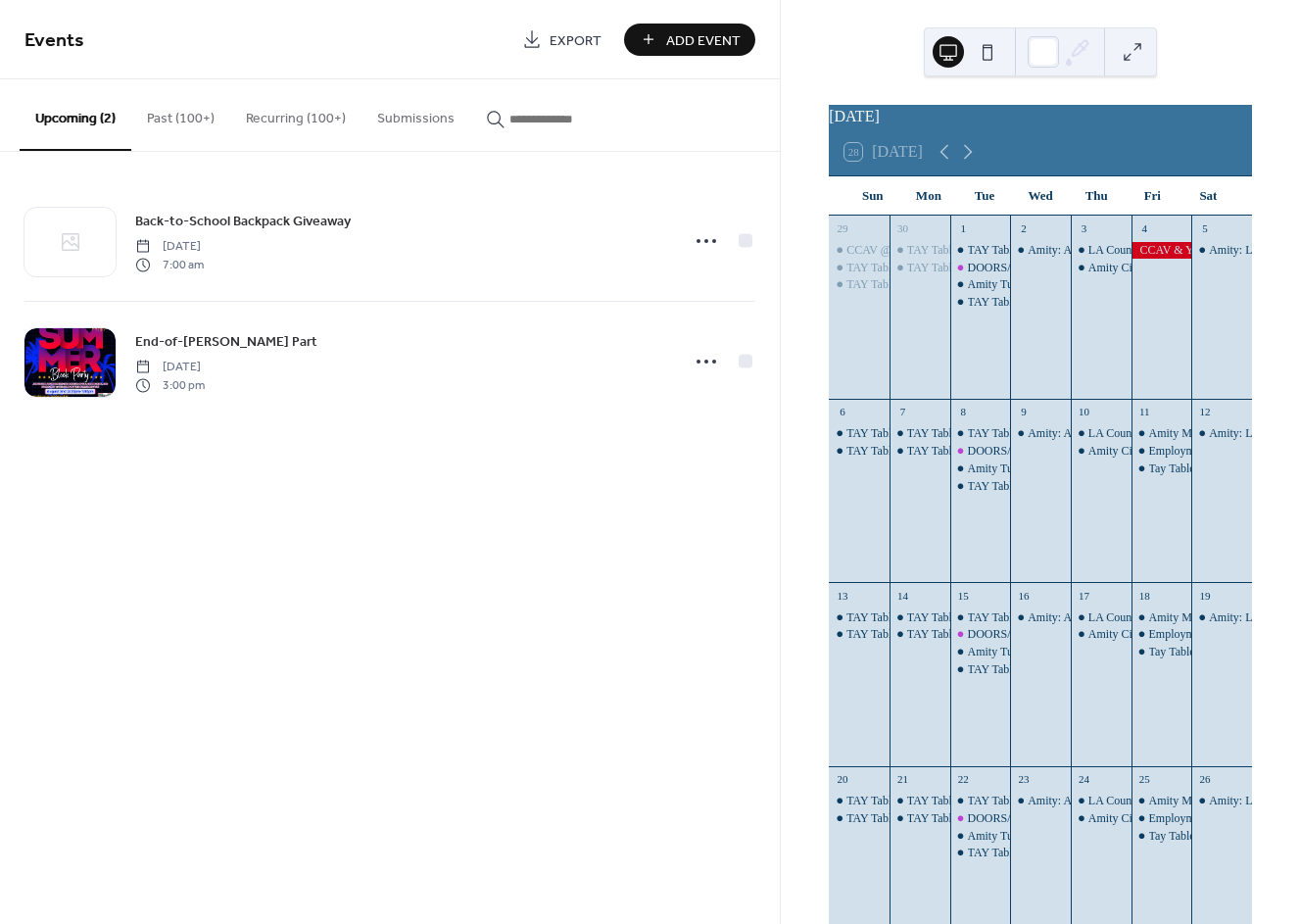 click on "Add Event" at bounding box center (703, 40) 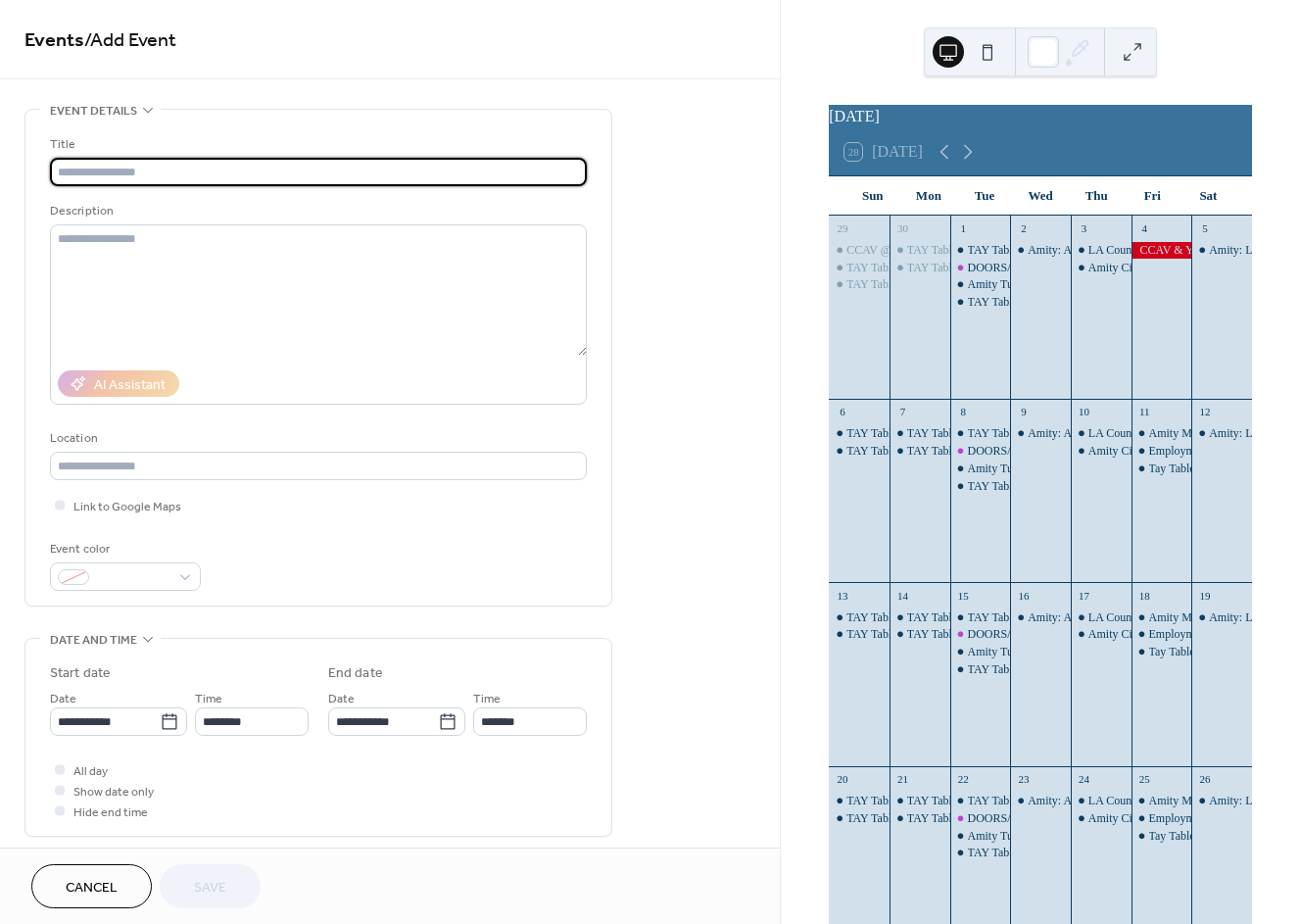 click at bounding box center (318, 171) 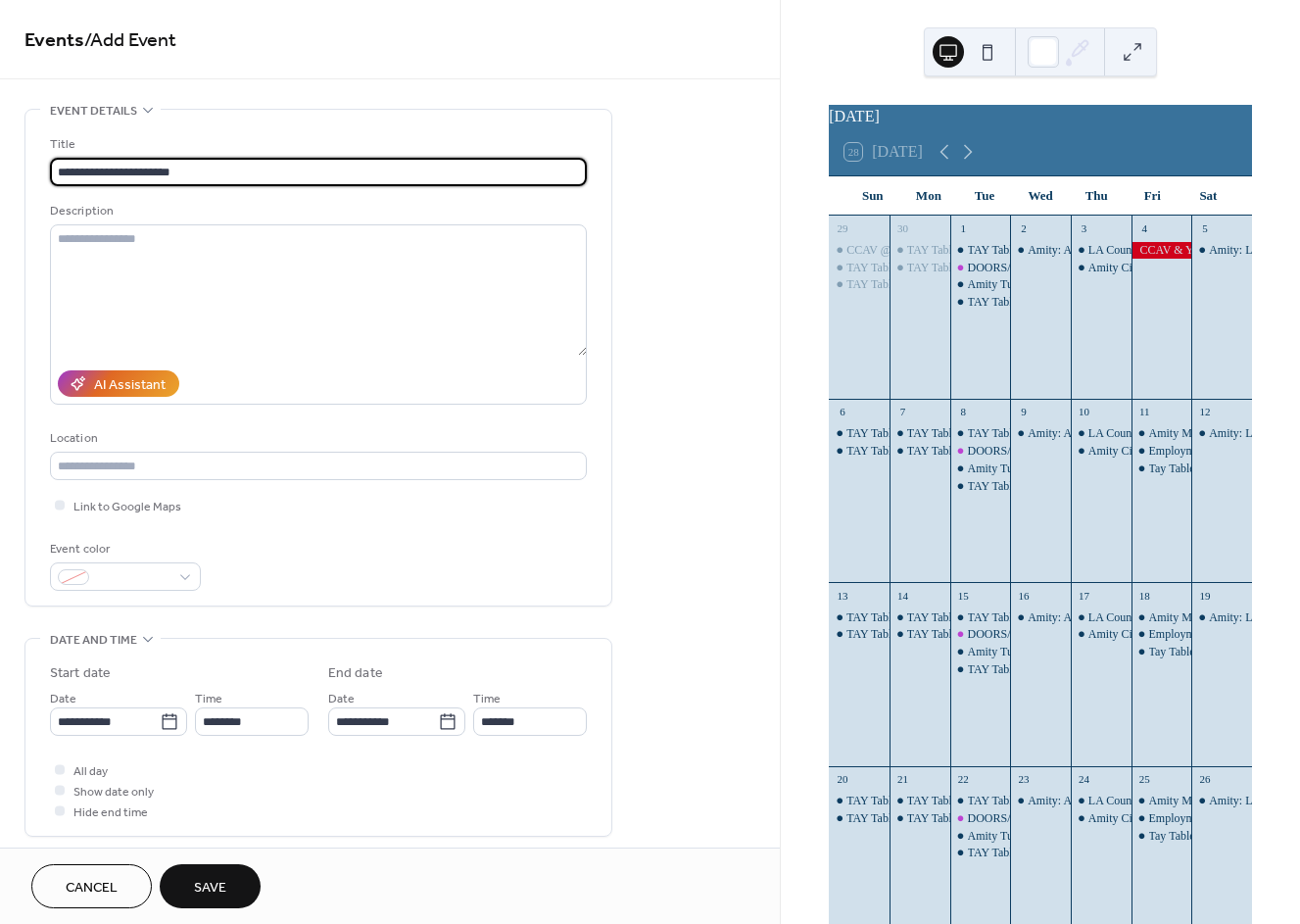 type on "**********" 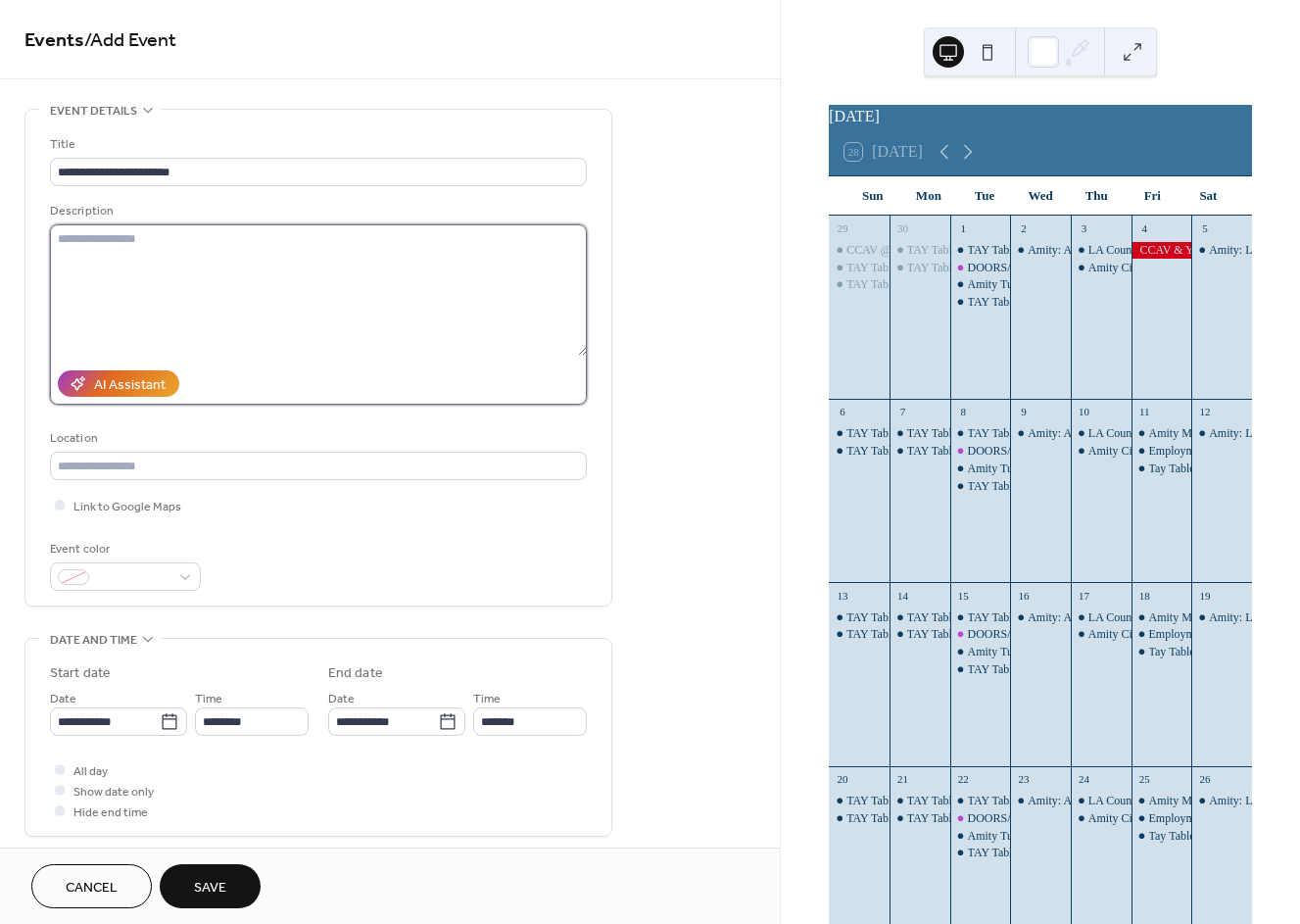 click at bounding box center (318, 290) 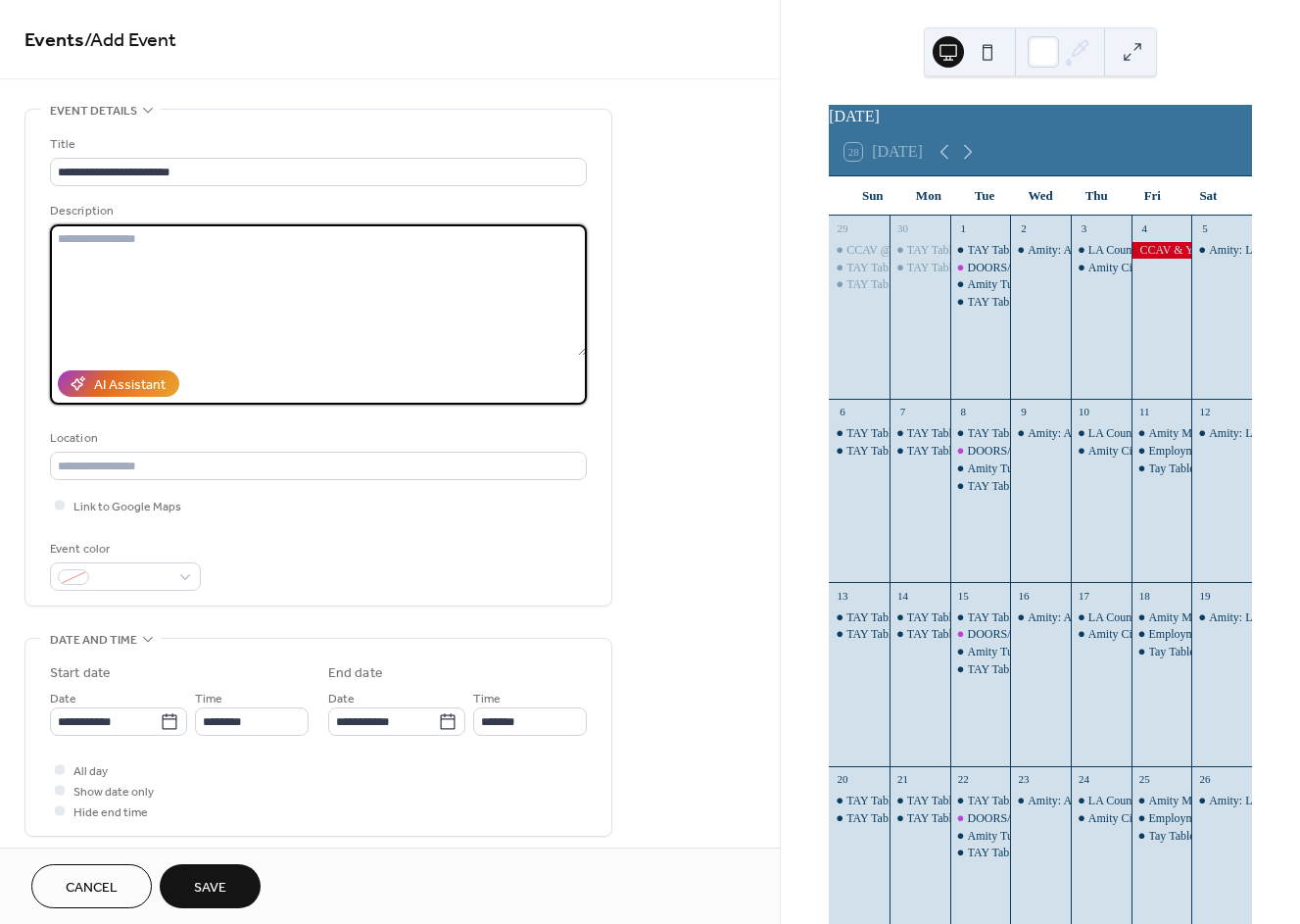 paste on "**********" 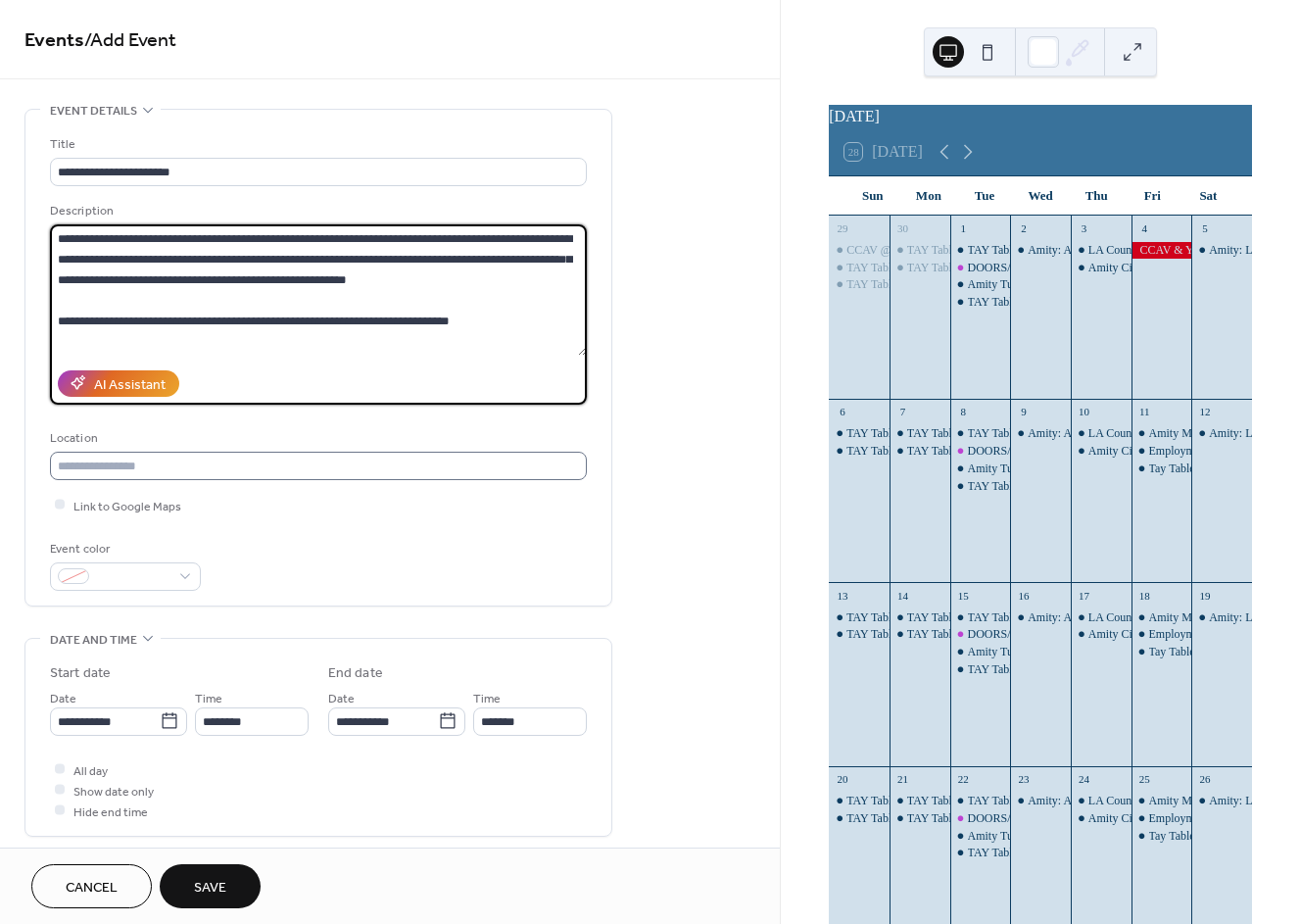 type on "**********" 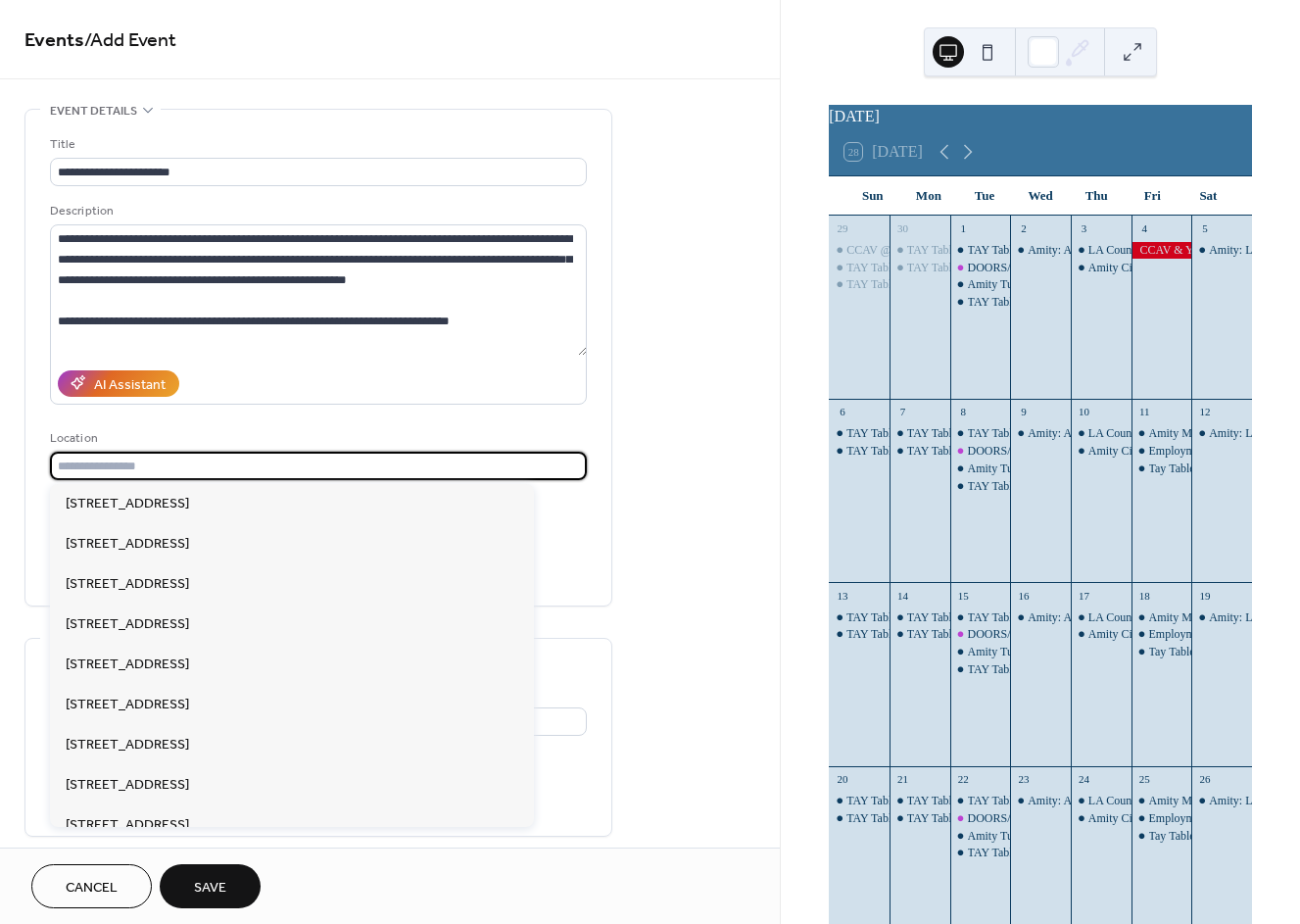 click at bounding box center (318, 465) 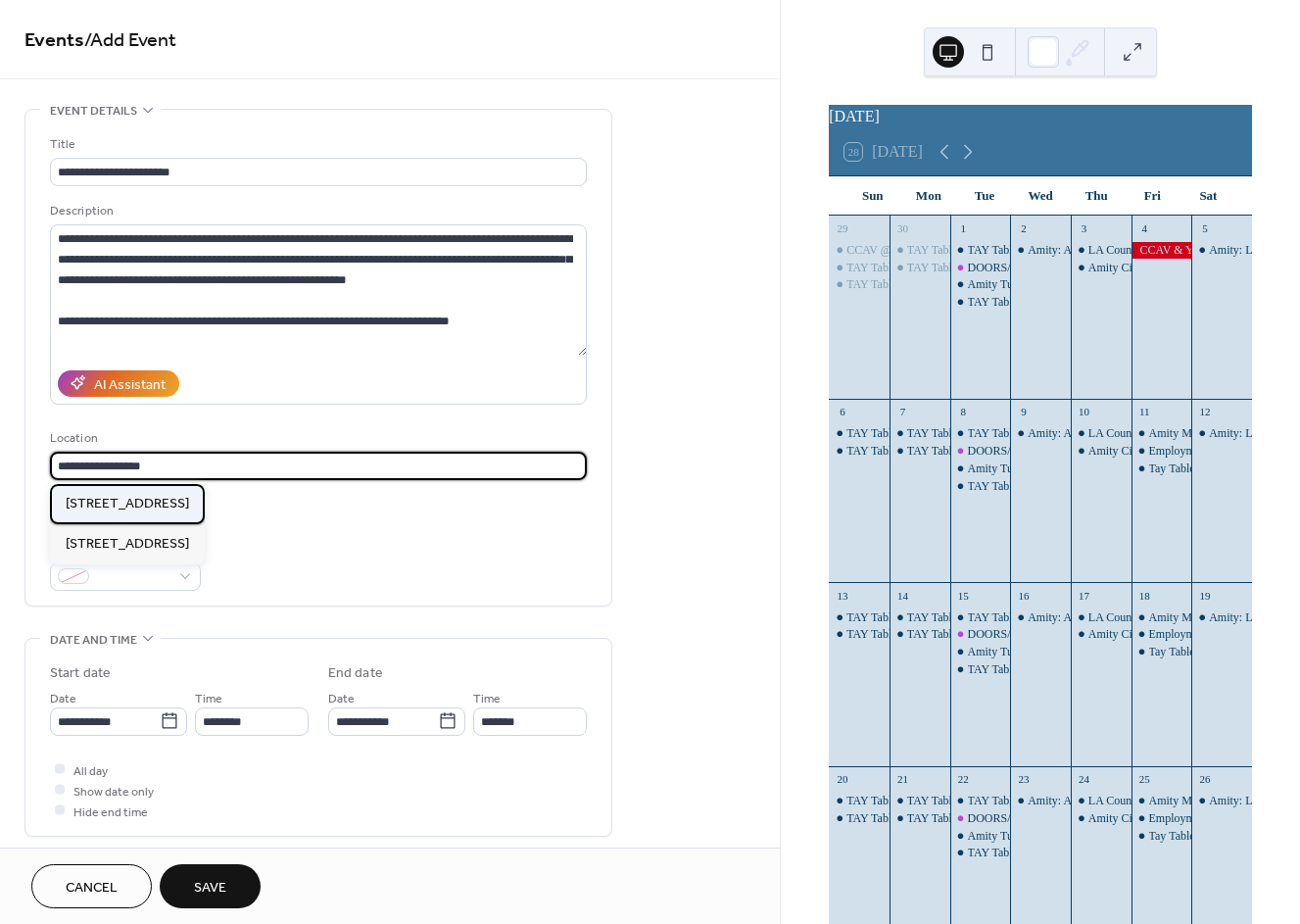 click on "[STREET_ADDRESS]" at bounding box center (127, 504) 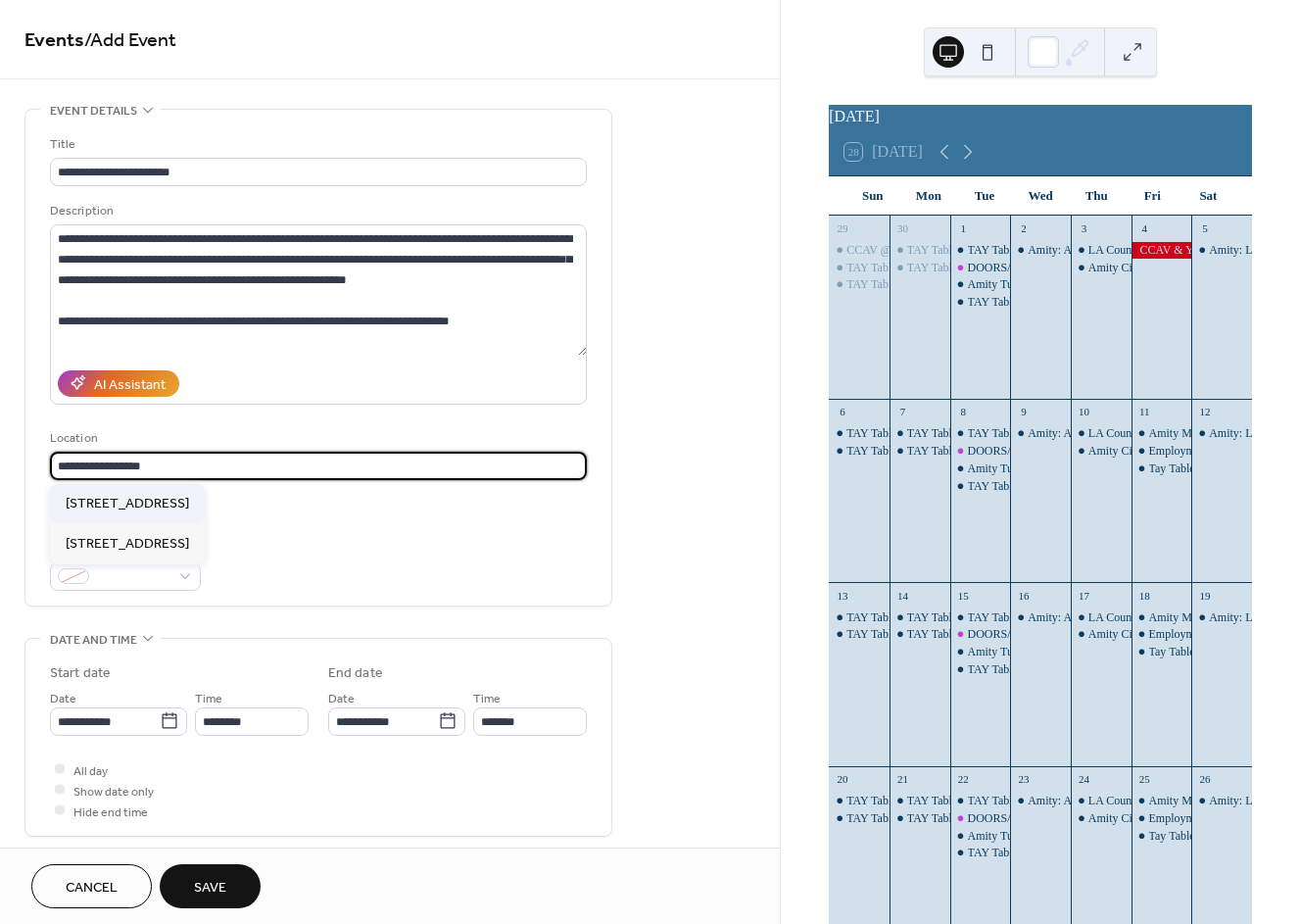 type on "**********" 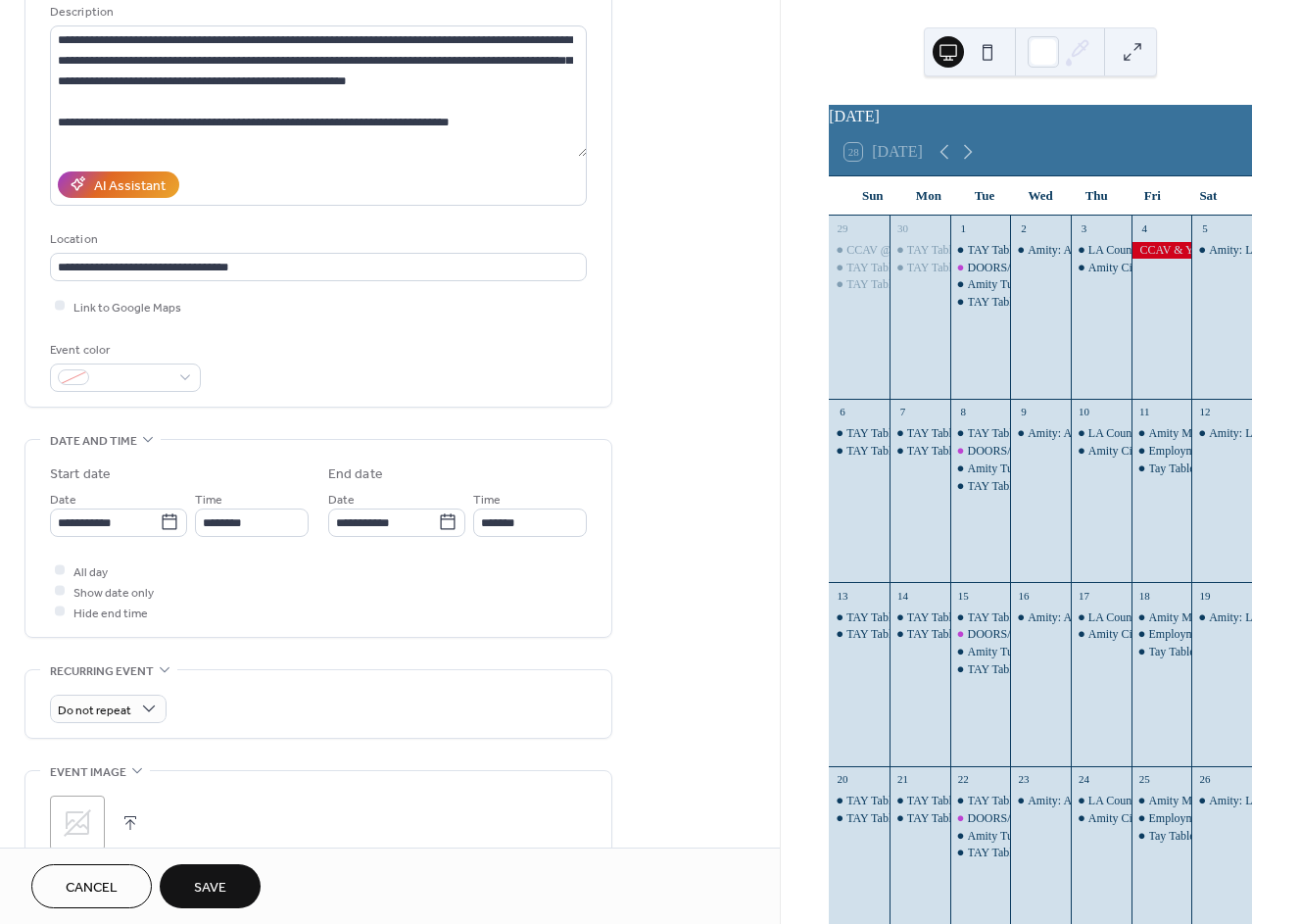 scroll, scrollTop: 218, scrollLeft: 0, axis: vertical 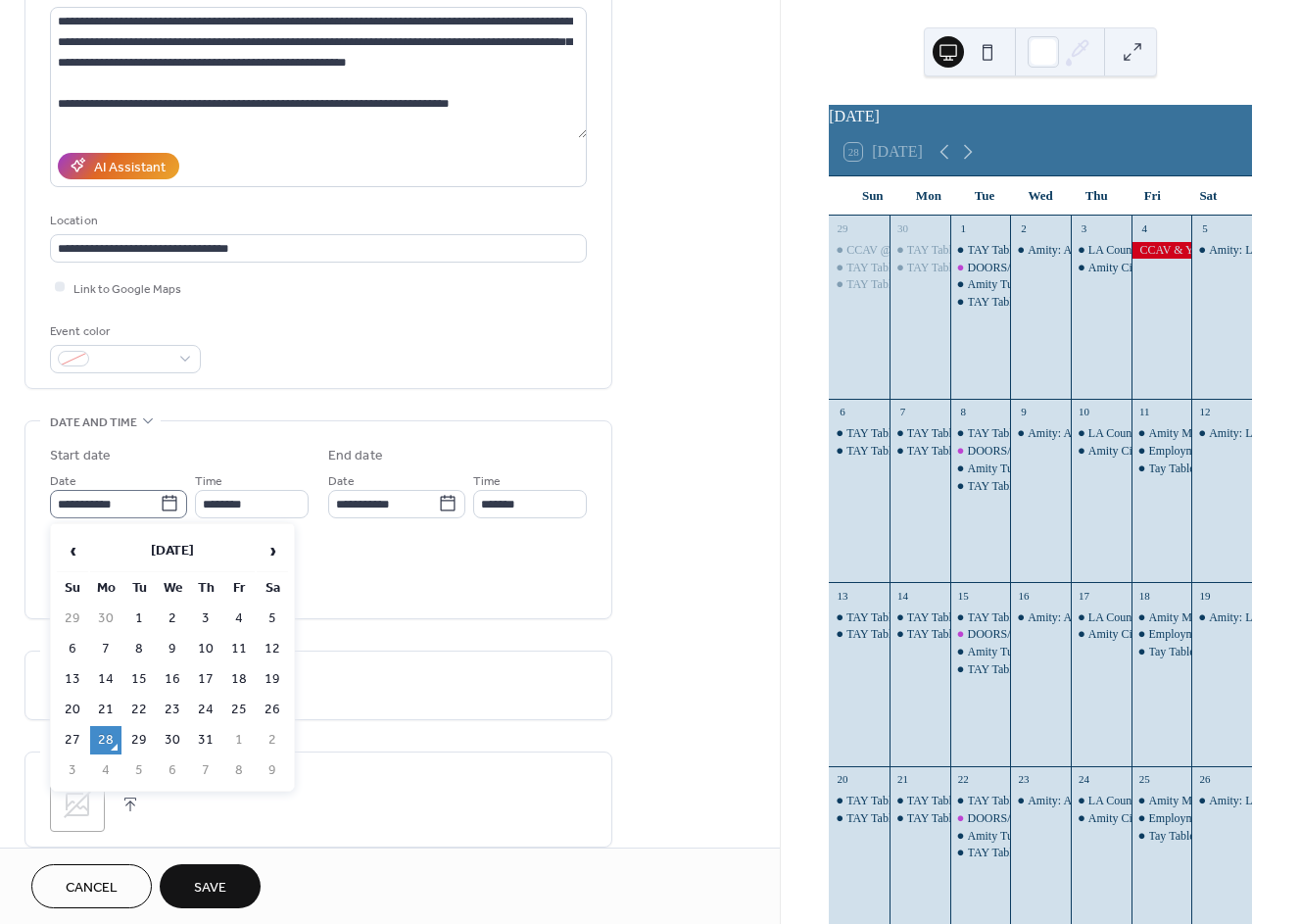 click 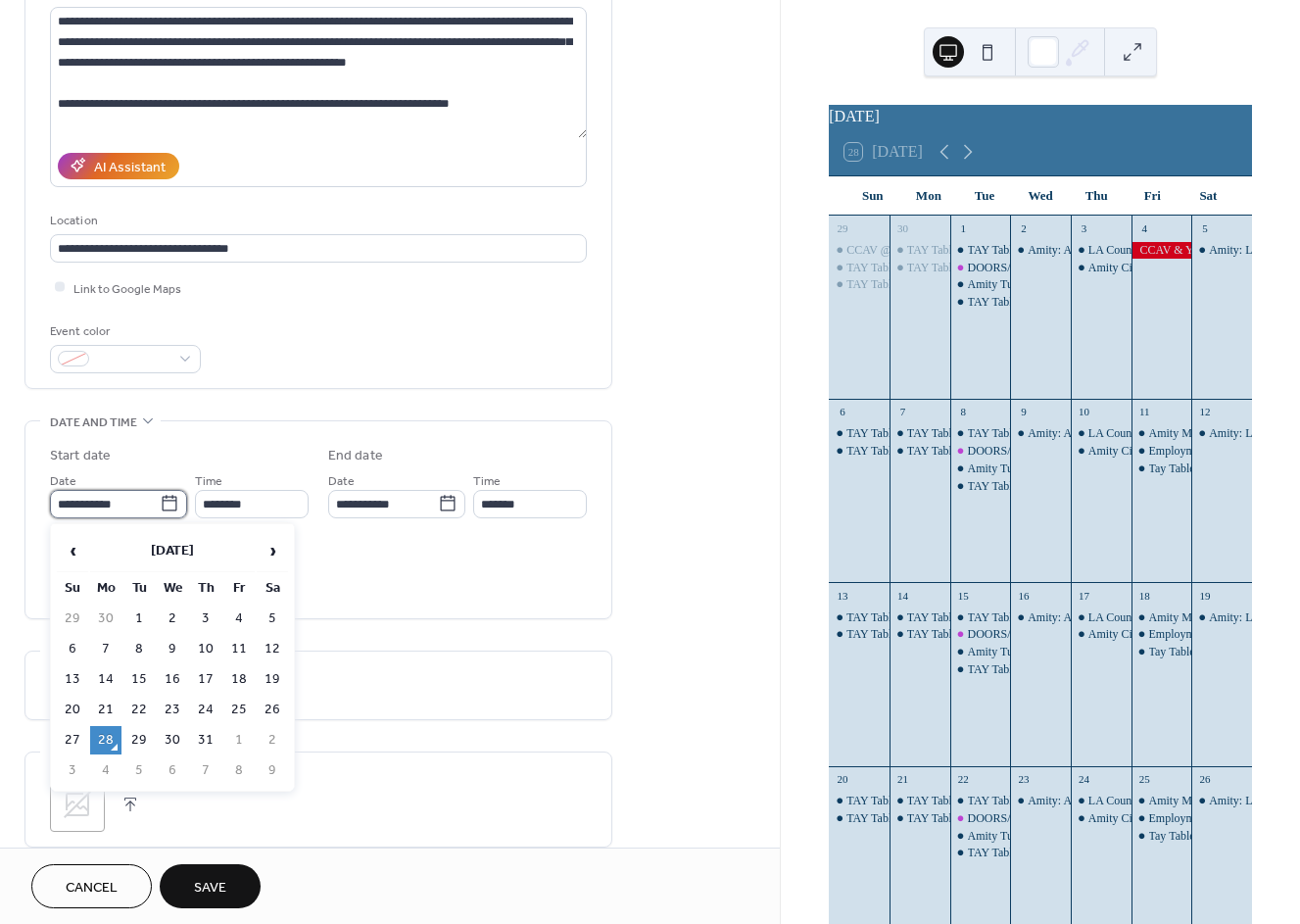click on "**********" at bounding box center [105, 504] 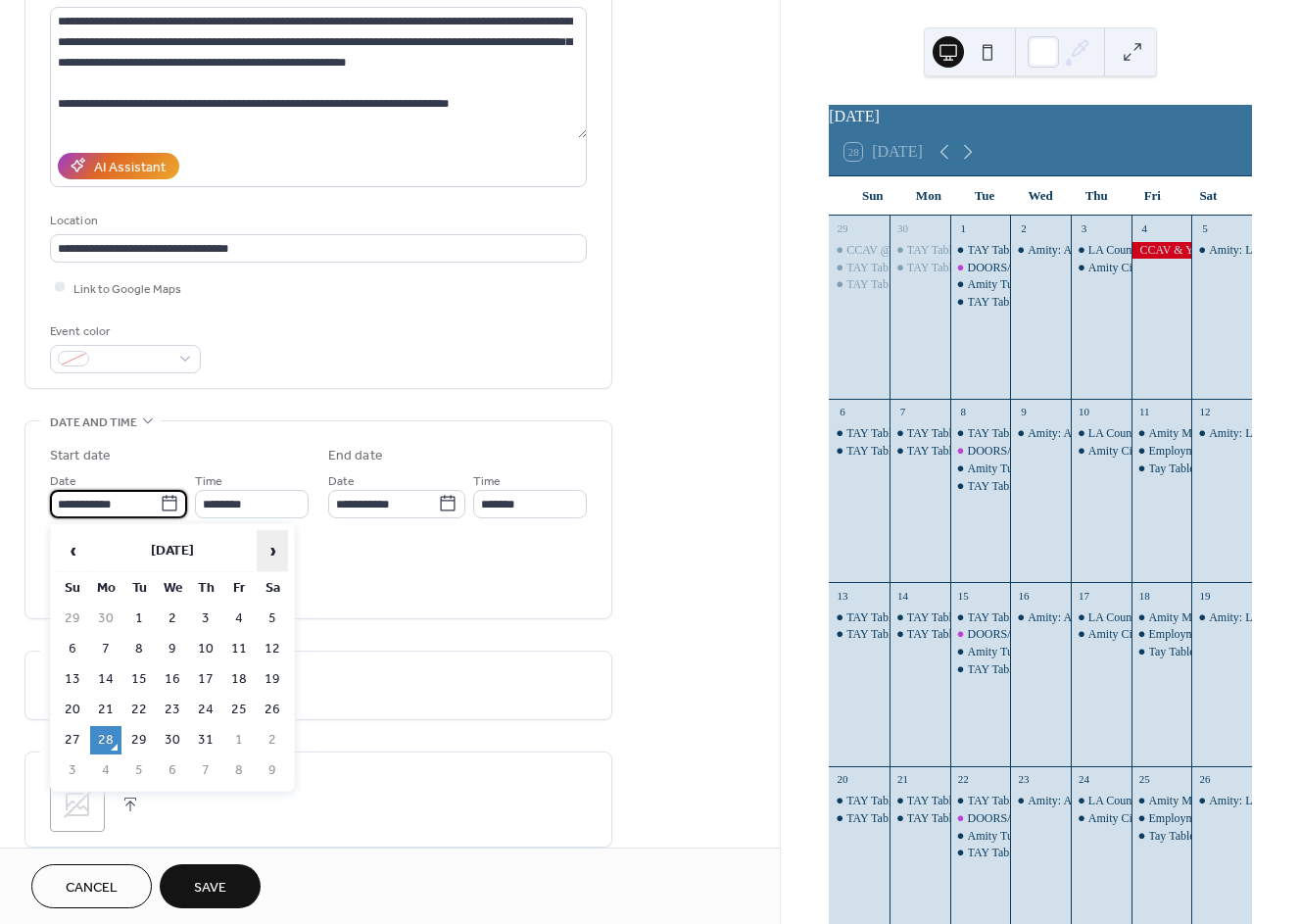 click on "›" at bounding box center (272, 551) 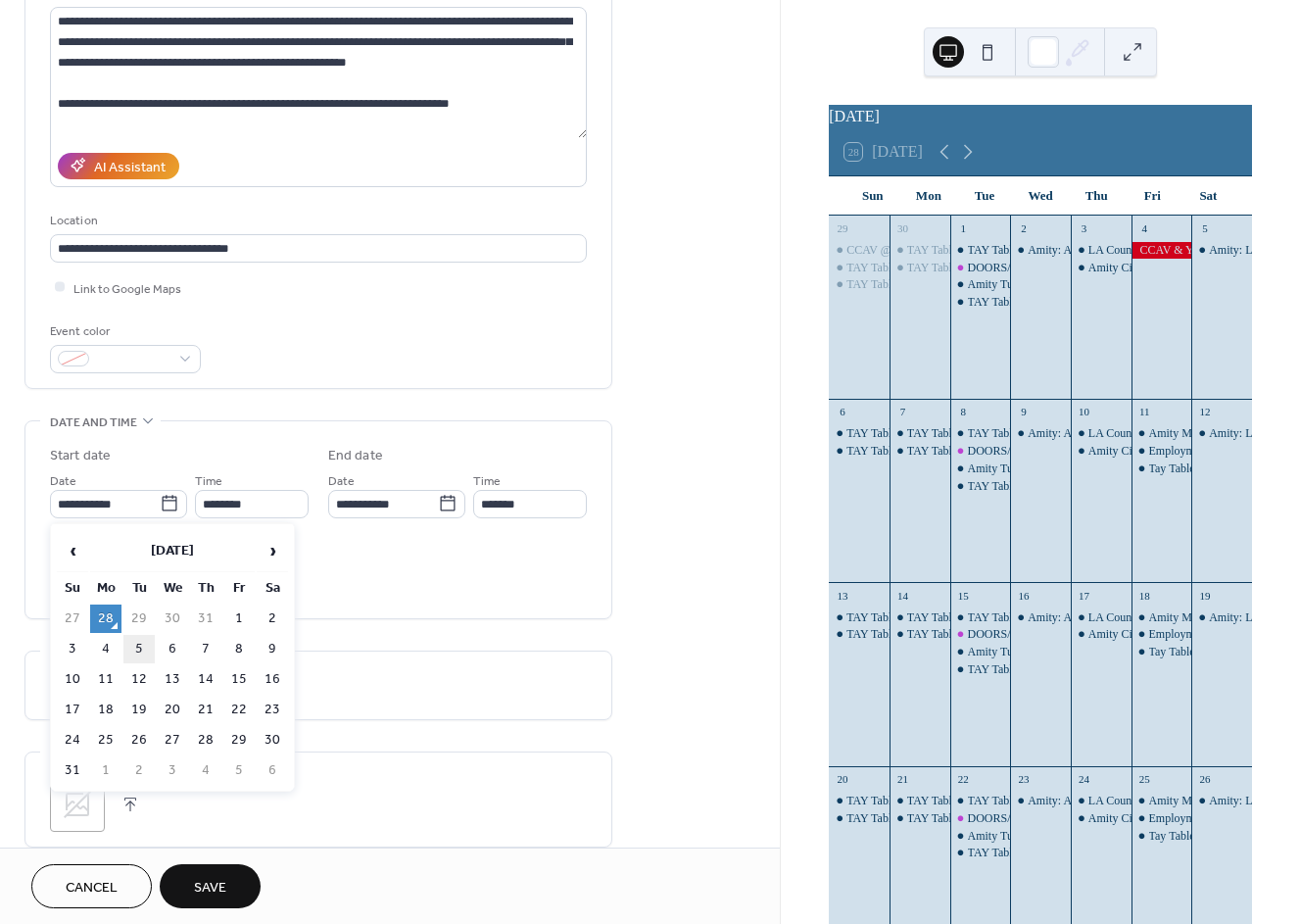 click on "5" at bounding box center (139, 649) 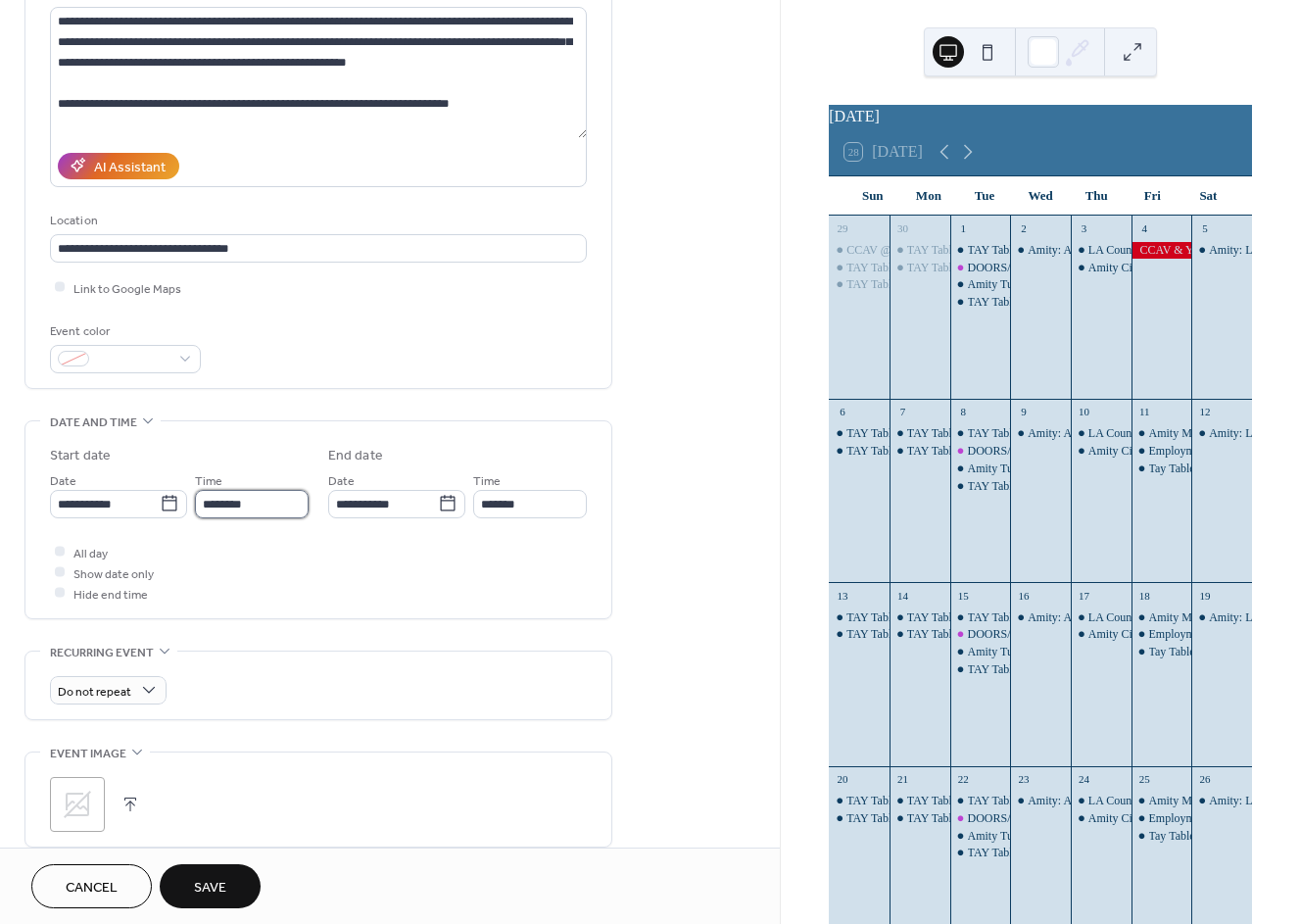 click on "********" at bounding box center (252, 504) 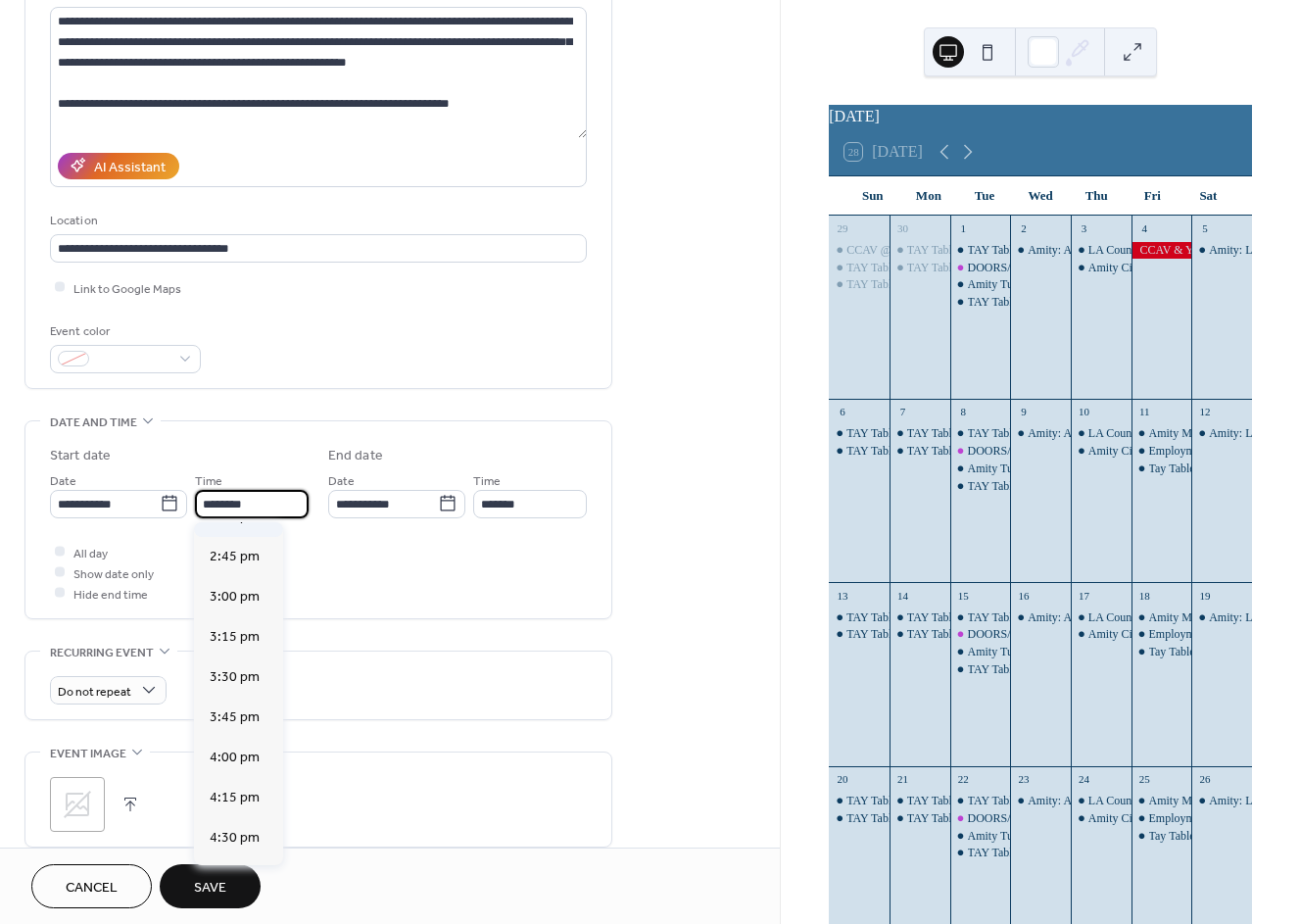 scroll, scrollTop: 2602, scrollLeft: 0, axis: vertical 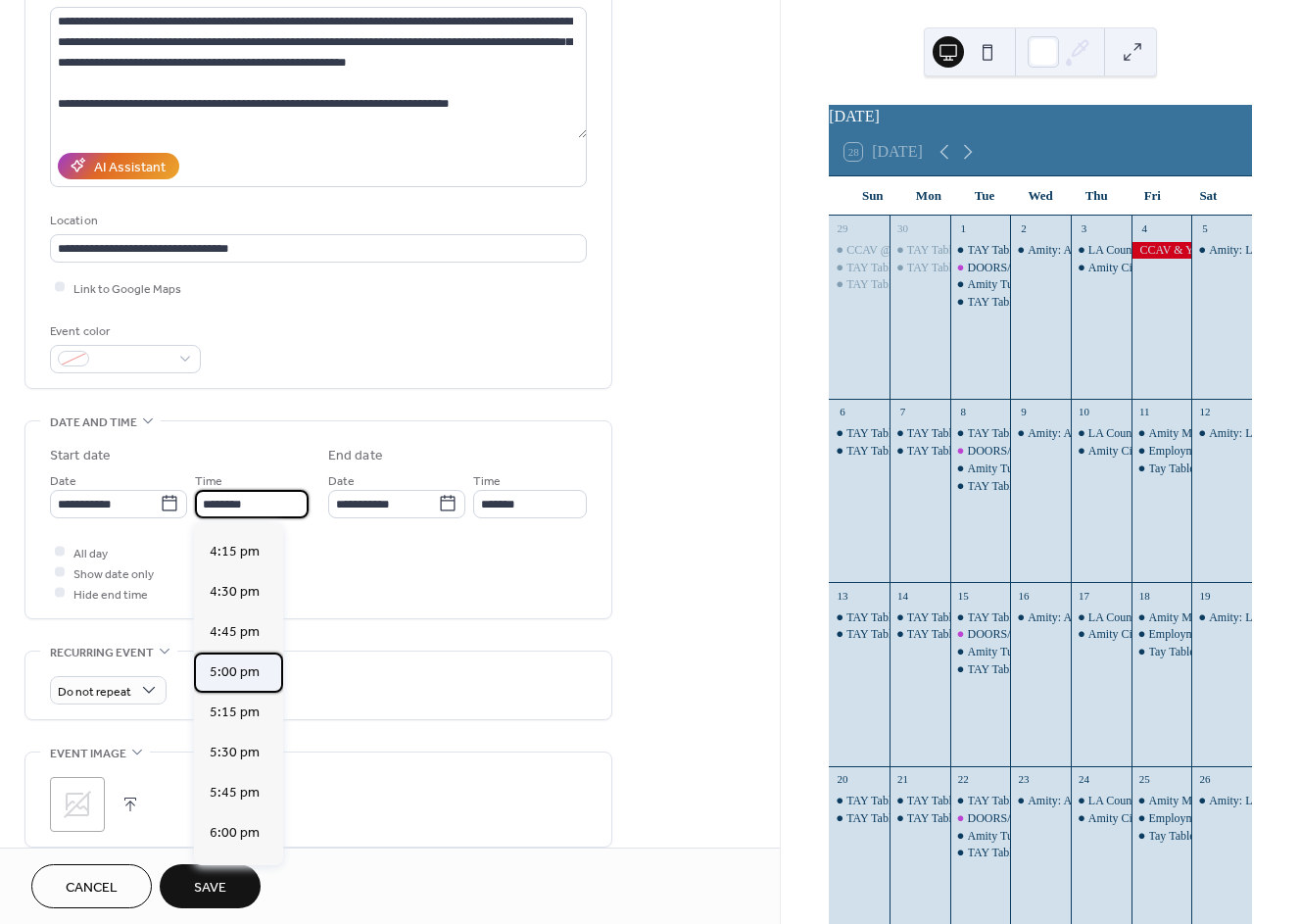 click on "5:00 pm" at bounding box center [234, 672] 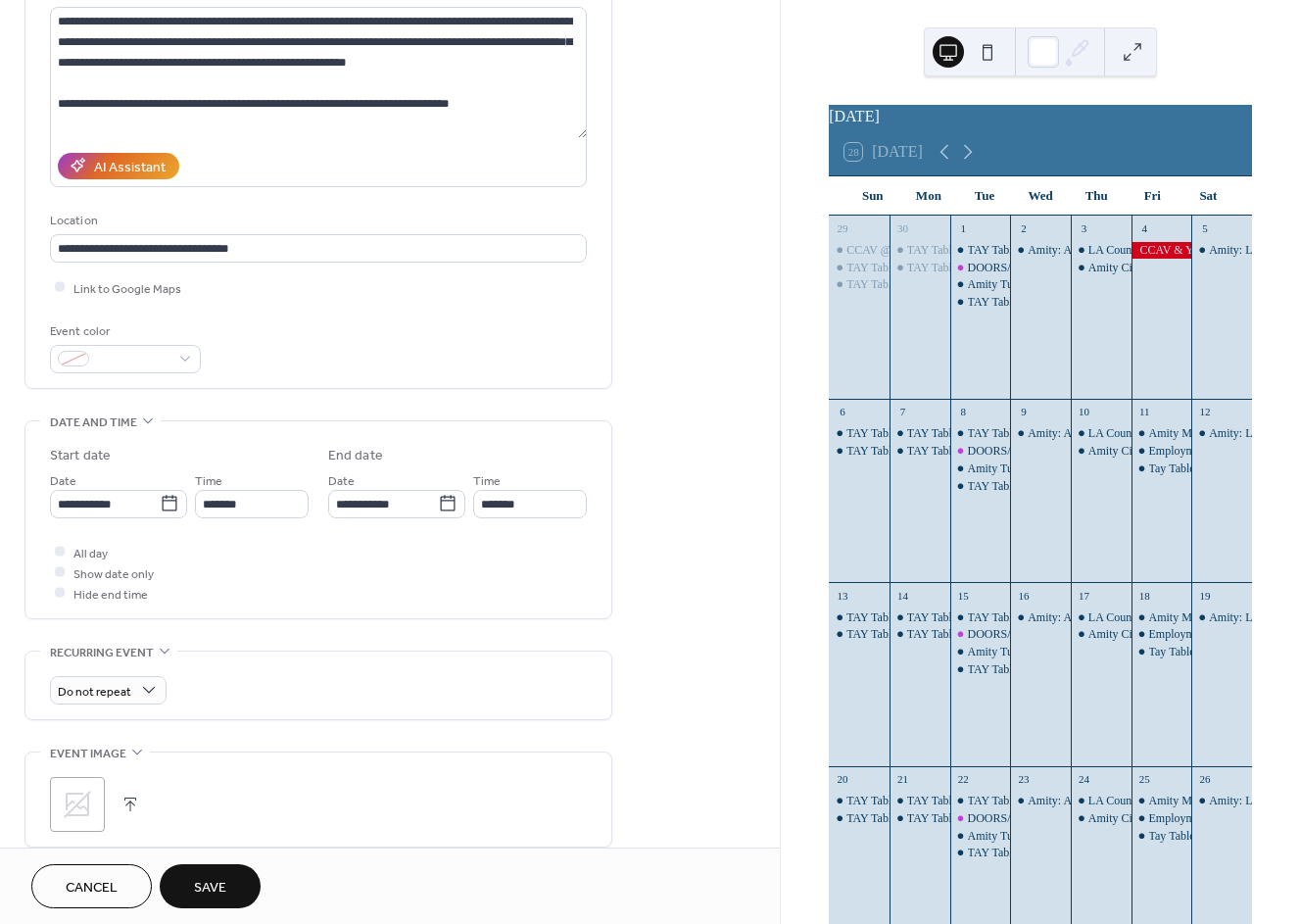 type on "*******" 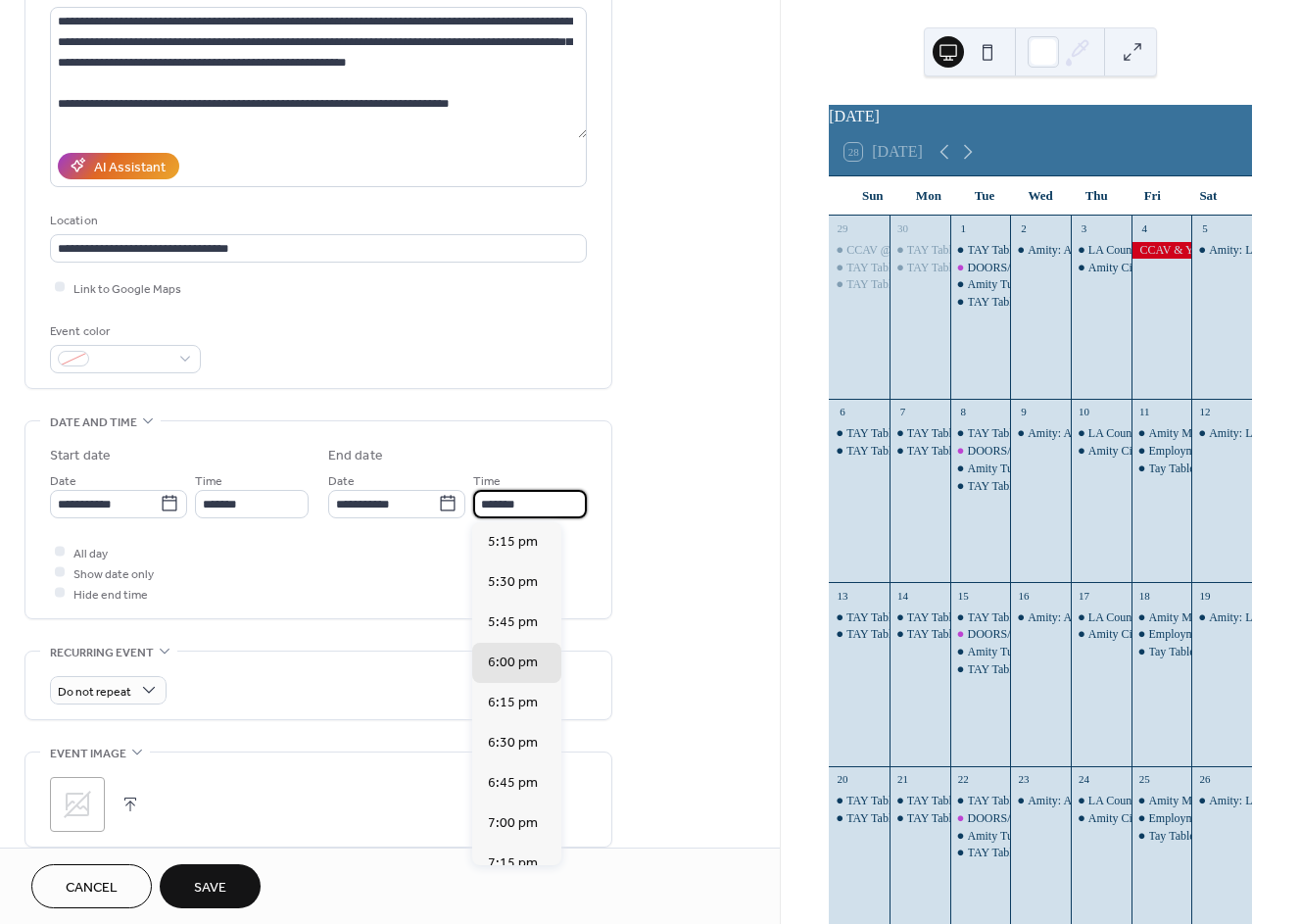 click on "*******" at bounding box center (530, 504) 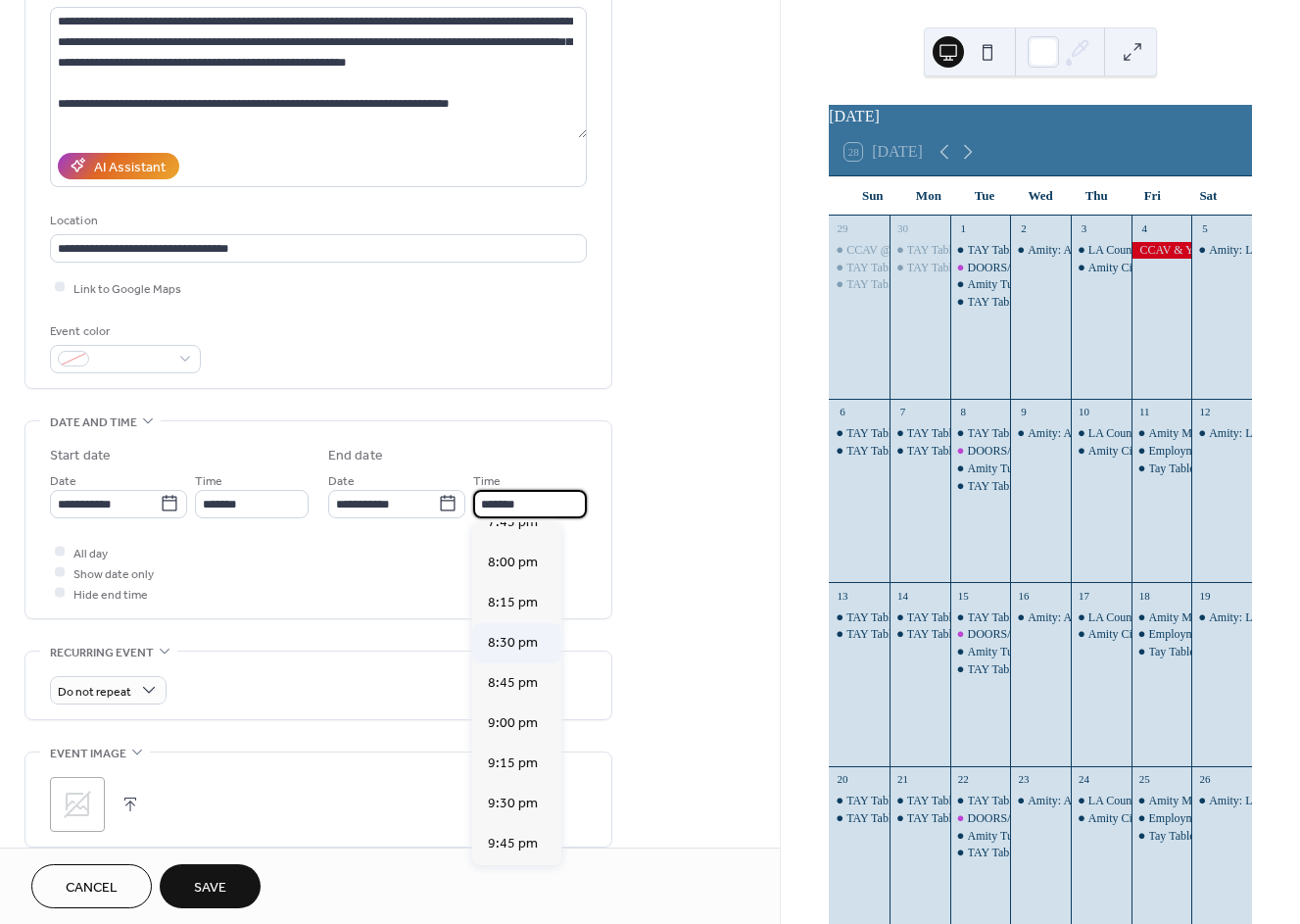 scroll, scrollTop: 435, scrollLeft: 0, axis: vertical 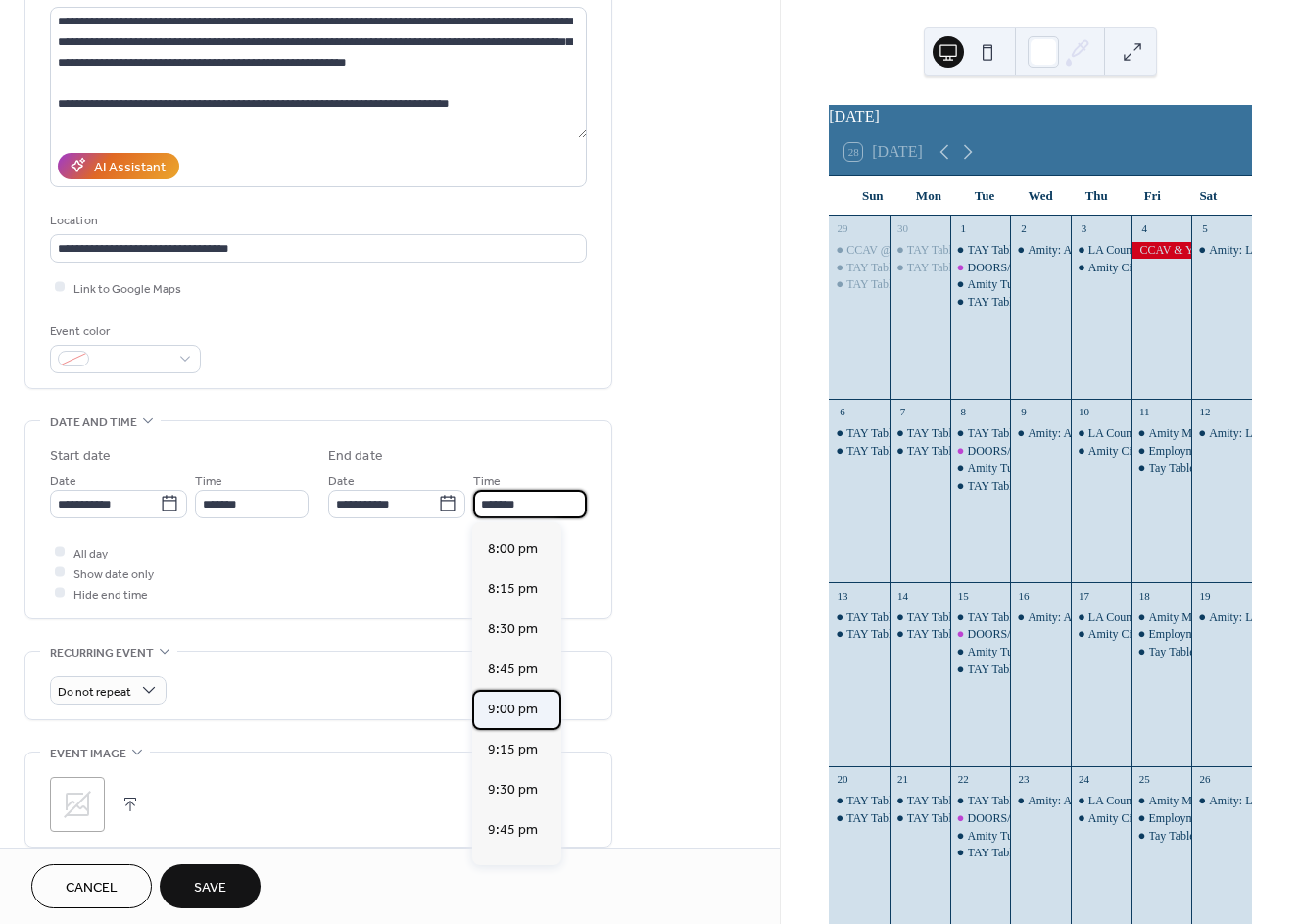 click on "9:00 pm" at bounding box center (512, 709) 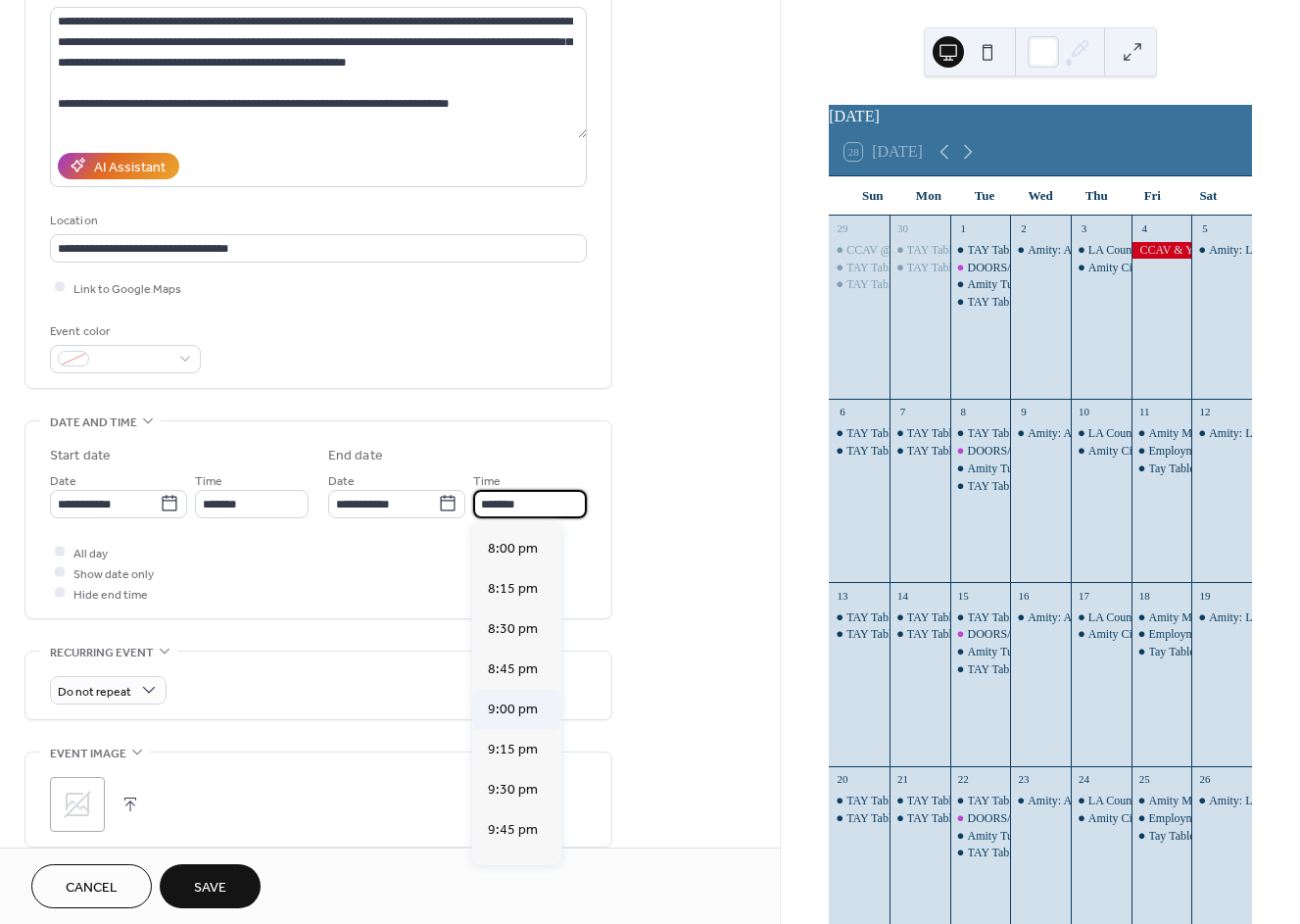 type on "*******" 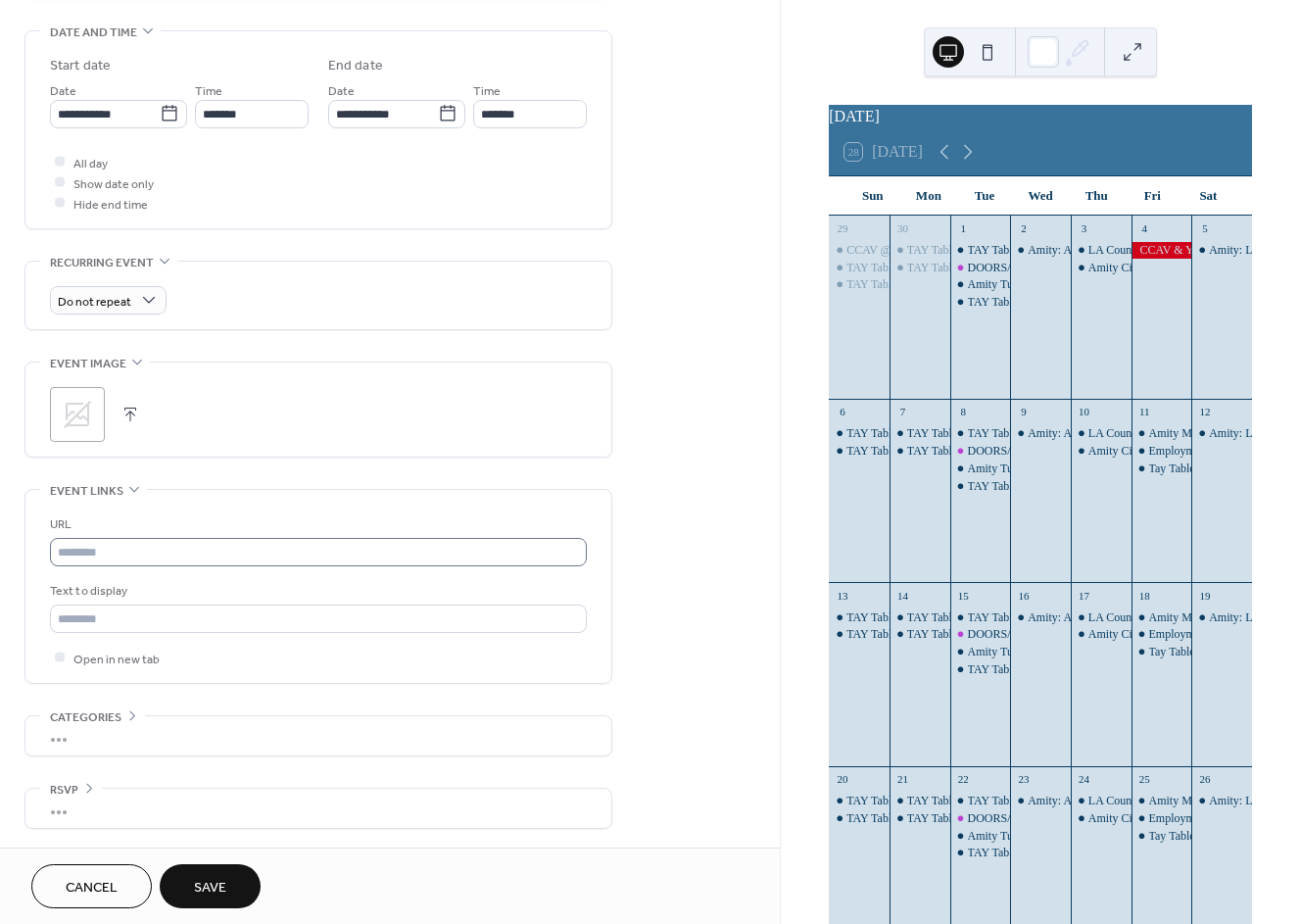 scroll, scrollTop: 609, scrollLeft: 0, axis: vertical 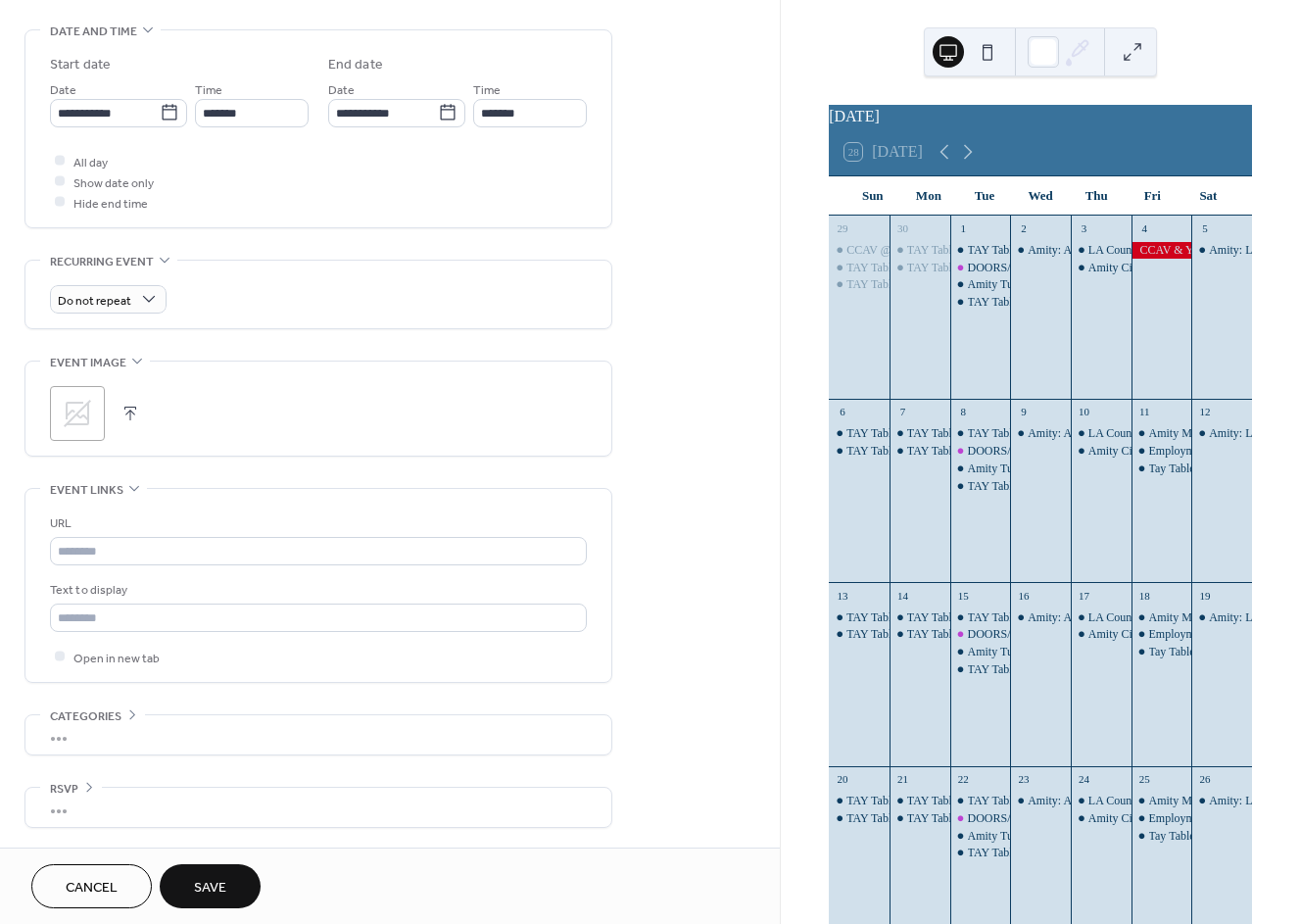 click on "Save" at bounding box center (210, 886) 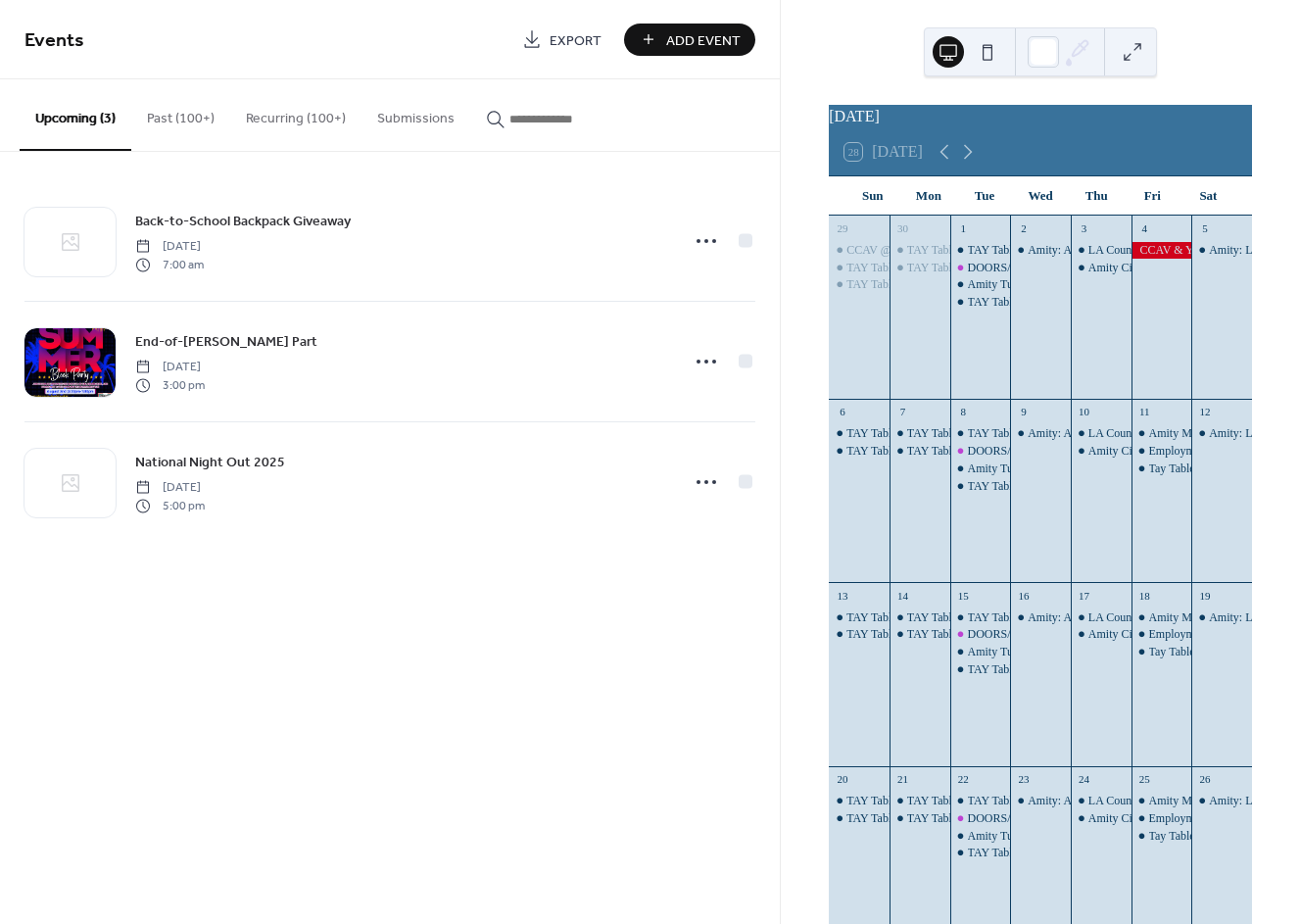 click at bounding box center [568, 119] 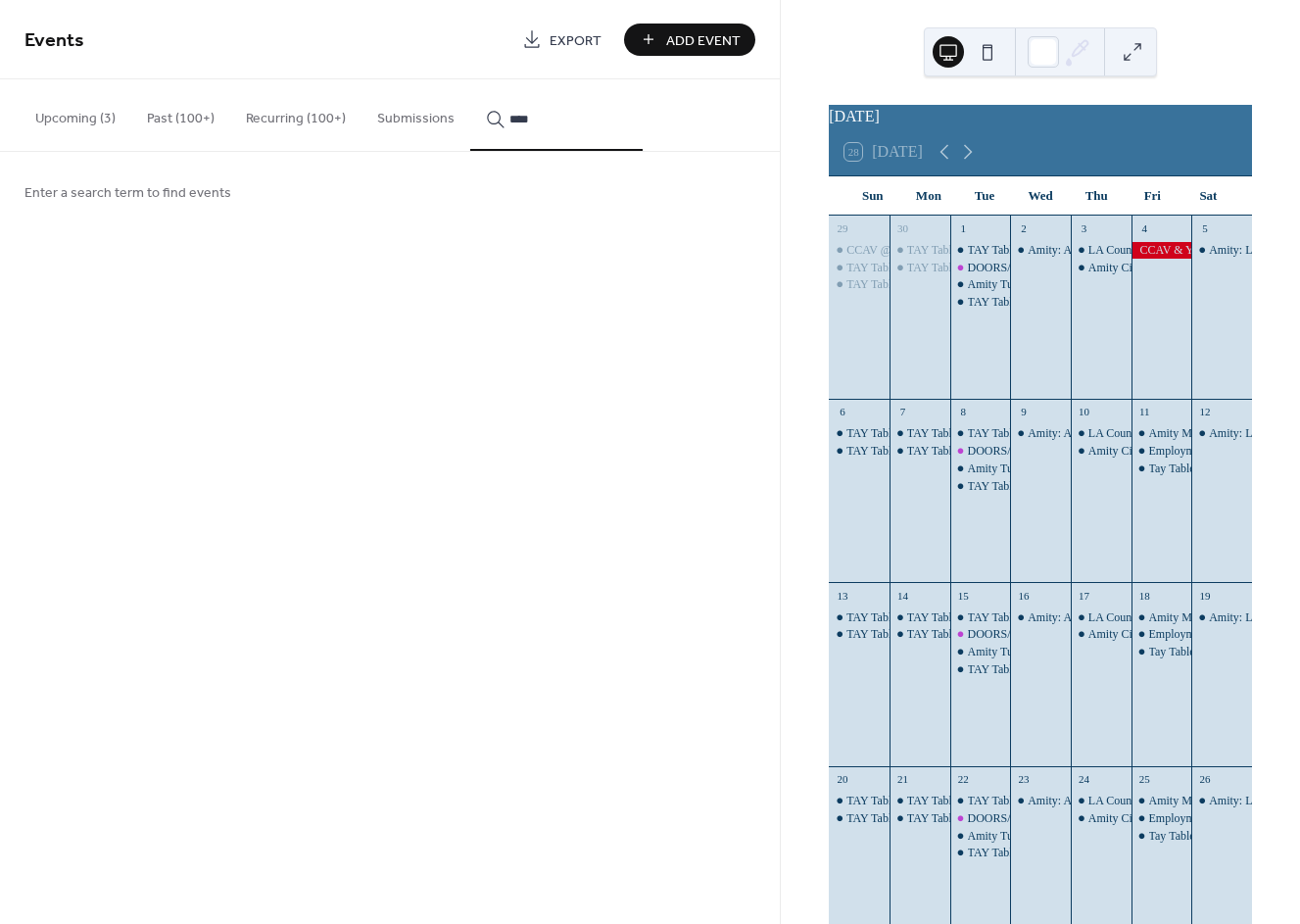 click on "****" at bounding box center [556, 115] 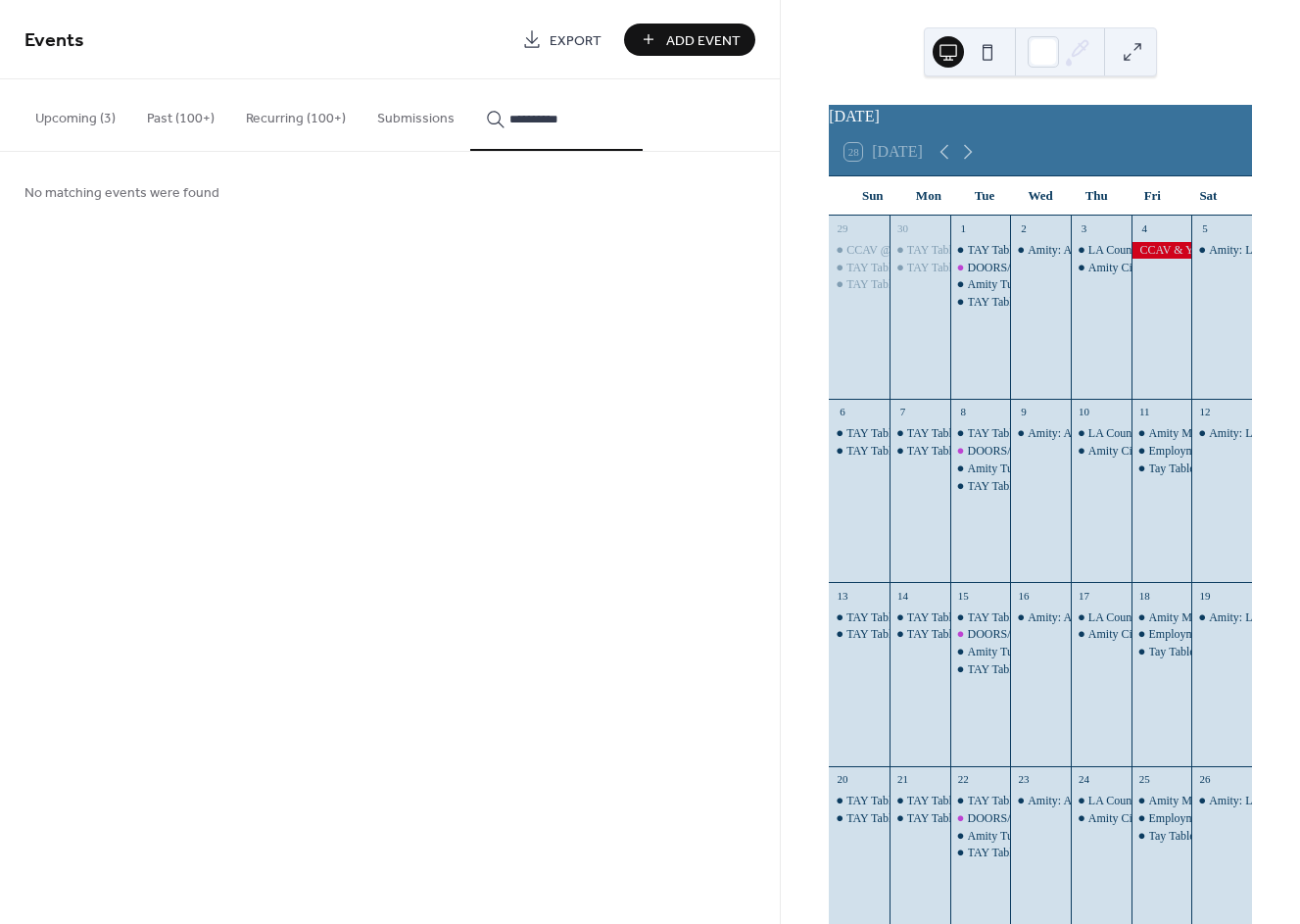 click on "**********" at bounding box center (568, 119) 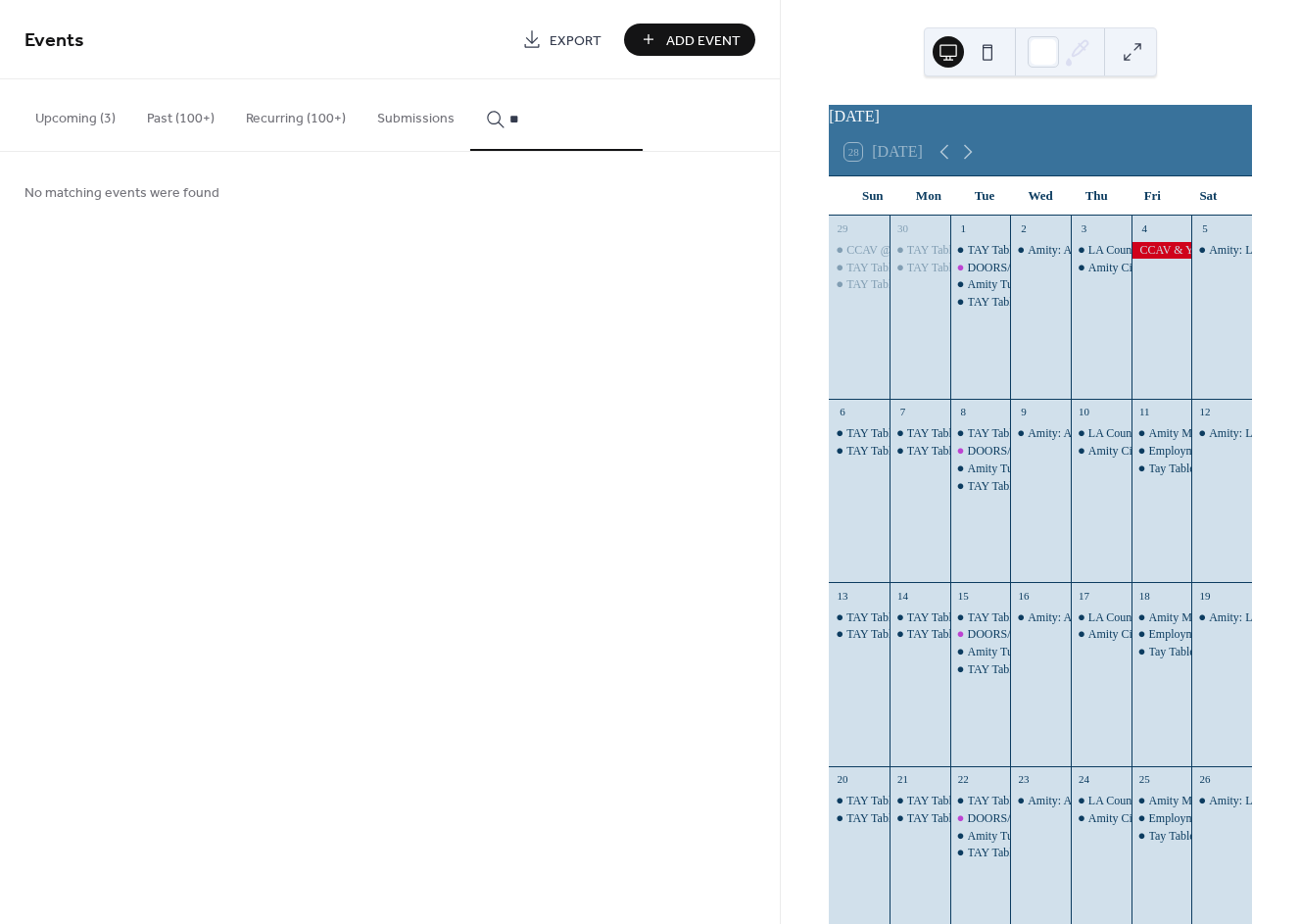type on "*" 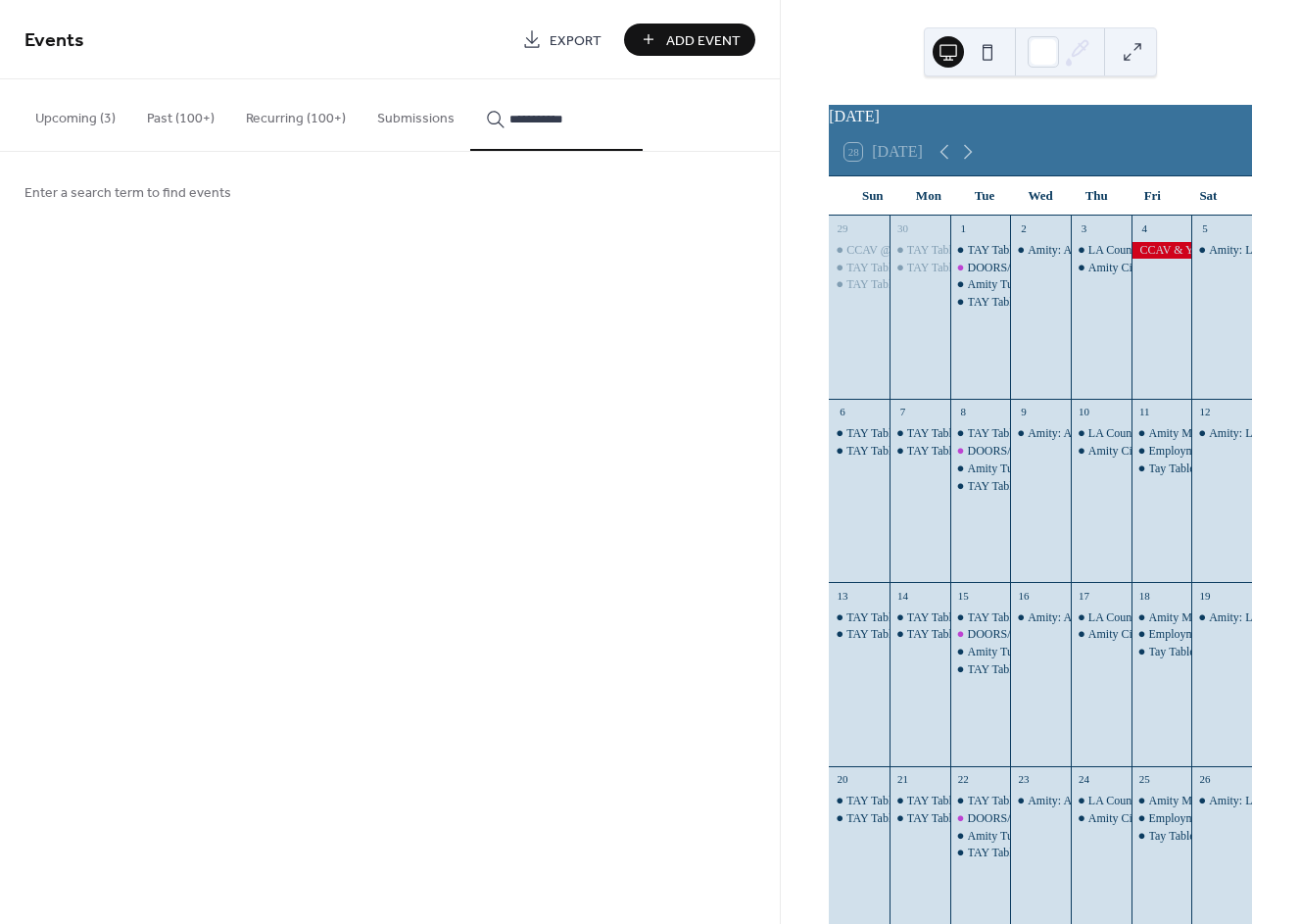 click on "**********" at bounding box center (556, 115) 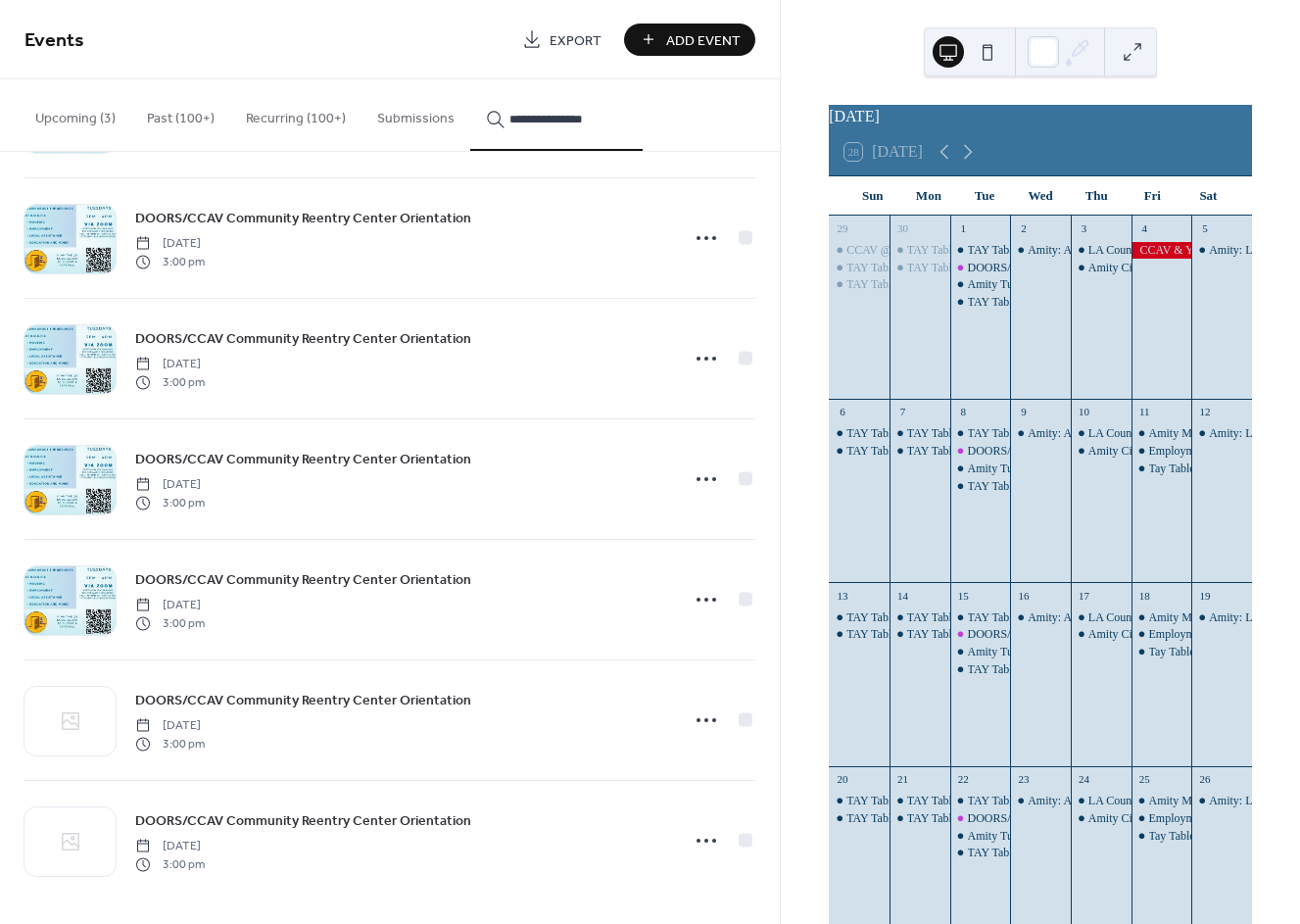 scroll, scrollTop: 4352, scrollLeft: 0, axis: vertical 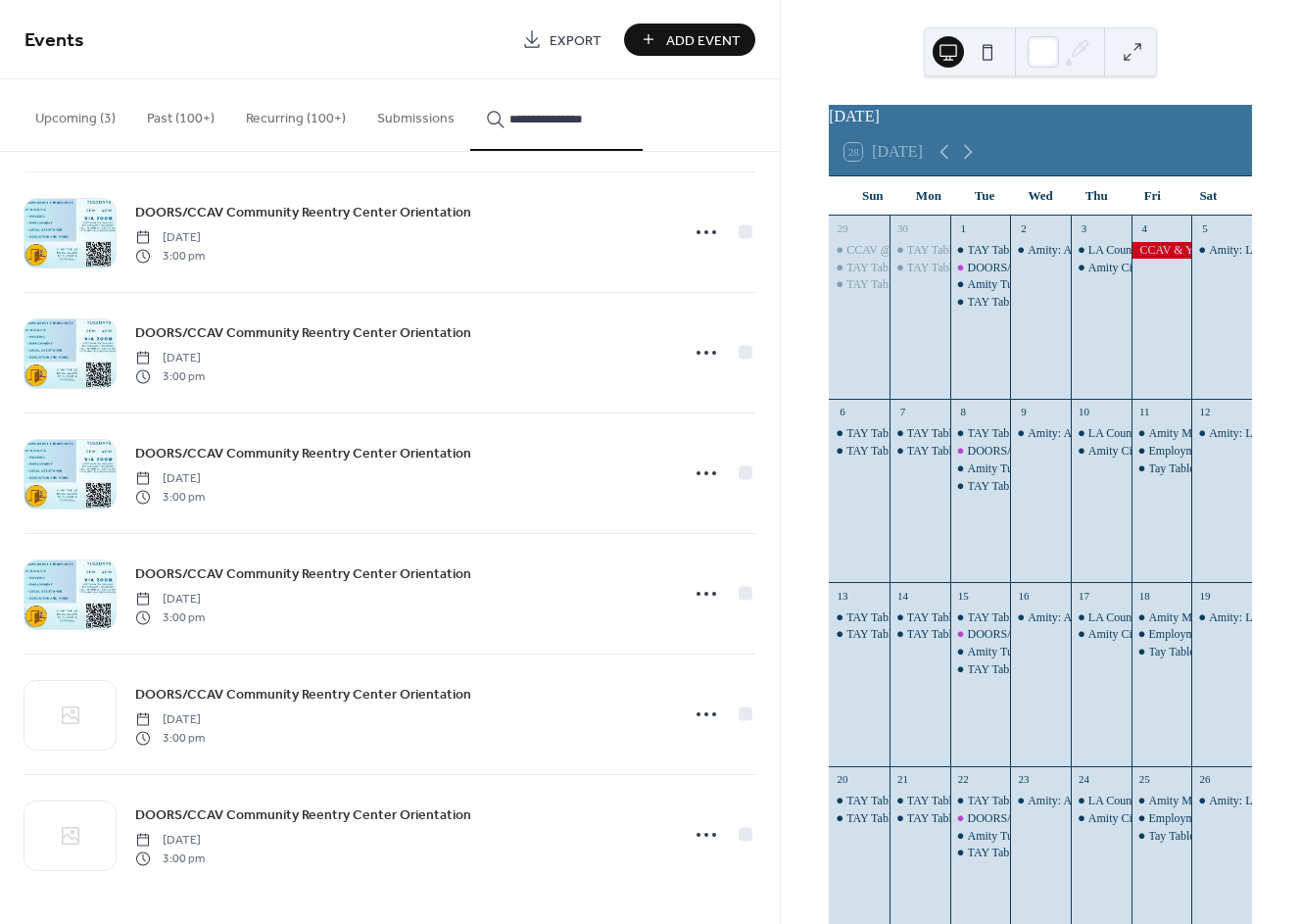 type on "**********" 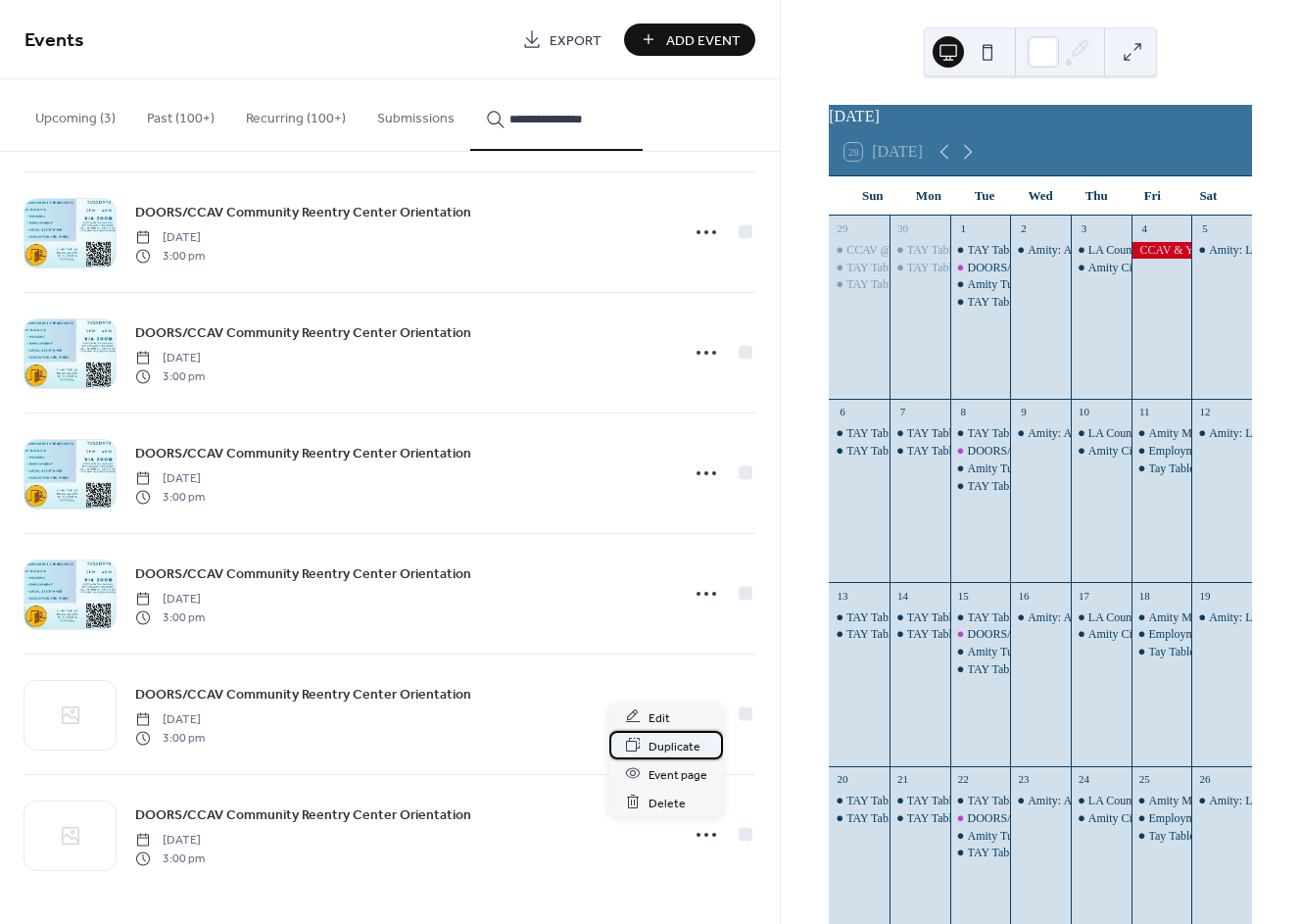 click on "Duplicate" at bounding box center [674, 746] 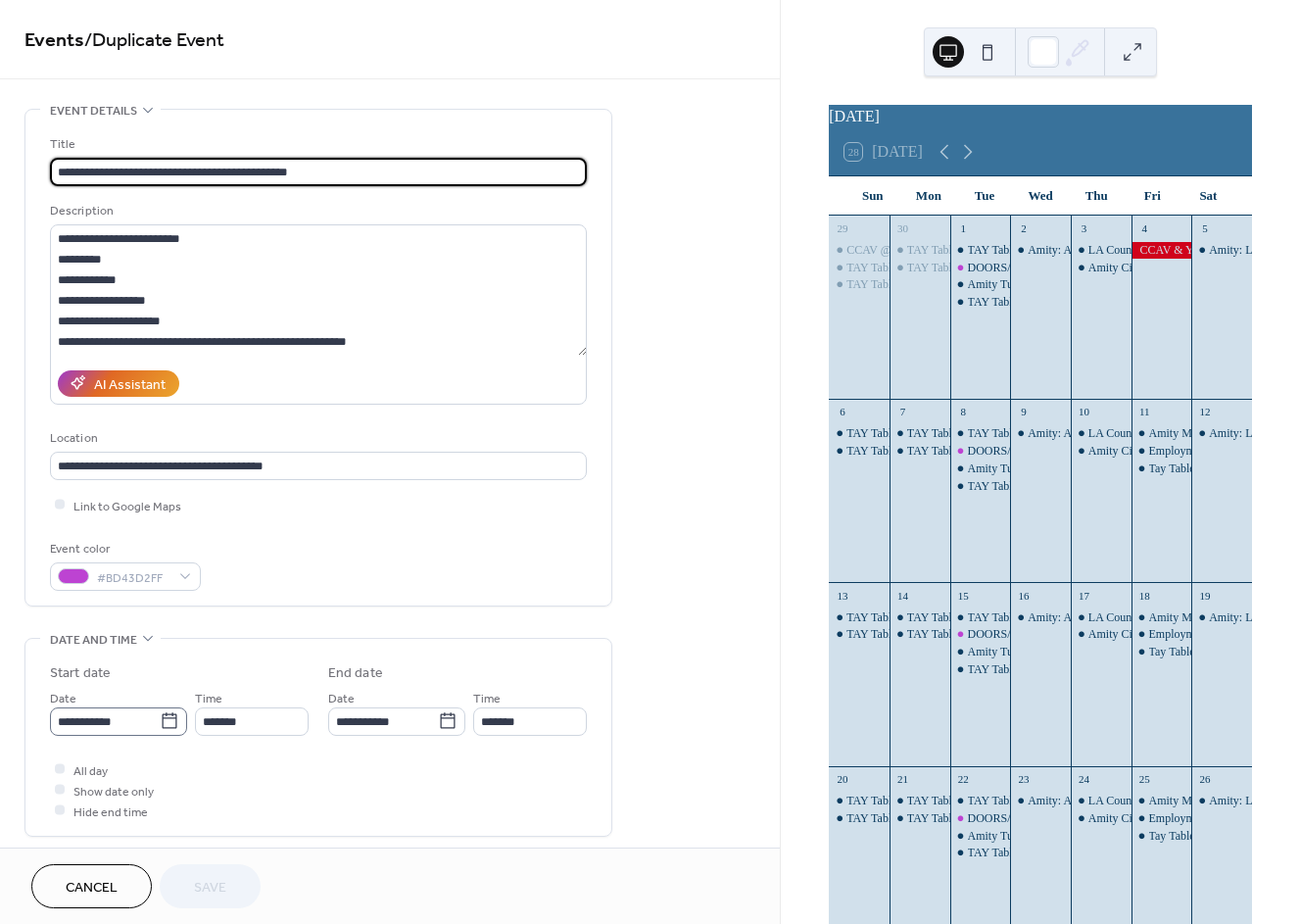 click 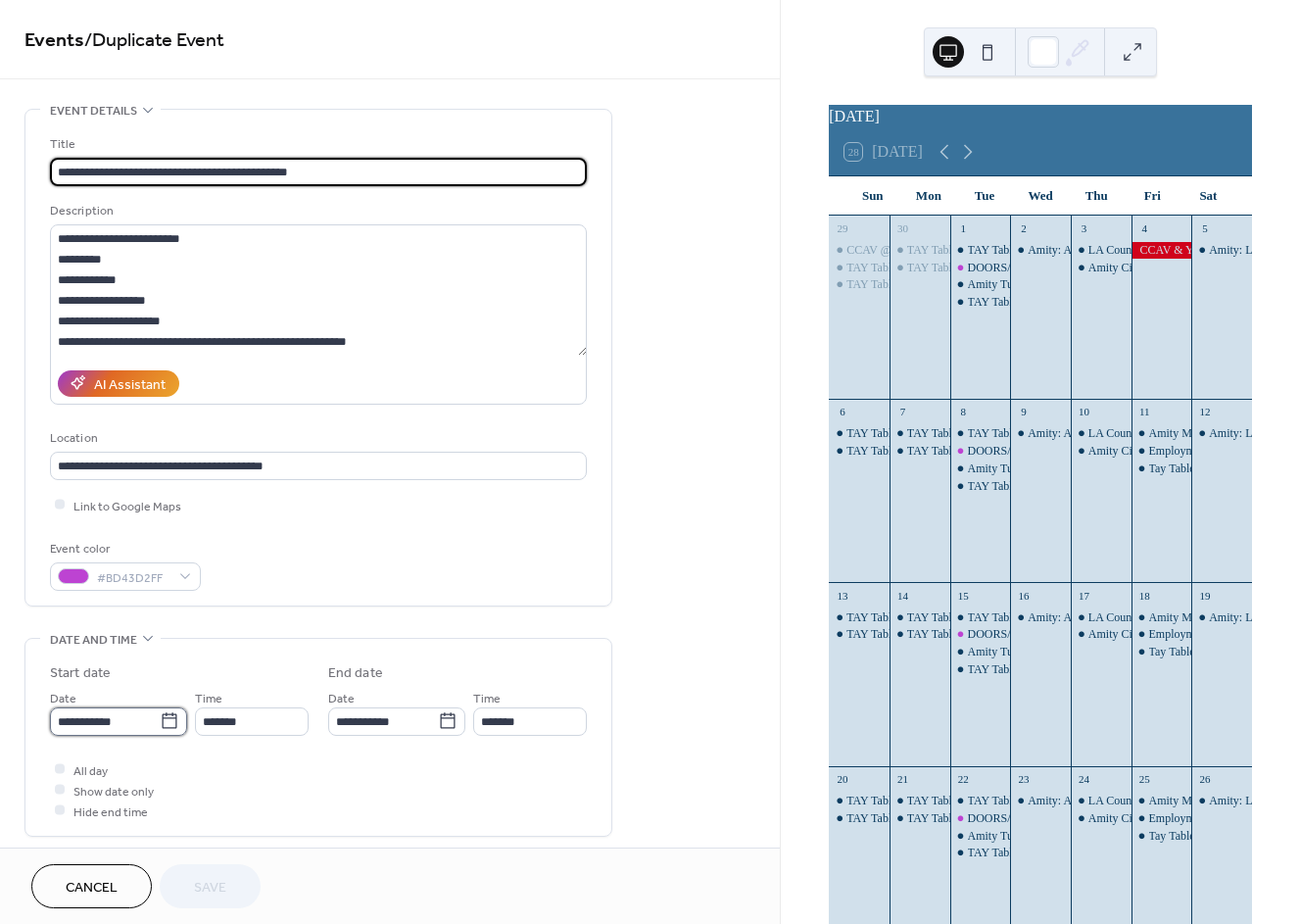 click on "**********" at bounding box center [105, 721] 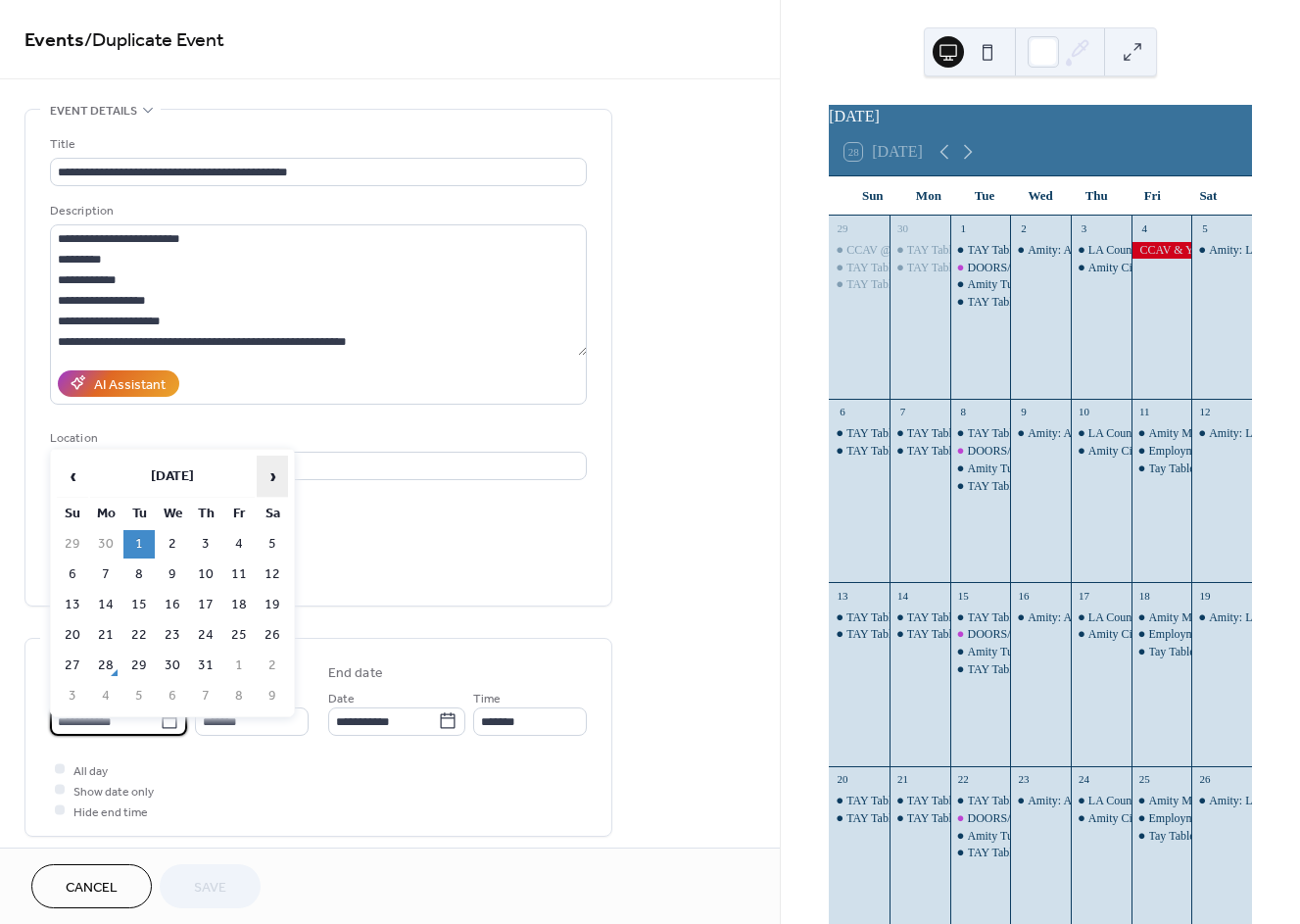 click on "›" at bounding box center (272, 476) 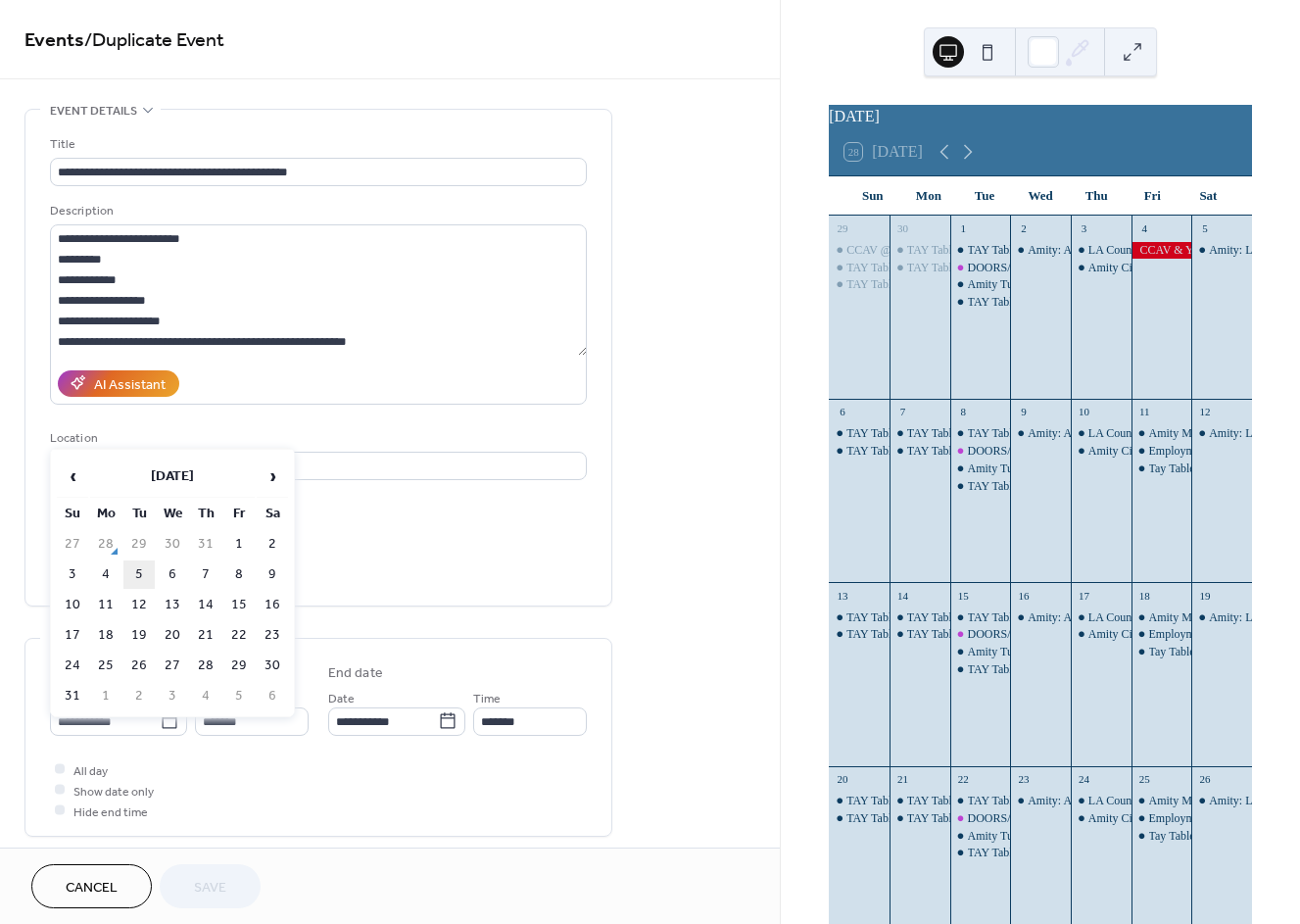 click on "5" at bounding box center [139, 574] 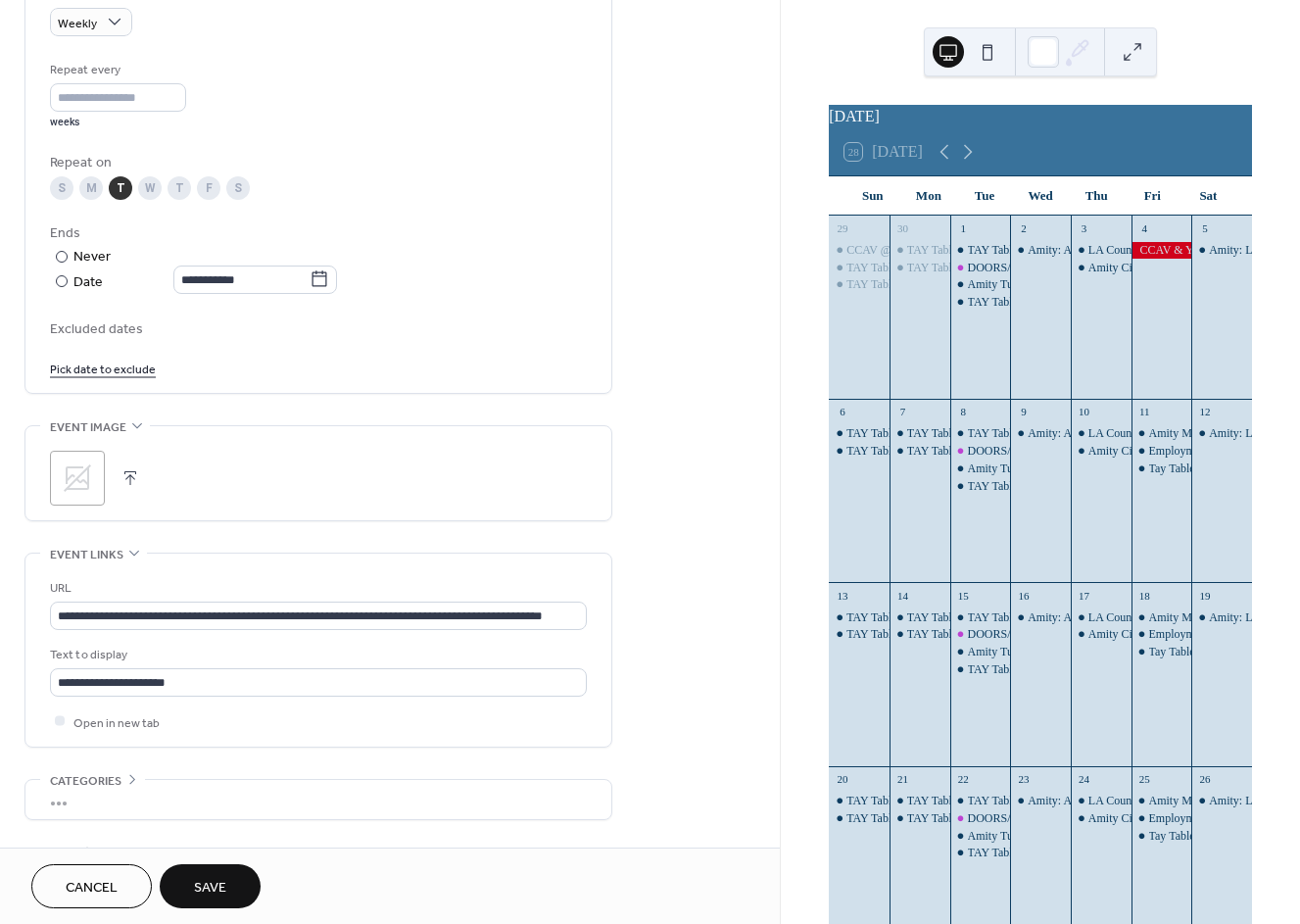 scroll, scrollTop: 735, scrollLeft: 0, axis: vertical 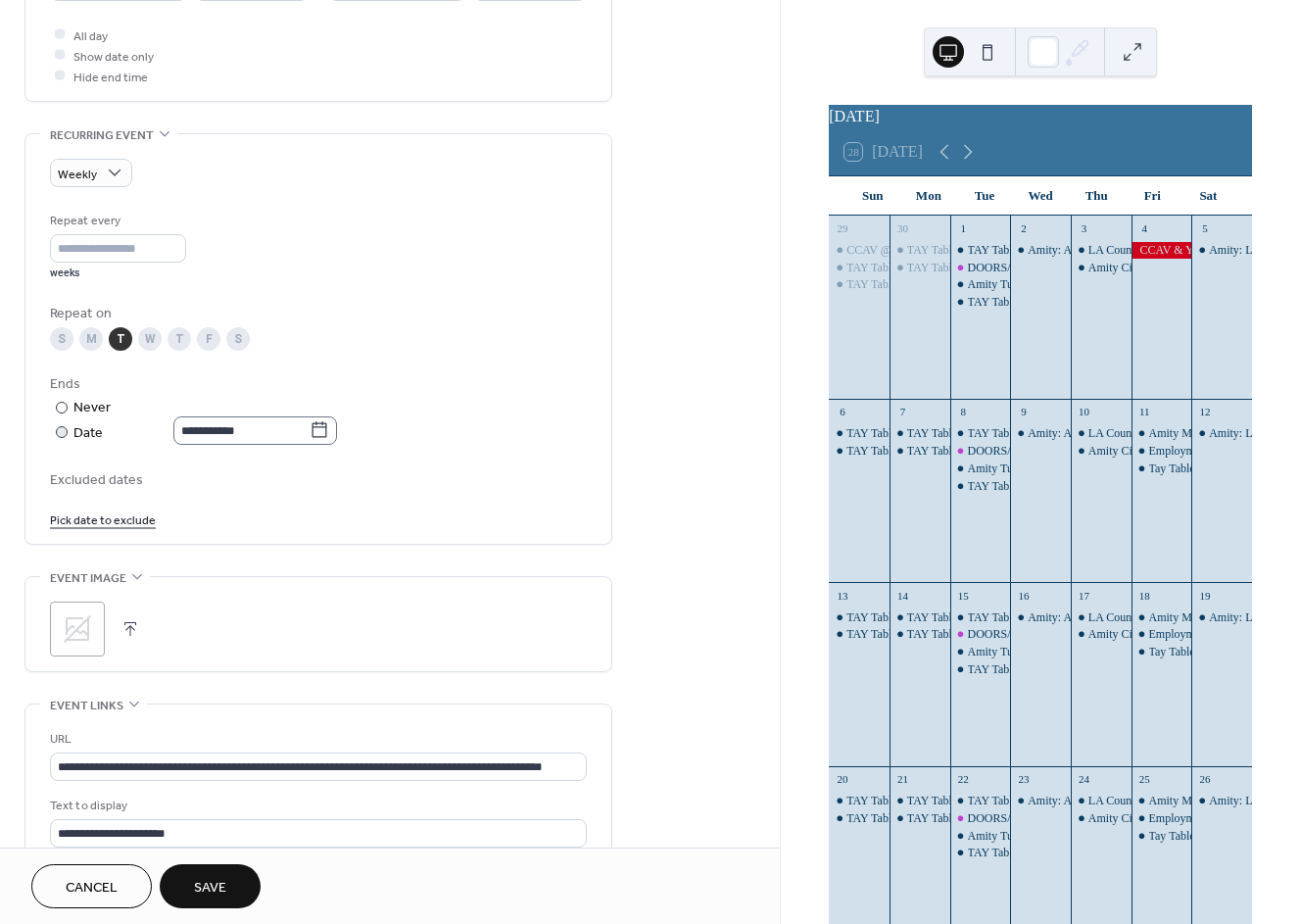 click 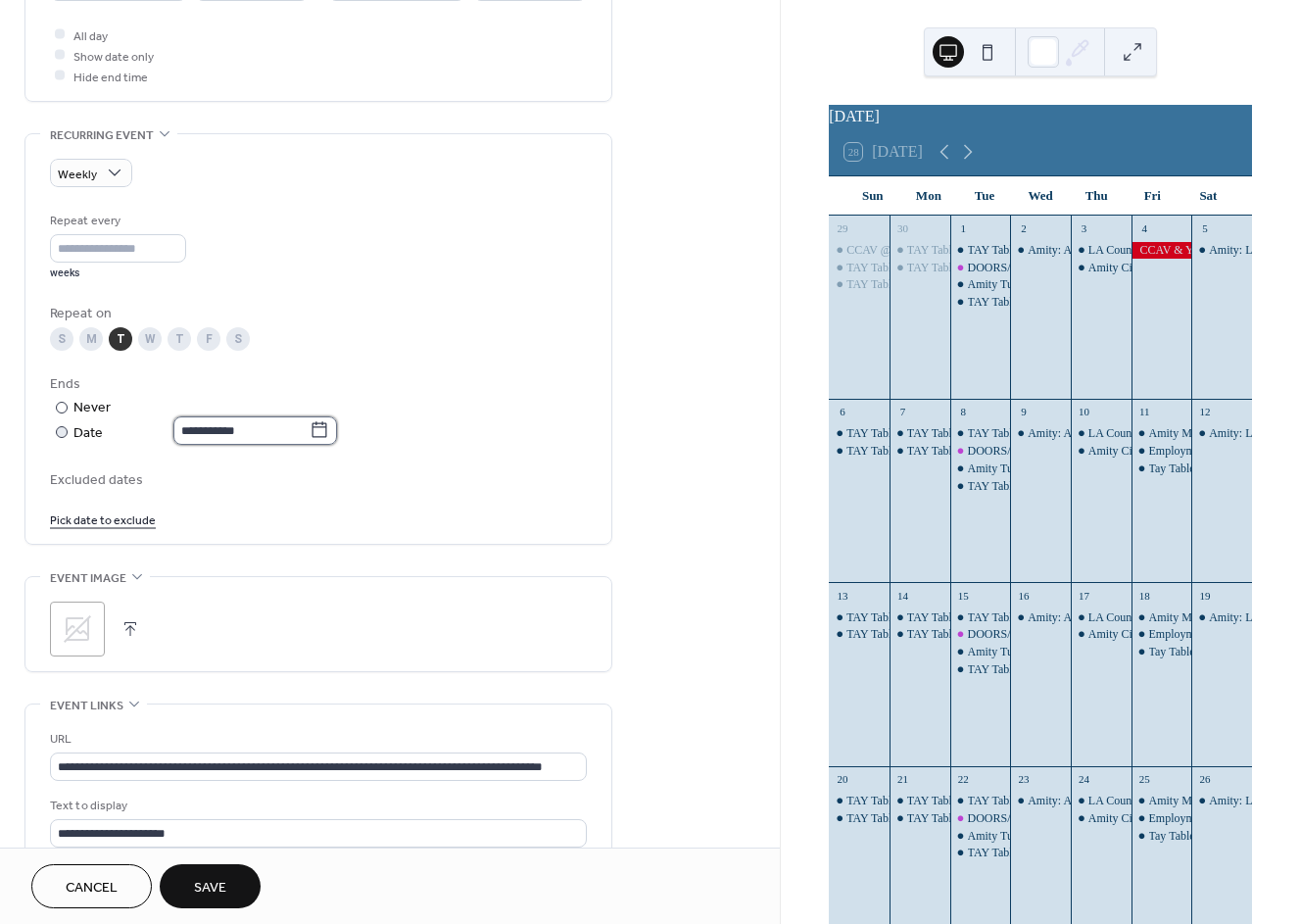 click on "**********" at bounding box center (241, 430) 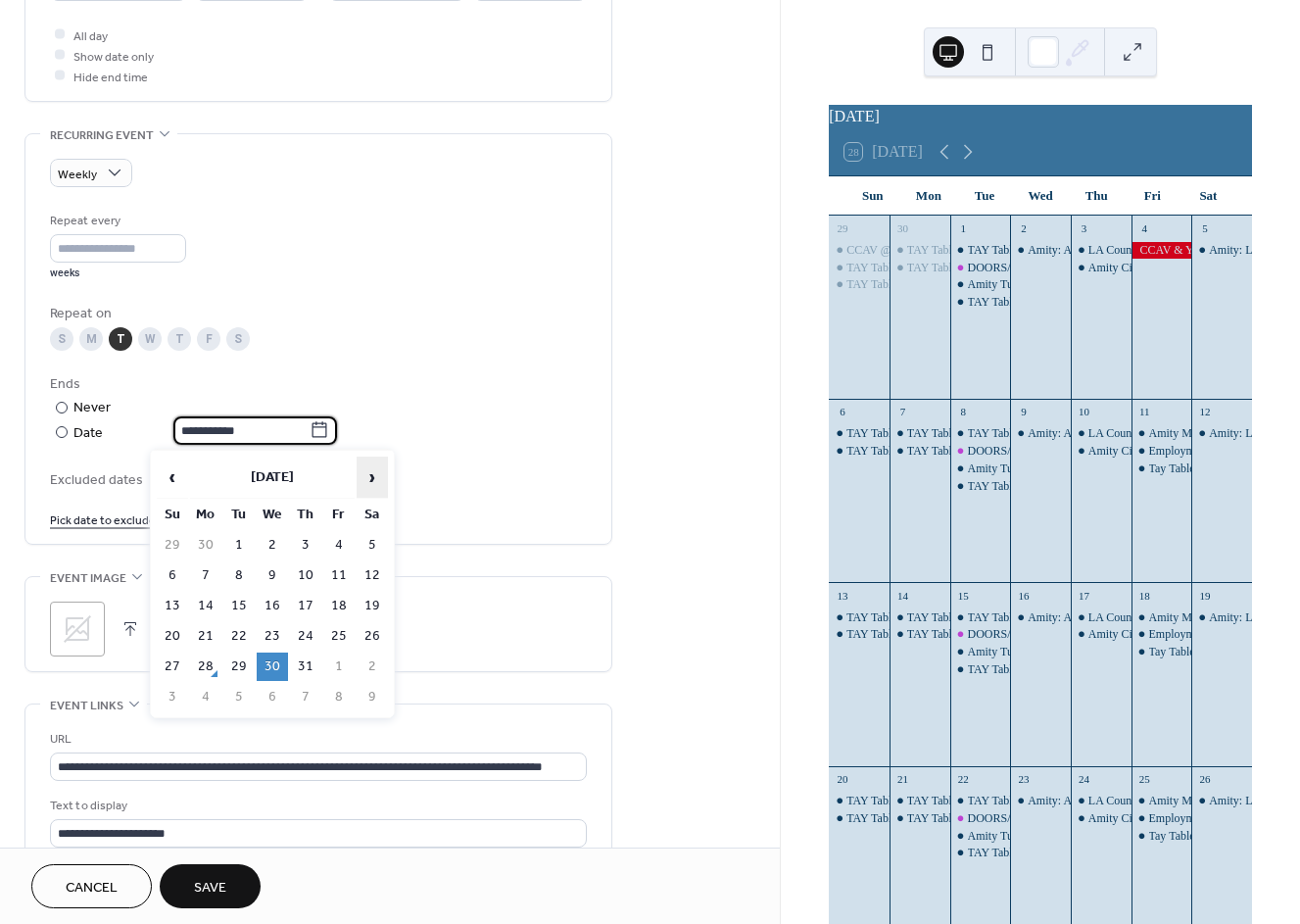 click on "›" at bounding box center [372, 477] 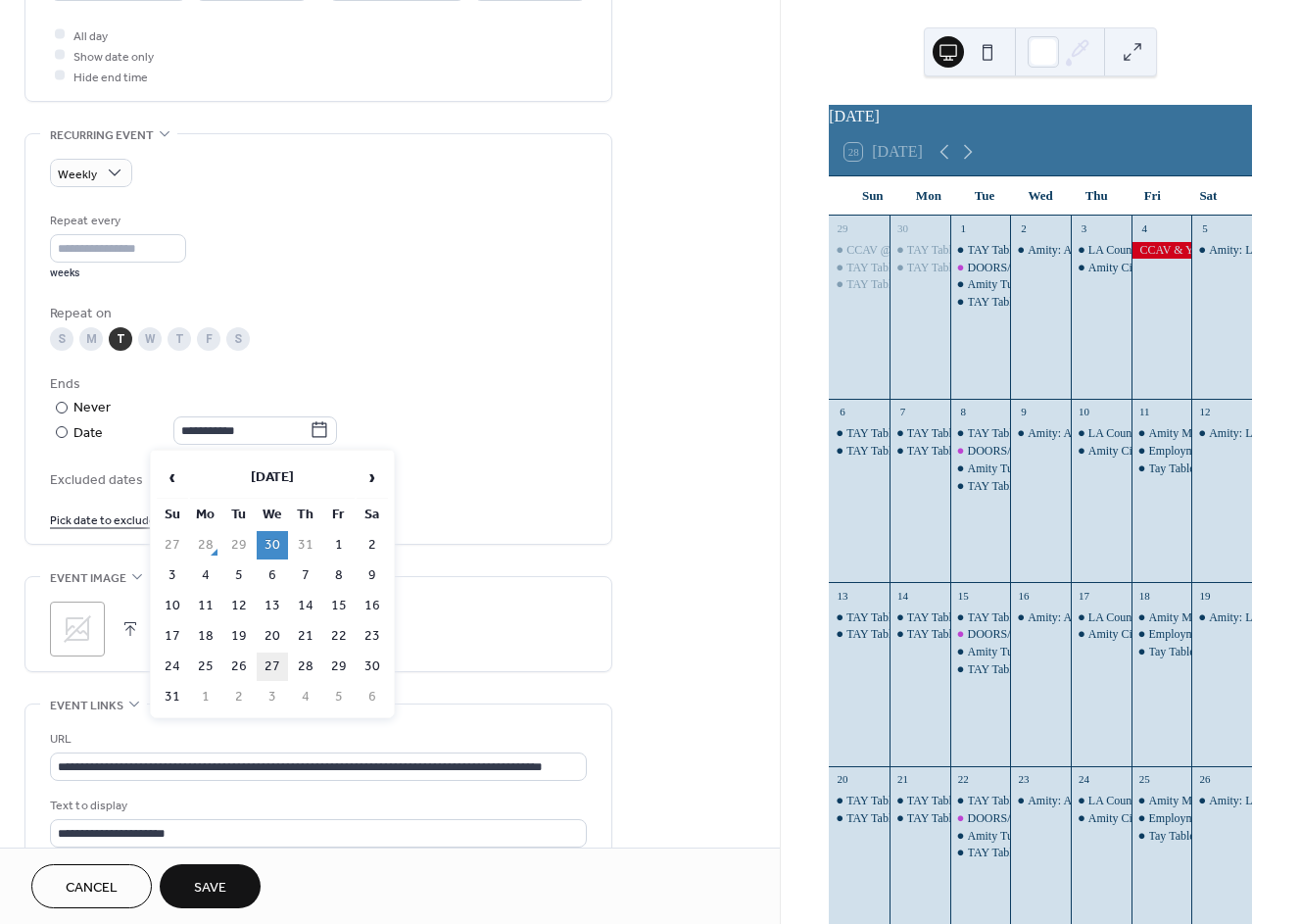 click on "27" at bounding box center [272, 666] 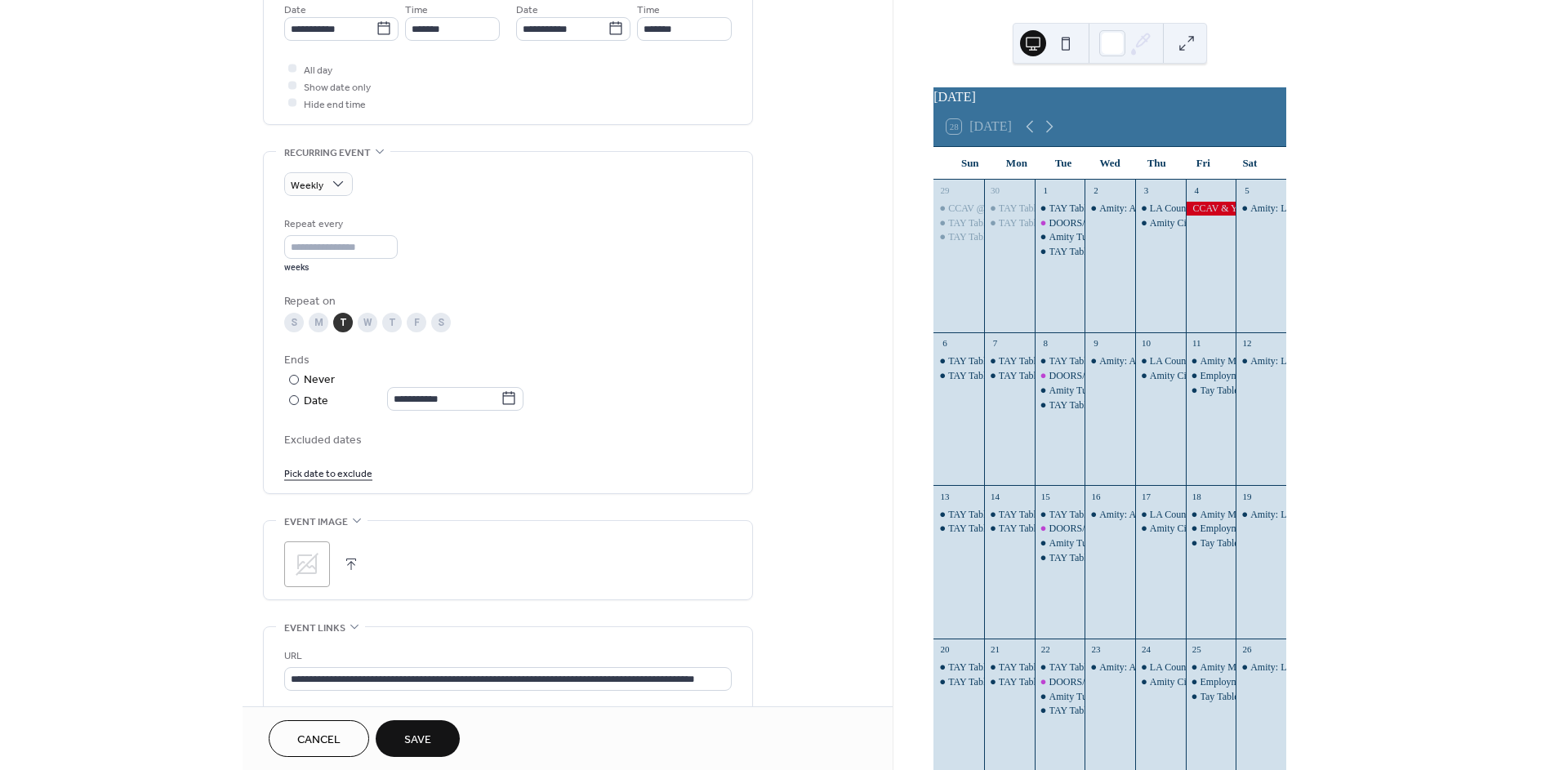 scroll, scrollTop: 794, scrollLeft: 0, axis: vertical 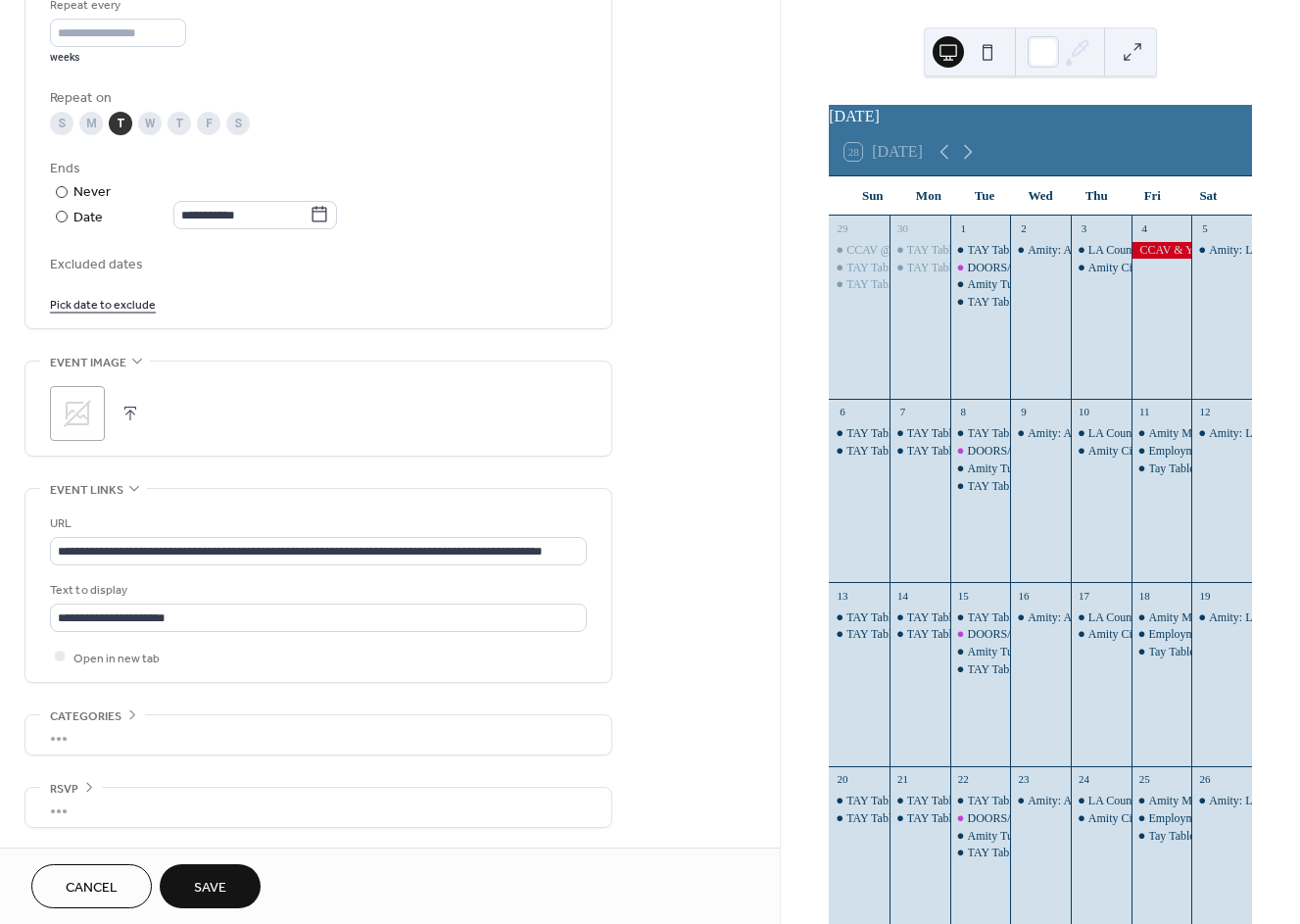 click on "Save" at bounding box center (210, 888) 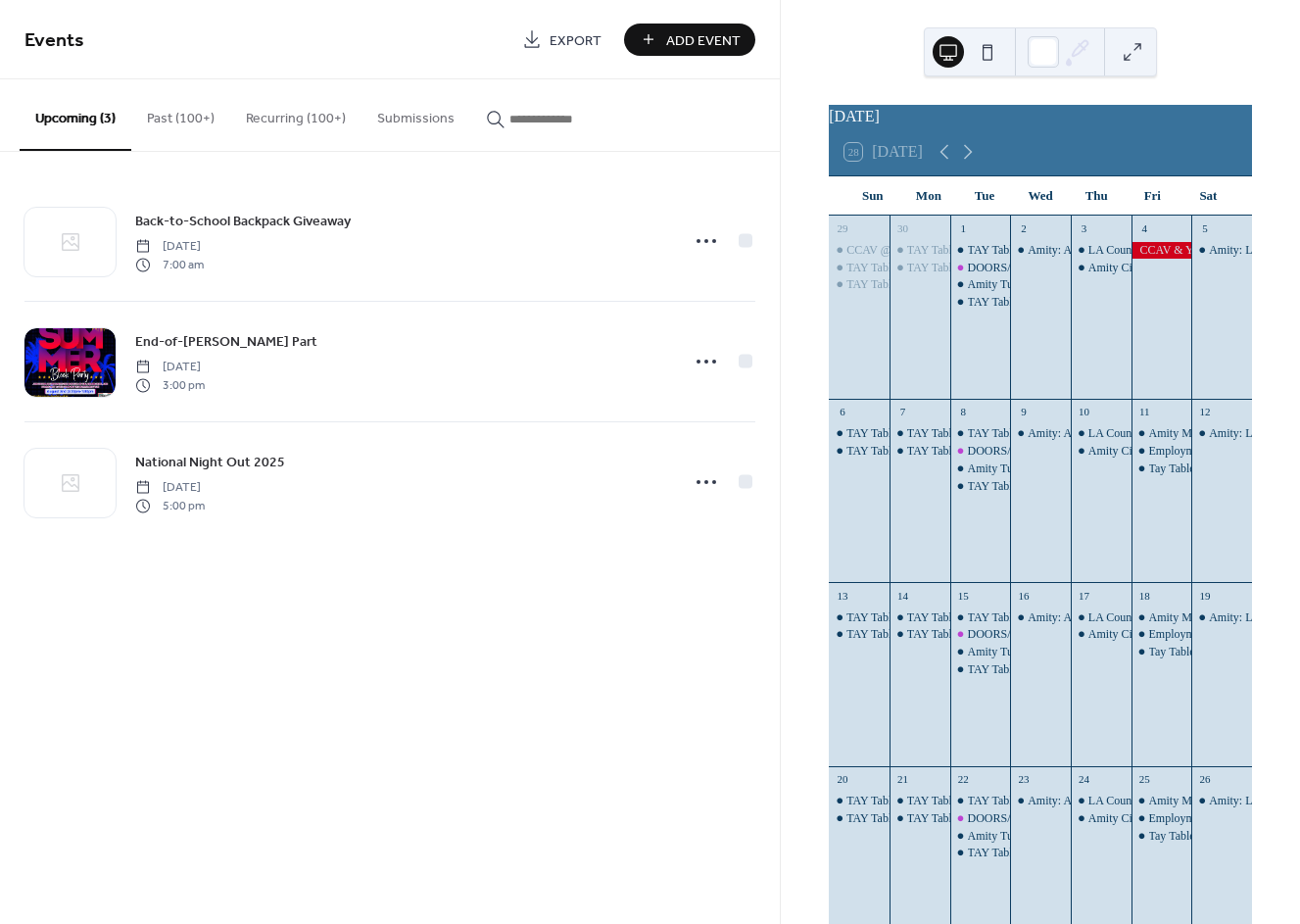 click at bounding box center (568, 119) 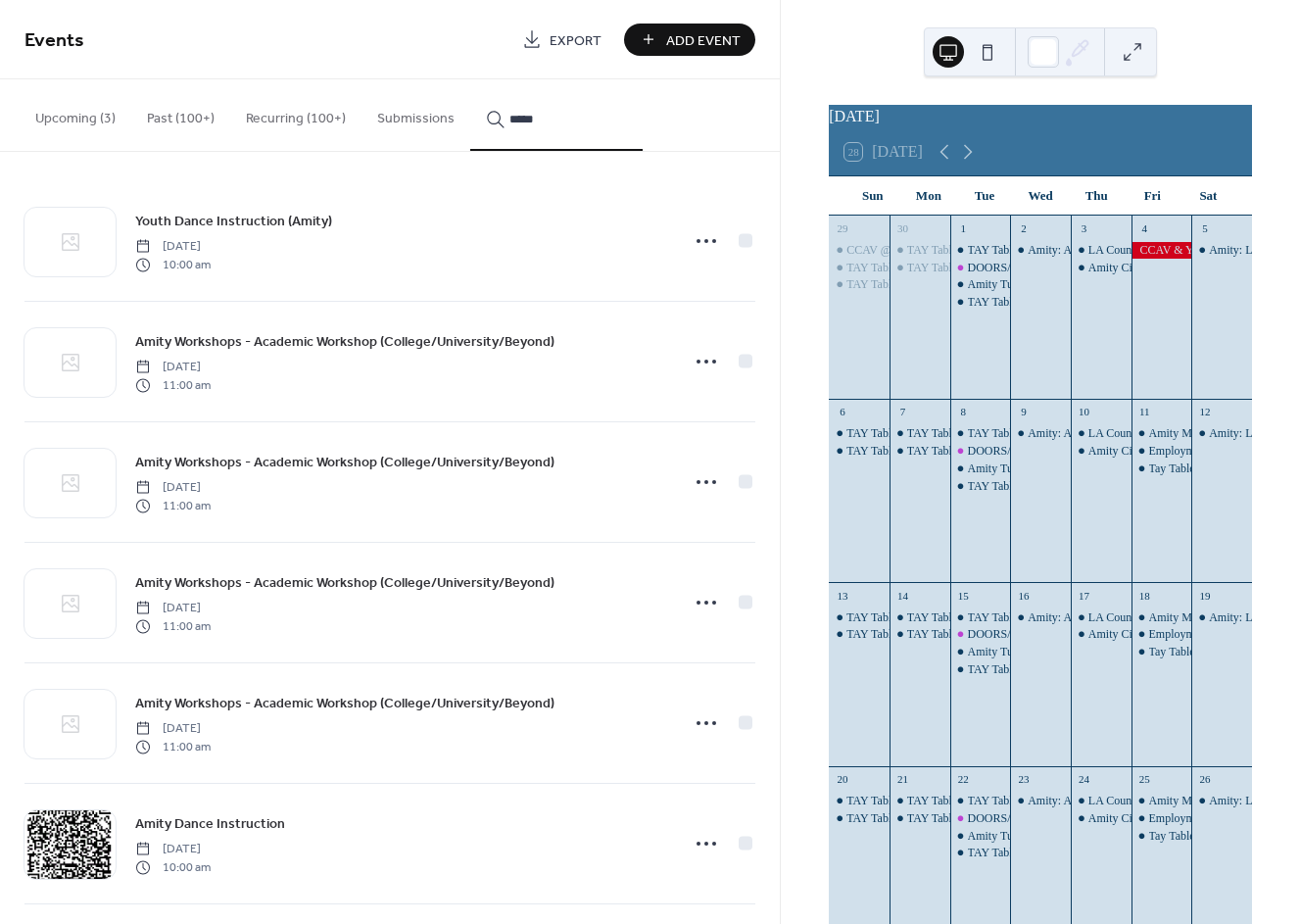 type on "*****" 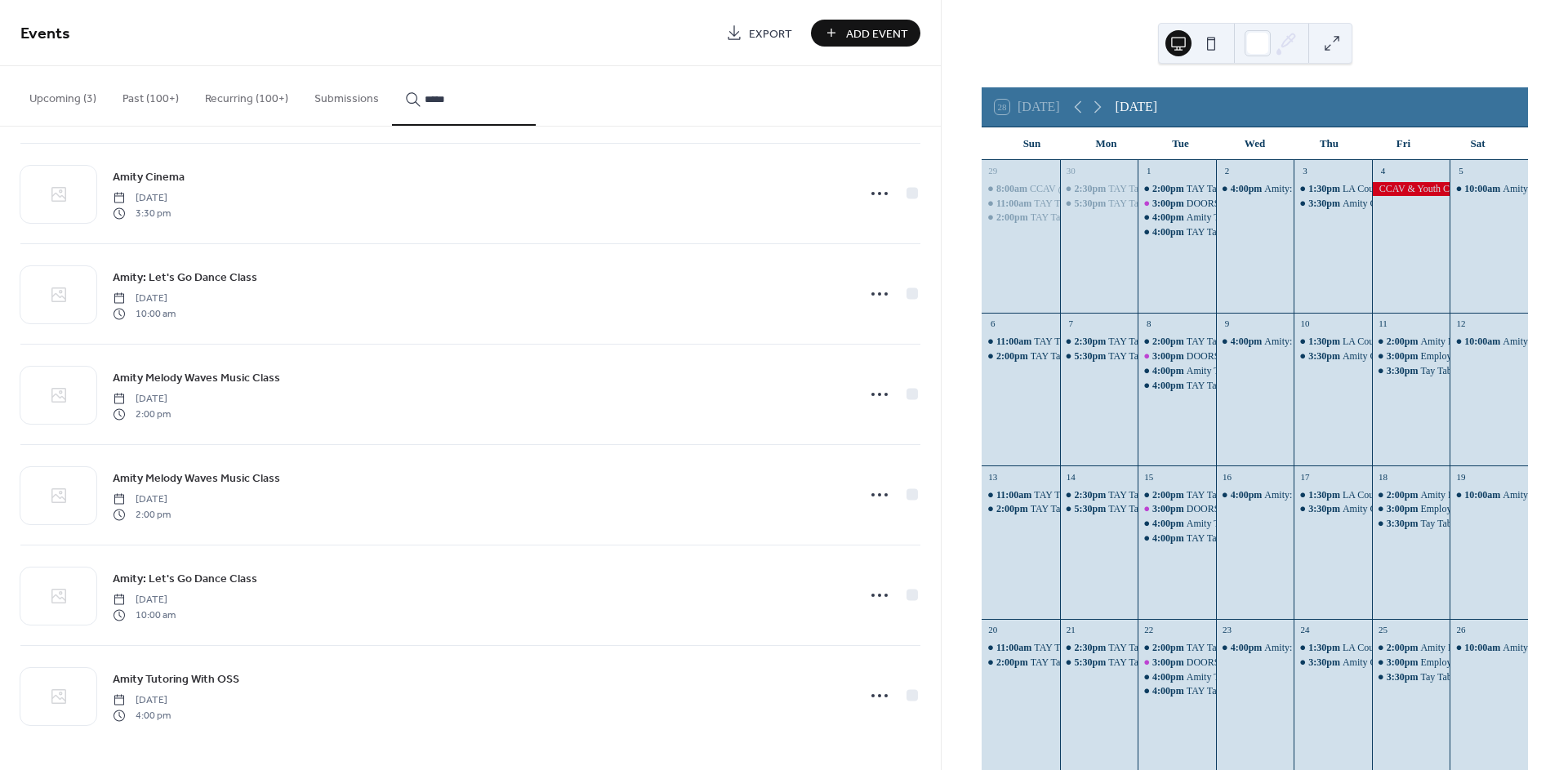 scroll, scrollTop: 7245, scrollLeft: 0, axis: vertical 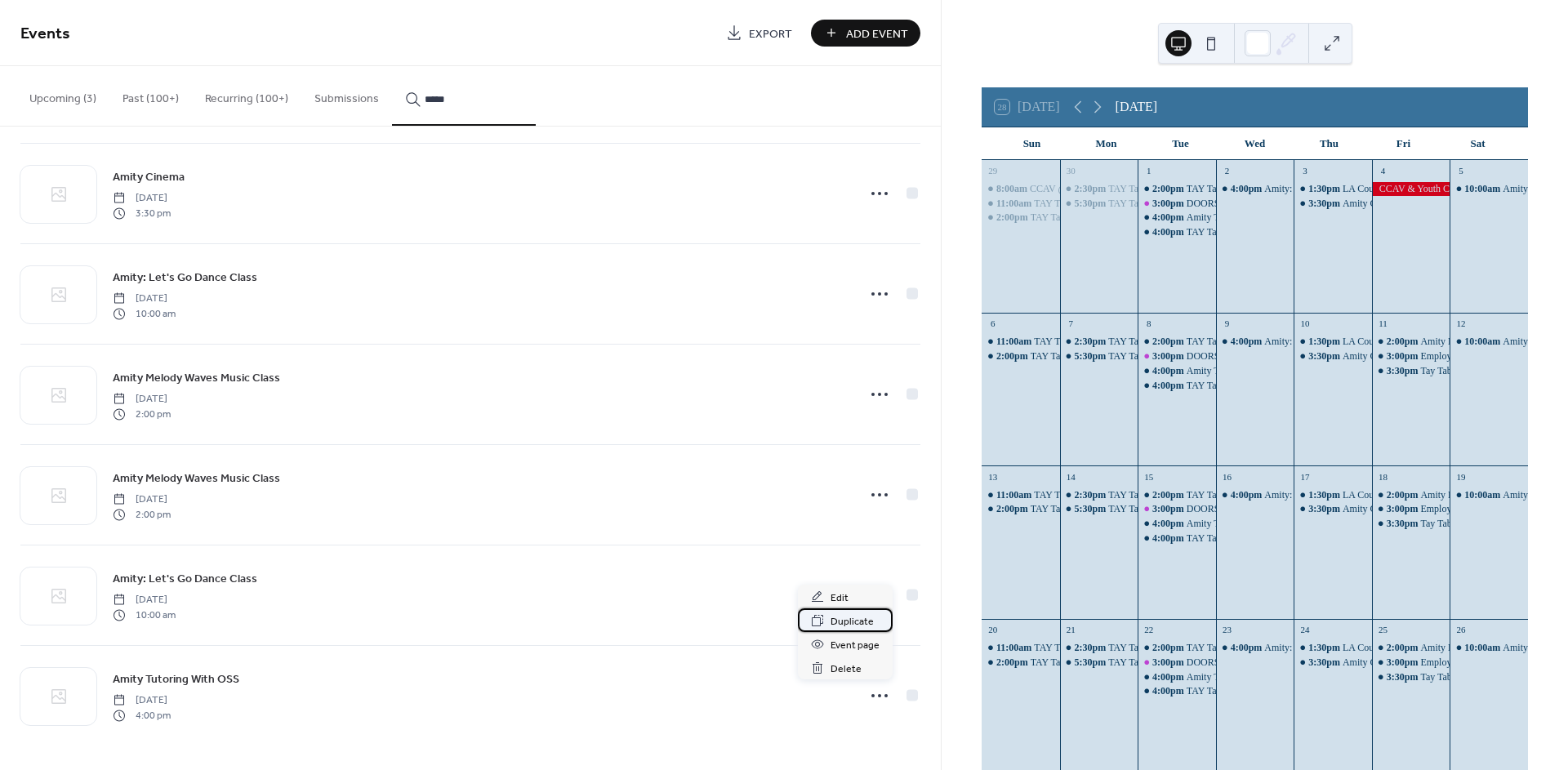 click on "Duplicate" at bounding box center (852, 621) 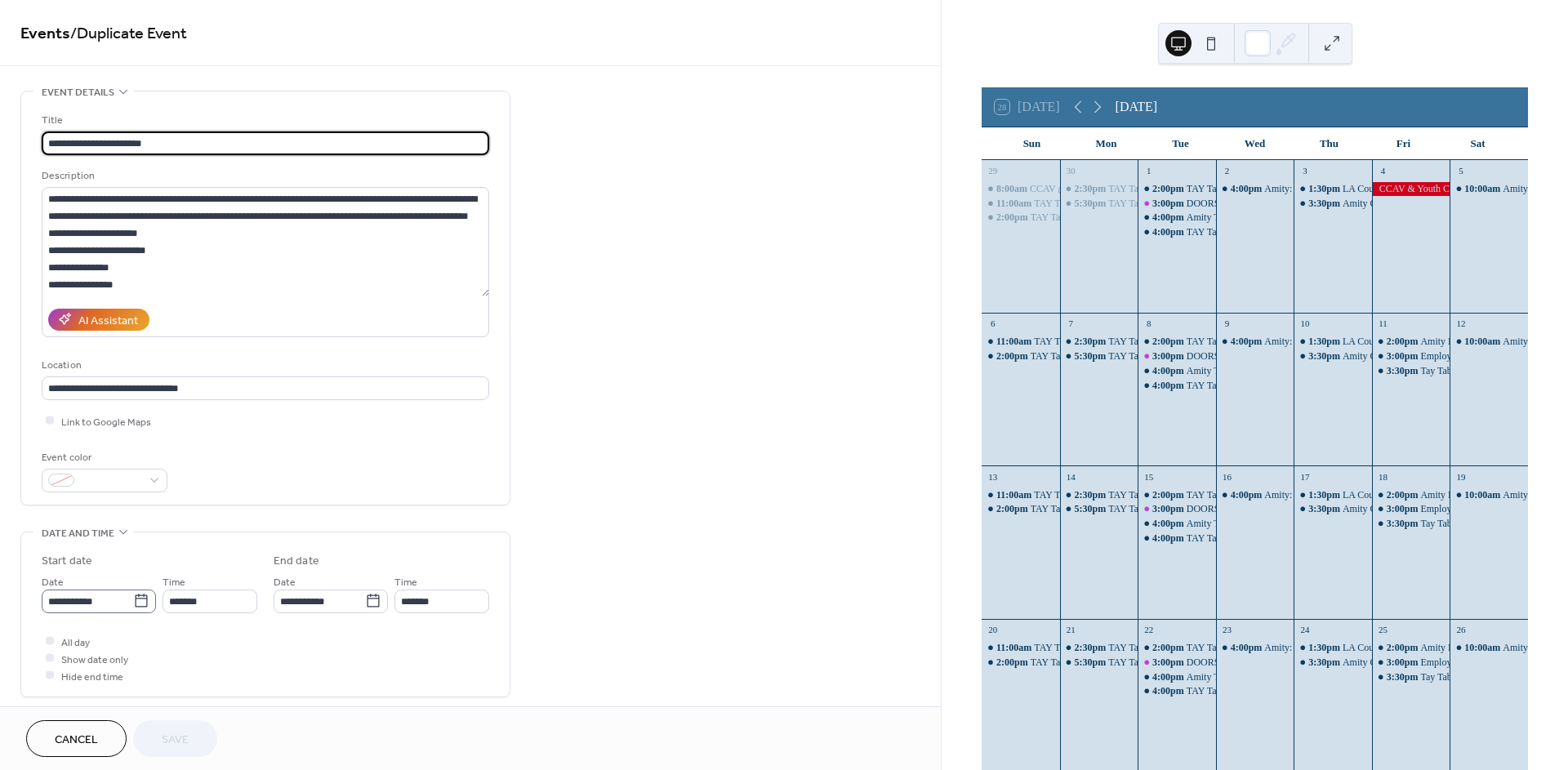 click 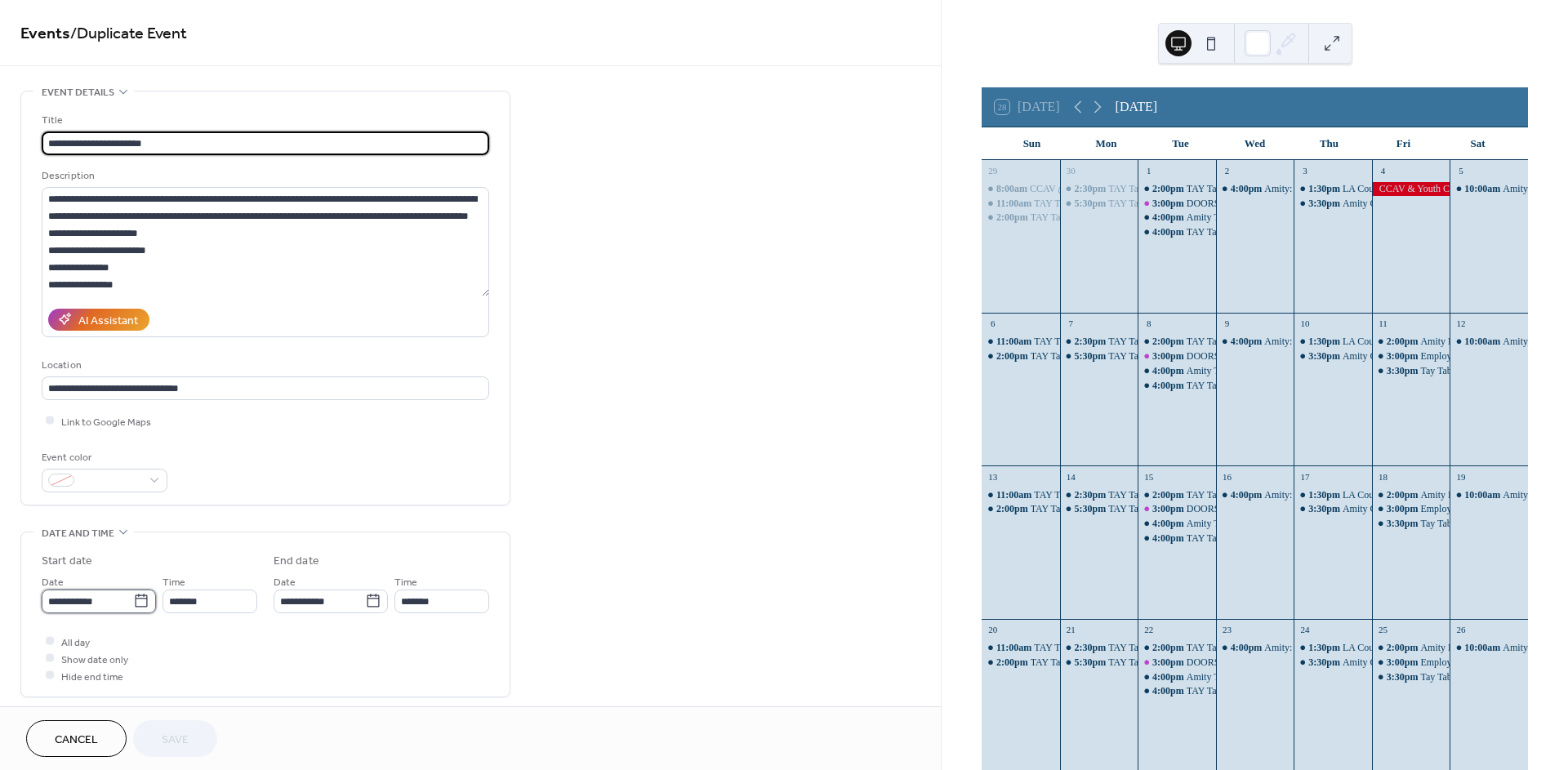 click on "**********" at bounding box center [87, 601] 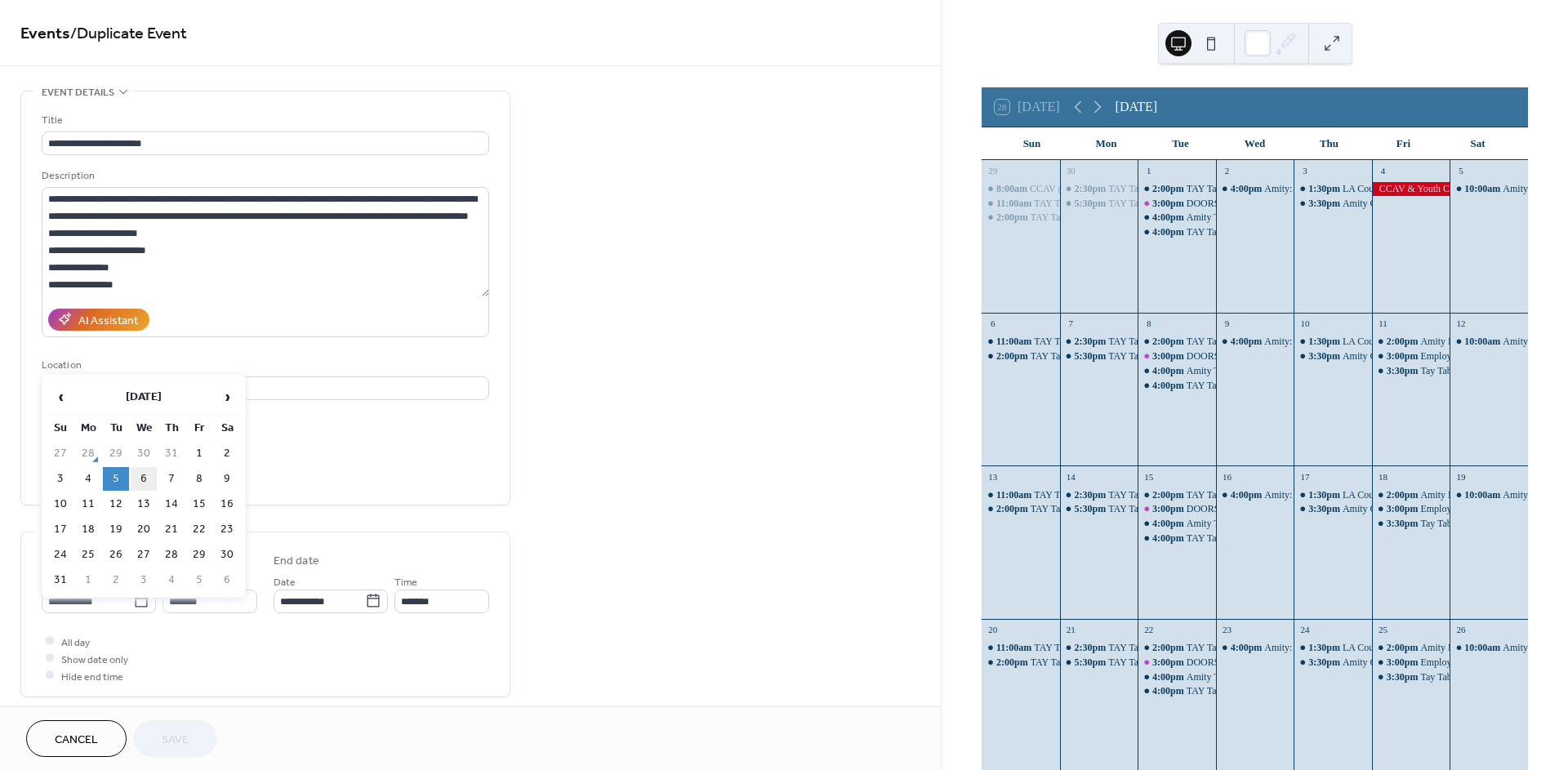 click on "6" at bounding box center [144, 478] 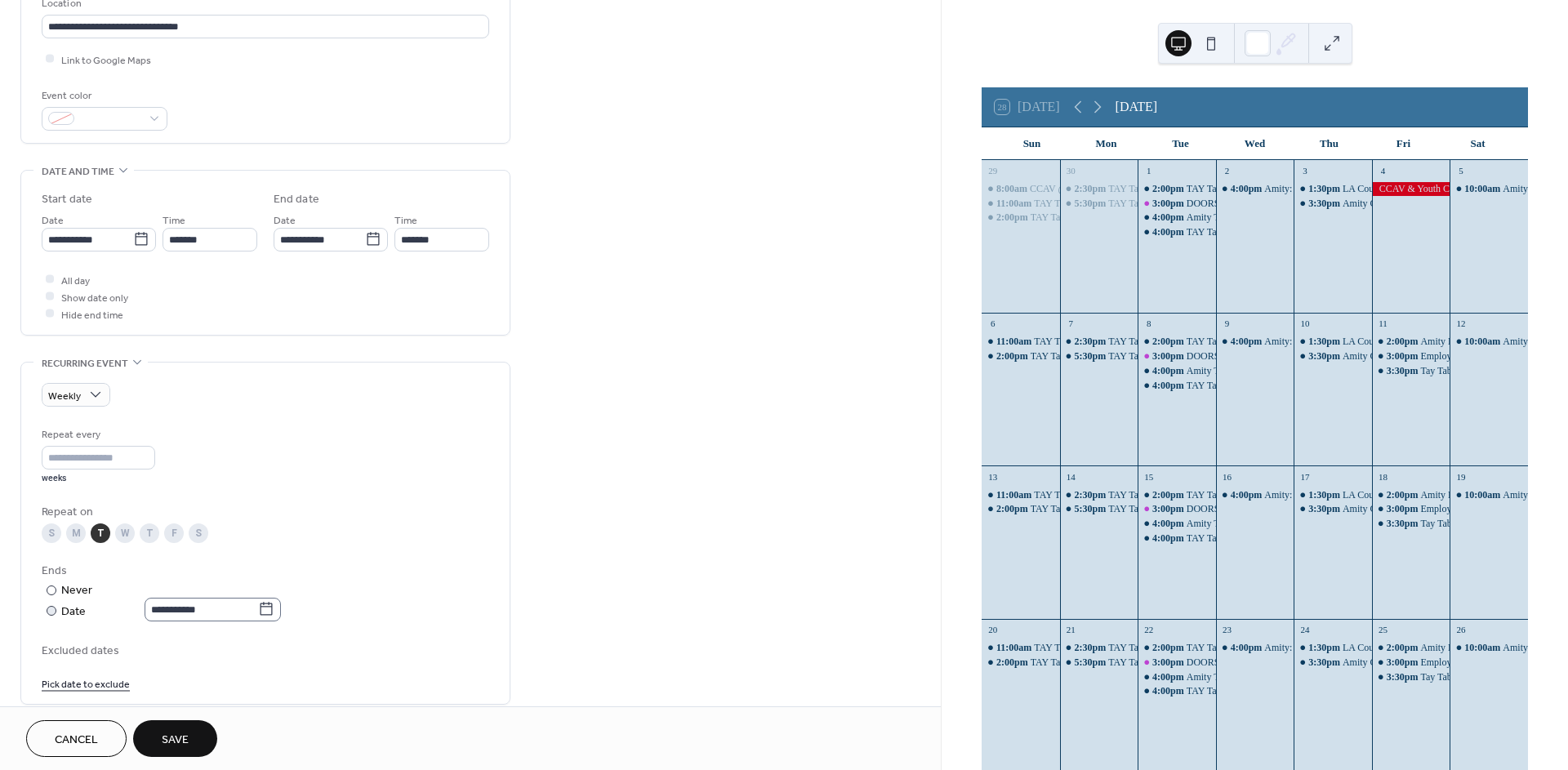 scroll, scrollTop: 363, scrollLeft: 0, axis: vertical 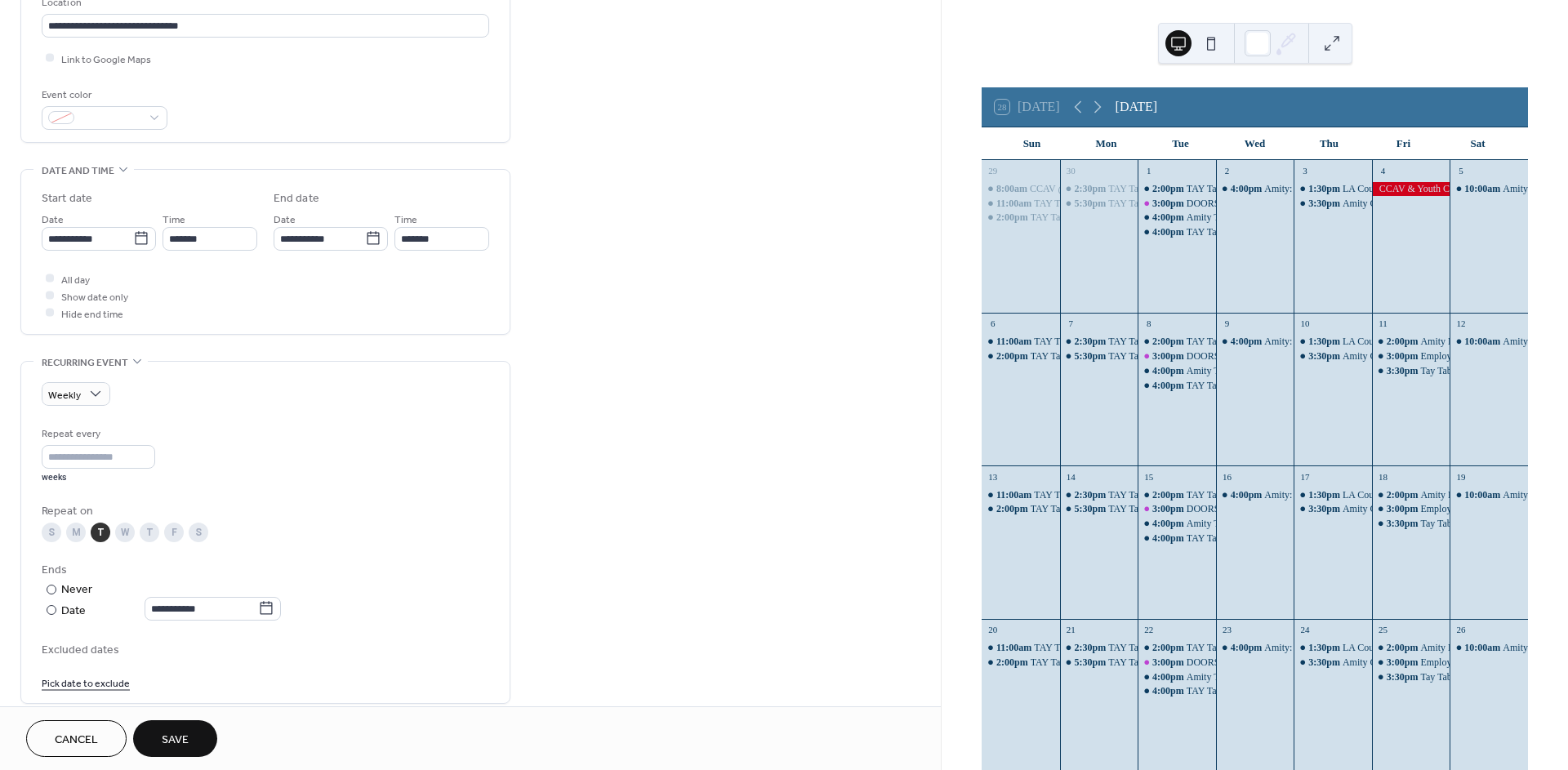 click on "W" at bounding box center [125, 532] 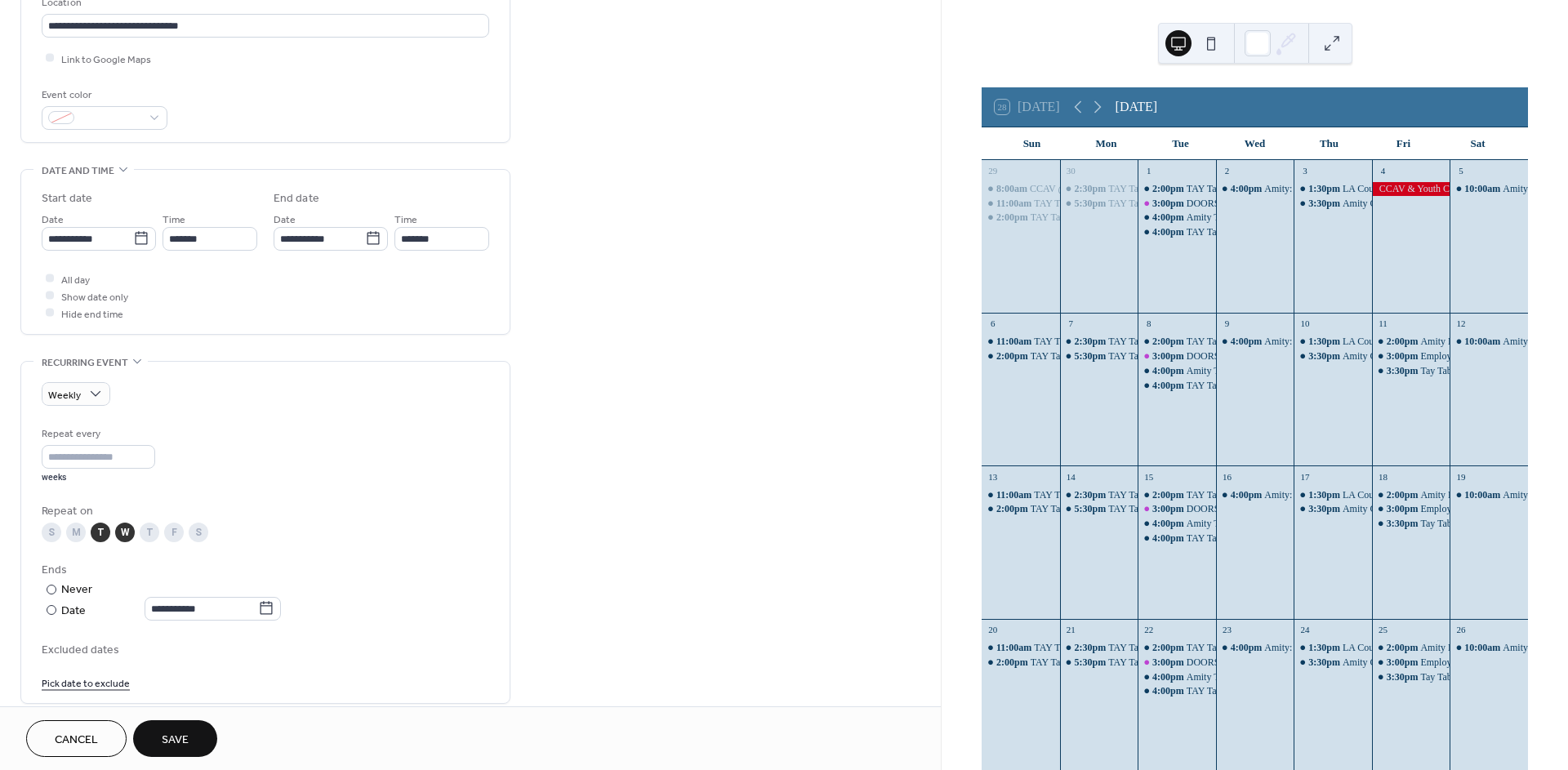 click on "T" at bounding box center [100, 532] 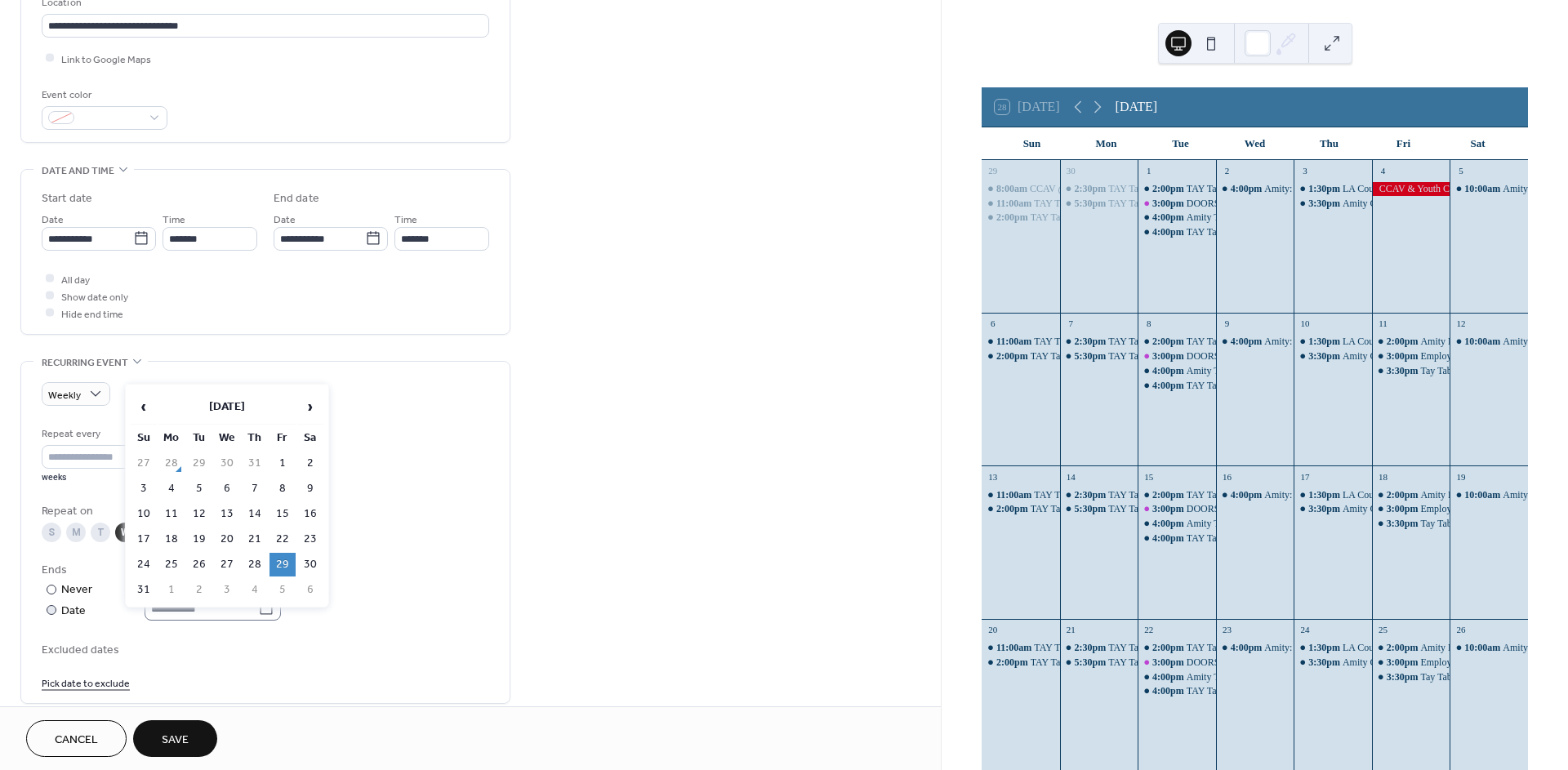 click 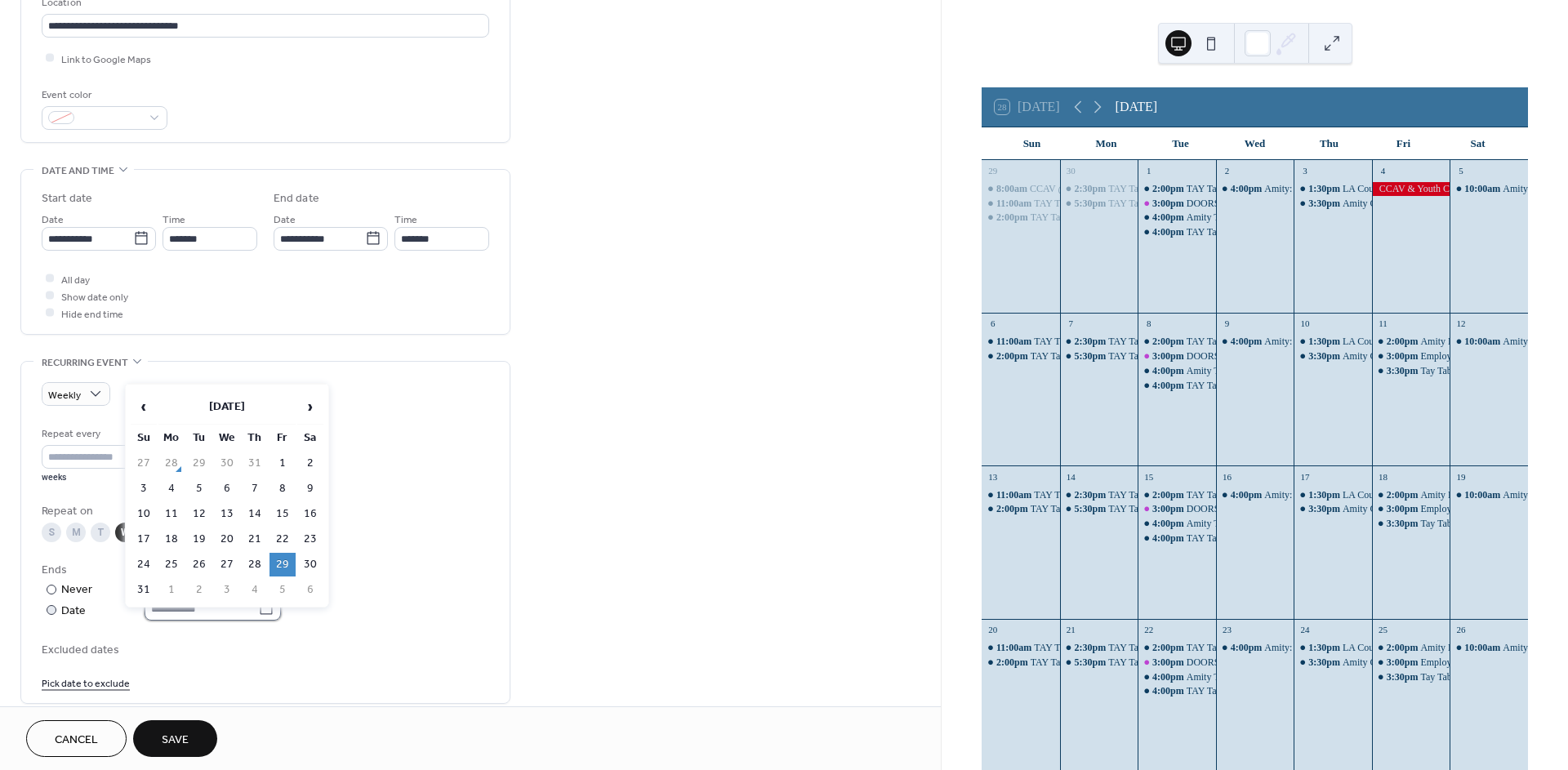 click on "**********" at bounding box center [201, 608] 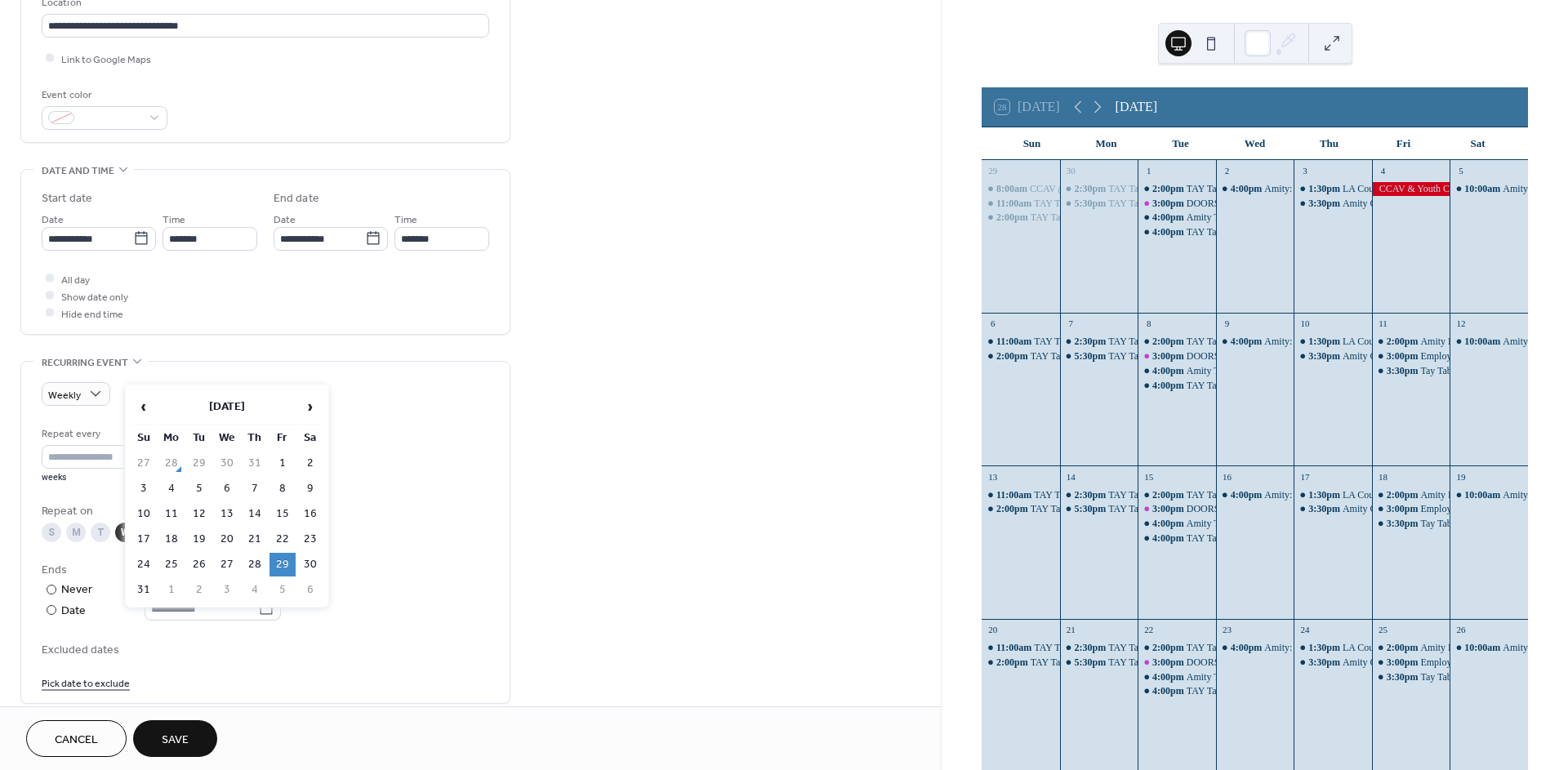 click on "29" at bounding box center [283, 564] 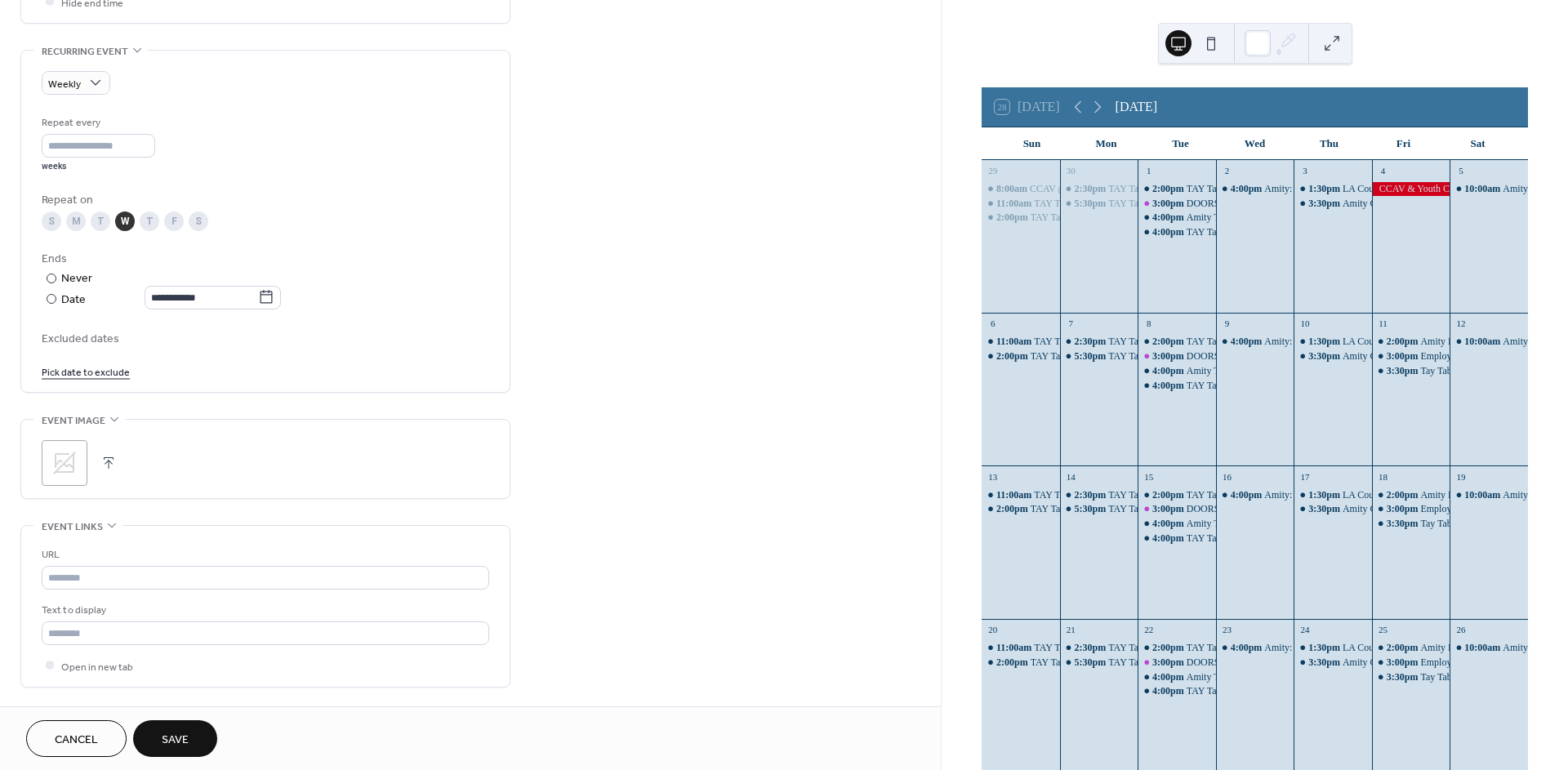scroll, scrollTop: 725, scrollLeft: 0, axis: vertical 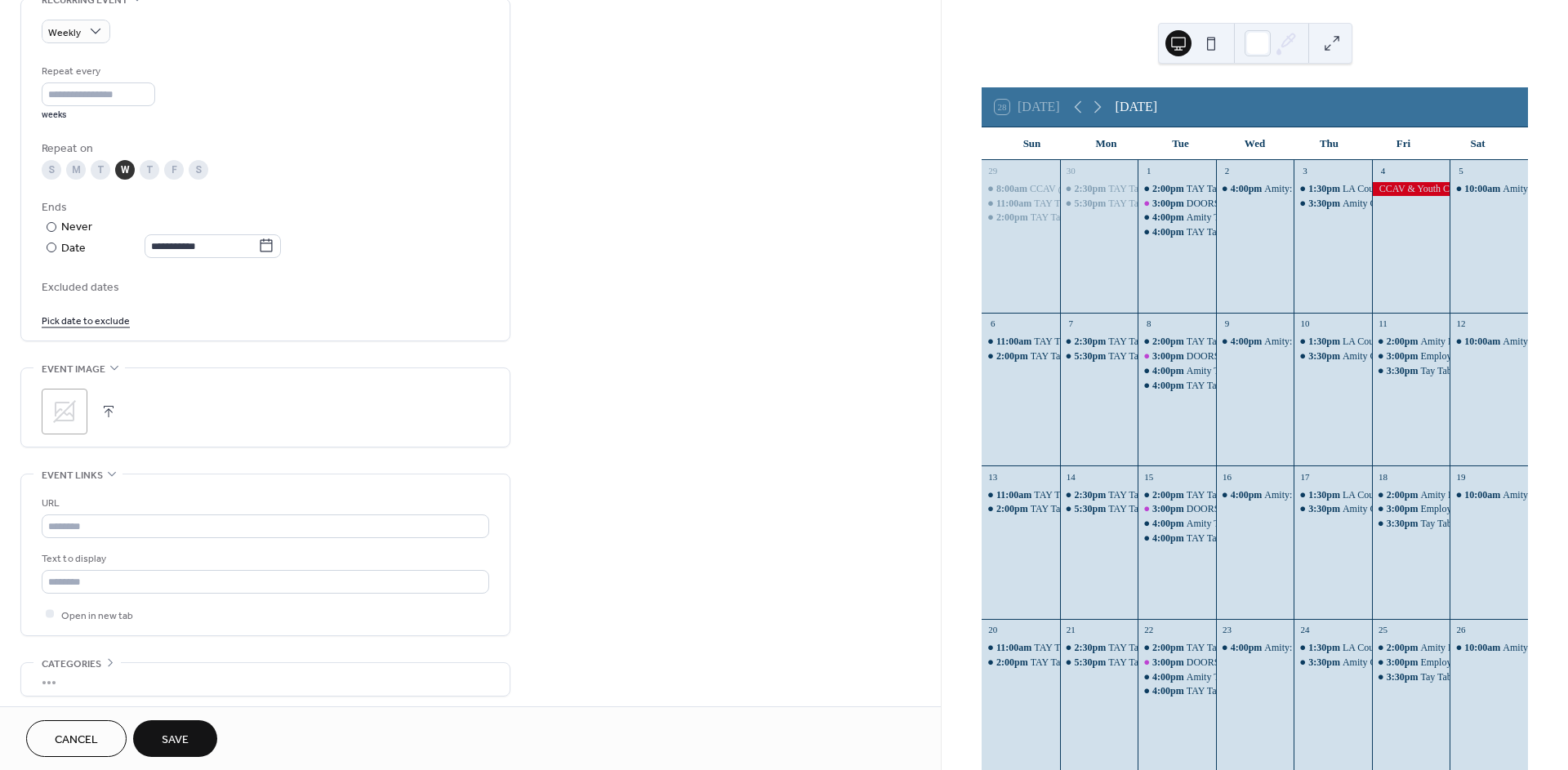 click on "Save" at bounding box center [175, 738] 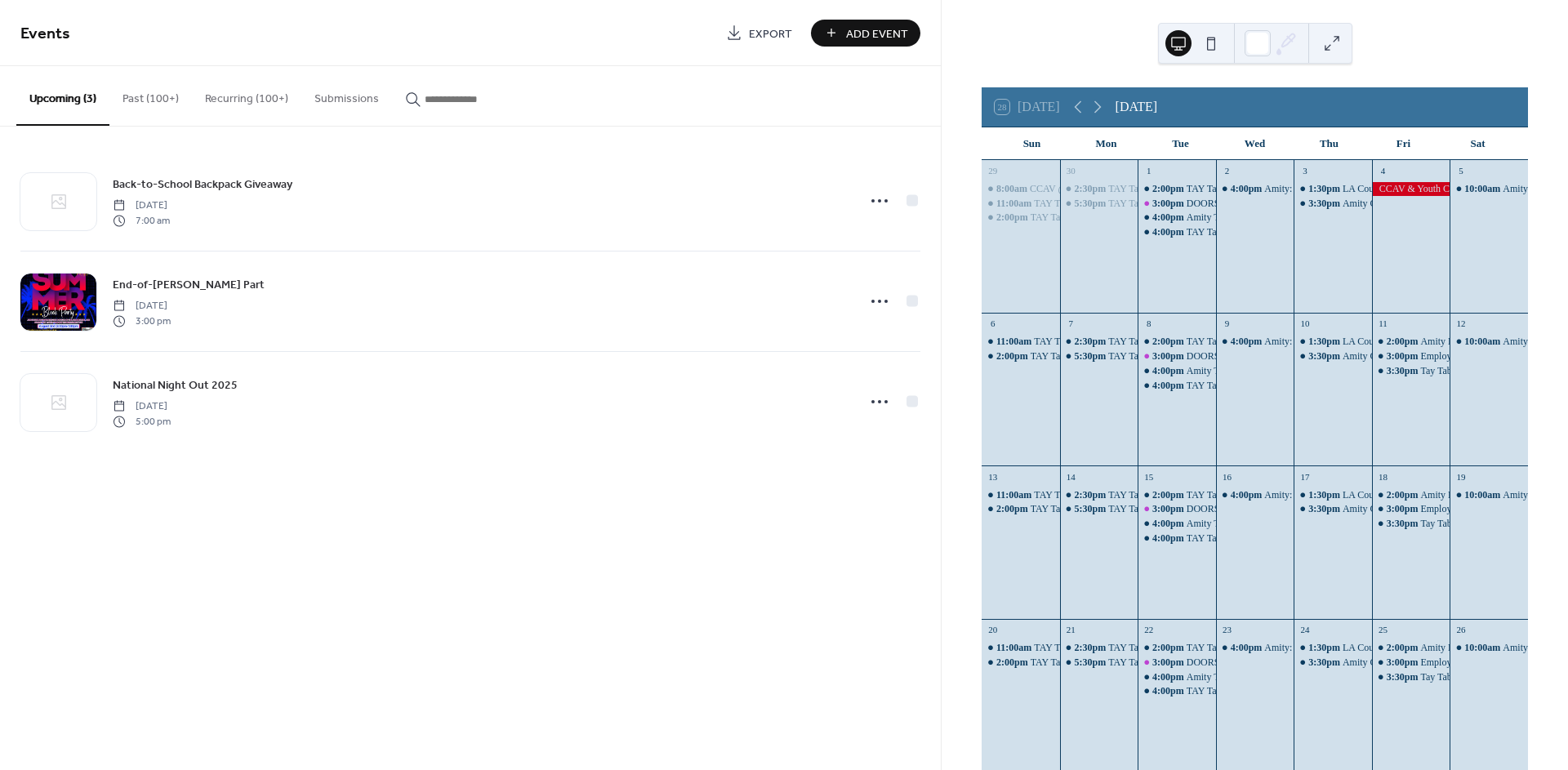 click at bounding box center [474, 99] 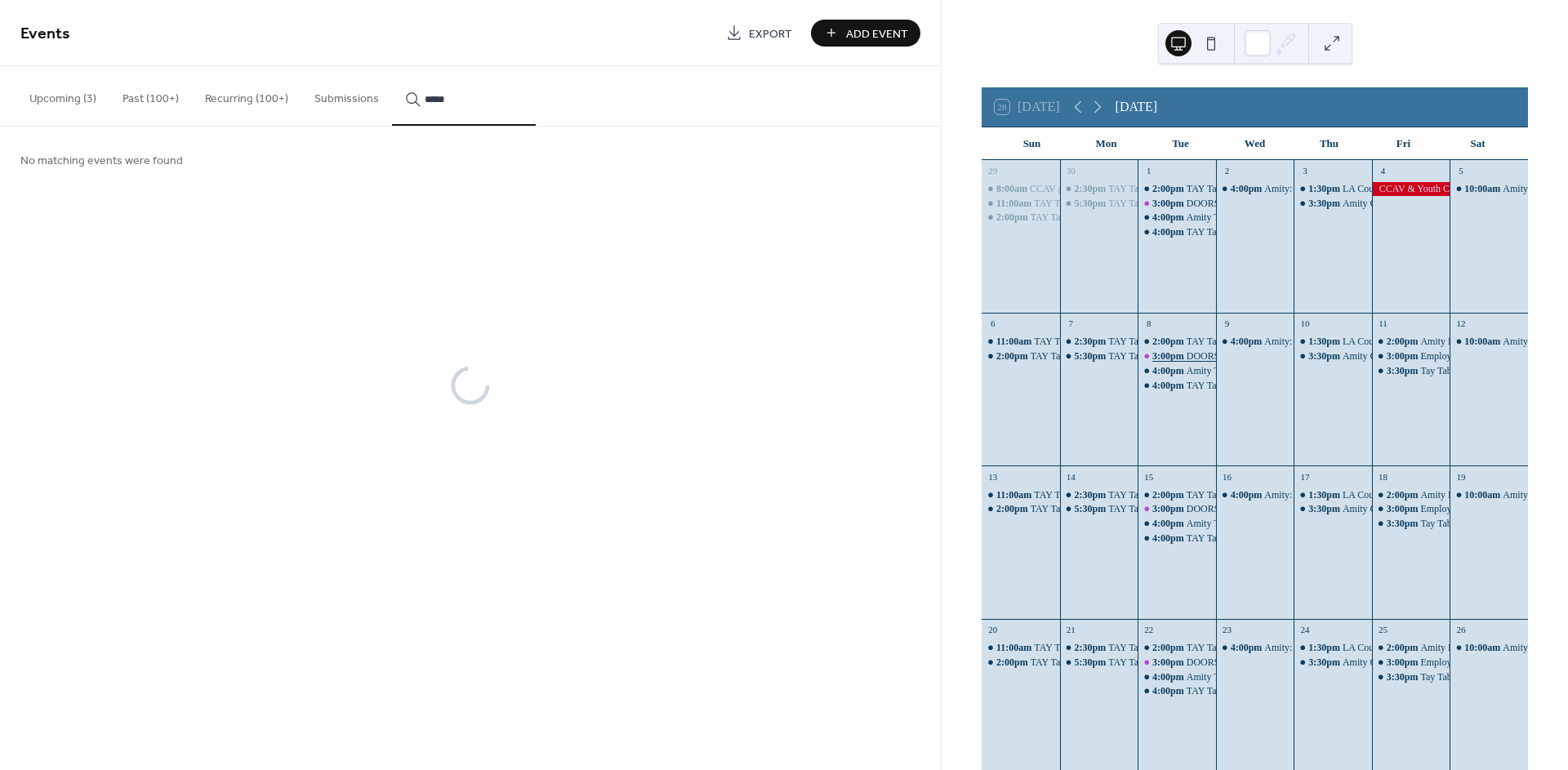 click on "3:00pm" at bounding box center [1169, 356] 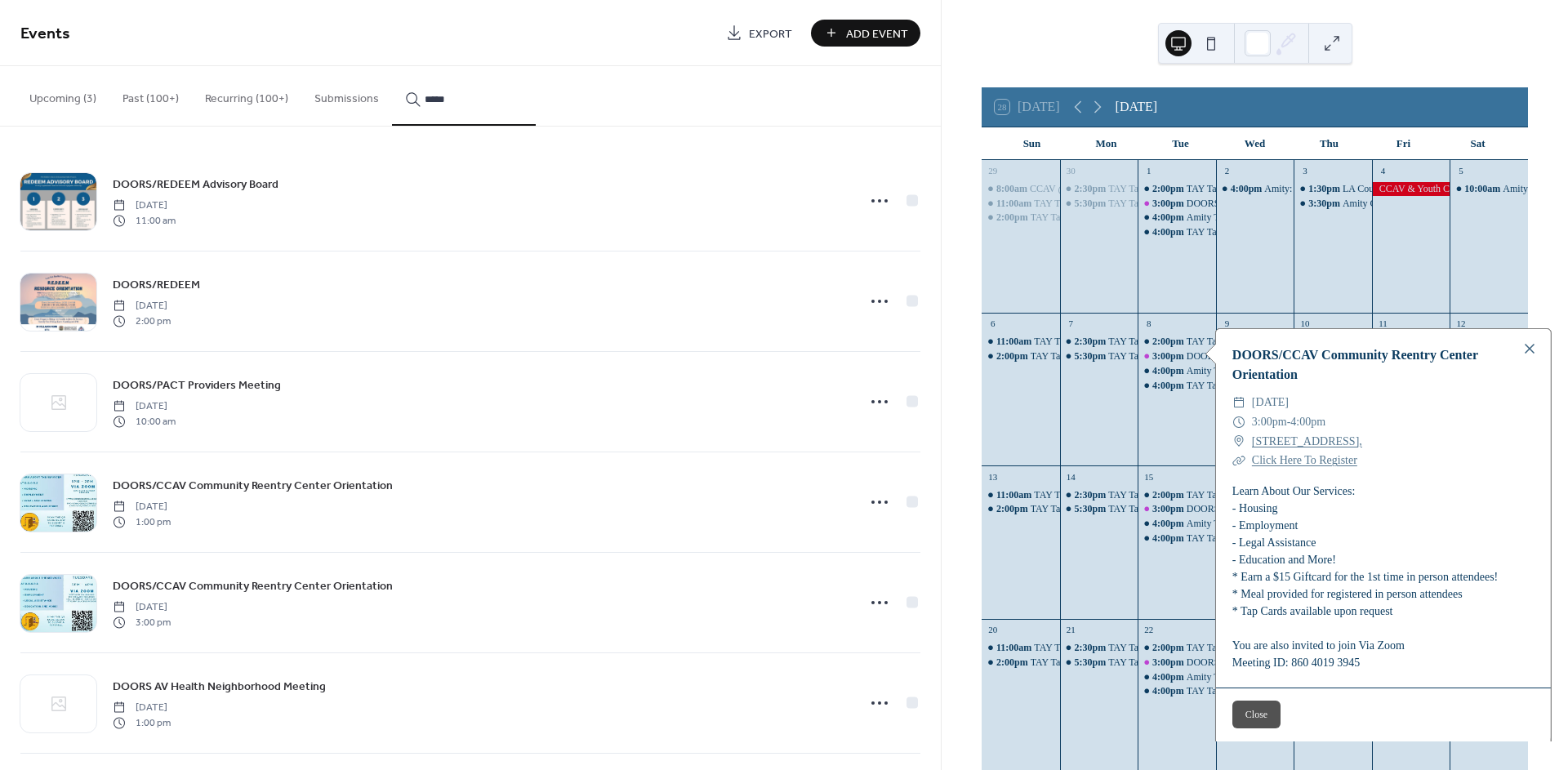 click on "*****" at bounding box center [474, 99] 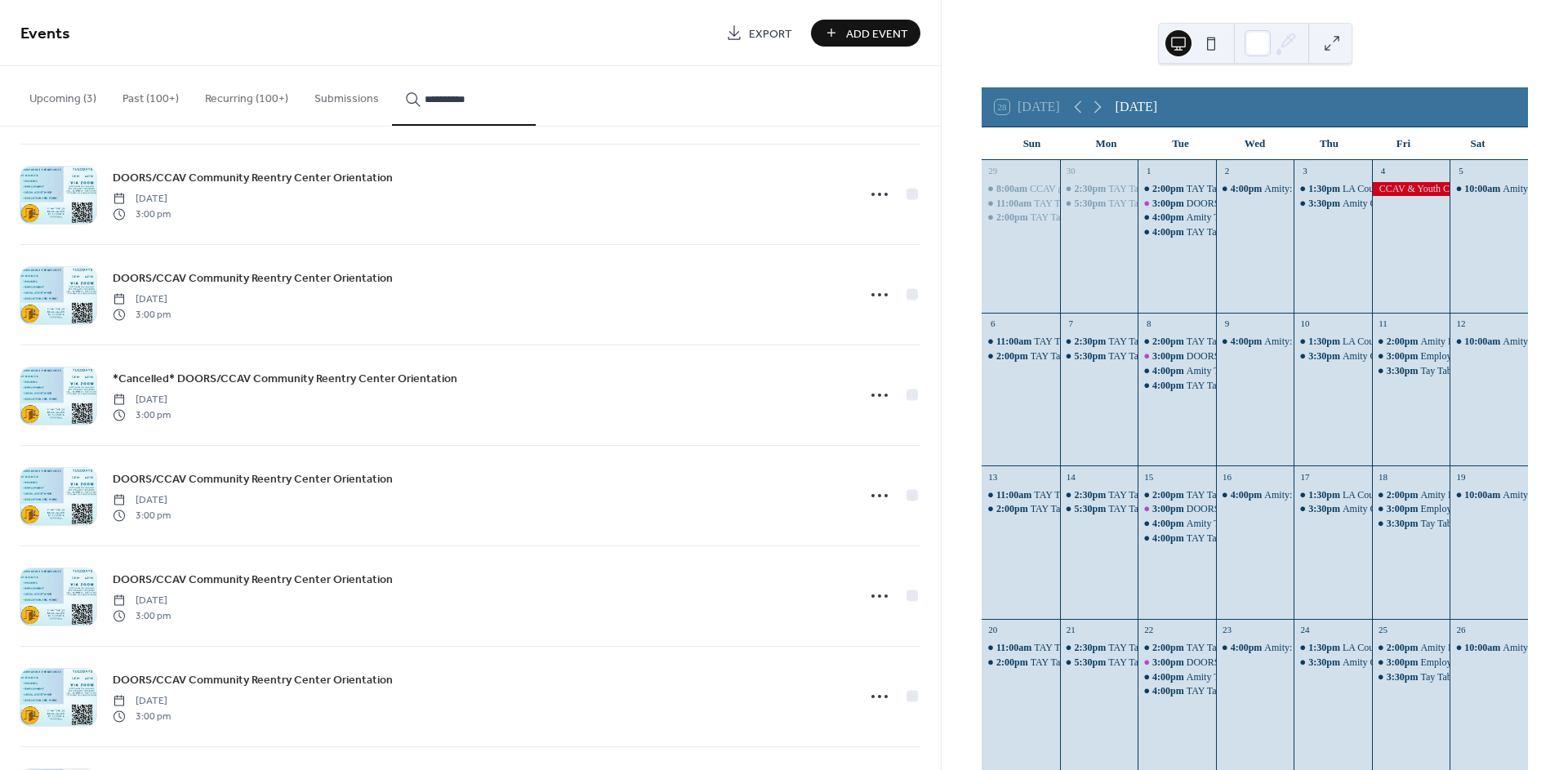 scroll, scrollTop: 5235, scrollLeft: 0, axis: vertical 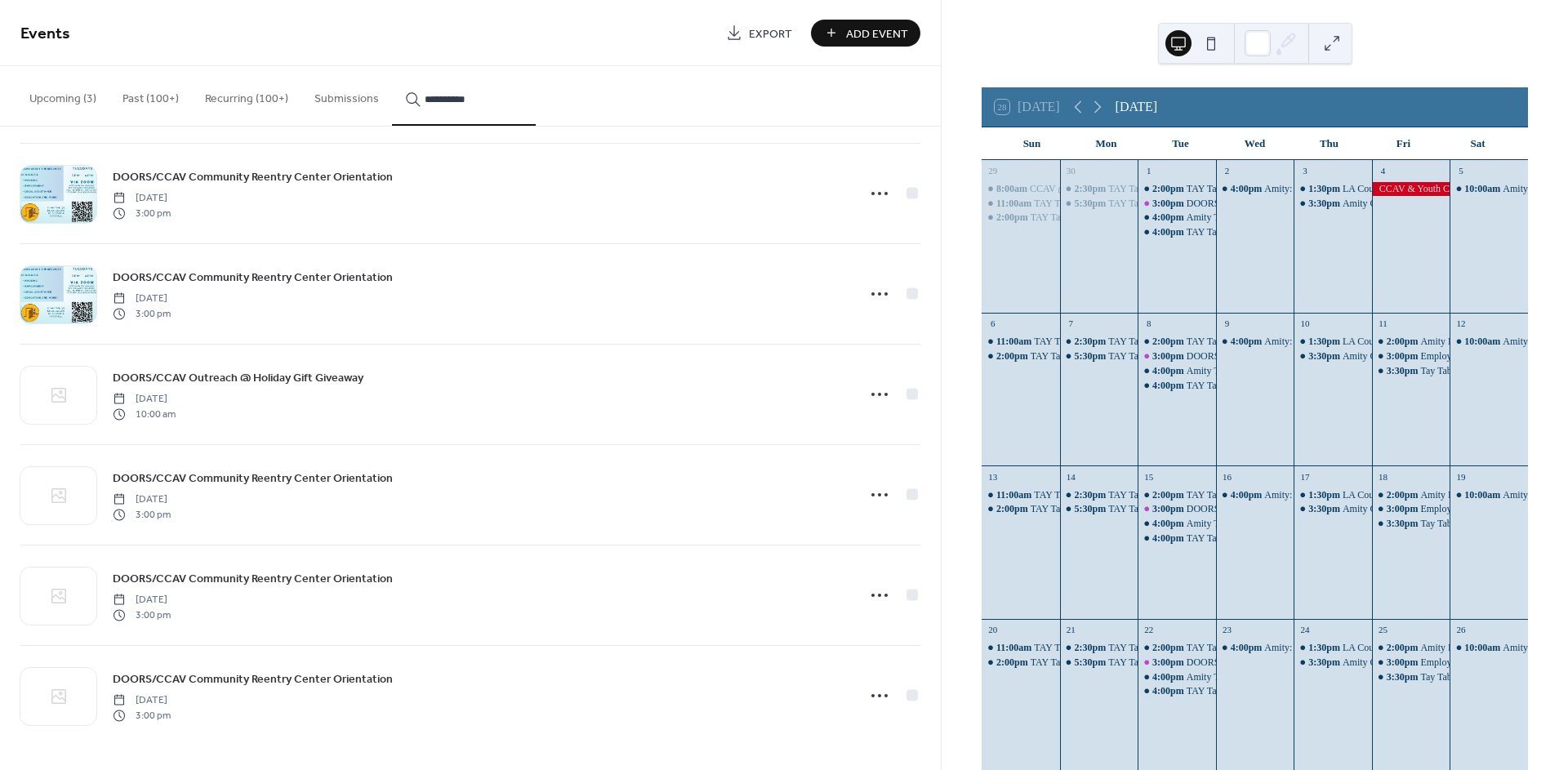 type on "**********" 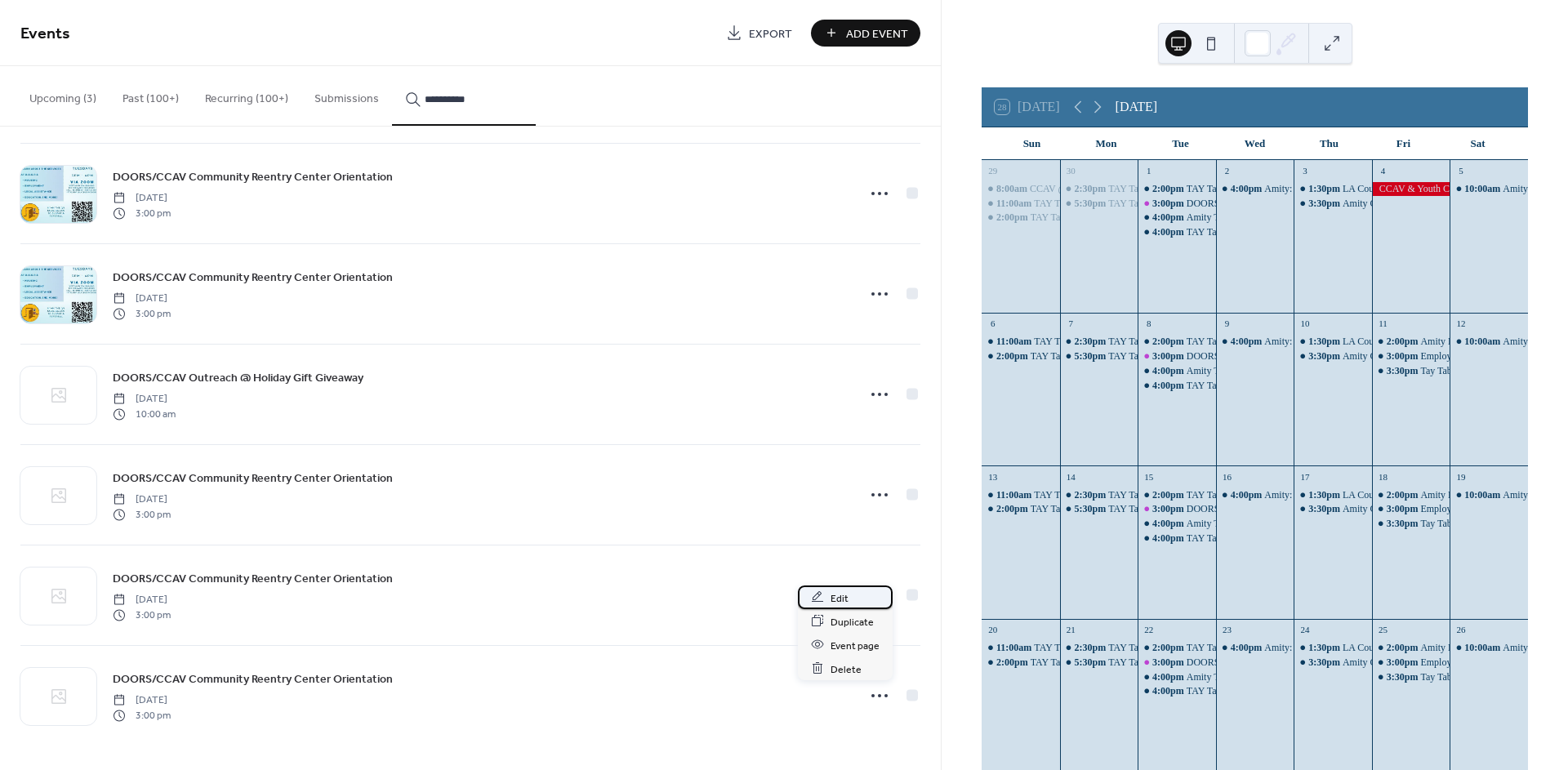 click on "Edit" at bounding box center (840, 598) 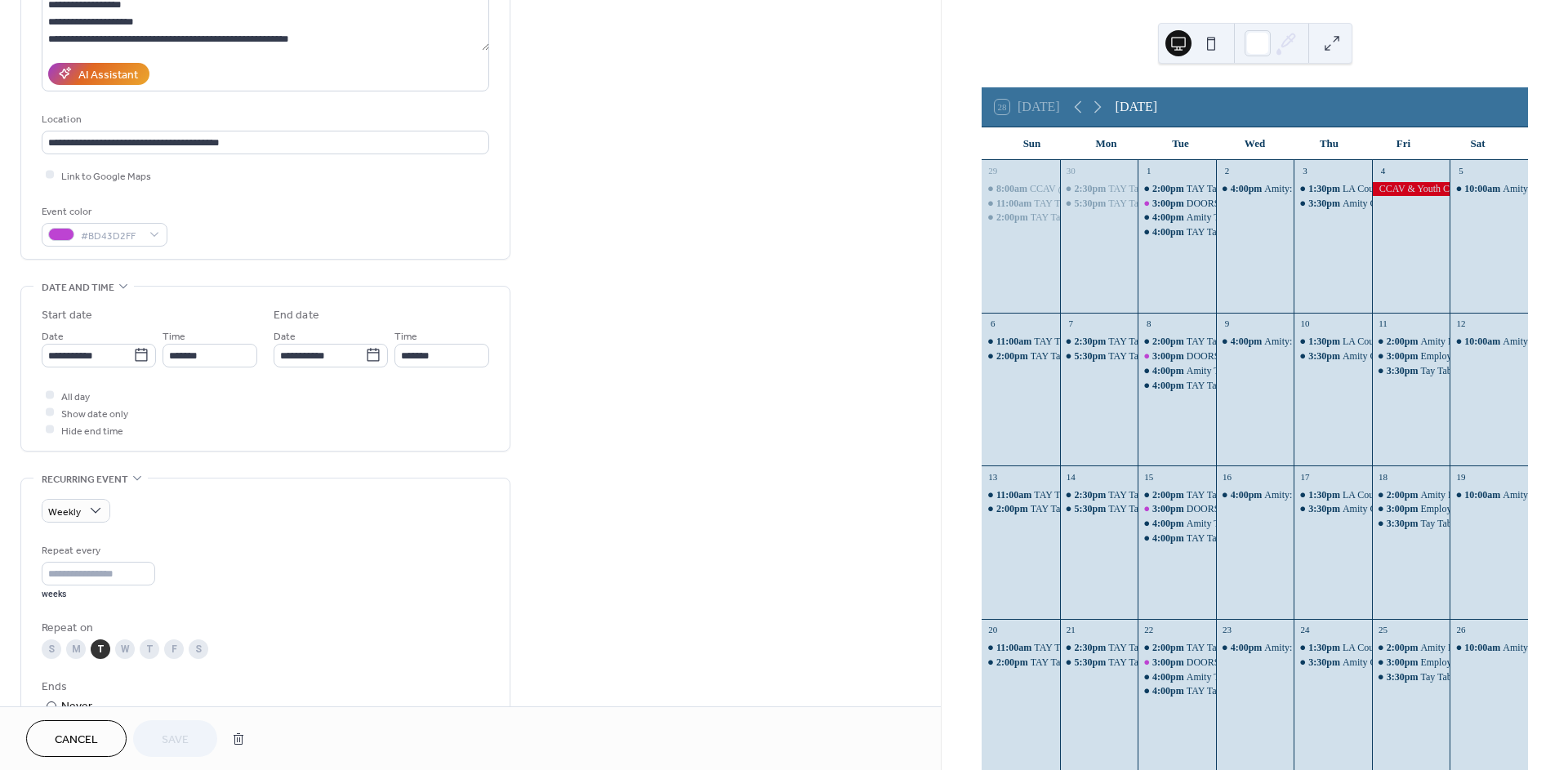 scroll, scrollTop: 272, scrollLeft: 0, axis: vertical 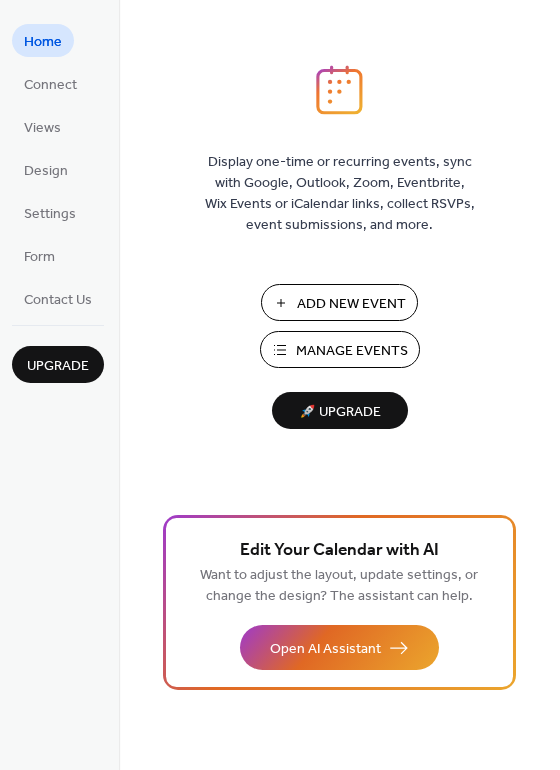 click on "Add New Event" at bounding box center [351, 304] 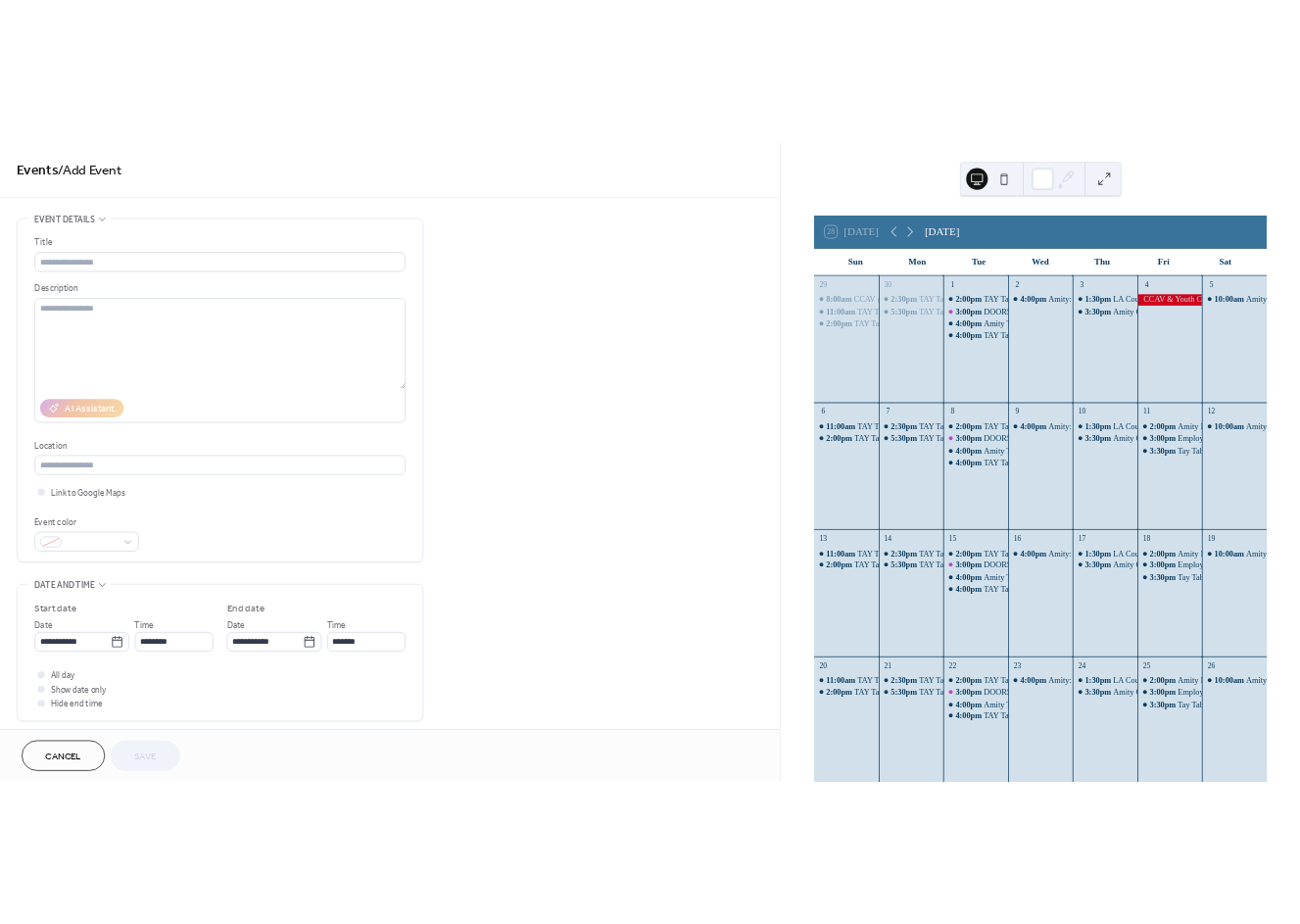 scroll, scrollTop: 0, scrollLeft: 0, axis: both 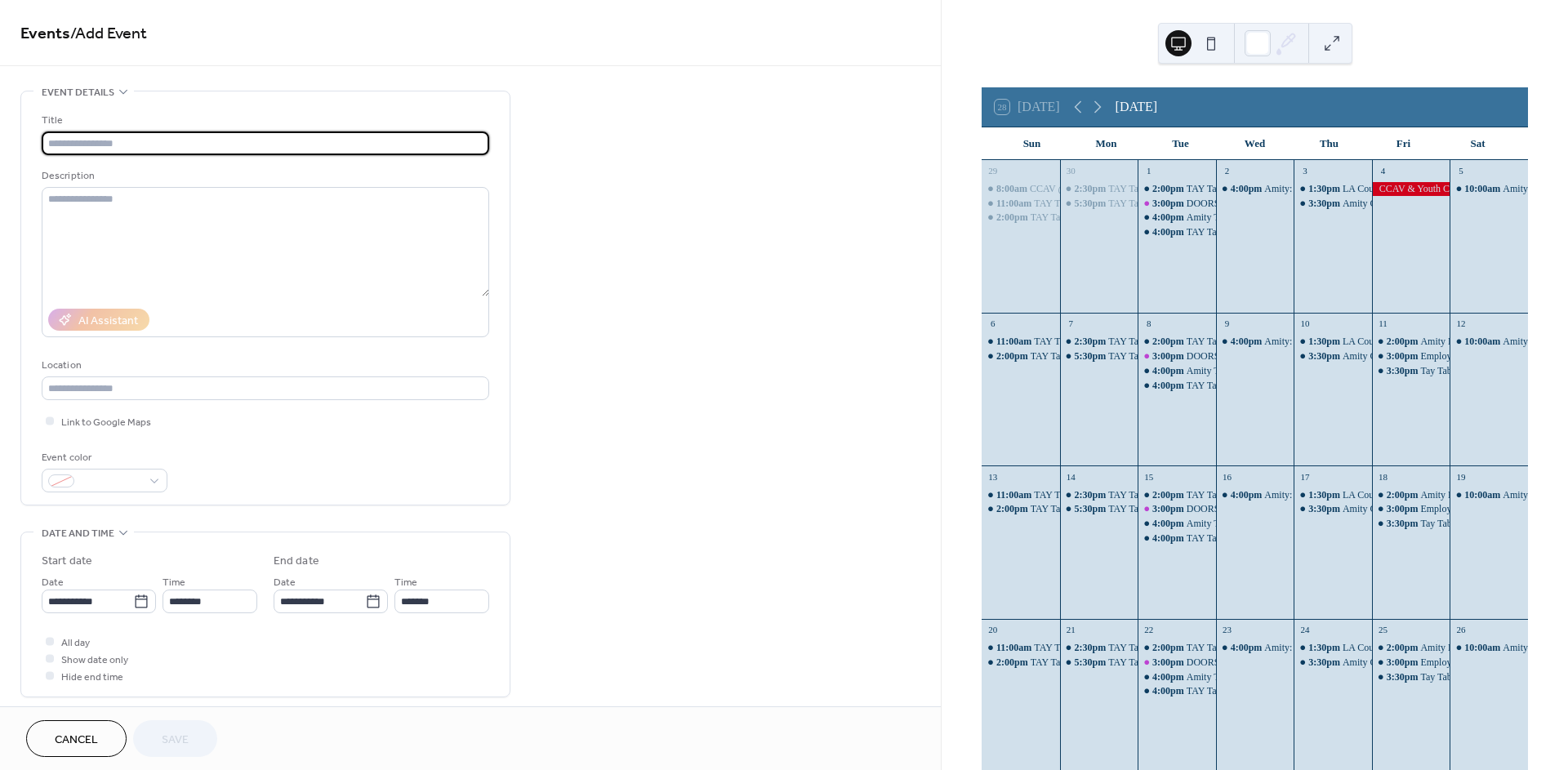 click at bounding box center (265, 143) 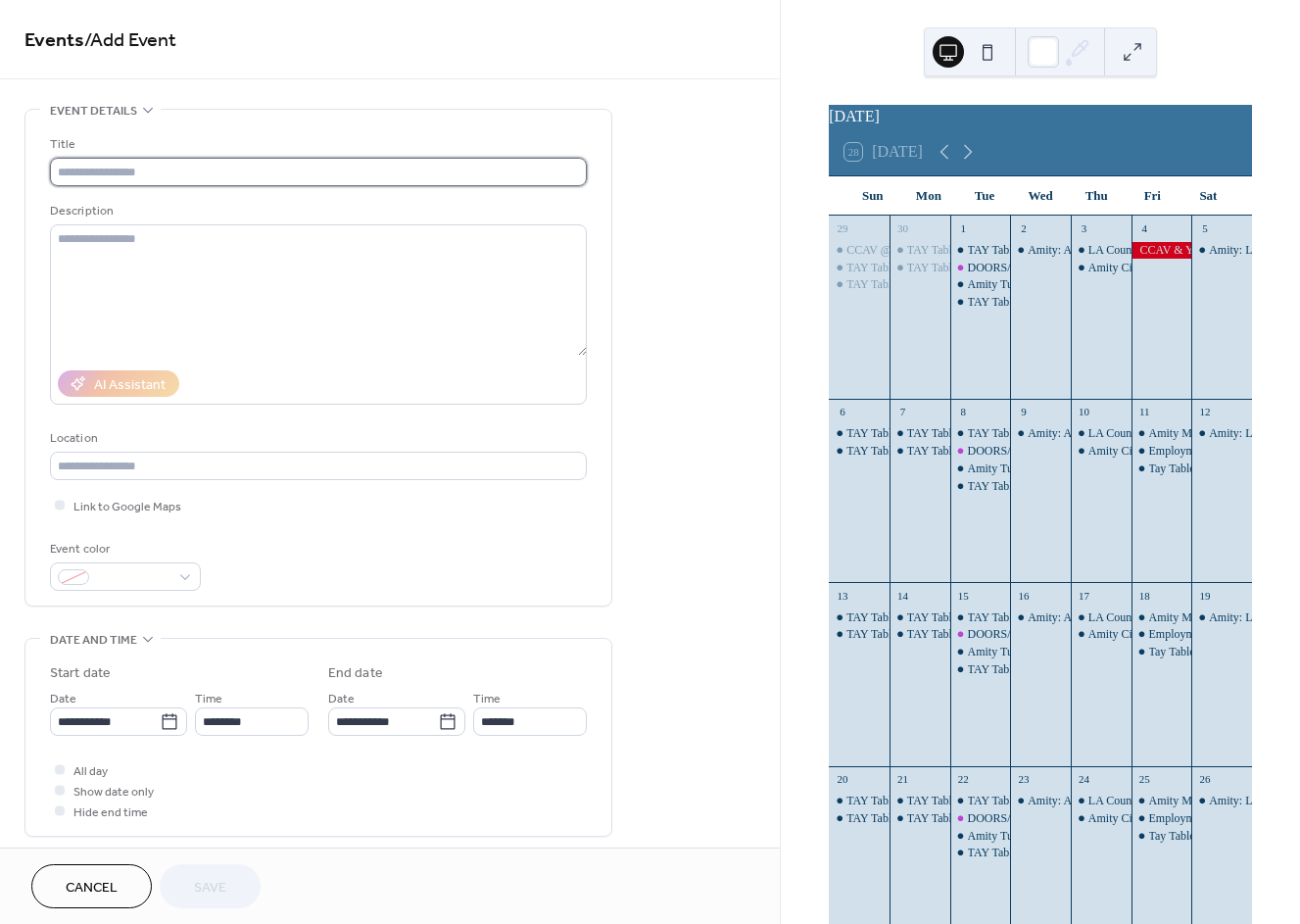 click at bounding box center [318, 171] 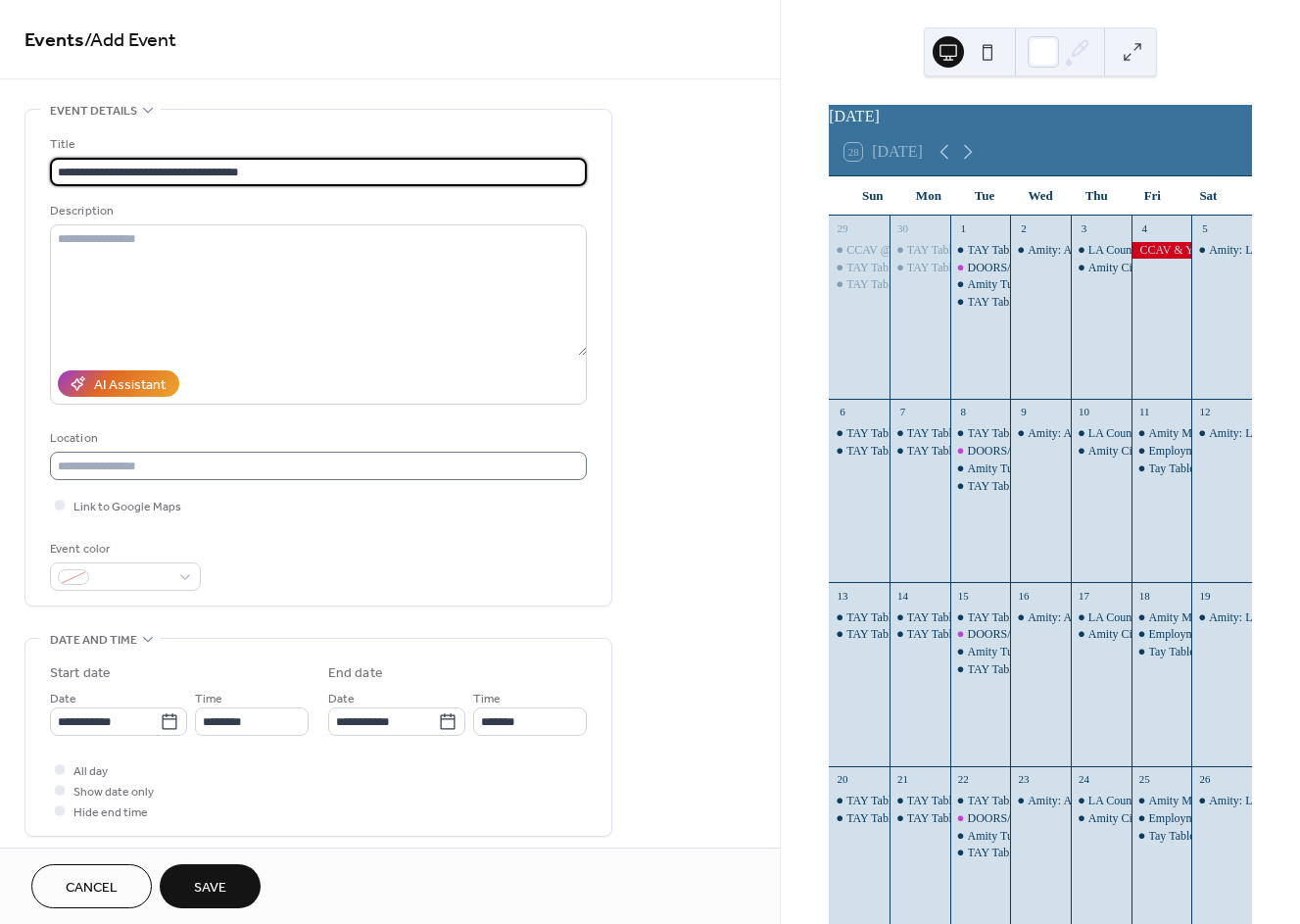 type on "**********" 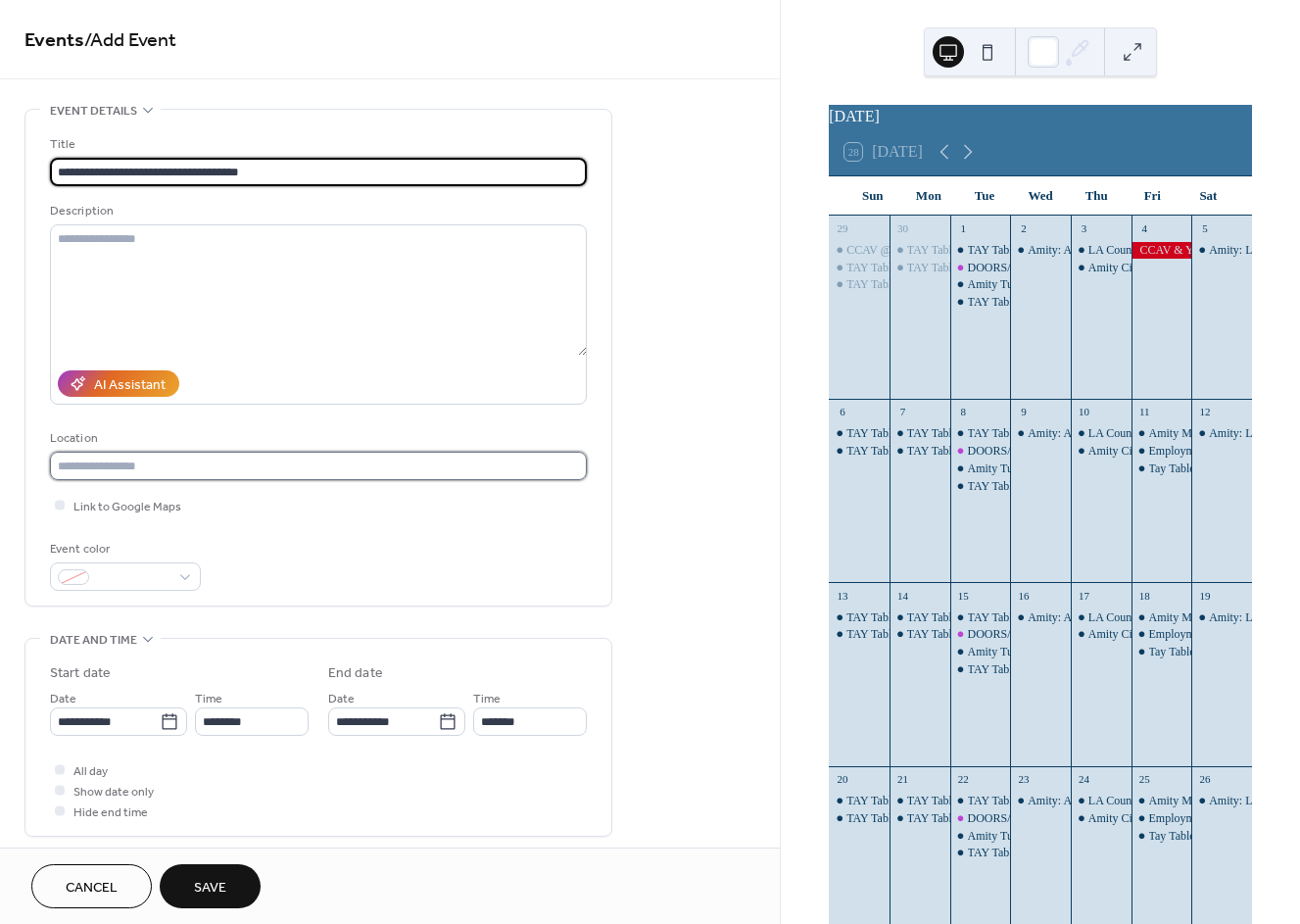 click at bounding box center [318, 465] 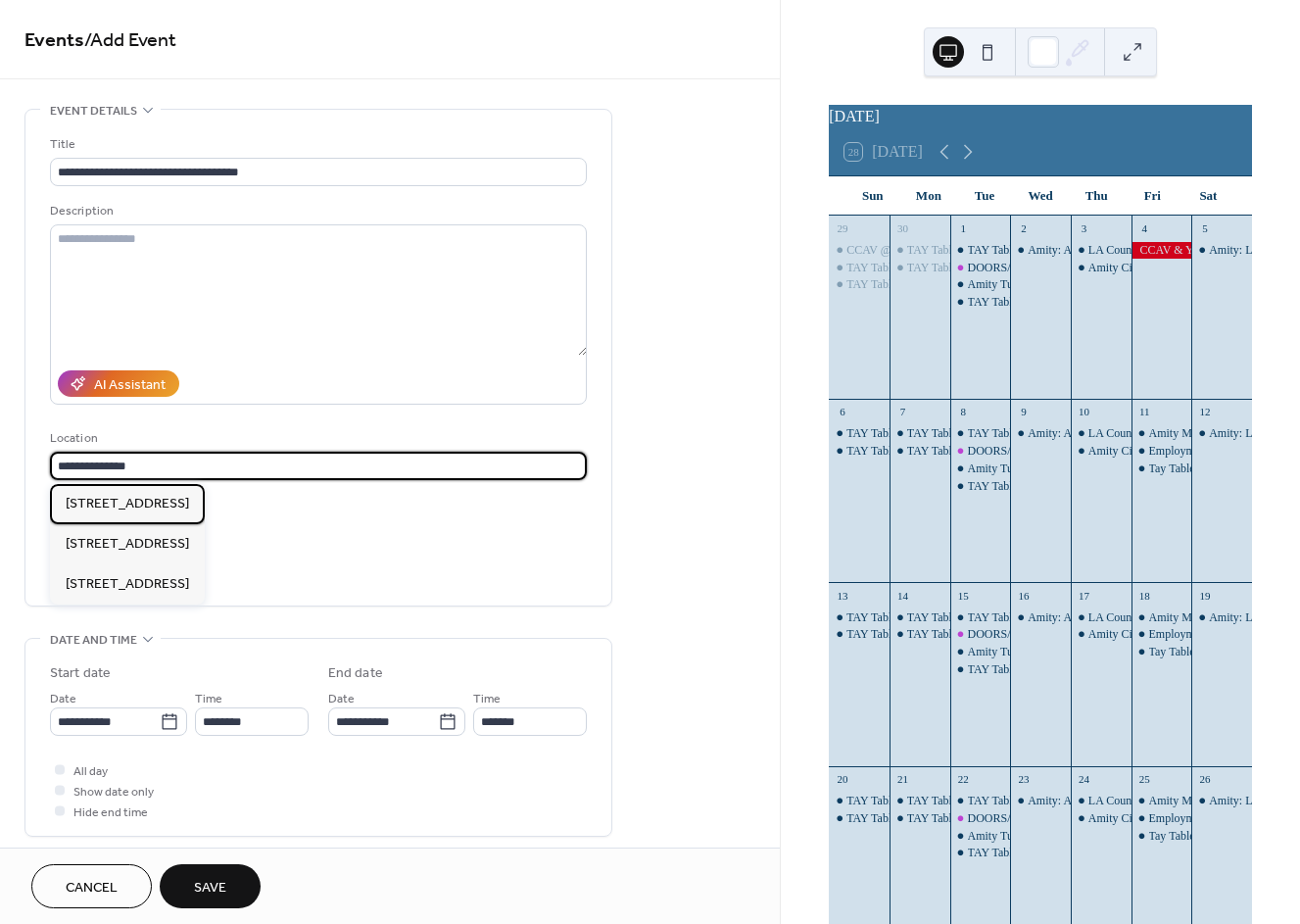 click on "[STREET_ADDRESS]" at bounding box center [127, 504] 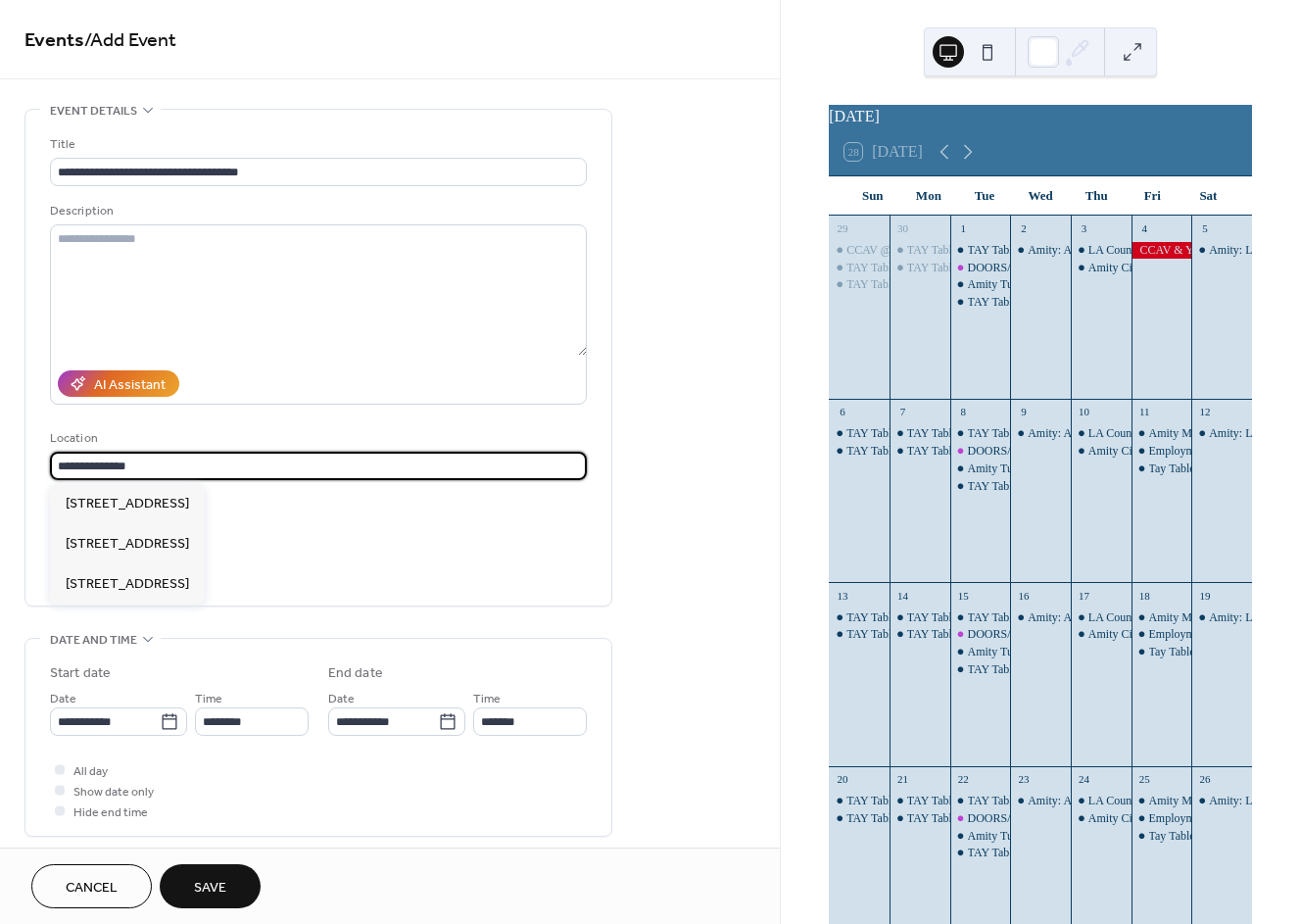 type on "**********" 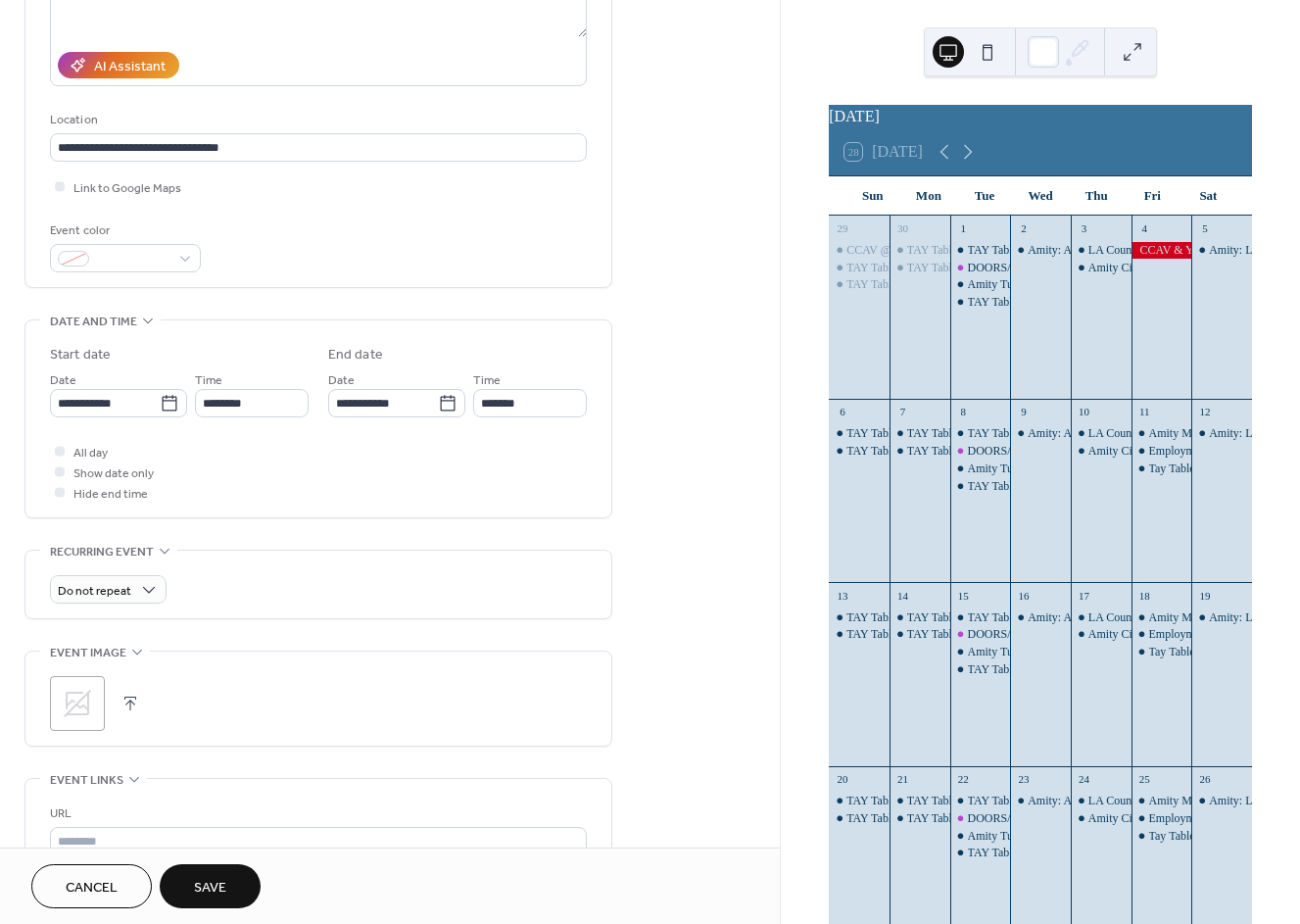 scroll, scrollTop: 326, scrollLeft: 0, axis: vertical 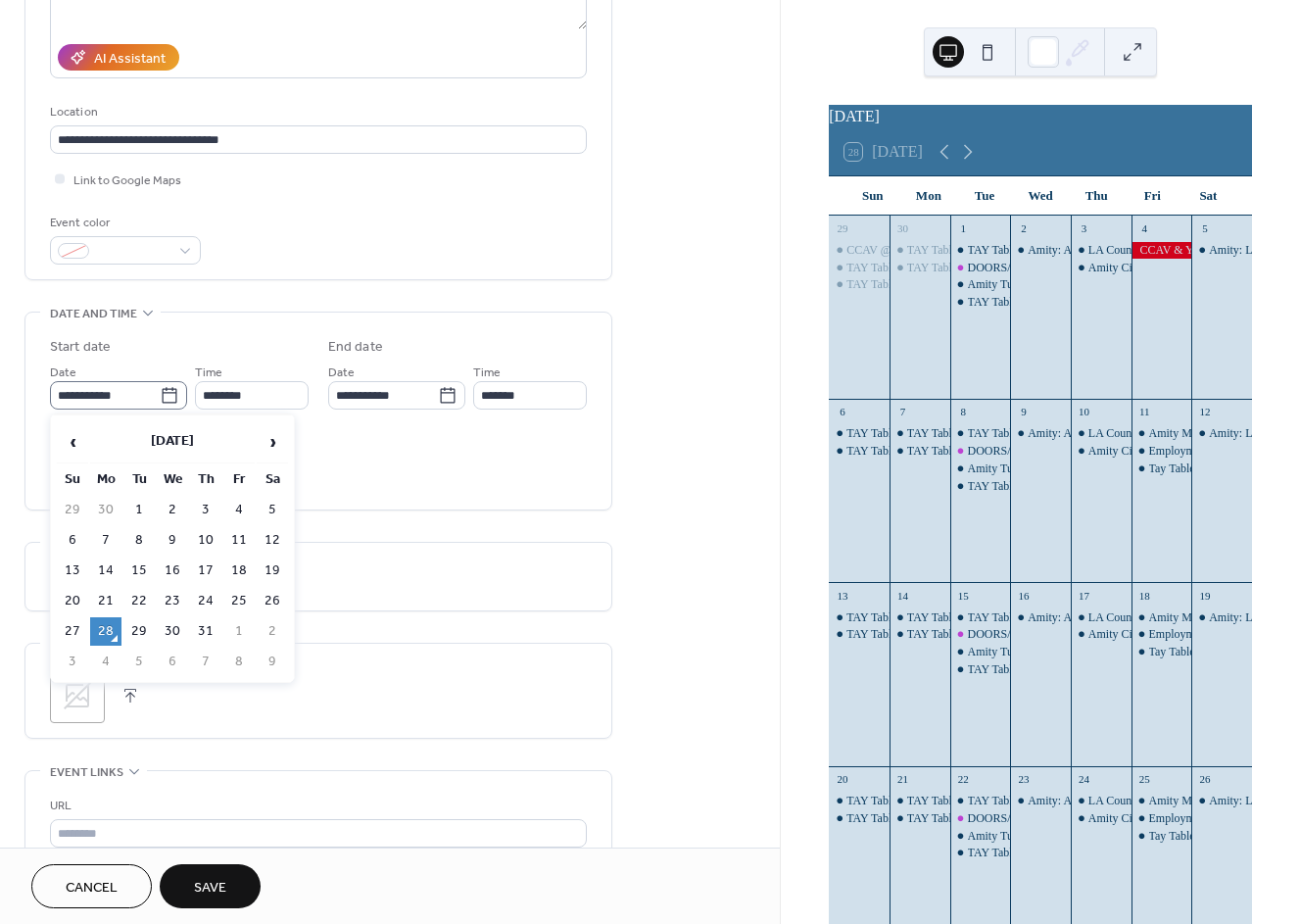 click 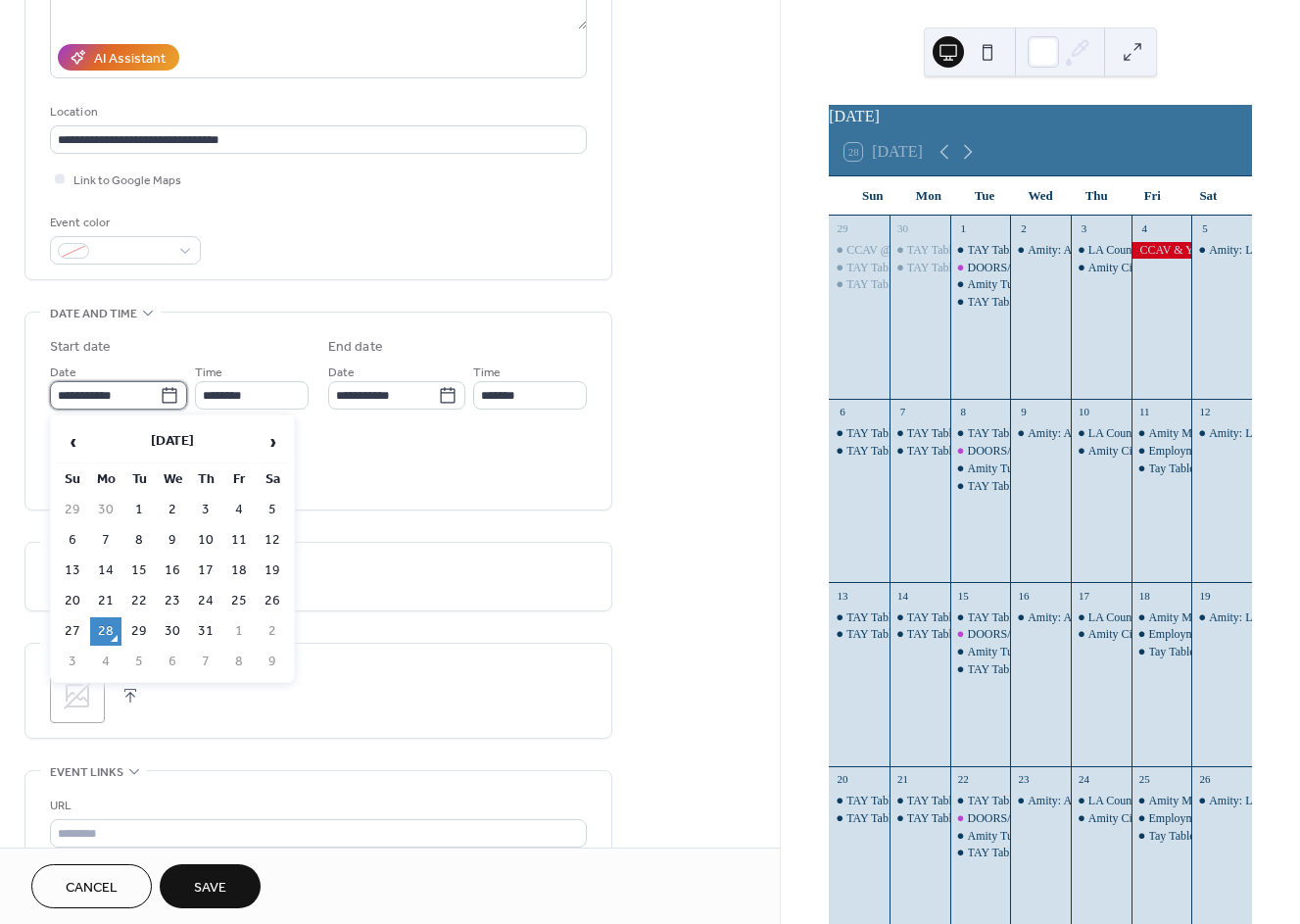 click on "**********" at bounding box center [105, 395] 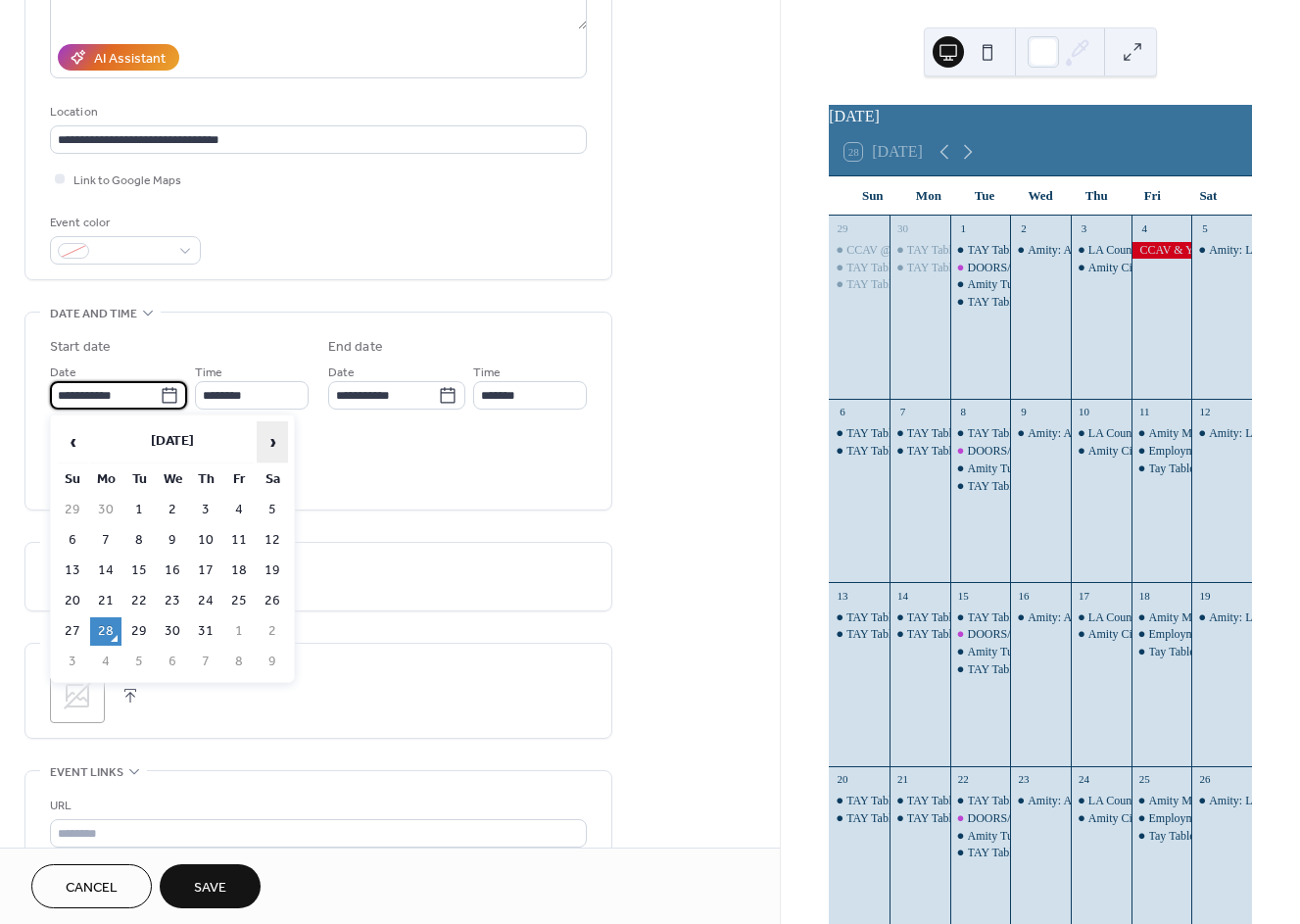 click on "›" at bounding box center (272, 442) 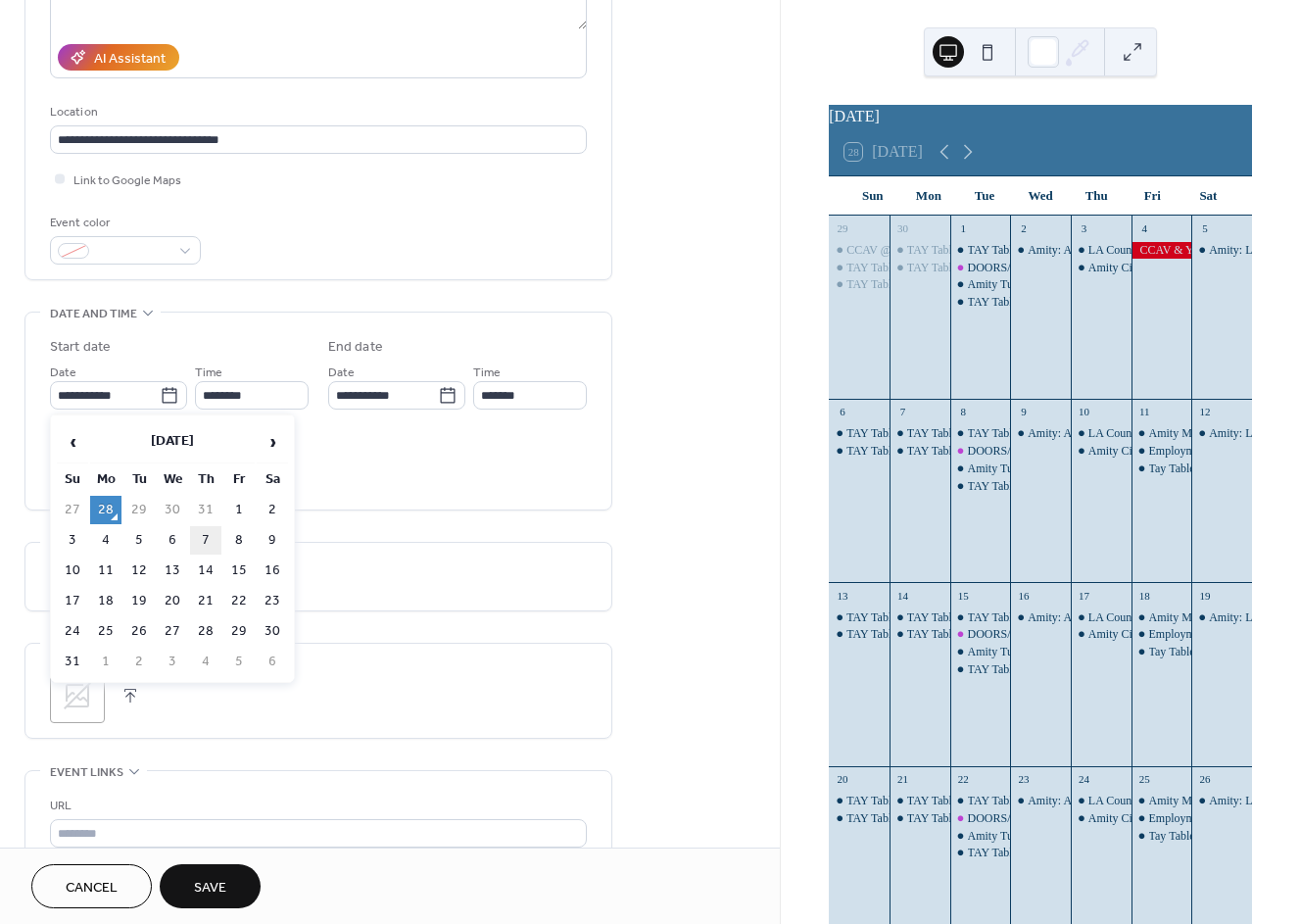 click on "7" at bounding box center (206, 540) 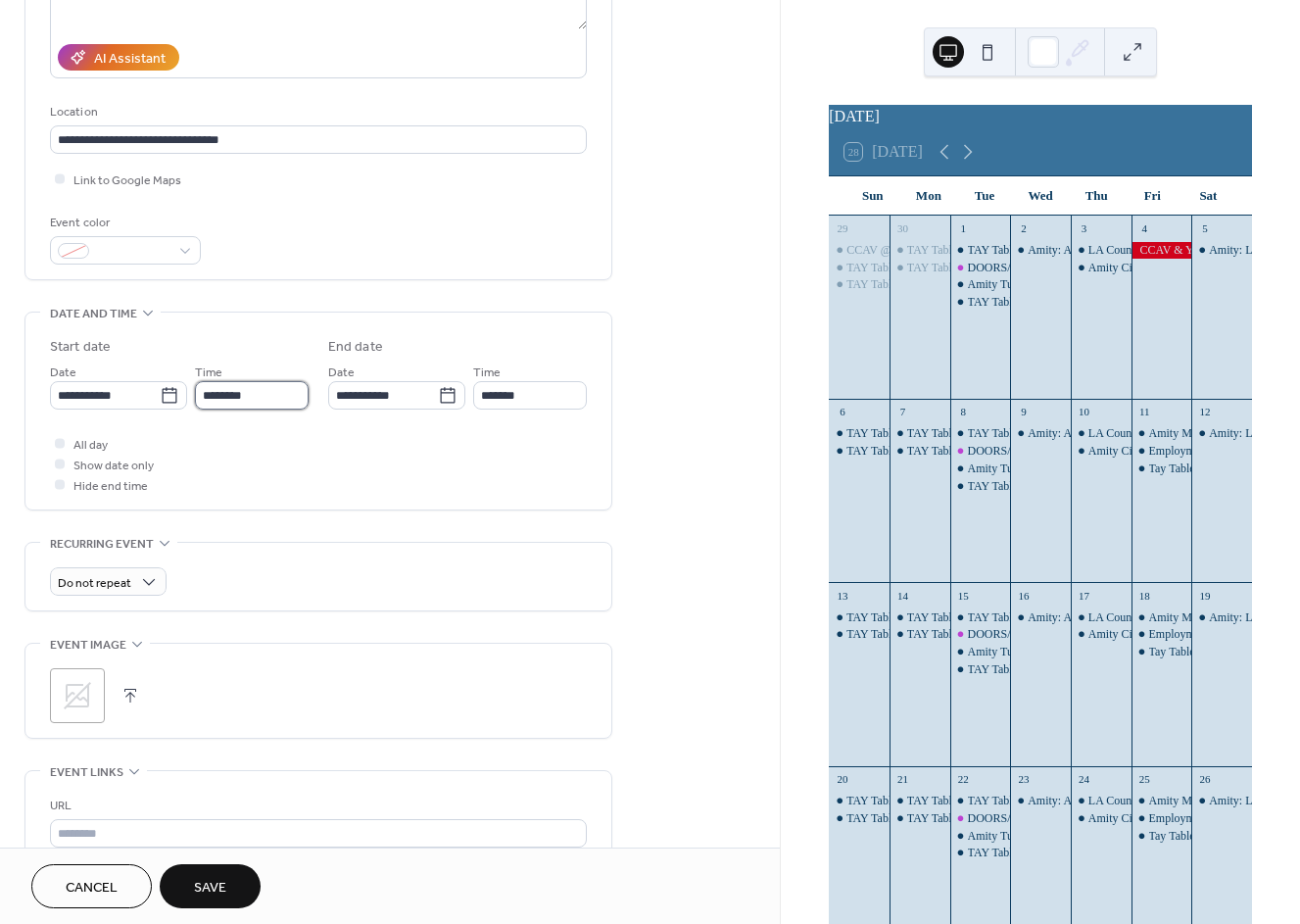 click on "********" at bounding box center [252, 395] 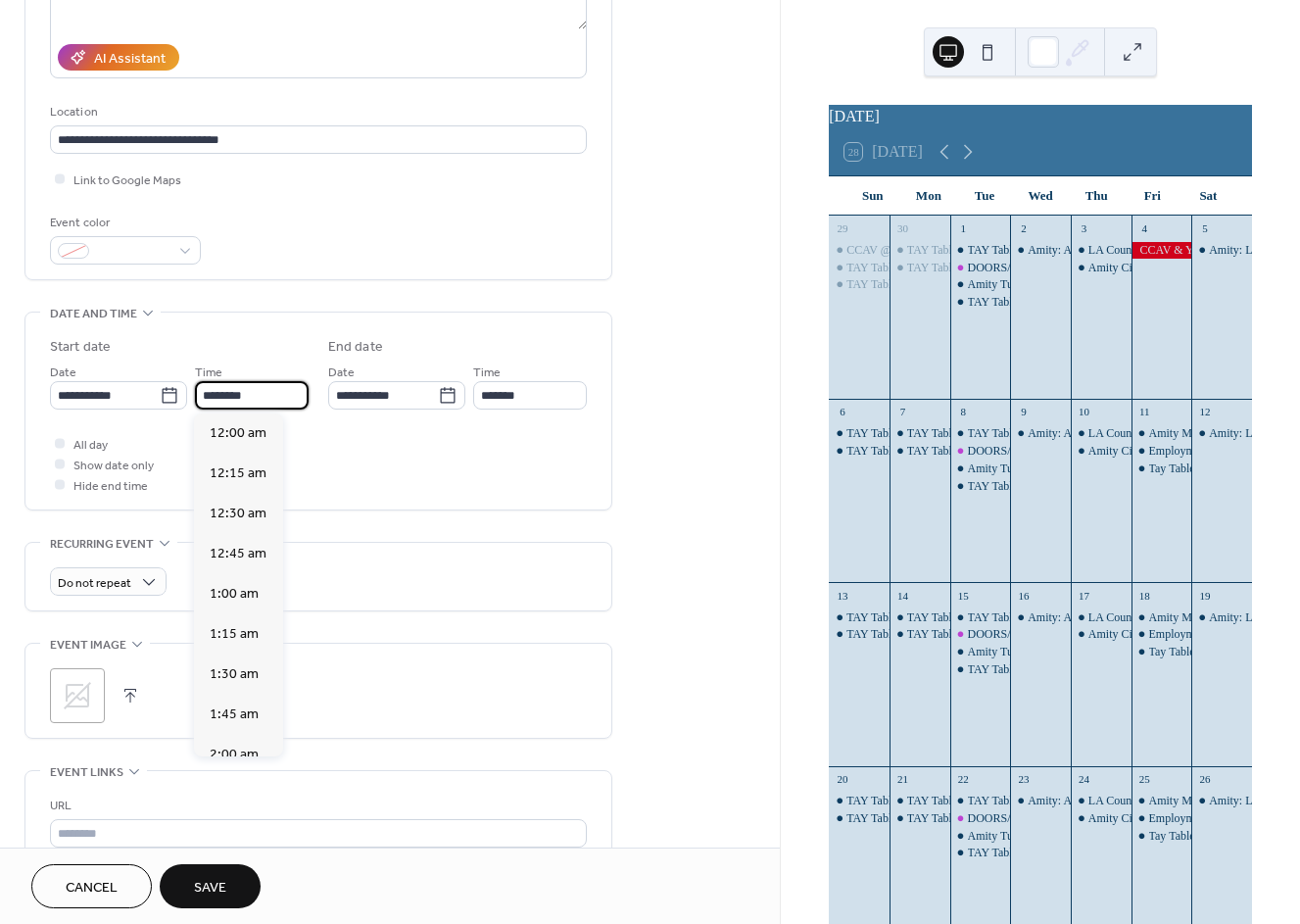 scroll, scrollTop: 1948, scrollLeft: 0, axis: vertical 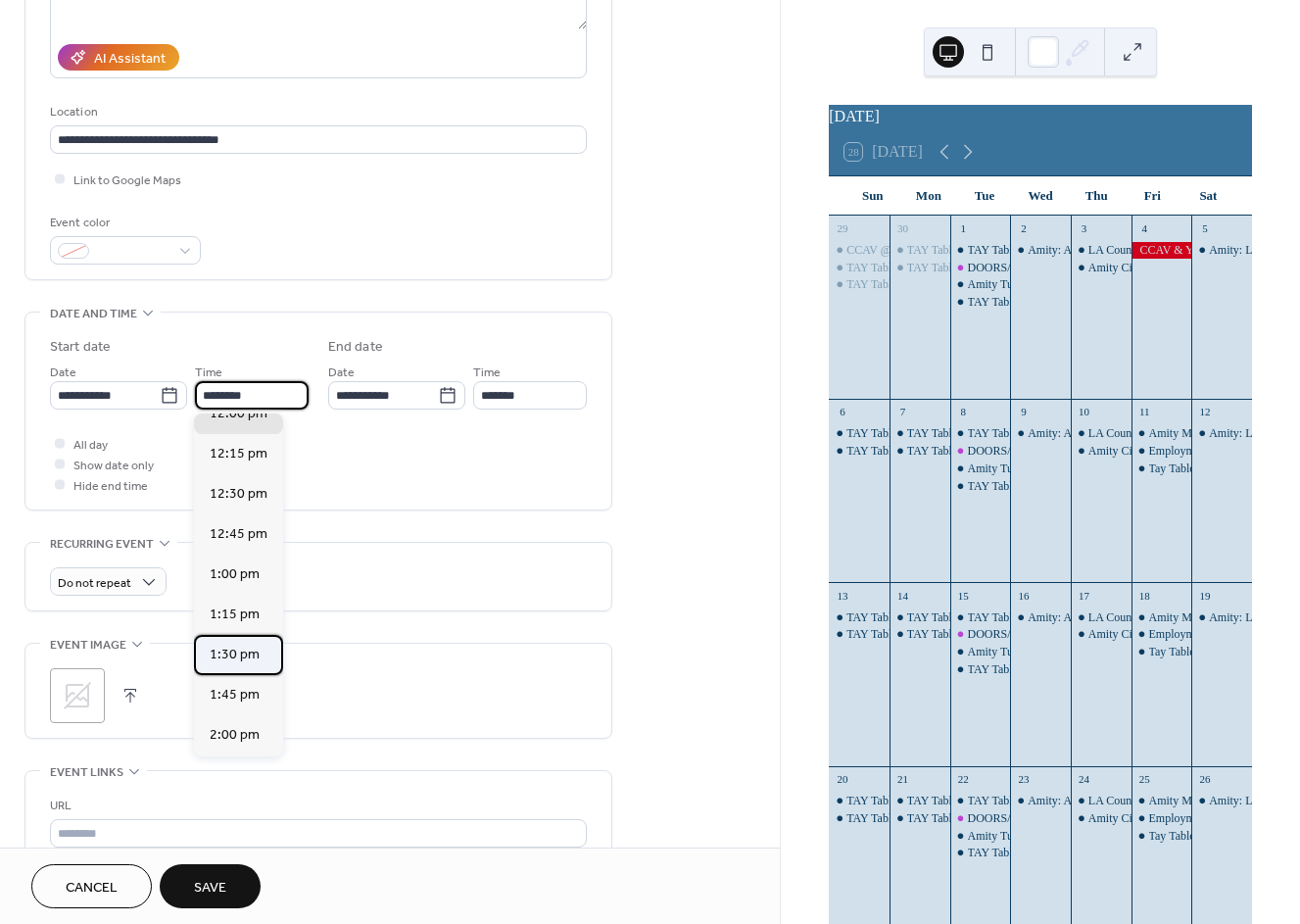 click on "1:30 pm" at bounding box center [234, 654] 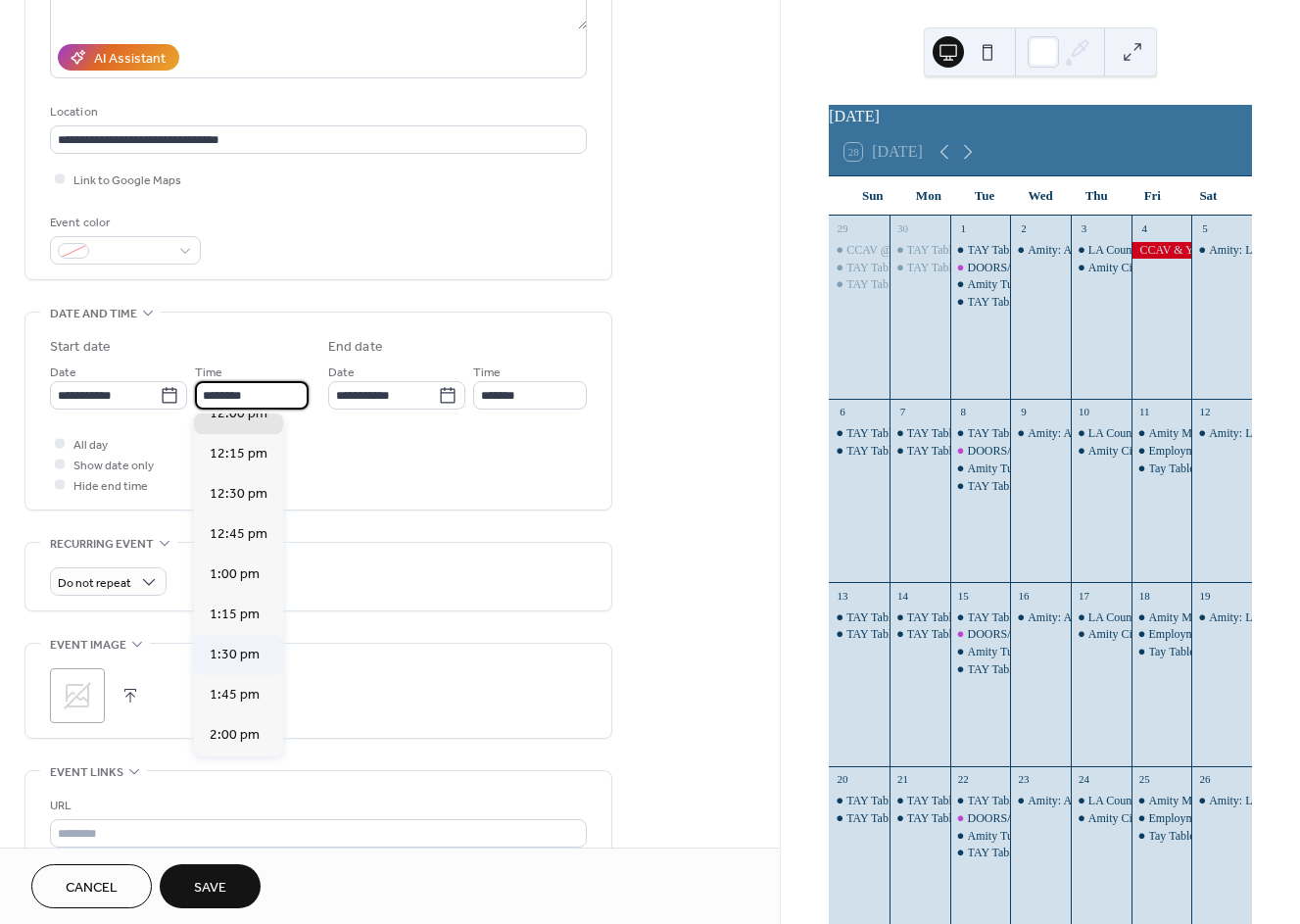 type on "*******" 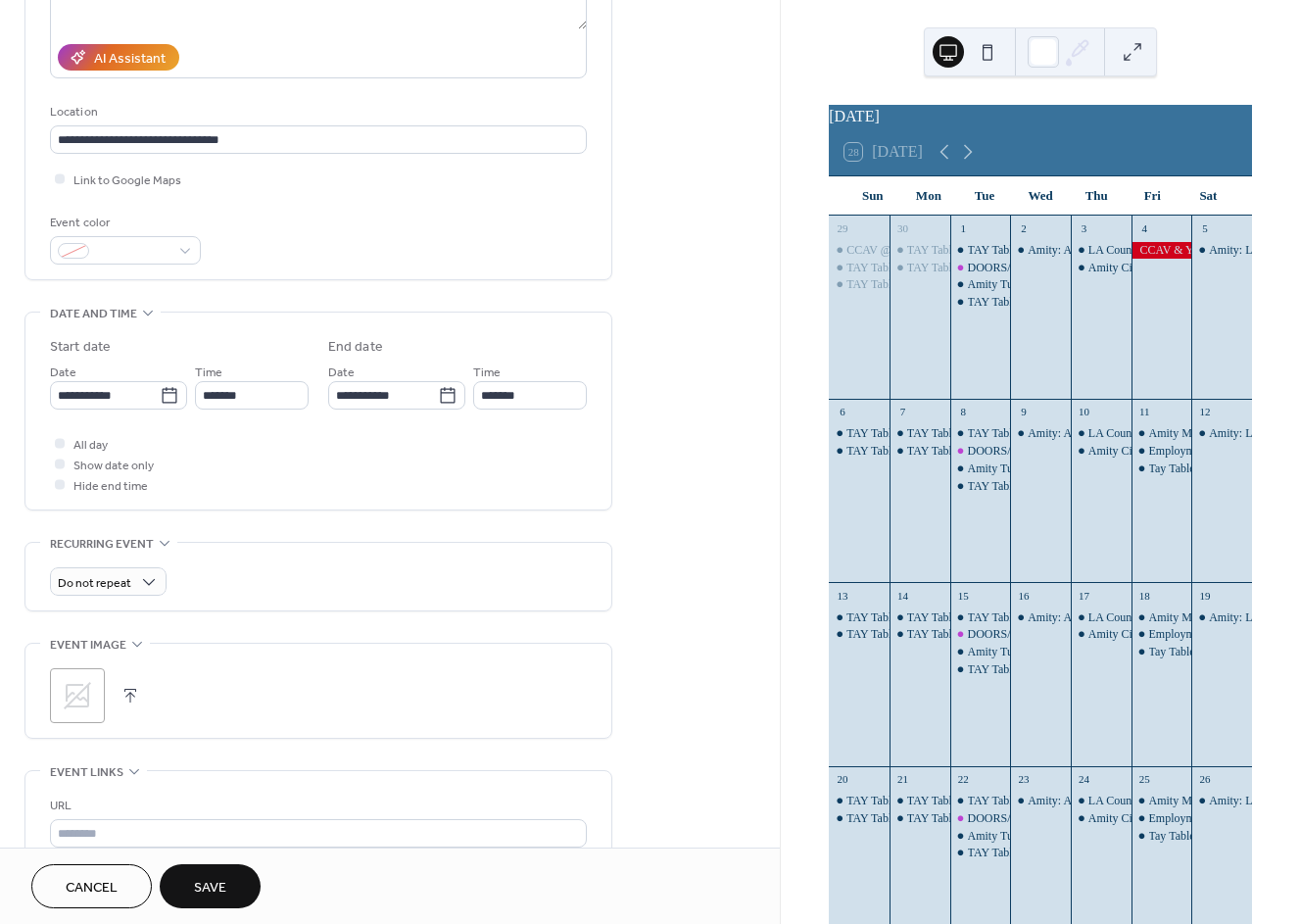 click on "Time *******" at bounding box center (530, 385) 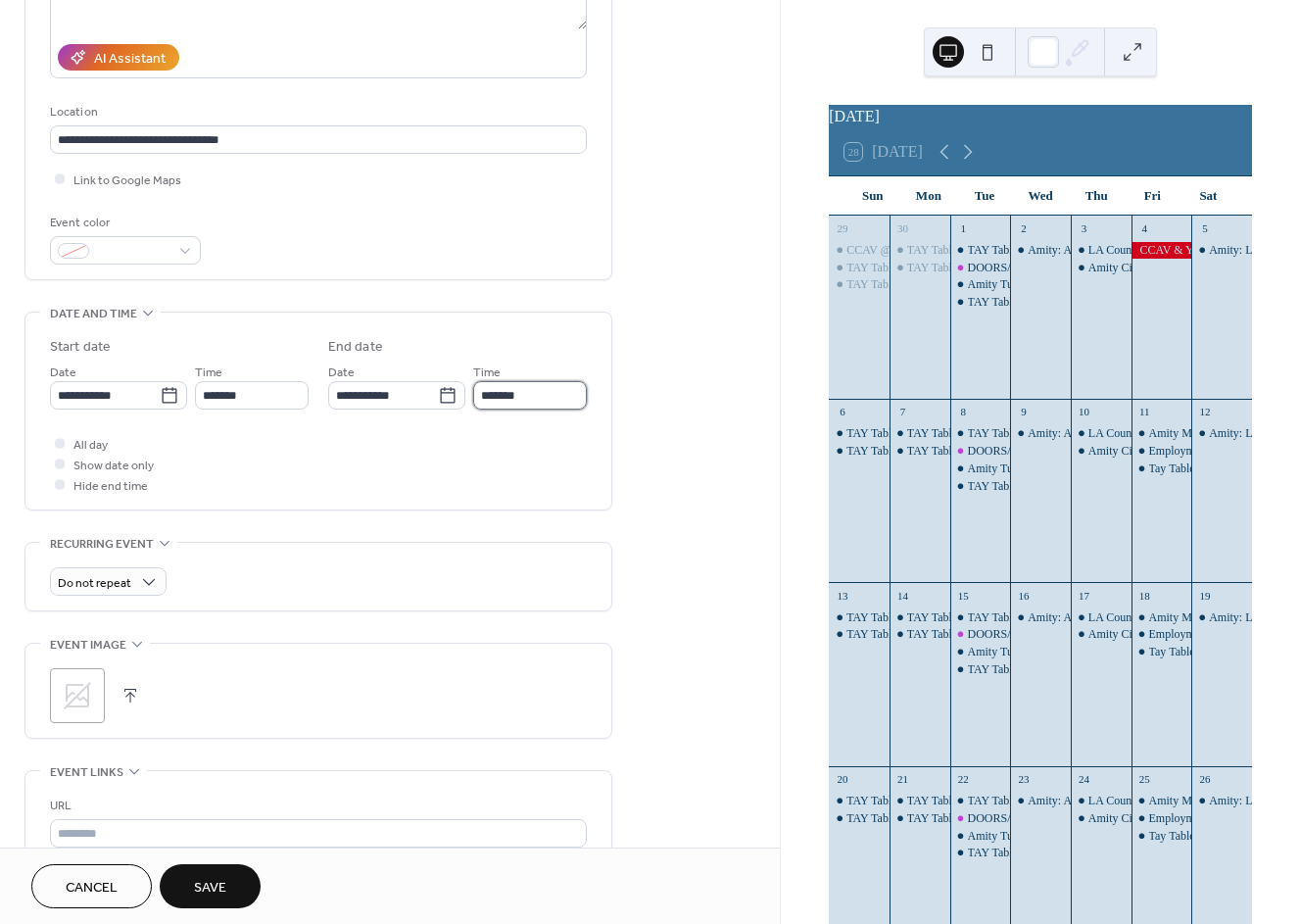 click on "*******" at bounding box center [530, 395] 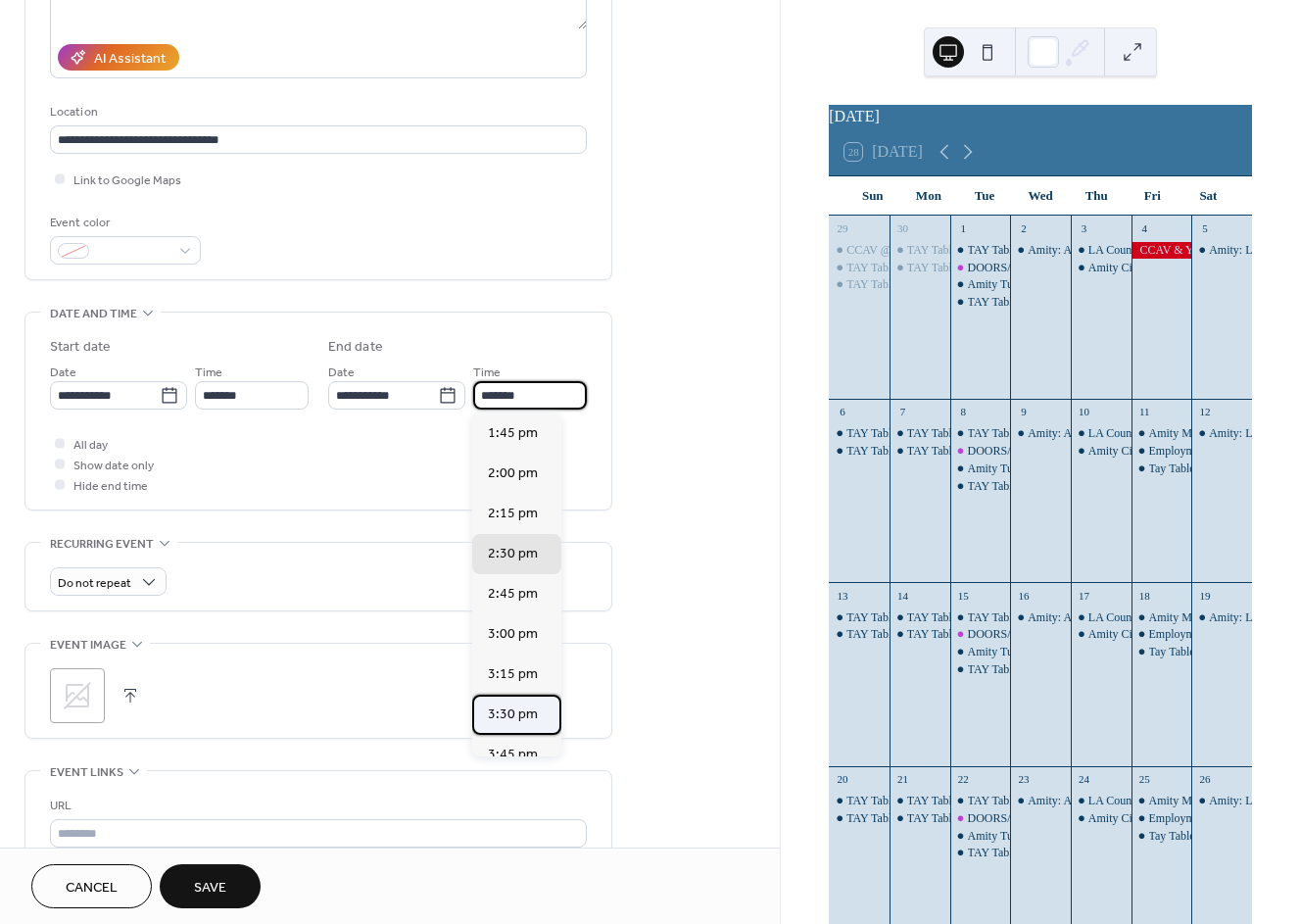 click on "3:30 pm" at bounding box center [512, 713] 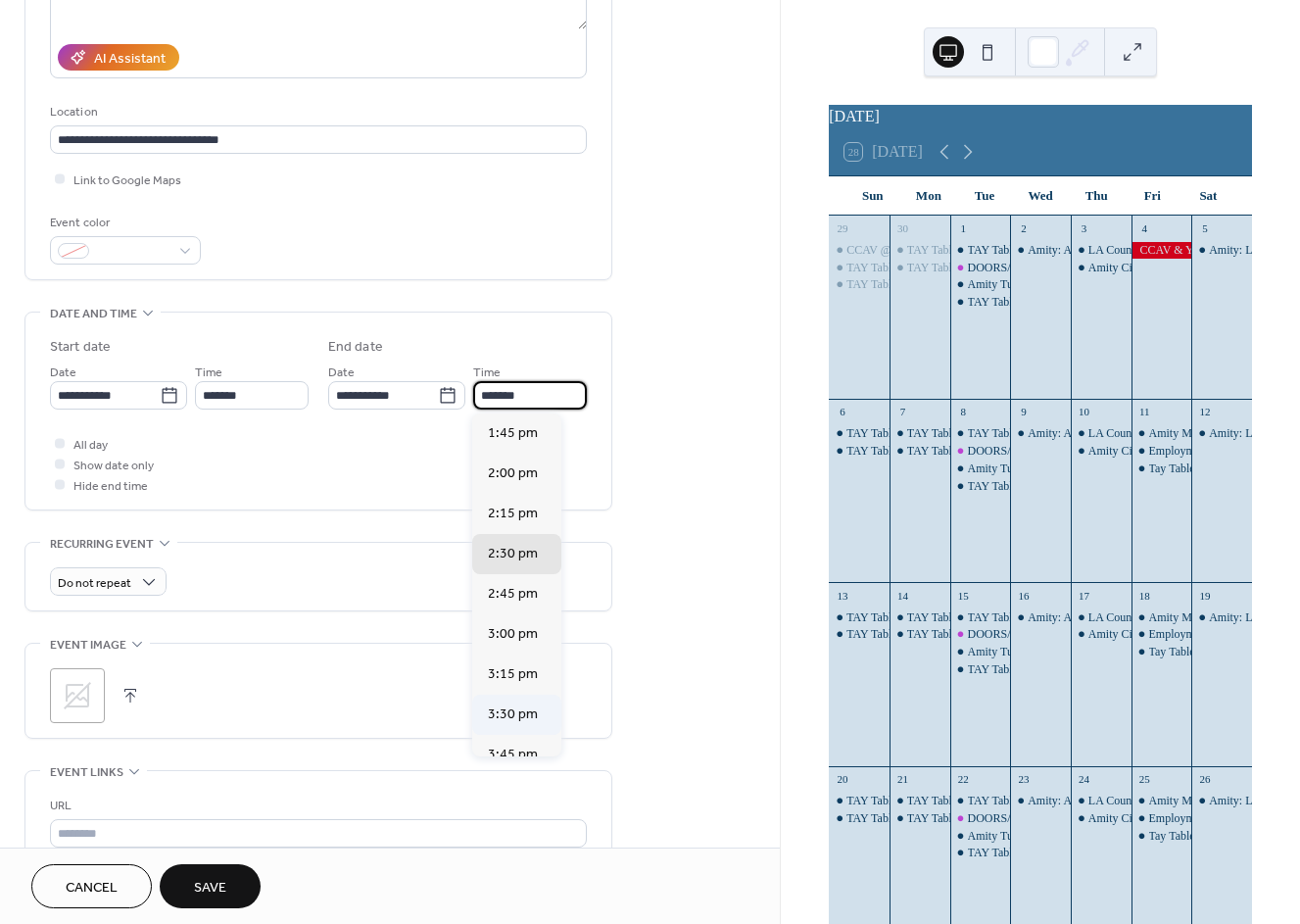 type on "*******" 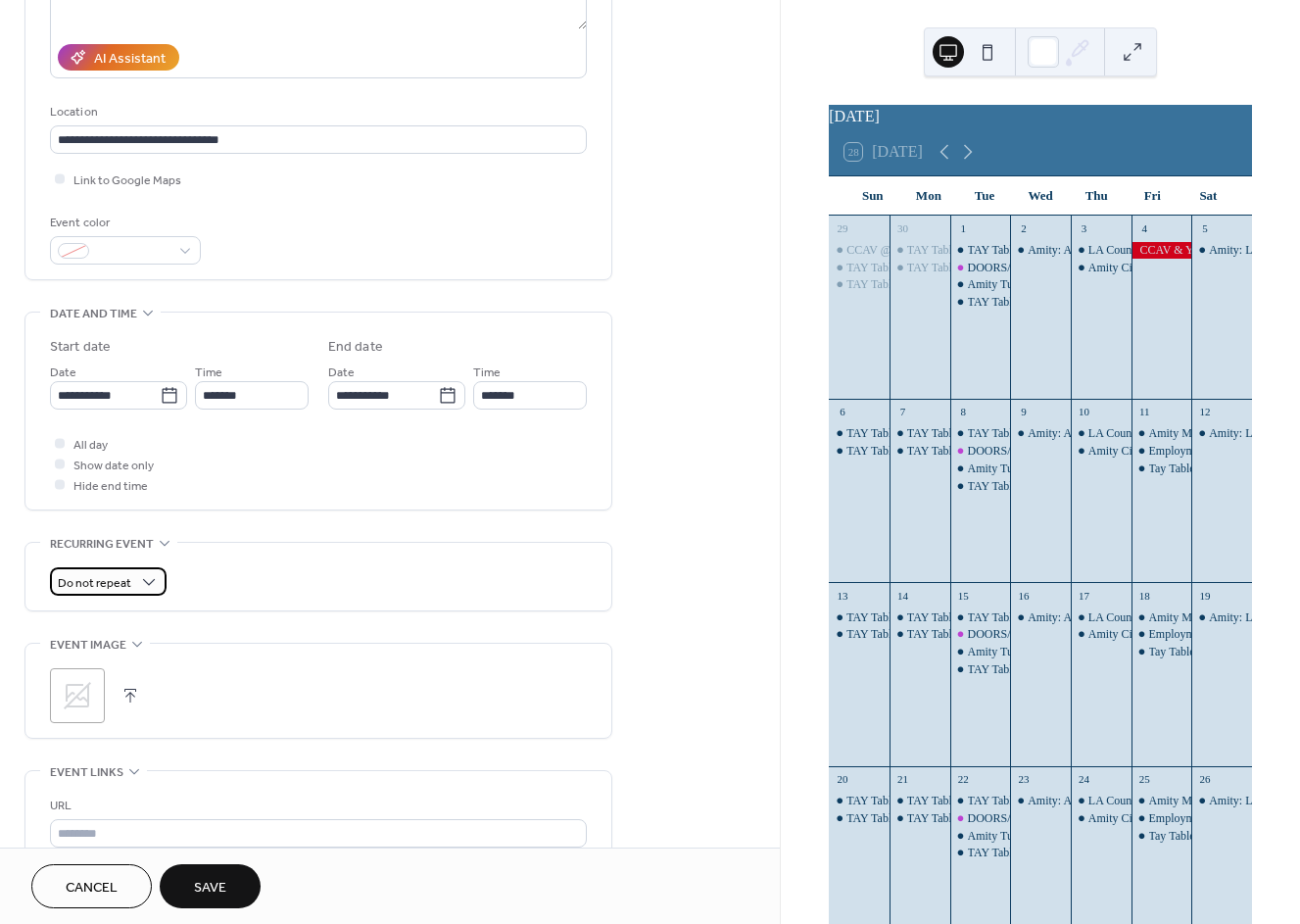 click on "Do not repeat" at bounding box center [94, 583] 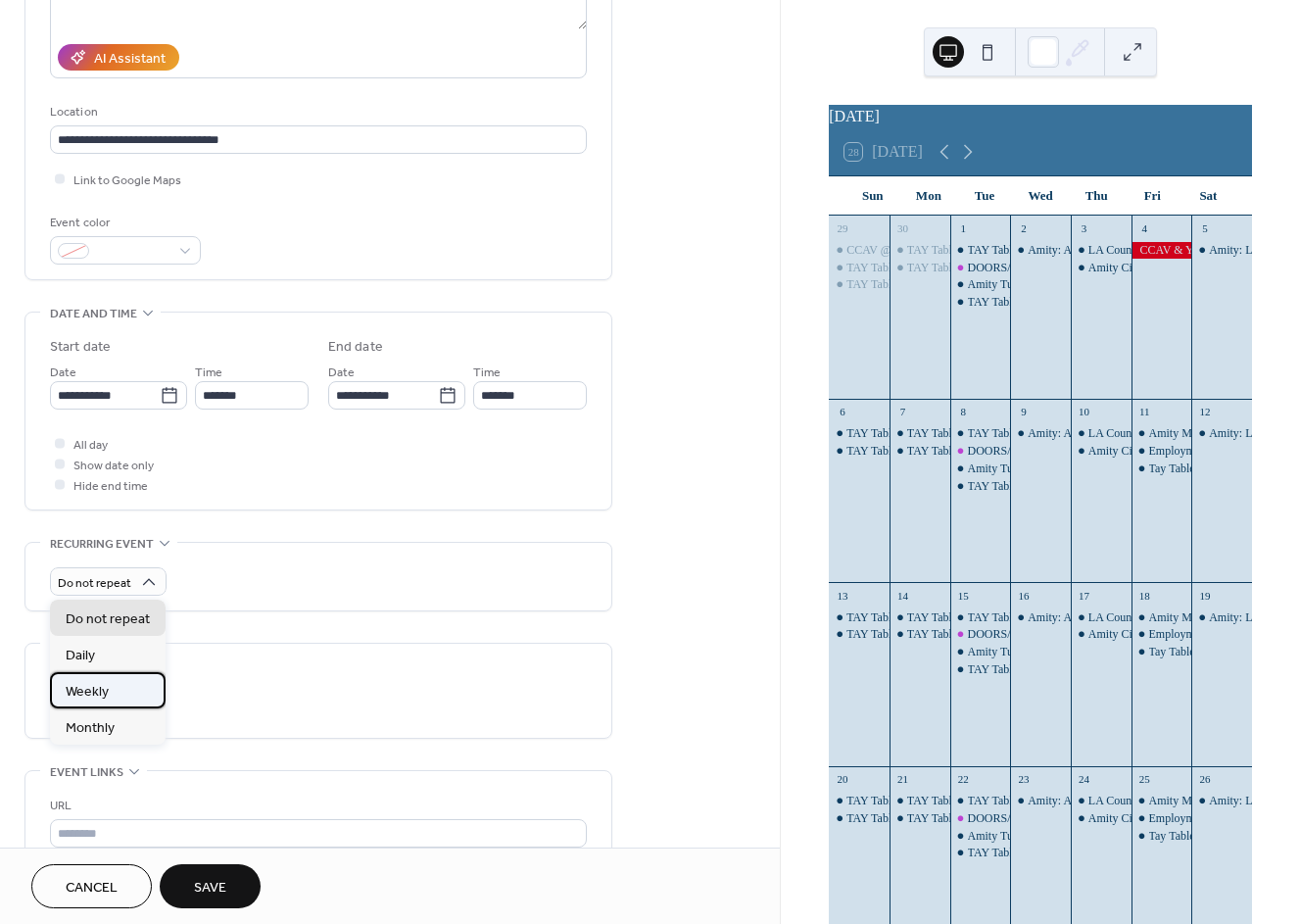 click on "Weekly" at bounding box center (108, 690) 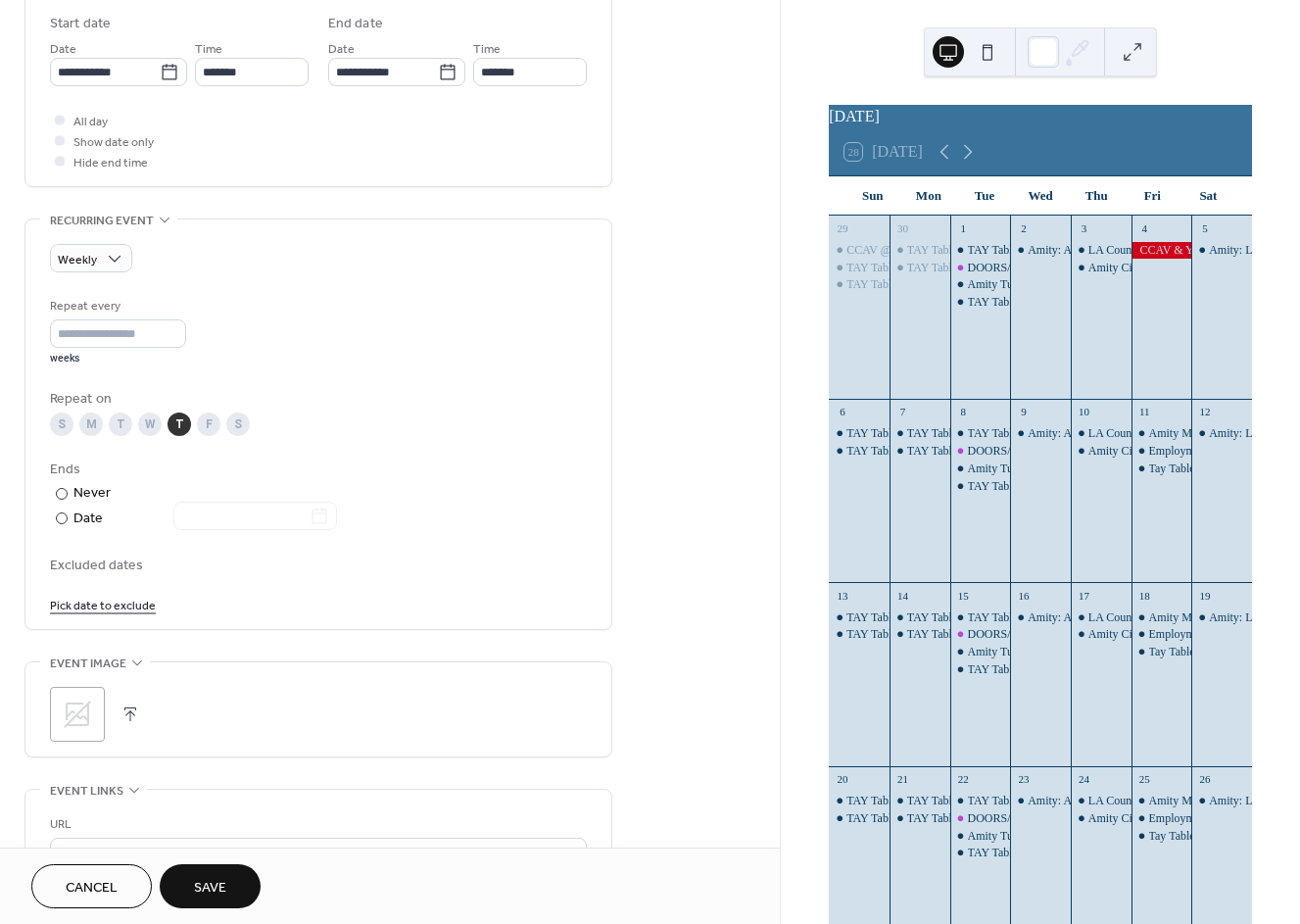scroll, scrollTop: 653, scrollLeft: 0, axis: vertical 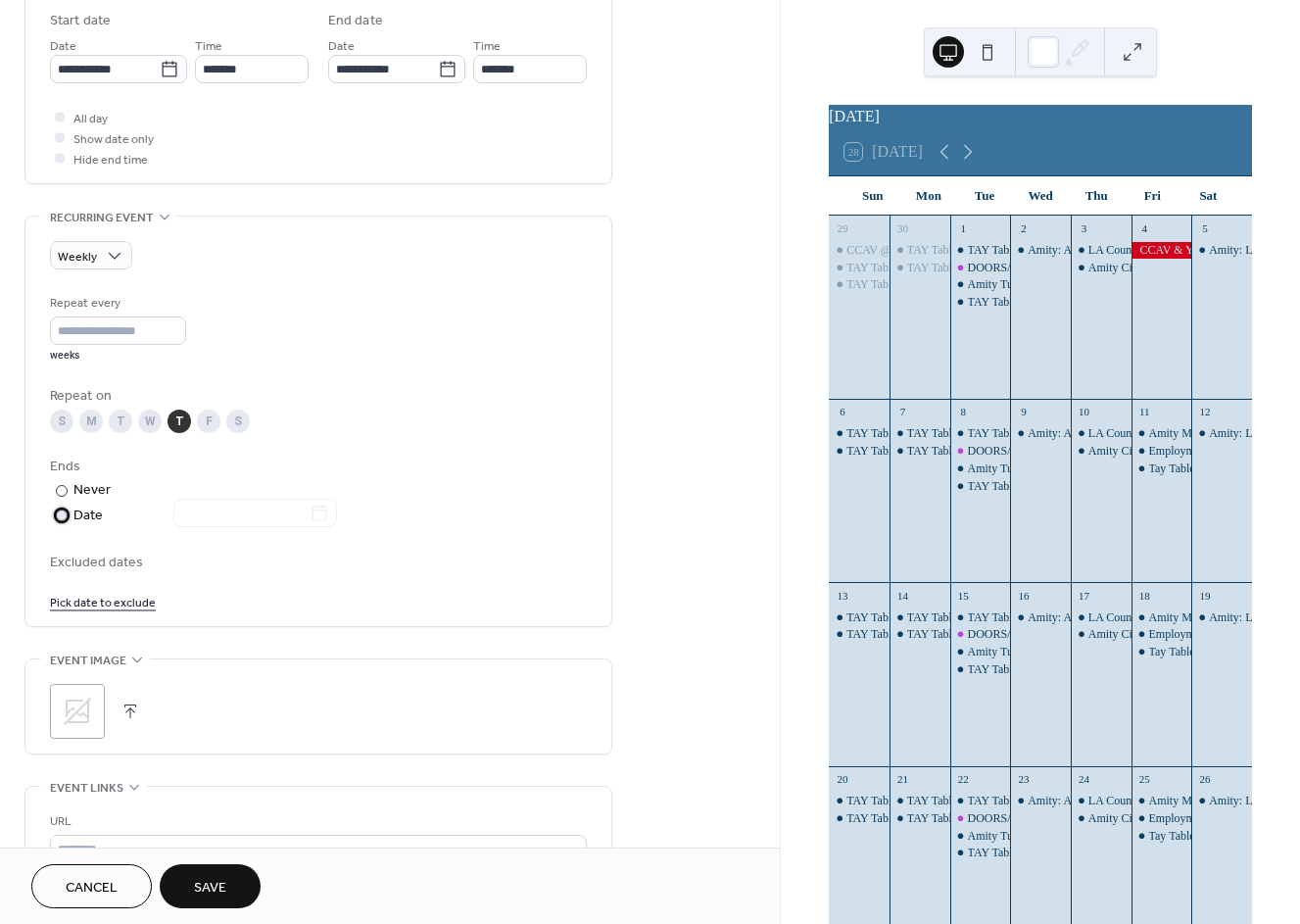 click at bounding box center [243, 514] 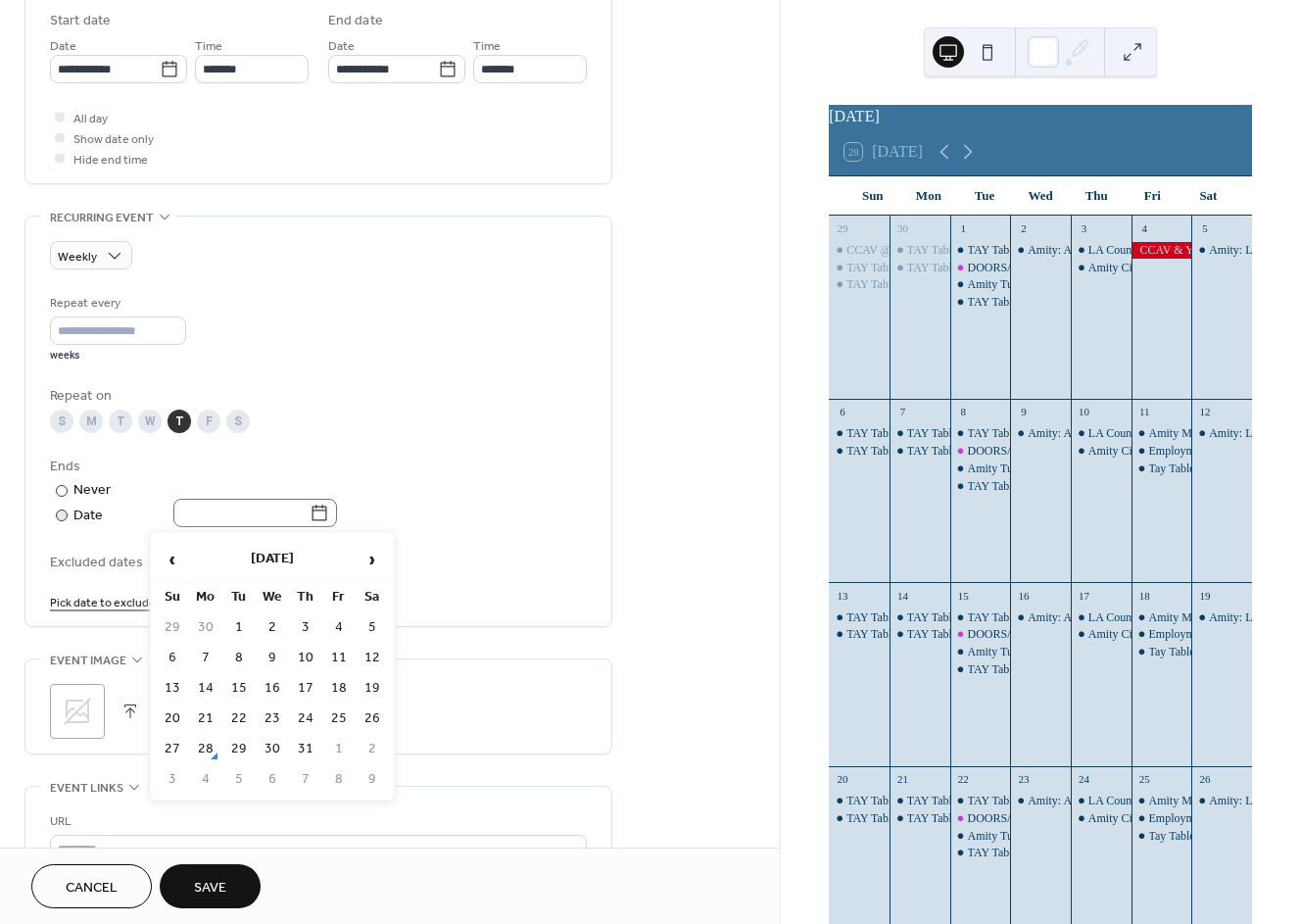 click 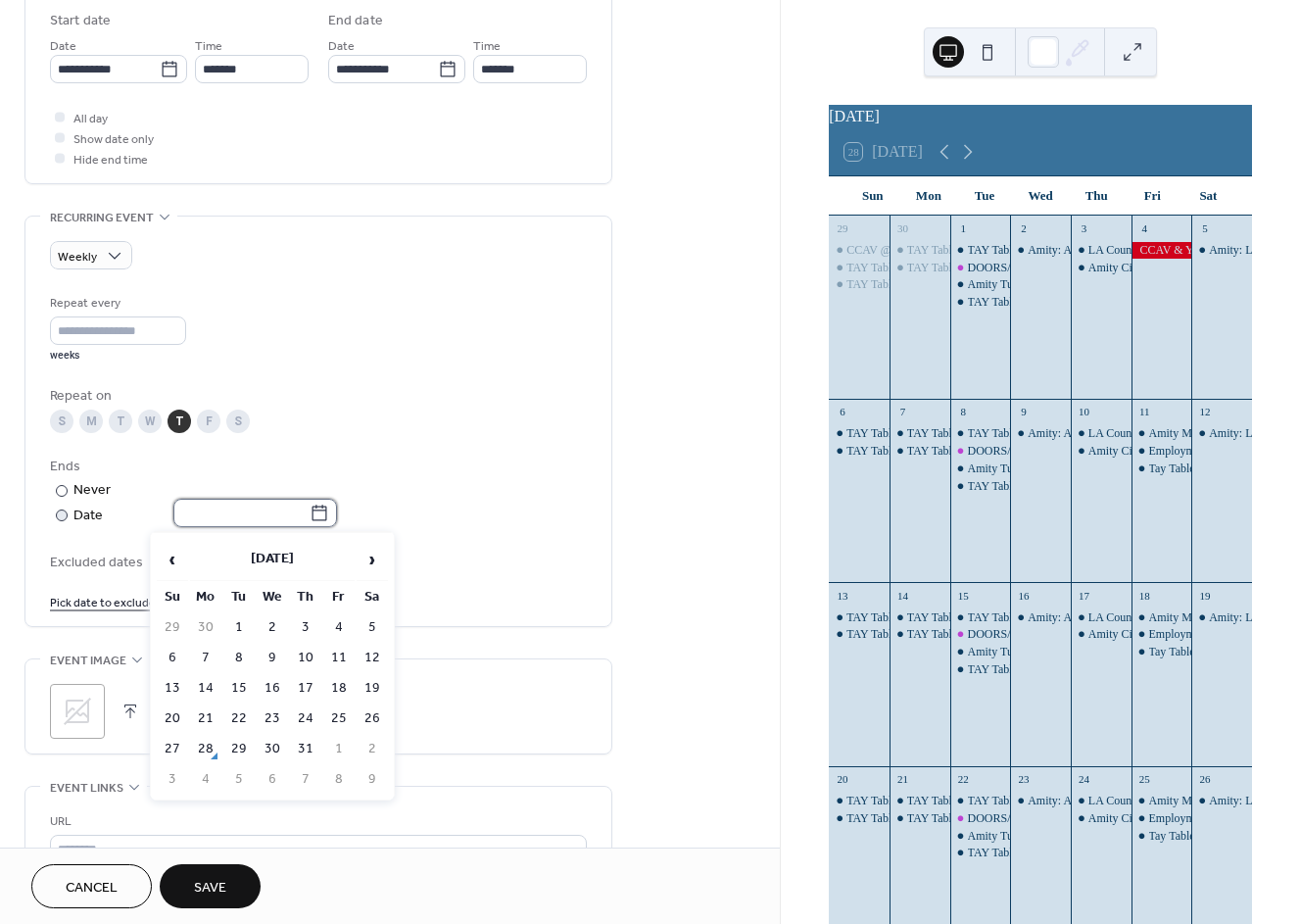 click at bounding box center (241, 512) 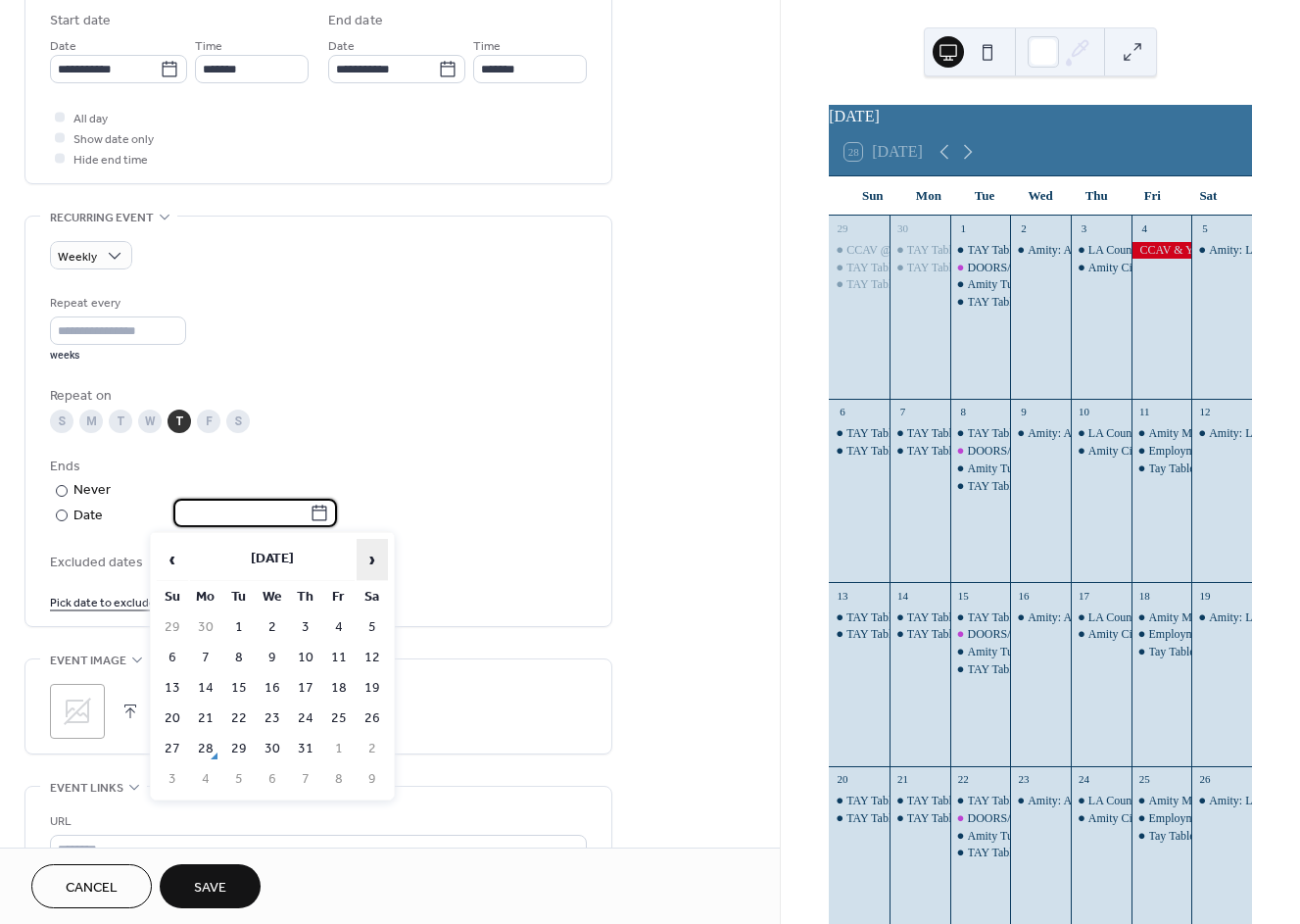 click on "›" at bounding box center [372, 559] 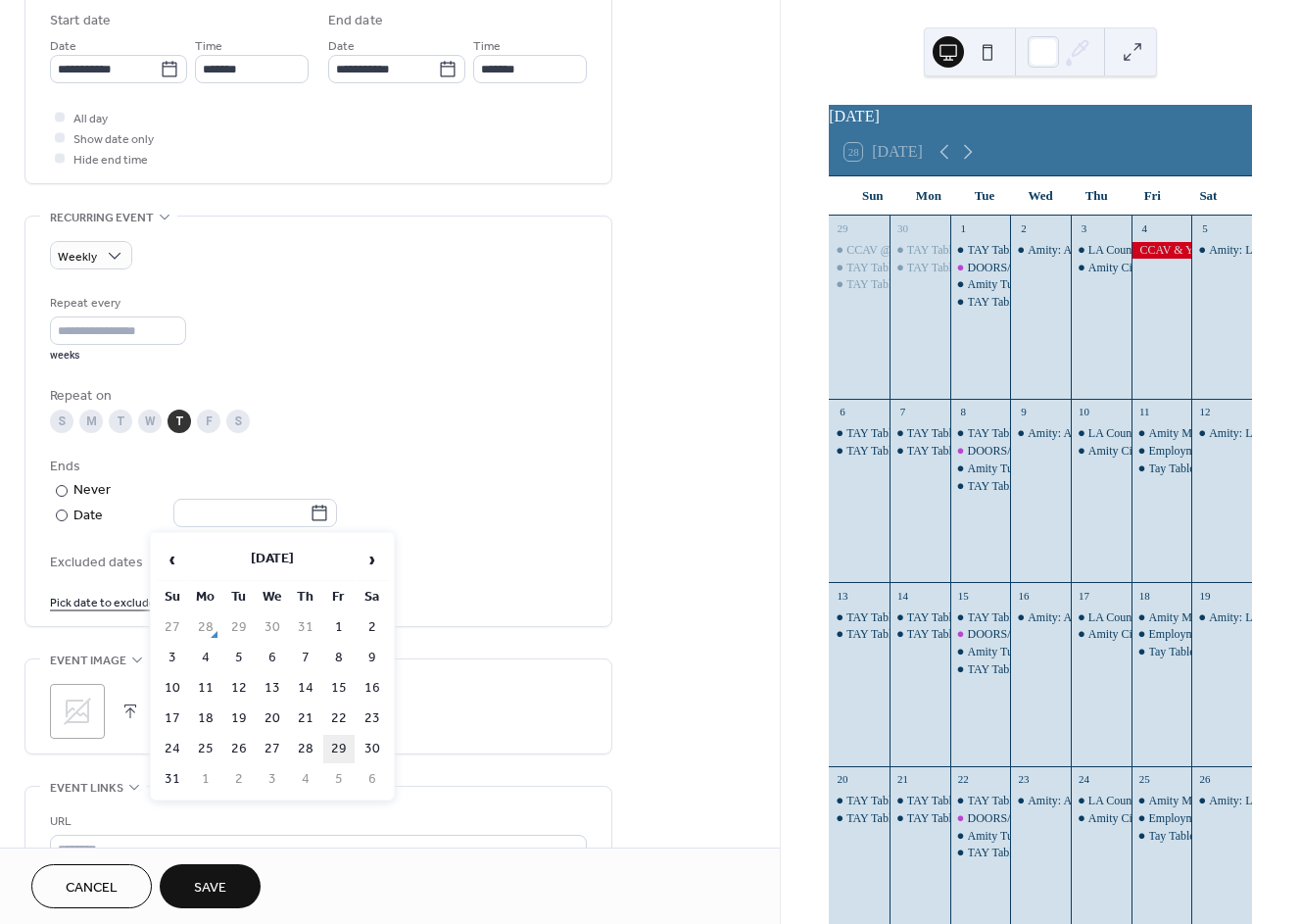click on "29" at bounding box center [339, 749] 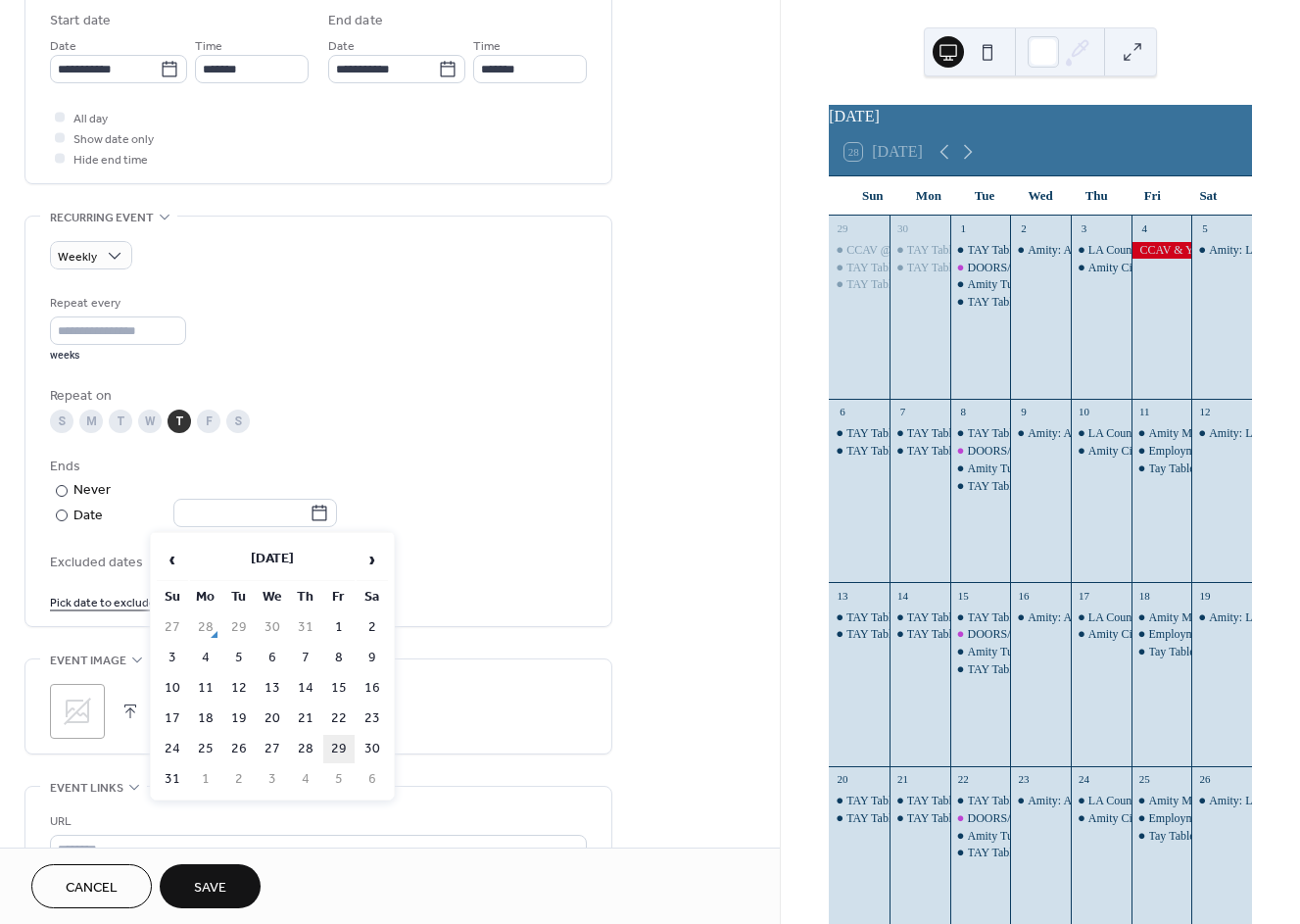 type on "**********" 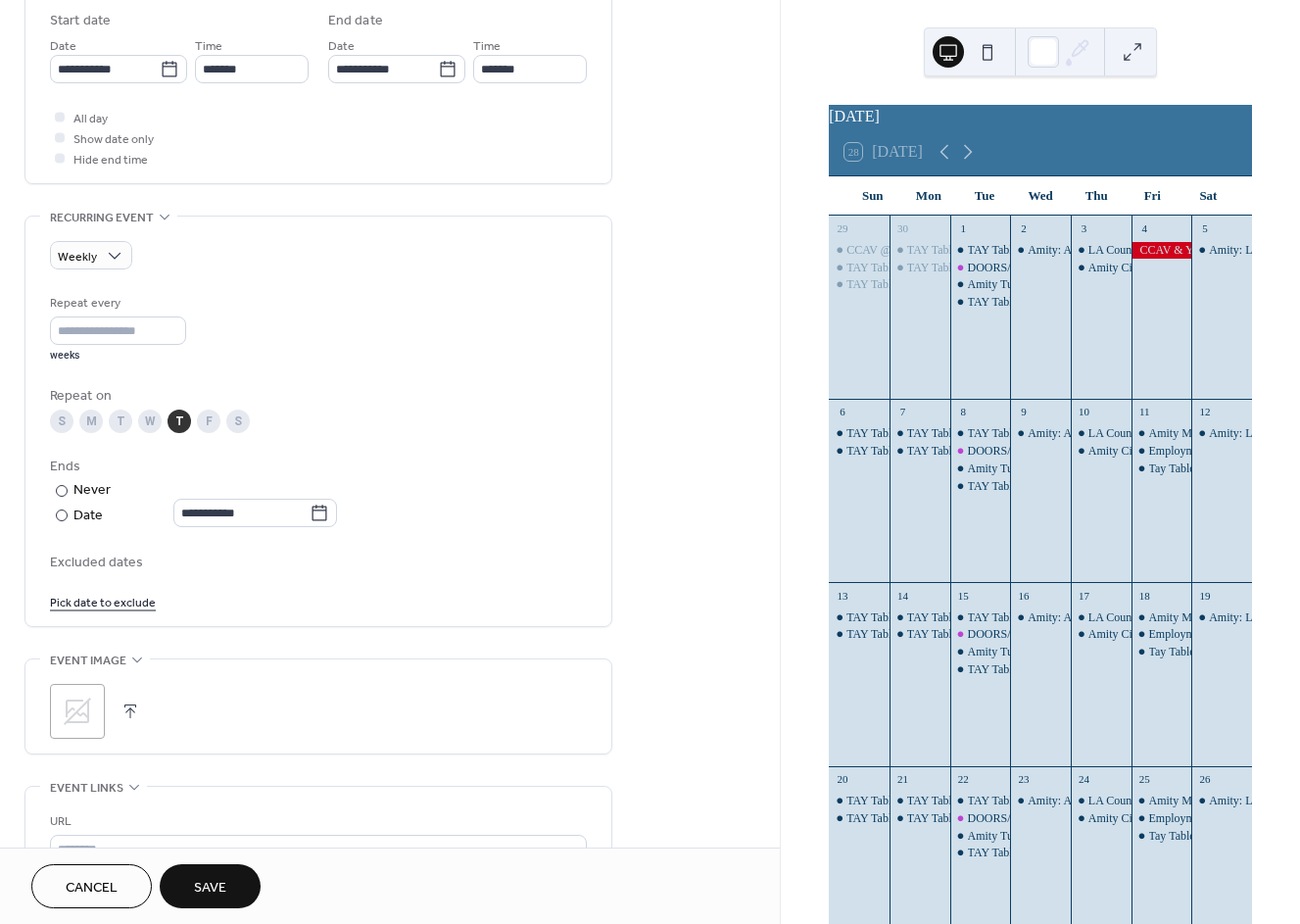 scroll, scrollTop: 952, scrollLeft: 0, axis: vertical 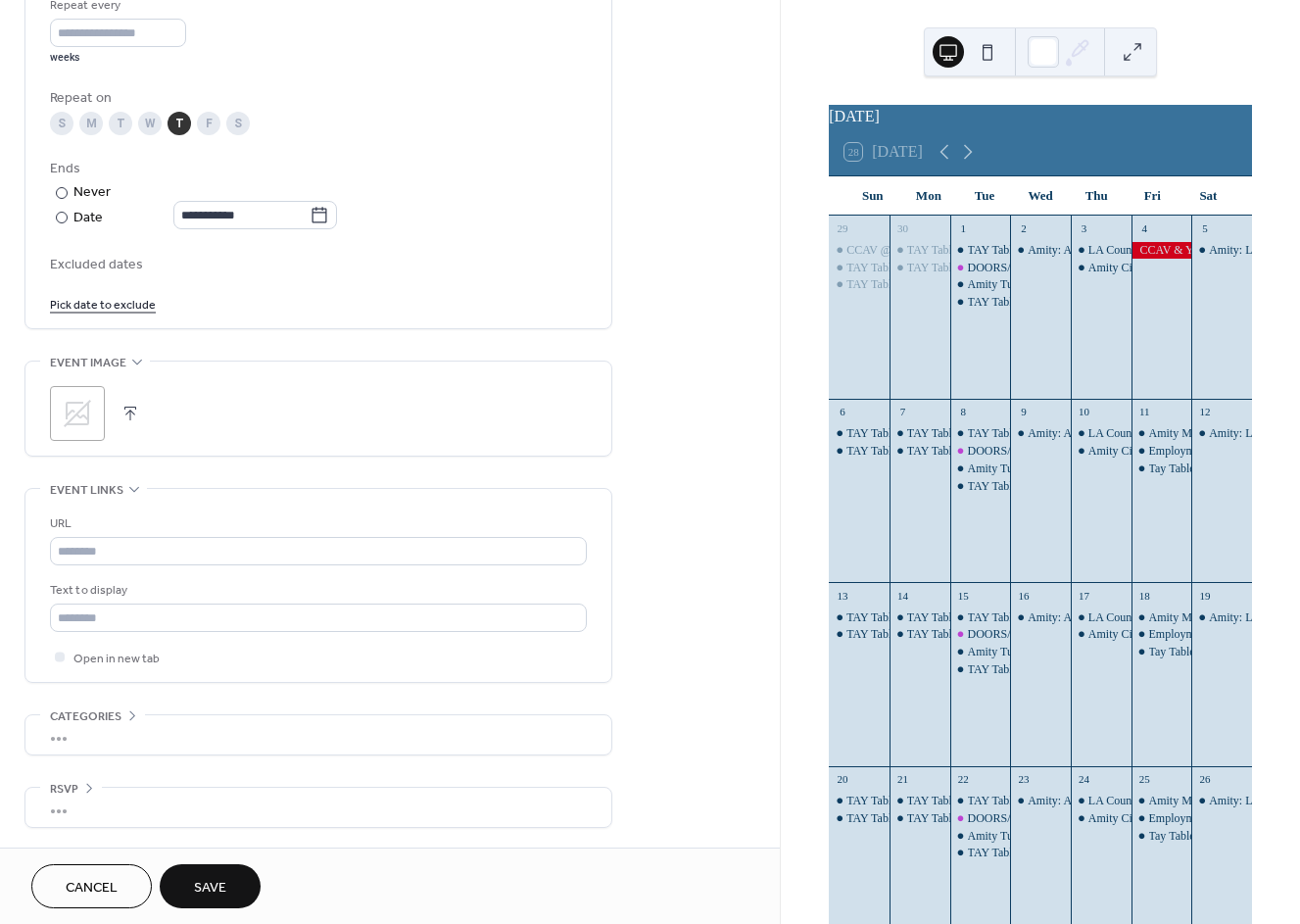 click on "Save" at bounding box center [210, 886] 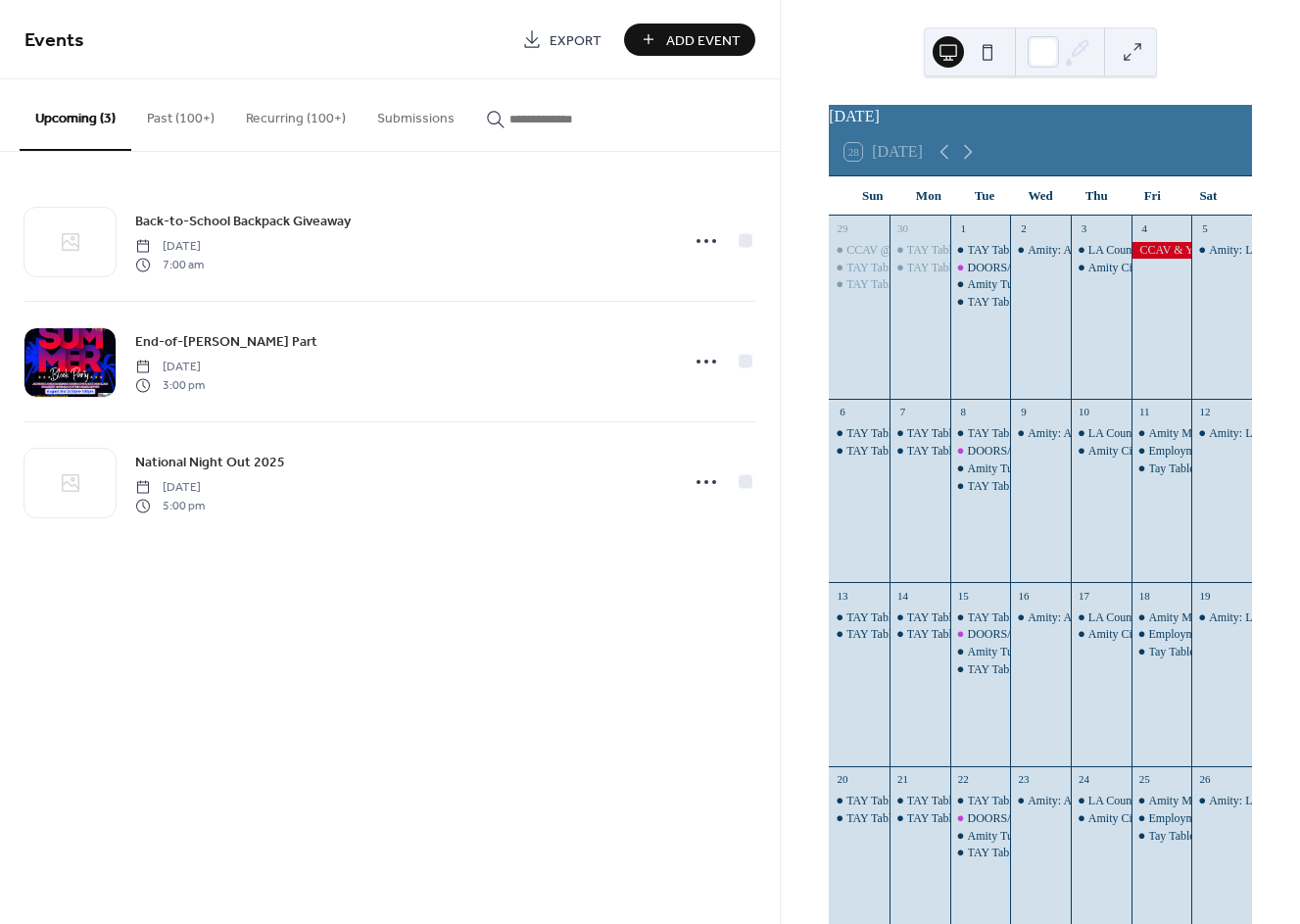 click on "Add Event" at bounding box center (703, 40) 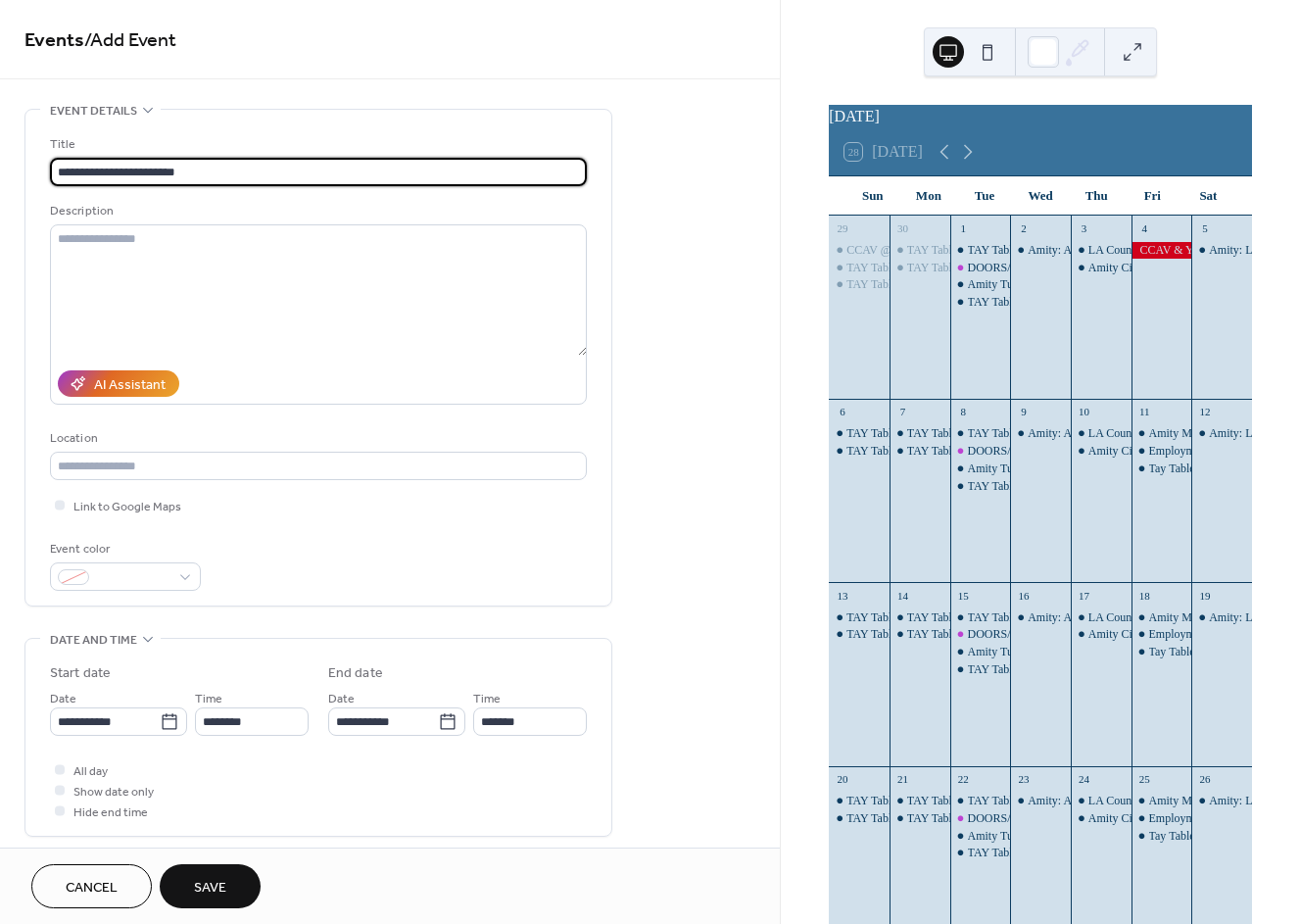 type on "**********" 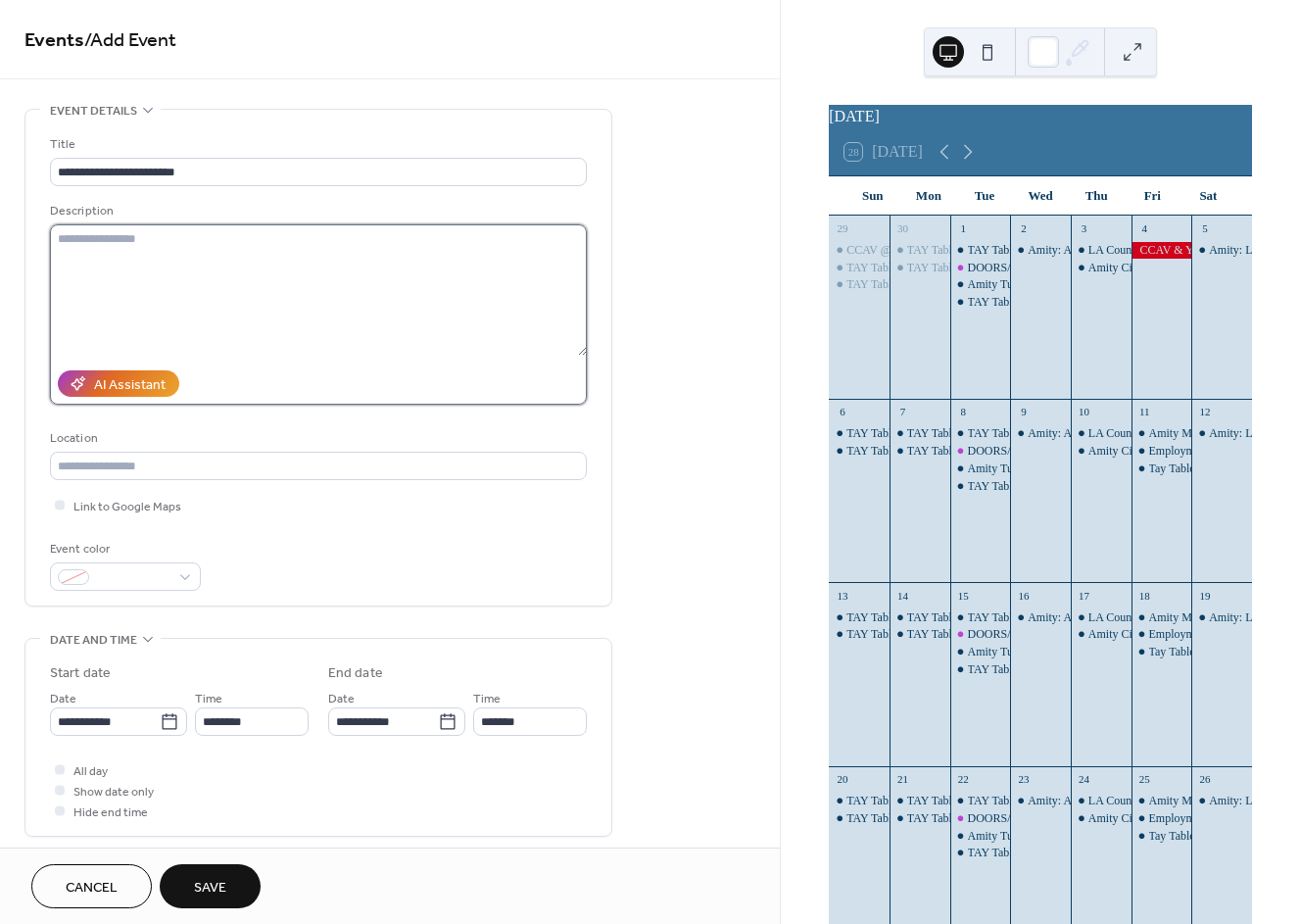 click at bounding box center (318, 290) 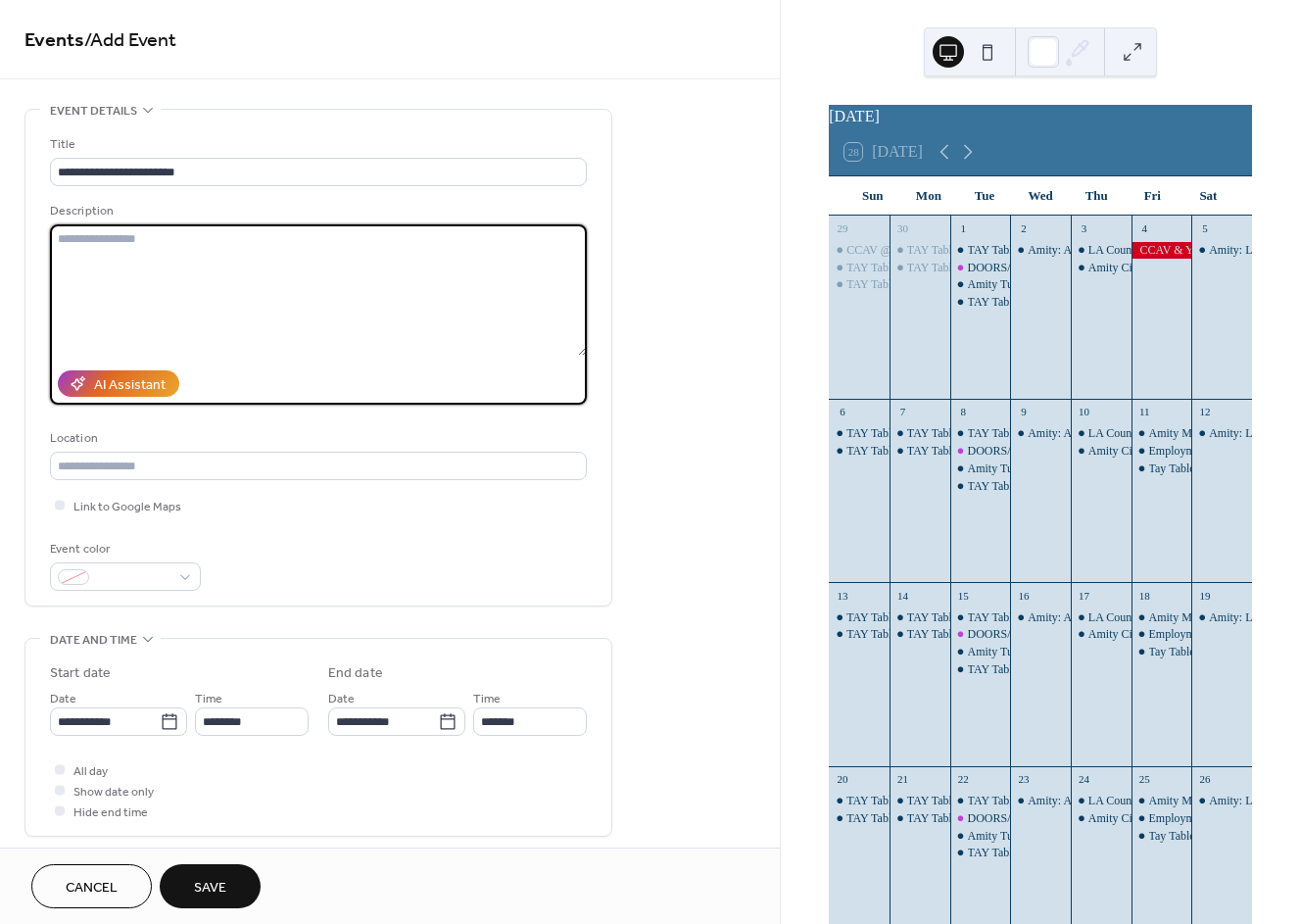 paste on "**********" 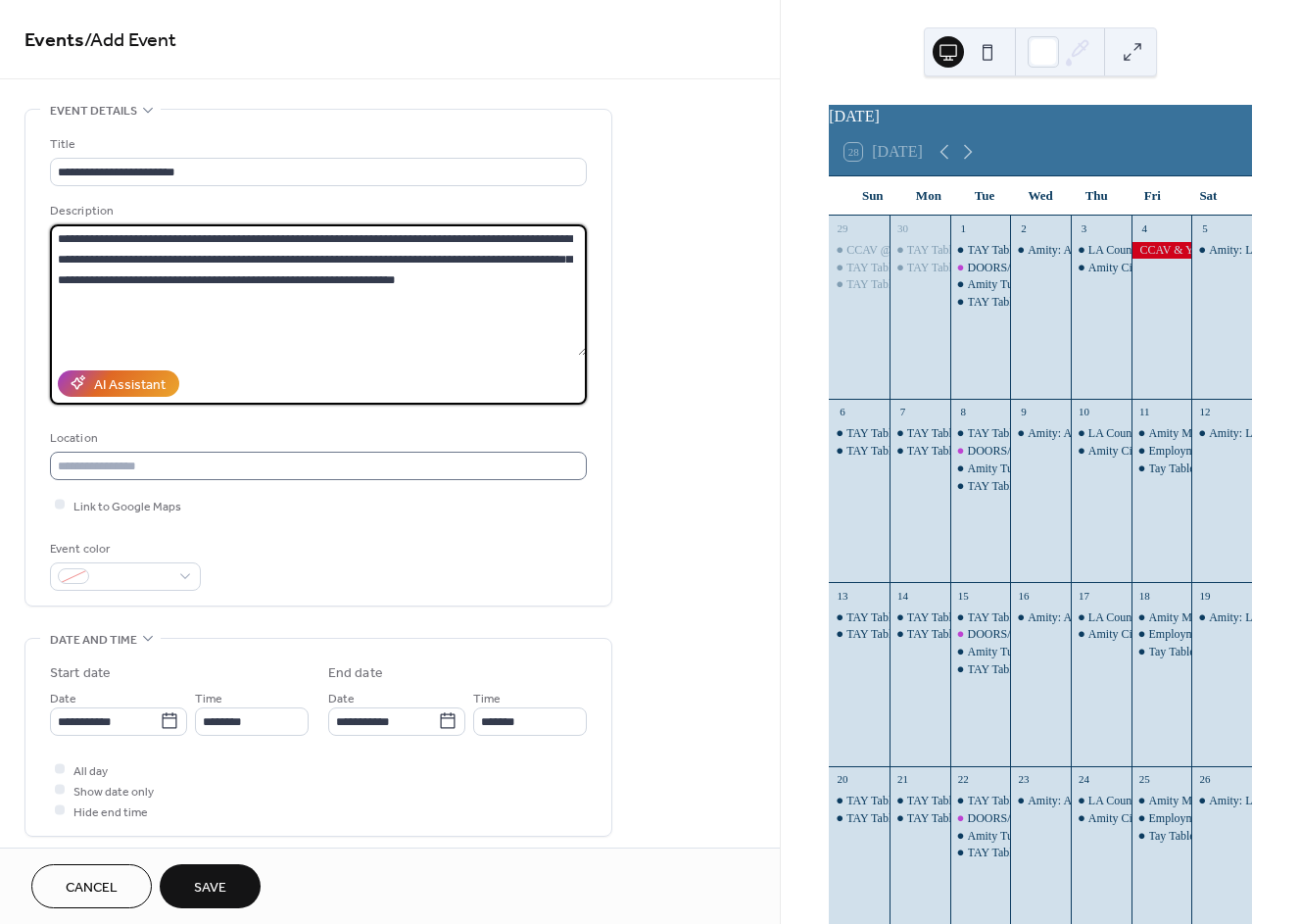 type on "**********" 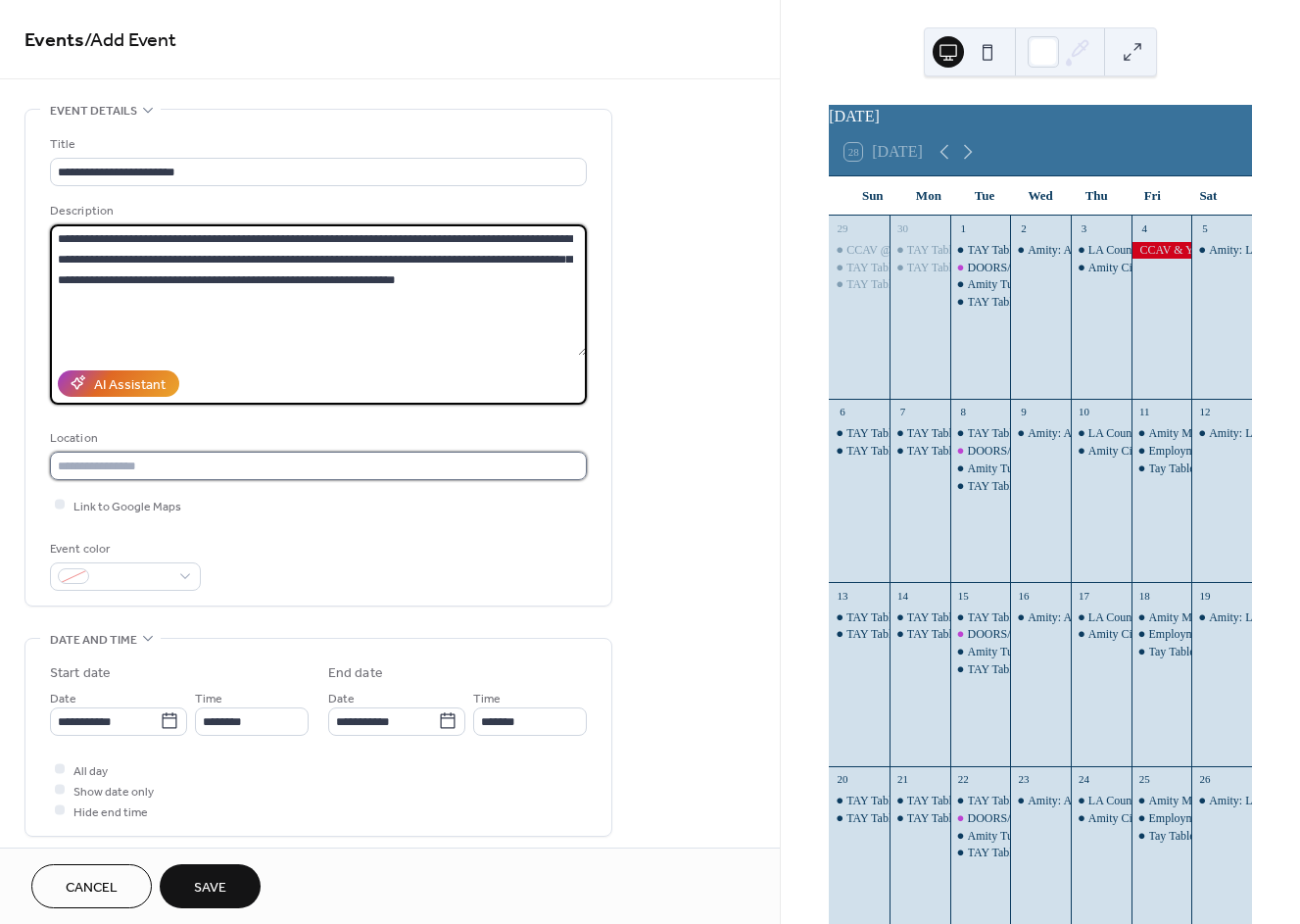 click at bounding box center [318, 465] 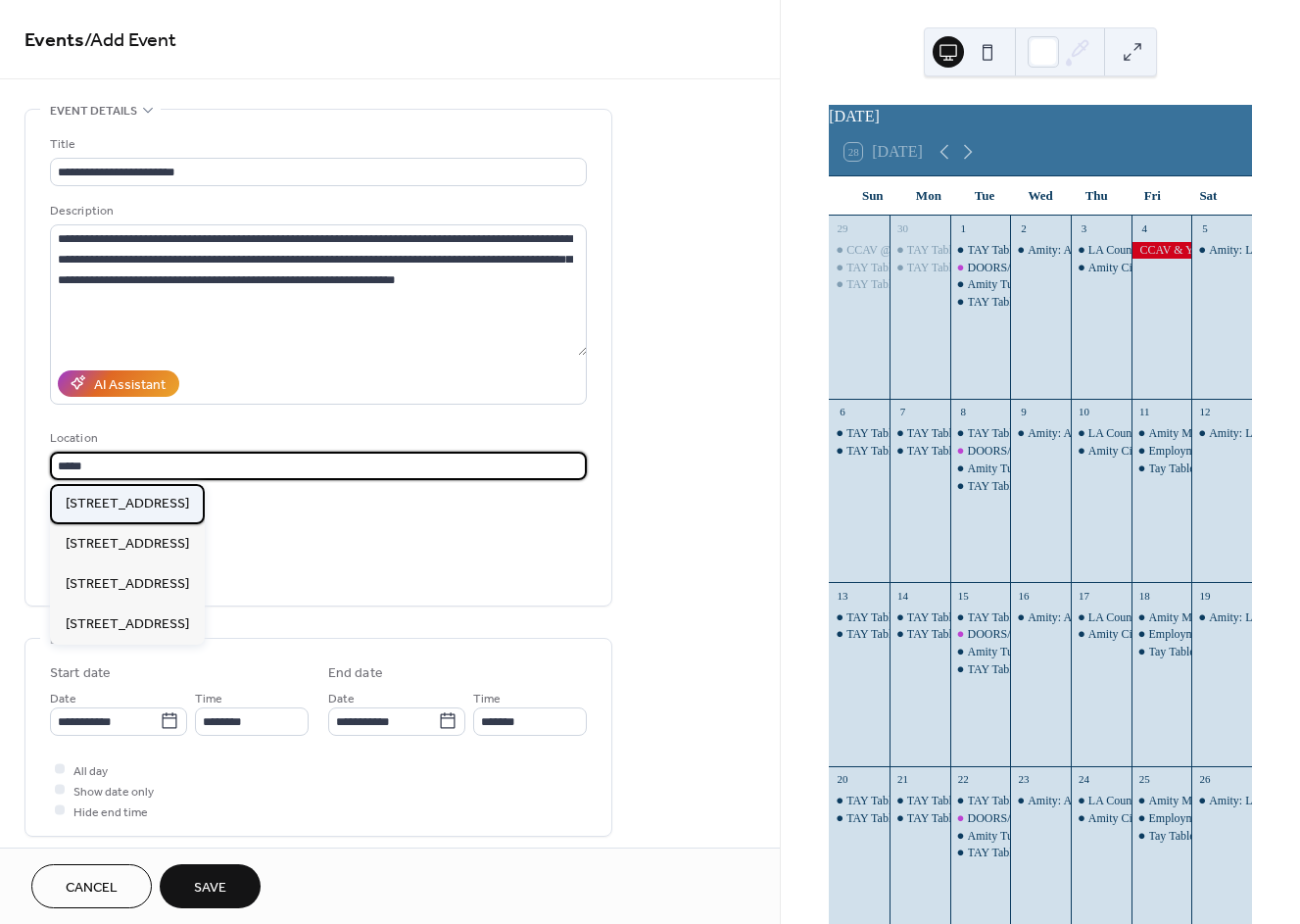 click on "[STREET_ADDRESS]" at bounding box center (127, 504) 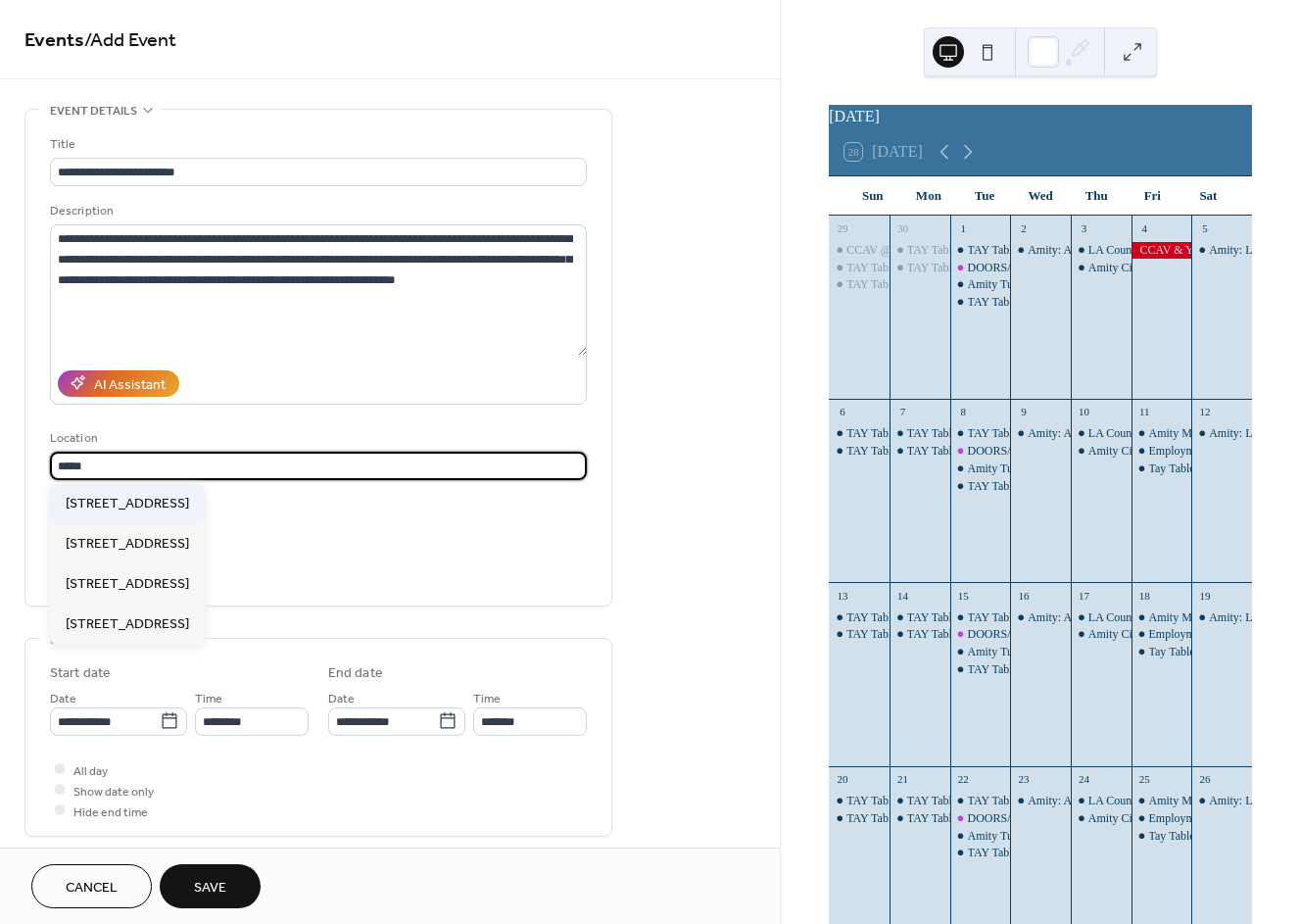 type on "**********" 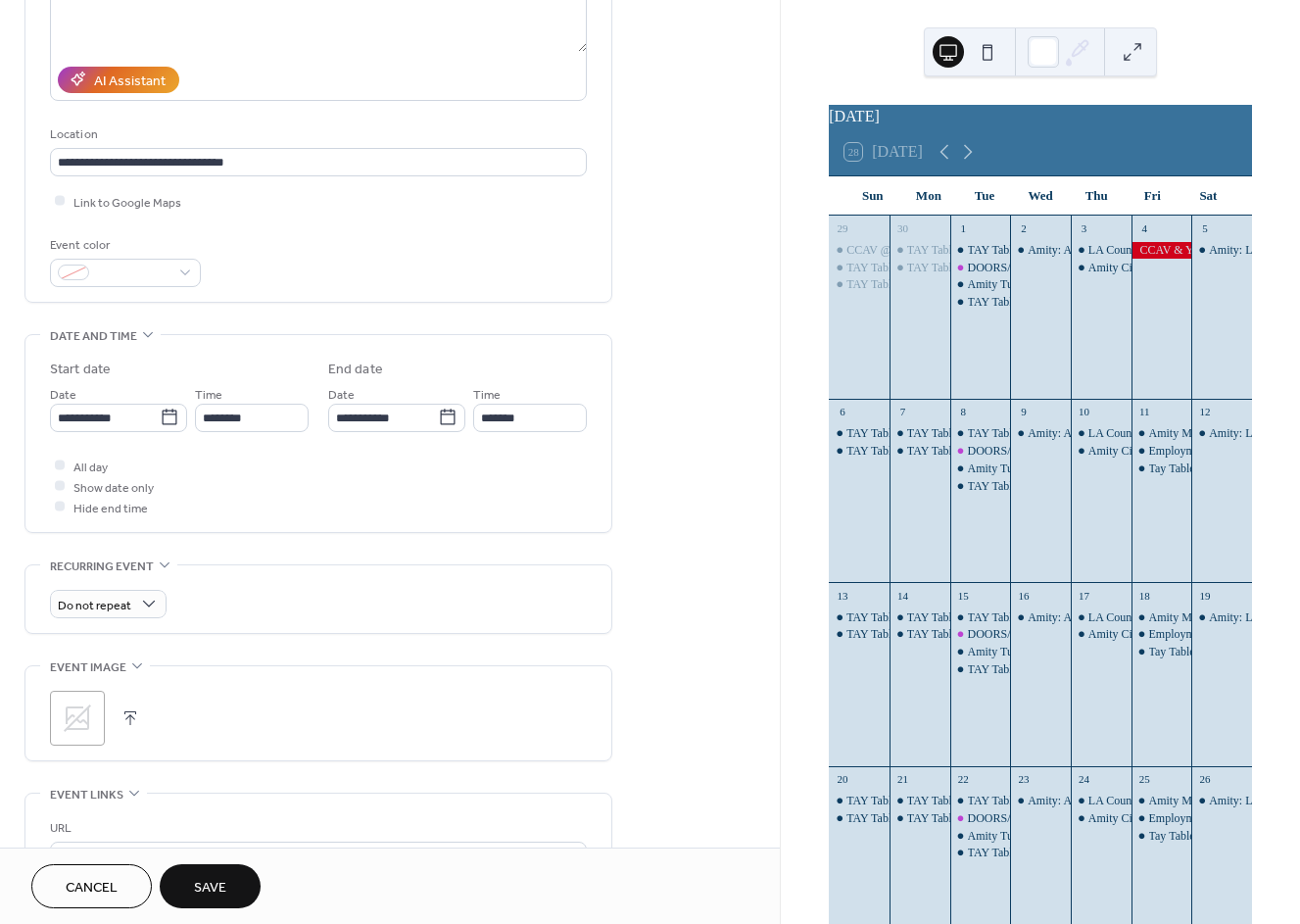 scroll, scrollTop: 326, scrollLeft: 0, axis: vertical 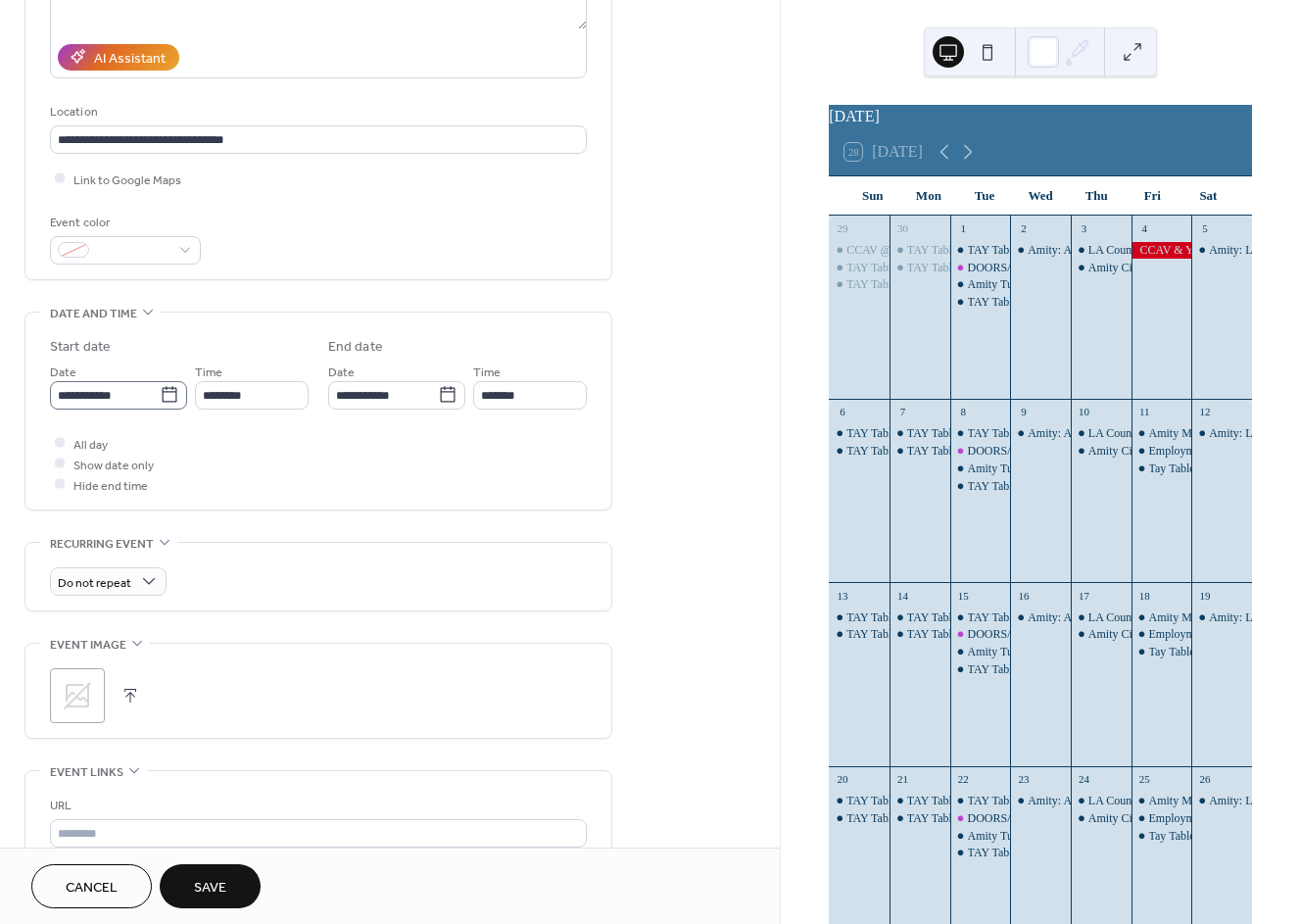 click 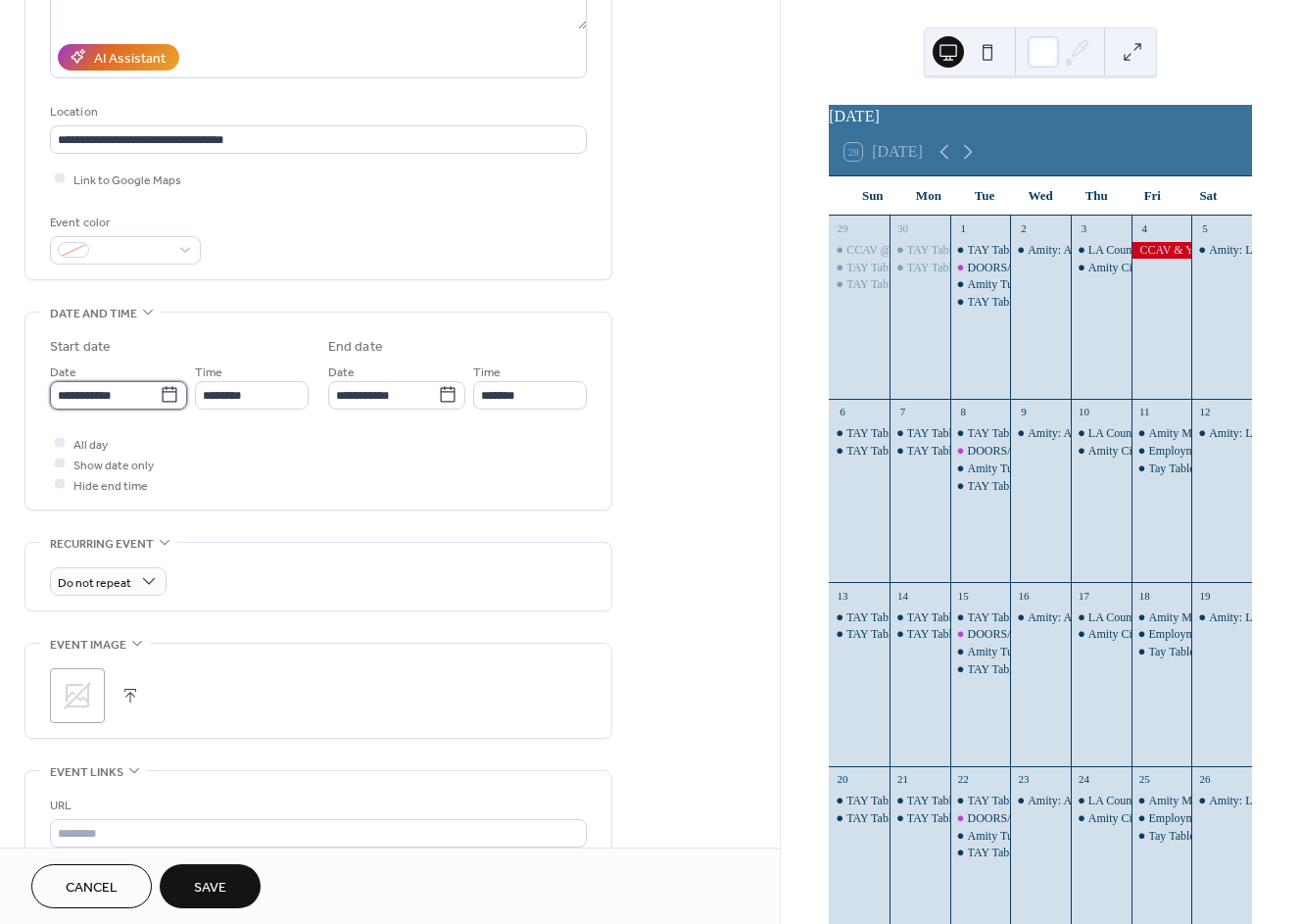 click on "**********" at bounding box center (105, 395) 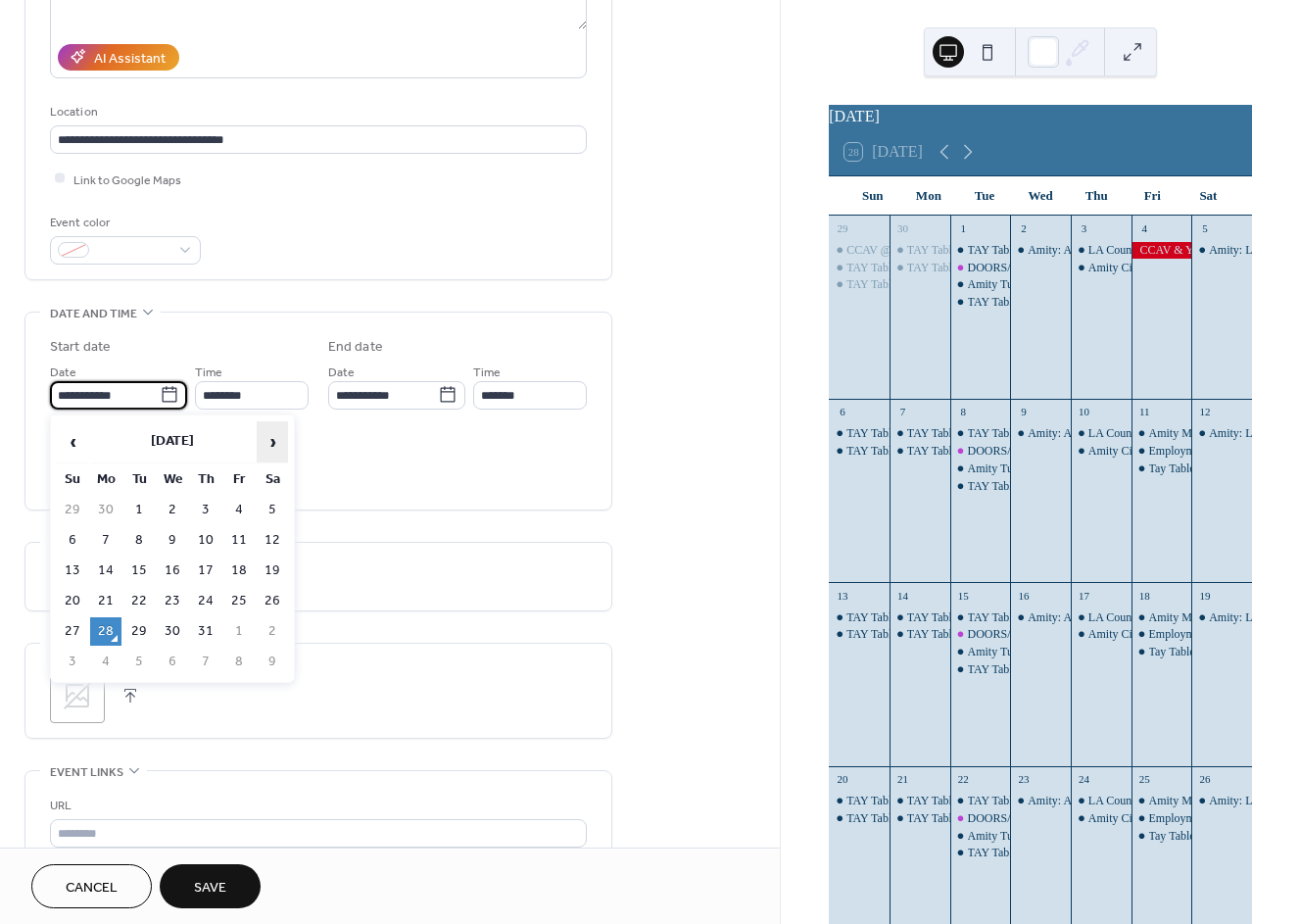 click on "›" at bounding box center [272, 442] 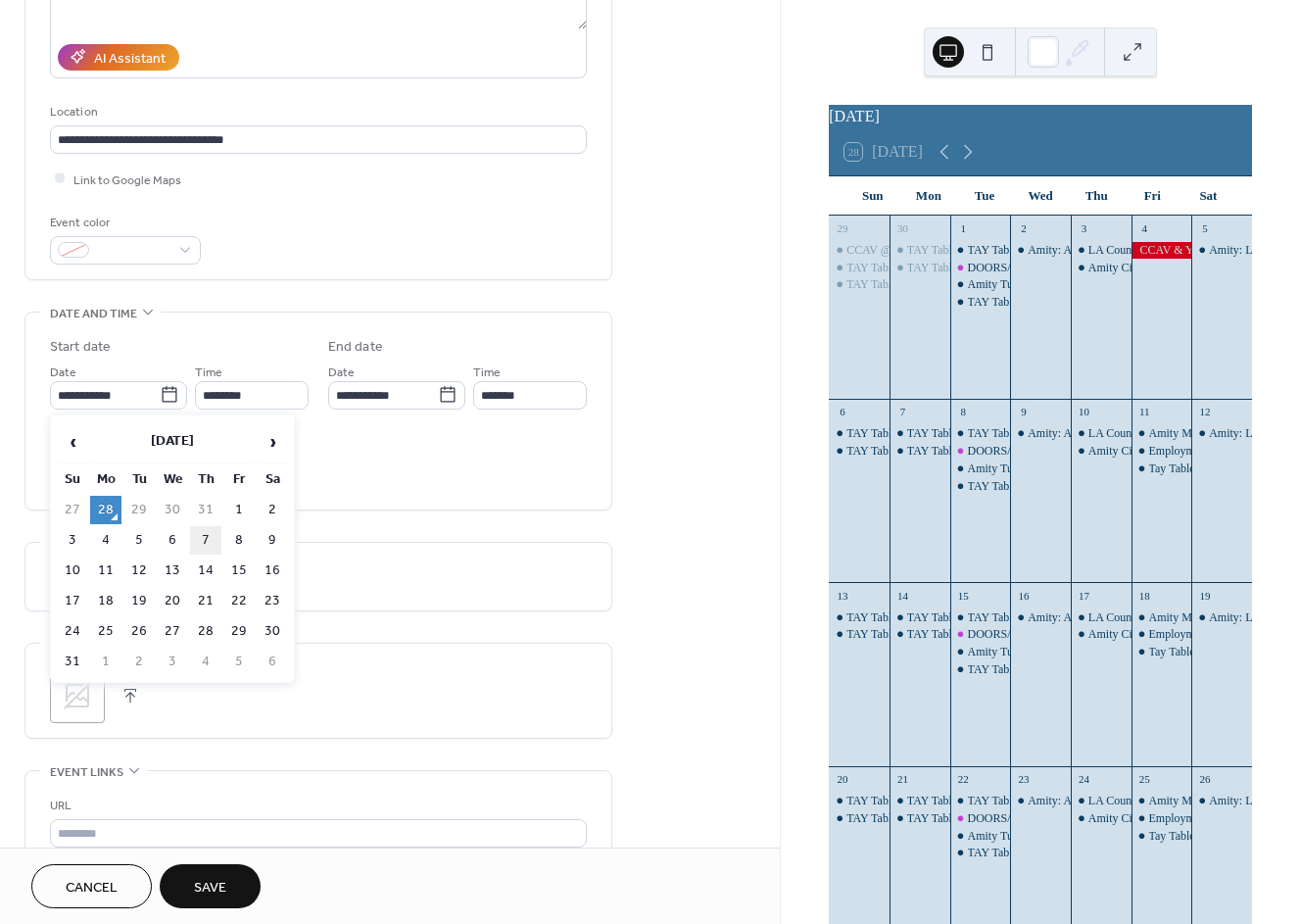 click on "7" at bounding box center [206, 540] 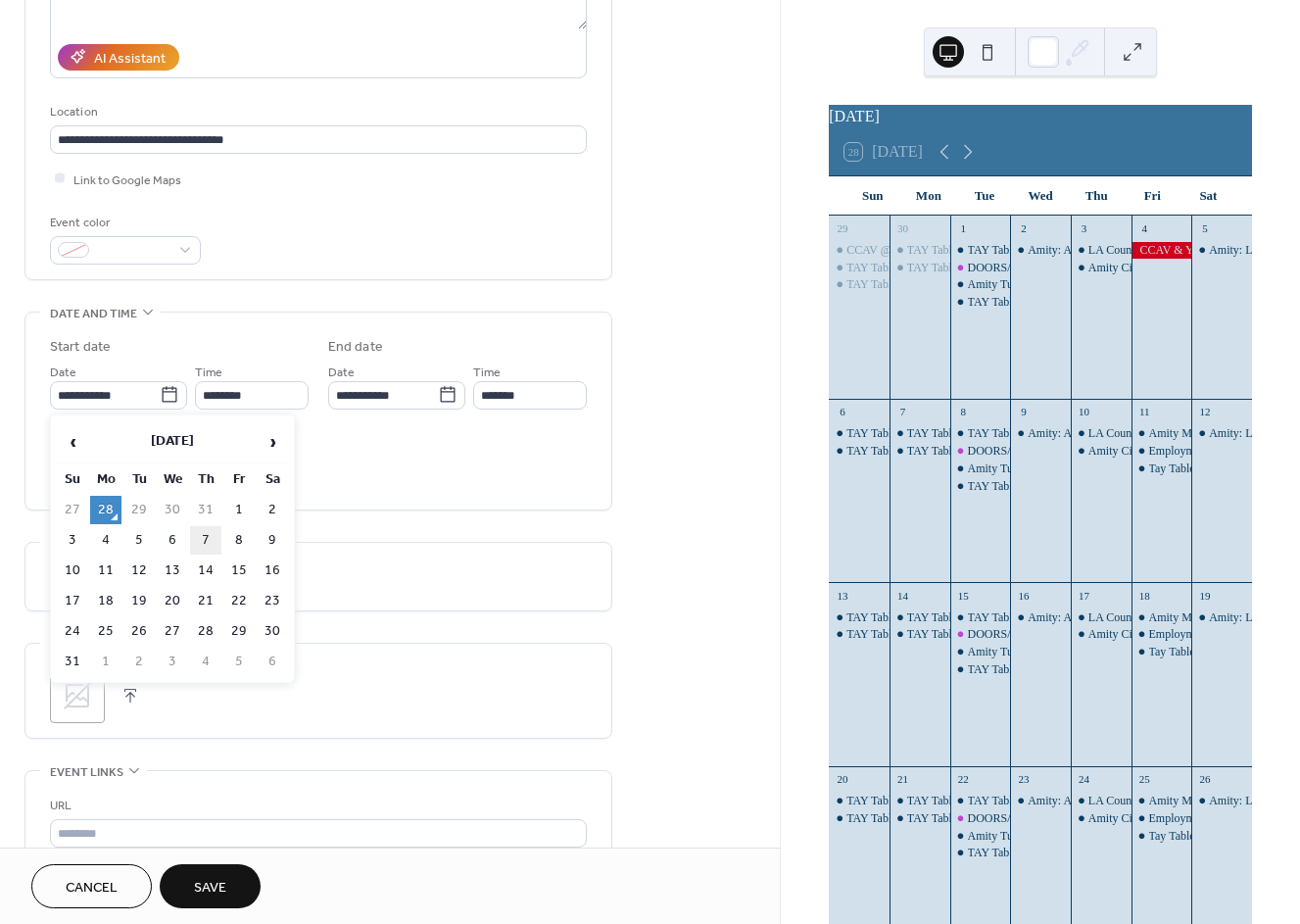 type on "**********" 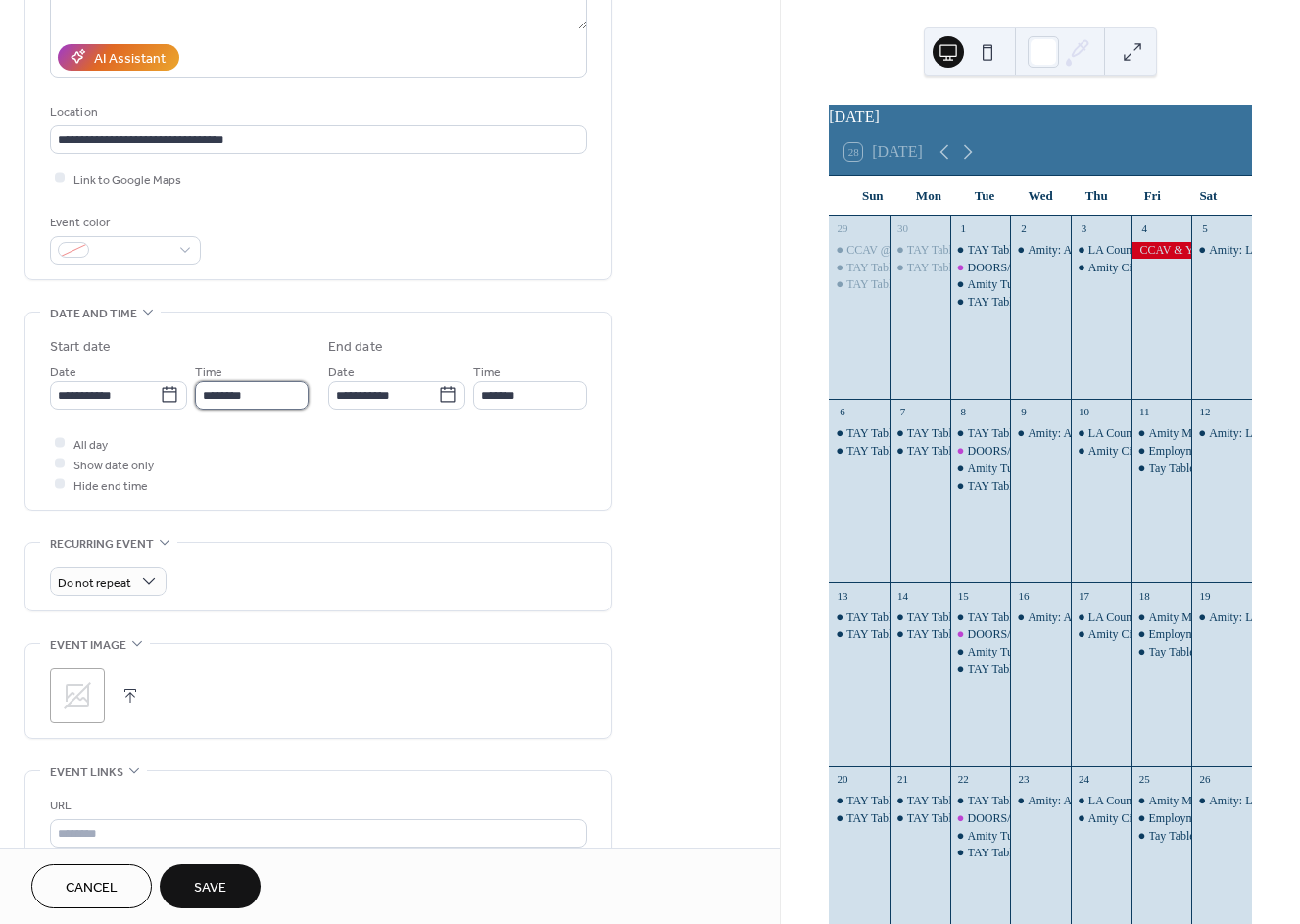 click on "********" at bounding box center [252, 395] 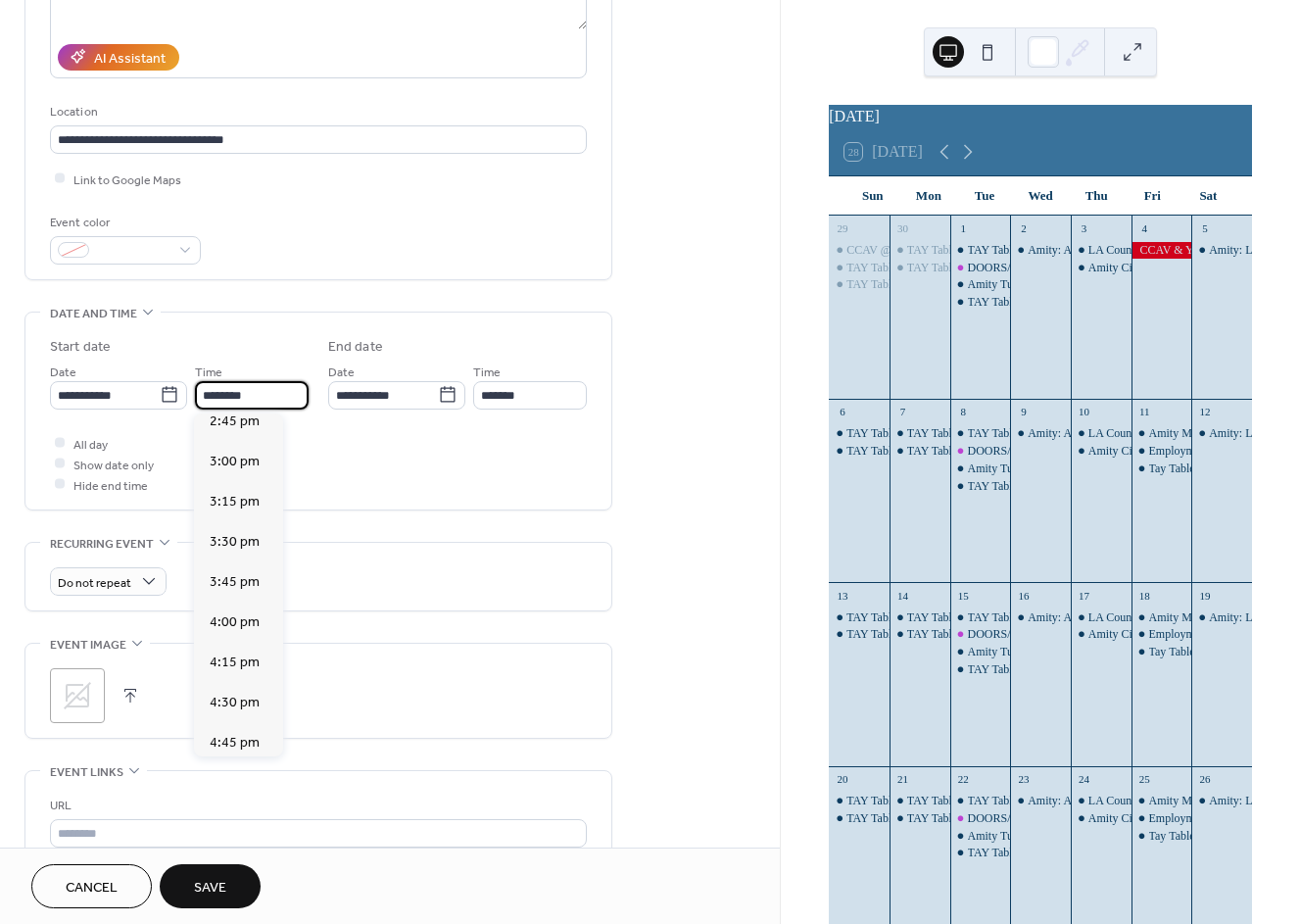 scroll, scrollTop: 2384, scrollLeft: 0, axis: vertical 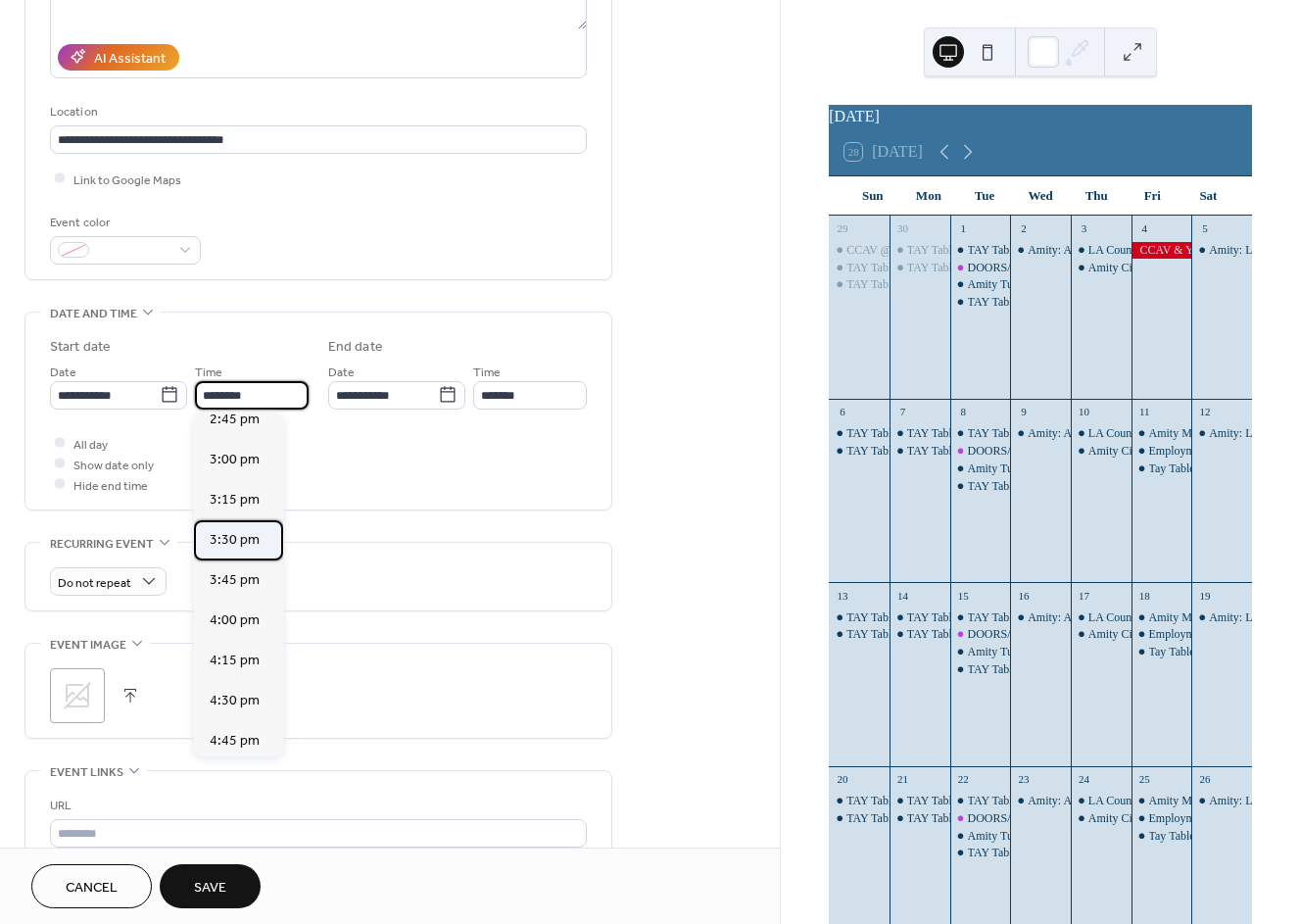 click on "3:30 pm" at bounding box center (234, 539) 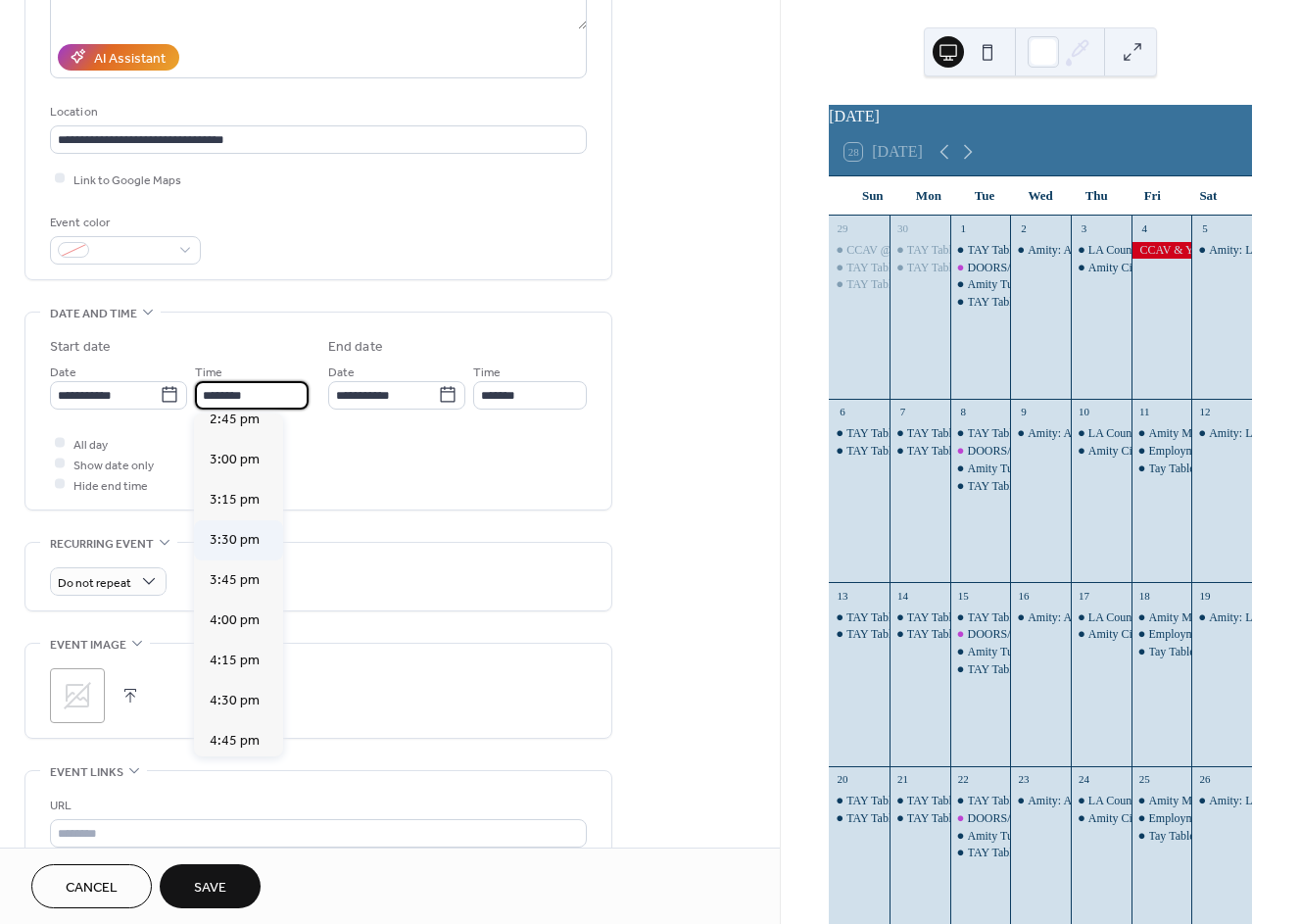 type on "*******" 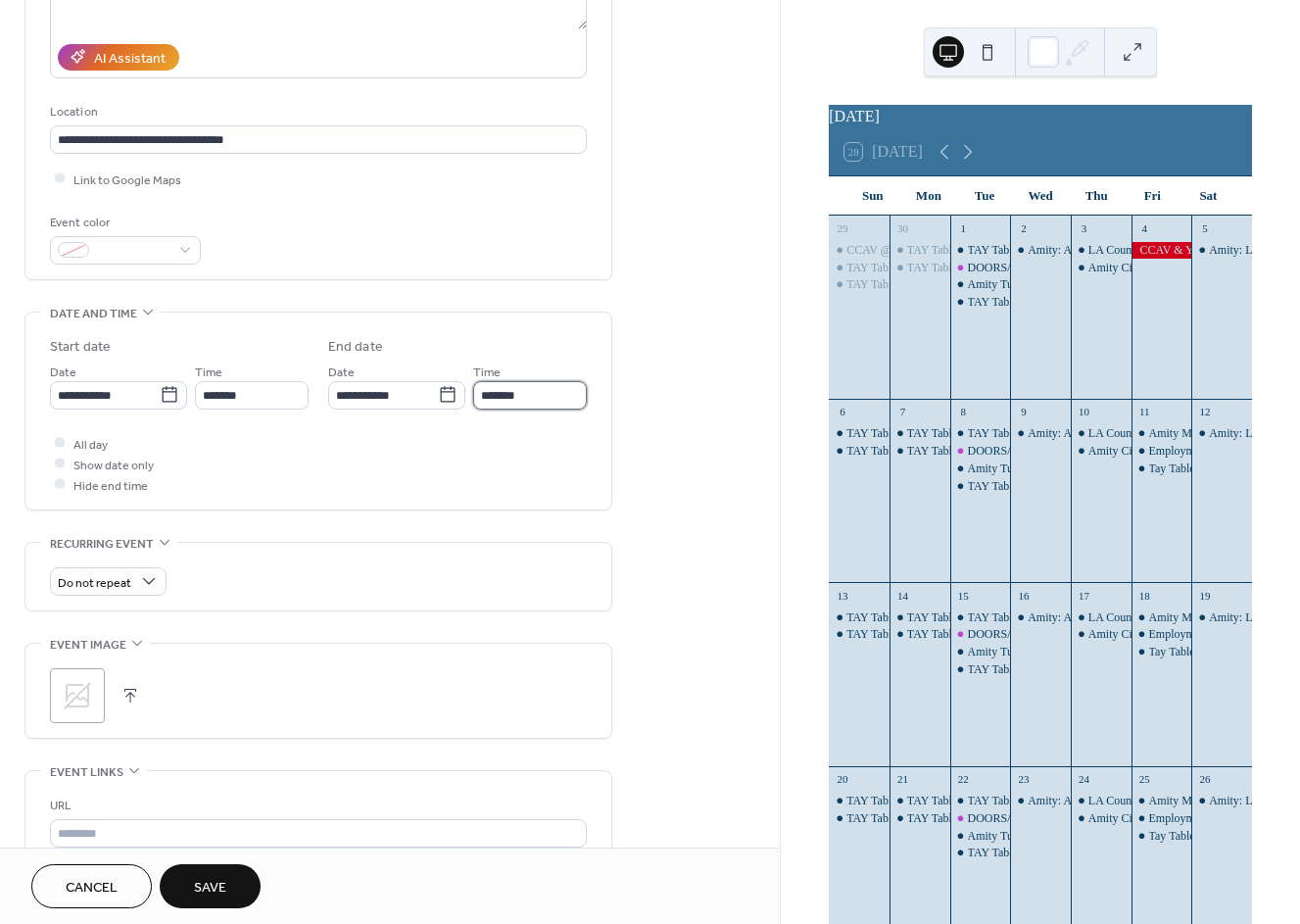click on "*******" at bounding box center (530, 395) 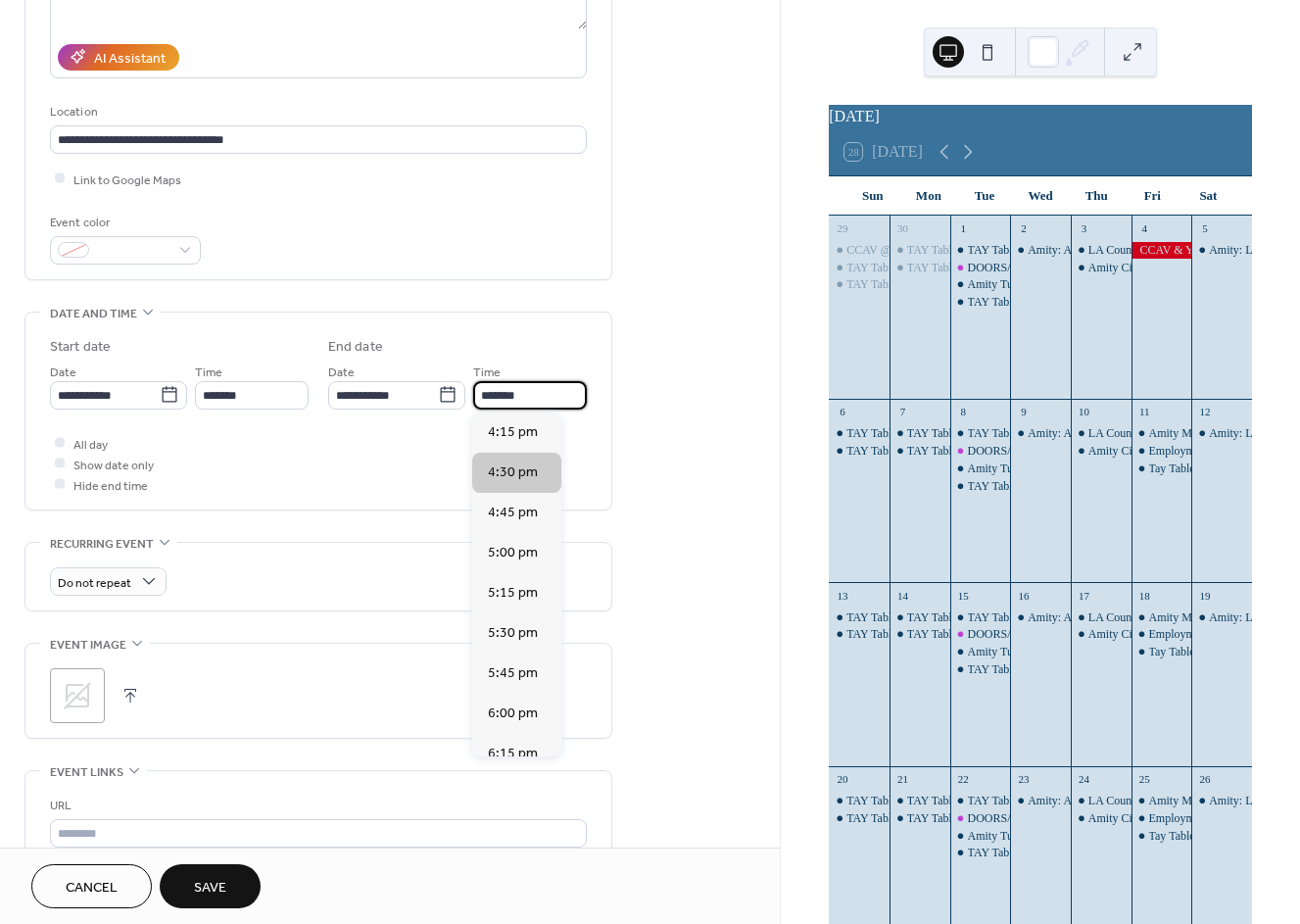 scroll, scrollTop: 218, scrollLeft: 0, axis: vertical 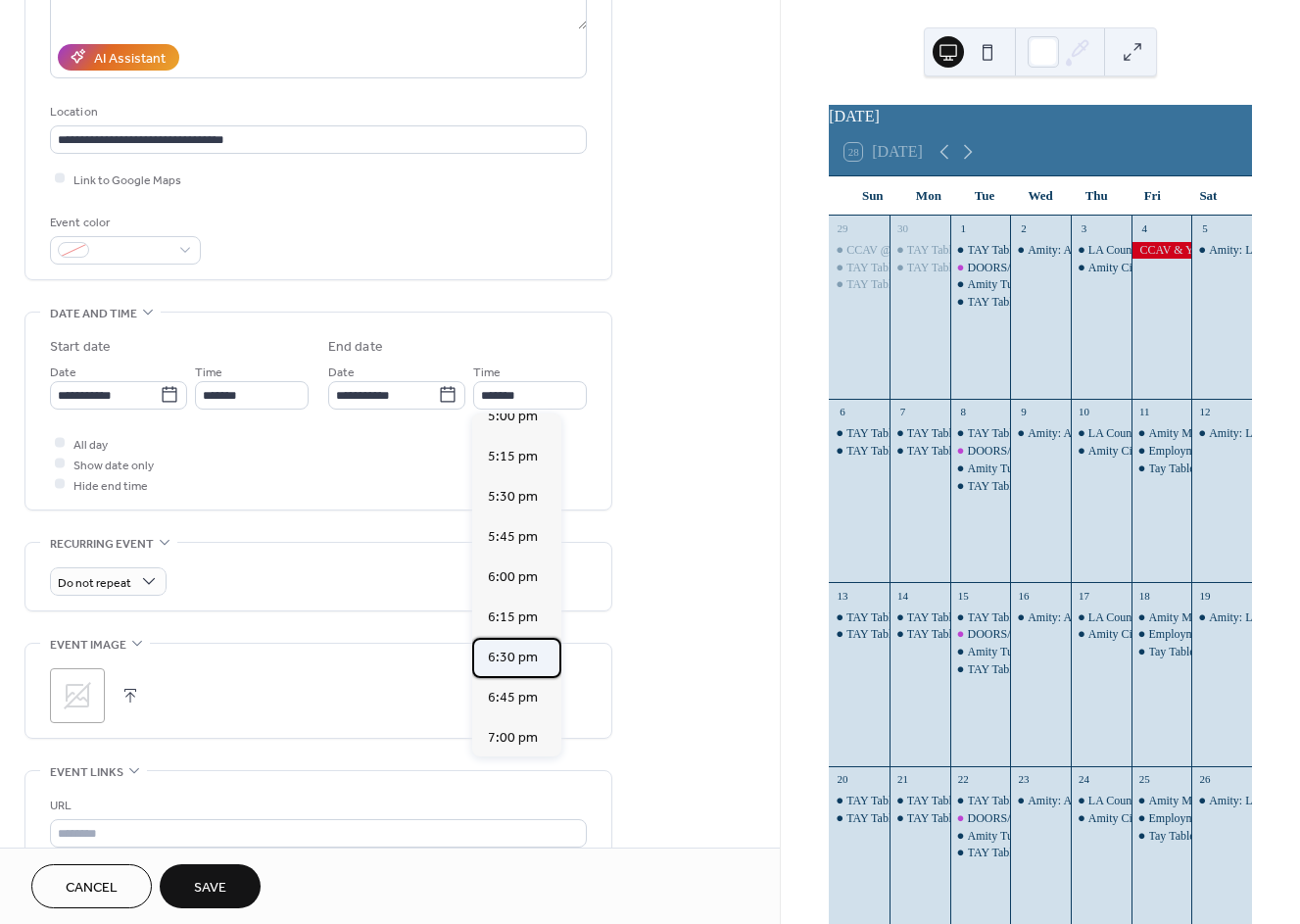 click on "6:30 pm" at bounding box center (512, 657) 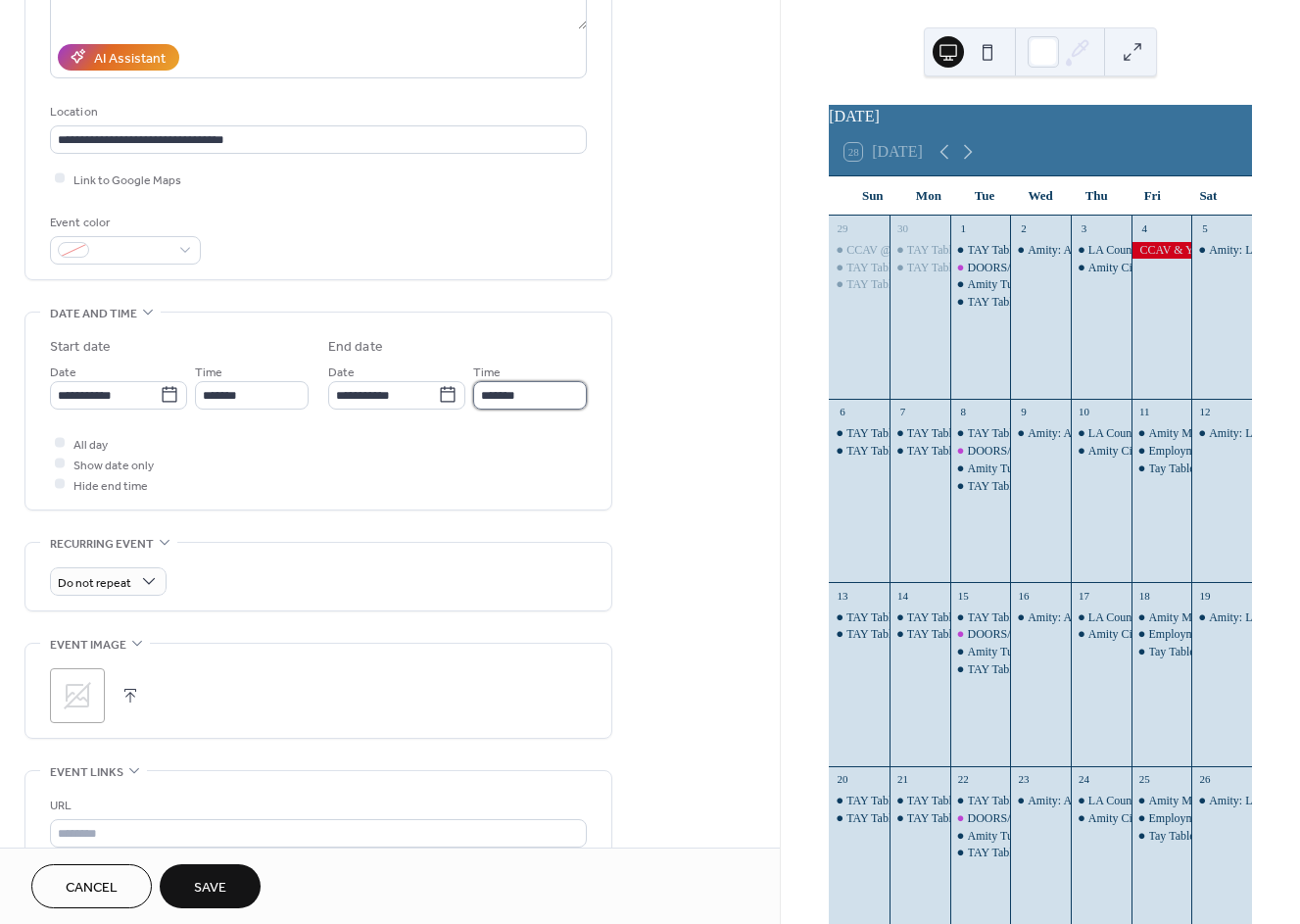 click on "*******" at bounding box center [530, 395] 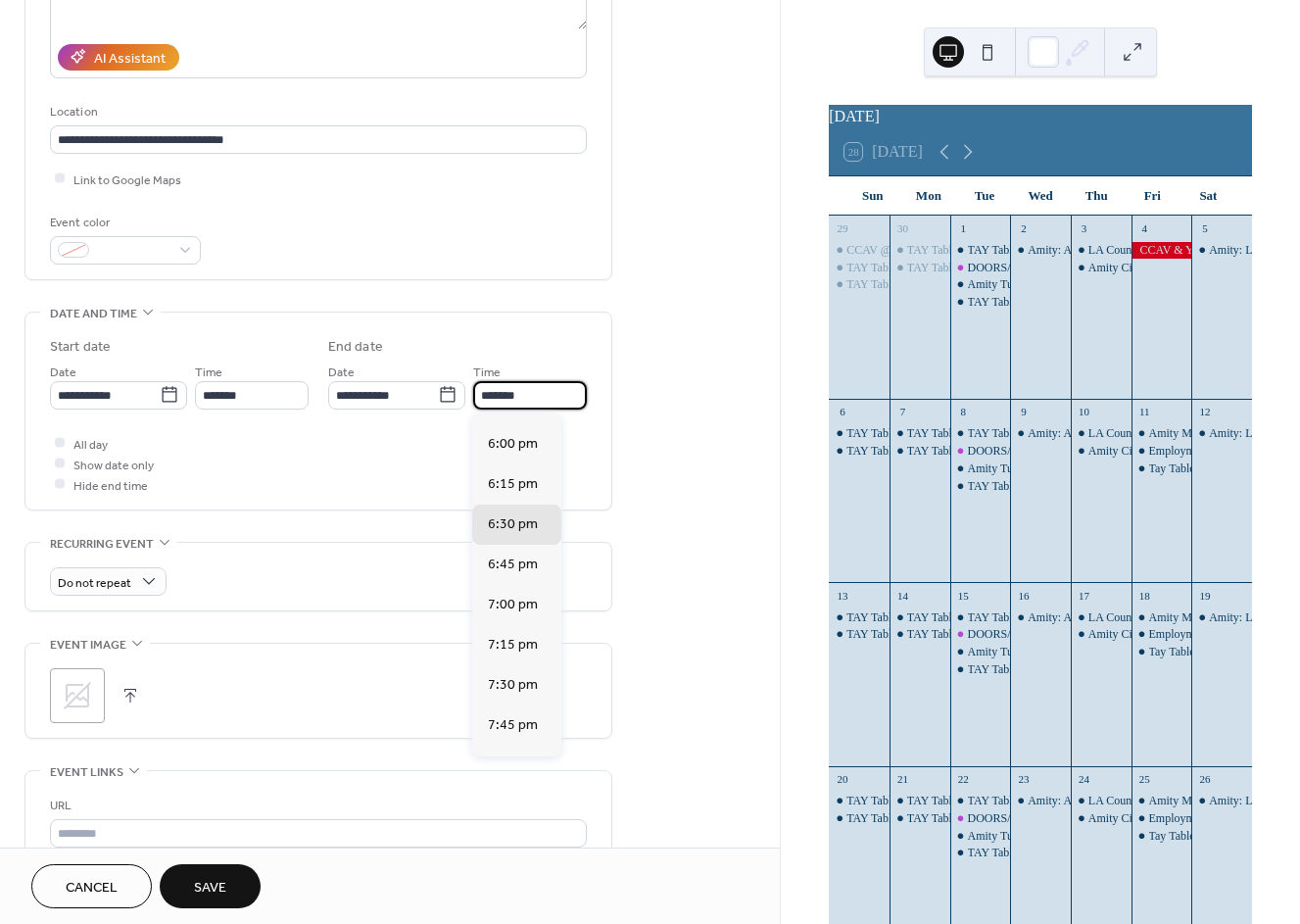 scroll, scrollTop: 228, scrollLeft: 0, axis: vertical 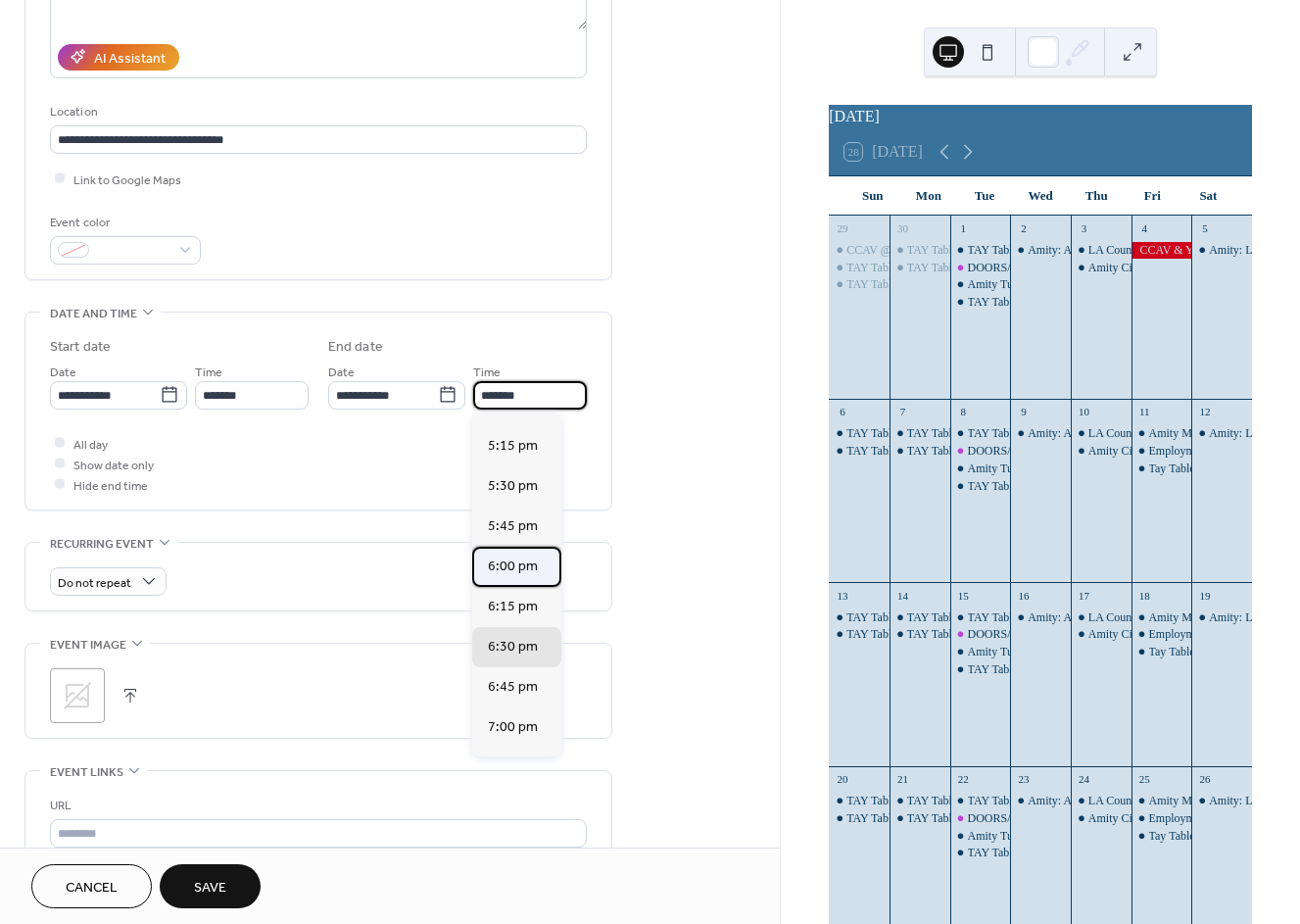 click on "6:00 pm" at bounding box center (512, 565) 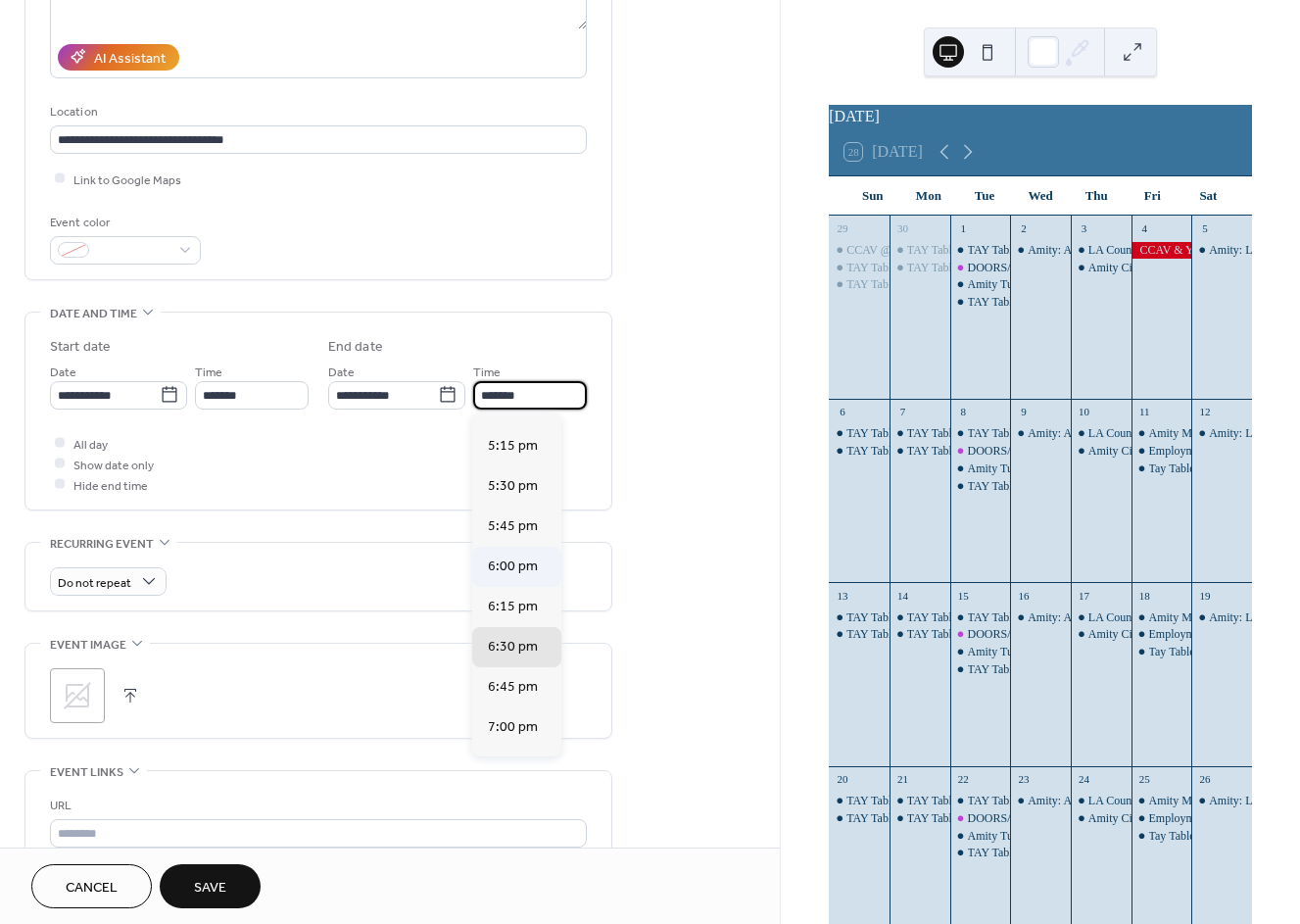 type on "*******" 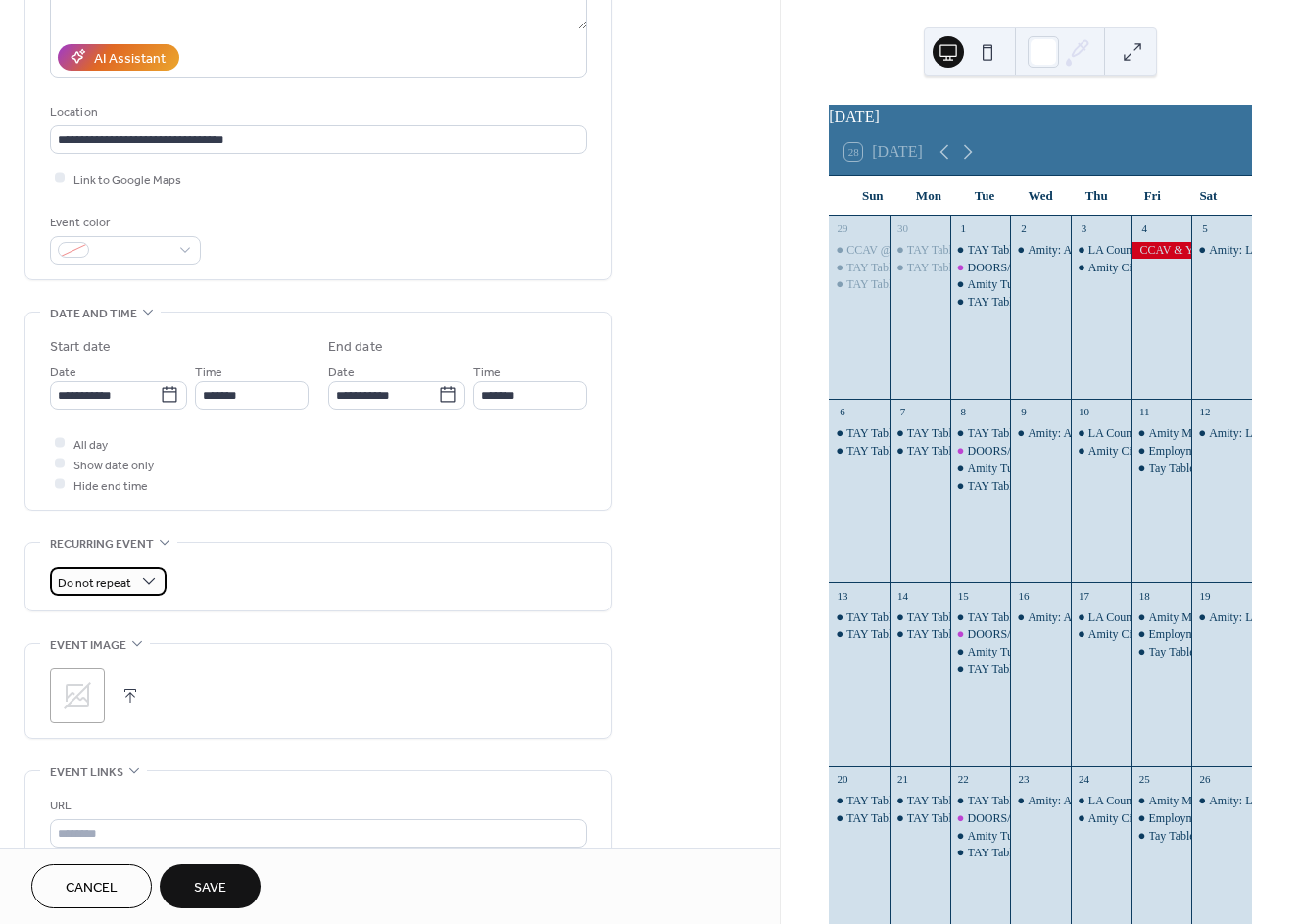 click on "Do not repeat" at bounding box center (94, 582) 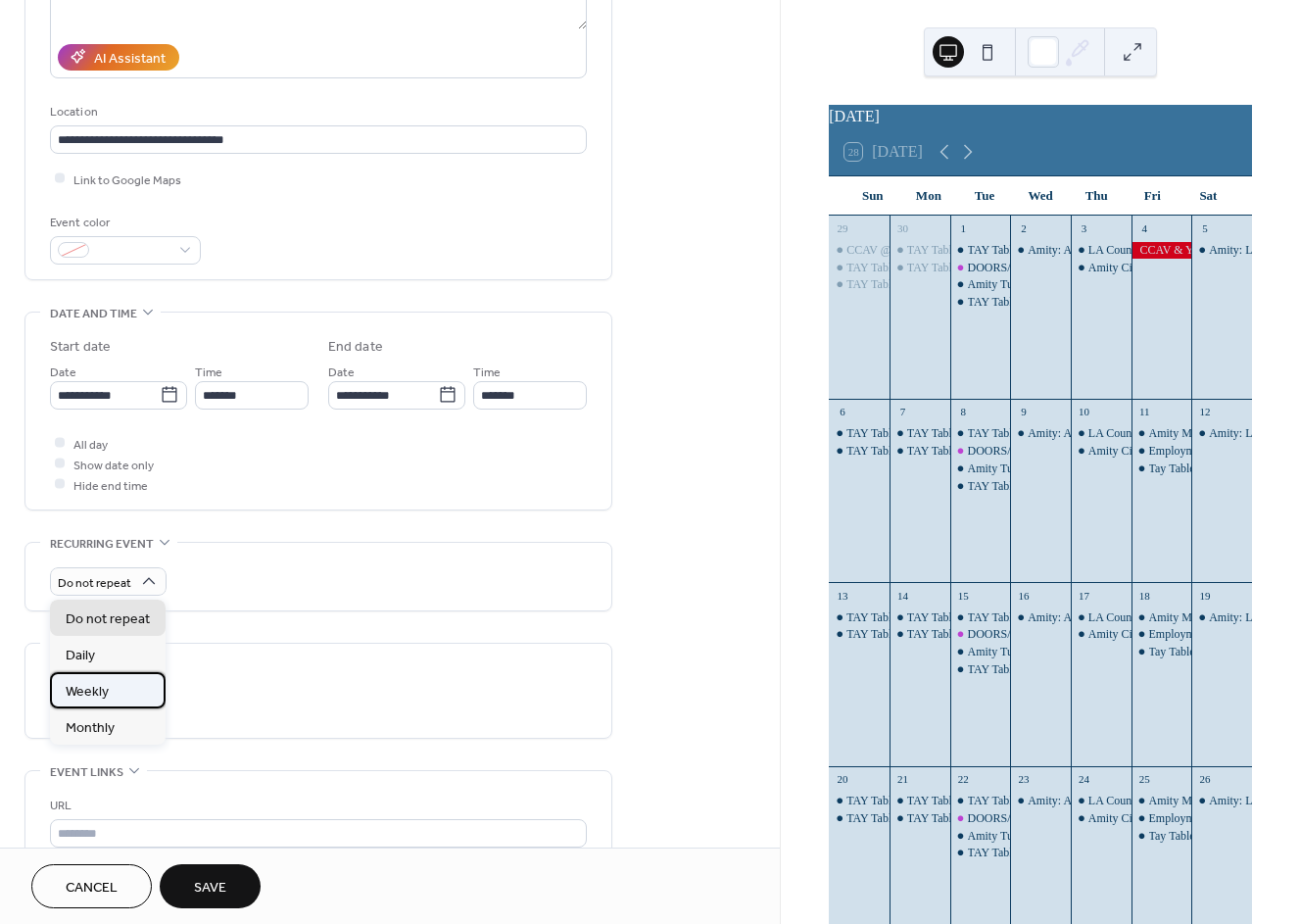 click on "Weekly" at bounding box center [87, 692] 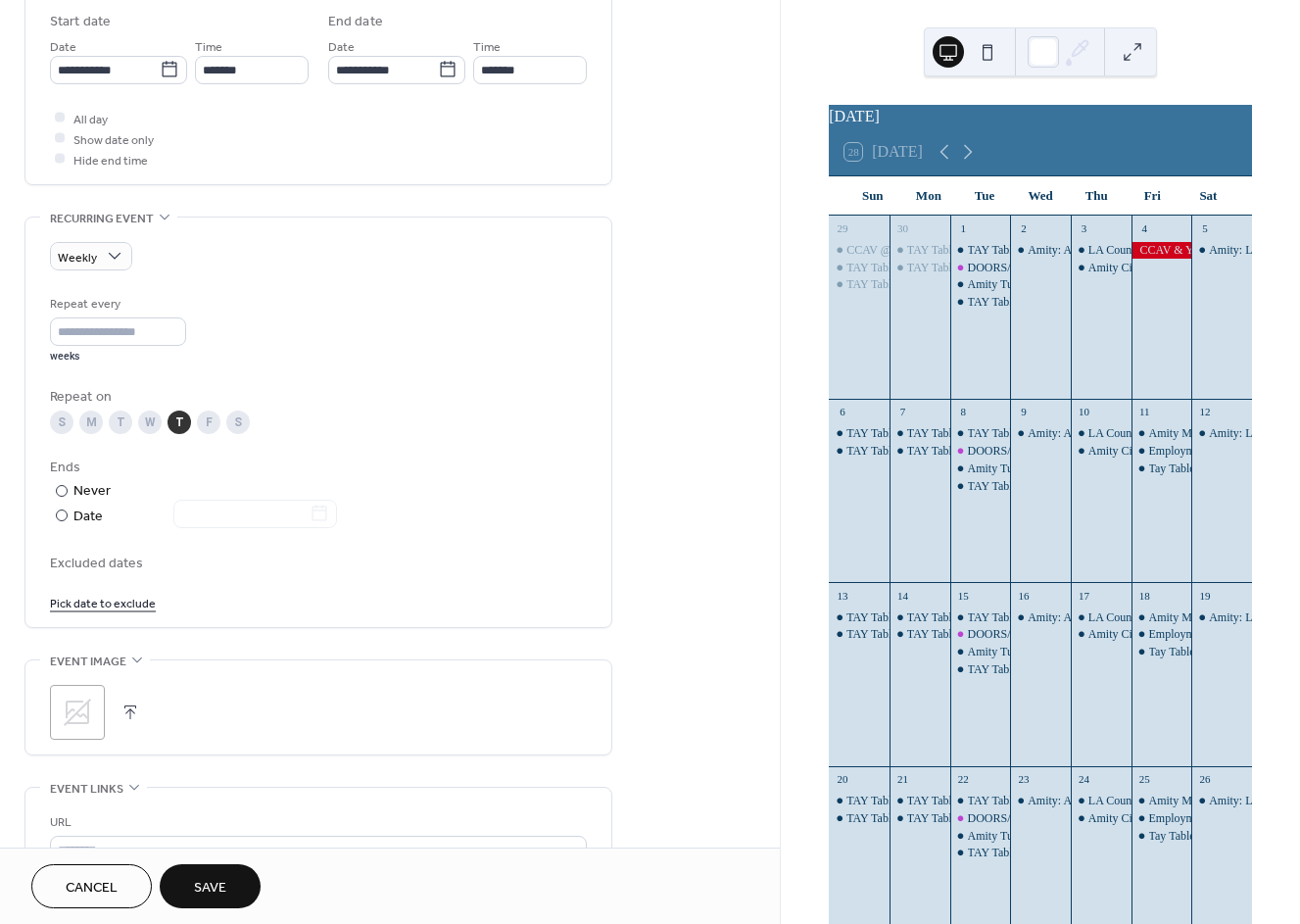 scroll, scrollTop: 653, scrollLeft: 0, axis: vertical 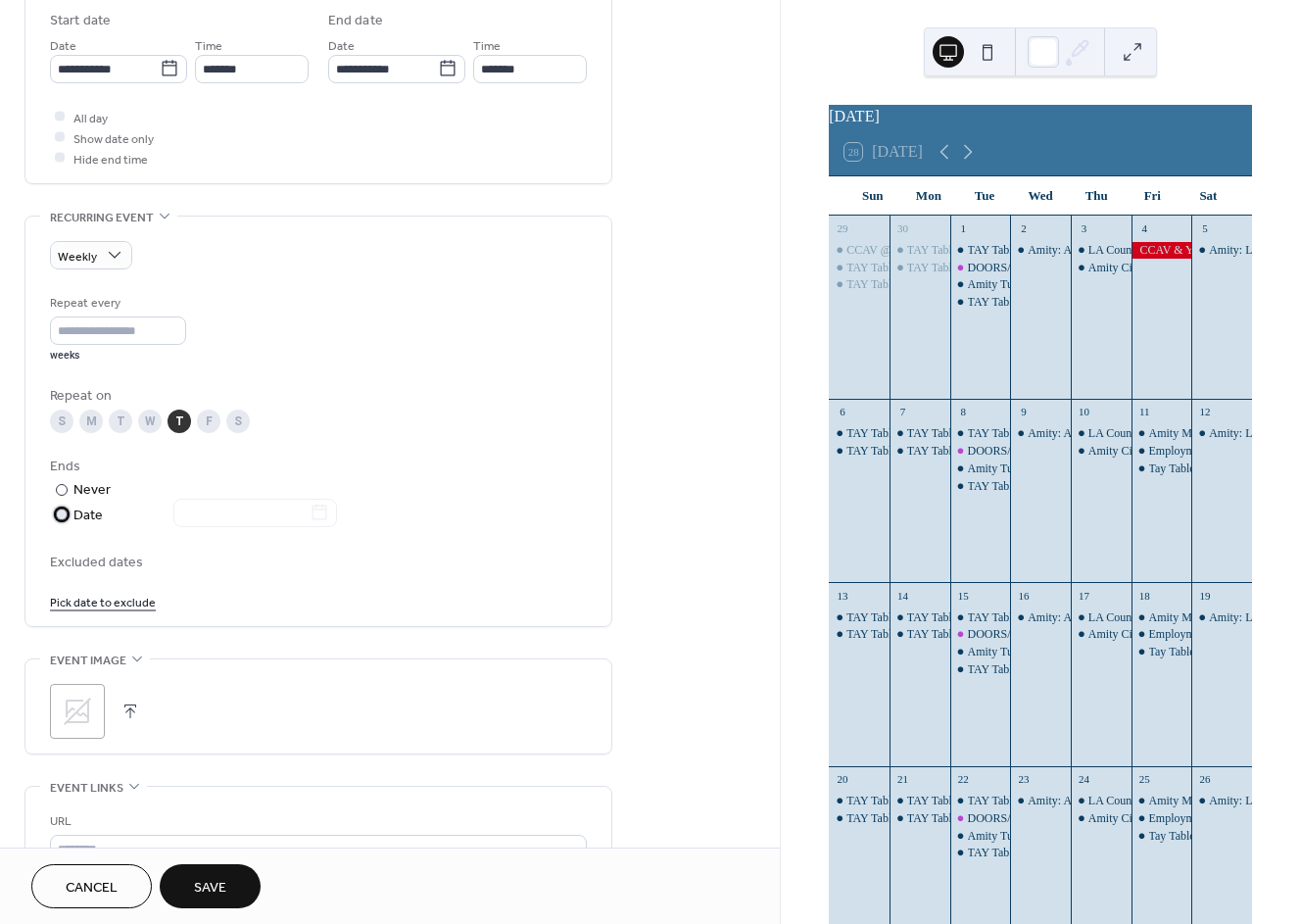 click at bounding box center (243, 514) 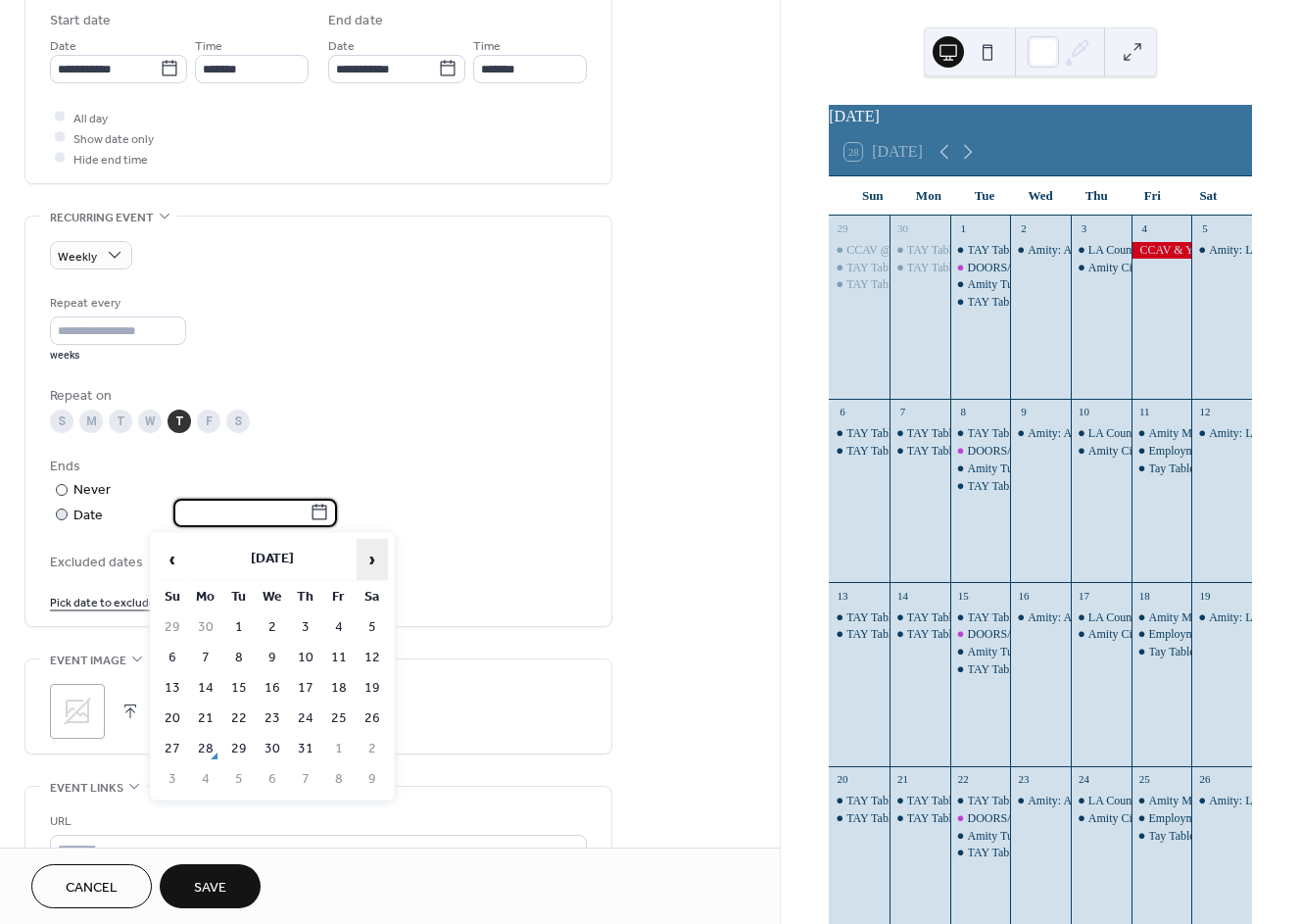 click on "›" at bounding box center (372, 559) 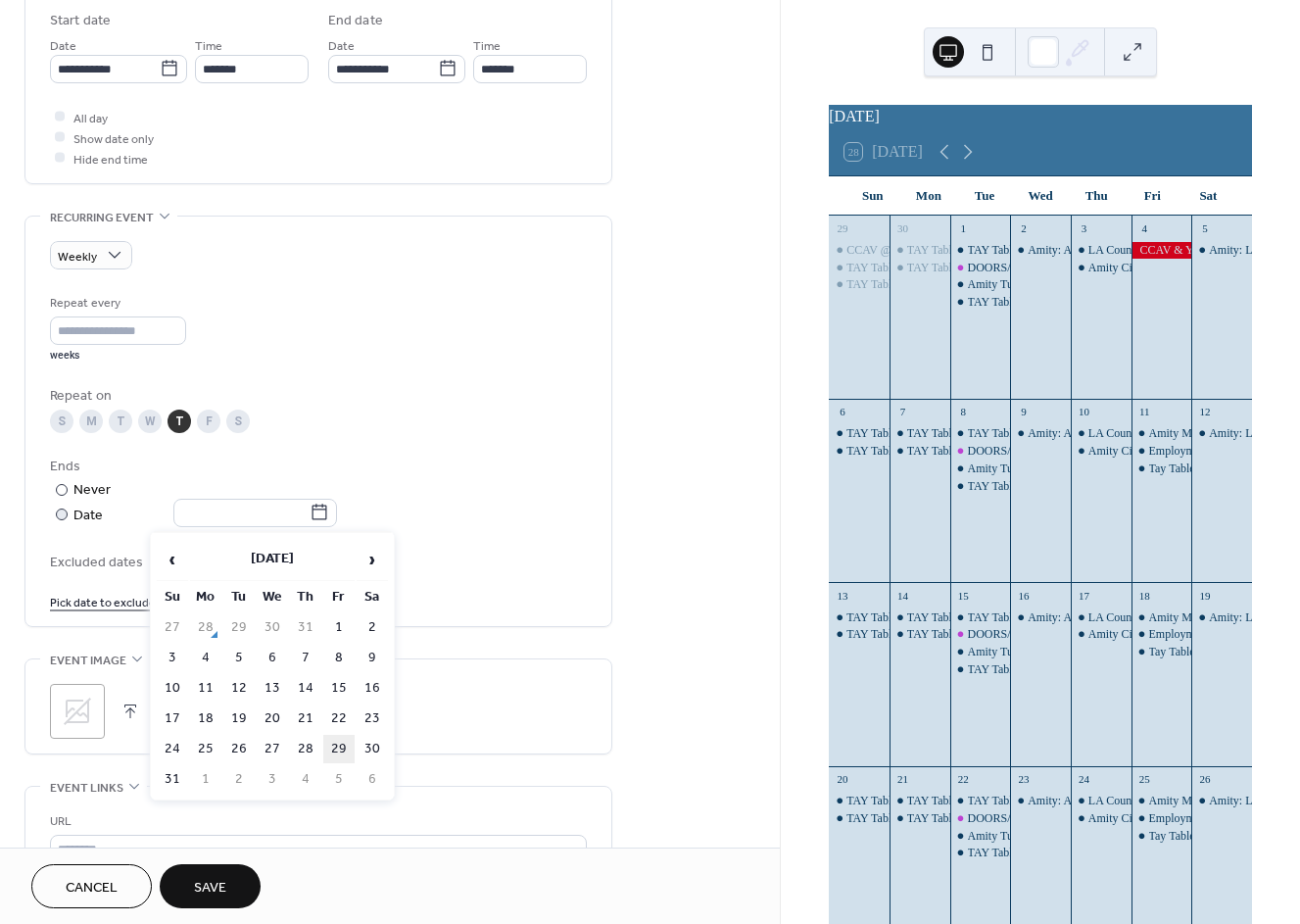click on "29" at bounding box center [339, 749] 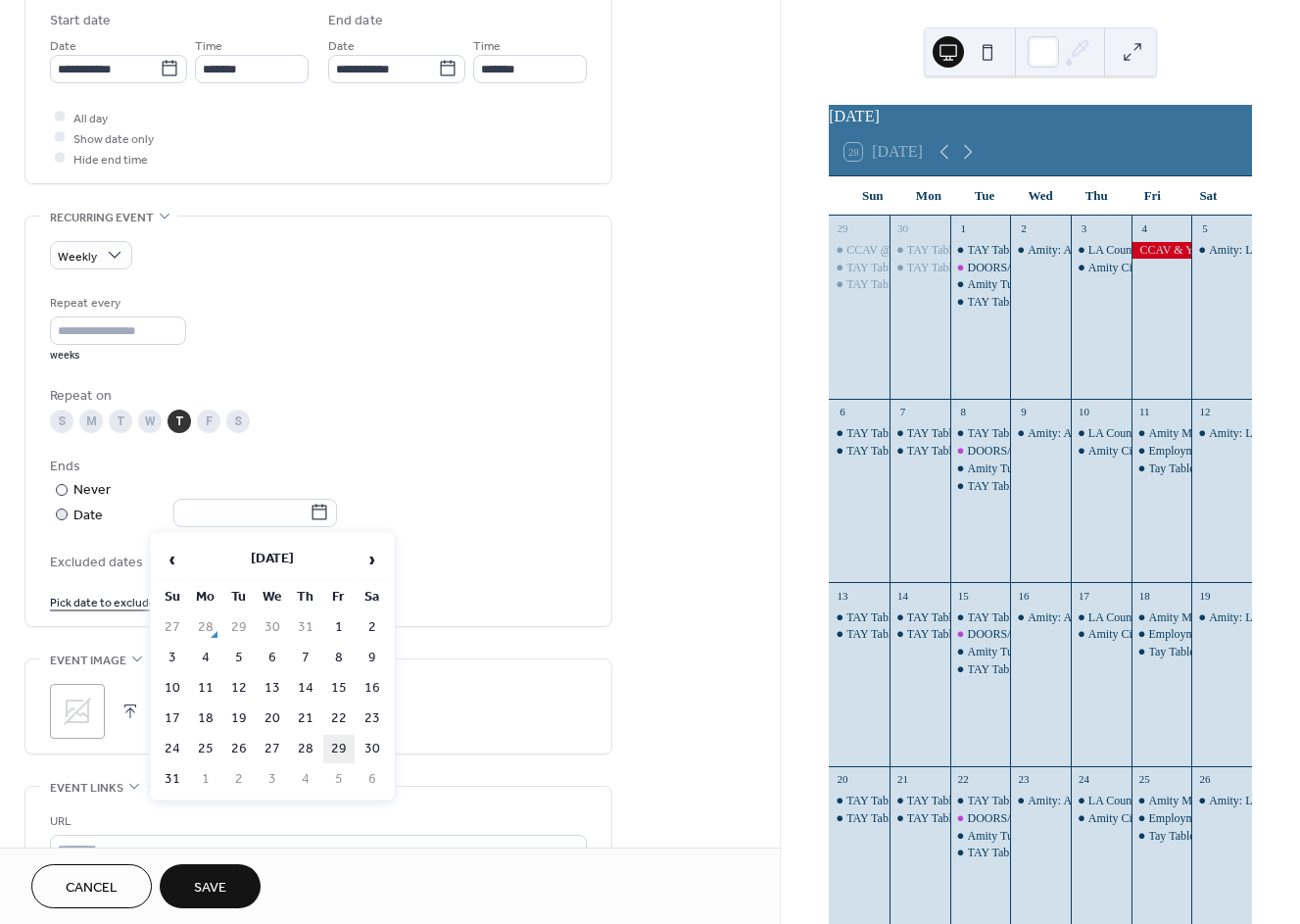 type on "**********" 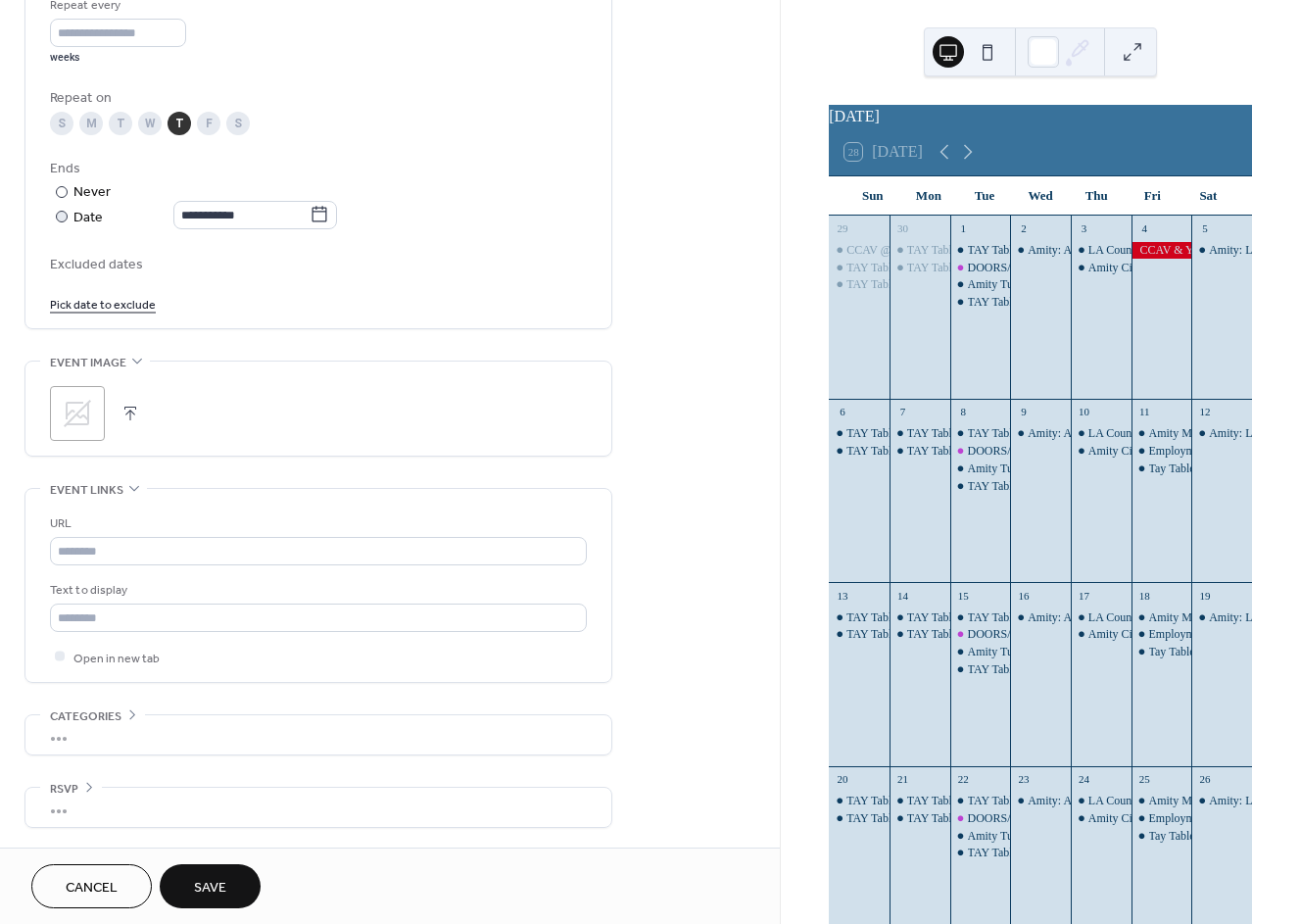 scroll, scrollTop: 952, scrollLeft: 0, axis: vertical 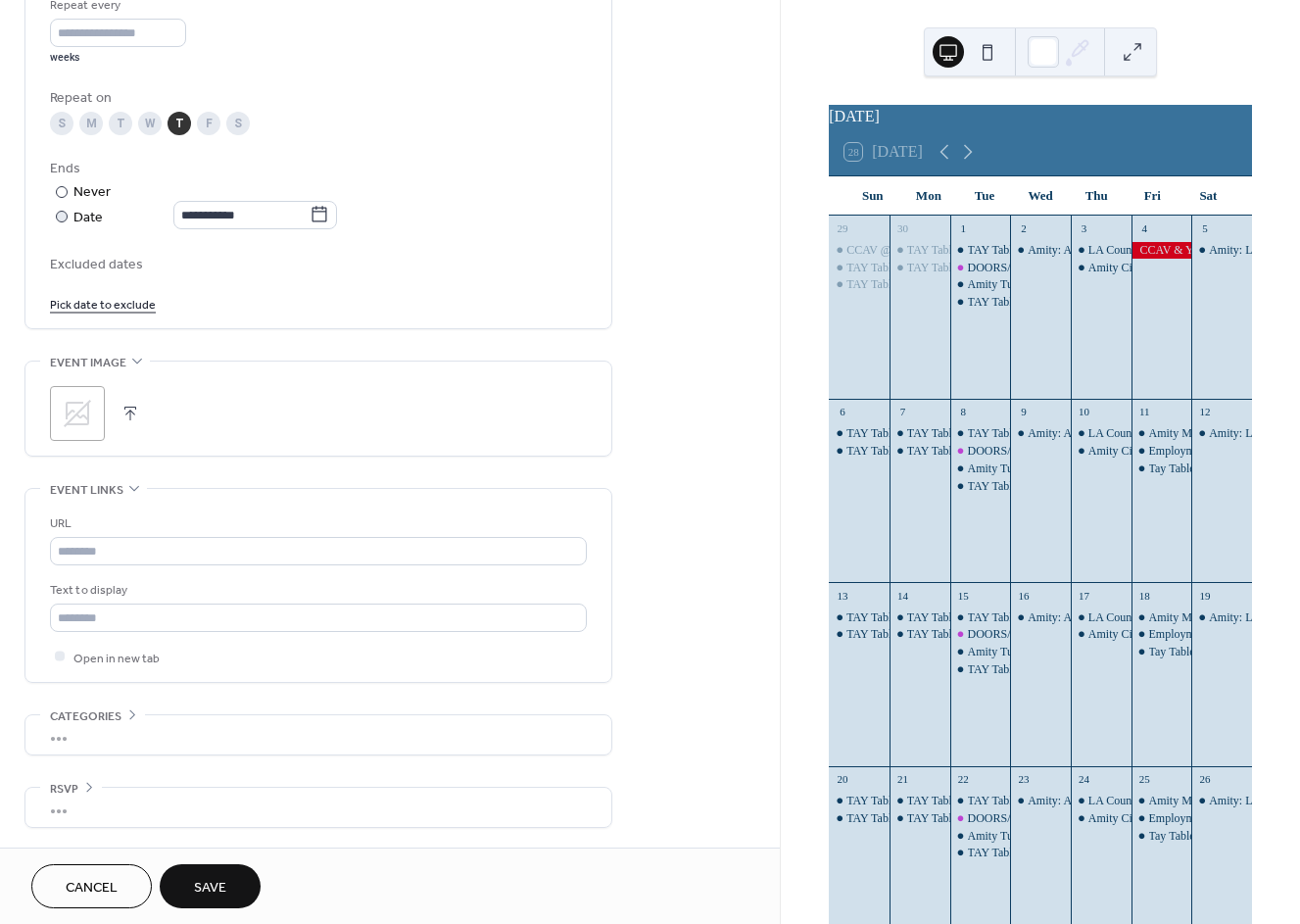 click on "Save" at bounding box center [210, 888] 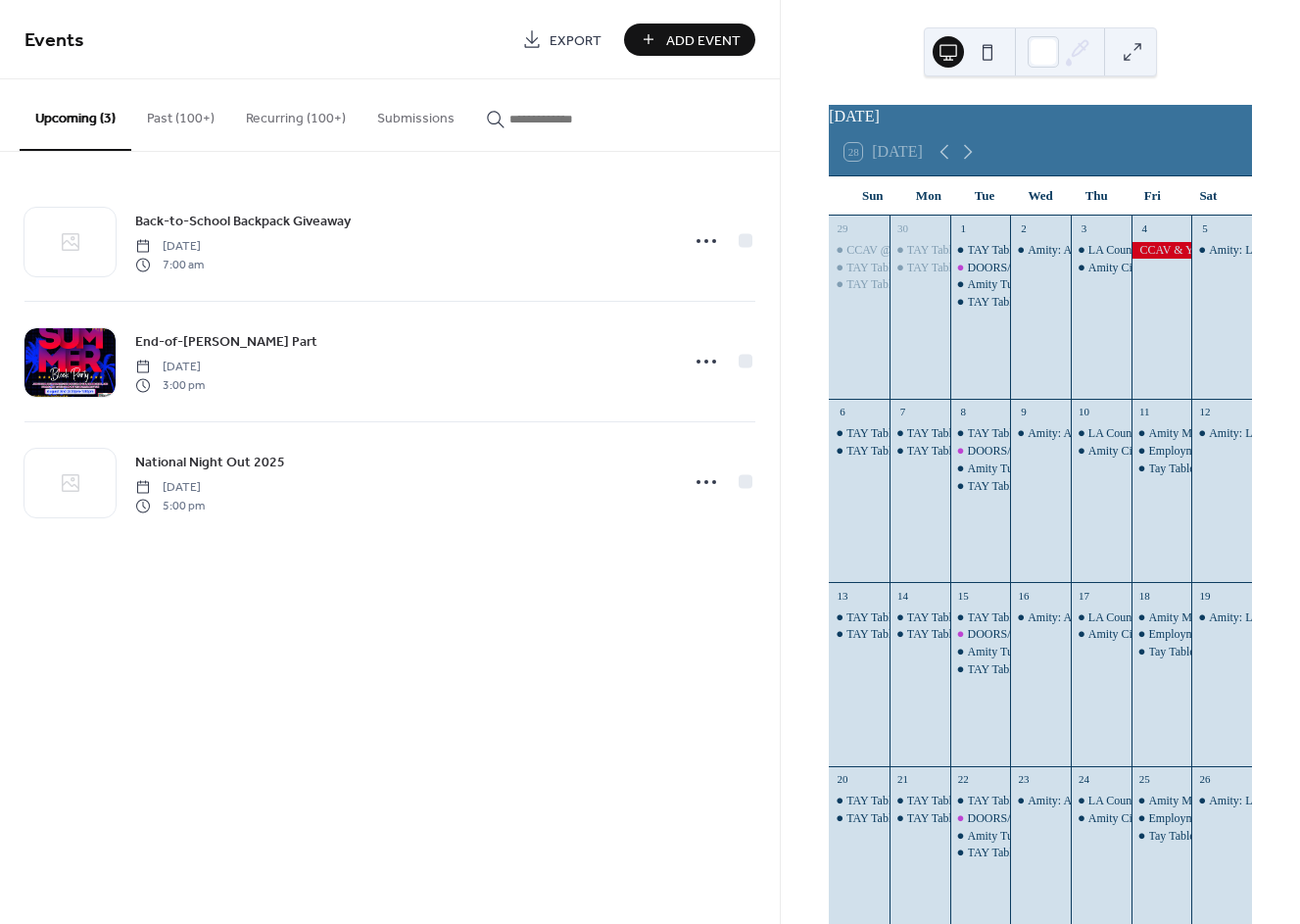 click on "Add Event" at bounding box center (703, 40) 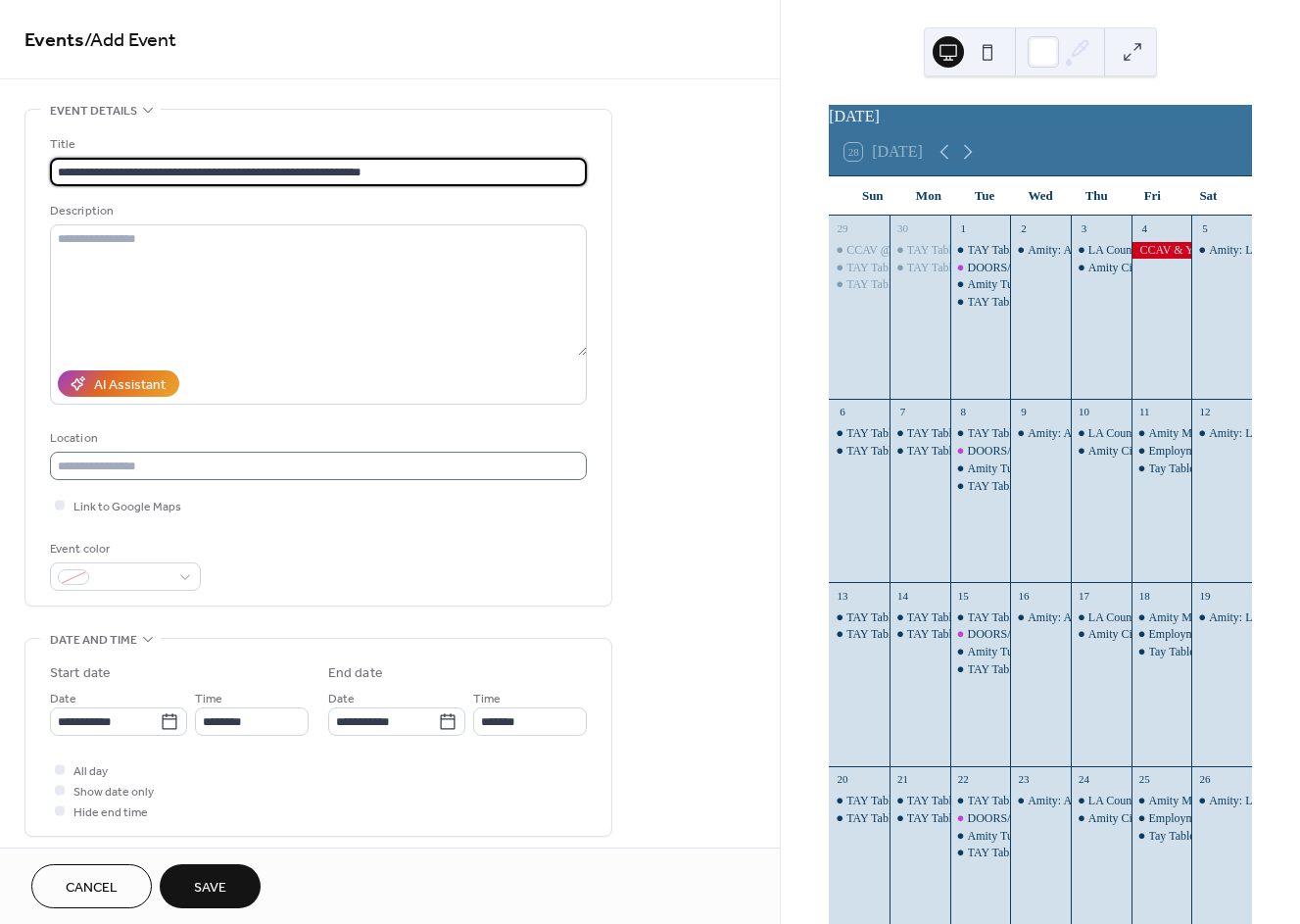 type on "**********" 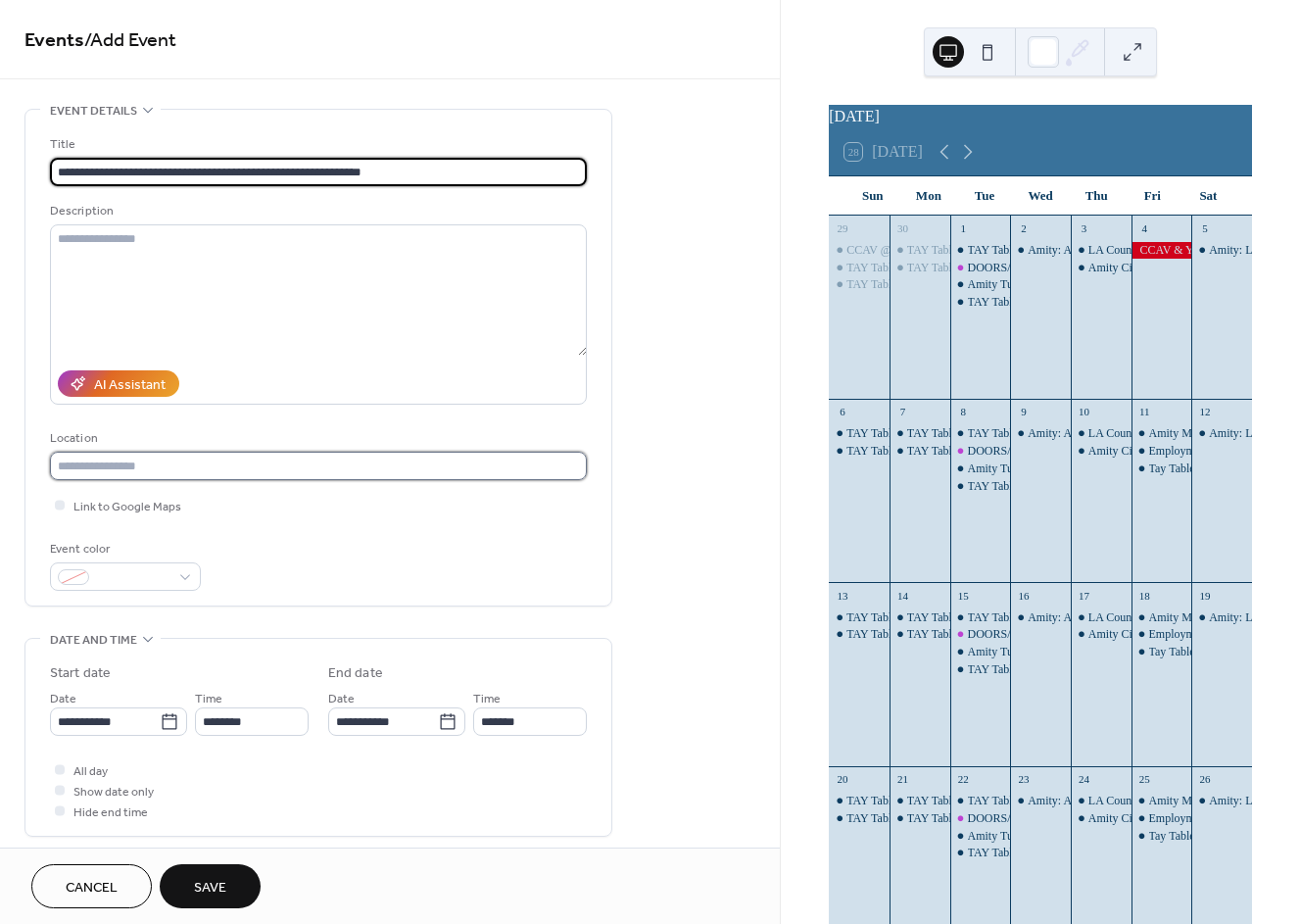 click at bounding box center (318, 465) 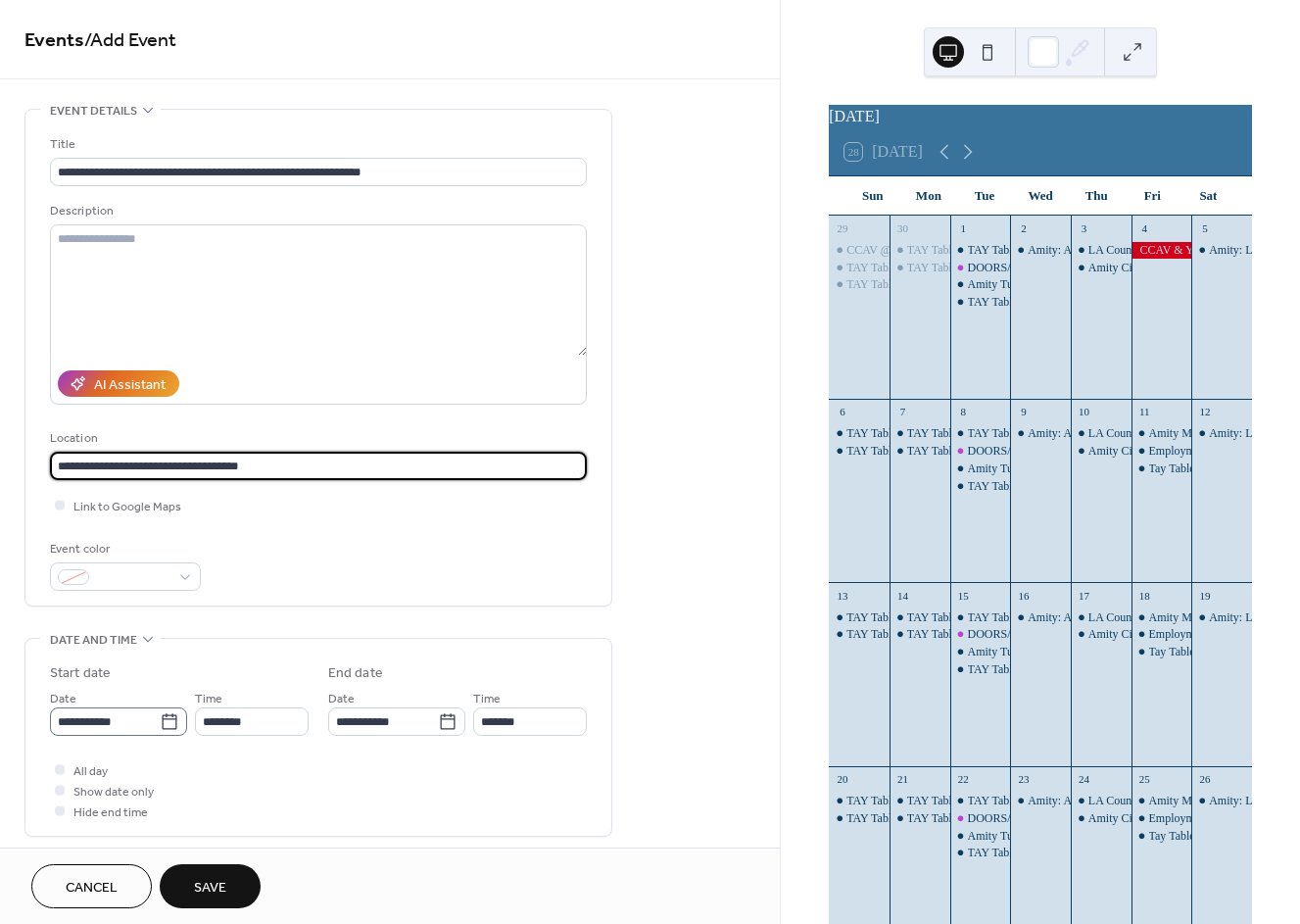 type on "**********" 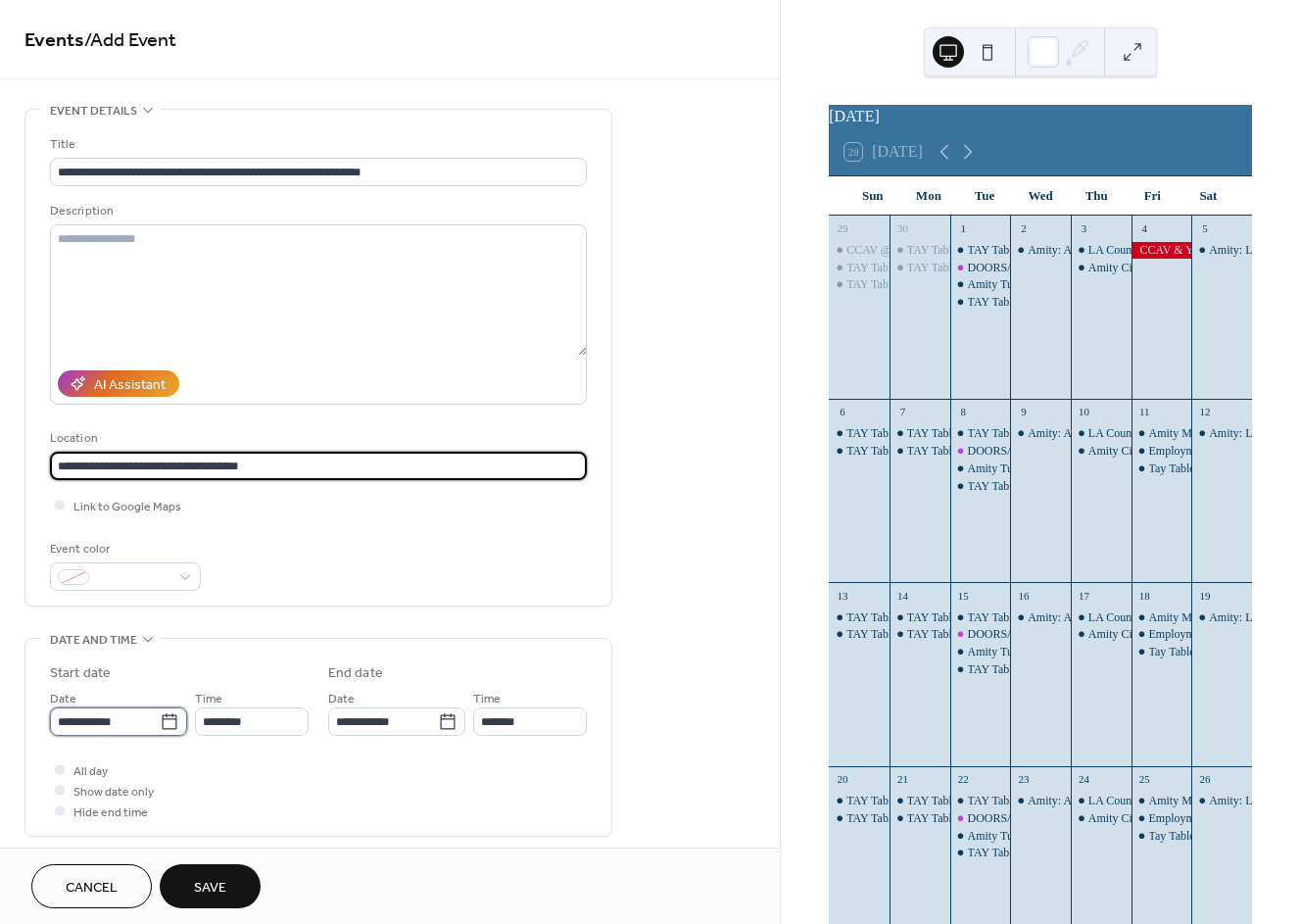 click on "**********" at bounding box center [105, 721] 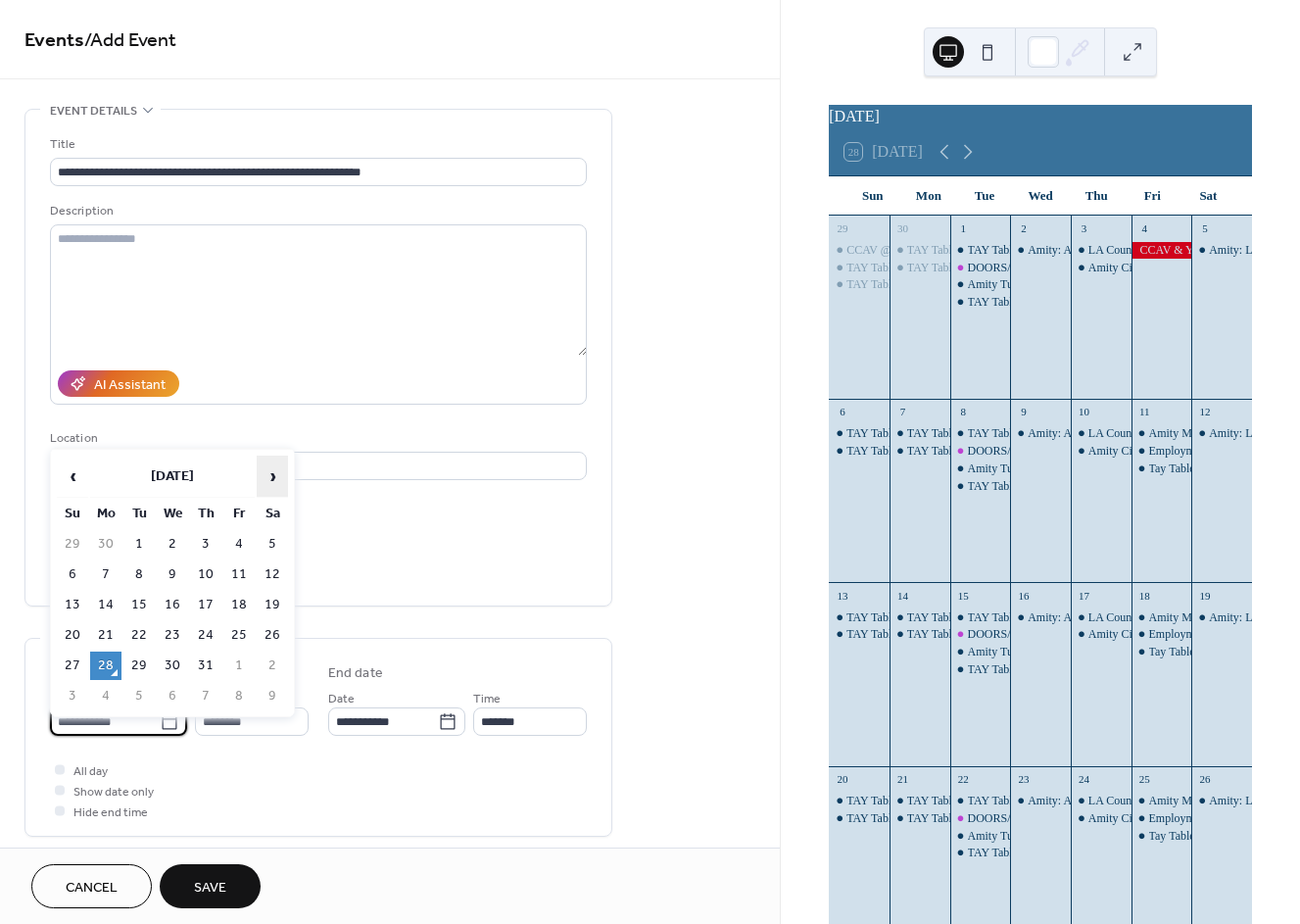 click on "›" at bounding box center (272, 476) 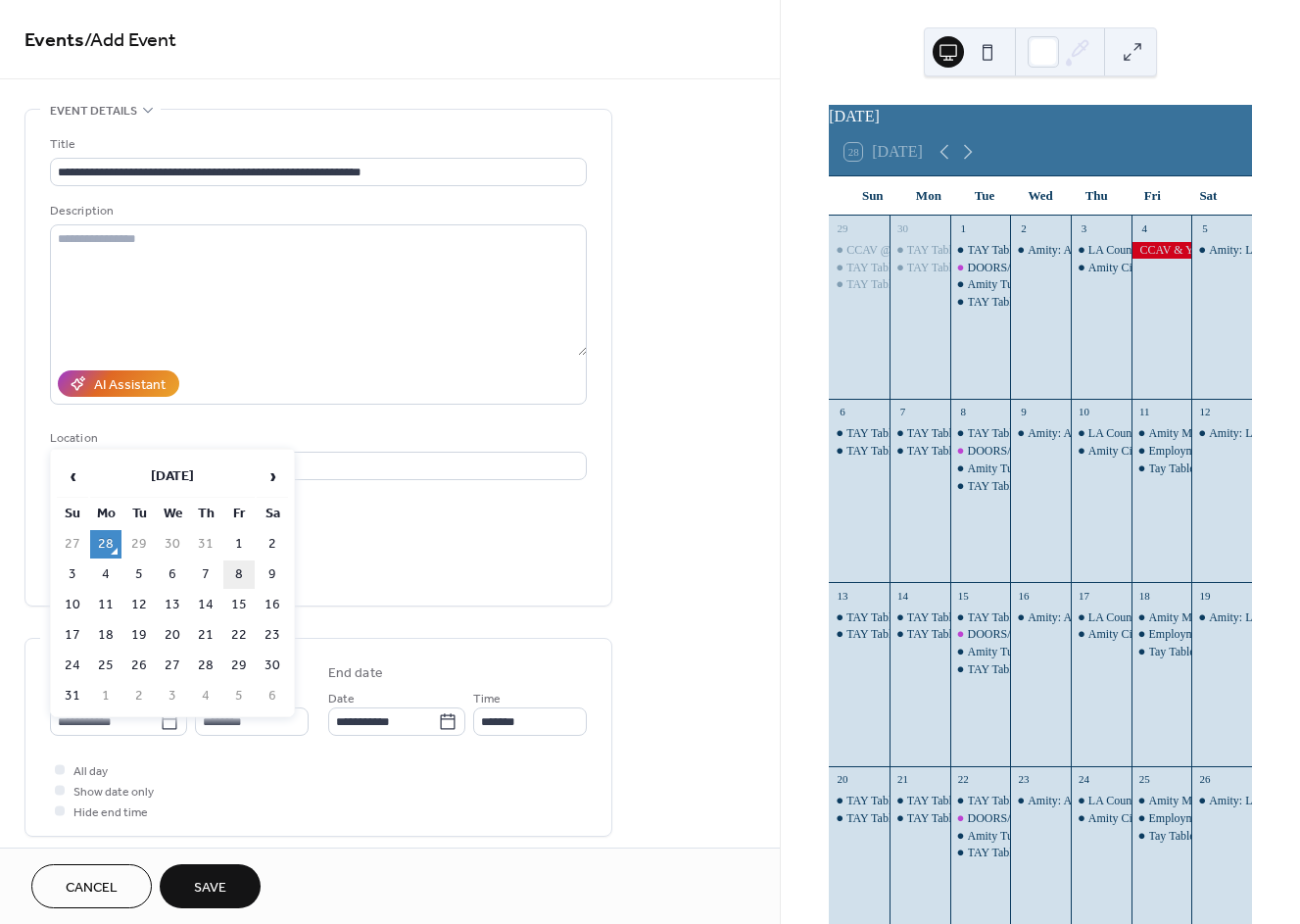 click on "8" at bounding box center (239, 574) 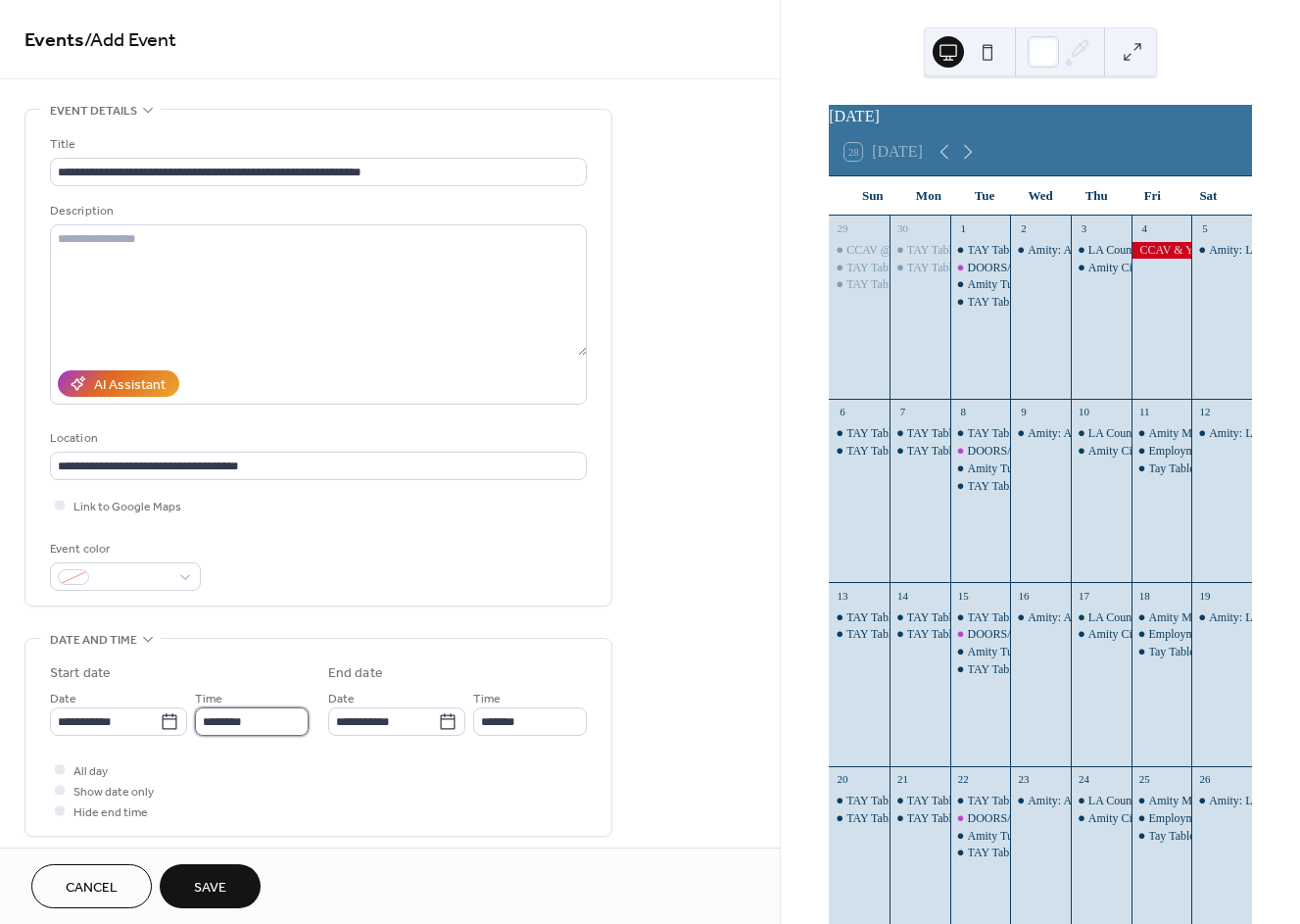 click on "********" at bounding box center [252, 721] 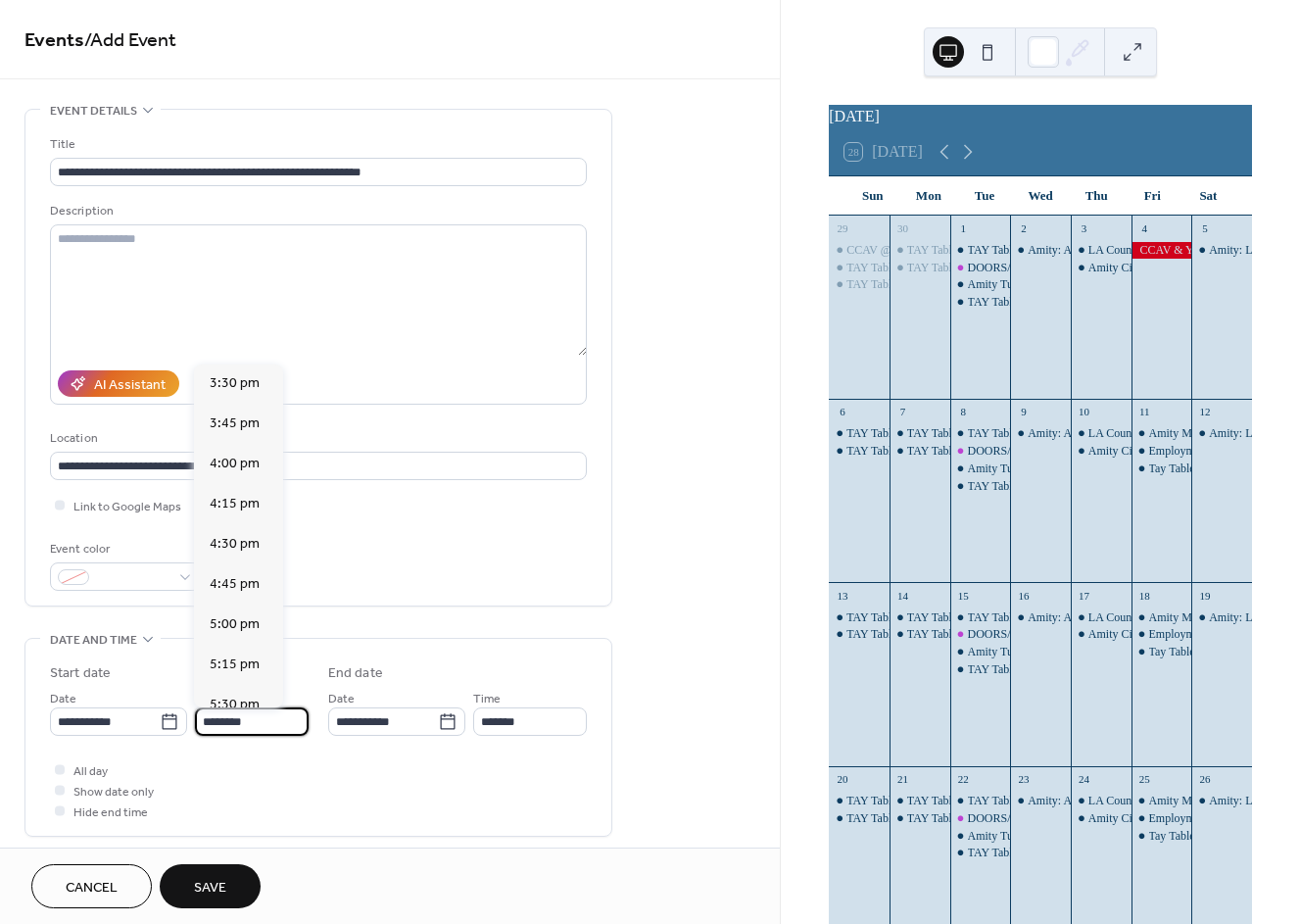 scroll, scrollTop: 2493, scrollLeft: 0, axis: vertical 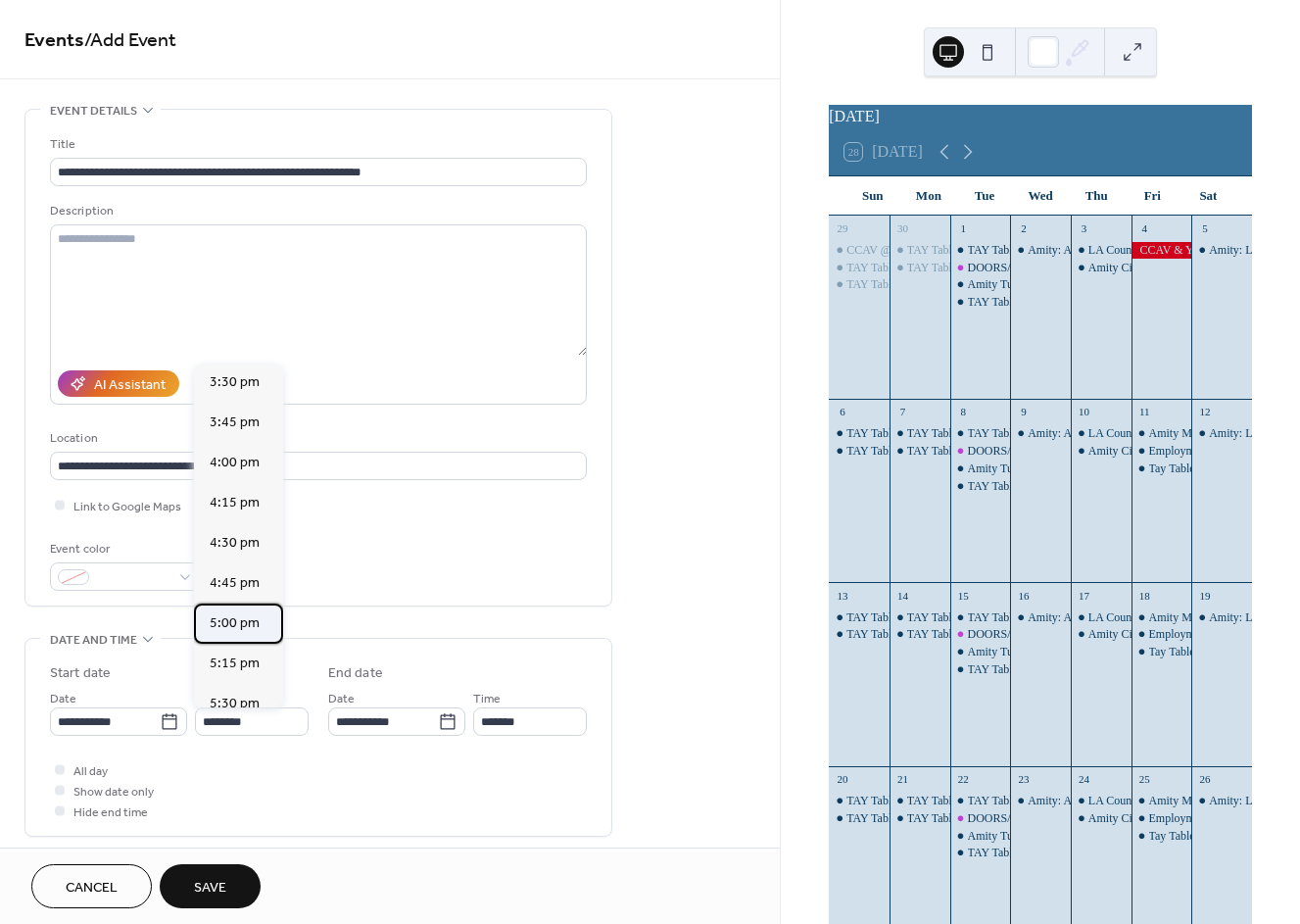 click on "5:00 pm" at bounding box center [238, 623] 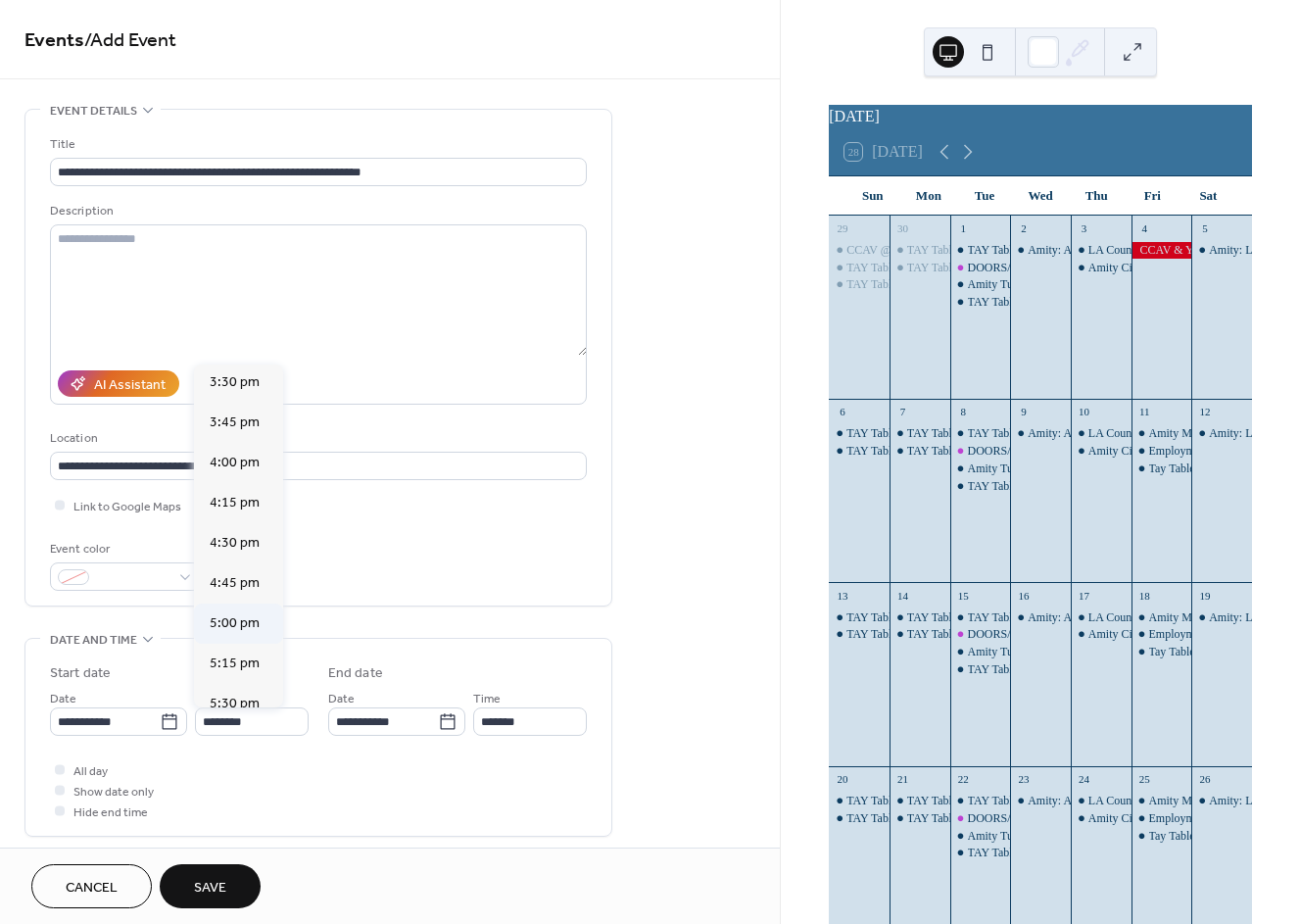 type on "*******" 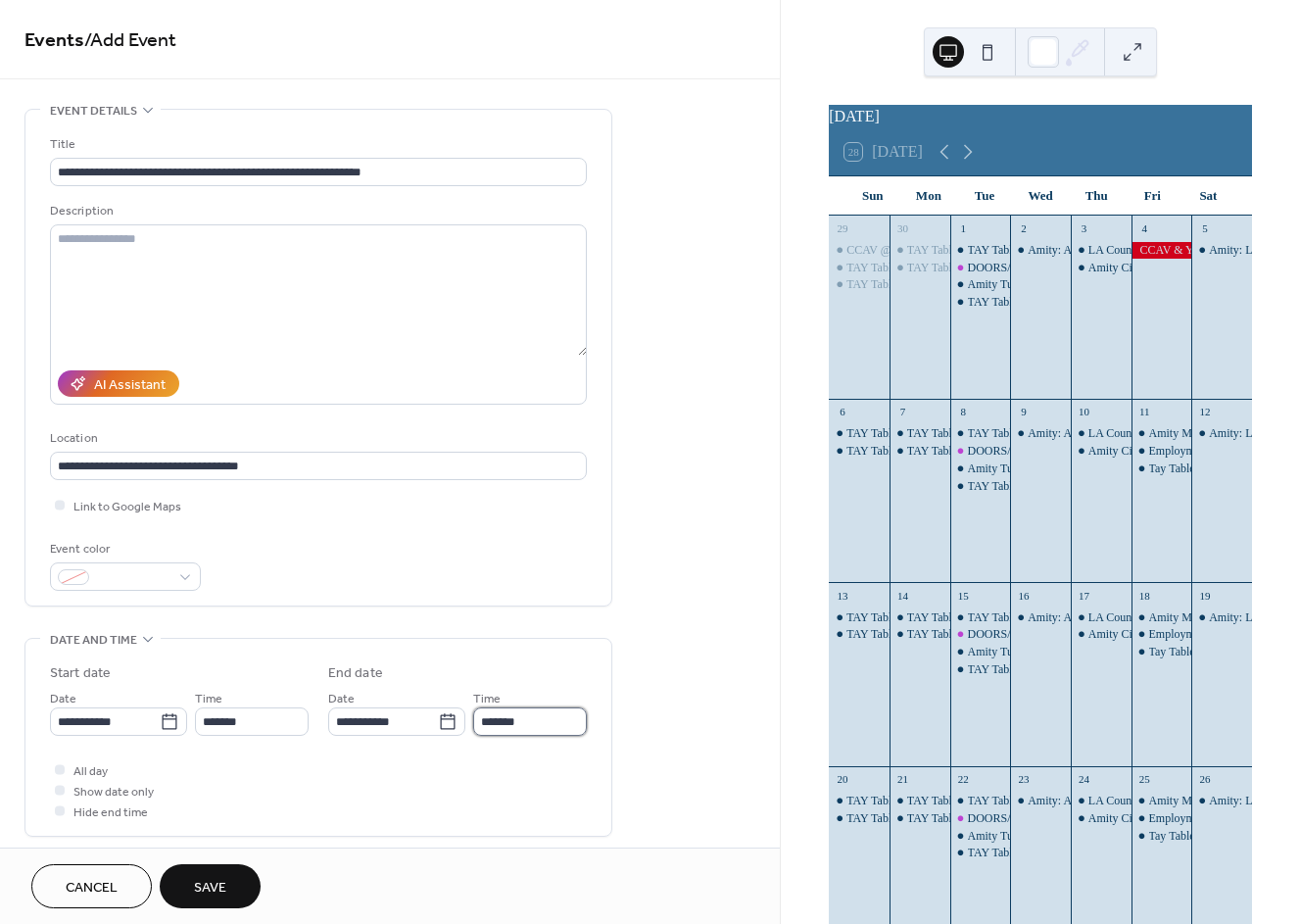 click on "*******" at bounding box center [530, 721] 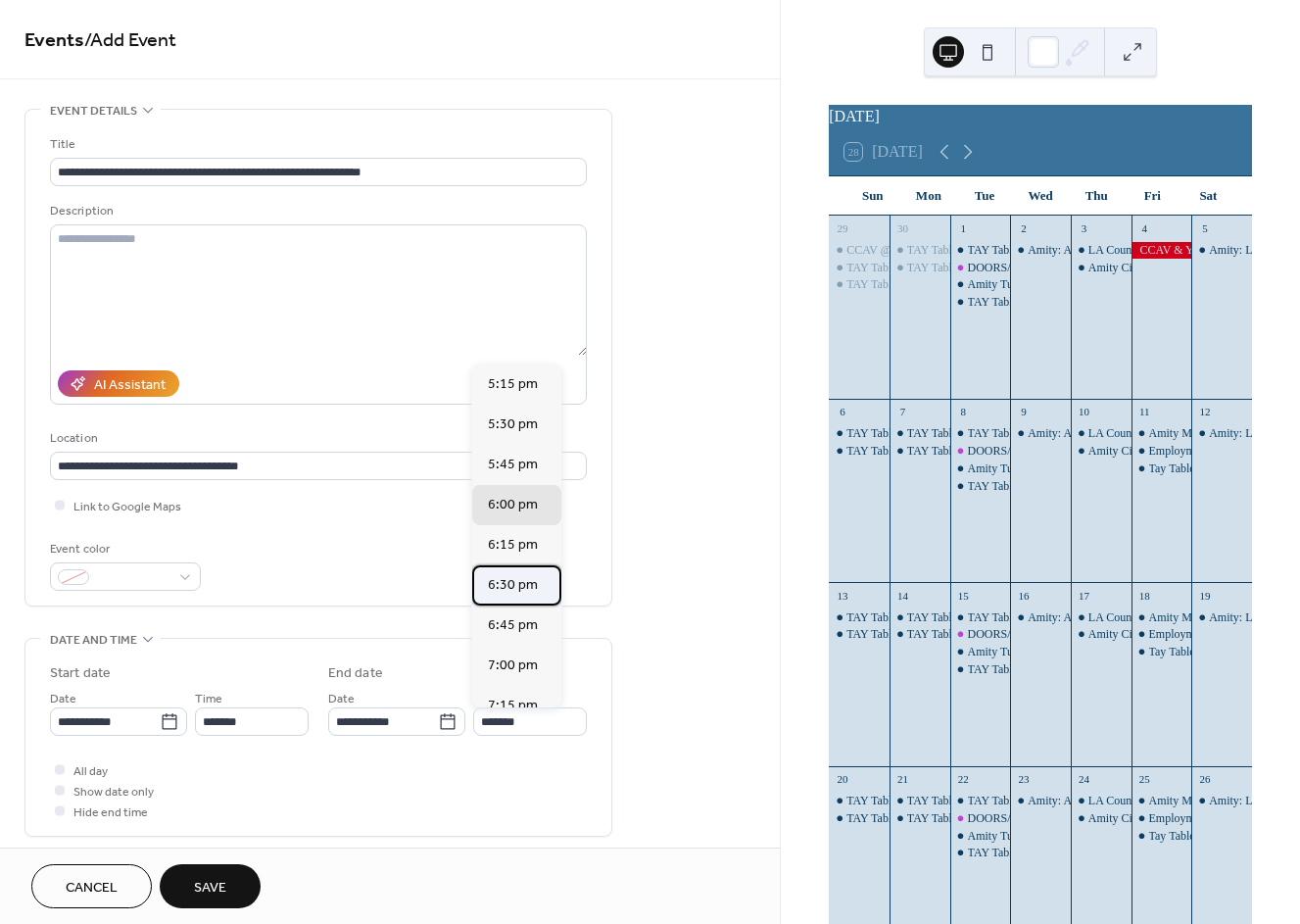 click on "6:30 pm" at bounding box center [516, 585] 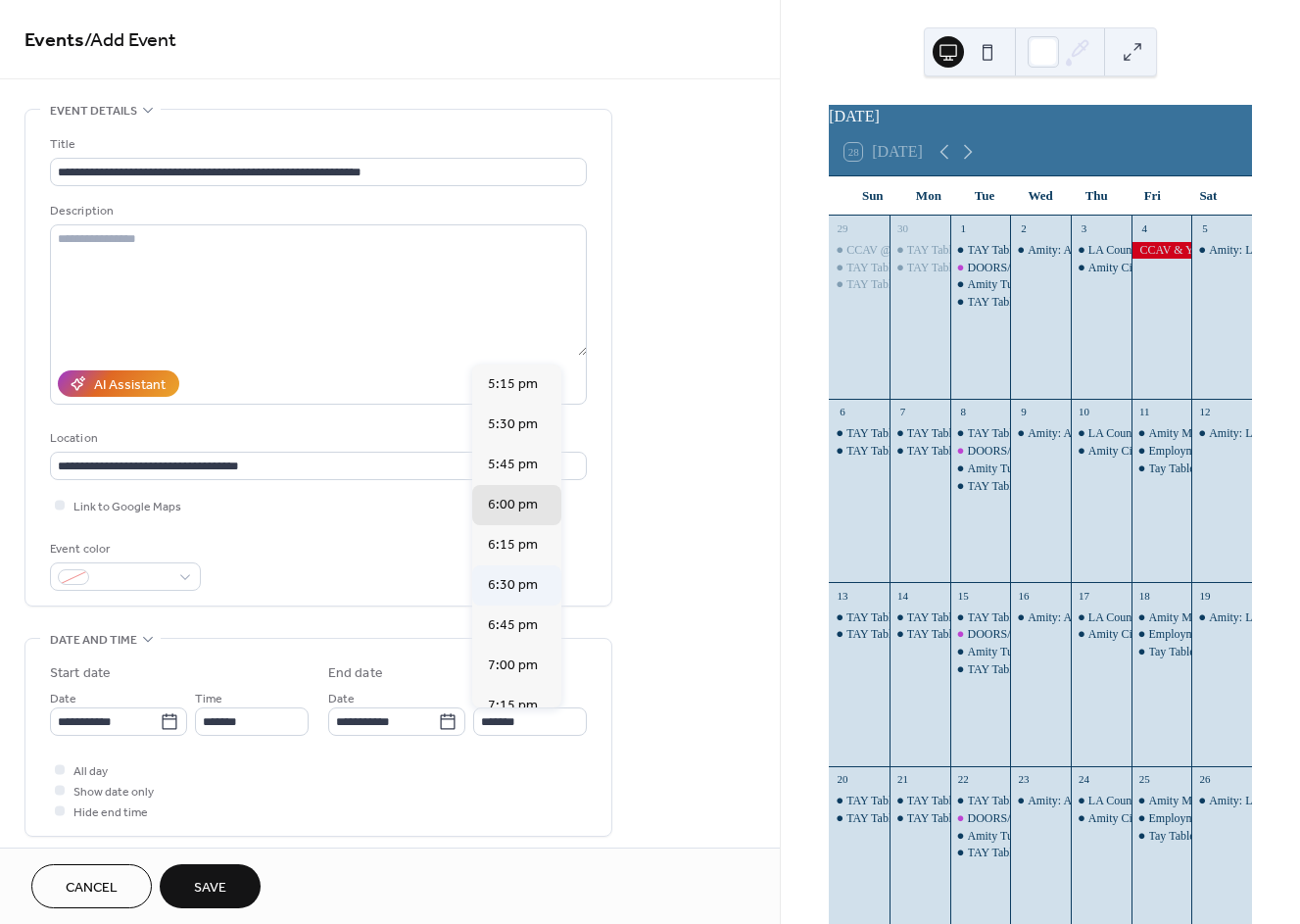 type on "*******" 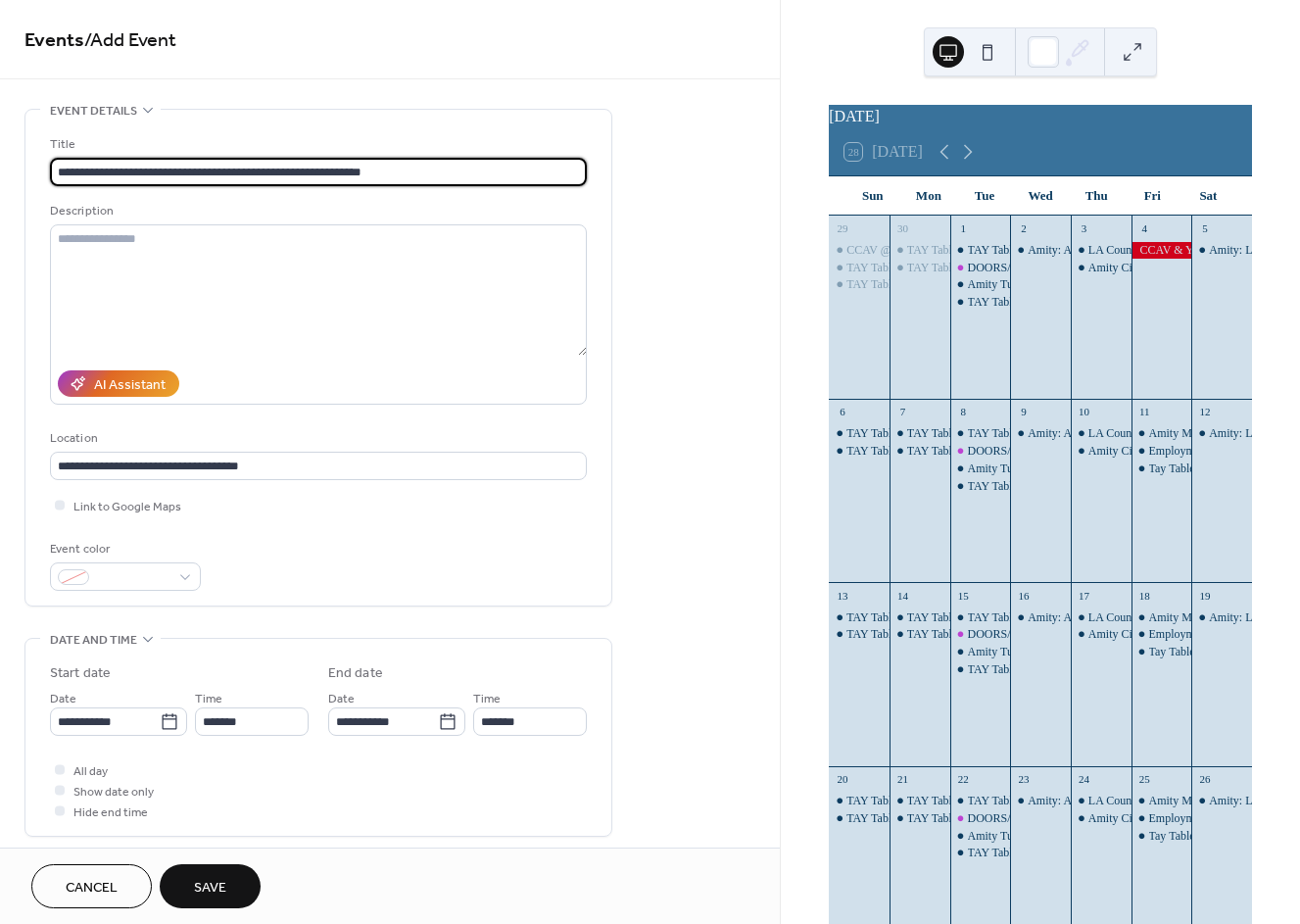 drag, startPoint x: 421, startPoint y: 162, endPoint x: 147, endPoint y: 158, distance: 274.0292 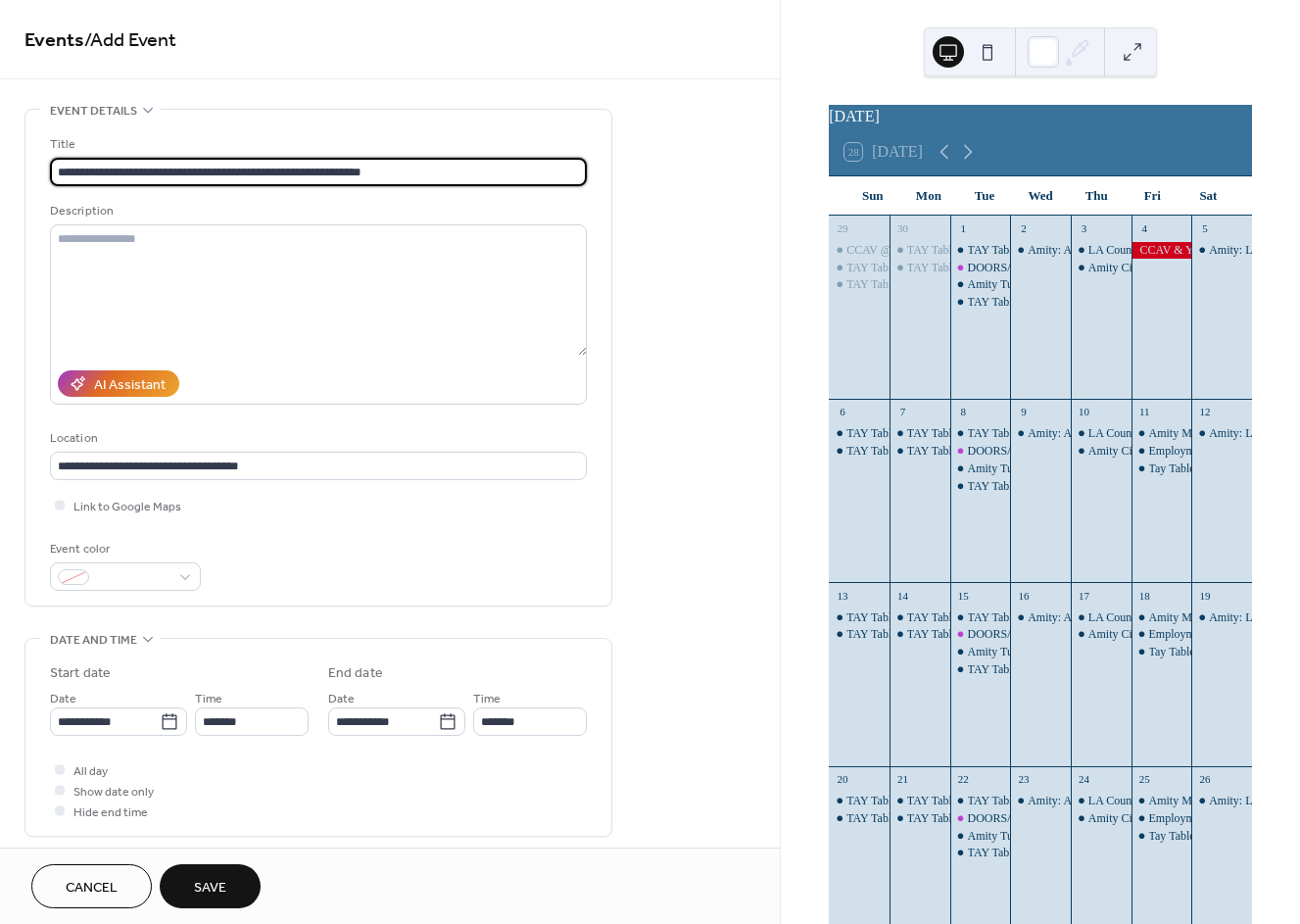 click on "**********" at bounding box center [318, 171] 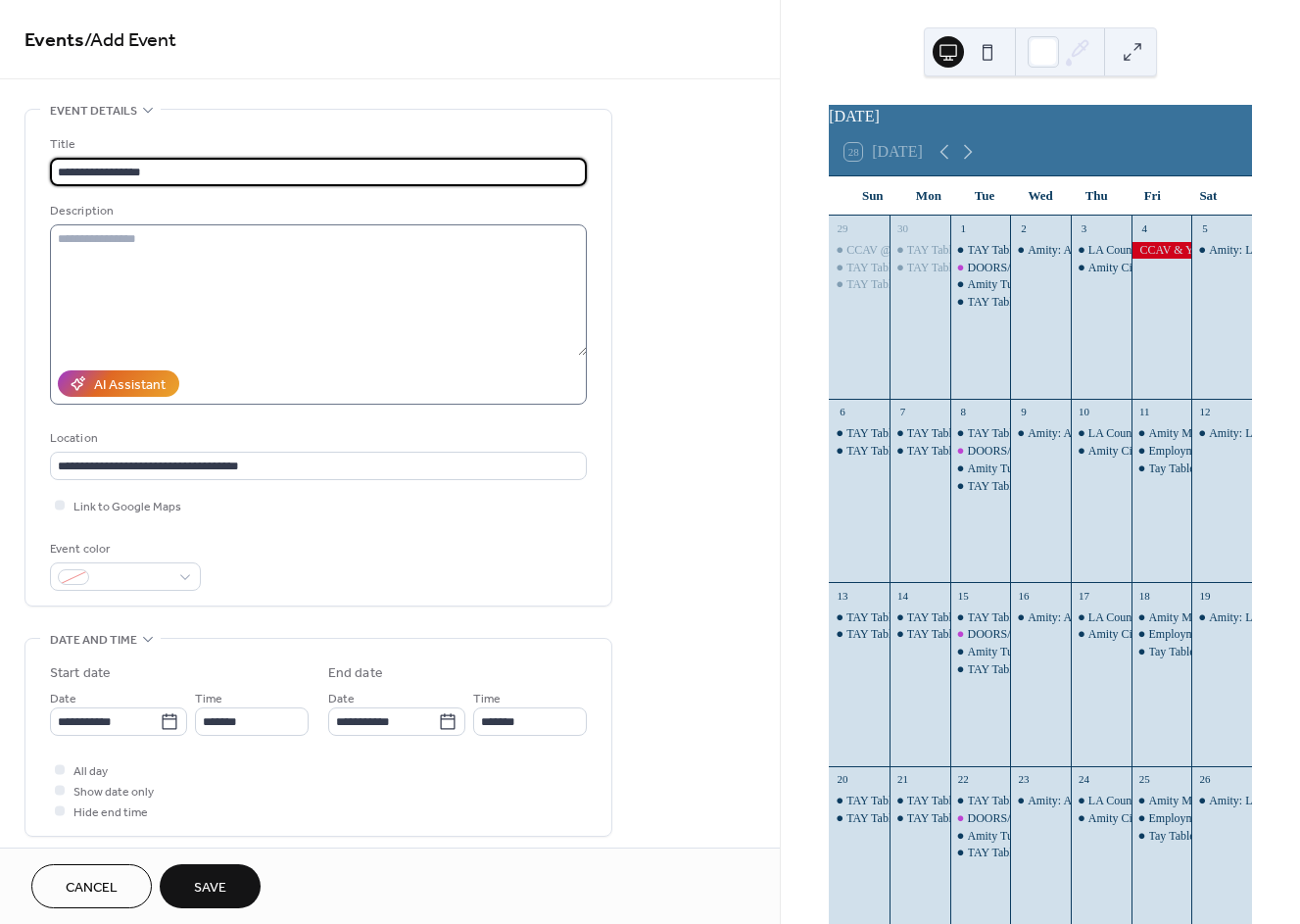 type on "**********" 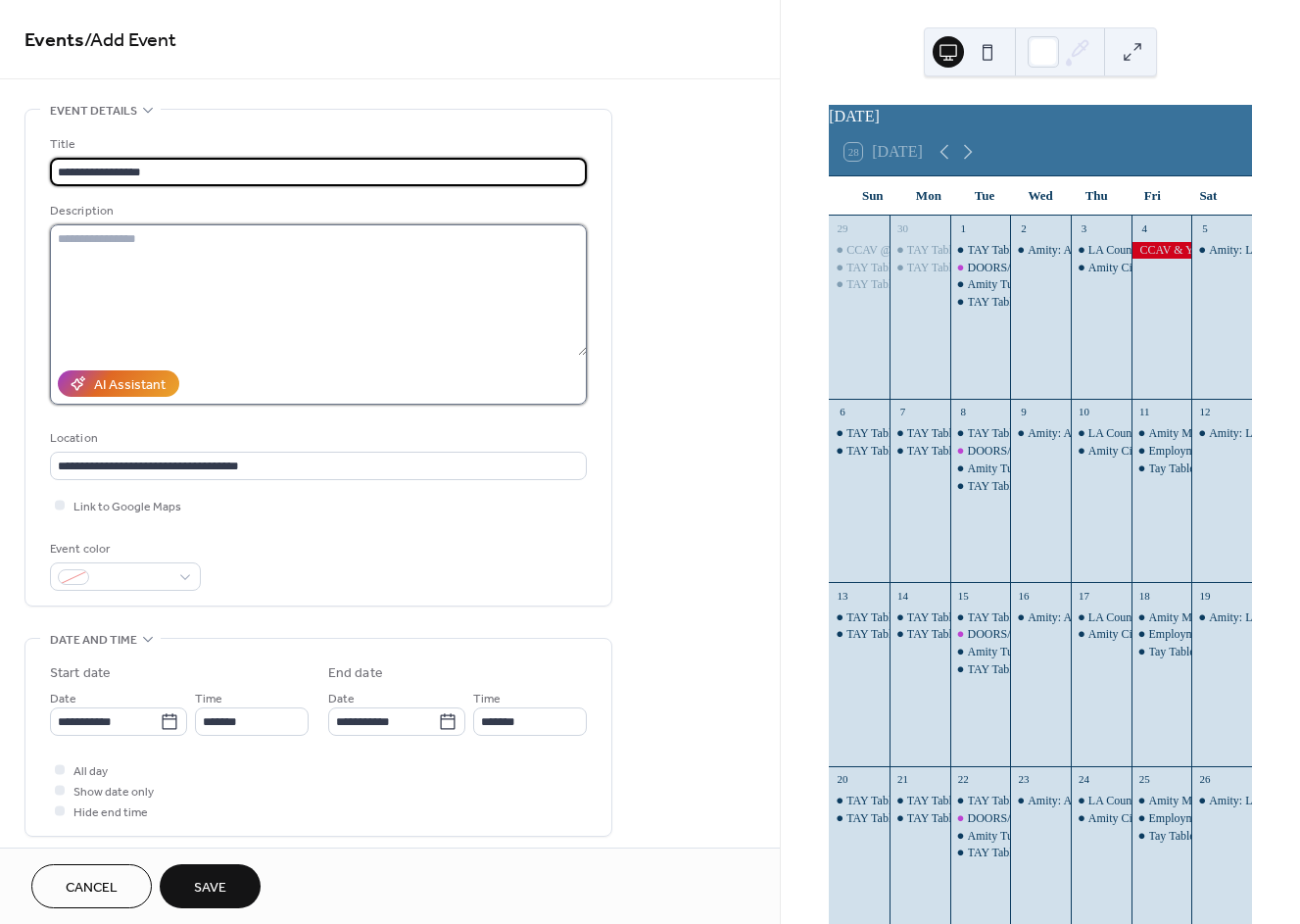 click at bounding box center [318, 290] 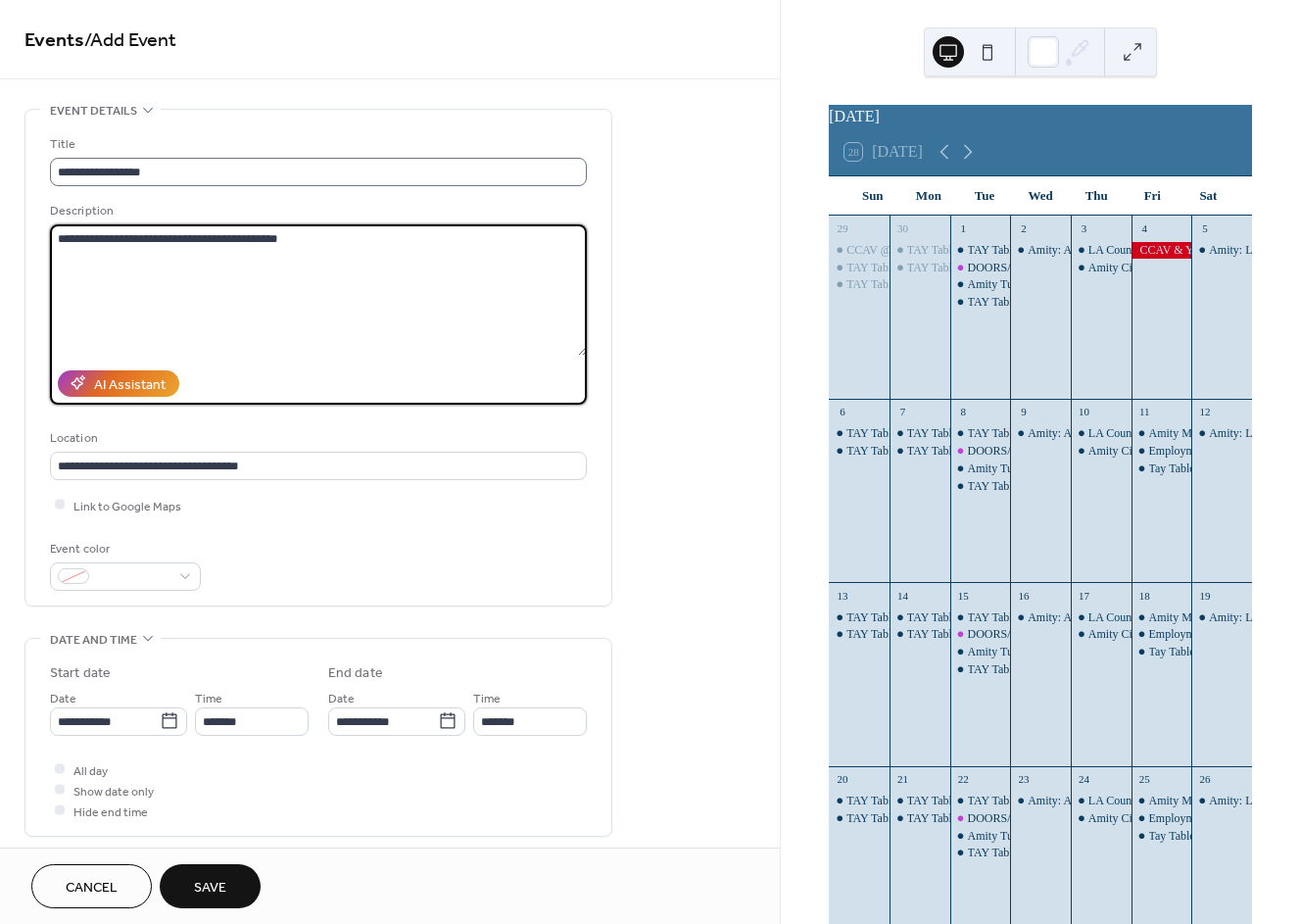 type on "**********" 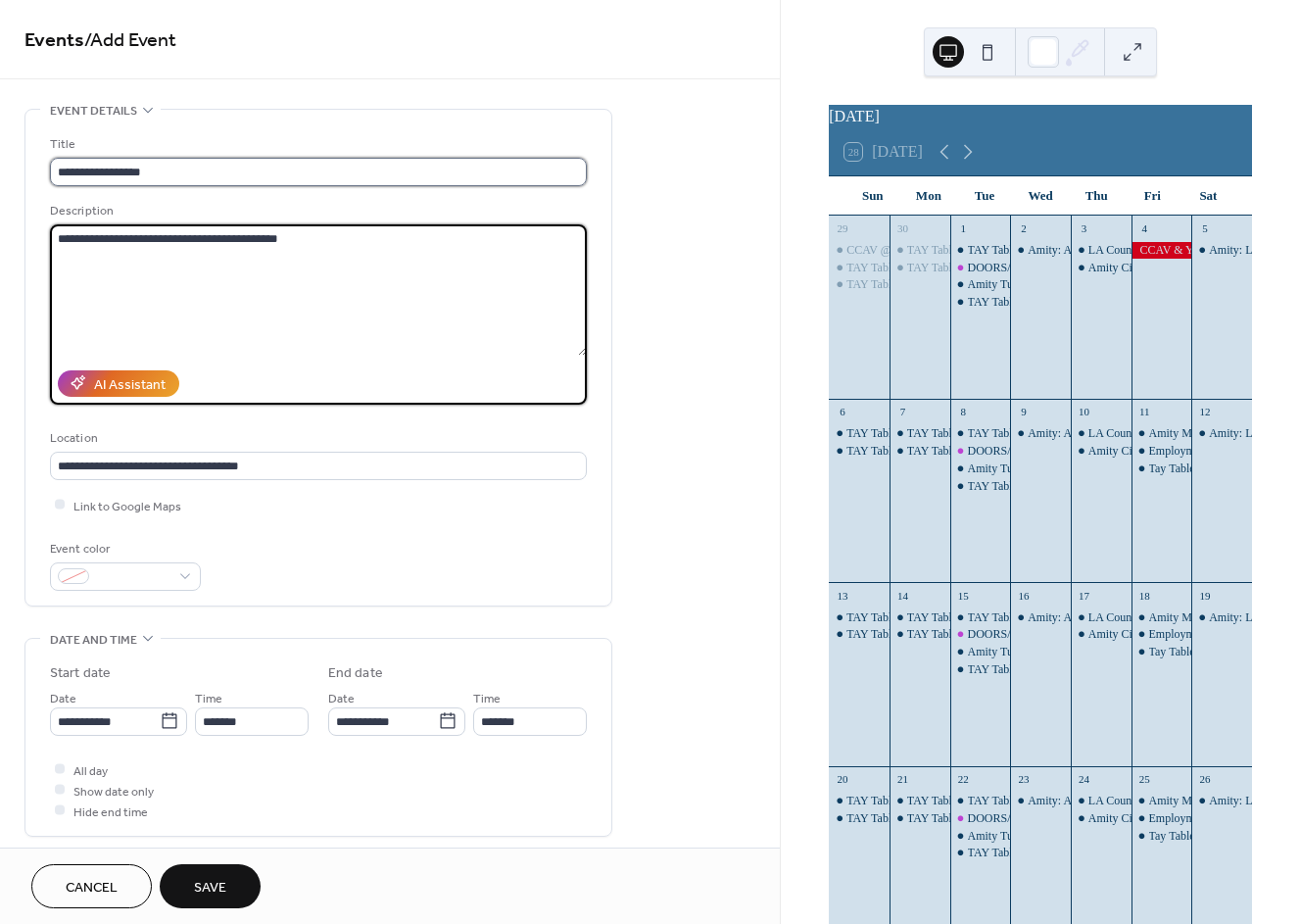 click on "**********" at bounding box center (318, 171) 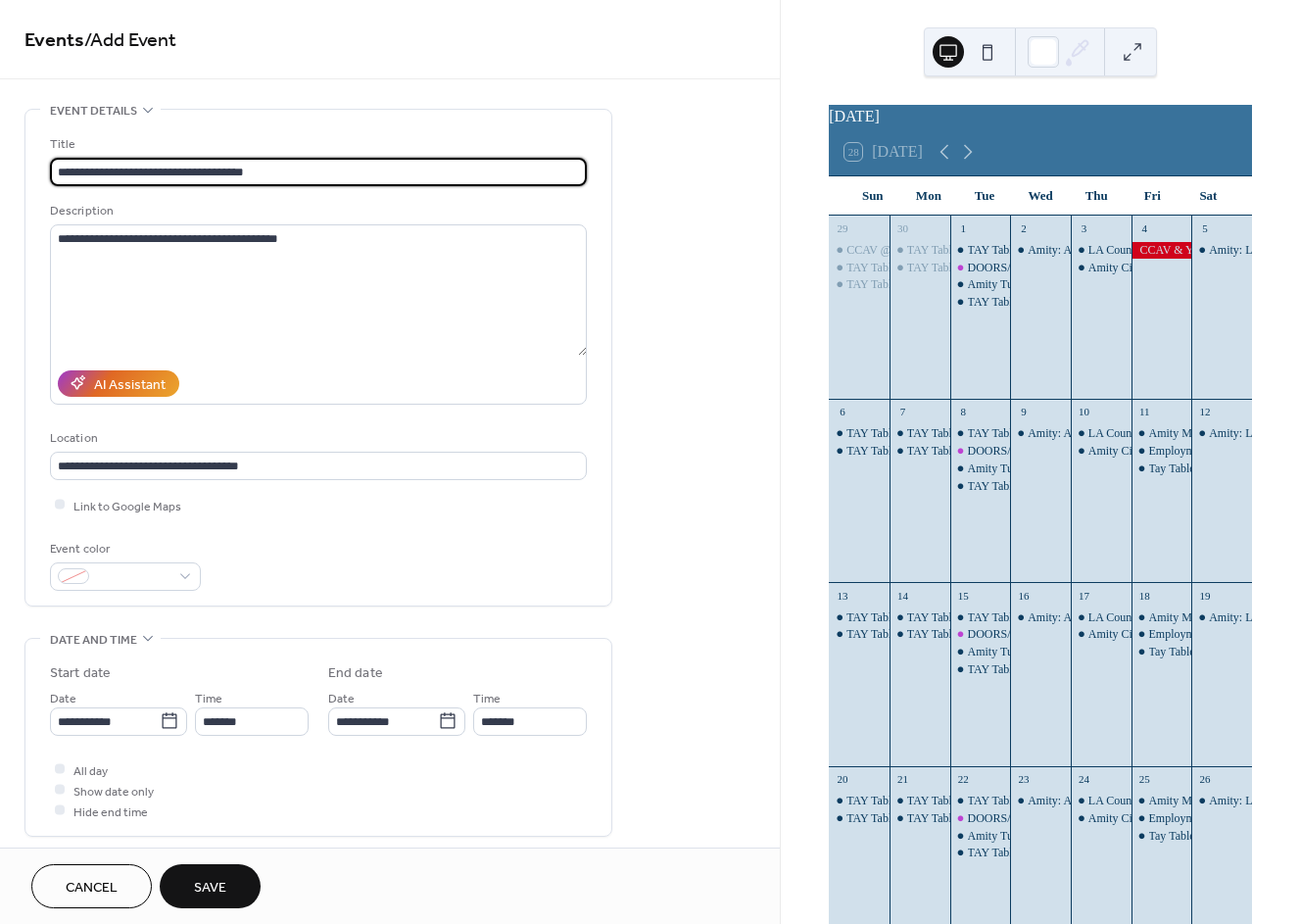 type on "**********" 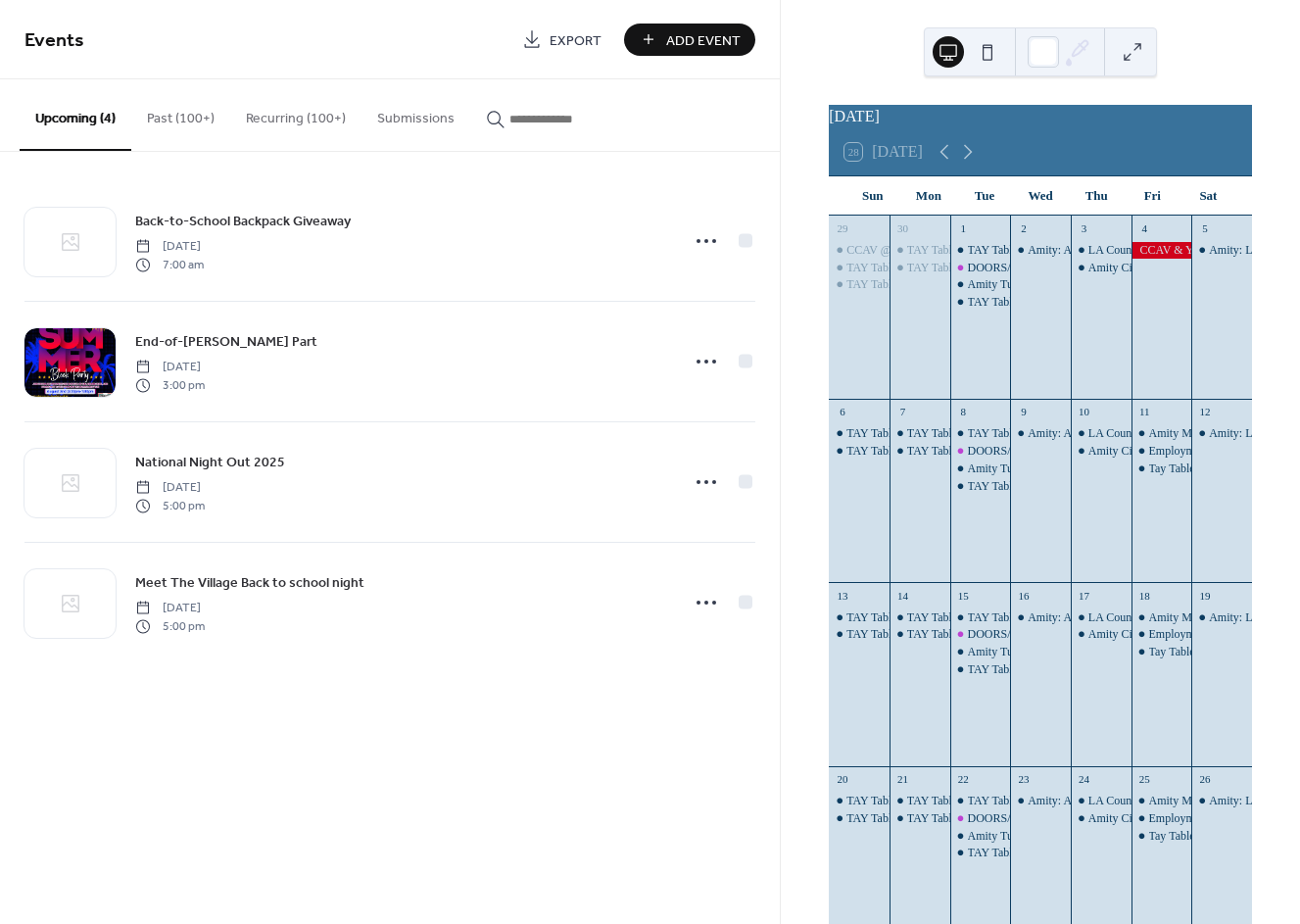 click on "Add Event" at bounding box center [703, 40] 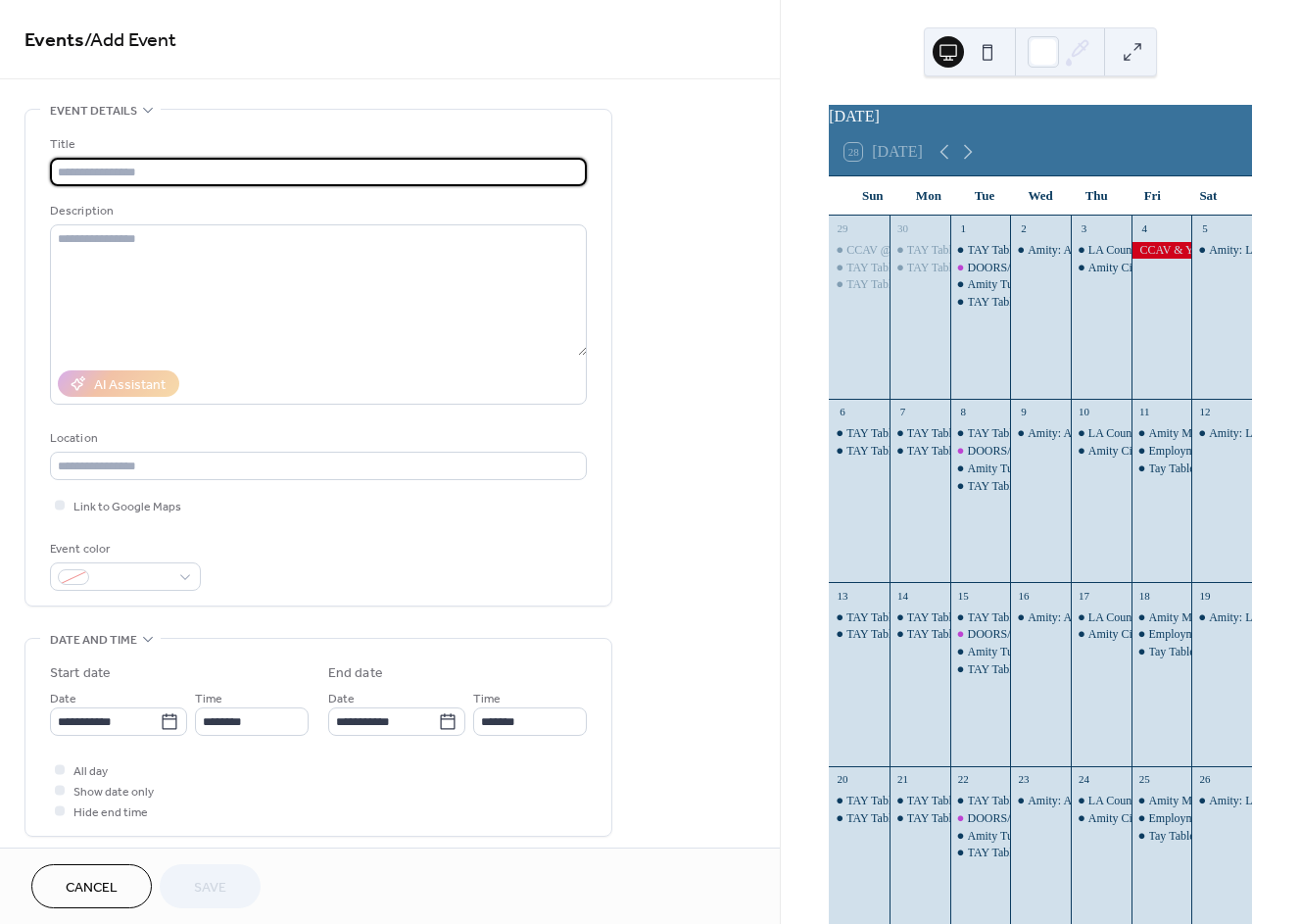 type on "*" 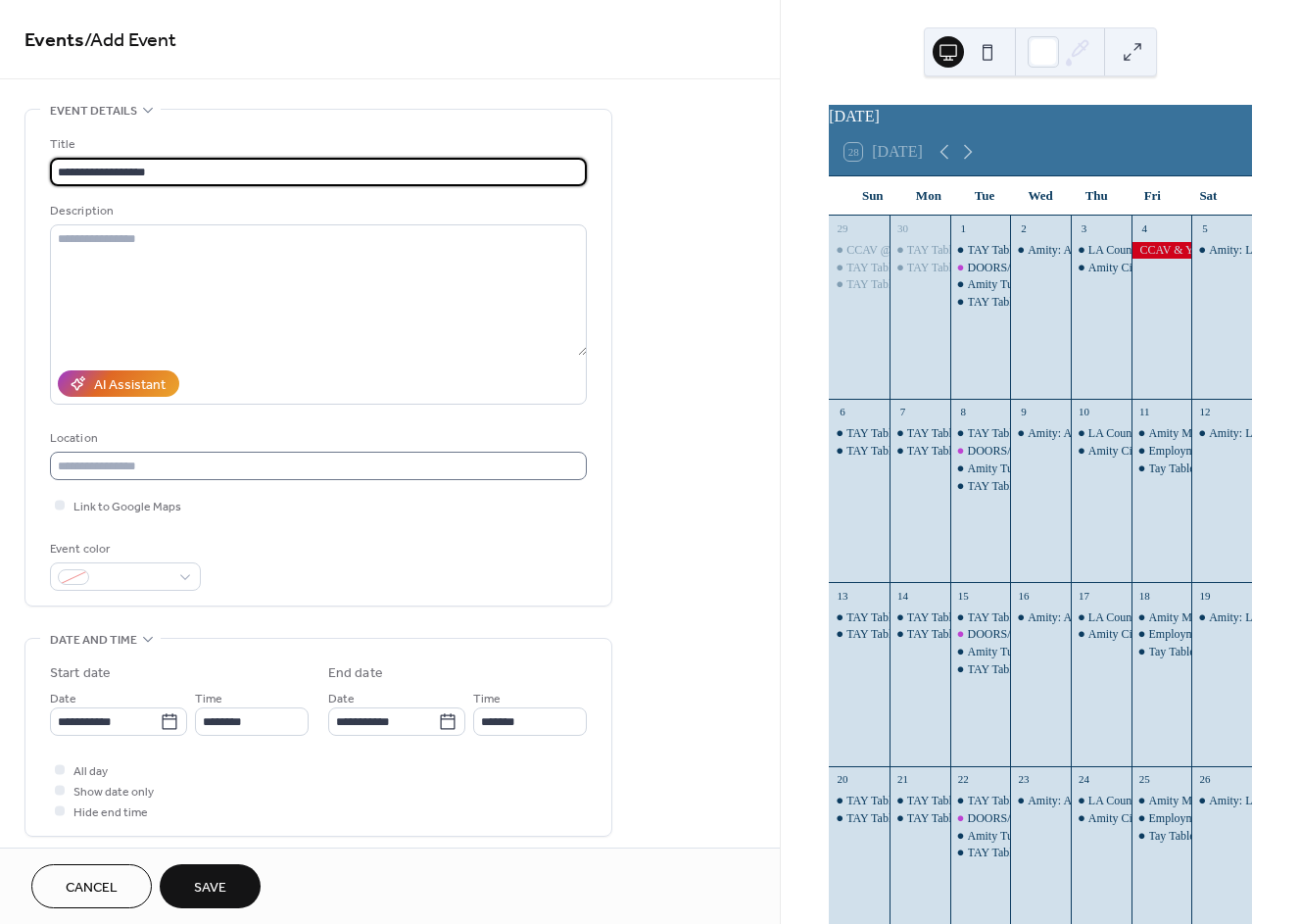 type on "**********" 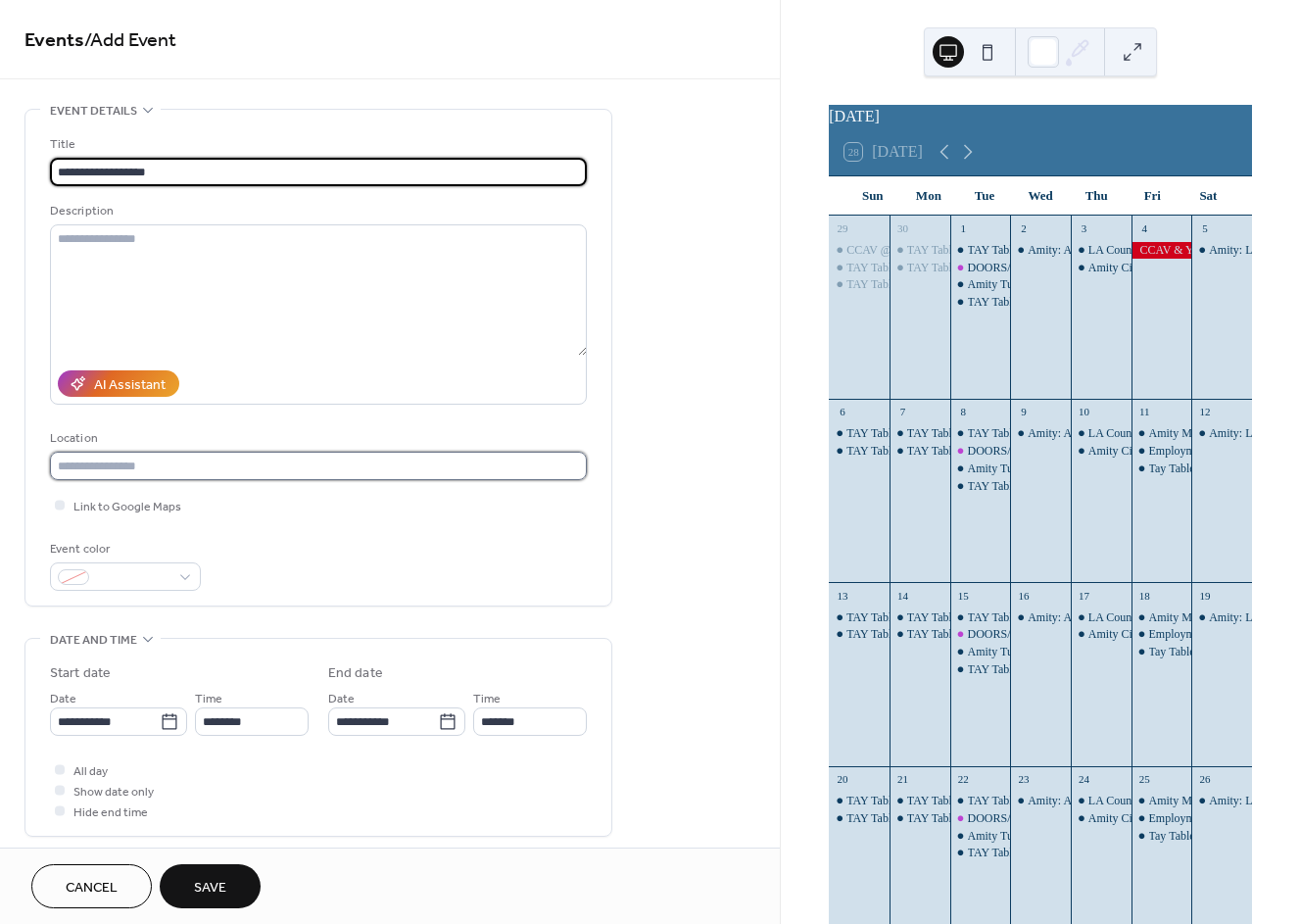 click at bounding box center [318, 465] 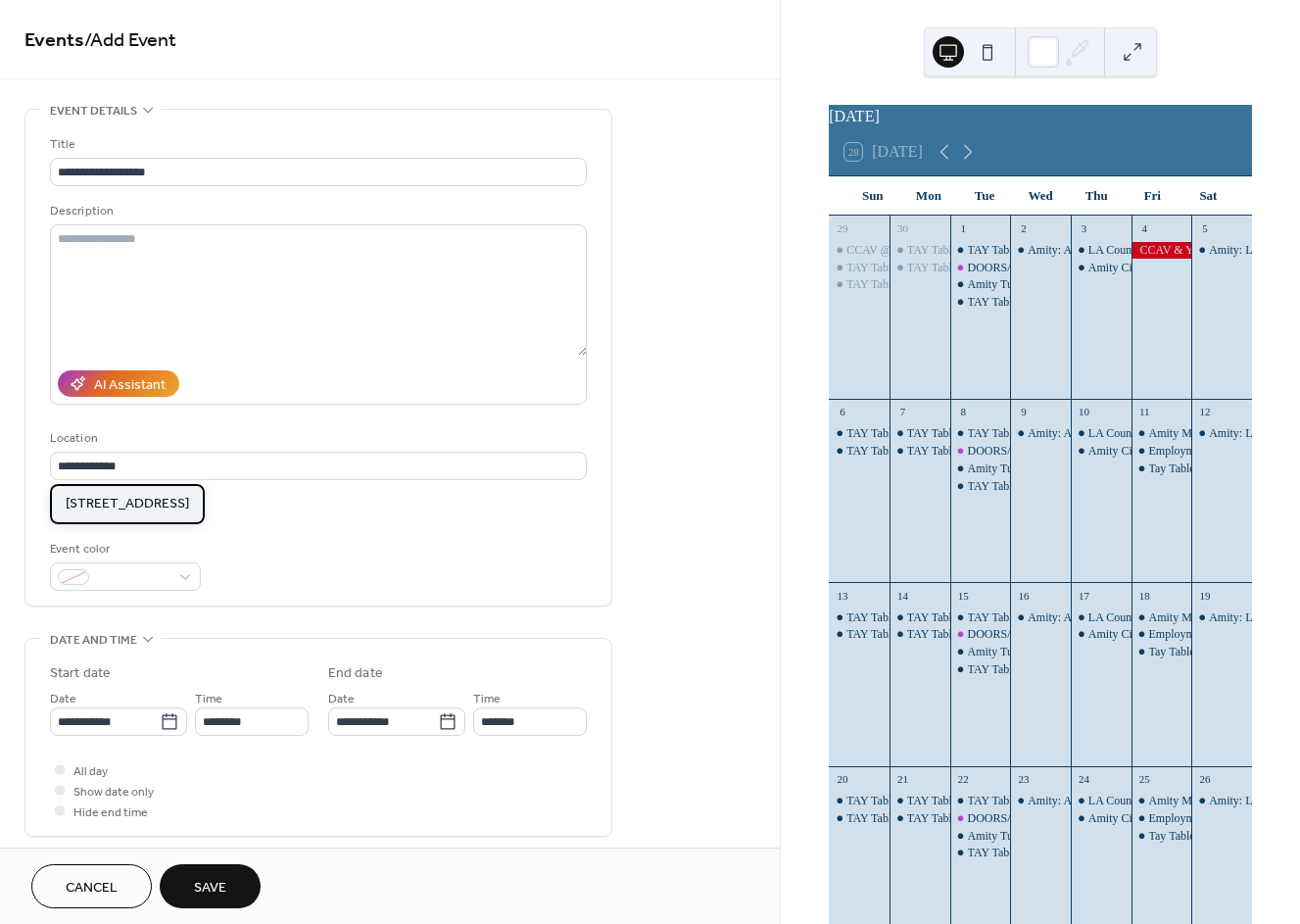 click on "[STREET_ADDRESS]" at bounding box center (127, 504) 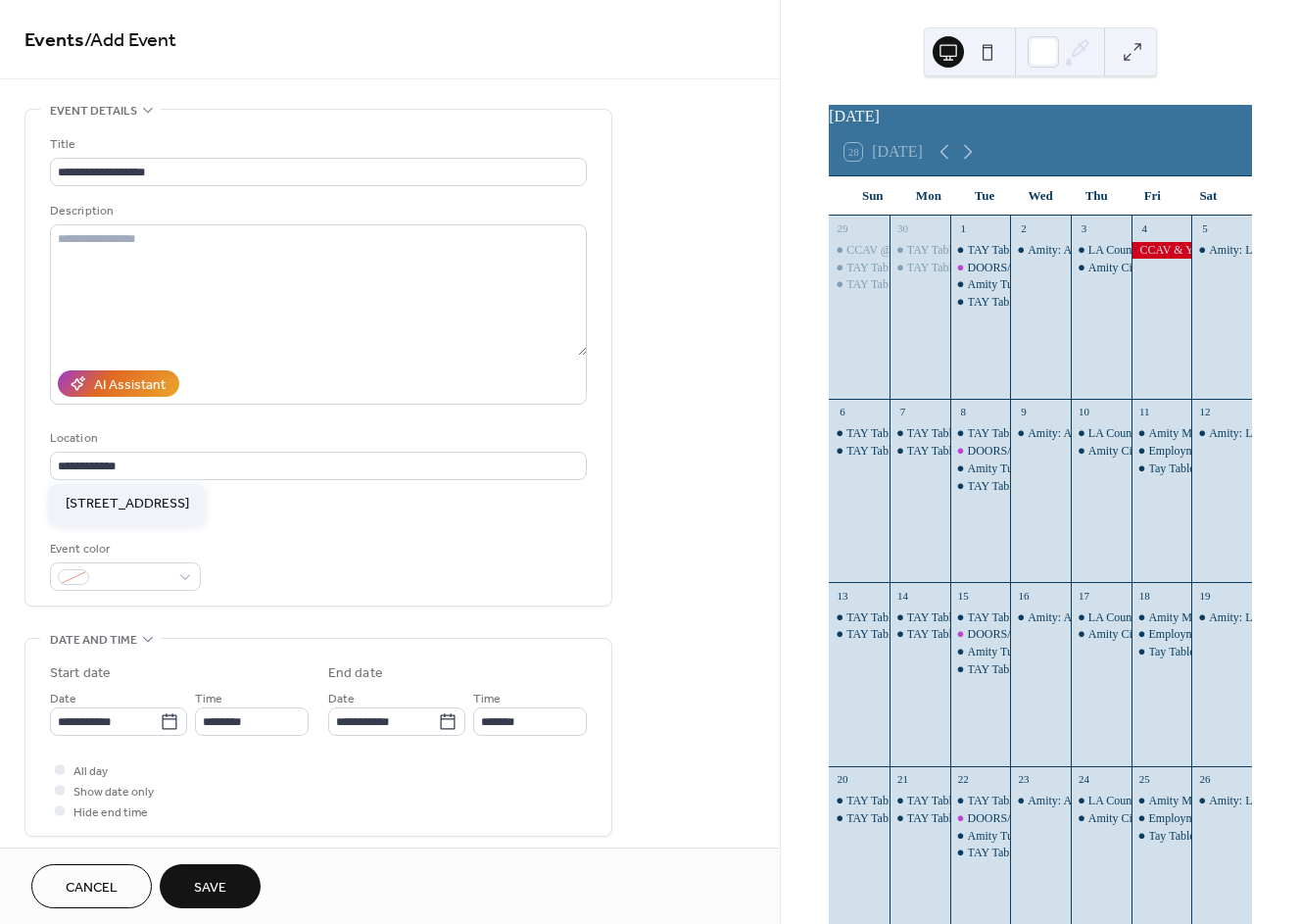 type on "**********" 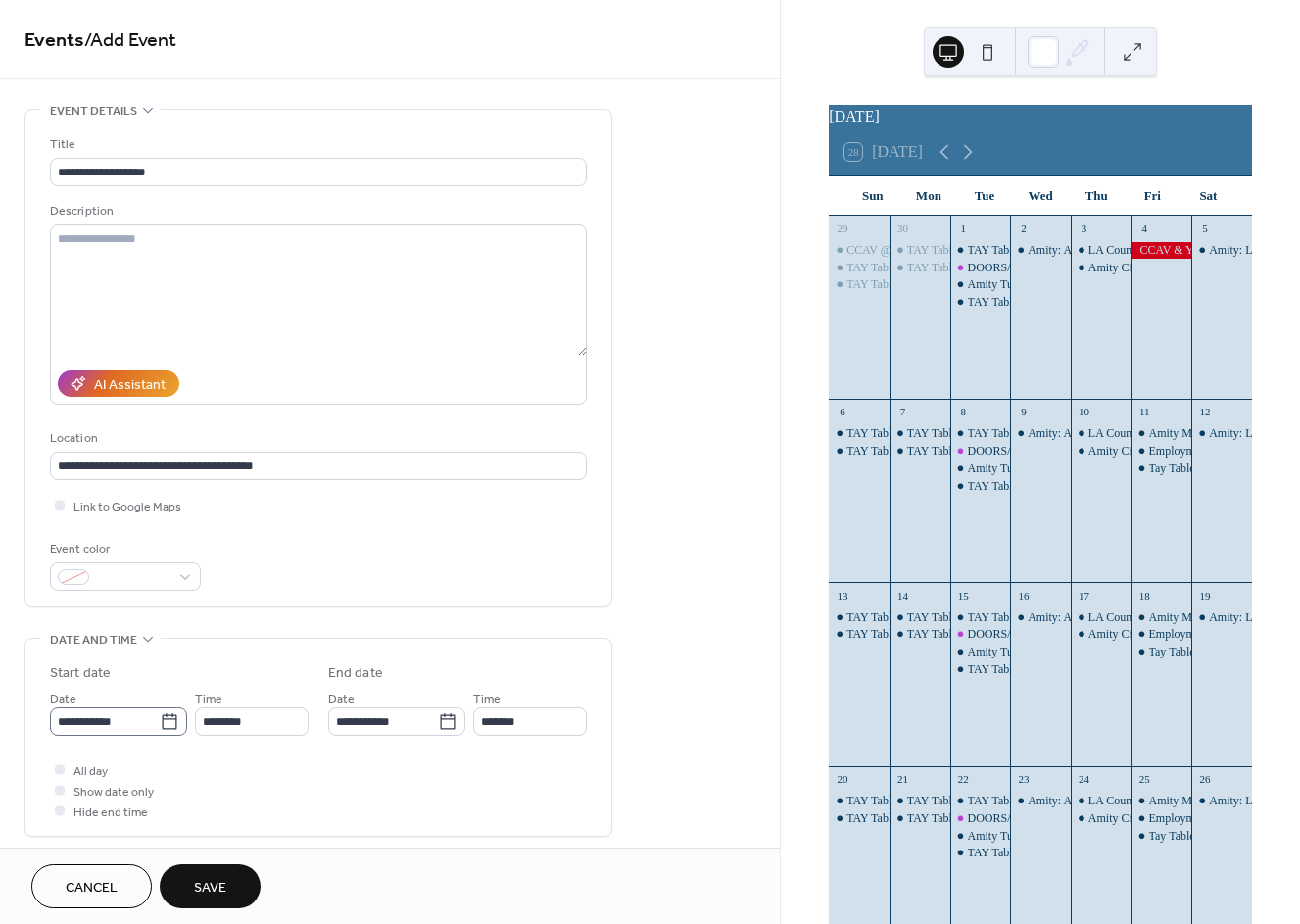 click 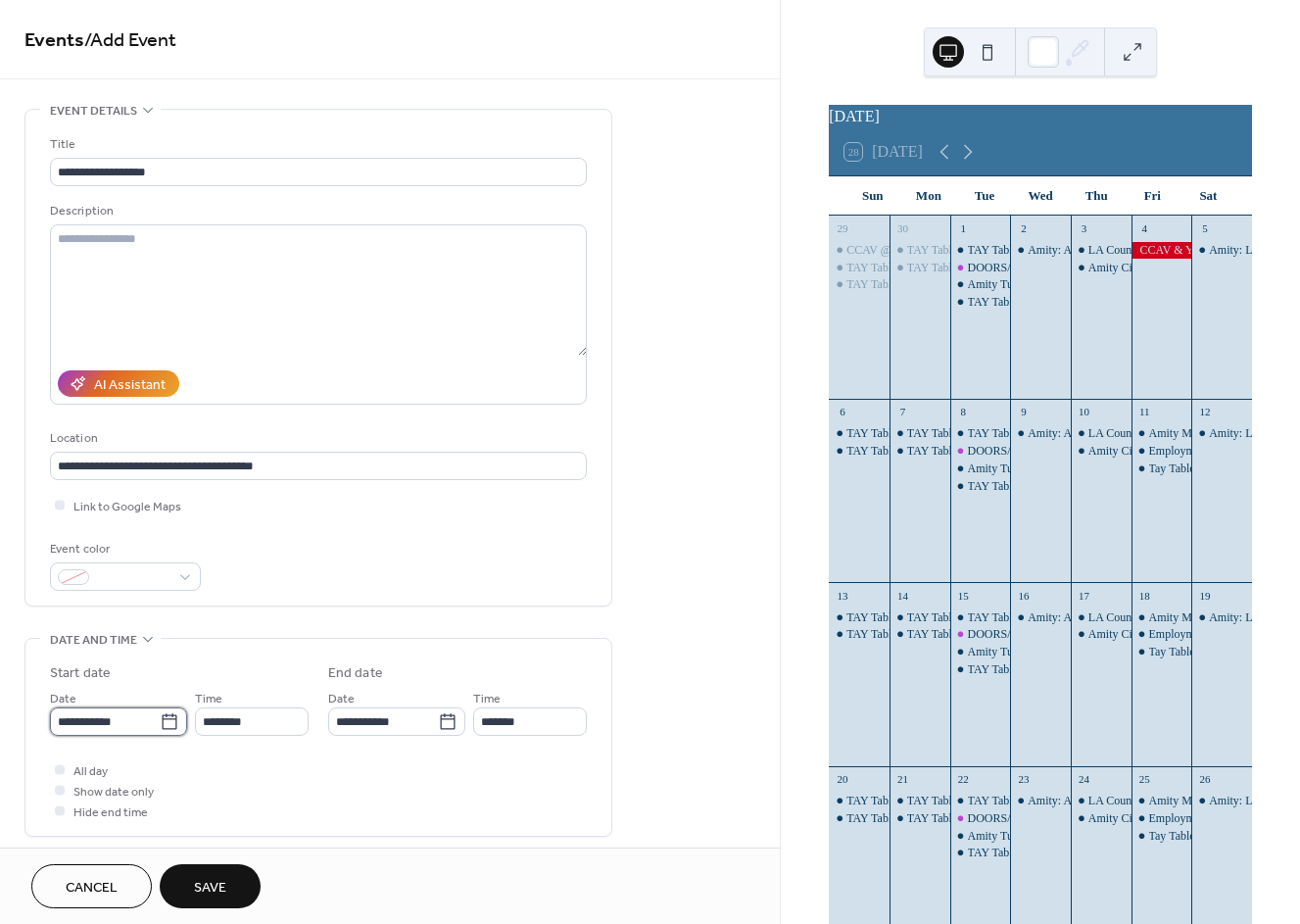 click on "**********" at bounding box center (105, 721) 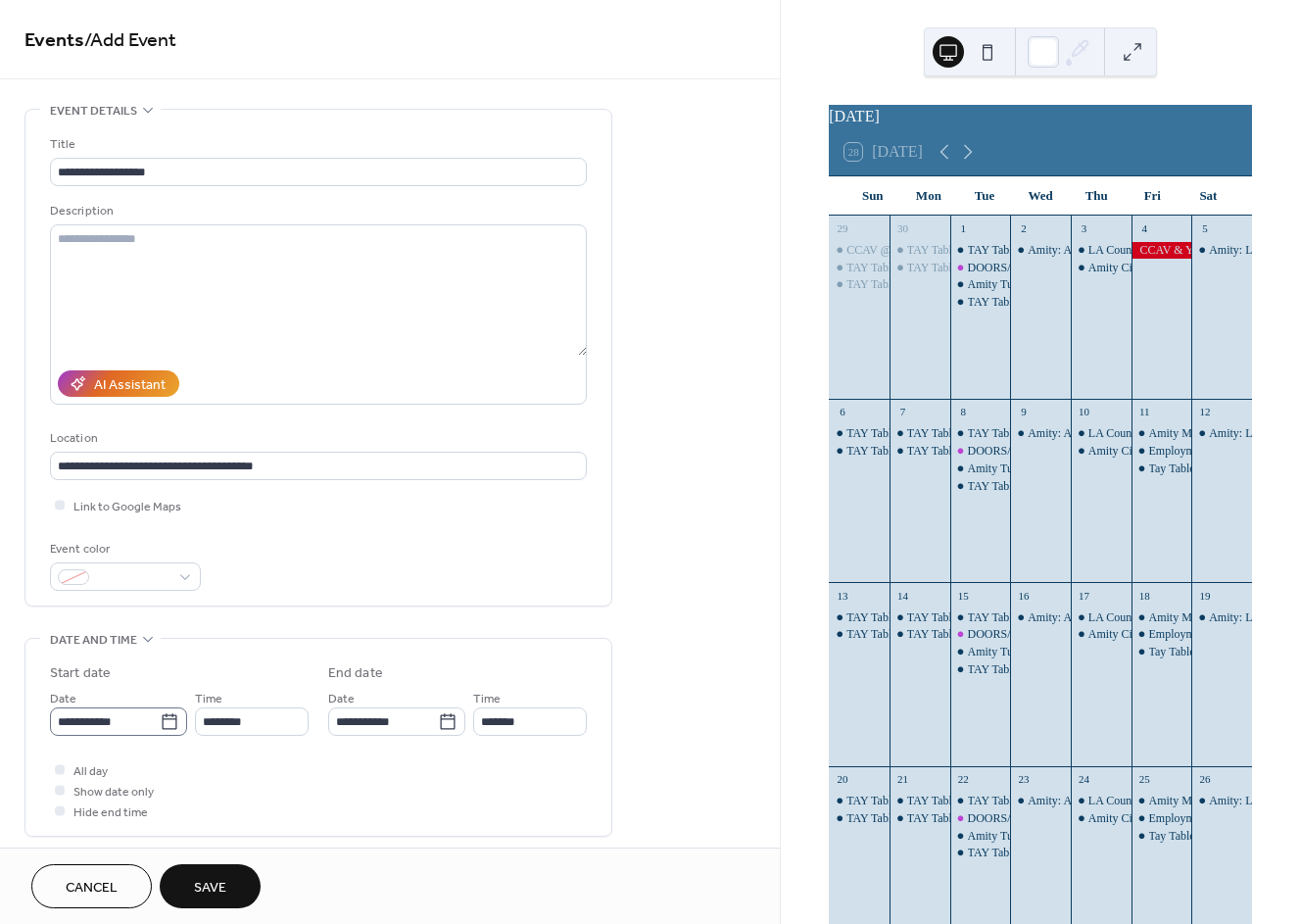 click 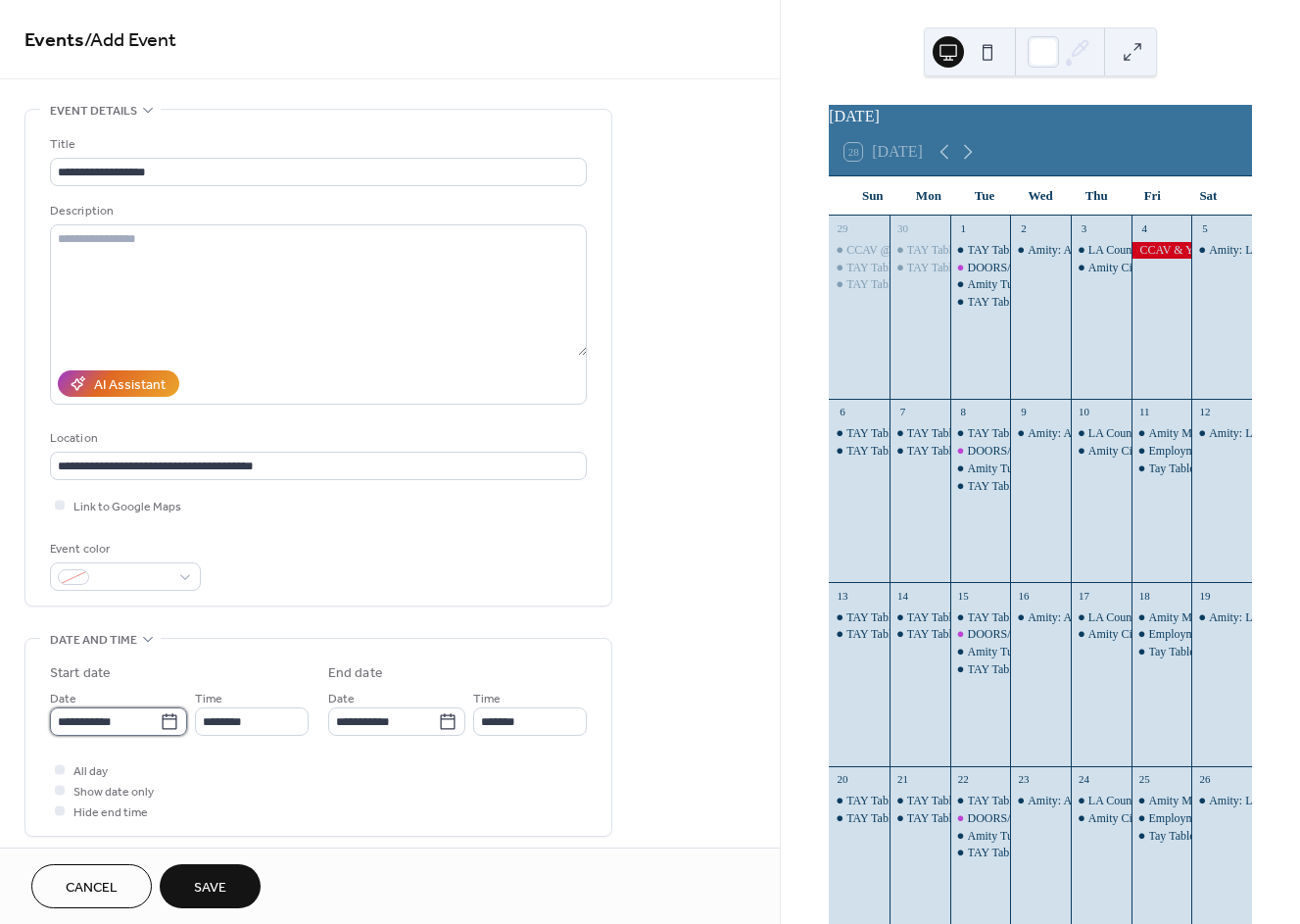 click on "**********" at bounding box center (105, 721) 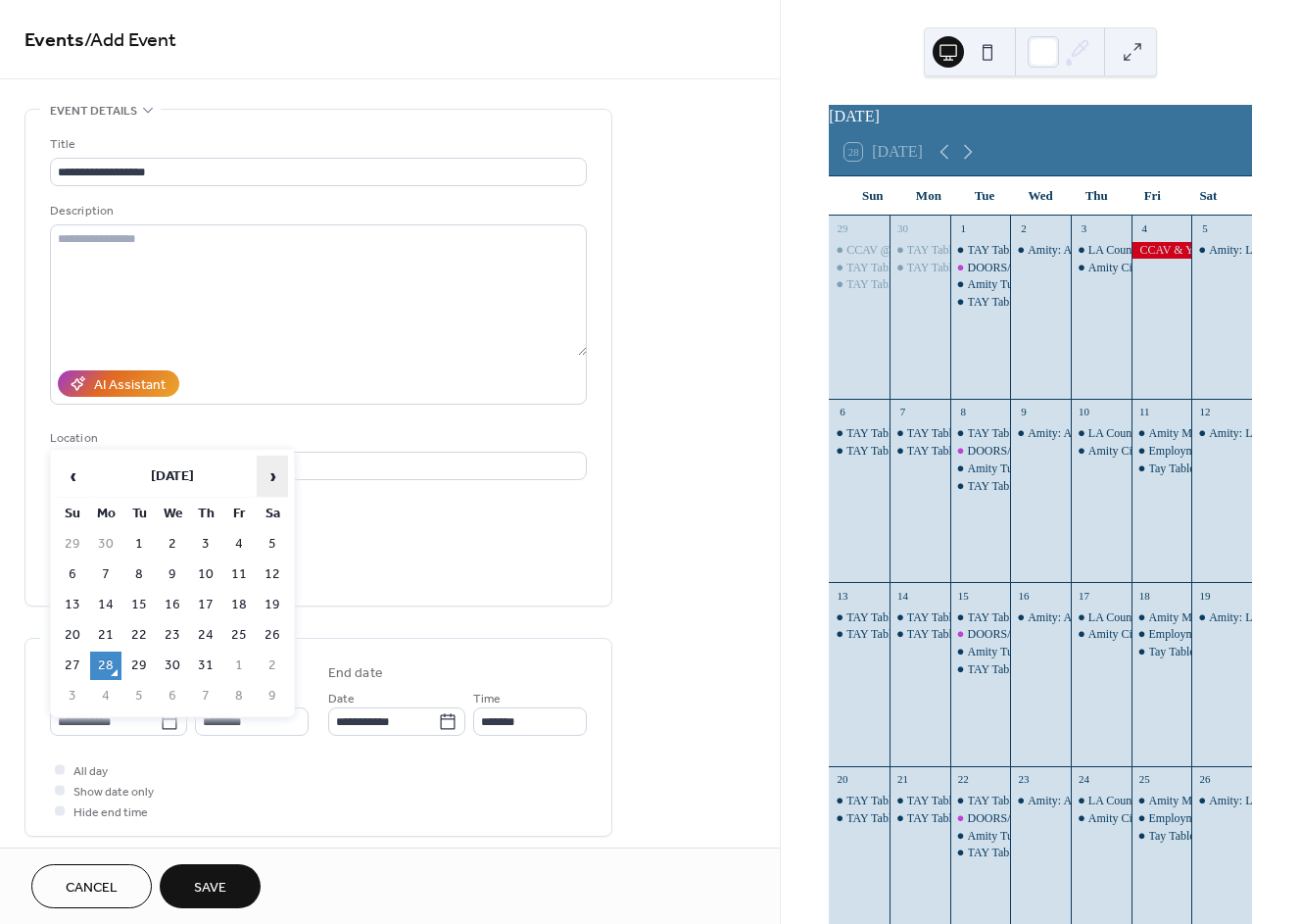 click on "›" at bounding box center (272, 476) 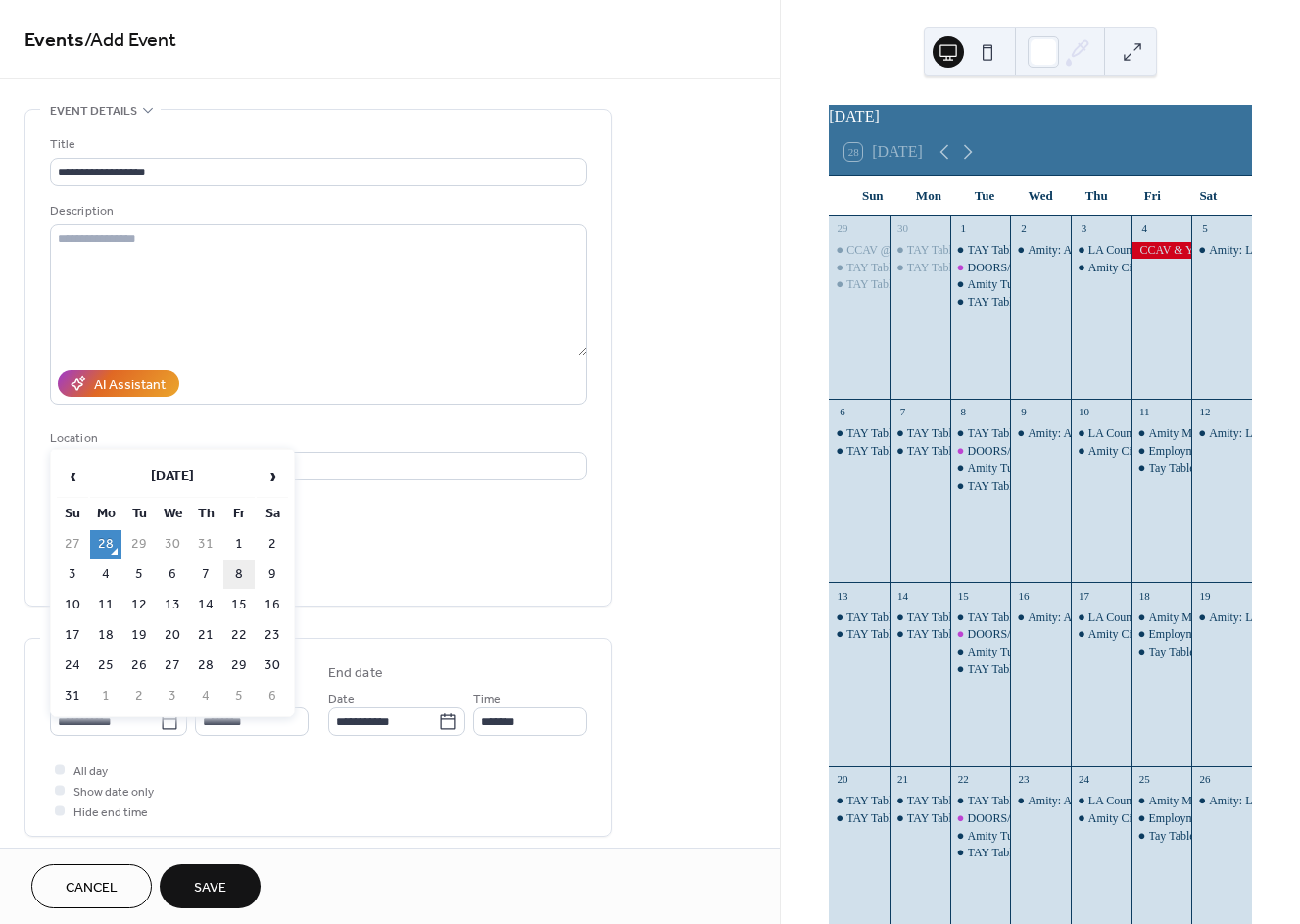 click on "8" at bounding box center (239, 574) 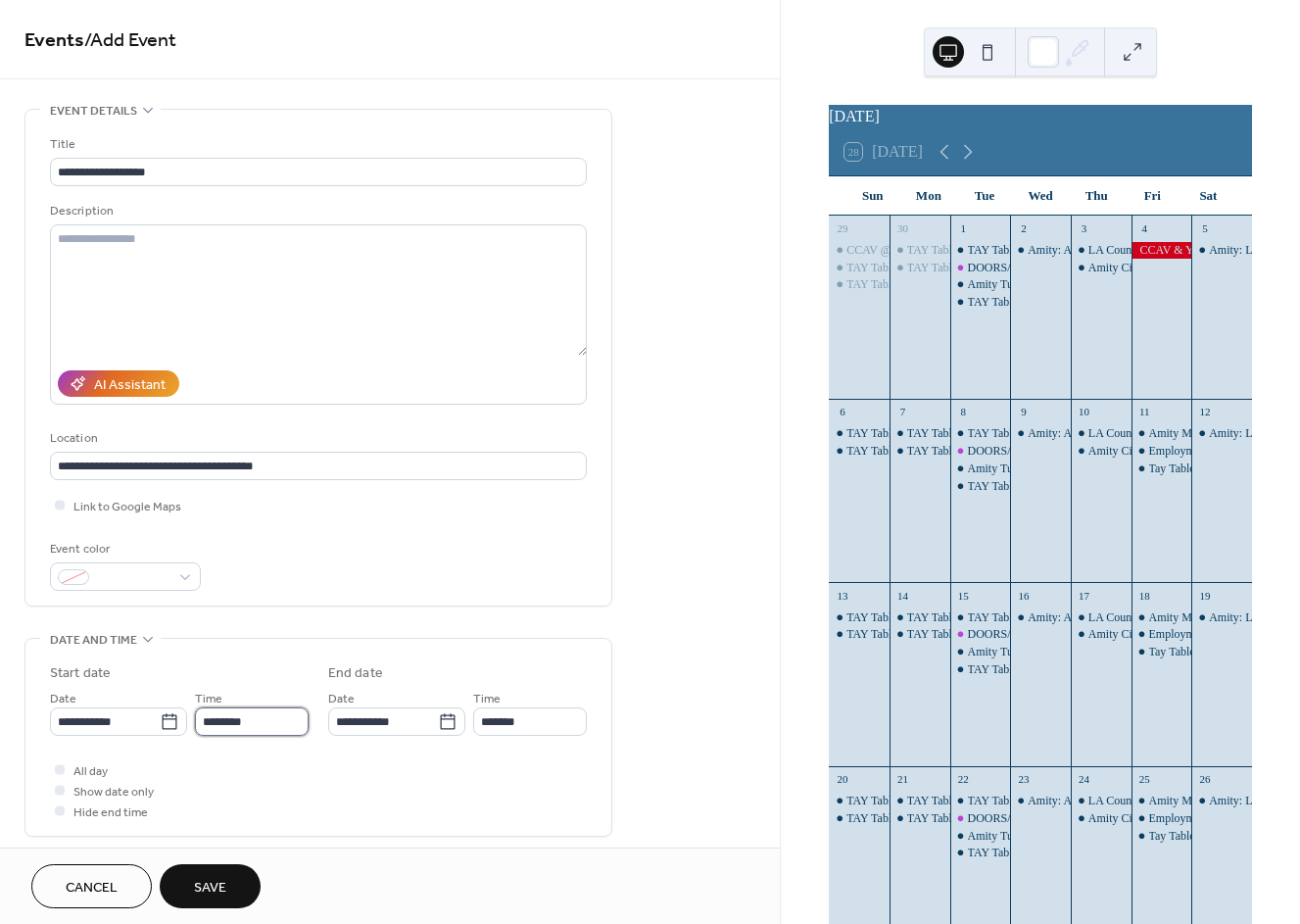 click on "********" at bounding box center (252, 721) 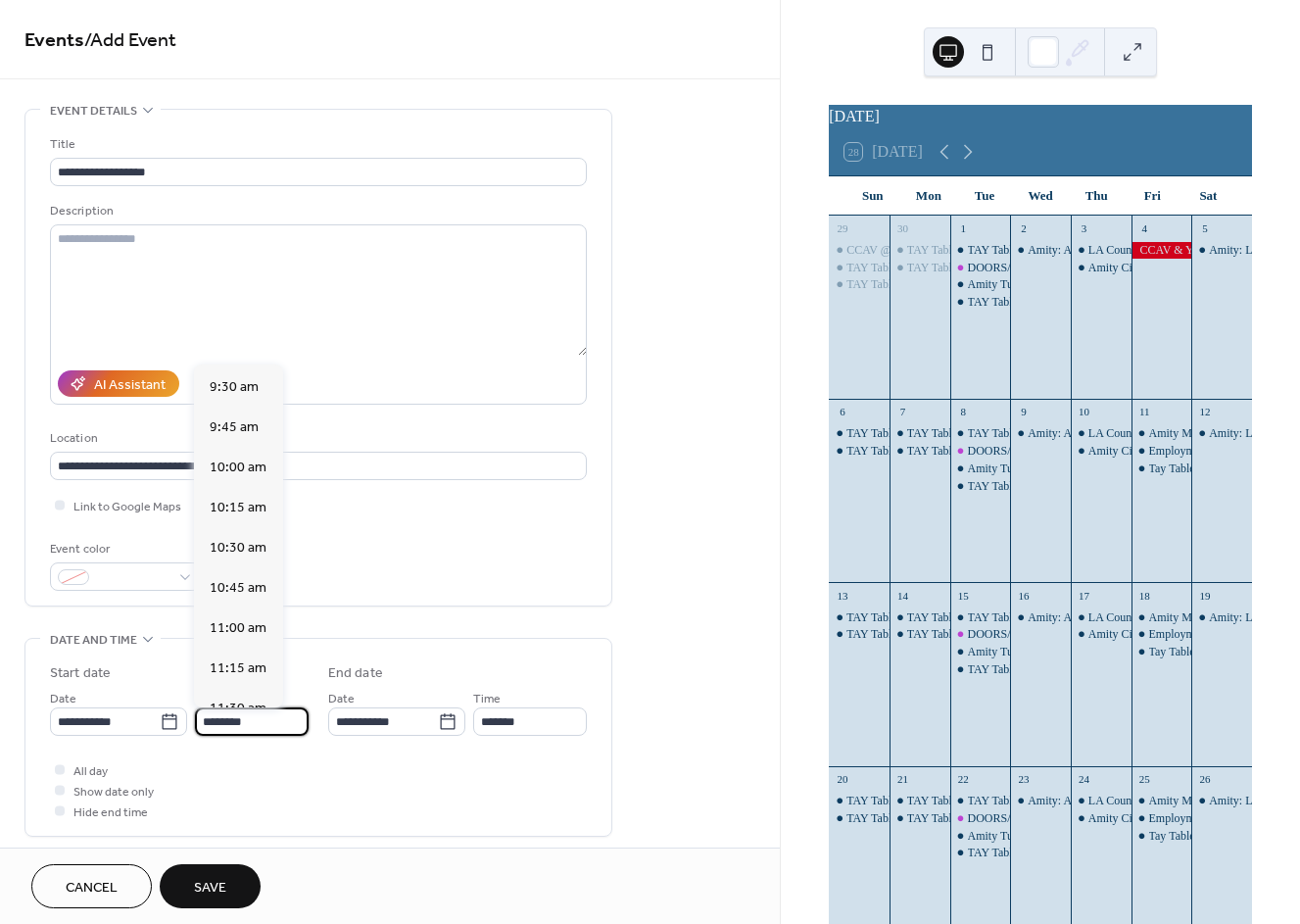 scroll, scrollTop: 1513, scrollLeft: 0, axis: vertical 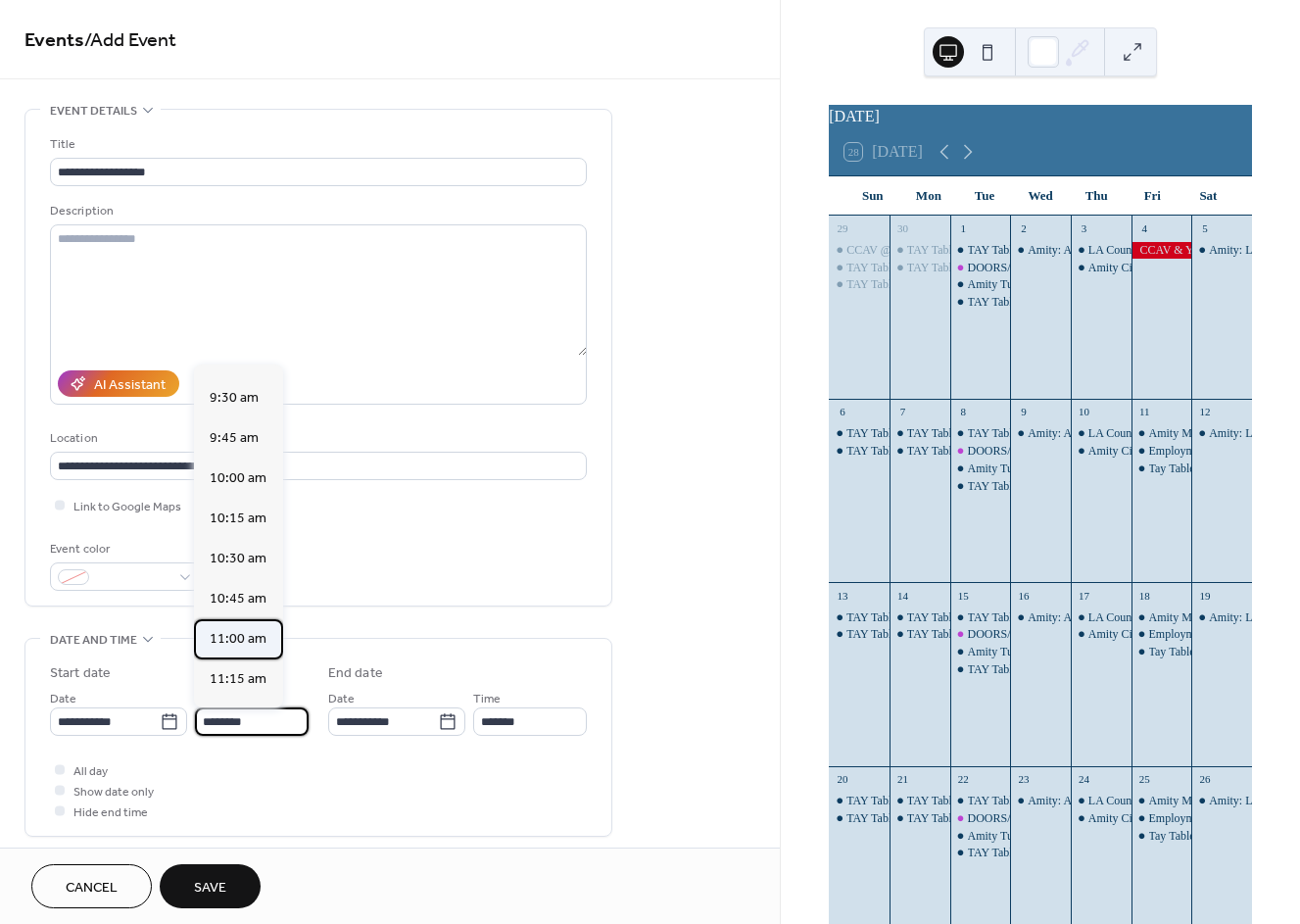 click on "11:00 am" at bounding box center [238, 639] 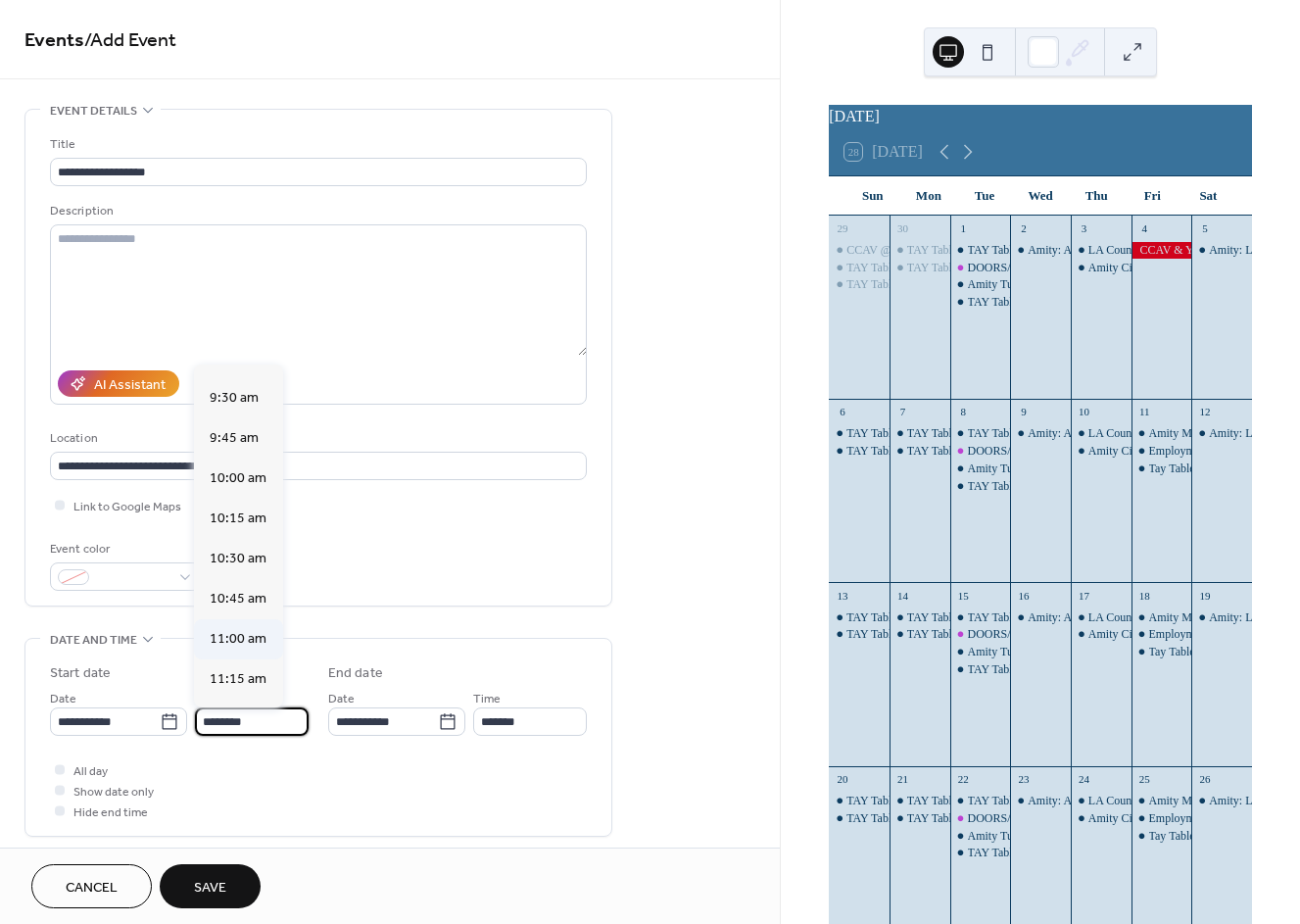 type on "********" 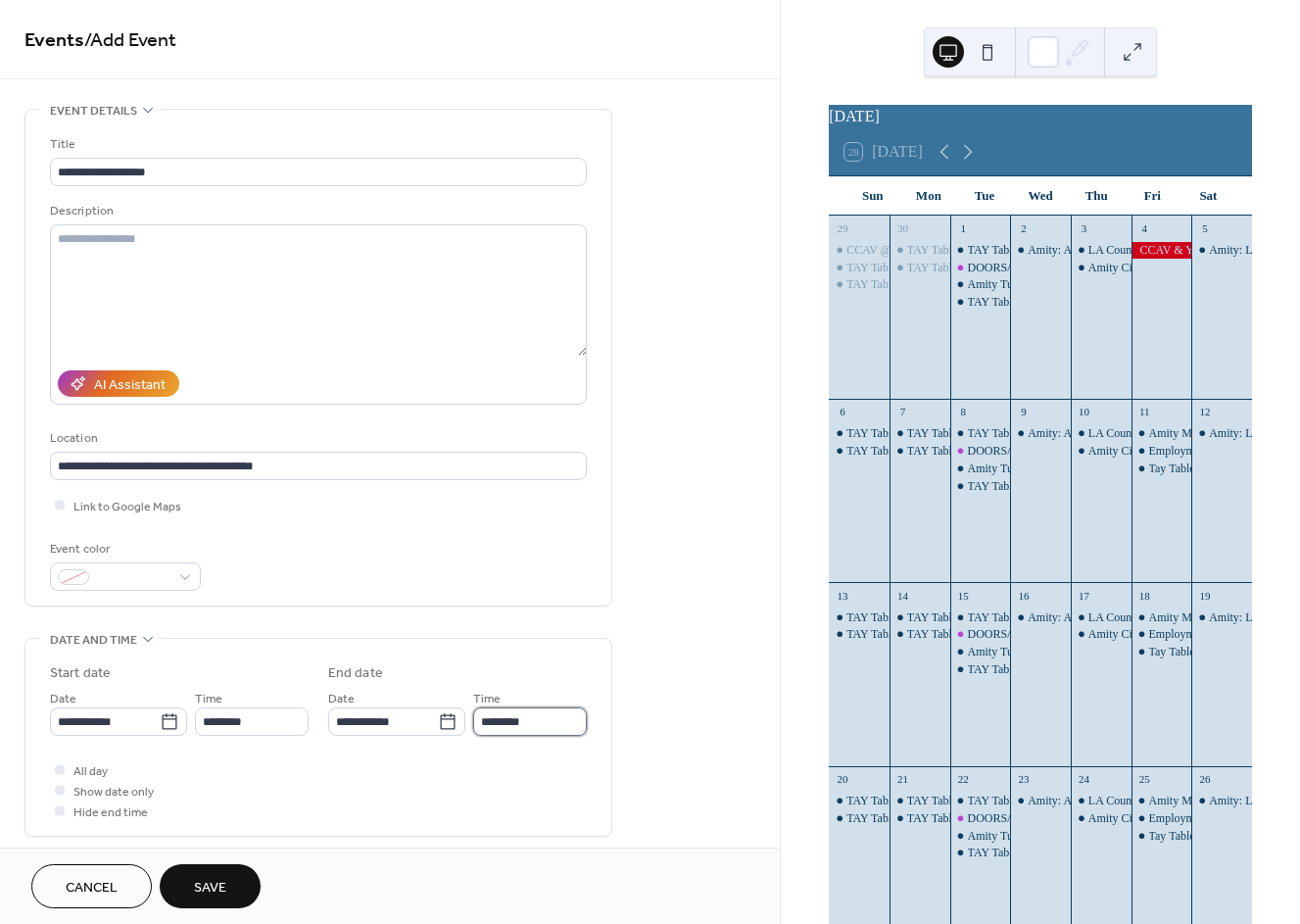 click on "********" at bounding box center [530, 721] 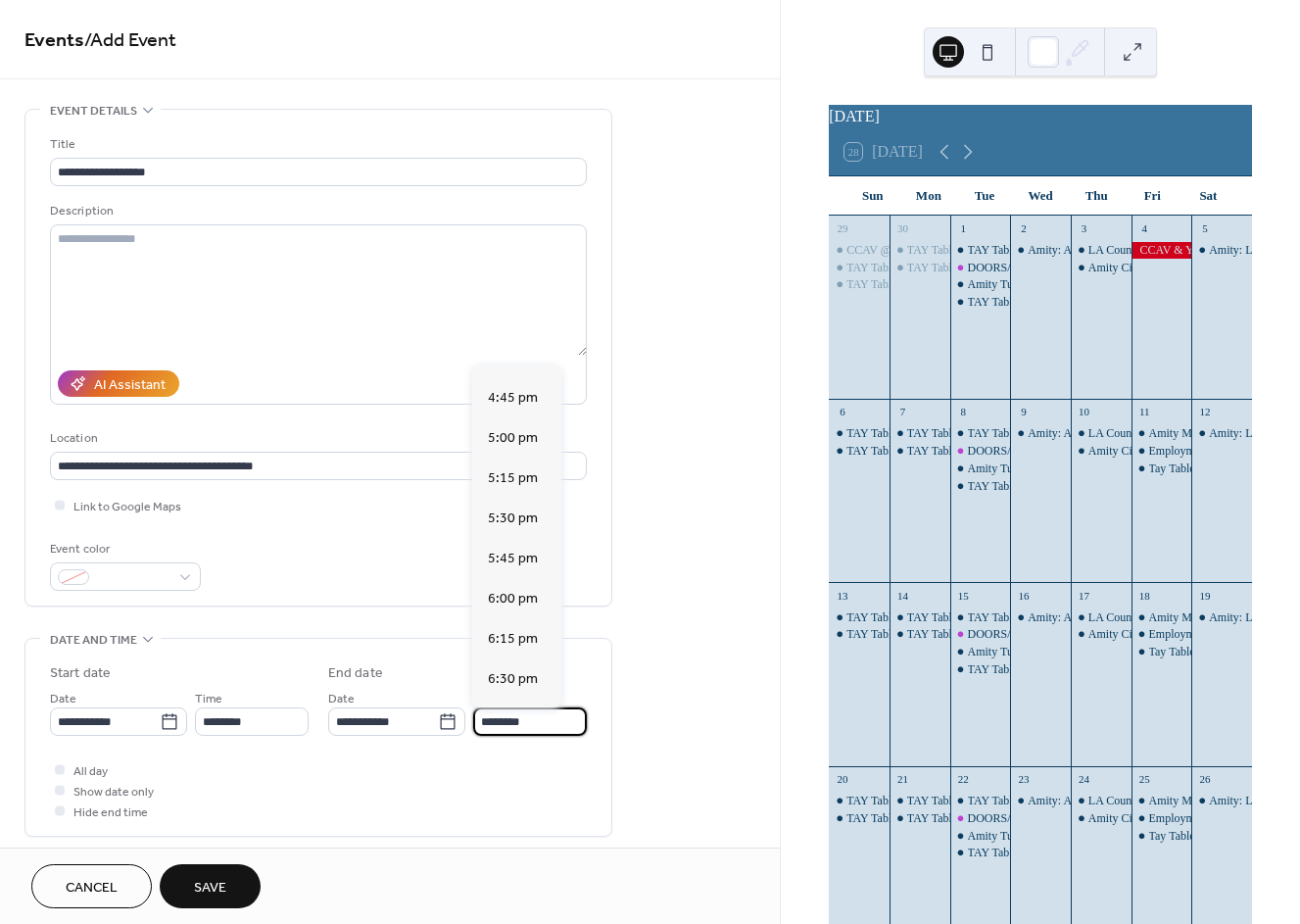 scroll, scrollTop: 980, scrollLeft: 0, axis: vertical 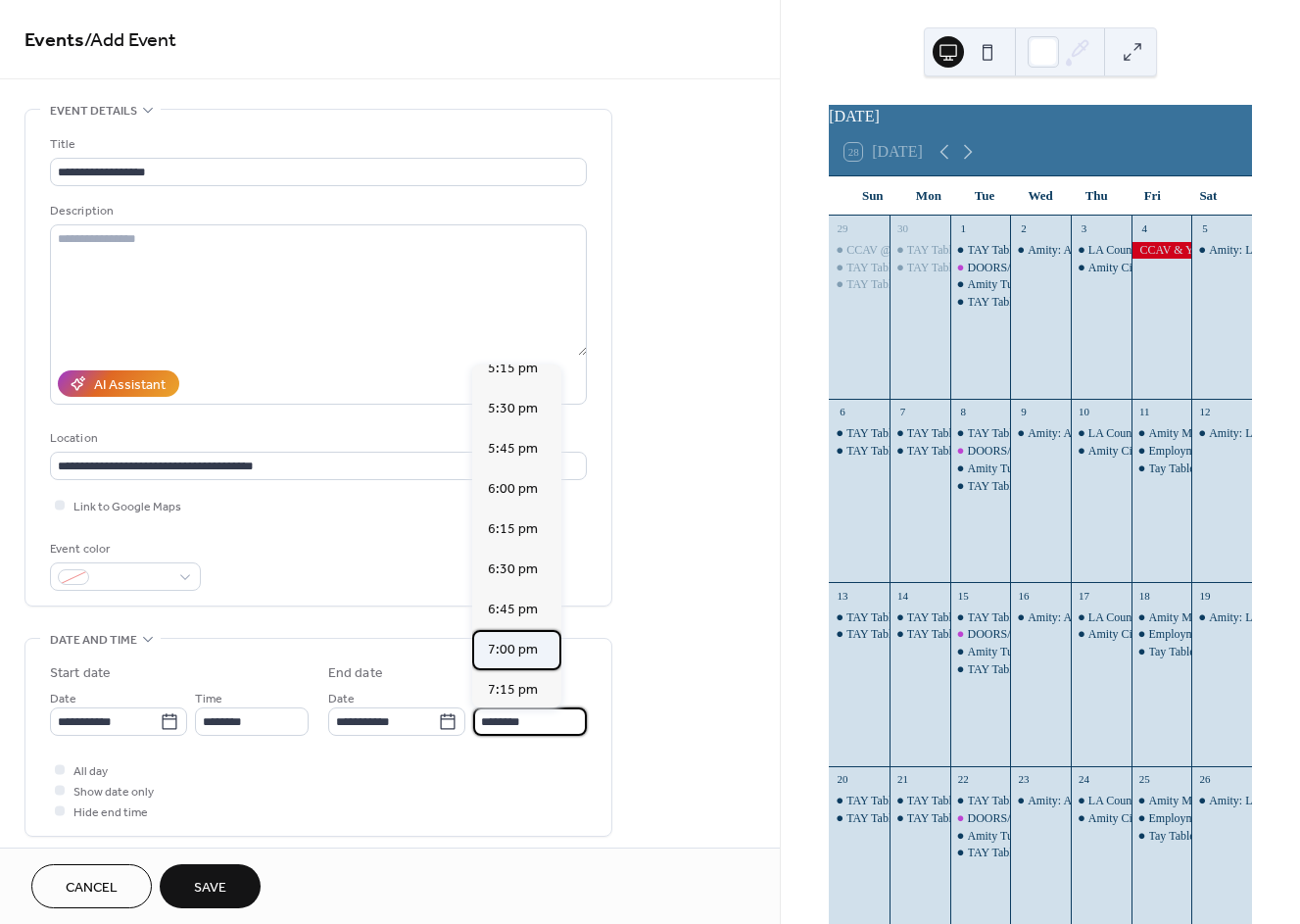 click on "7:00 pm" at bounding box center [512, 650] 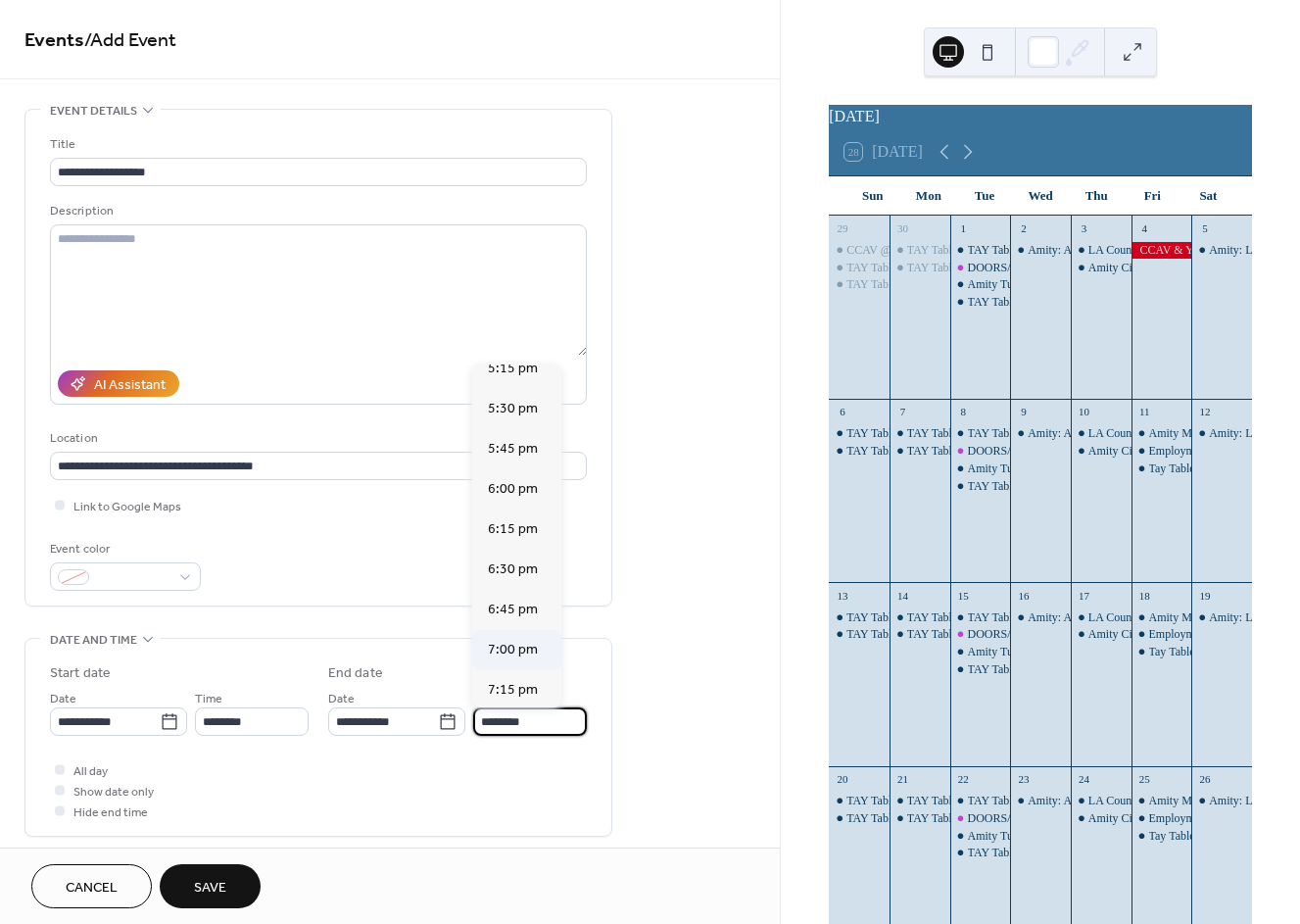 type on "*******" 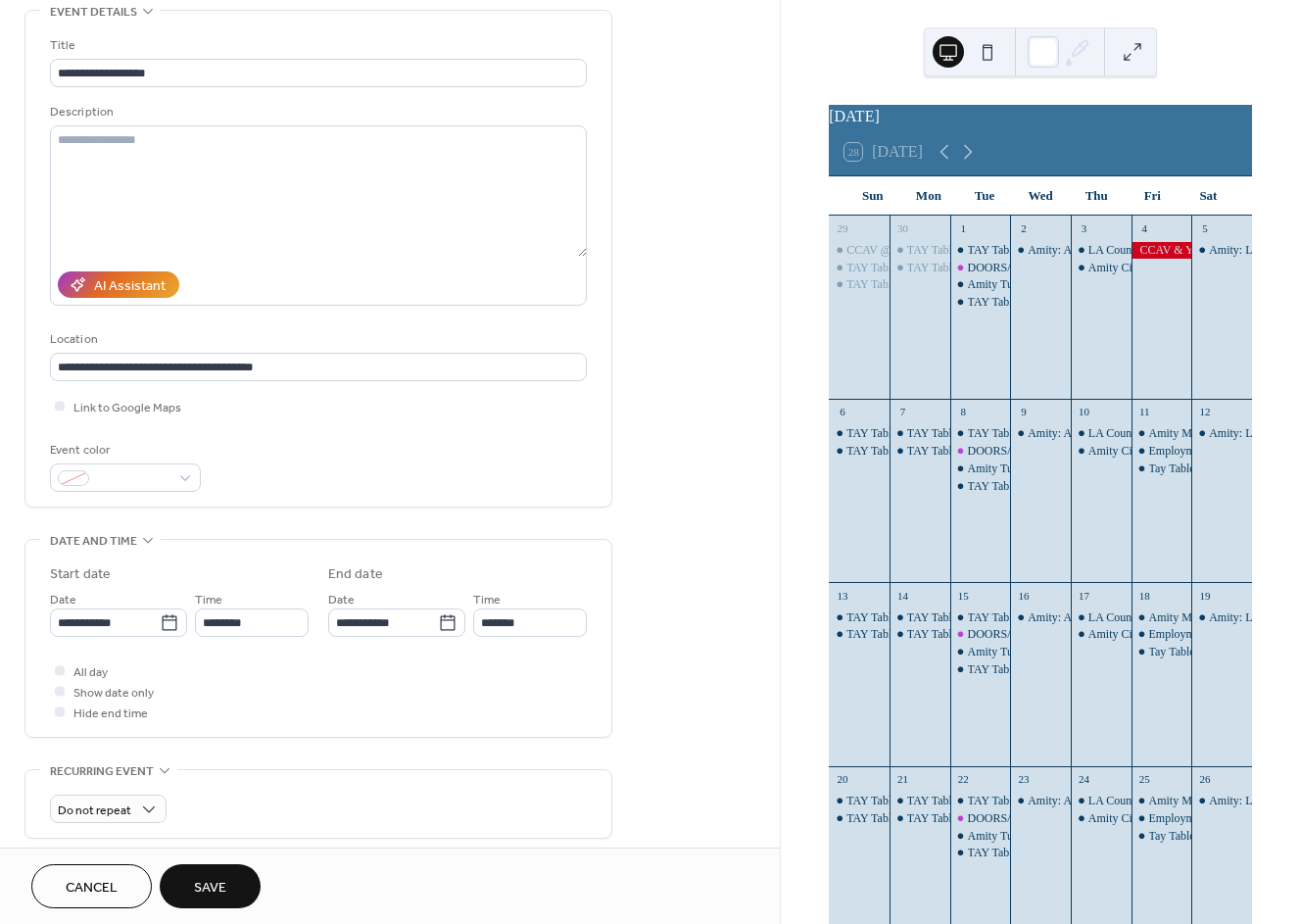 scroll, scrollTop: 326, scrollLeft: 0, axis: vertical 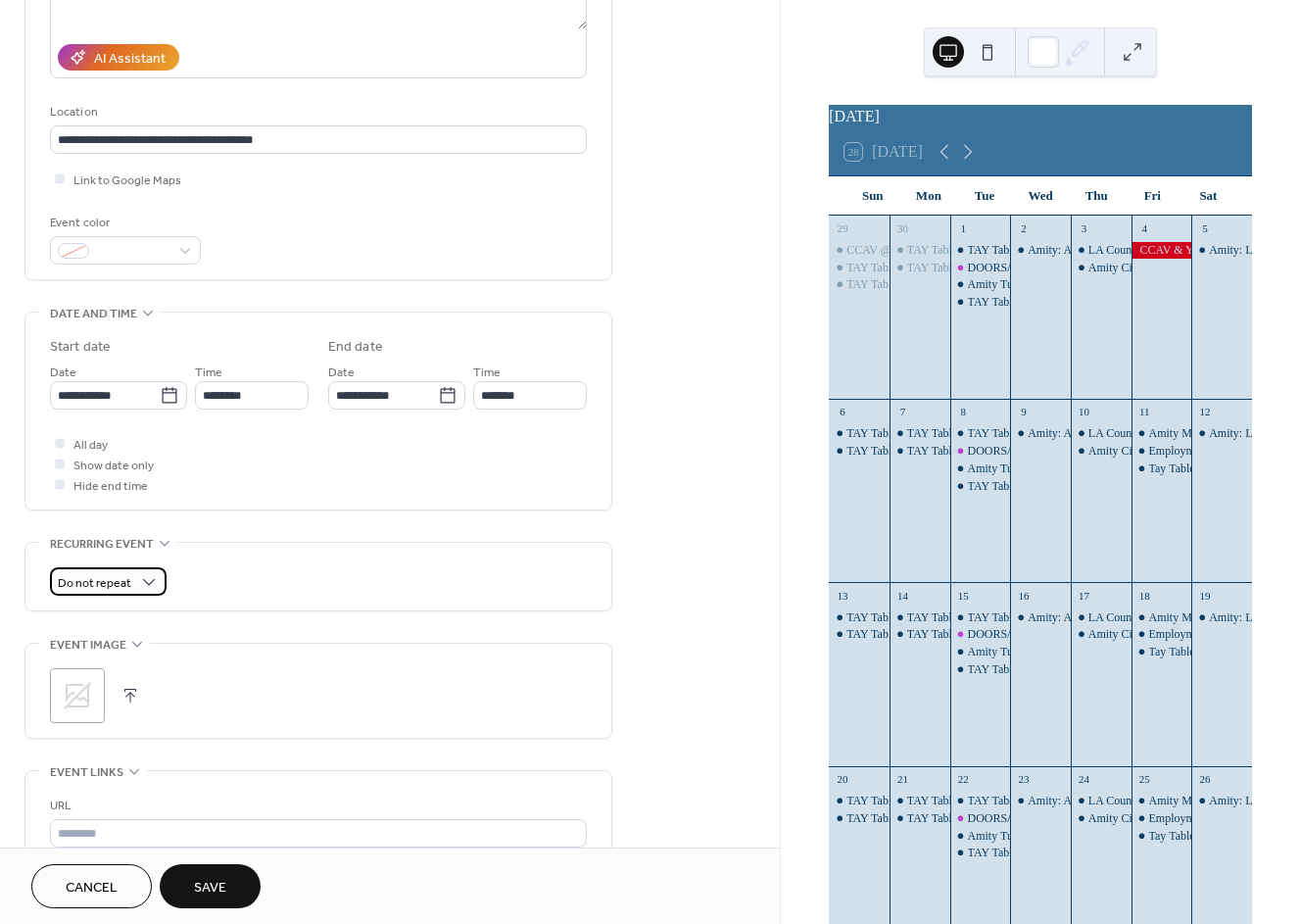 click on "Do not repeat" at bounding box center (108, 581) 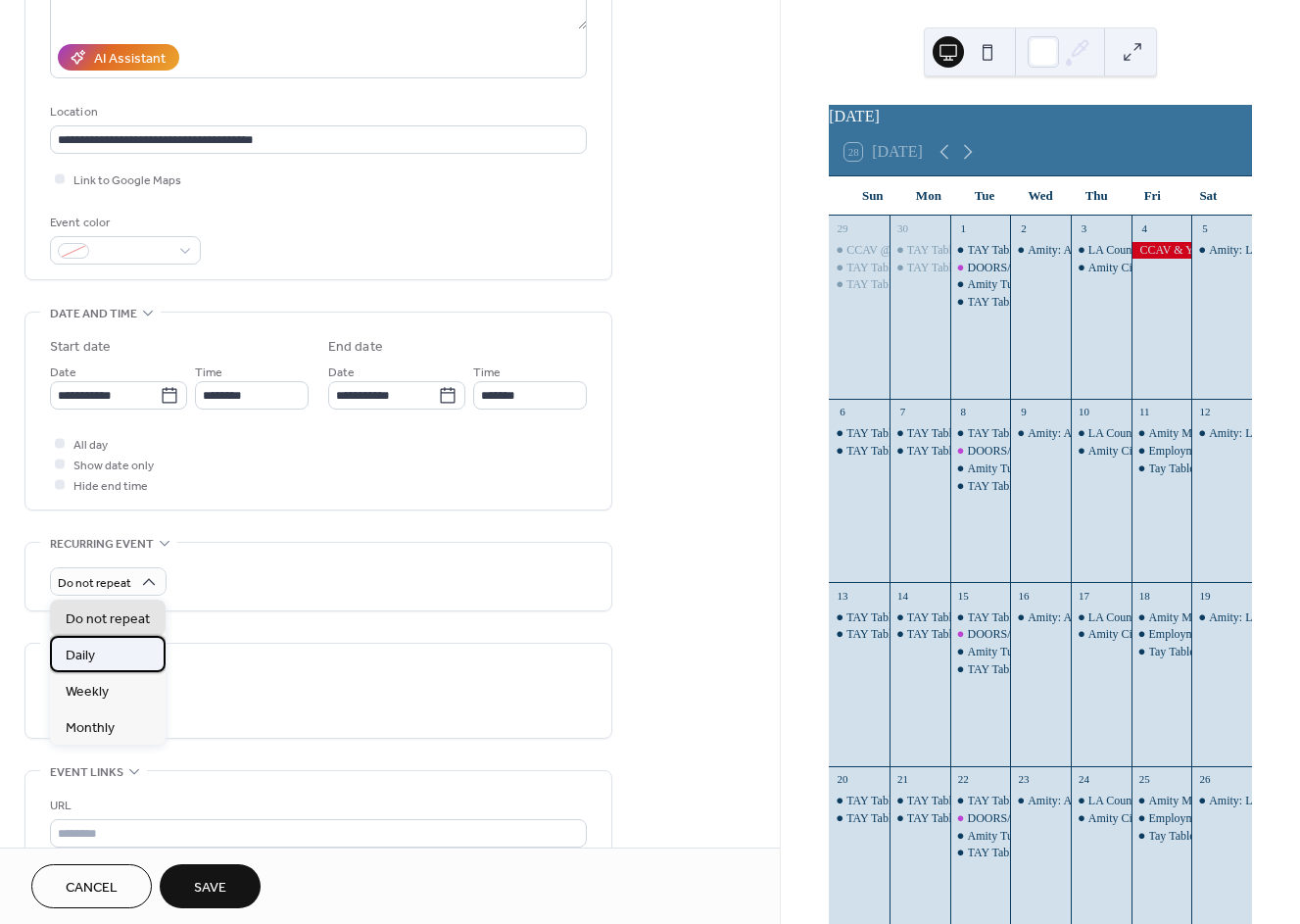 click on "Daily" at bounding box center [108, 654] 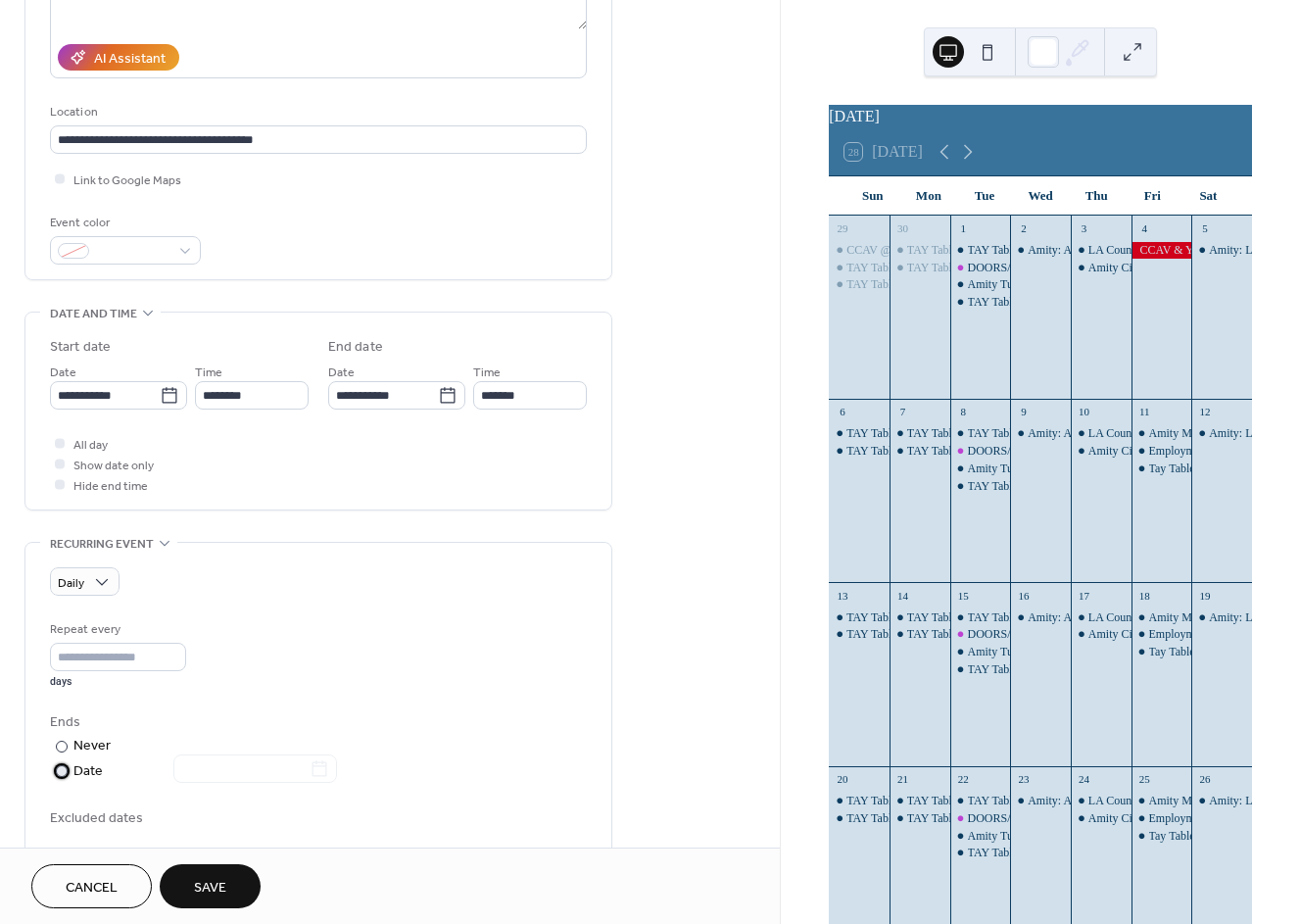 click at bounding box center (243, 770) 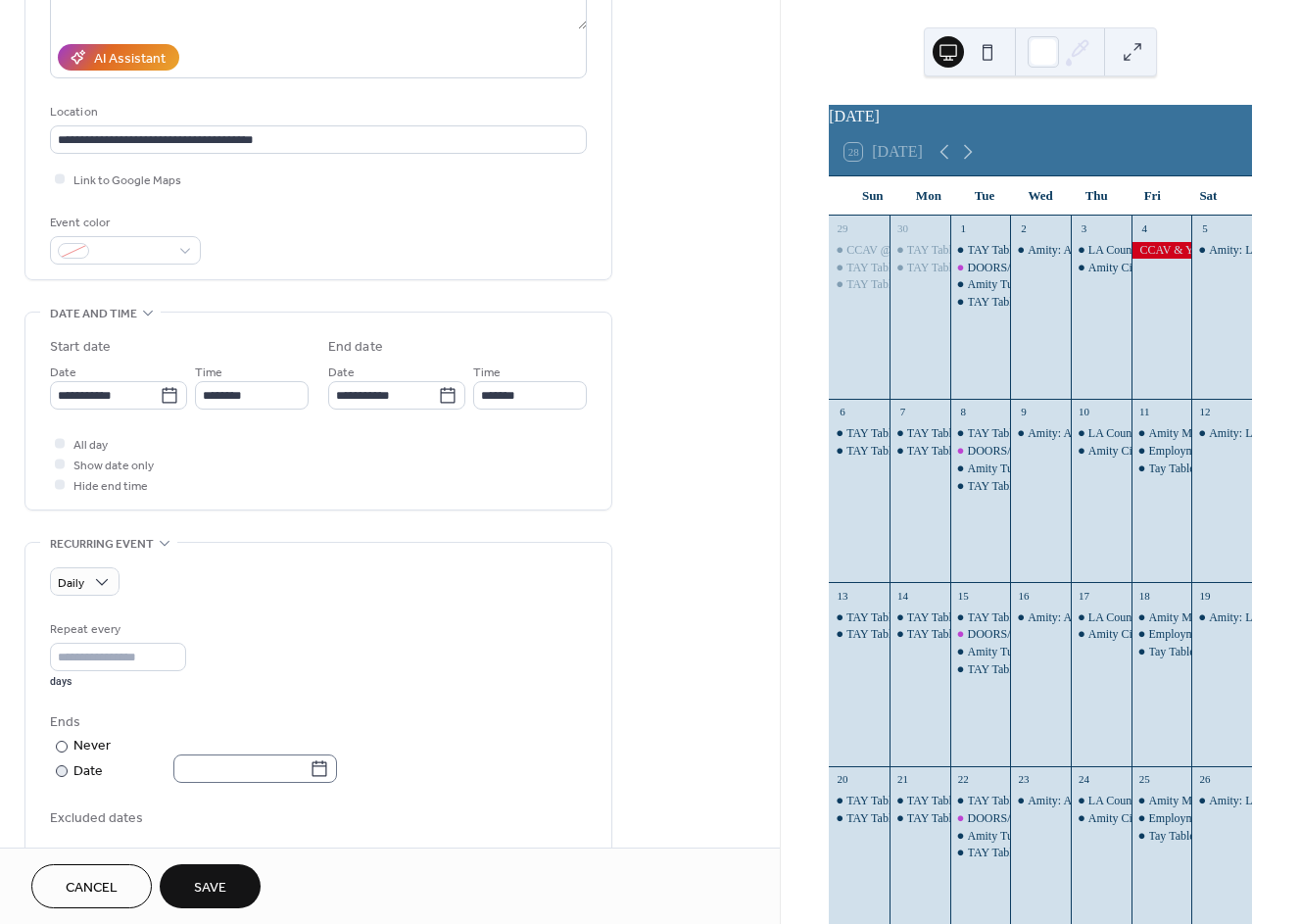 click 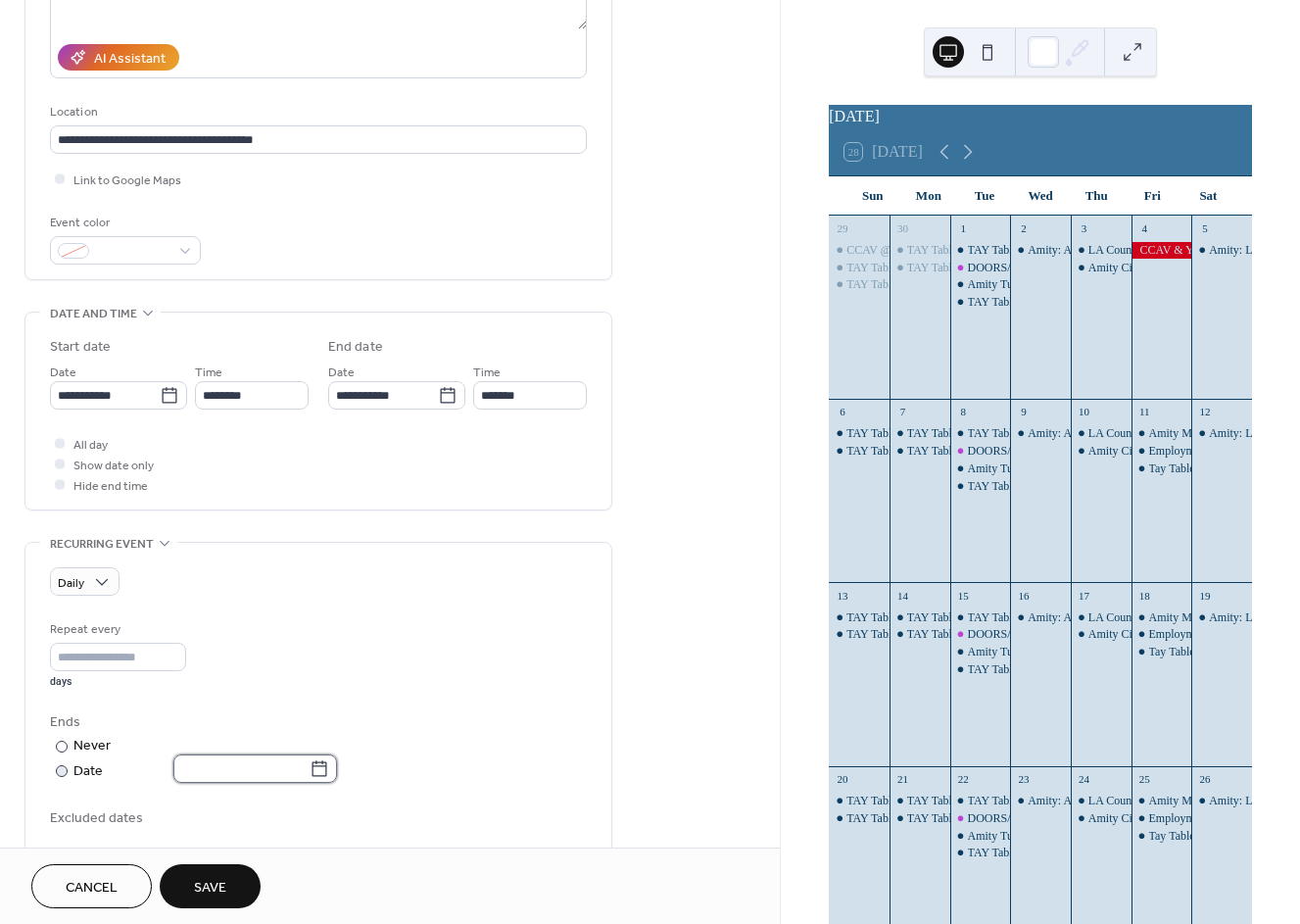click at bounding box center [241, 768] 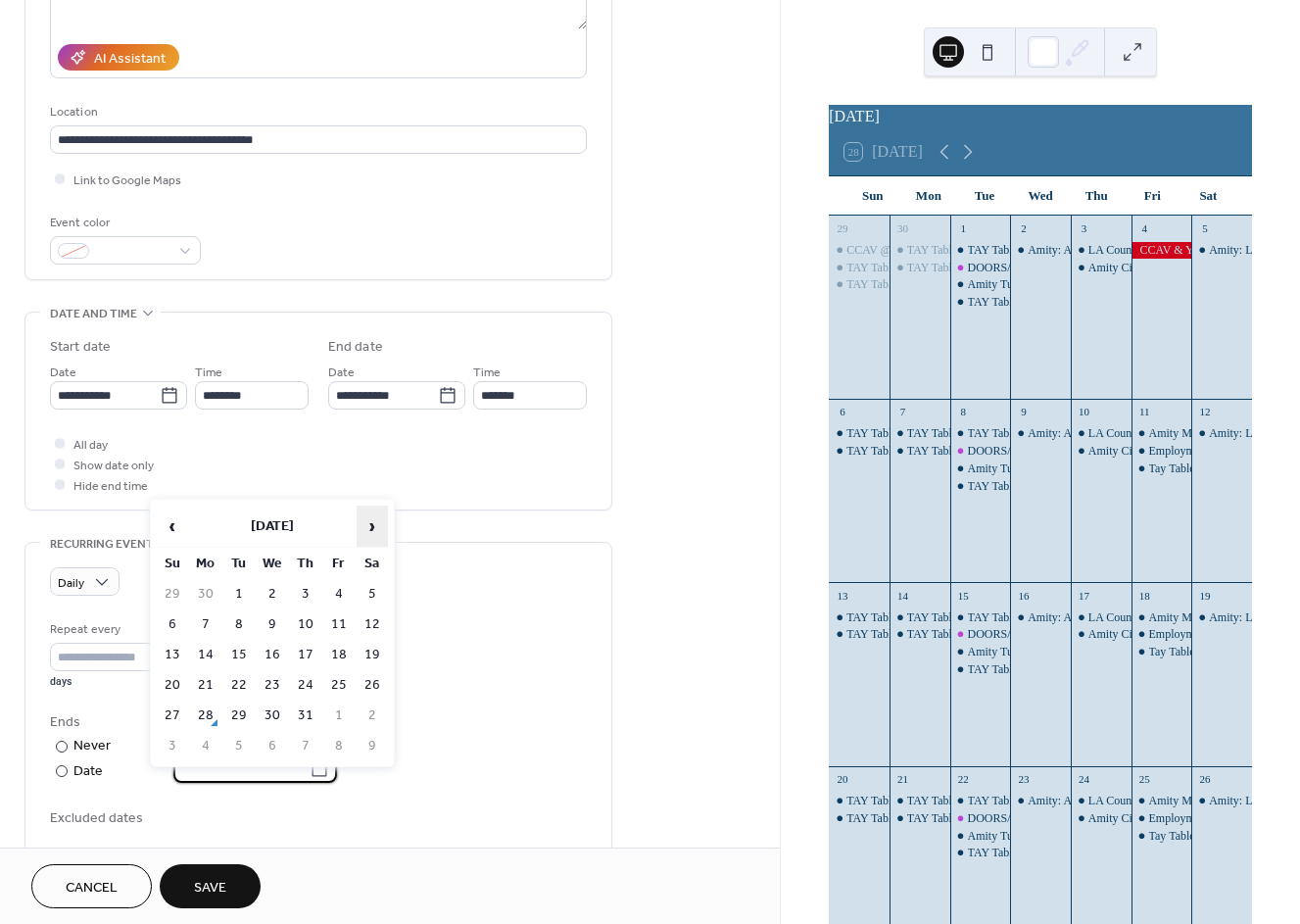 click on "›" at bounding box center (372, 526) 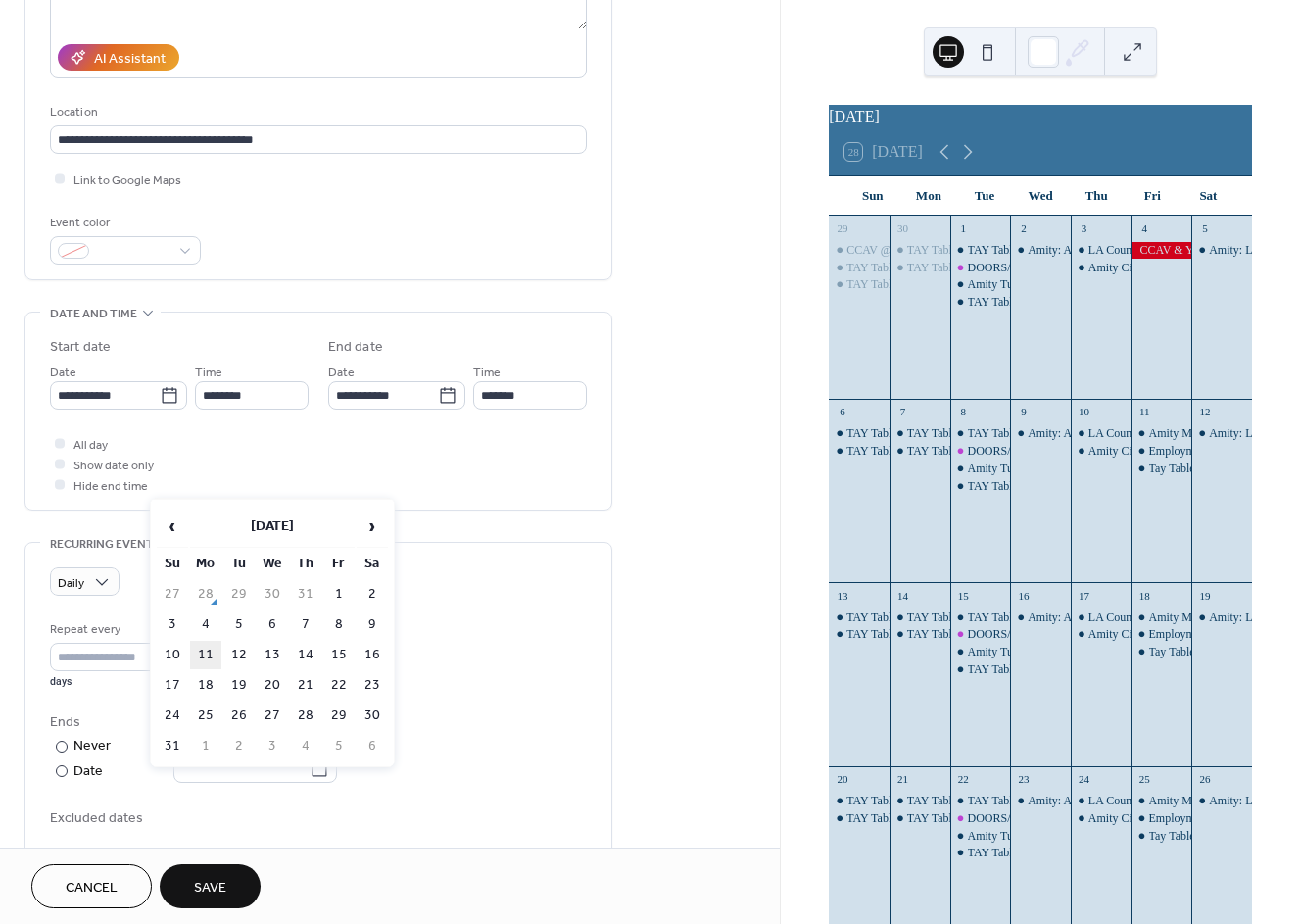 click on "11" at bounding box center (206, 655) 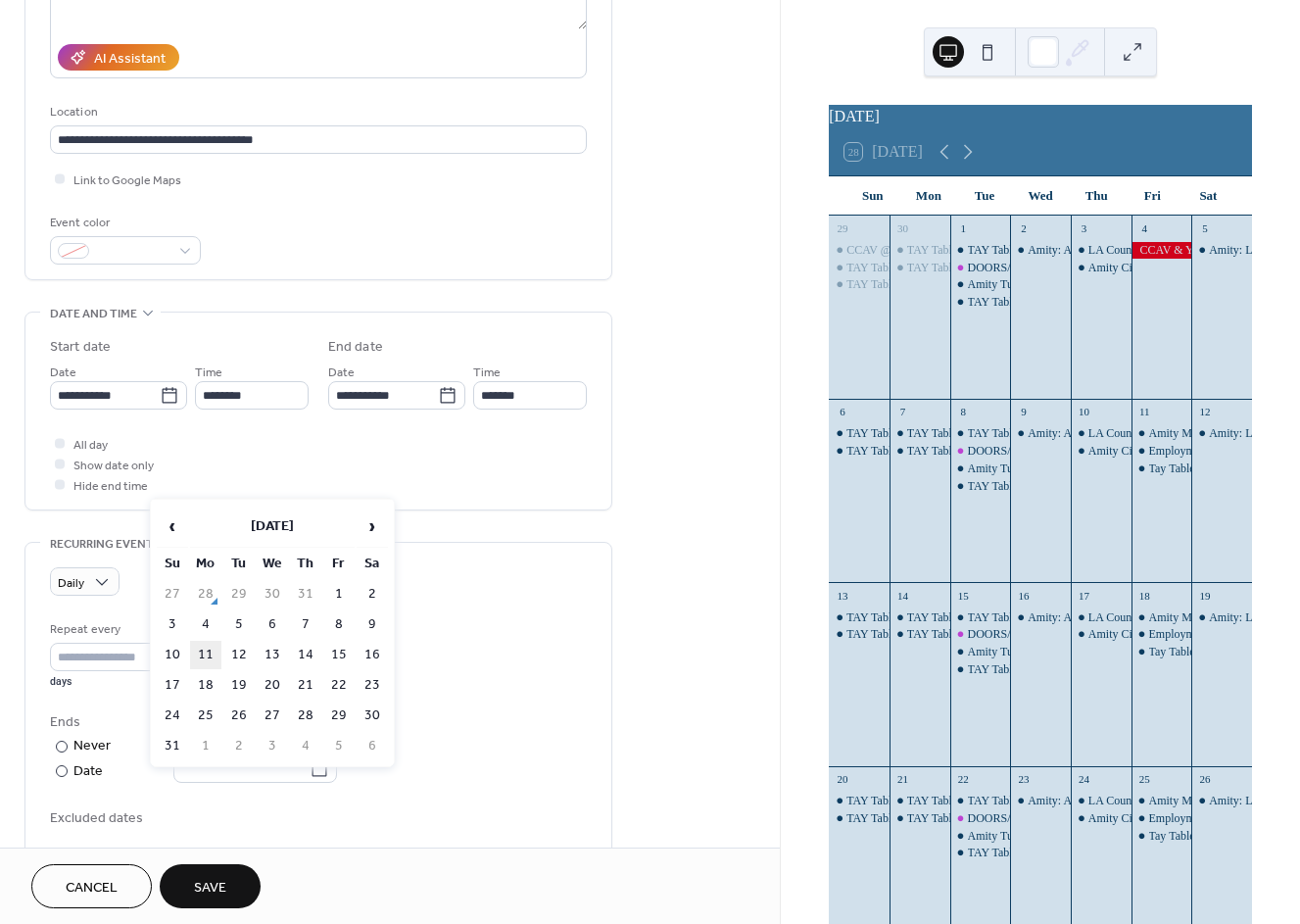 type on "**********" 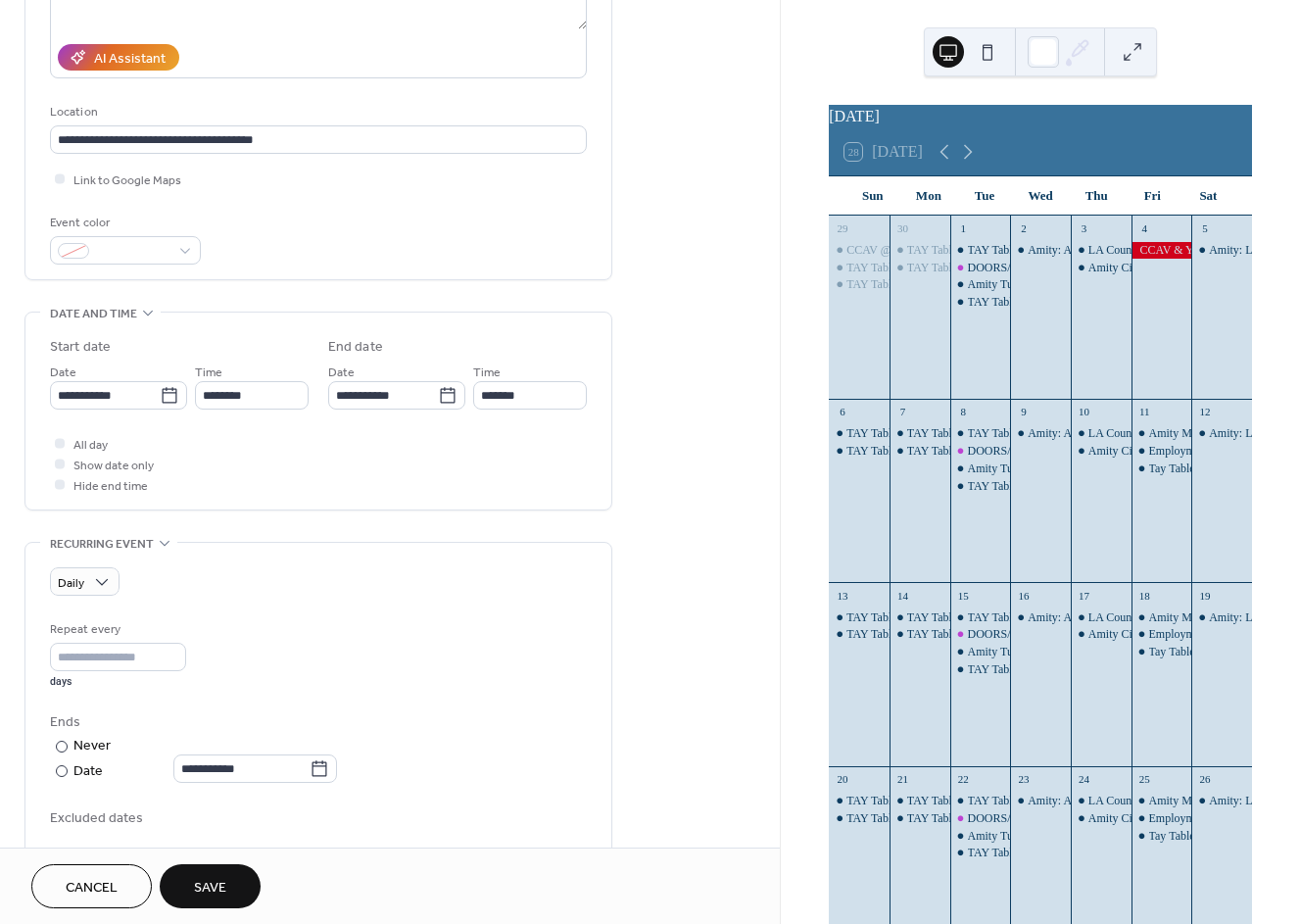 scroll, scrollTop: 0, scrollLeft: 0, axis: both 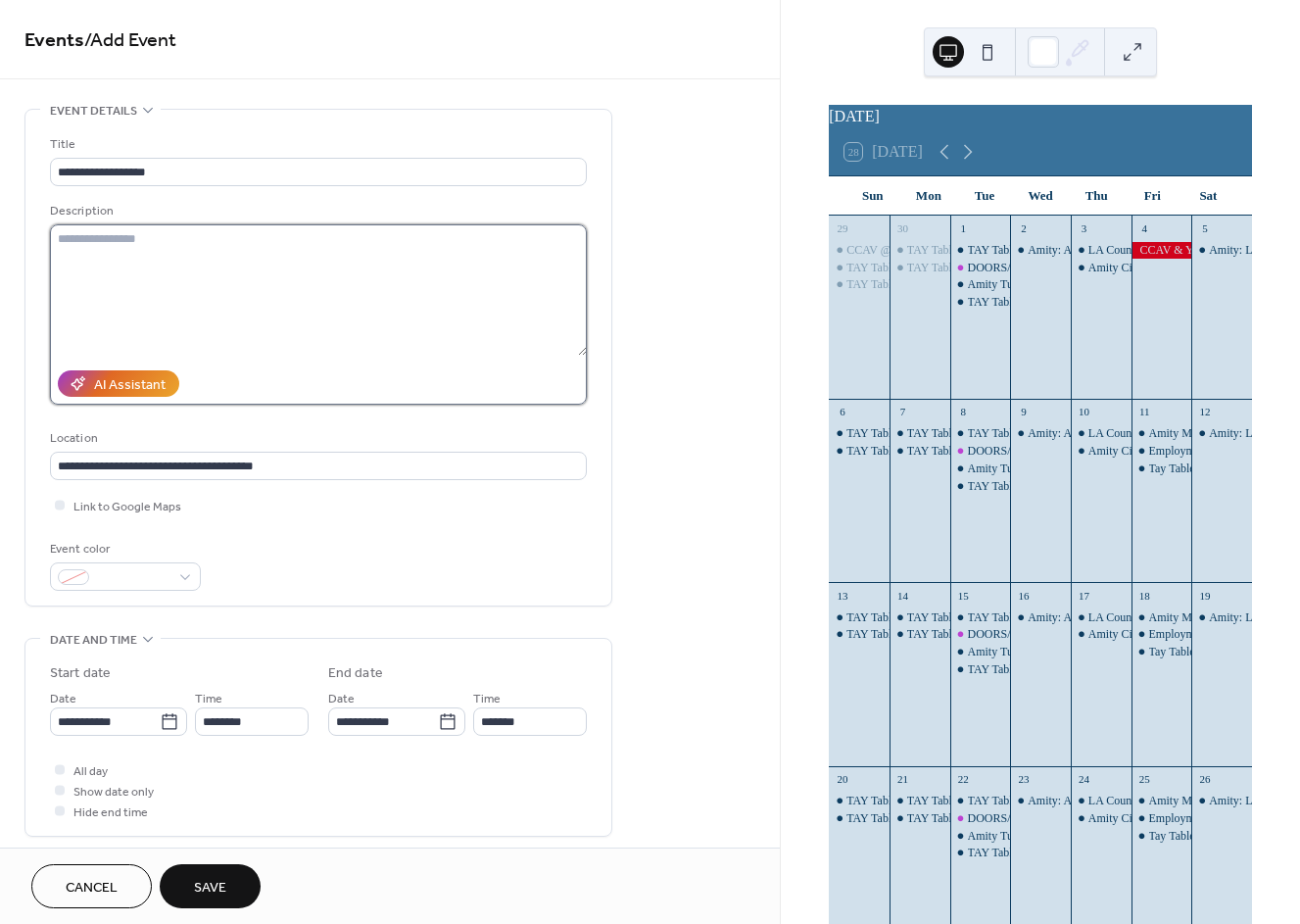 click at bounding box center (318, 290) 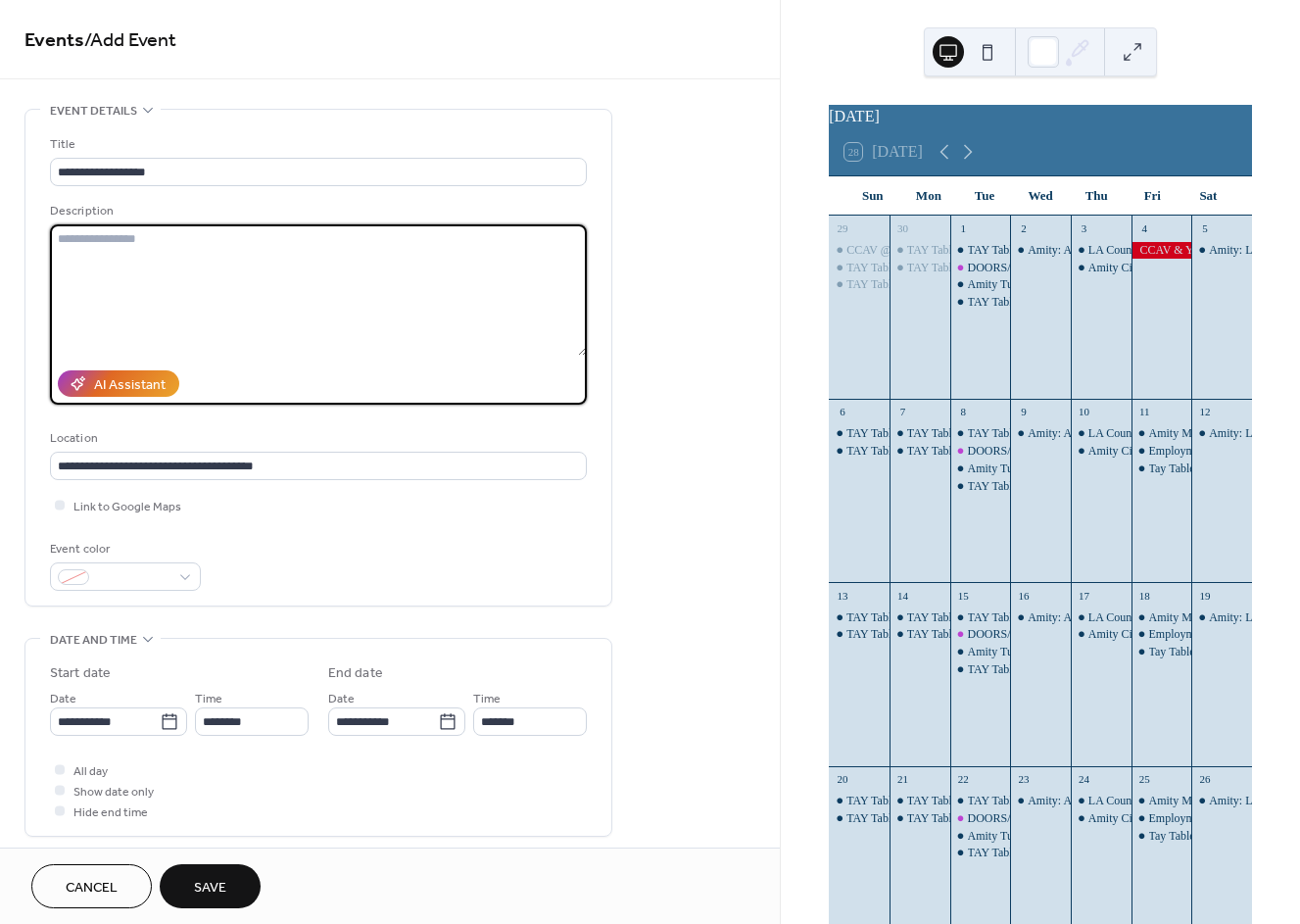 paste on "**********" 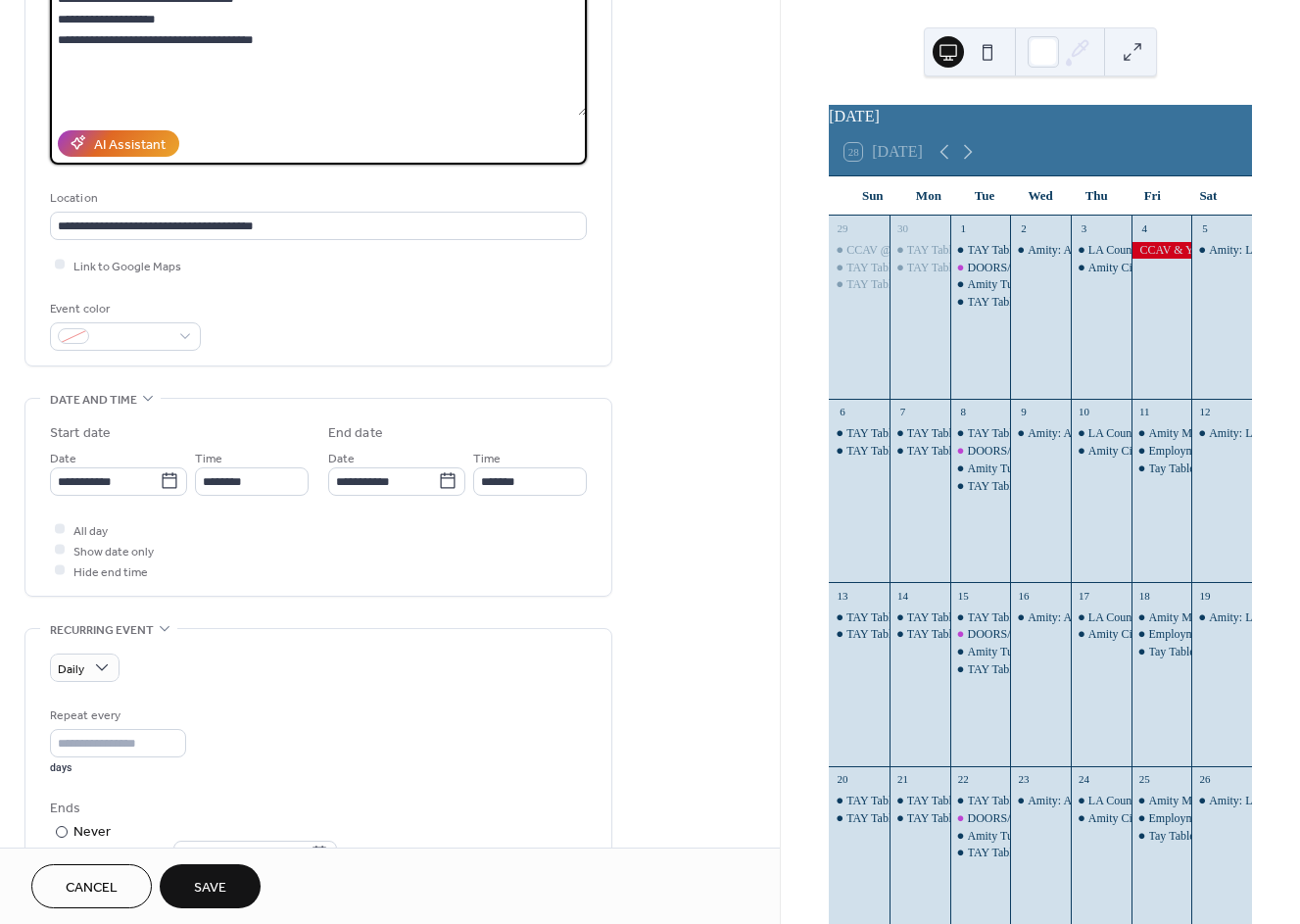 scroll, scrollTop: 435, scrollLeft: 0, axis: vertical 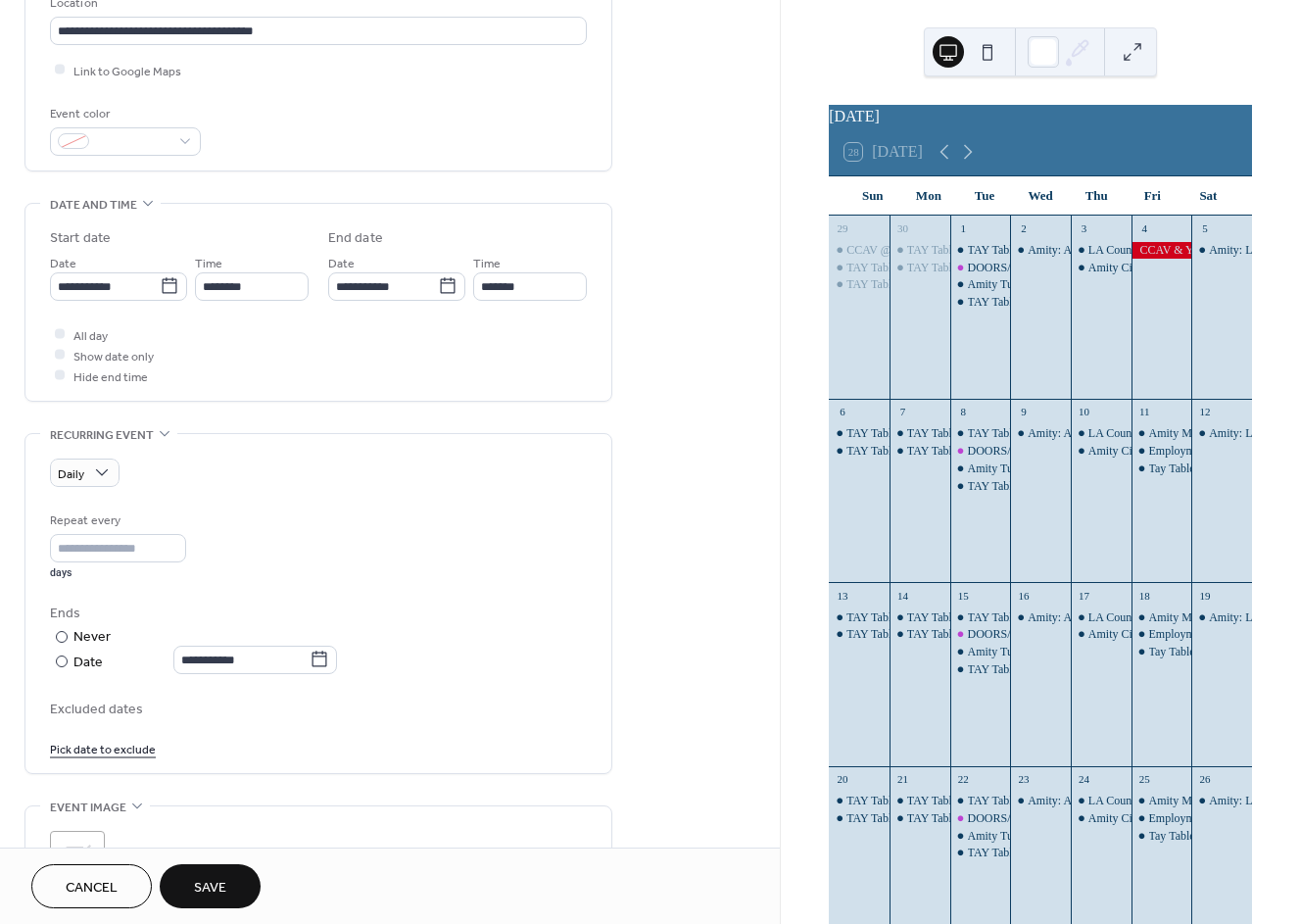 type on "**********" 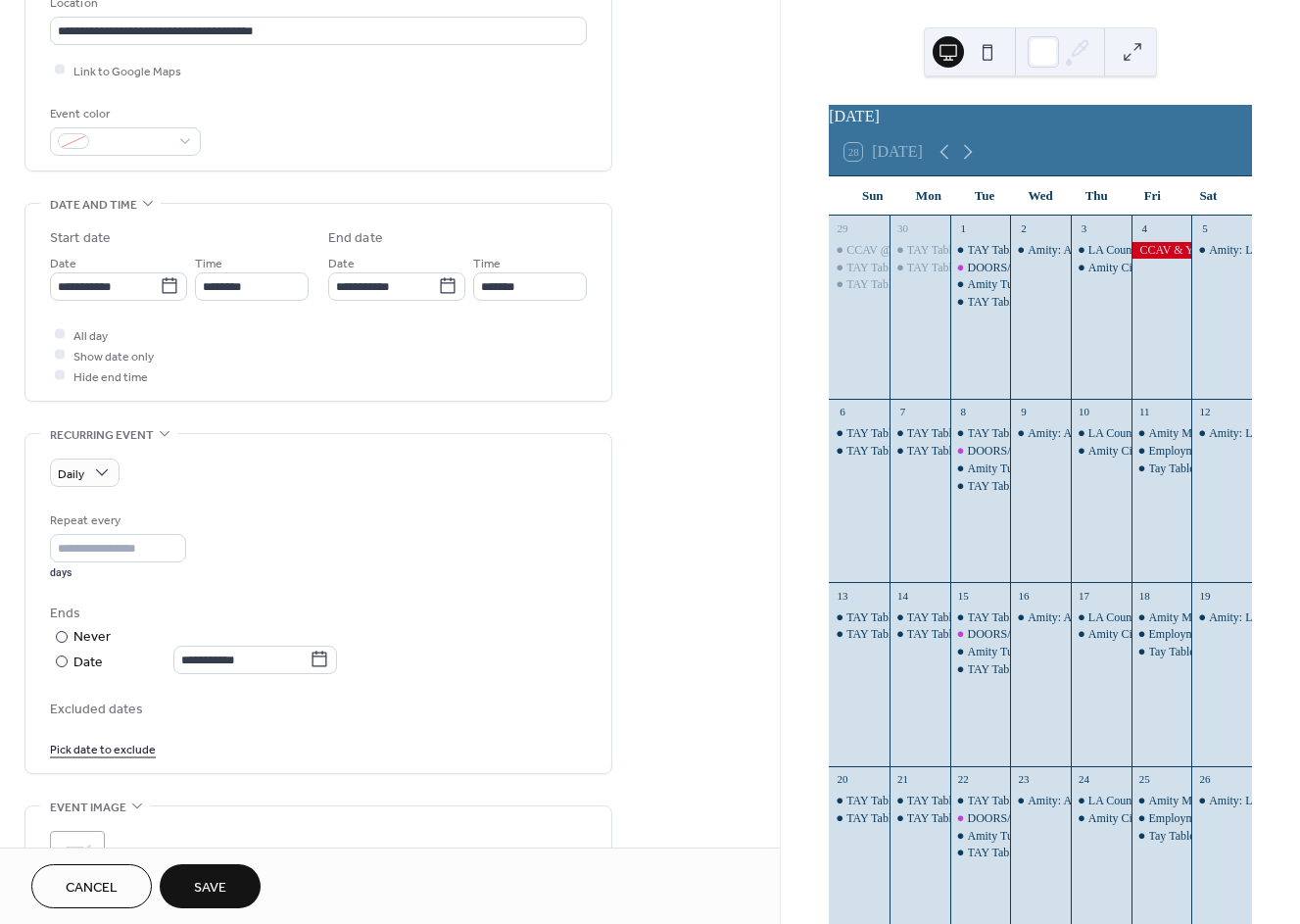 click on "Save" at bounding box center (210, 886) 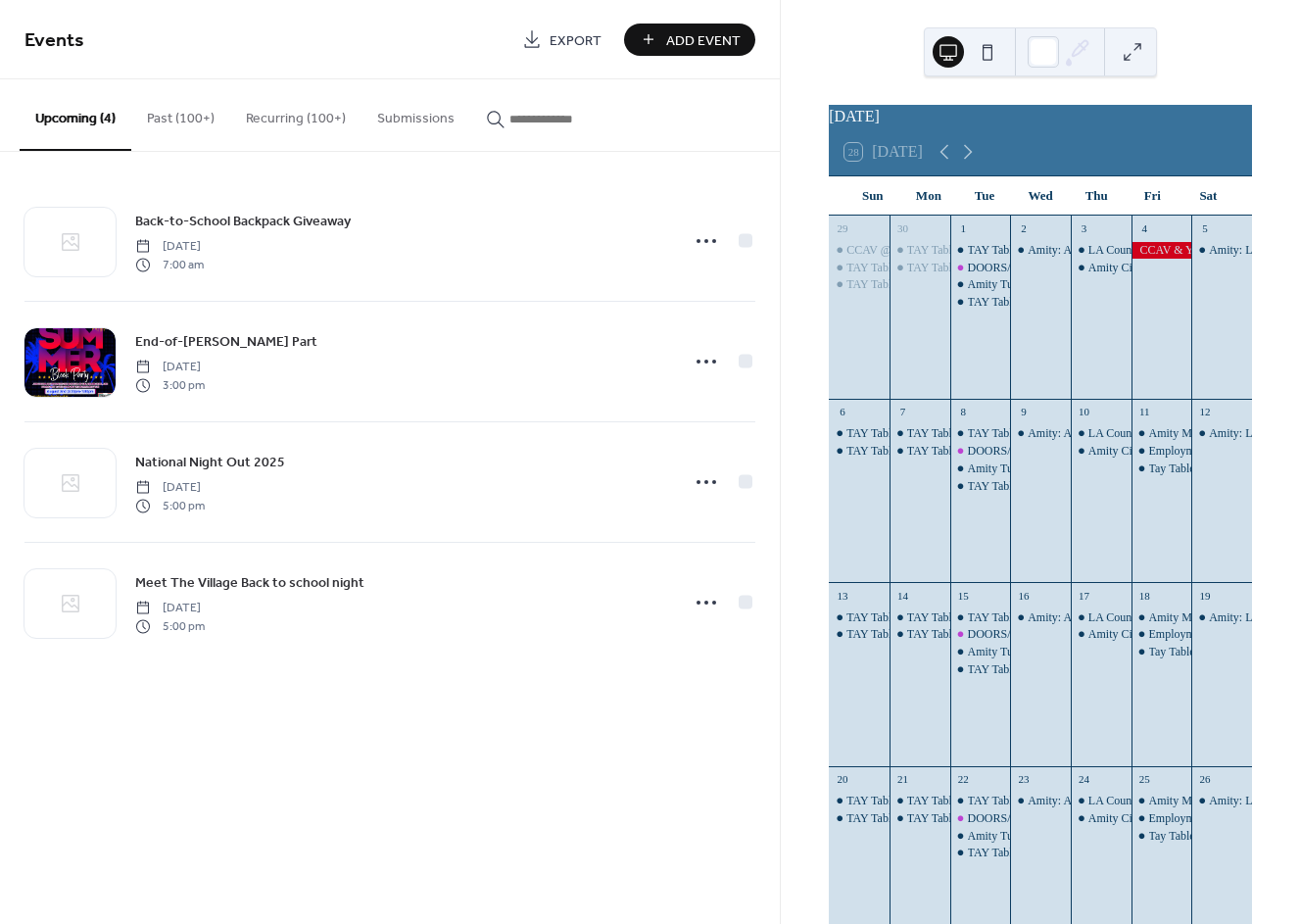click on "Add Event" at bounding box center [703, 40] 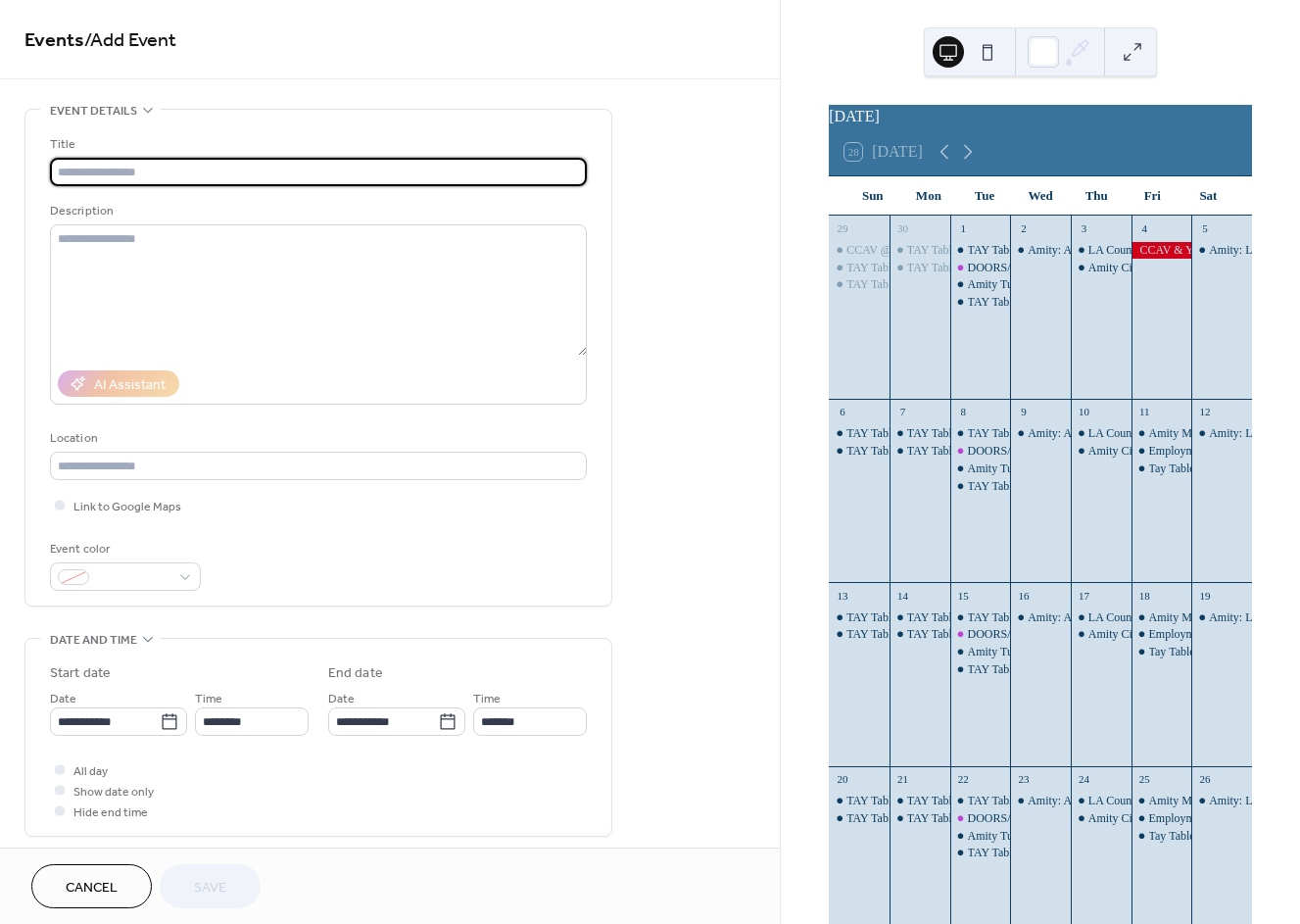 click at bounding box center (318, 171) 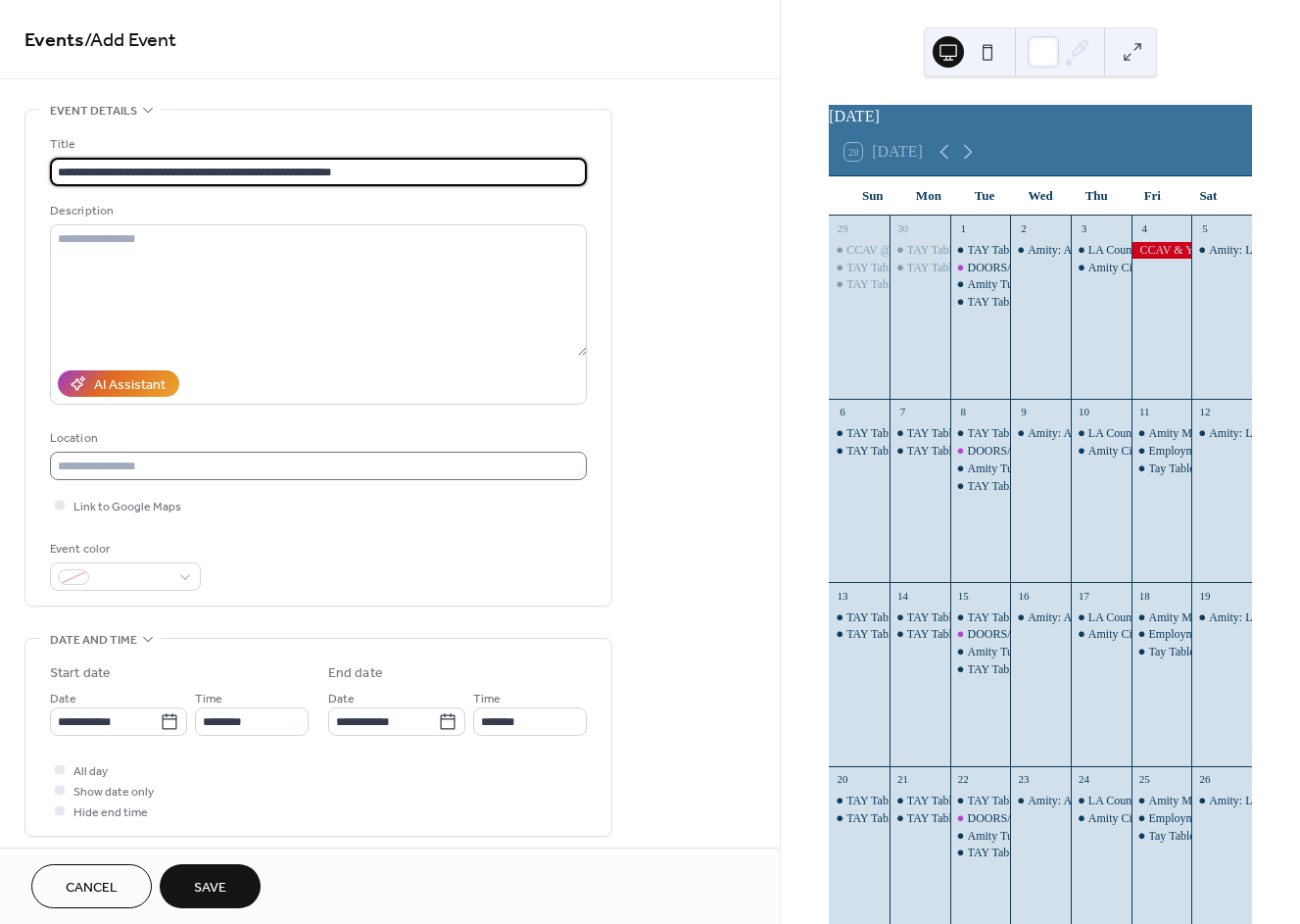 type on "**********" 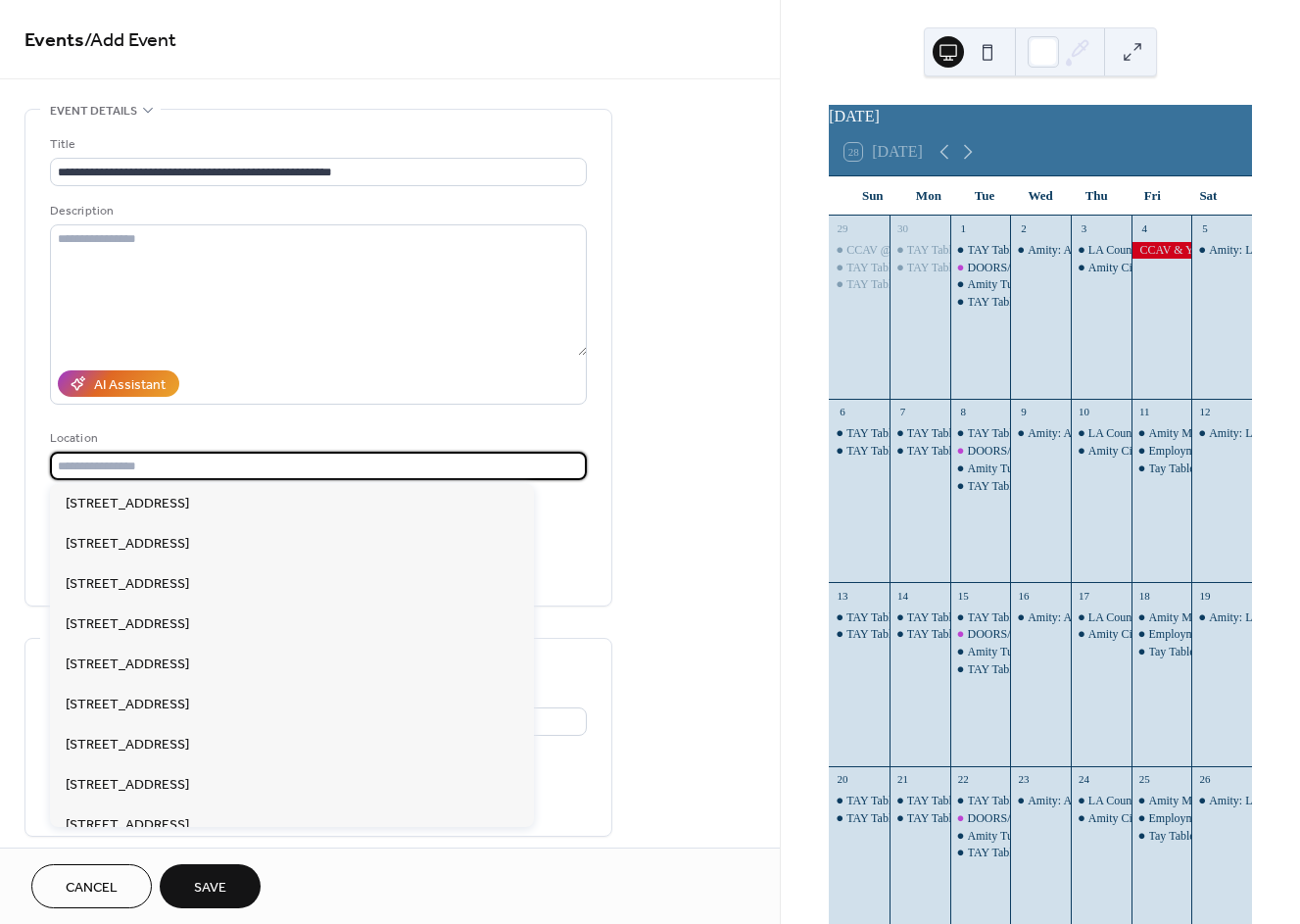 click at bounding box center [318, 465] 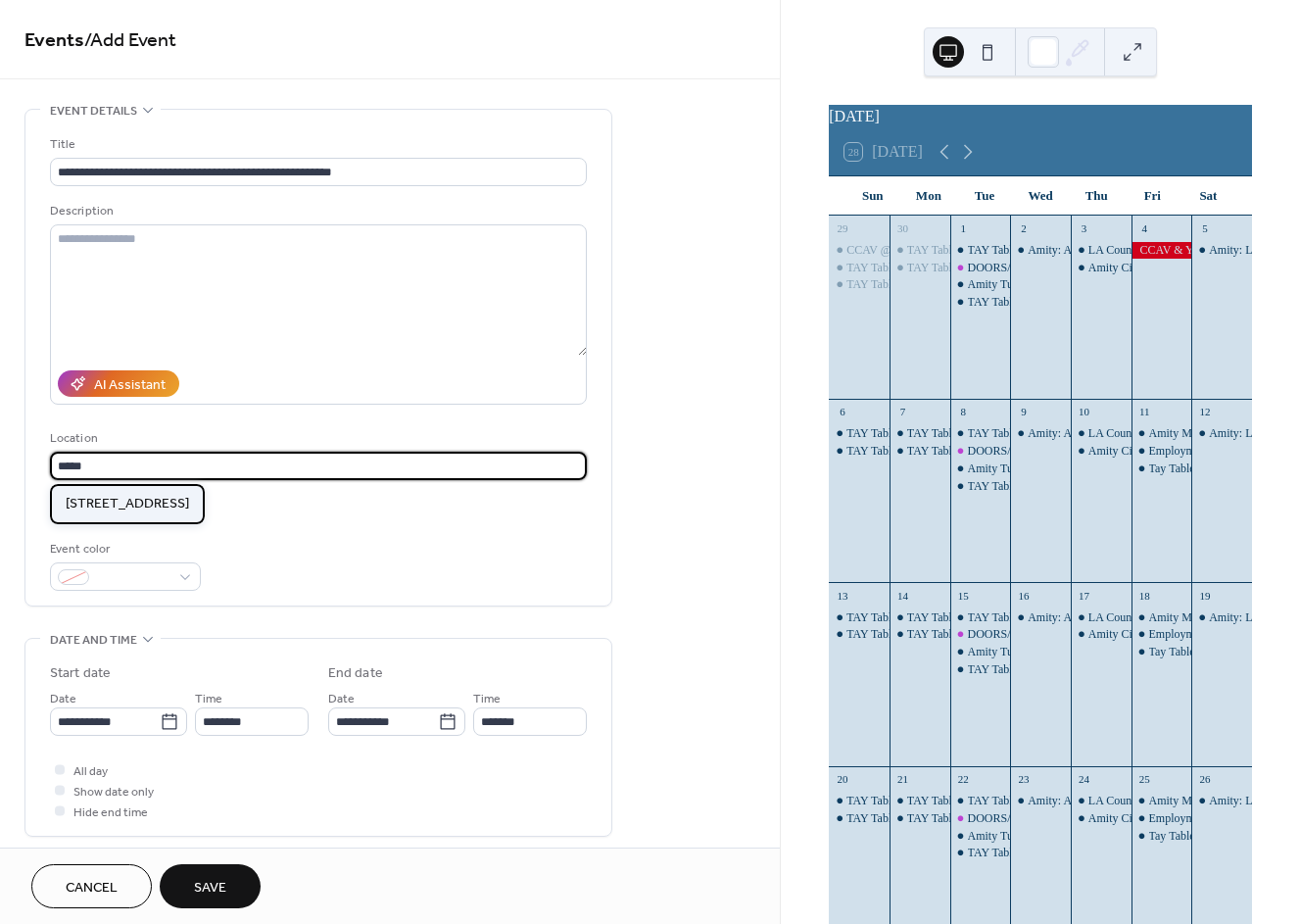 click on "[STREET_ADDRESS]" at bounding box center (127, 504) 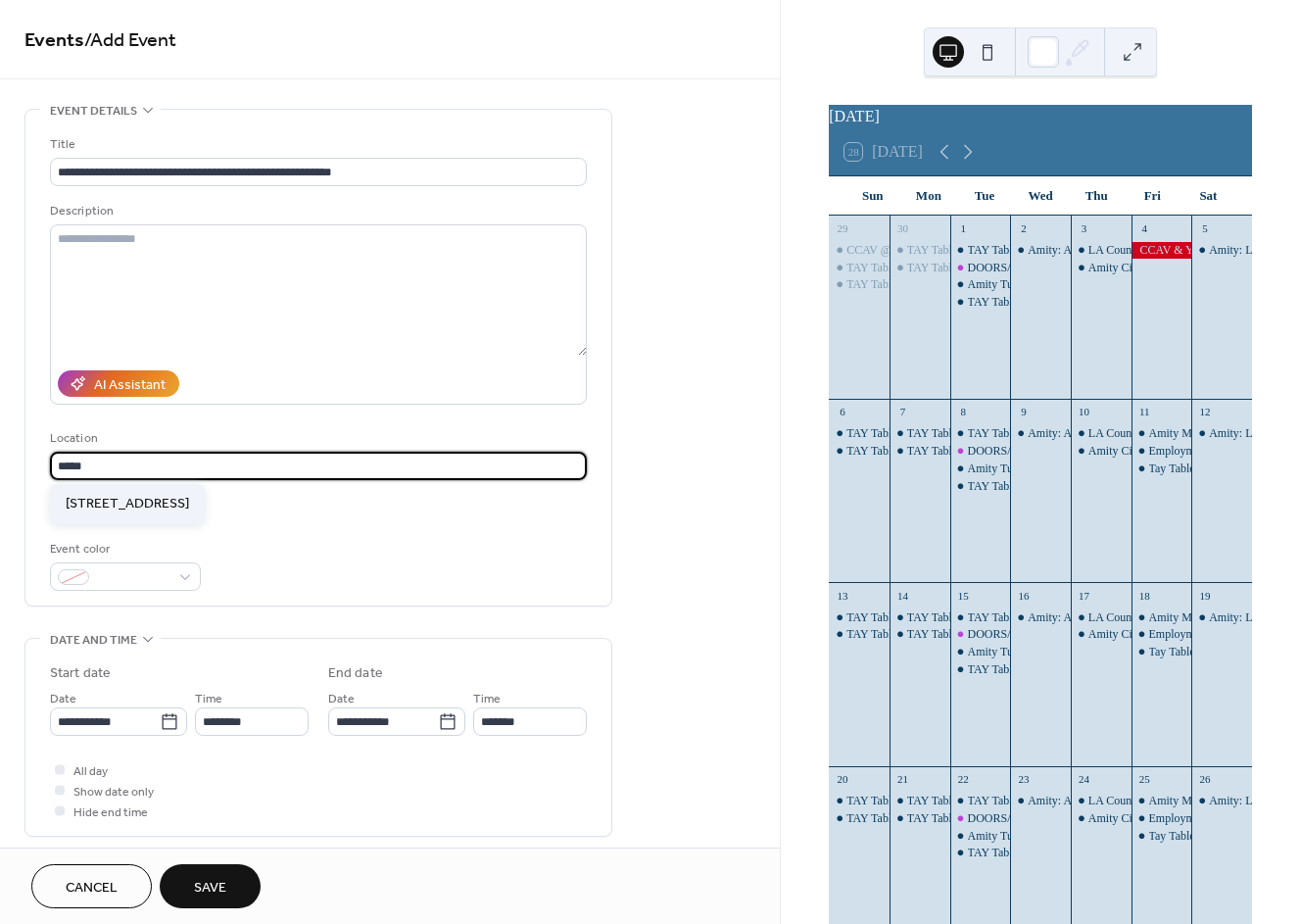 type on "**********" 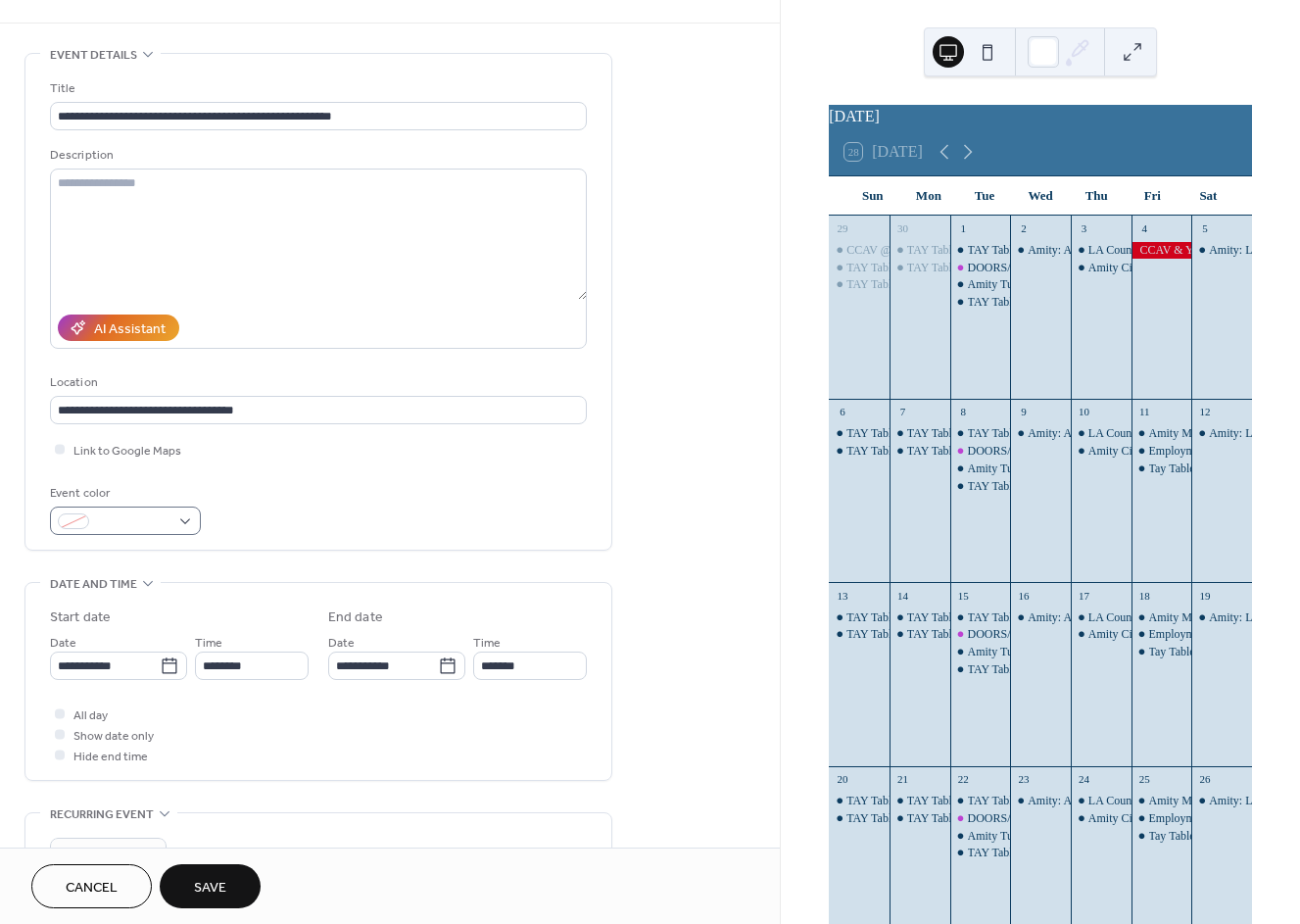 scroll, scrollTop: 218, scrollLeft: 0, axis: vertical 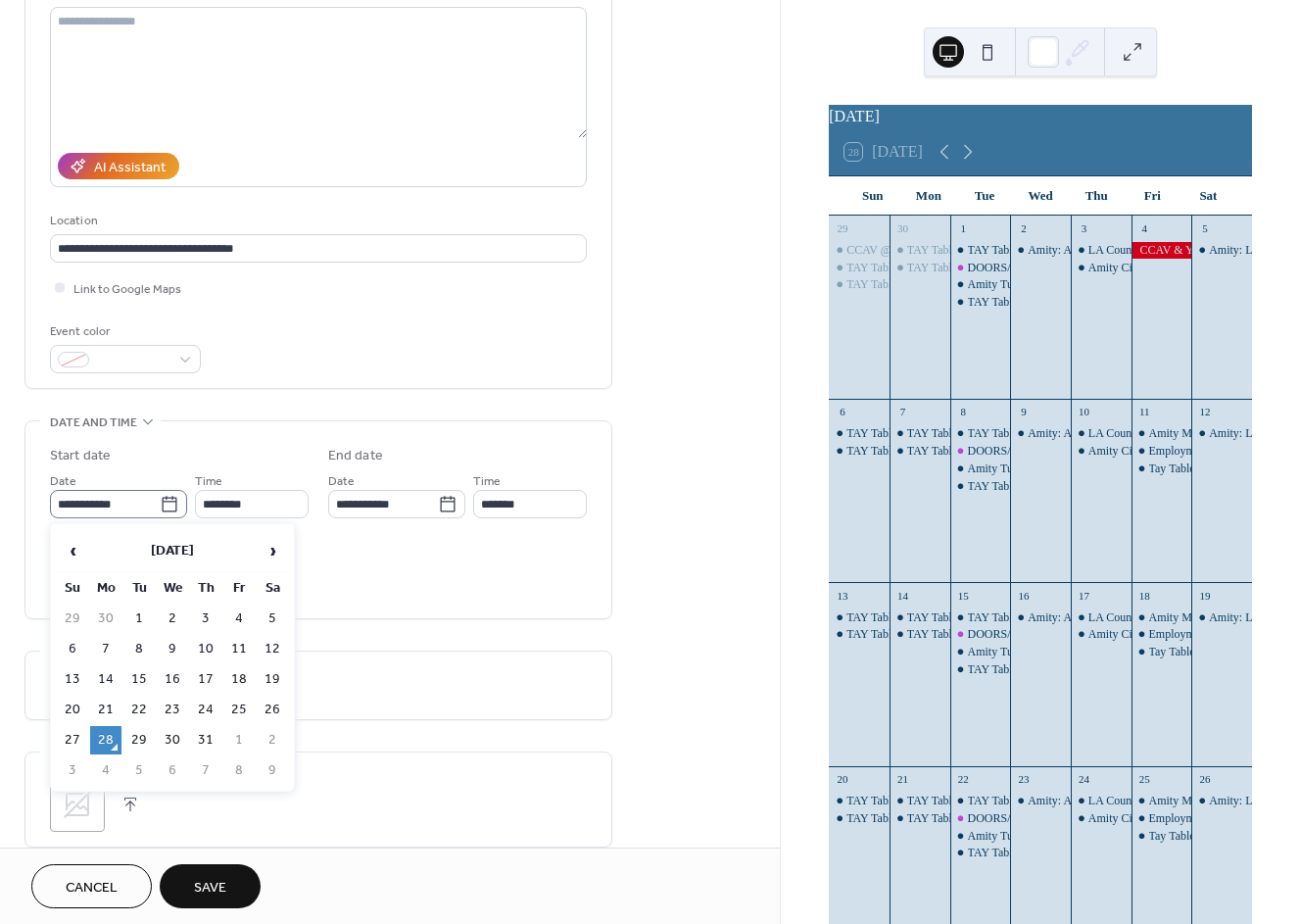 click on "**********" at bounding box center [650, 462] 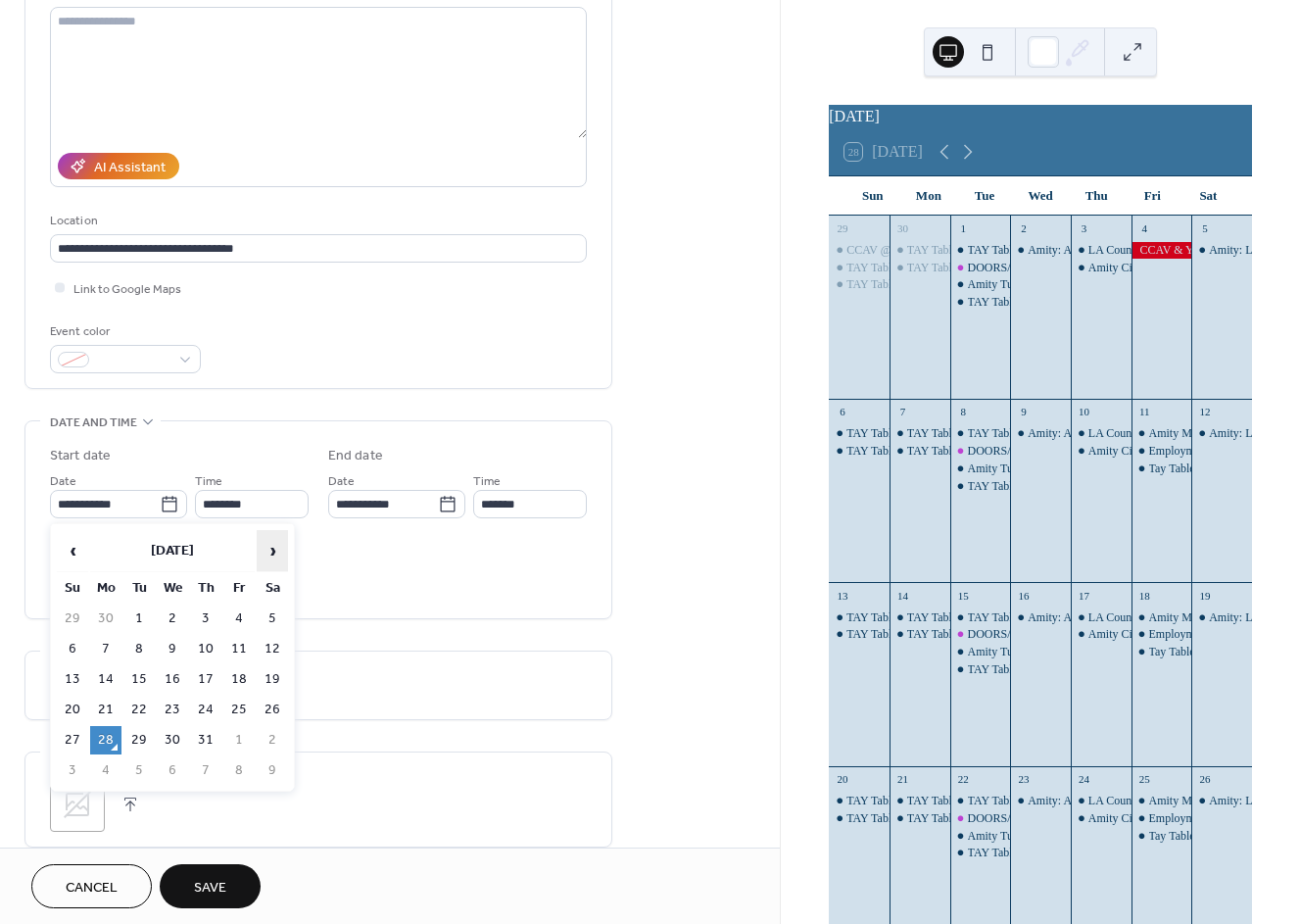click on "›" at bounding box center (272, 551) 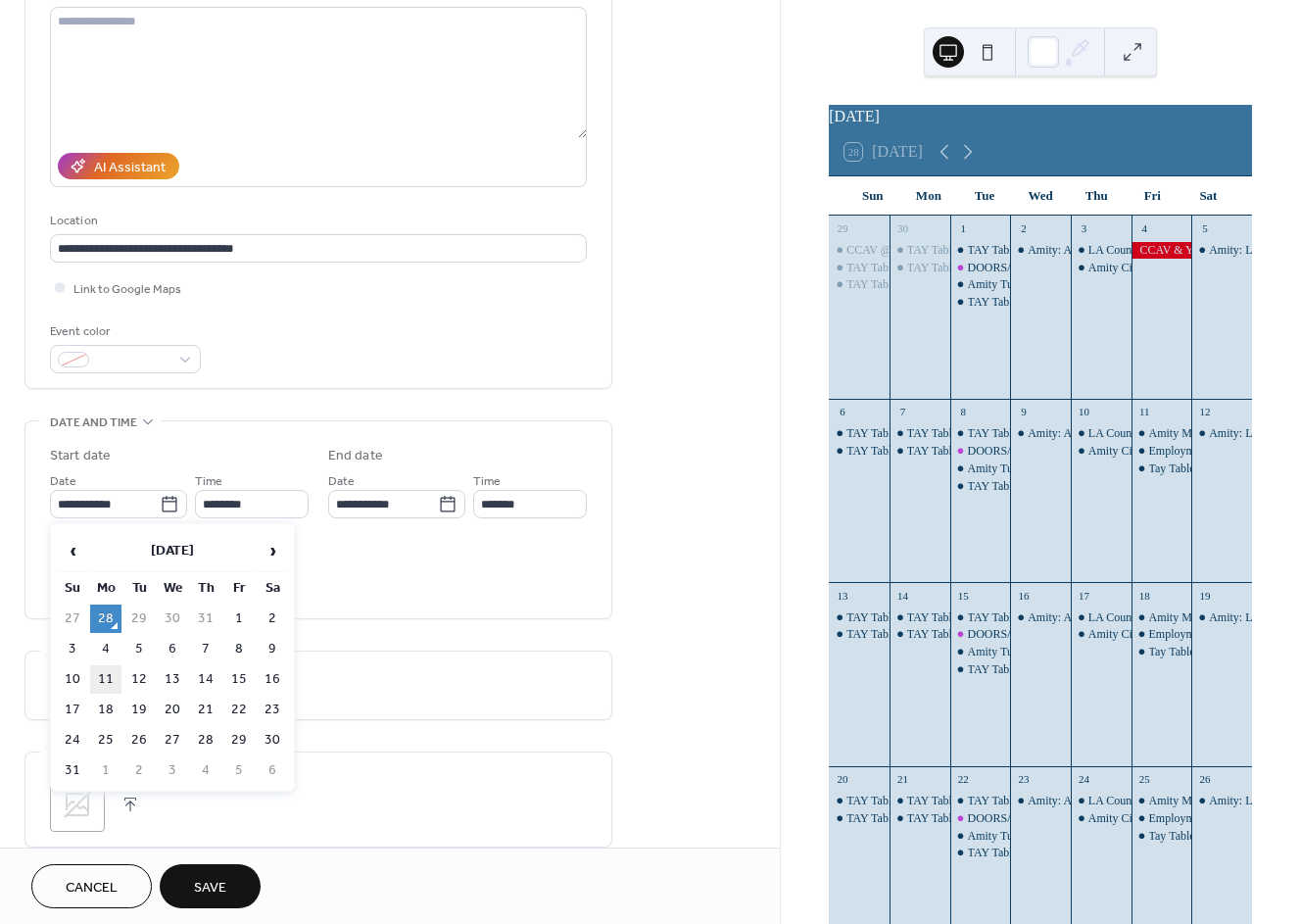 click on "11" at bounding box center [106, 679] 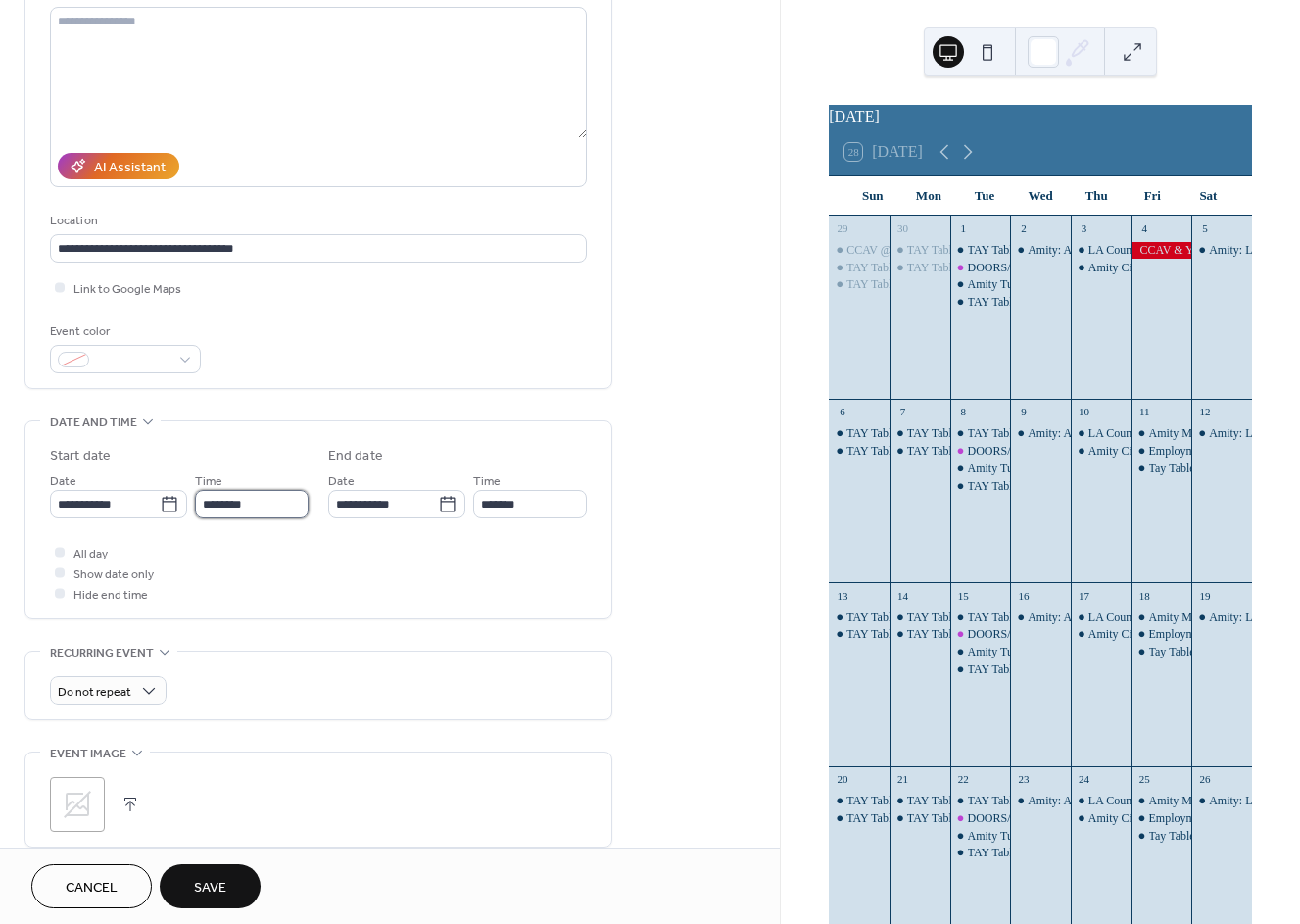 click on "********" at bounding box center (252, 504) 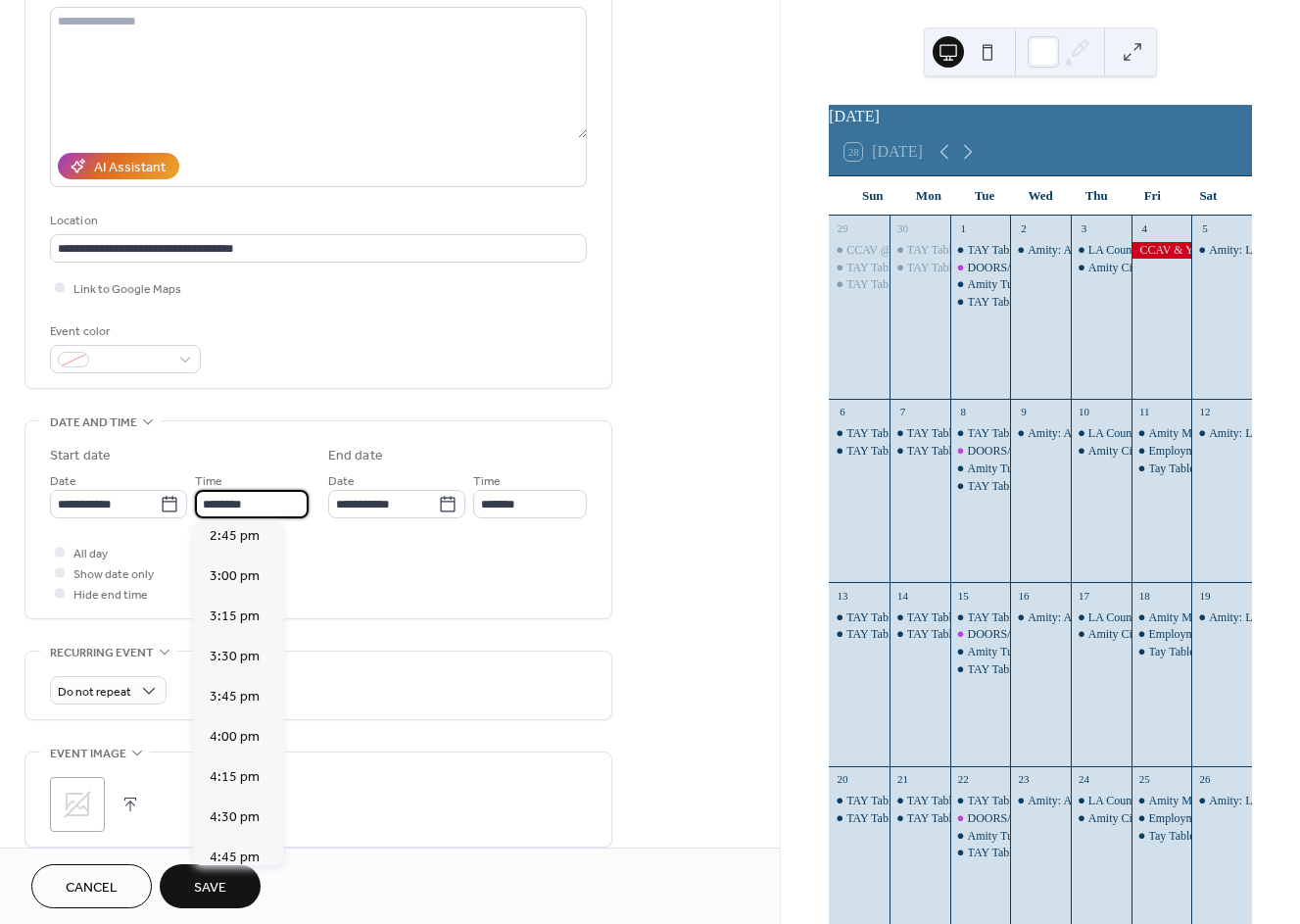 scroll, scrollTop: 2384, scrollLeft: 0, axis: vertical 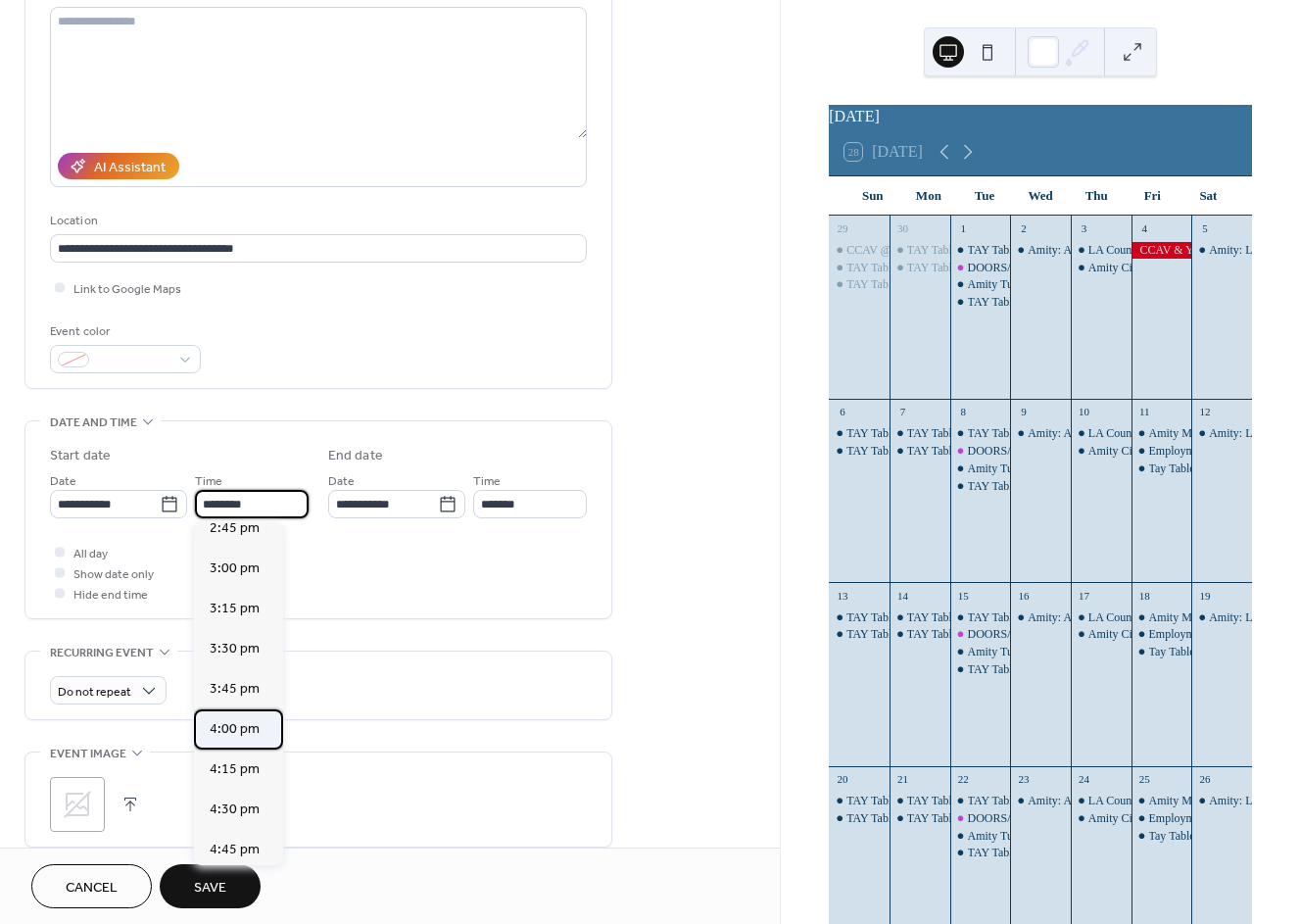 click on "4:00 pm" at bounding box center [234, 729] 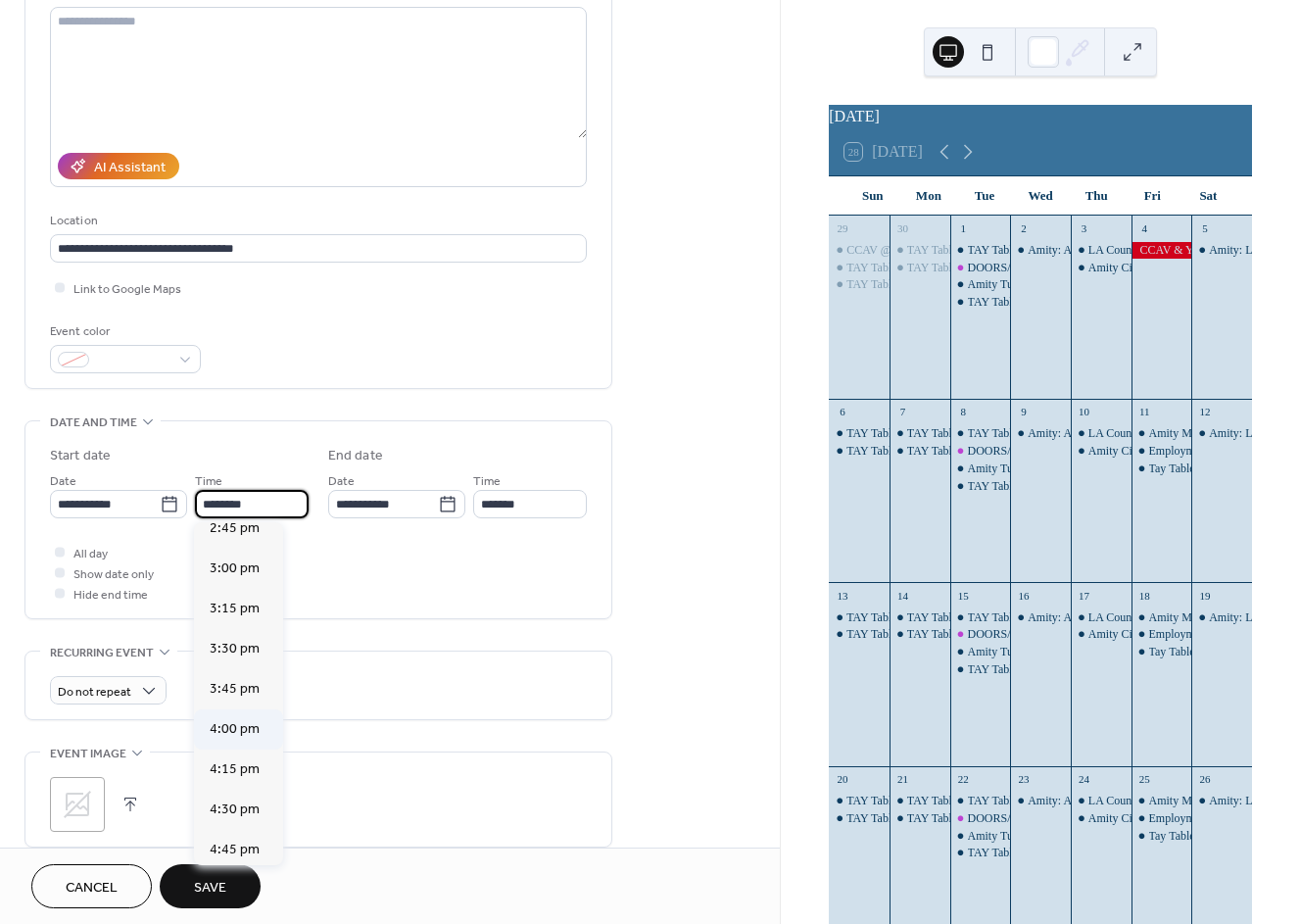 type on "*******" 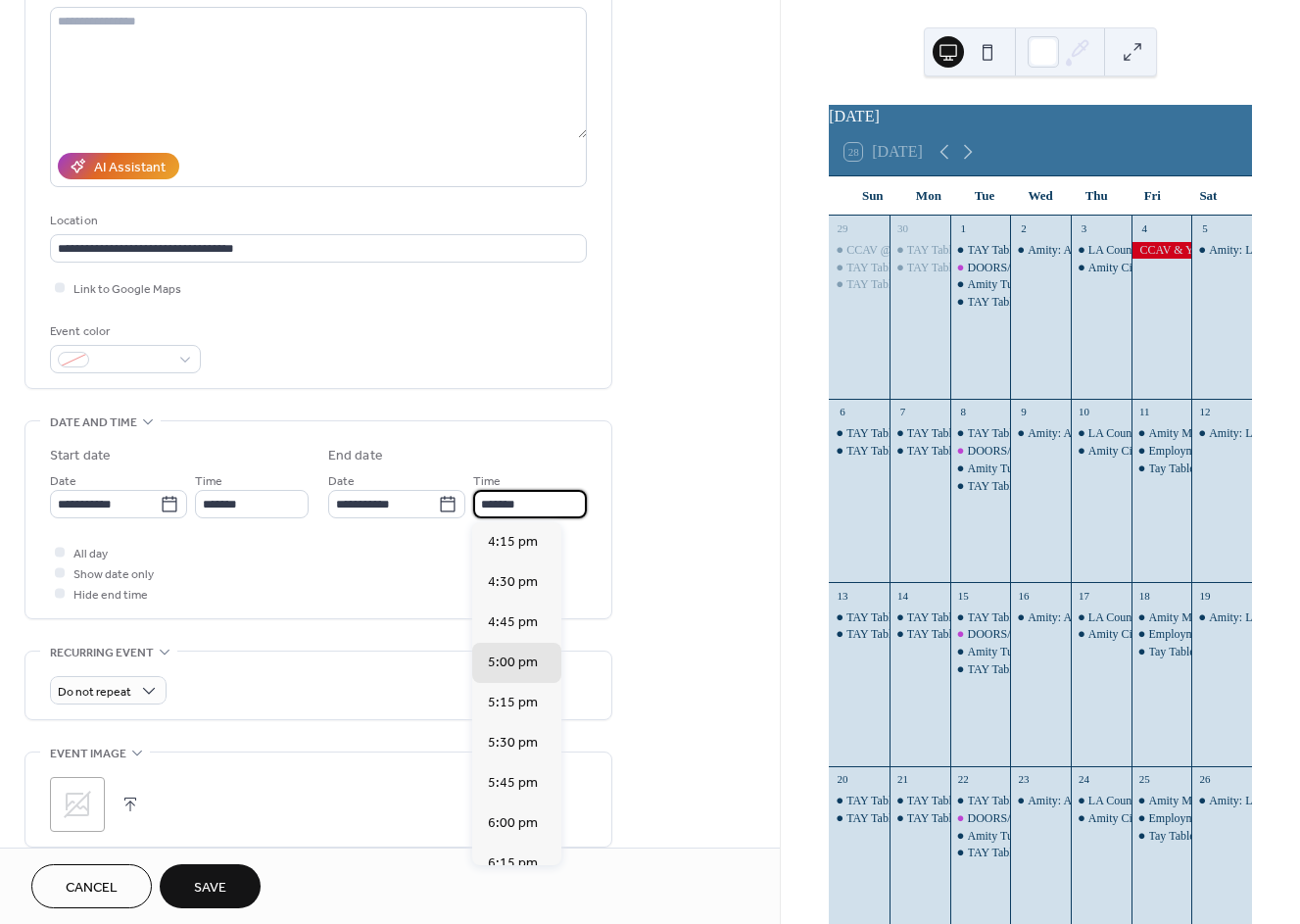 click on "*******" at bounding box center [530, 504] 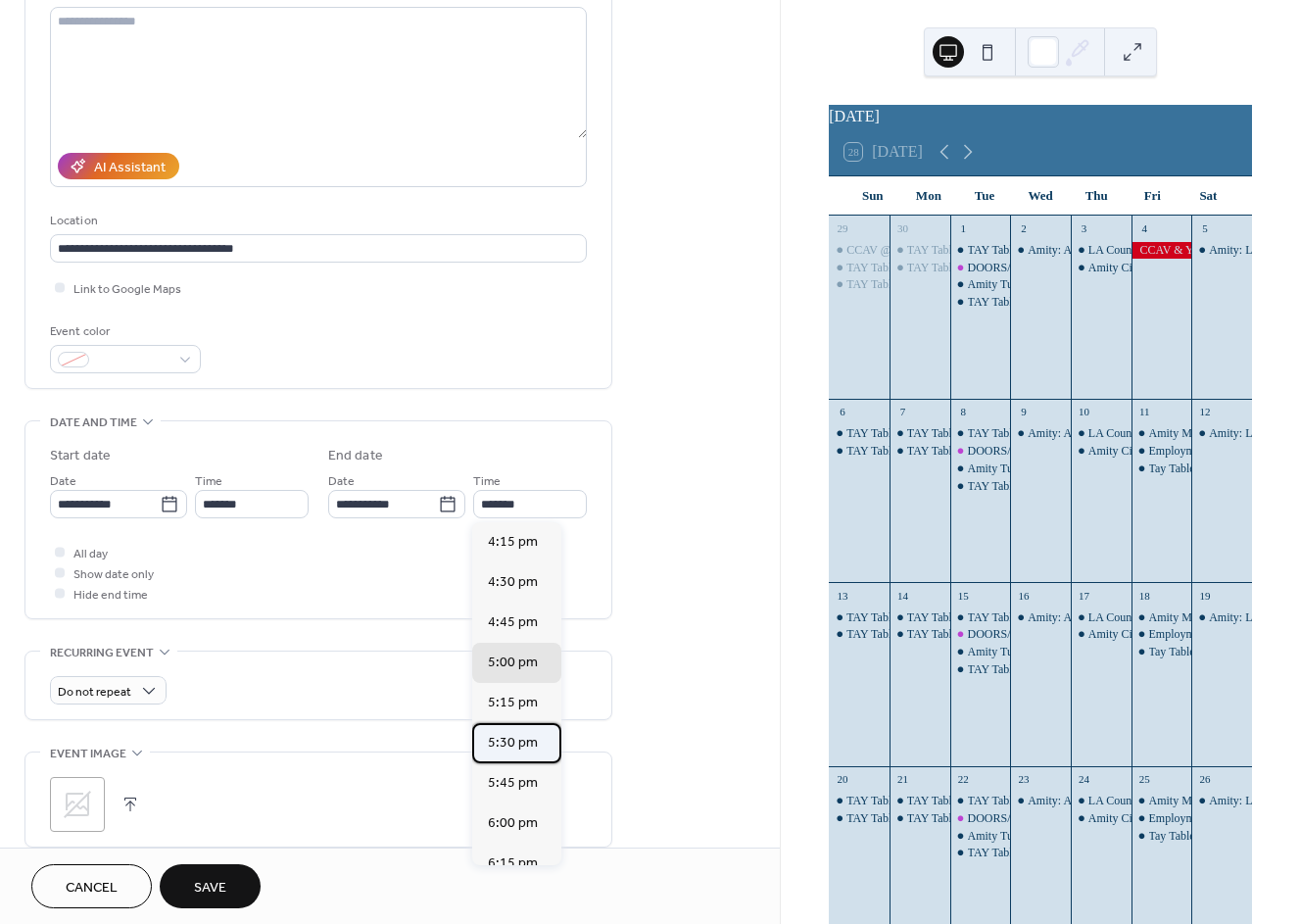 click on "5:30 pm" at bounding box center [512, 743] 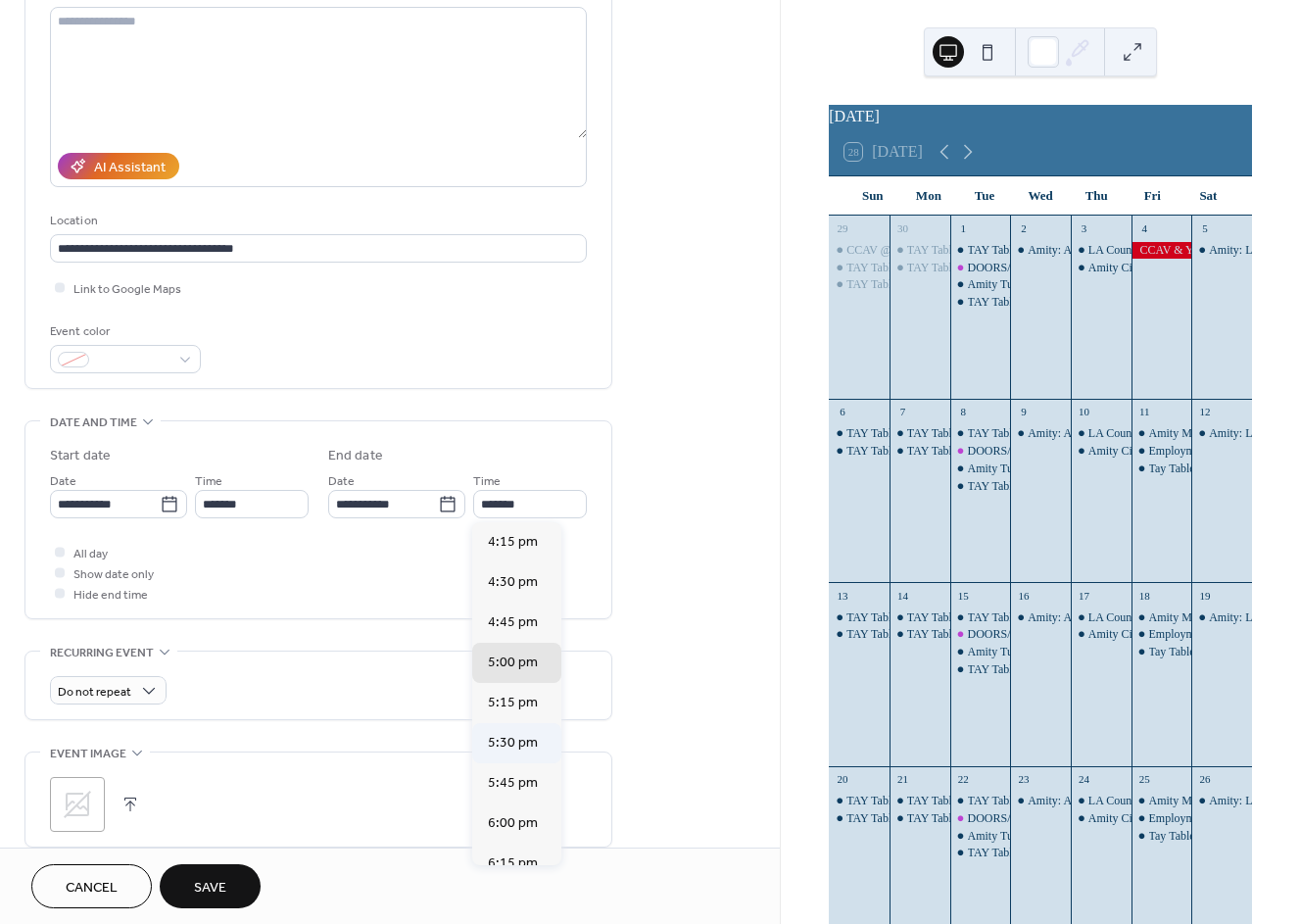 type on "*******" 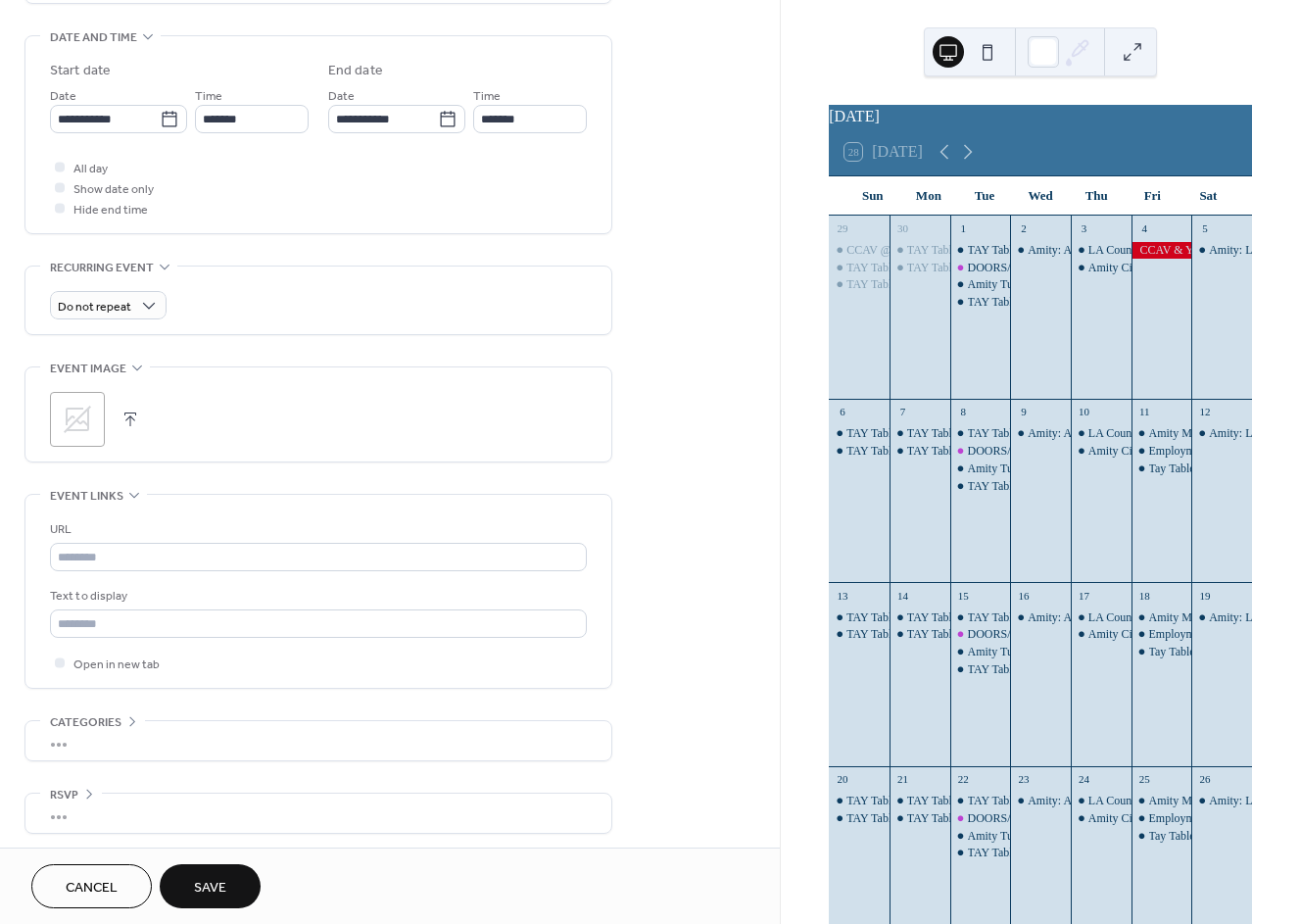 scroll, scrollTop: 609, scrollLeft: 0, axis: vertical 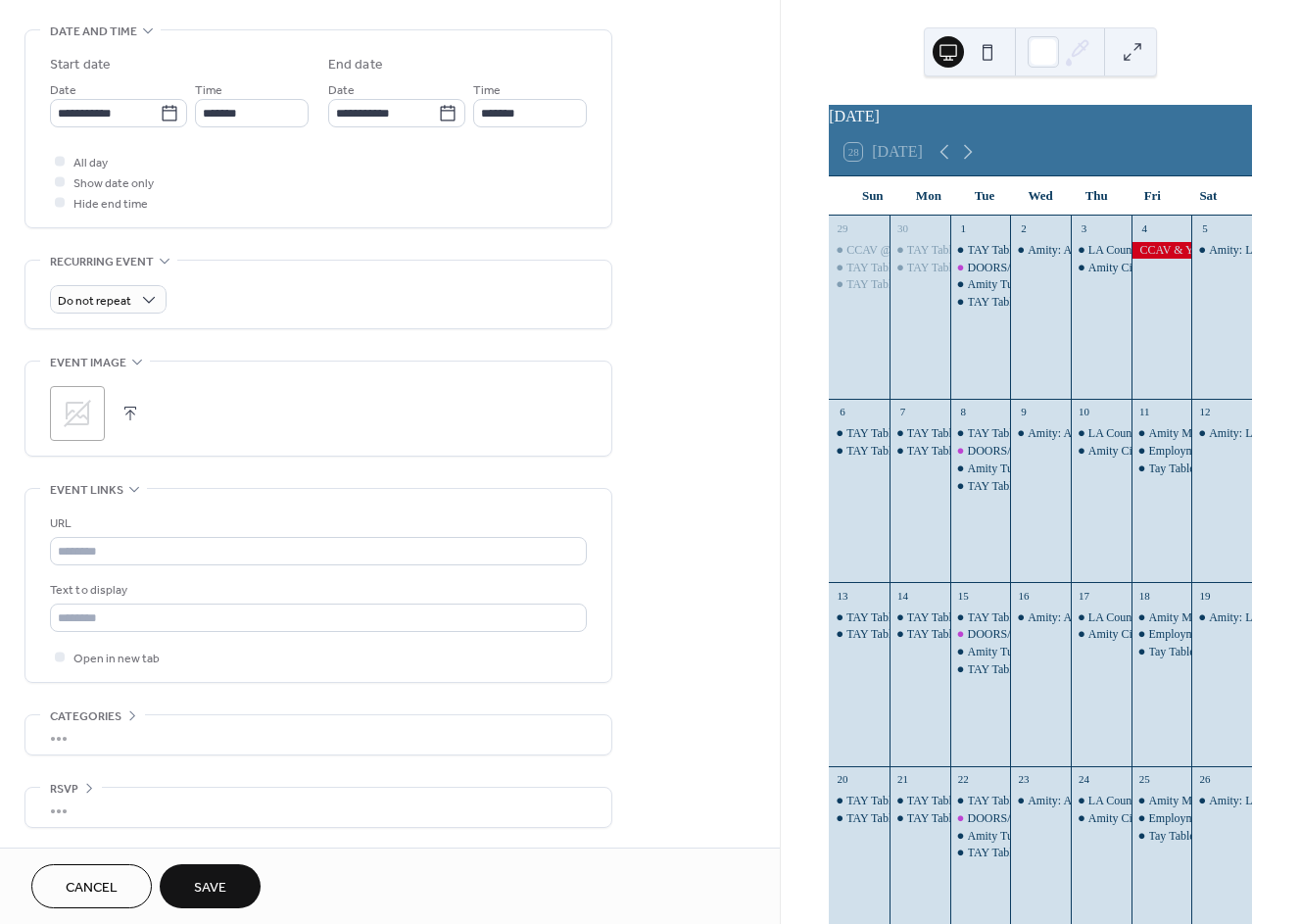 click on "Save" at bounding box center (210, 888) 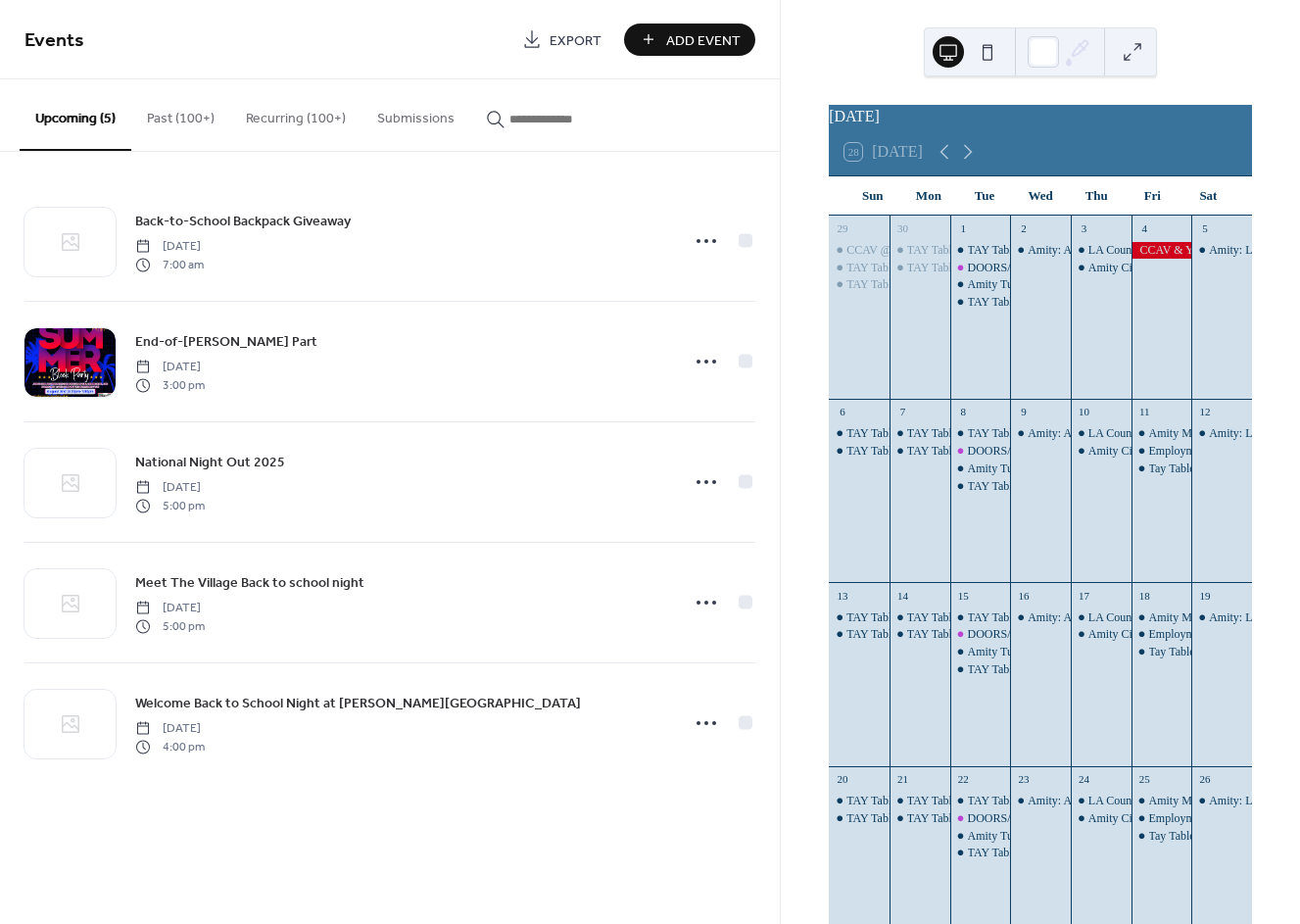 click on "Add Event" at bounding box center [703, 40] 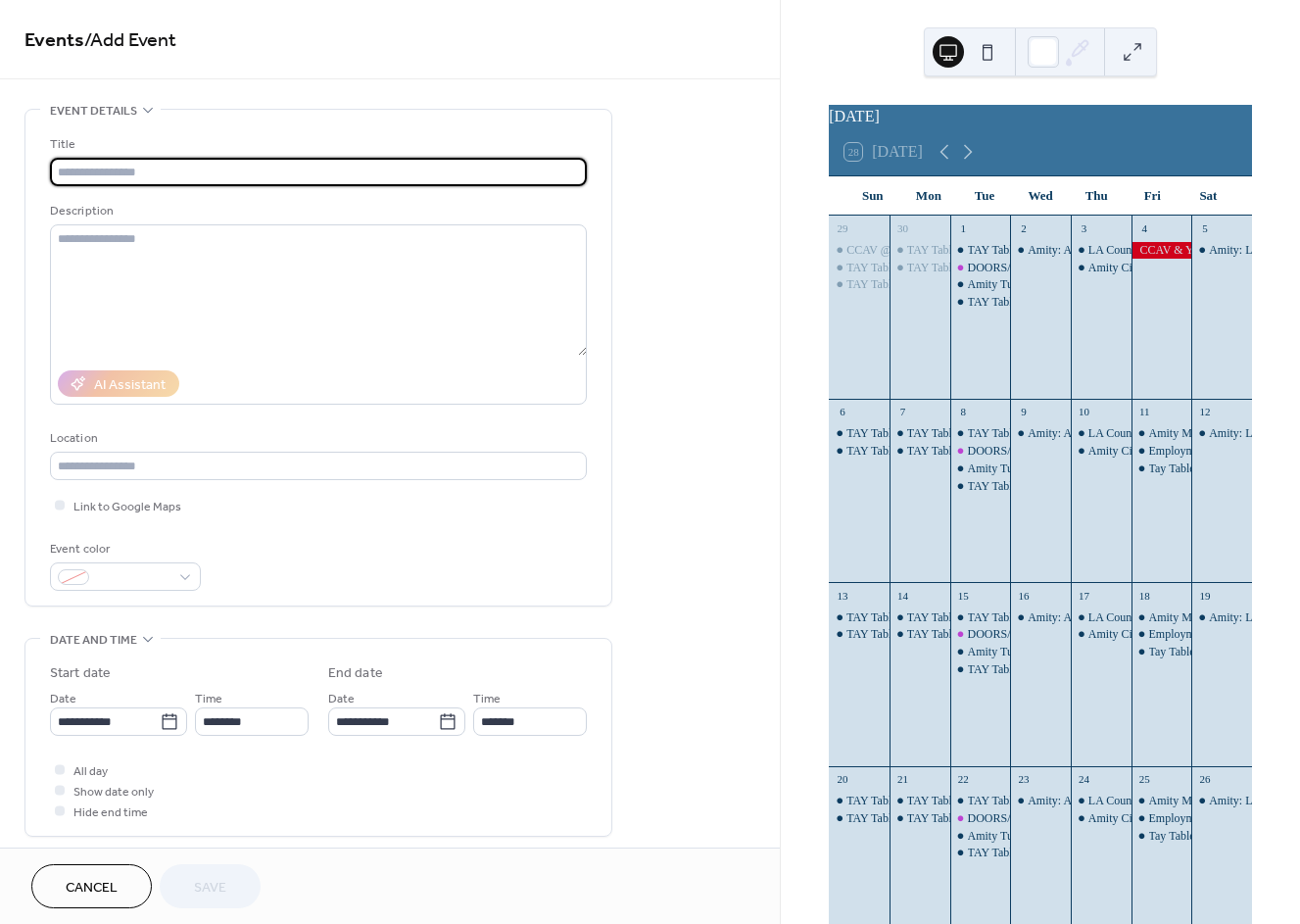click at bounding box center [318, 171] 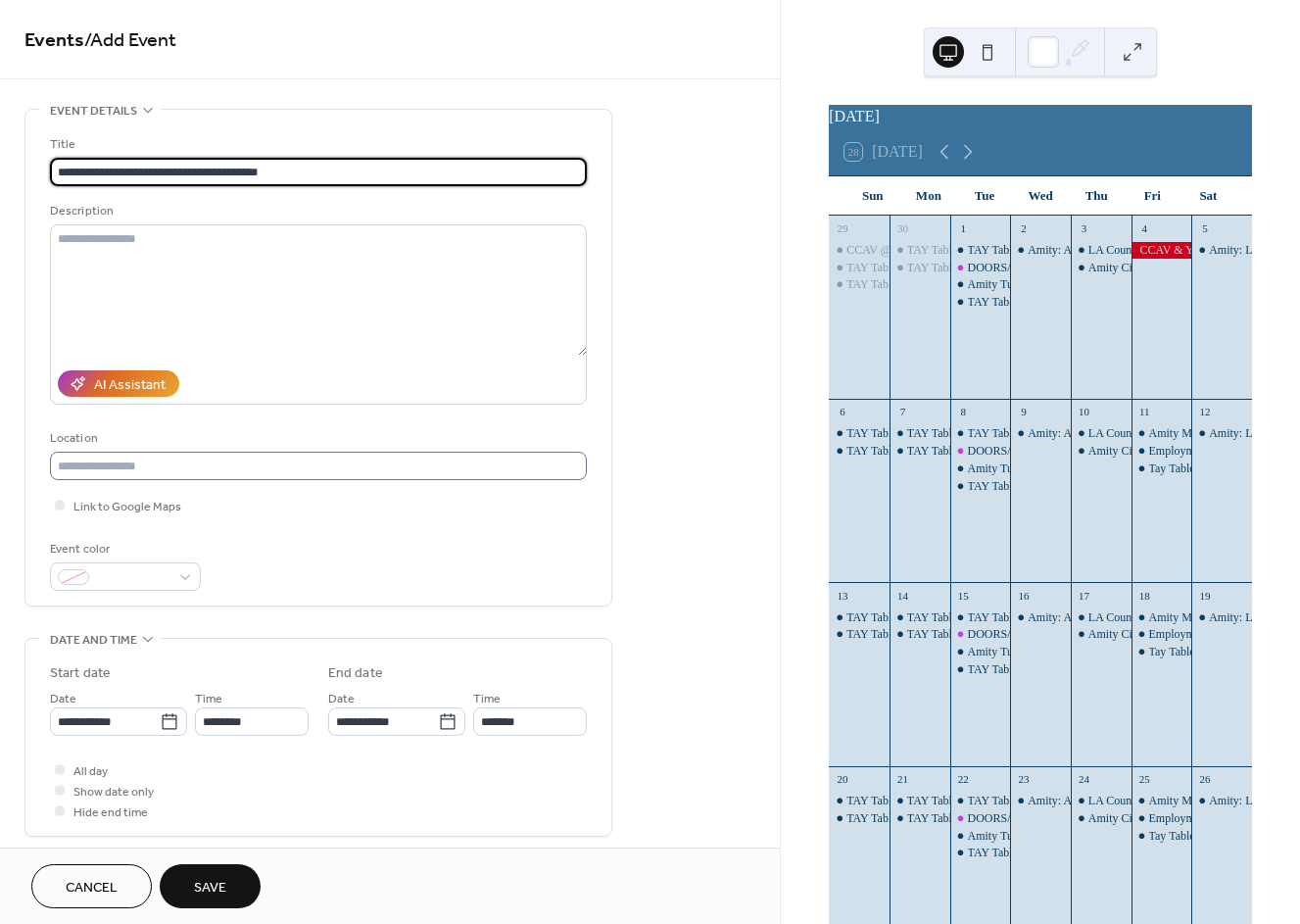 type on "**********" 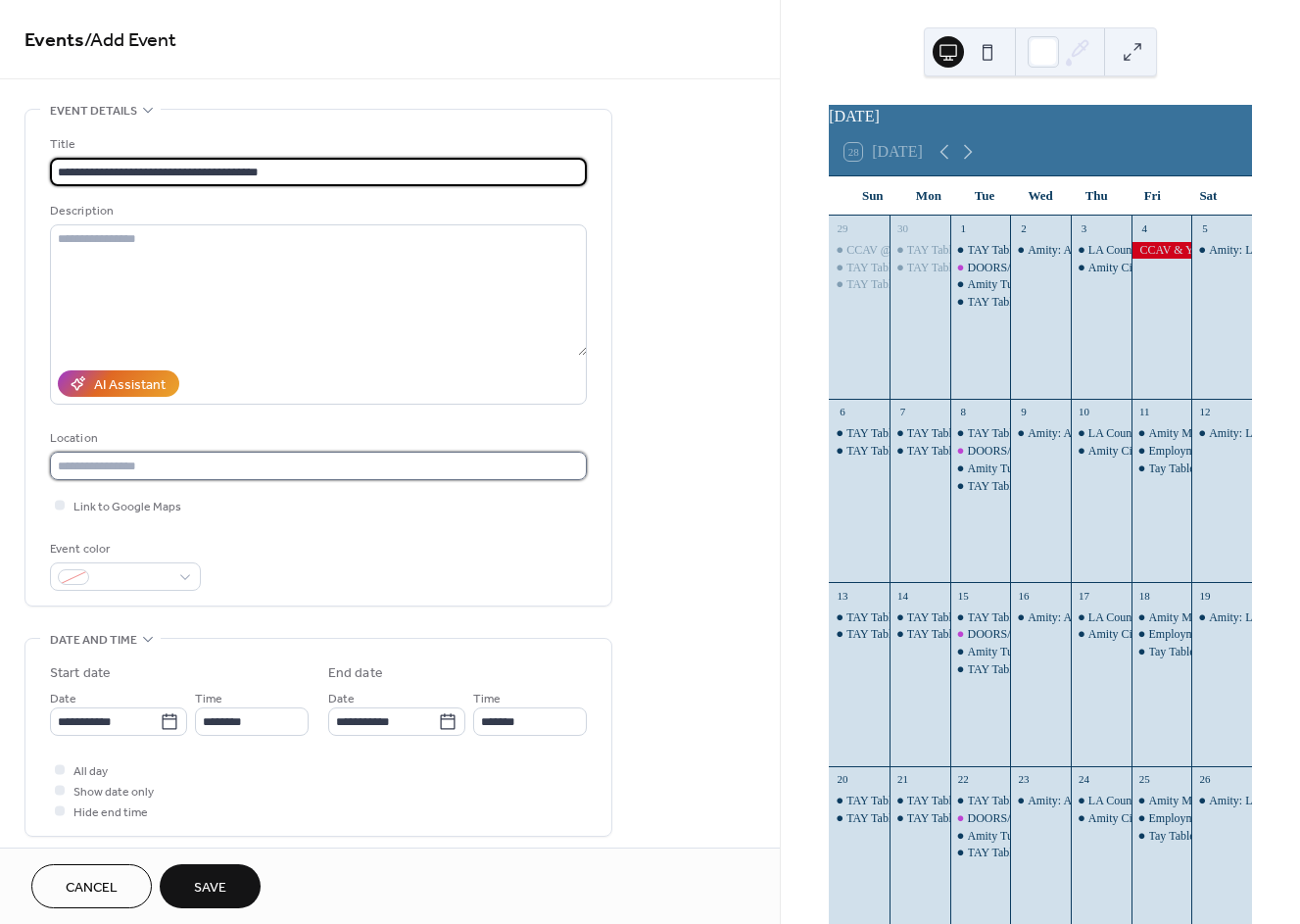 click at bounding box center [318, 465] 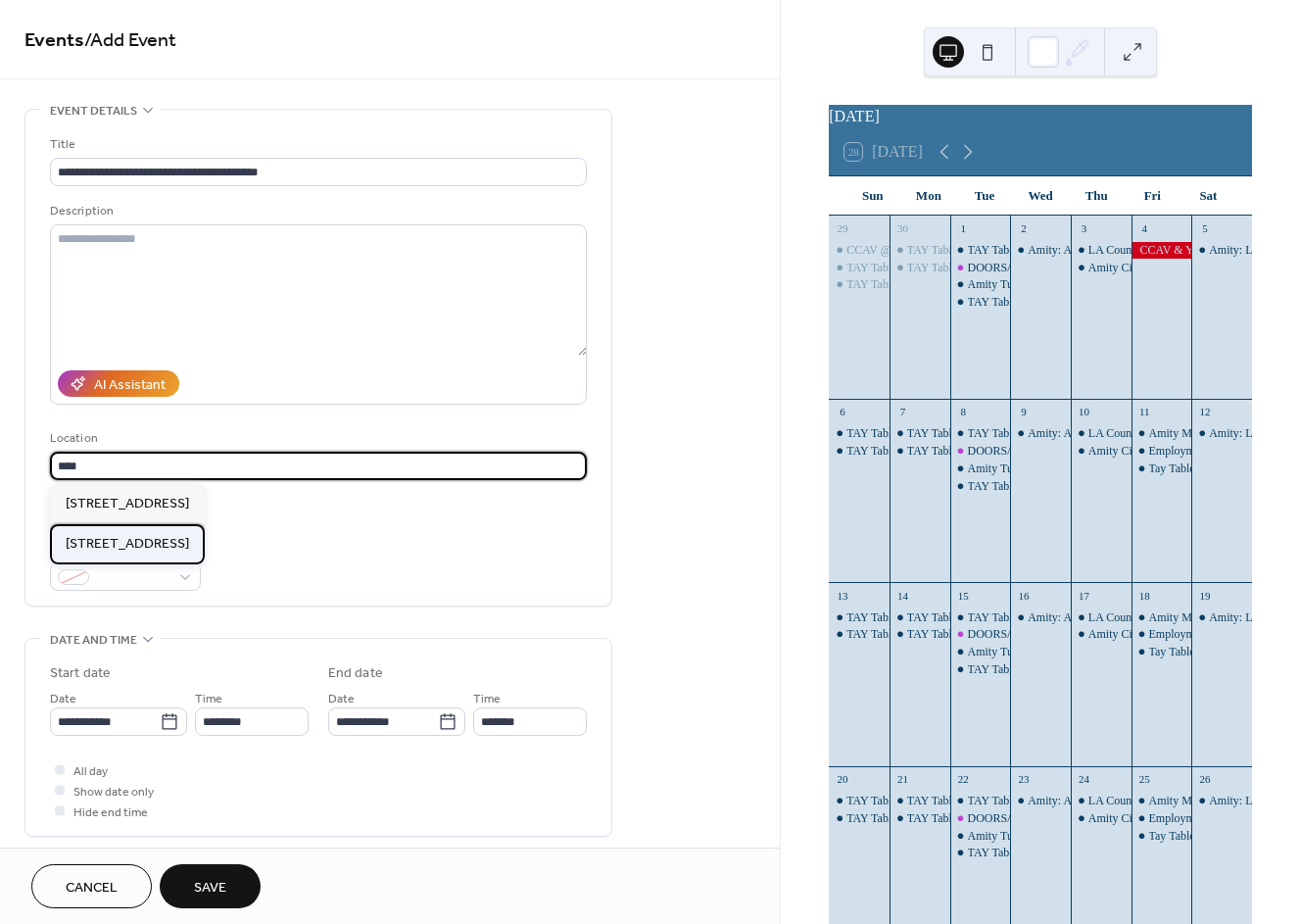 click on "[STREET_ADDRESS]" at bounding box center [127, 544] 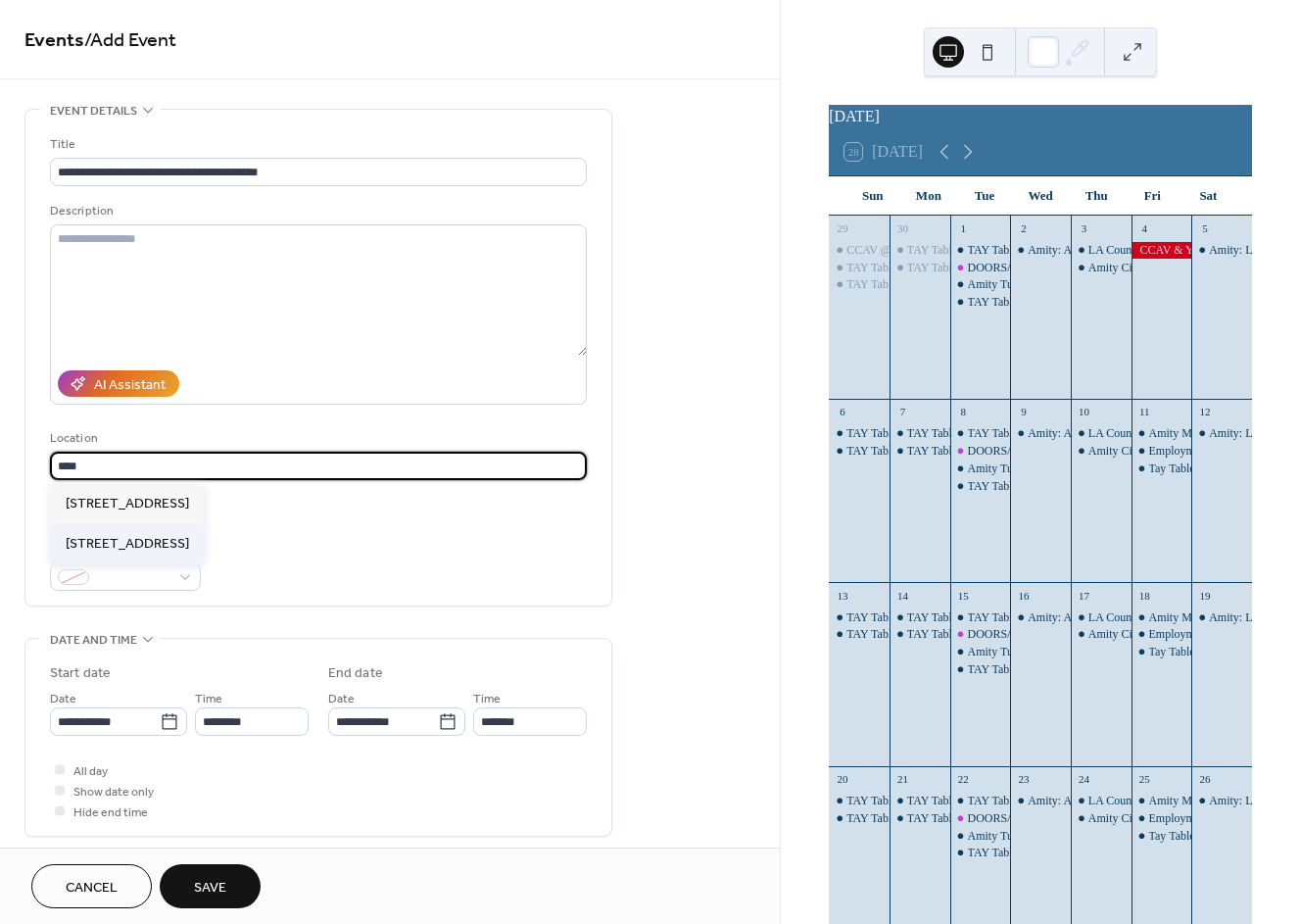 type on "**********" 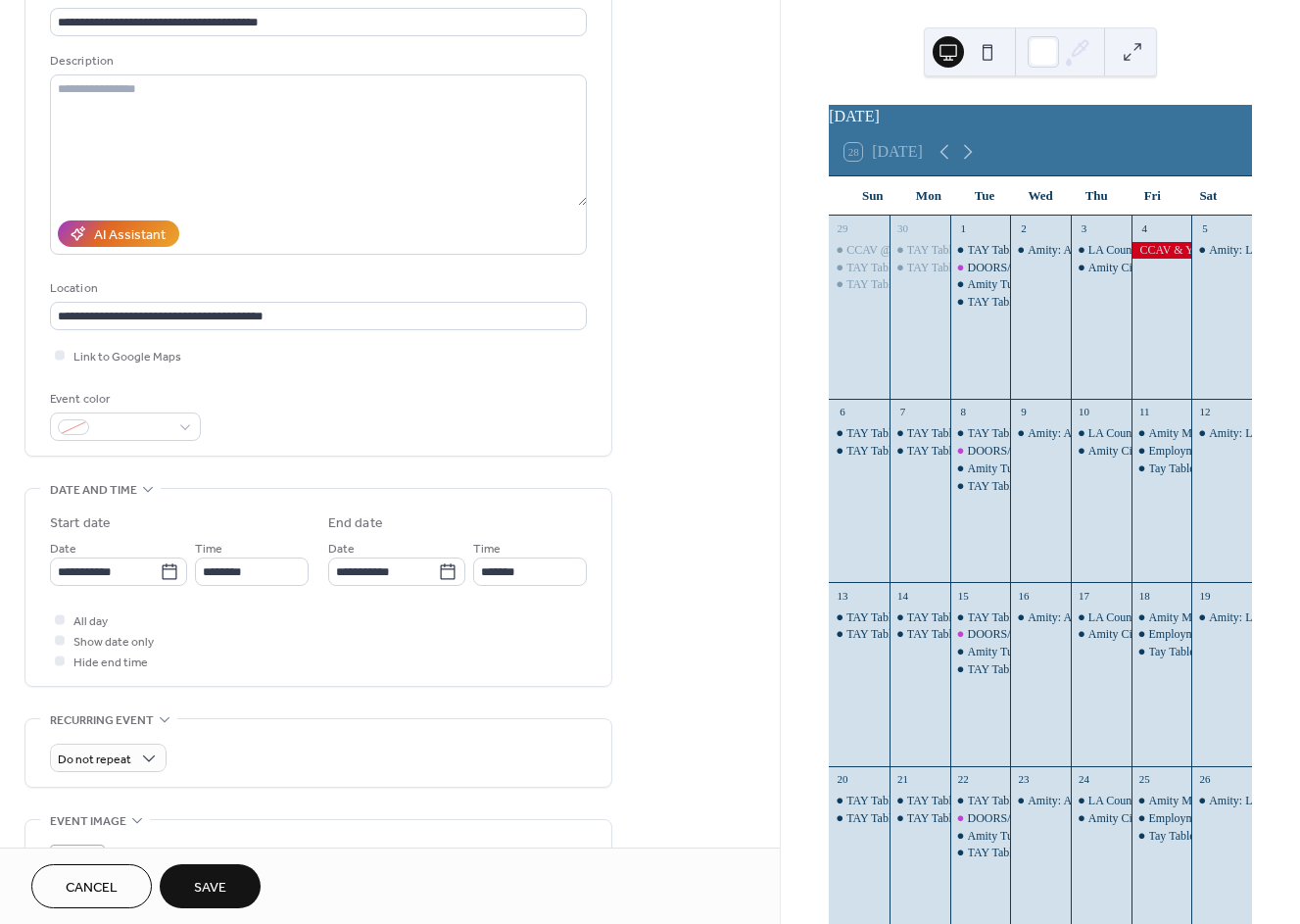 scroll, scrollTop: 326, scrollLeft: 0, axis: vertical 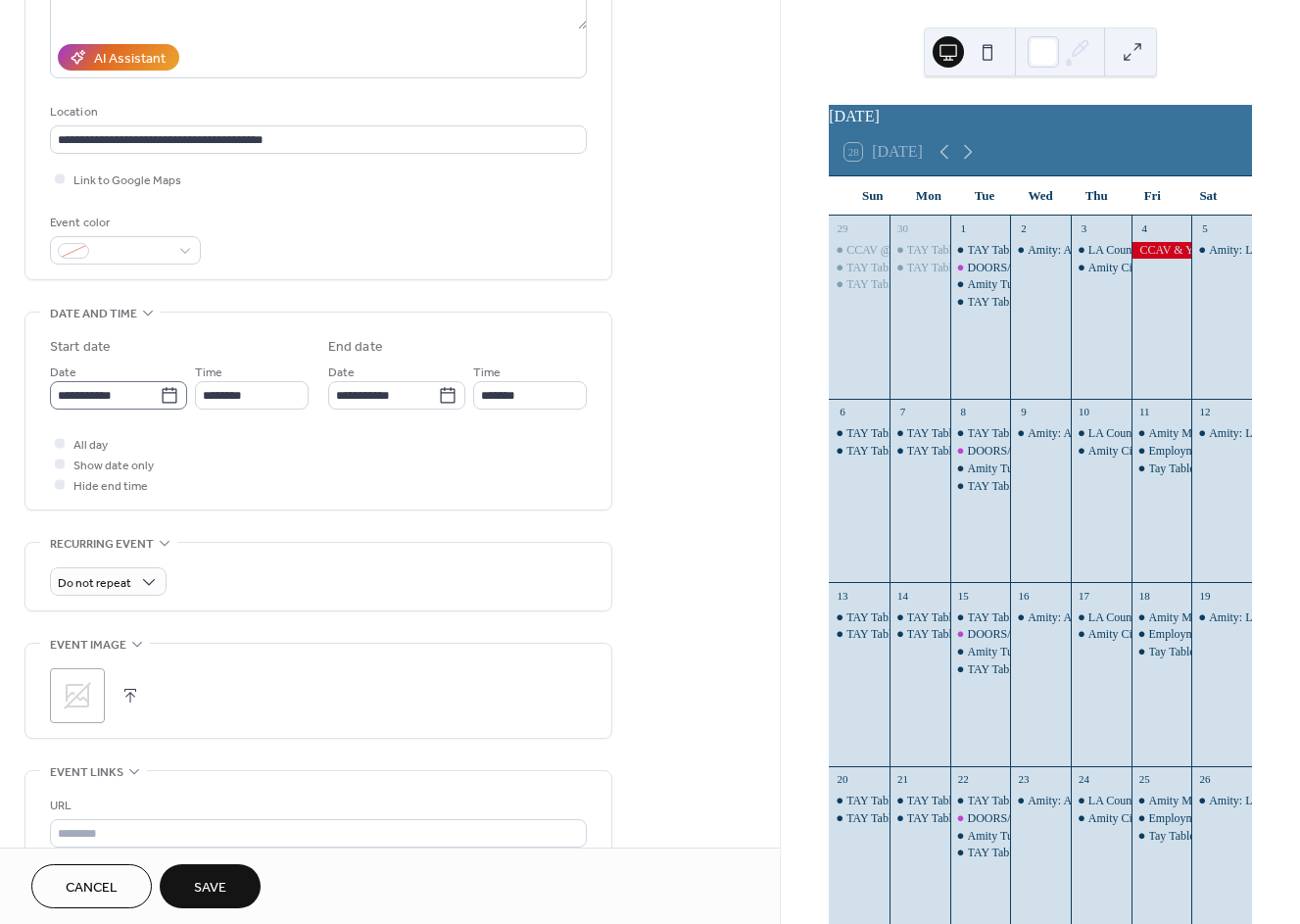 click 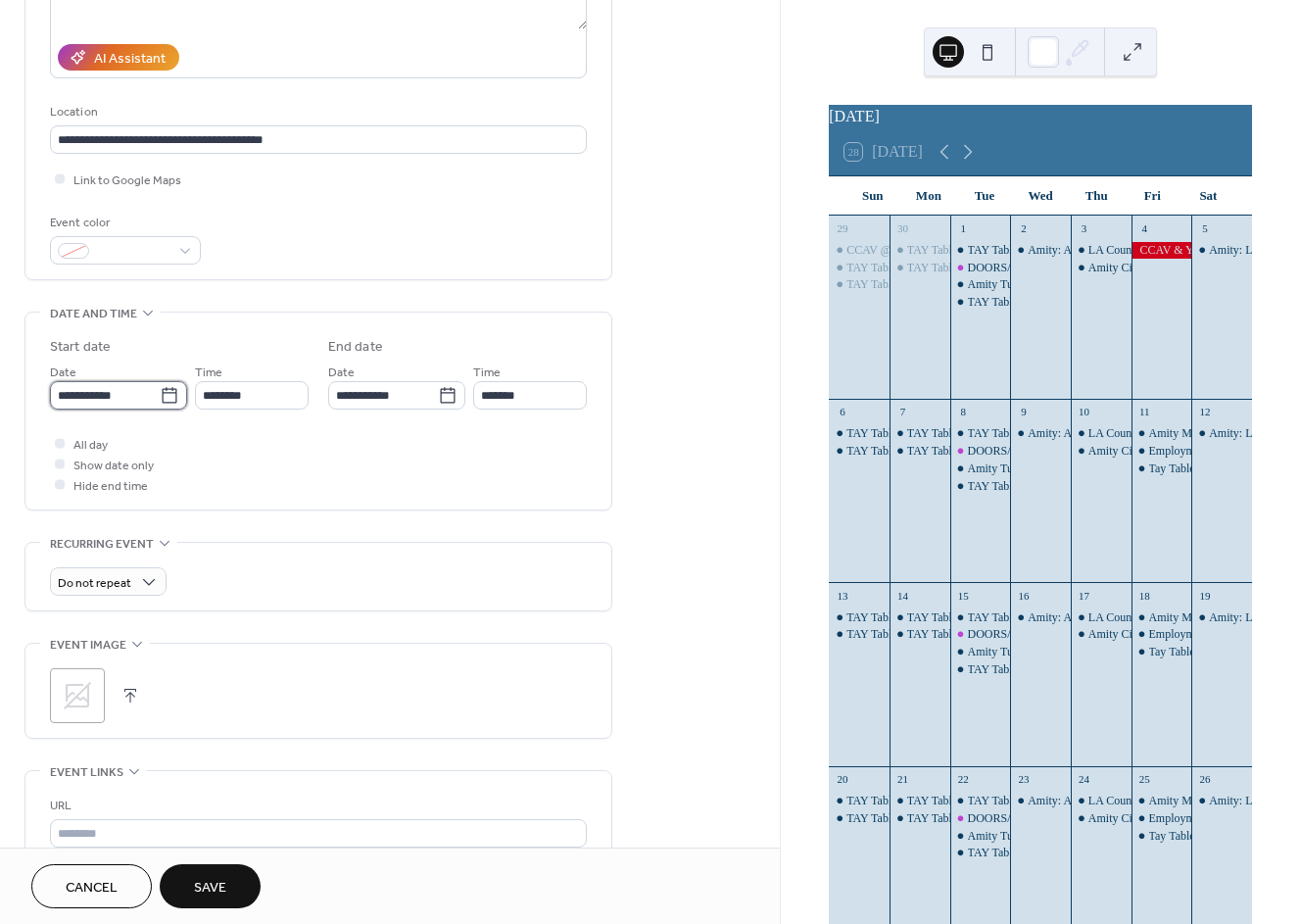 click on "**********" at bounding box center [105, 395] 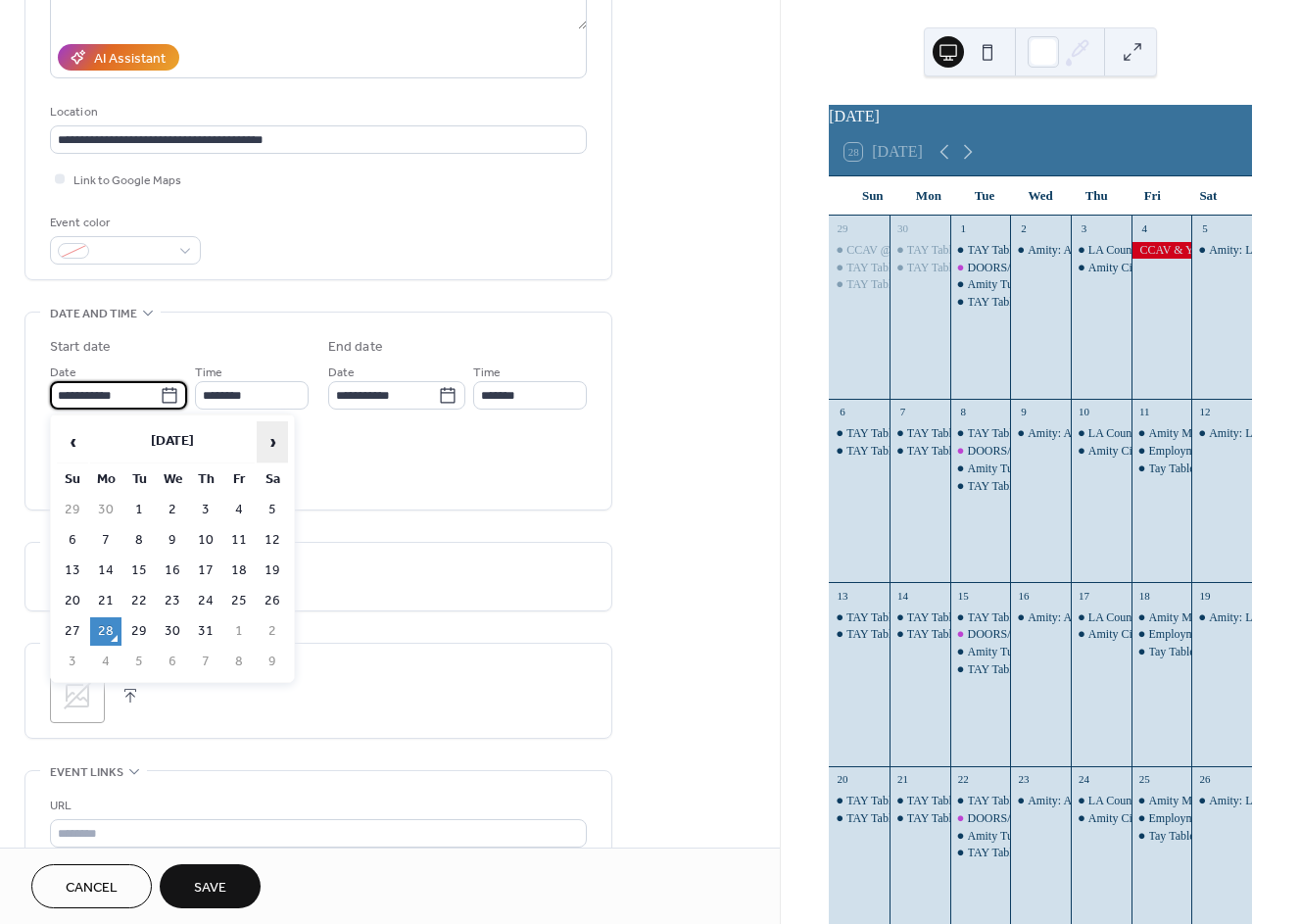 click on "›" at bounding box center (272, 442) 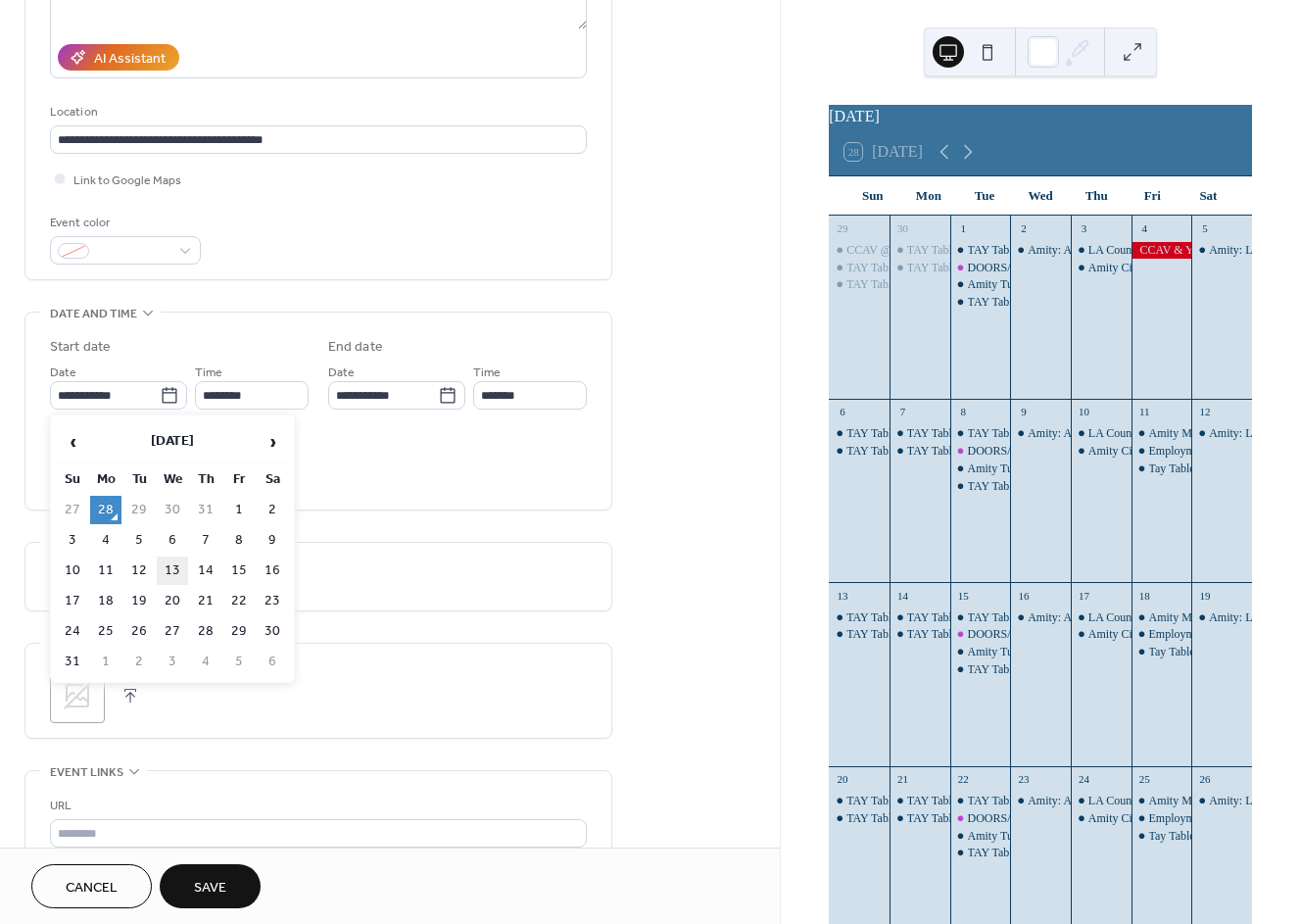 click on "13" at bounding box center (172, 570) 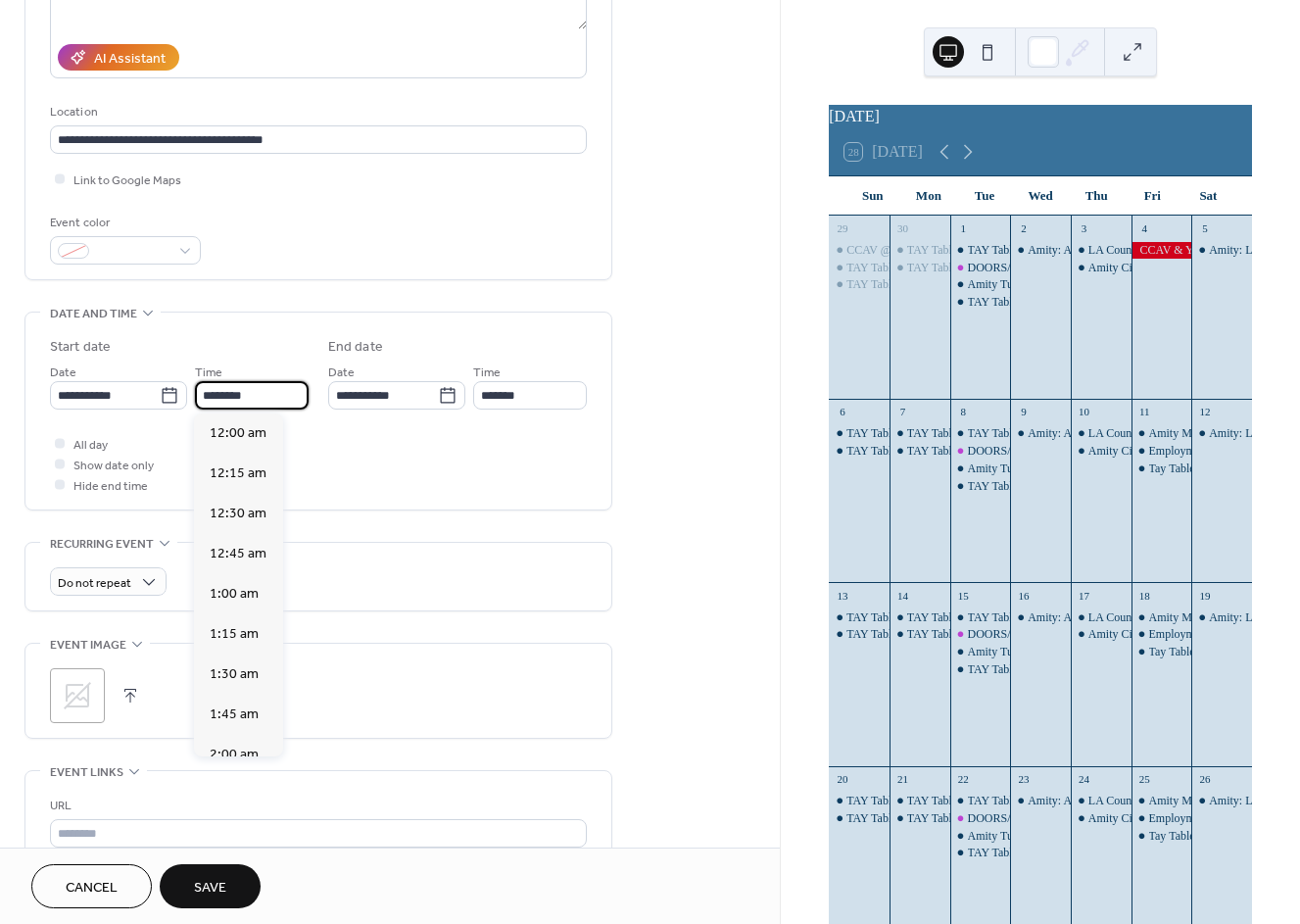click on "********" at bounding box center (252, 395) 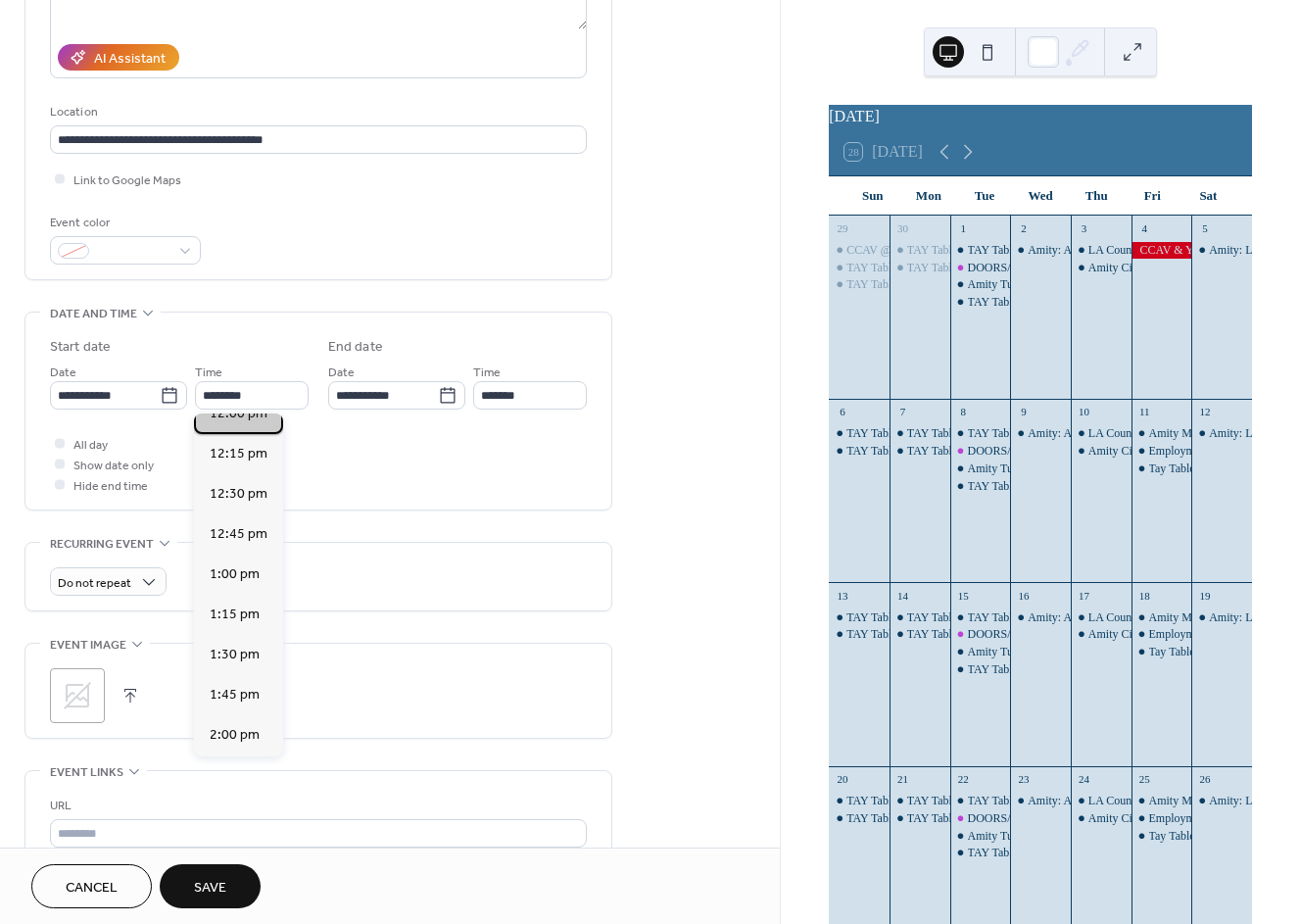 click on "12:00 pm" at bounding box center [238, 413] 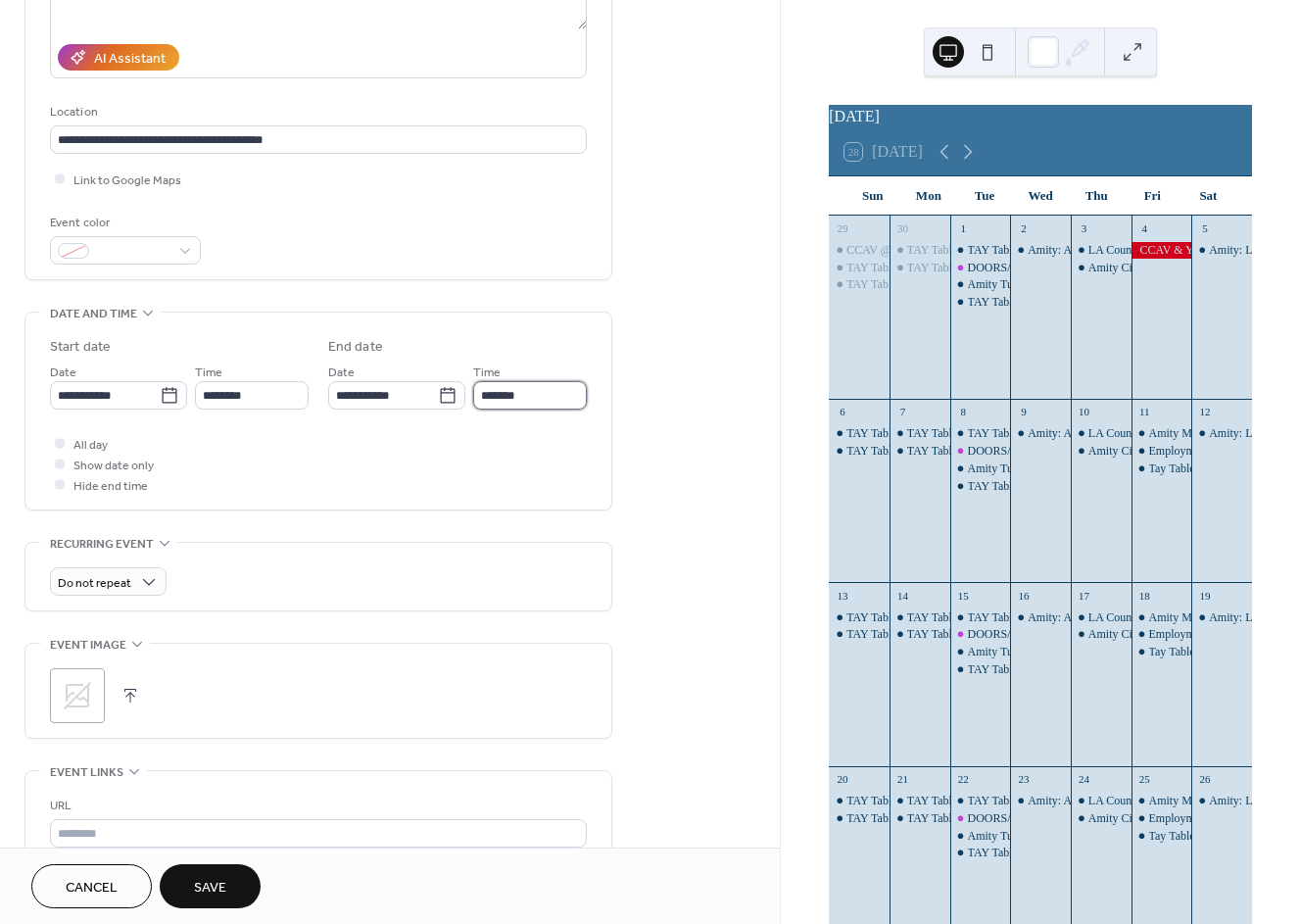 click on "*******" at bounding box center [530, 395] 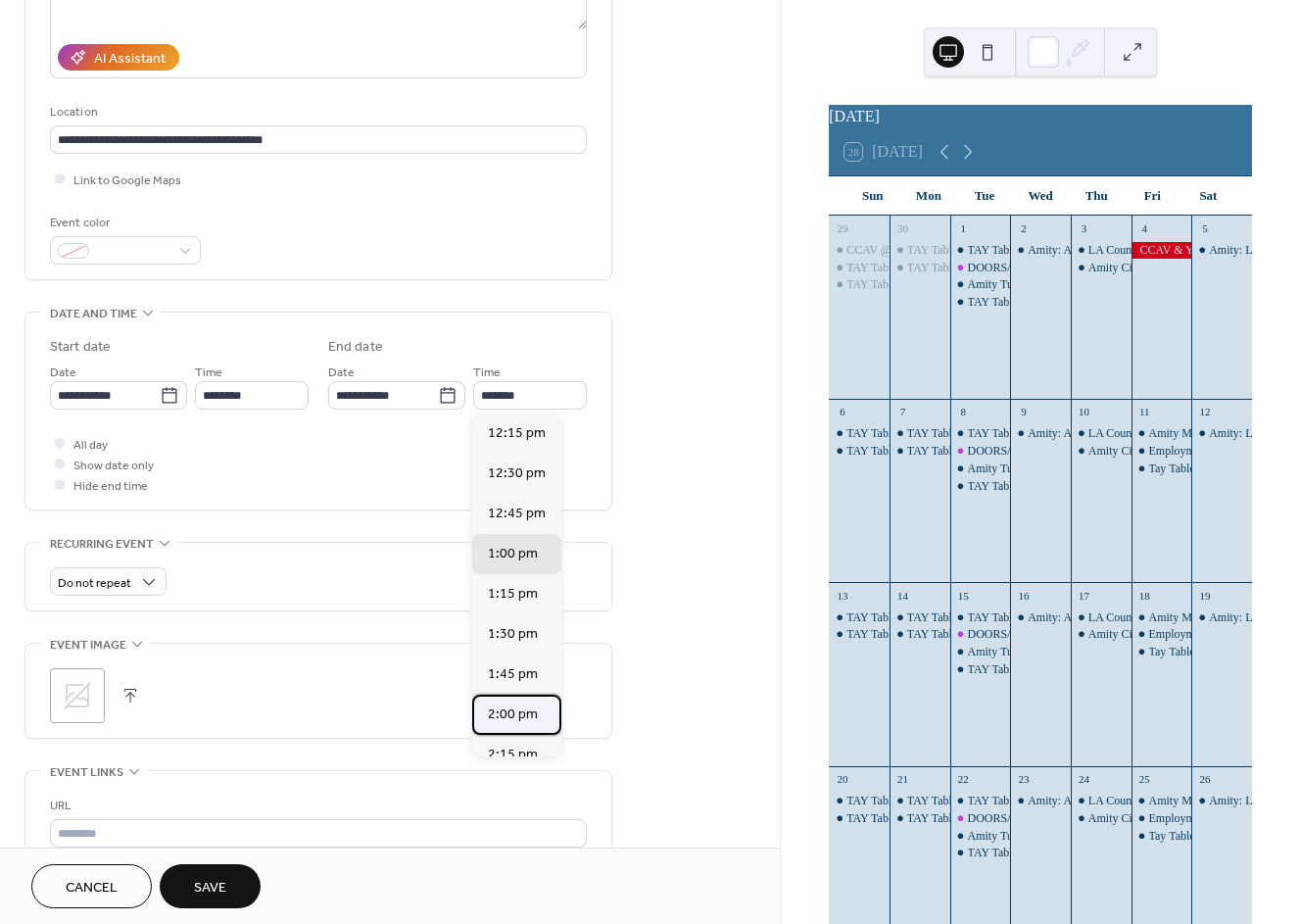 click on "2:00 pm" at bounding box center (512, 713) 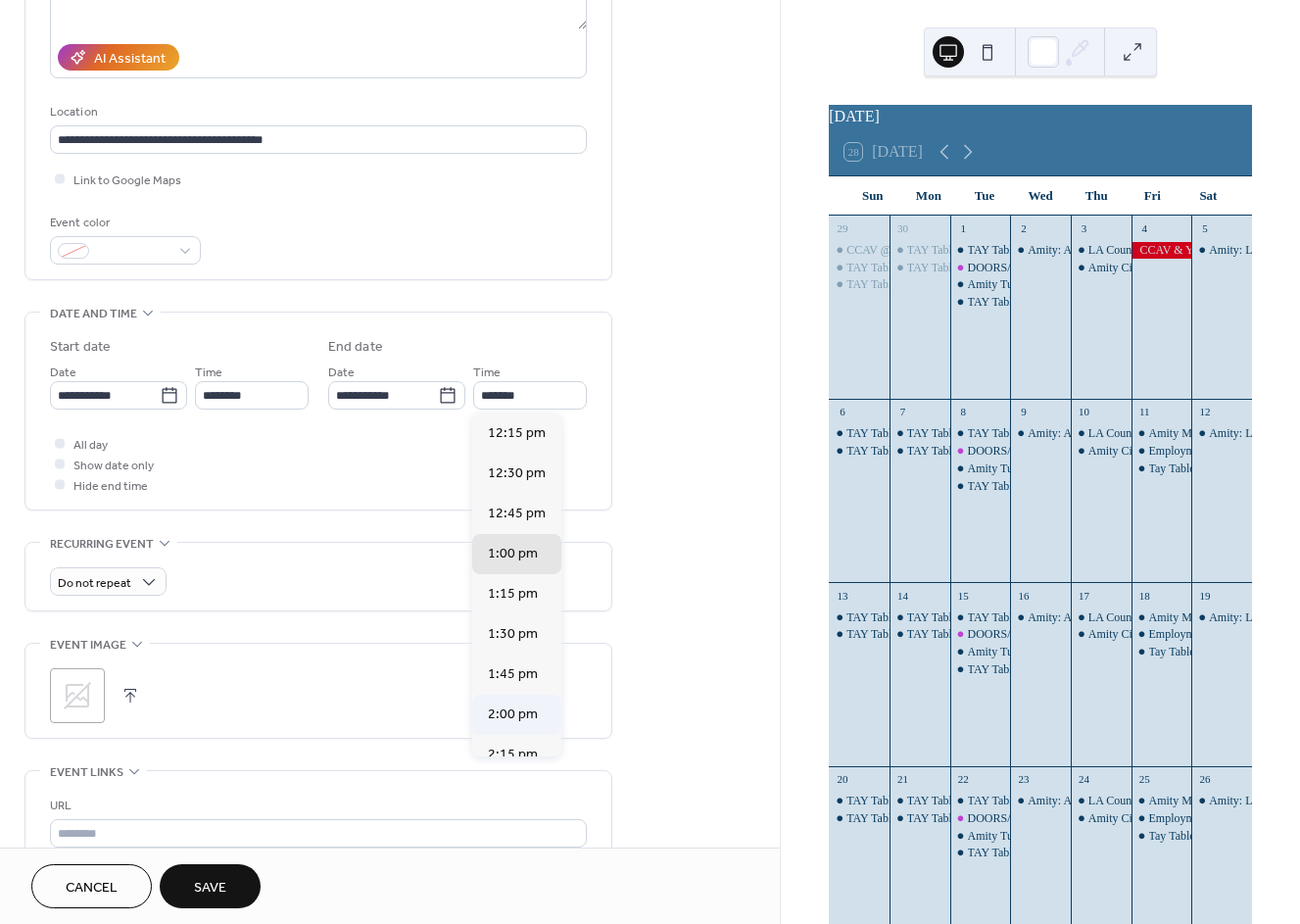 type on "*******" 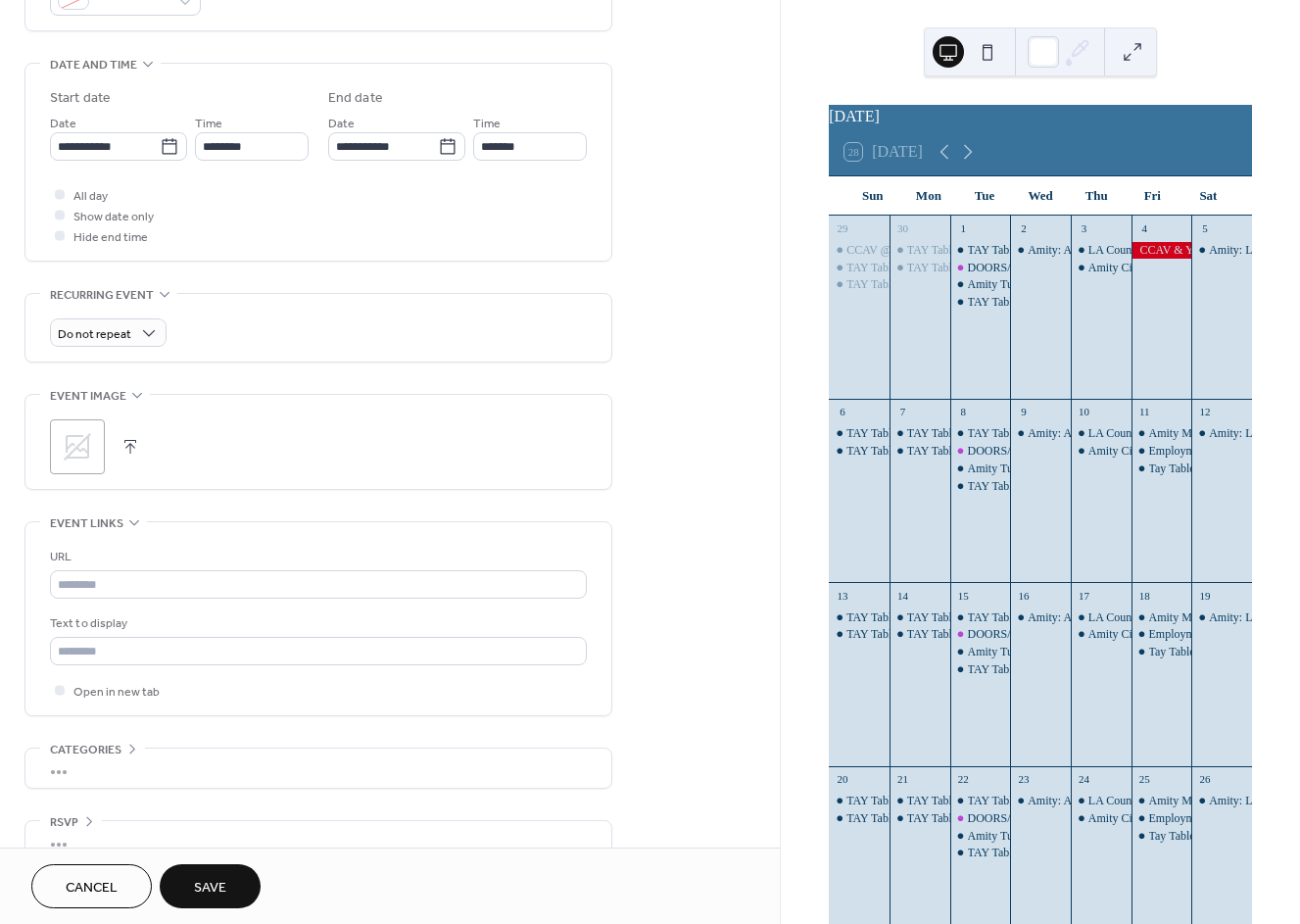 scroll, scrollTop: 609, scrollLeft: 0, axis: vertical 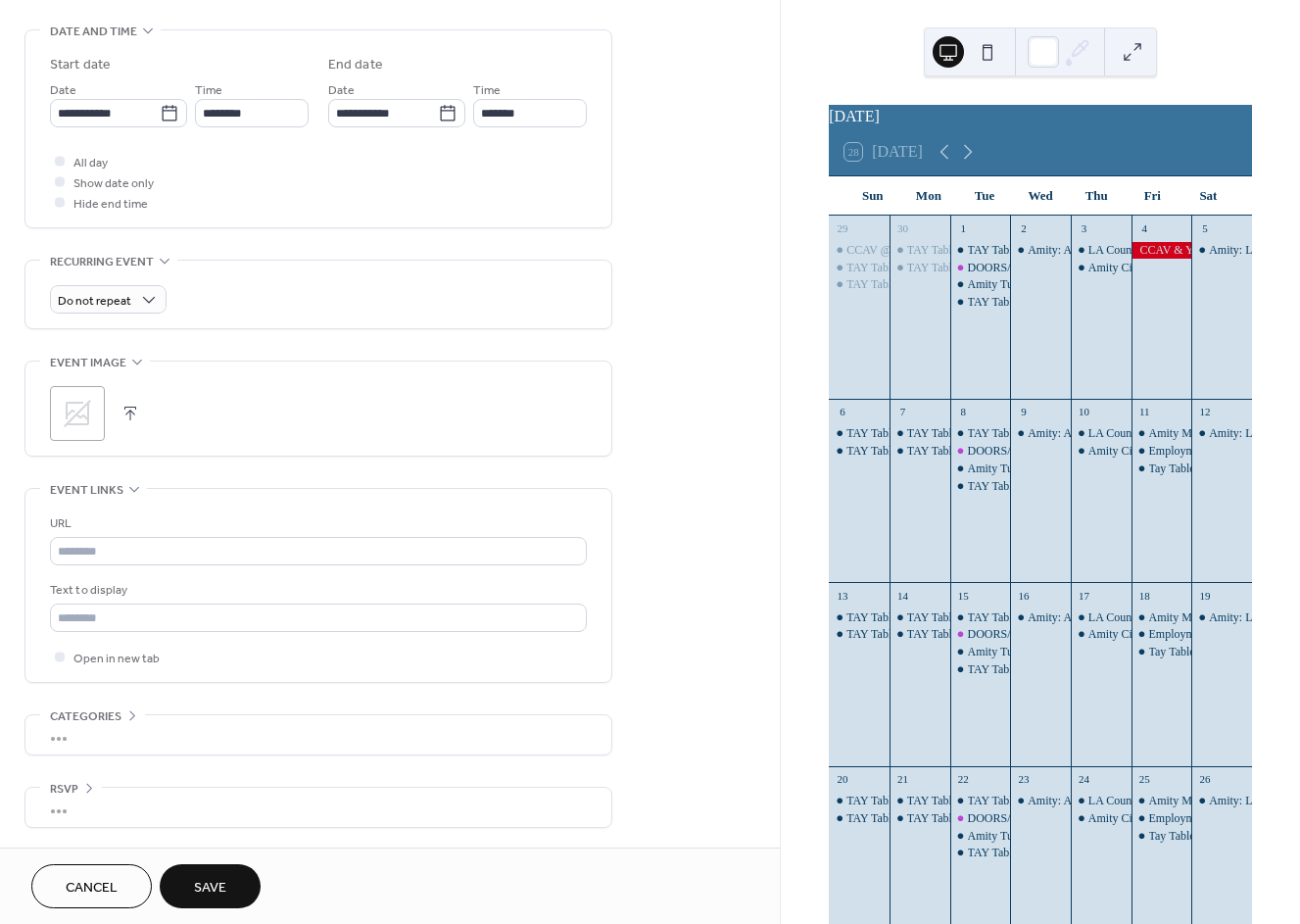 click on "Save" at bounding box center [210, 888] 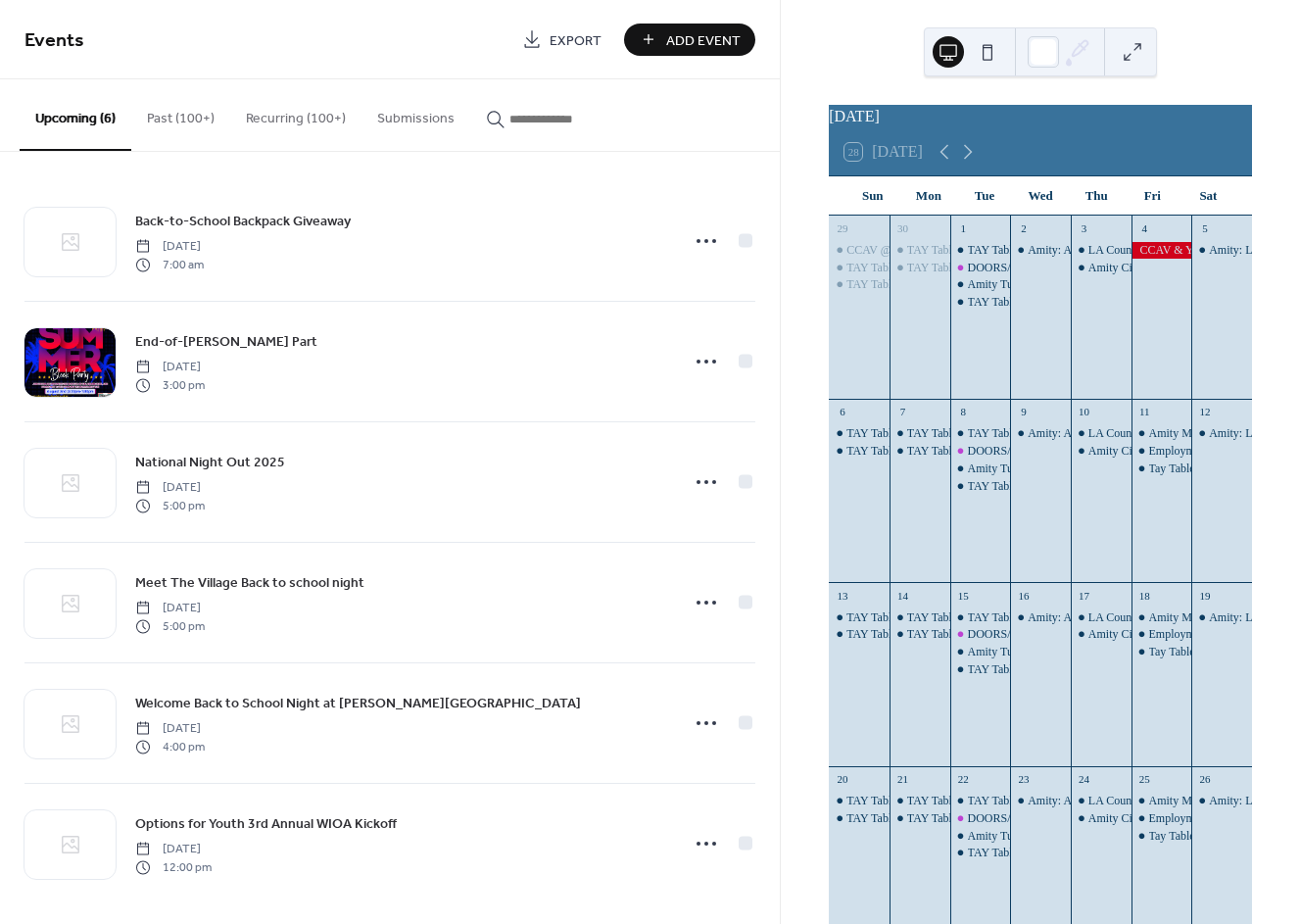 click on "Add Event" at bounding box center [703, 40] 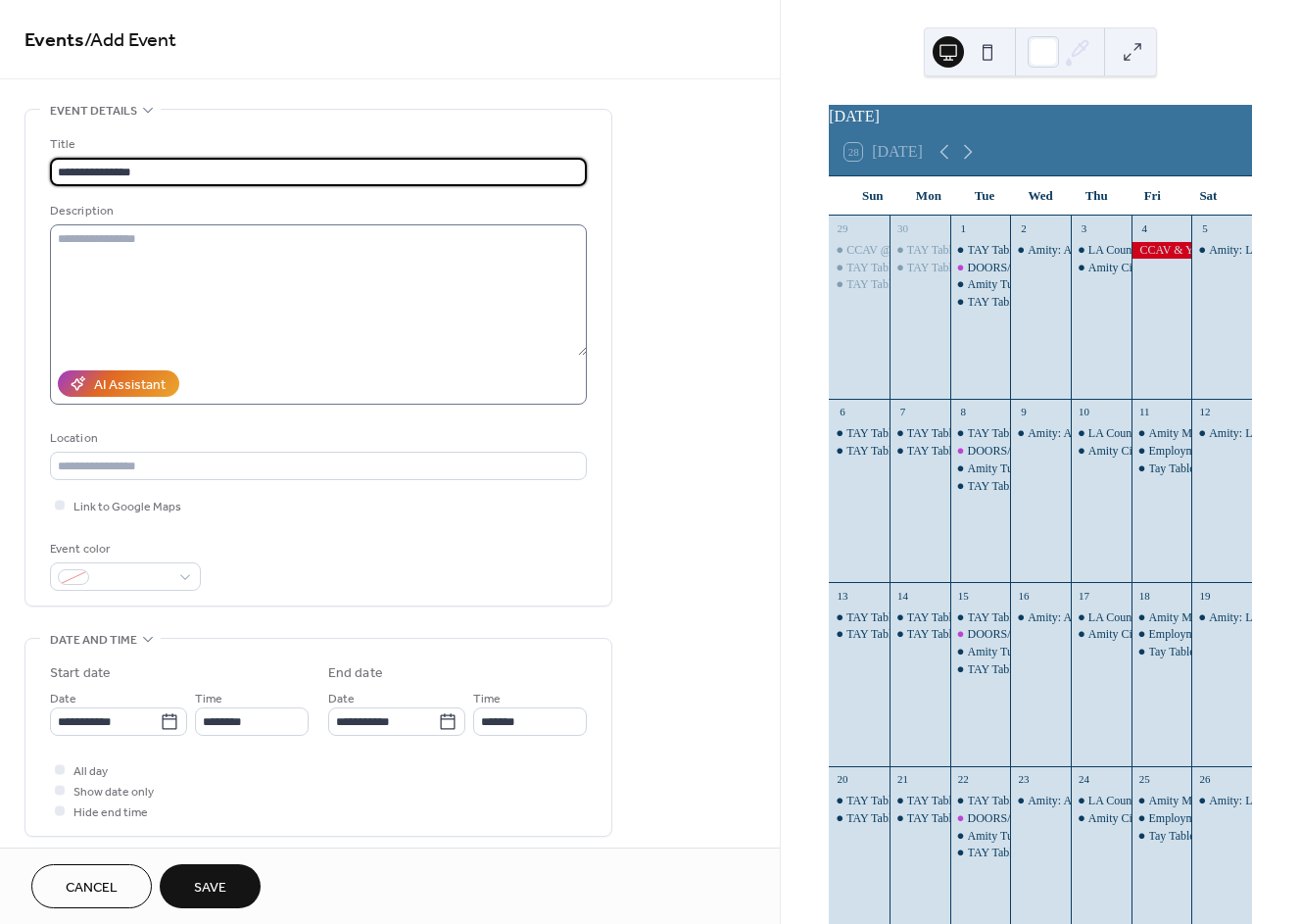 type on "**********" 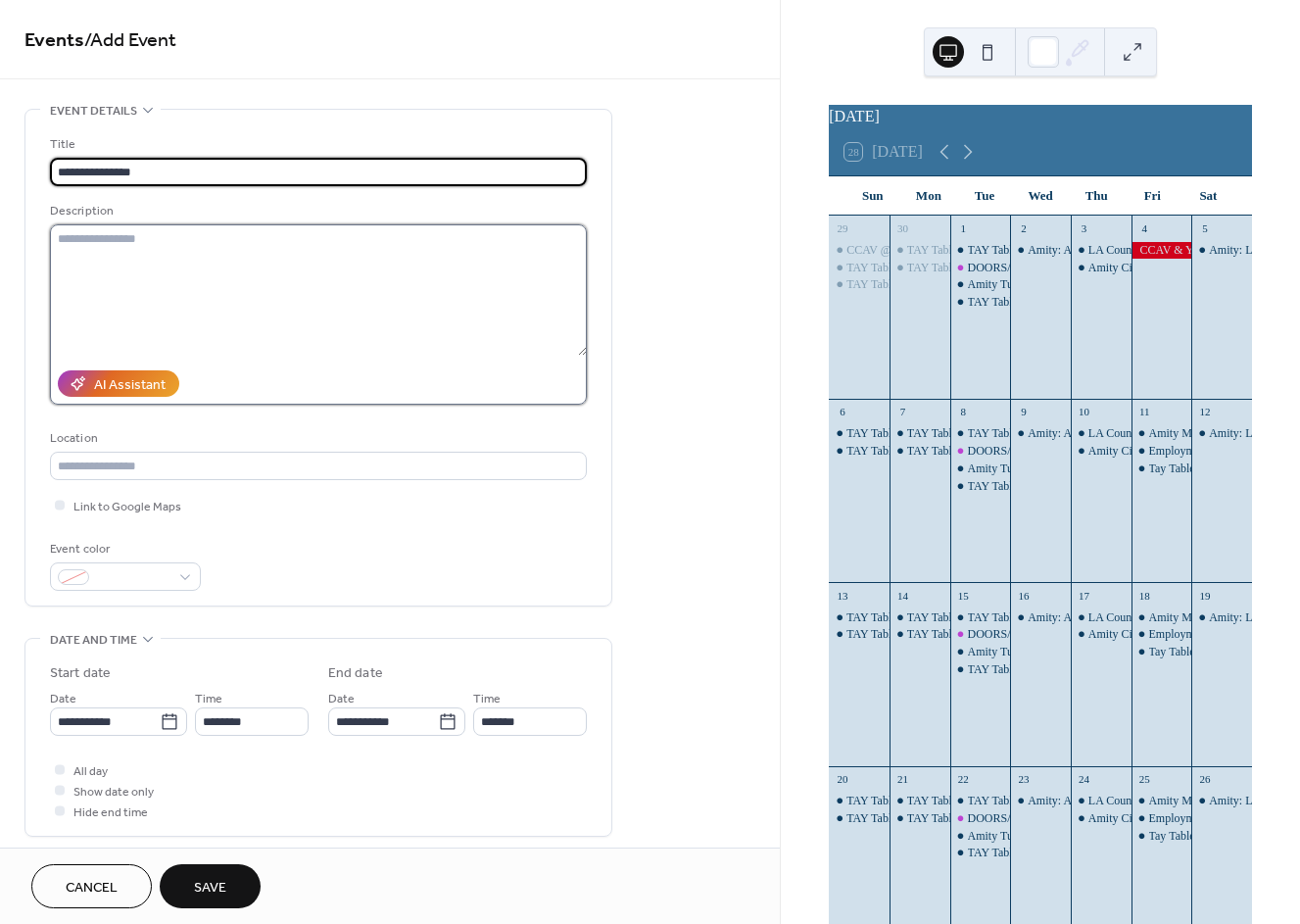 click at bounding box center [318, 290] 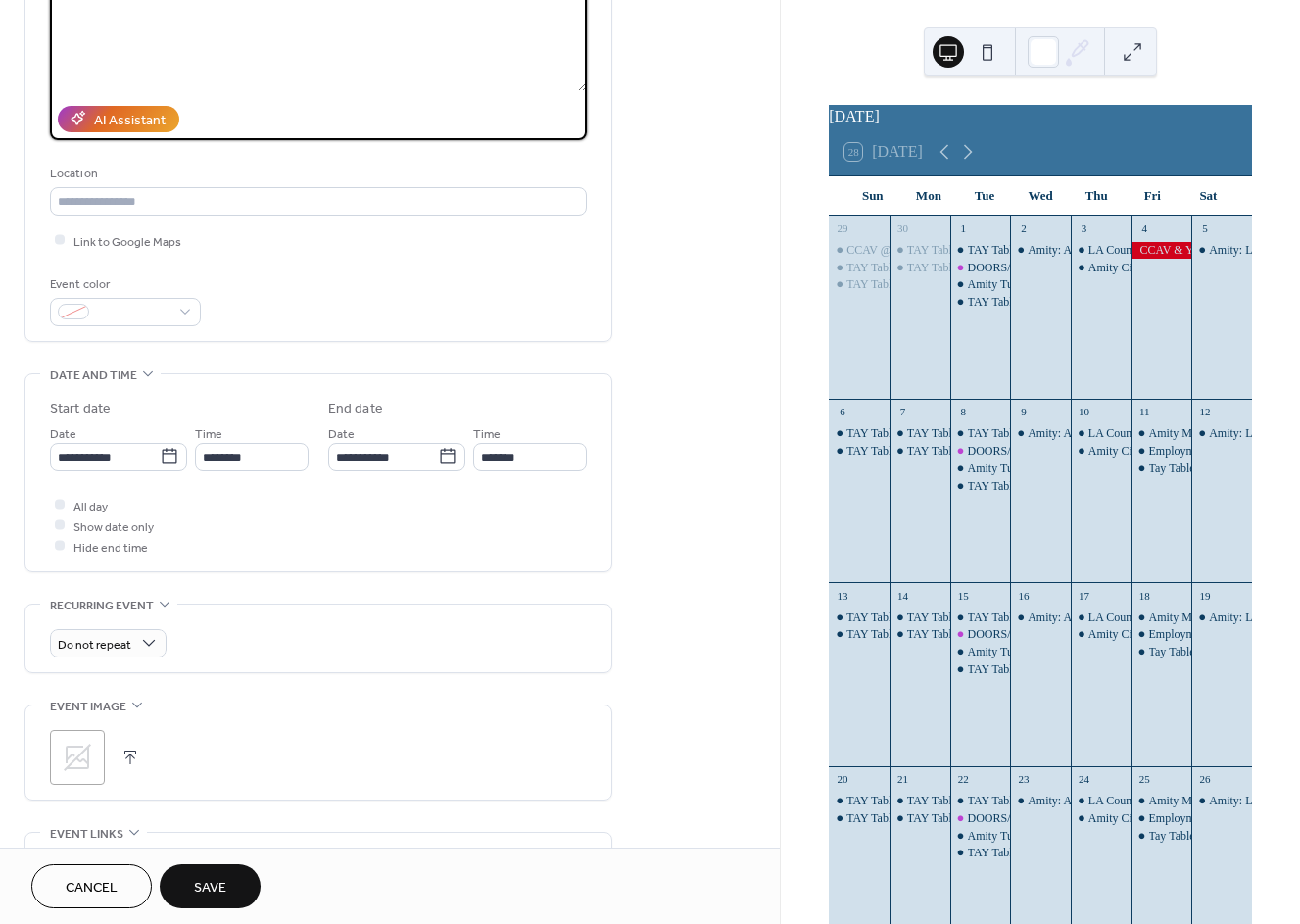scroll, scrollTop: 326, scrollLeft: 0, axis: vertical 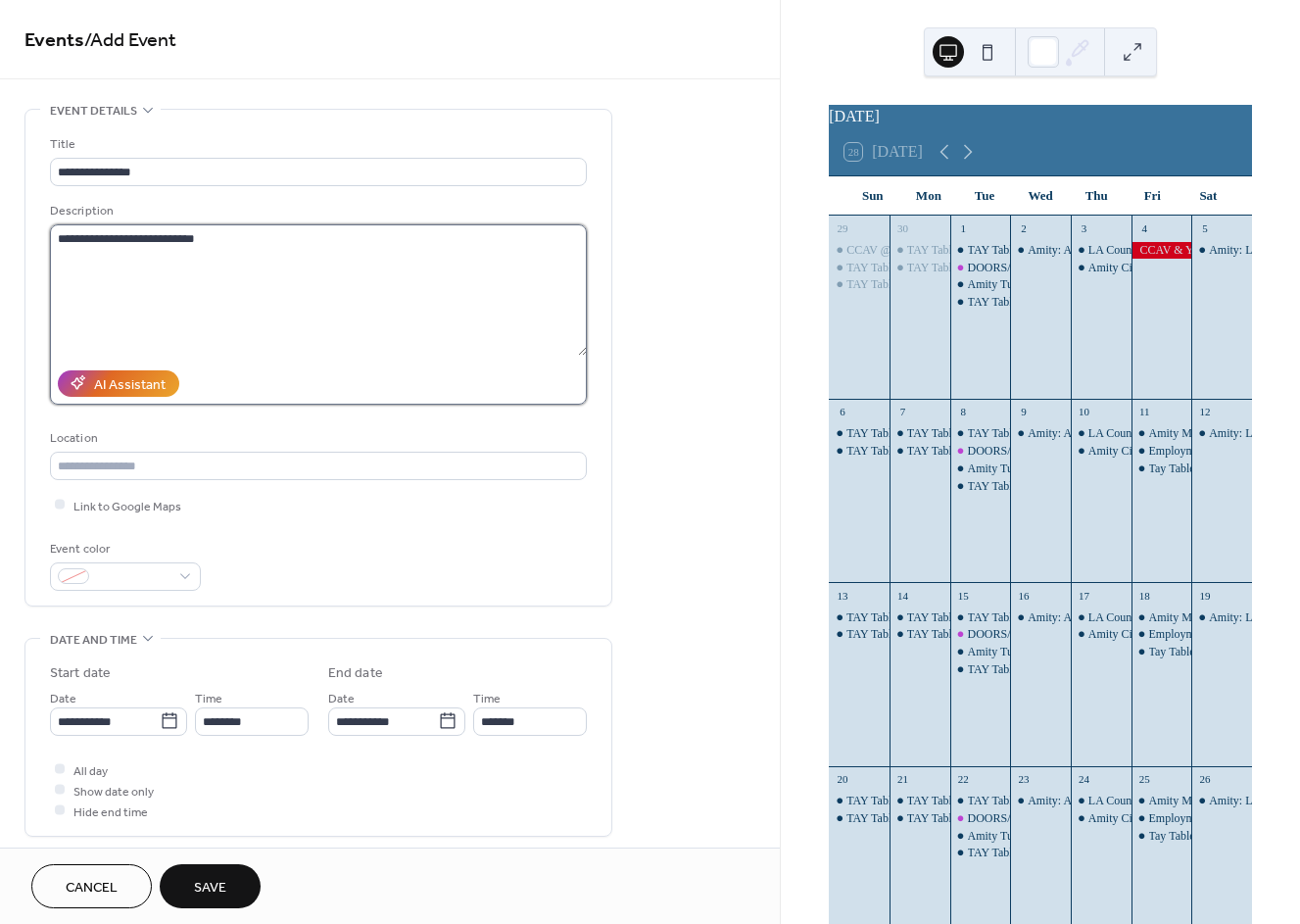 click on "**********" at bounding box center (318, 290) 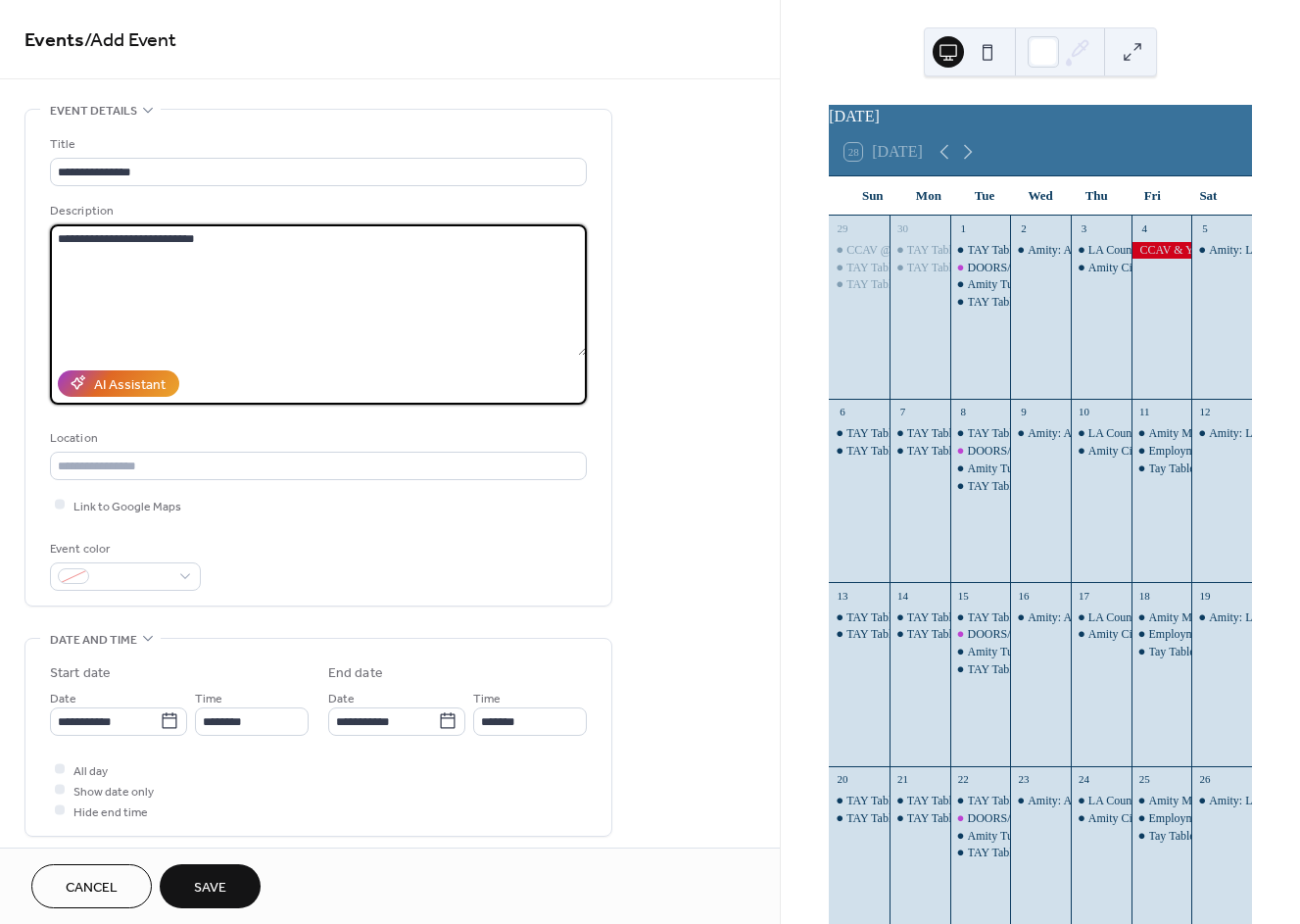 click on "**********" at bounding box center [318, 290] 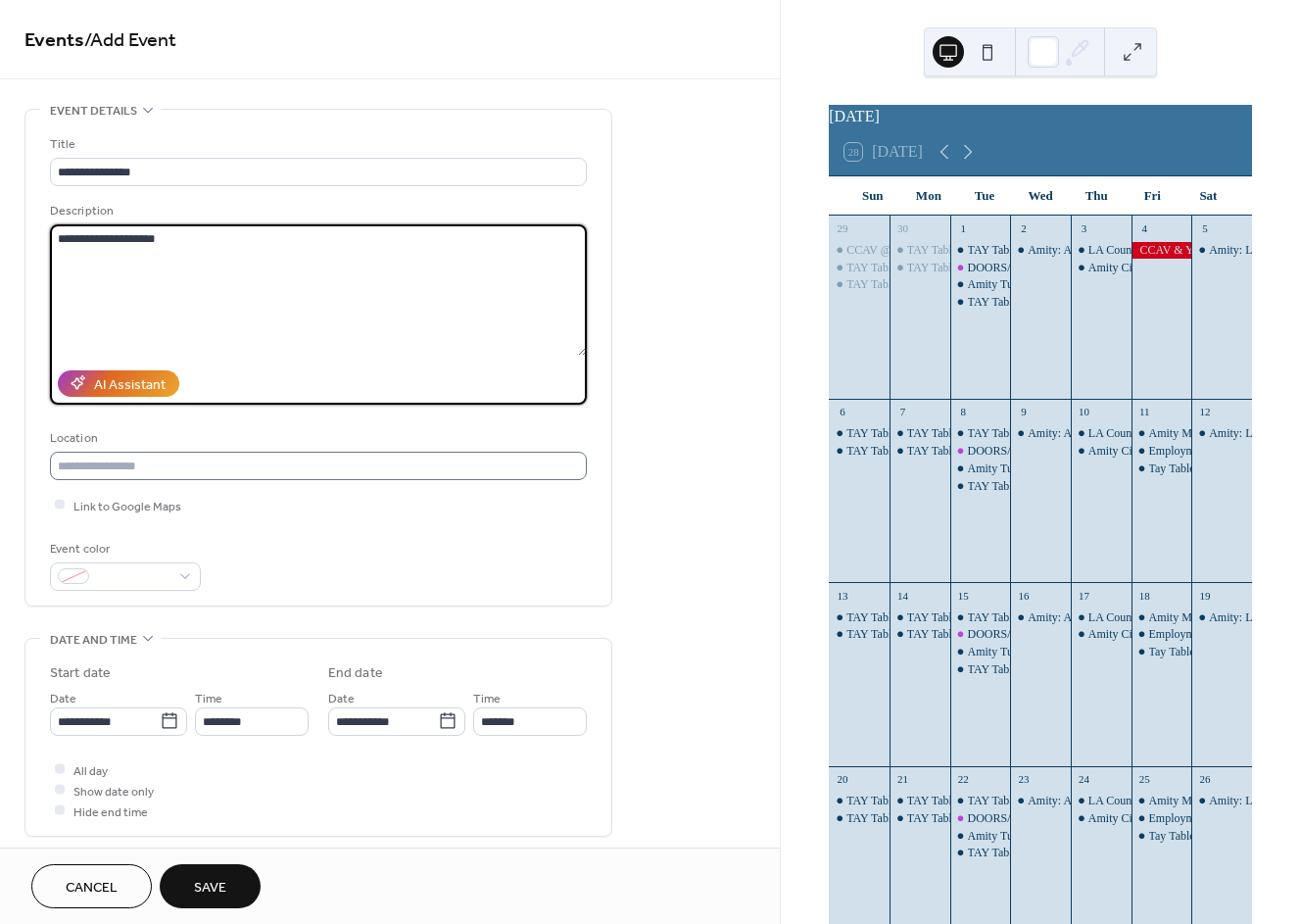 type on "**********" 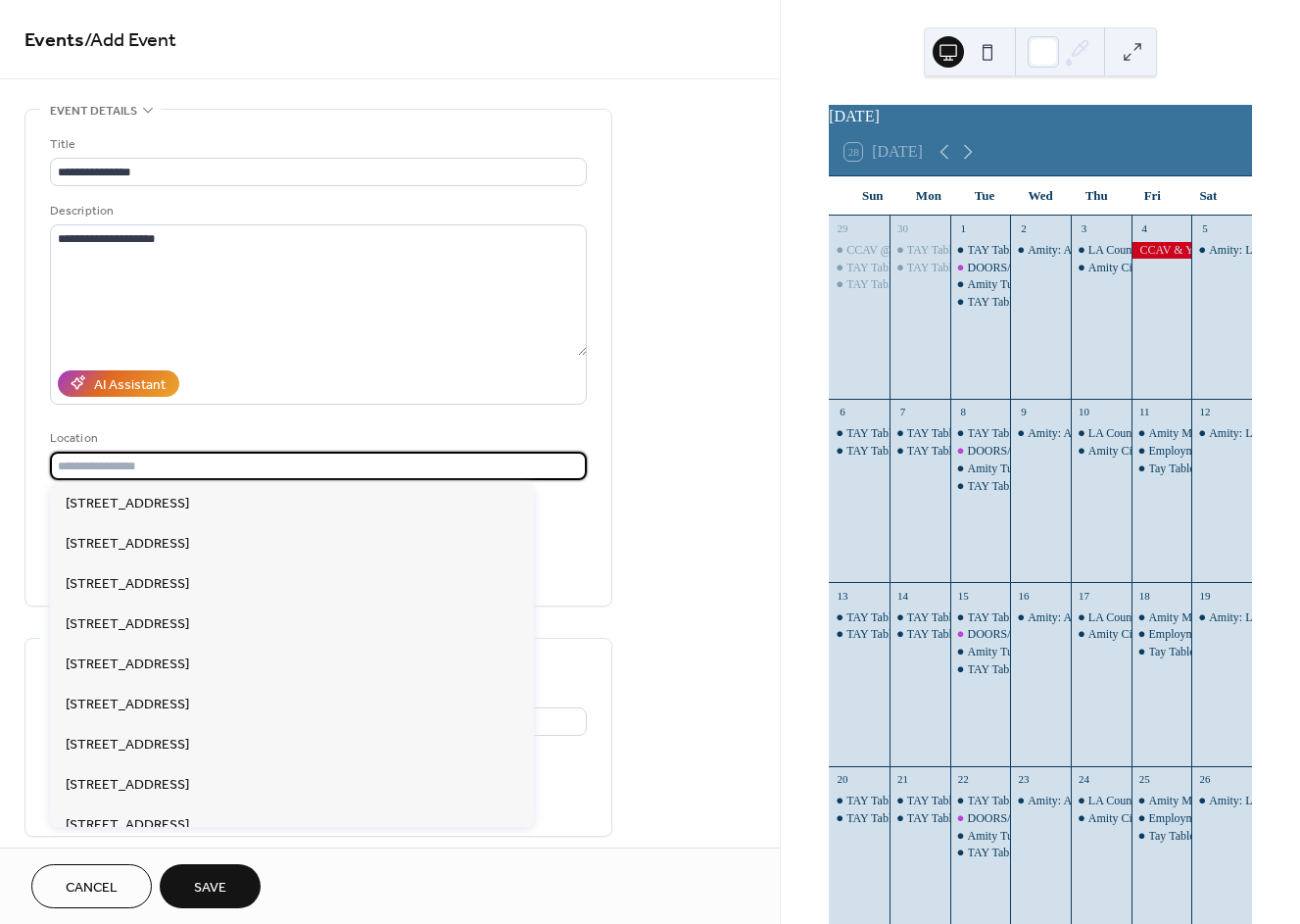 click at bounding box center [318, 465] 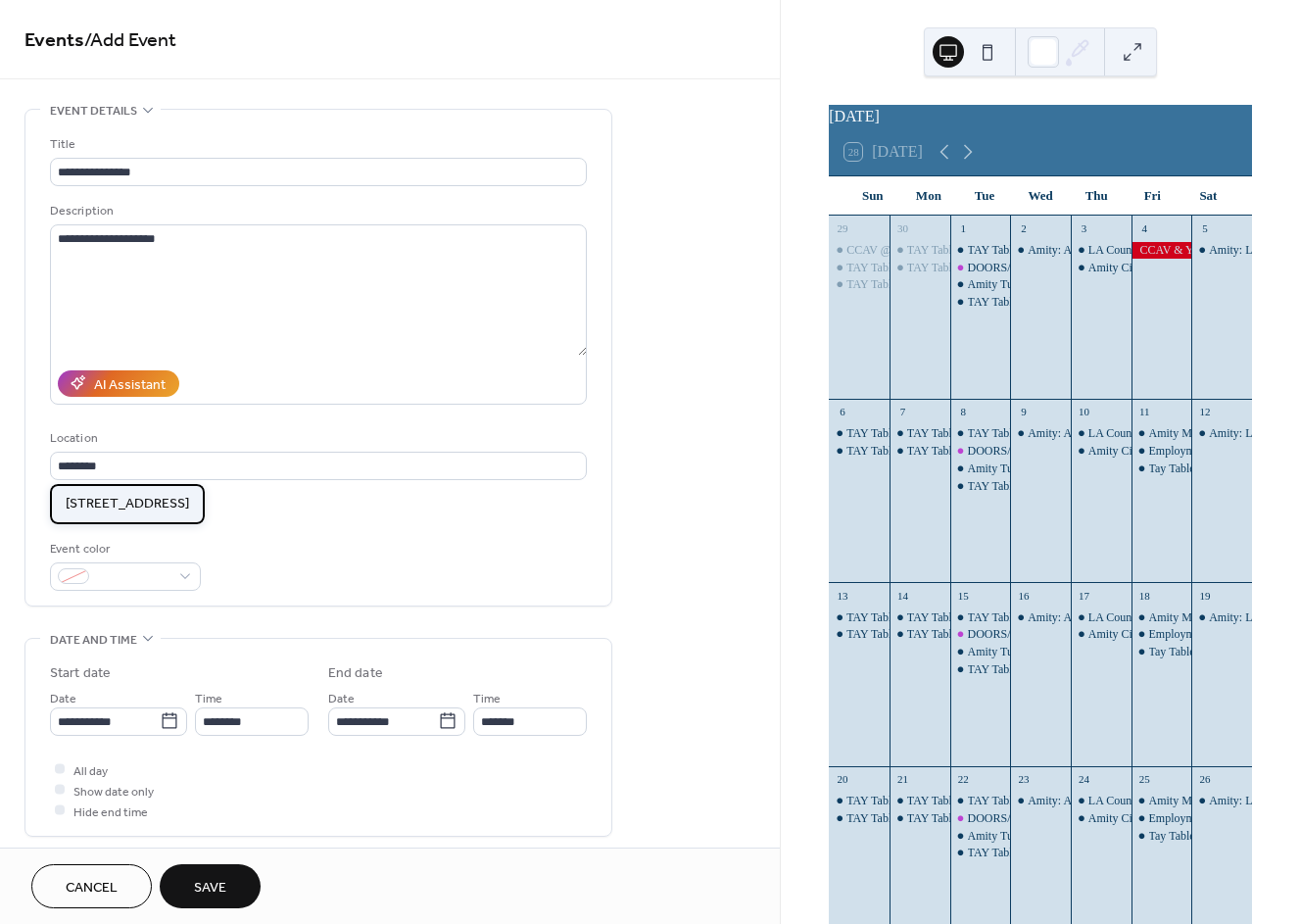 click on "[STREET_ADDRESS]" at bounding box center (127, 504) 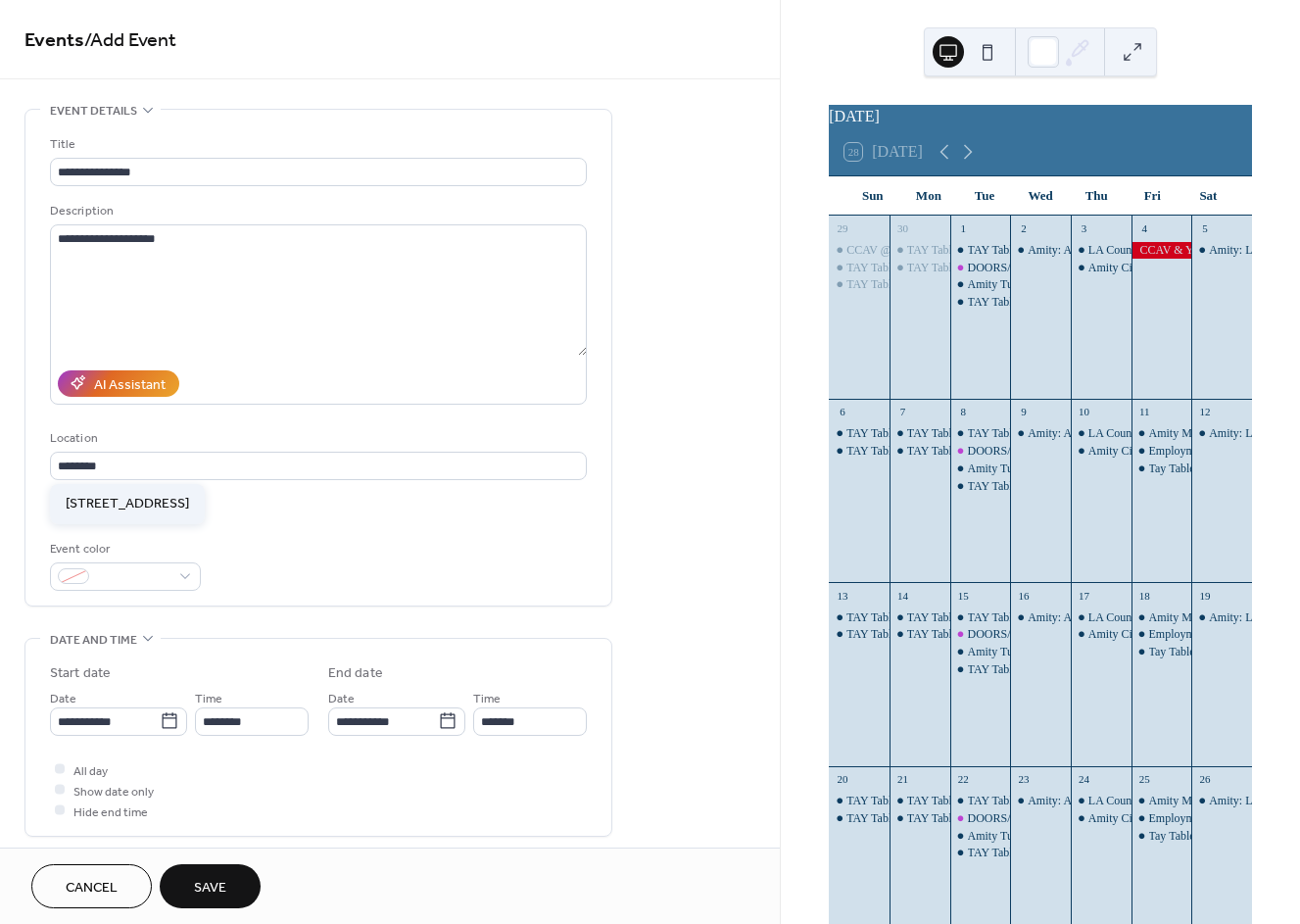 type on "**********" 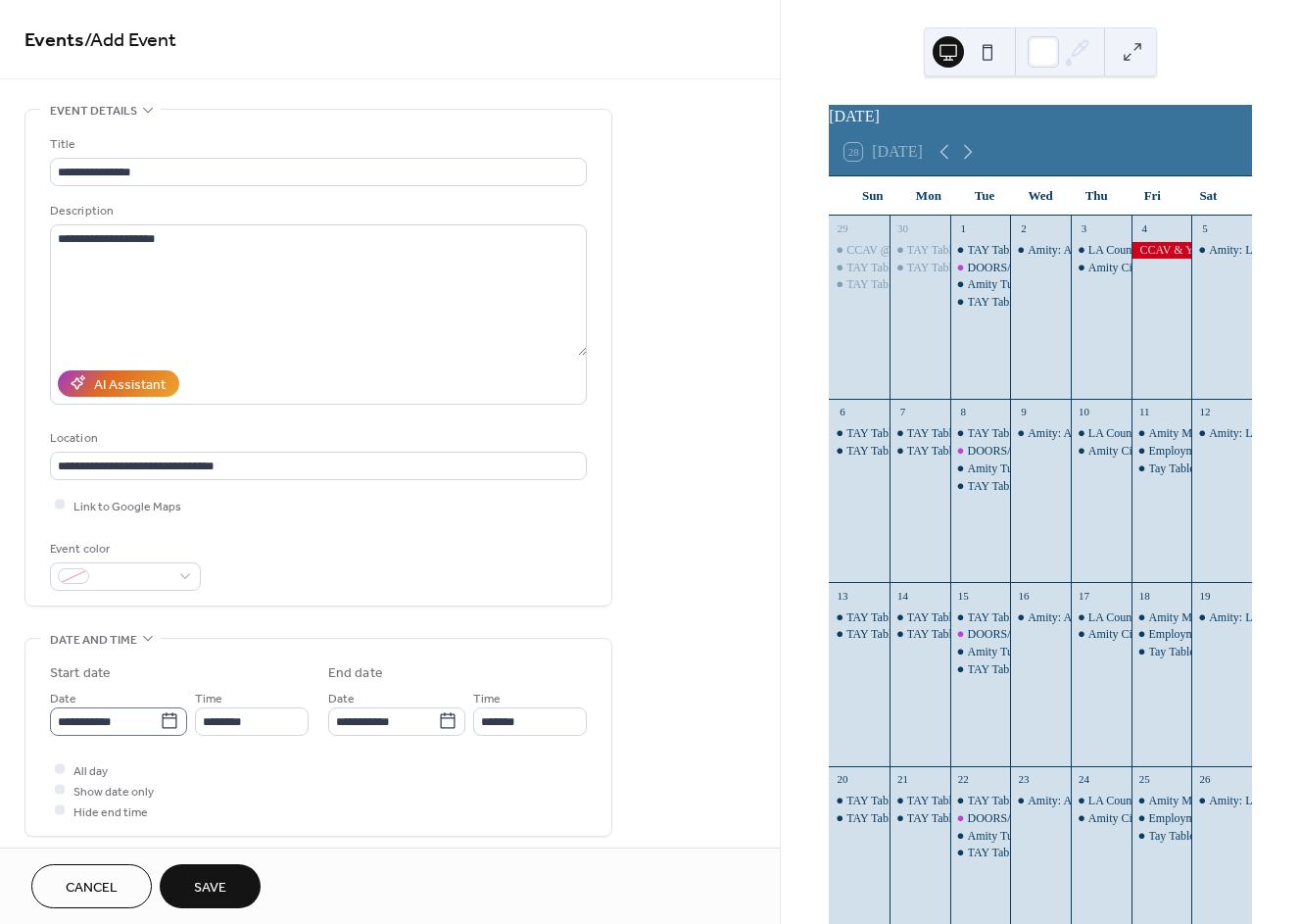 click 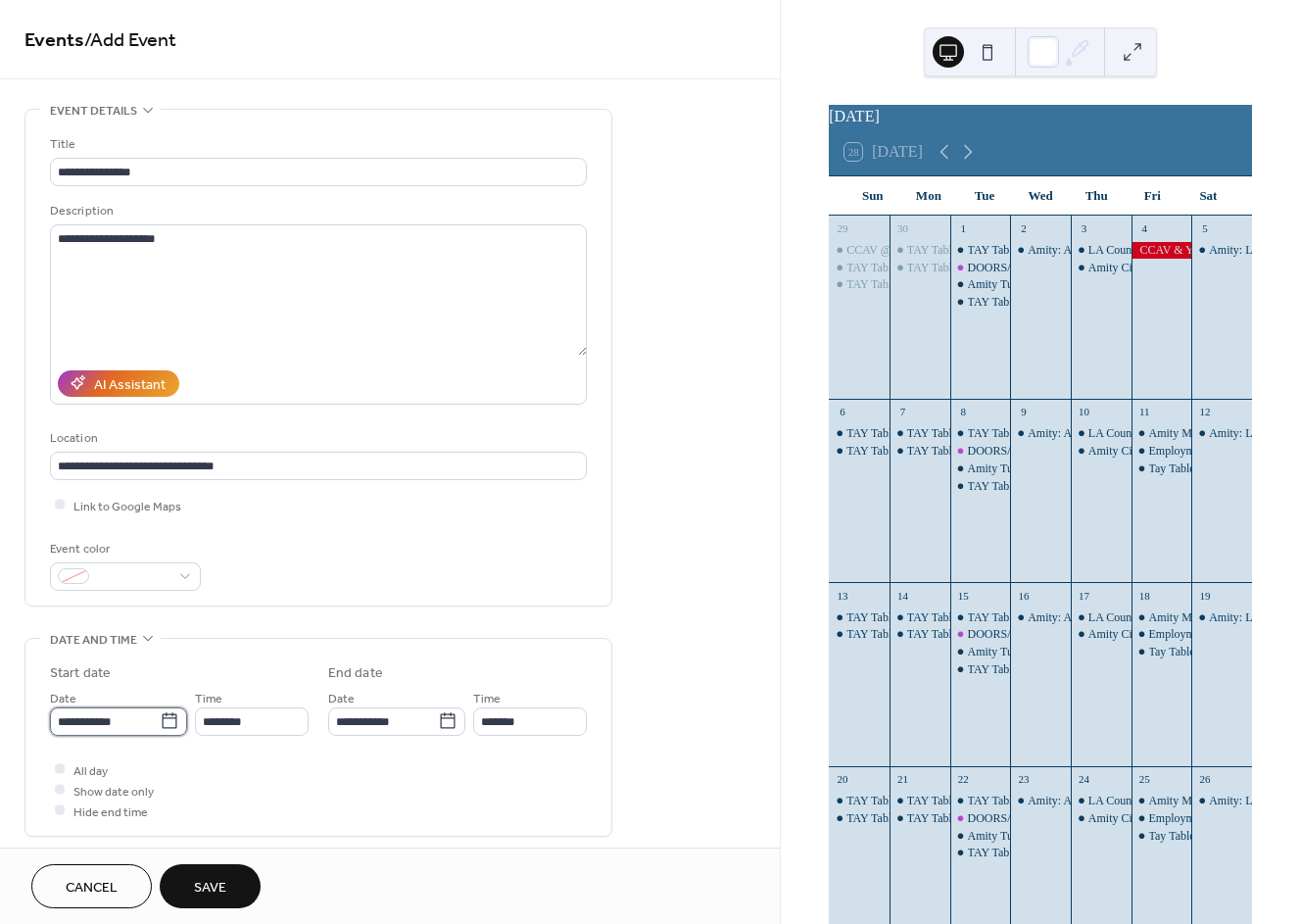 click on "**********" at bounding box center (105, 721) 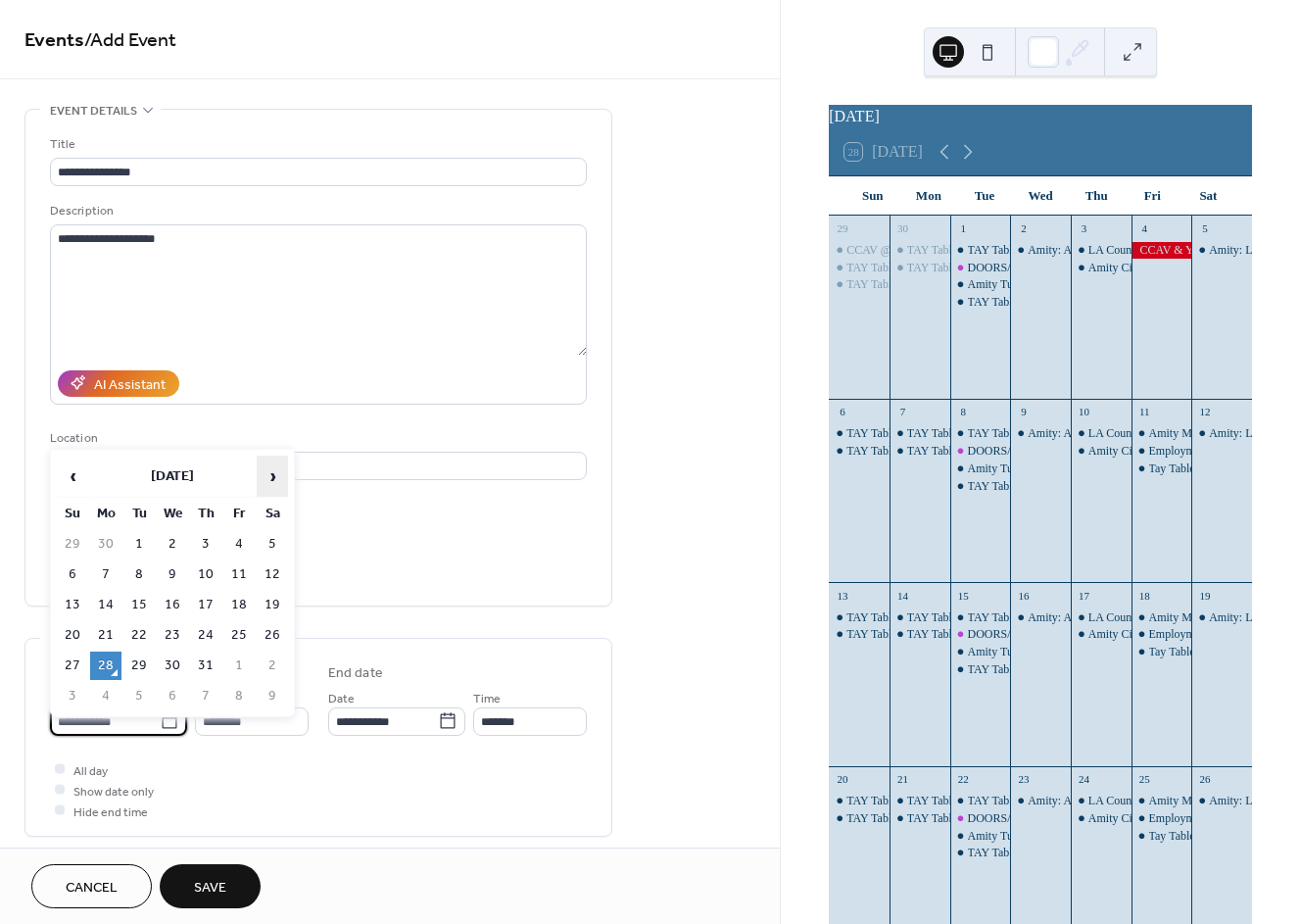 click on "›" at bounding box center [272, 476] 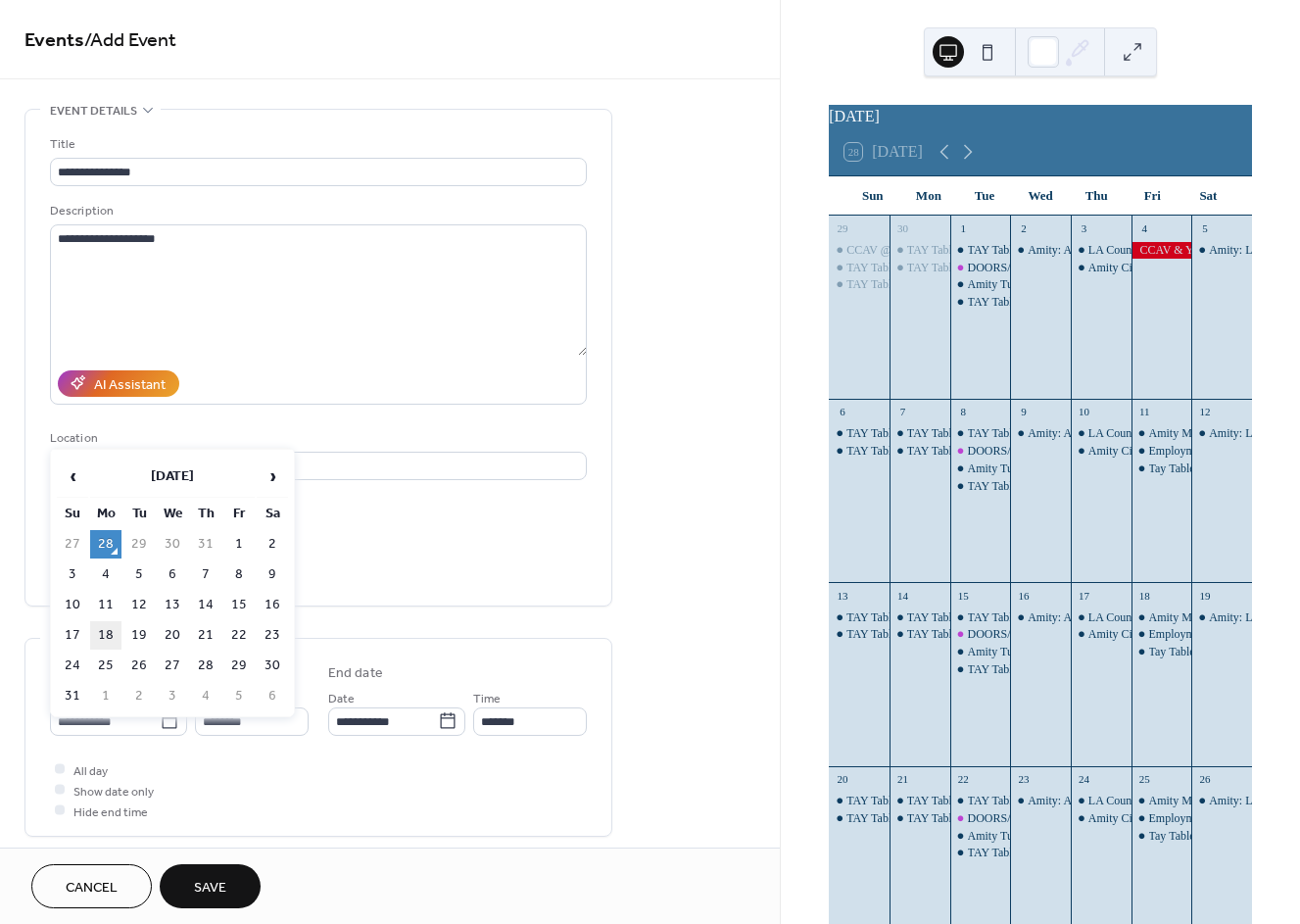 click on "18" at bounding box center (106, 635) 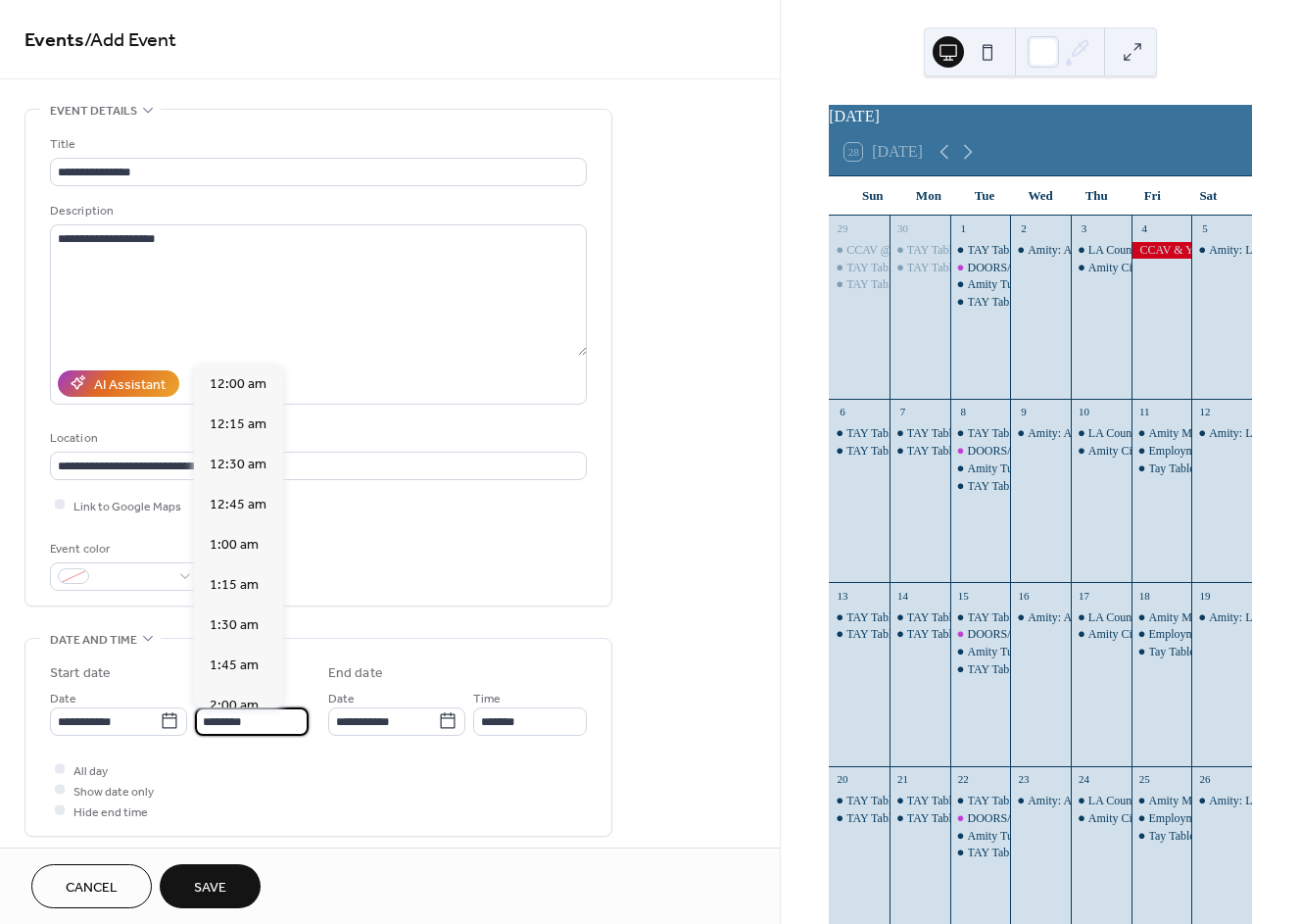 click on "********" at bounding box center [252, 721] 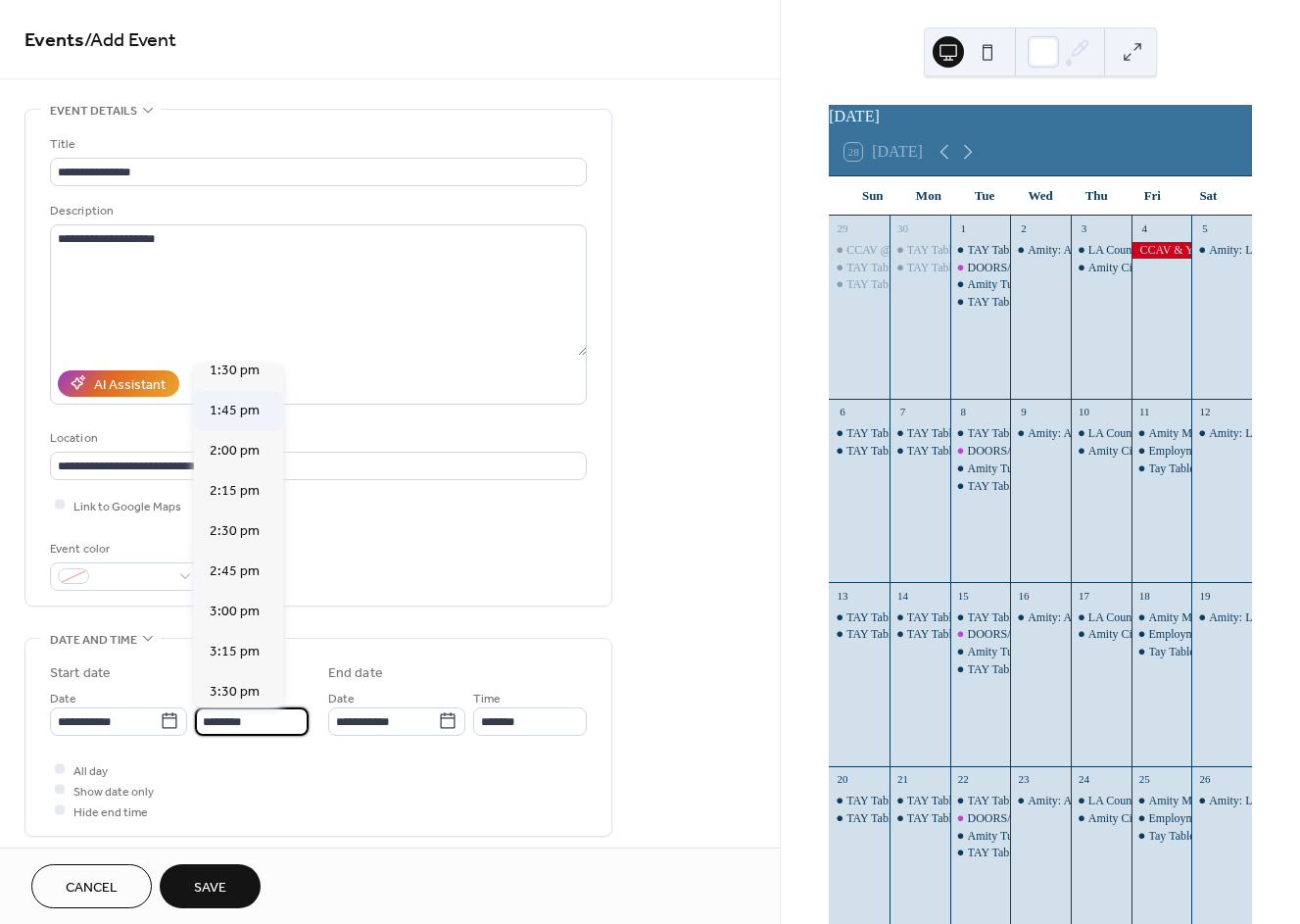 scroll, scrollTop: 2275, scrollLeft: 0, axis: vertical 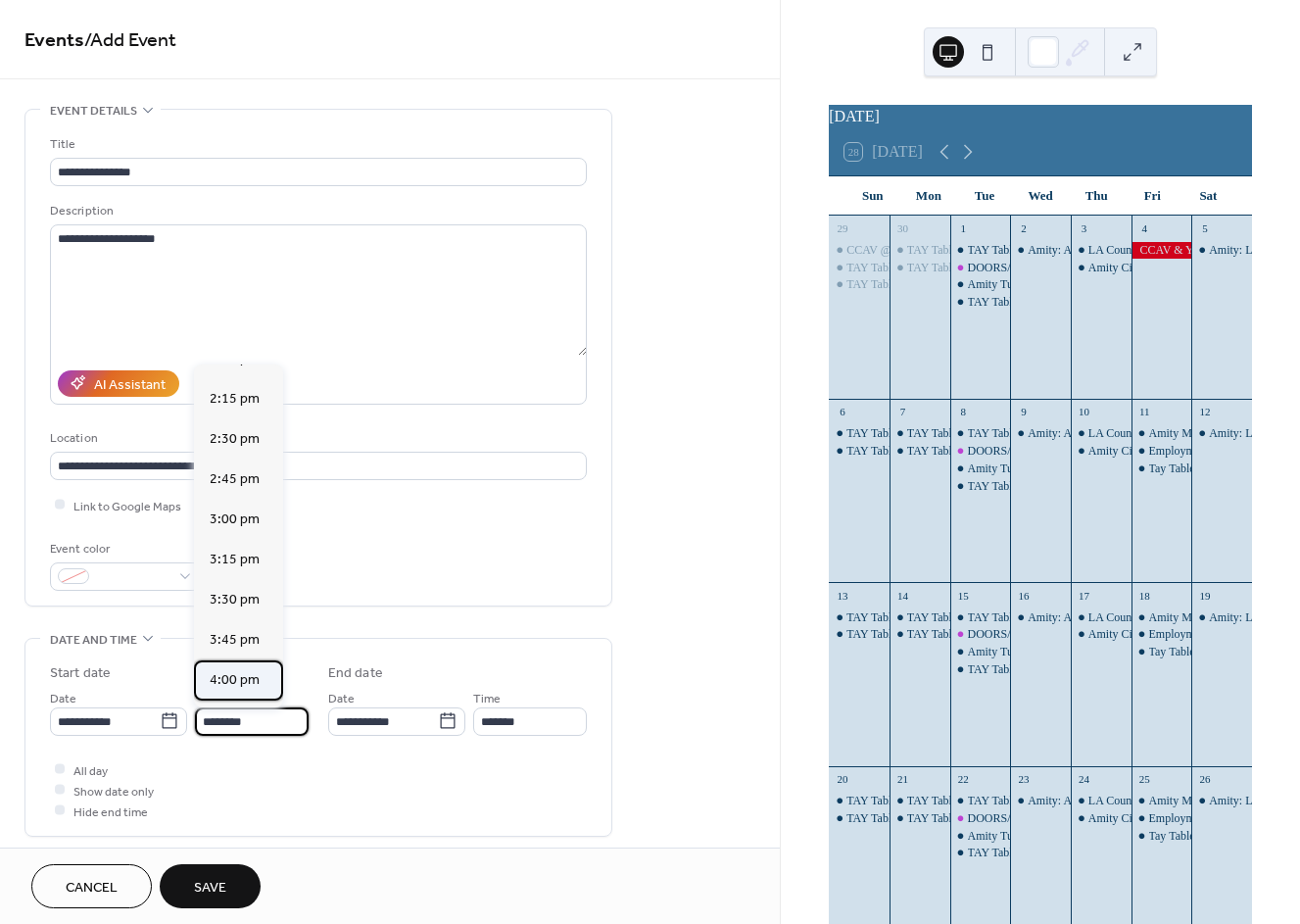 click on "4:00 pm" at bounding box center [238, 680] 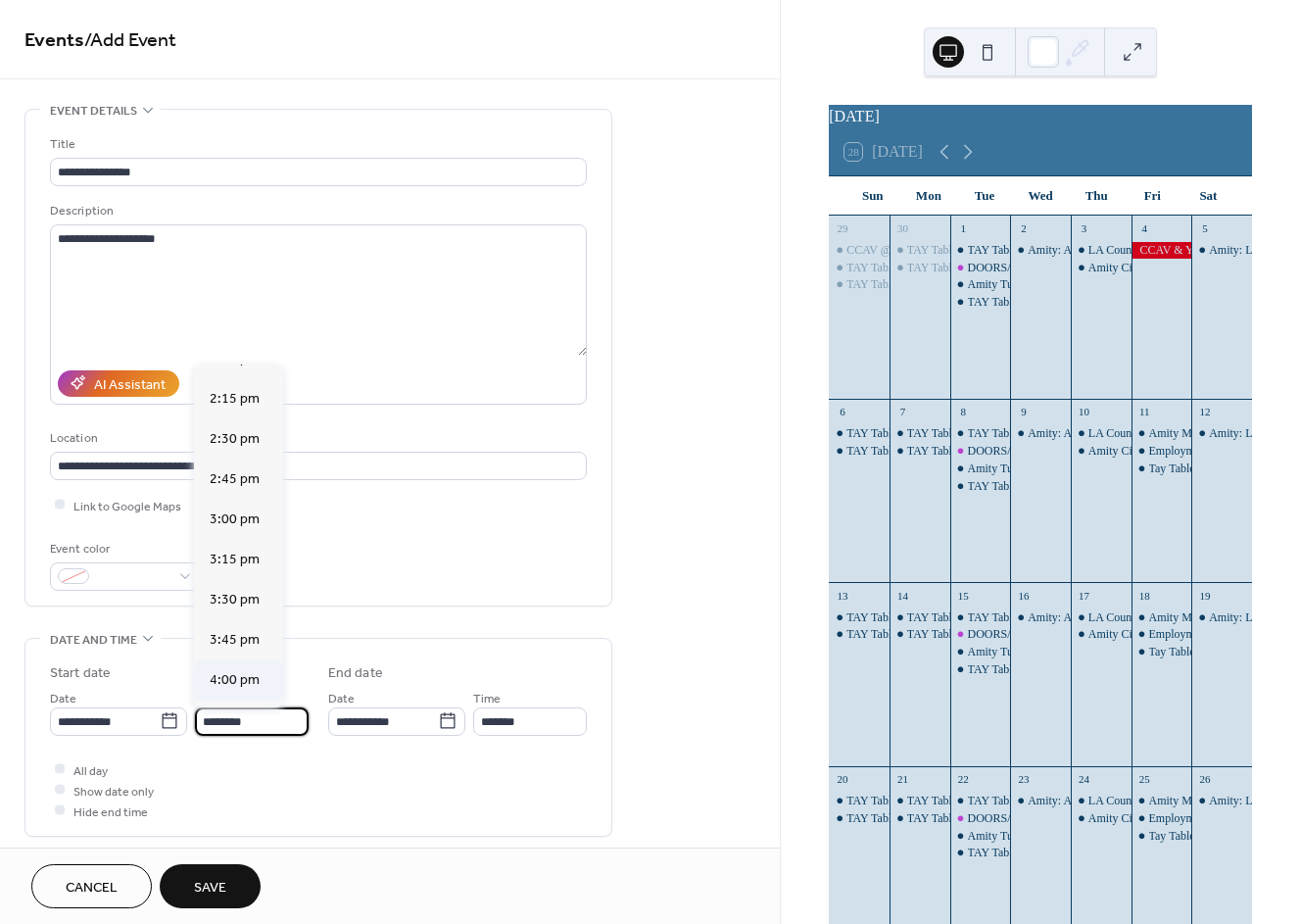 type on "*******" 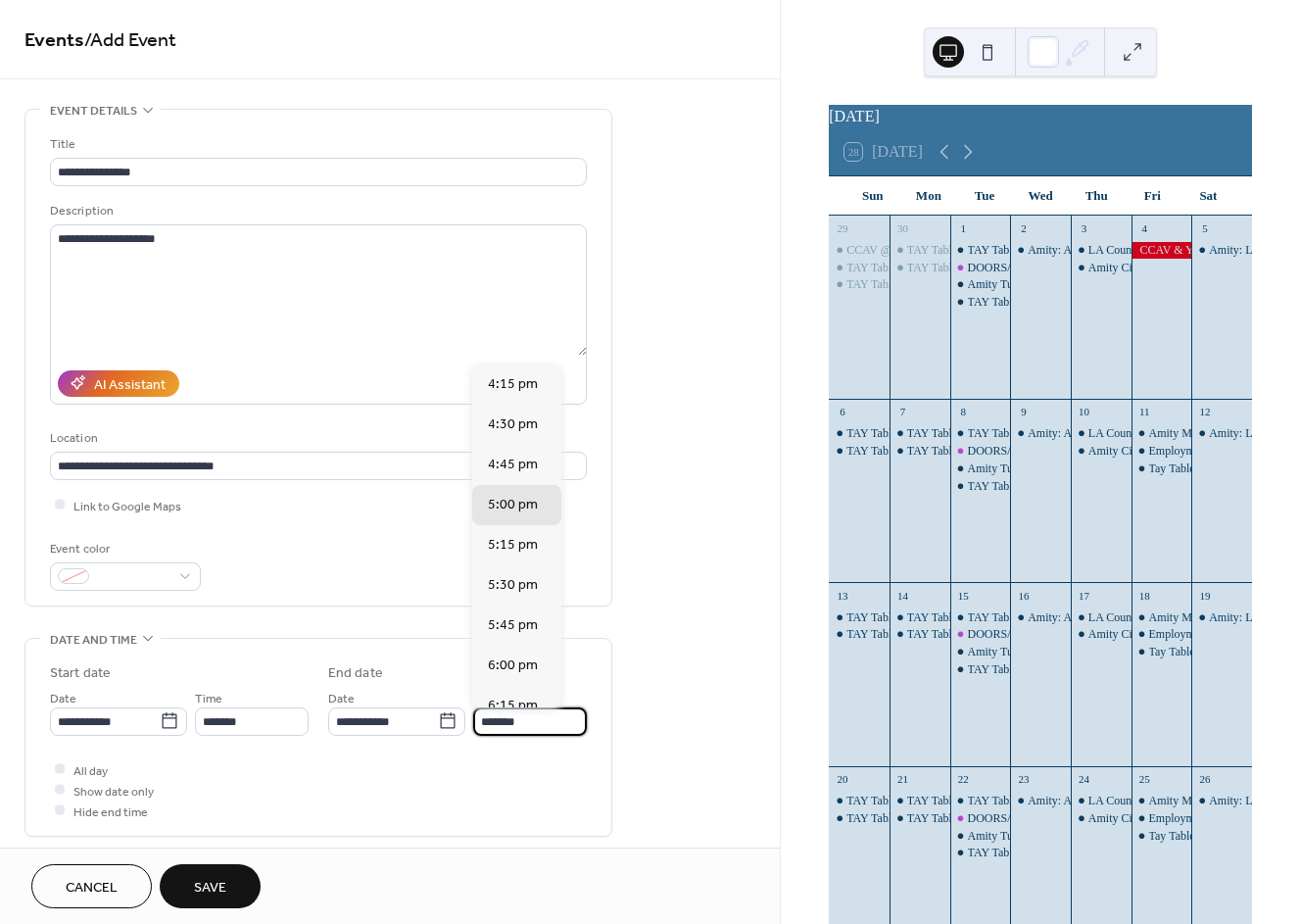 click on "*******" at bounding box center (530, 721) 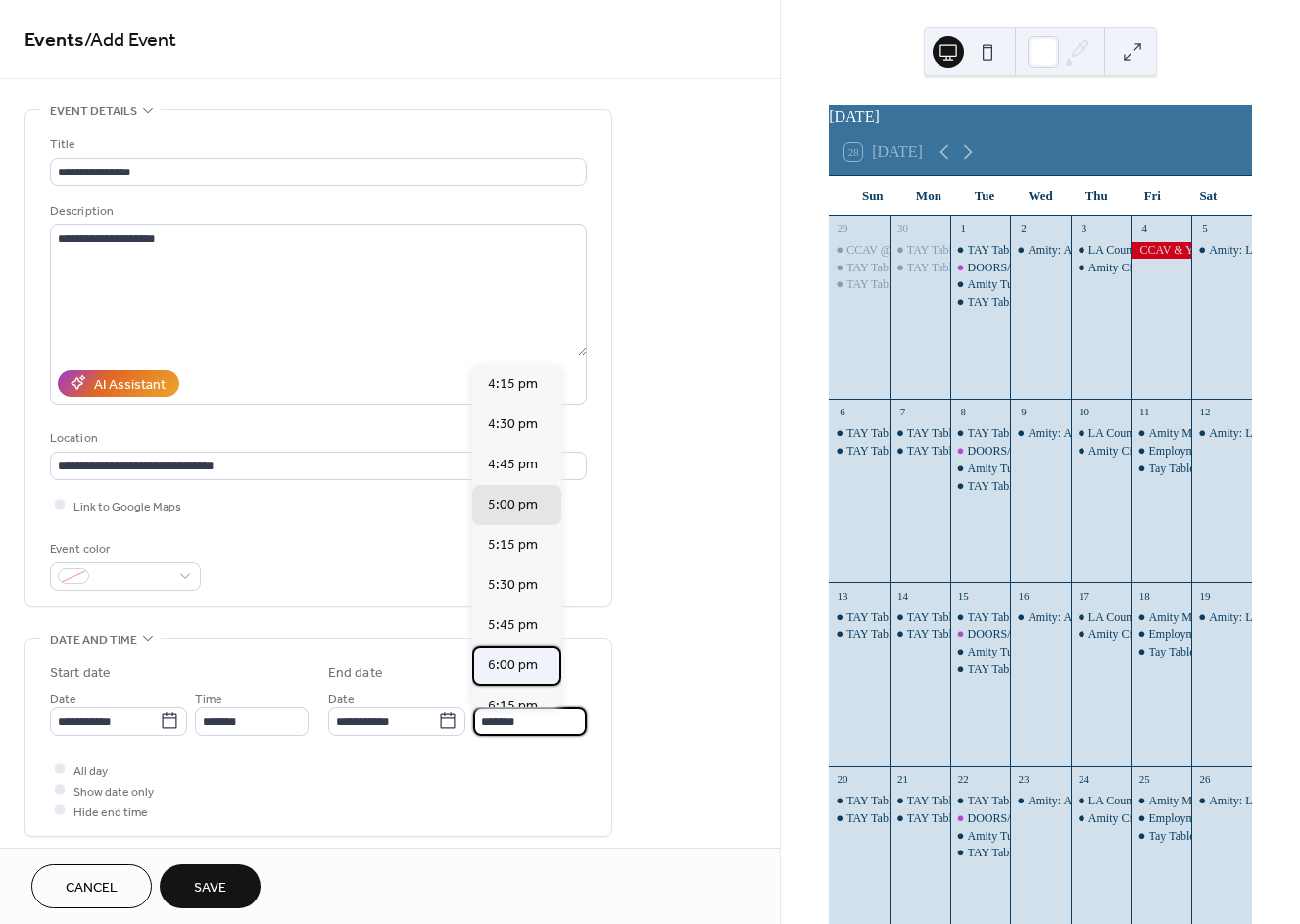 click on "6:00 pm" at bounding box center [512, 665] 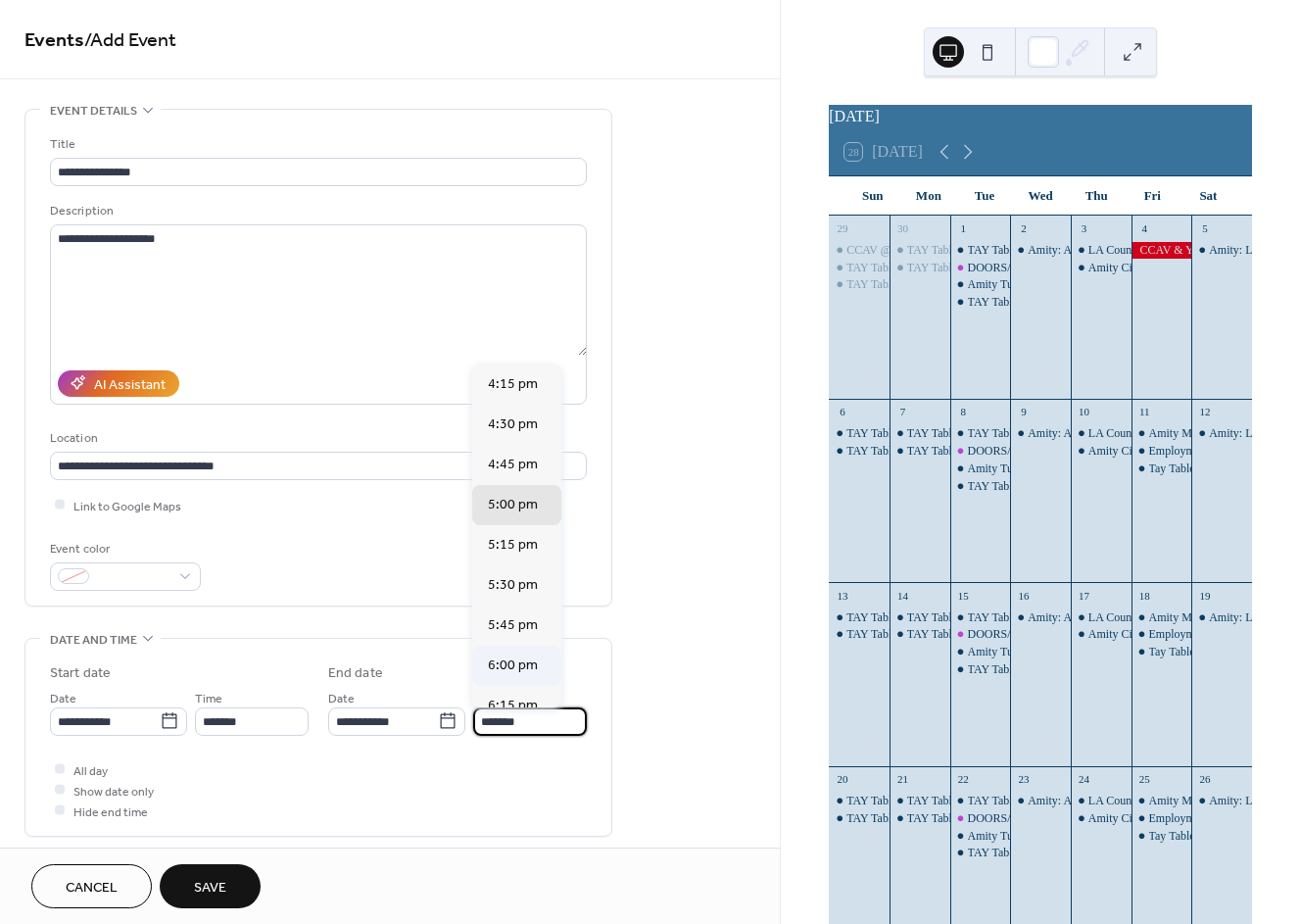 type on "*******" 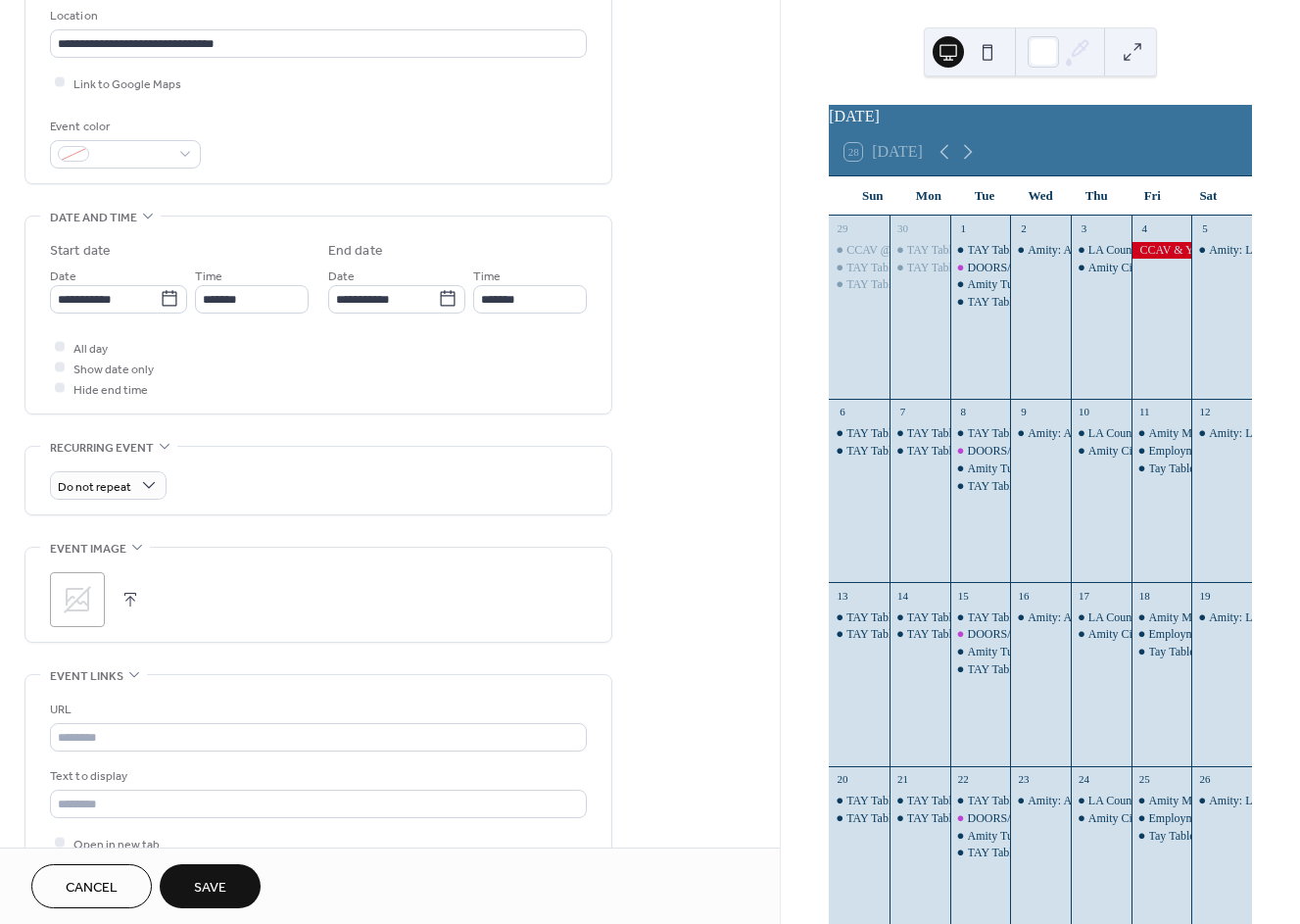 scroll, scrollTop: 435, scrollLeft: 0, axis: vertical 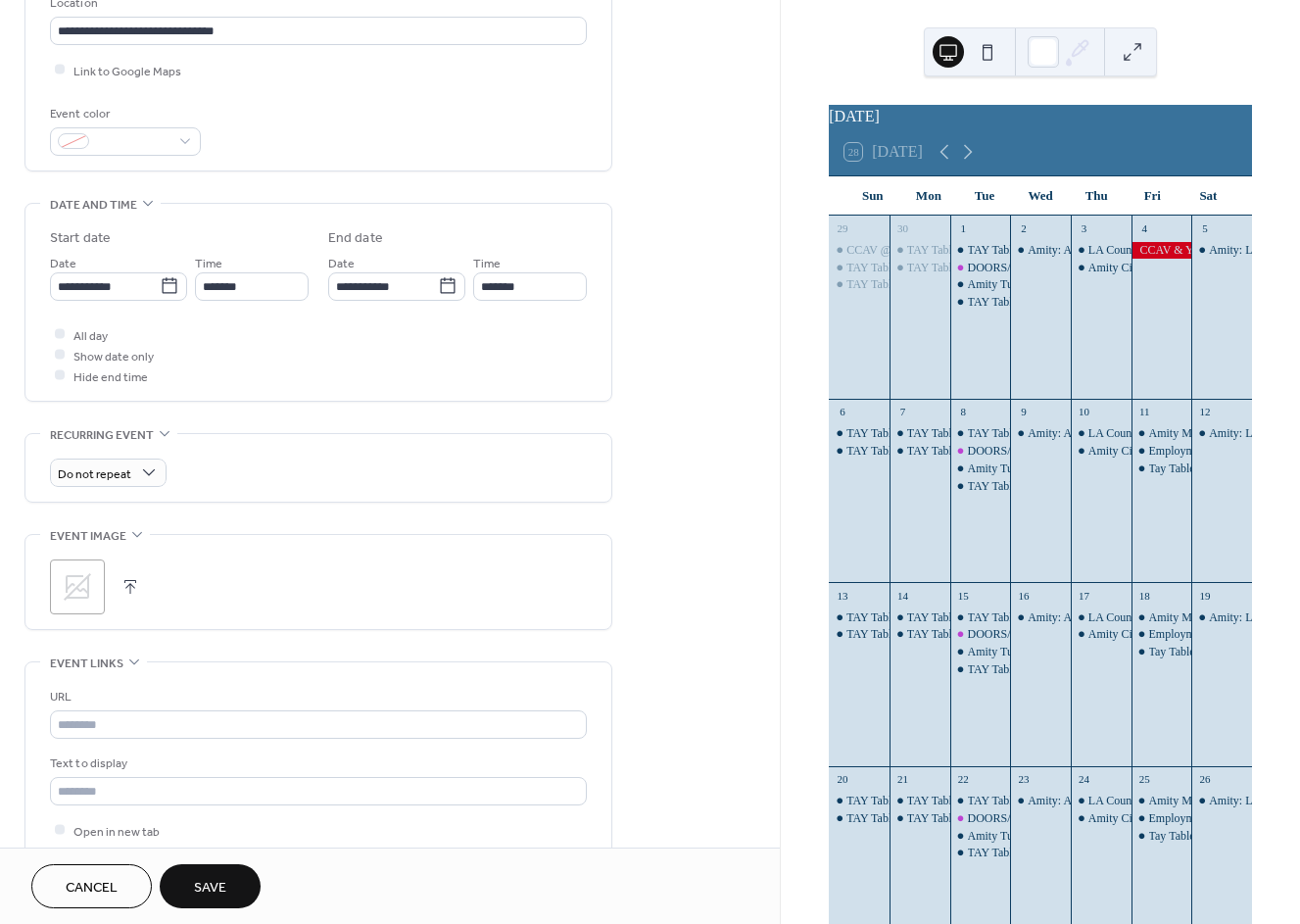 click on "Save" at bounding box center [210, 886] 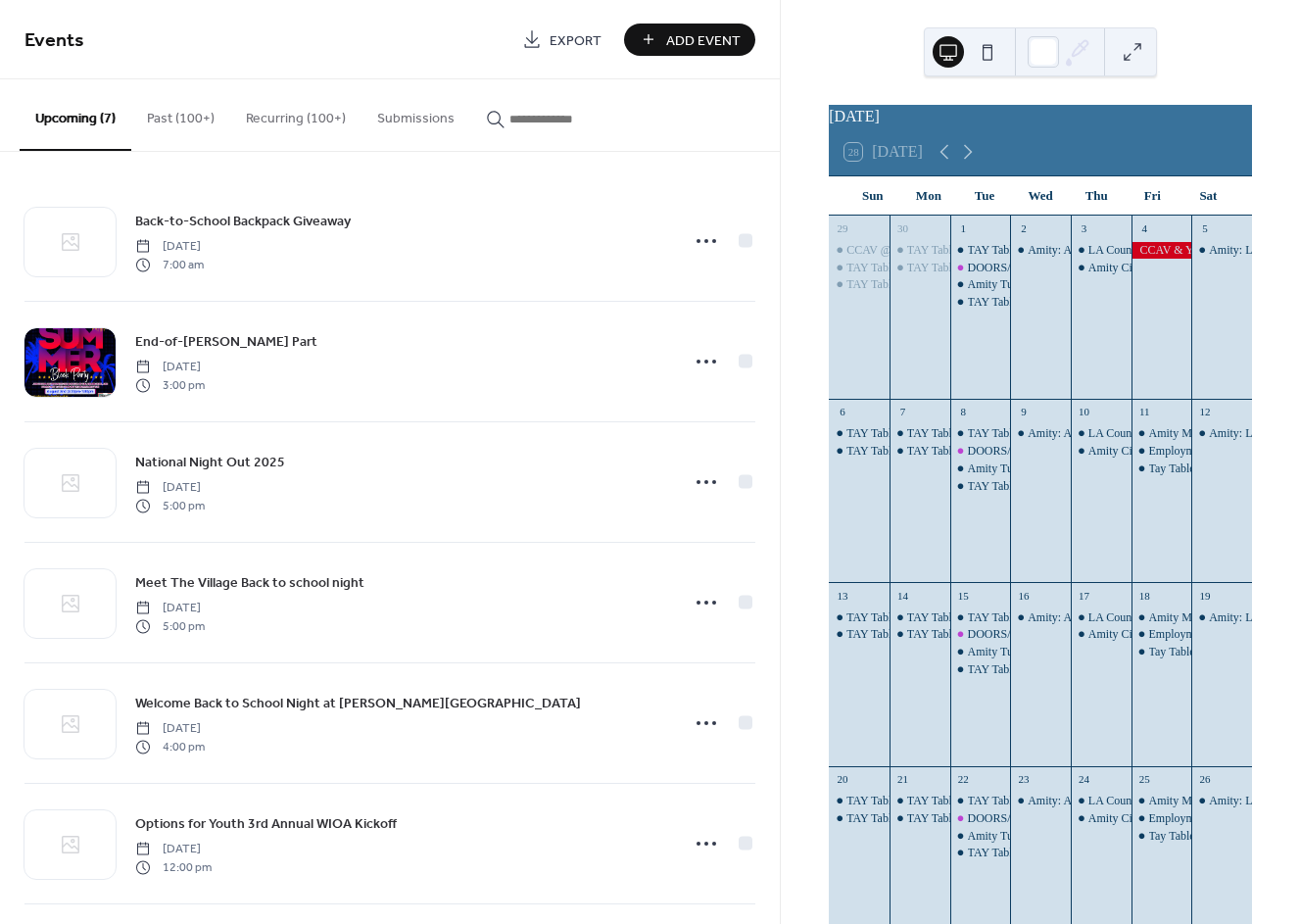 click on "Add Event" at bounding box center (703, 40) 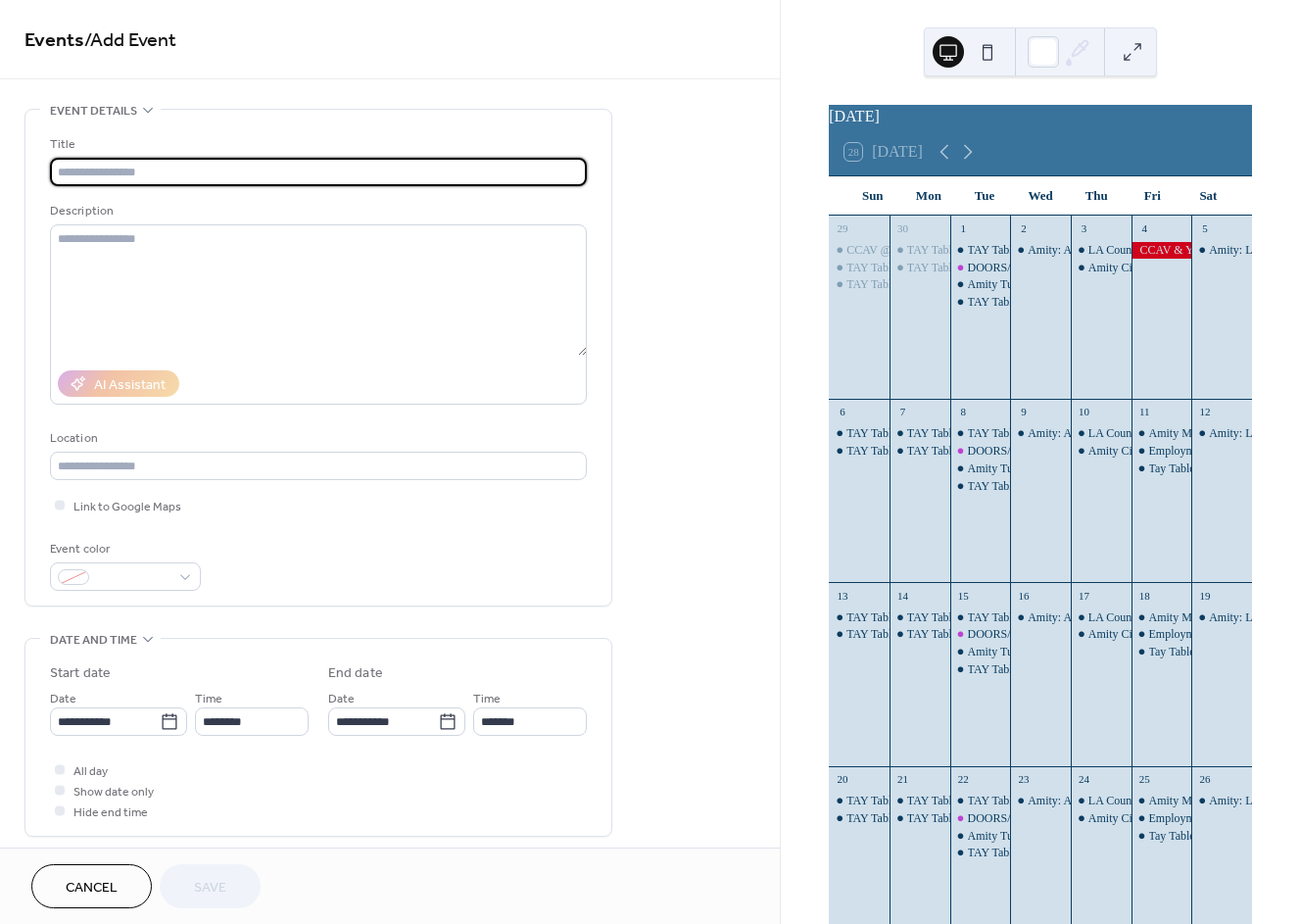 click at bounding box center (318, 171) 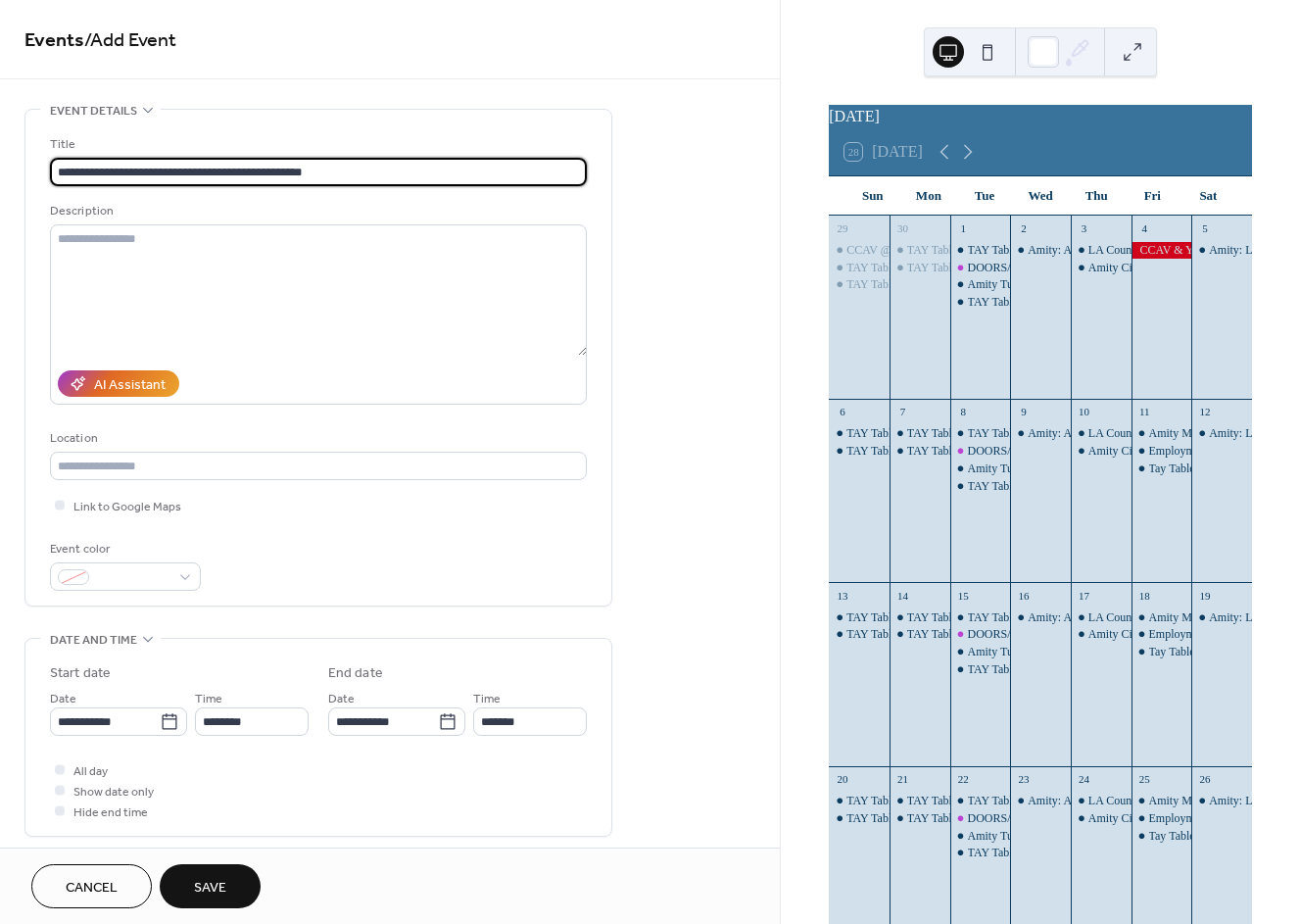 type on "**********" 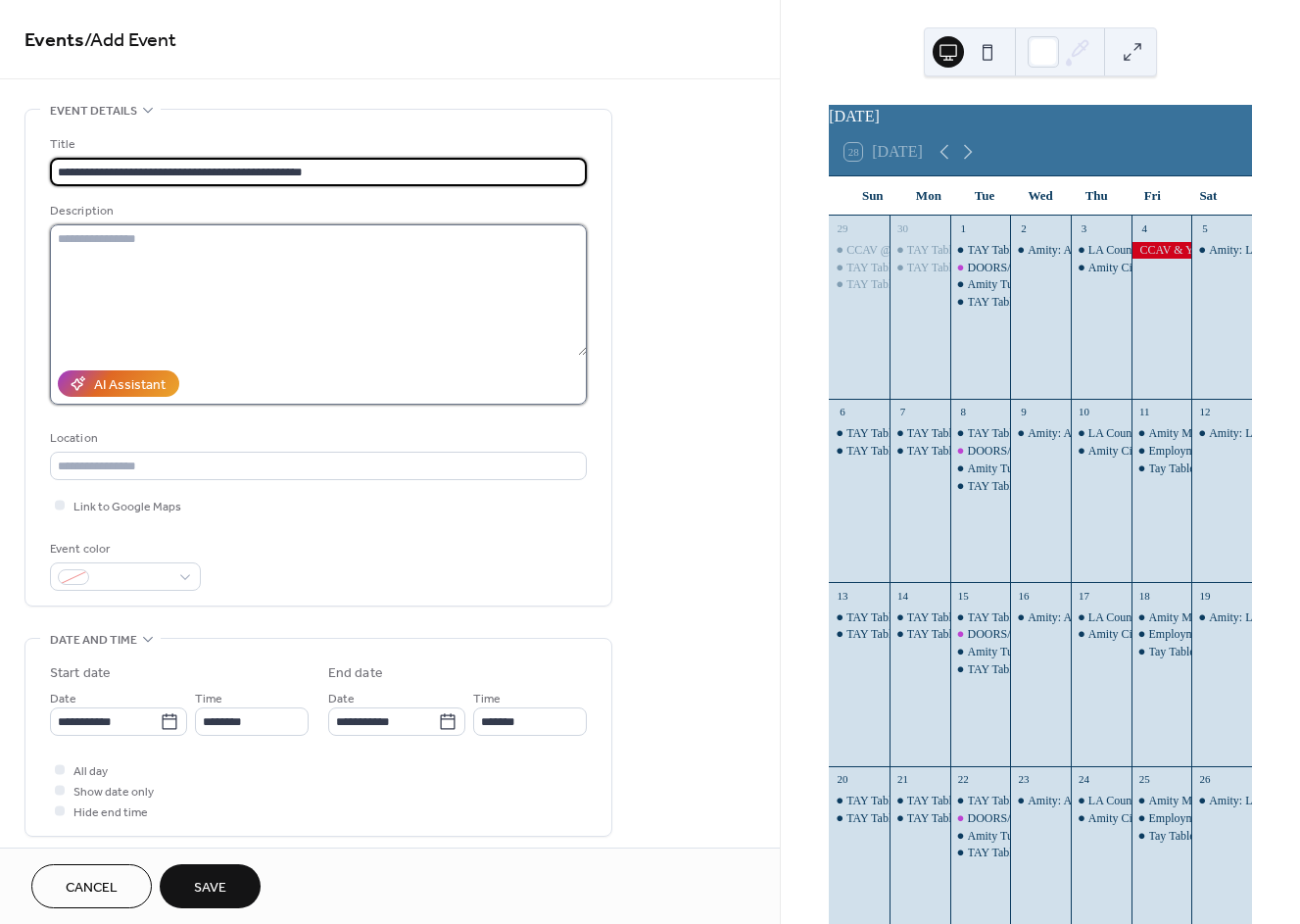 click at bounding box center (318, 290) 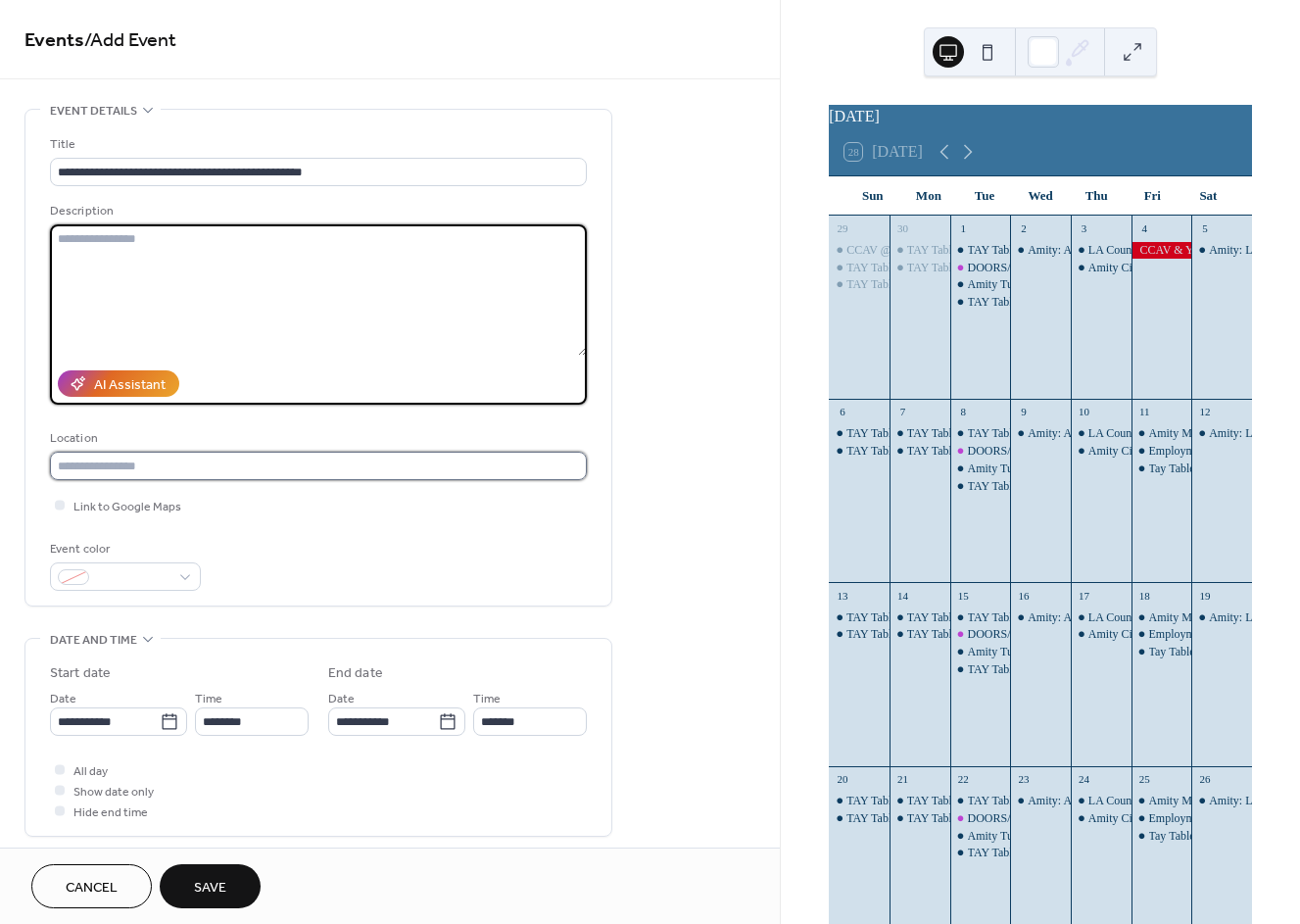 click at bounding box center (318, 465) 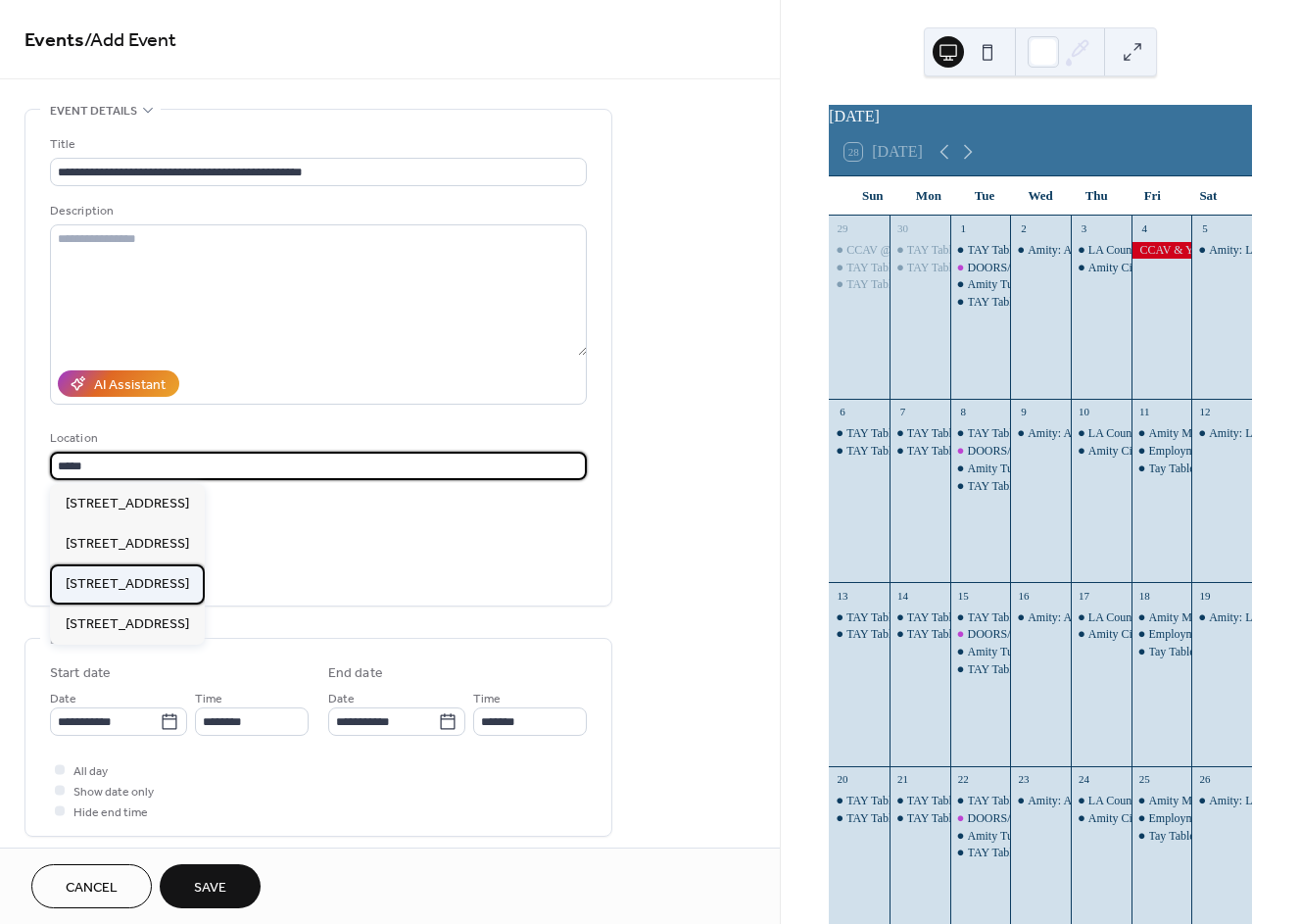 click on "[STREET_ADDRESS]" at bounding box center [127, 584] 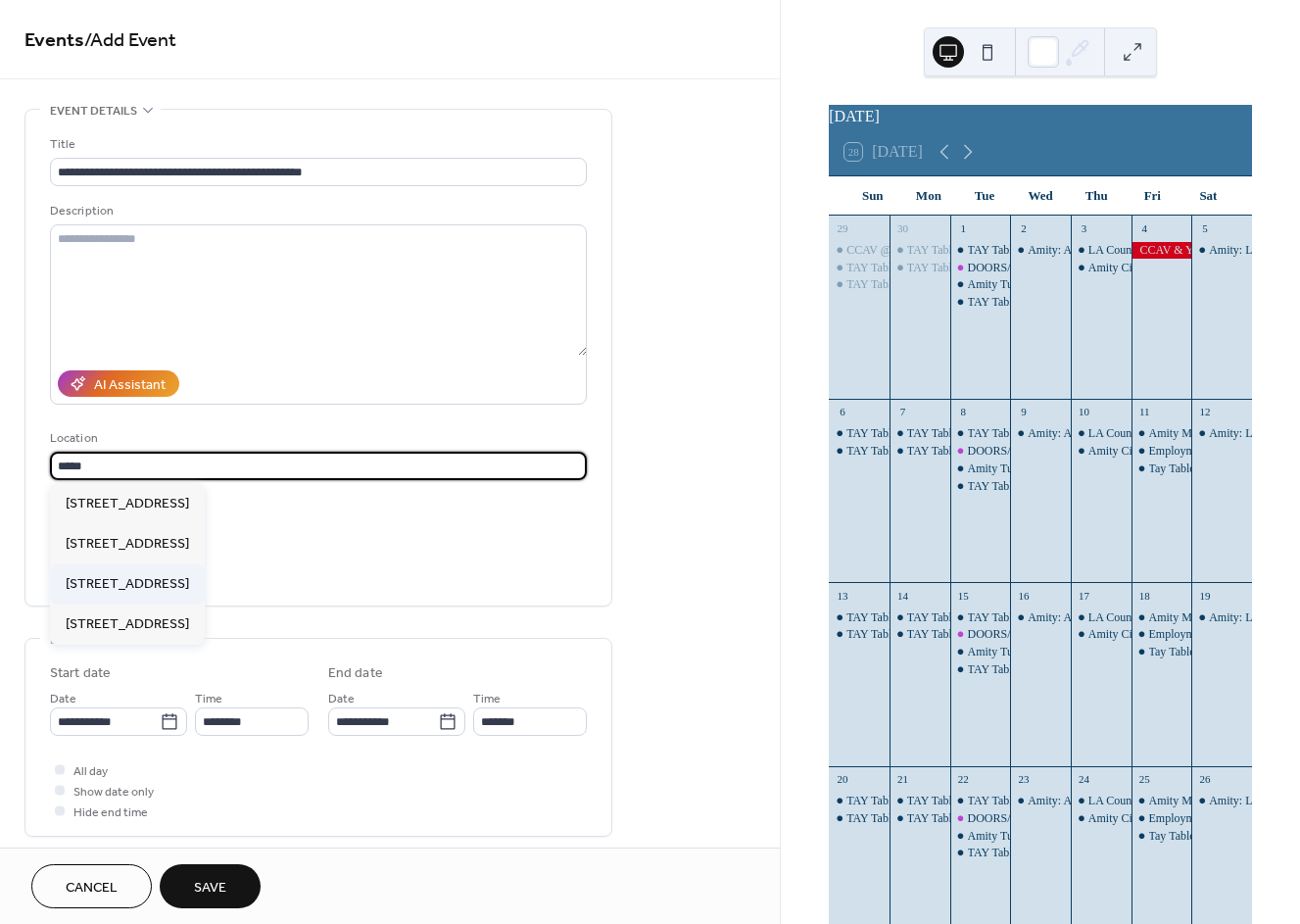 type on "**********" 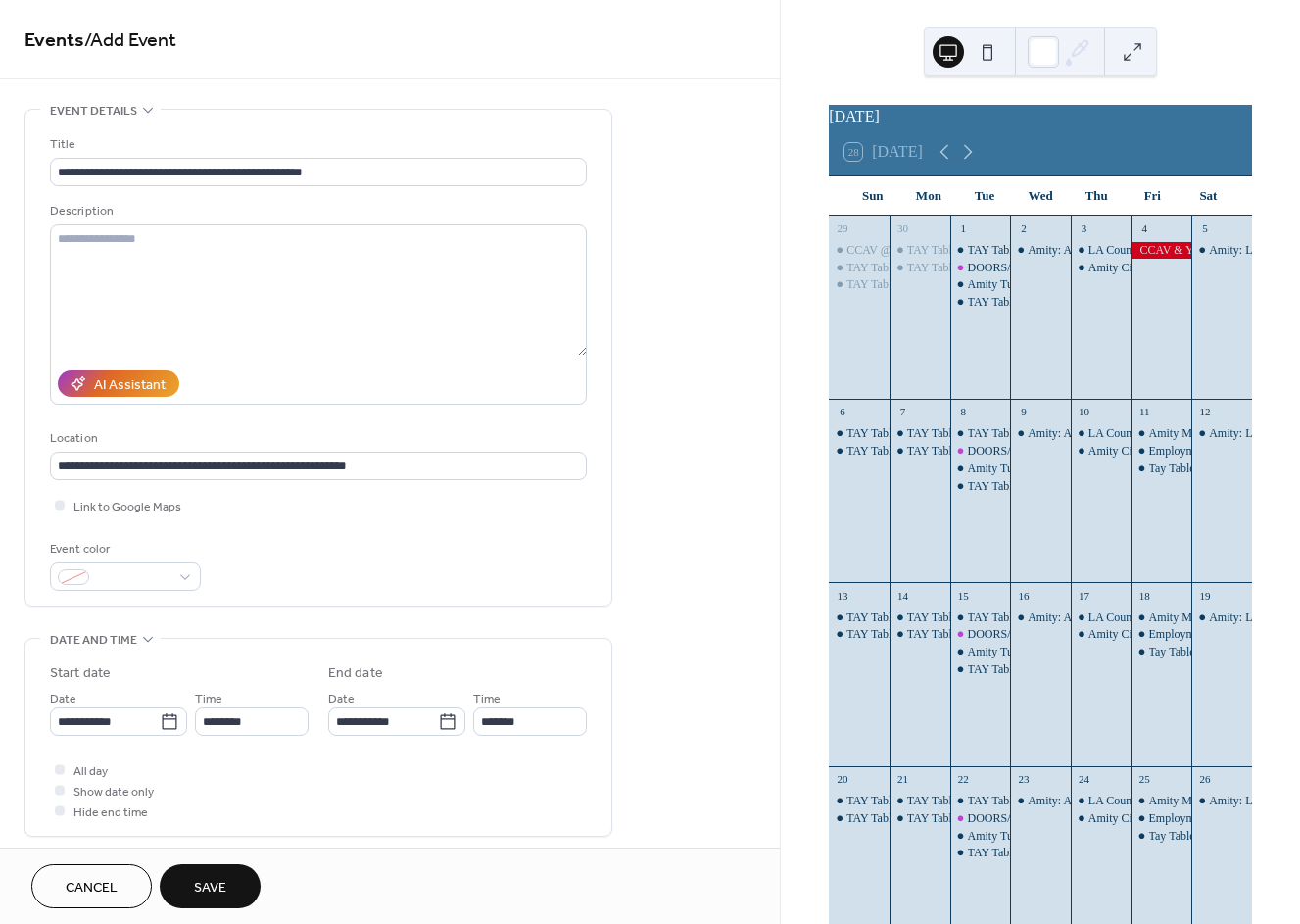 scroll, scrollTop: 218, scrollLeft: 0, axis: vertical 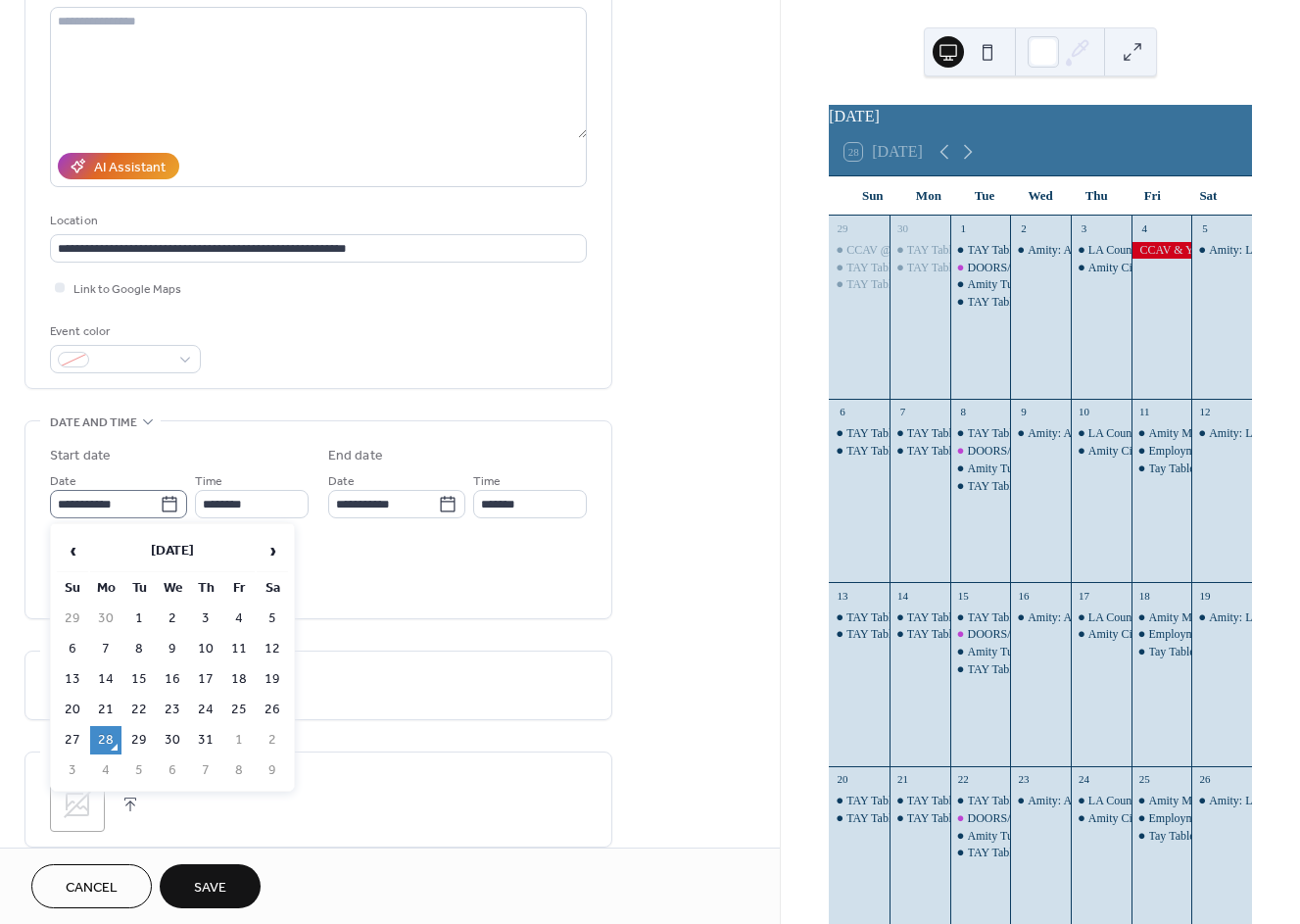 click 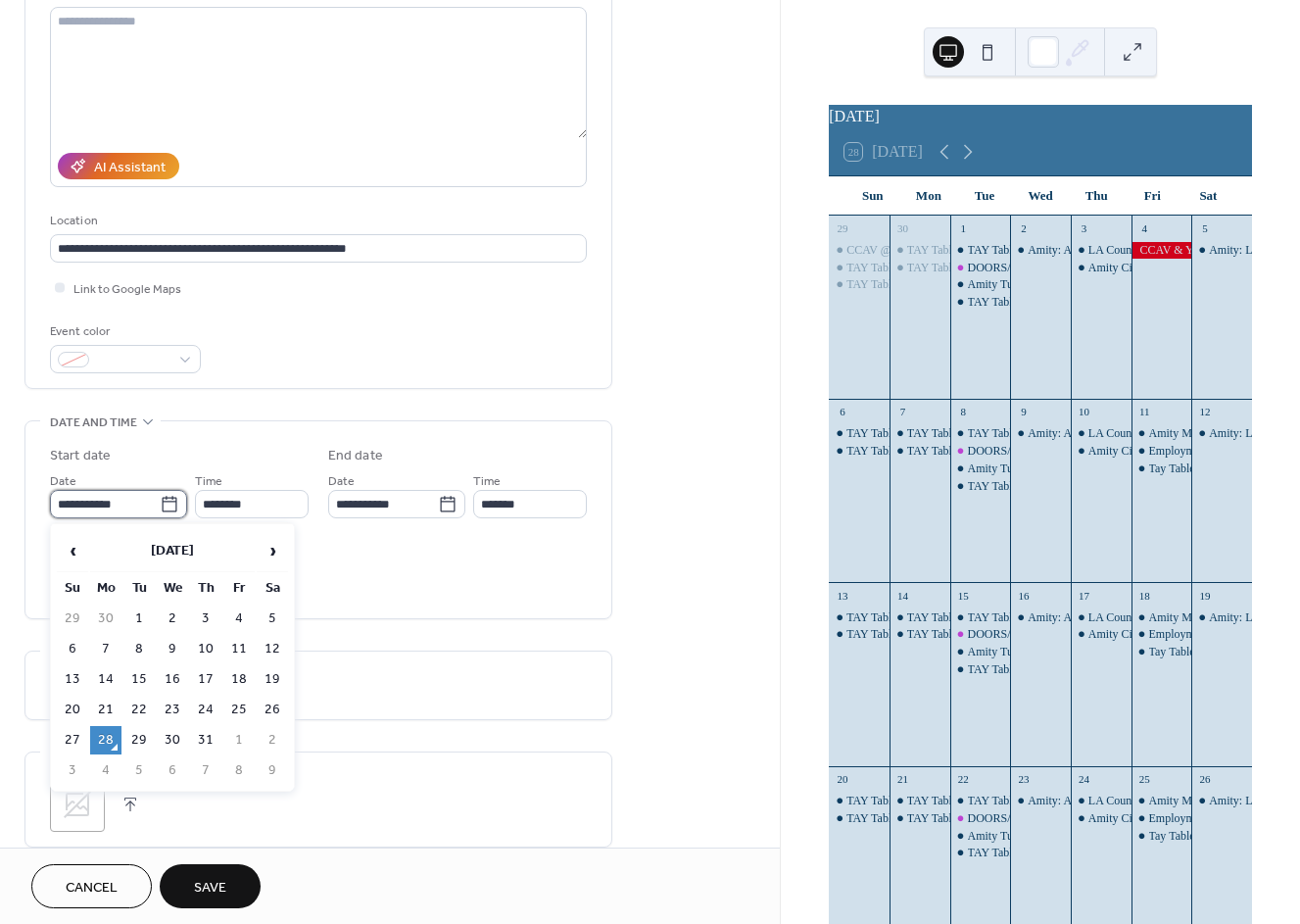 click on "**********" at bounding box center [105, 504] 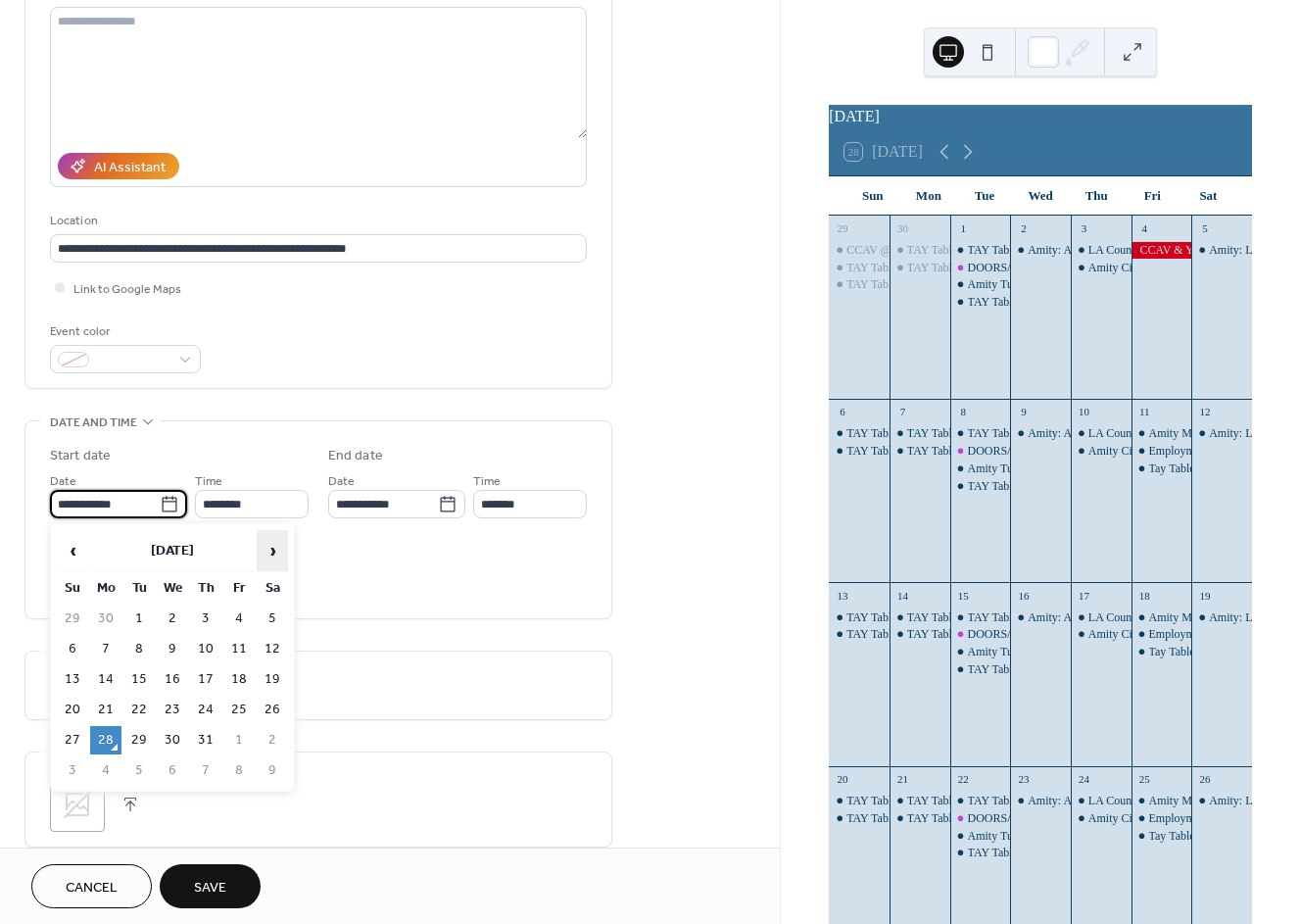 click on "›" at bounding box center [272, 551] 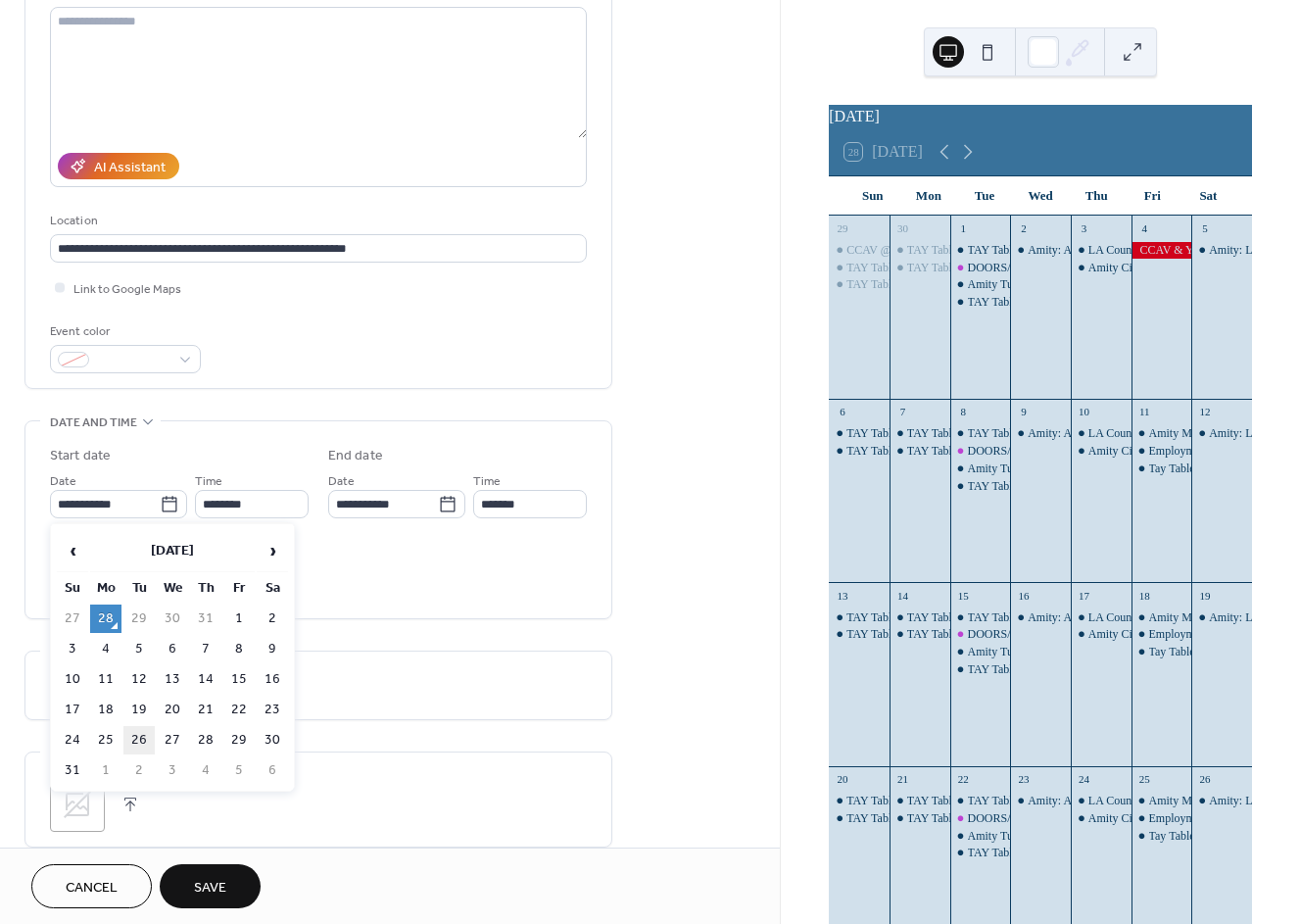 click on "26" at bounding box center (139, 740) 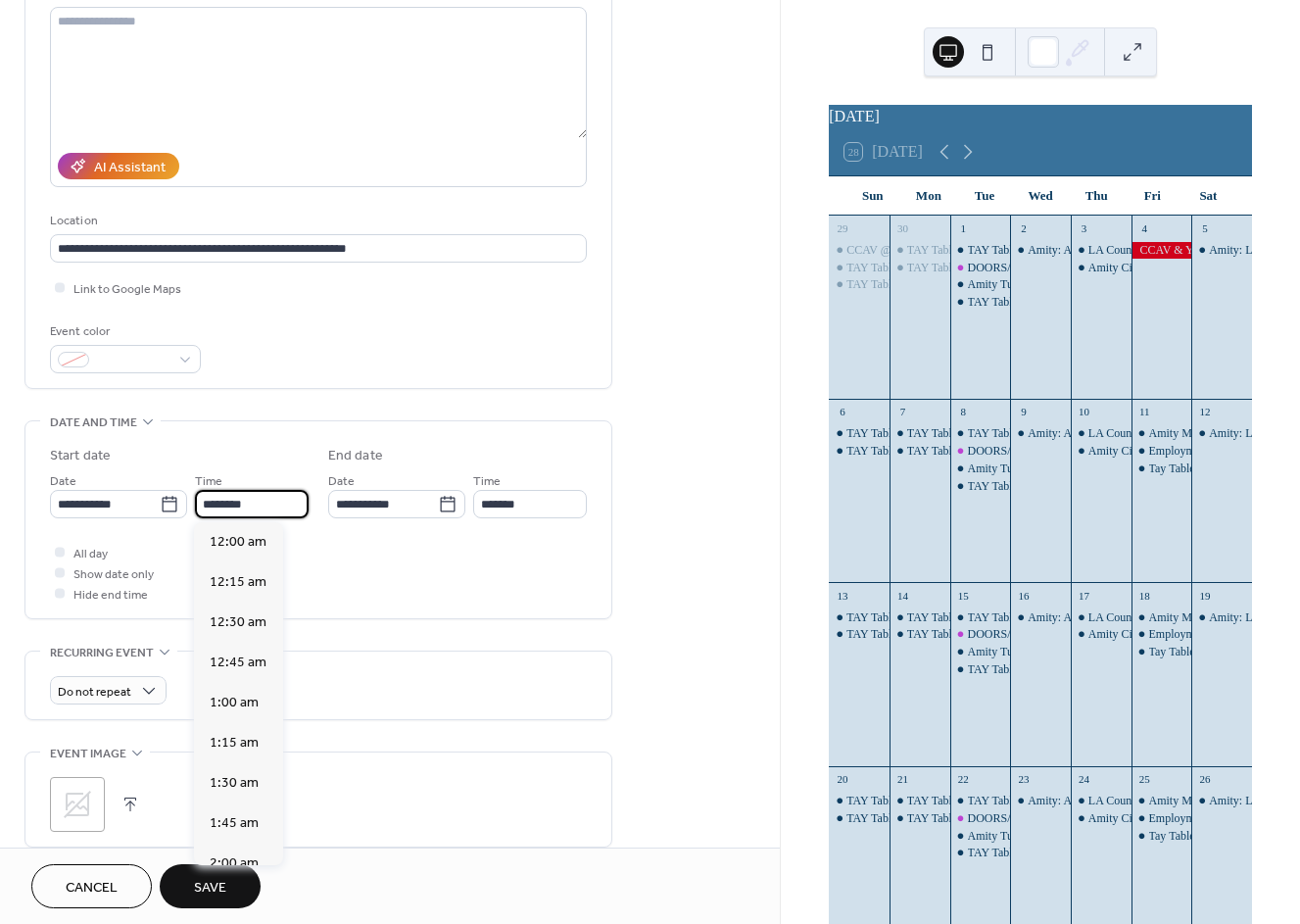 click on "********" at bounding box center [252, 504] 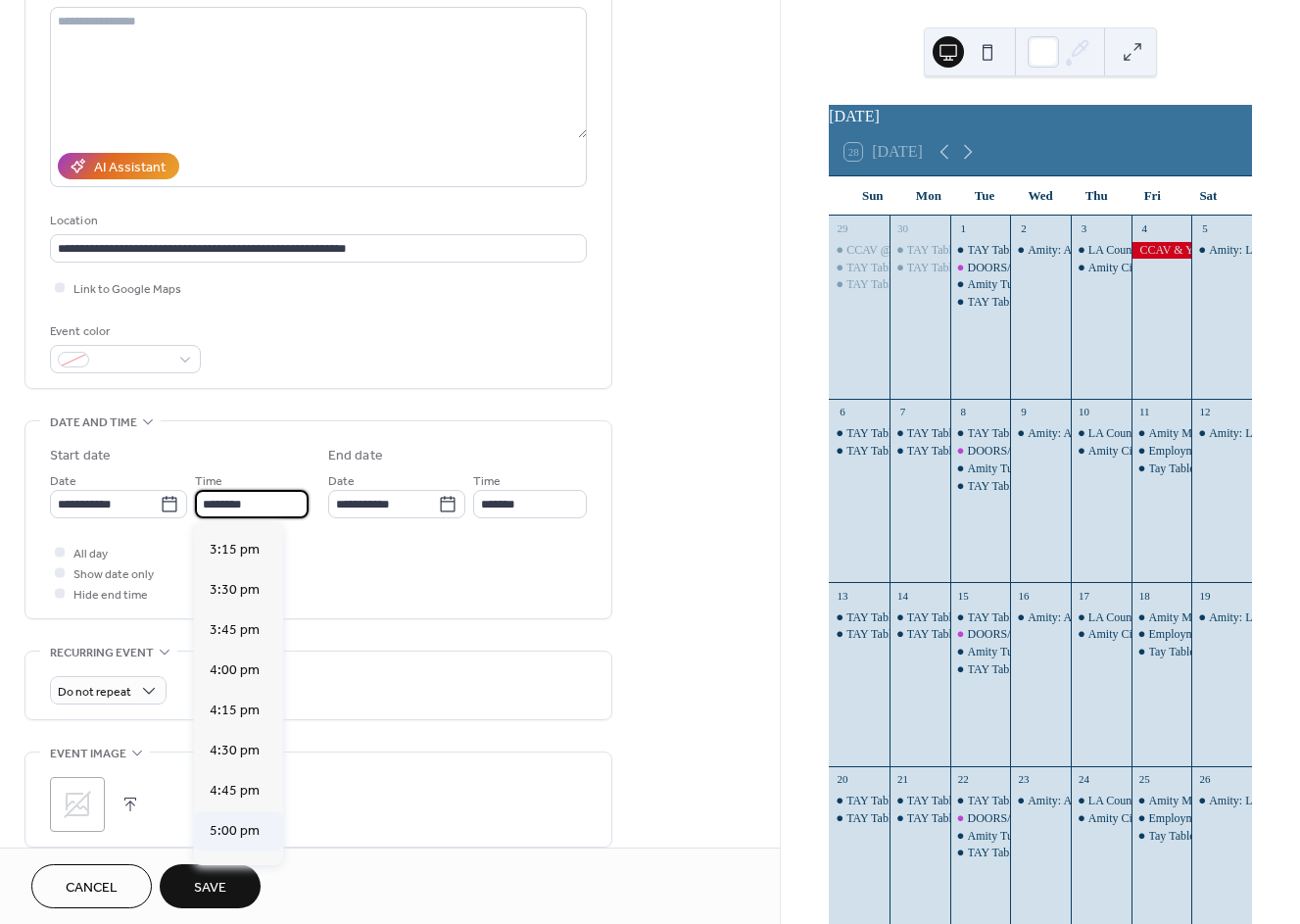 scroll, scrollTop: 2493, scrollLeft: 0, axis: vertical 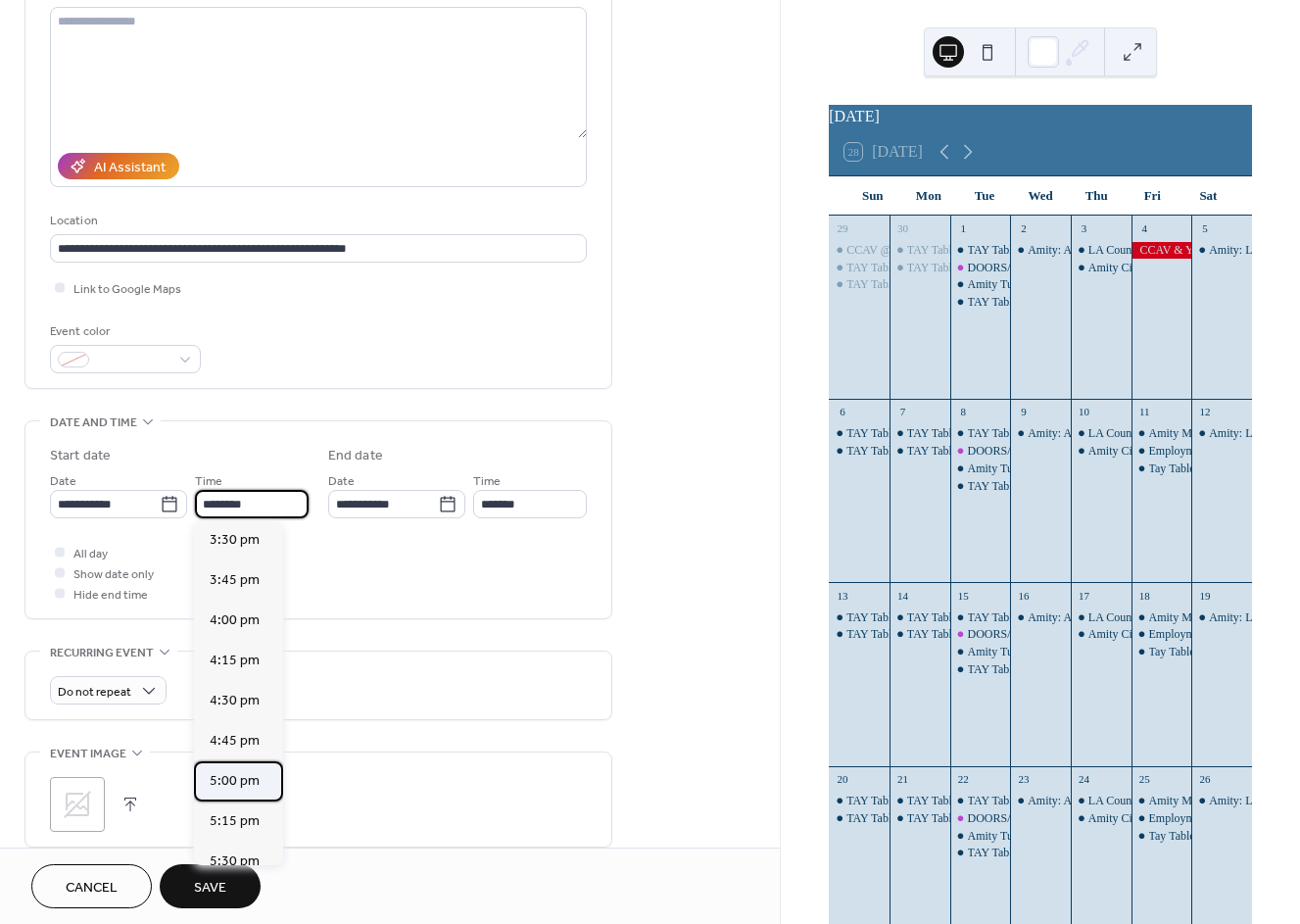 click on "5:00 pm" at bounding box center (234, 781) 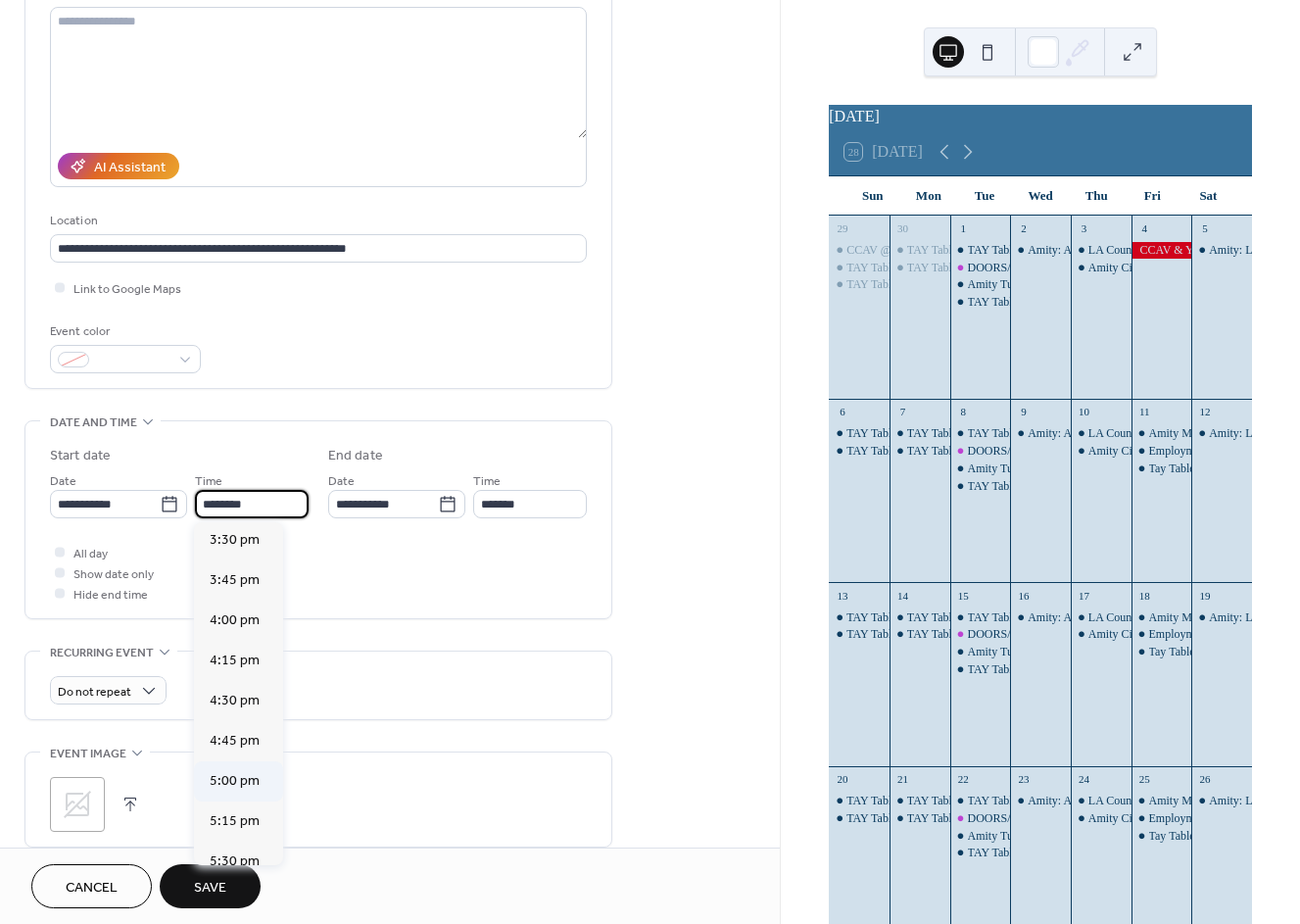 type on "*******" 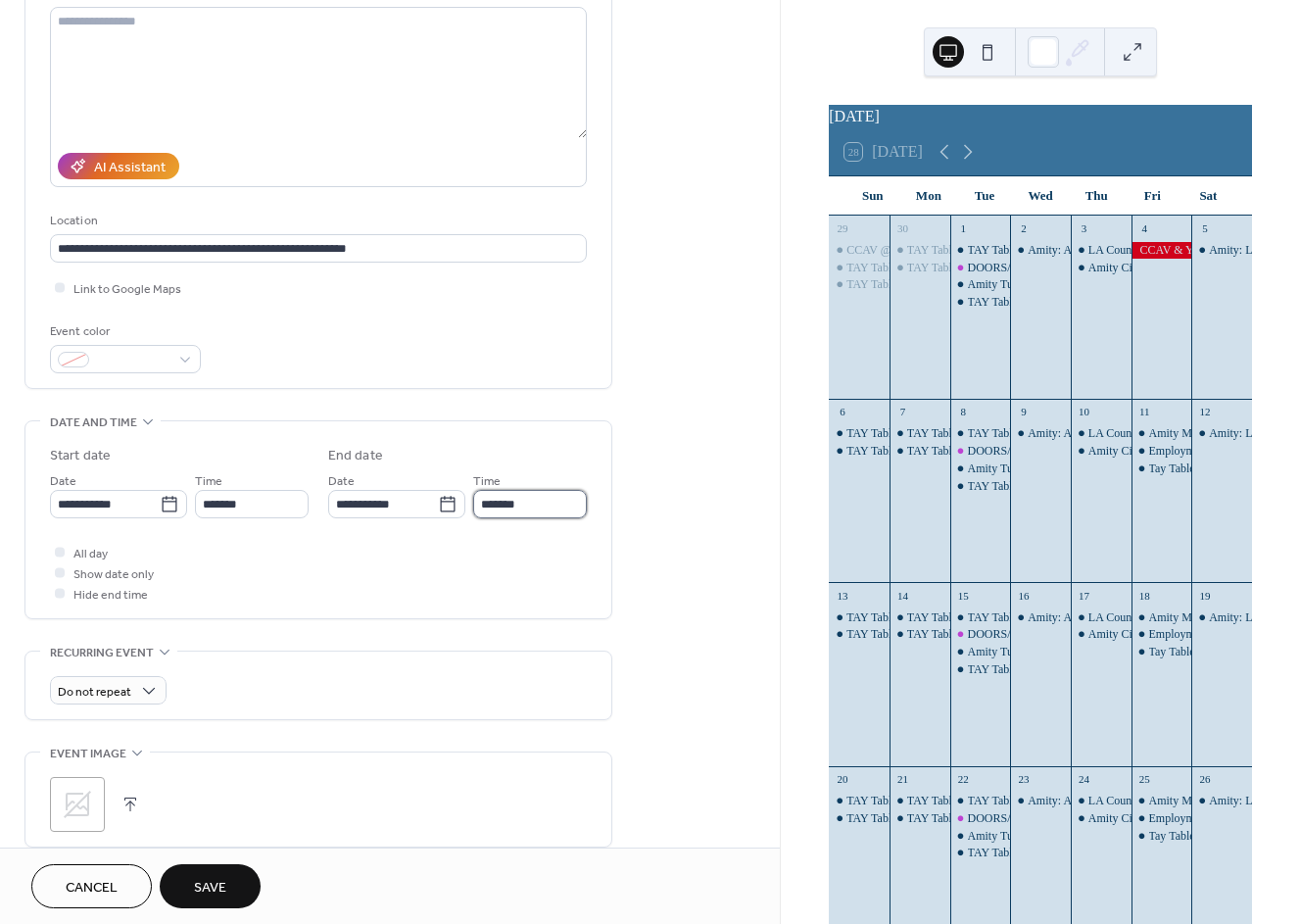 click on "*******" at bounding box center [530, 504] 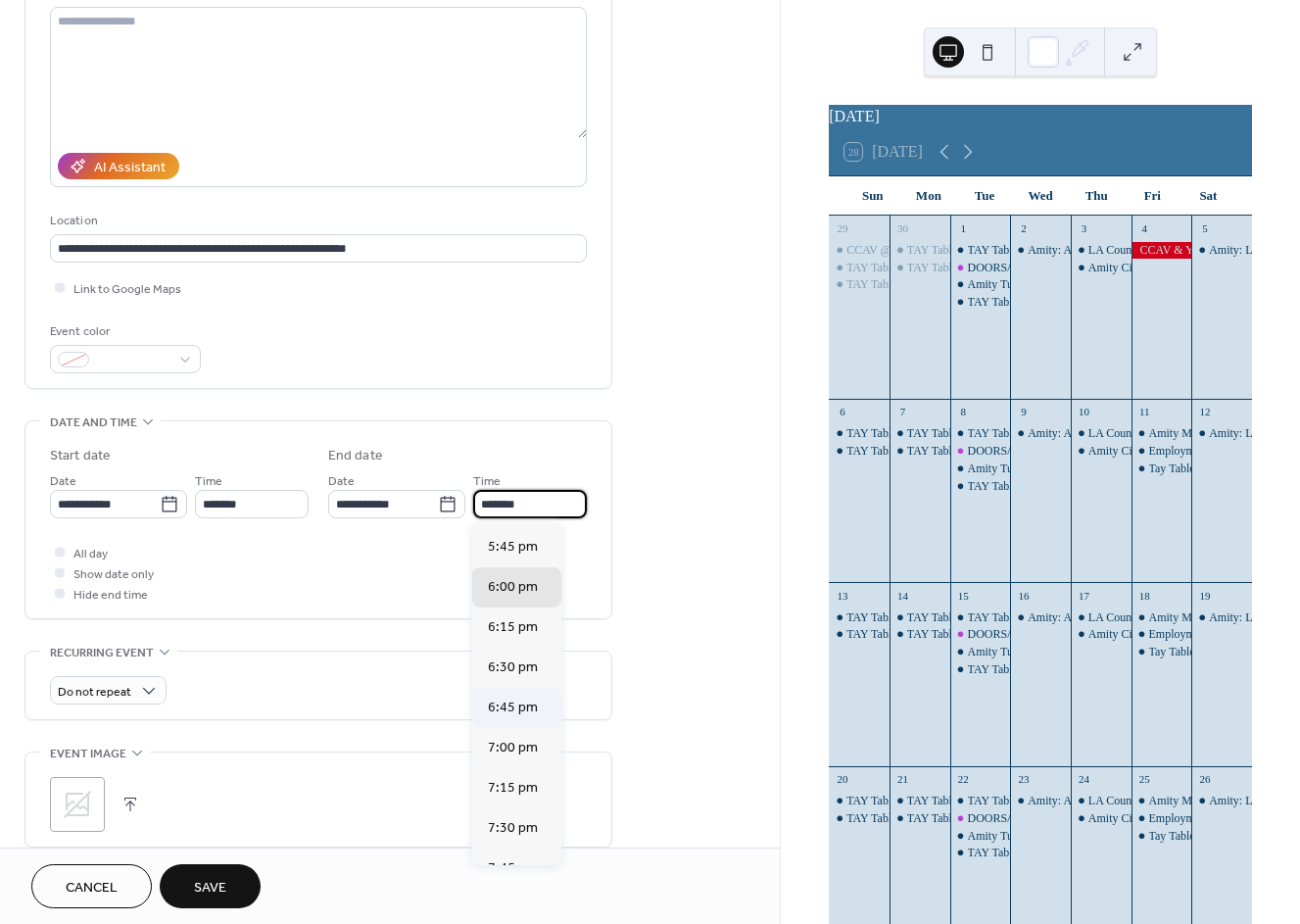 scroll, scrollTop: 109, scrollLeft: 0, axis: vertical 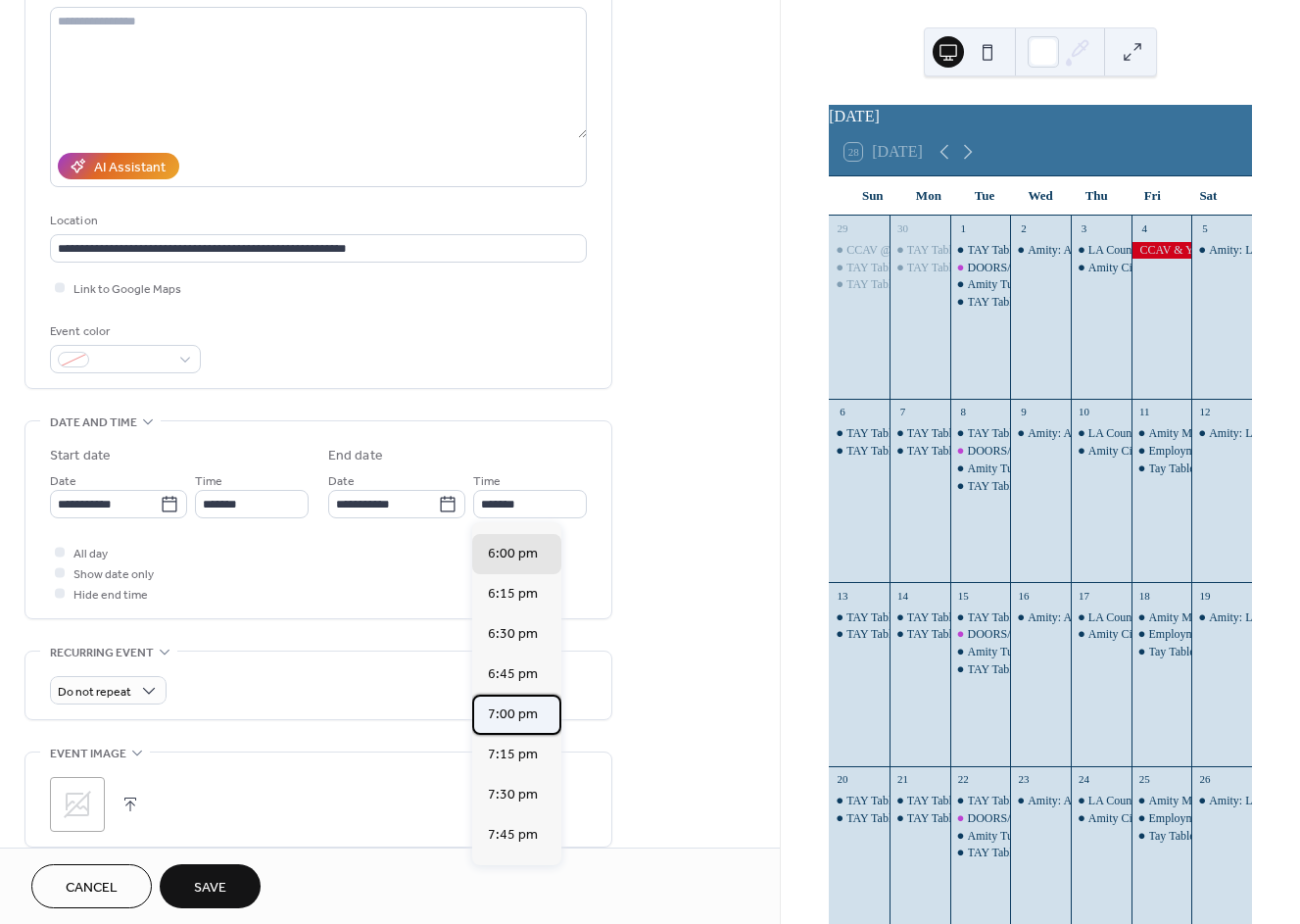click on "7:00 pm" at bounding box center (512, 714) 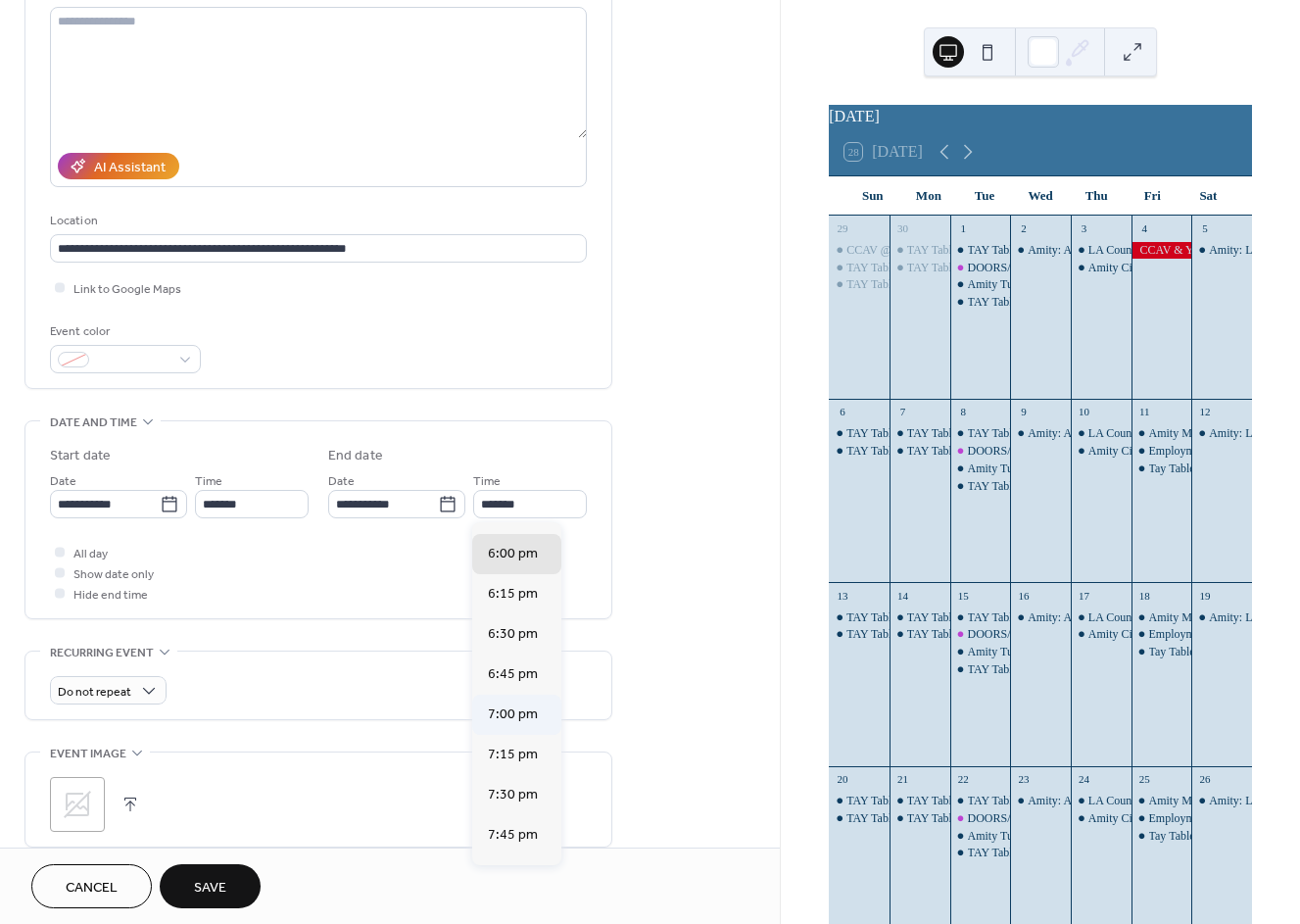 type on "*******" 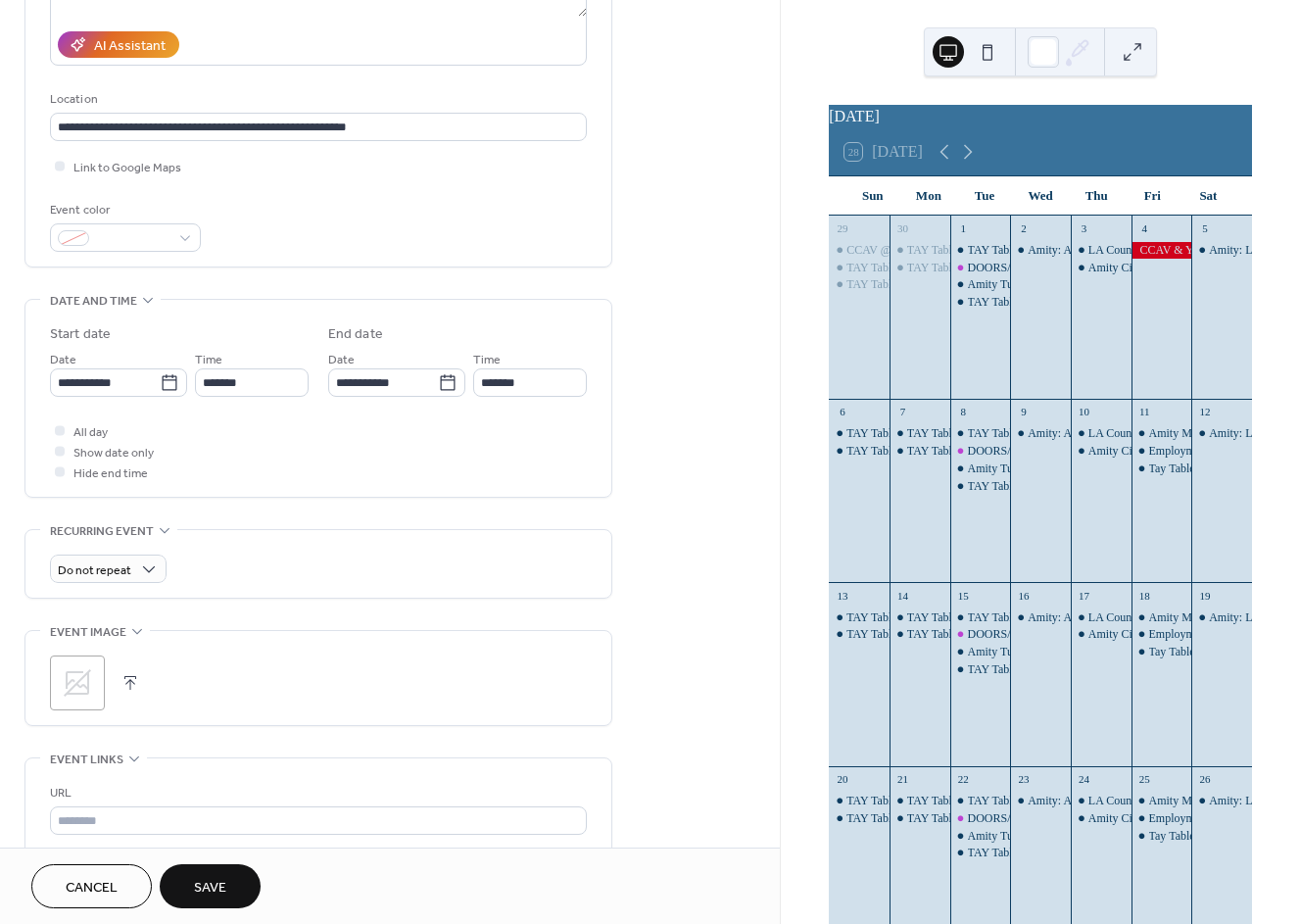 scroll, scrollTop: 544, scrollLeft: 0, axis: vertical 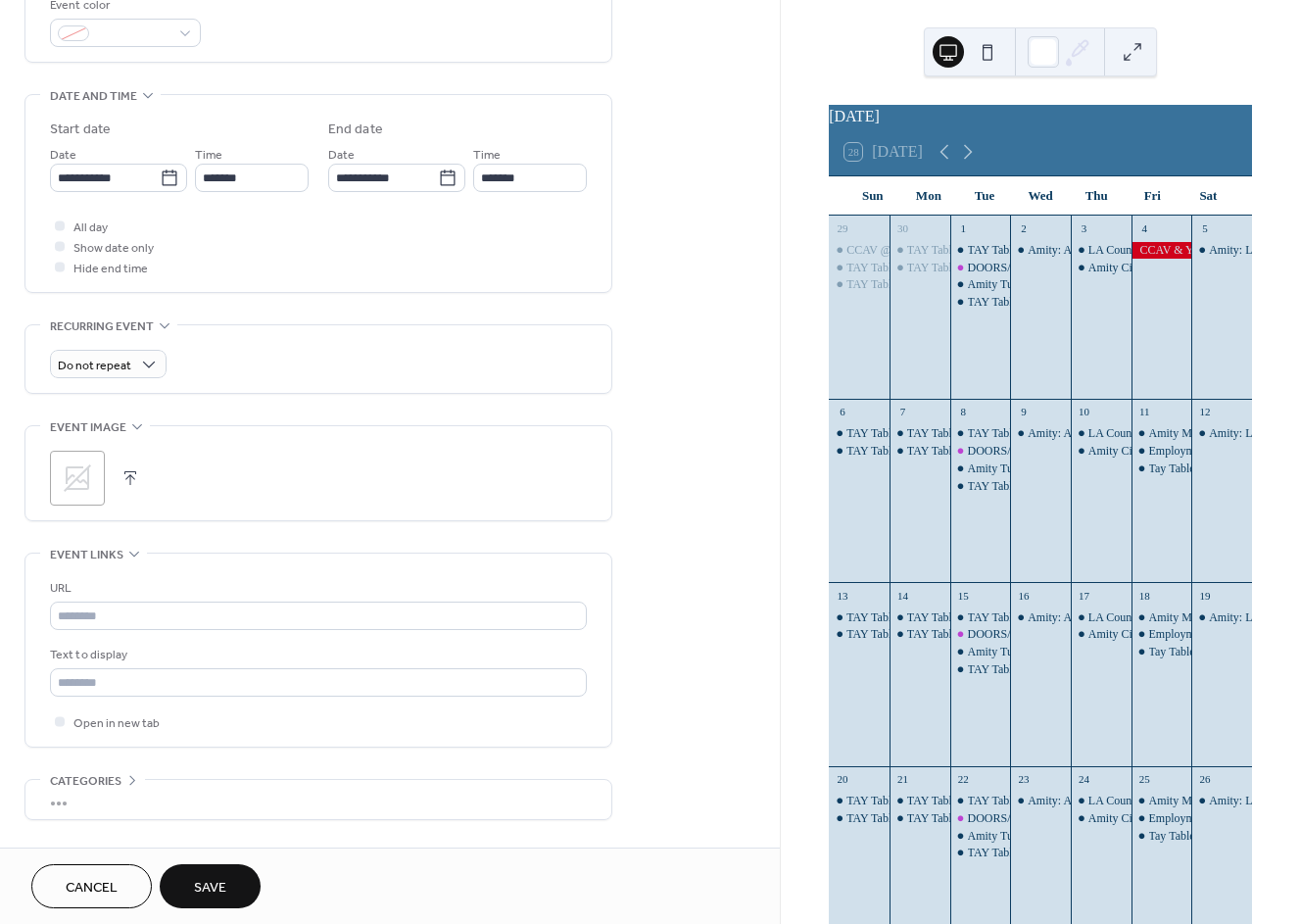 click on "Save" at bounding box center [210, 886] 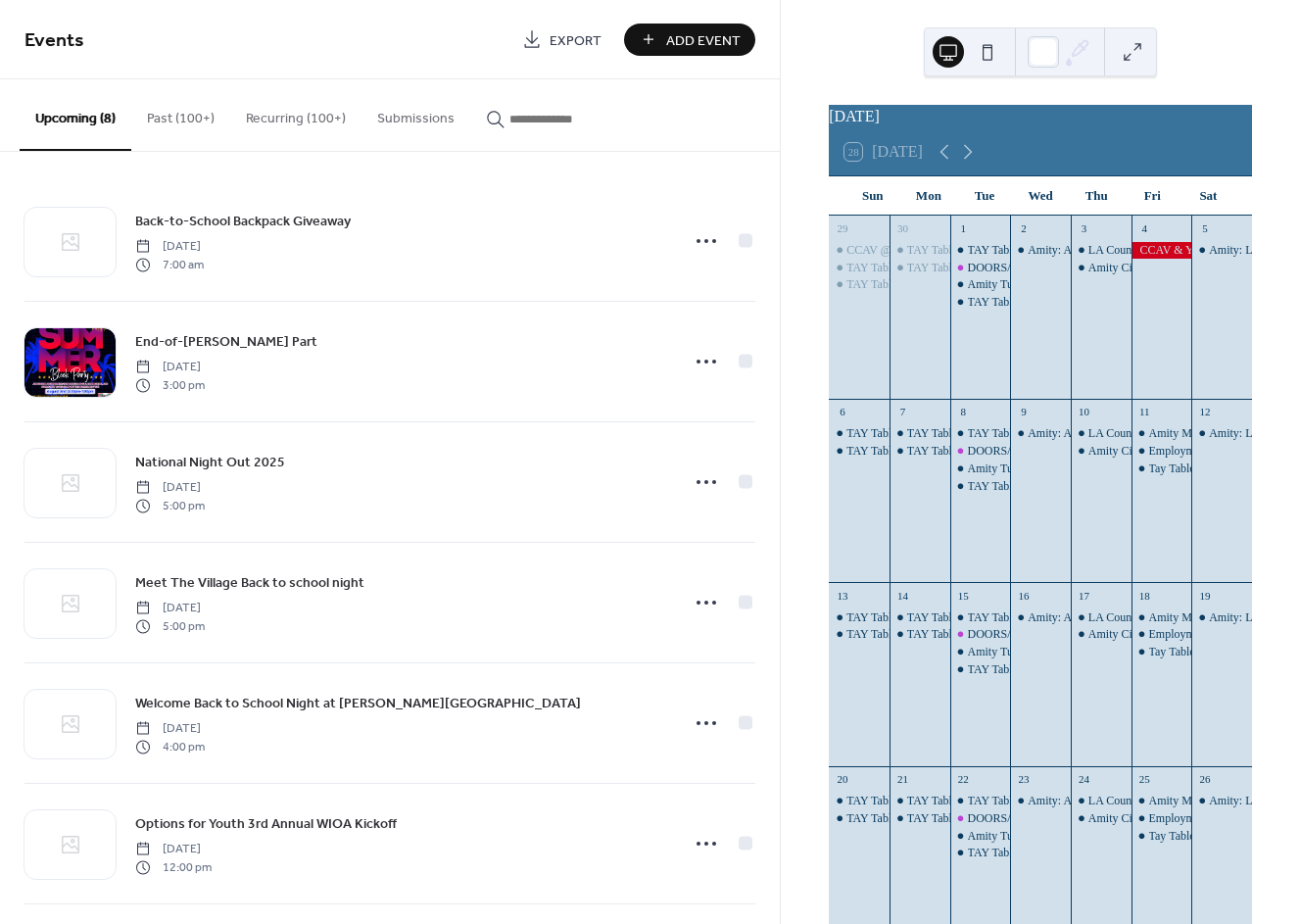 click on "Add Event" at bounding box center [703, 40] 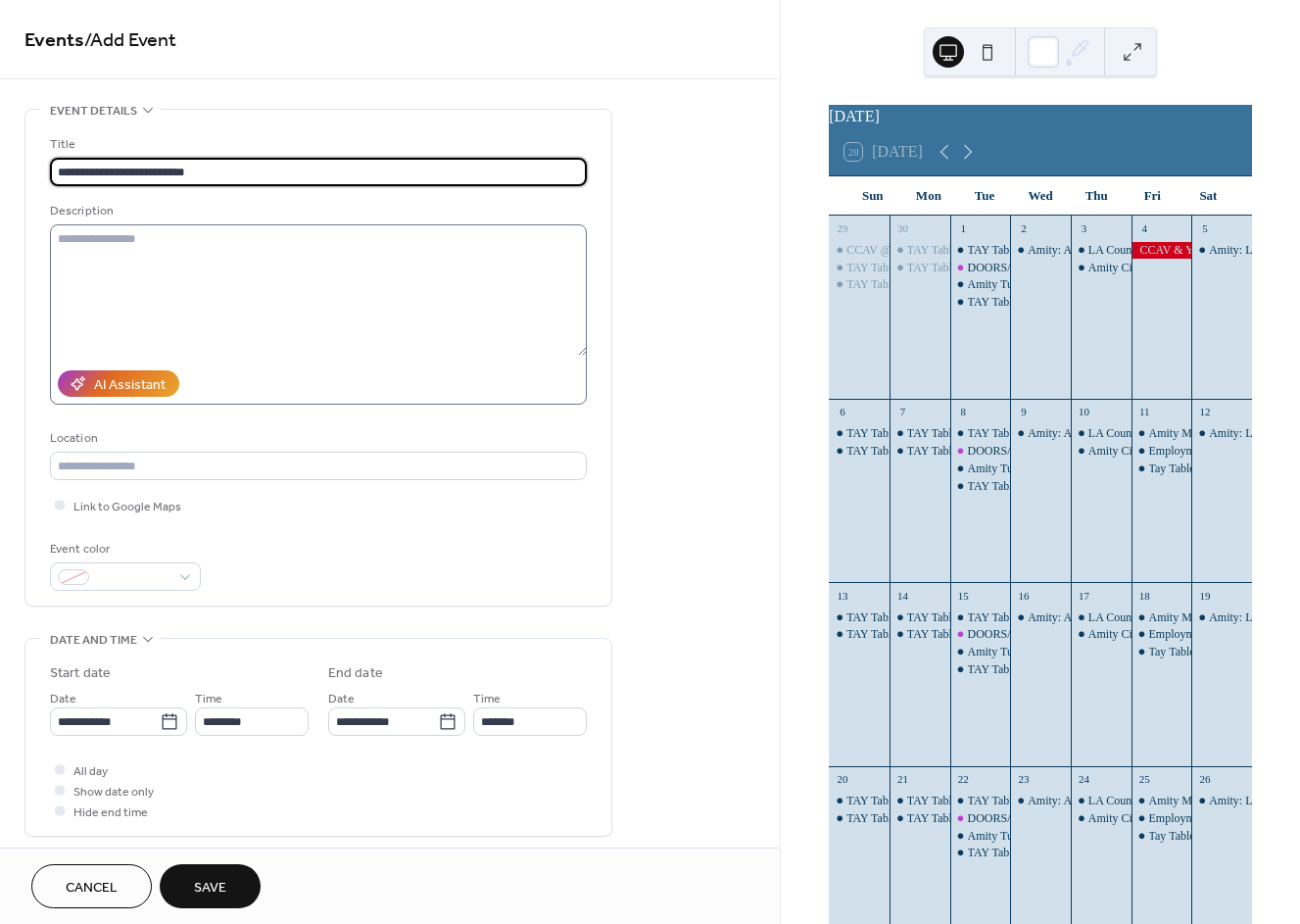 type on "**********" 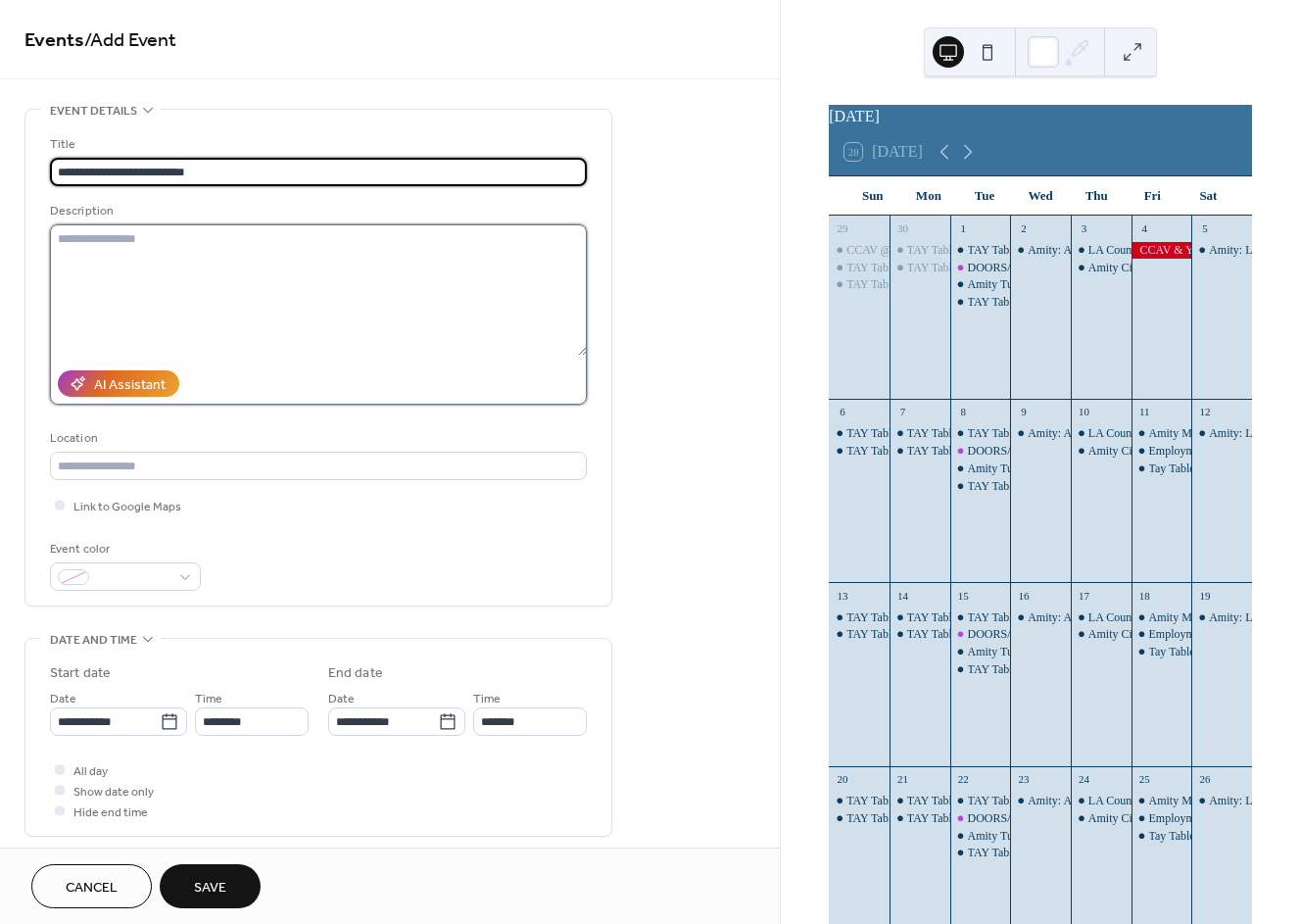click at bounding box center (318, 290) 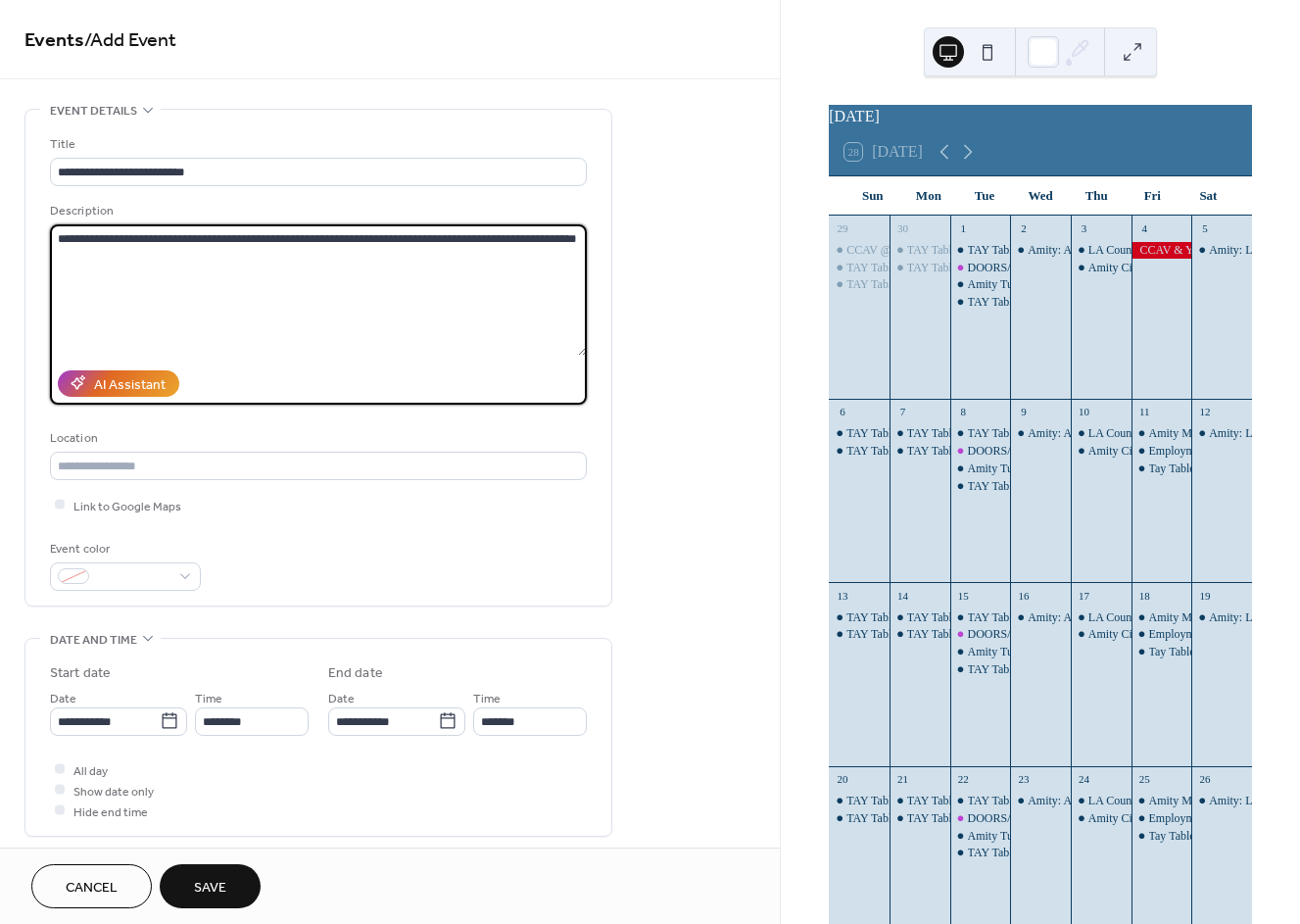 click on "**********" at bounding box center [318, 290] 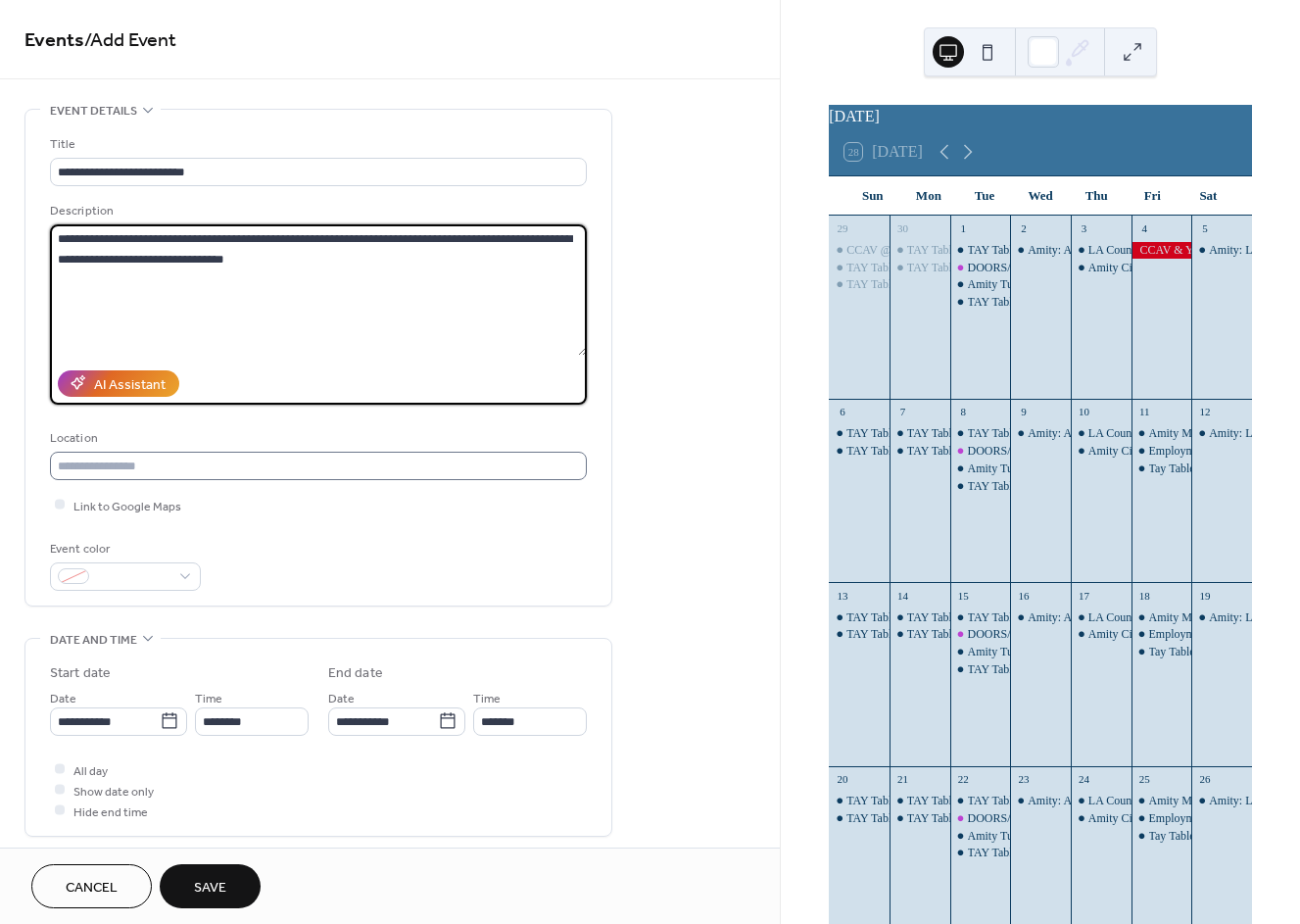 type on "**********" 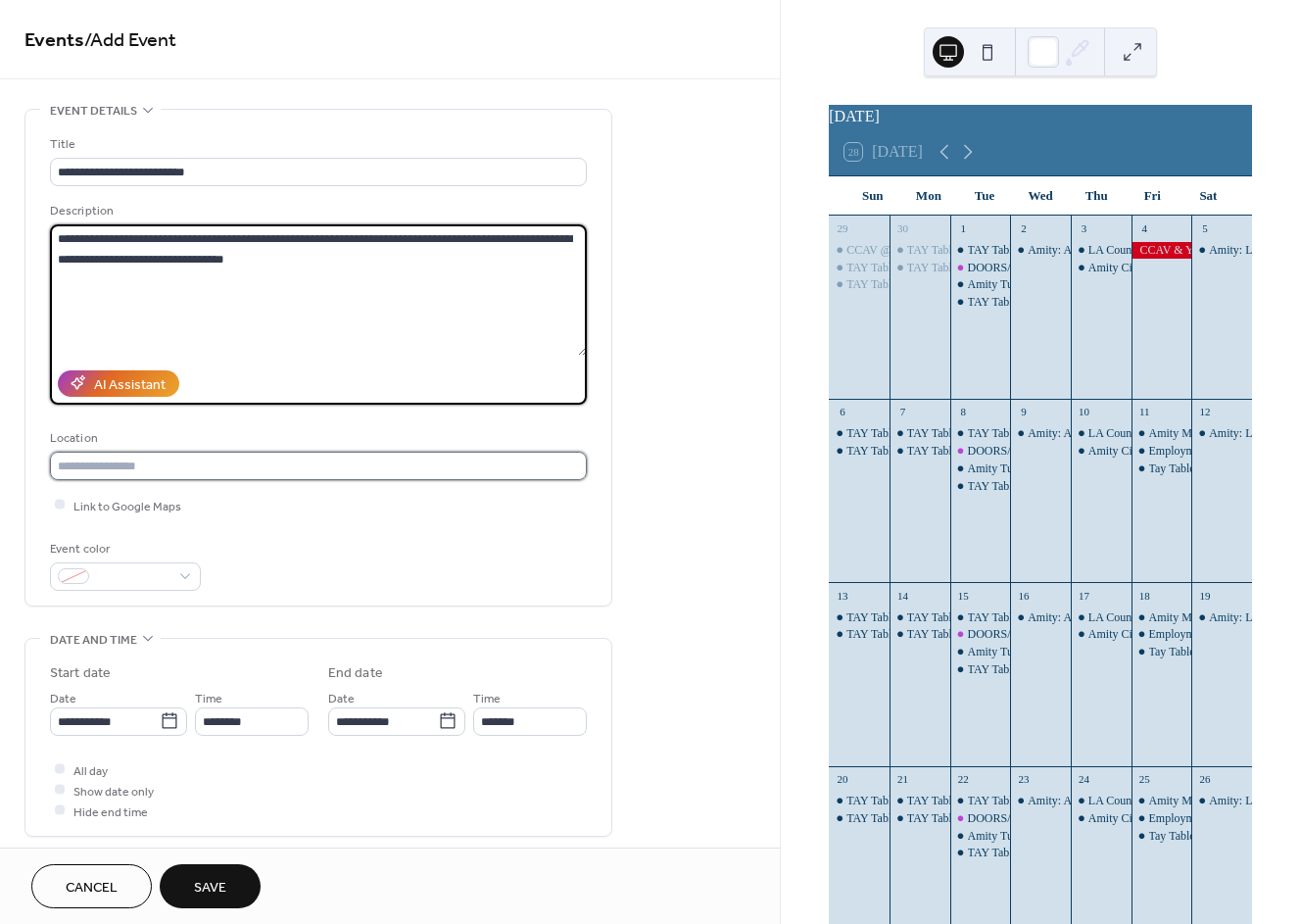 click at bounding box center [318, 465] 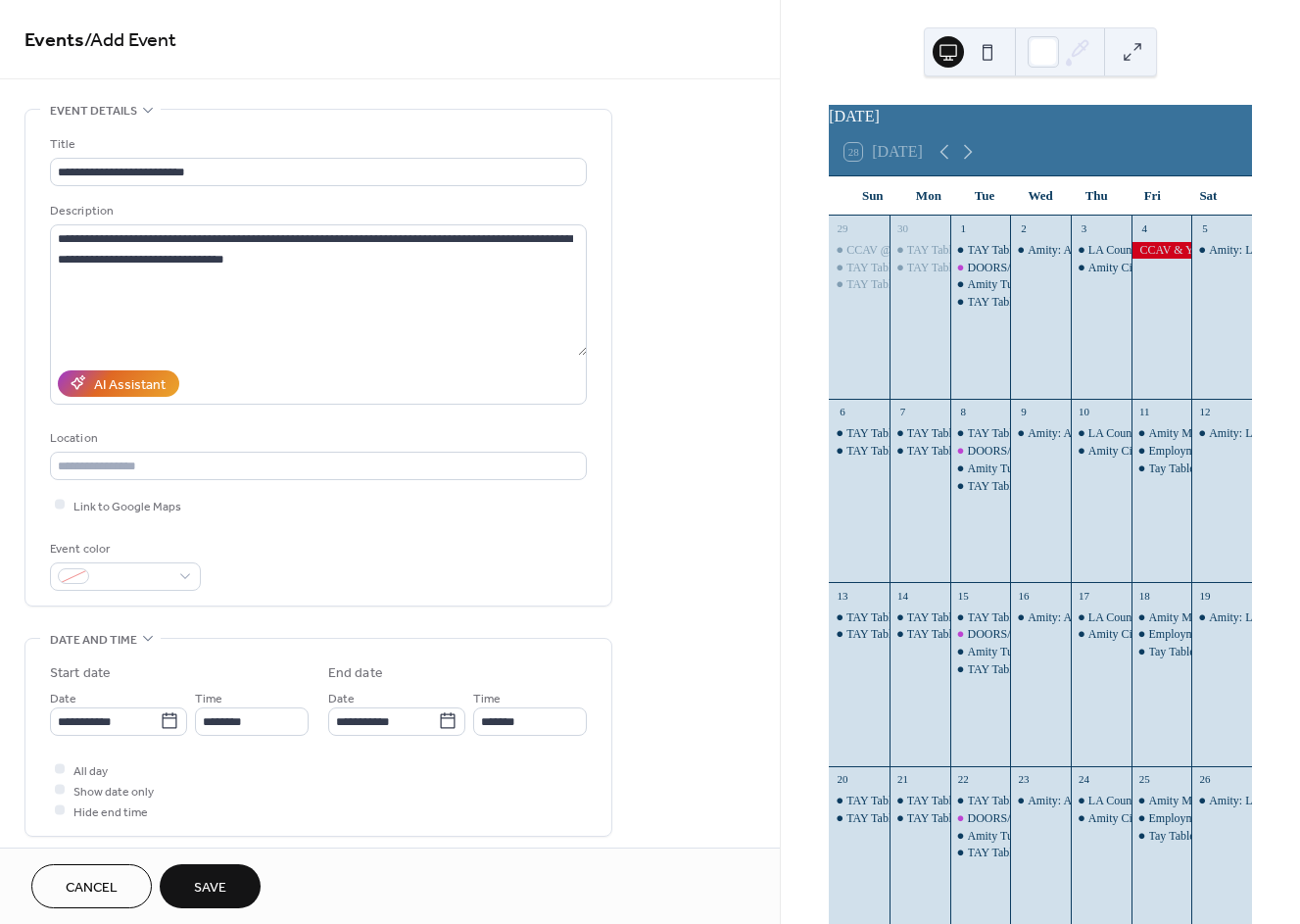 click on "**********" at bounding box center (318, 363) 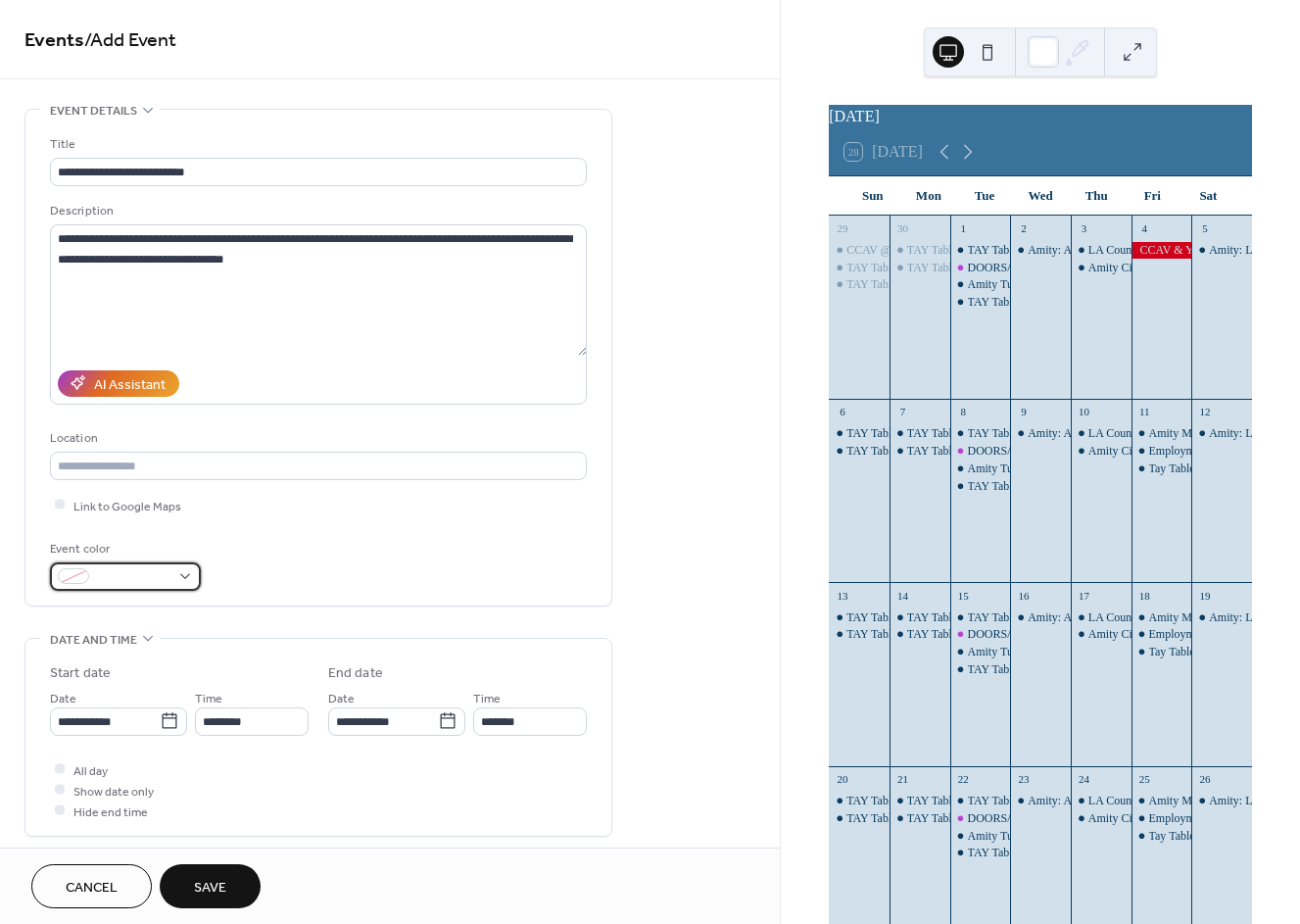 click at bounding box center (125, 576) 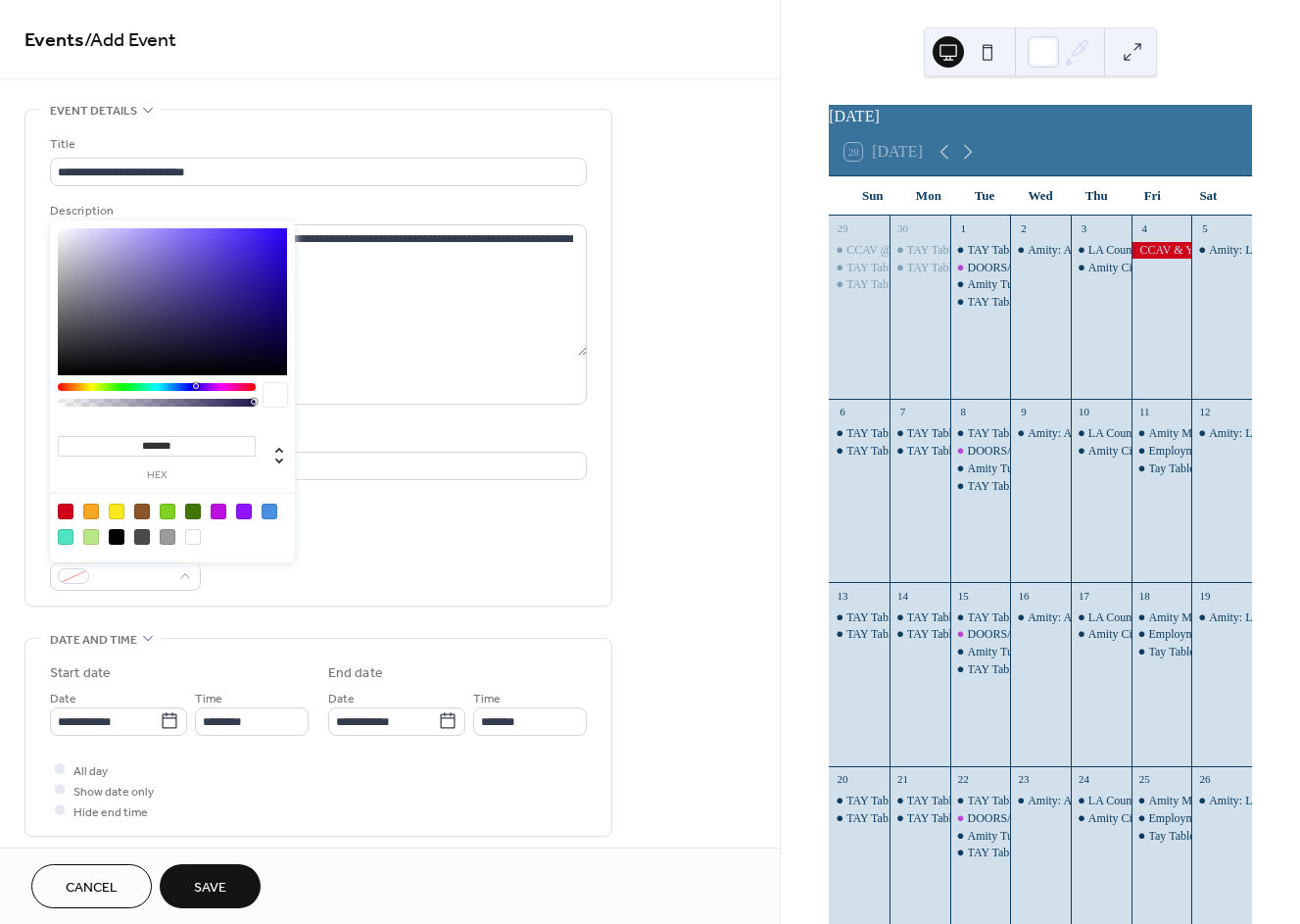 click at bounding box center (66, 511) 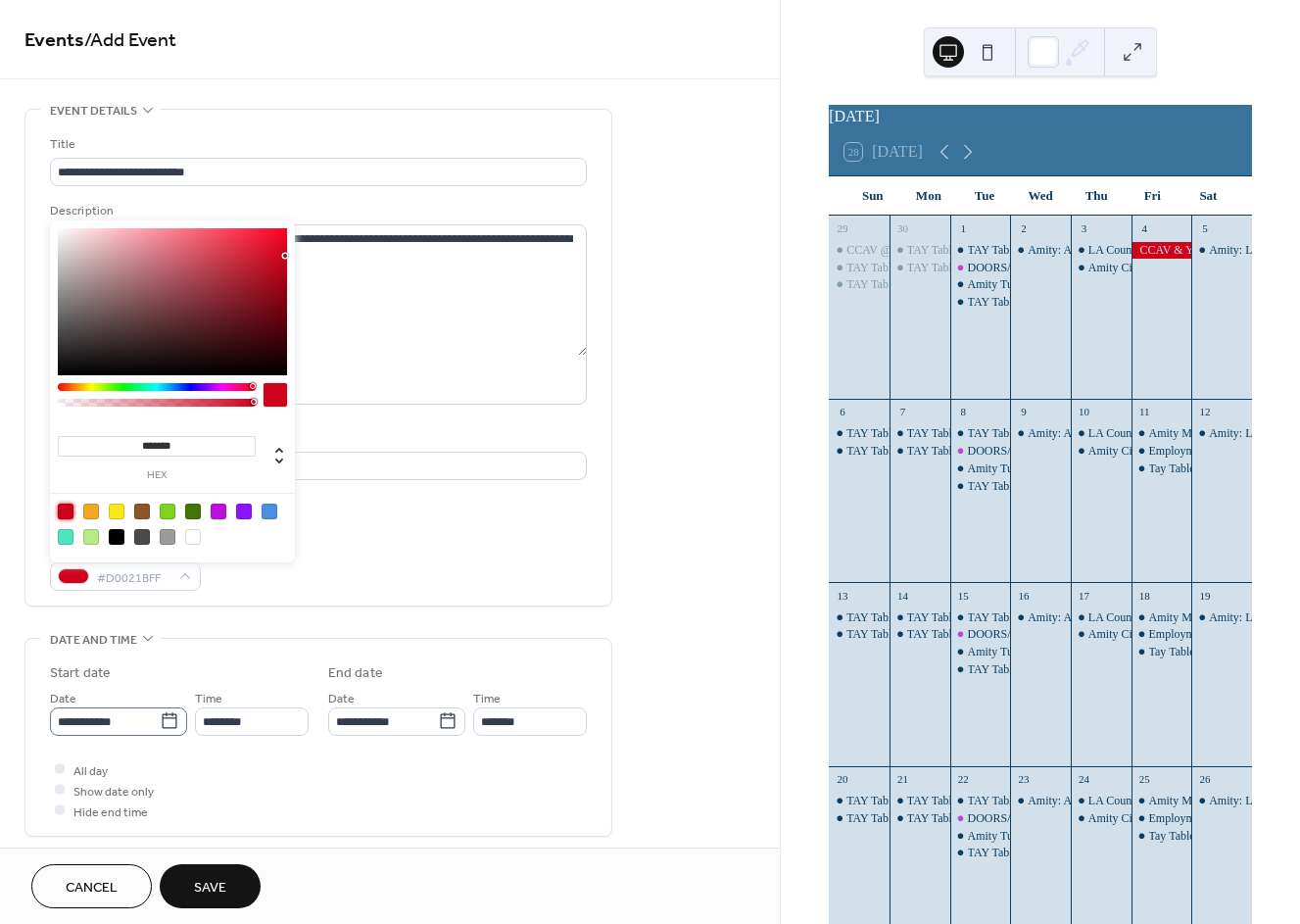 click 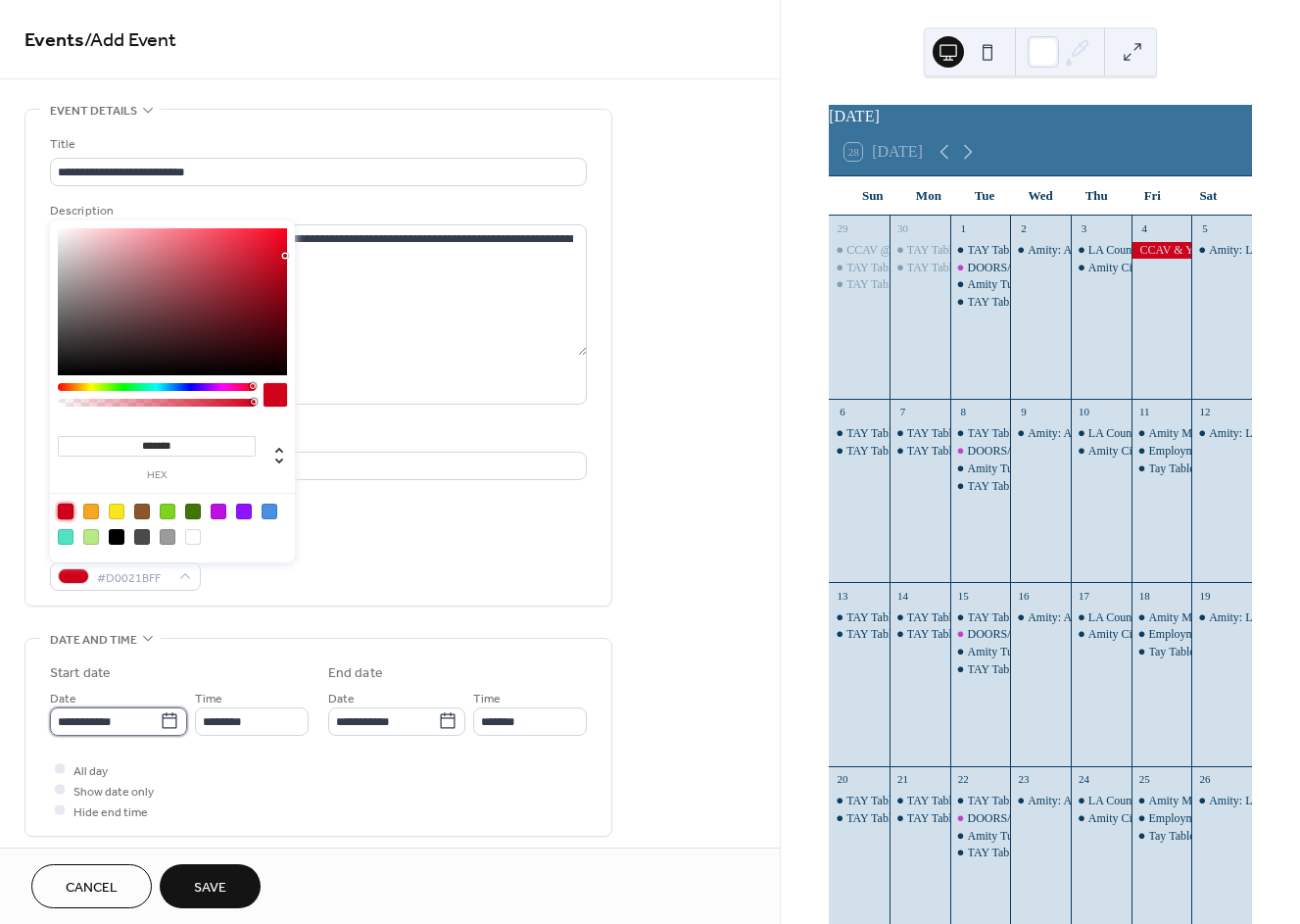 click on "**********" at bounding box center (105, 721) 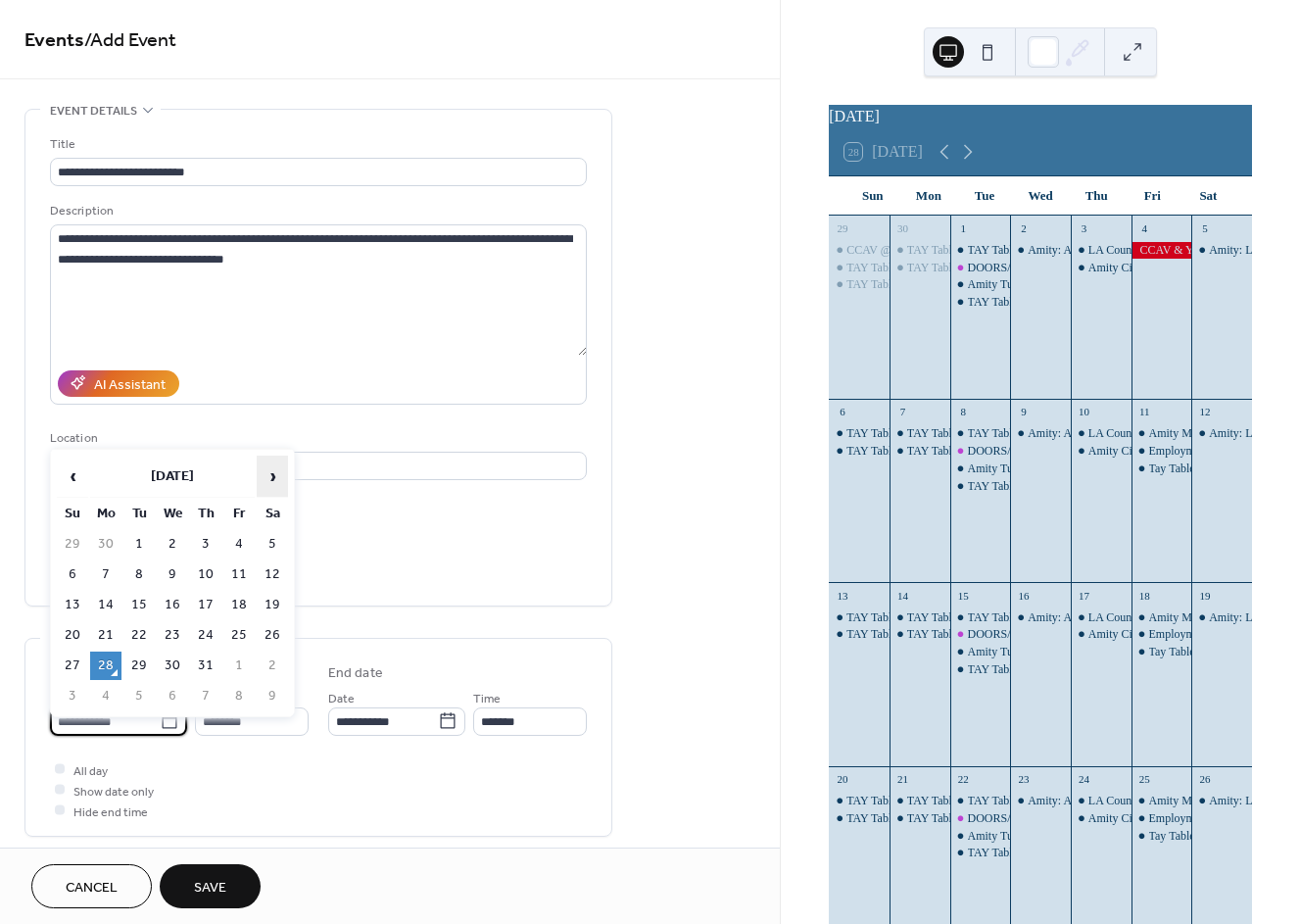 click on "›" at bounding box center (272, 476) 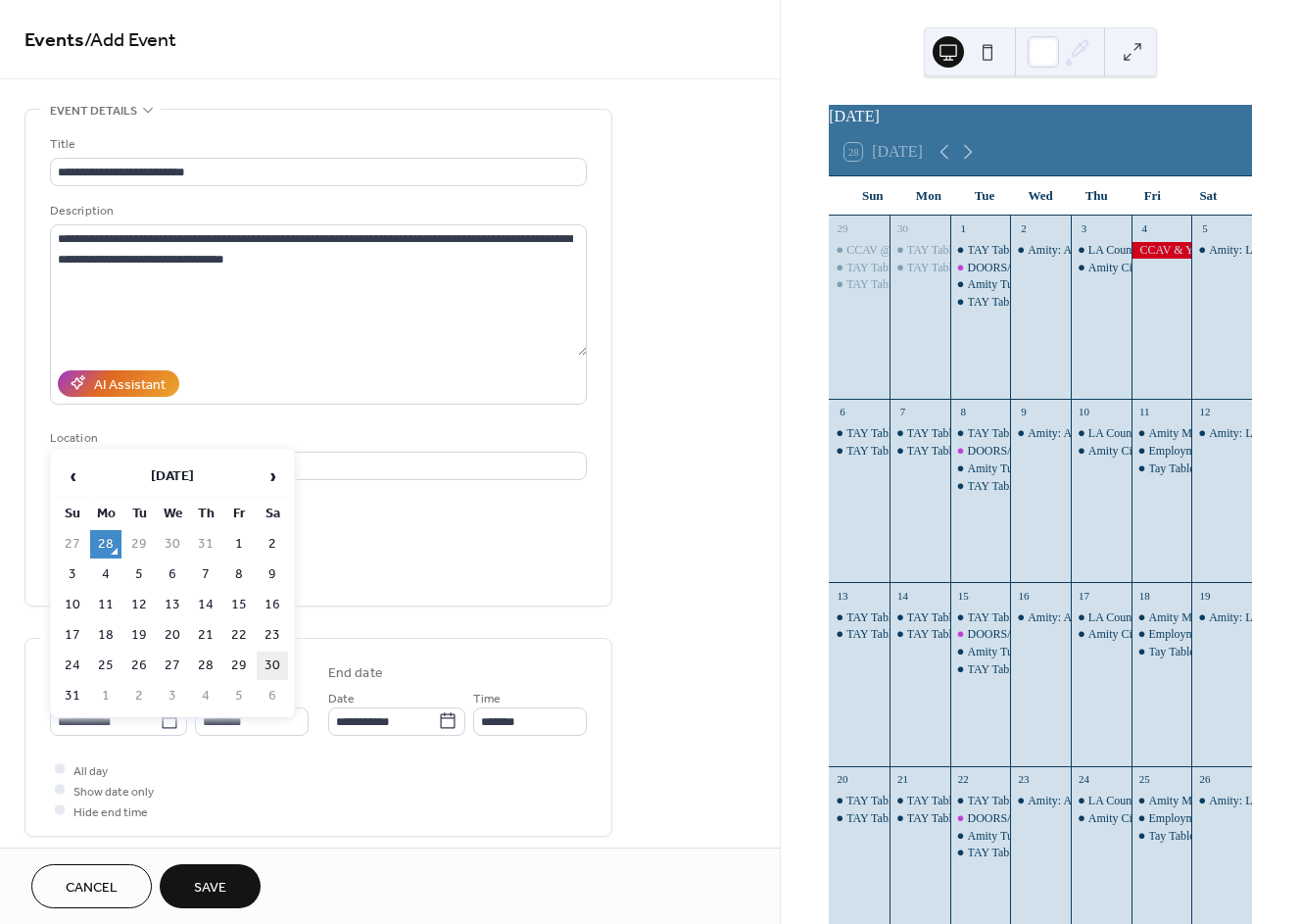 click on "30" at bounding box center (272, 665) 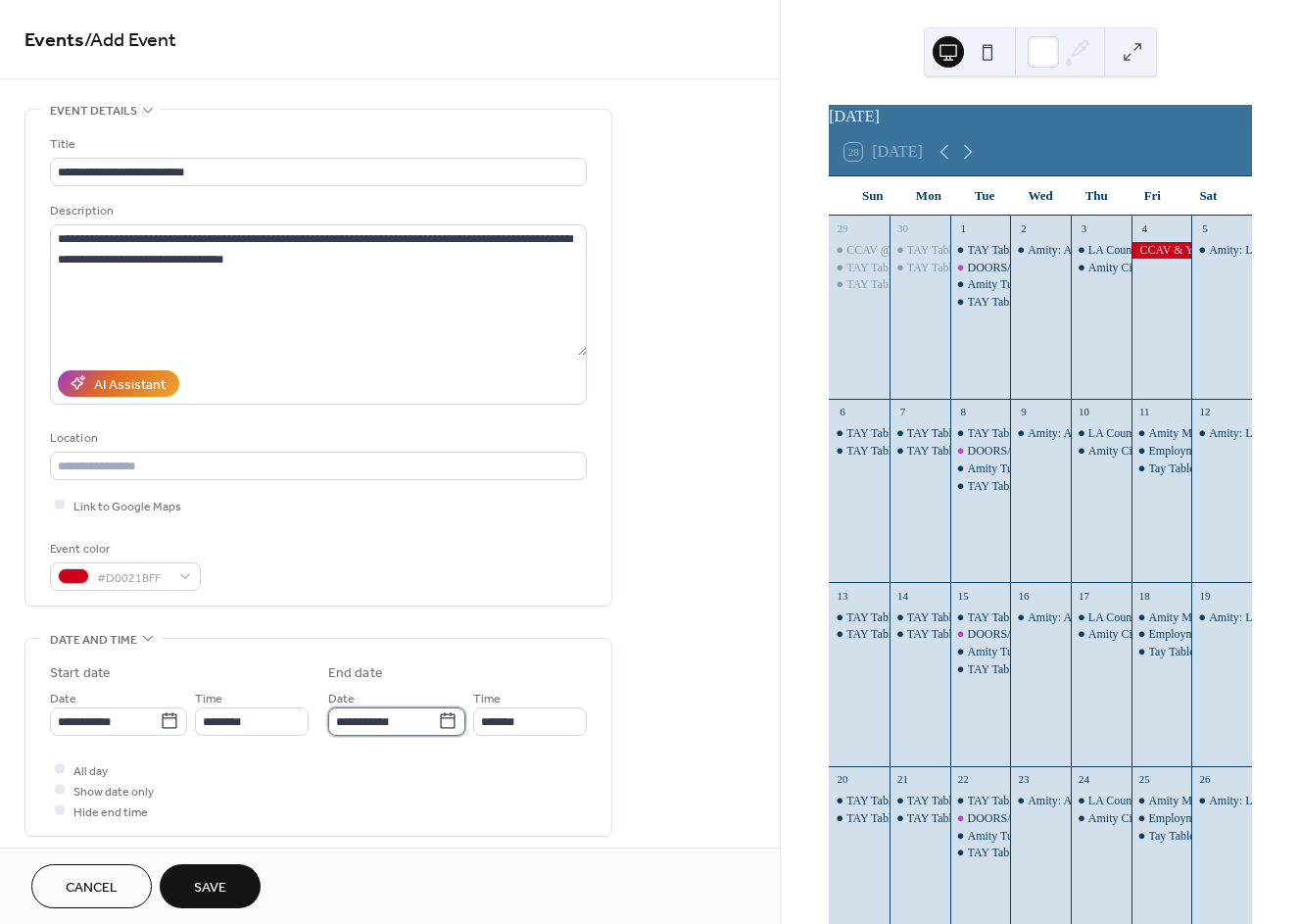 click on "**********" at bounding box center [383, 721] 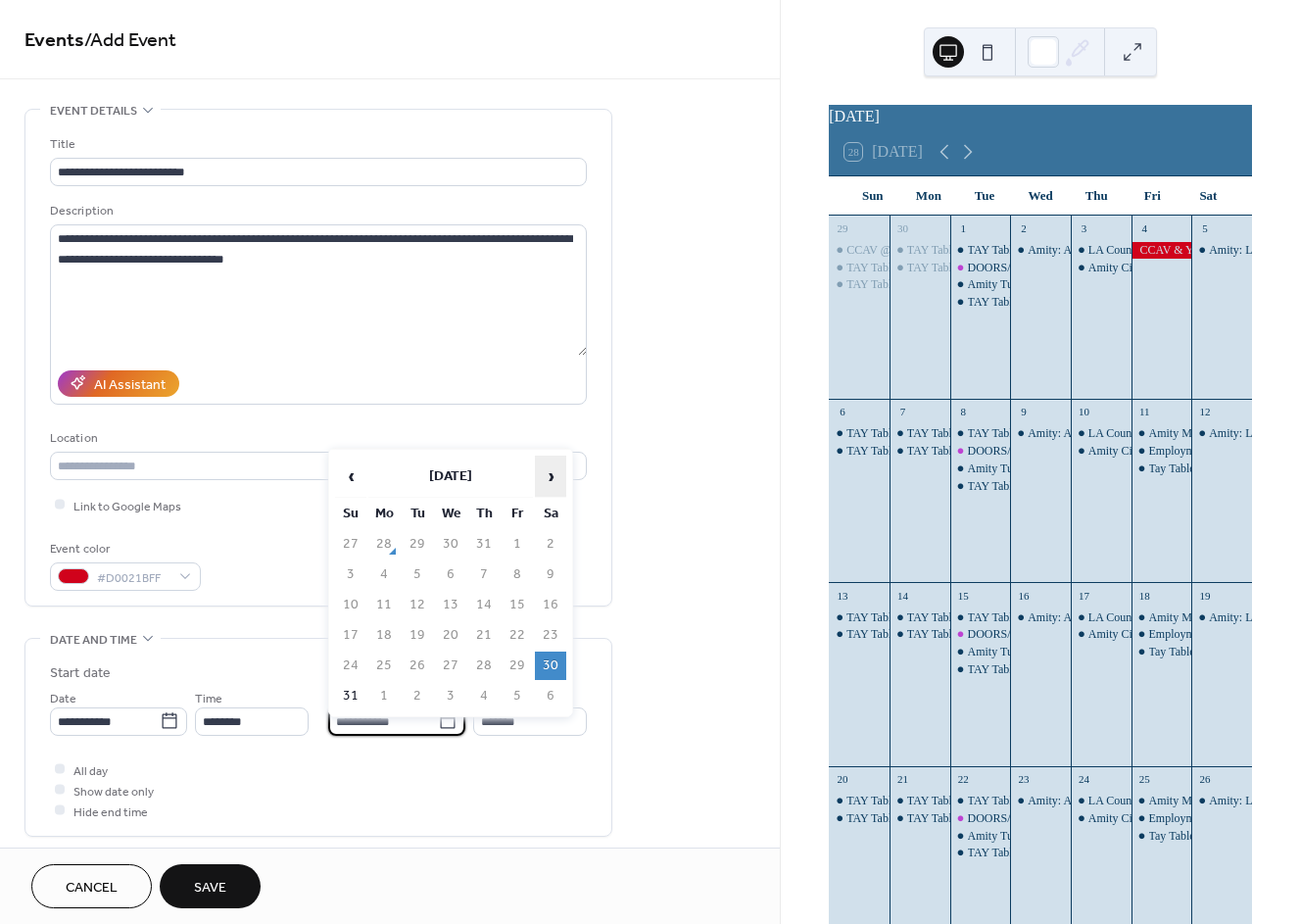 click on "›" at bounding box center (551, 476) 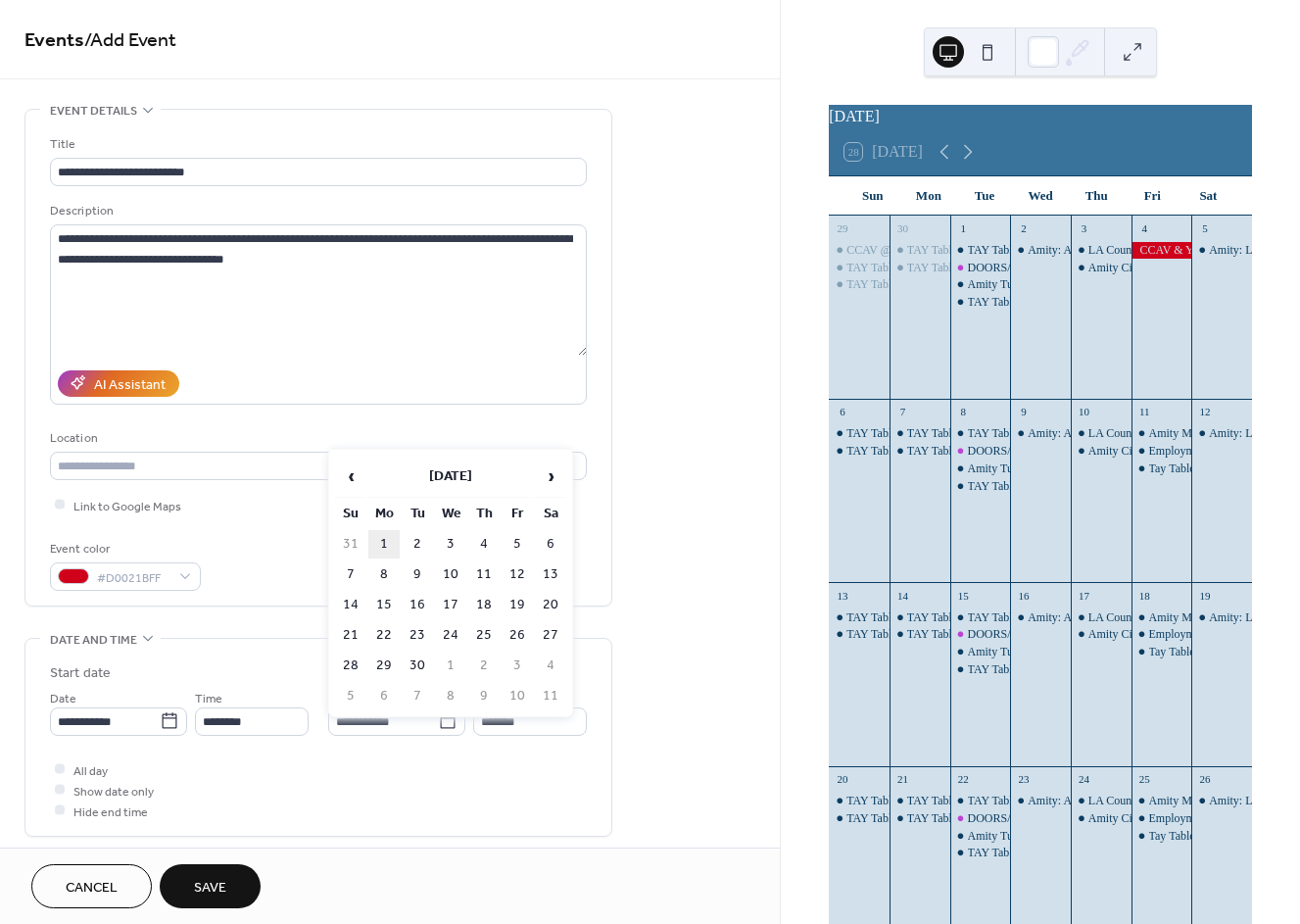 click on "1" at bounding box center [384, 544] 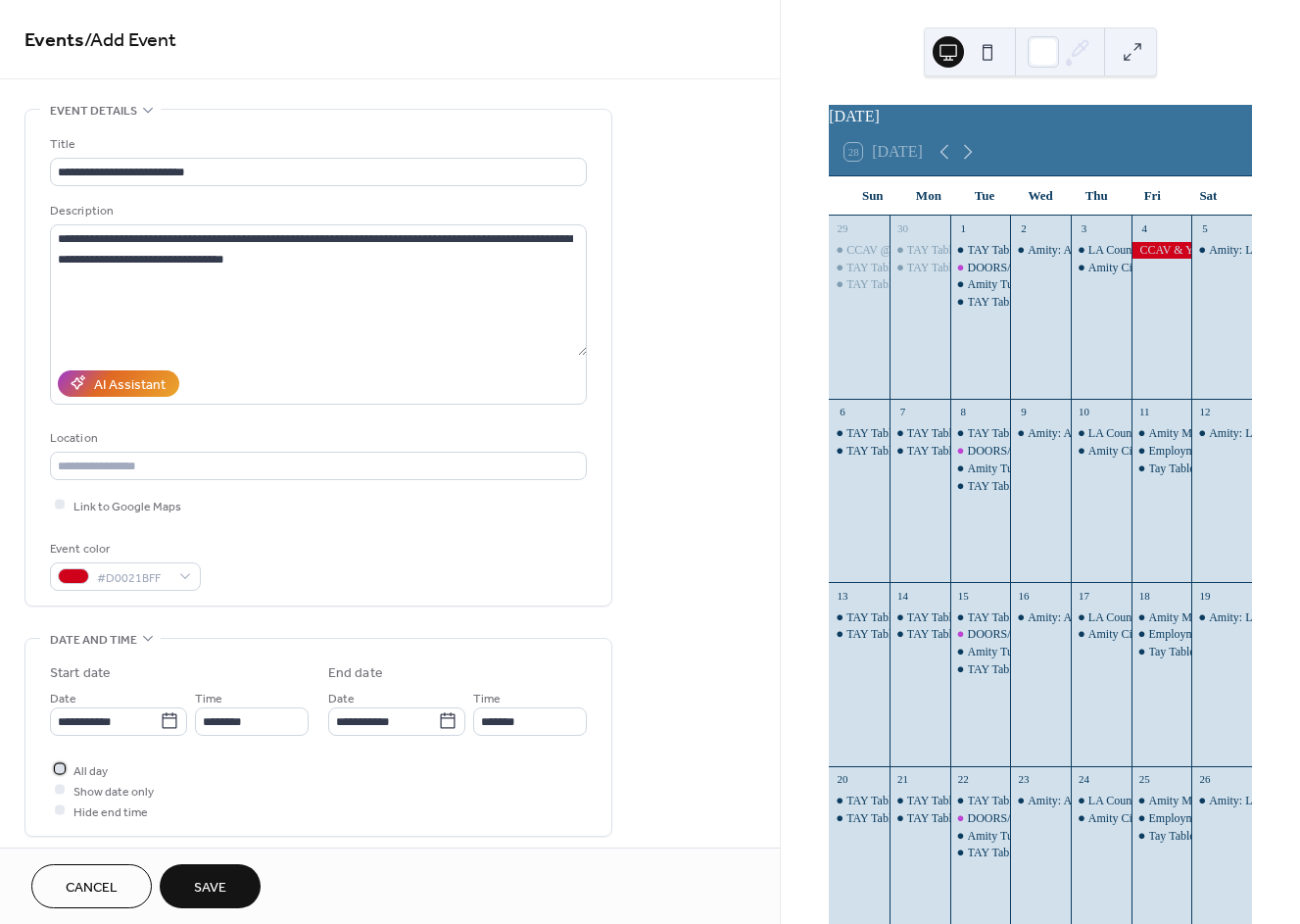 click on "All day" at bounding box center [90, 770] 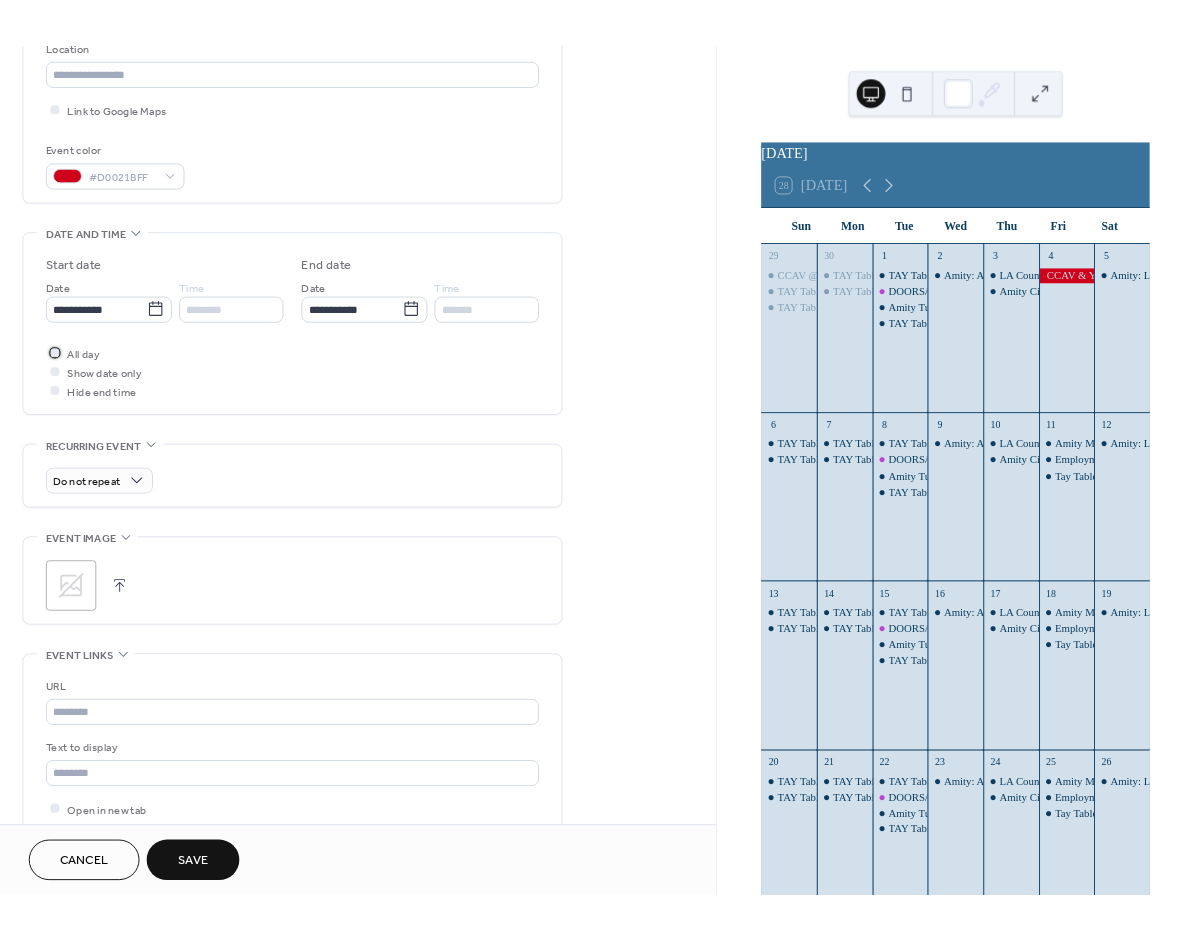 scroll, scrollTop: 622, scrollLeft: 0, axis: vertical 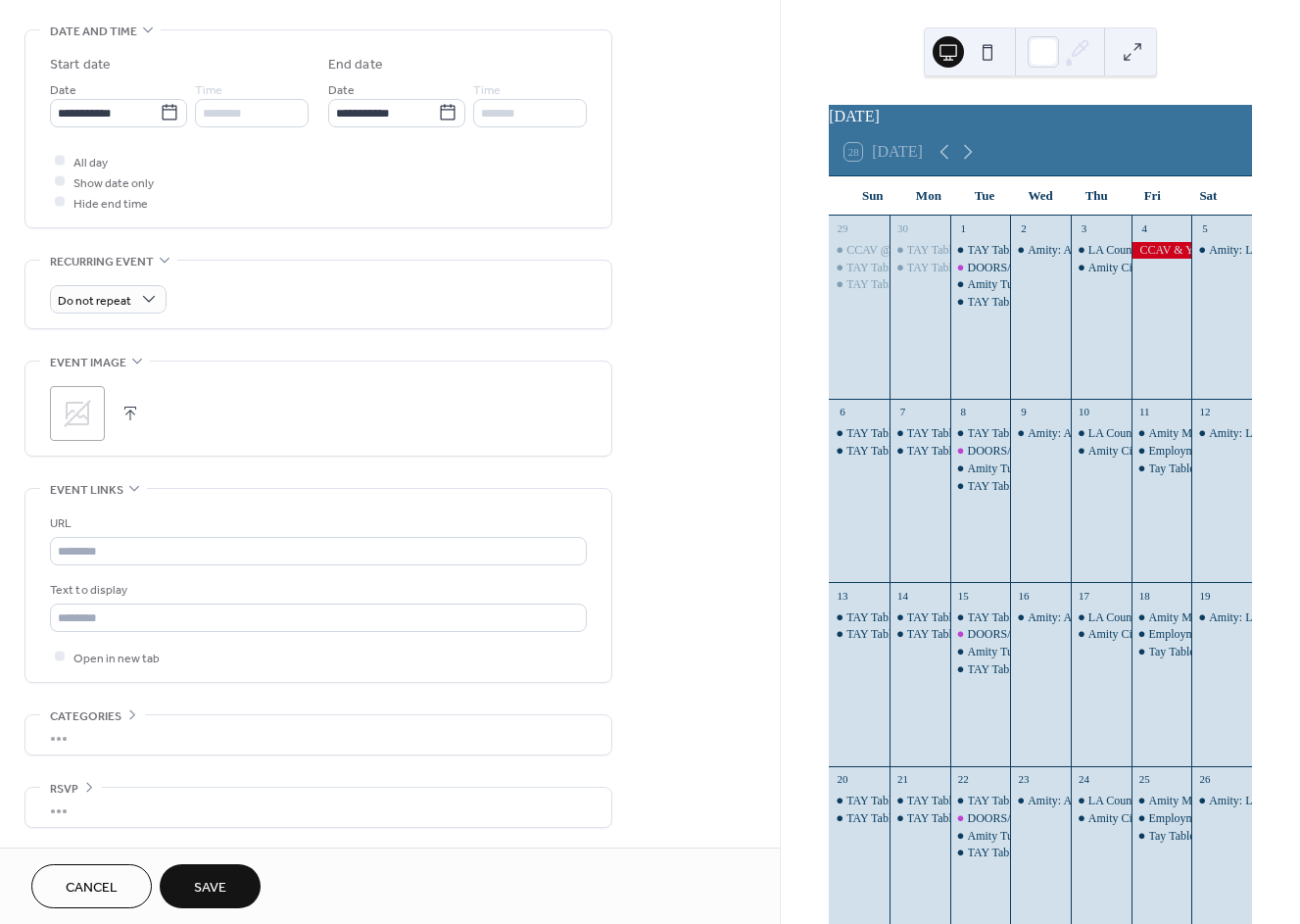 click on "Save" at bounding box center (210, 888) 